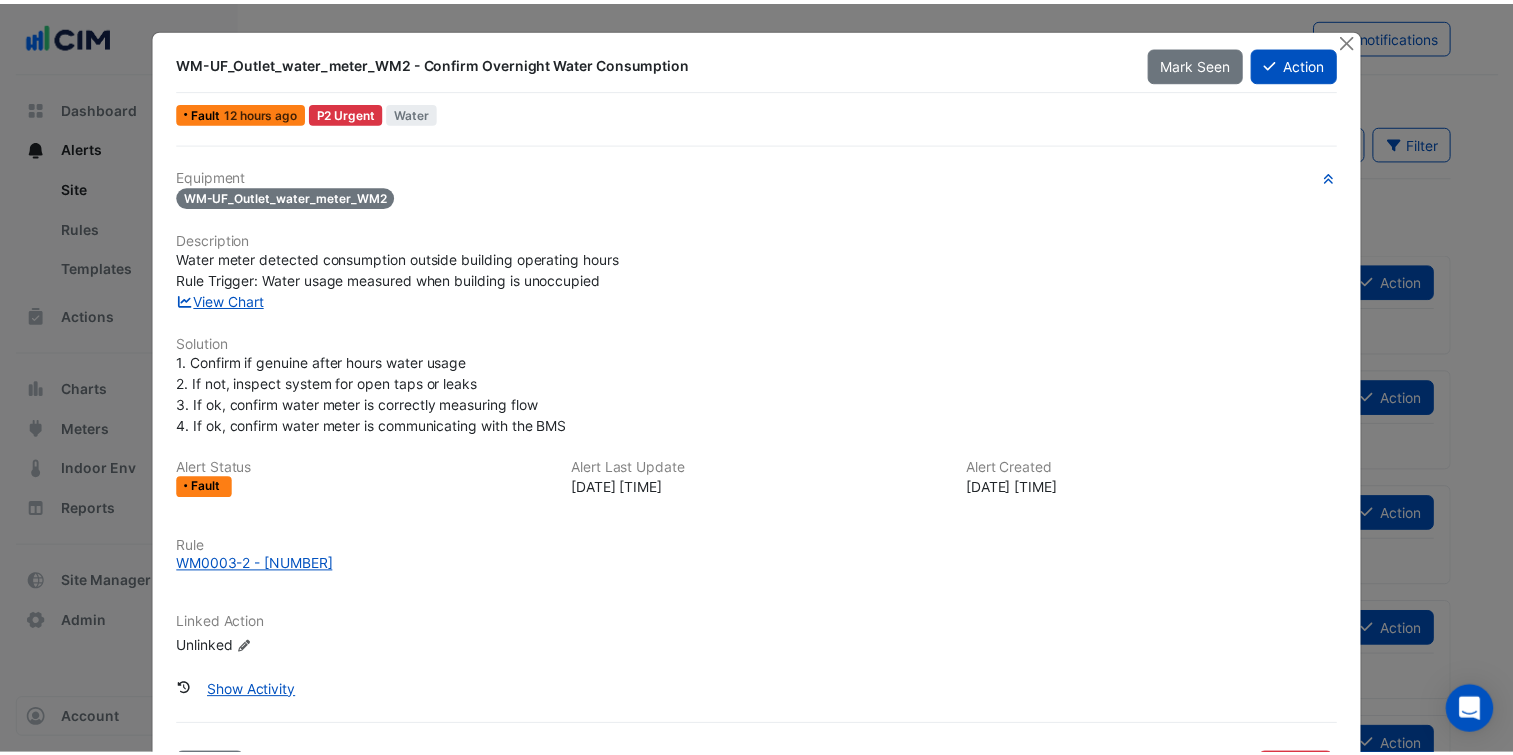 scroll, scrollTop: 0, scrollLeft: 0, axis: both 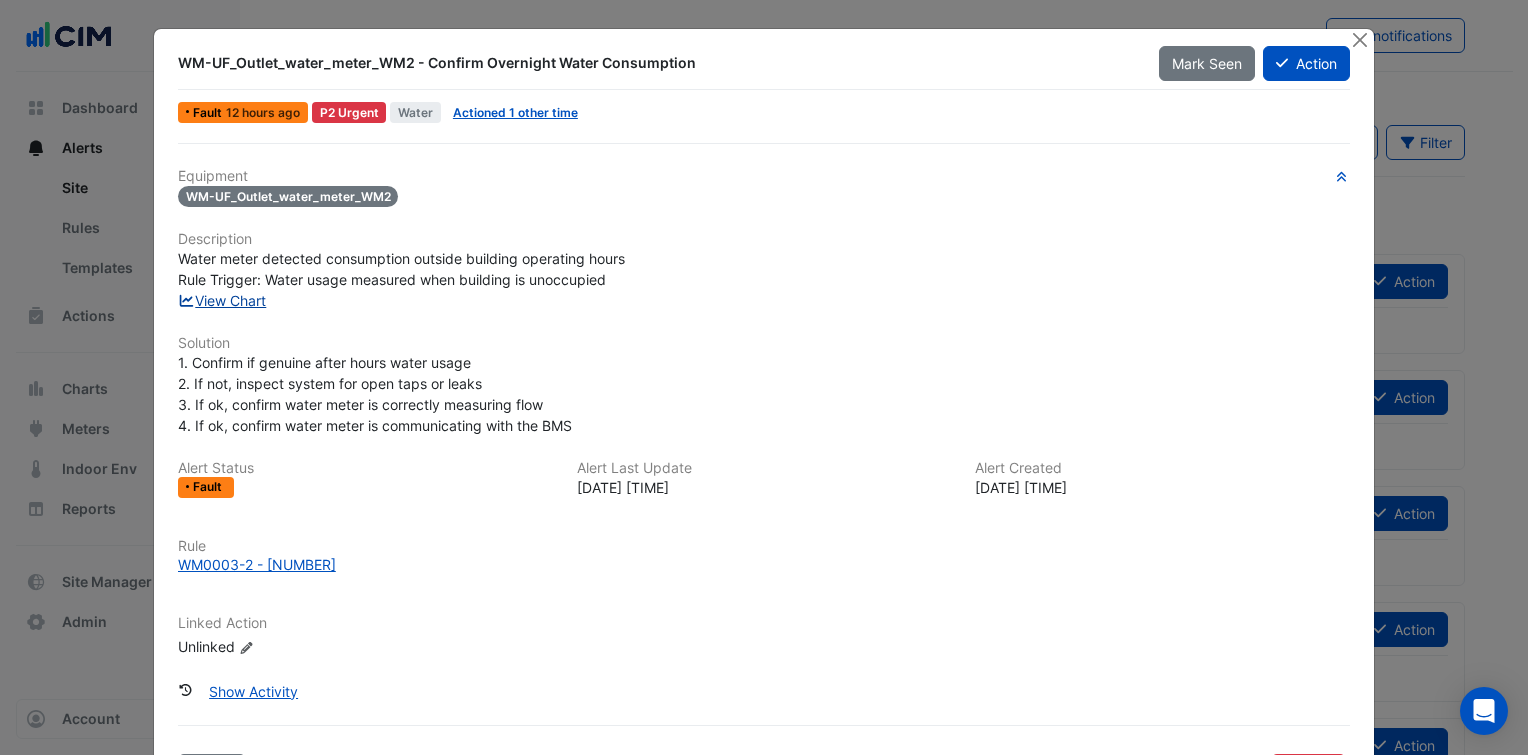click on "View Chart" 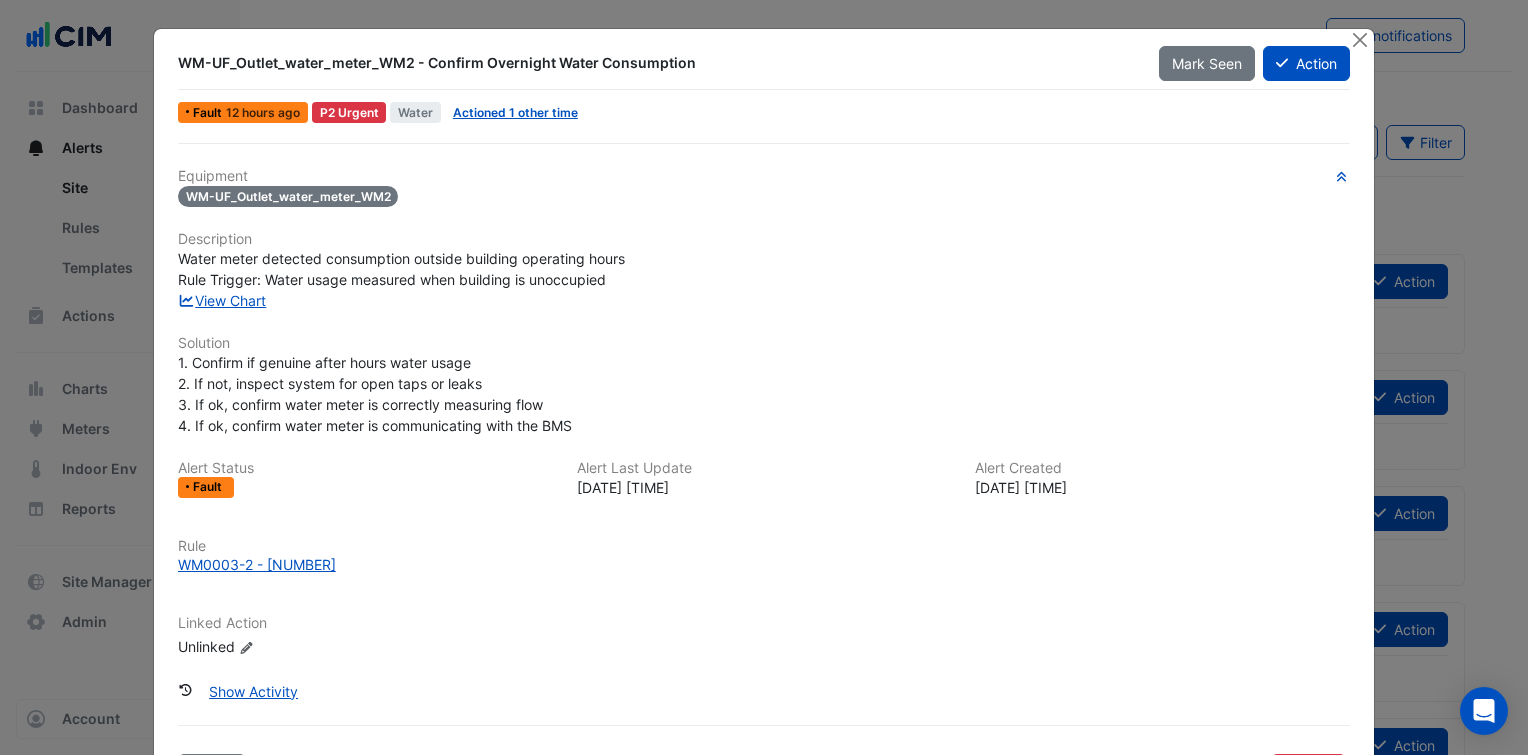 click on "Water meter detected consumption outside building operating hours
Rule Trigger: Water usage measured when building is unoccupied" 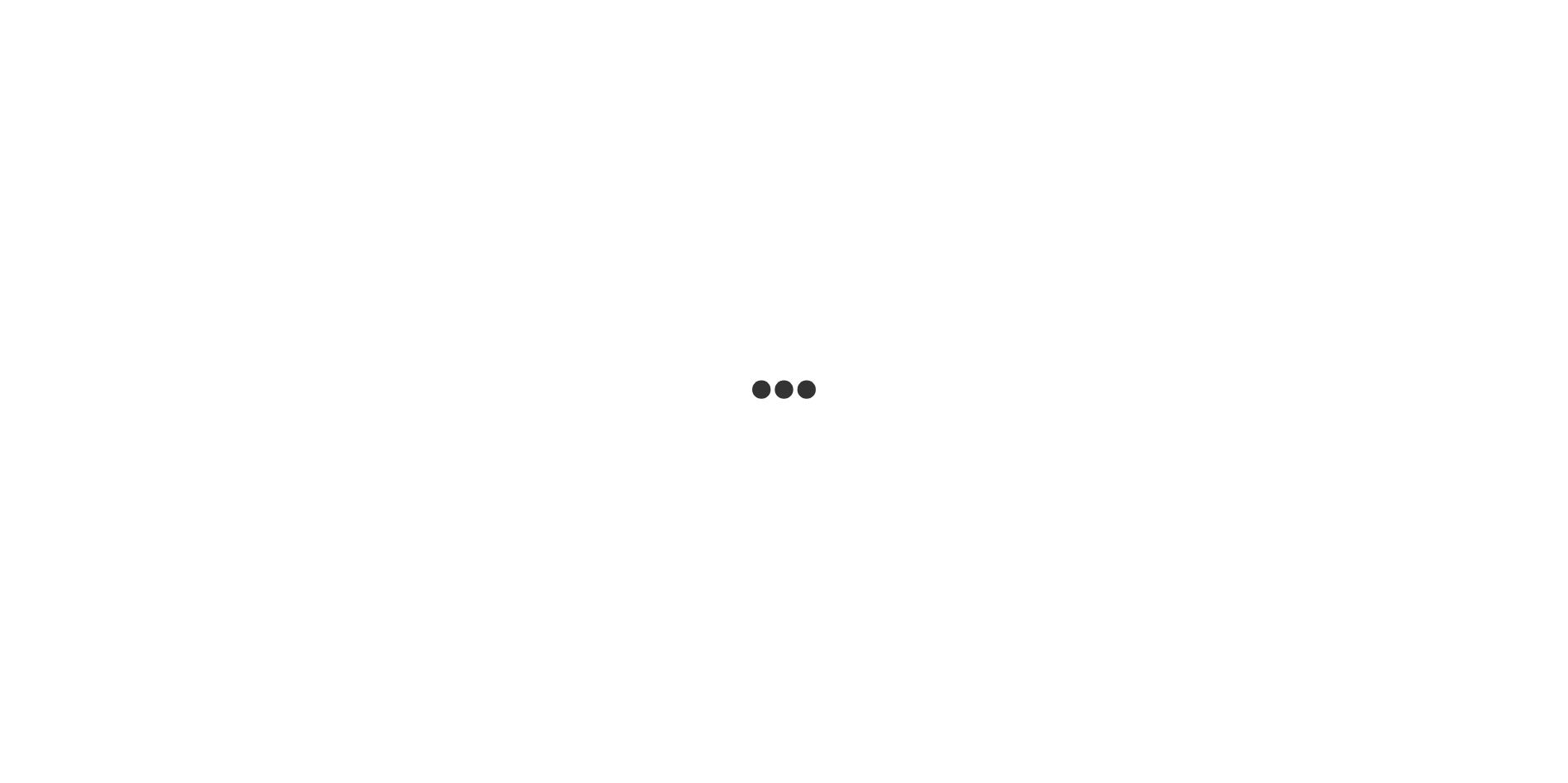 scroll, scrollTop: 0, scrollLeft: 0, axis: both 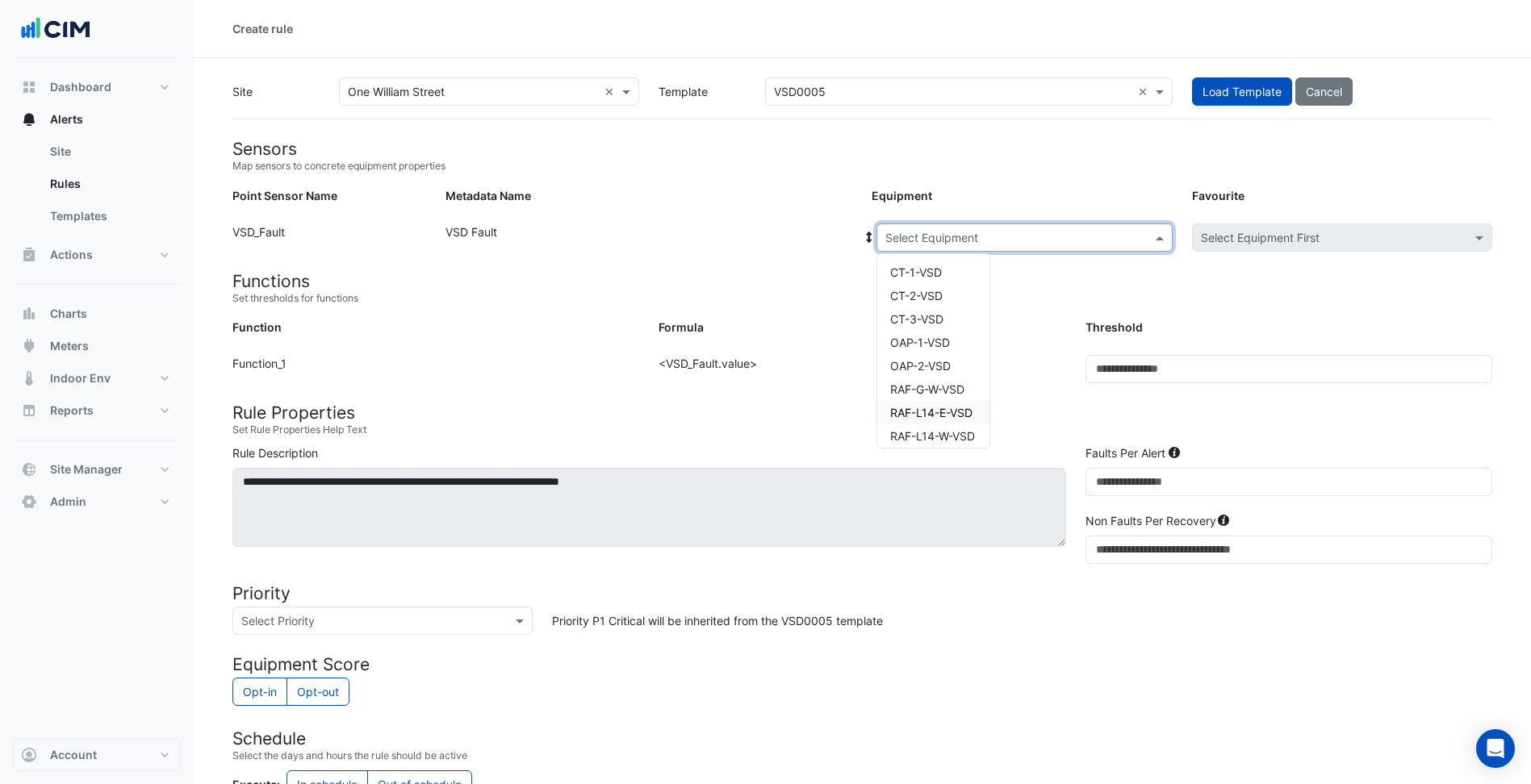 drag, startPoint x: 0, startPoint y: 0, endPoint x: 818, endPoint y: 246, distance: 854.1897 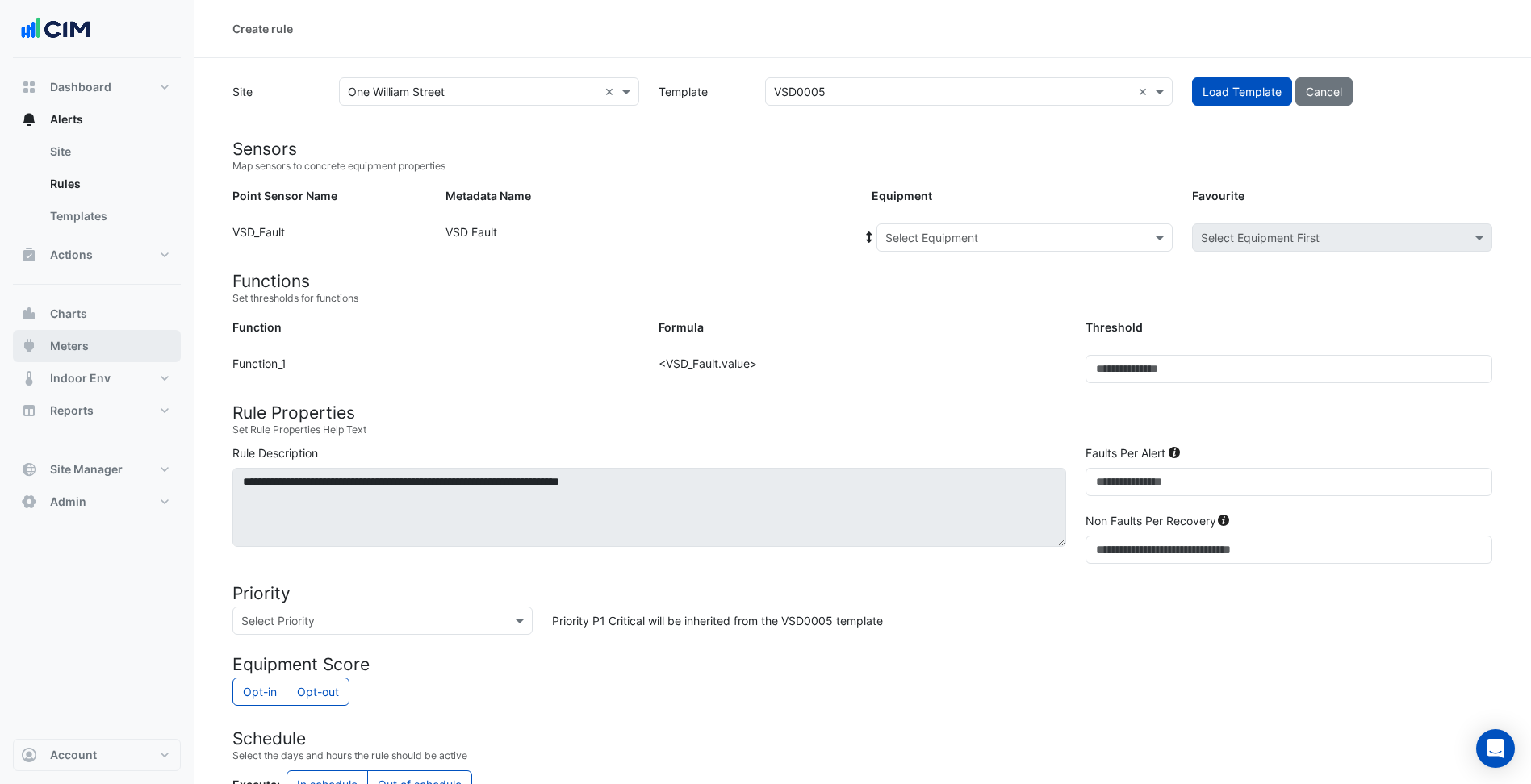 click on "Meters" at bounding box center [97, 346] 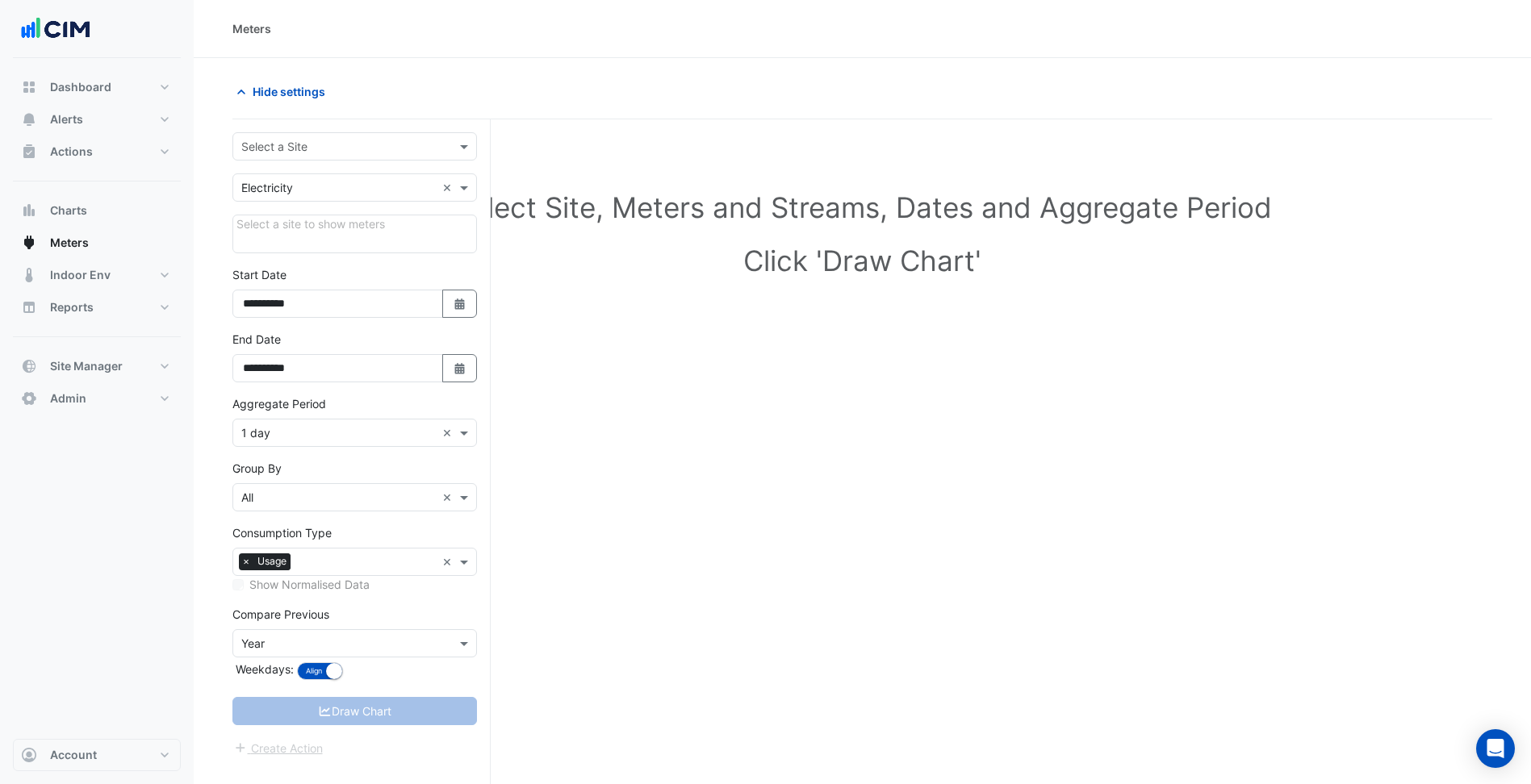 click at bounding box center (338, 147) 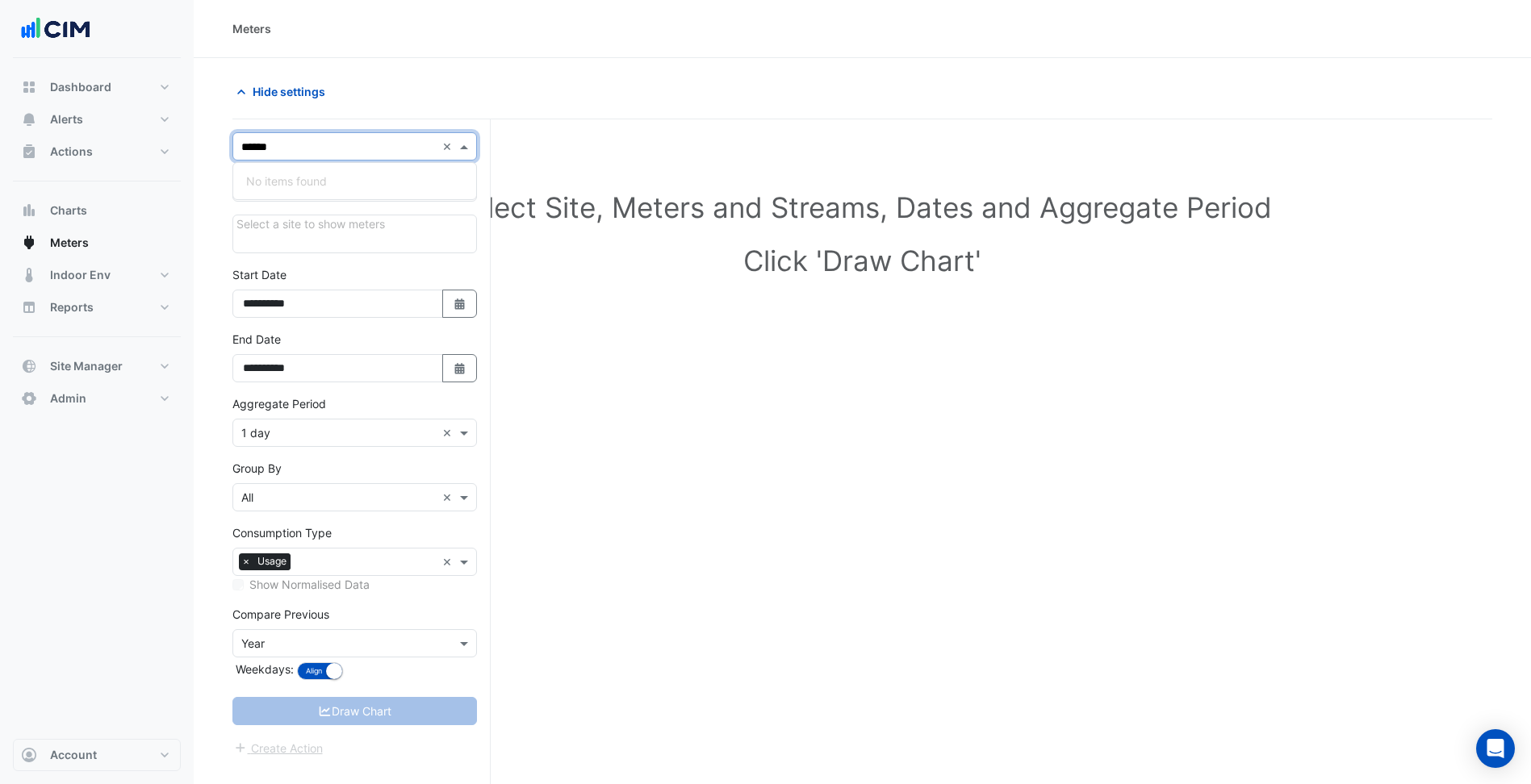 type on "*****" 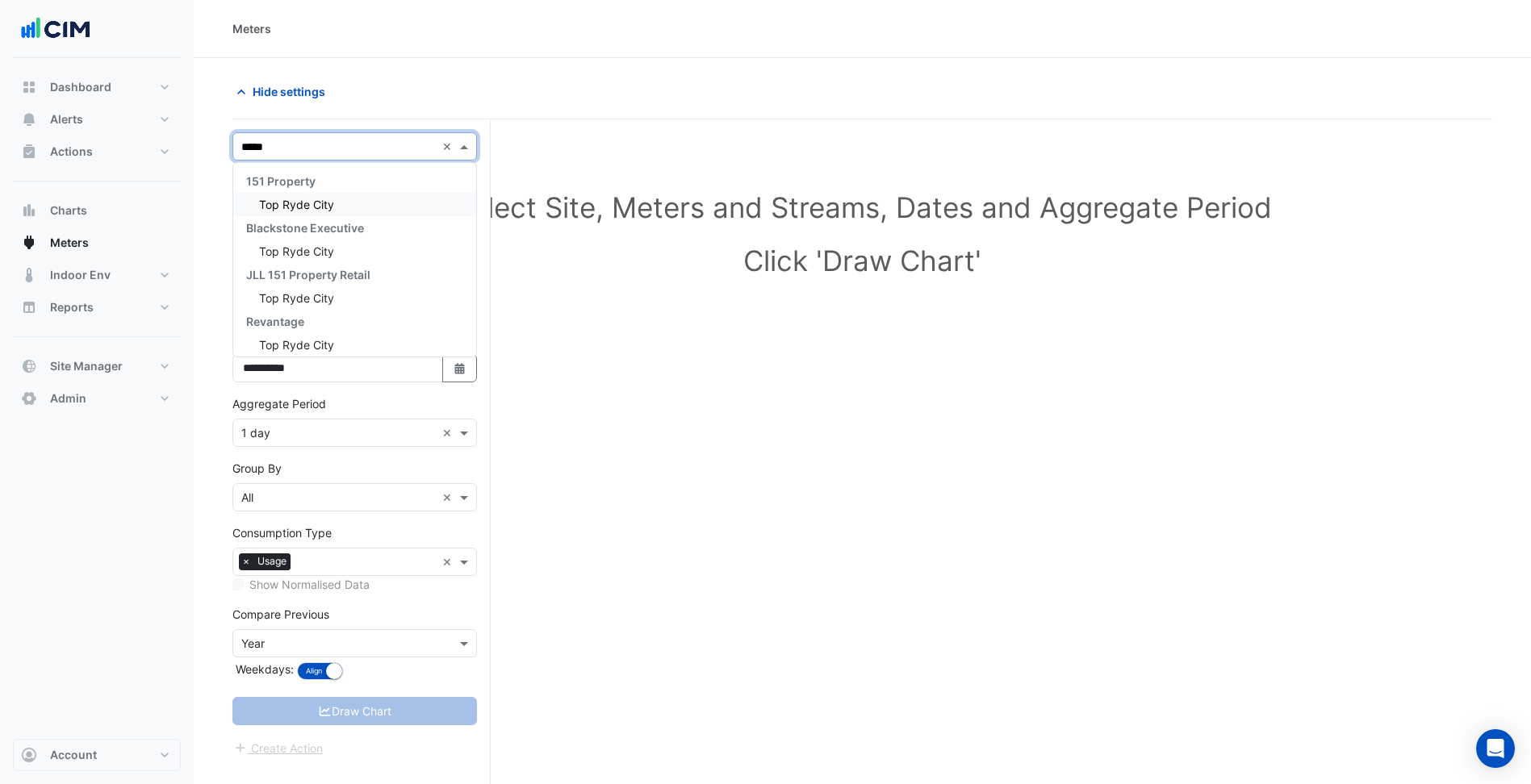 type 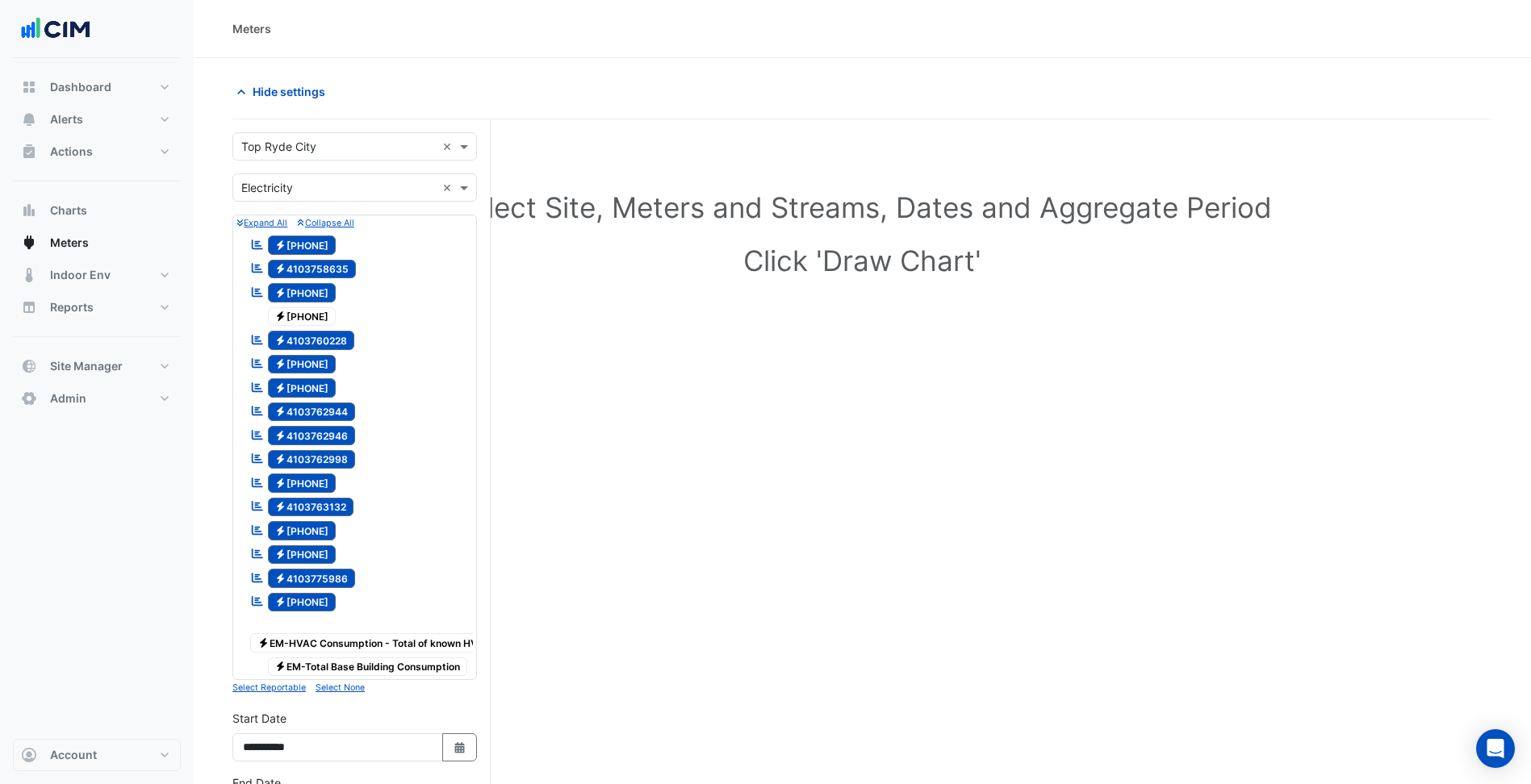 click on "Electricity
4103760226" at bounding box center (302, 317) 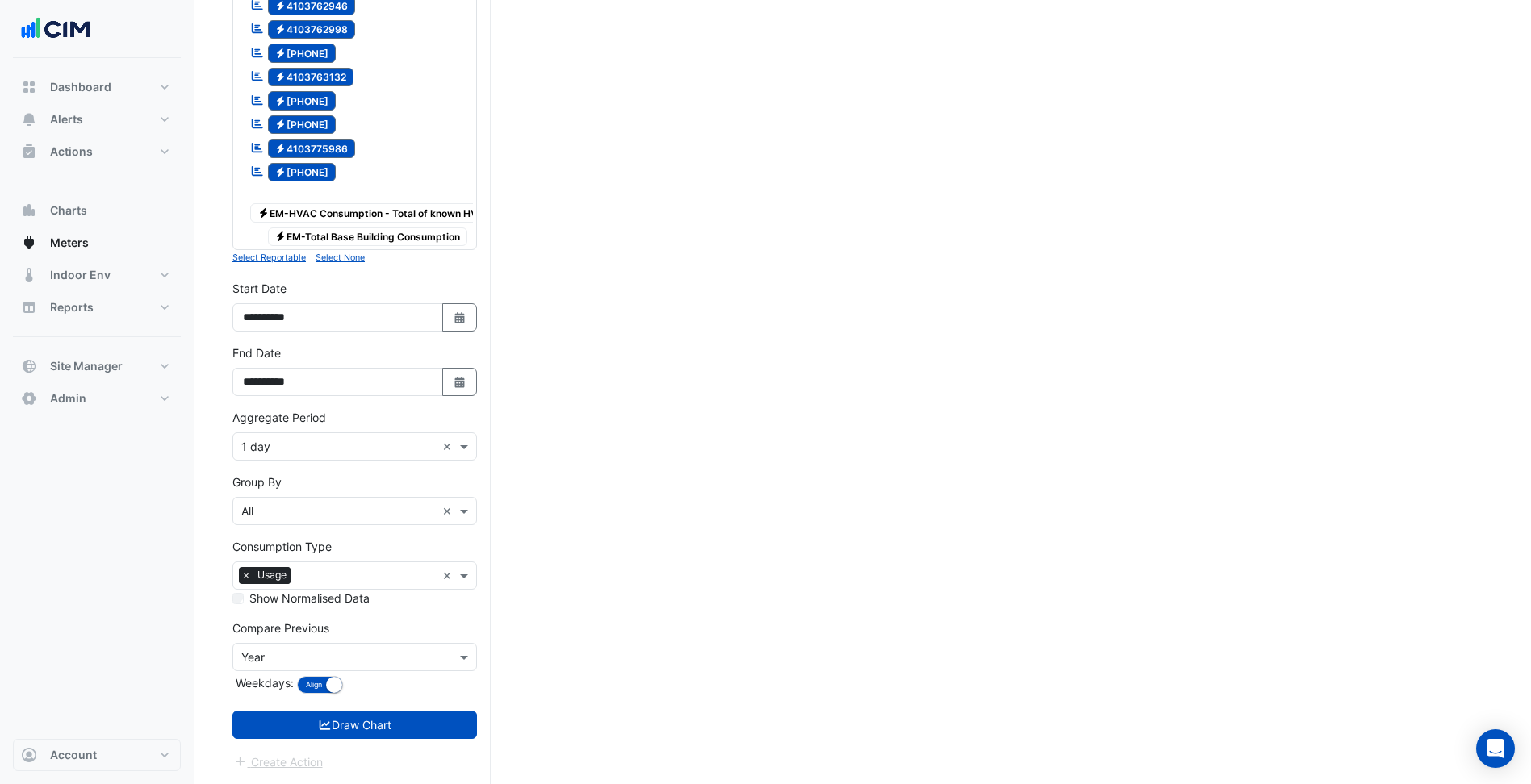 scroll, scrollTop: 459, scrollLeft: 0, axis: vertical 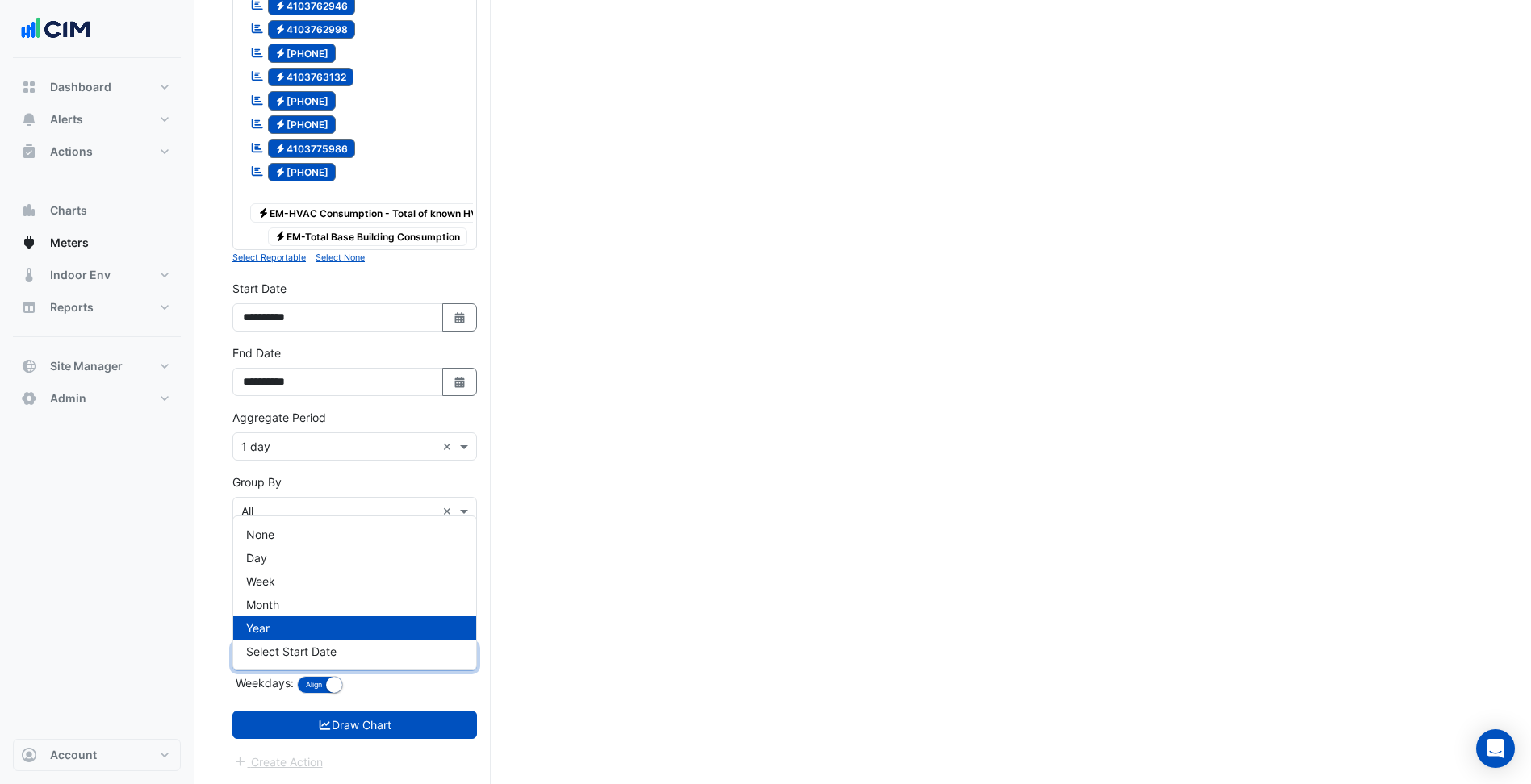 click on "Year" at bounding box center [354, 628] 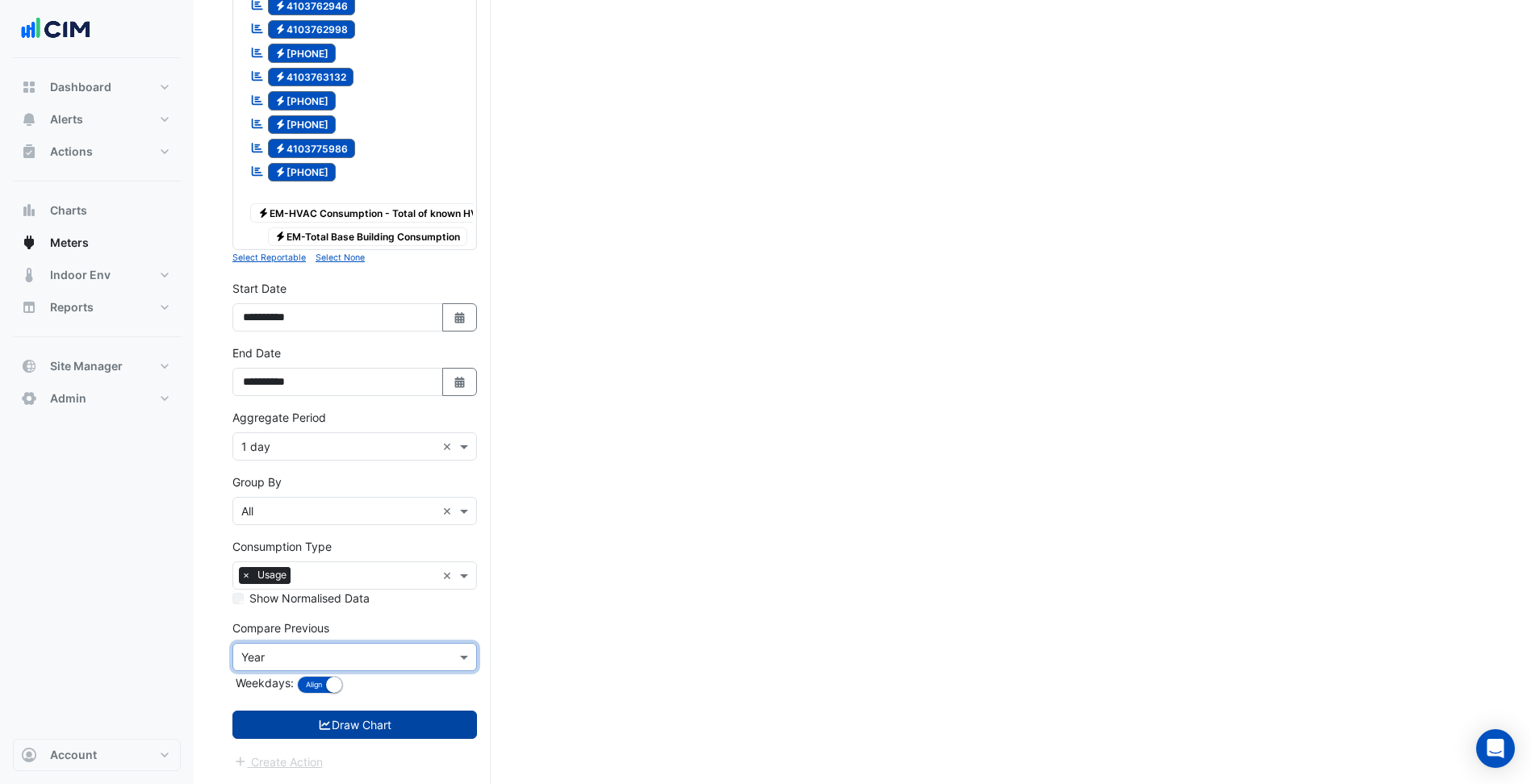 click on "Draw Chart" at bounding box center (354, 724) 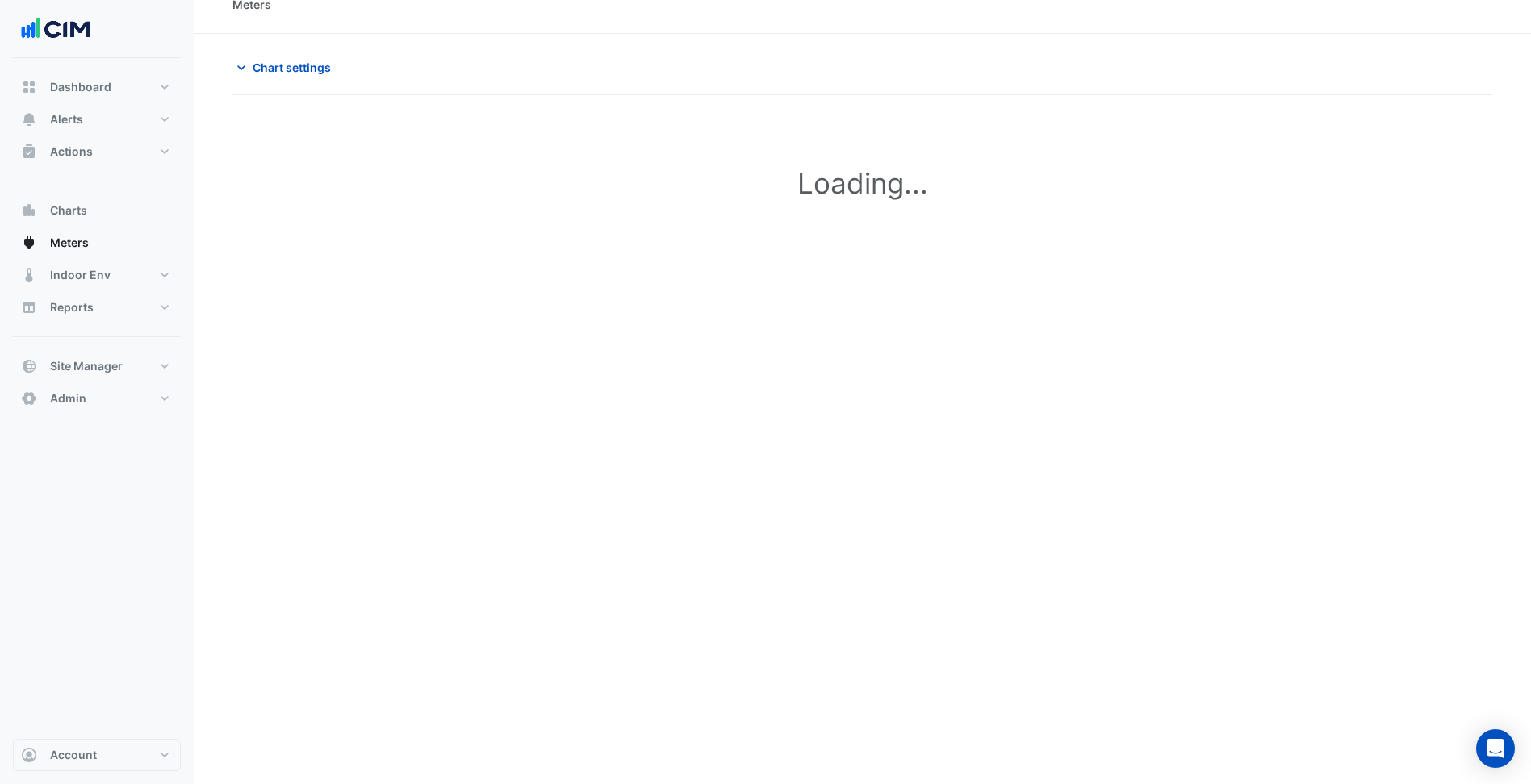 scroll, scrollTop: 0, scrollLeft: 0, axis: both 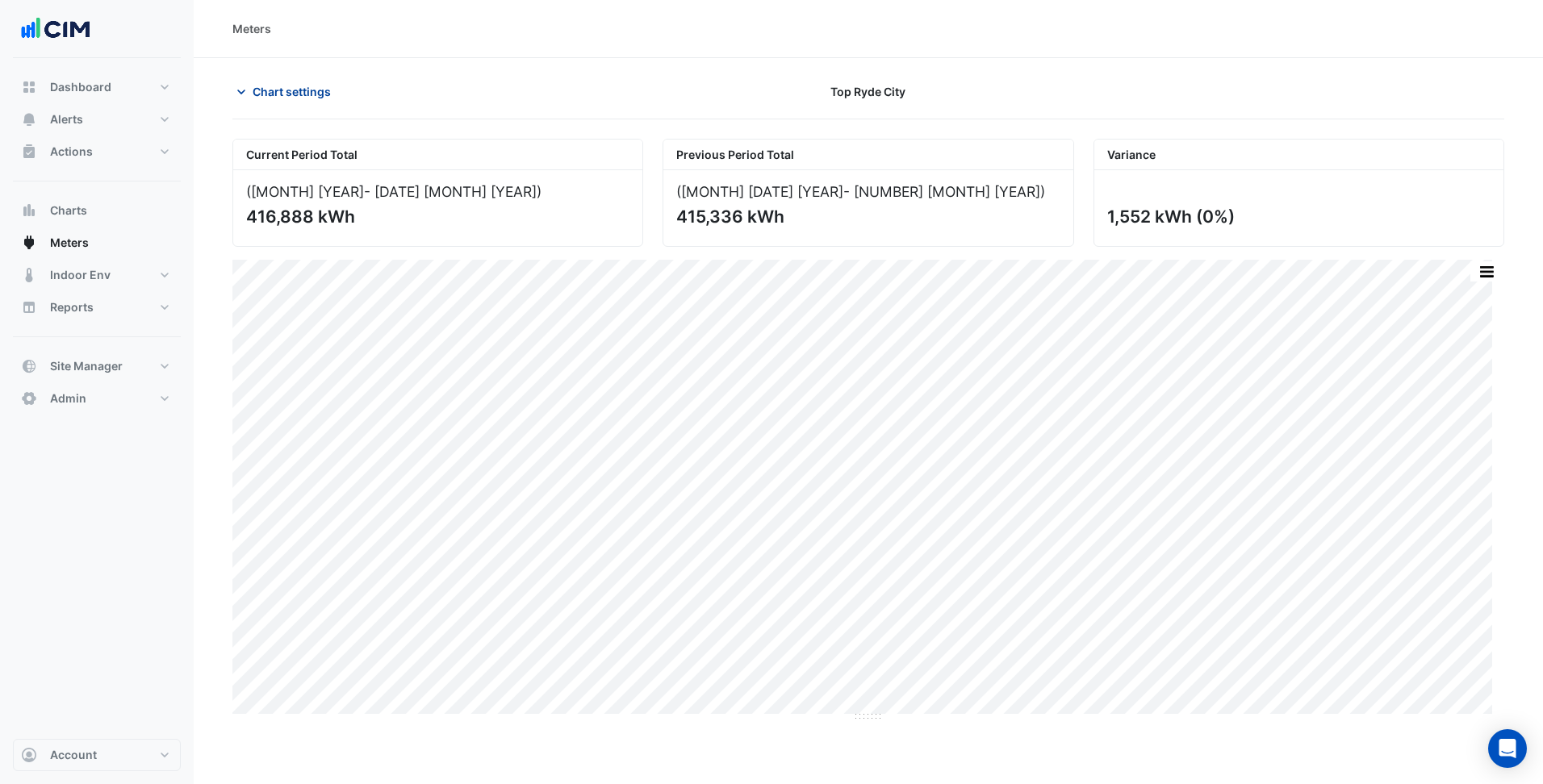 click on "Chart settings" 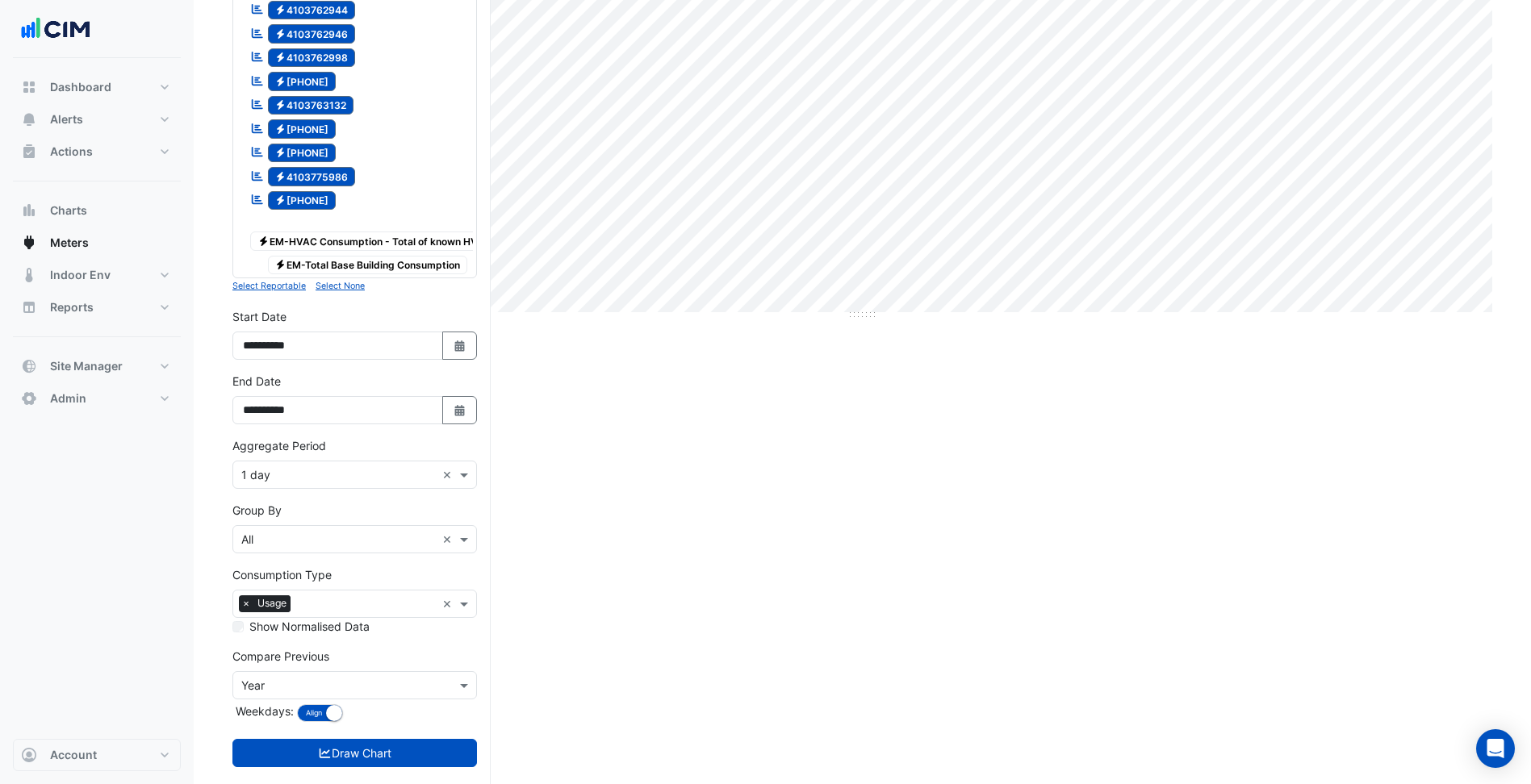 scroll, scrollTop: 403, scrollLeft: 0, axis: vertical 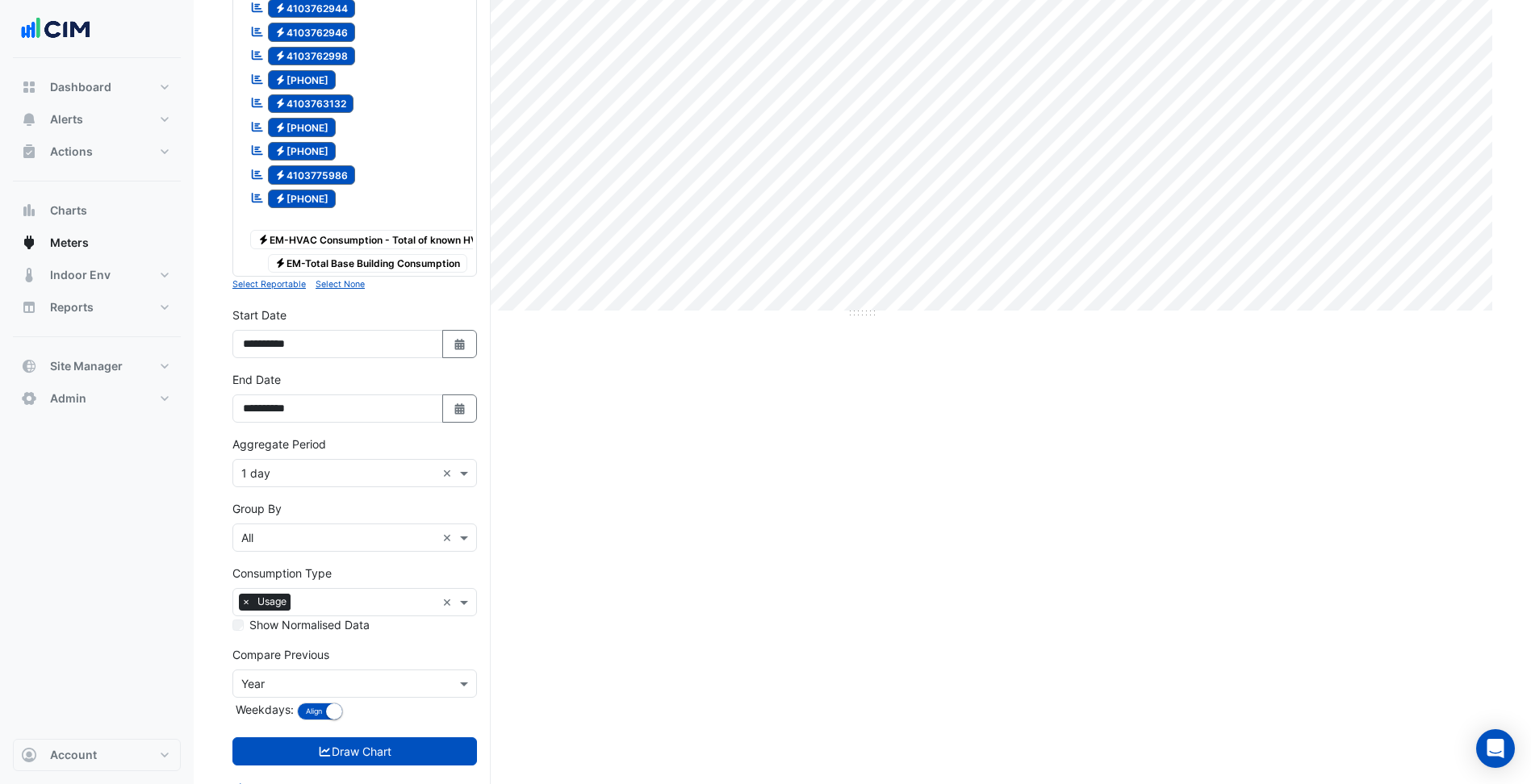 click at bounding box center (338, 473) 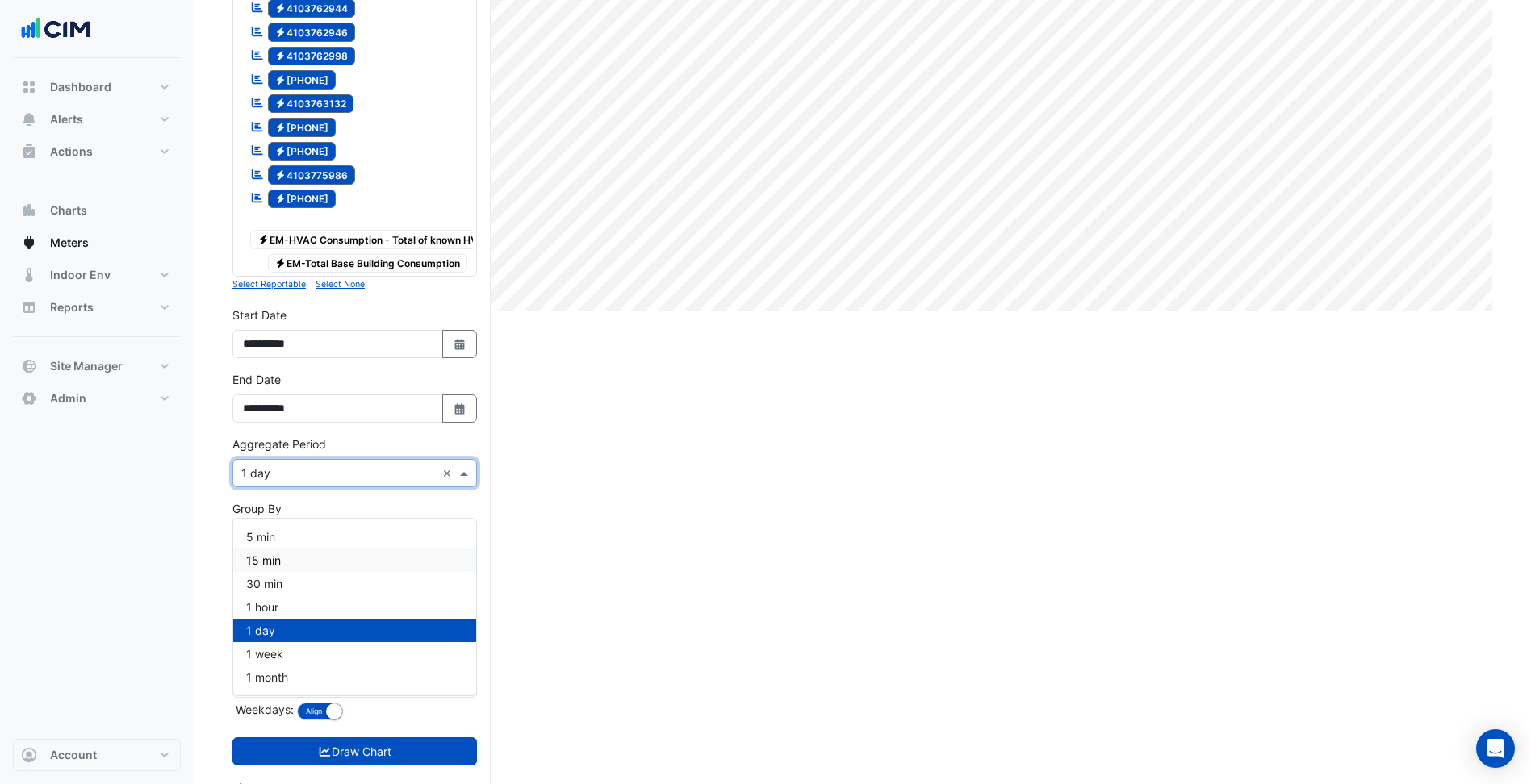 click on "15 min" at bounding box center [354, 560] 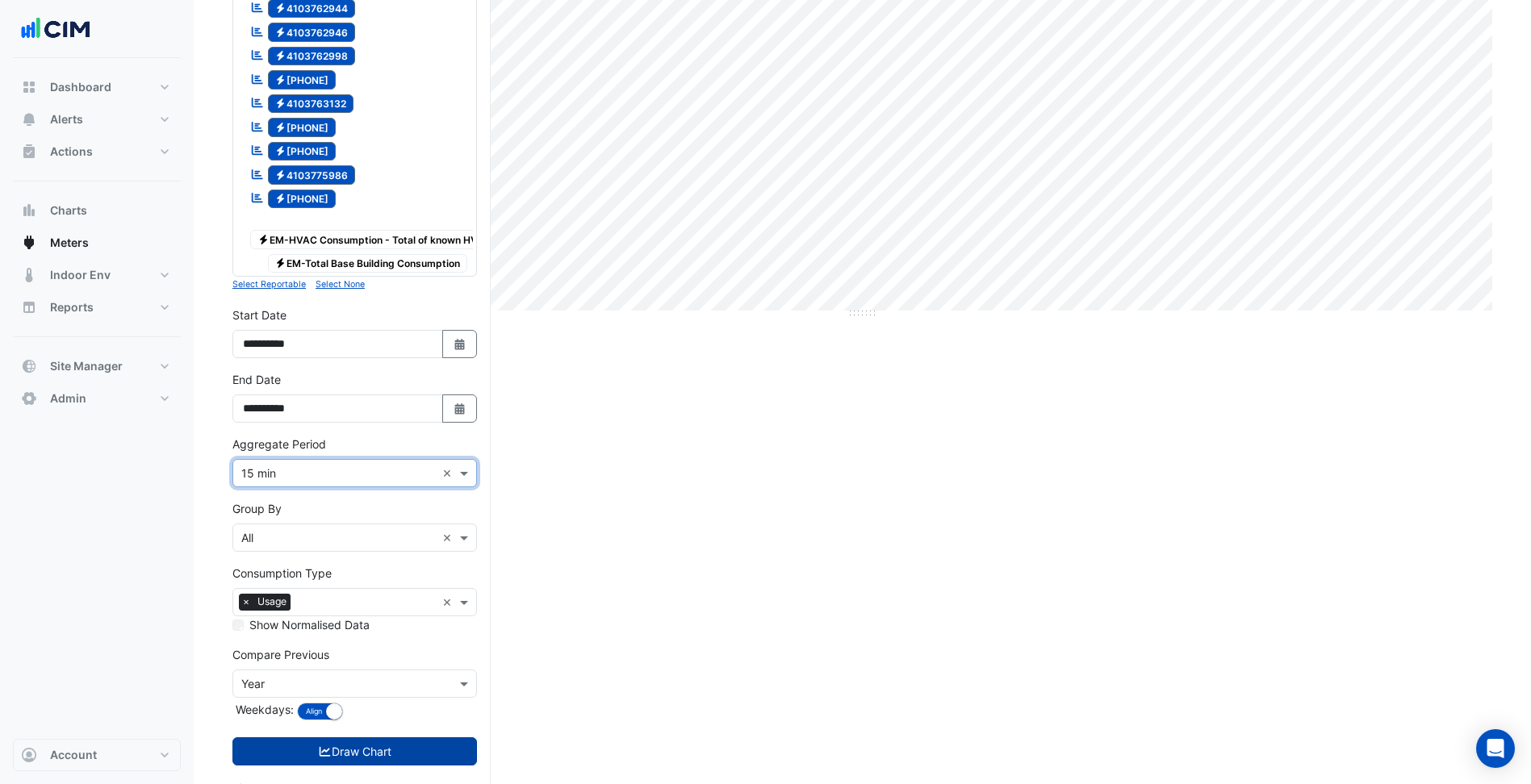 click on "Draw Chart" at bounding box center [354, 751] 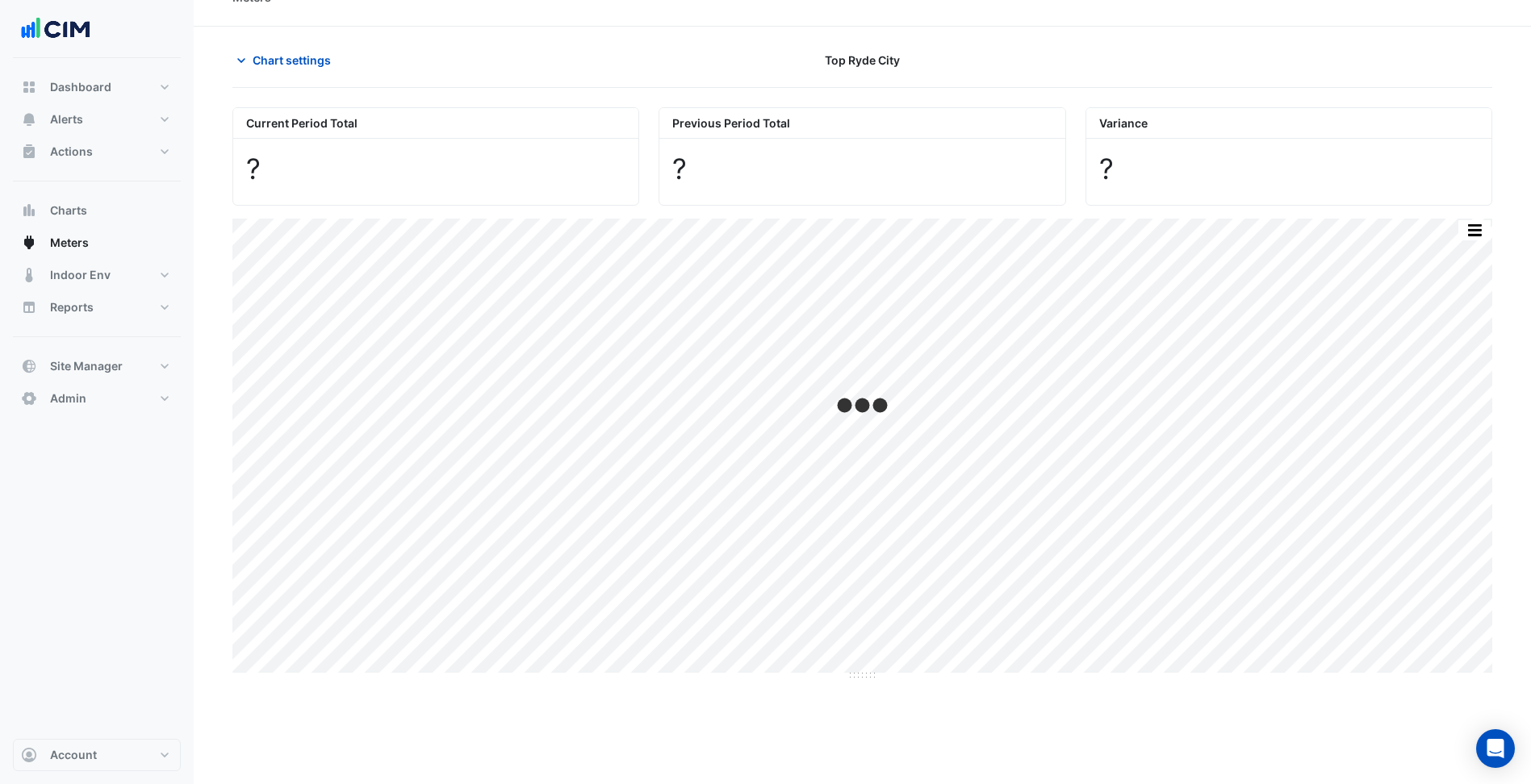scroll, scrollTop: 0, scrollLeft: 0, axis: both 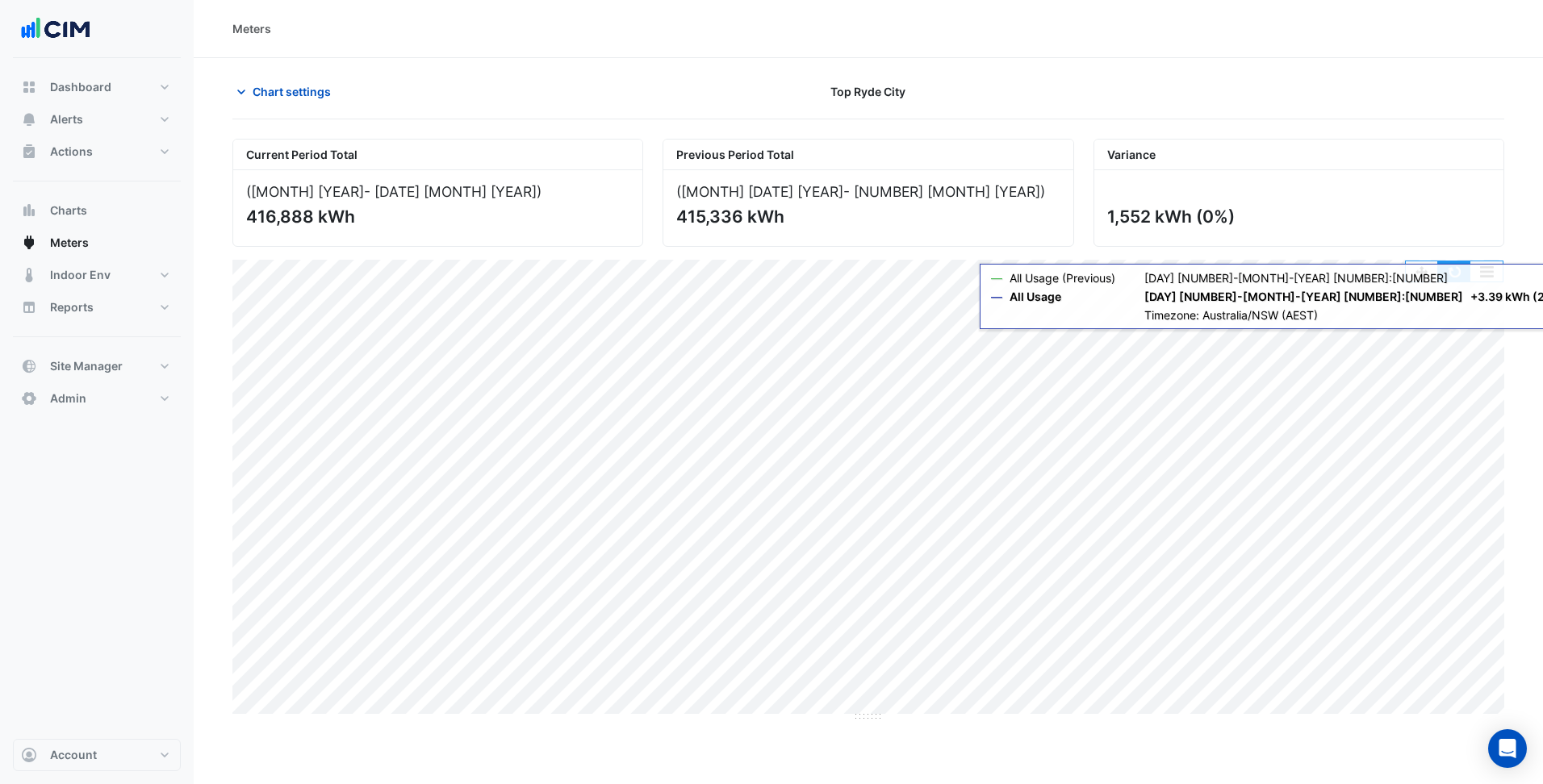 click 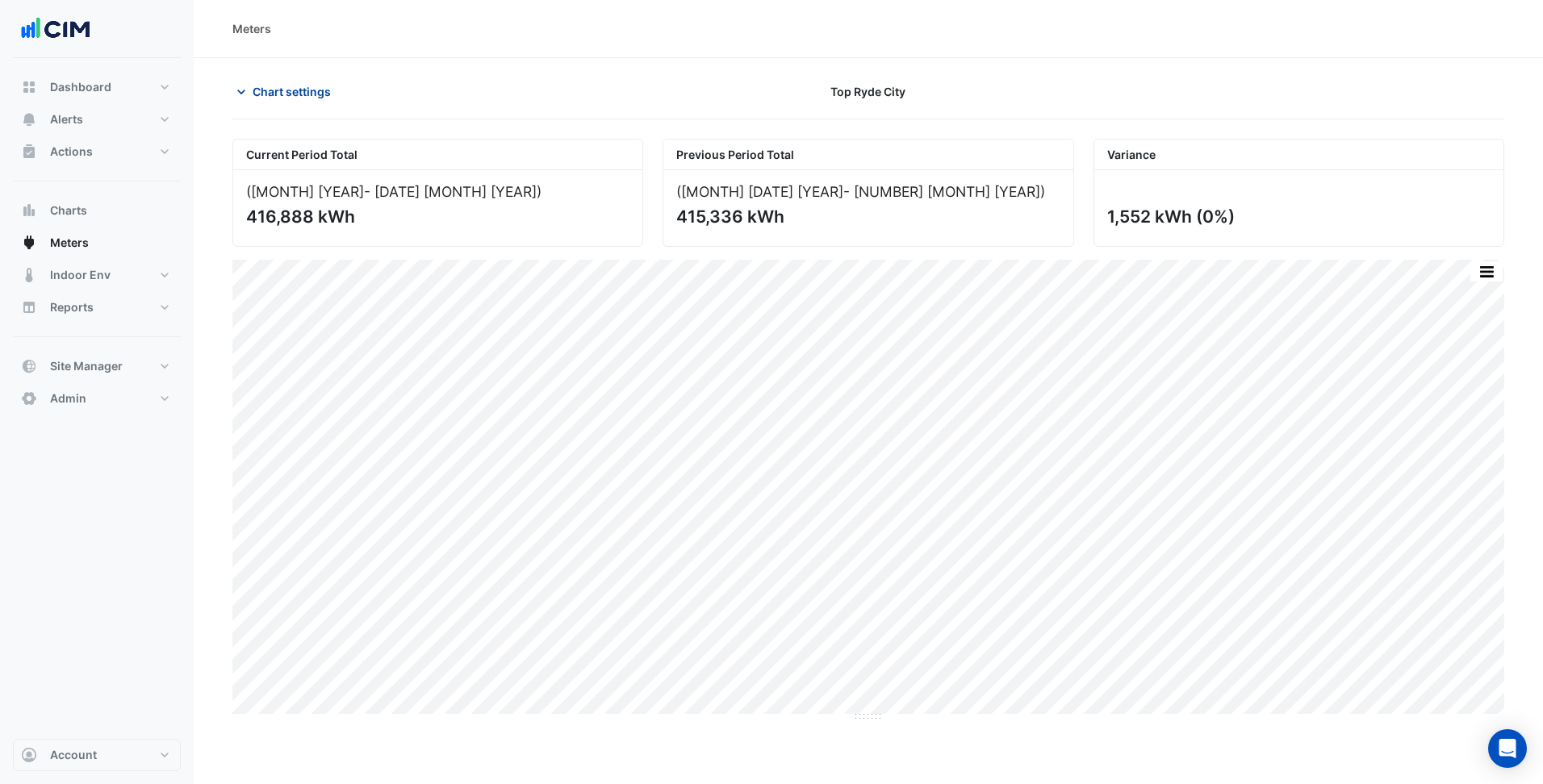 click on "Chart settings" 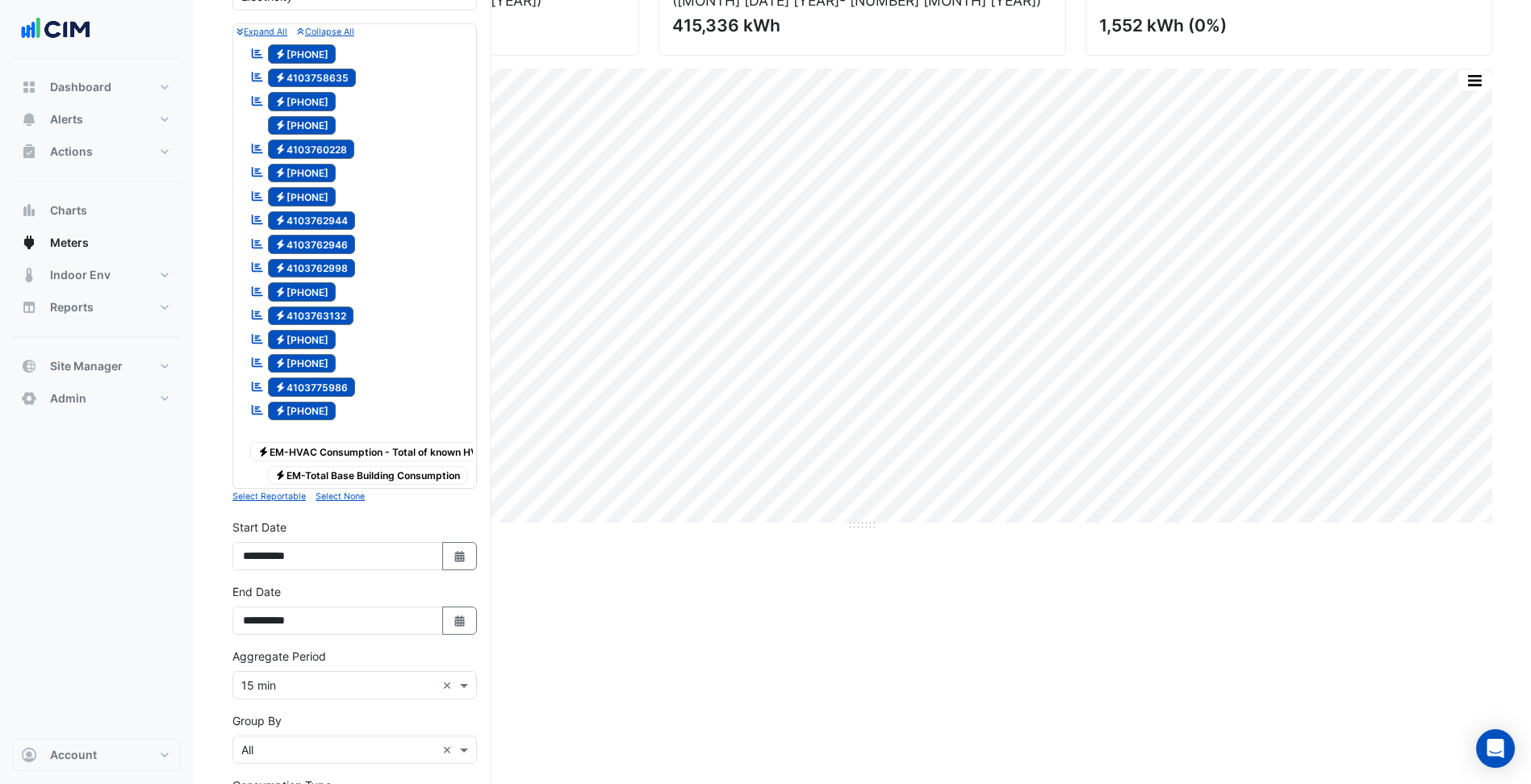 scroll, scrollTop: 242, scrollLeft: 0, axis: vertical 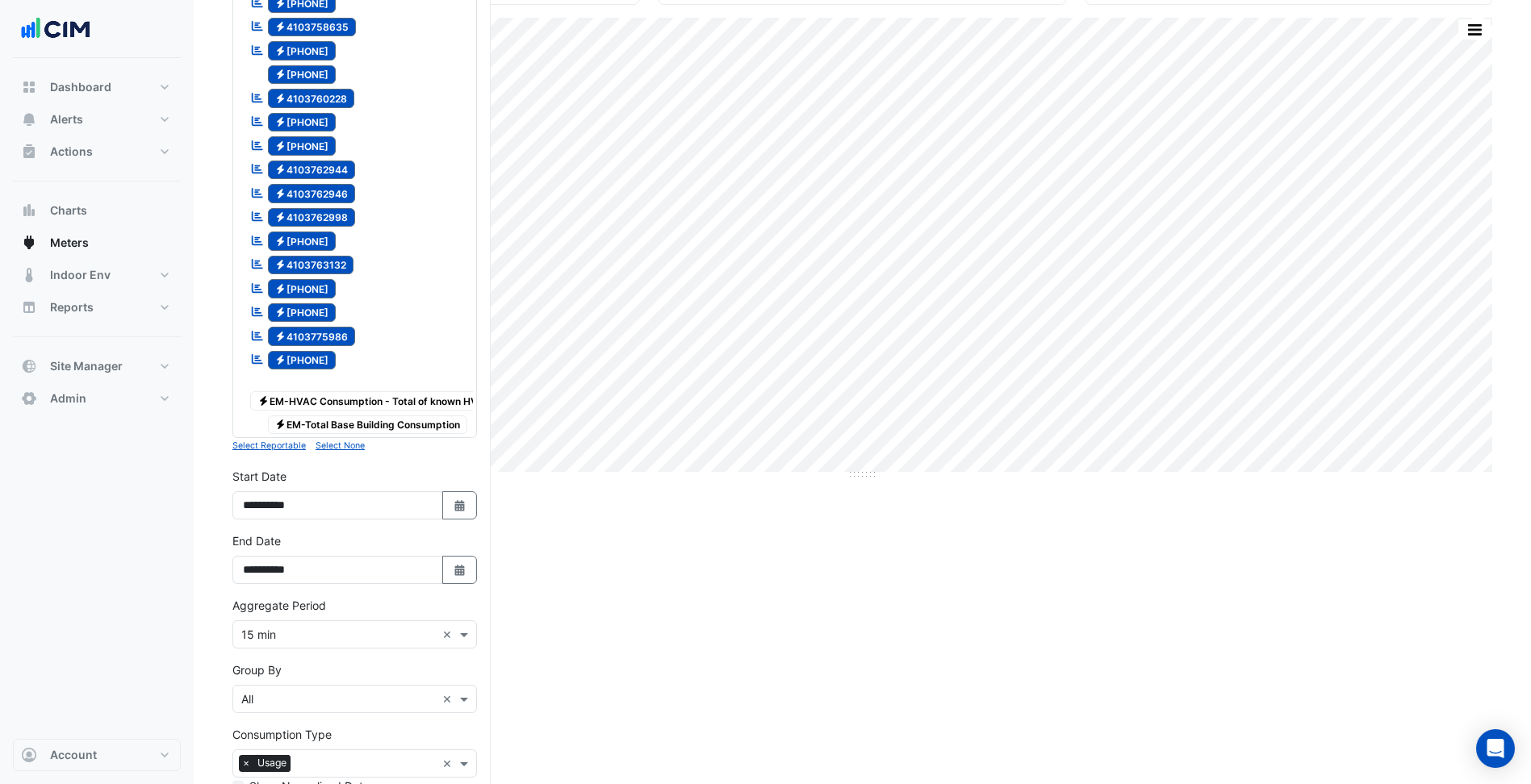 click at bounding box center [338, 635] 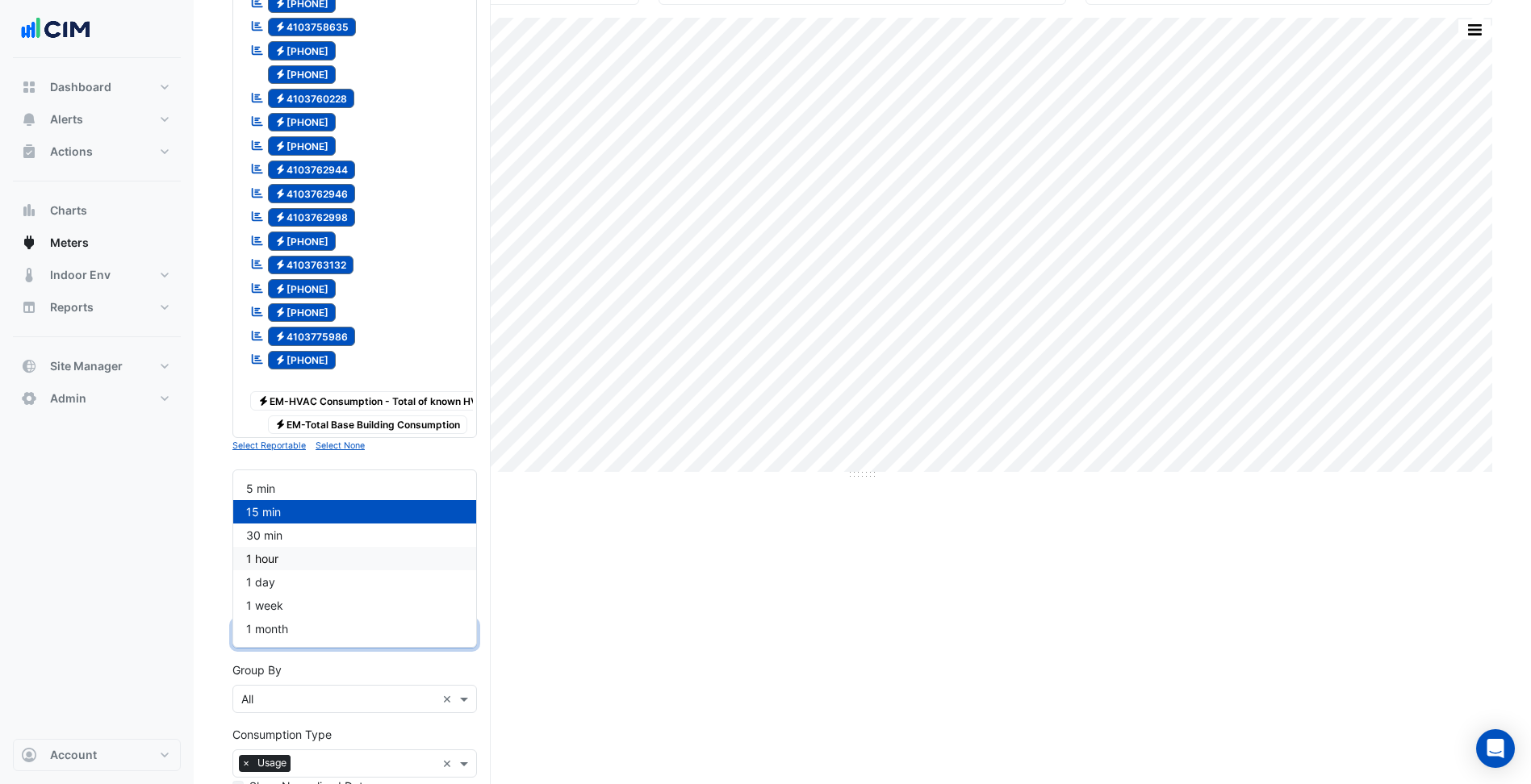 click on "1 hour" at bounding box center (354, 558) 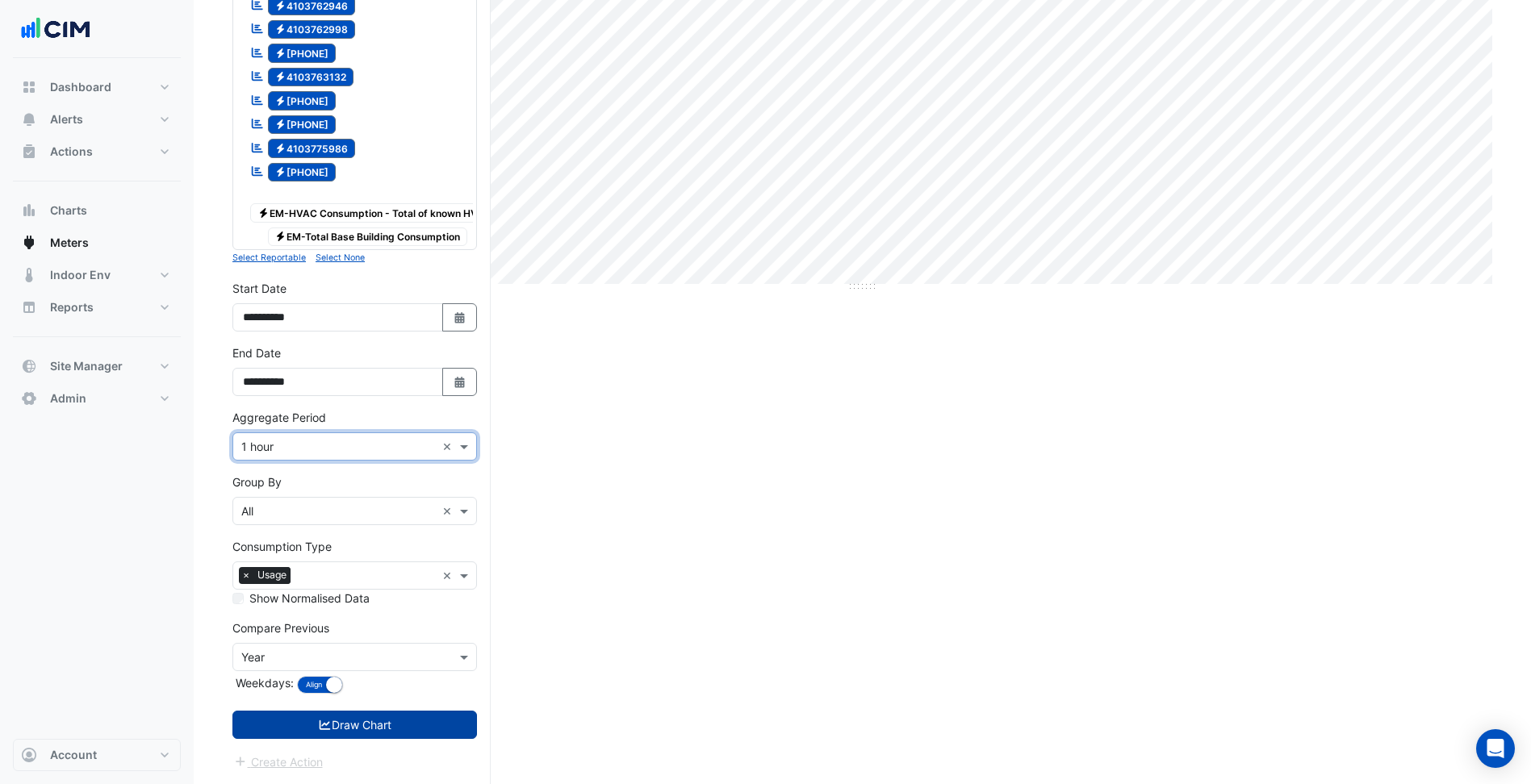 click on "Draw Chart" at bounding box center [354, 724] 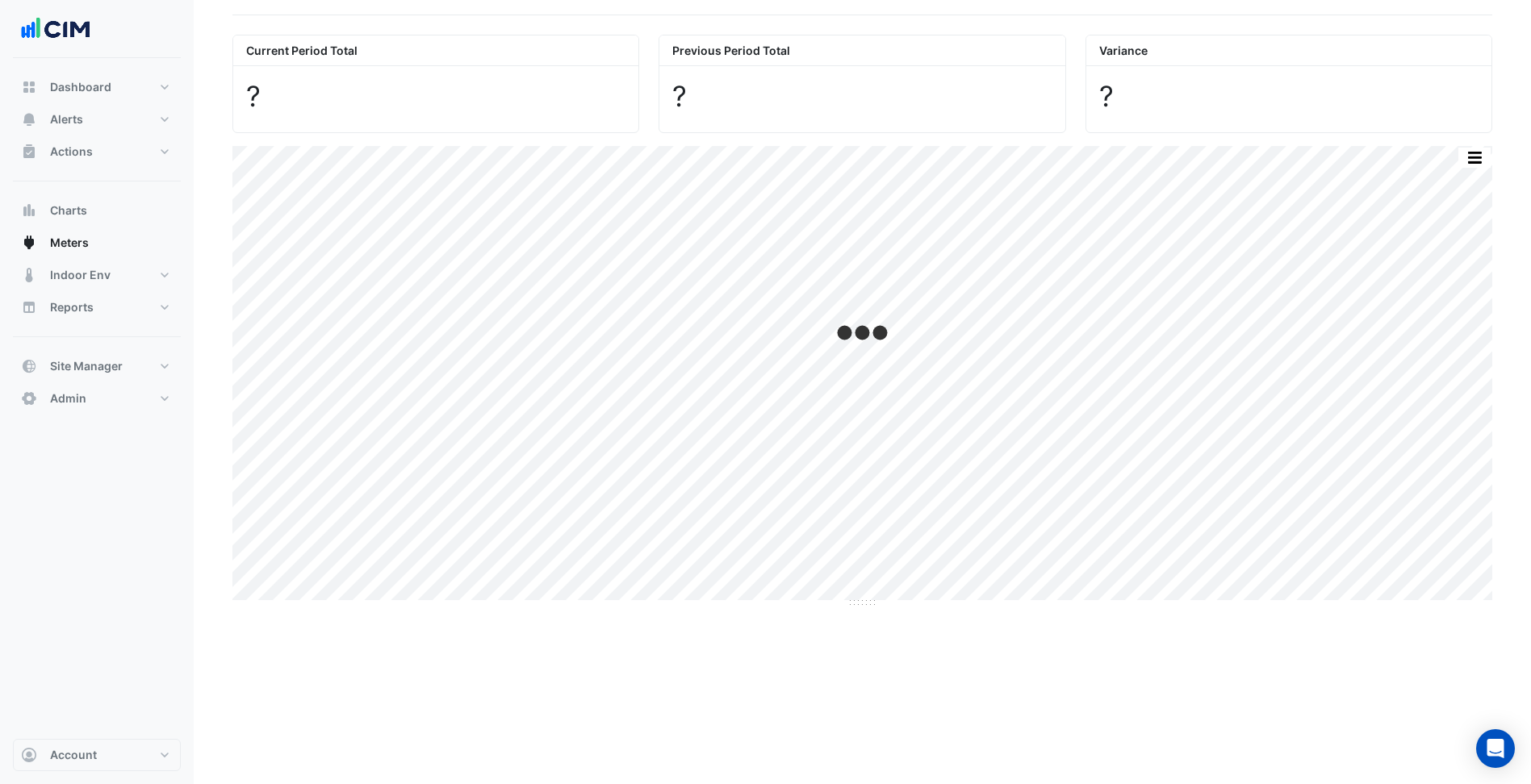 scroll, scrollTop: 0, scrollLeft: 0, axis: both 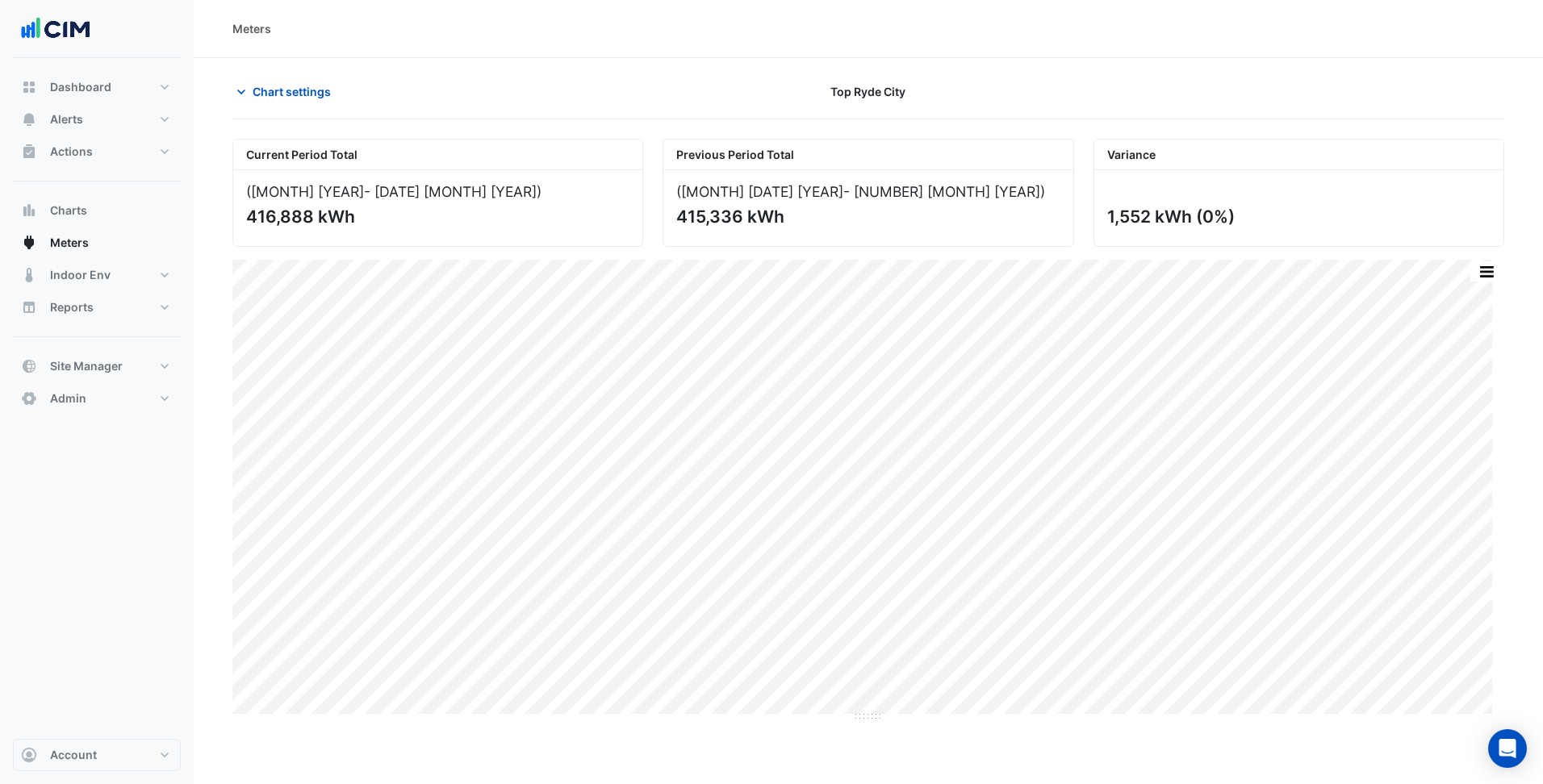 click 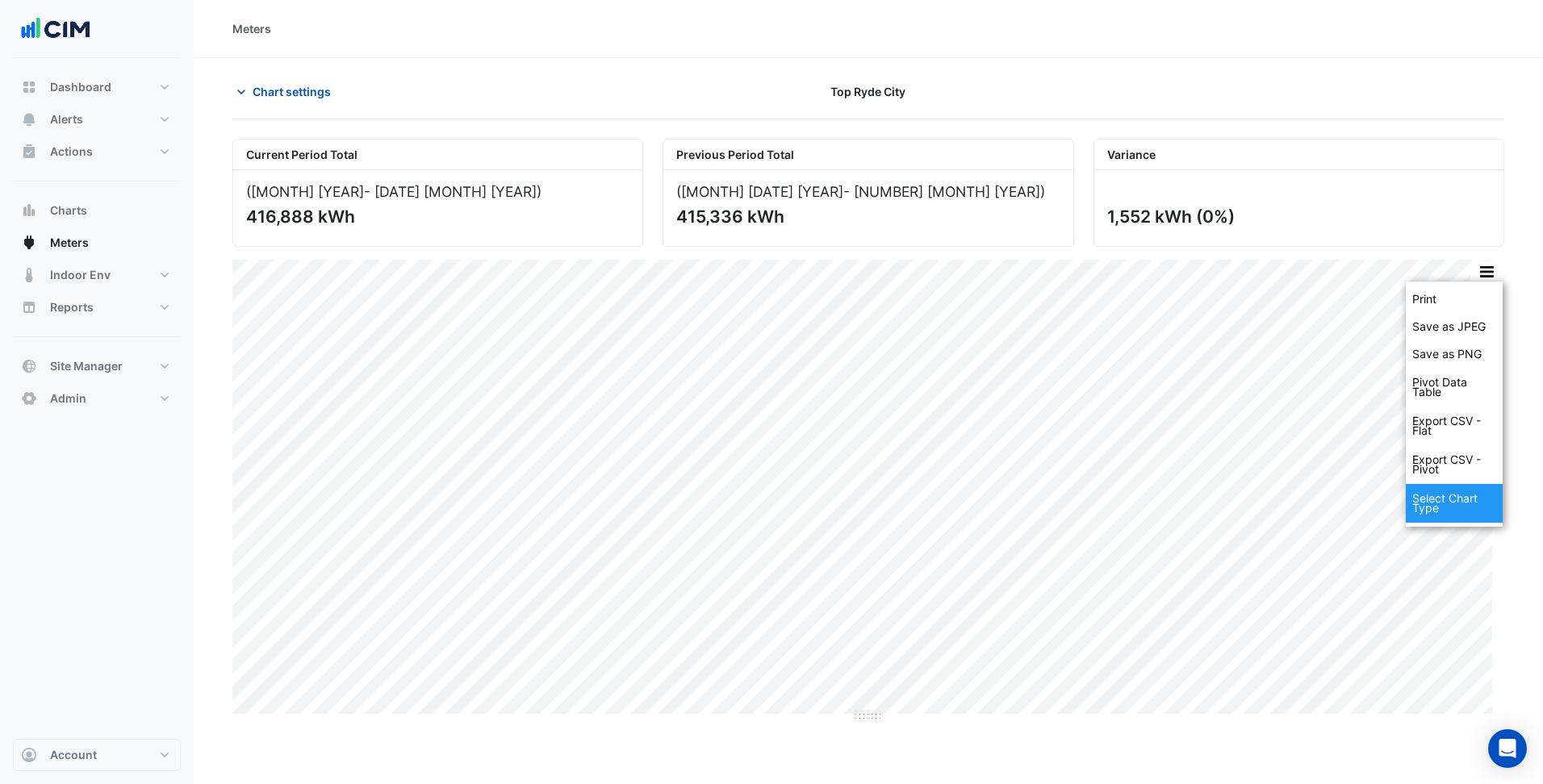 click on "Select Chart Type" 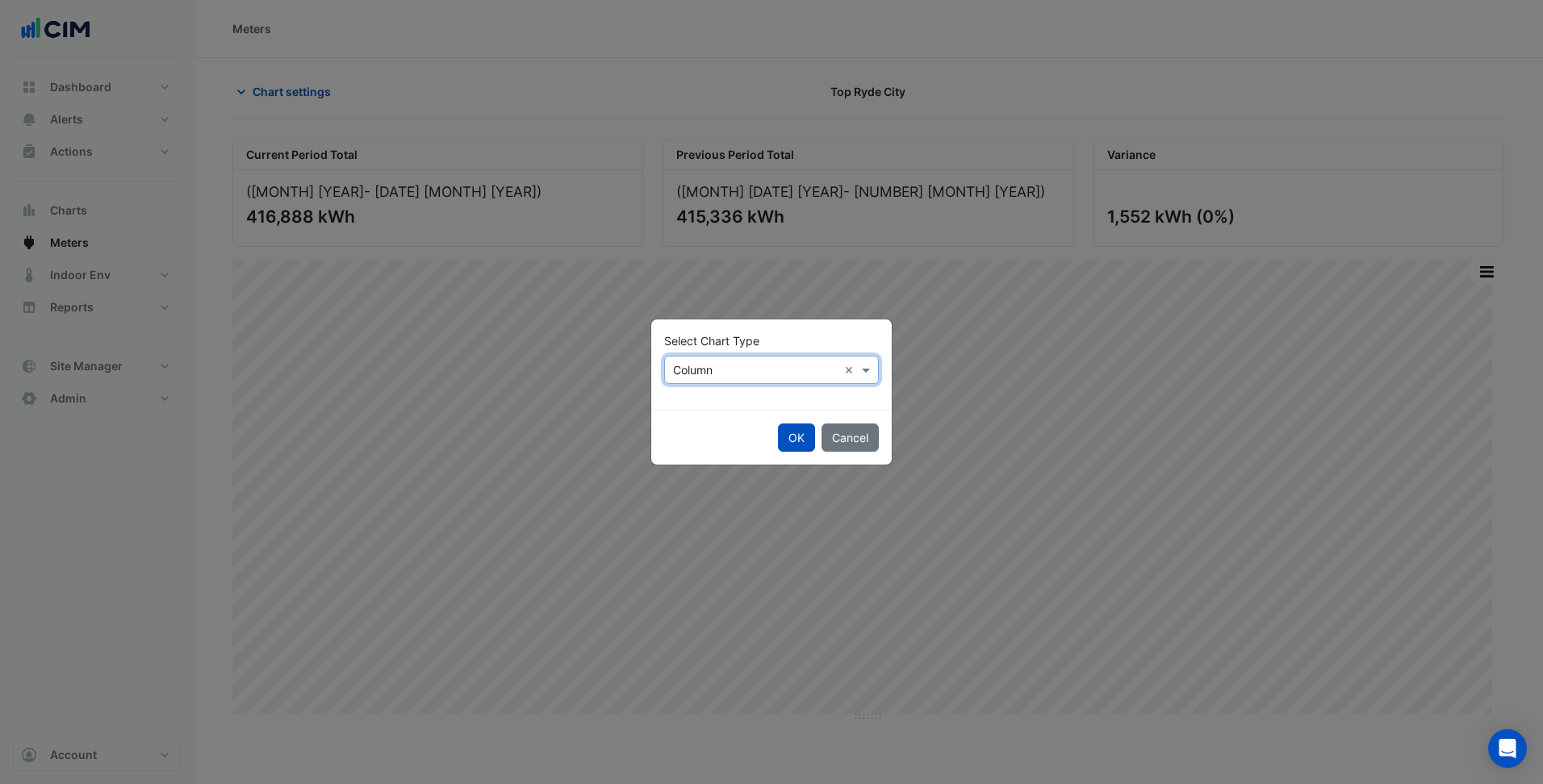 click at bounding box center (755, 370) 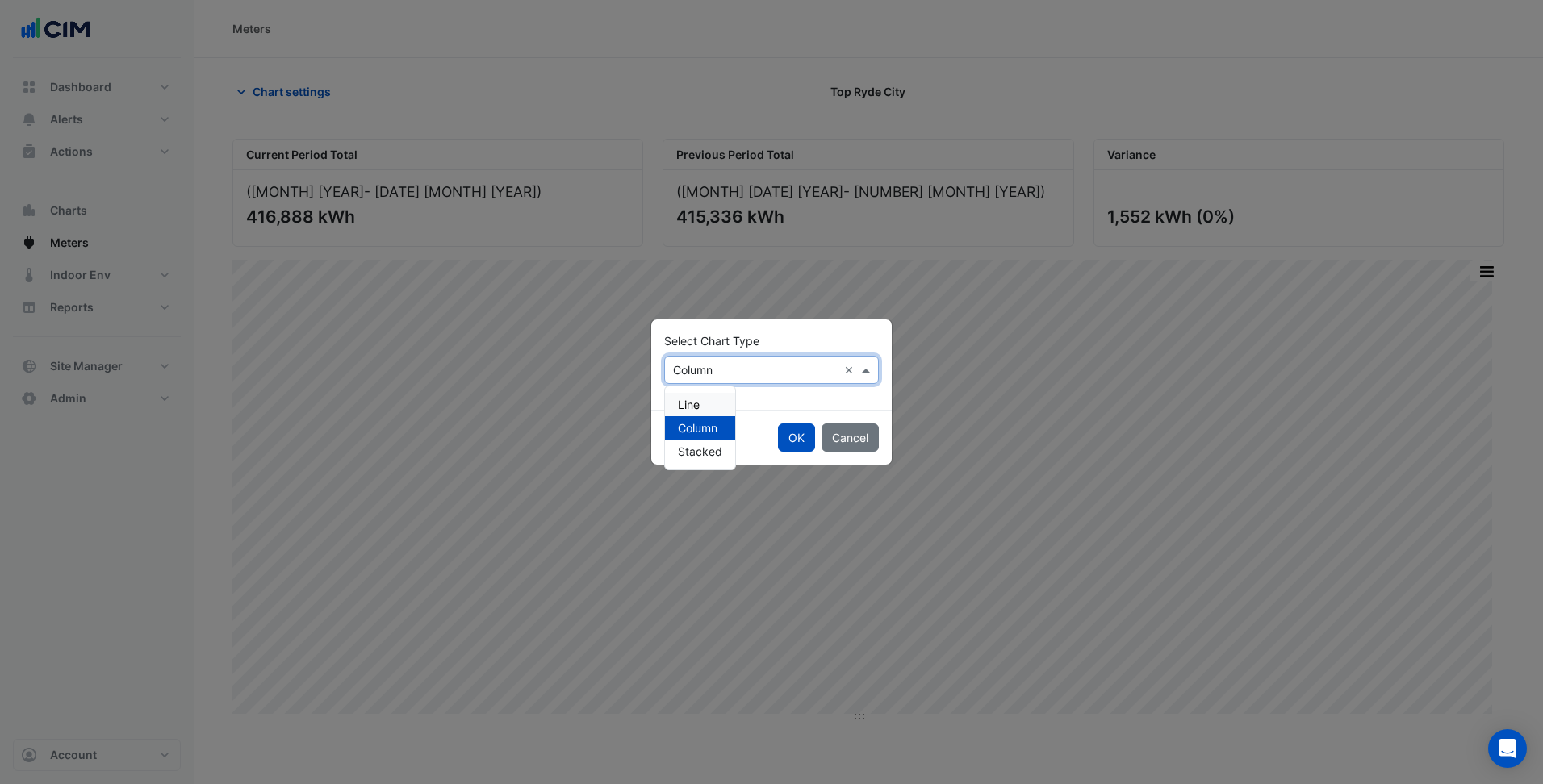 click on "Line" at bounding box center (688, 404) 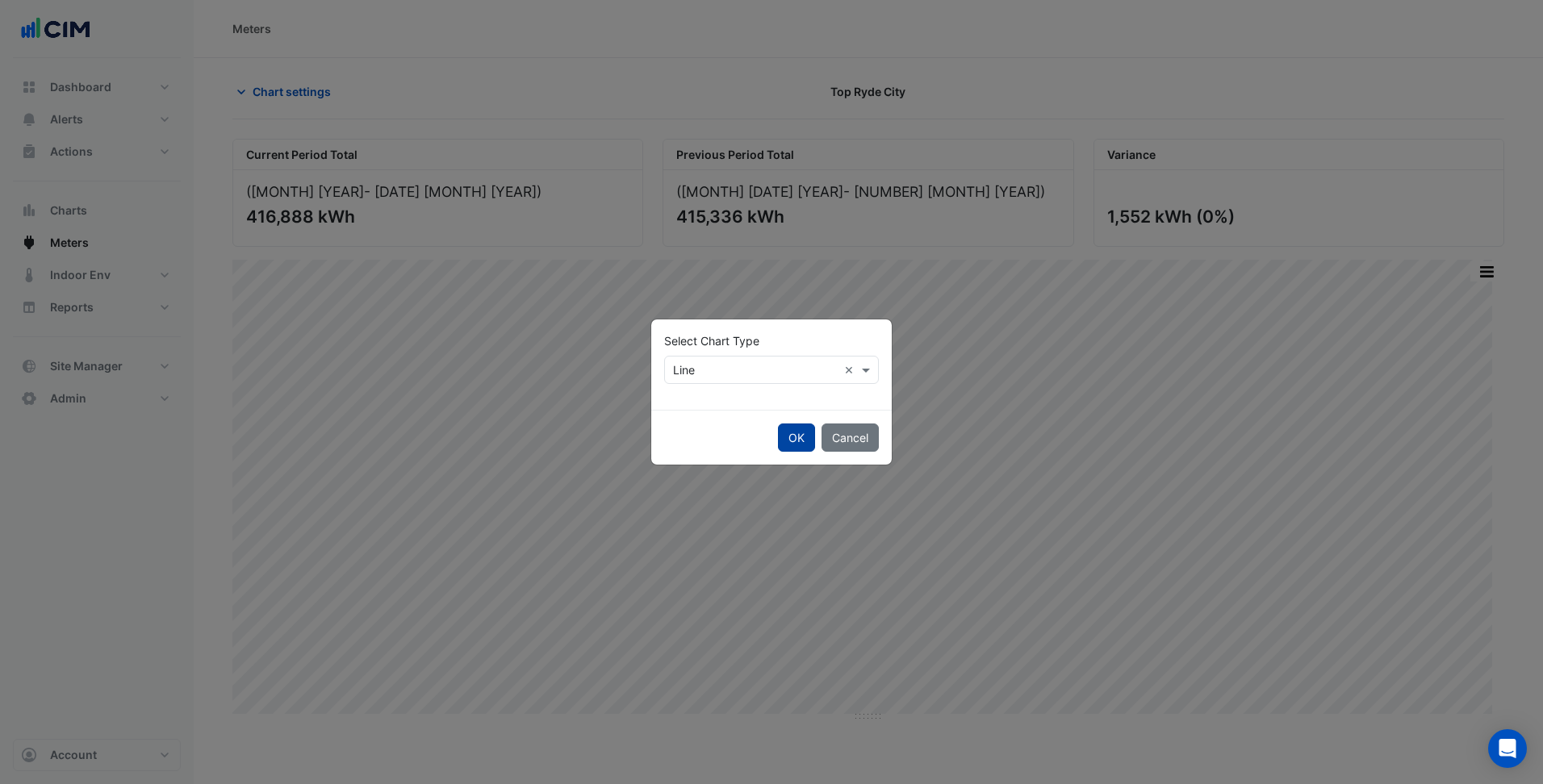 click on "OK" 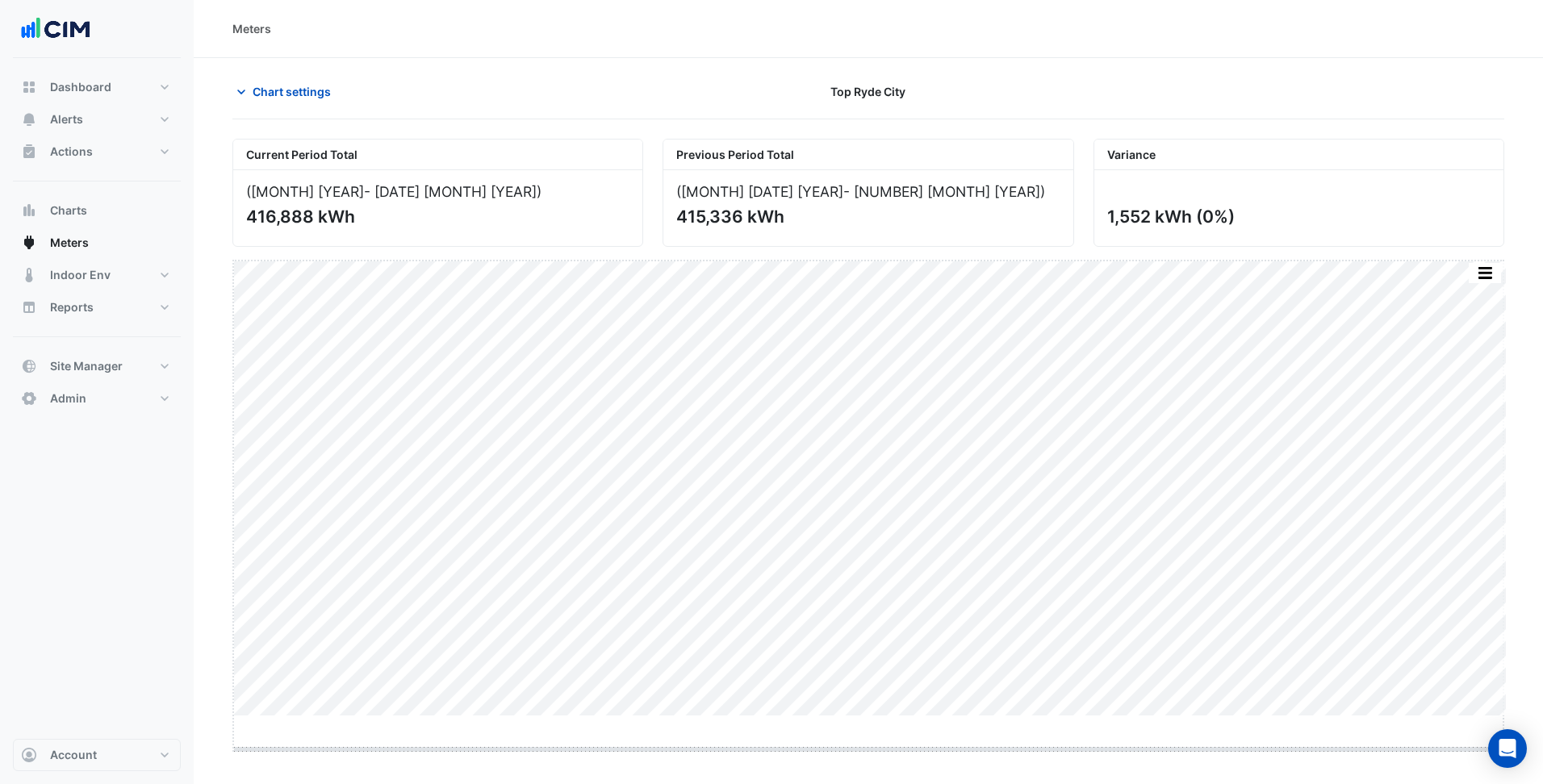 drag, startPoint x: 868, startPoint y: 715, endPoint x: 873, endPoint y: 744, distance: 29.42788 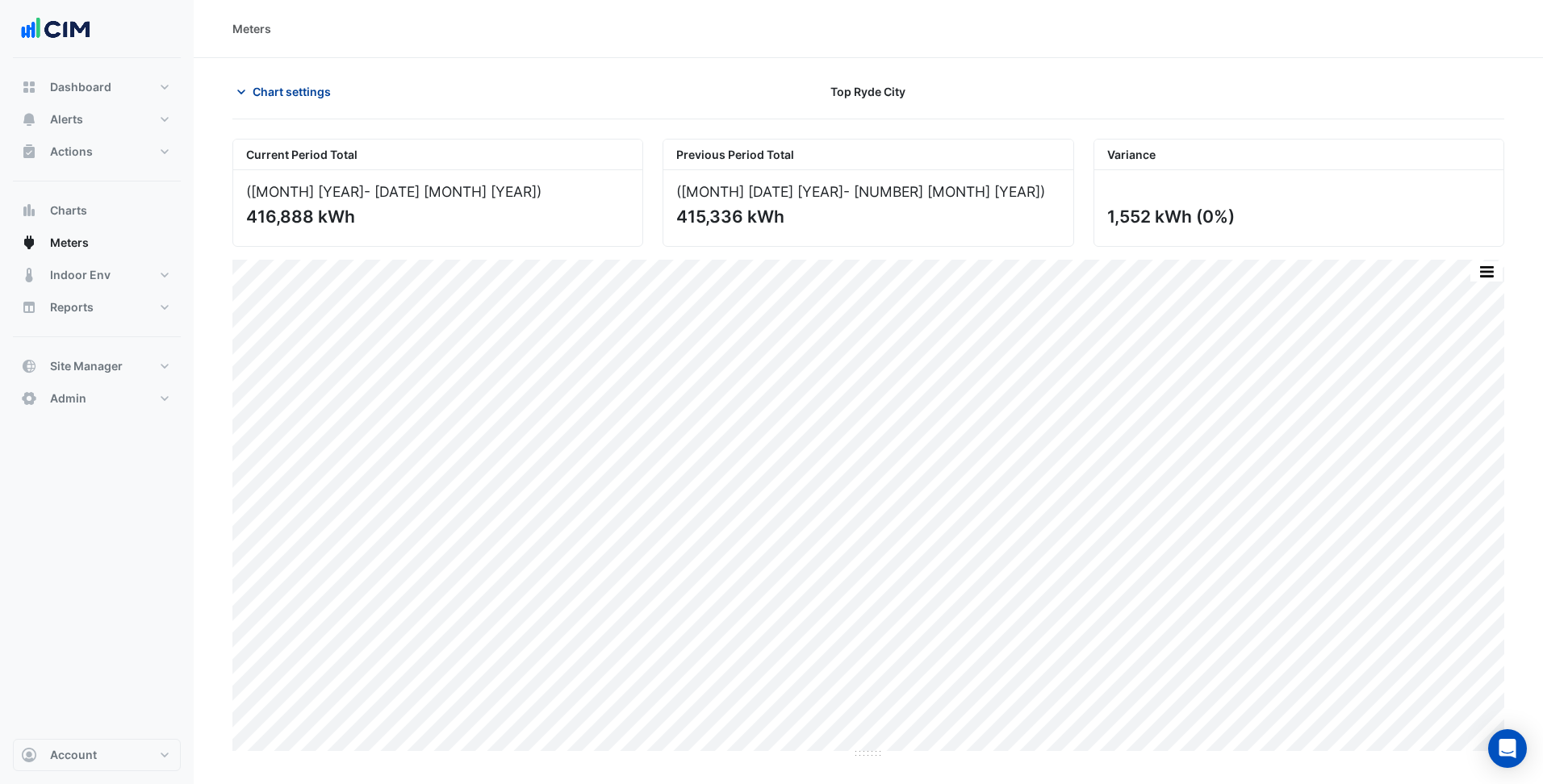 click on "Chart settings" 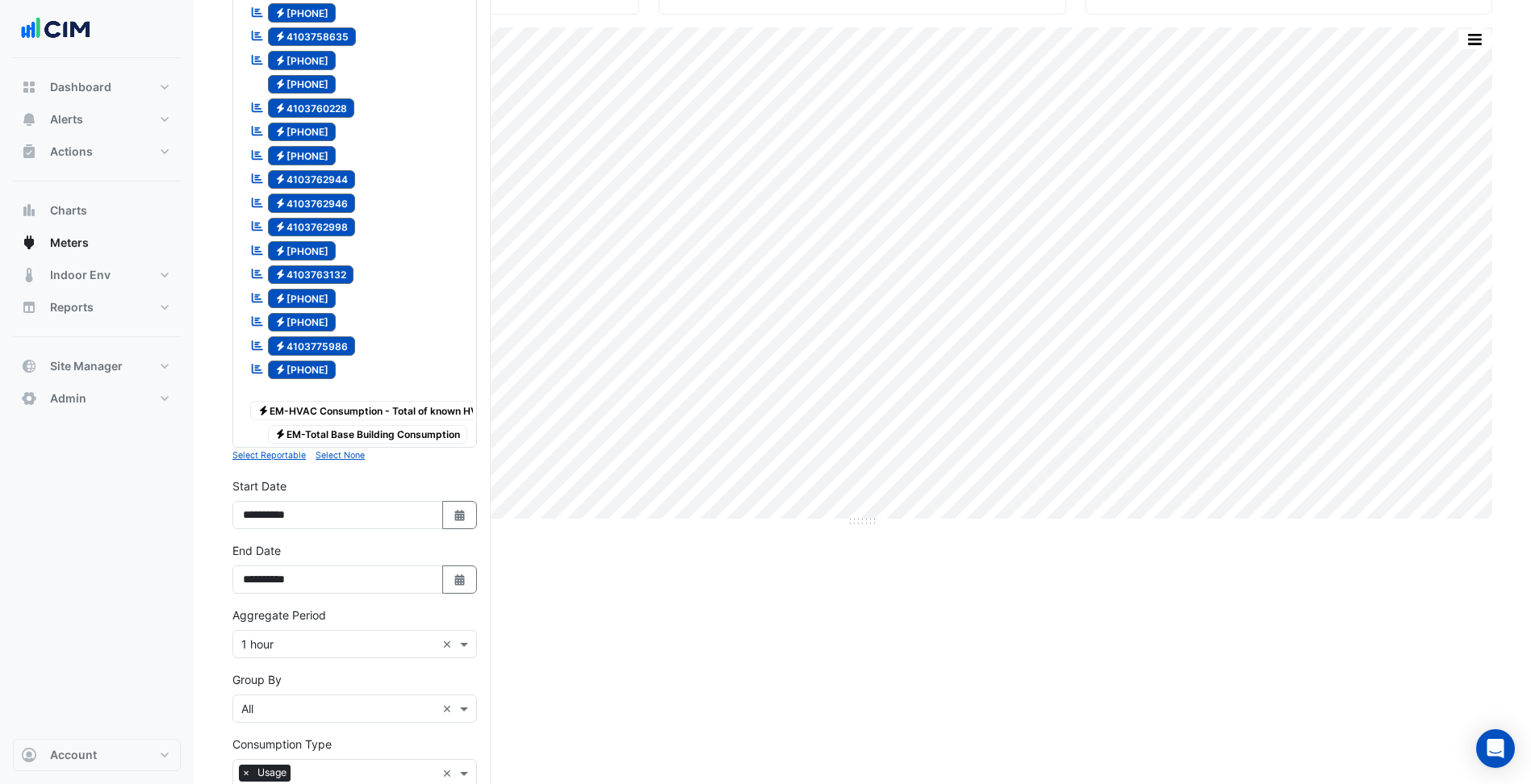 scroll, scrollTop: 459, scrollLeft: 0, axis: vertical 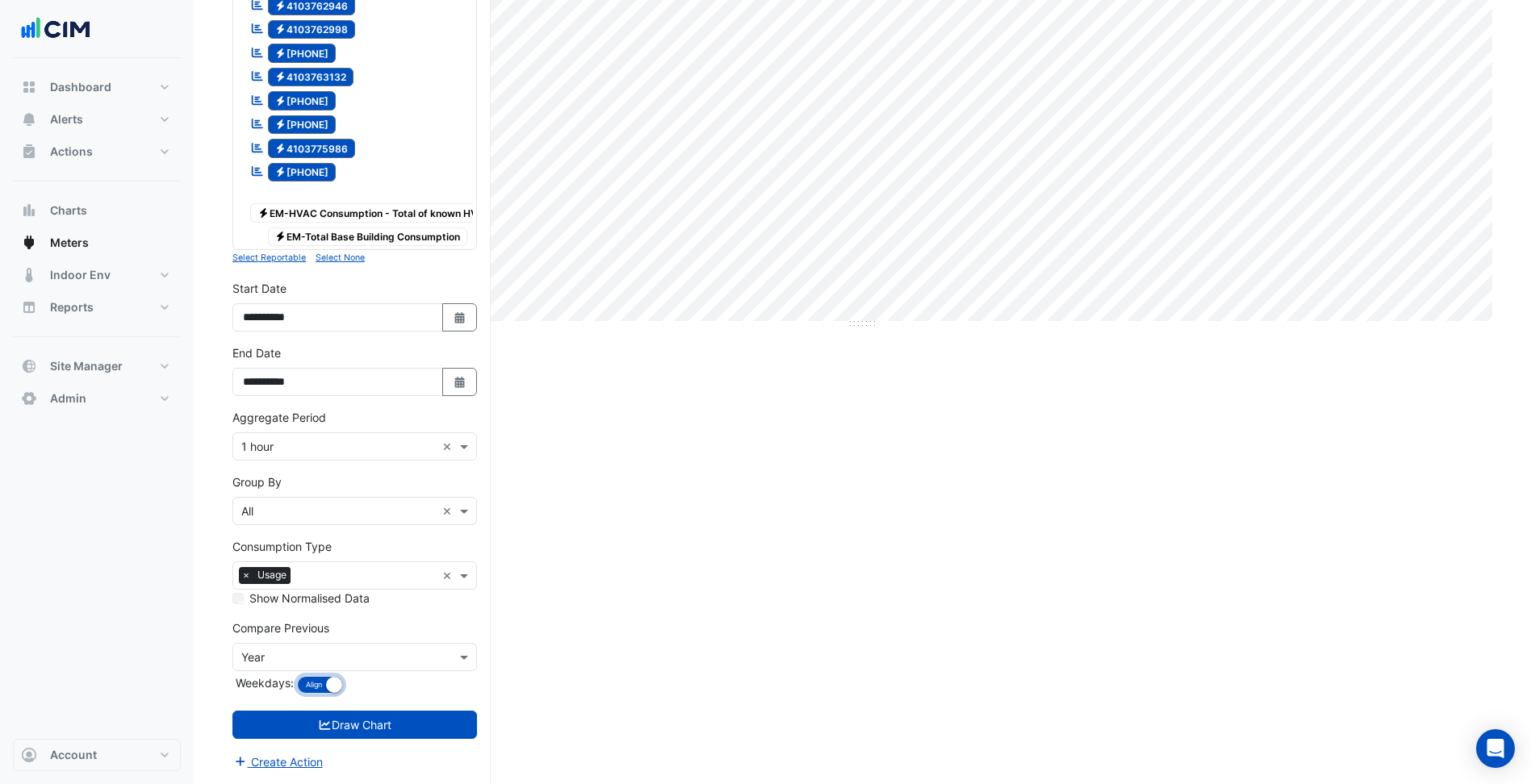 click on "Align Don't align" at bounding box center [320, 685] 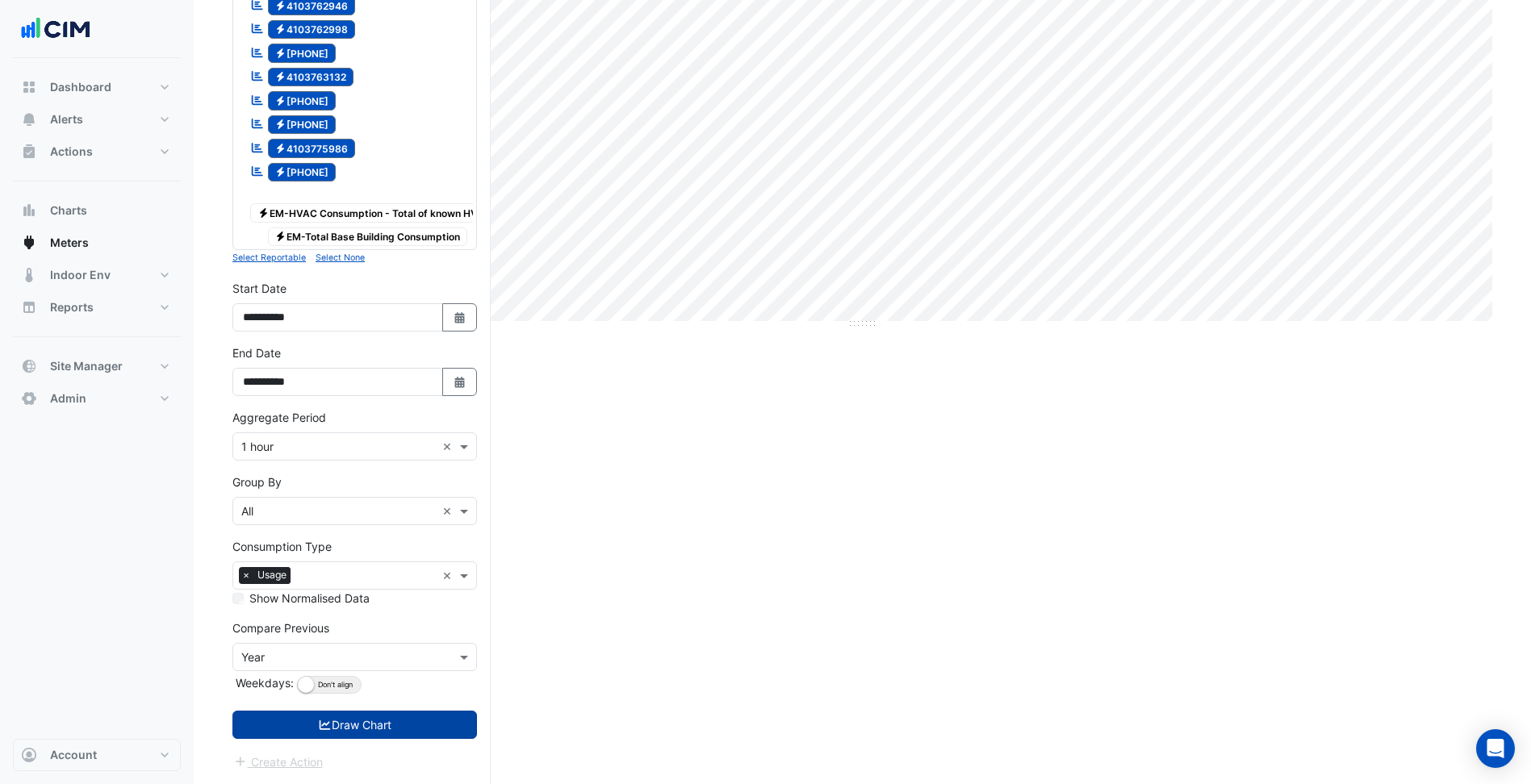 click on "Draw Chart" at bounding box center (354, 724) 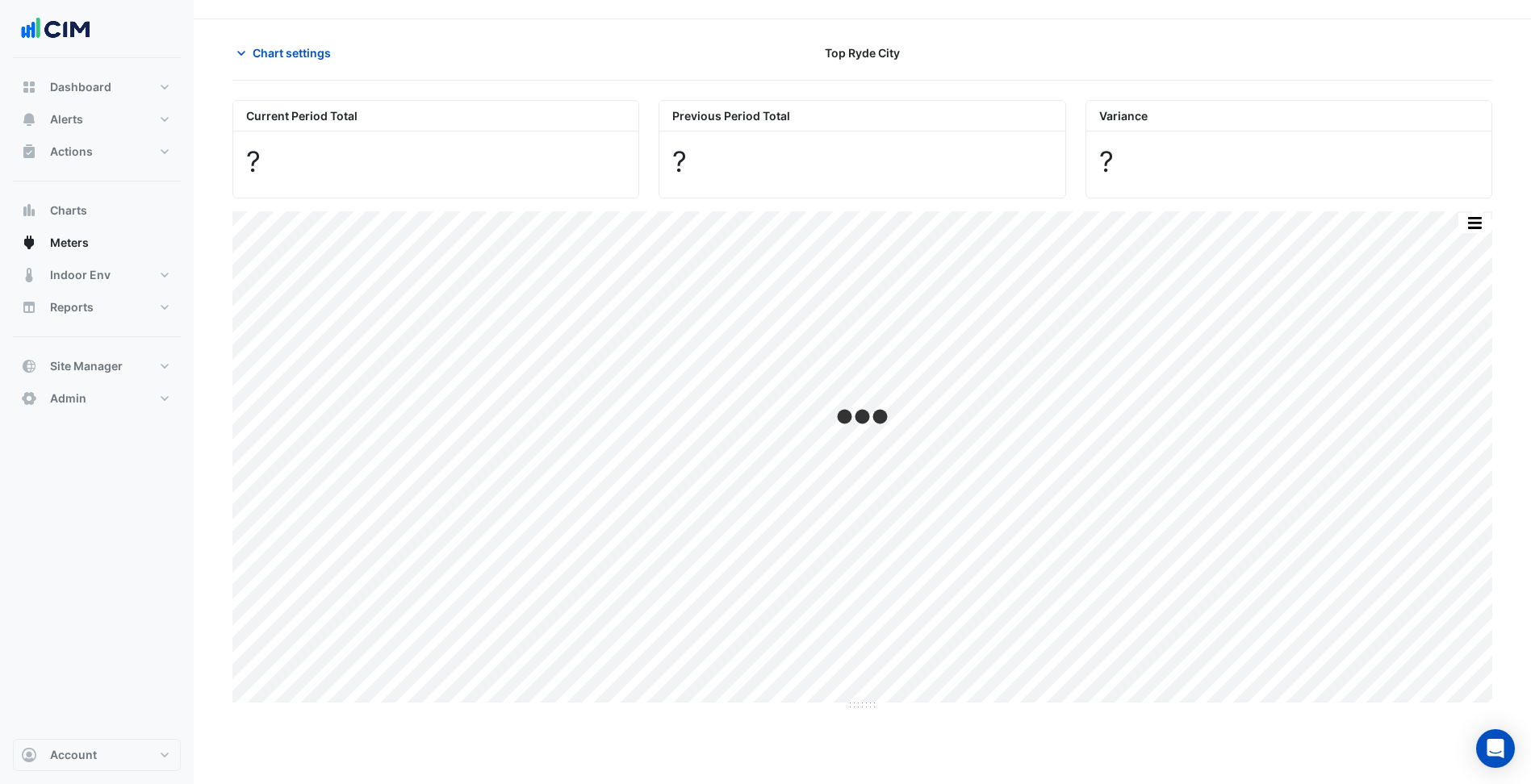 scroll, scrollTop: 0, scrollLeft: 0, axis: both 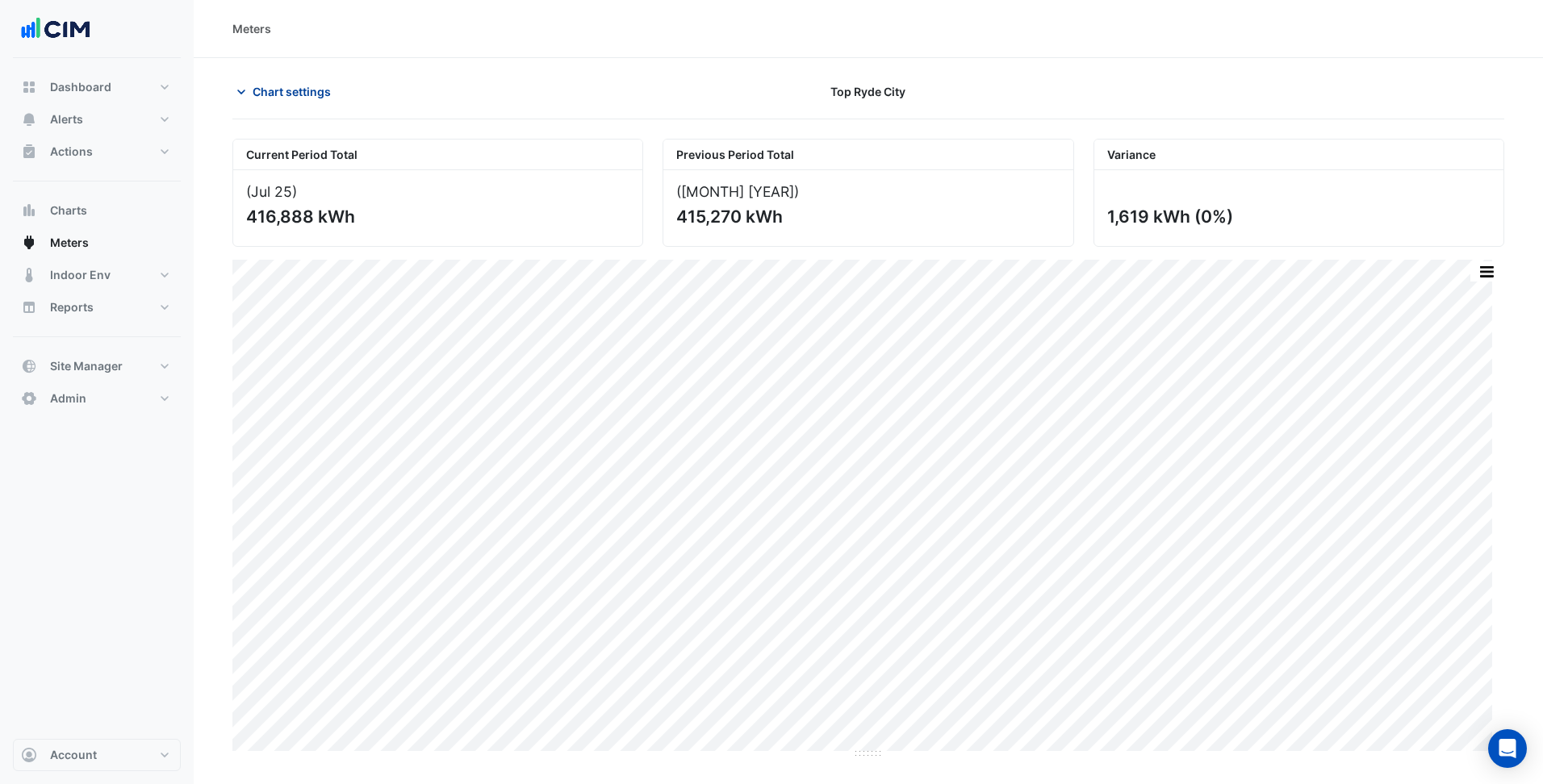 click on "Chart settings" 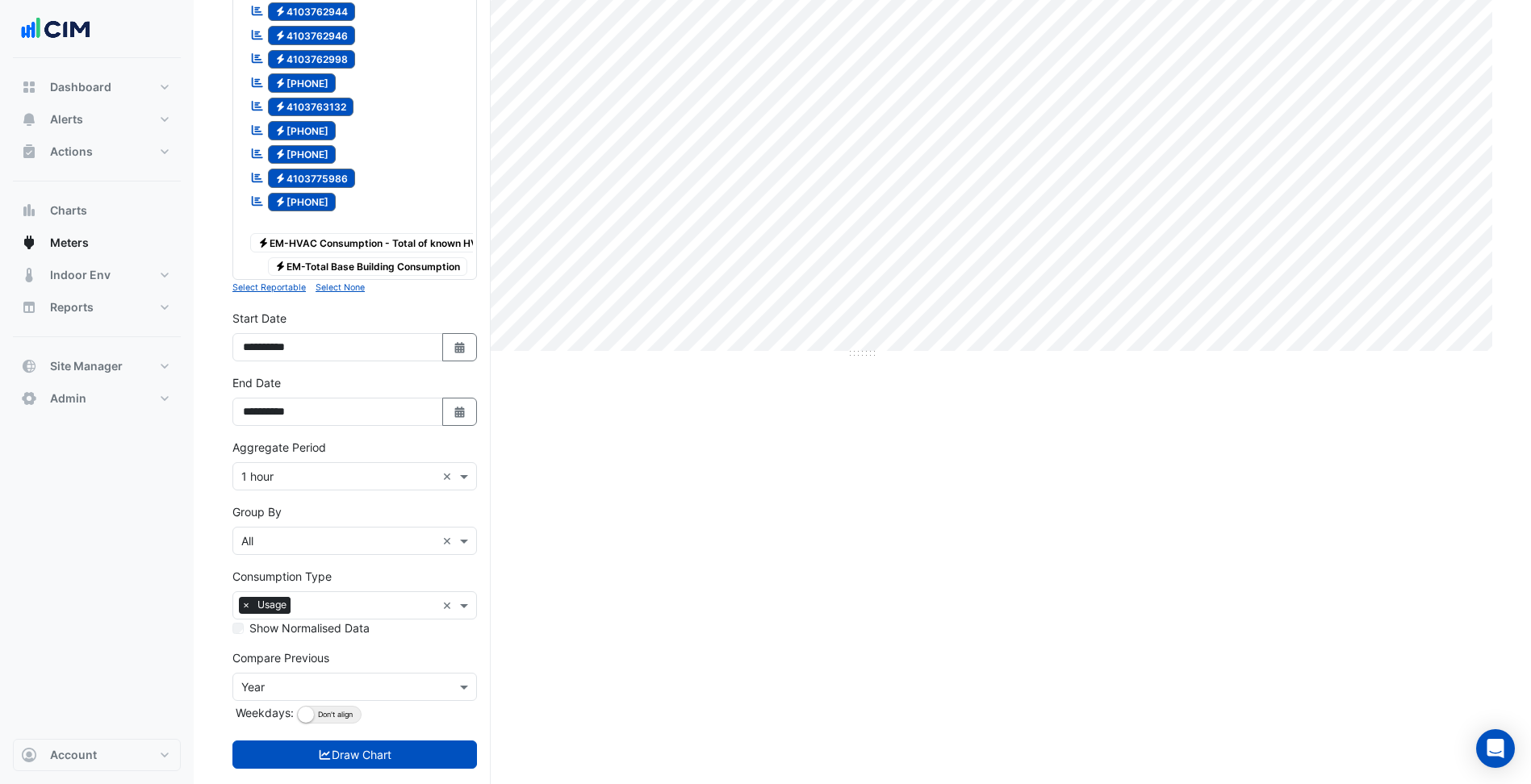scroll, scrollTop: 403, scrollLeft: 0, axis: vertical 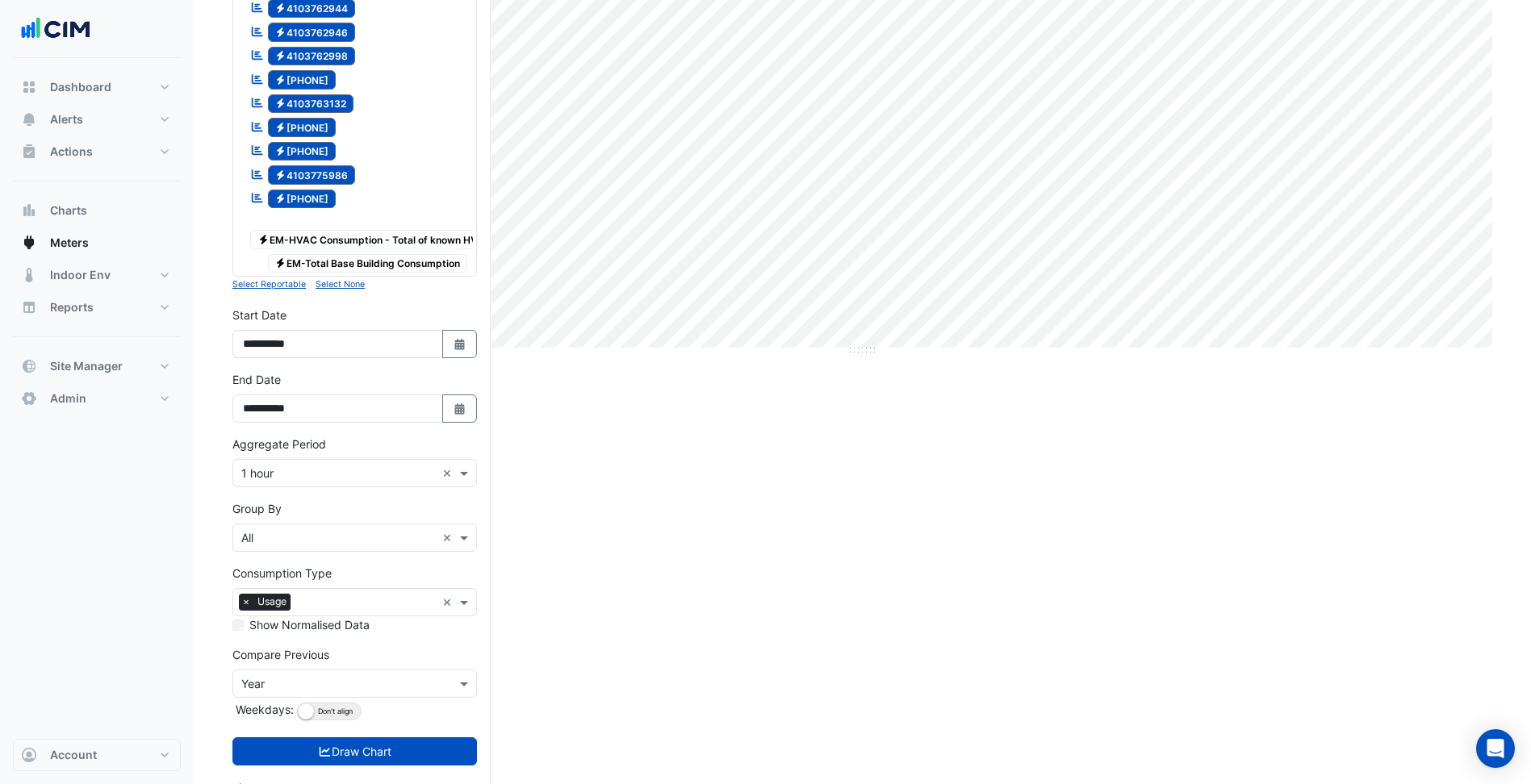 click at bounding box center (338, 473) 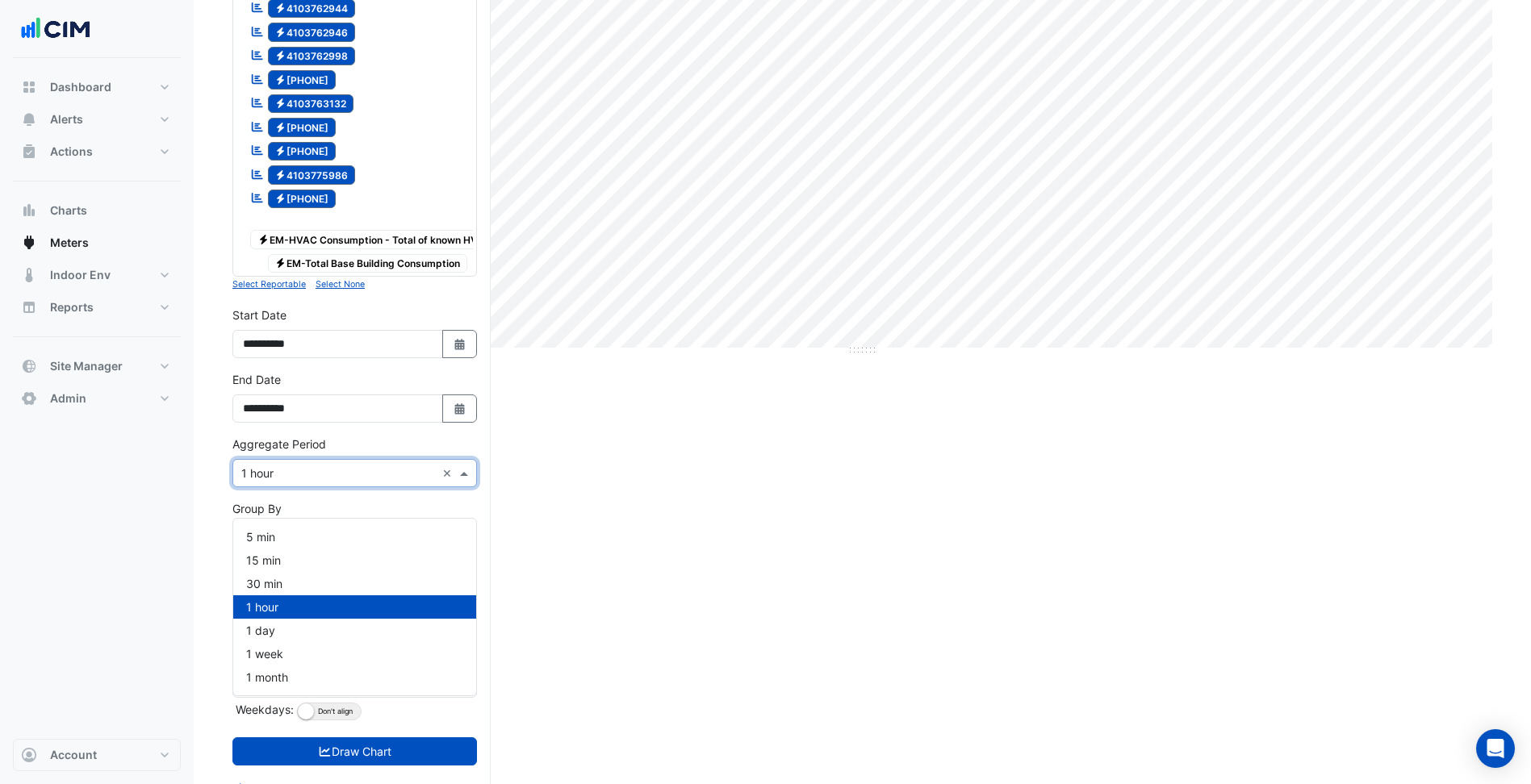 click on "Hide settings
Top Ryde City
Current Period Total
(Jul 25 )
416,888 kWh
Previous Period Total
(Jul 24 )
415,270 kWh
Variance
1,619 kWh
(0%)
Full Size Print Save as JPEG Save as PNG Pivot Data Table Export CSV - Flat Export CSV - Pivot Select Chart Type    —    All Usage (Previous)             Sat 06-Jul-2024 15:00" 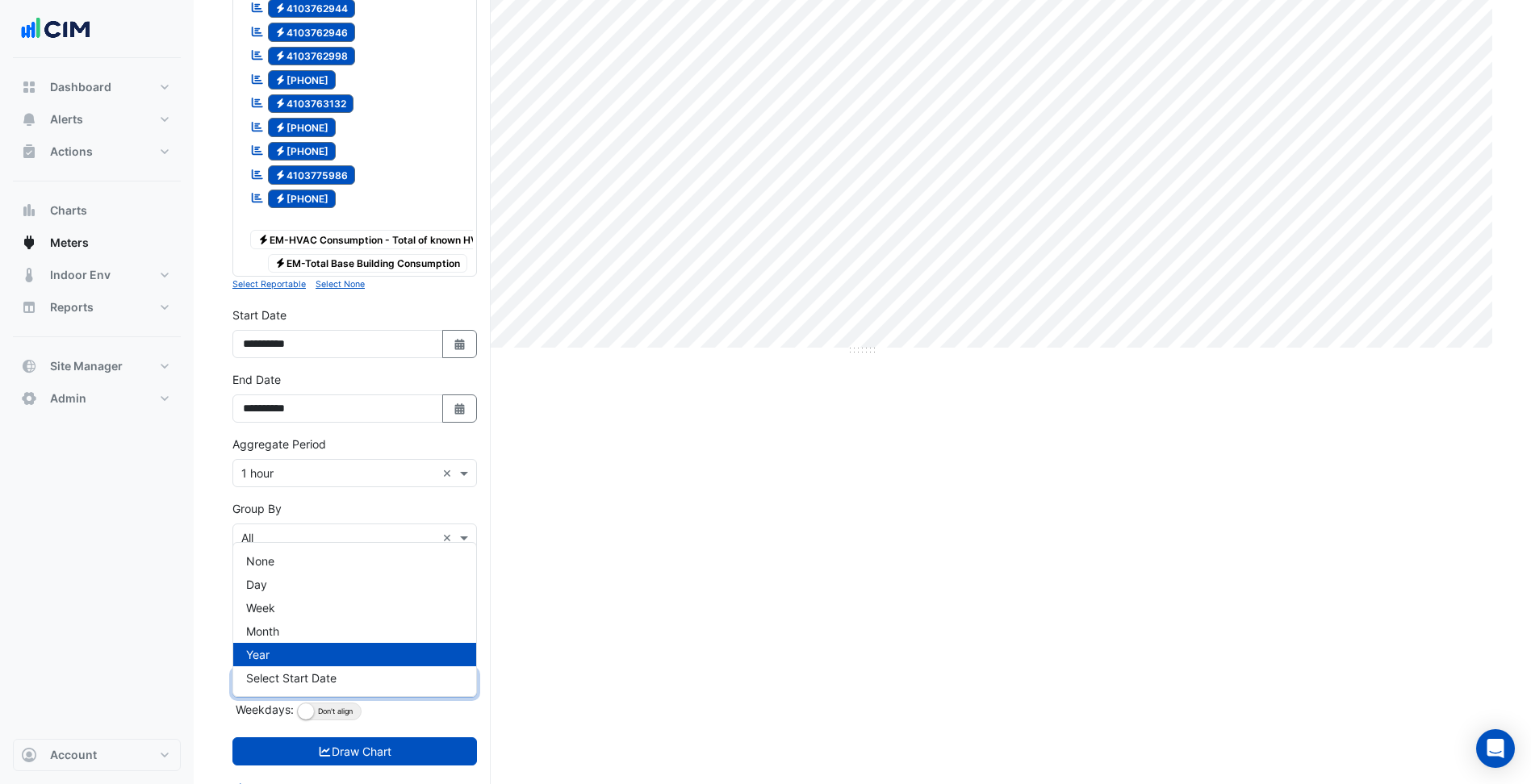 click at bounding box center [338, 684] 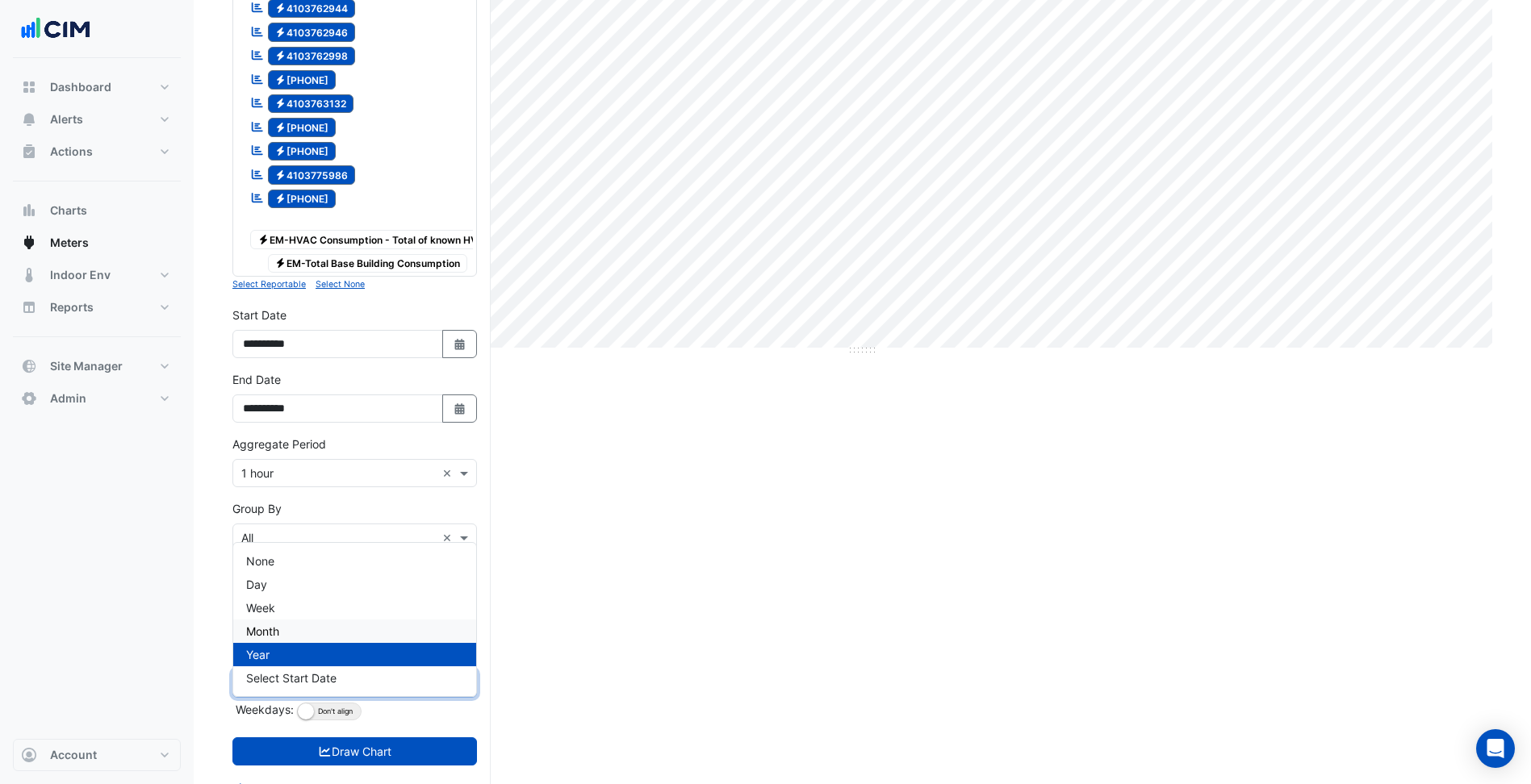 click on "Month" at bounding box center (354, 631) 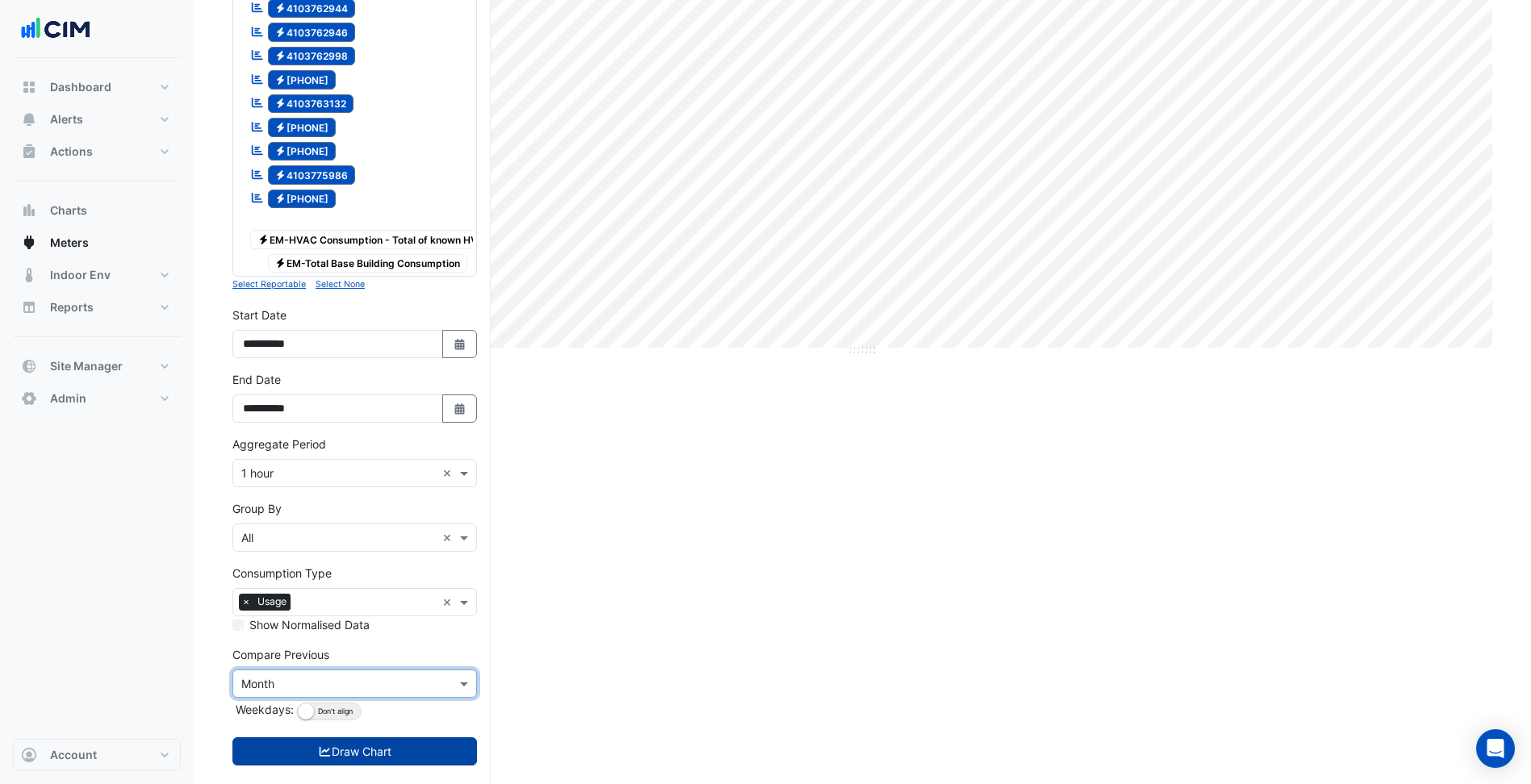 click on "Draw Chart" at bounding box center [354, 751] 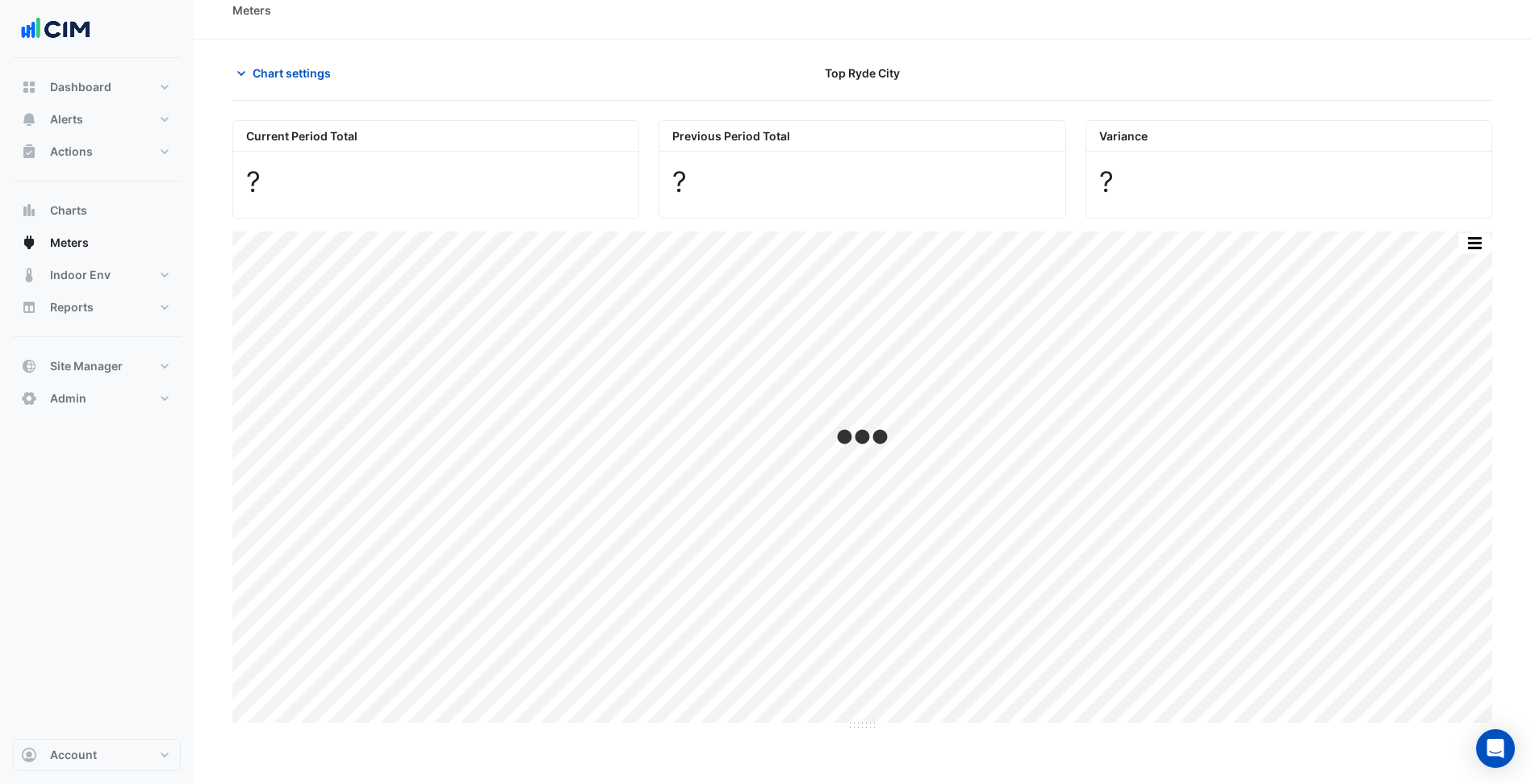 scroll, scrollTop: 0, scrollLeft: 0, axis: both 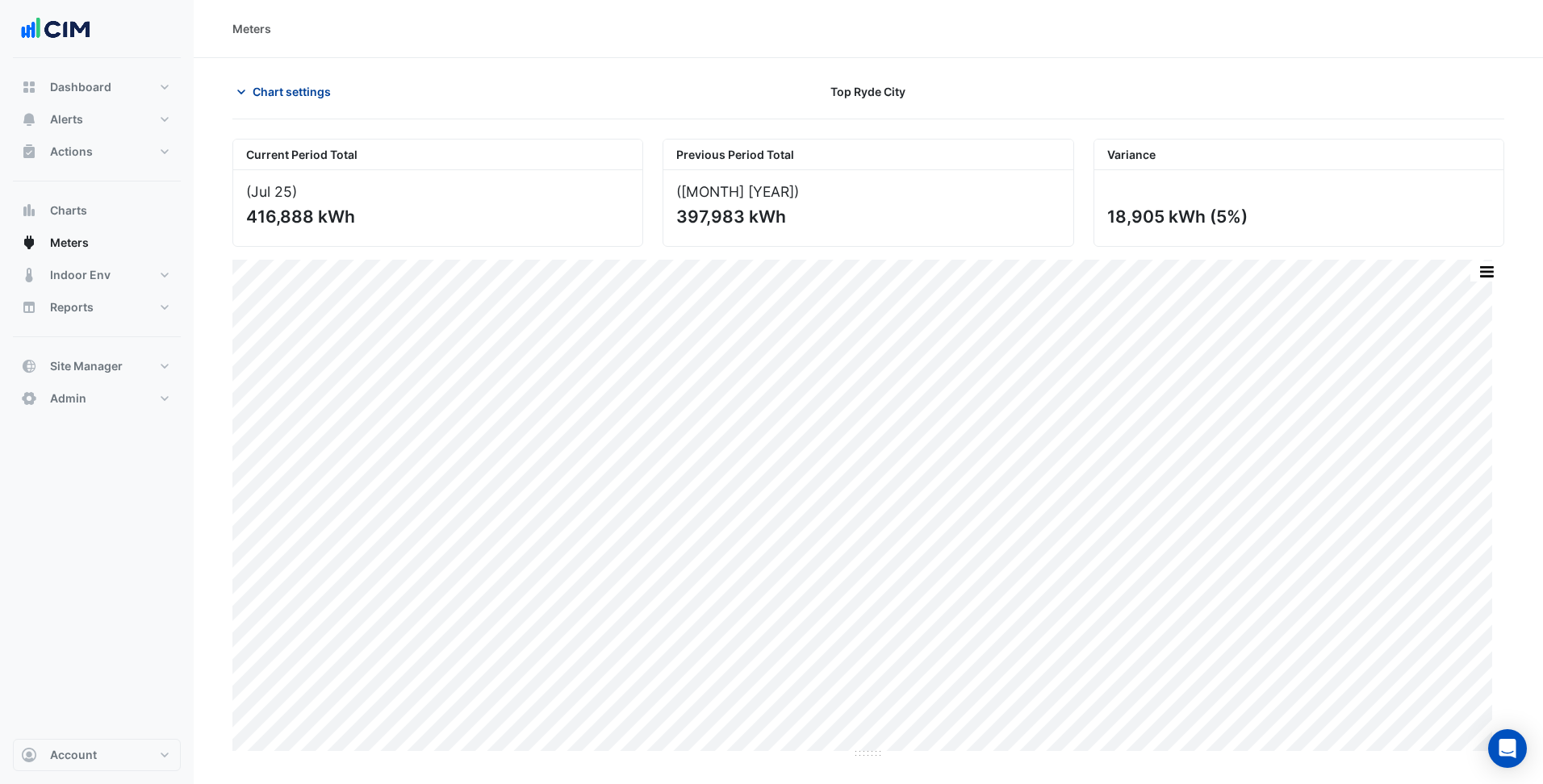 click on "Chart settings" 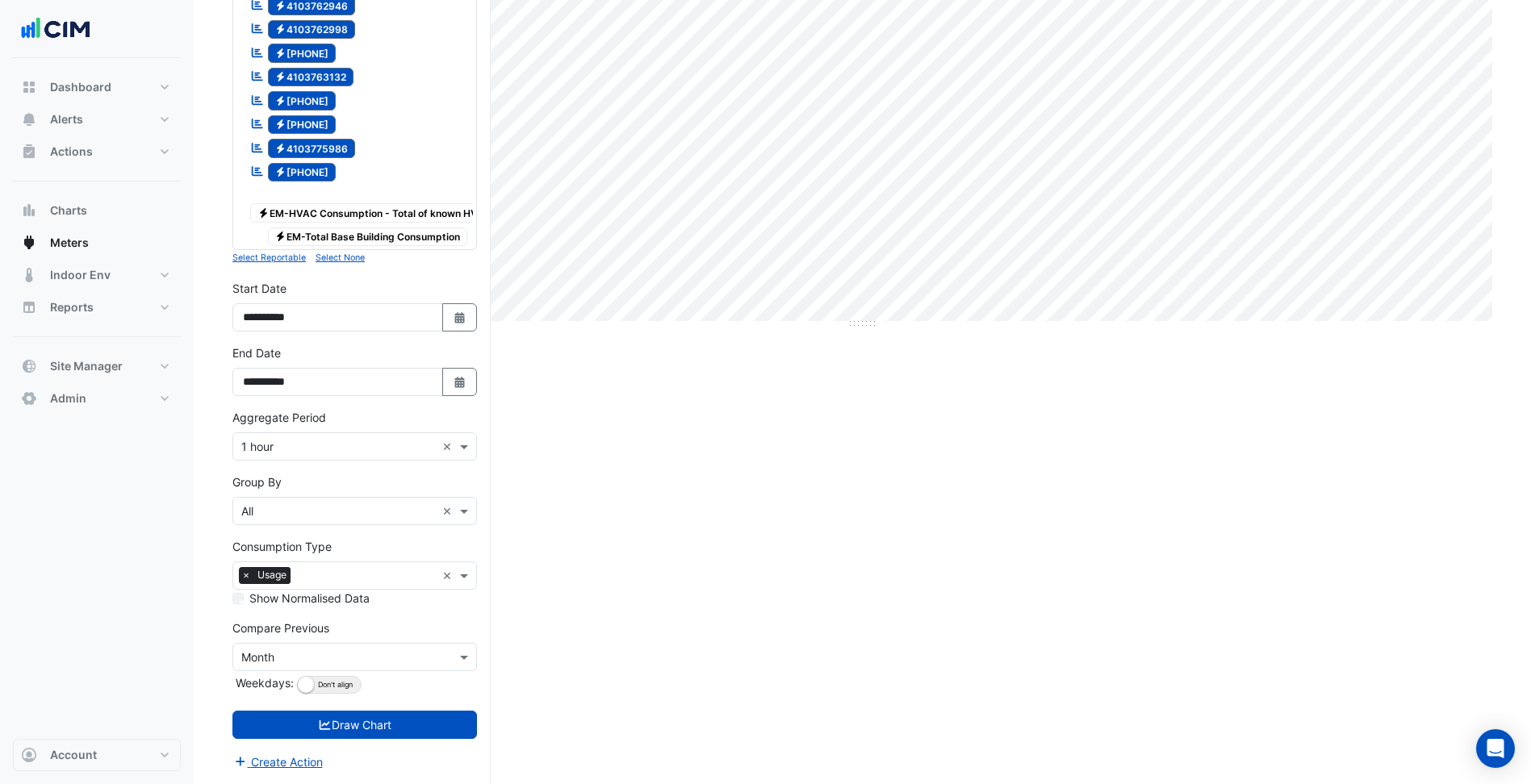 scroll, scrollTop: 459, scrollLeft: 0, axis: vertical 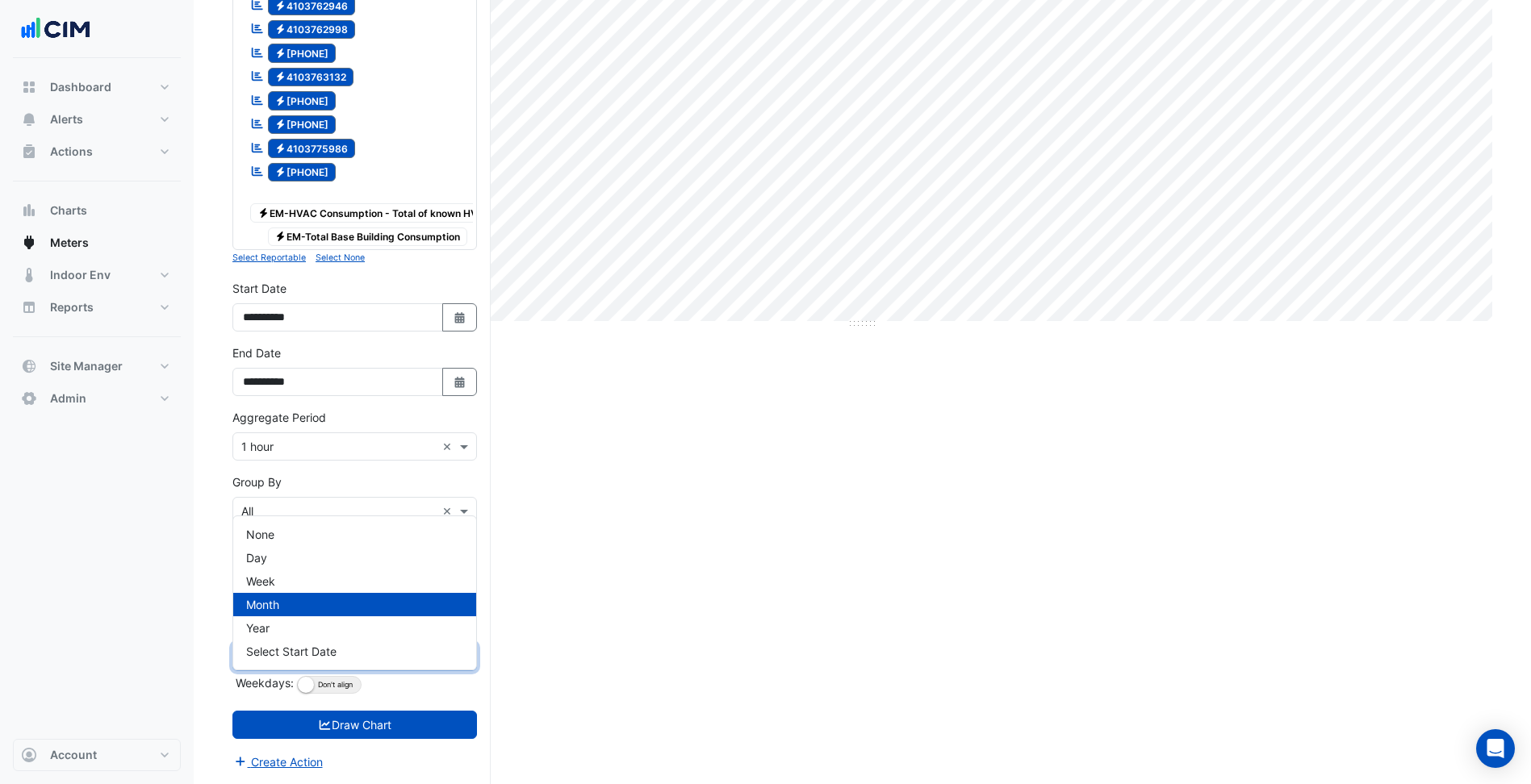 click at bounding box center (338, 657) 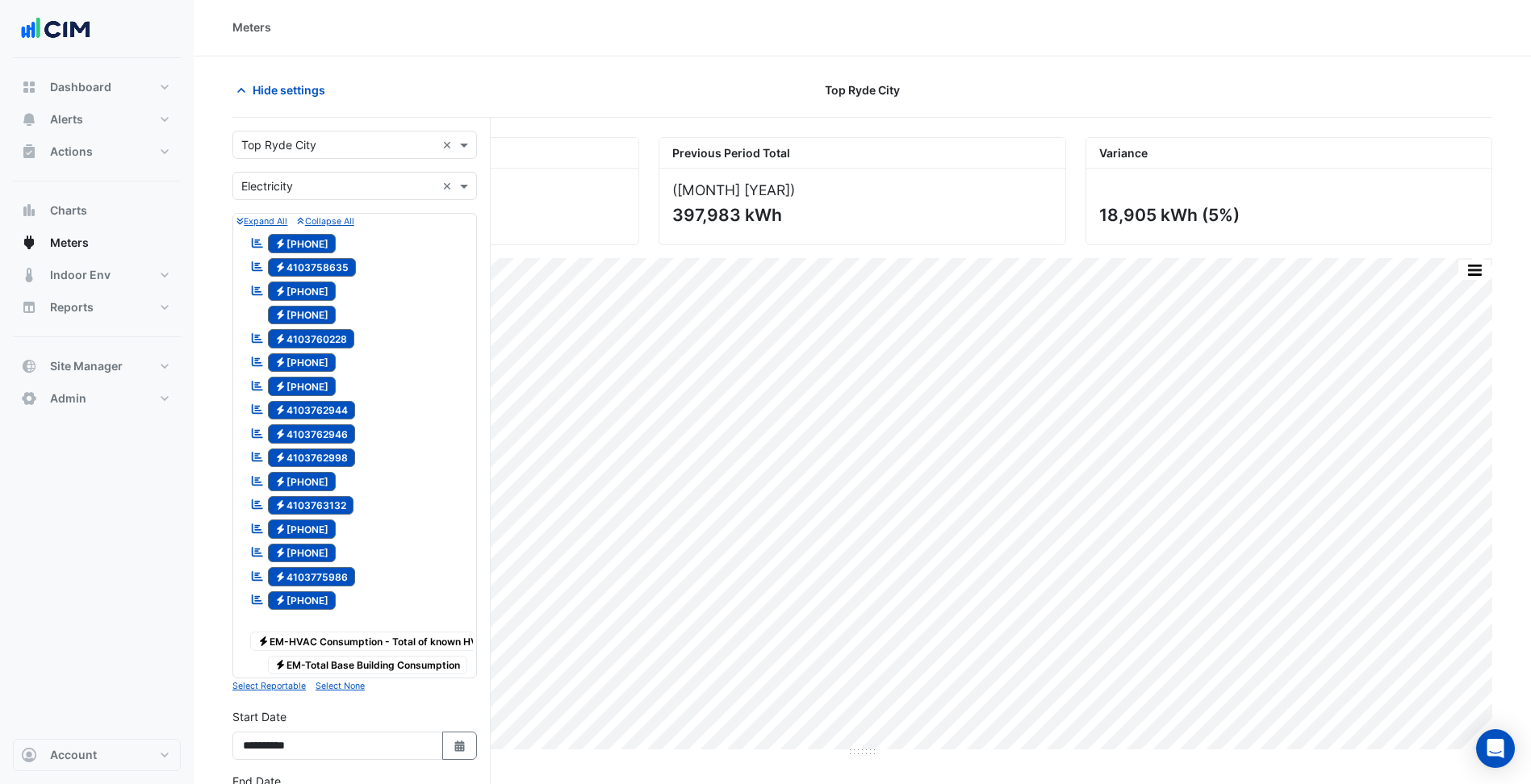 scroll, scrollTop: 0, scrollLeft: 0, axis: both 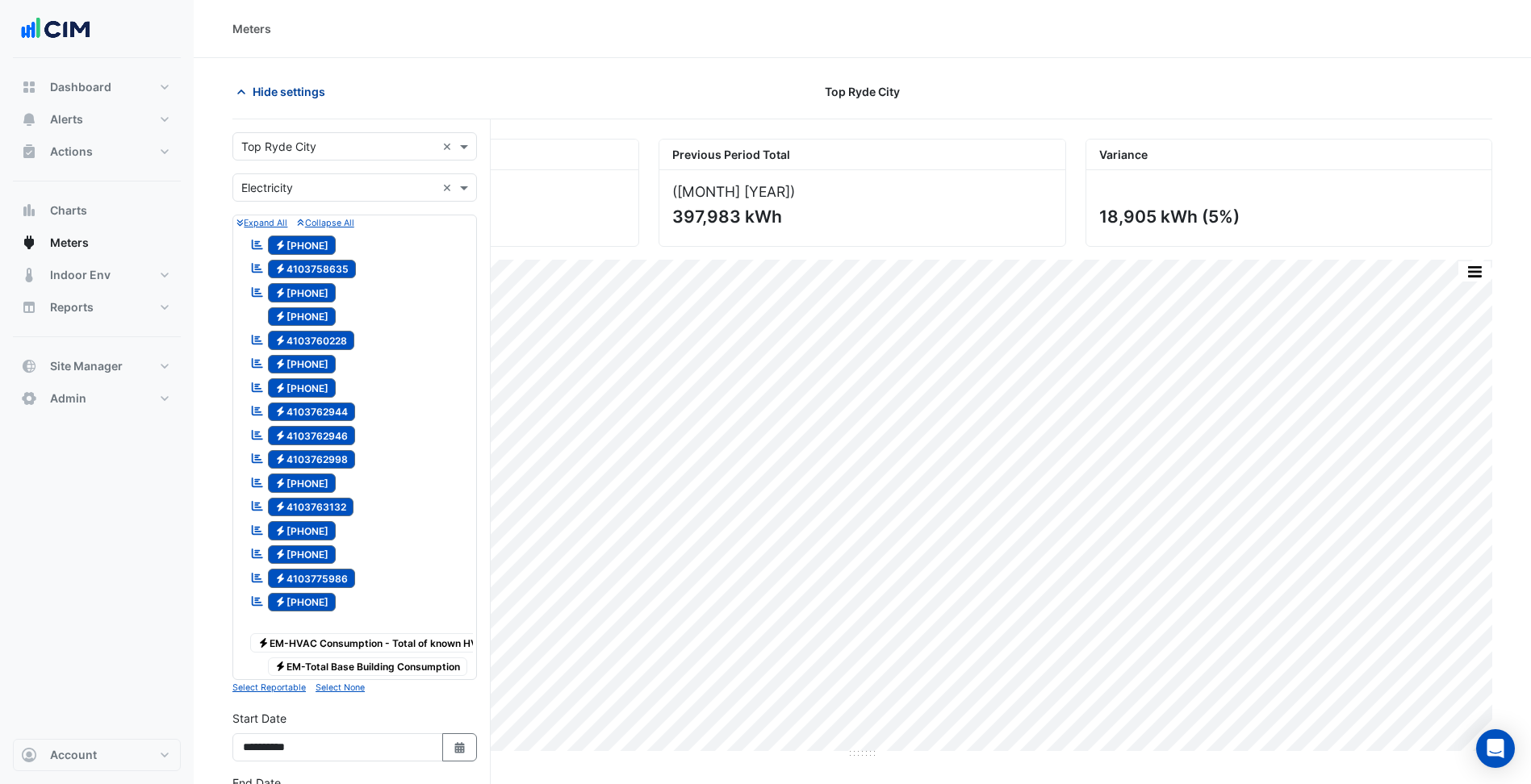 click on "Hide settings" 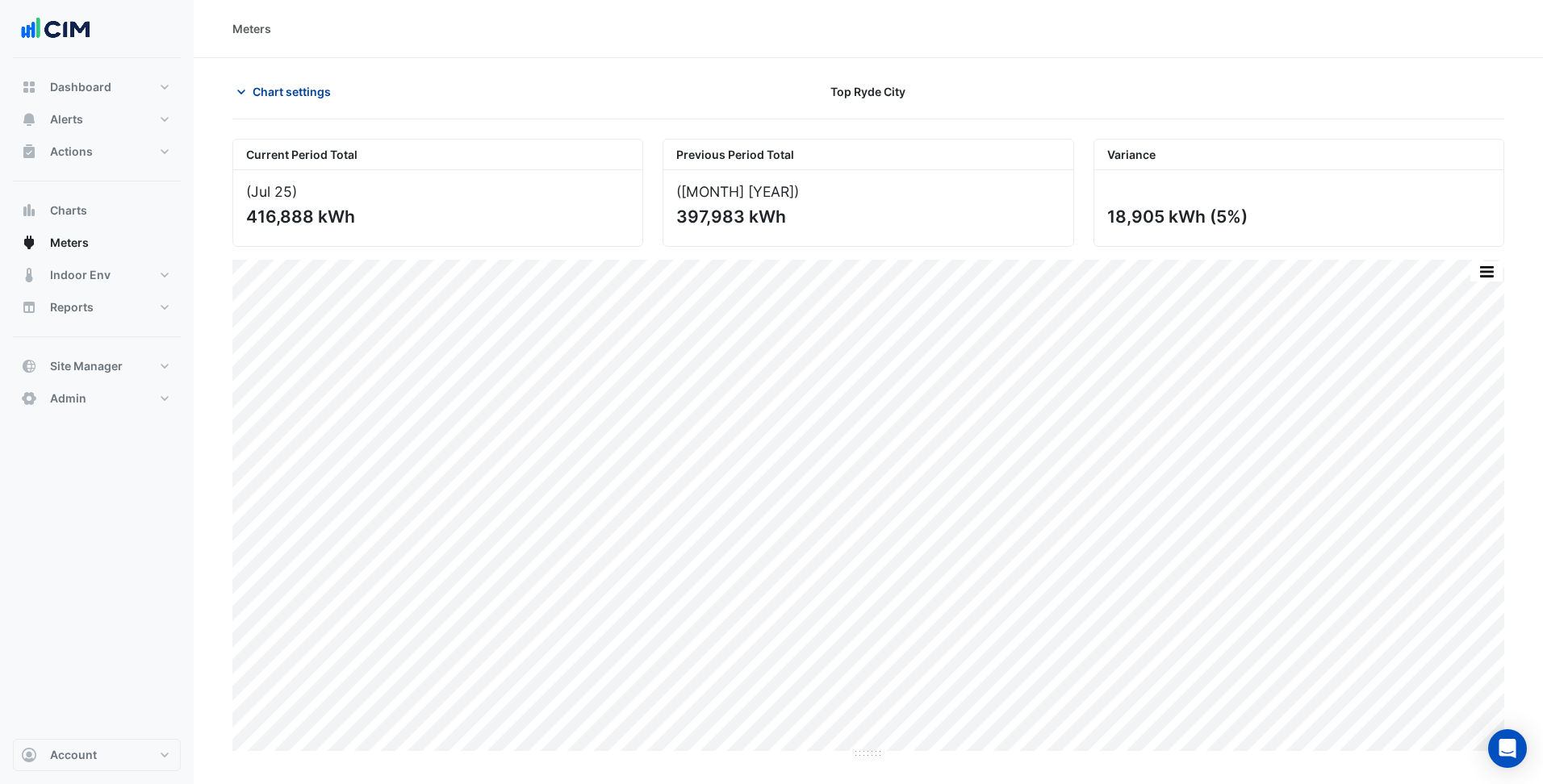 click on "Chart settings" 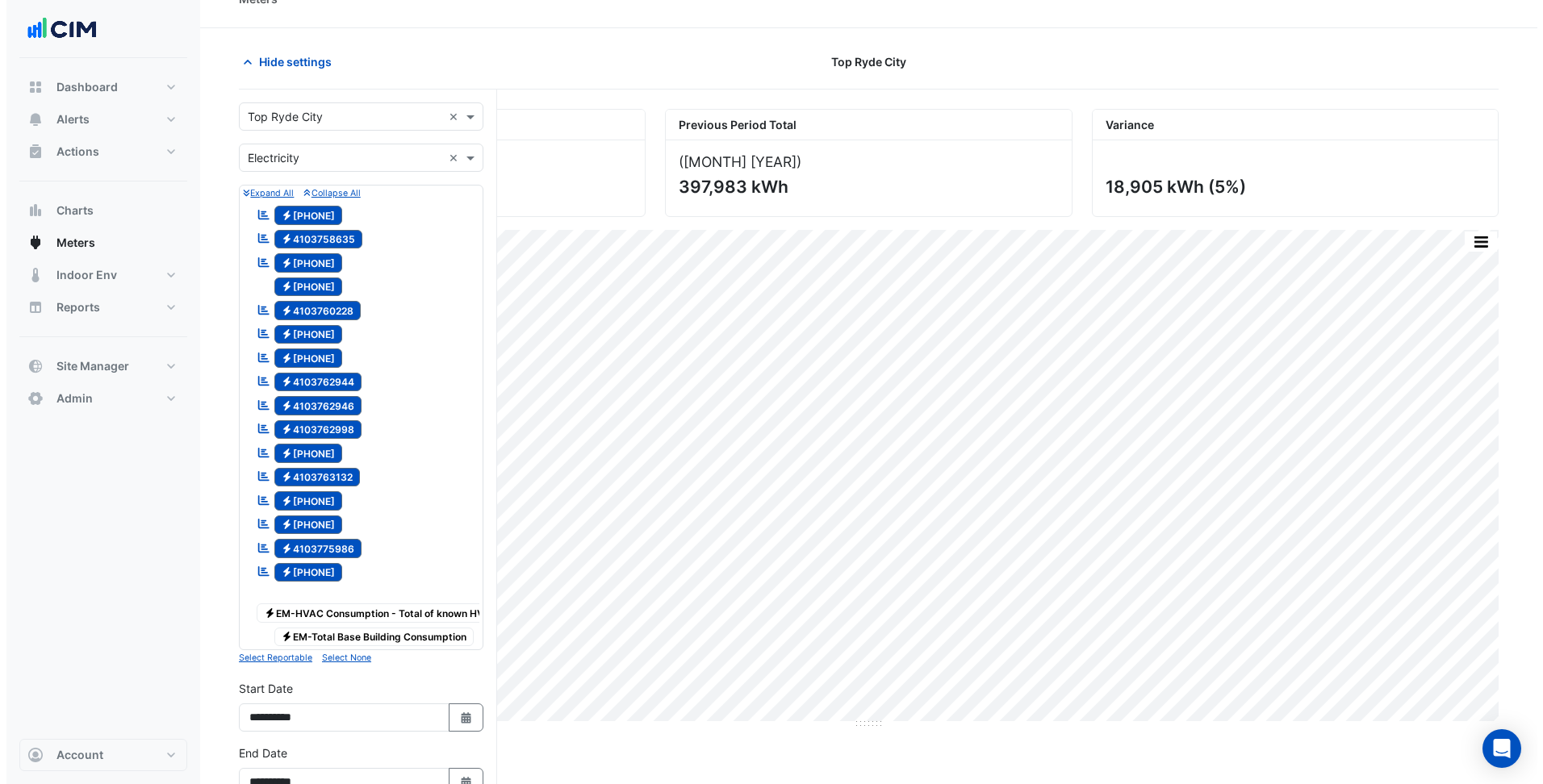 scroll, scrollTop: 0, scrollLeft: 0, axis: both 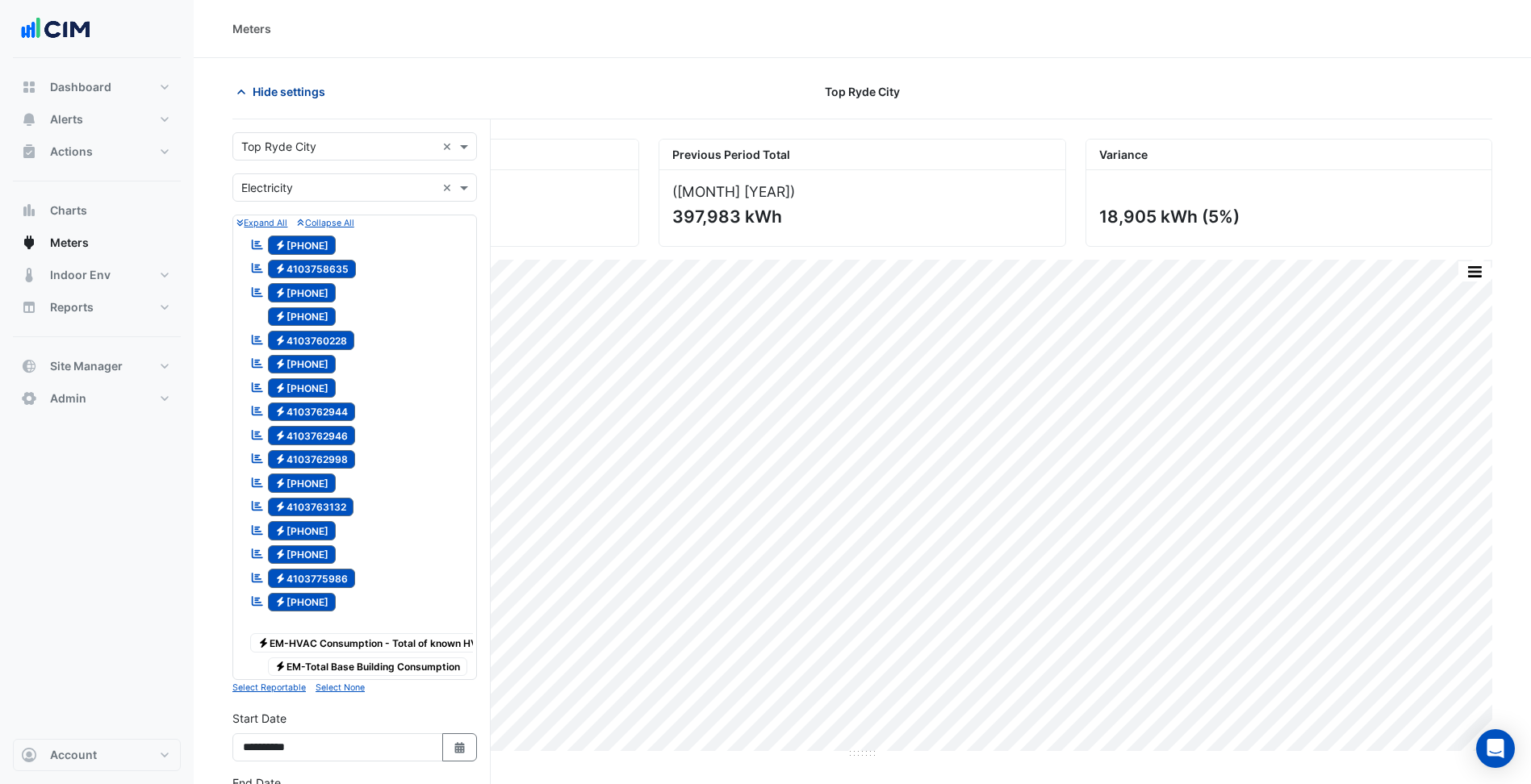 drag, startPoint x: 274, startPoint y: 105, endPoint x: 281, endPoint y: 97, distance: 10.630146 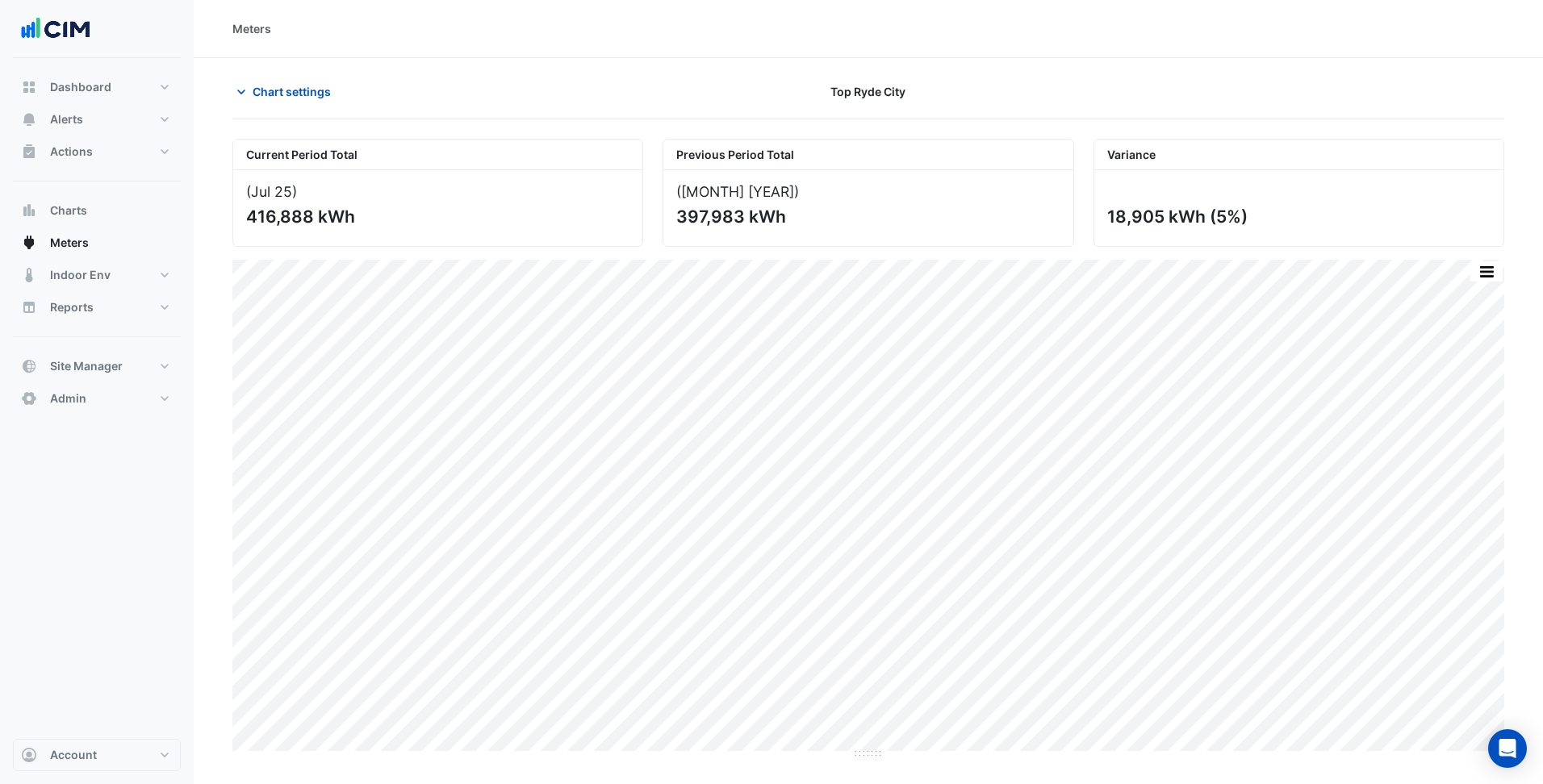 drag, startPoint x: 672, startPoint y: 191, endPoint x: 726, endPoint y: 190, distance: 54.00926 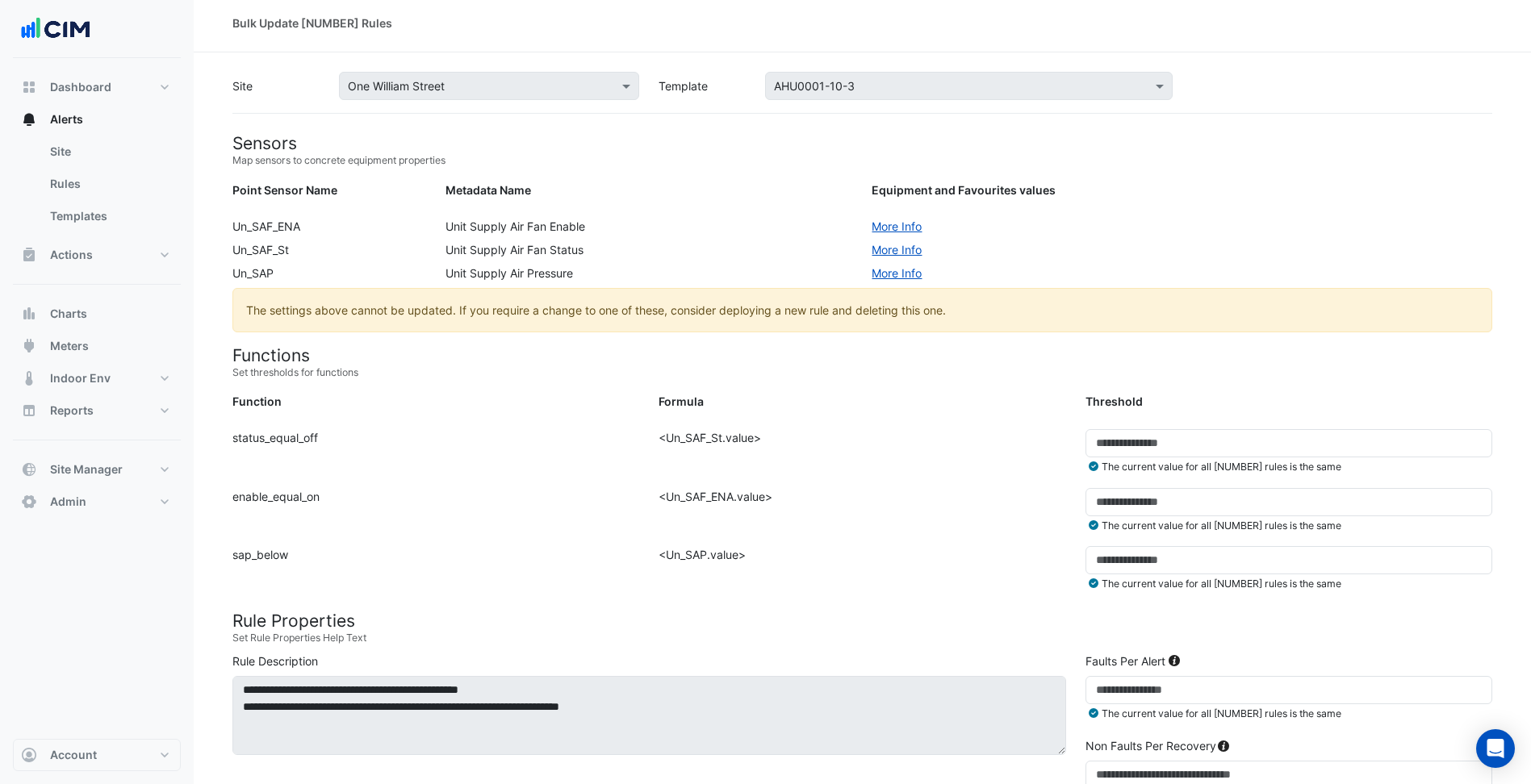 scroll, scrollTop: 0, scrollLeft: 0, axis: both 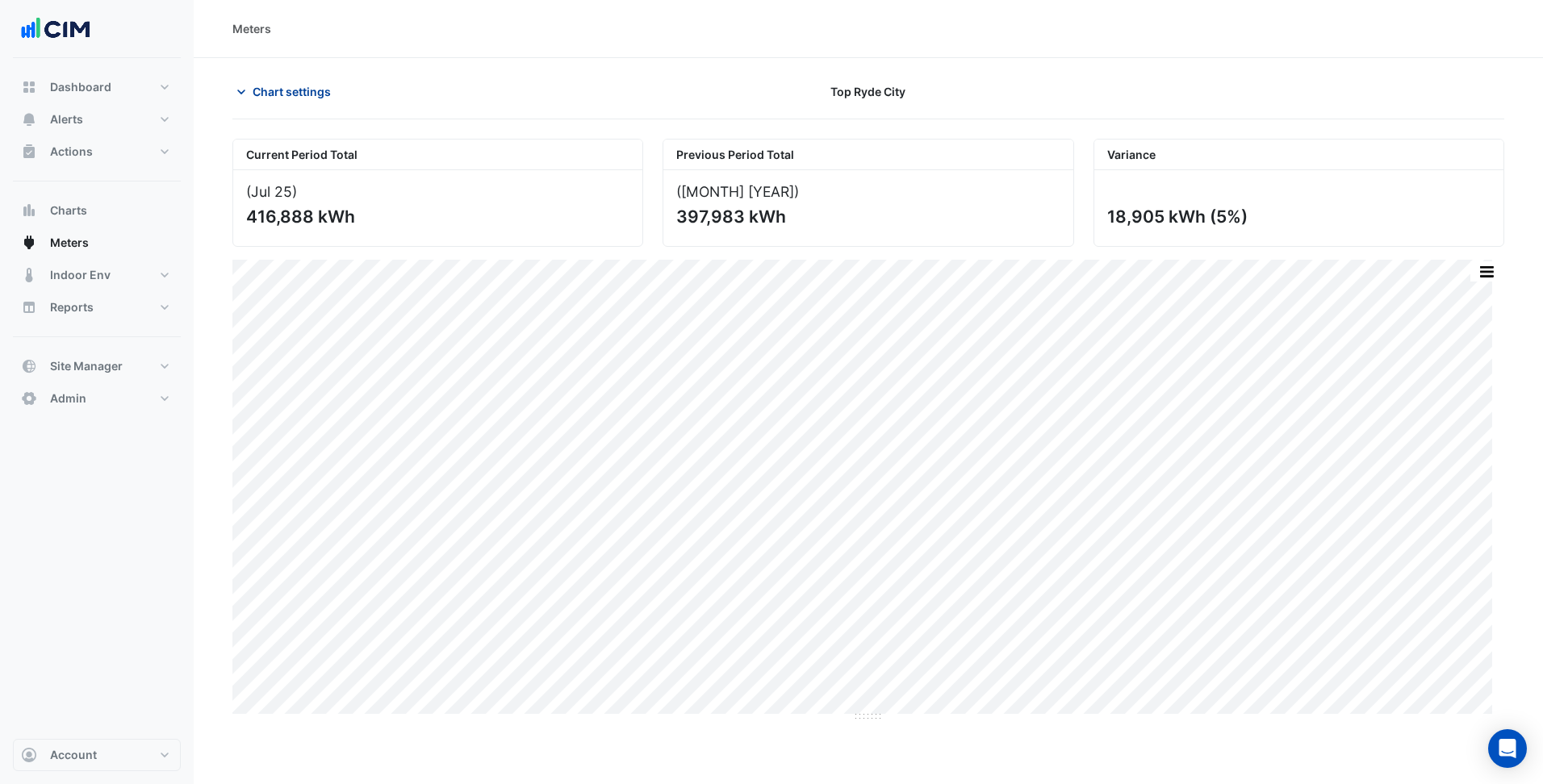click on "Chart settings" 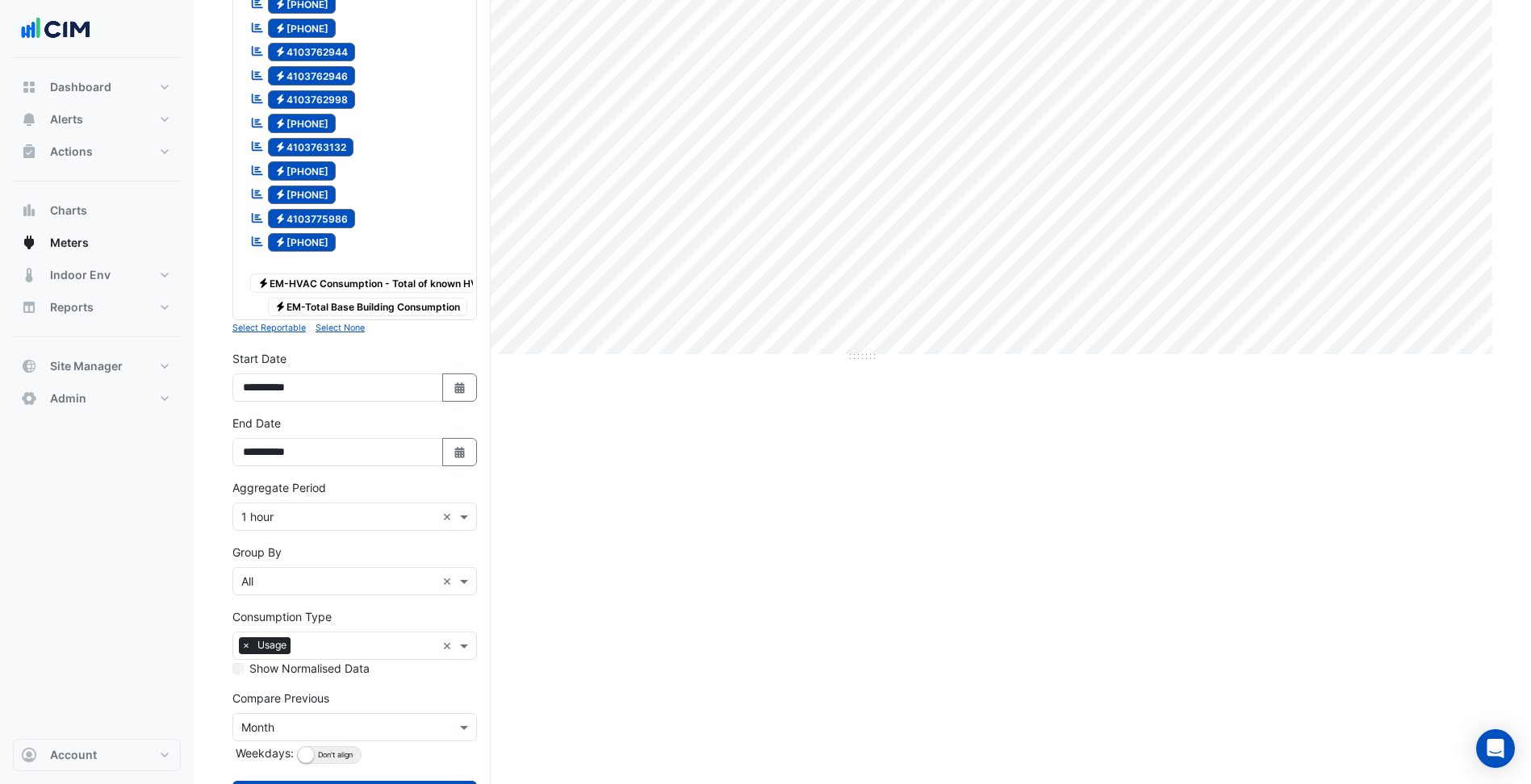 scroll, scrollTop: 403, scrollLeft: 0, axis: vertical 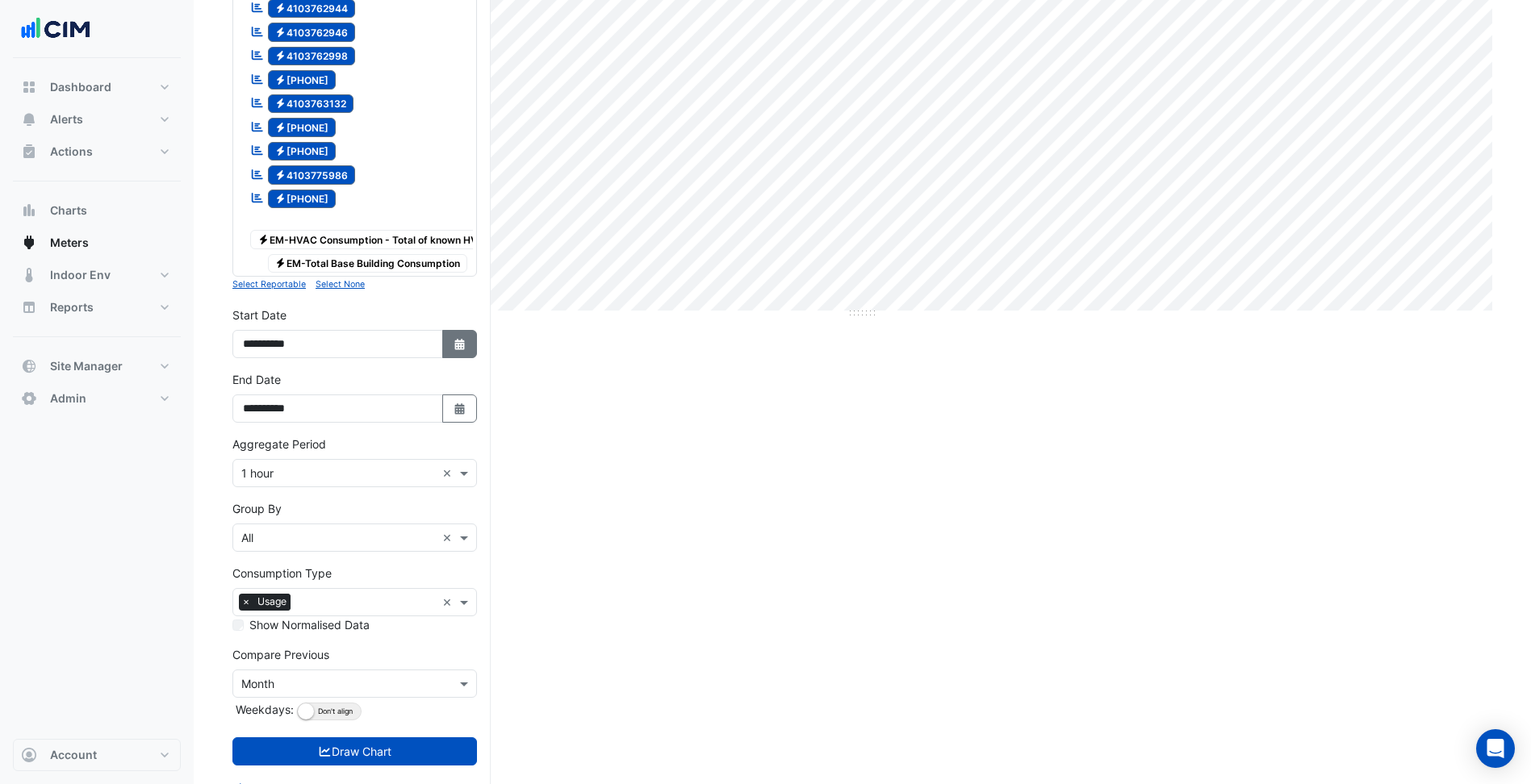 click 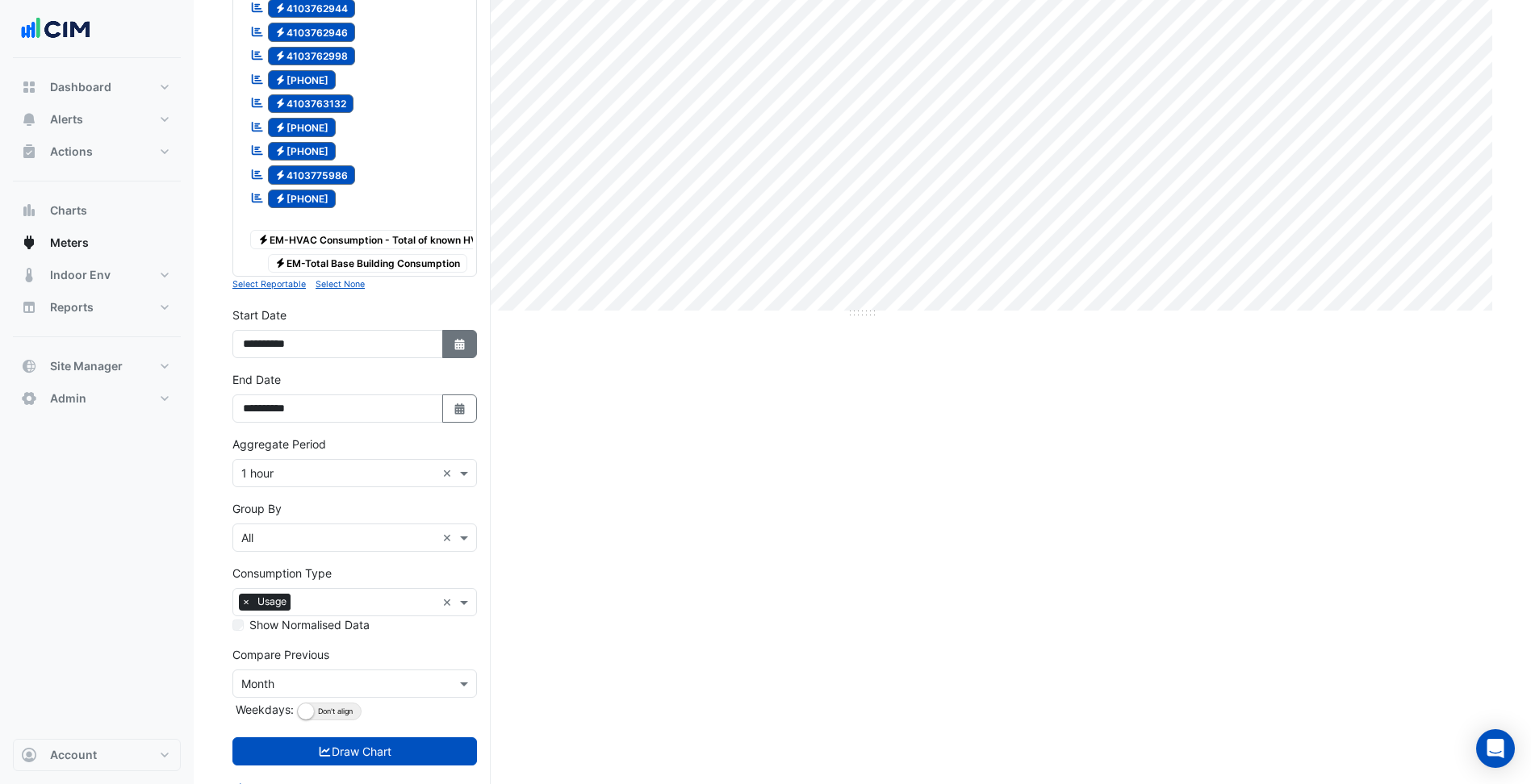 select on "*" 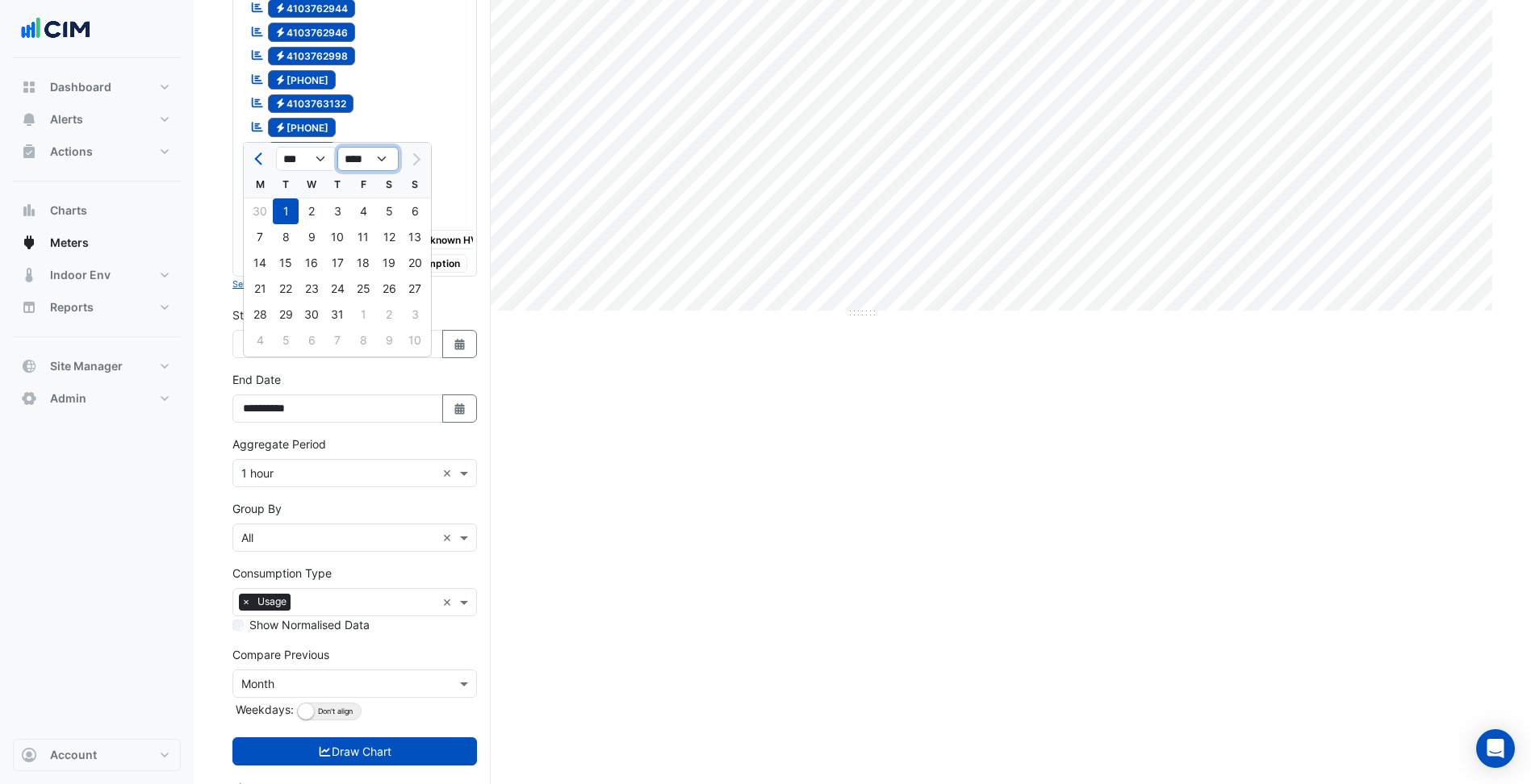 click on "**** **** **** **** **** **** **** **** **** **** ****" 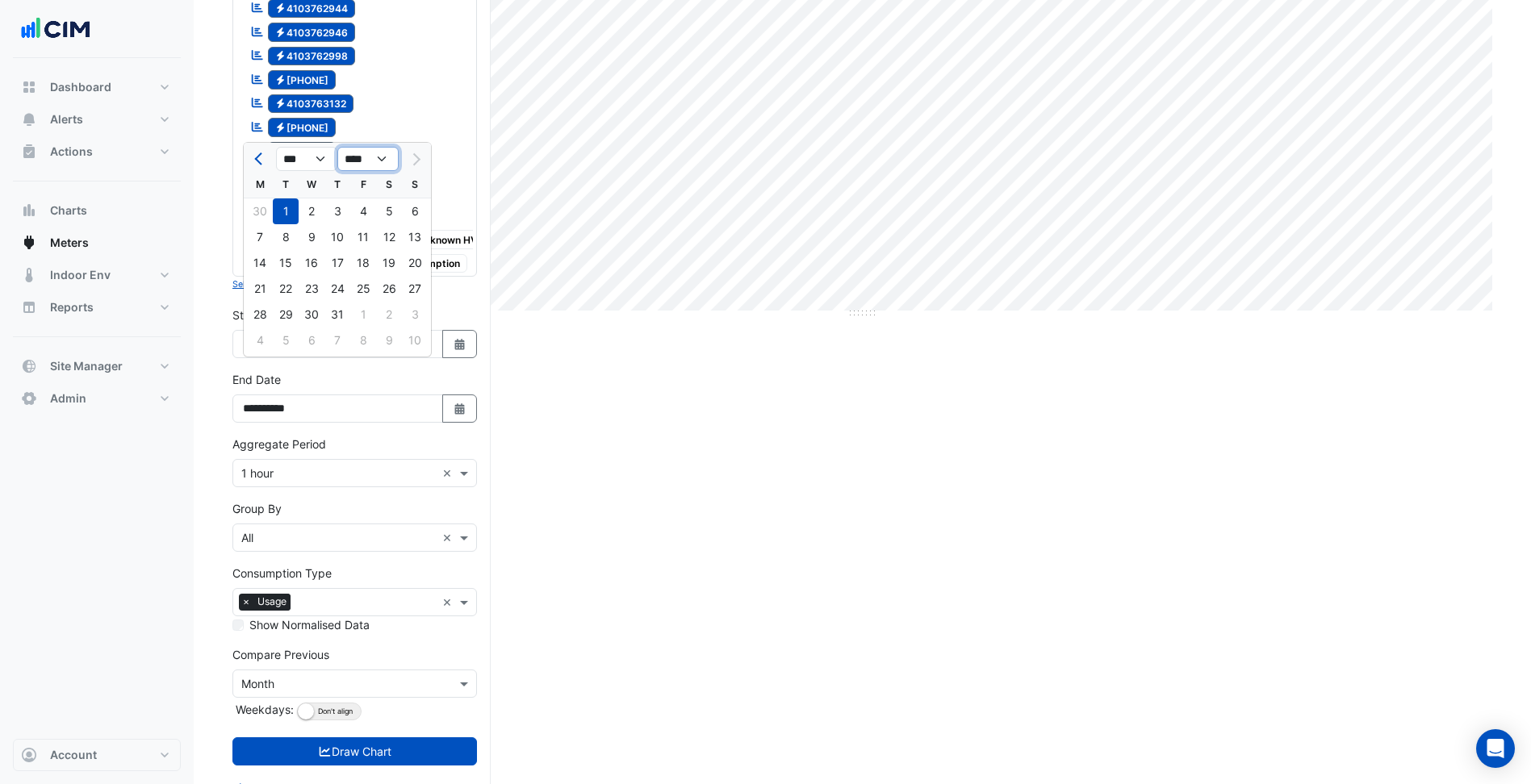 select on "****" 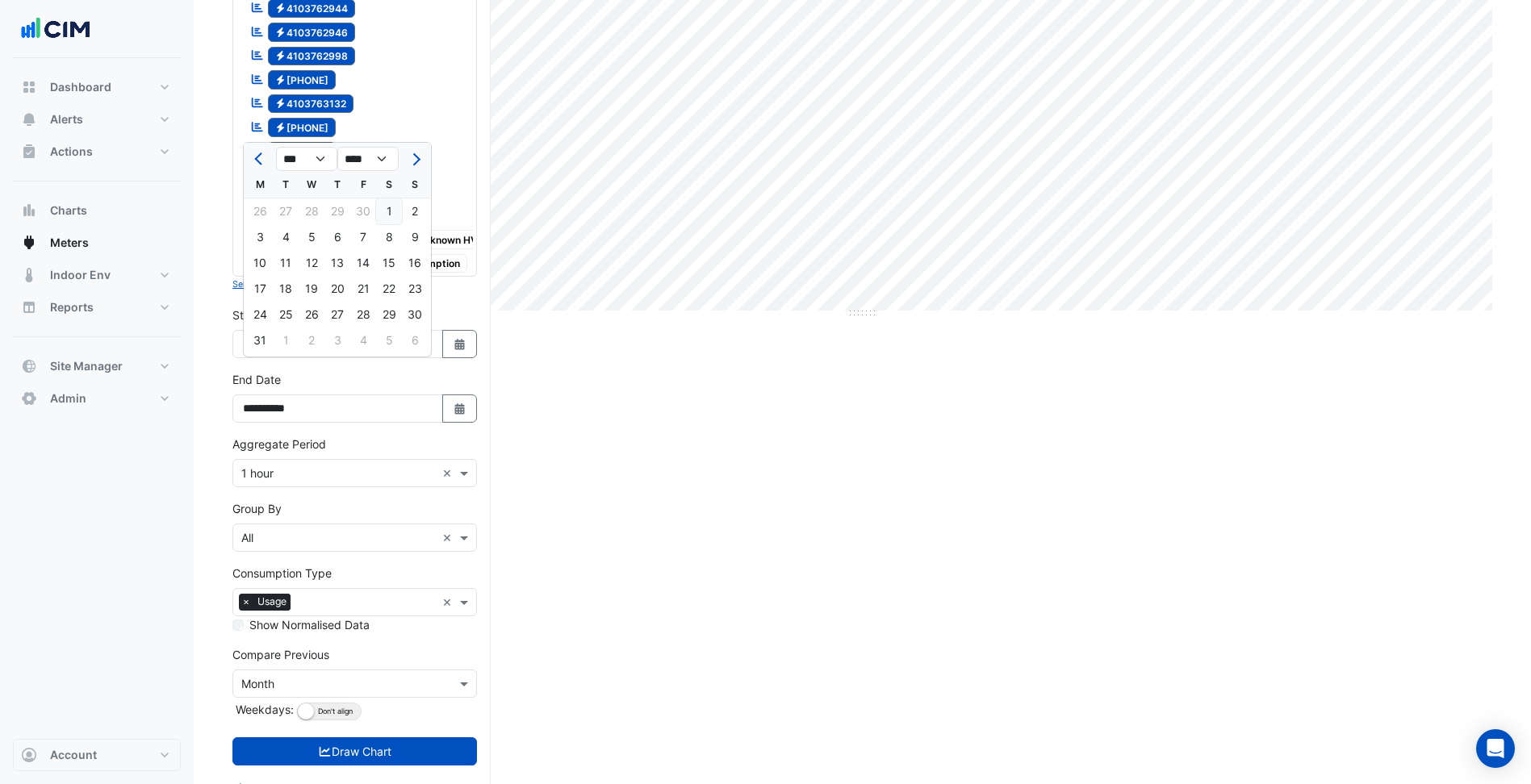 click on "1" 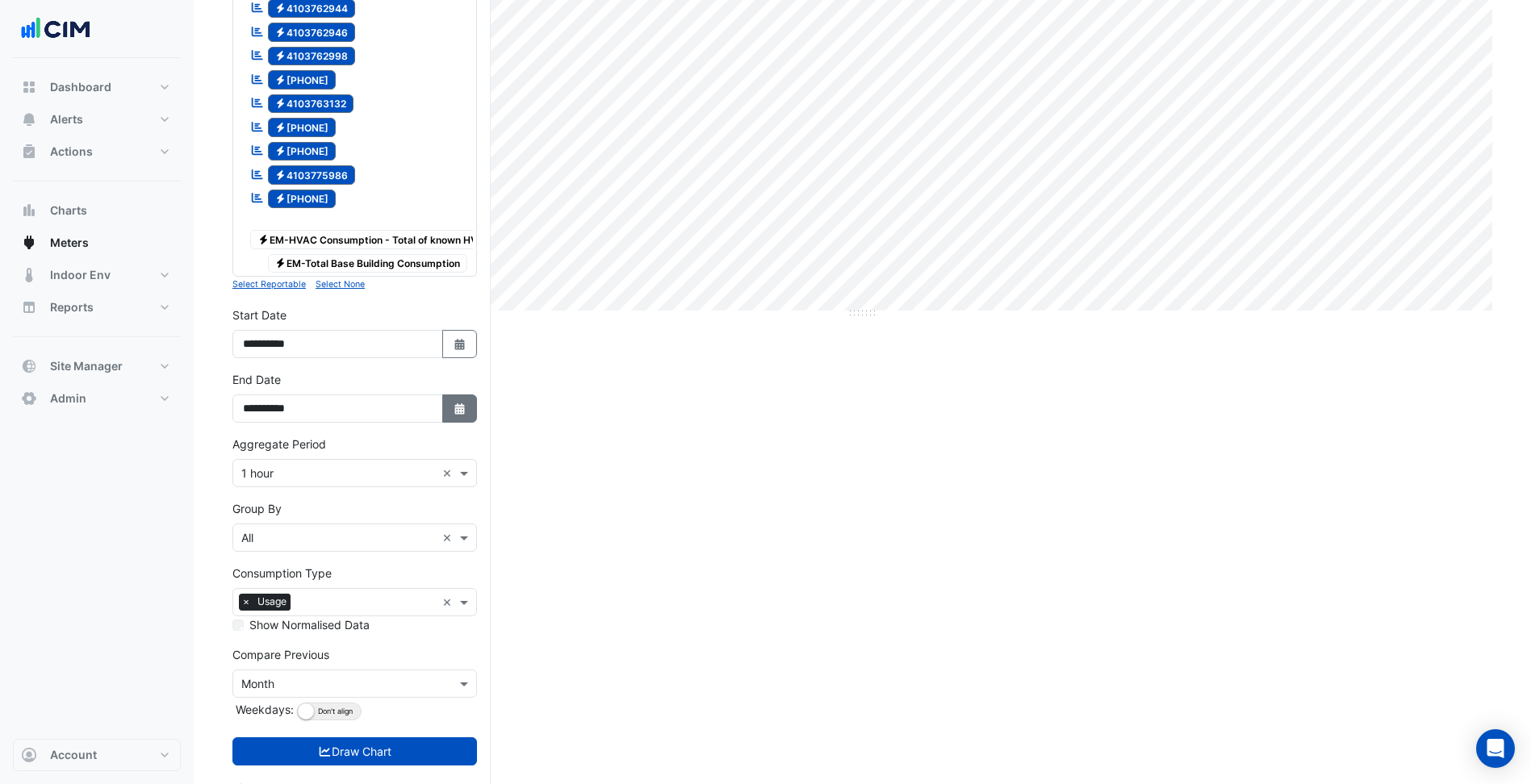click on "Select Date" 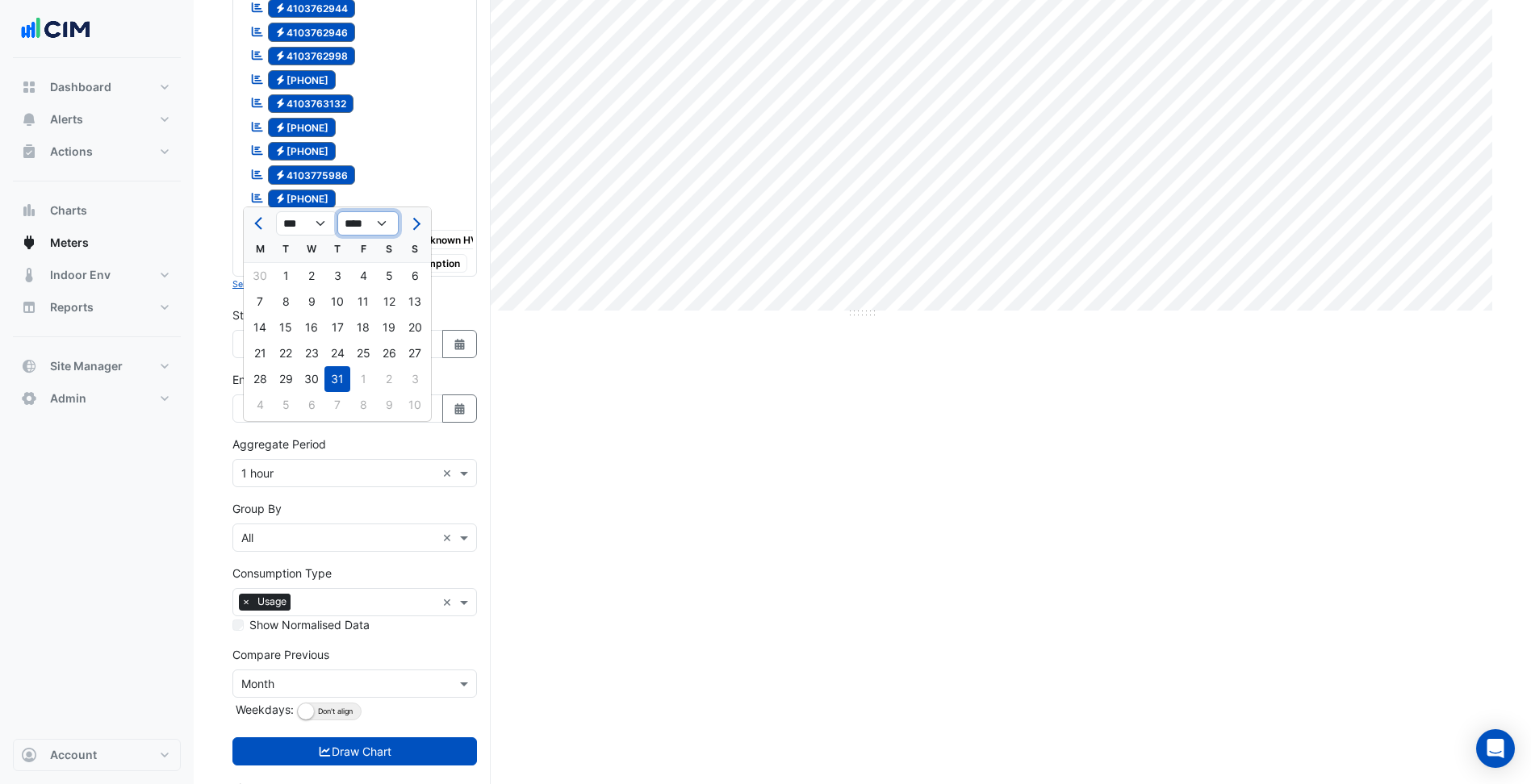 click on "**** **** **** **** **** **** **** **** **** **** **** **** ****" 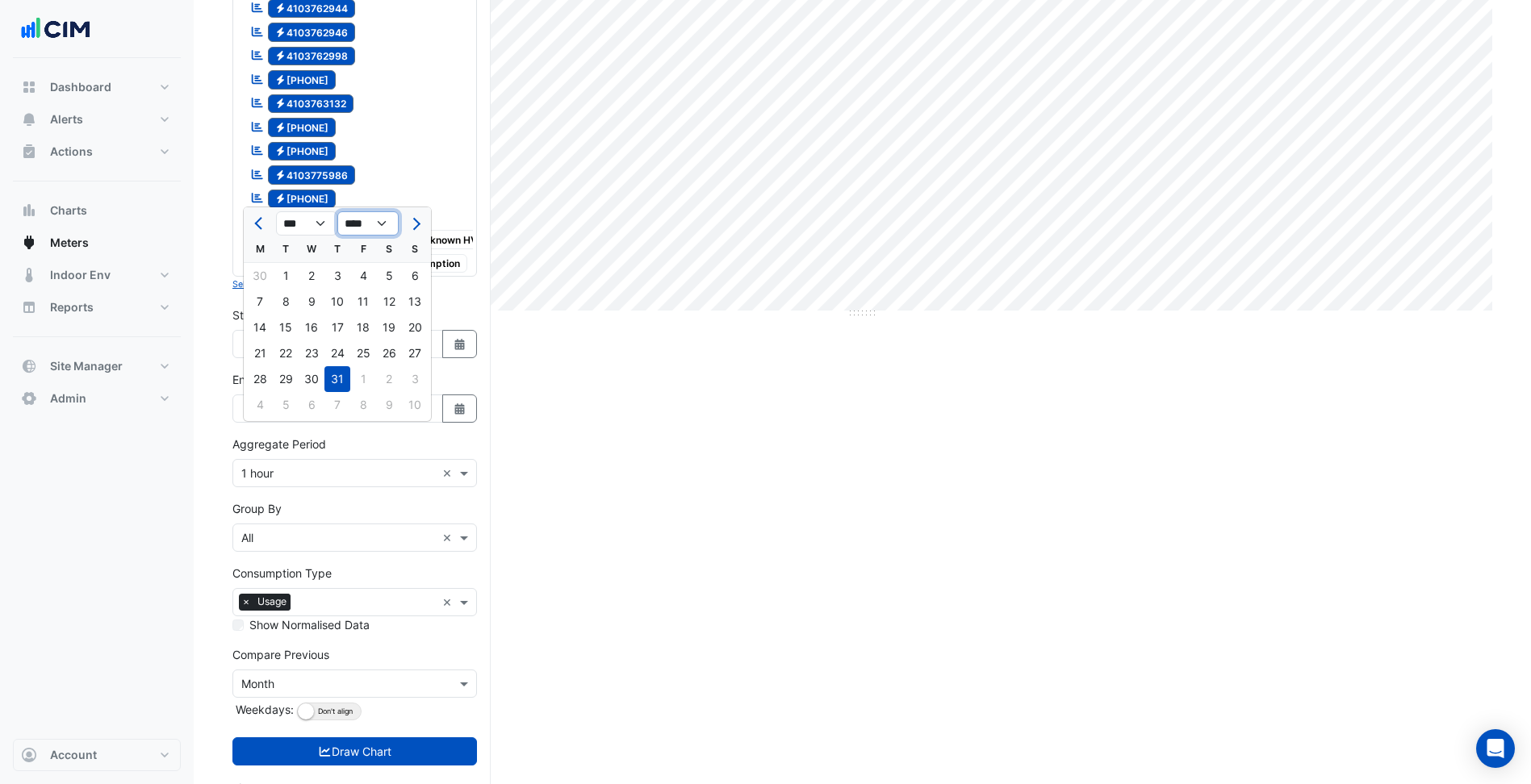 select on "****" 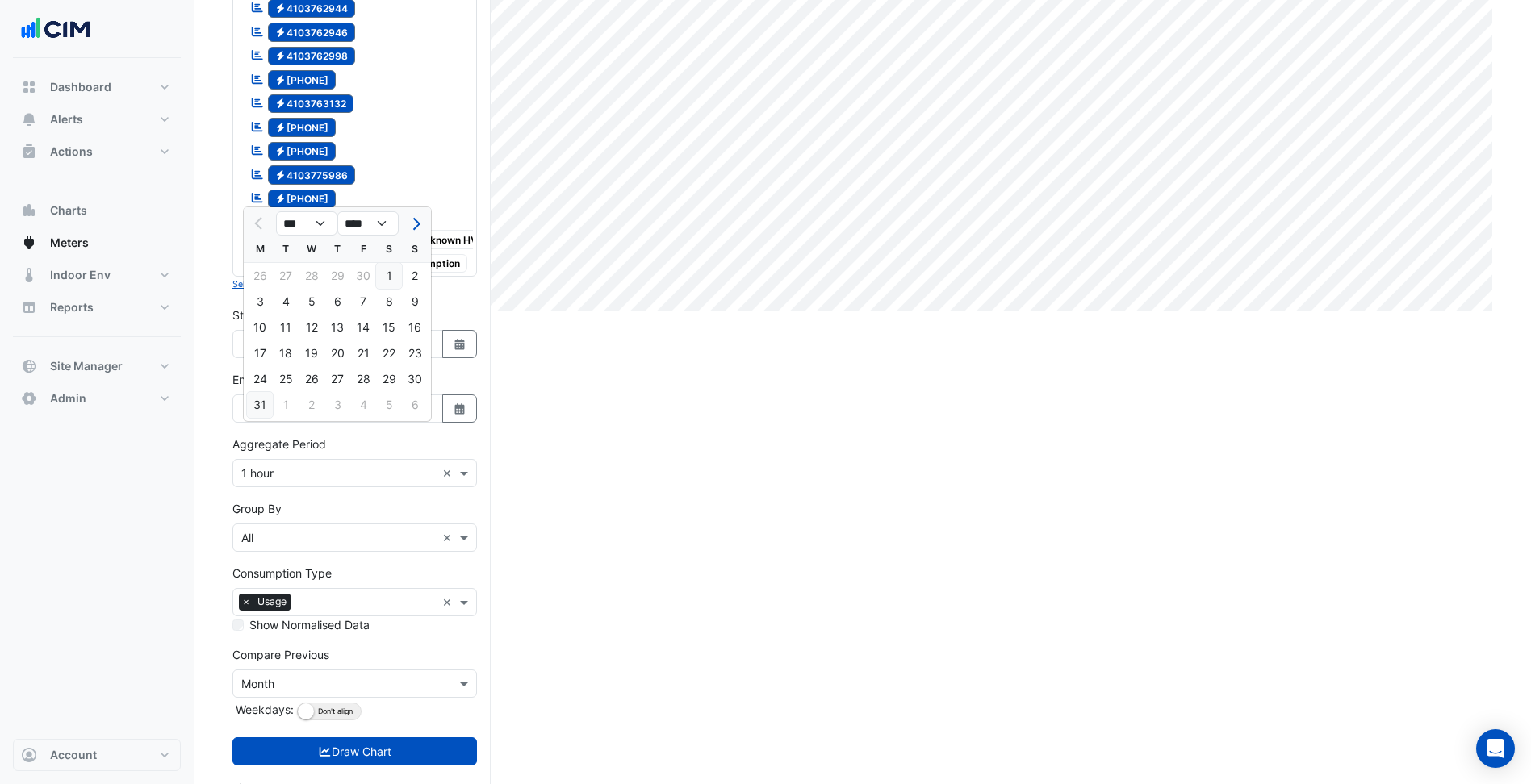 click on "31" 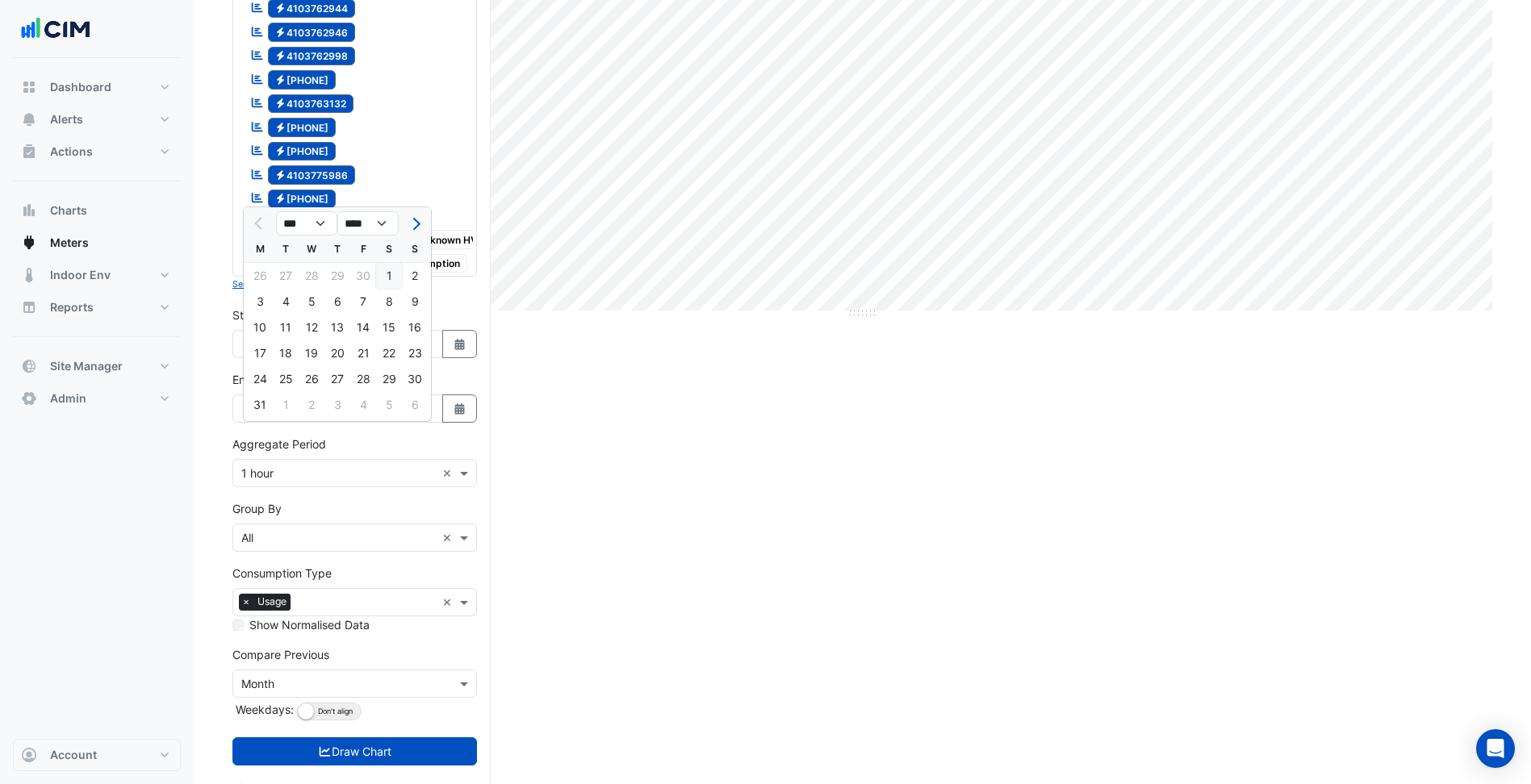 type on "**********" 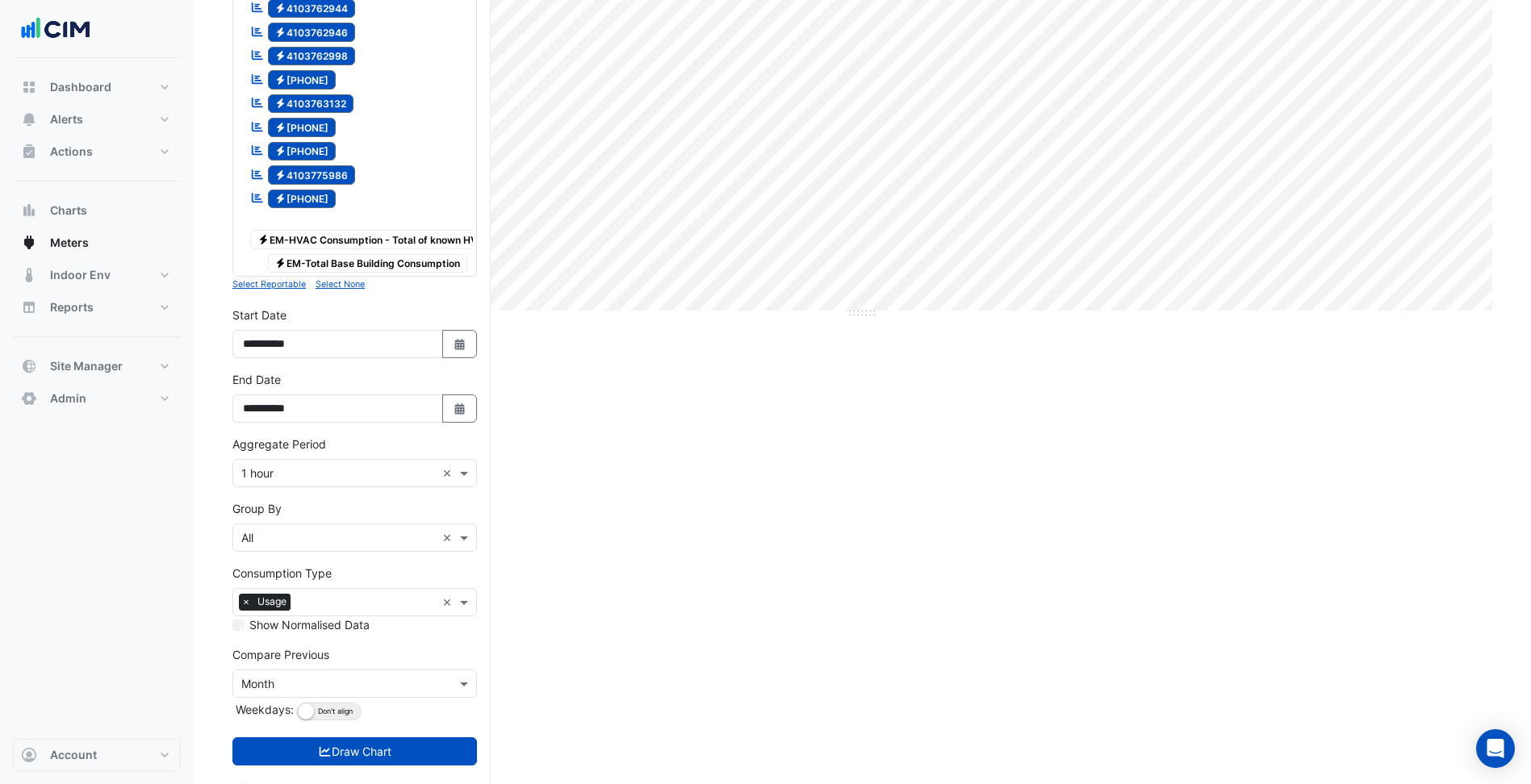 scroll, scrollTop: 459, scrollLeft: 0, axis: vertical 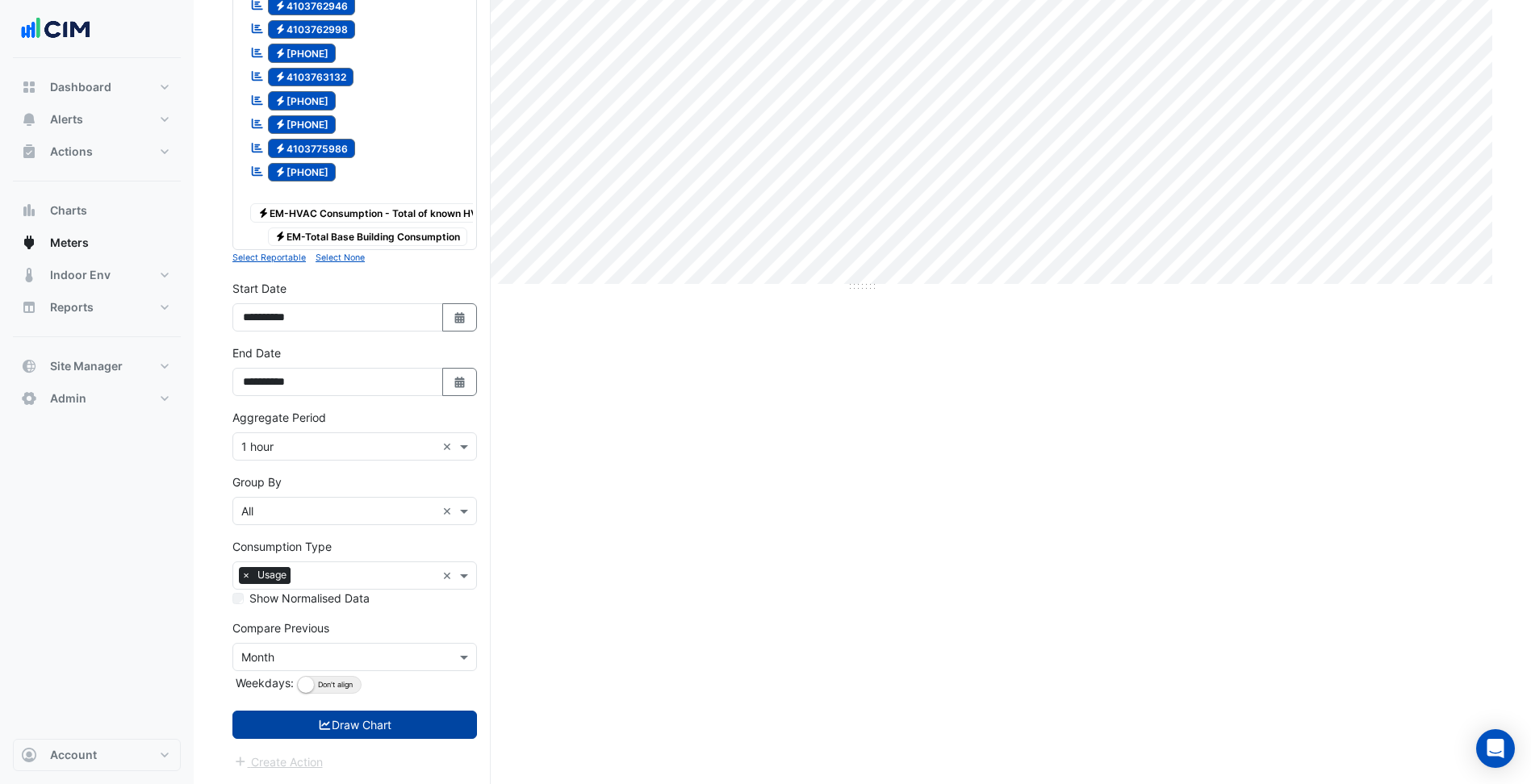 click on "Draw Chart" at bounding box center [354, 724] 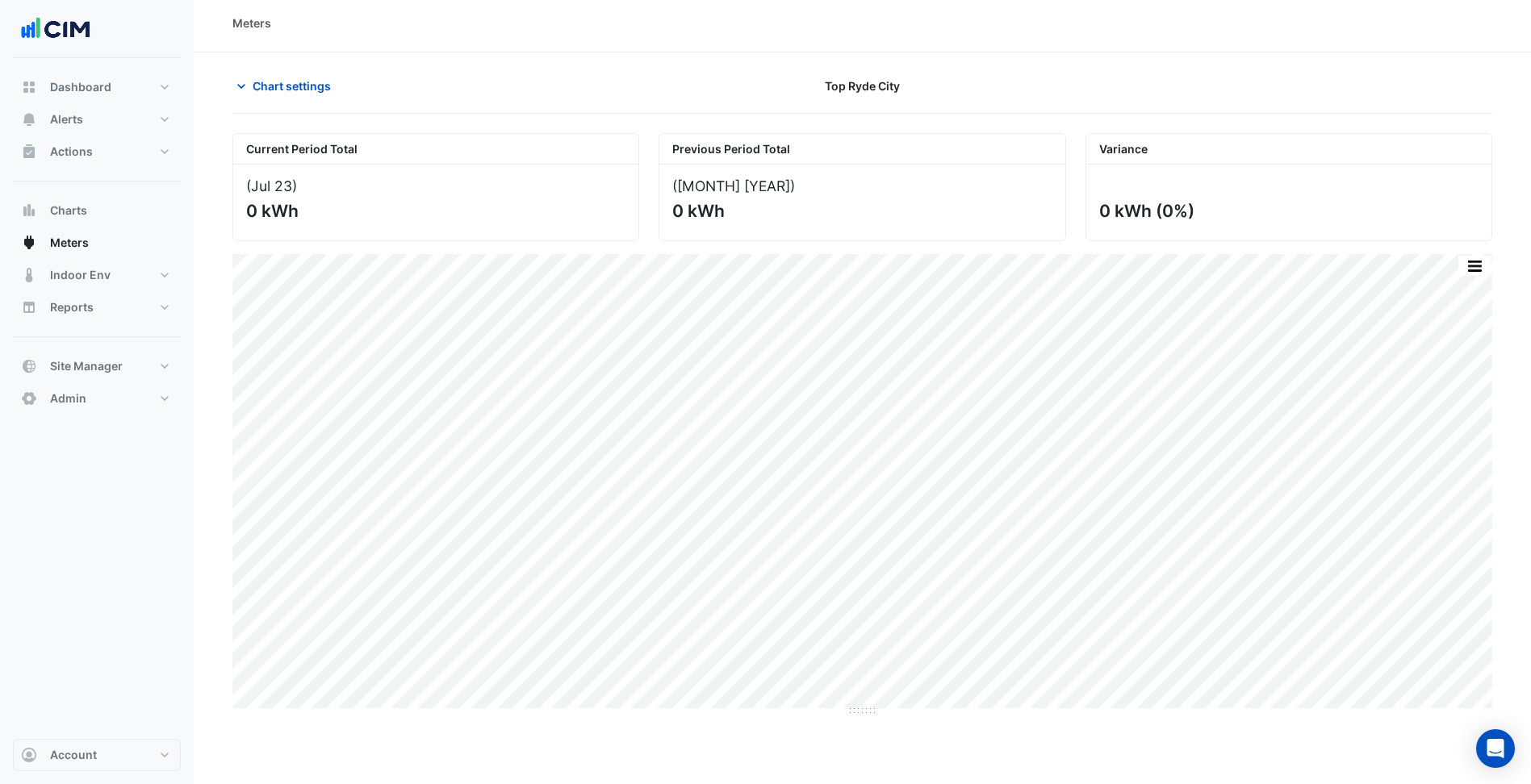 scroll, scrollTop: 0, scrollLeft: 0, axis: both 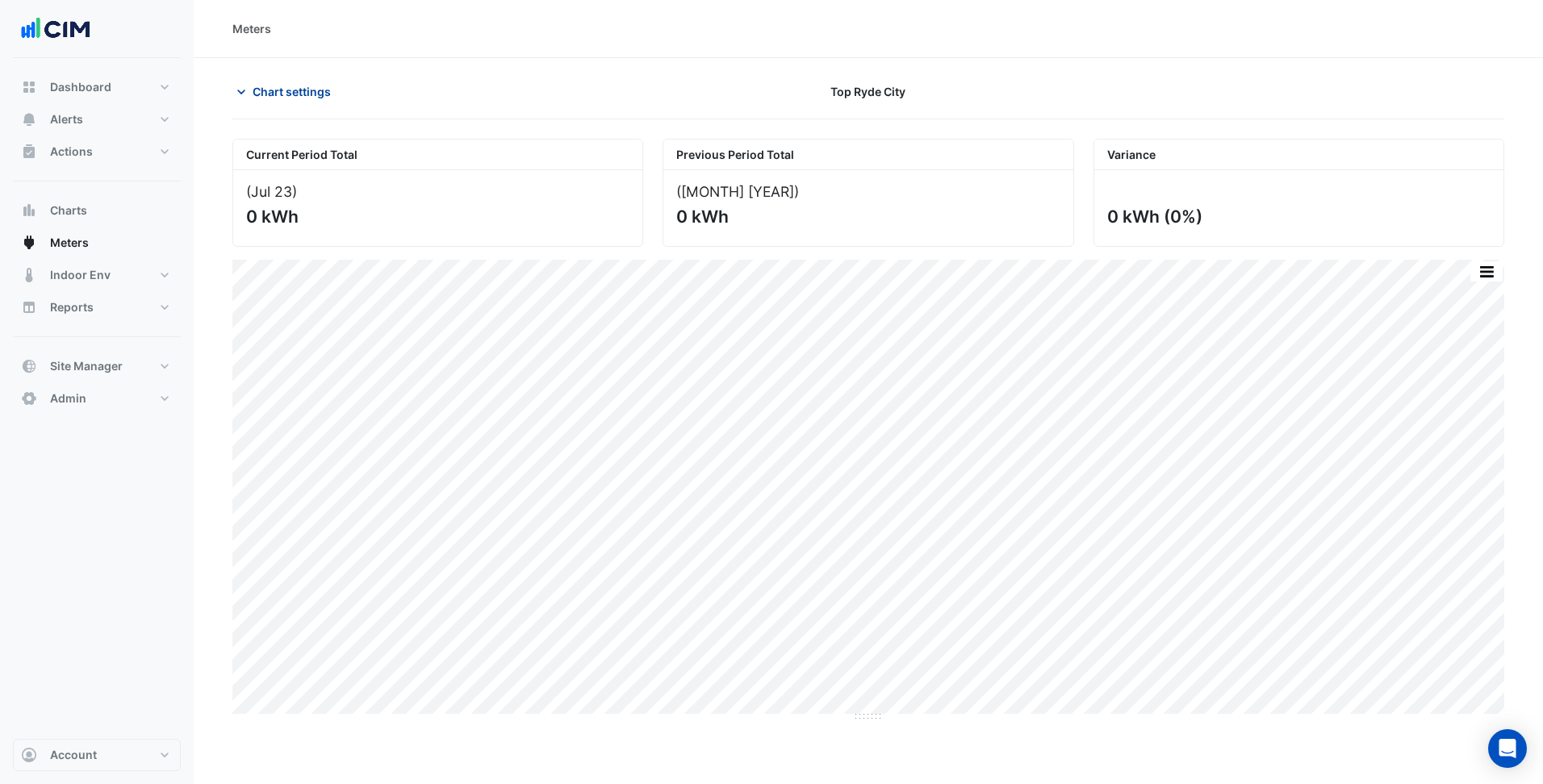 click on "Chart settings" 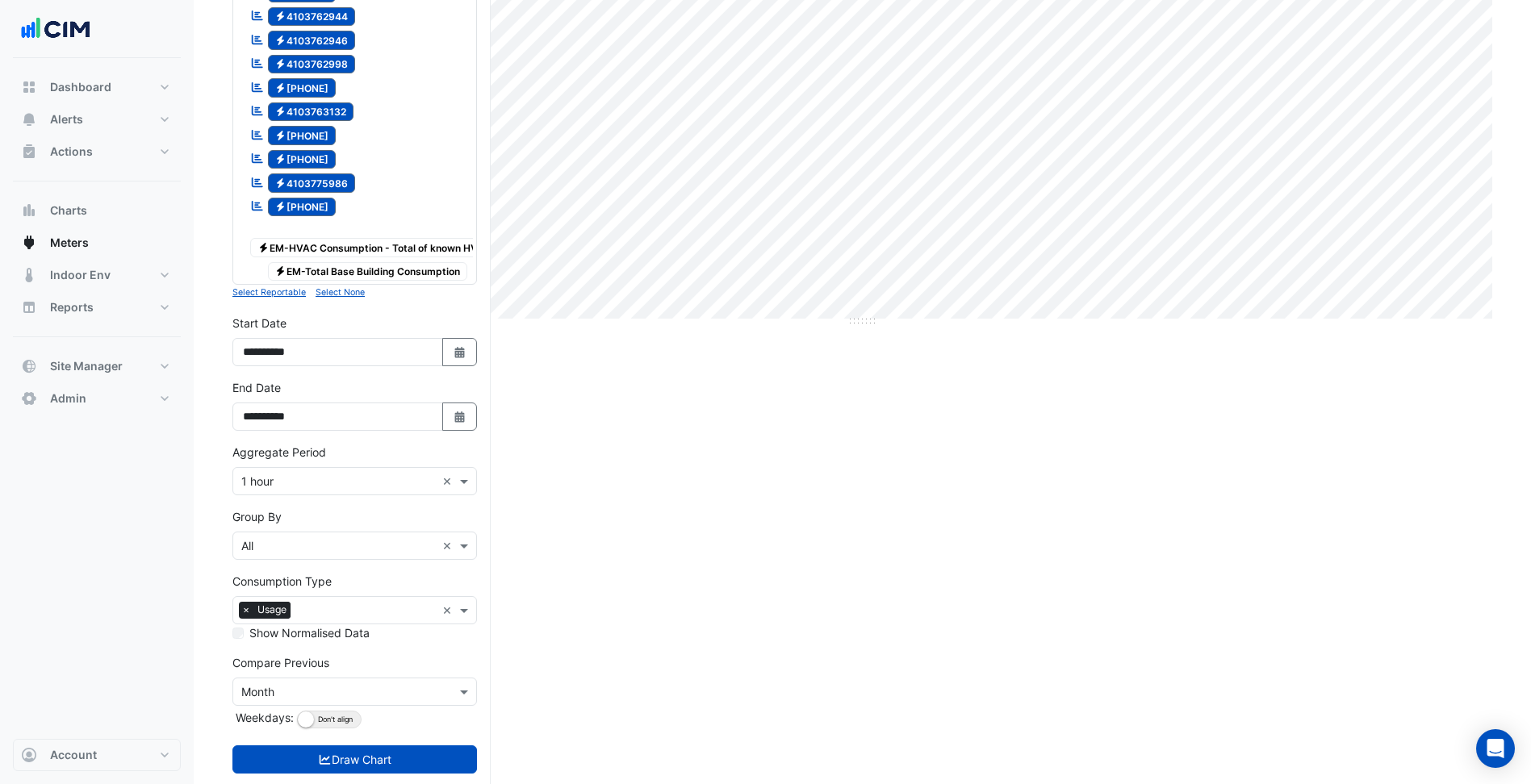 scroll, scrollTop: 403, scrollLeft: 0, axis: vertical 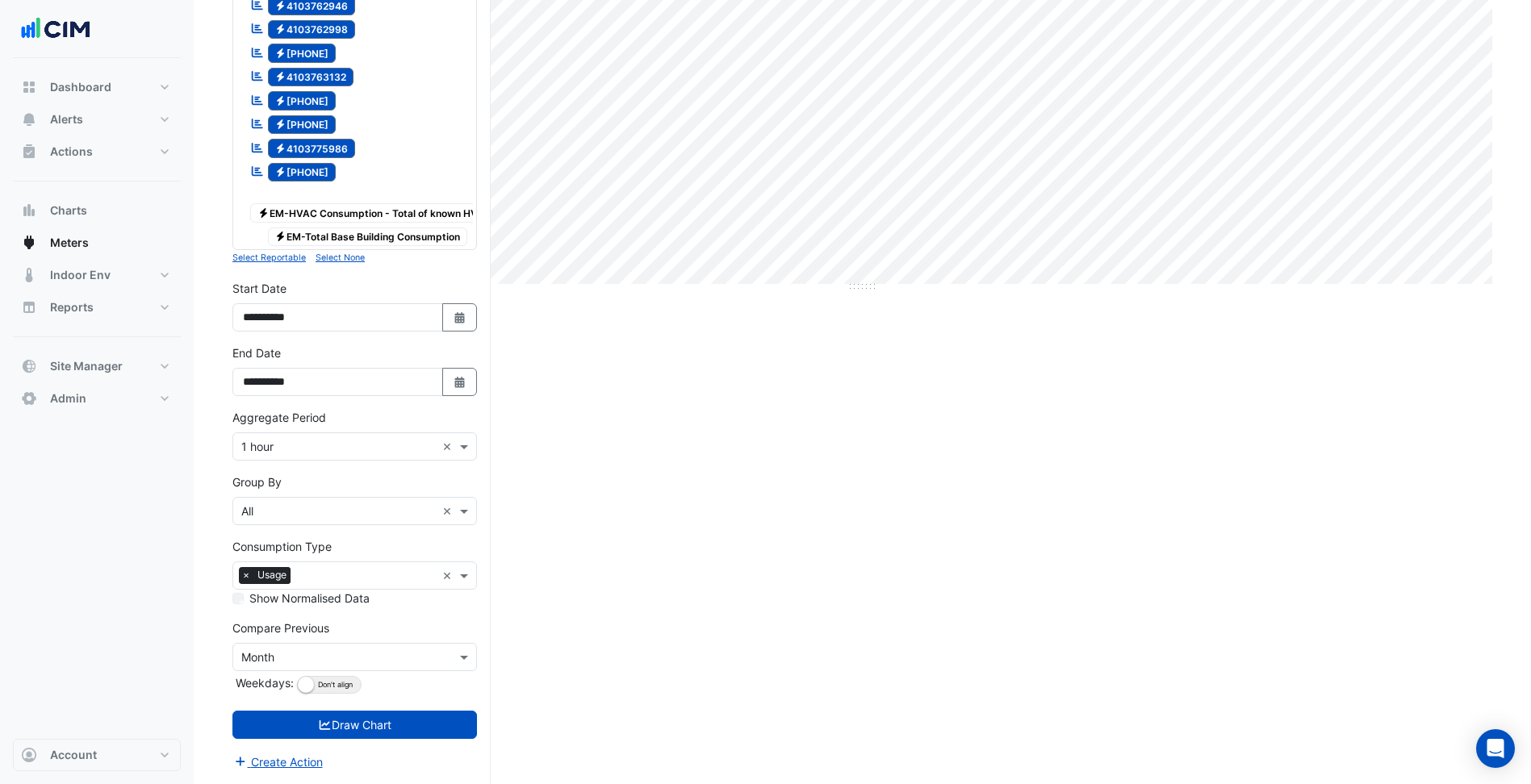 click at bounding box center [338, 657] 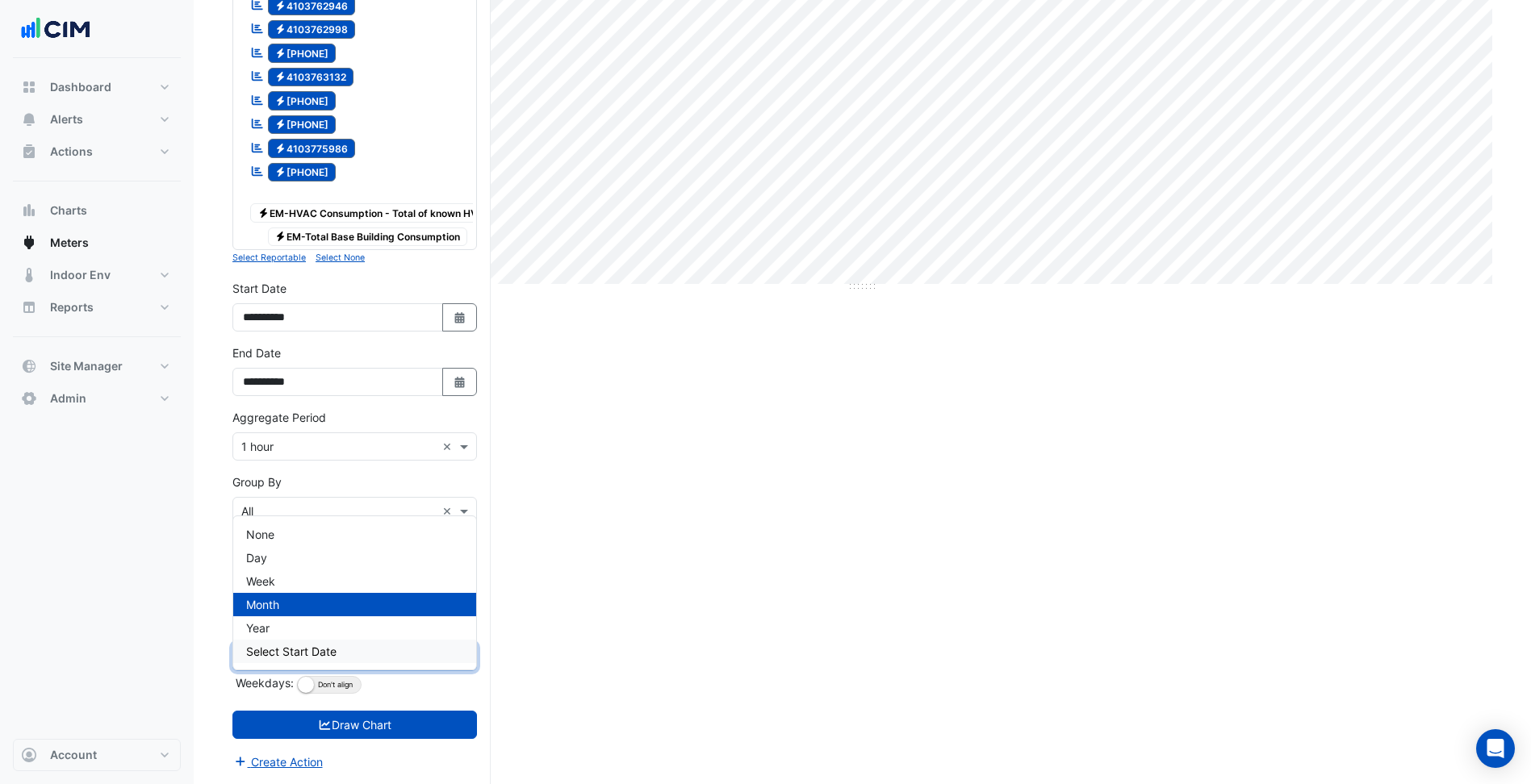 click on "Select Start Date" at bounding box center (291, 651) 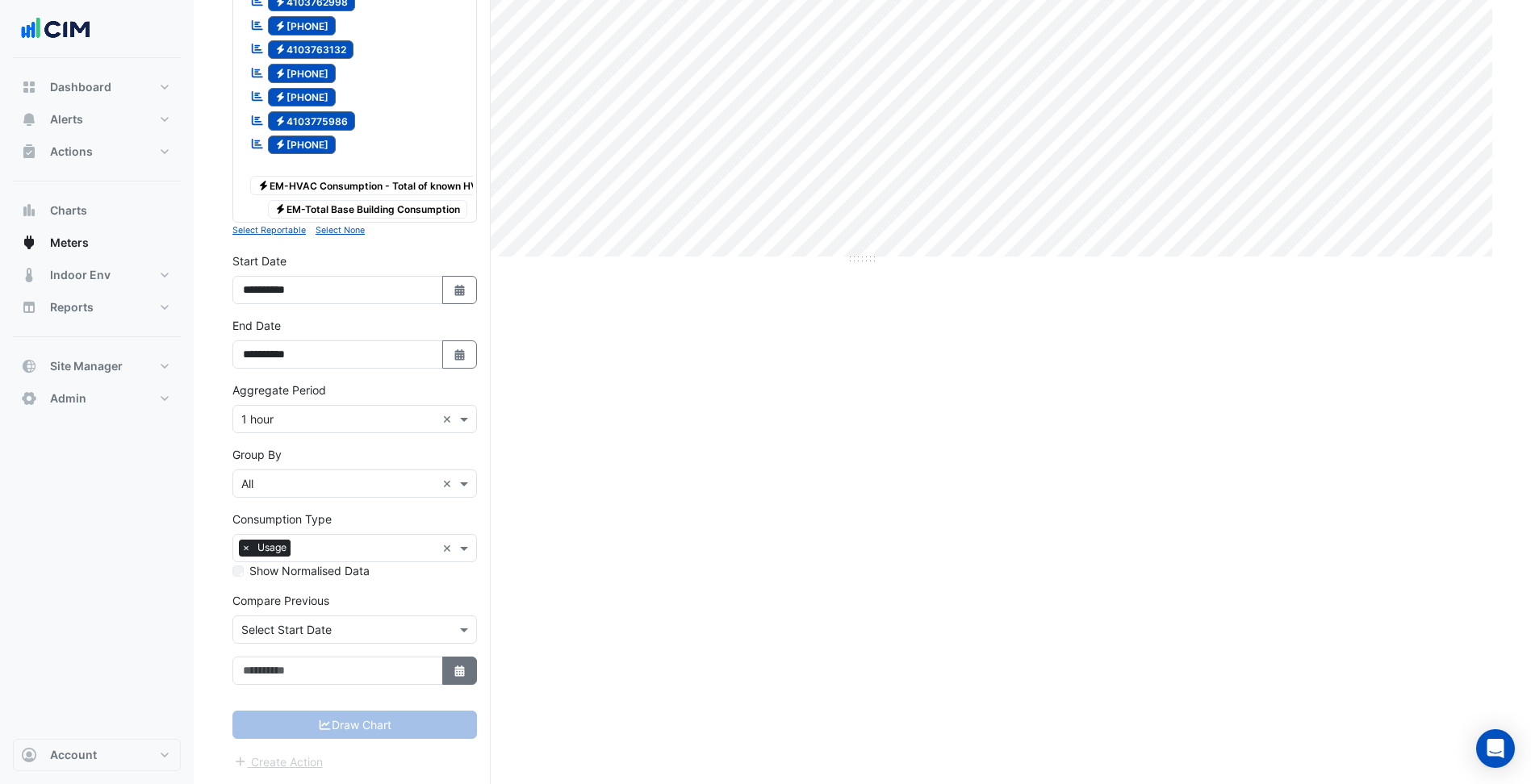 drag, startPoint x: 463, startPoint y: 705, endPoint x: 442, endPoint y: 699, distance: 21.84033 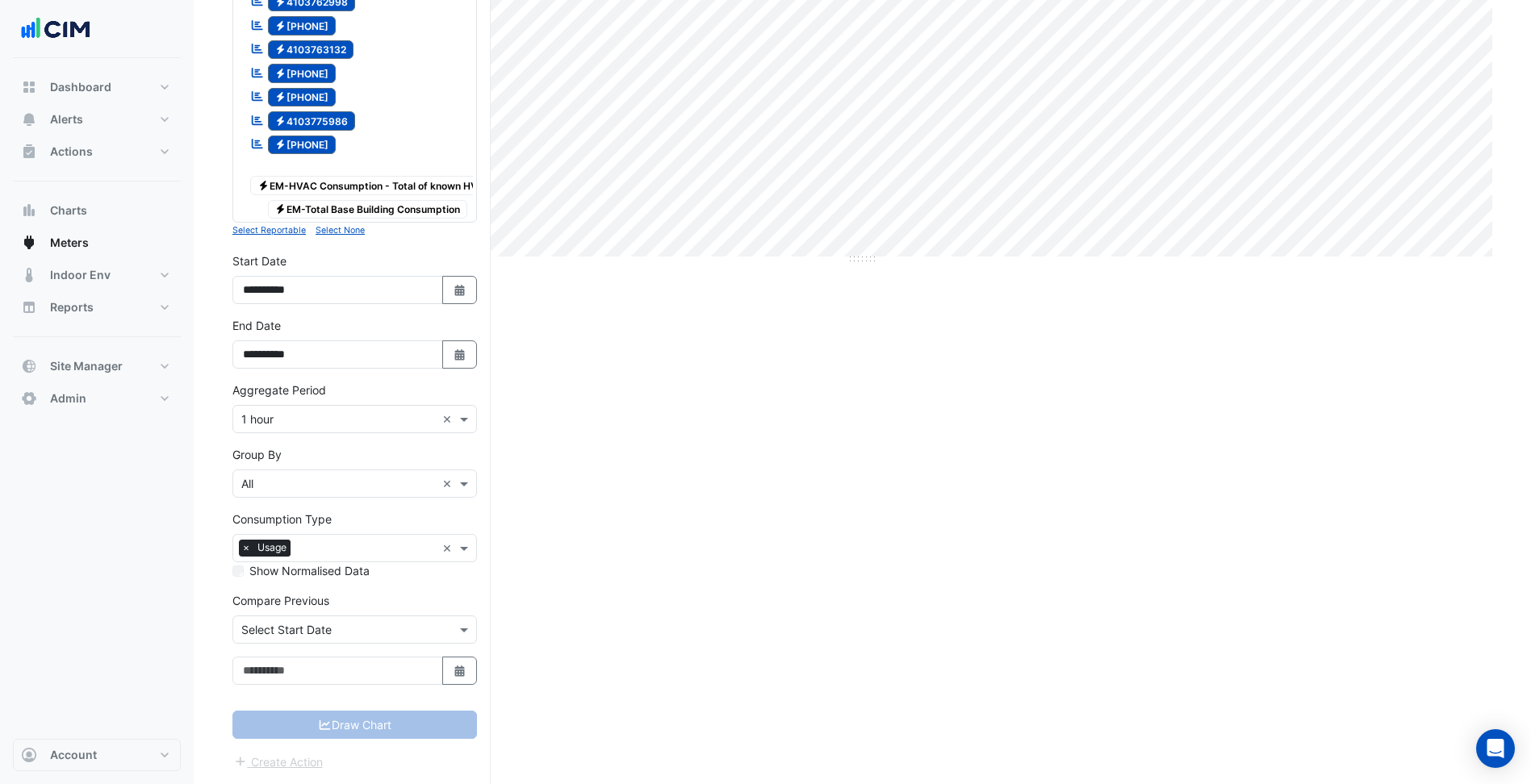 select on "*" 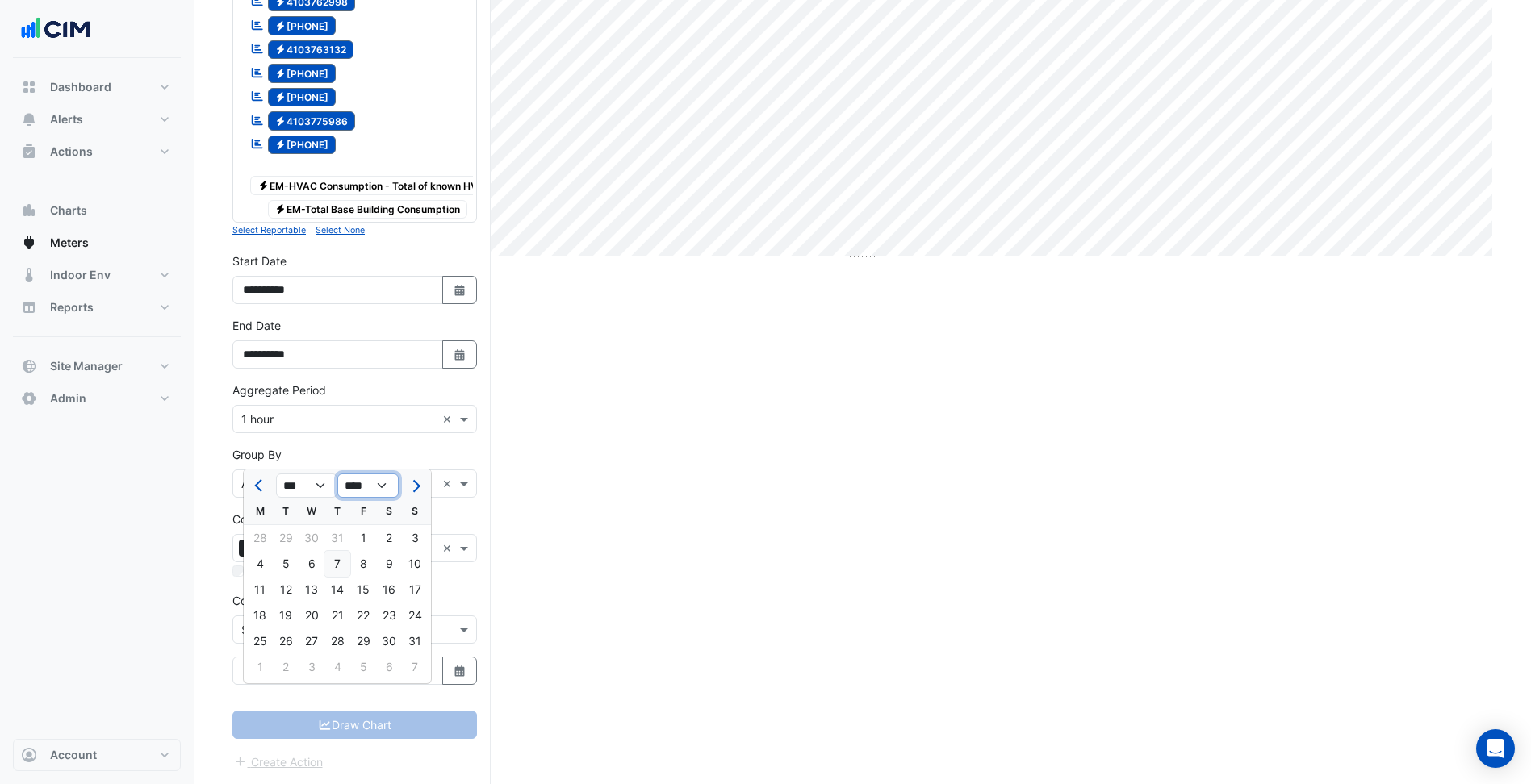 click on "**** **** **** **** **** **** **** **** **** **** **** **** **** **** **** **** **** **** **** **** ****" 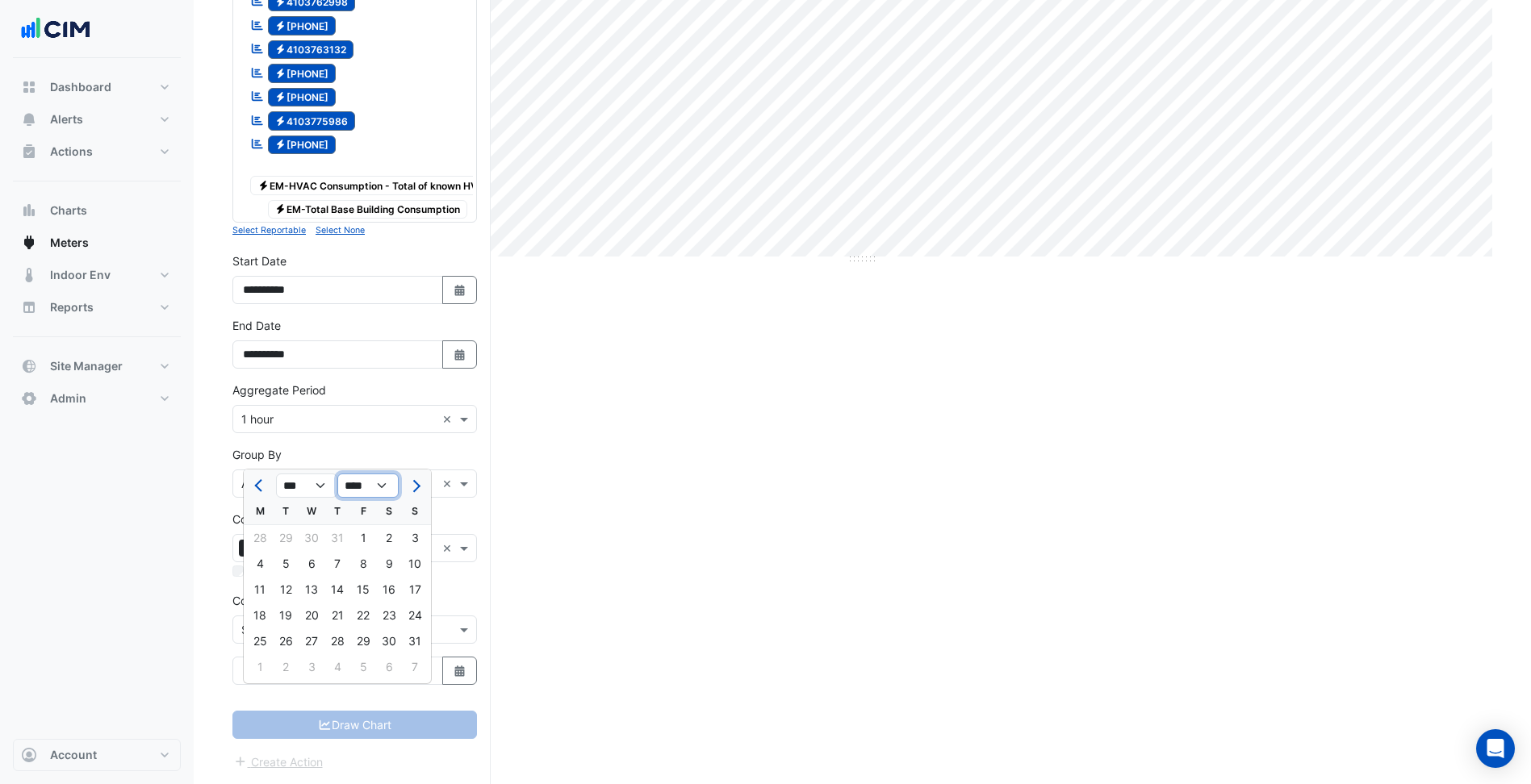 select on "****" 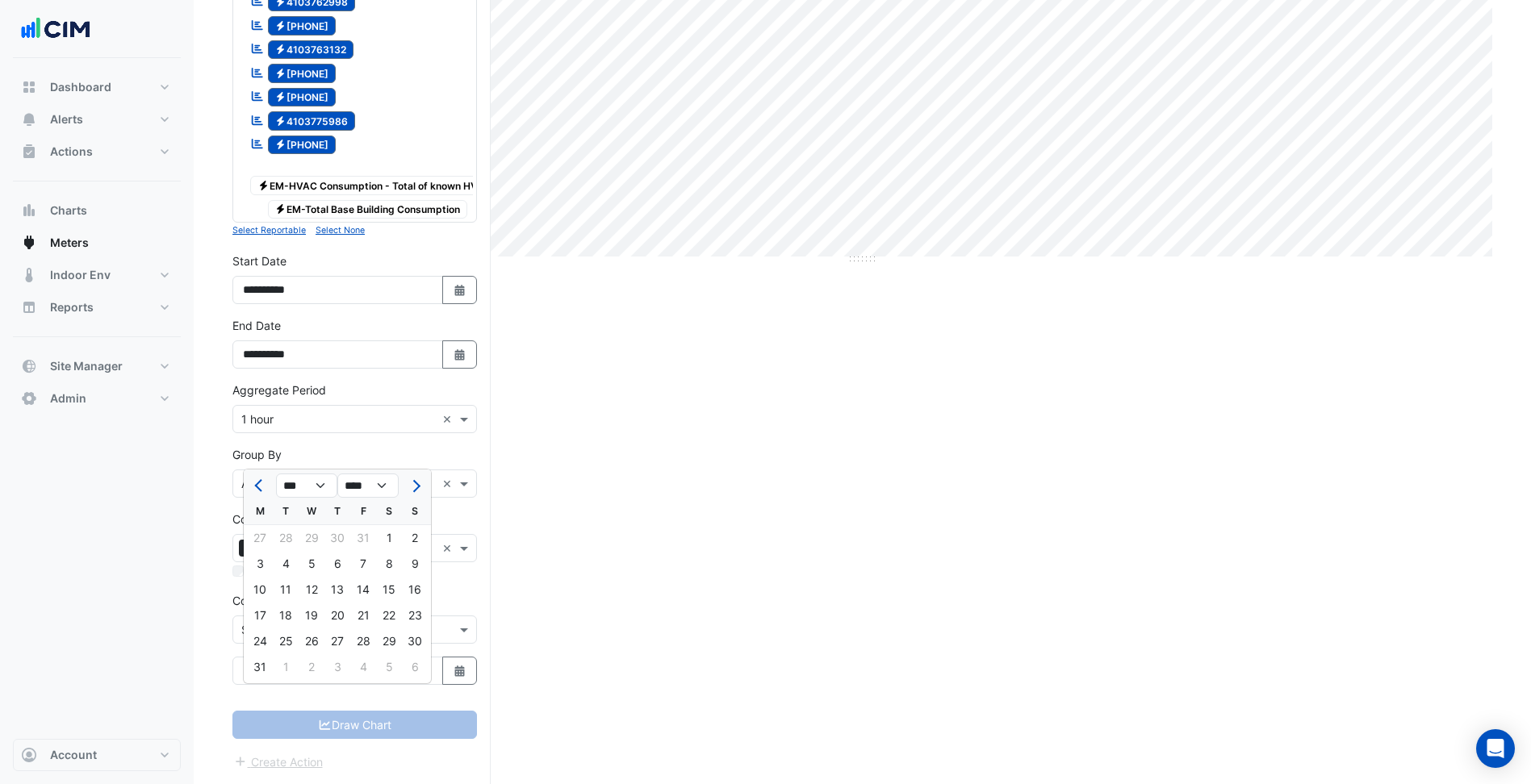 click on "Current Period Total
(Jul 23 )
0 kWh
Previous Period Total
(Jun 23 )
0 kWh
Variance
0 kWh
(0%)
Print Save as JPEG Save as PNG Pivot Data Table Export CSV - Flat Export CSV - Pivot Select Chart Type  Sample Tooltip" 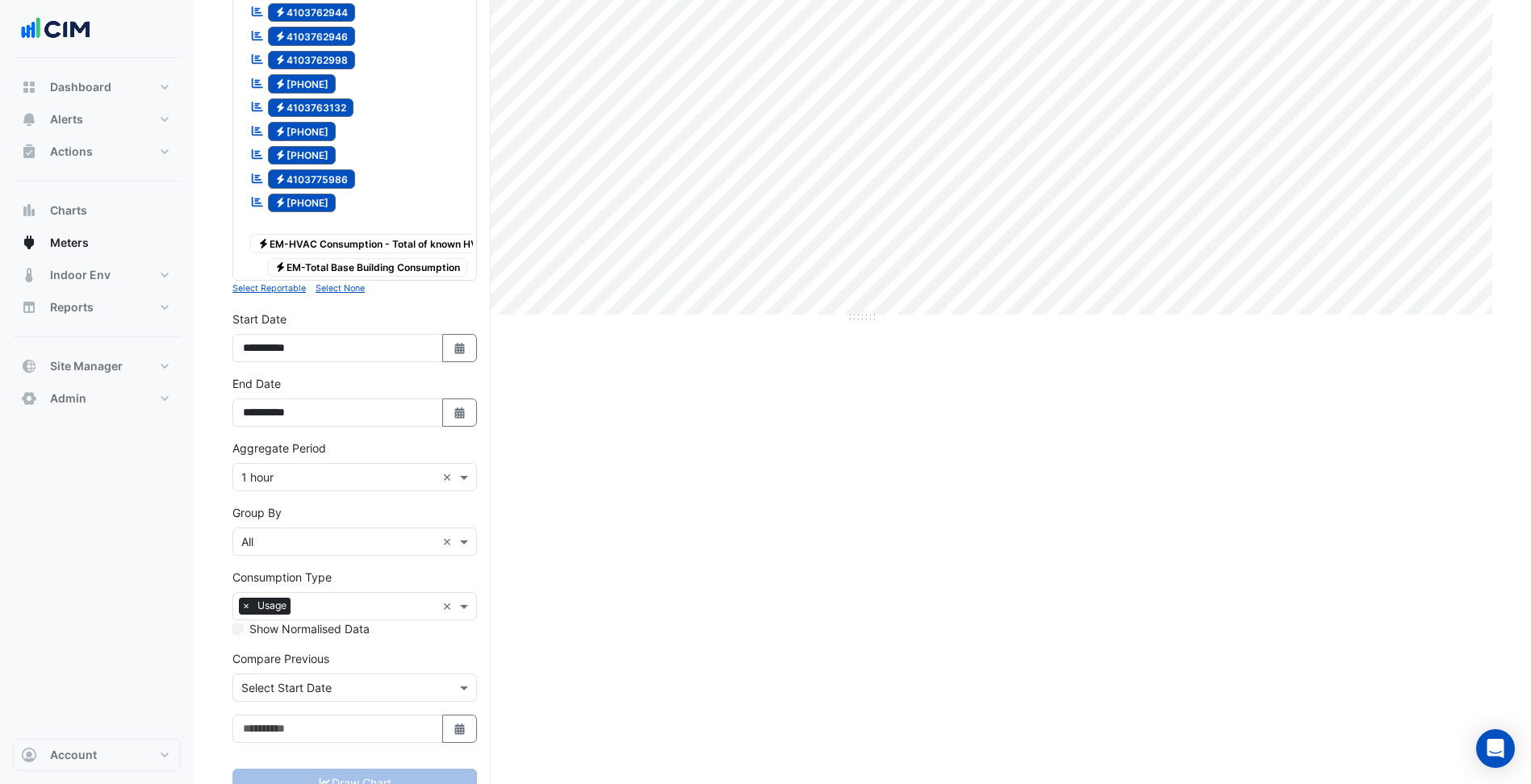 scroll, scrollTop: 298, scrollLeft: 0, axis: vertical 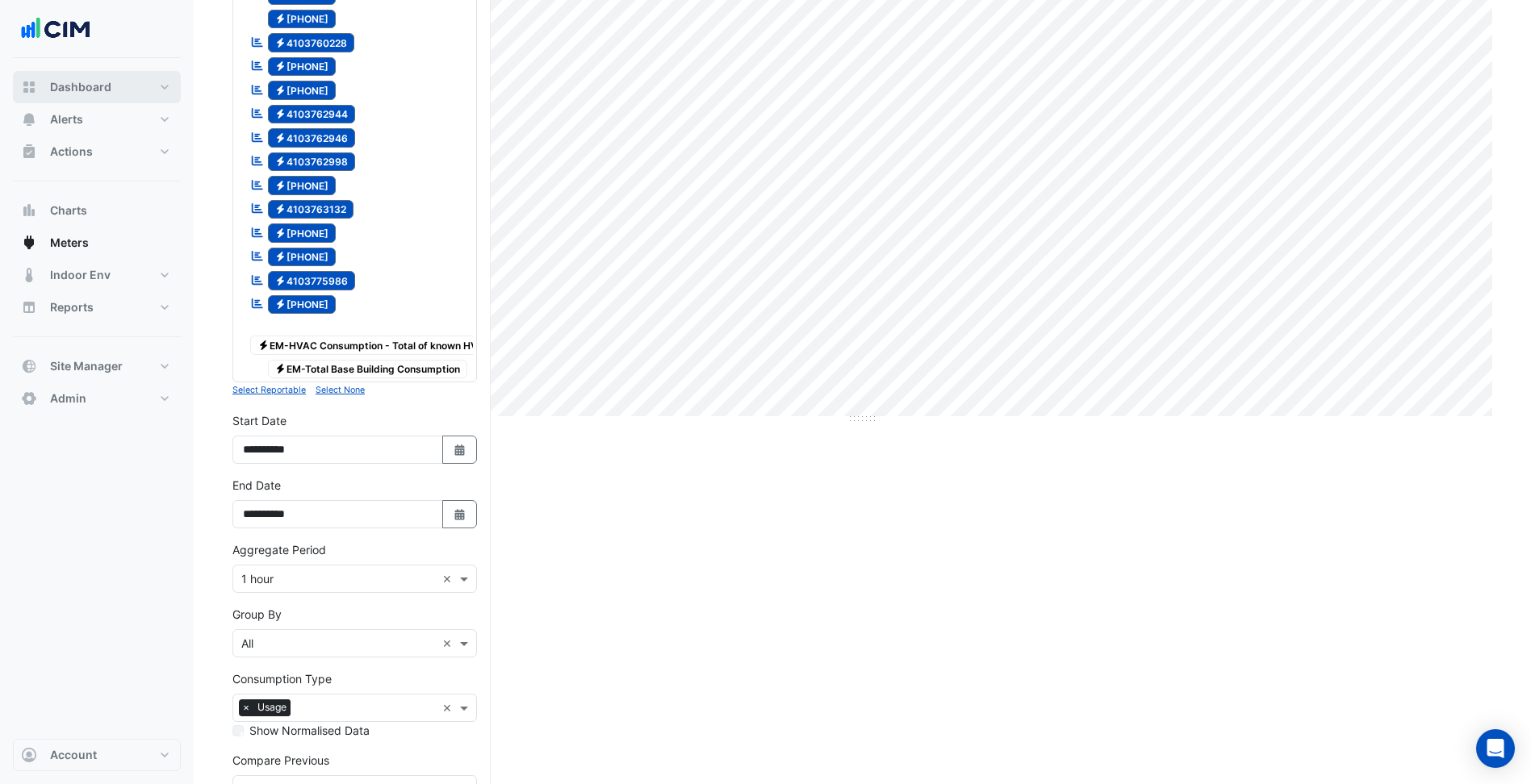 click on "Dashboard" at bounding box center (97, 87) 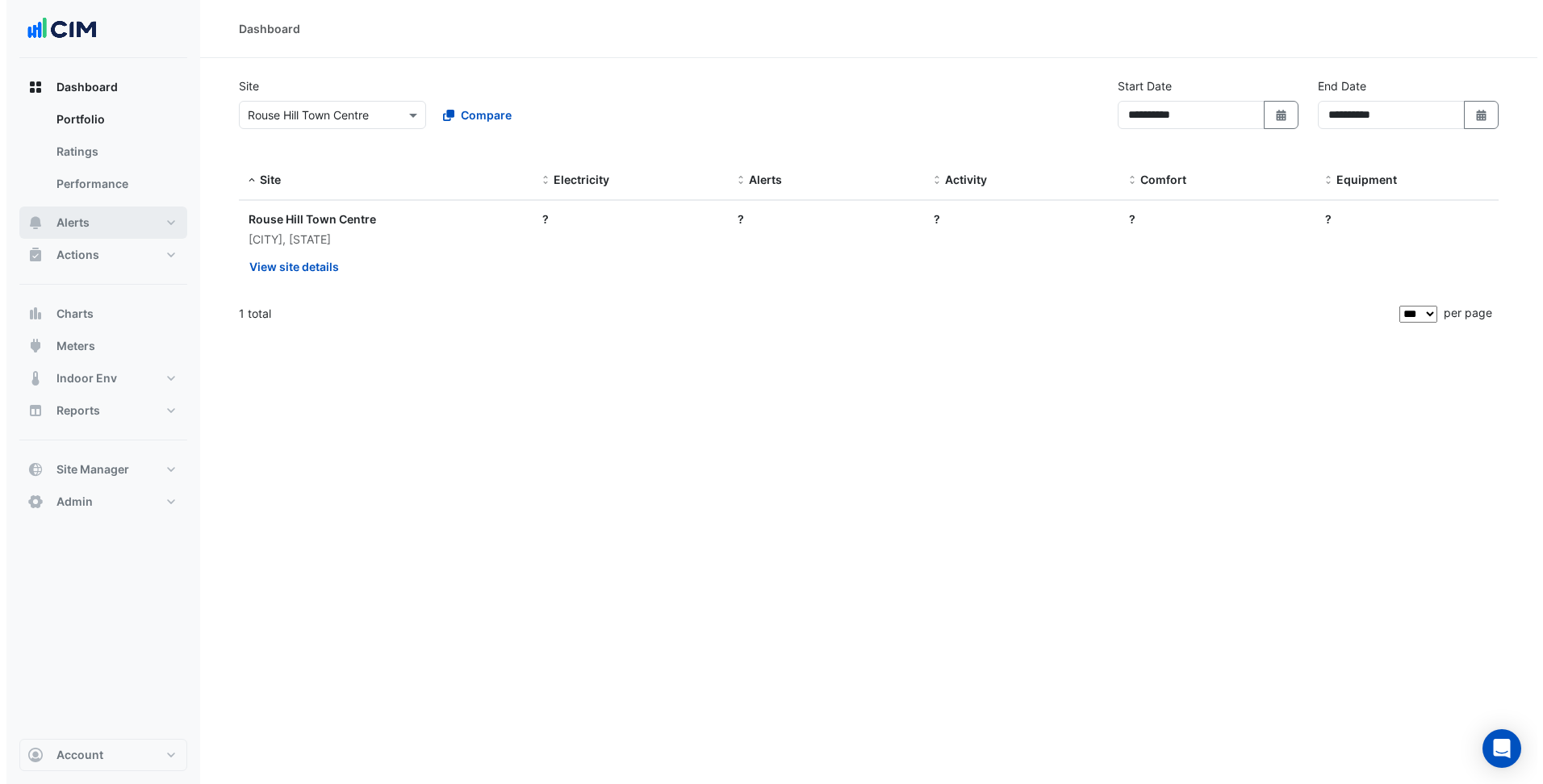 scroll, scrollTop: 0, scrollLeft: 0, axis: both 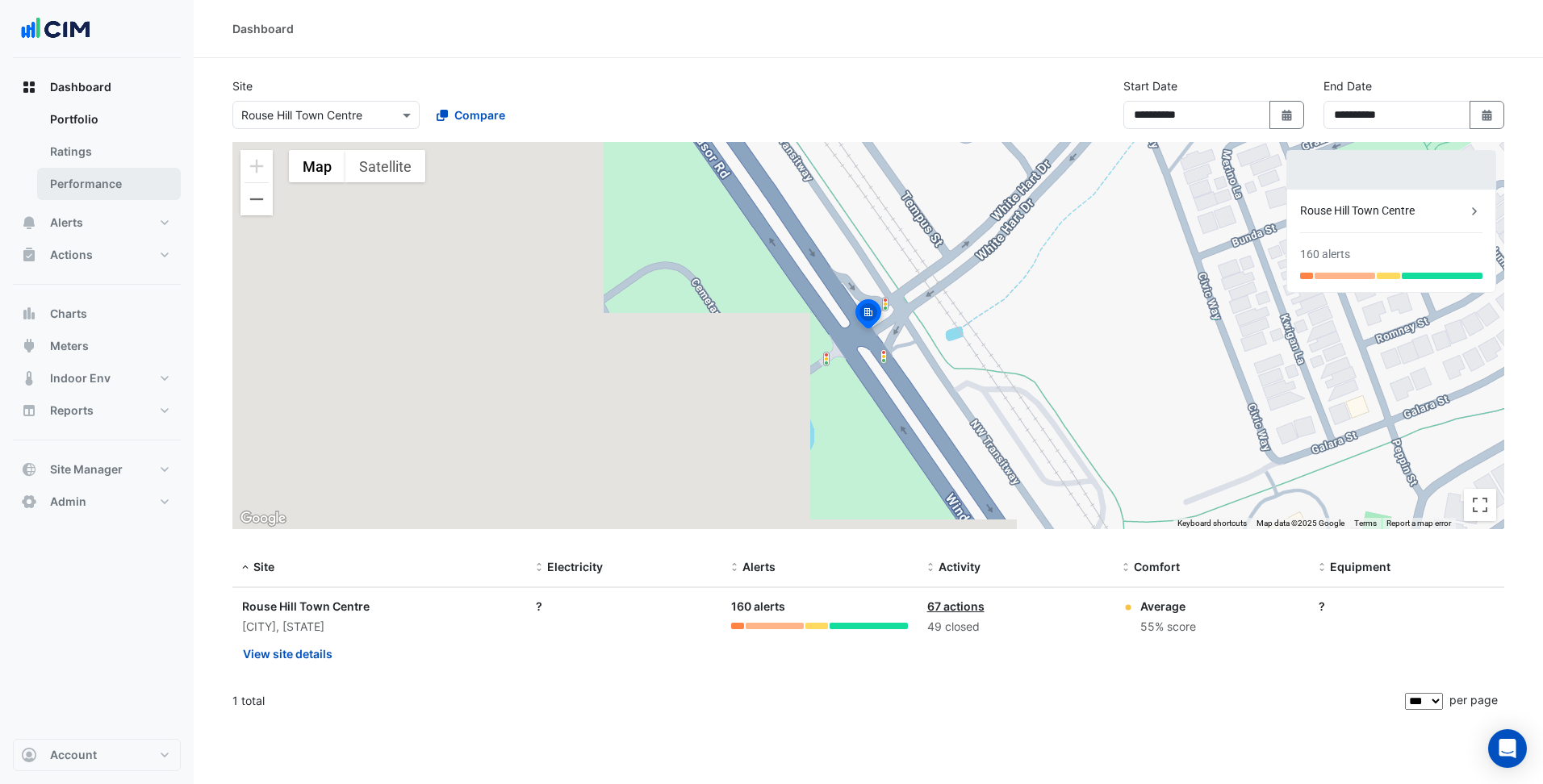 click on "Performance" at bounding box center [109, 184] 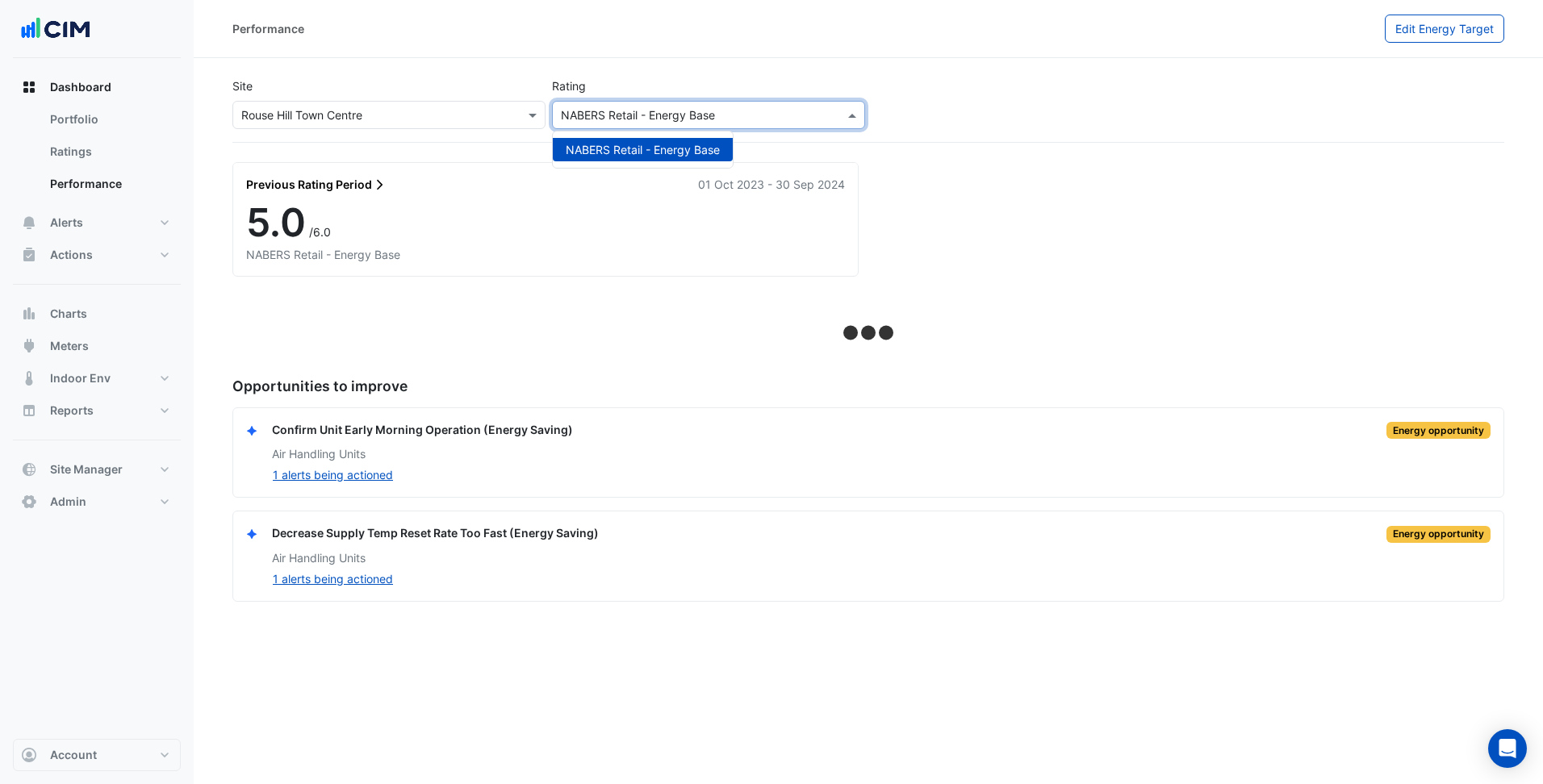 click at bounding box center [692, 115] 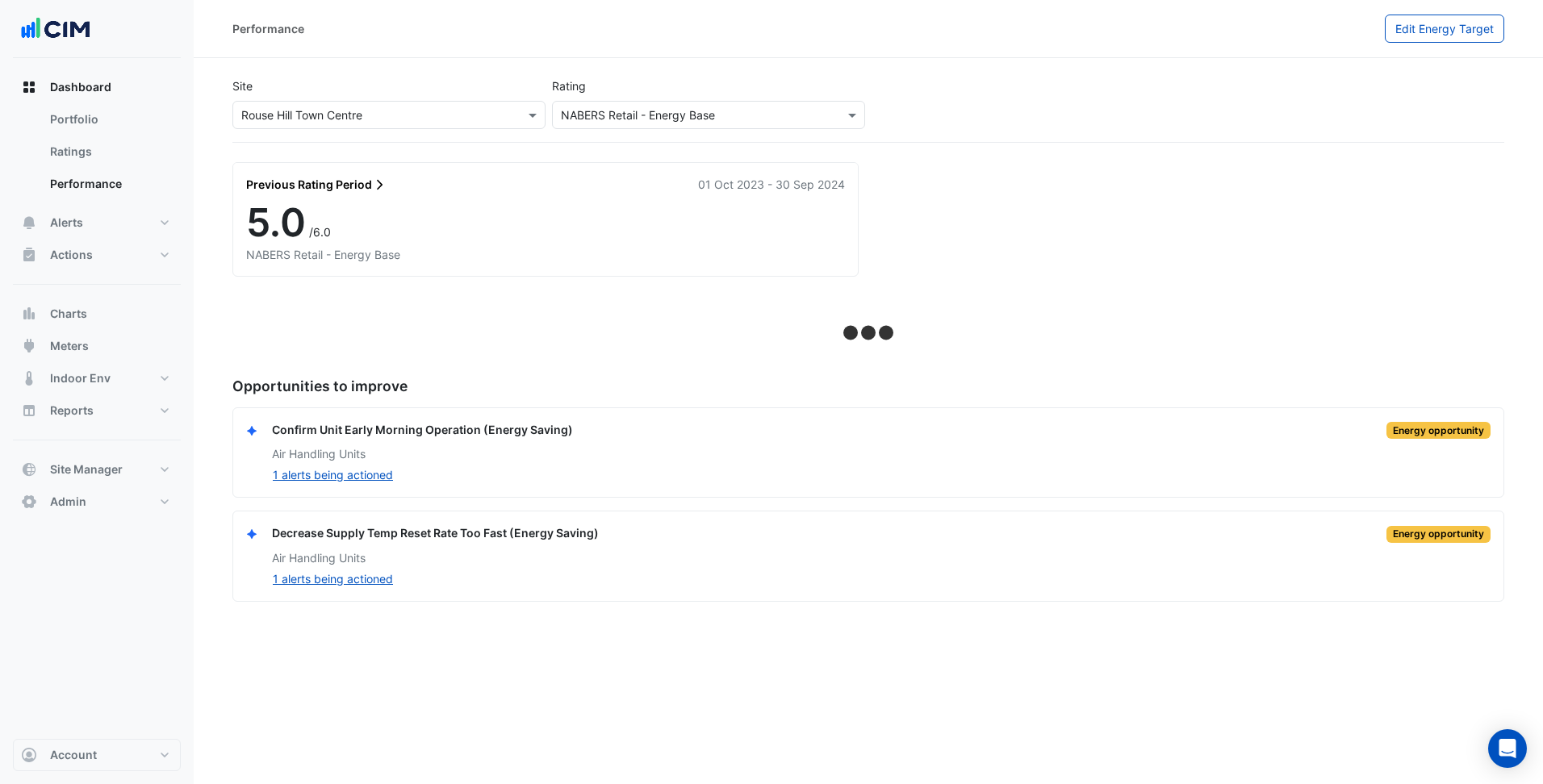 click at bounding box center [373, 115] 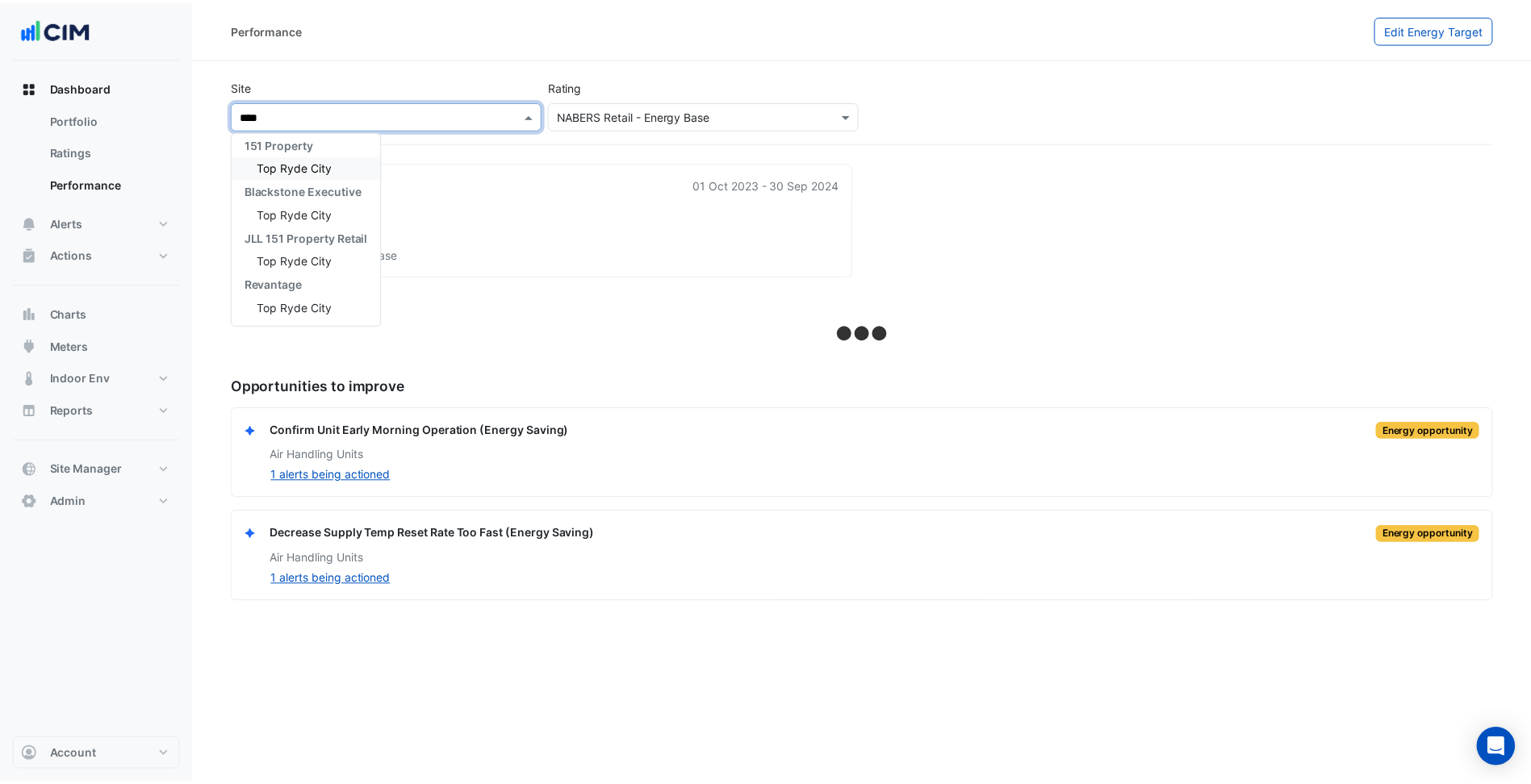 scroll, scrollTop: 6, scrollLeft: 0, axis: vertical 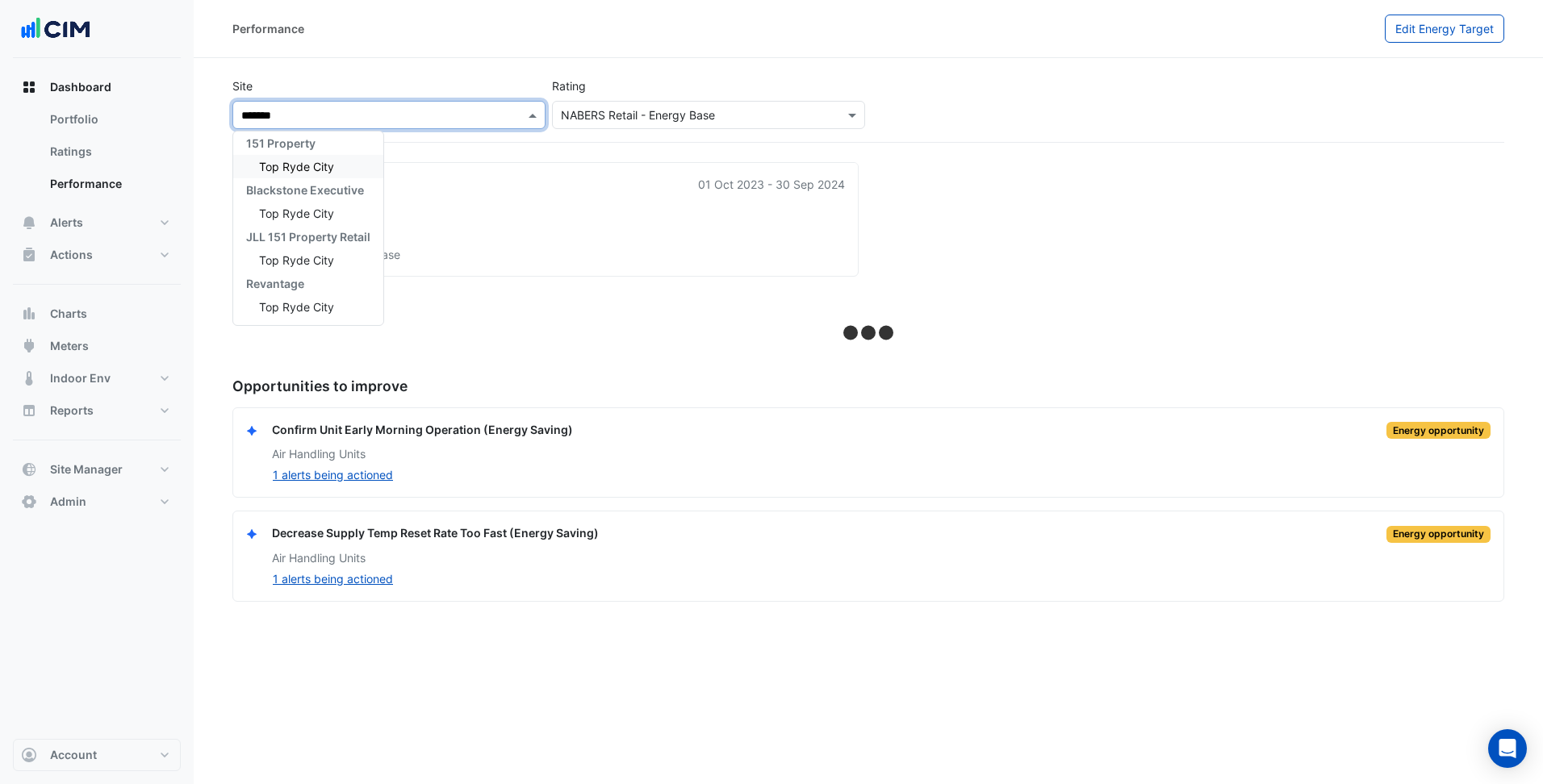 type on "********" 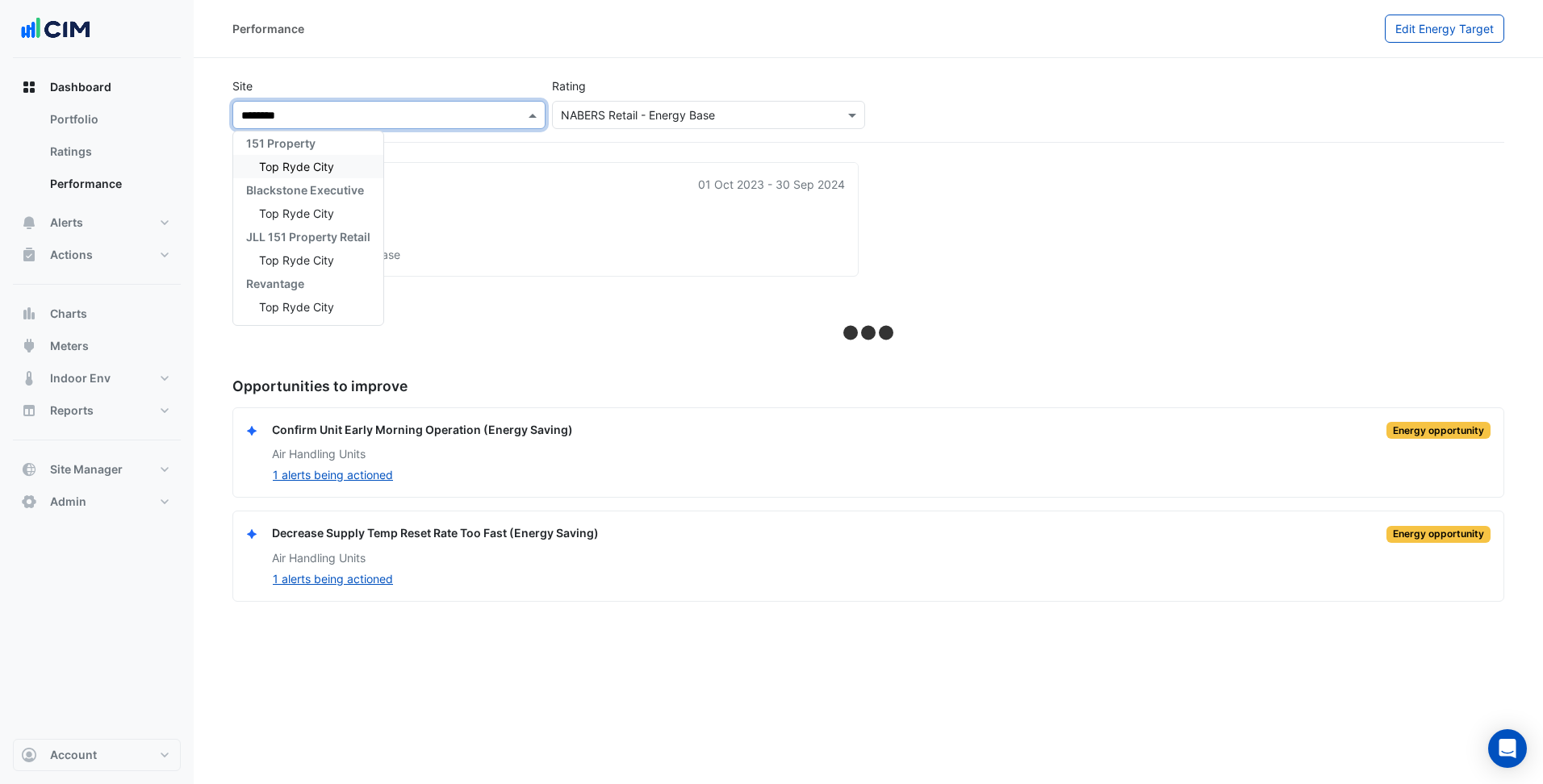 click on "Top Ryde City" at bounding box center [296, 166] 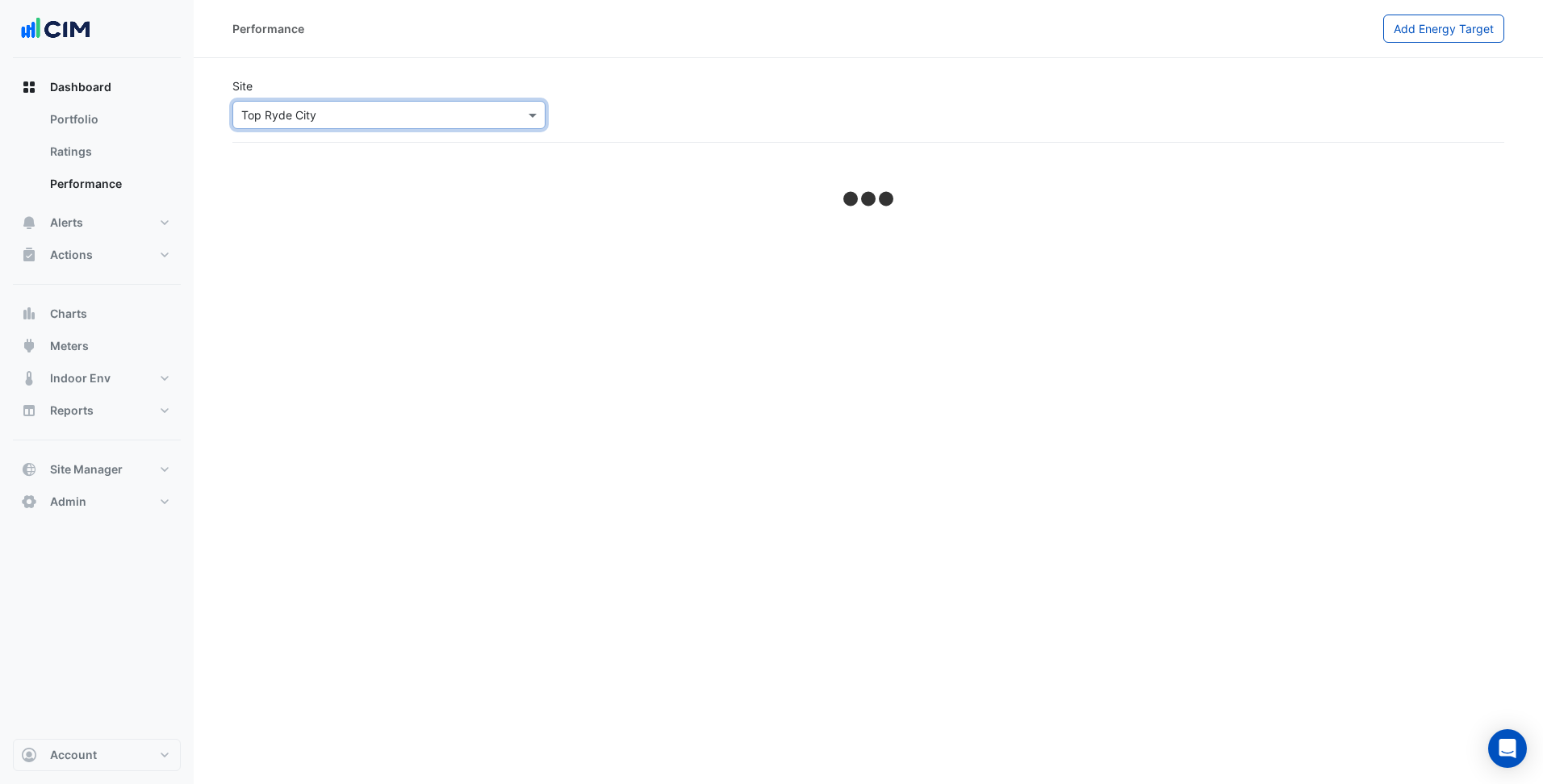 click on "Performance" 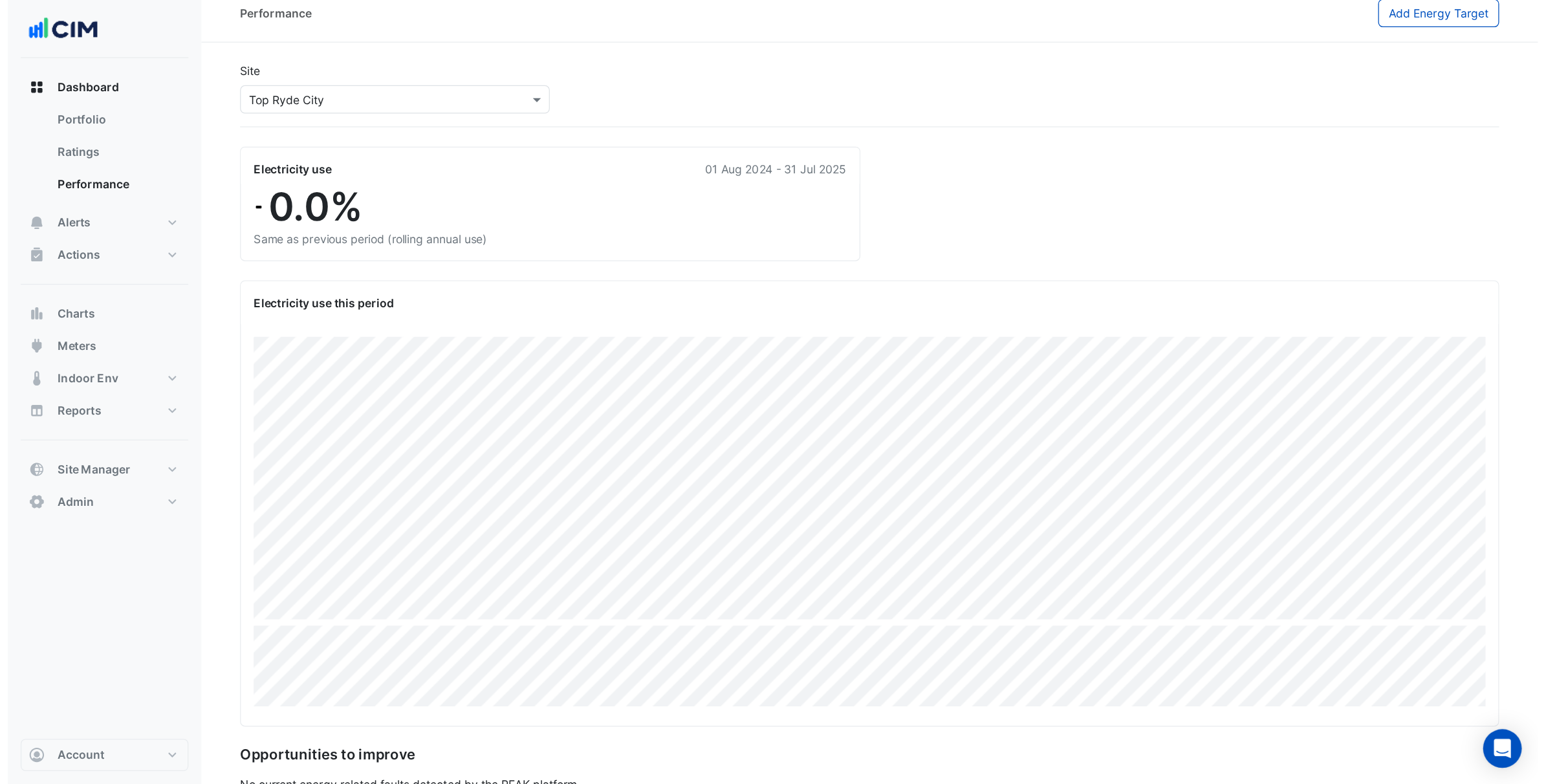 scroll, scrollTop: 0, scrollLeft: 0, axis: both 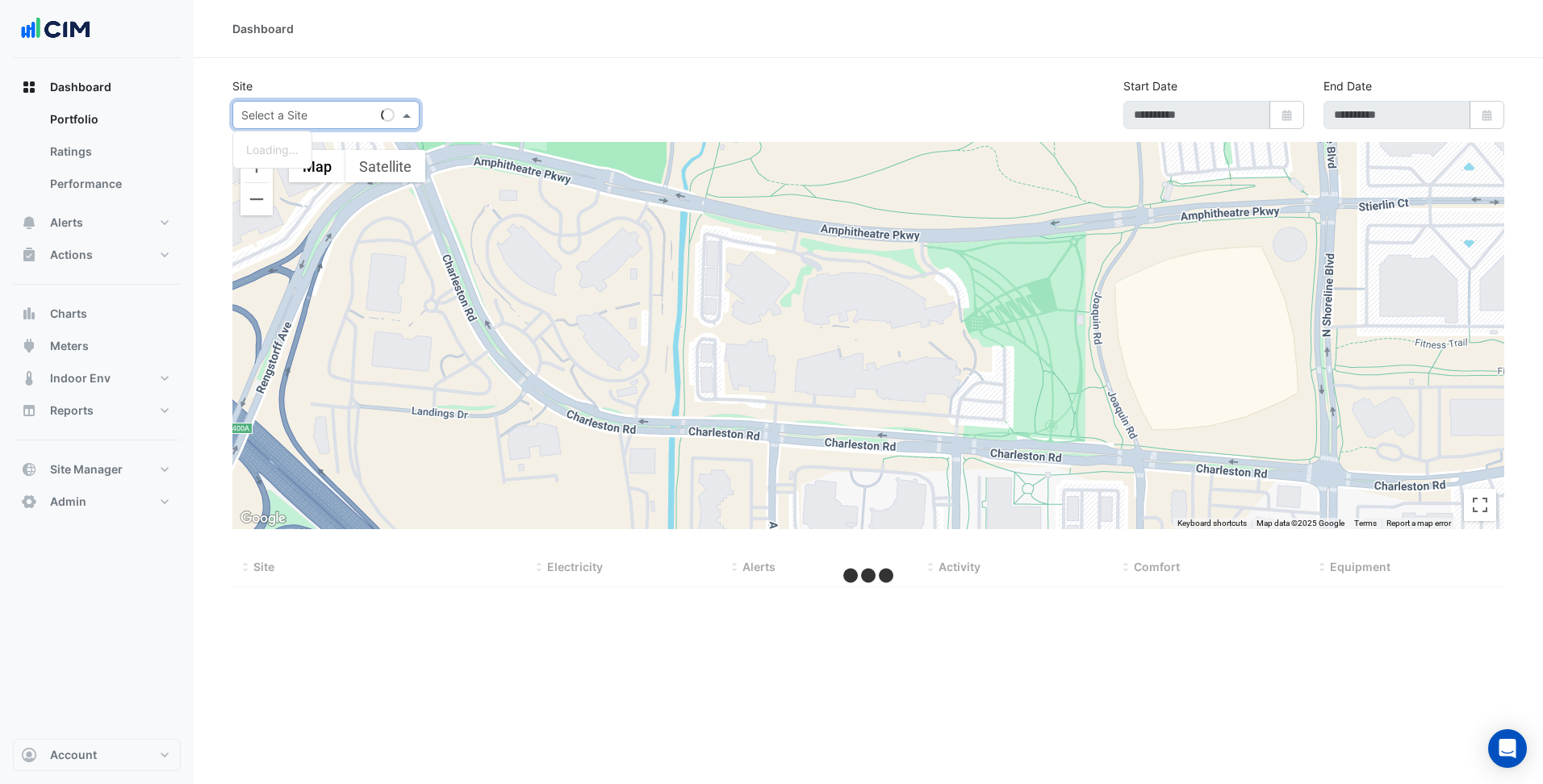 click on "Select a Site" at bounding box center (307, 115) 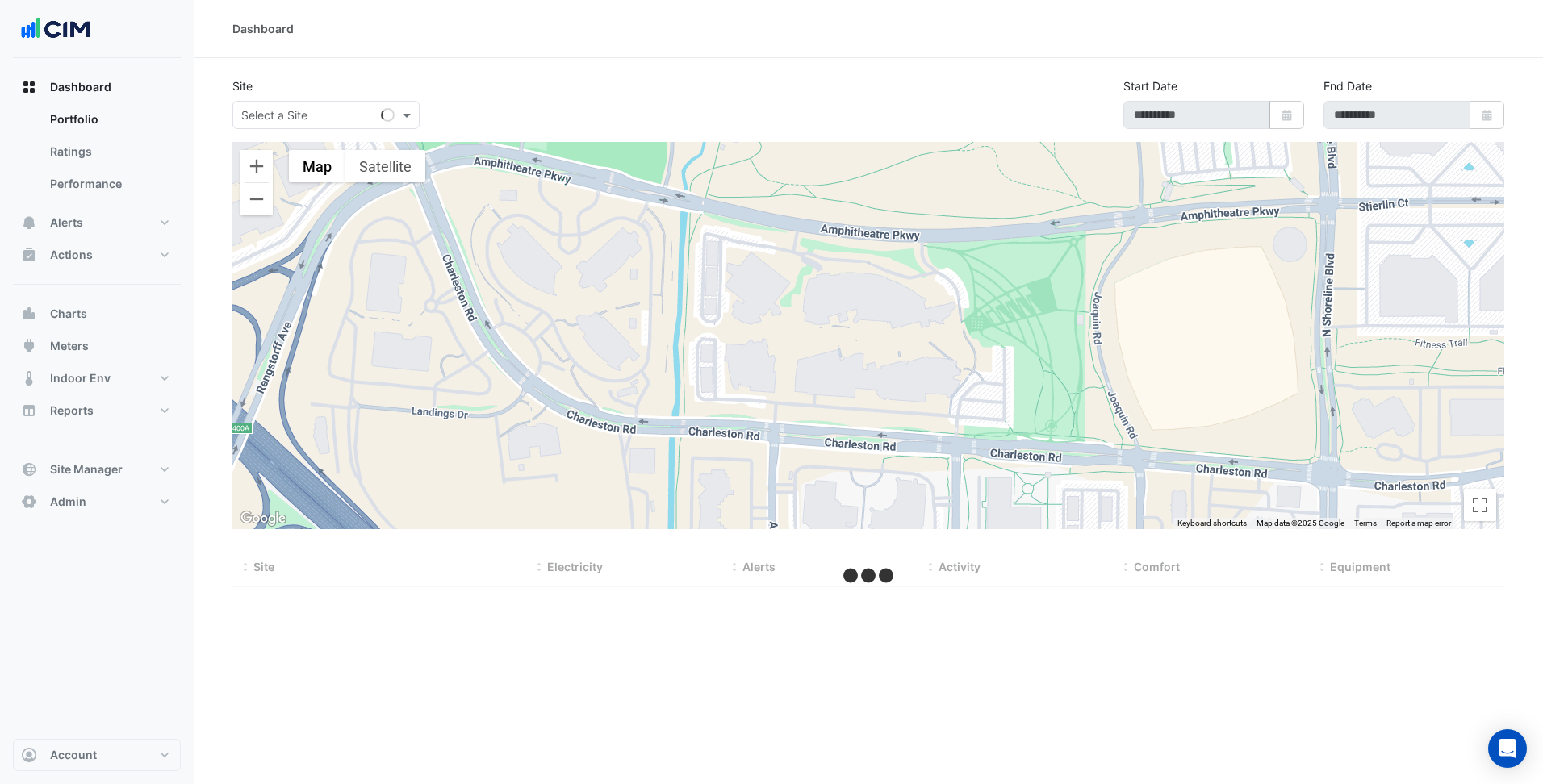 select on "***" 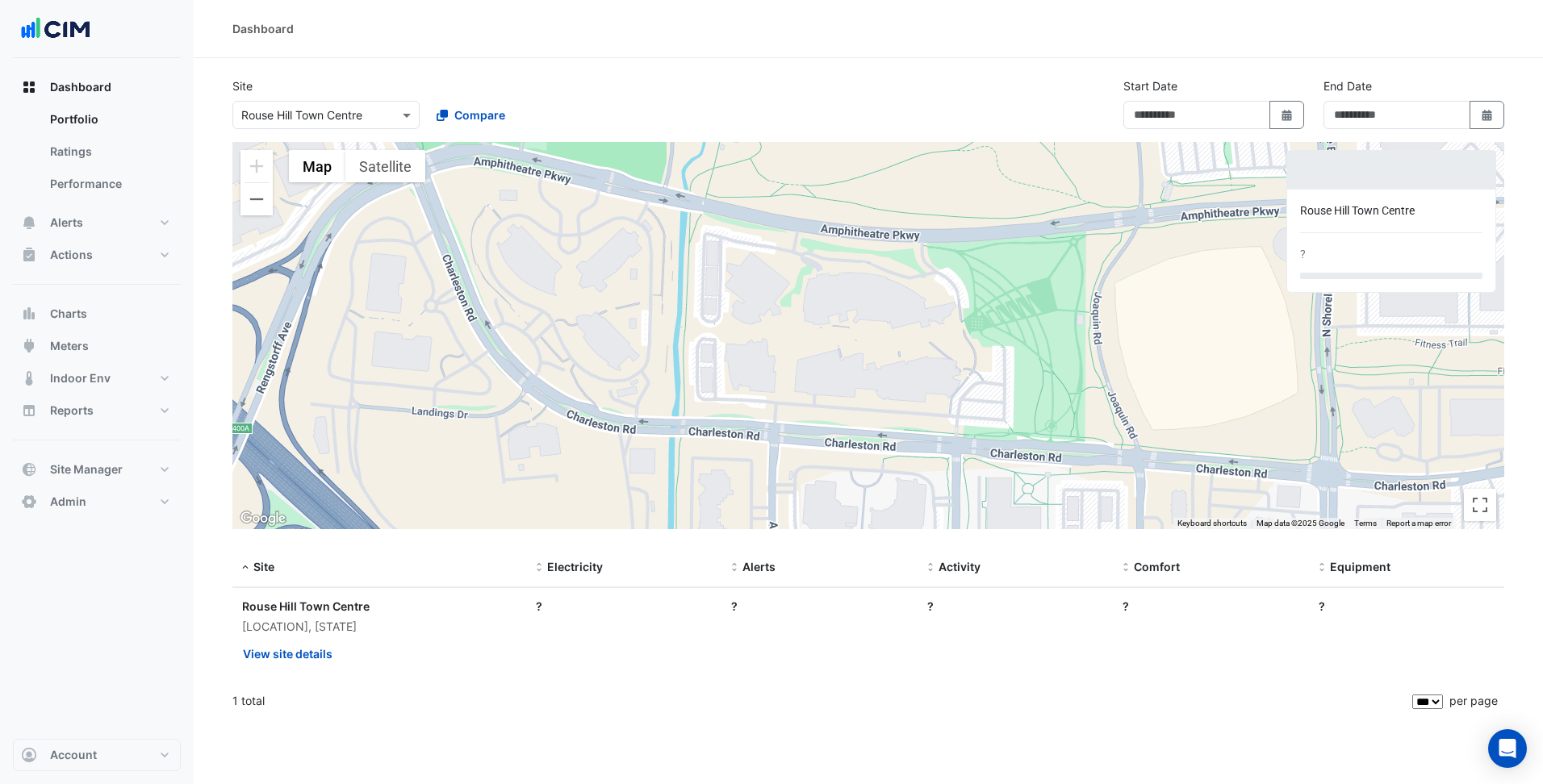 type on "**********" 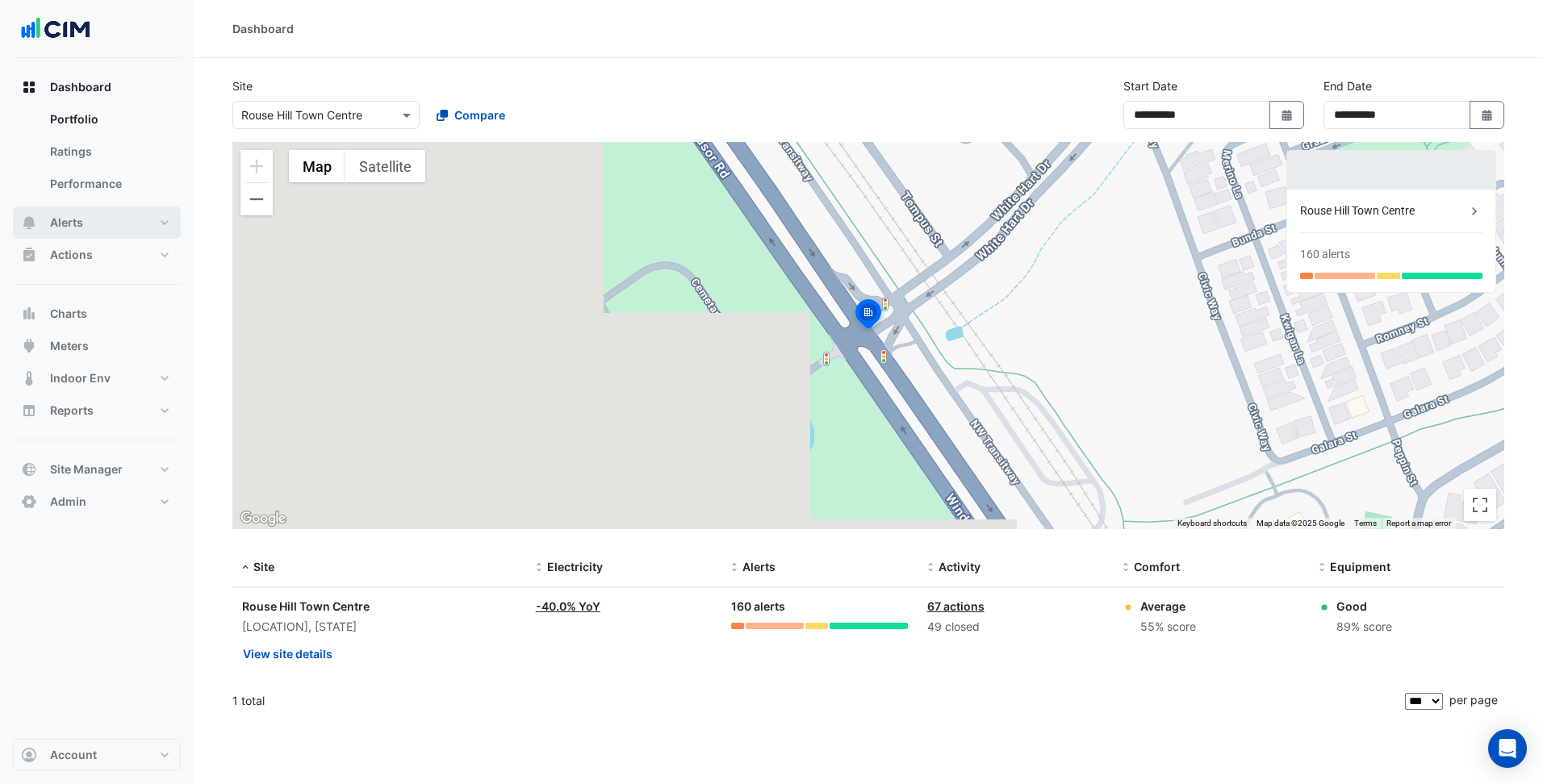 click on "Alerts" at bounding box center (97, 223) 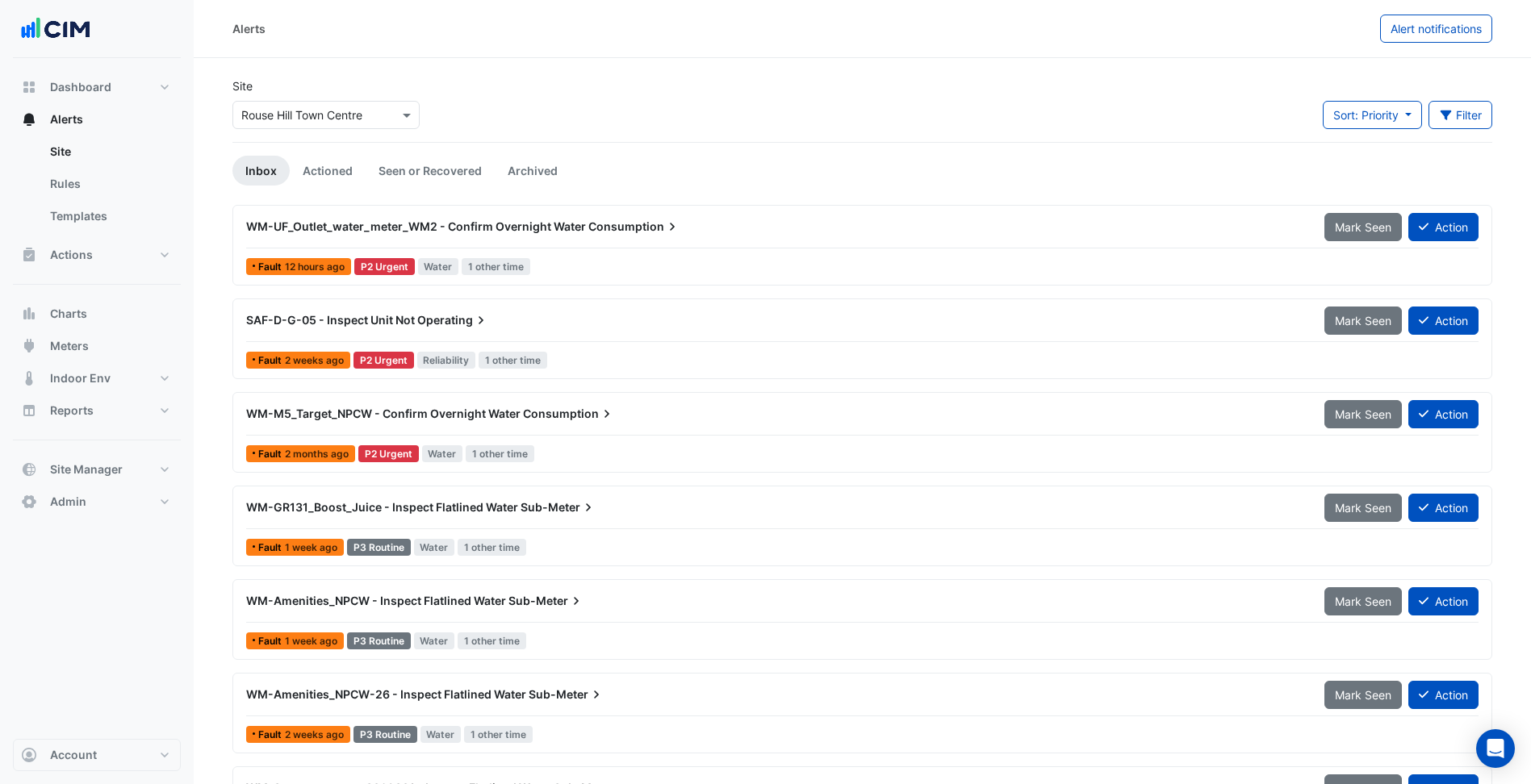 click on "Select a Site × Rouse Hill Town Centre" at bounding box center [326, 111] 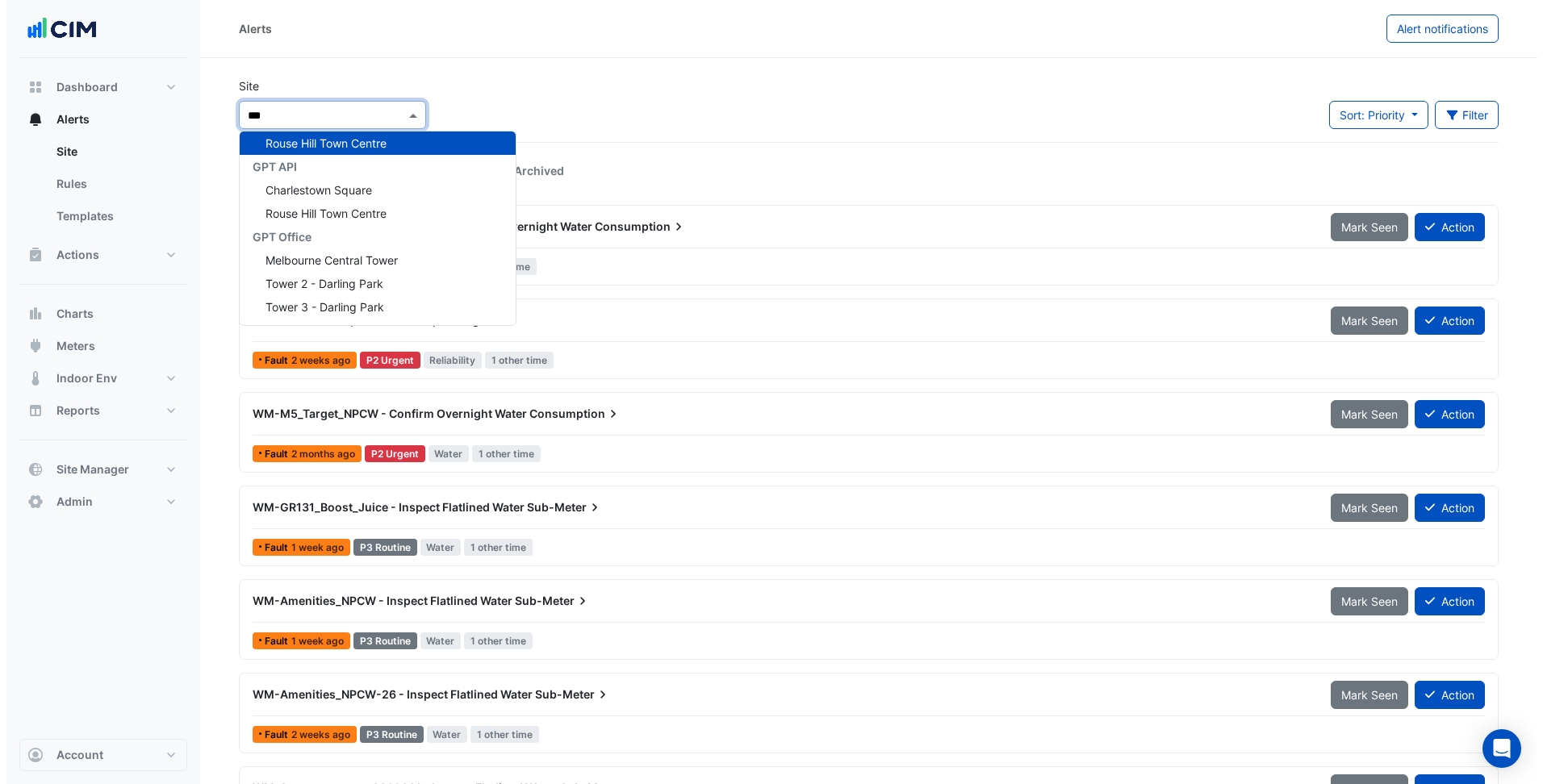scroll, scrollTop: 6, scrollLeft: 0, axis: vertical 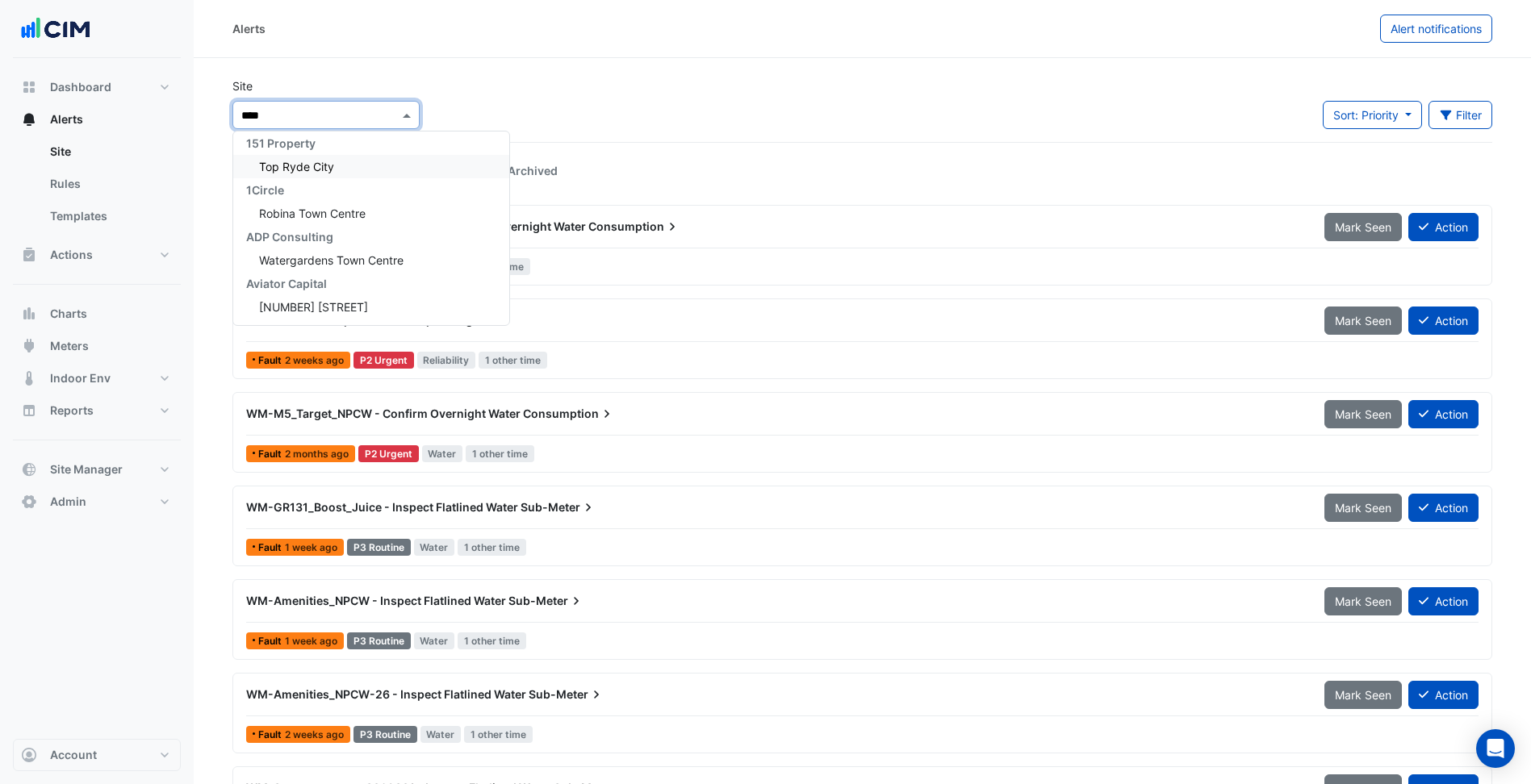 type on "*****" 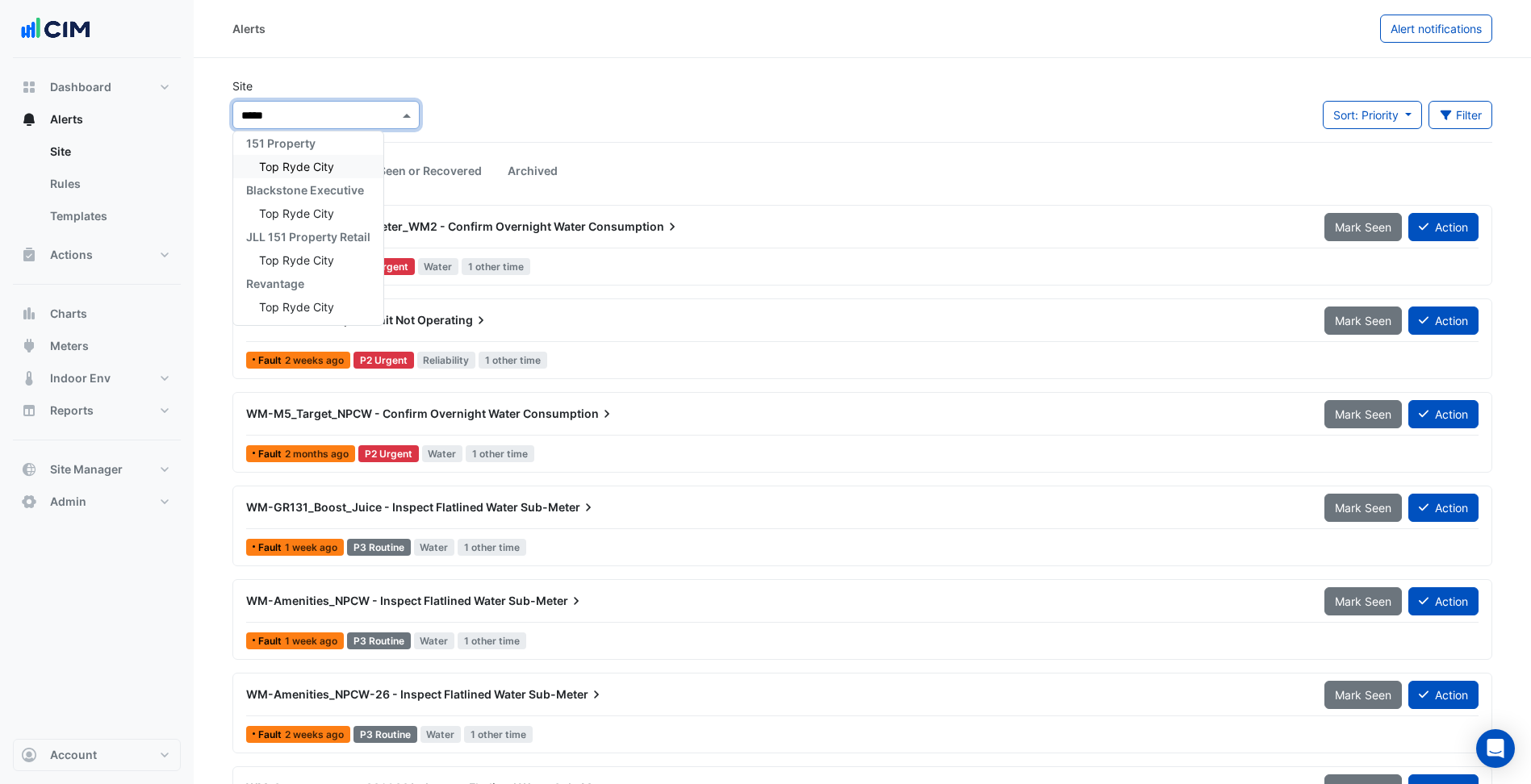 type 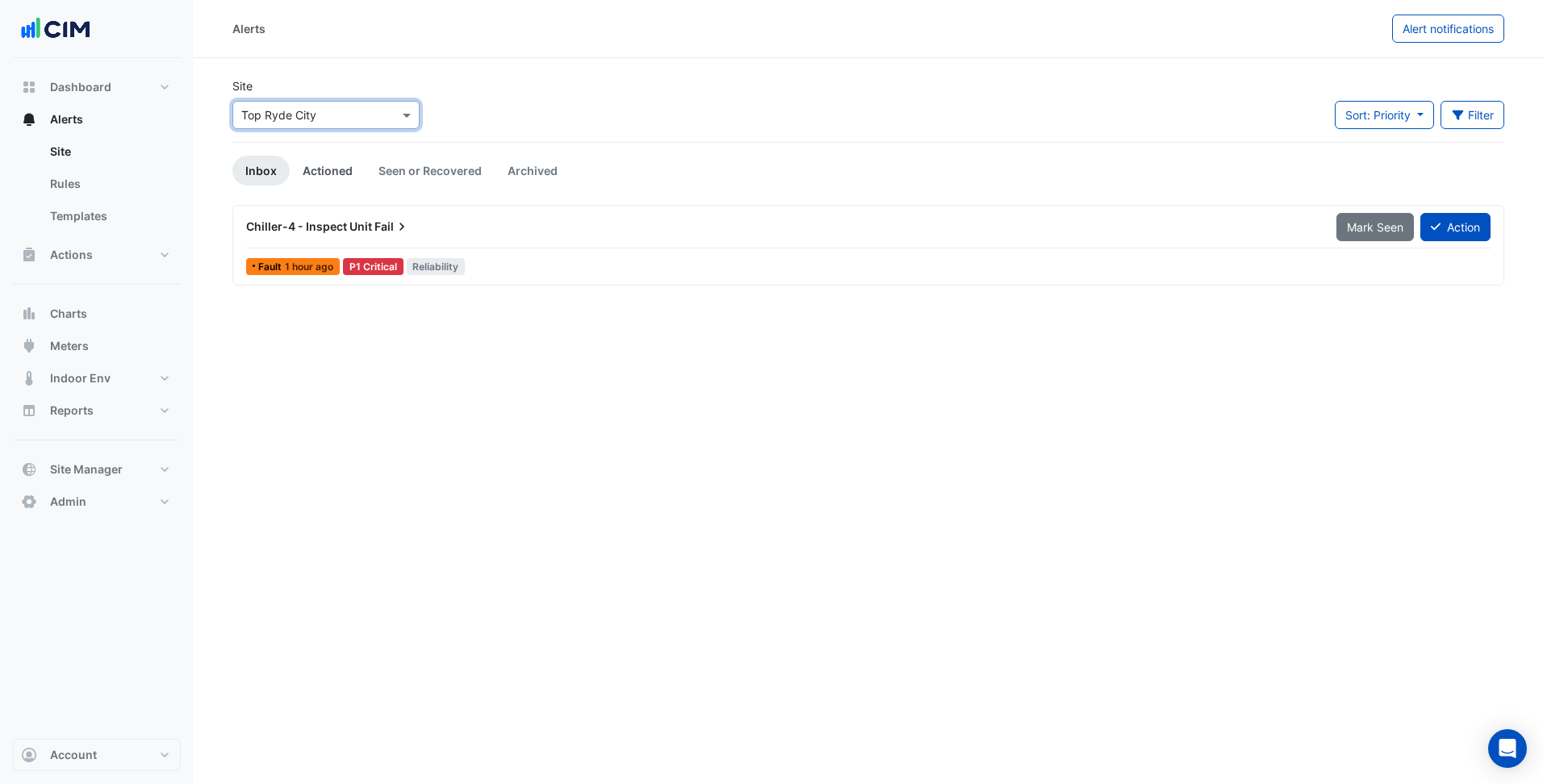 click on "Actioned" at bounding box center [328, 170] 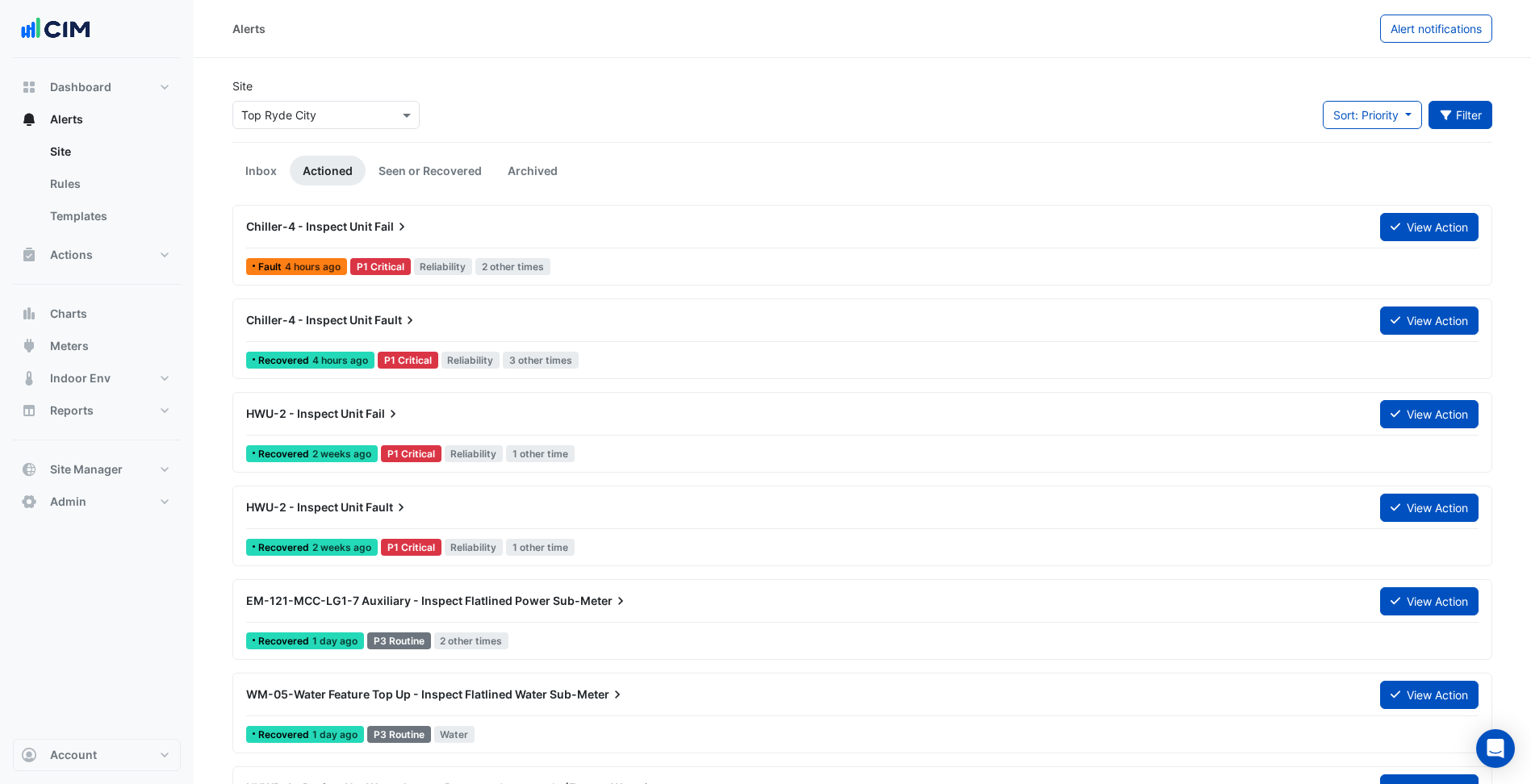 click on "Filter" 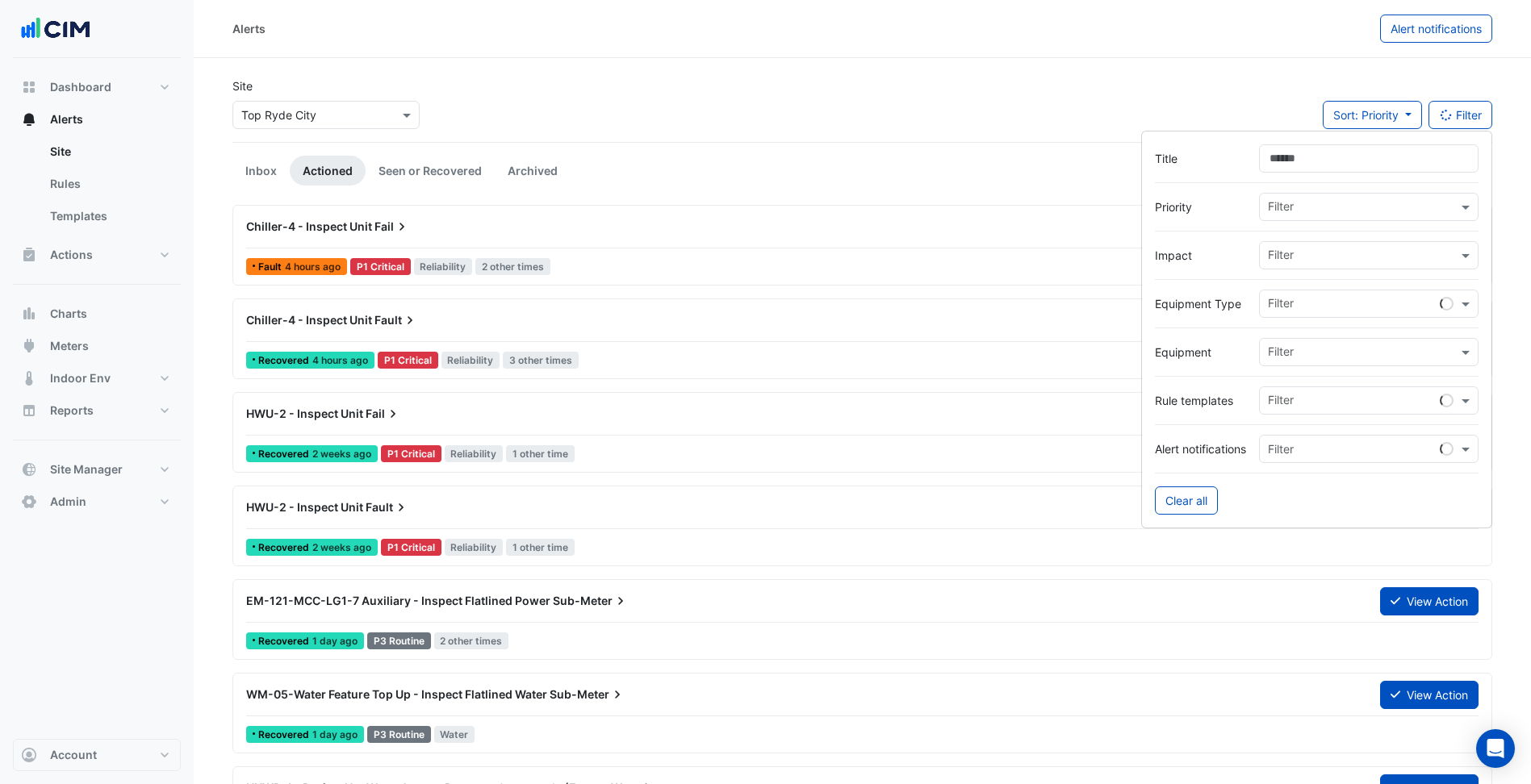 click at bounding box center (1362, 208) 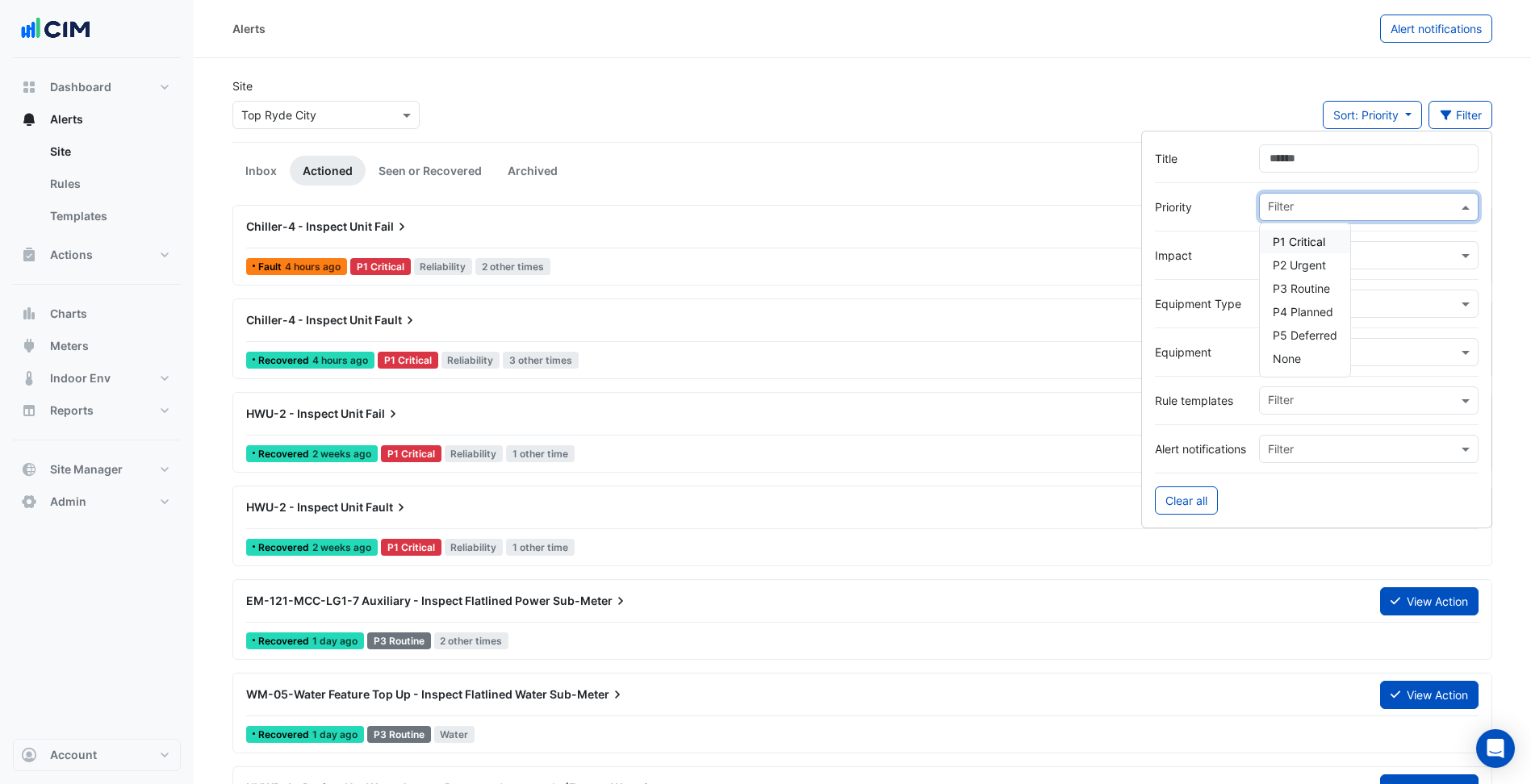 click at bounding box center (1362, 256) 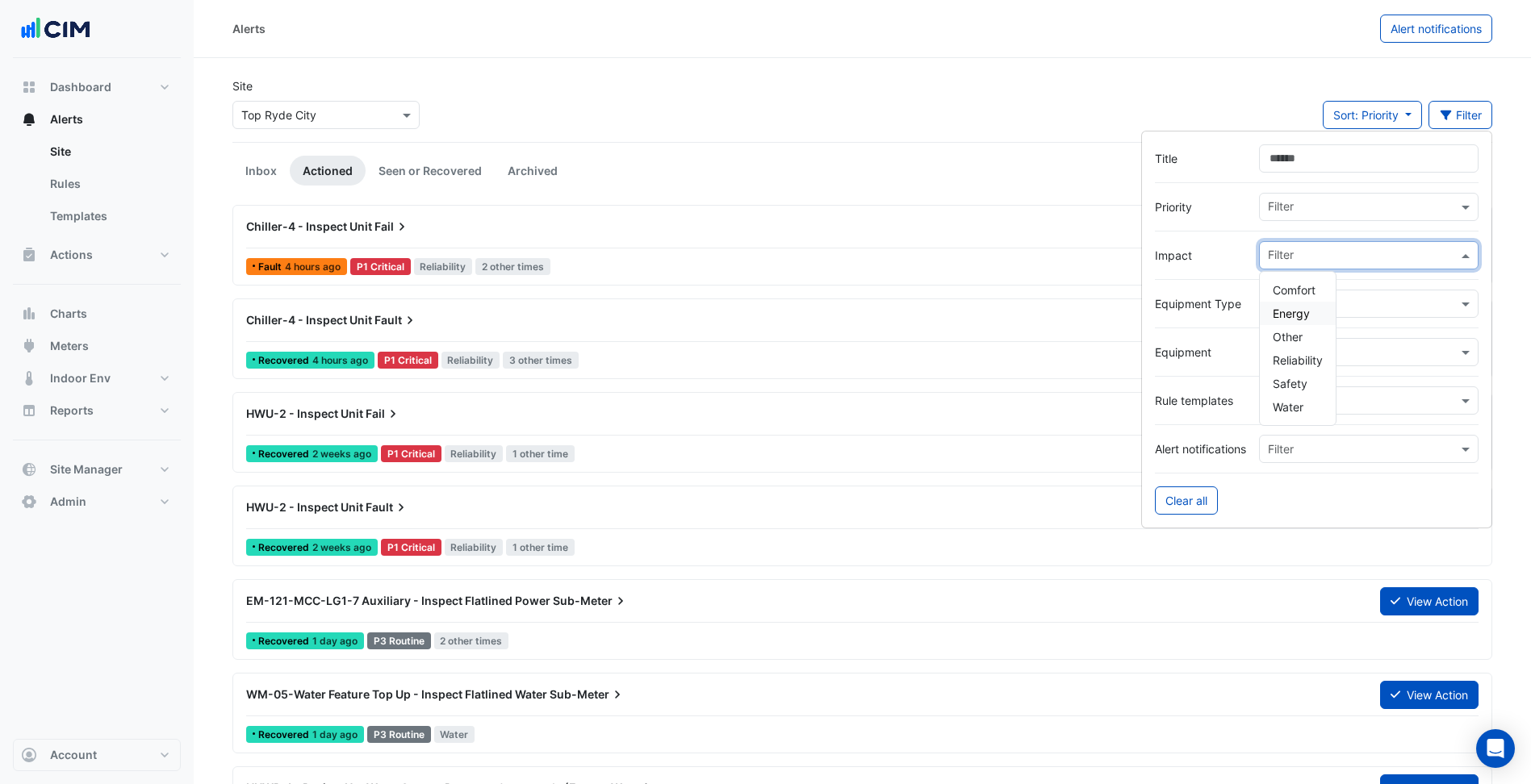click on "Energy" at bounding box center (1298, 313) 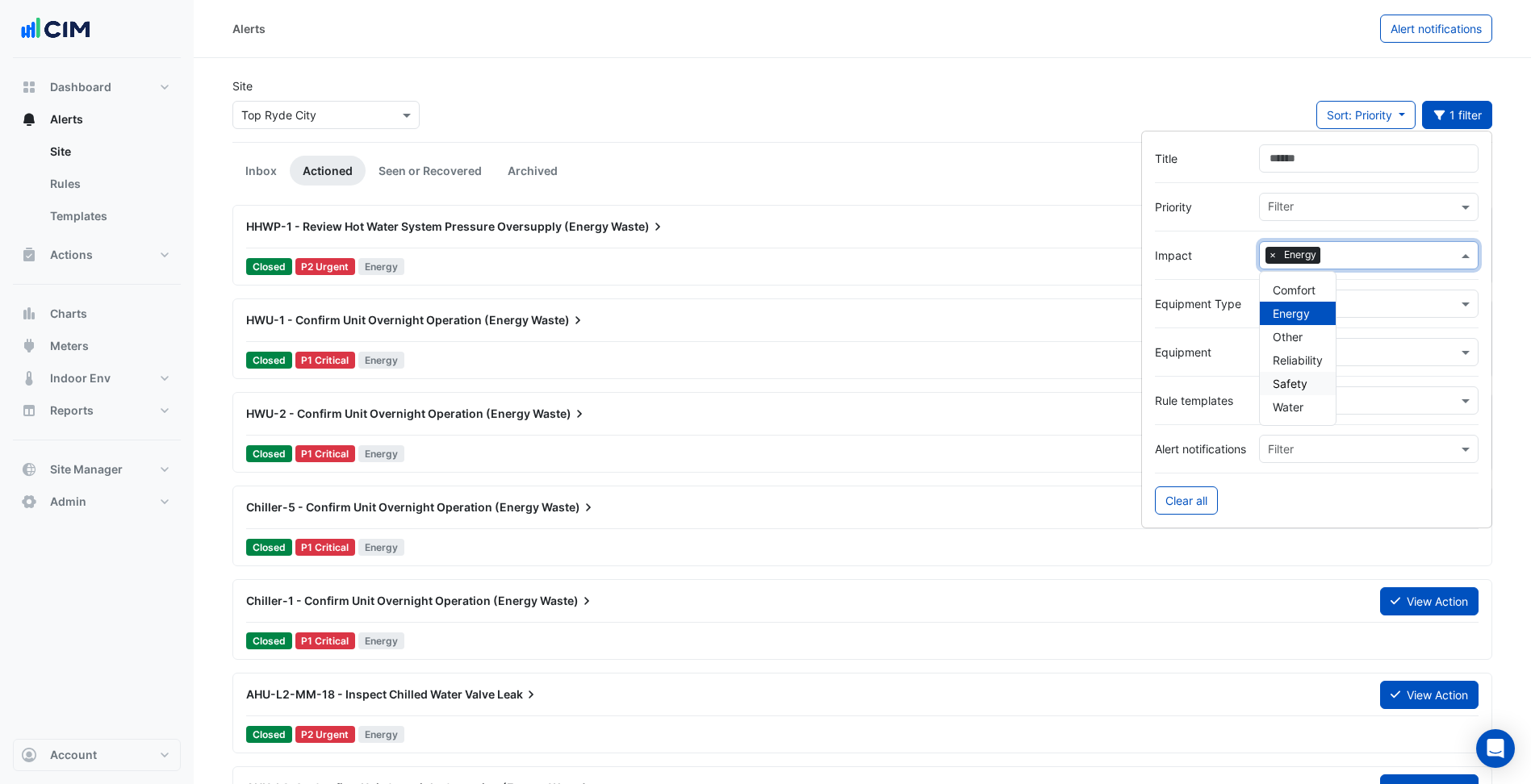 click on "Site
Select a Site × Top Ryde City
Sort: Priority
Priority
Updated
1 filter" 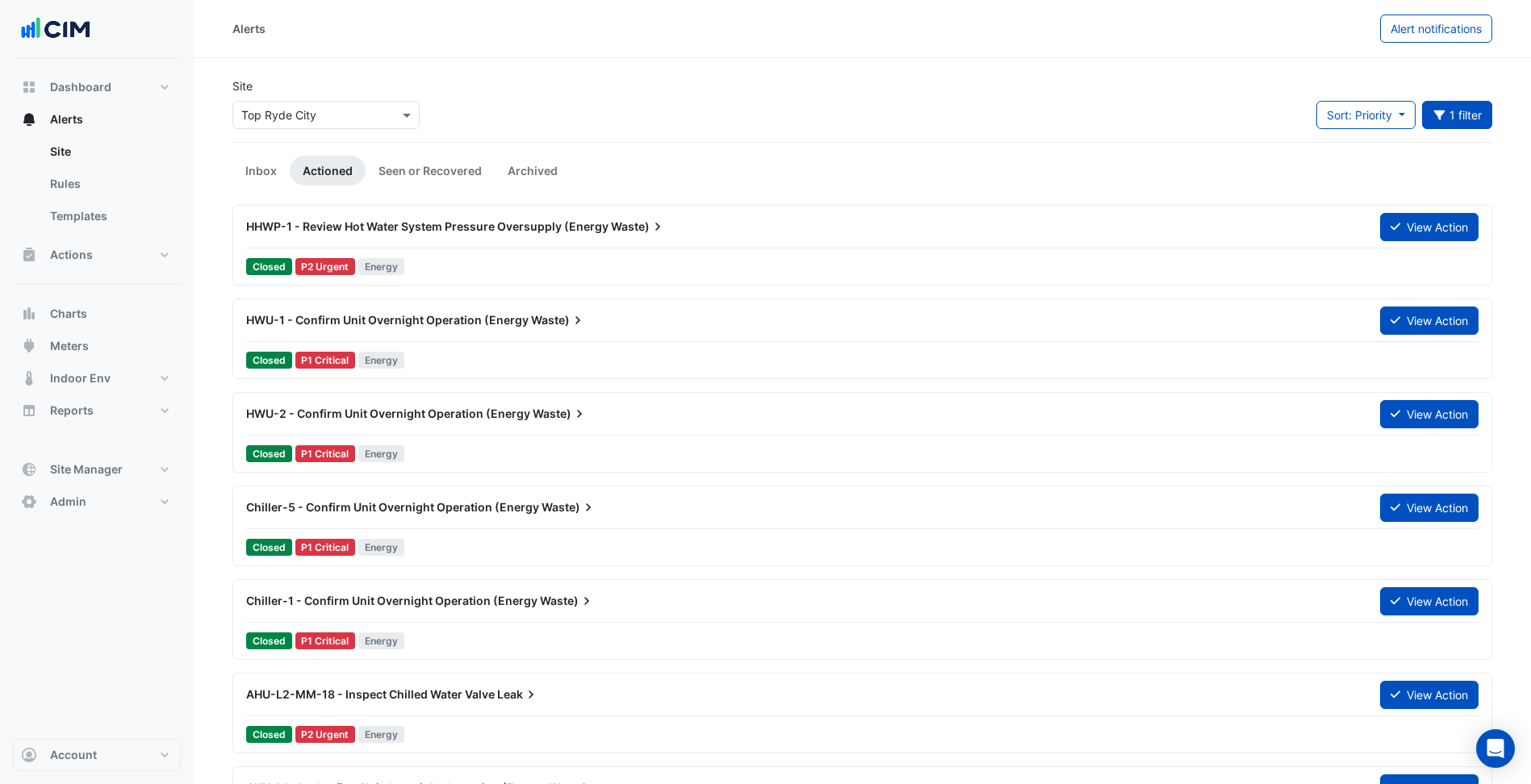 click on "Closed
P2 Urgent
Energy" at bounding box center [862, 266] 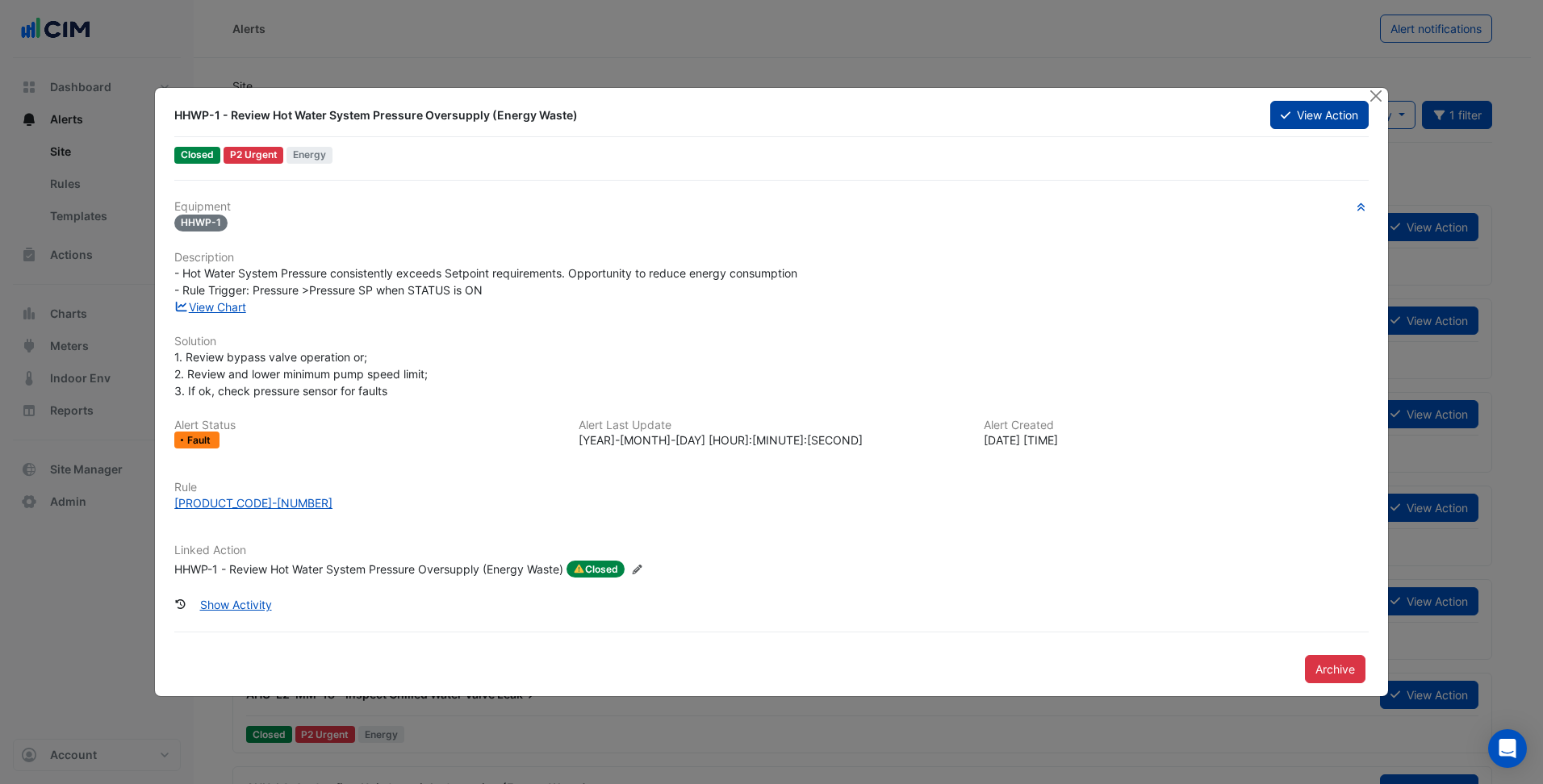 click on "View Action" 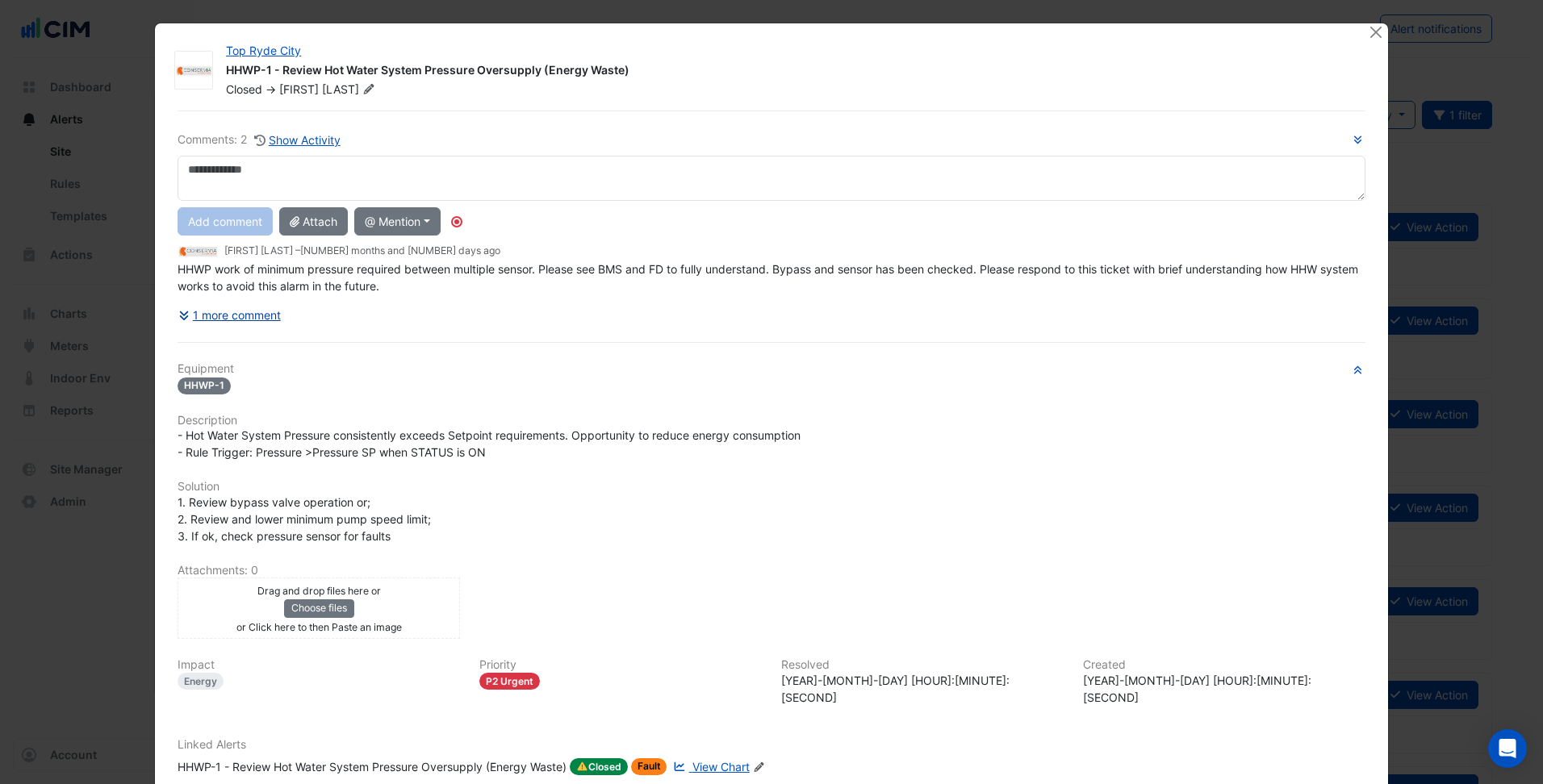 click on "1 more comment" 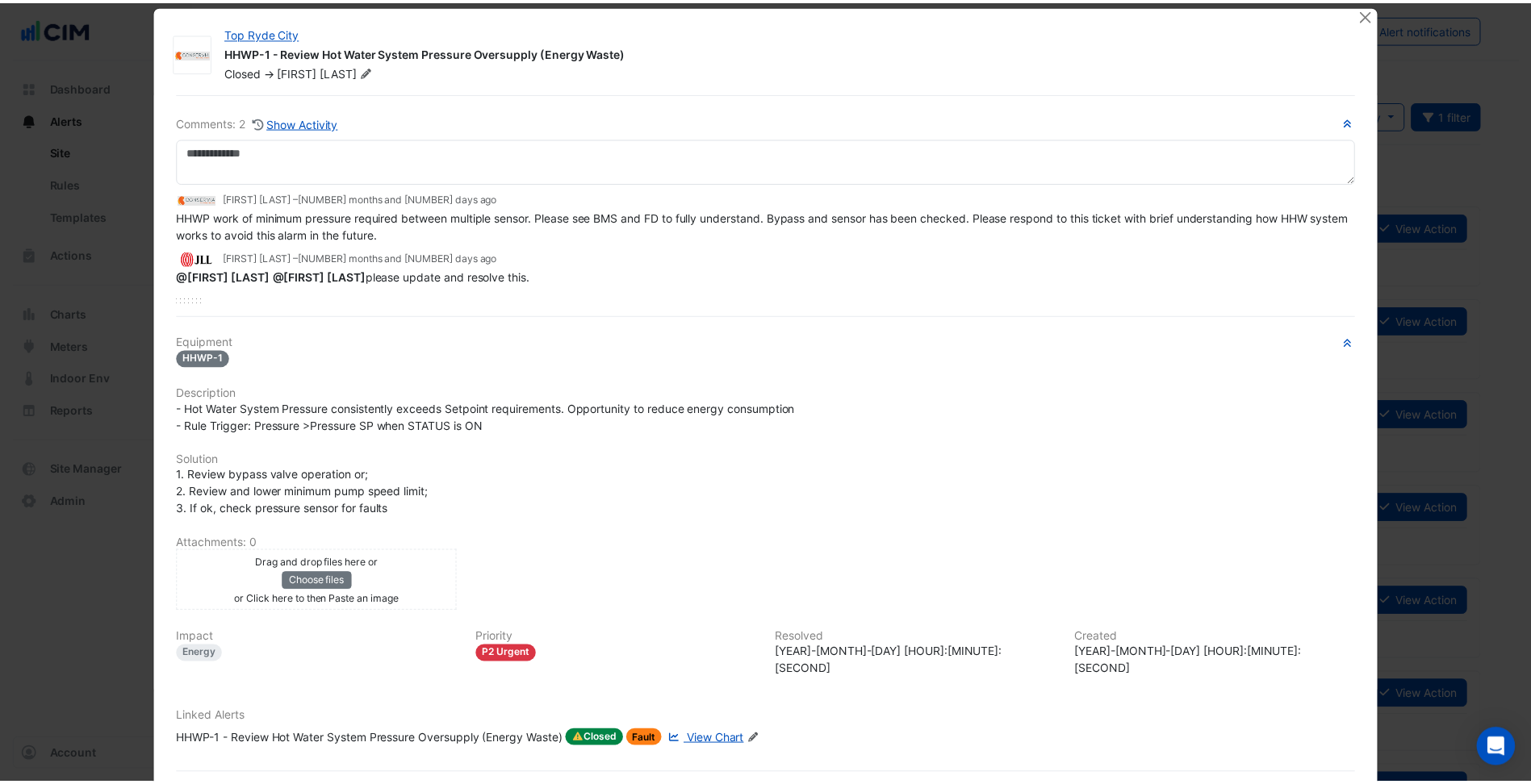 scroll, scrollTop: 0, scrollLeft: 0, axis: both 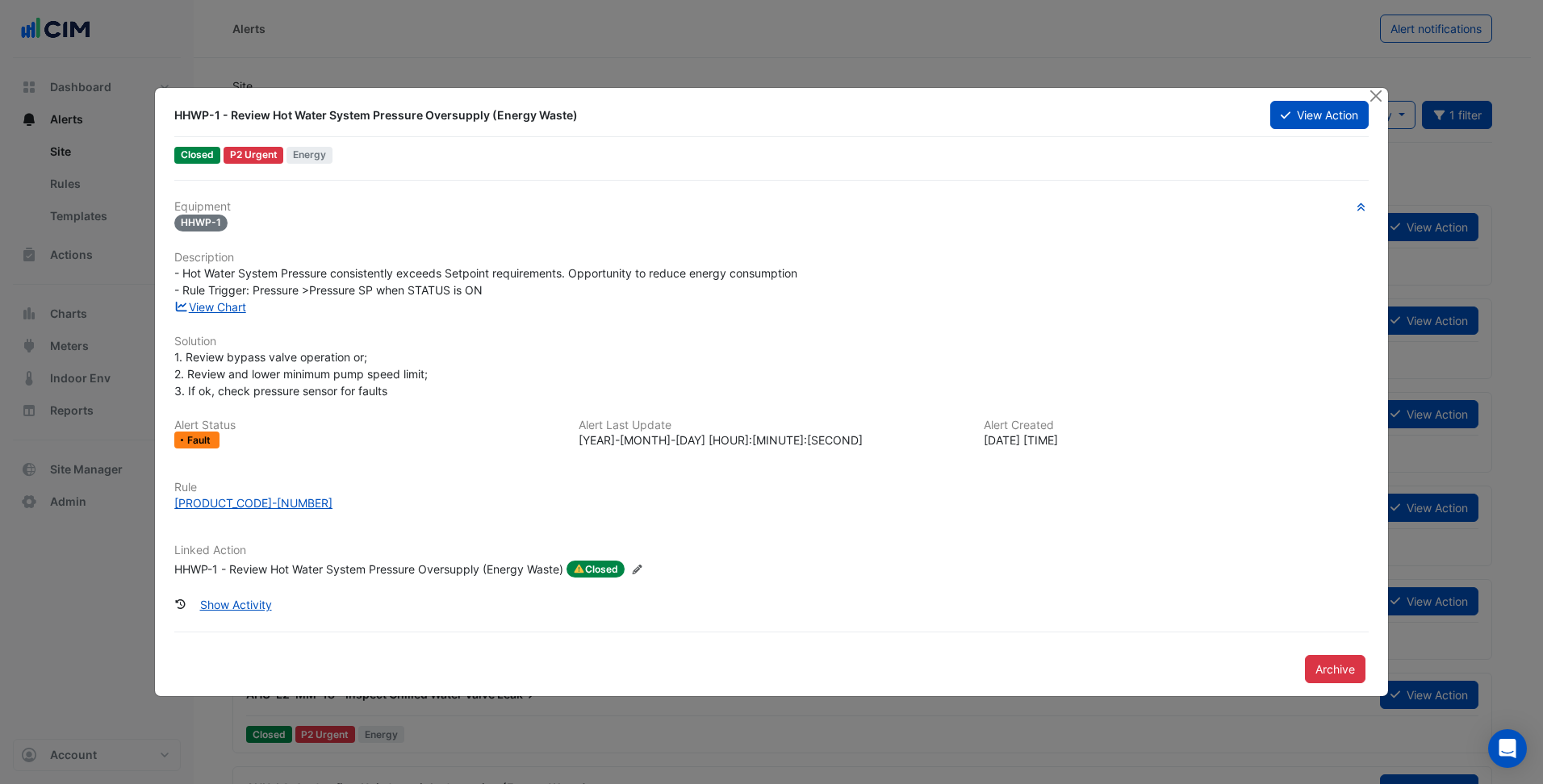 type 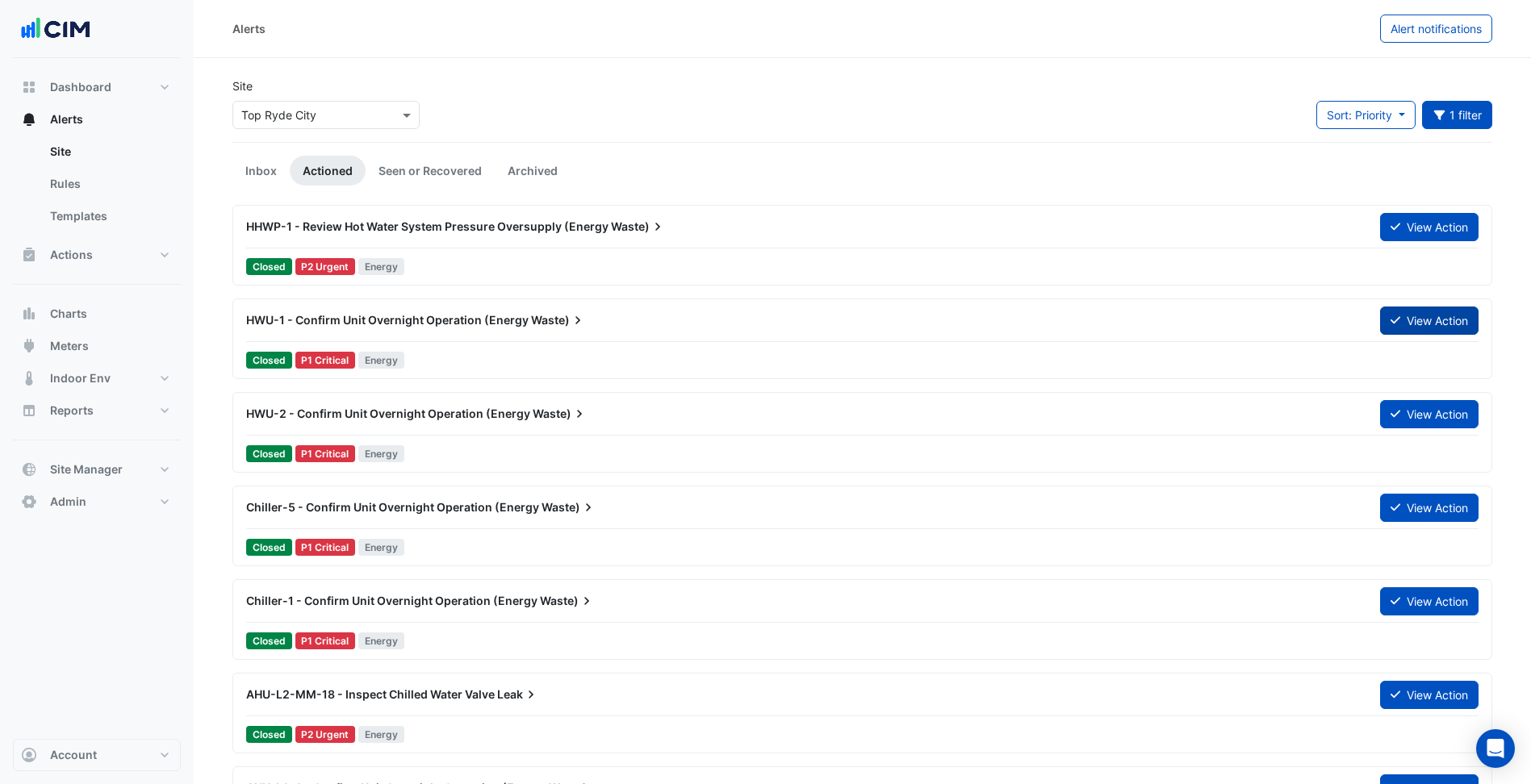click on "View Action" at bounding box center (1429, 320) 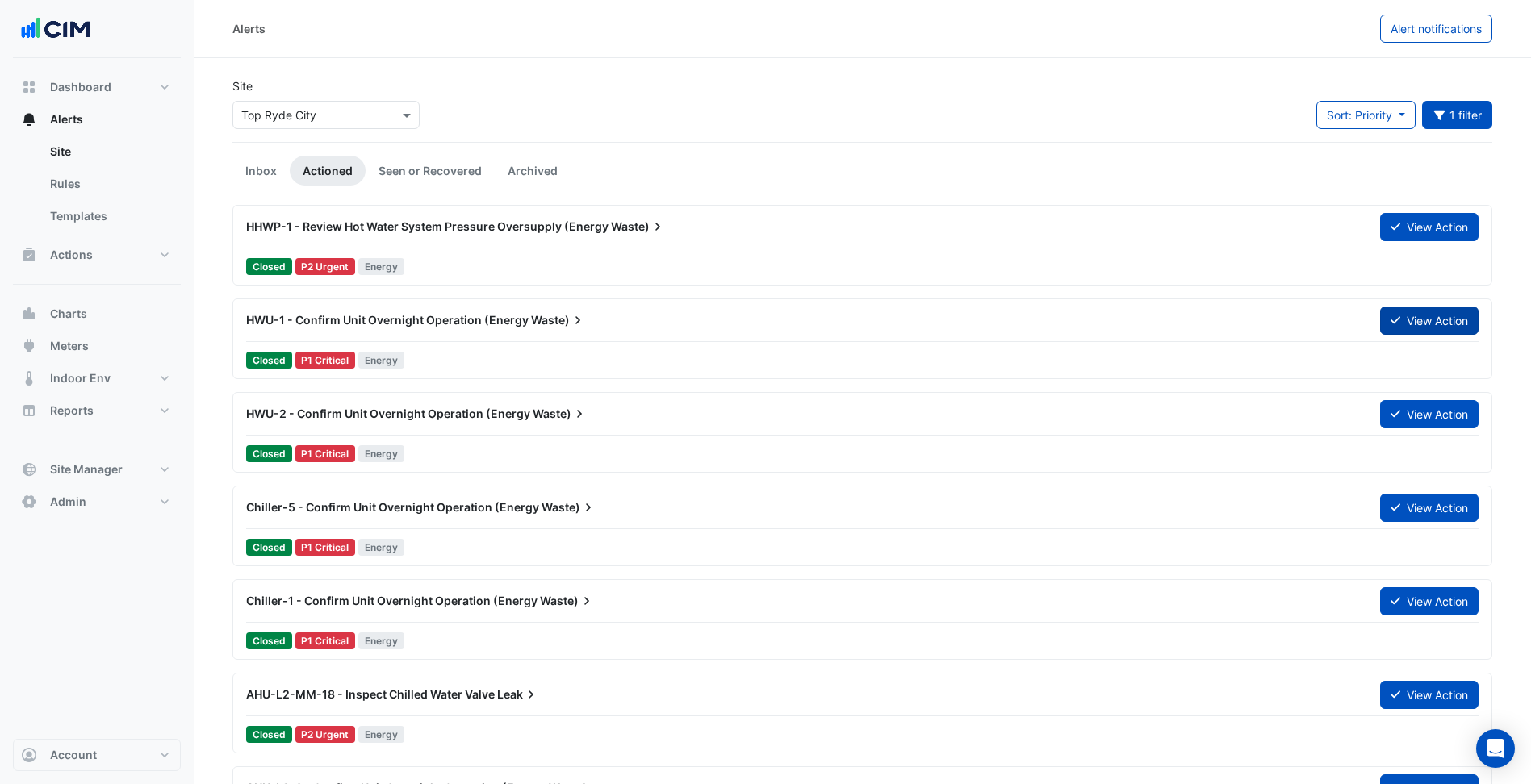 click on "View Action" at bounding box center [1429, 320] 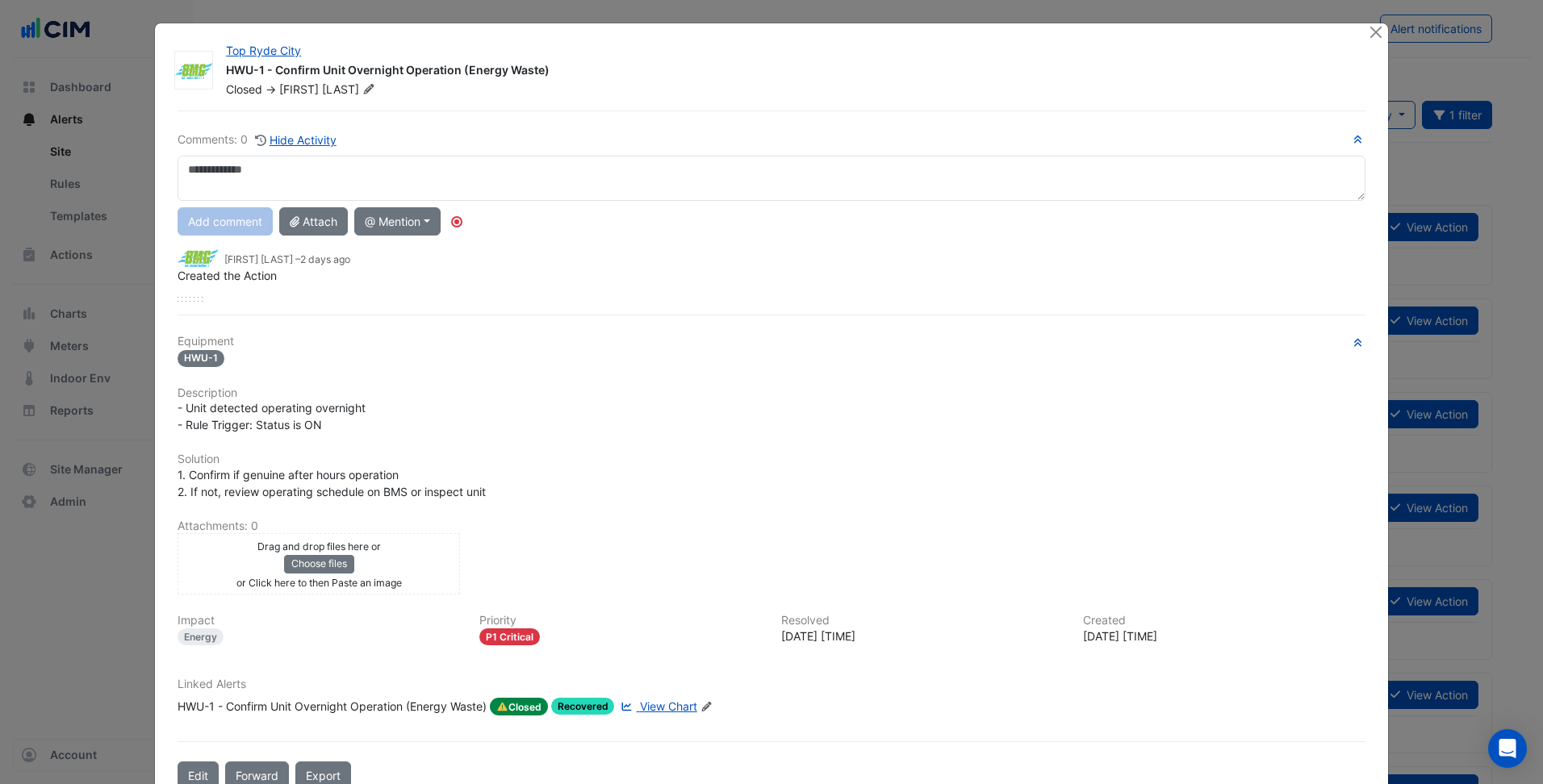 click on "View Chart" 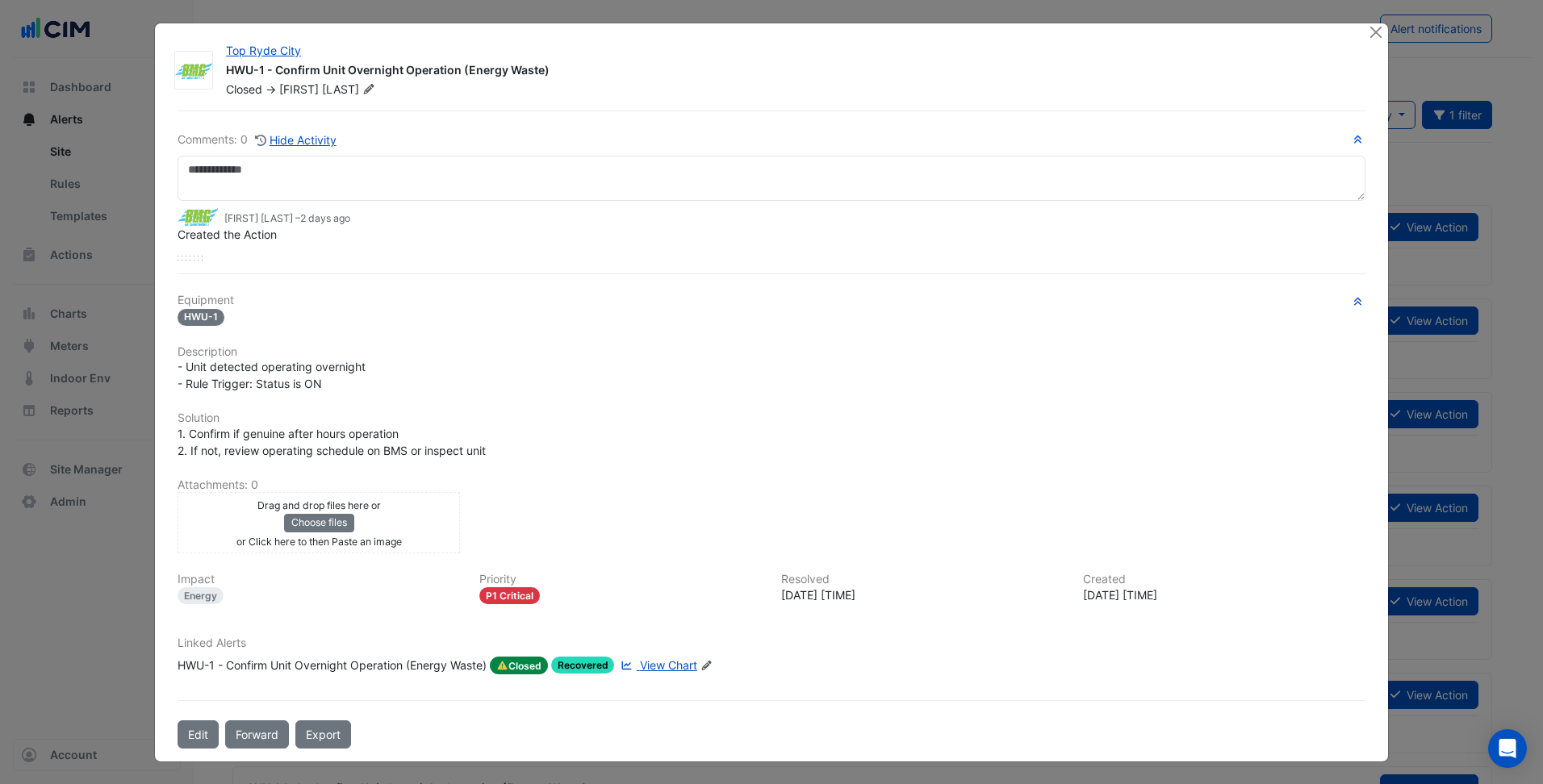 click on "Drag and drop files here or
Choose files
or Click here to then Paste an image
upload" 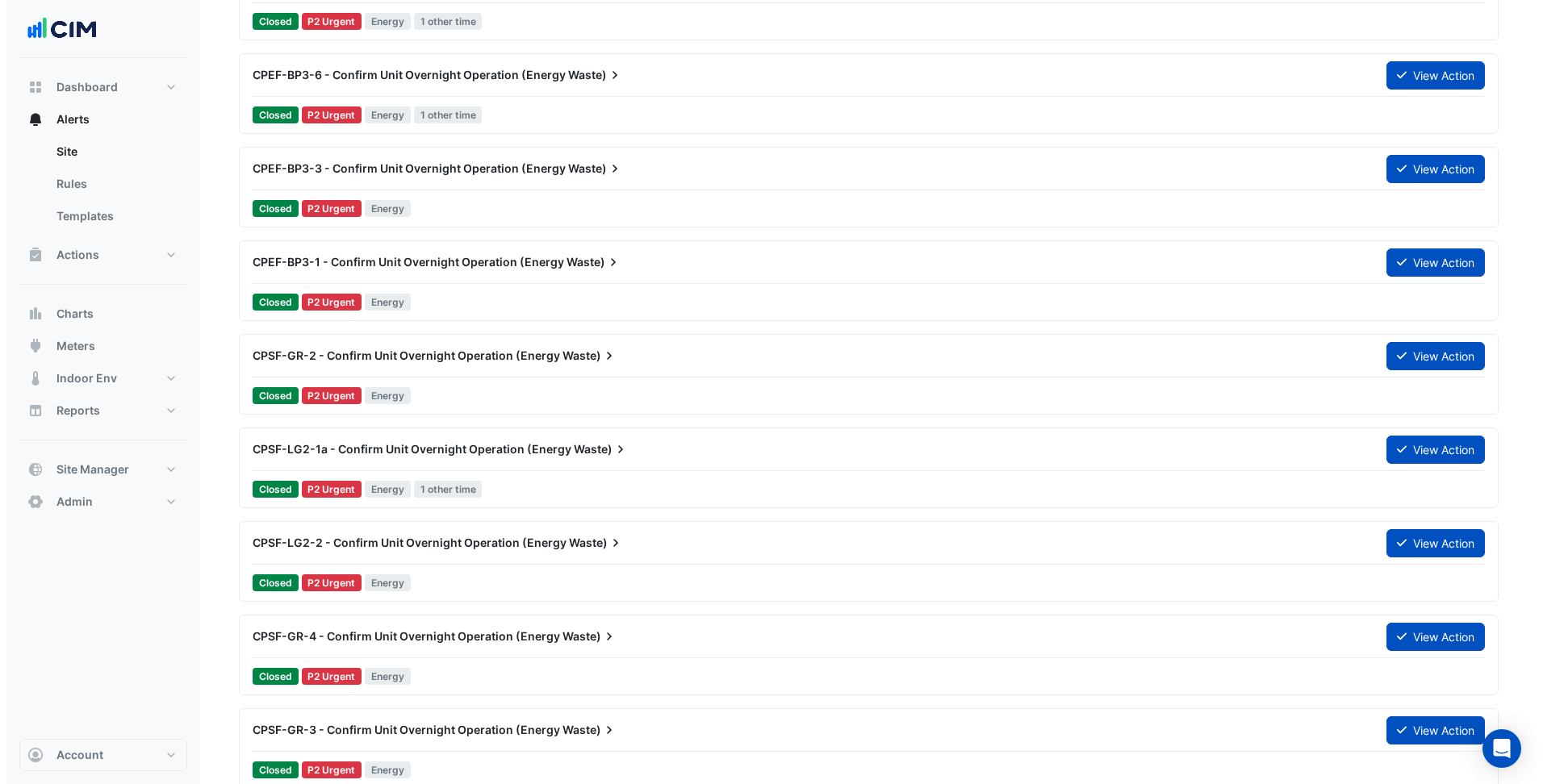 scroll, scrollTop: 887, scrollLeft: 0, axis: vertical 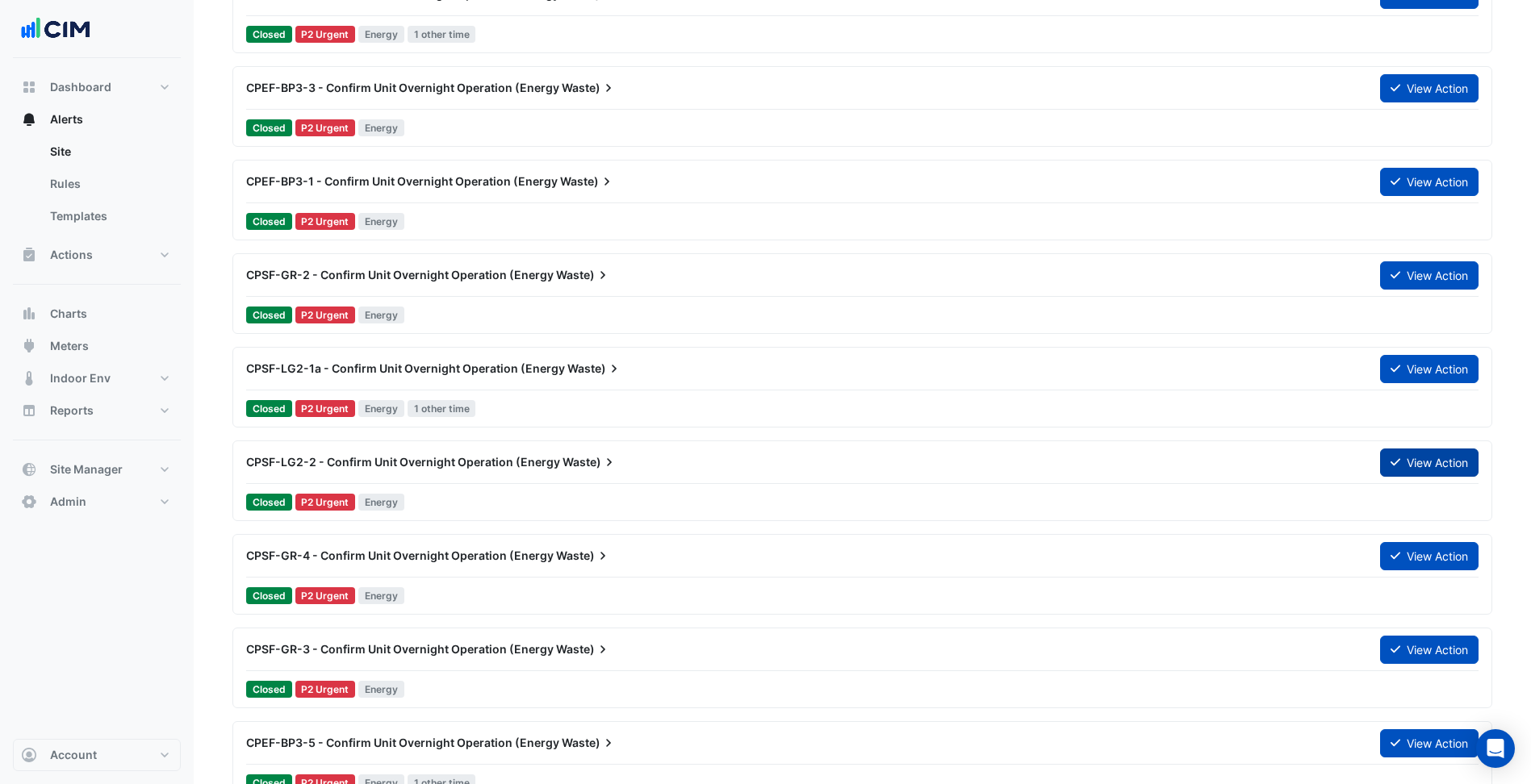 click on "View Action" at bounding box center [1429, 462] 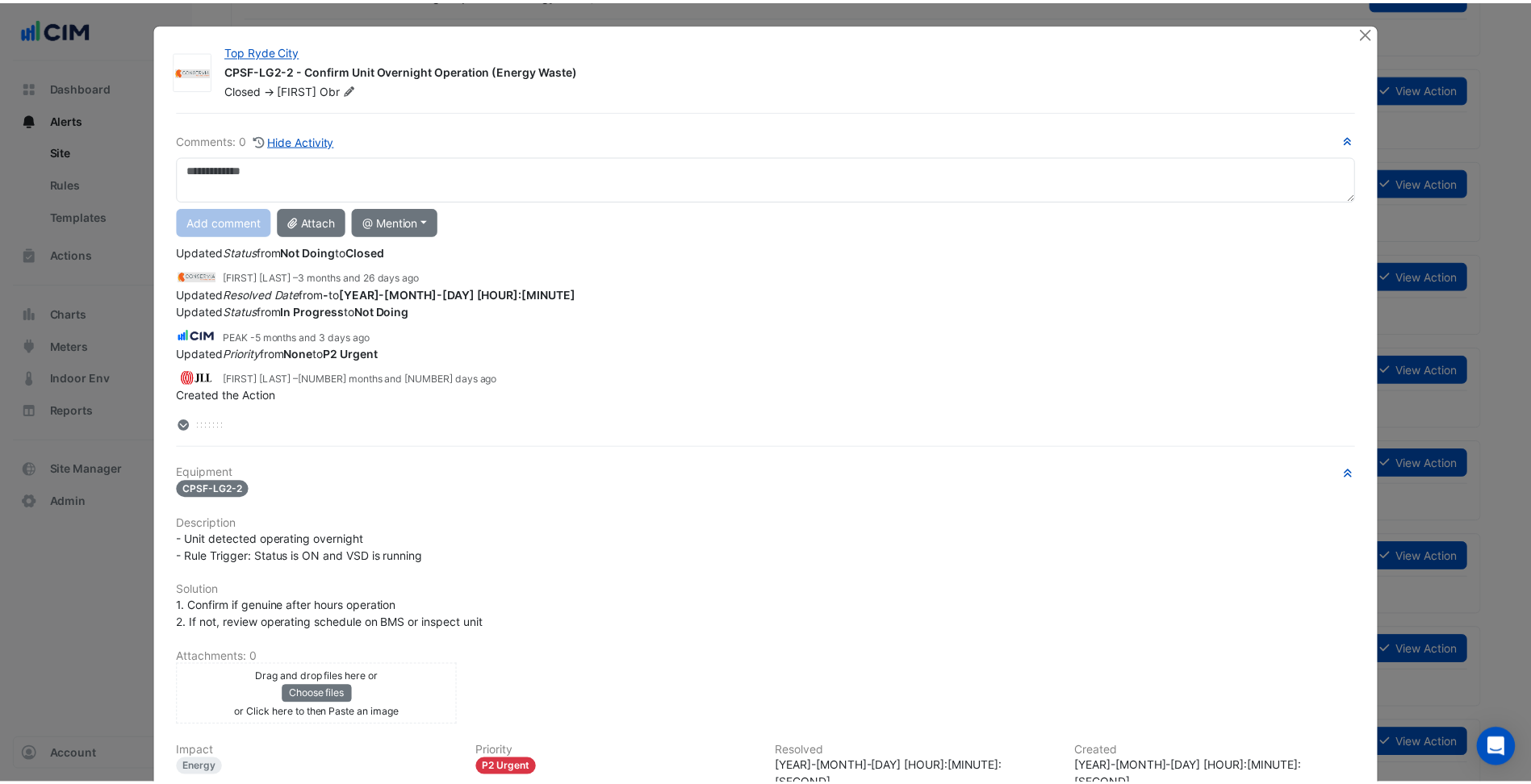 scroll, scrollTop: 0, scrollLeft: 0, axis: both 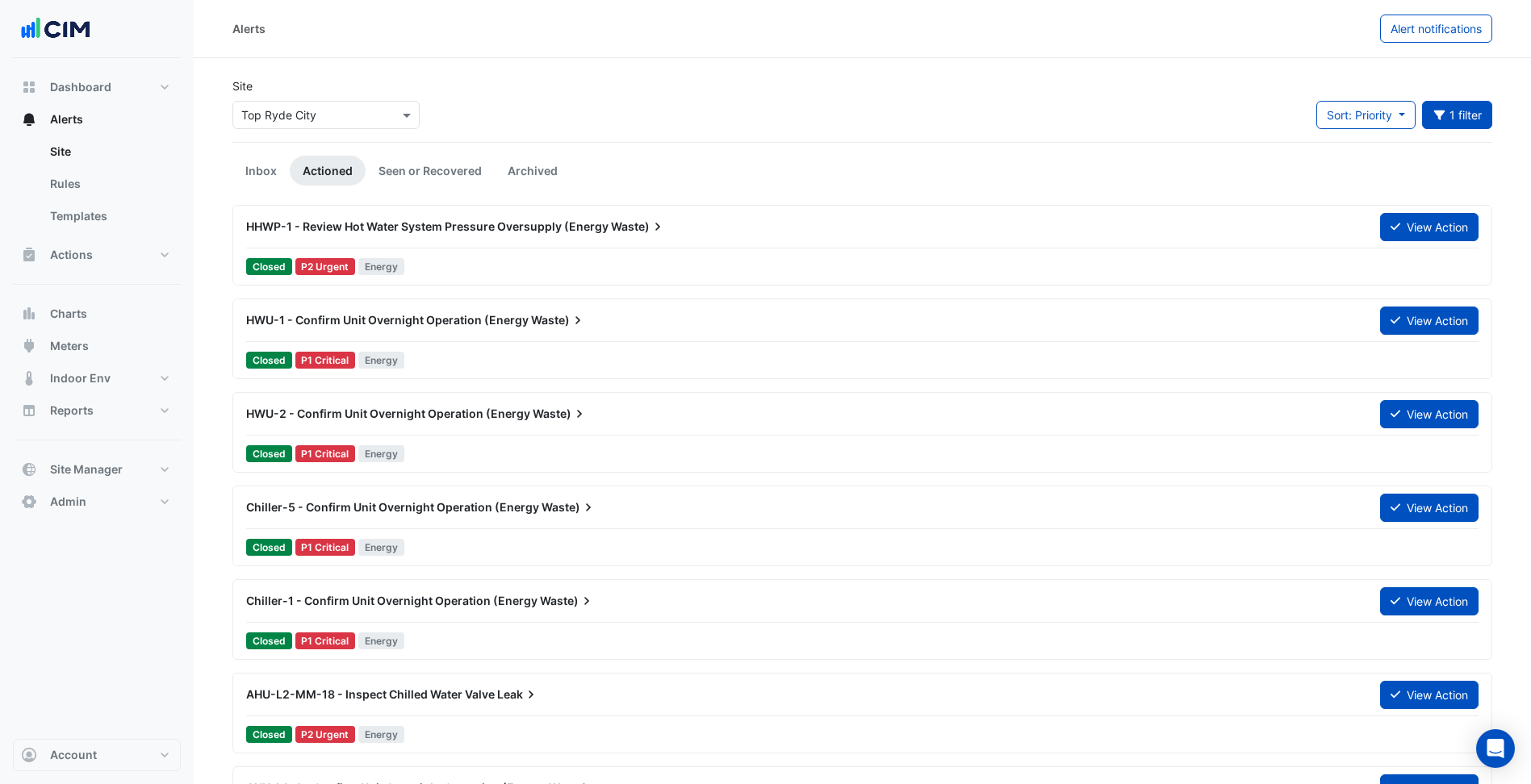 click on "Actions
Site
Manager" at bounding box center [97, 261] 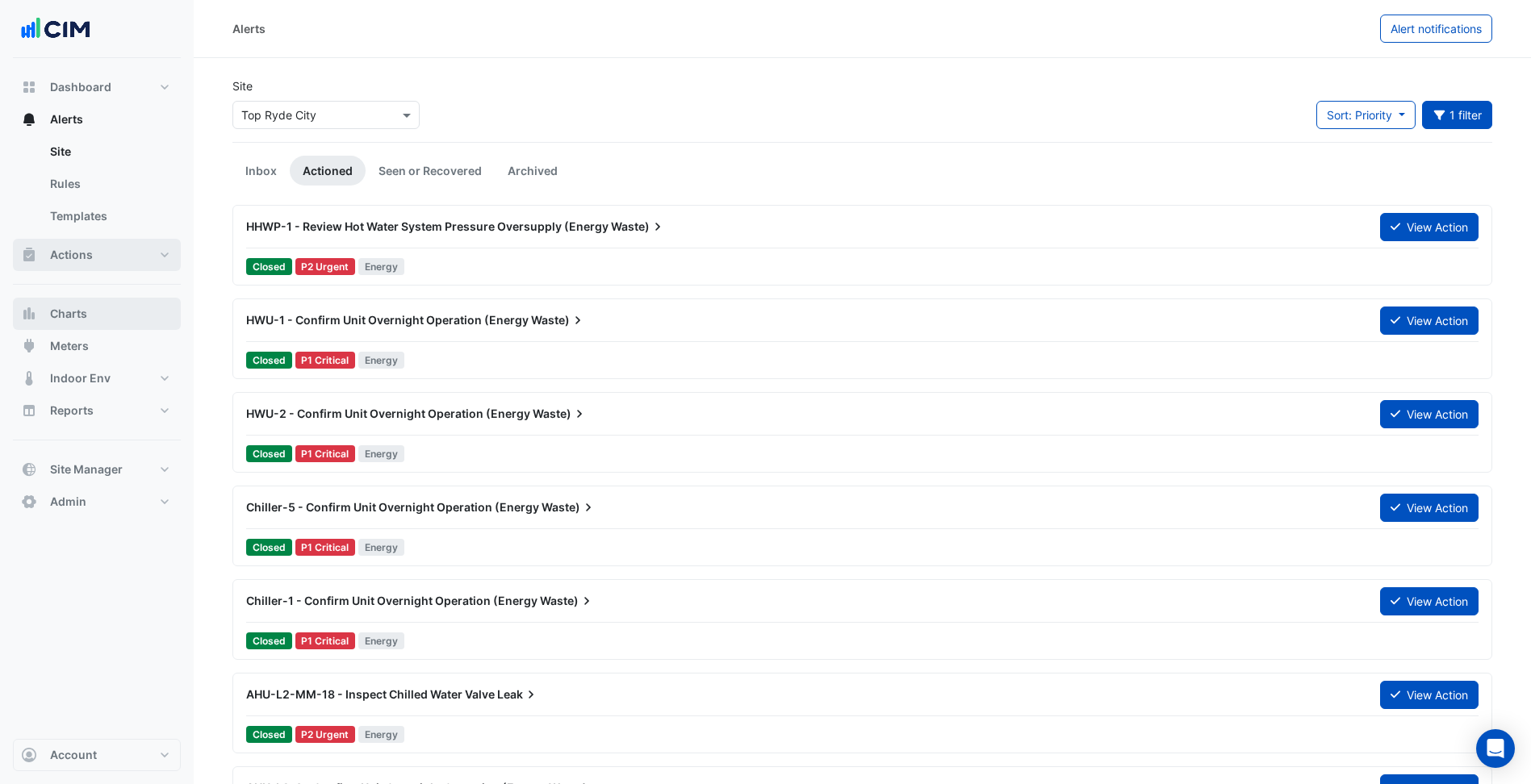 click on "Actions" at bounding box center [97, 255] 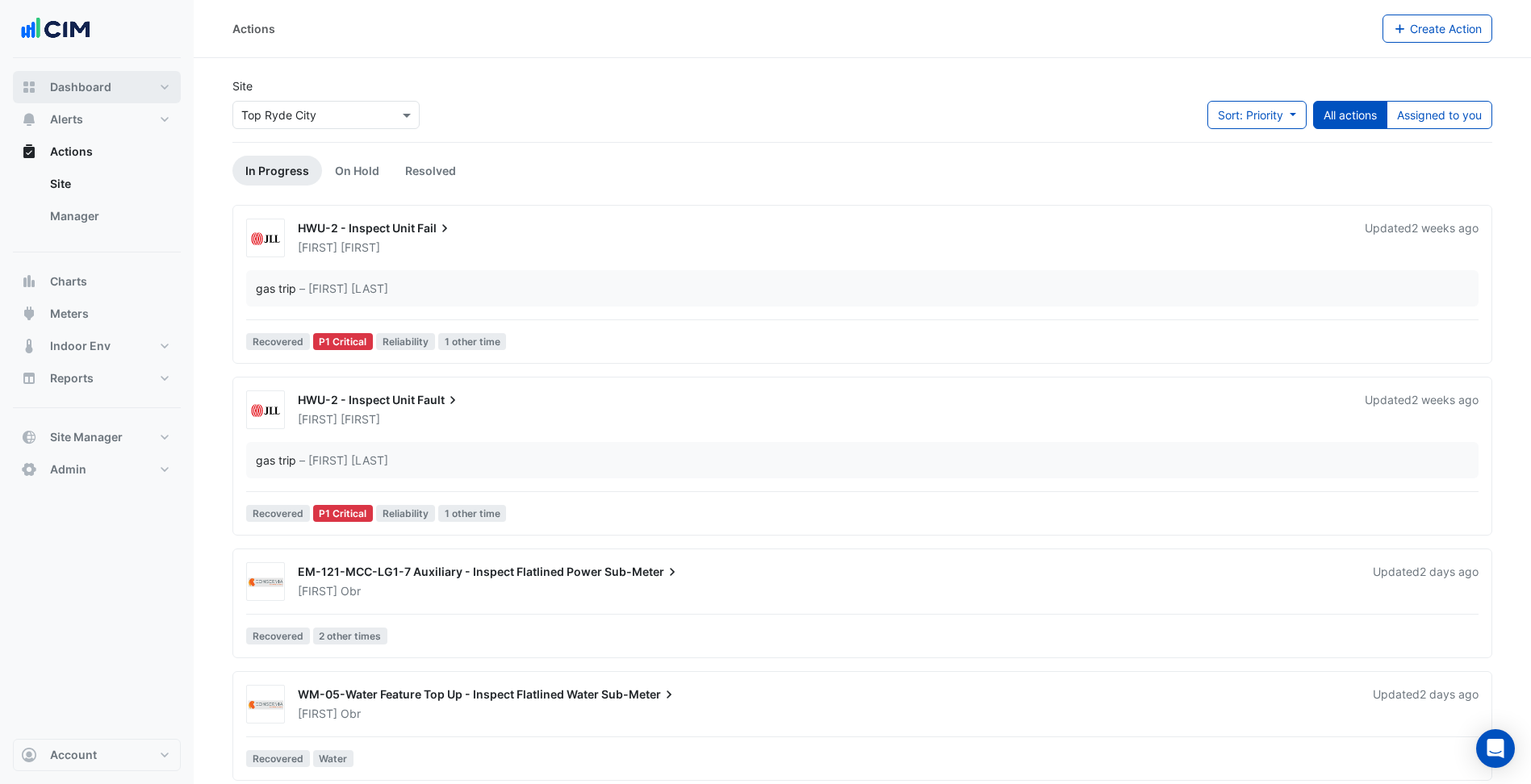 click on "Dashboard" at bounding box center [97, 87] 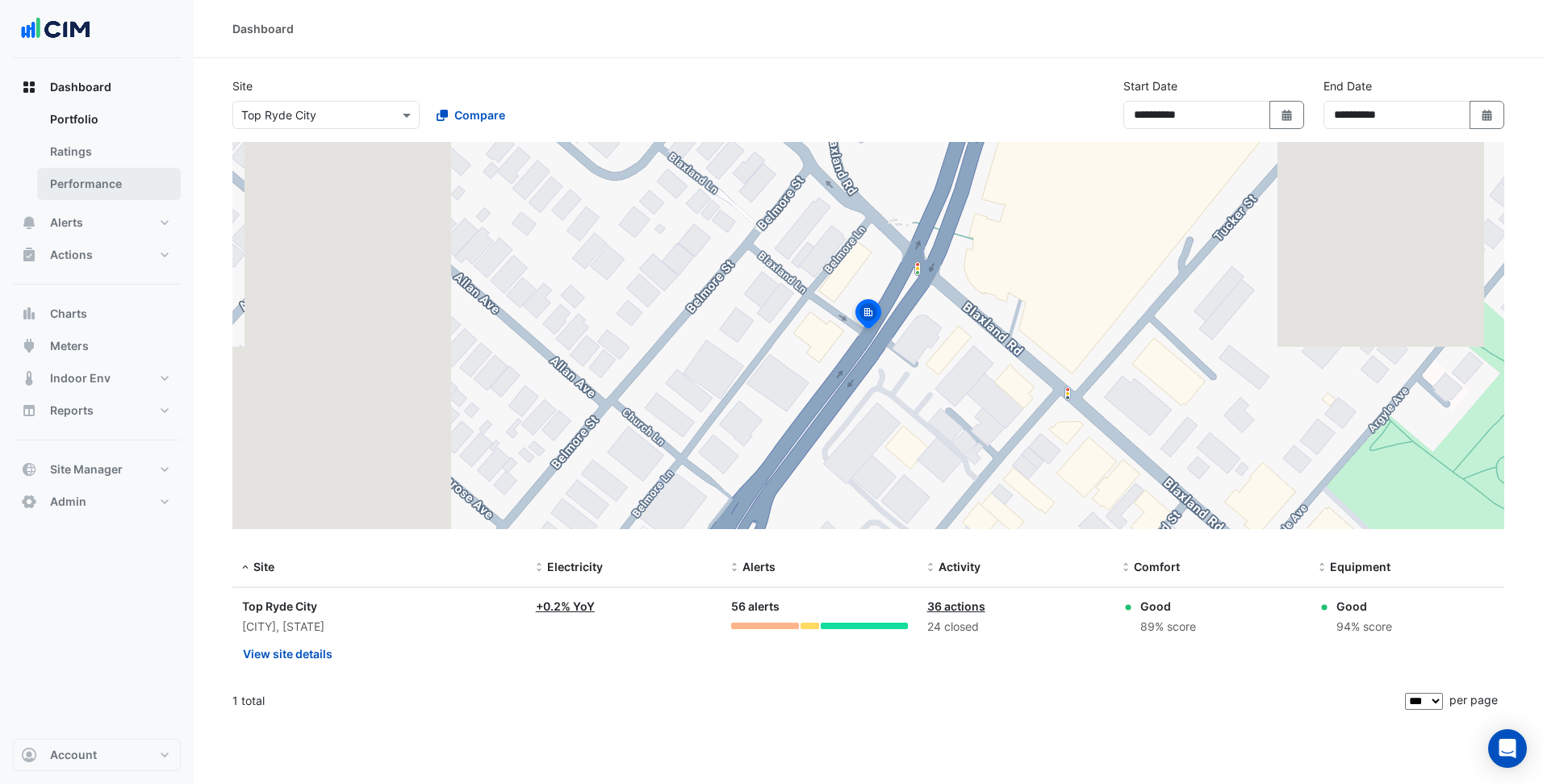 click on "Performance" at bounding box center [109, 184] 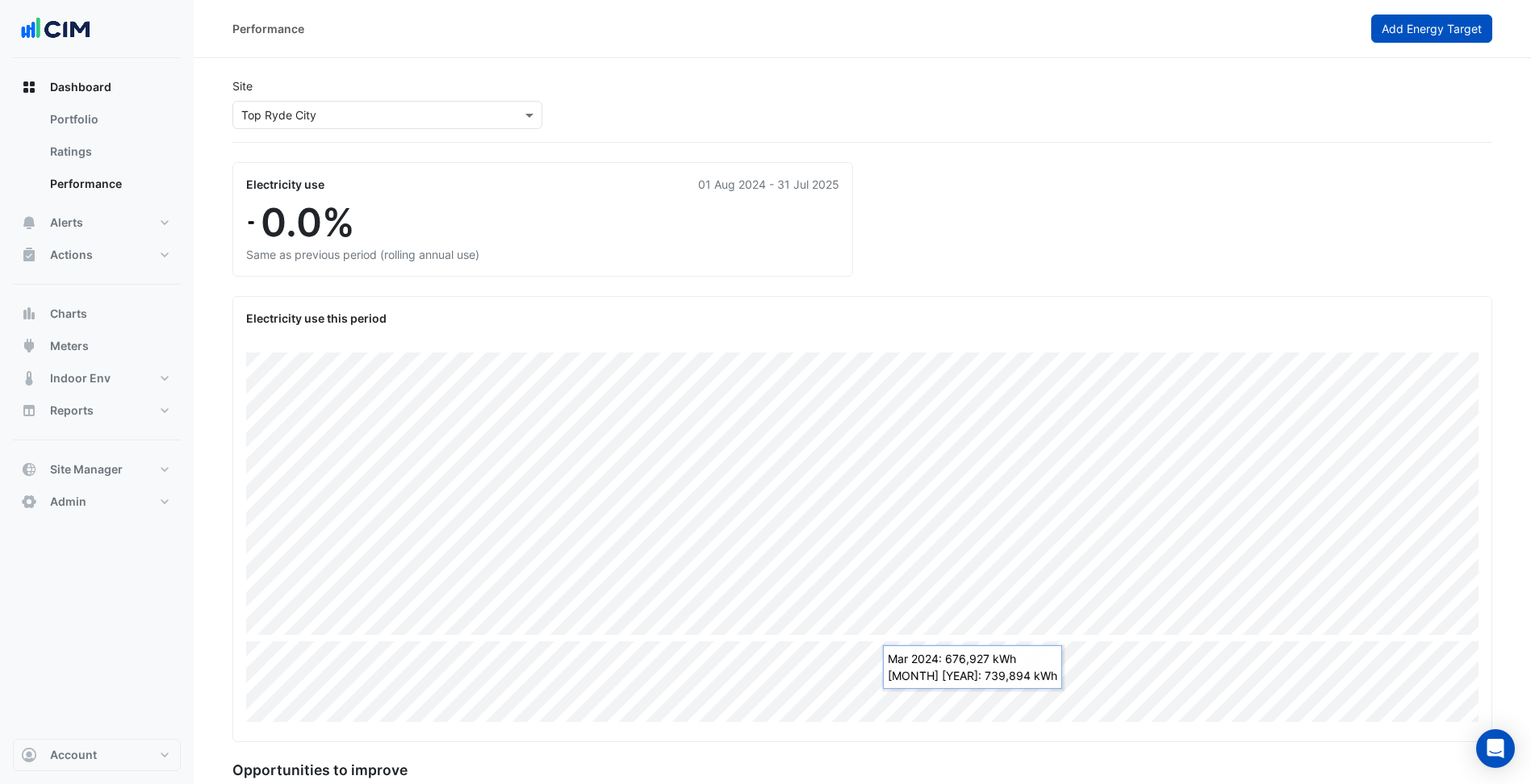 click on "Add Energy Target" 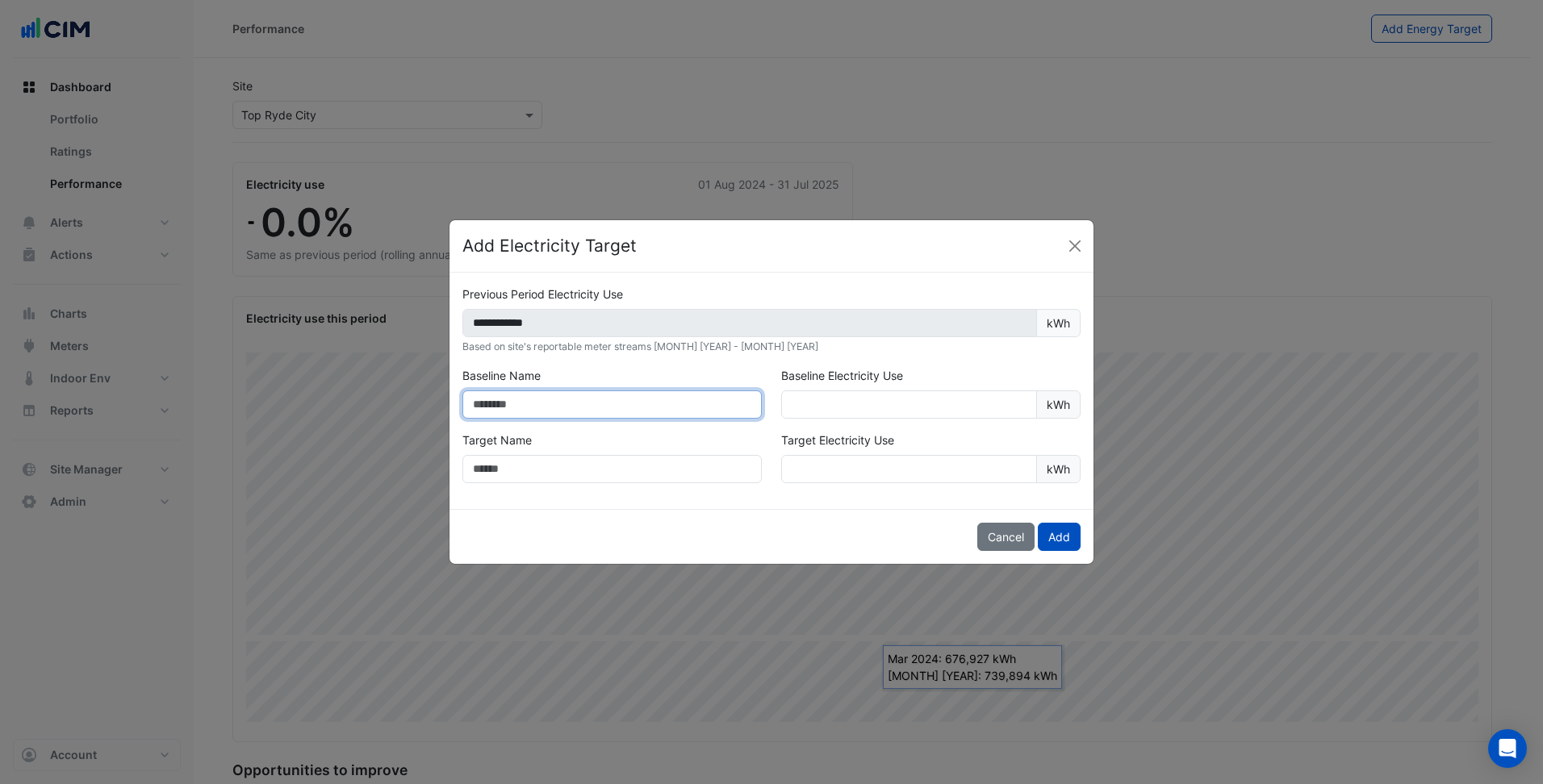 click 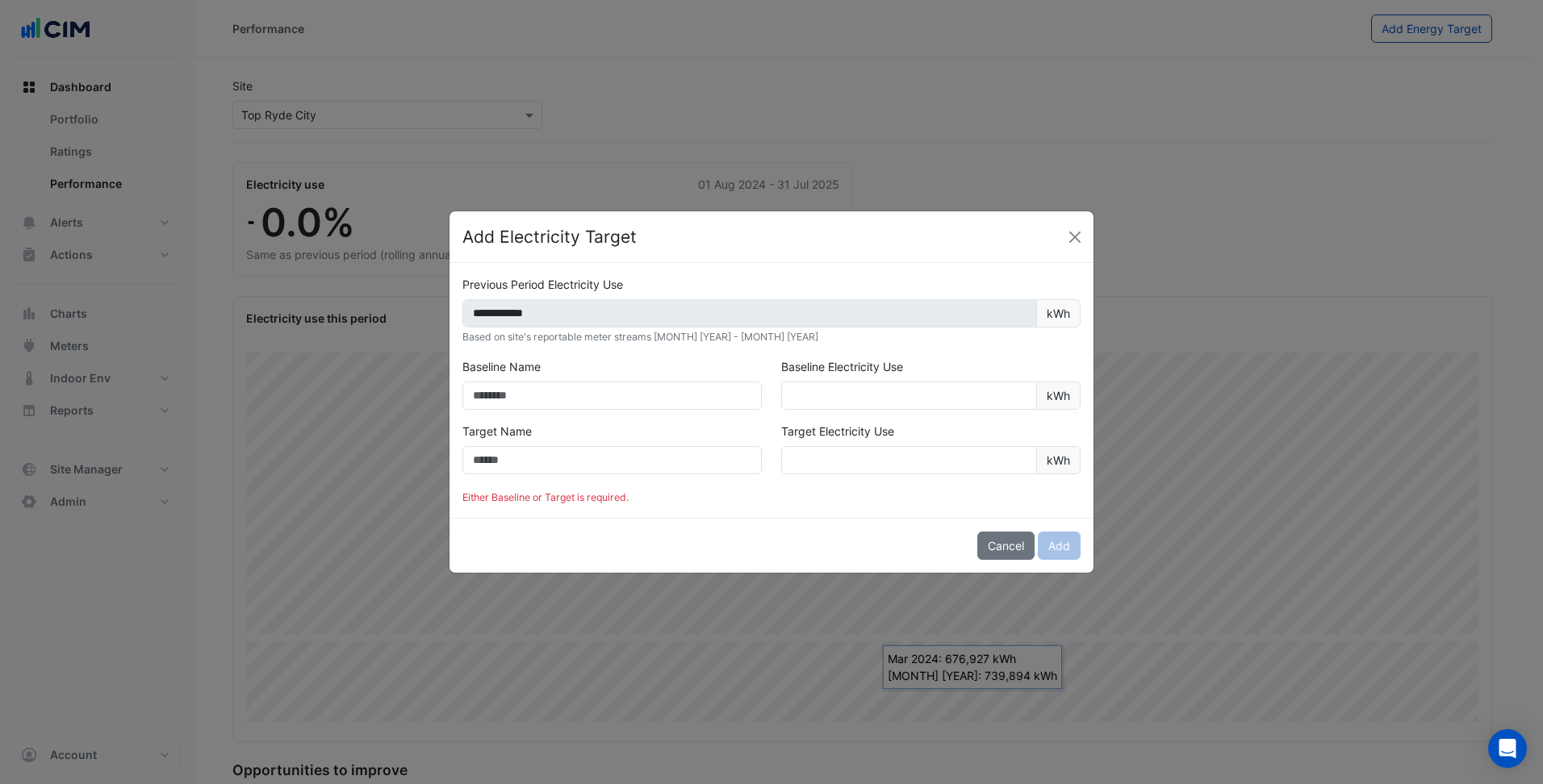 click on "Based on site's reportable meter streams
01 Aug 2024 - 31 Jul 2025" 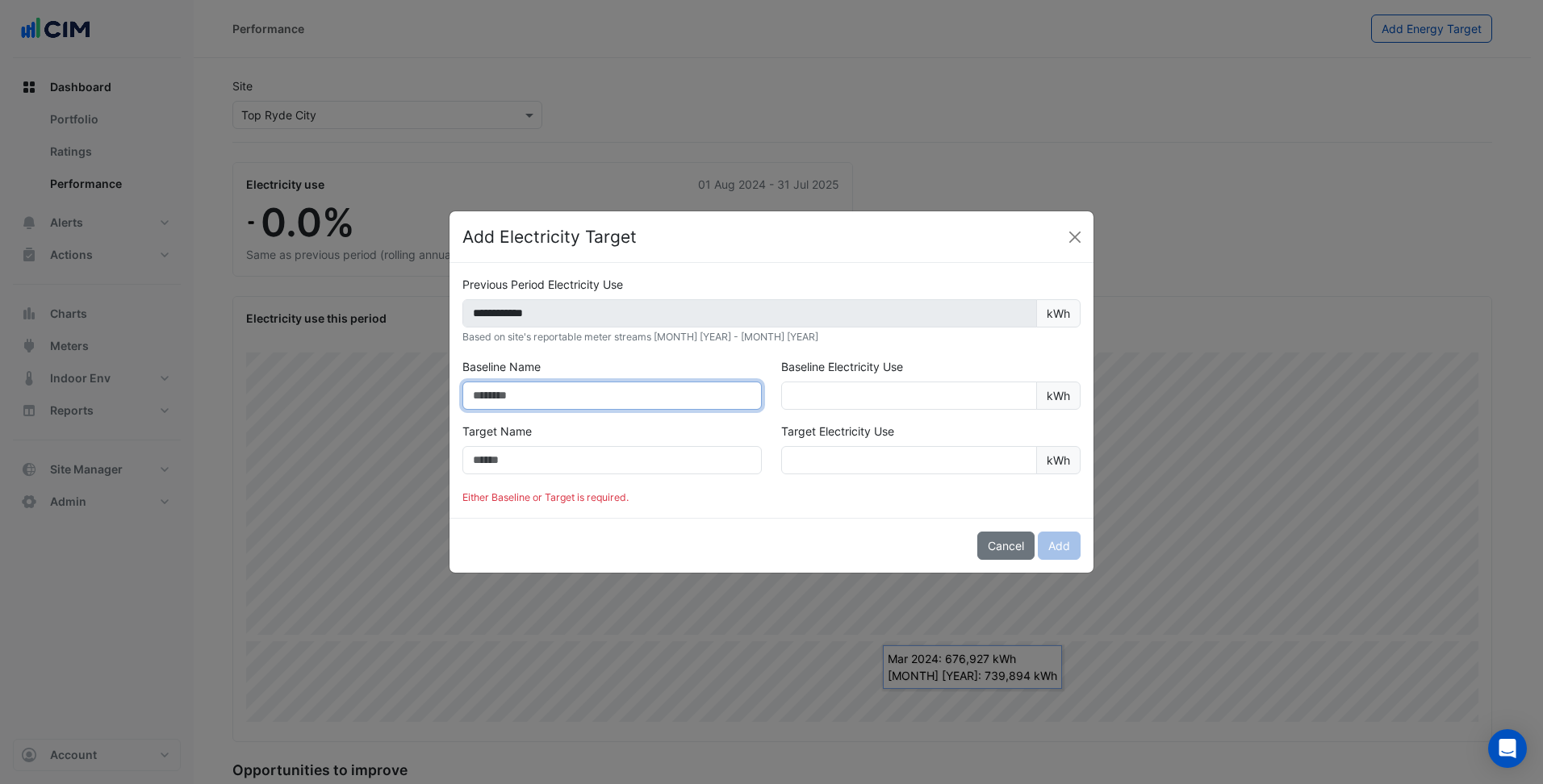 click 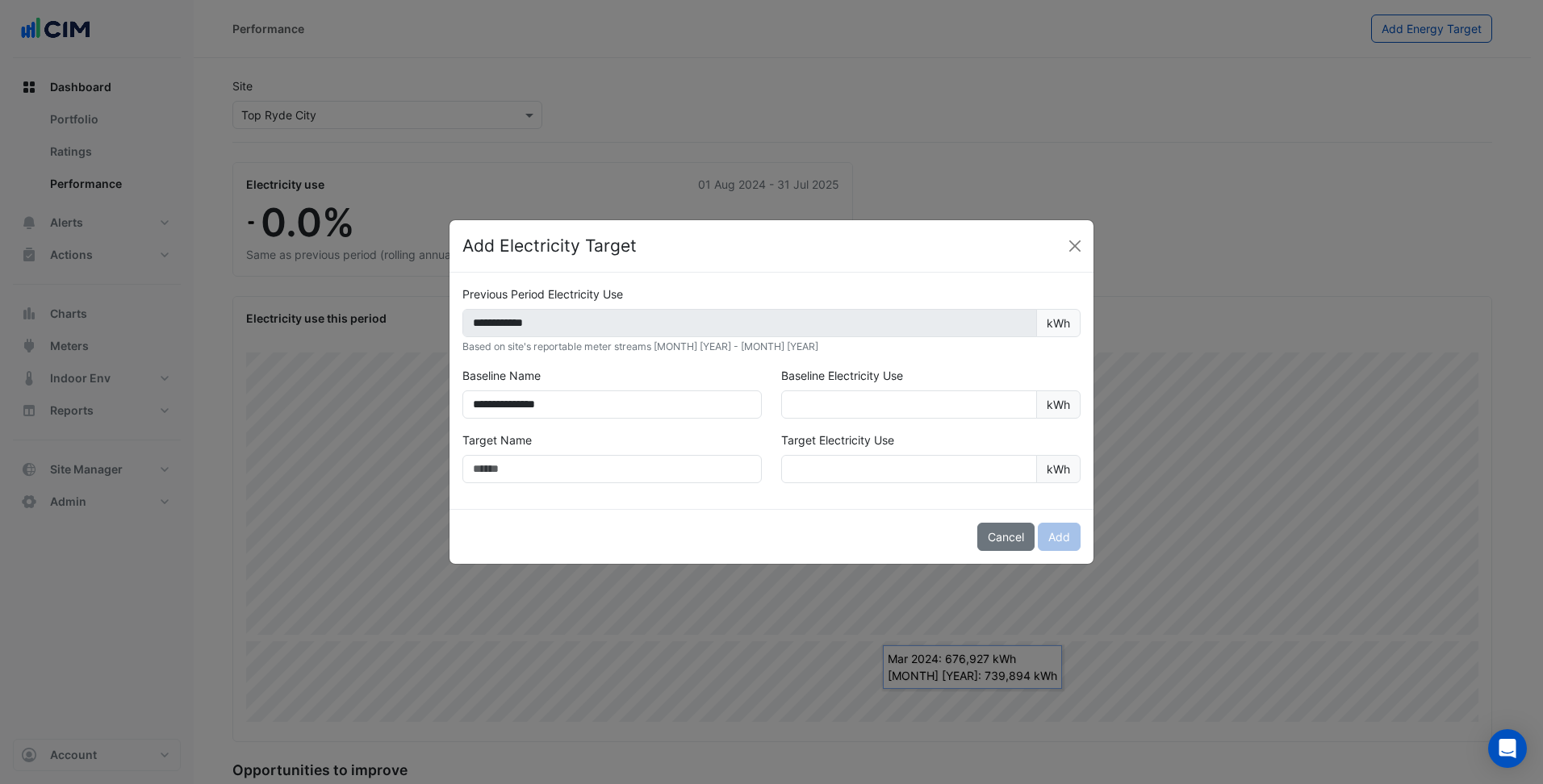 click on "Target Name" 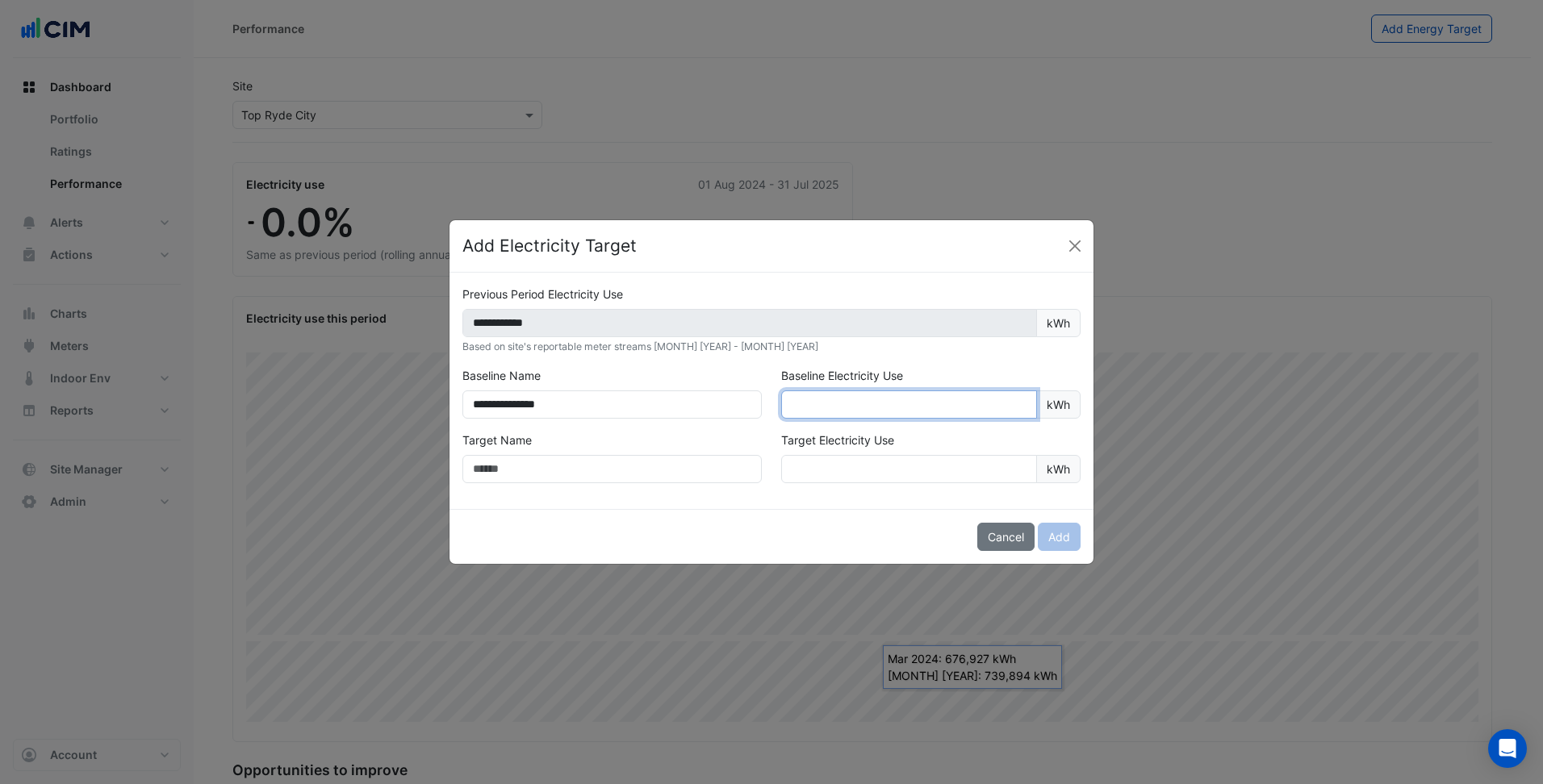 click 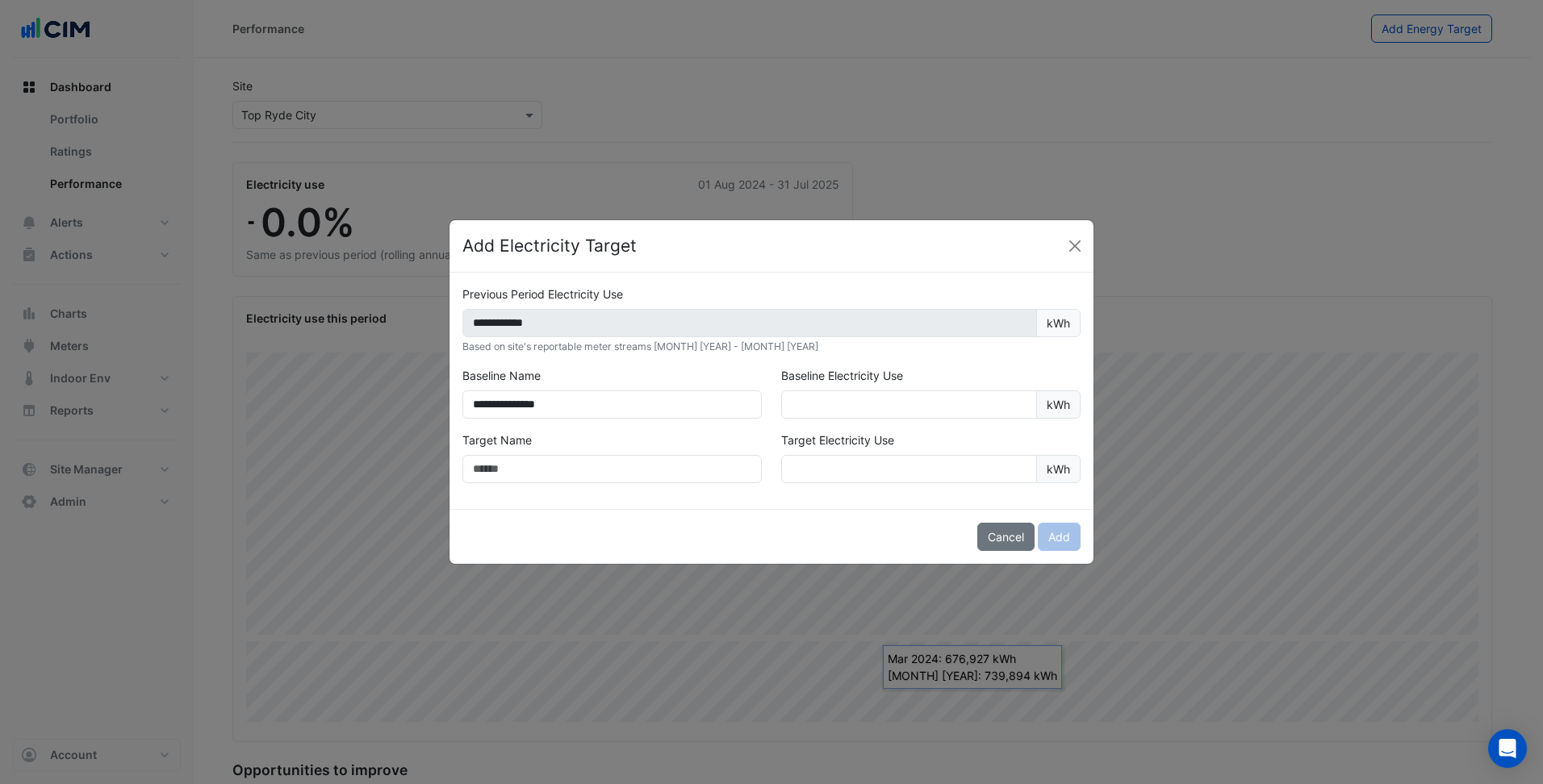 click on "**********" 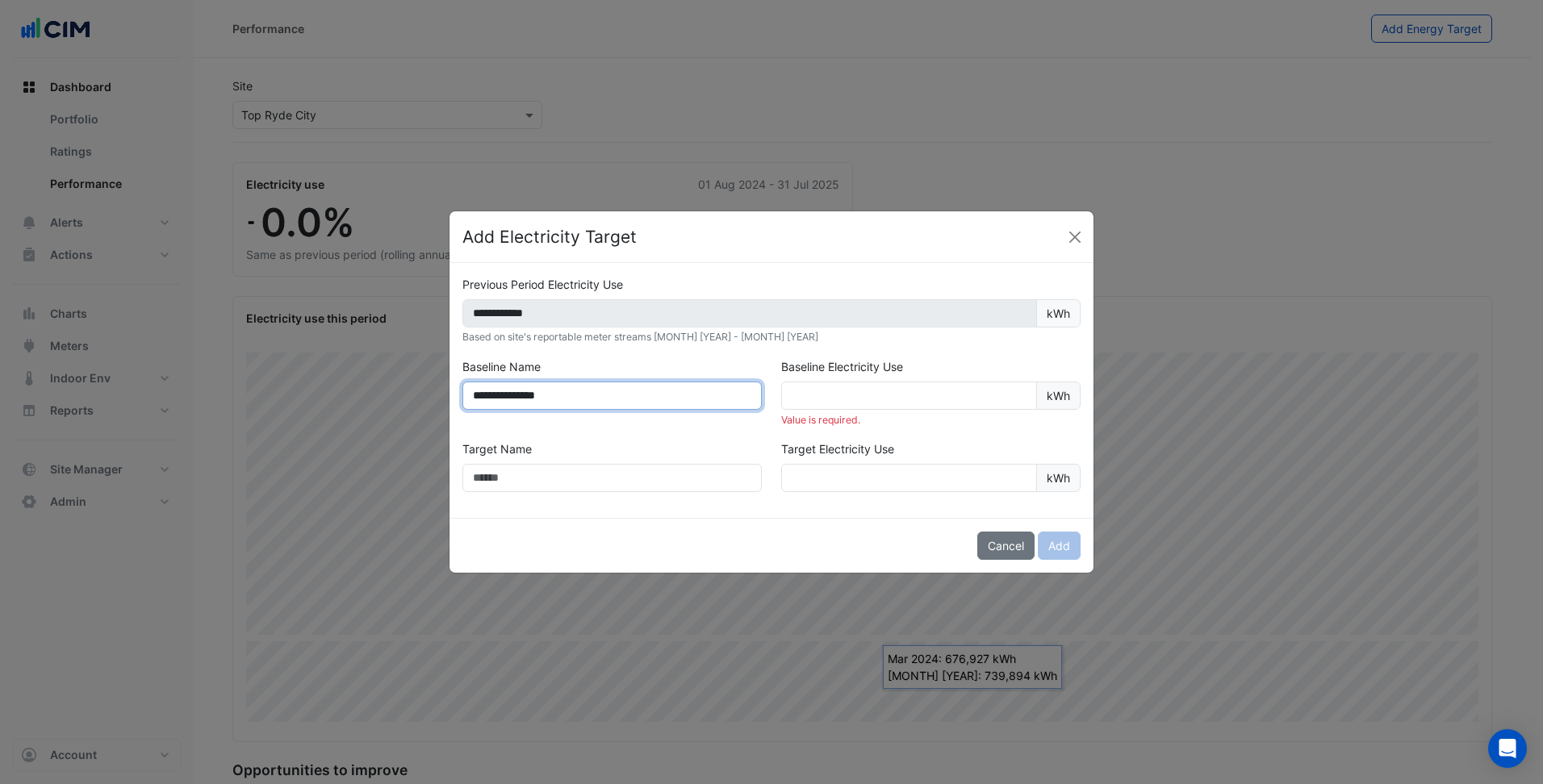 click on "**********" 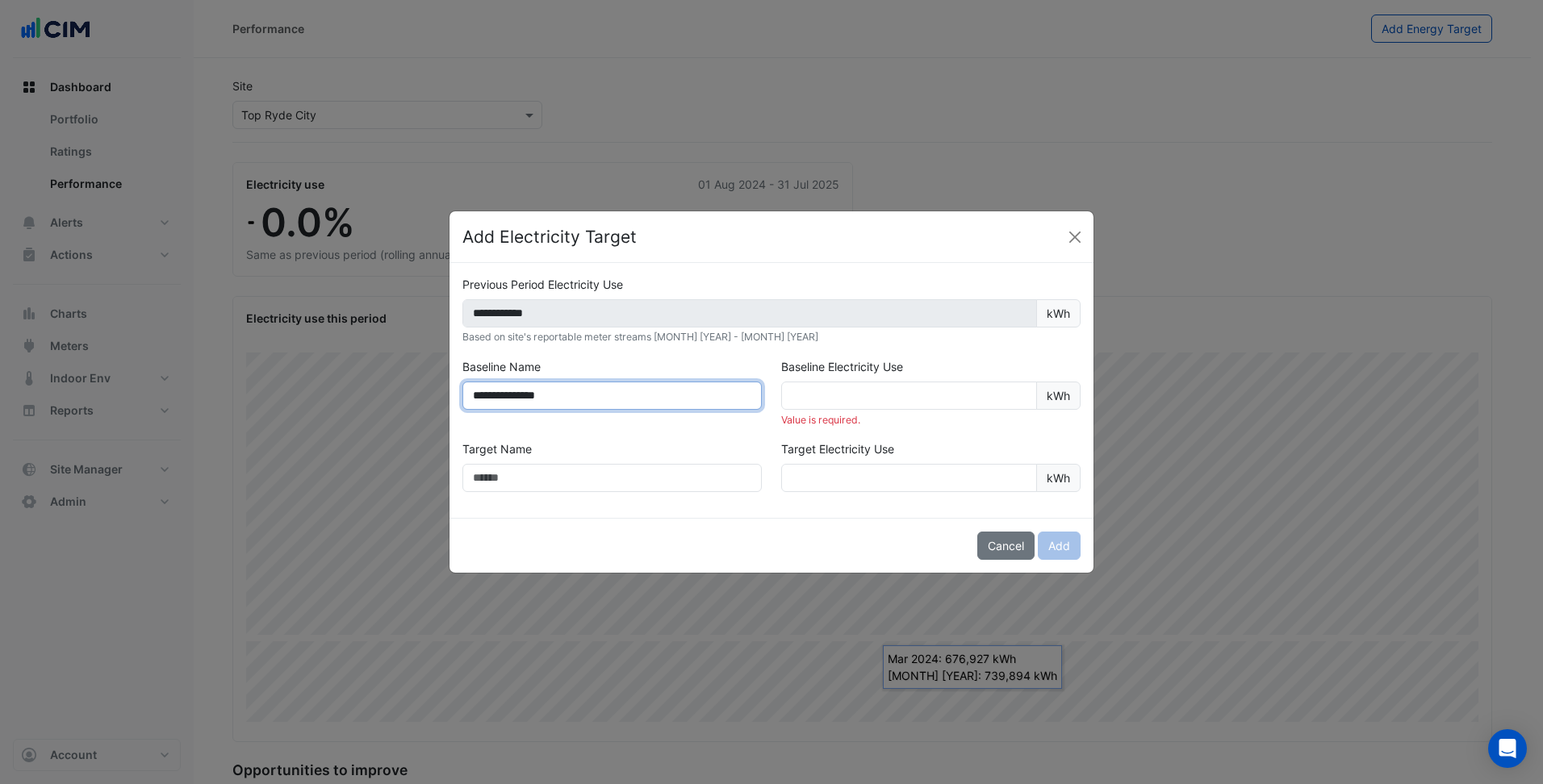 drag, startPoint x: 551, startPoint y: 394, endPoint x: 587, endPoint y: 398, distance: 36.221541 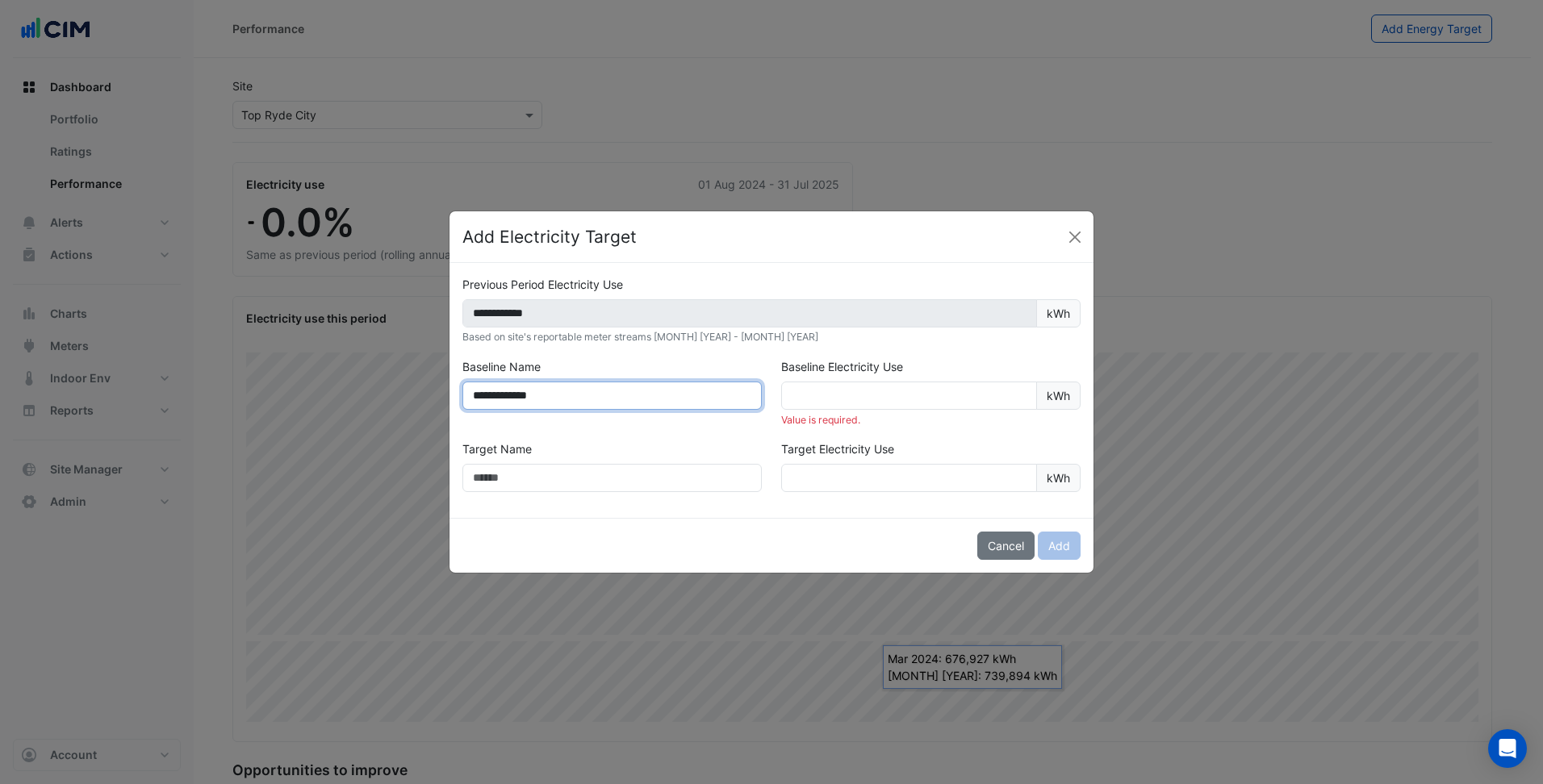 type on "**********" 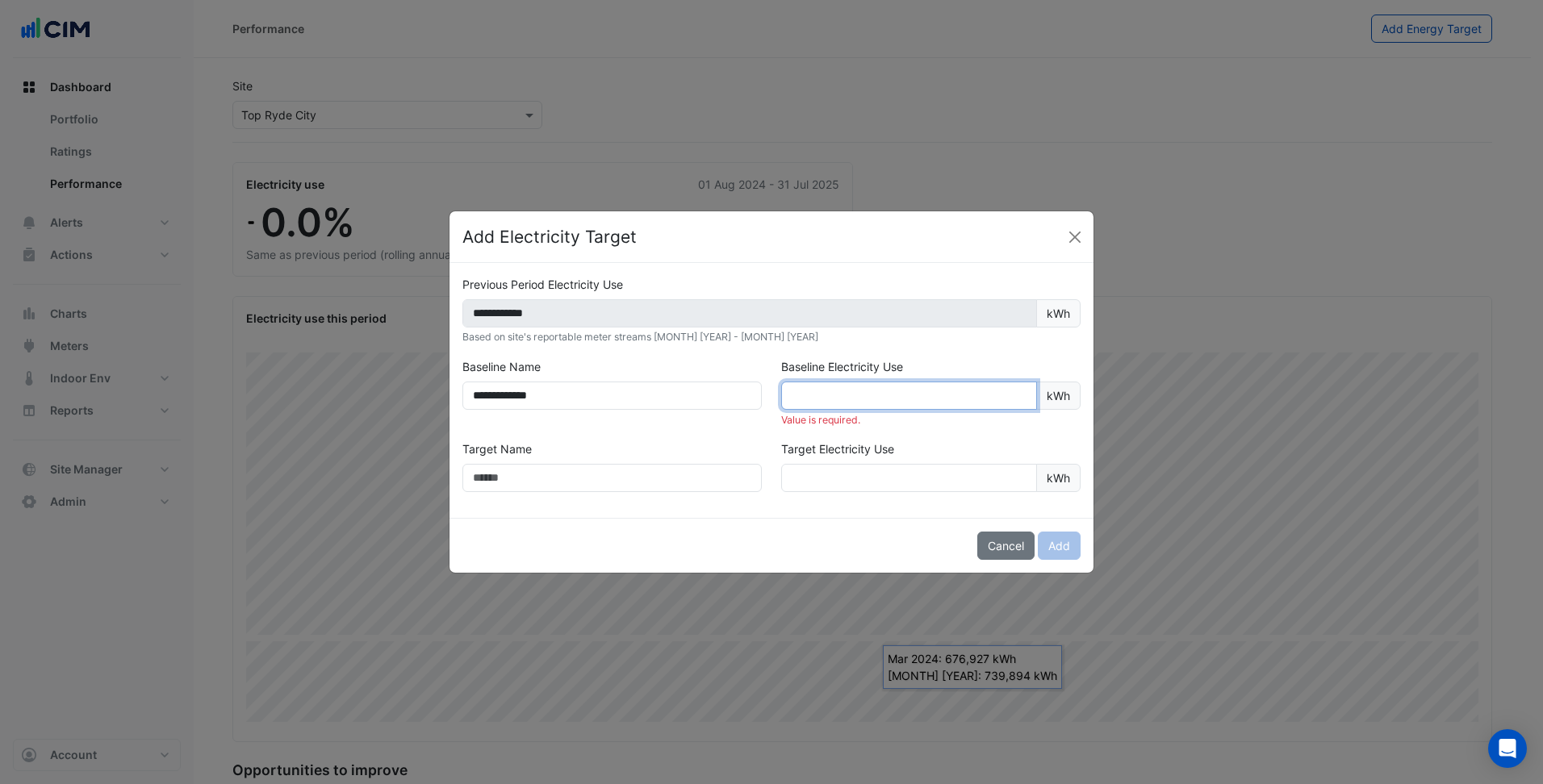 click 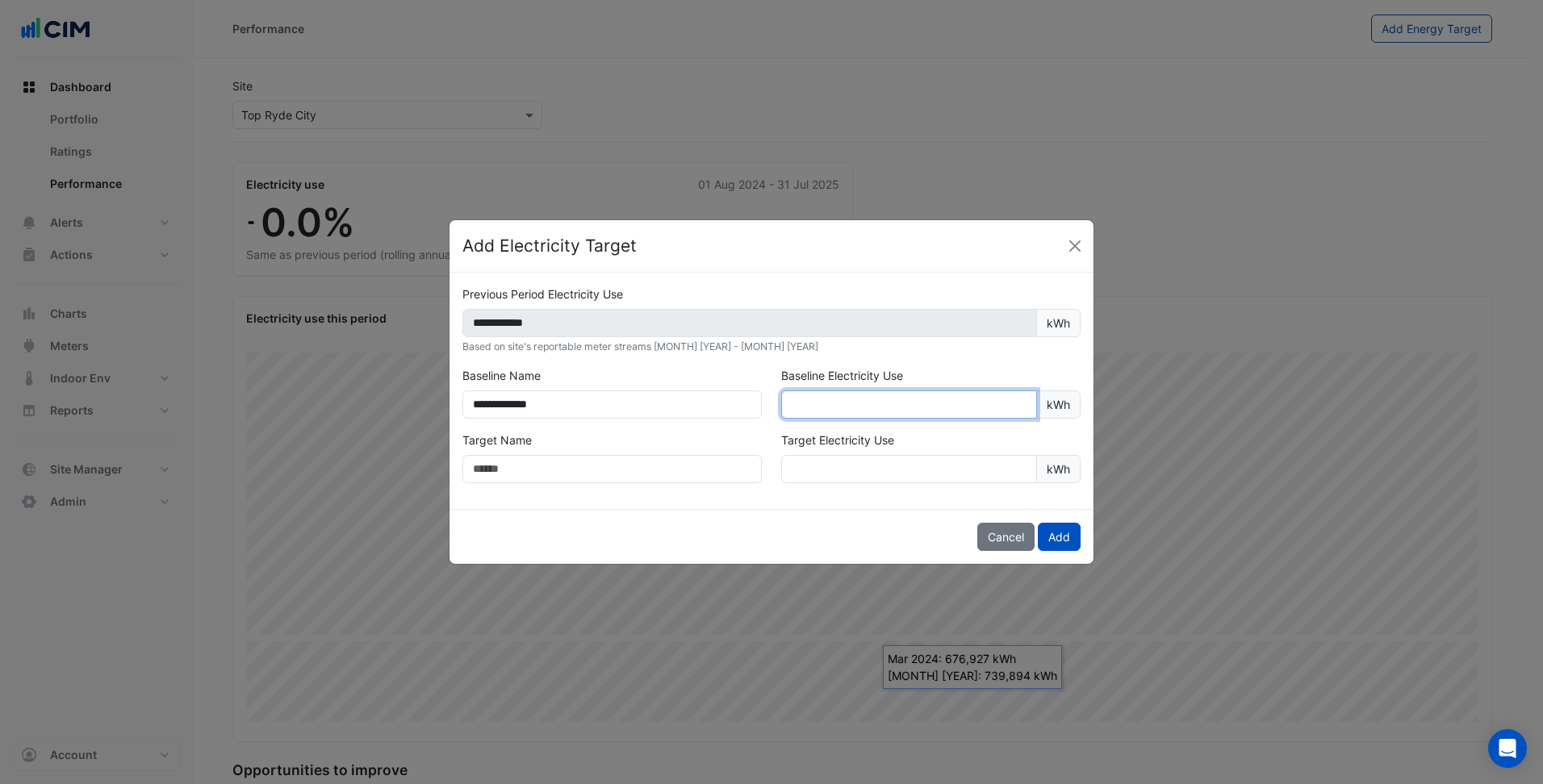 type on "*******" 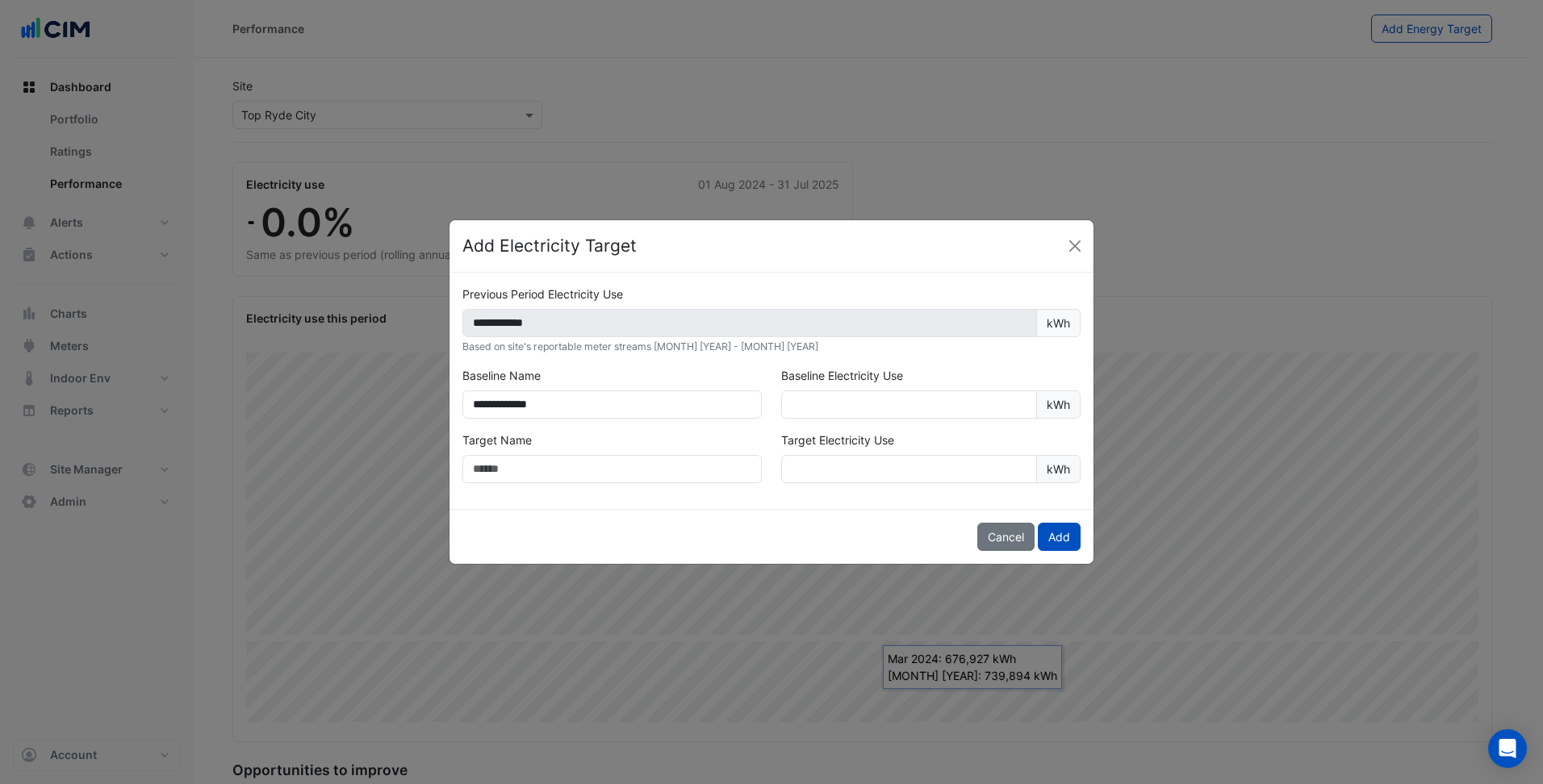 click on "Target Electricity Use" 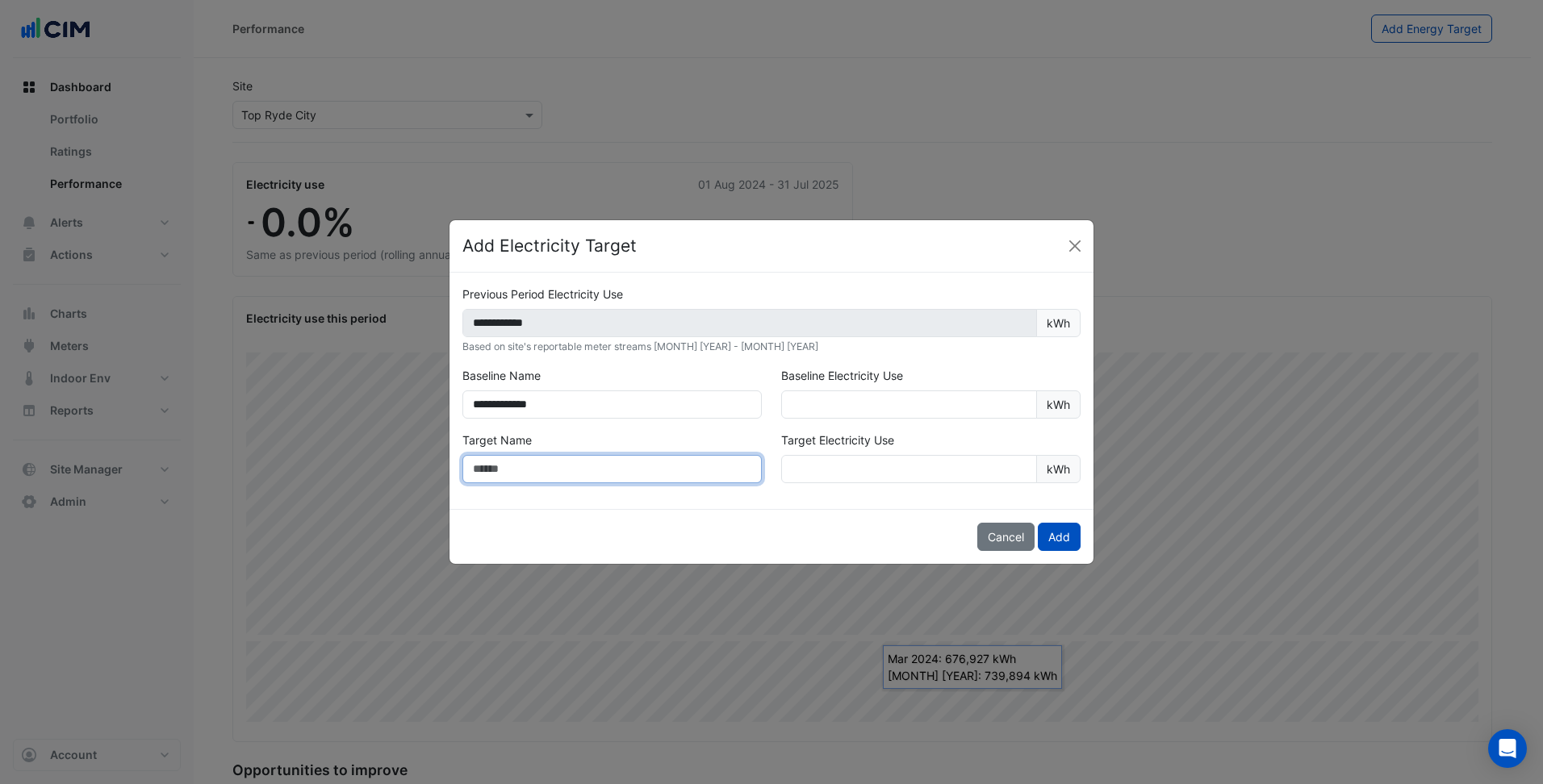 click 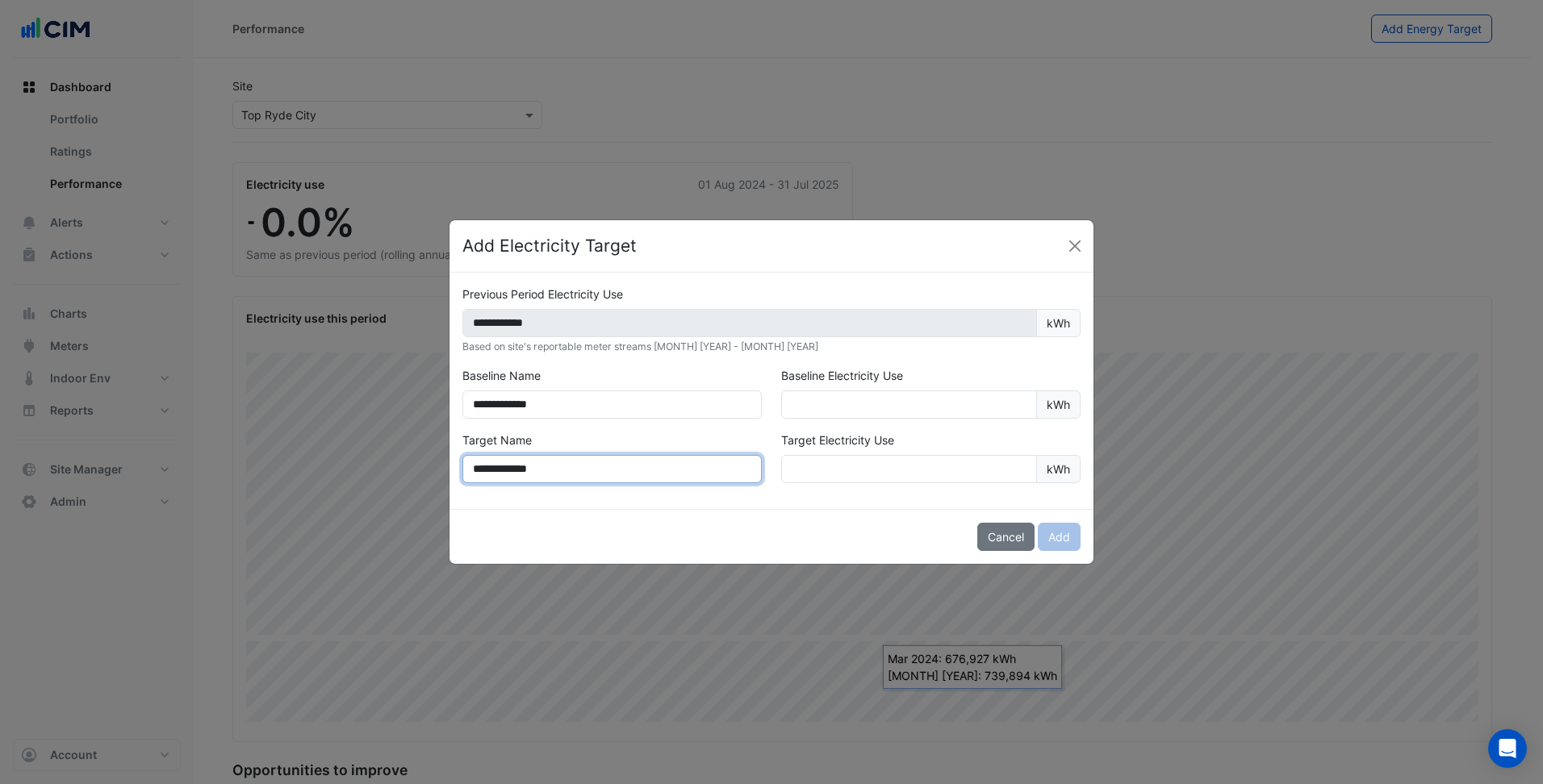 type on "**********" 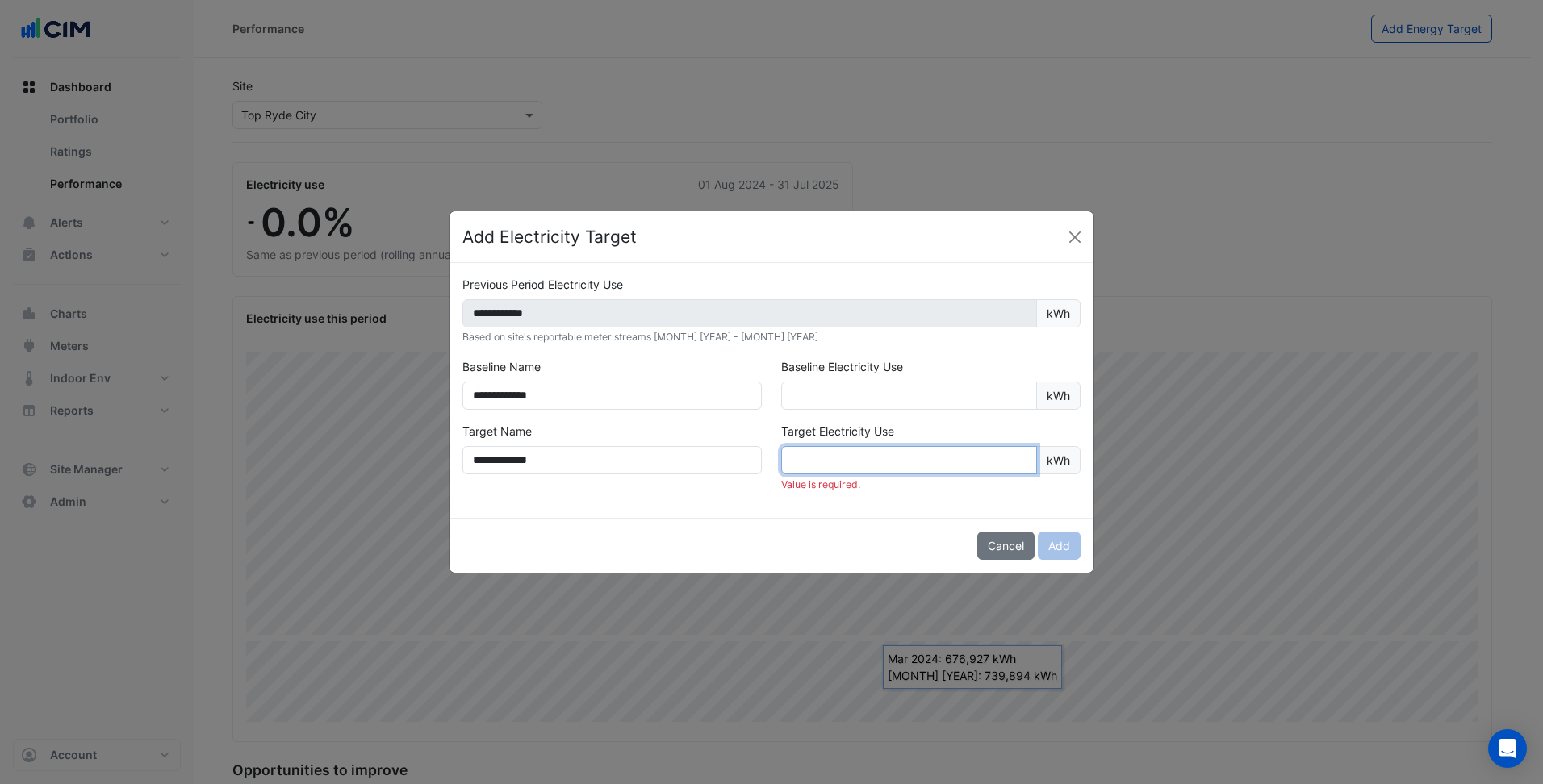 click 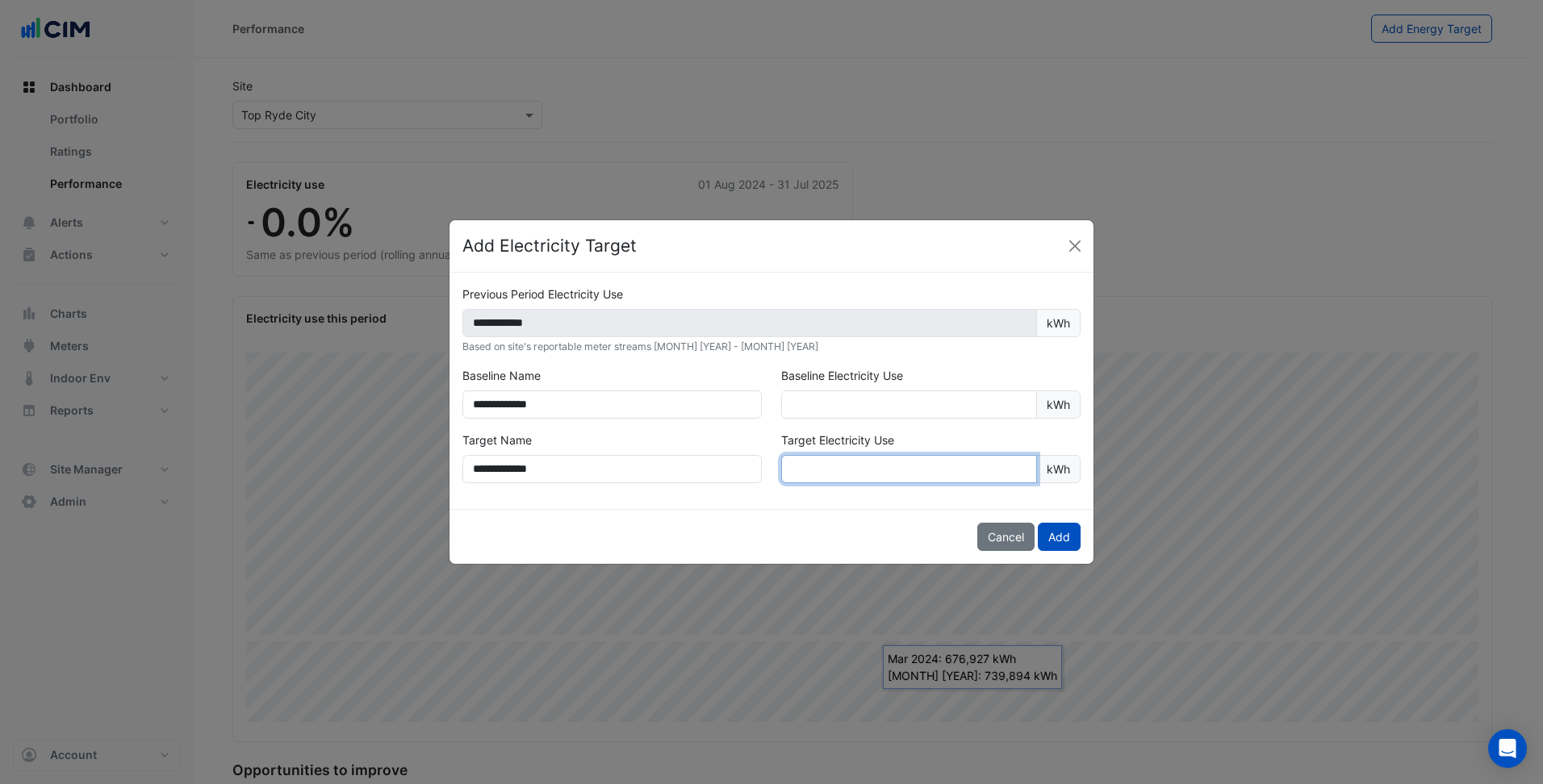 type on "********" 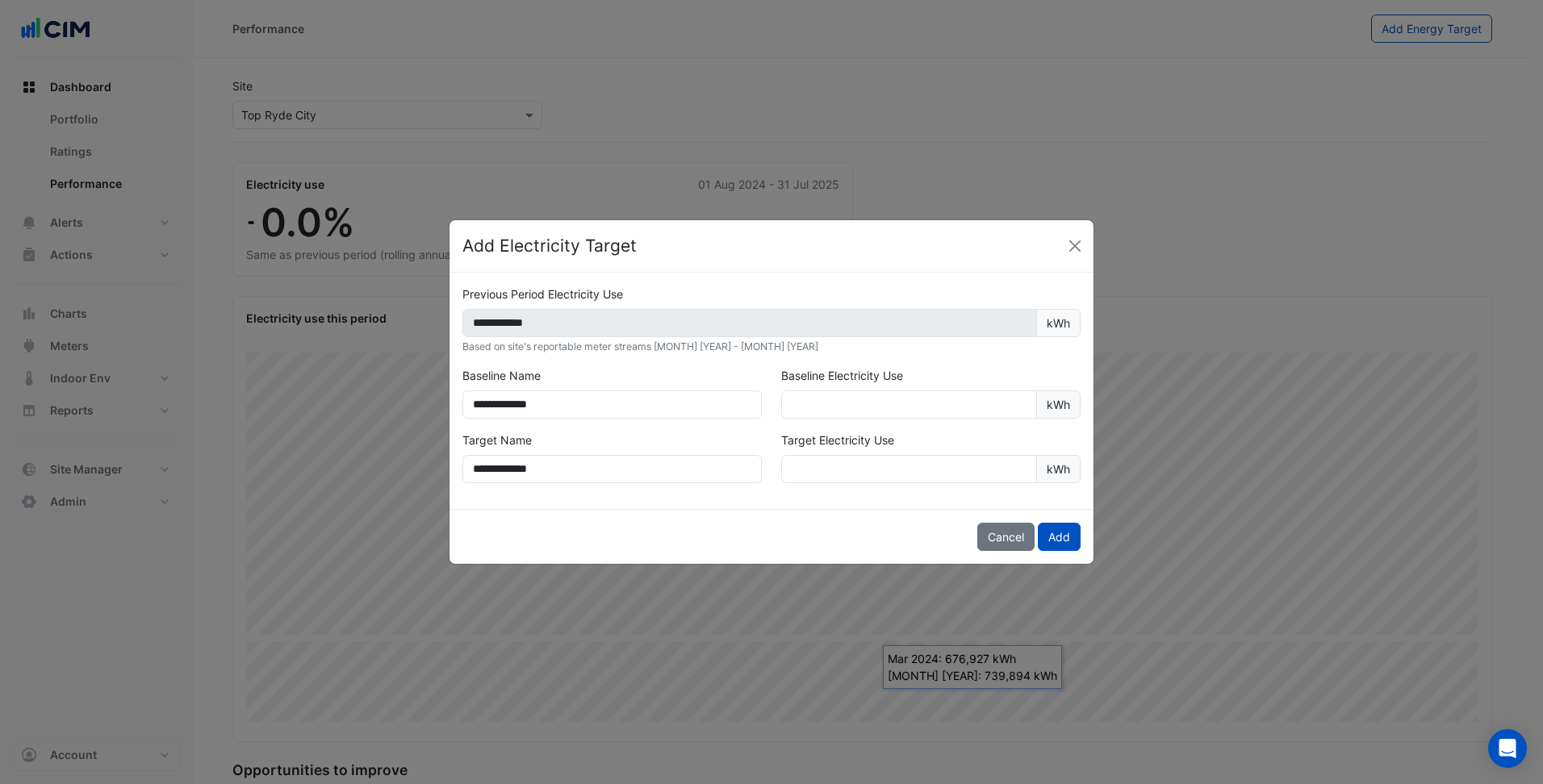 click on "Cancel
Add" 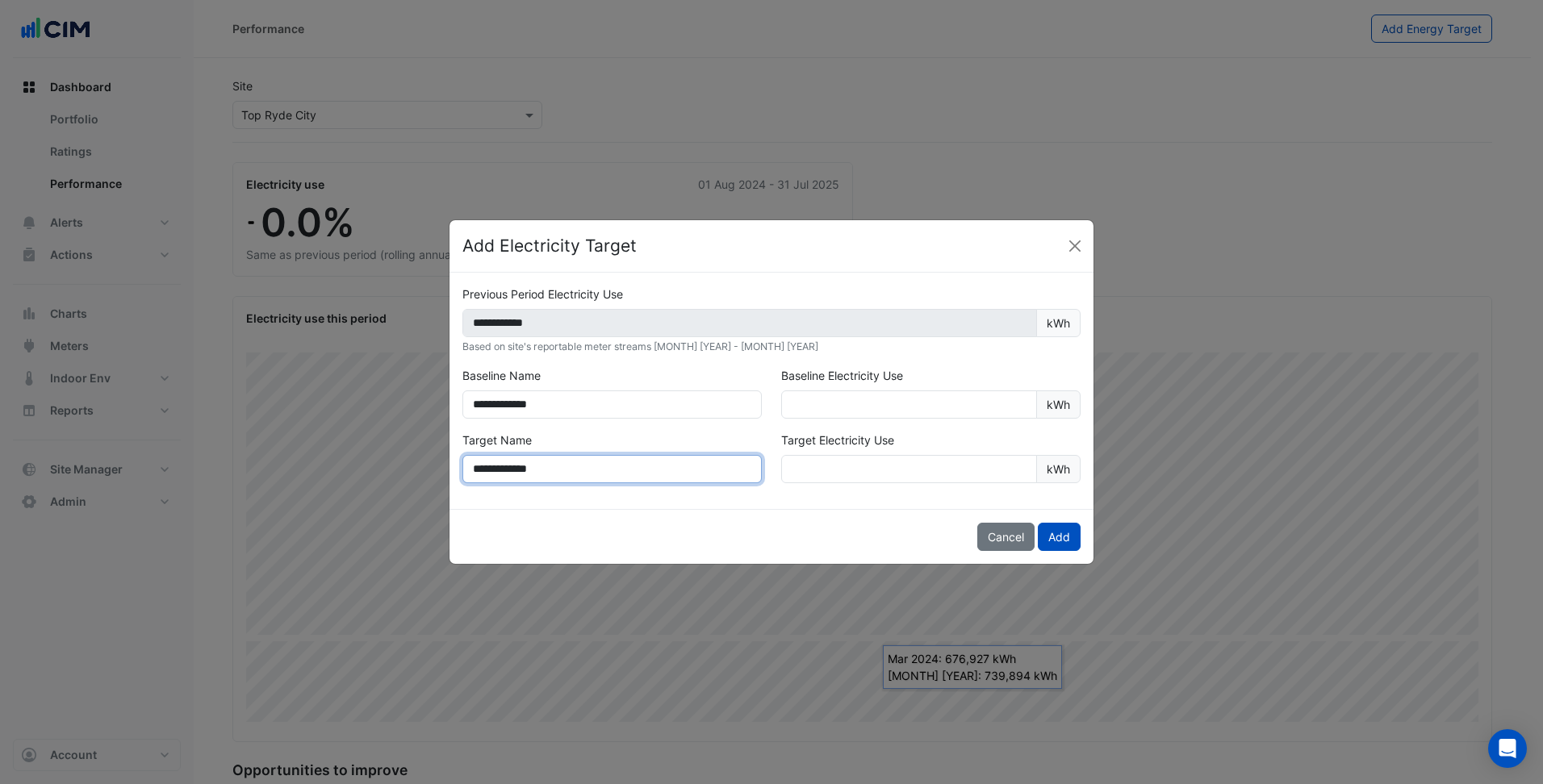 click on "**********" 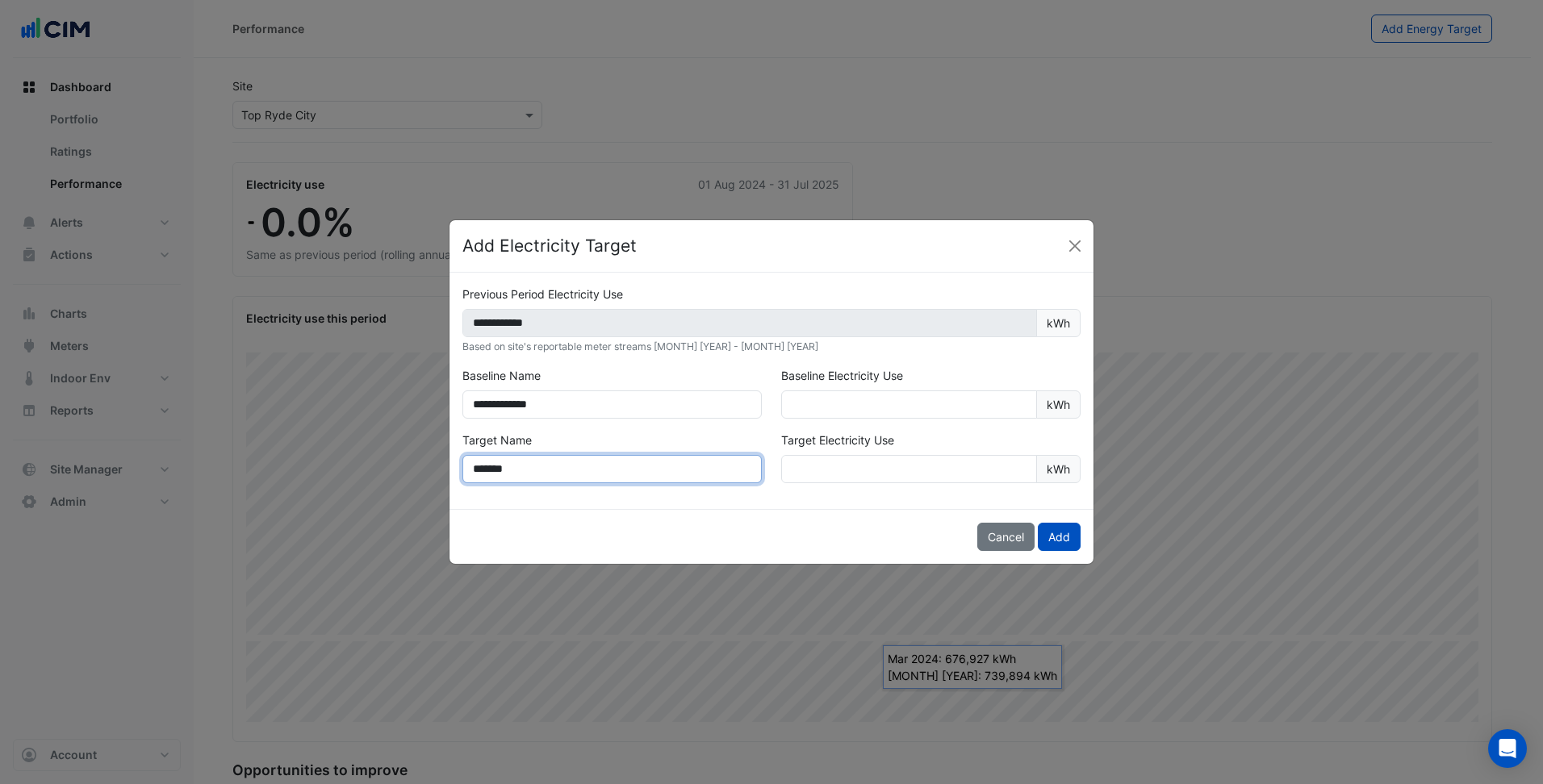 type on "******" 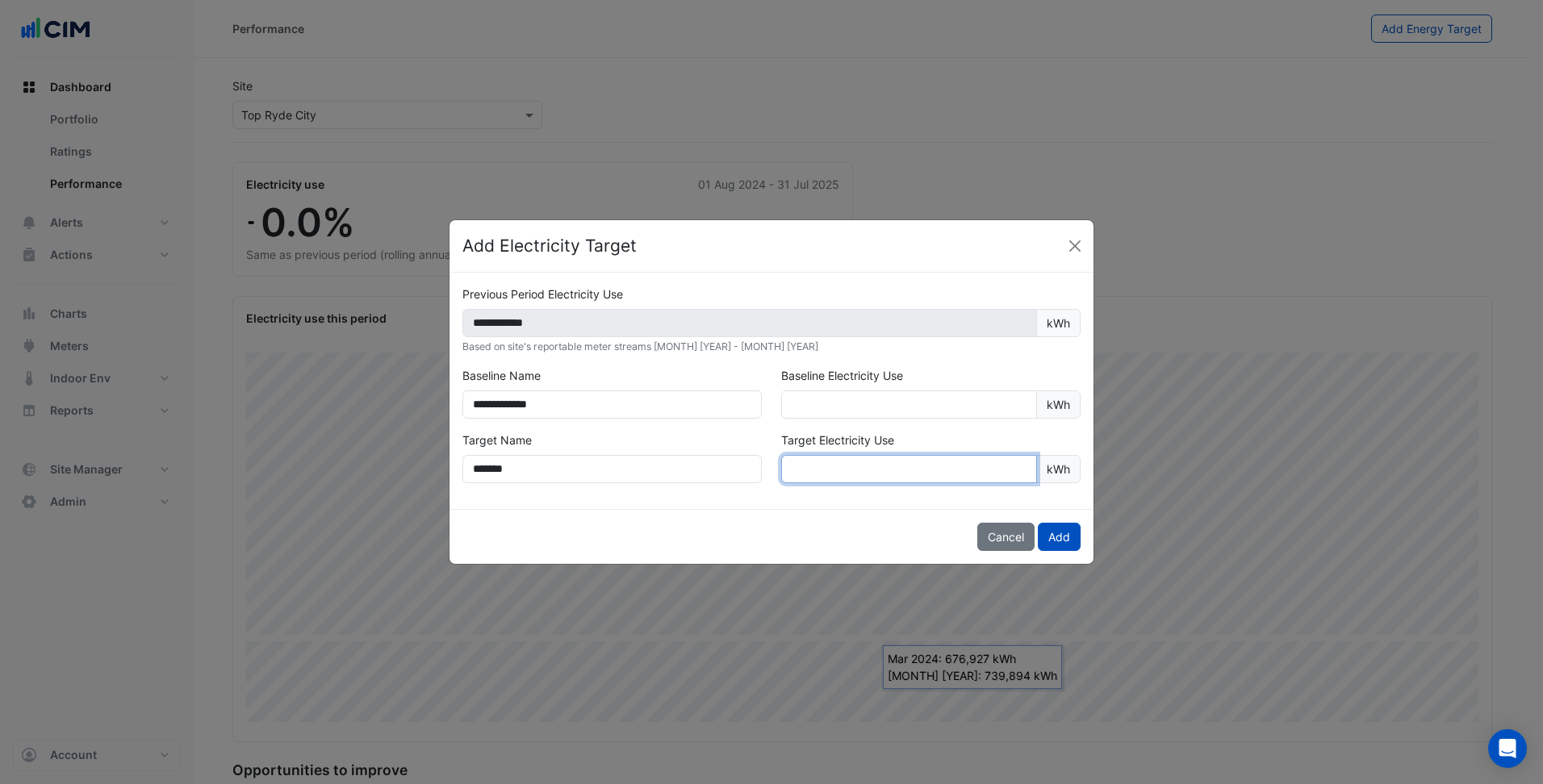 drag, startPoint x: 858, startPoint y: 470, endPoint x: 760, endPoint y: 474, distance: 98.081599 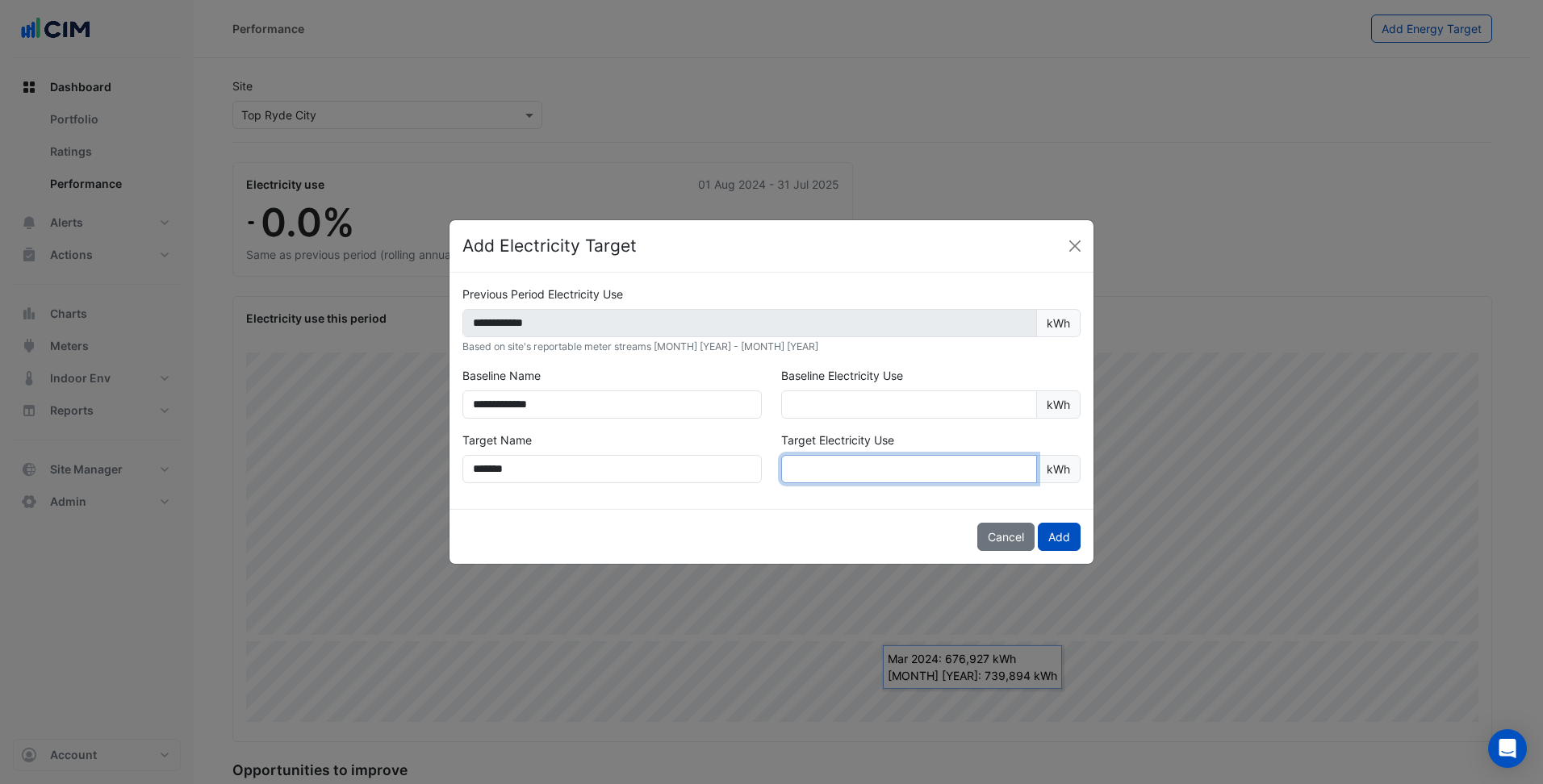 click on "********" 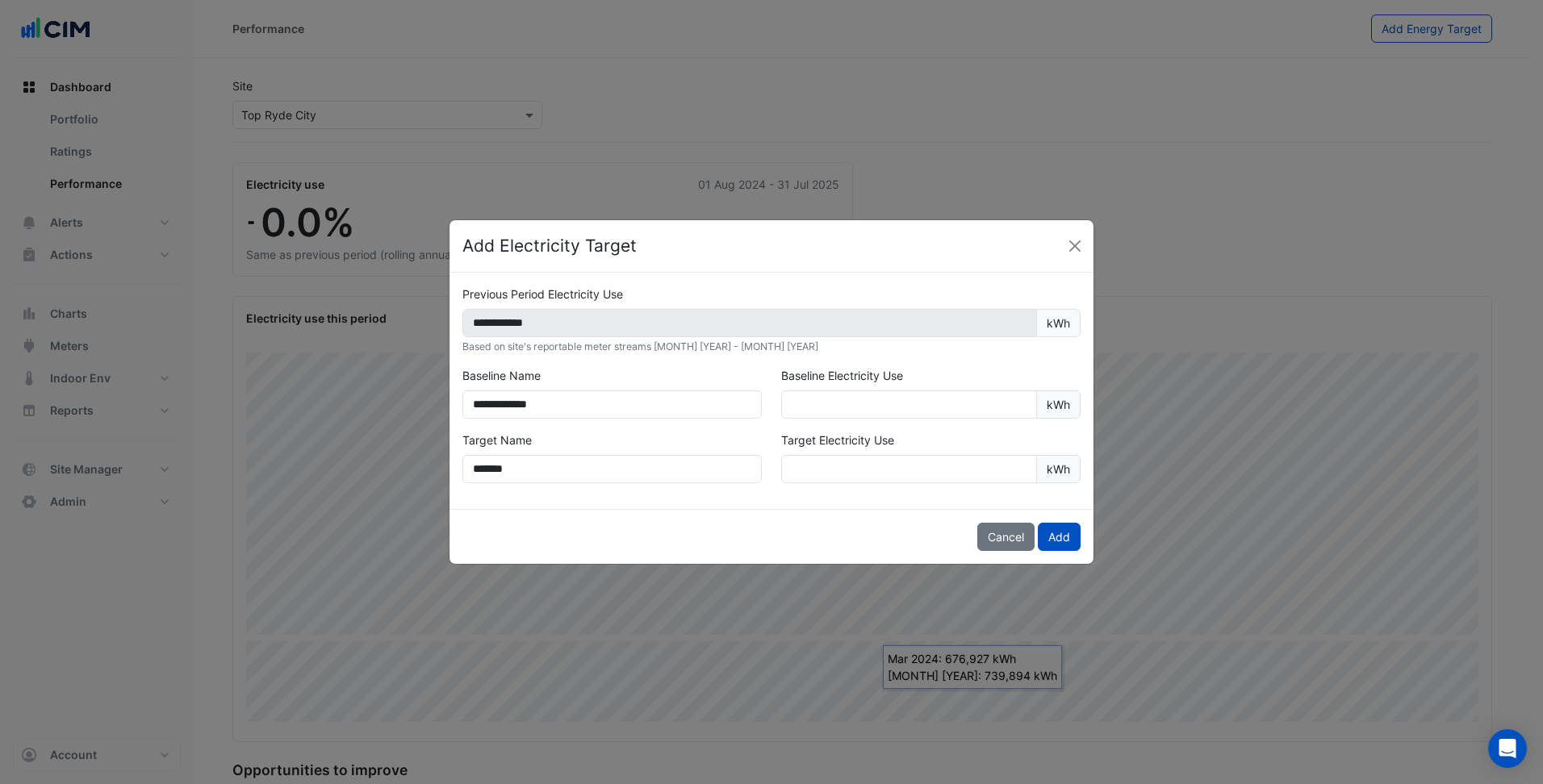 click on "**********" 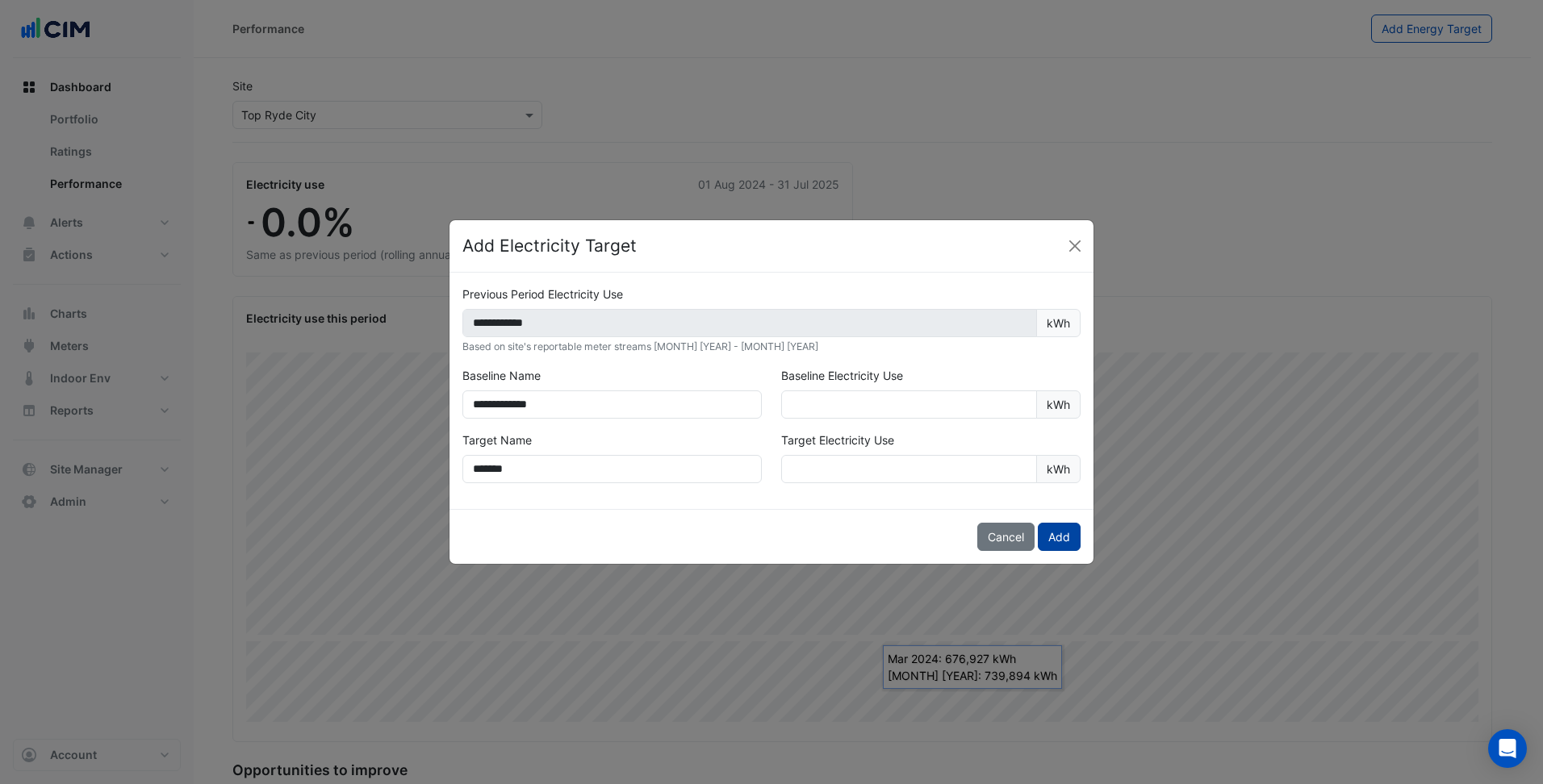 click on "Add" 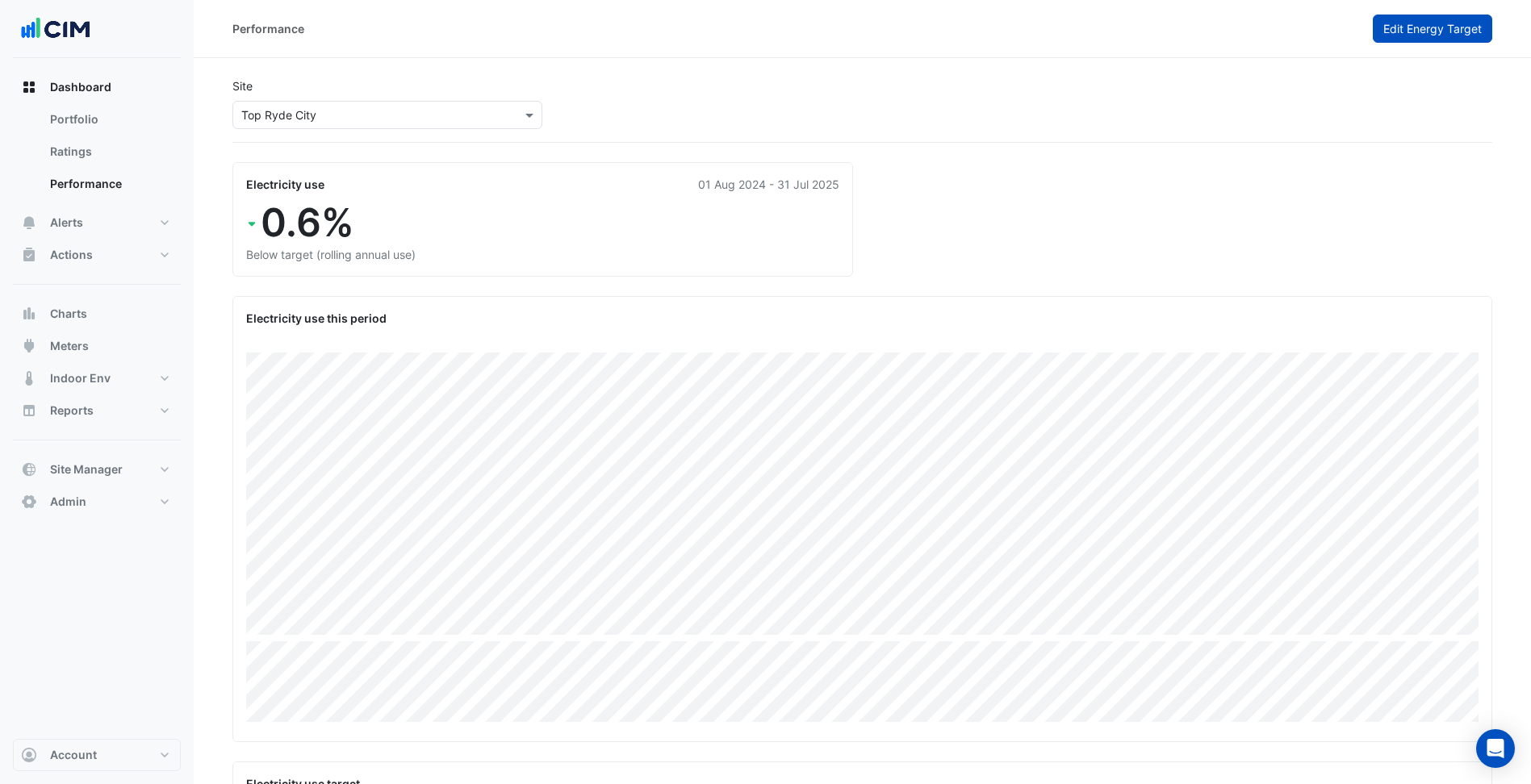 click on "Edit Energy Target" 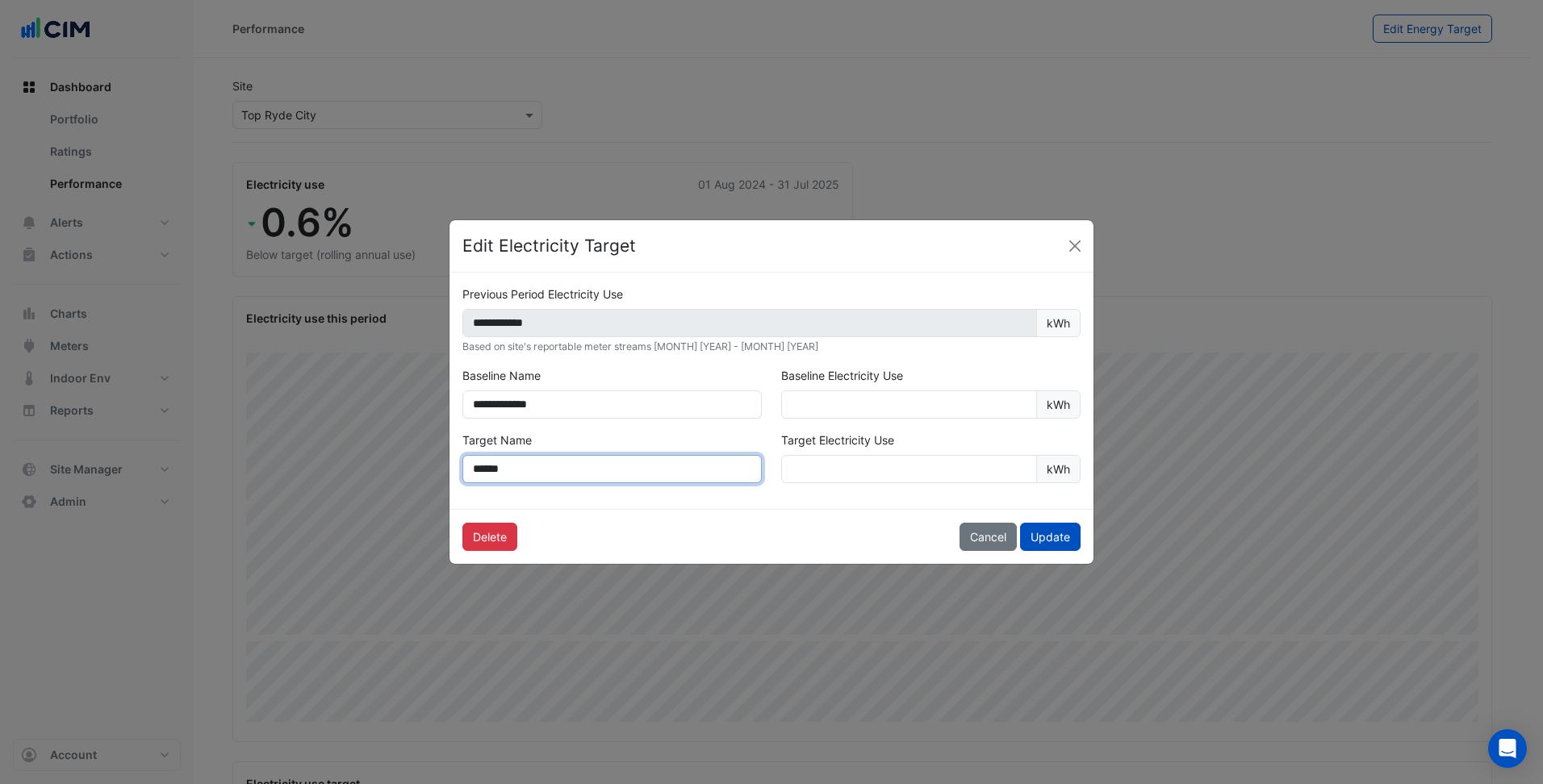 click on "******" 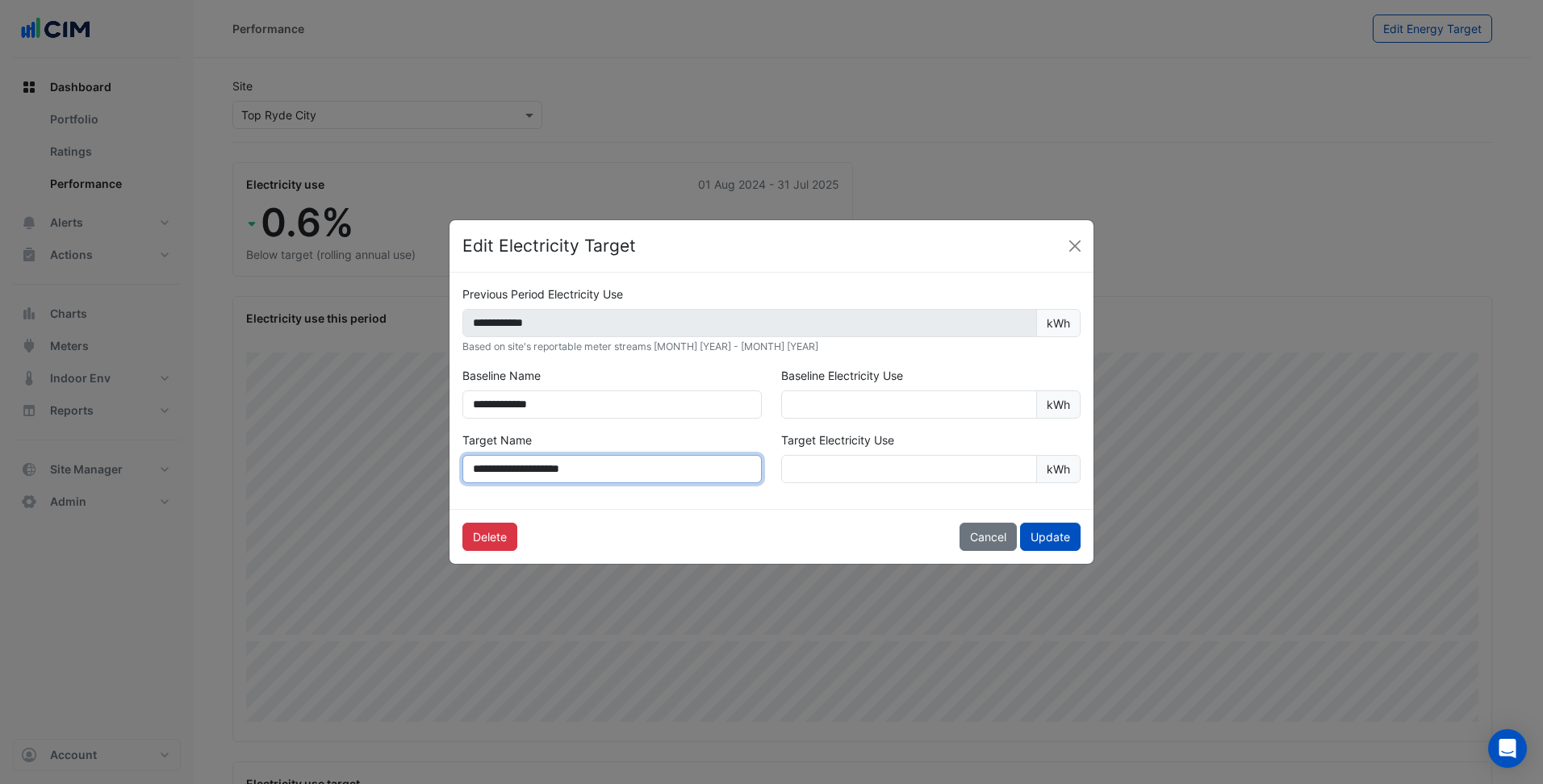 click on "**********" 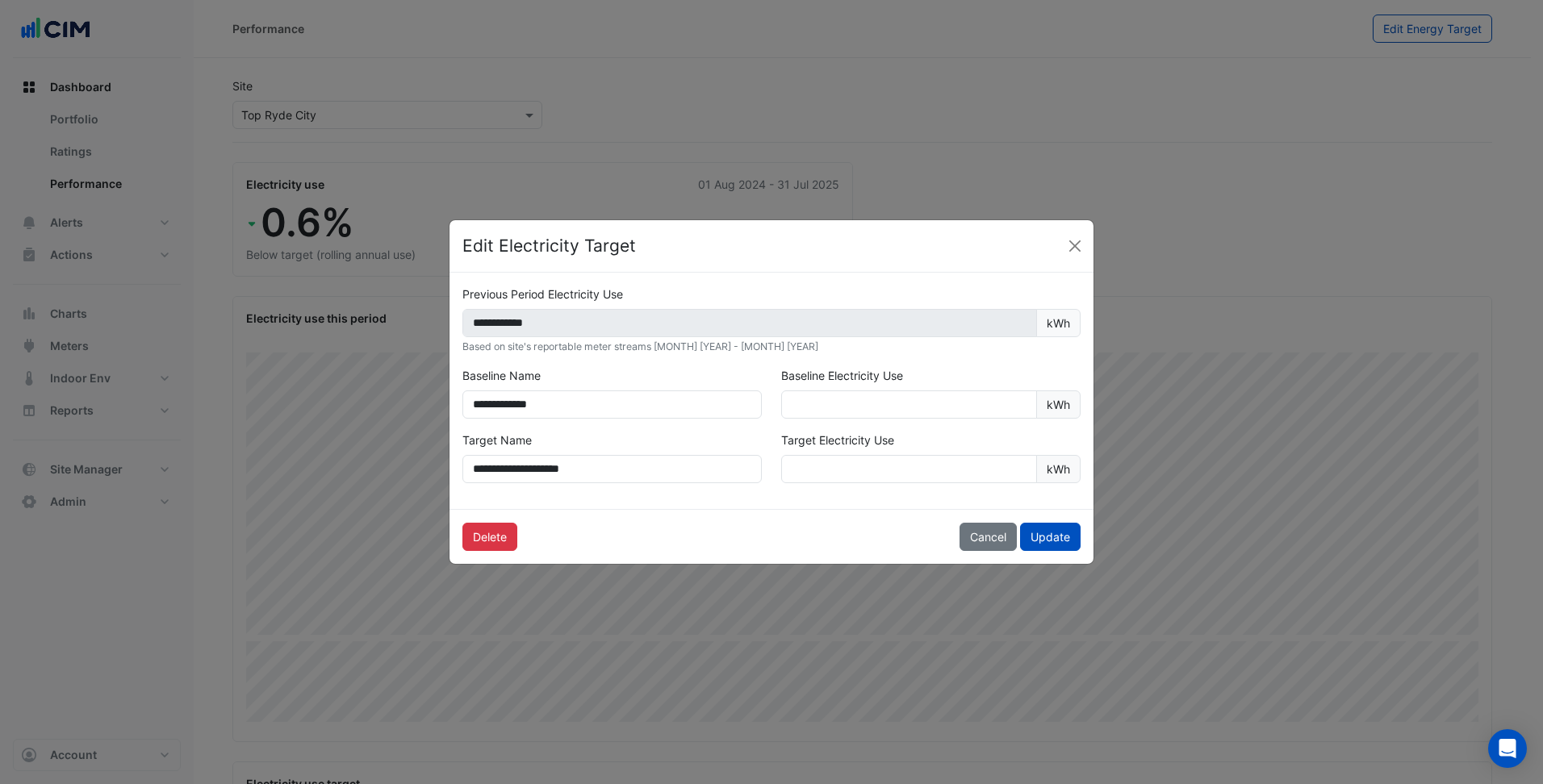 click on "**********" 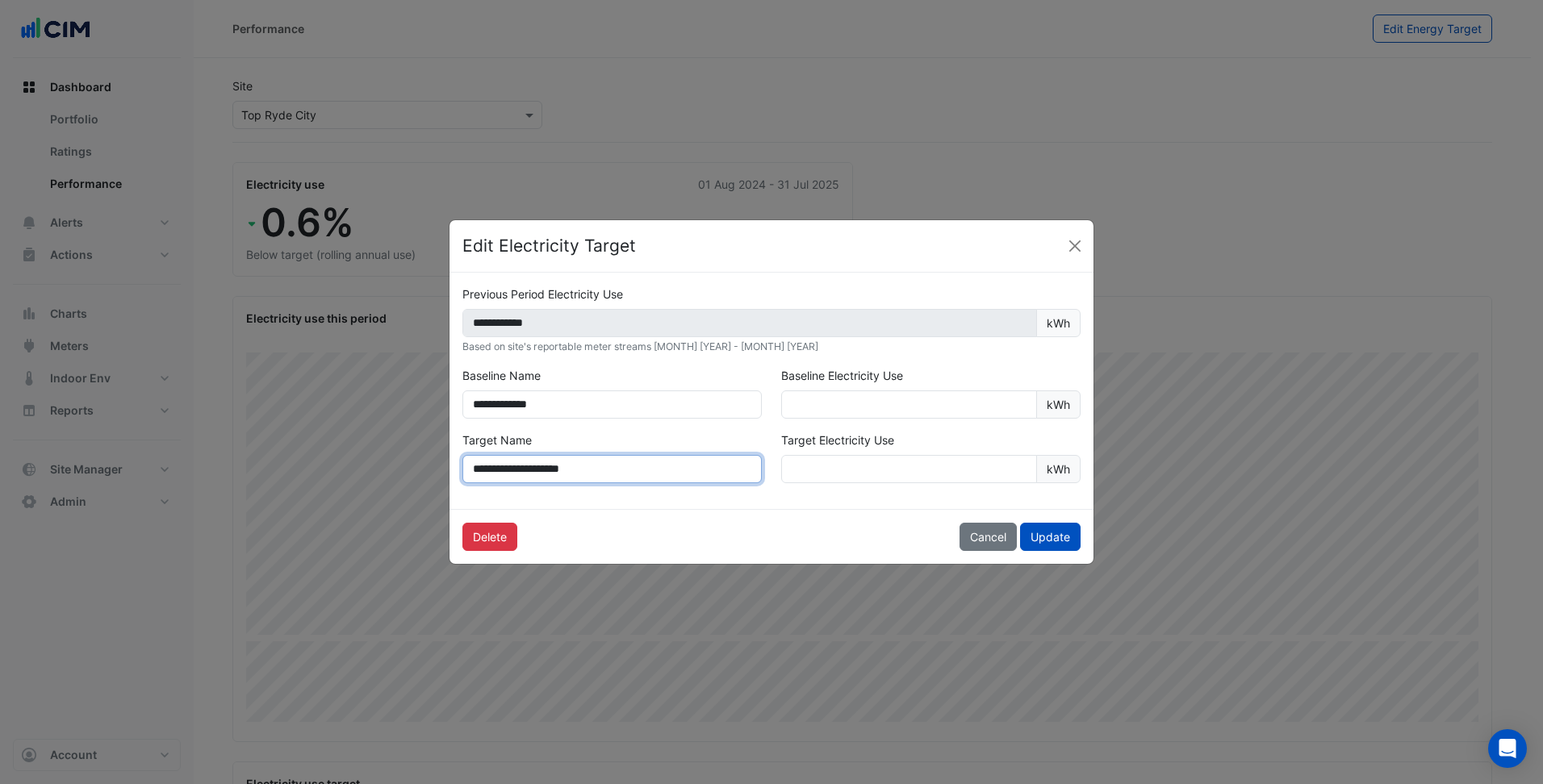 click on "**********" 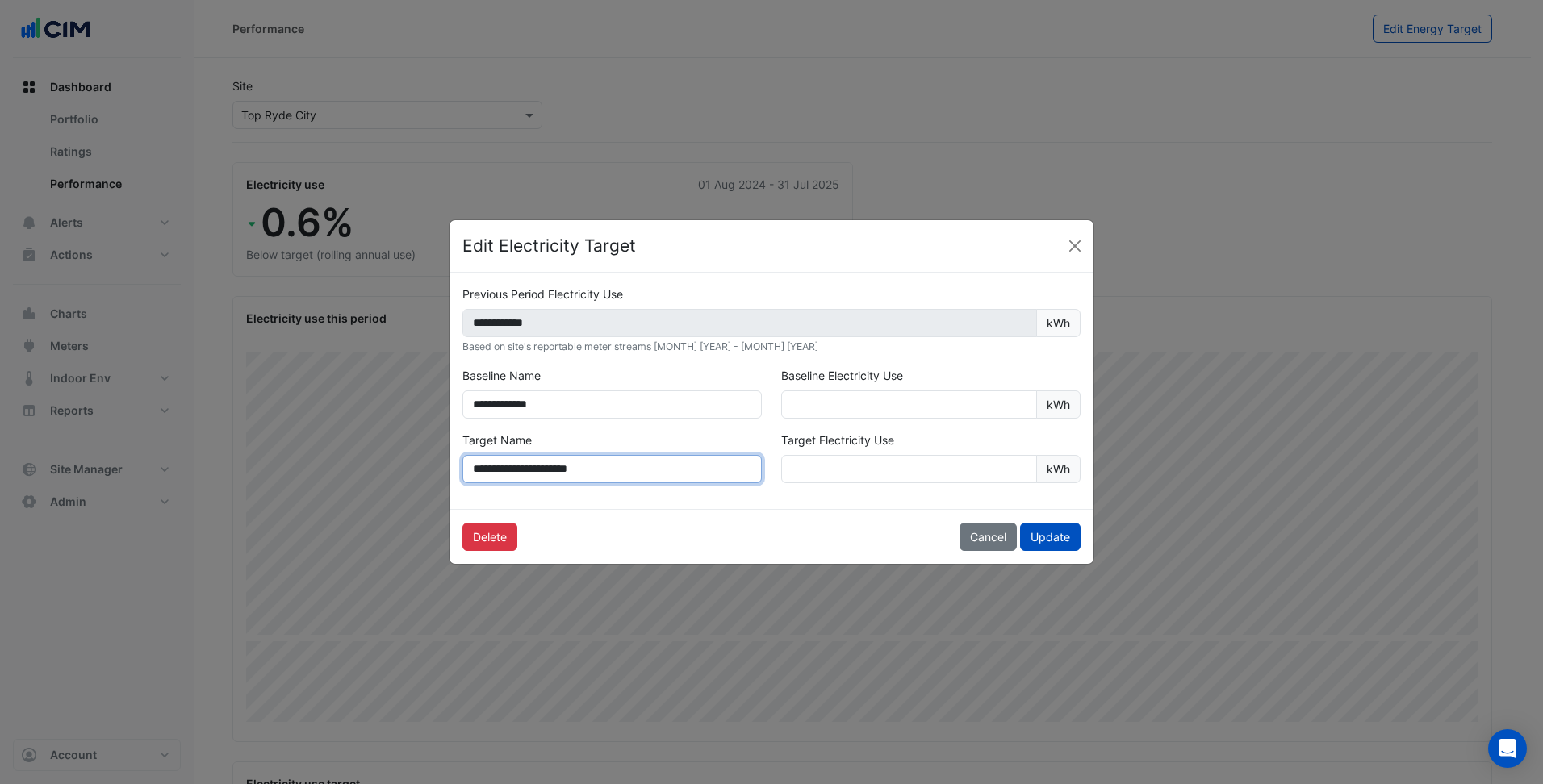 click on "**********" 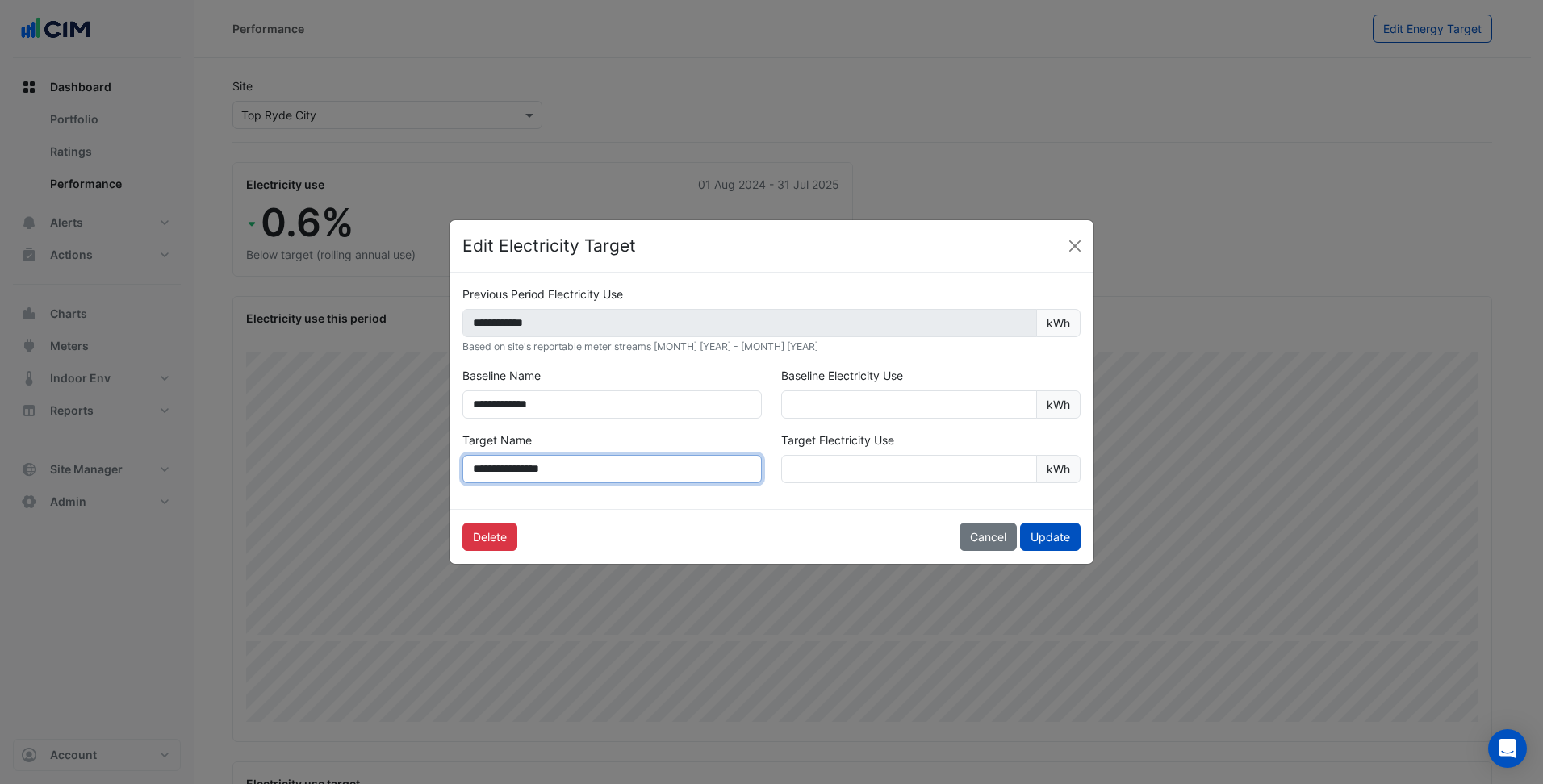 type on "**********" 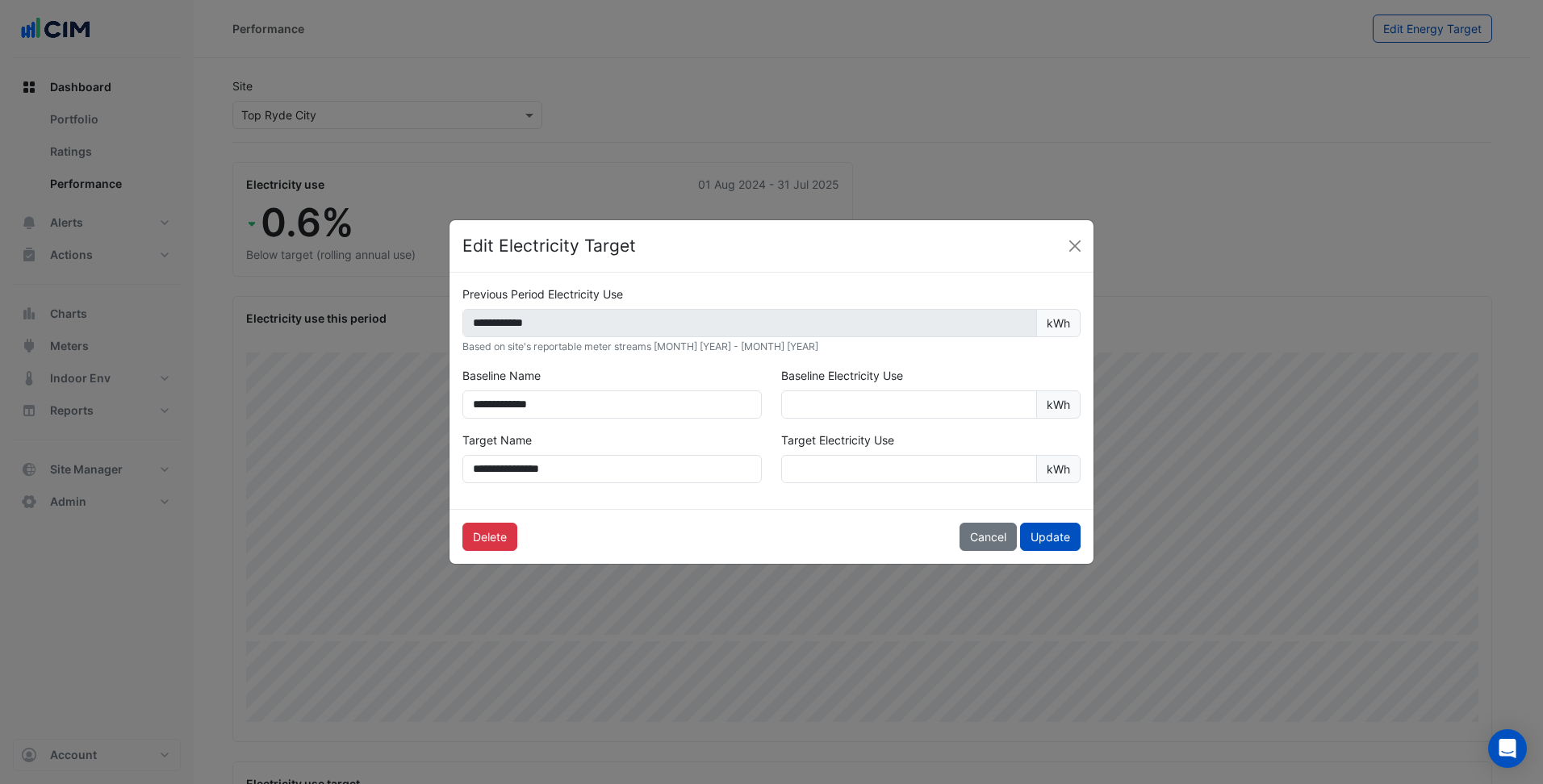 click on "Delete
Cancel
Update" 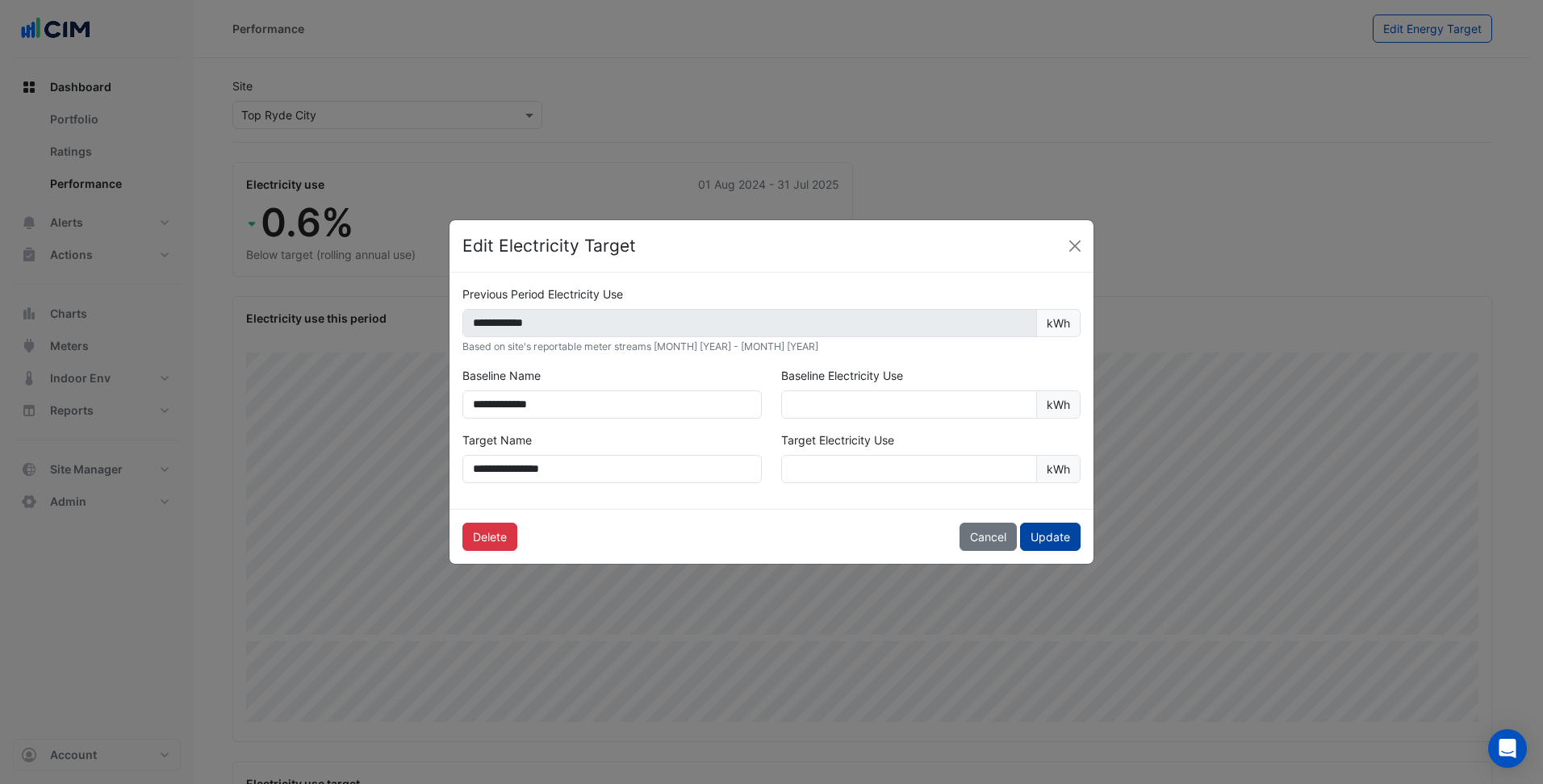 click on "Update" 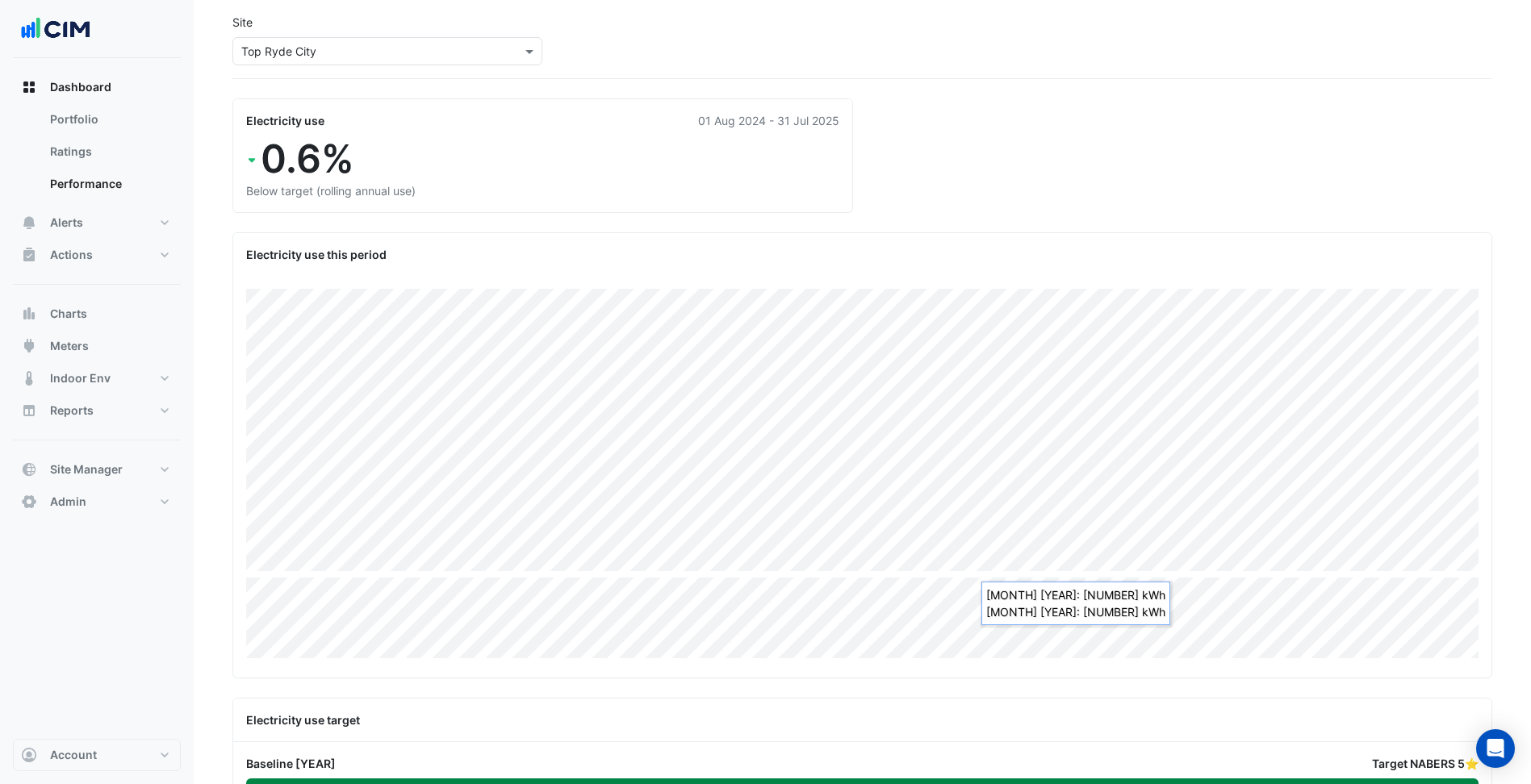 scroll, scrollTop: 200, scrollLeft: 0, axis: vertical 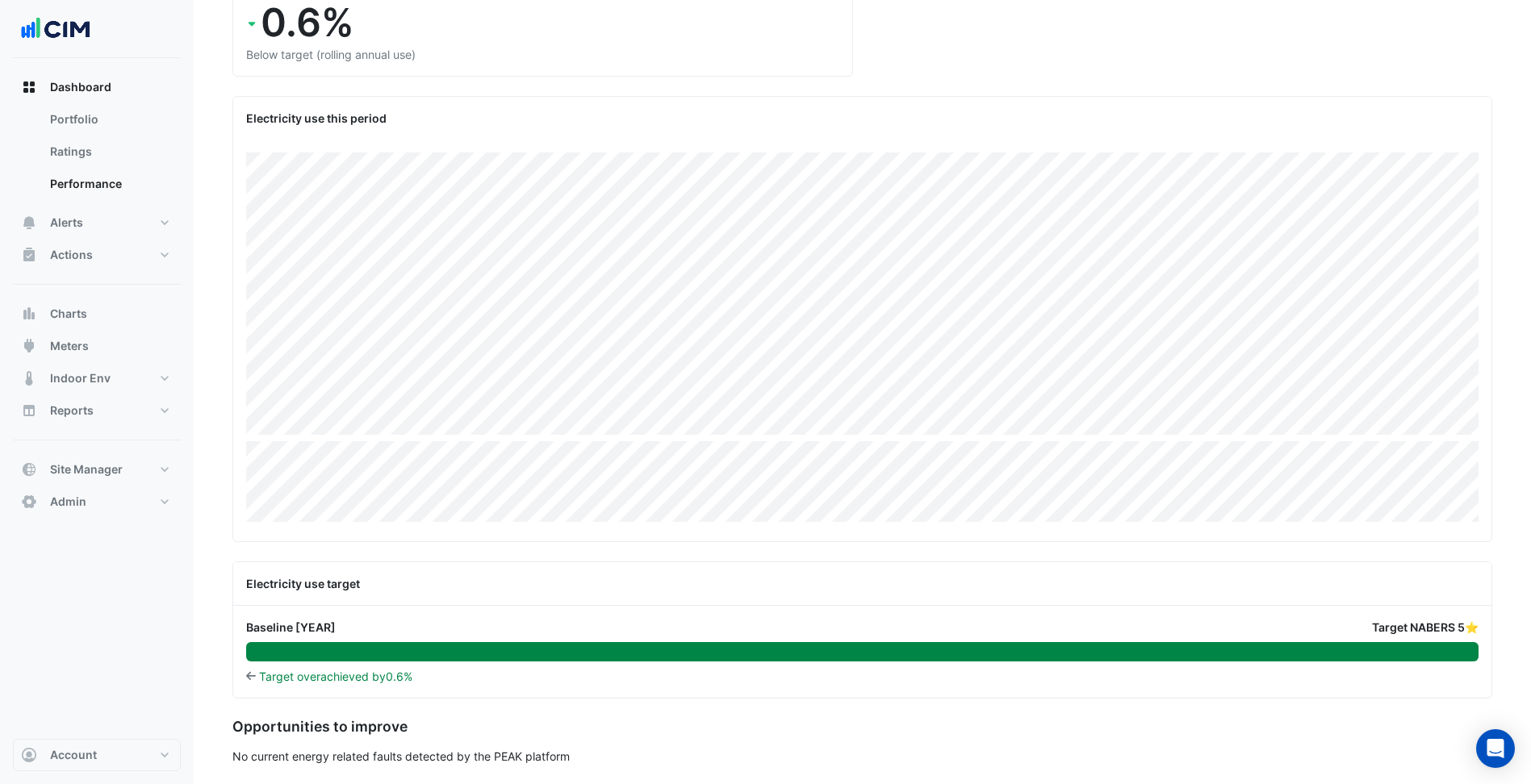 click on "Dashboard
Portfolio
Ratings
Performance
Alerts
Site
Rules
Templates
Actions
Site
Manager" at bounding box center (97, 398) 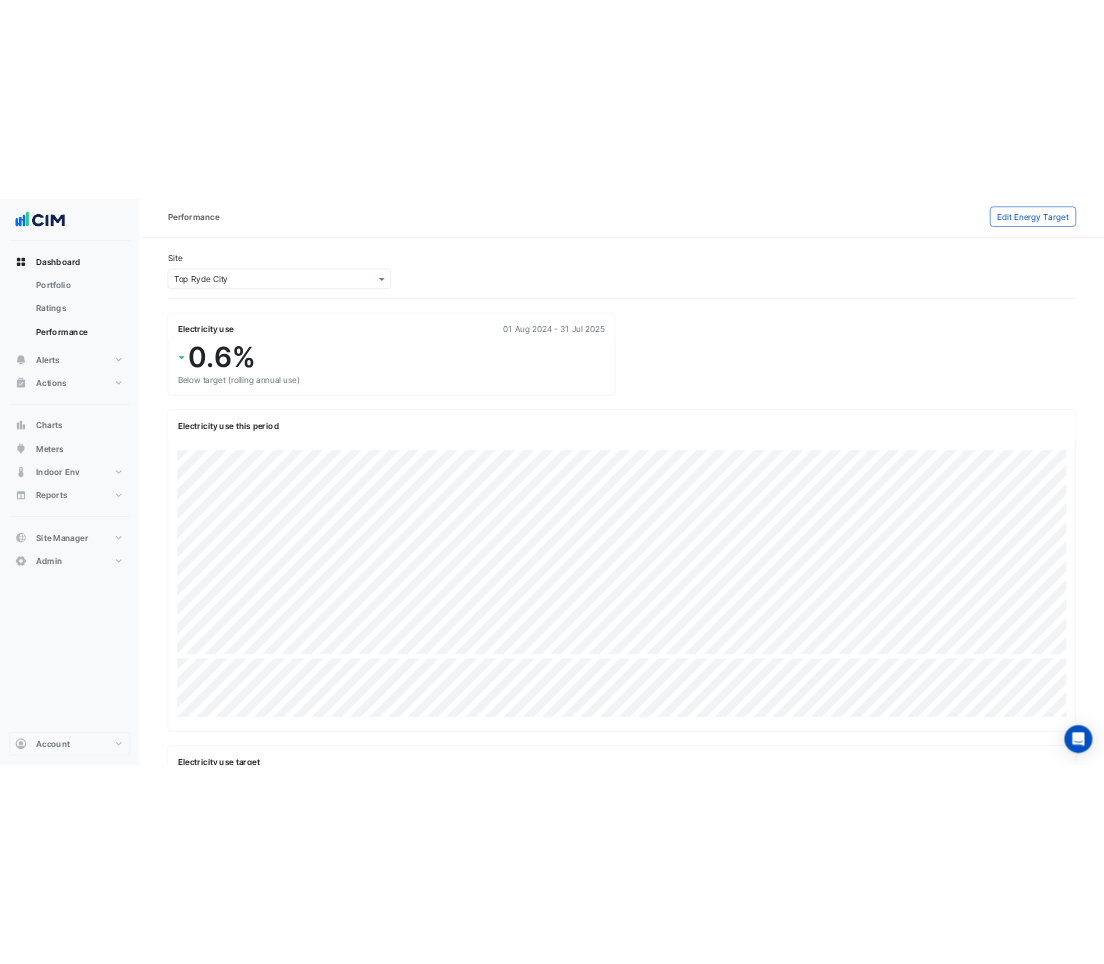 scroll, scrollTop: 0, scrollLeft: 0, axis: both 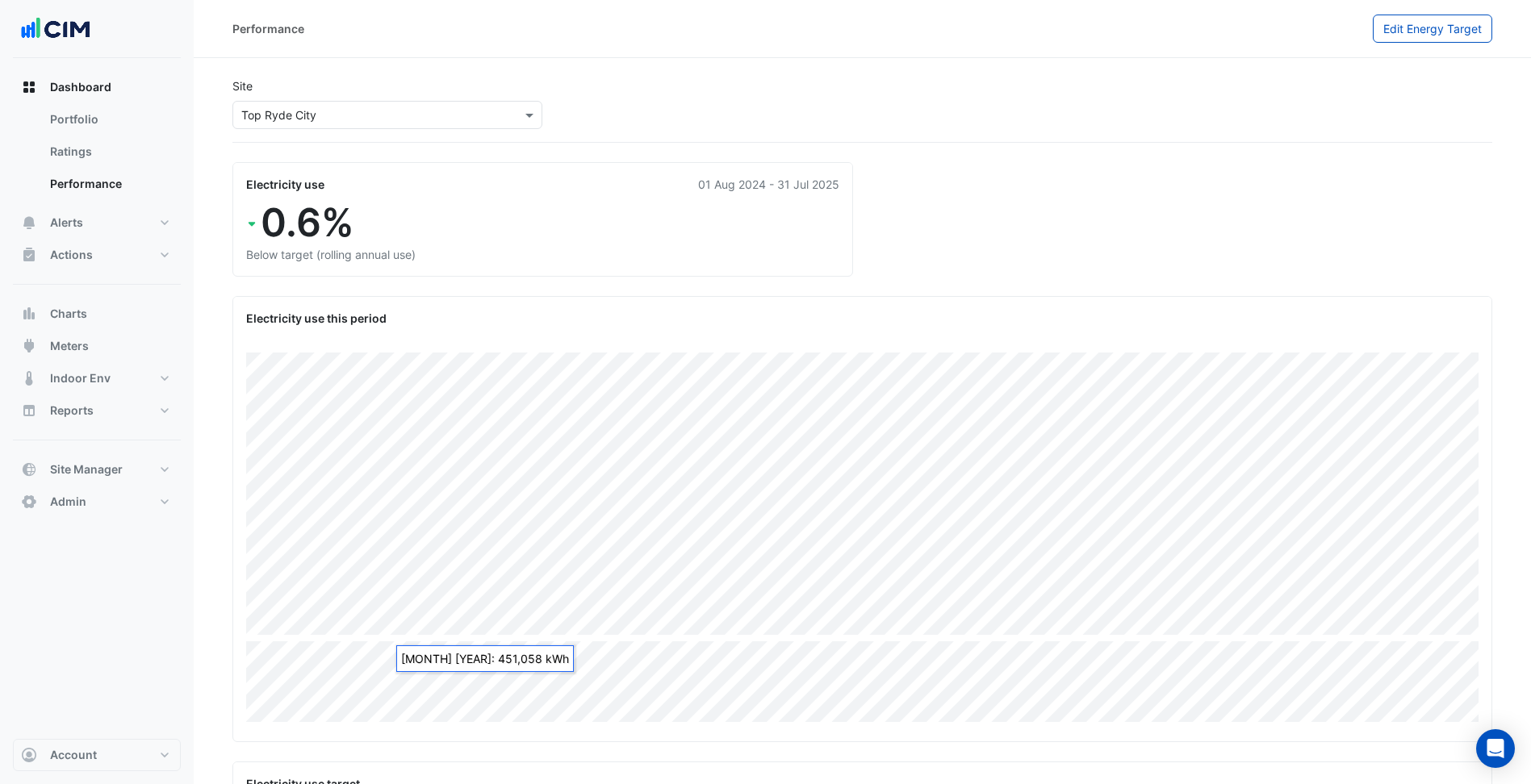 drag, startPoint x: 1516, startPoint y: 0, endPoint x: 1101, endPoint y: 46, distance: 417.5416 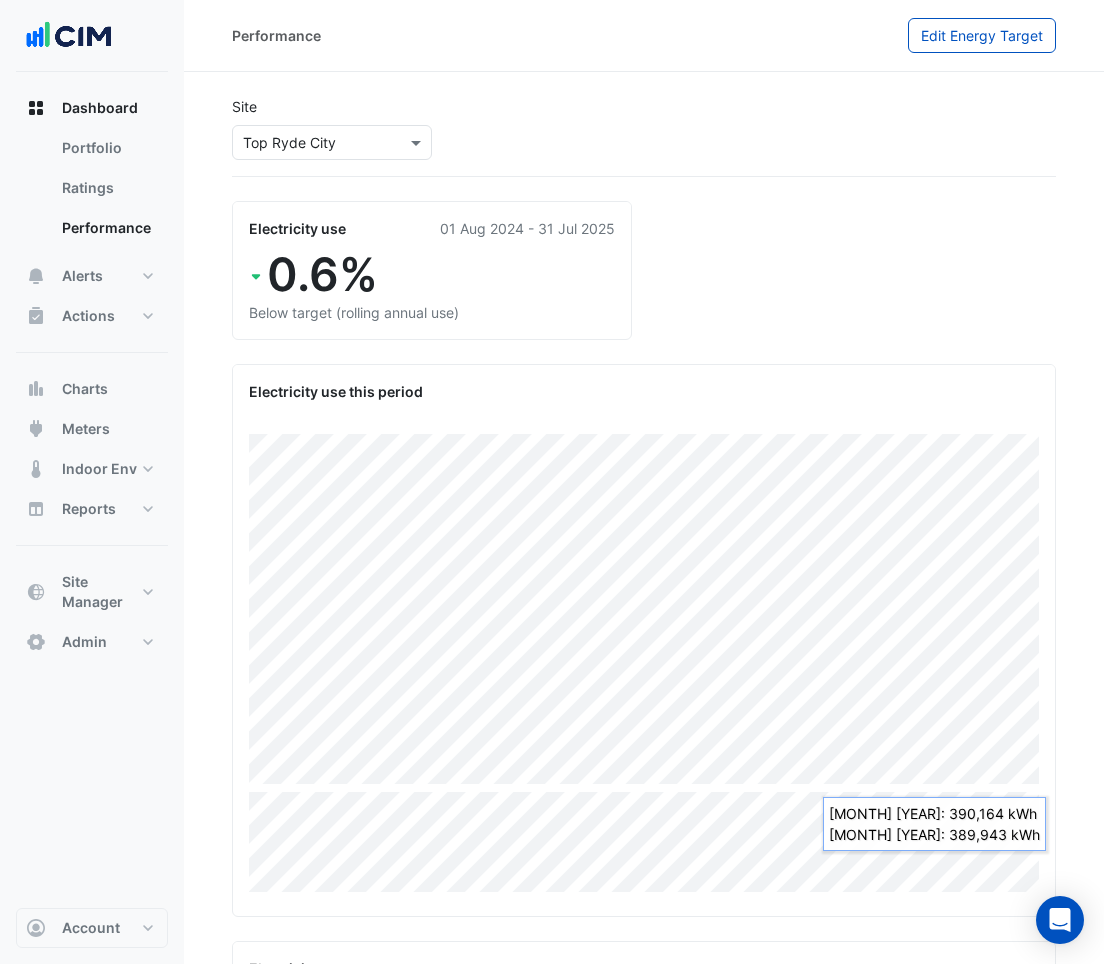 click on "Site
Select a Site × Top Ryde City
Rating
Please select a Sustainability Rating
Electricity use
01 Aug 2024 - 31 Jul 2025
0.6%
Below target
(rolling annual use)
Electricity use this period
01 Jul 2024 - 30 Jun 2025: 6,492,404 kWh
Jul 2024: 390,164 kWh Jul 2025: 389,943 kWh" 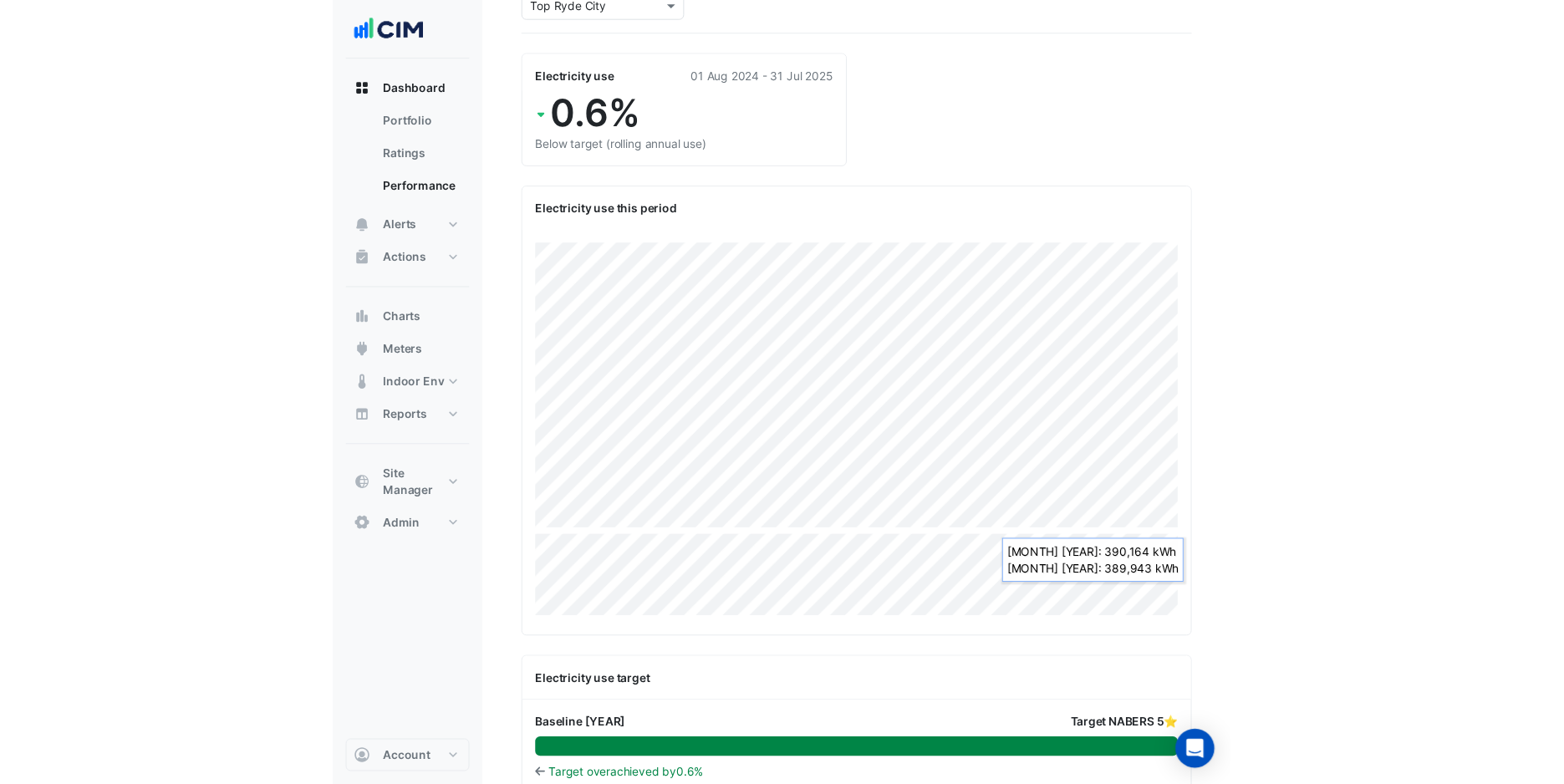 scroll, scrollTop: 0, scrollLeft: 0, axis: both 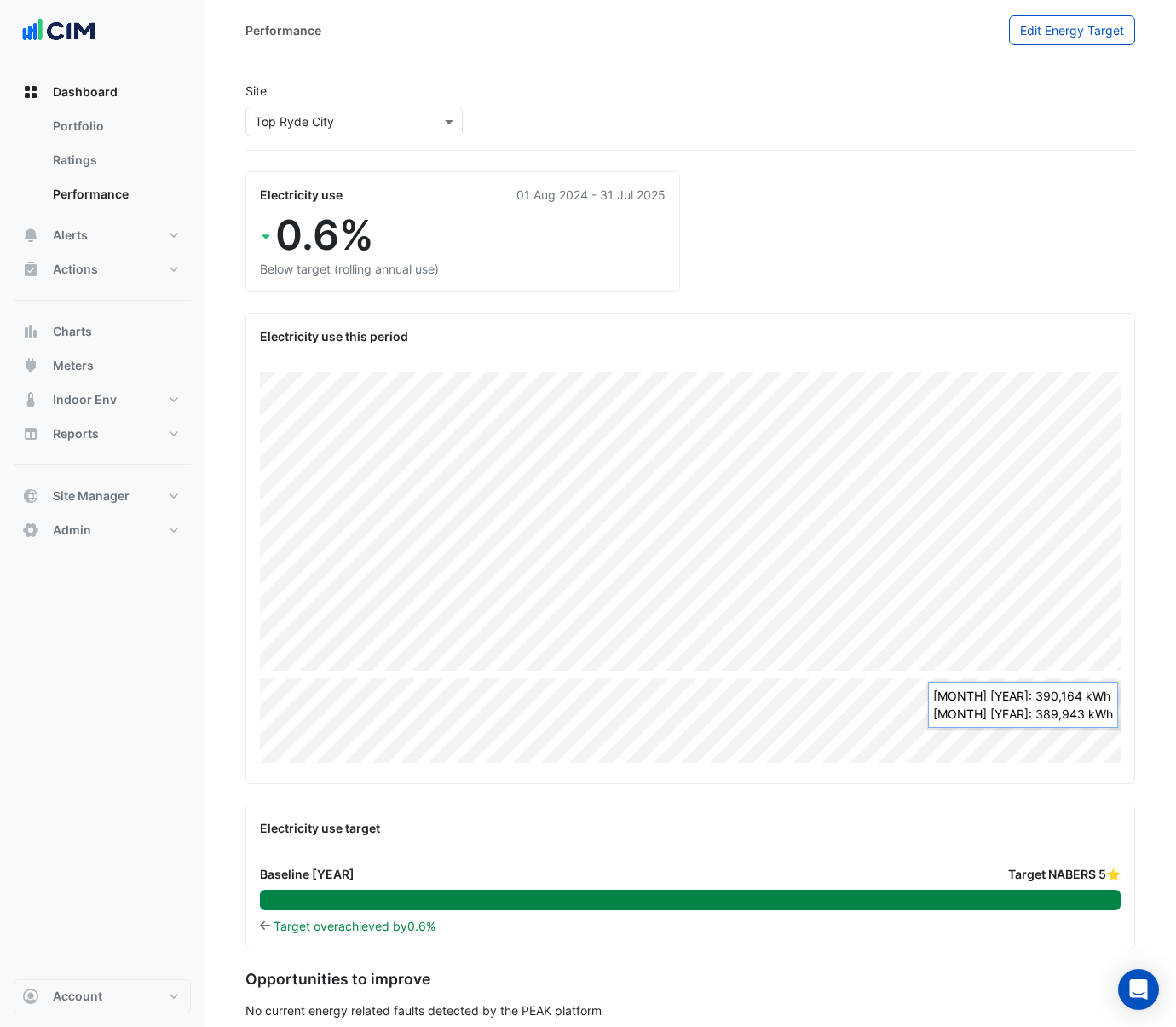 drag, startPoint x: 902, startPoint y: 0, endPoint x: 730, endPoint y: 85, distance: 191.85672 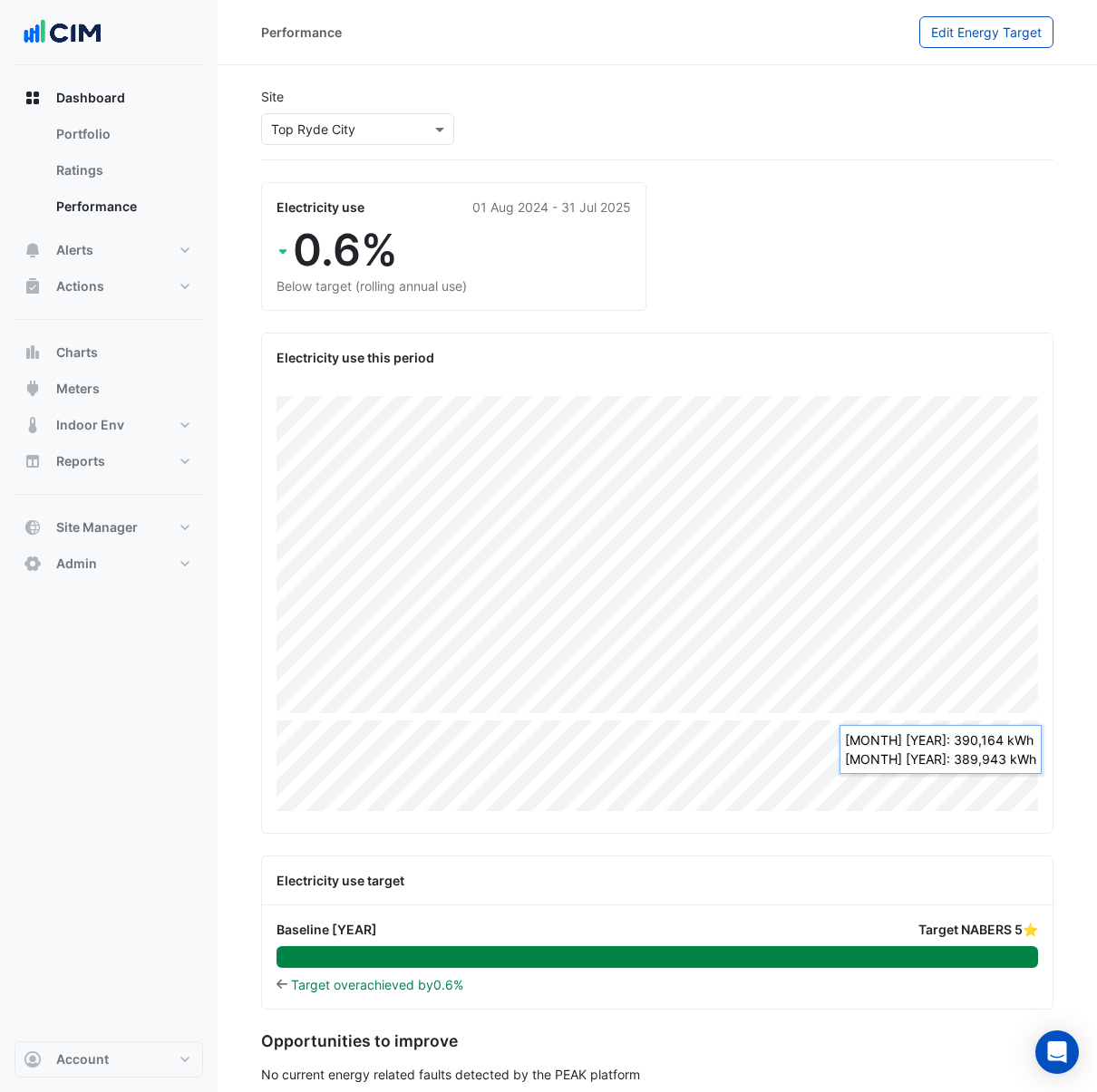 click on "Site
Select a Site × Top Ryde City
Rating
Please select a Sustainability Rating
Electricity use
01 Aug 2024 - 31 Jul 2025
0.6%
Below target
(rolling annual use)
Electricity use this period
01 Jul 2024 - 30 Jun 2025: 6,492,404 kWh
Jul 2024: 390,164 kWh Jul 2025: 389,943 kWh" 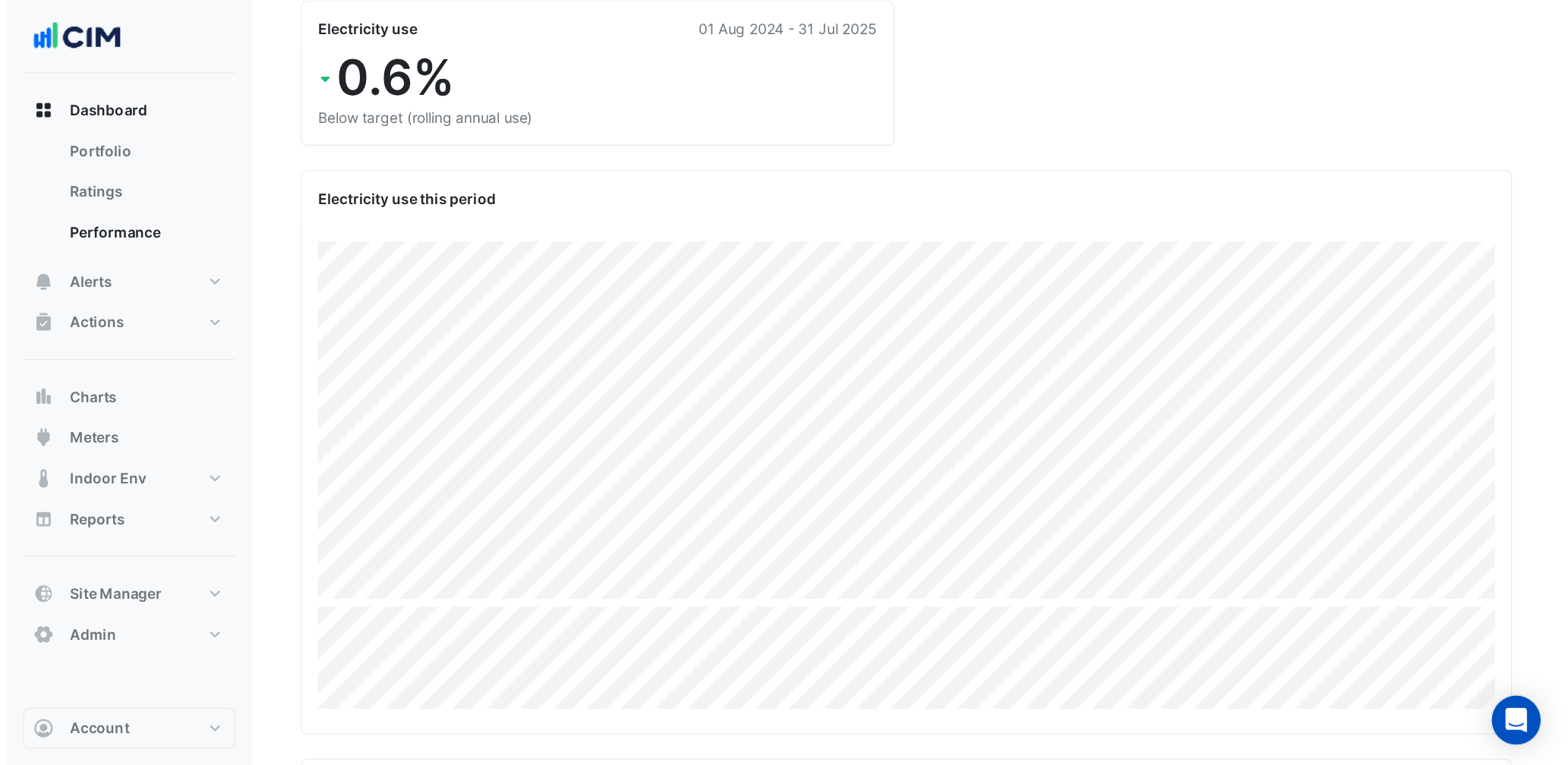 scroll, scrollTop: 76, scrollLeft: 0, axis: vertical 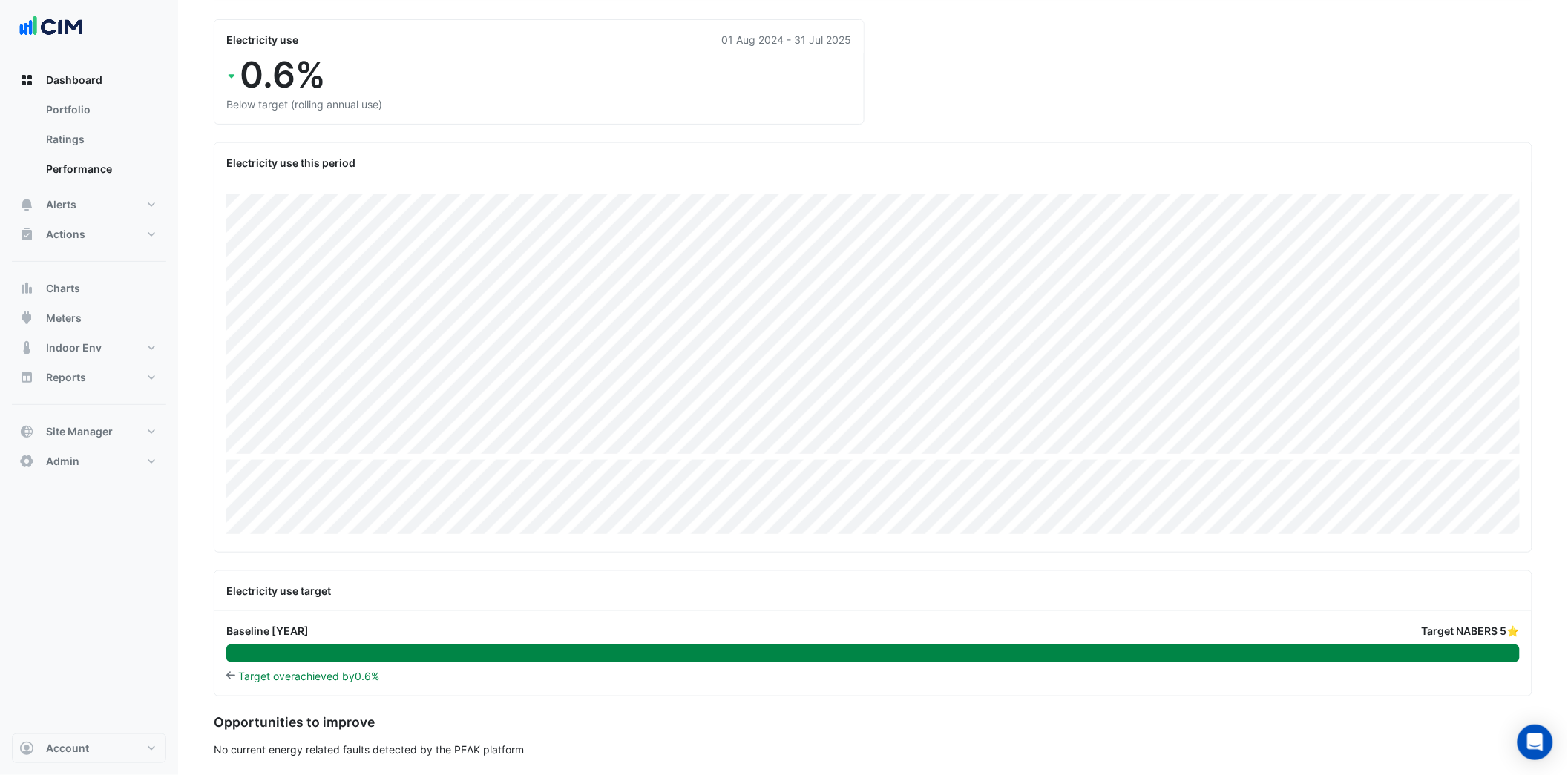 click on "Site
Select a Site × Top Ryde City
Rating
Please select a Sustainability Rating
Electricity use
01 Aug 2024 - 31 Jul 2025
0.6%
Below target
(rolling annual use)
Electricity use this period
01 Mar 2024 - 28 Feb 2025: 6,387,733 kWh
Jul 2024: 390,164 kWh Jul 2025: 389,943 kWh" 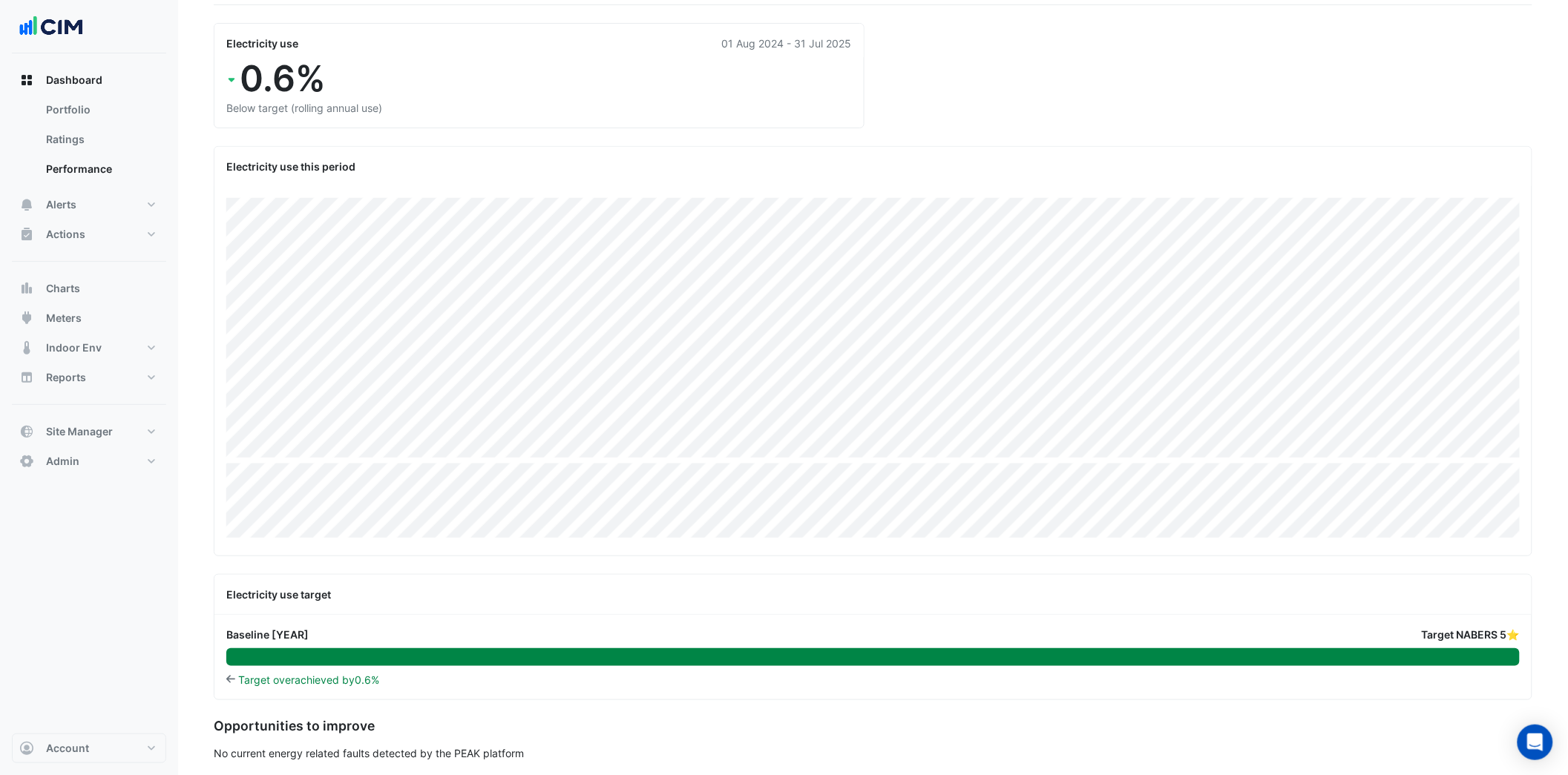 scroll, scrollTop: 131, scrollLeft: 0, axis: vertical 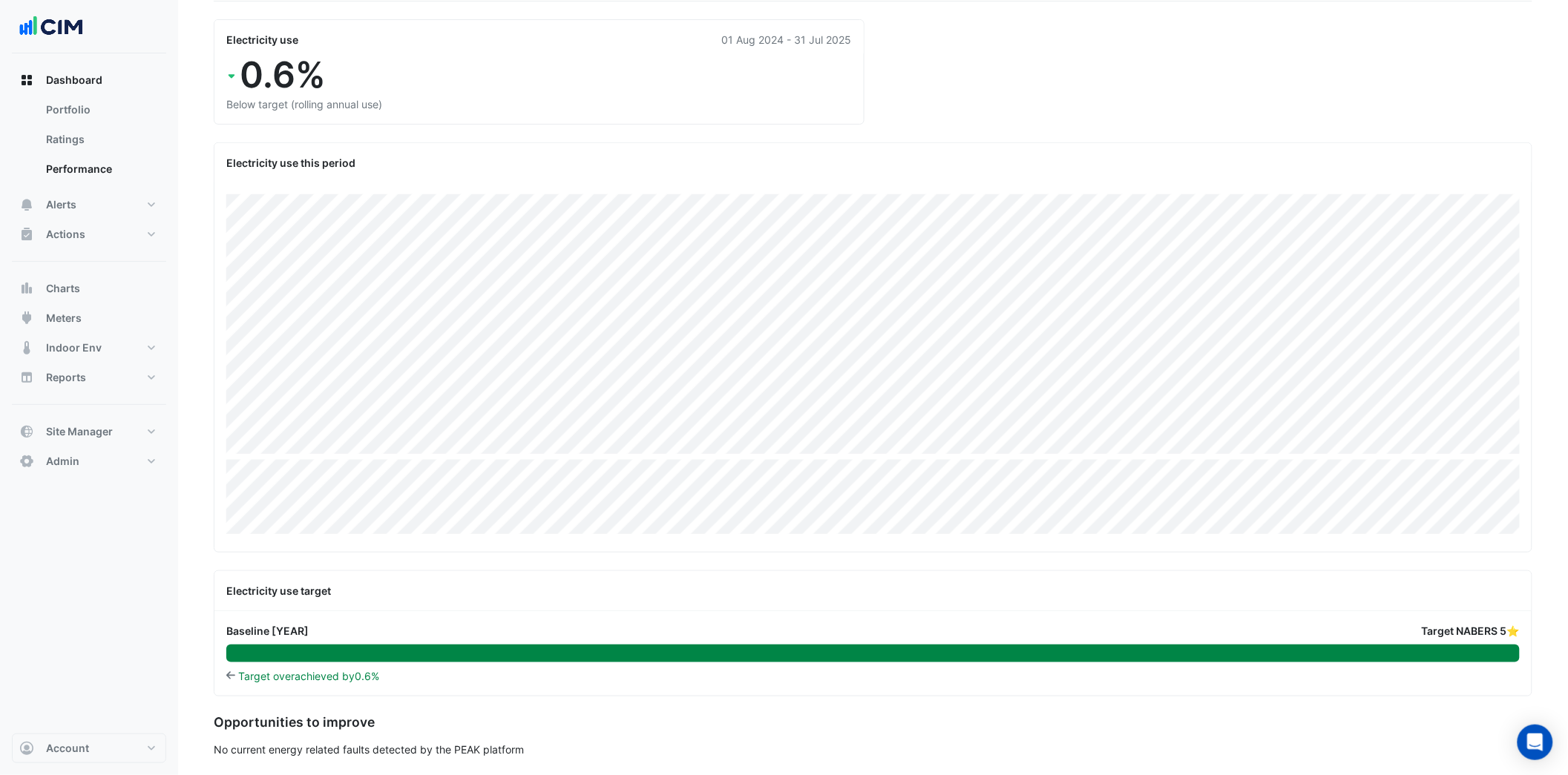 click on "Dashboard
Portfolio
Ratings
Performance
Alerts
Site
Rules
Templates
Actions
Site
Manager" at bounding box center [89, 393] 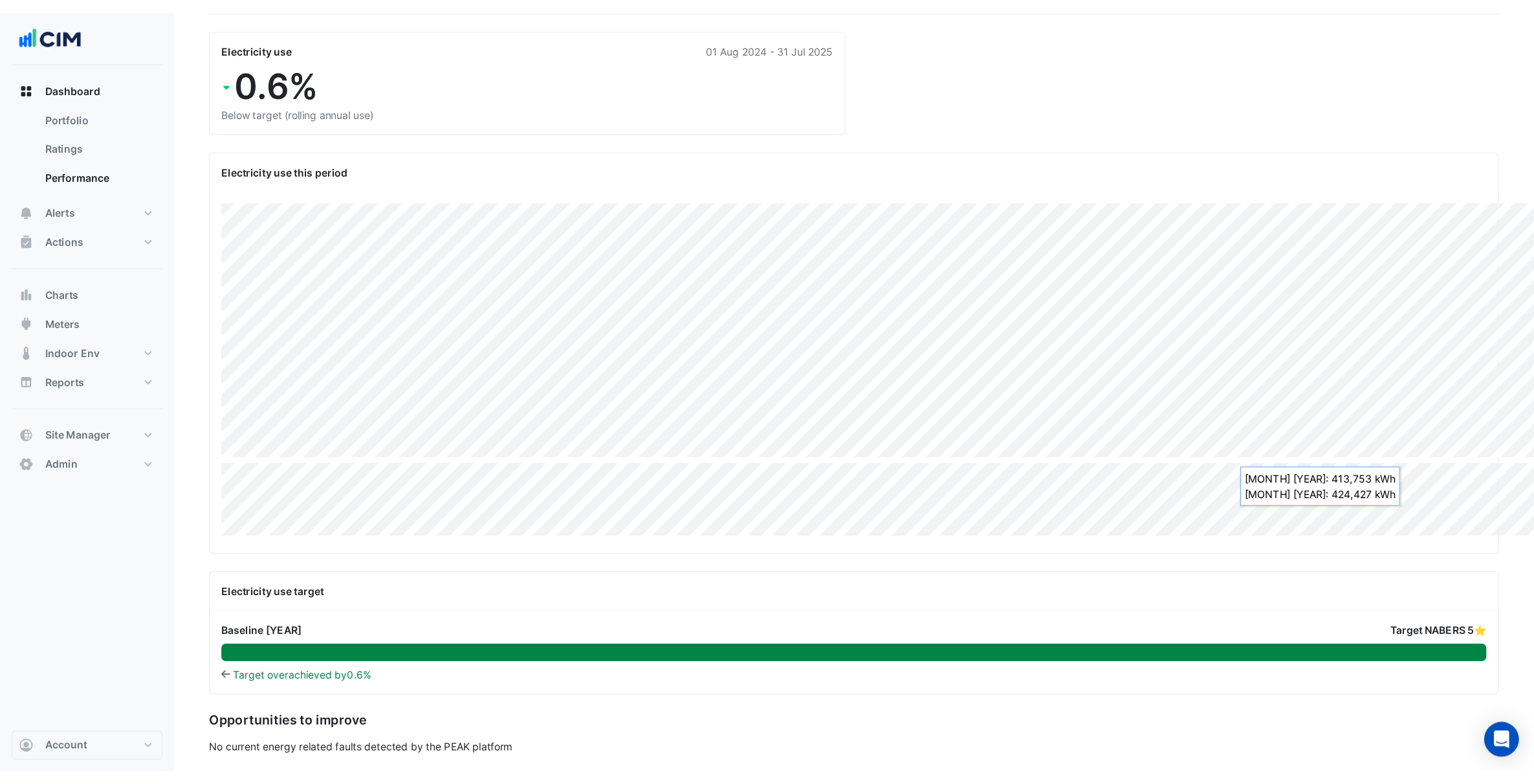 scroll, scrollTop: 5, scrollLeft: 0, axis: vertical 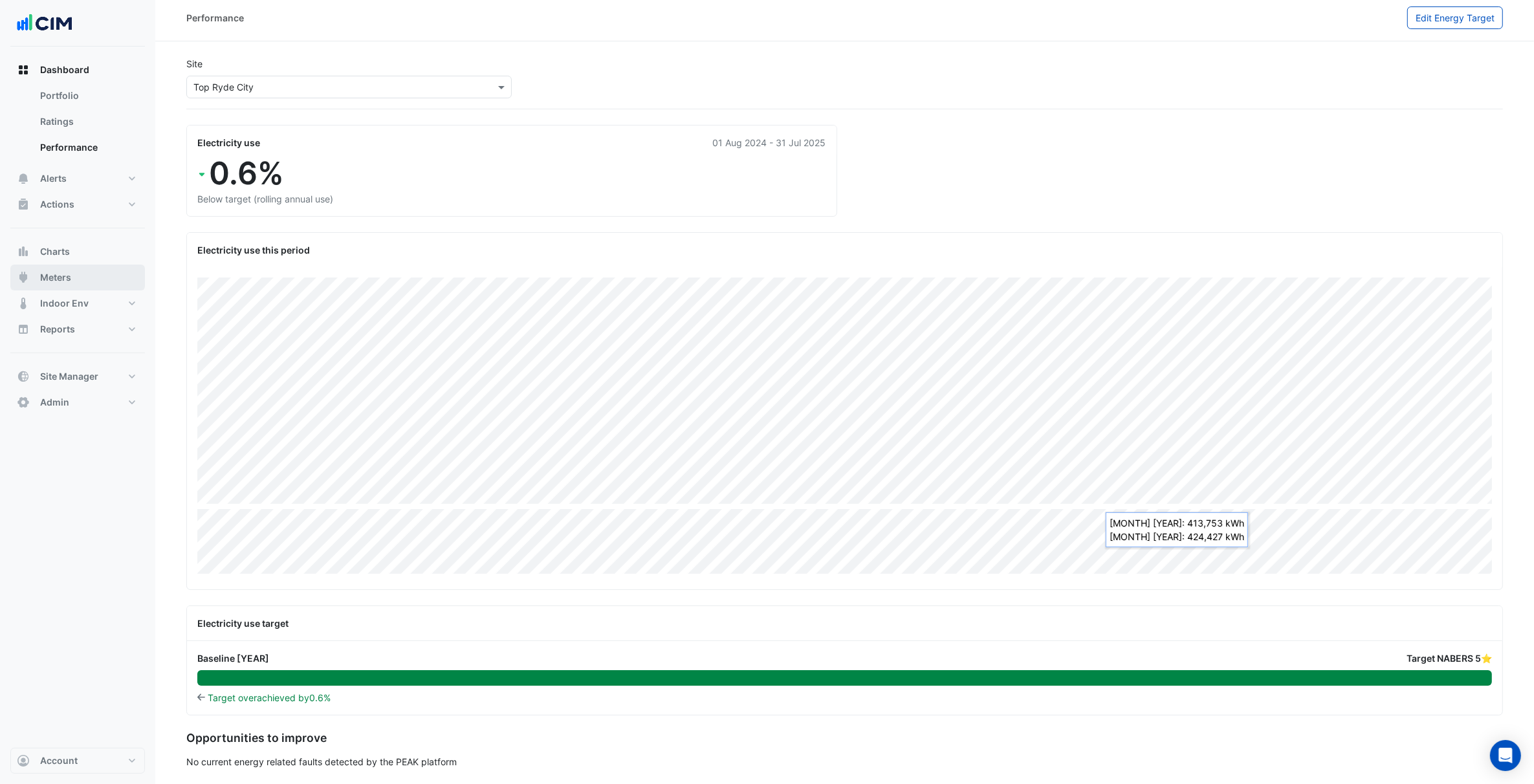 click on "Meters" at bounding box center (78, 278) 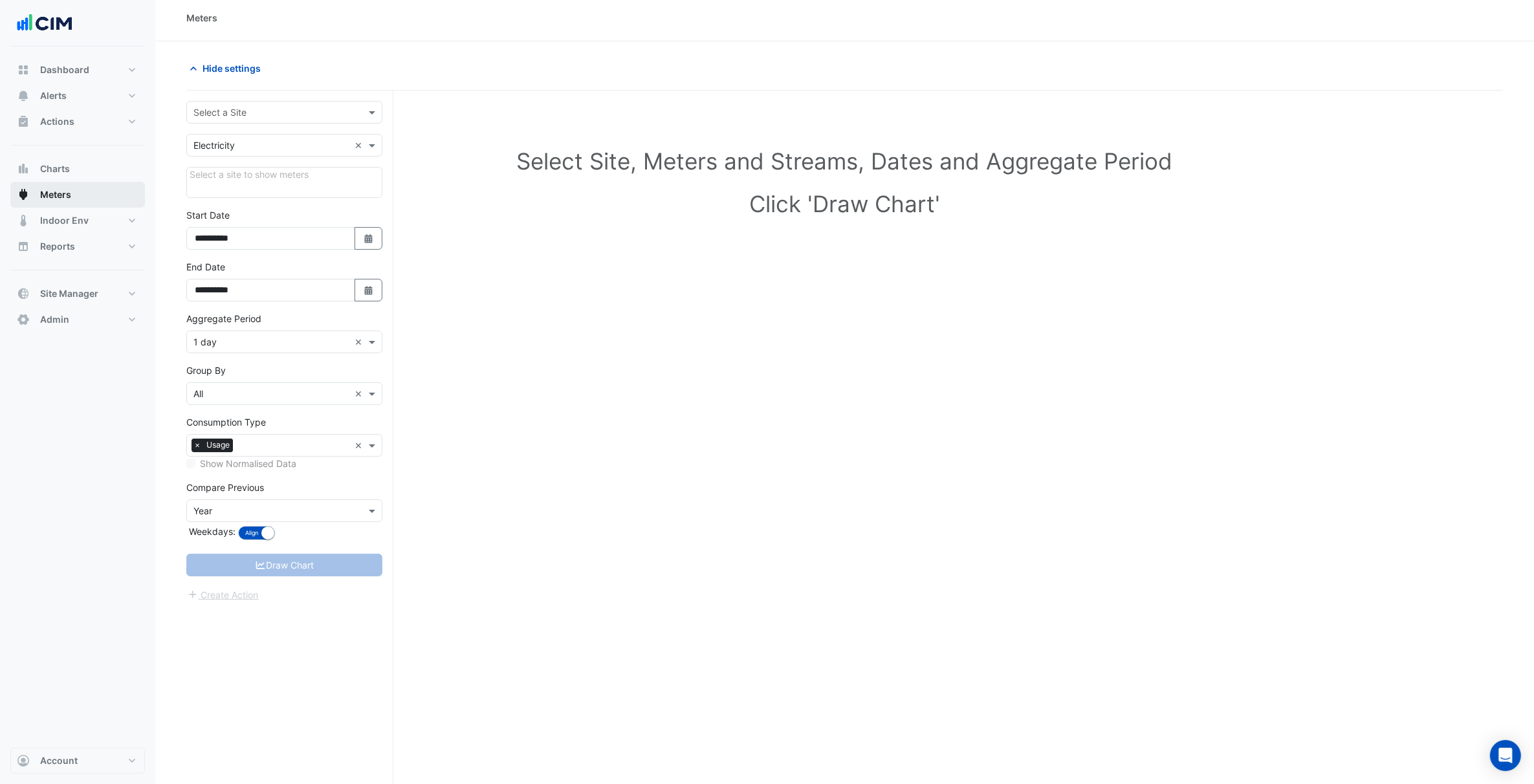 scroll, scrollTop: 10, scrollLeft: 0, axis: vertical 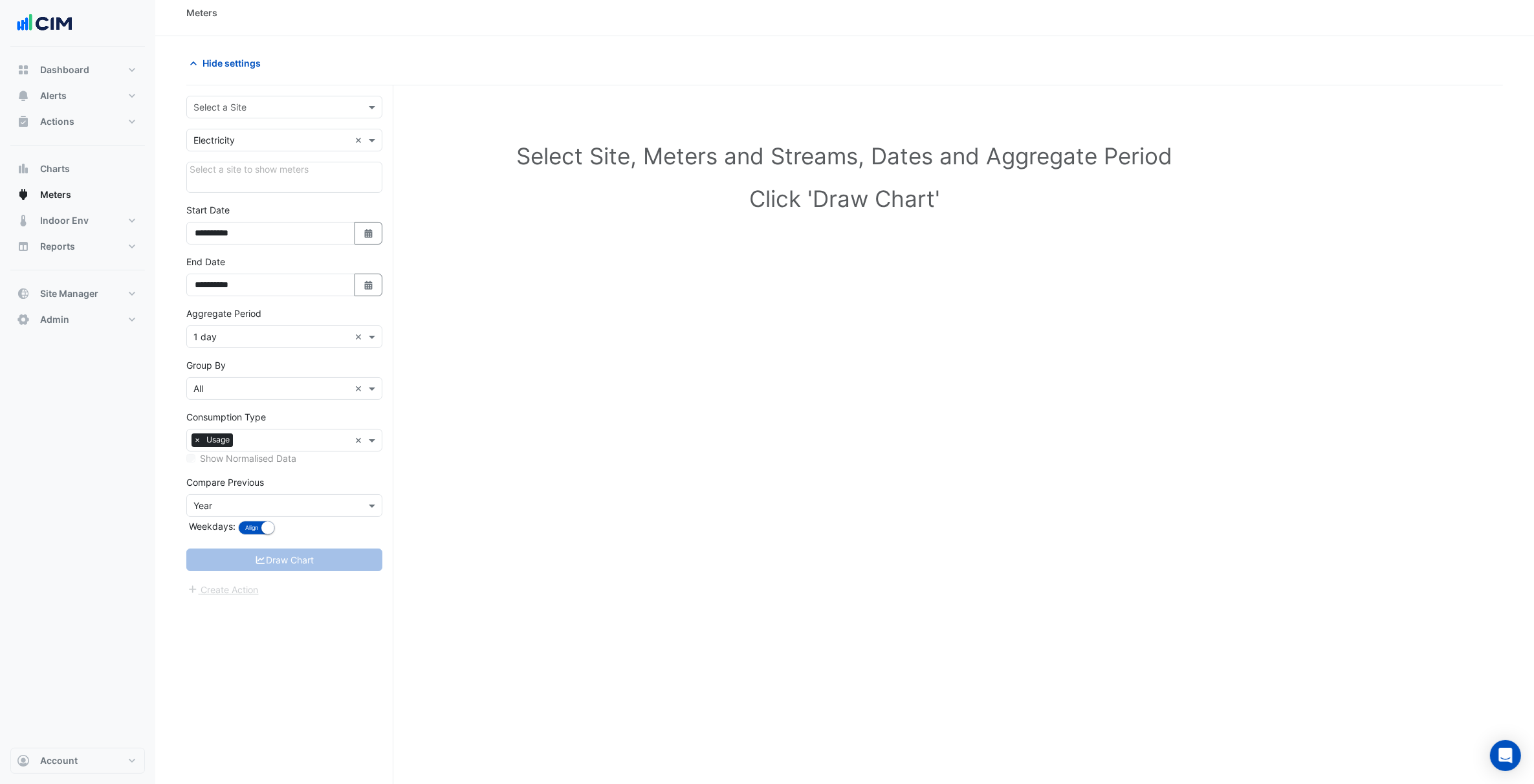 click at bounding box center [271, 107] 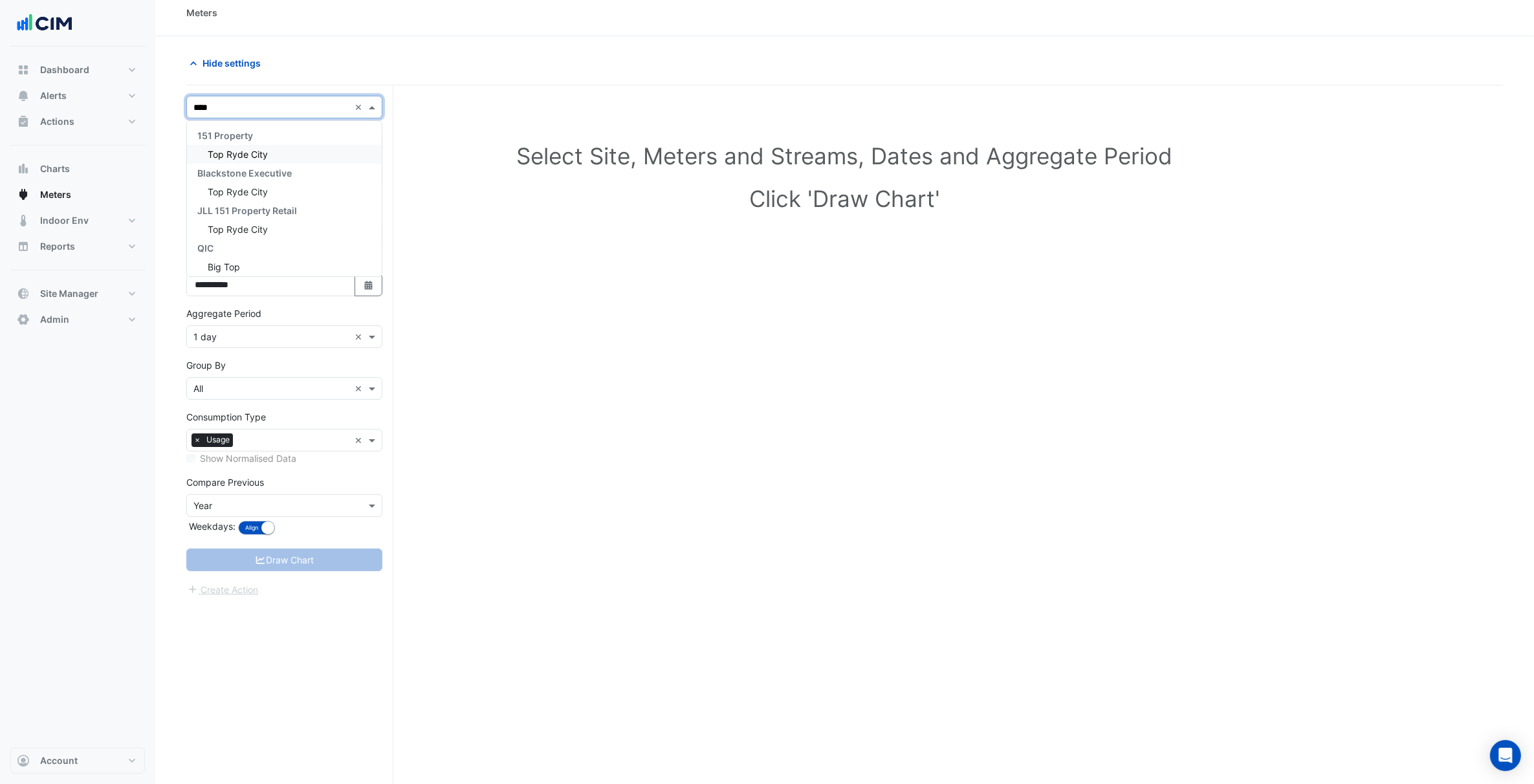 type on "*****" 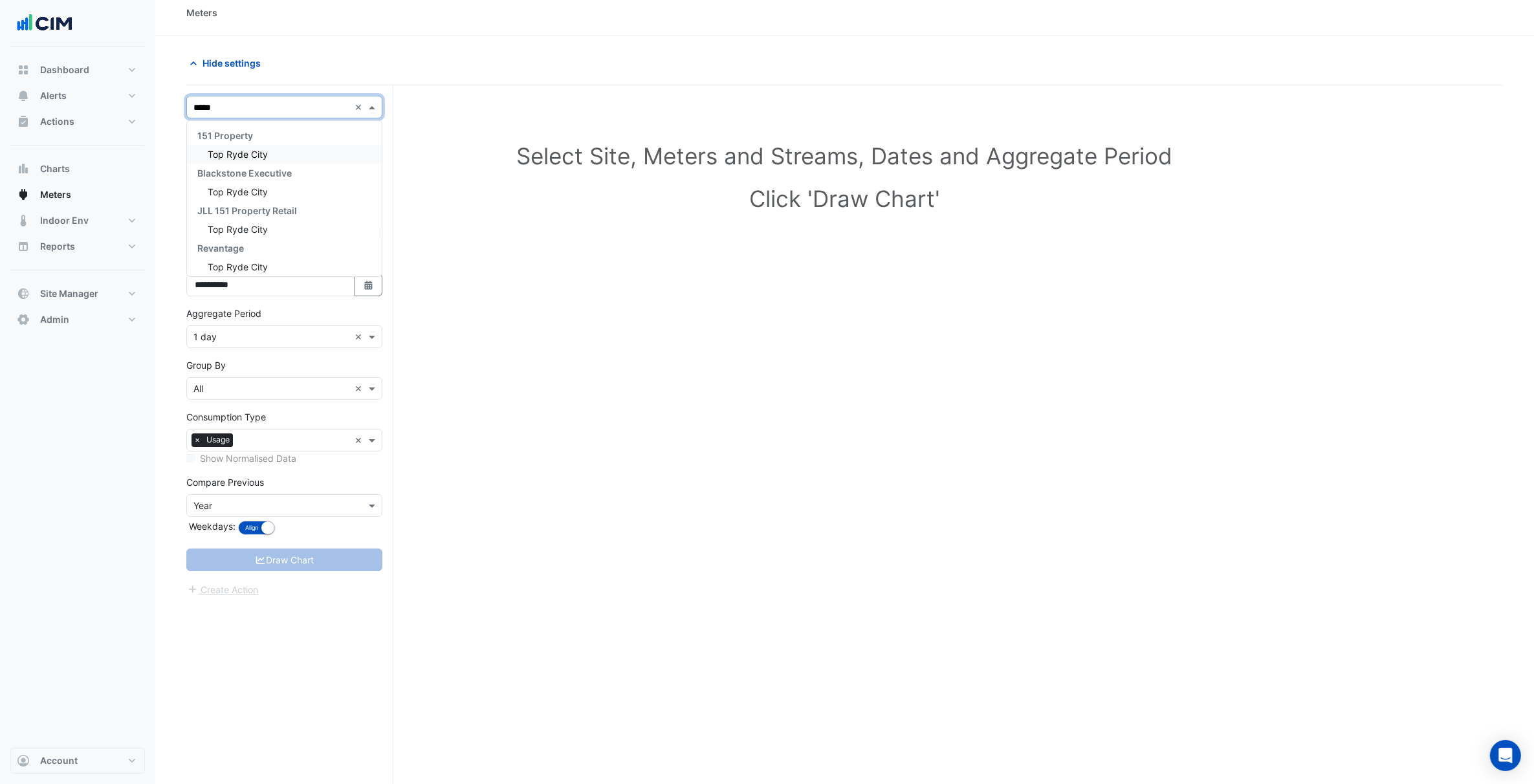 type 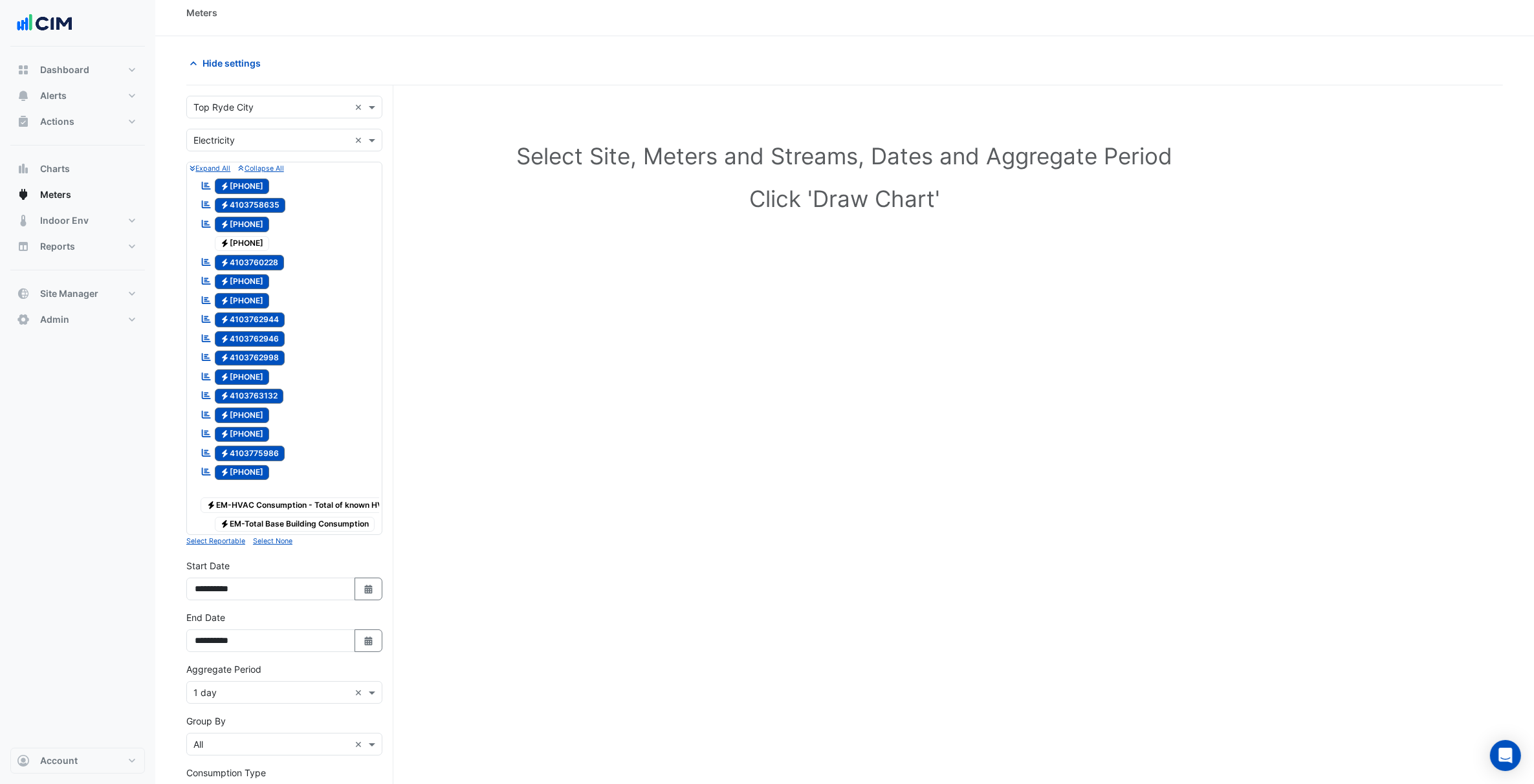 click on "Electricity
4103760226" at bounding box center (242, 244) 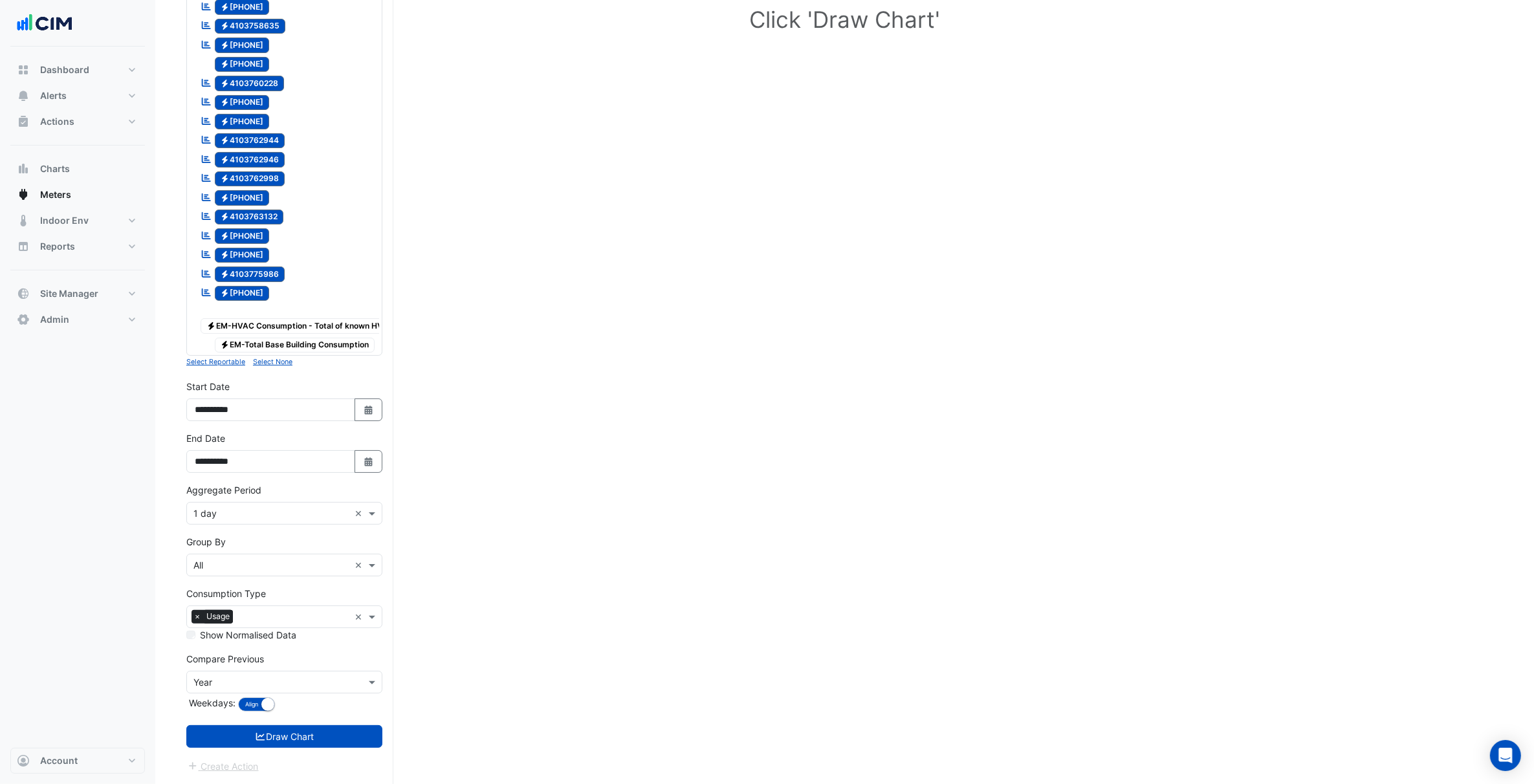 scroll, scrollTop: 221, scrollLeft: 0, axis: vertical 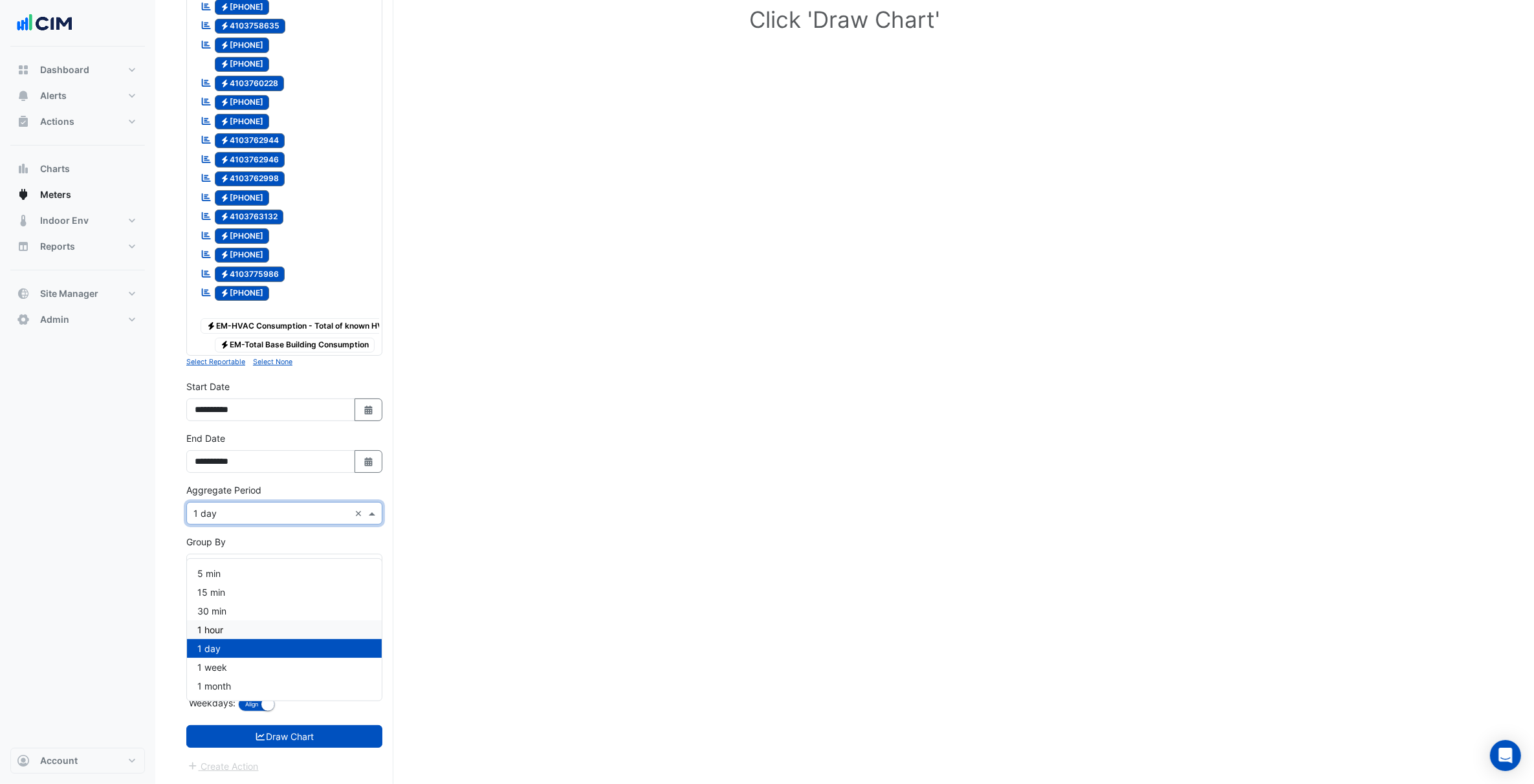 click on "1 hour" at bounding box center [284, 629] 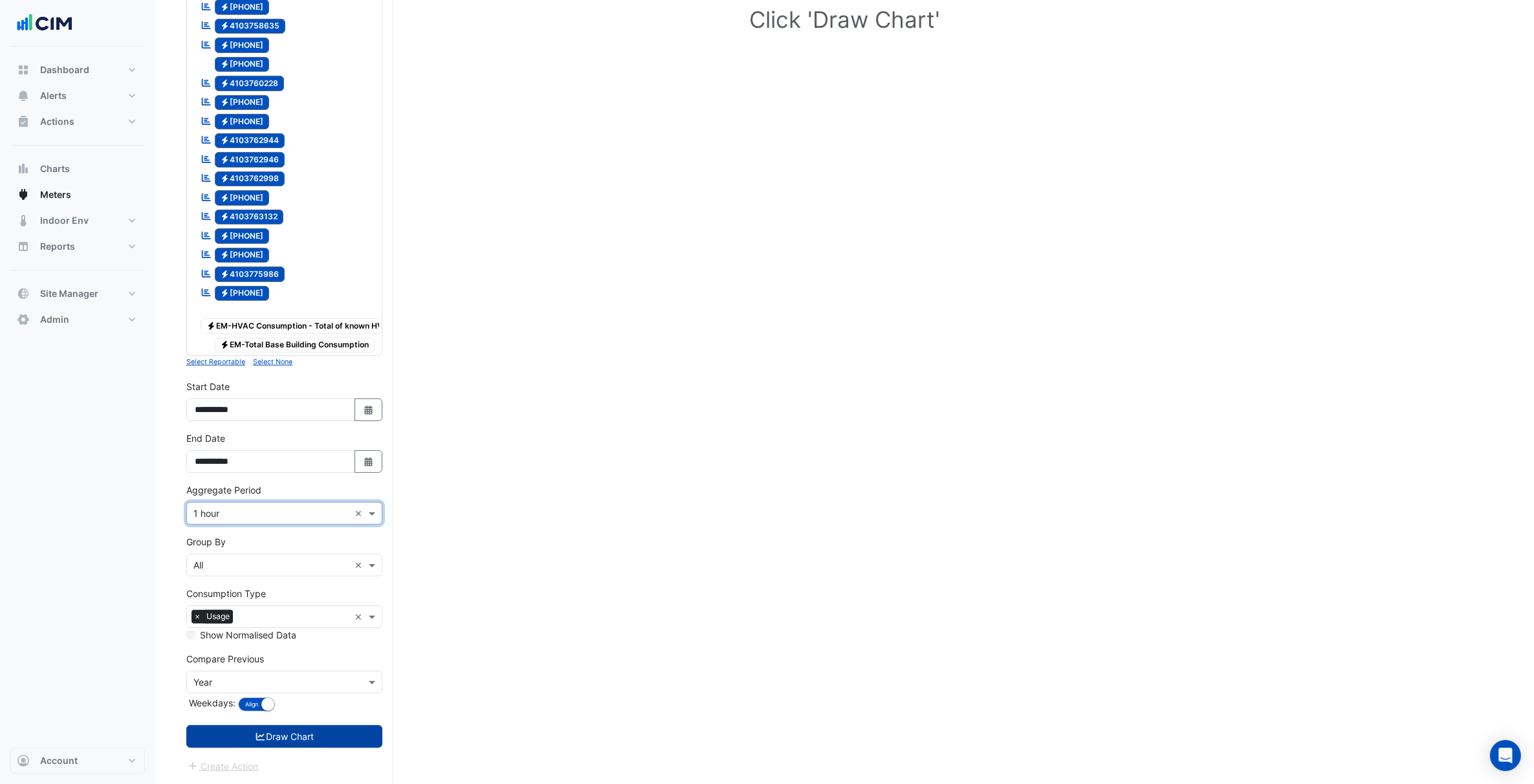 click on "Draw Chart" at bounding box center (284, 736) 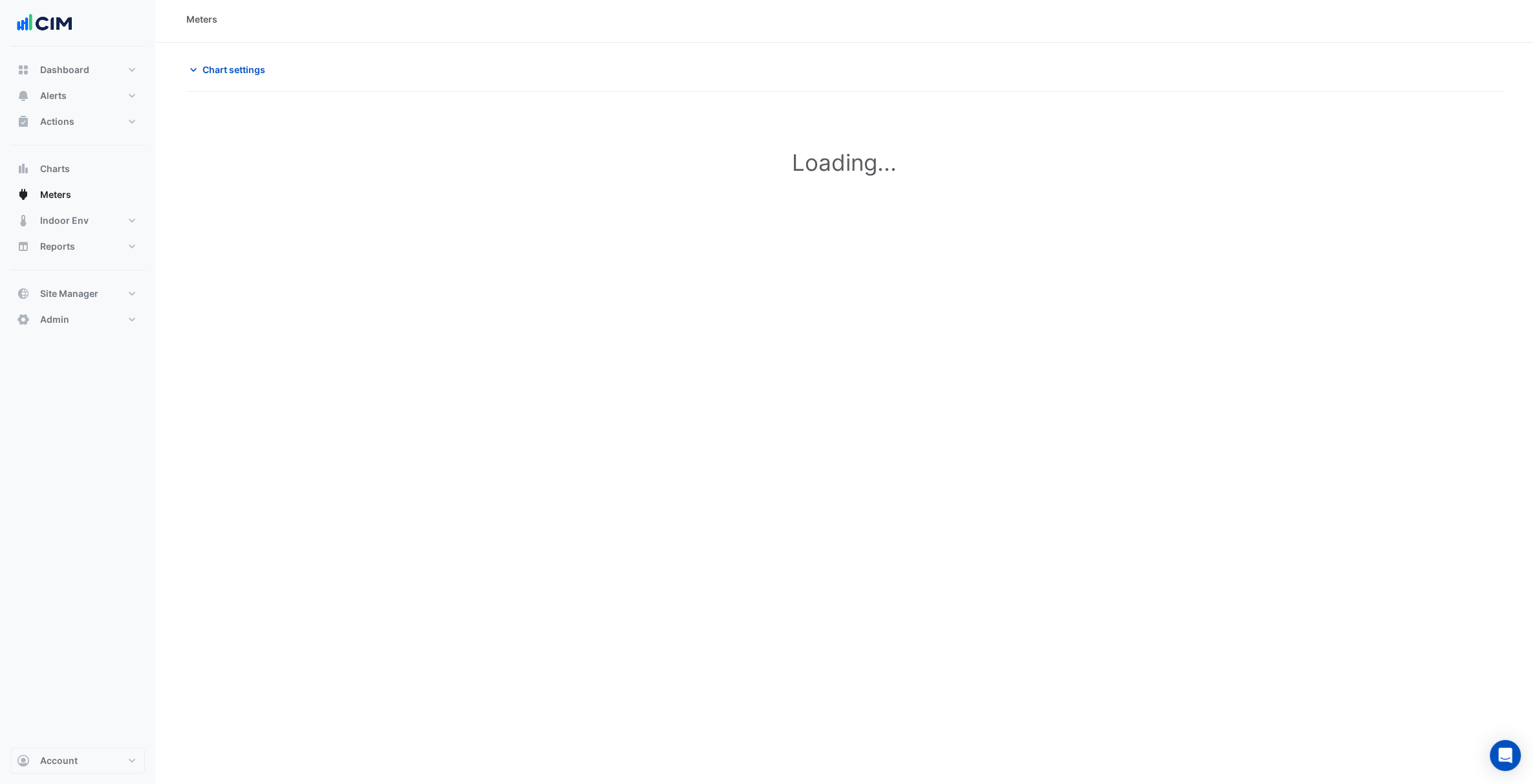 scroll, scrollTop: 0, scrollLeft: 0, axis: both 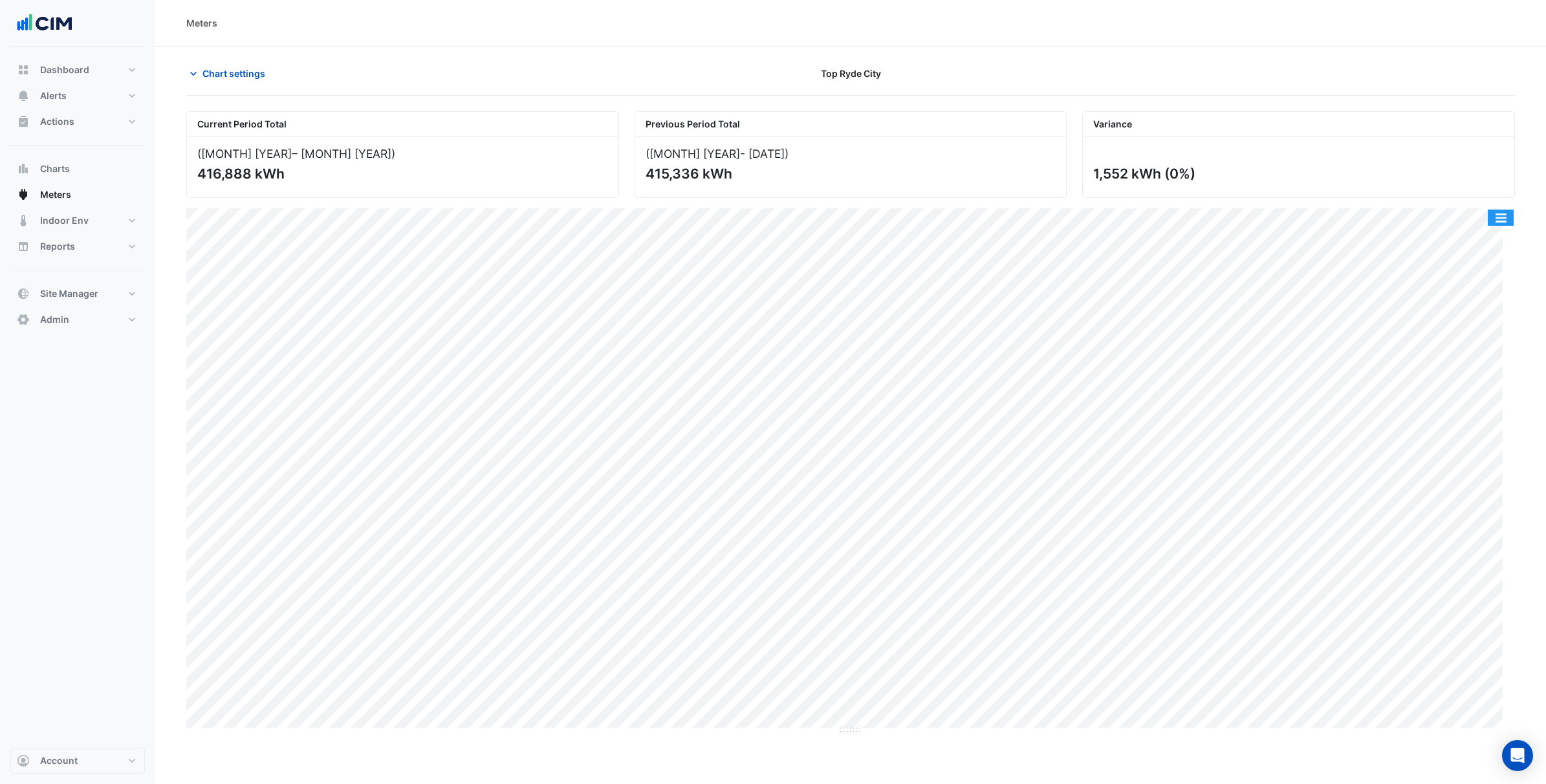 click 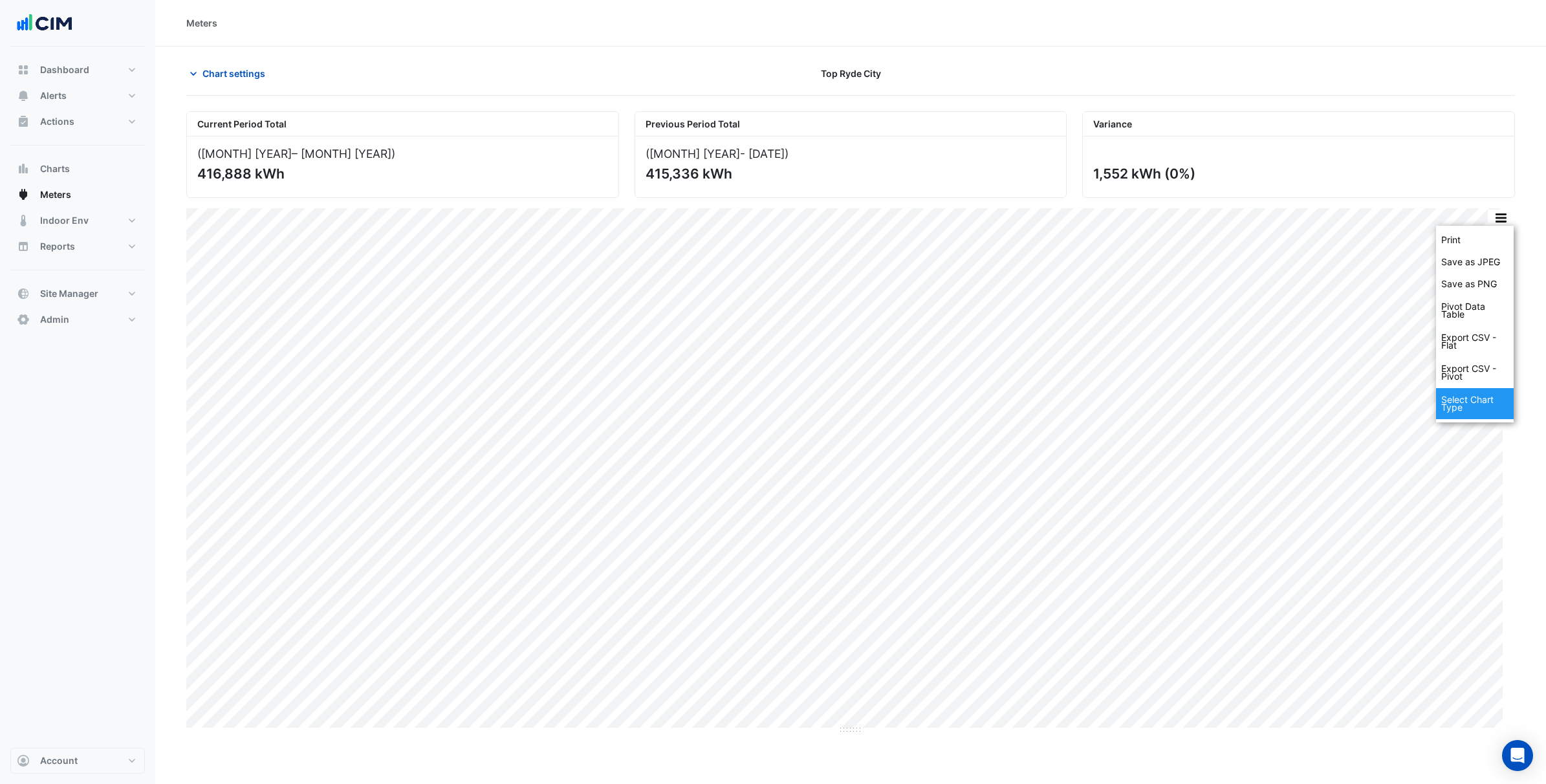 click on "Select Chart Type" 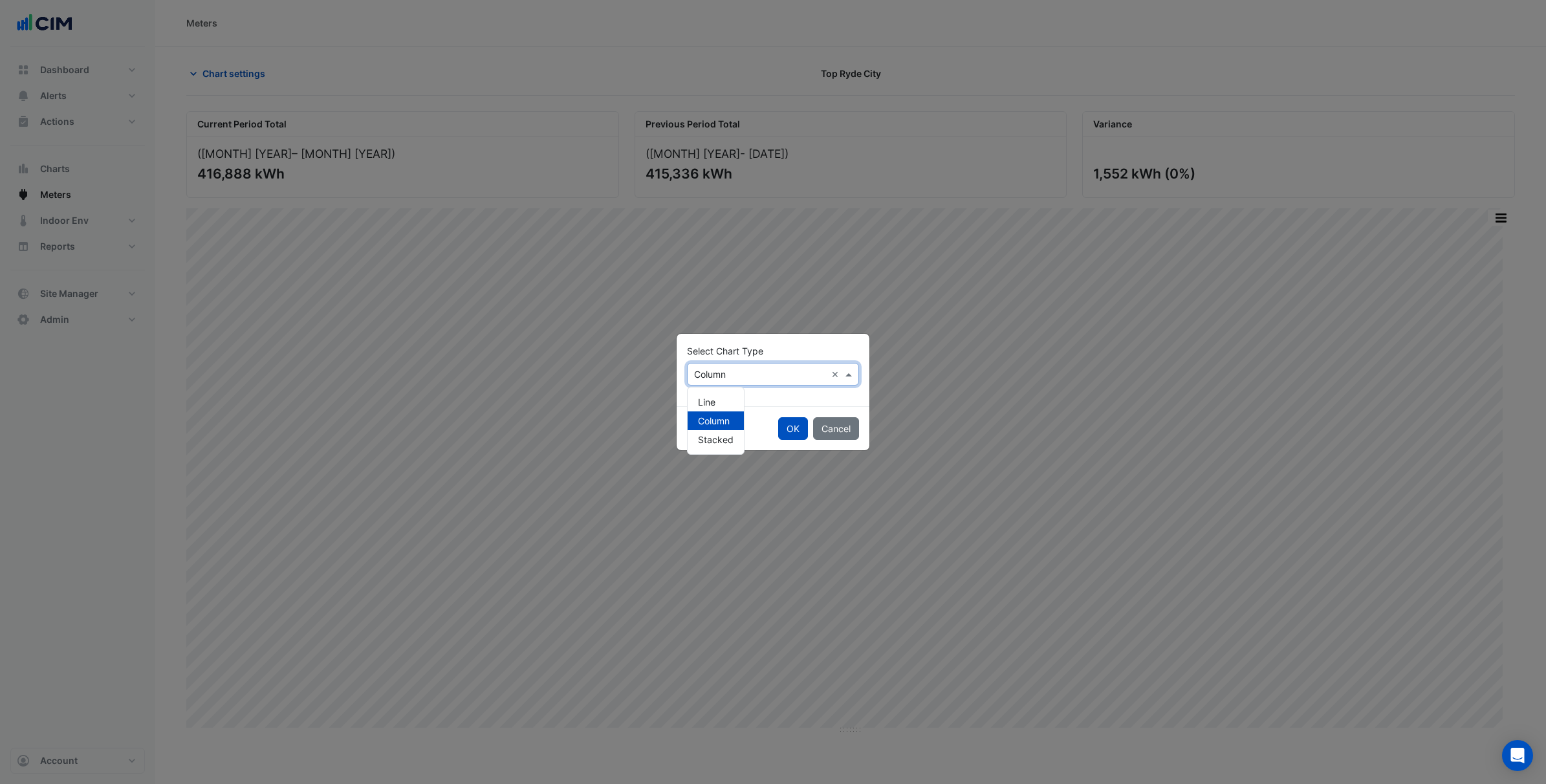 click at bounding box center (760, 375) 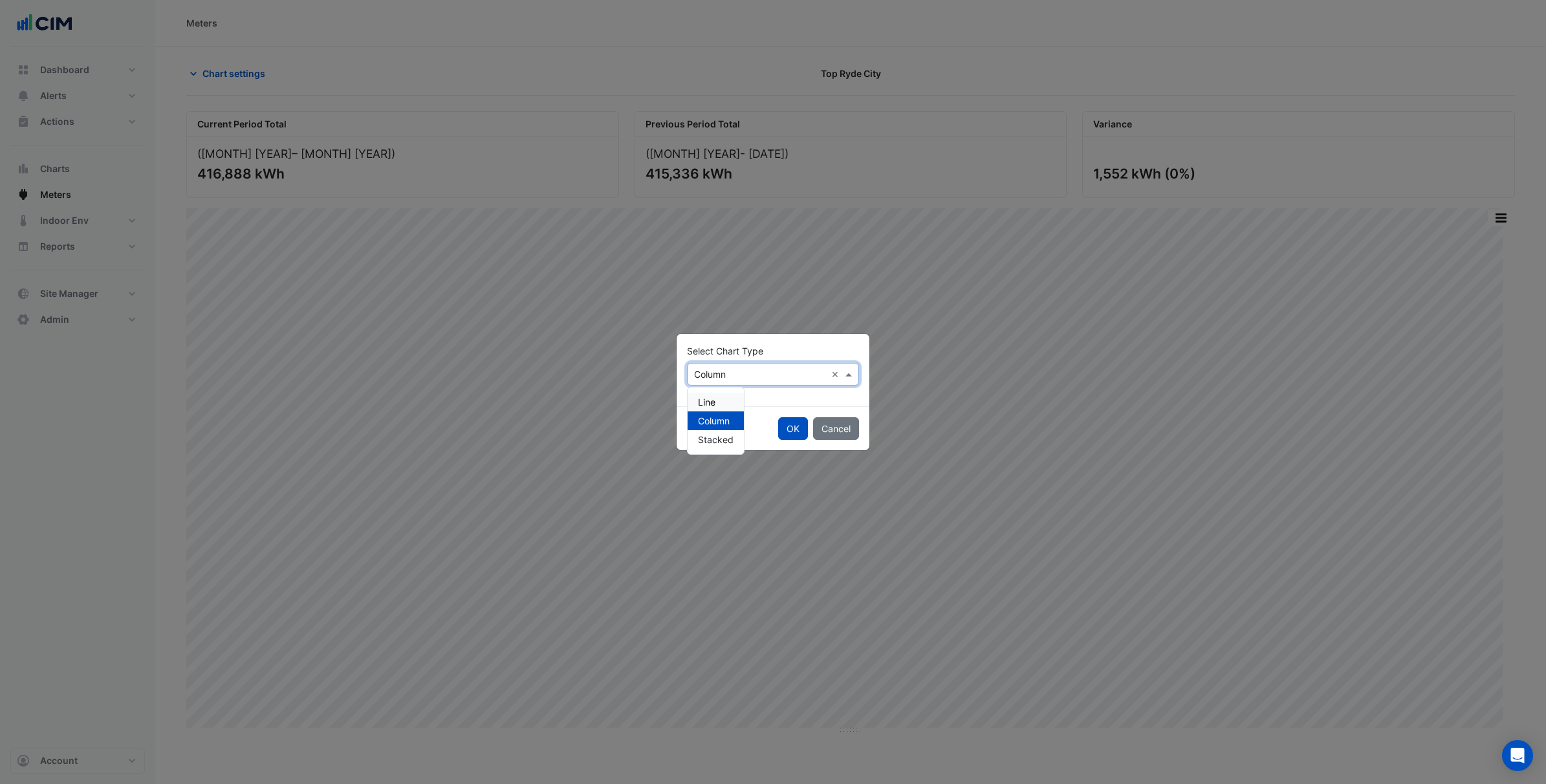 click on "Line" at bounding box center (706, 402) 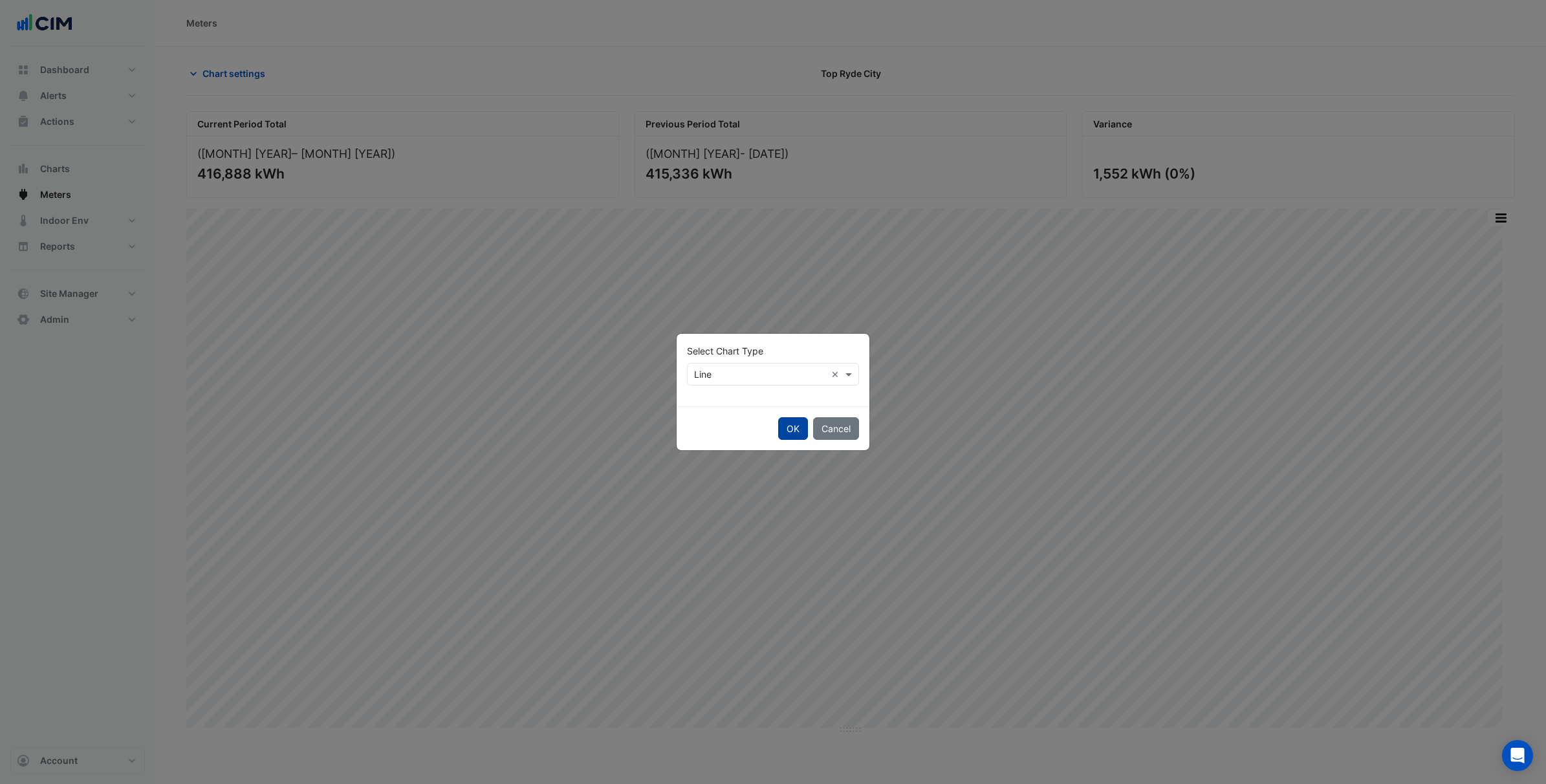 click on "OK" 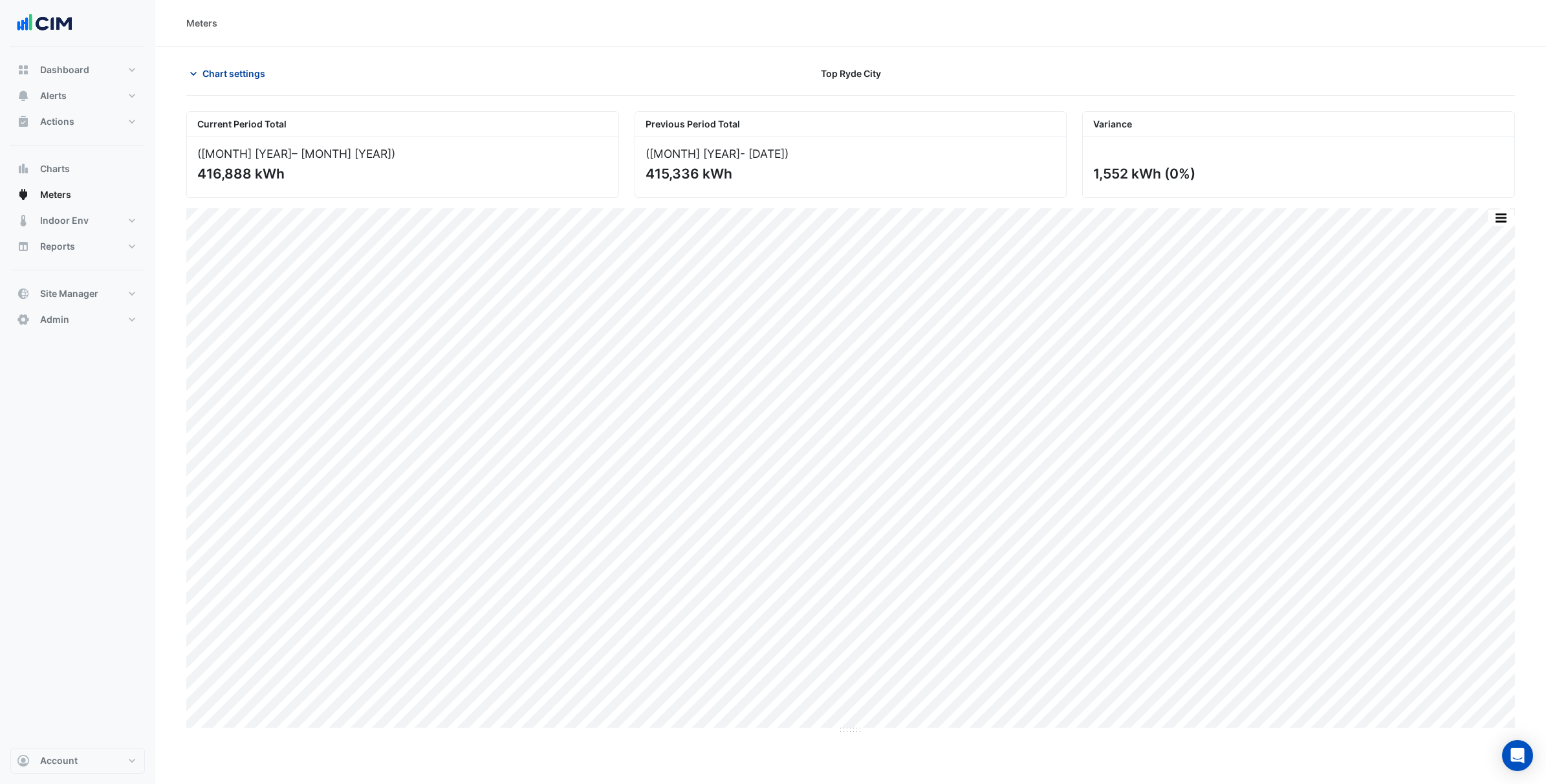 click on "Chart settings" 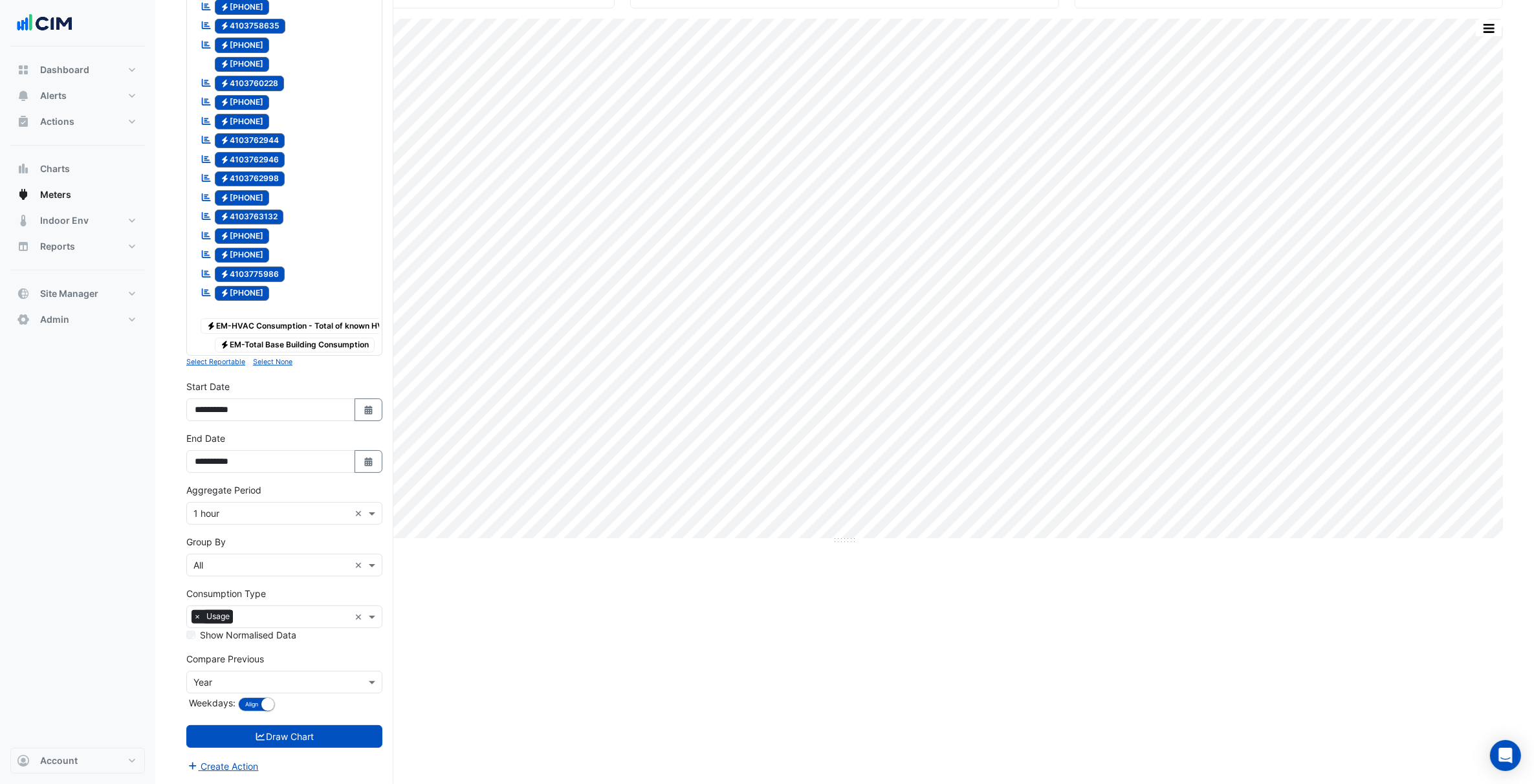 scroll, scrollTop: 221, scrollLeft: 0, axis: vertical 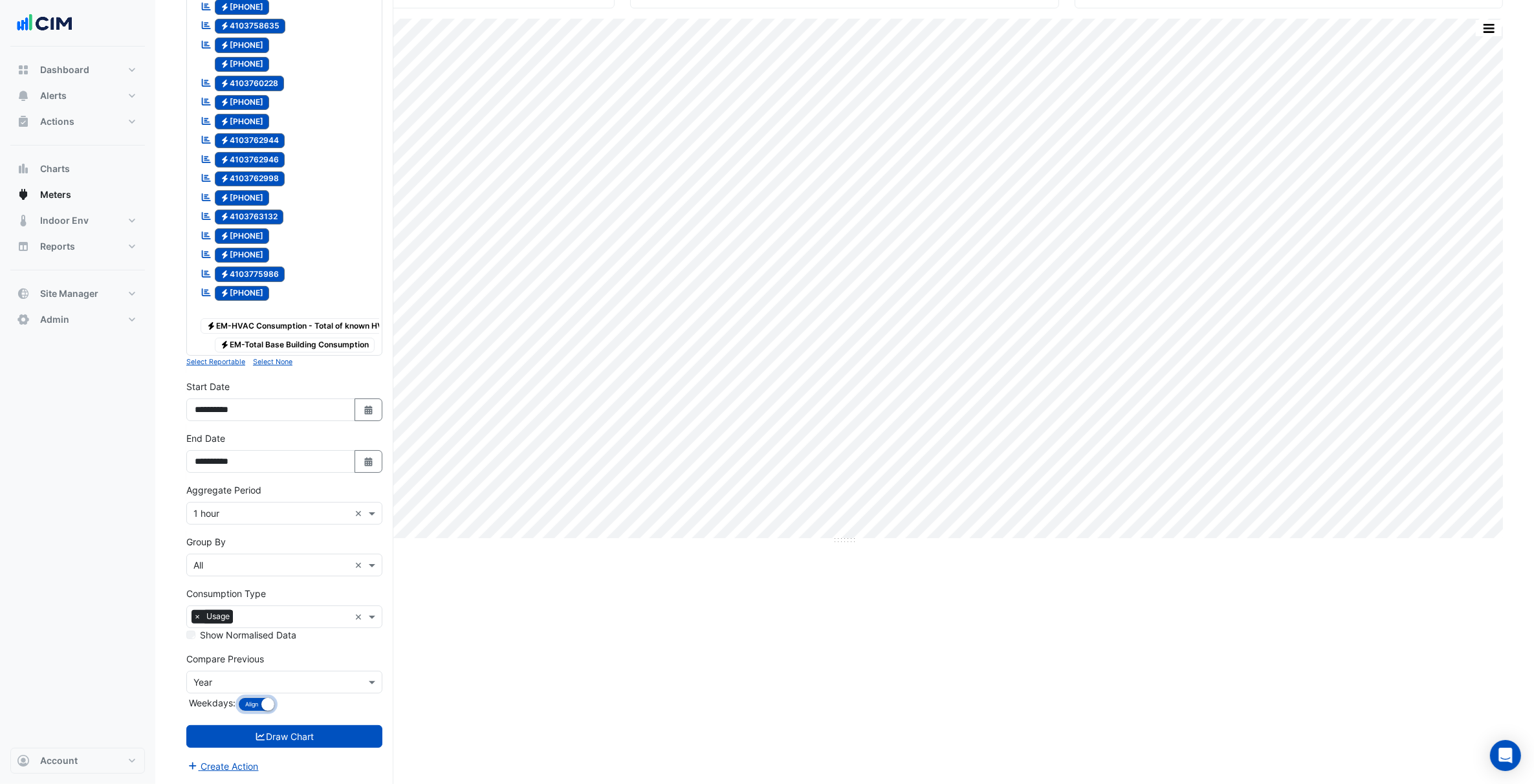 click on "Align Don't align" at bounding box center [256, 704] 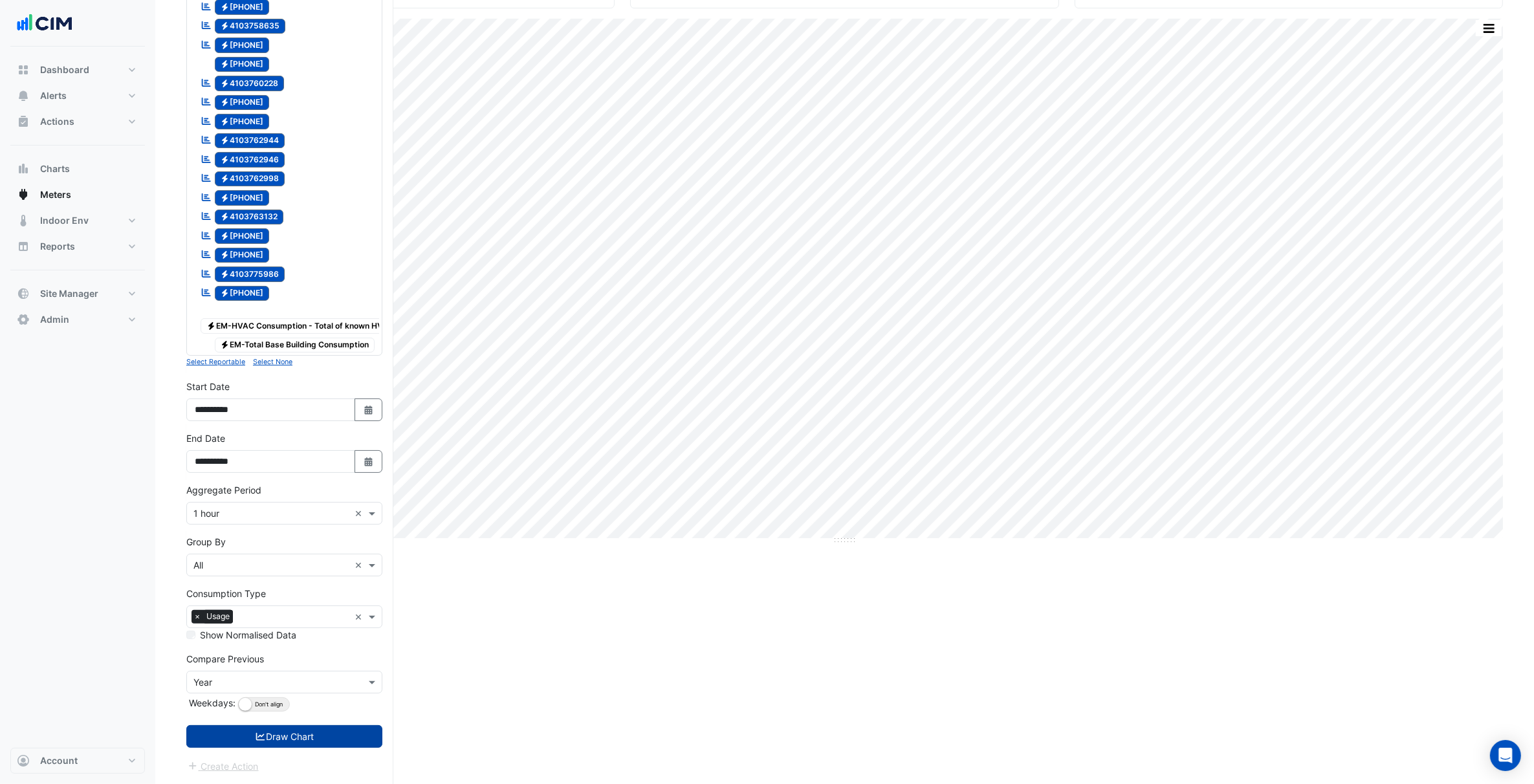 click on "Draw Chart" at bounding box center (284, 736) 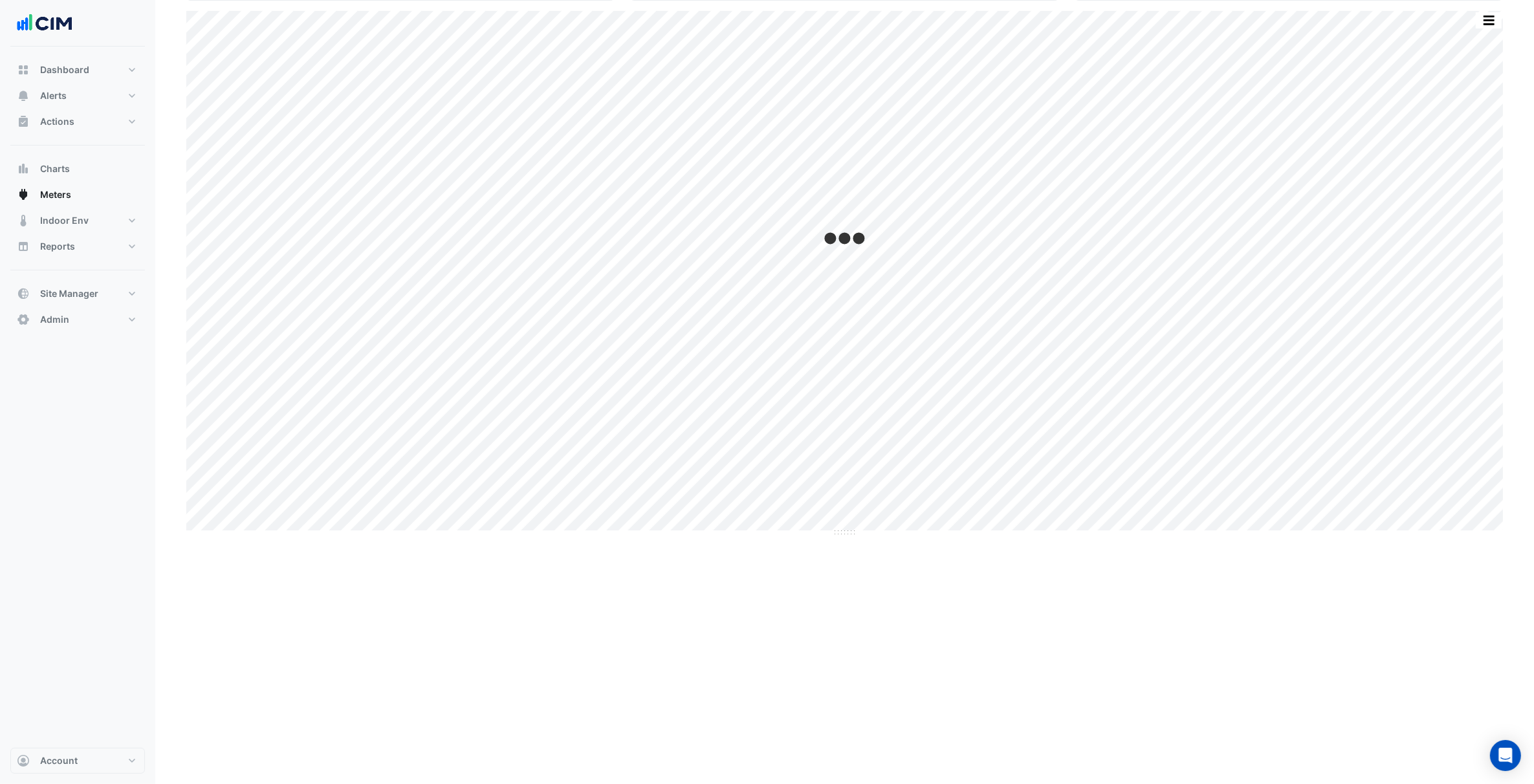 scroll, scrollTop: 0, scrollLeft: 0, axis: both 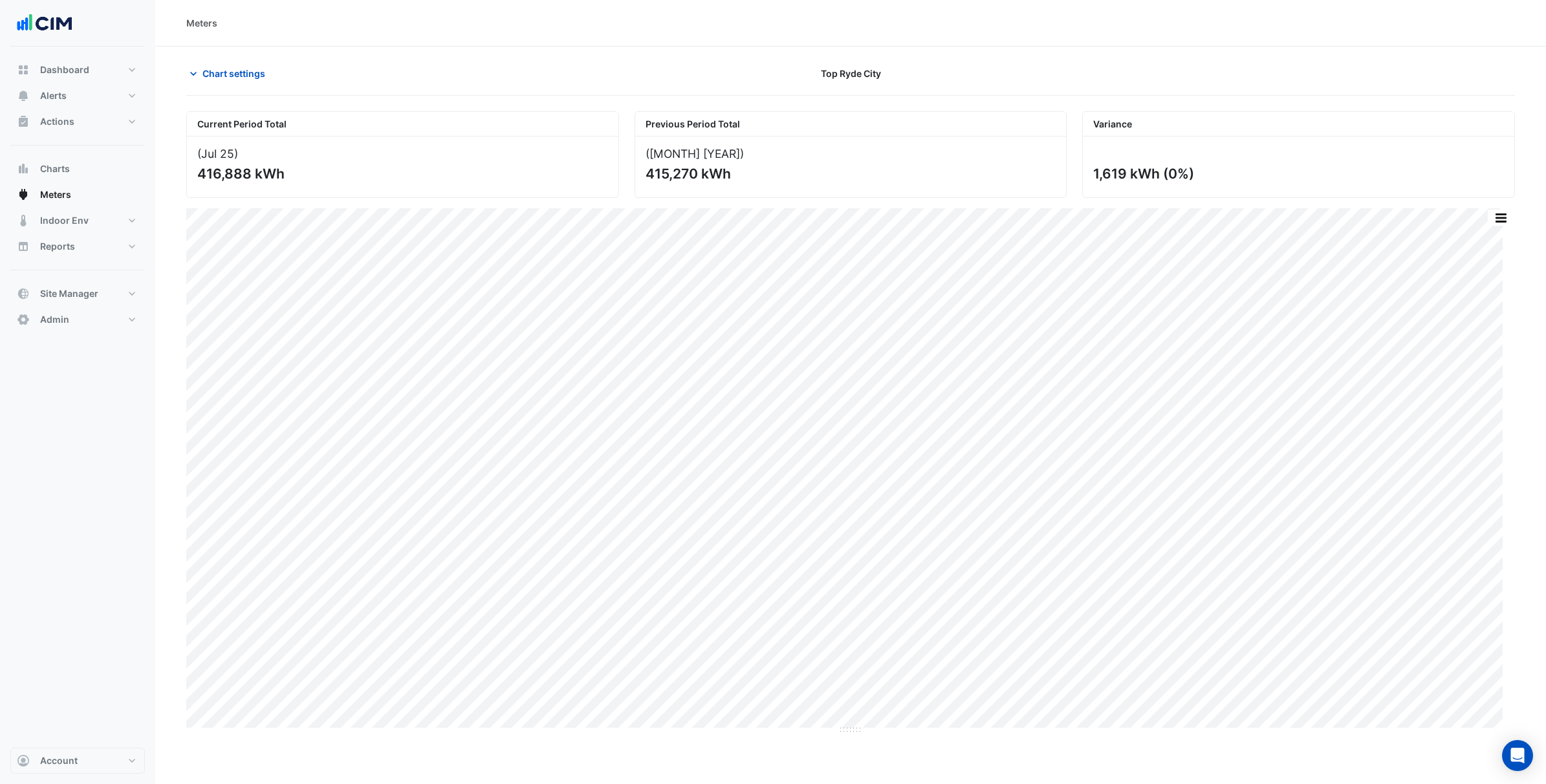 click on "Meters" 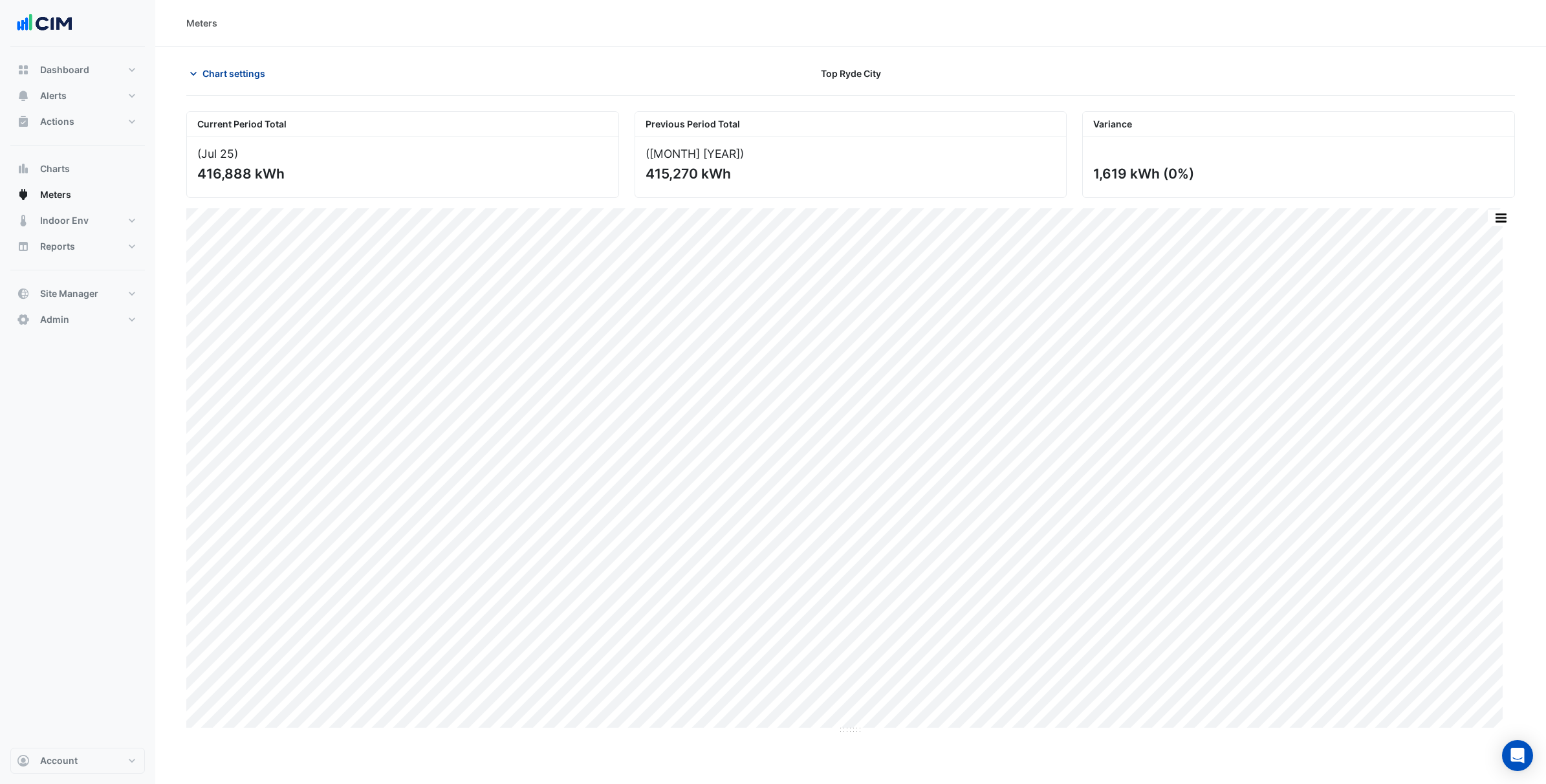 click on "Chart settings" 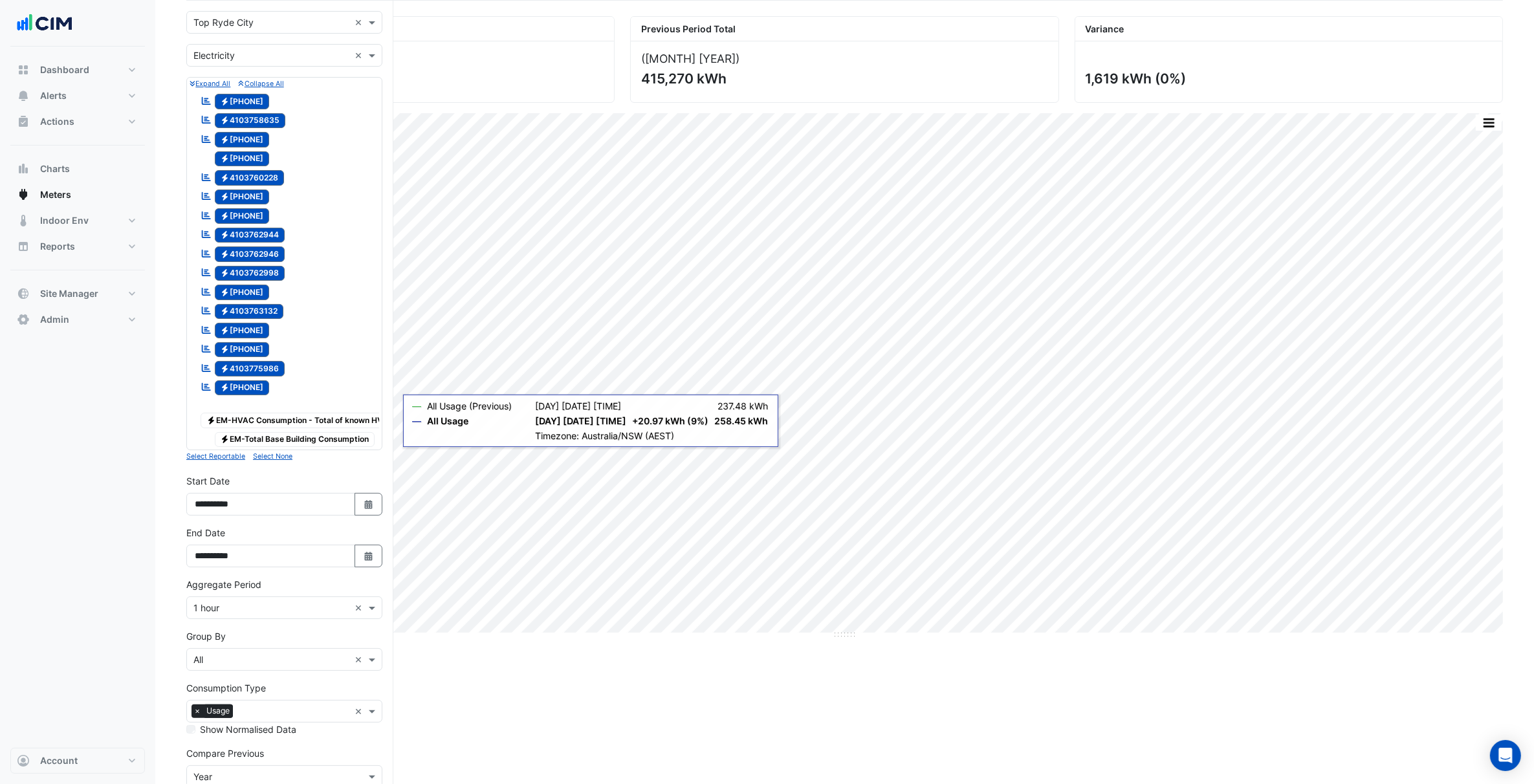 scroll, scrollTop: 221, scrollLeft: 0, axis: vertical 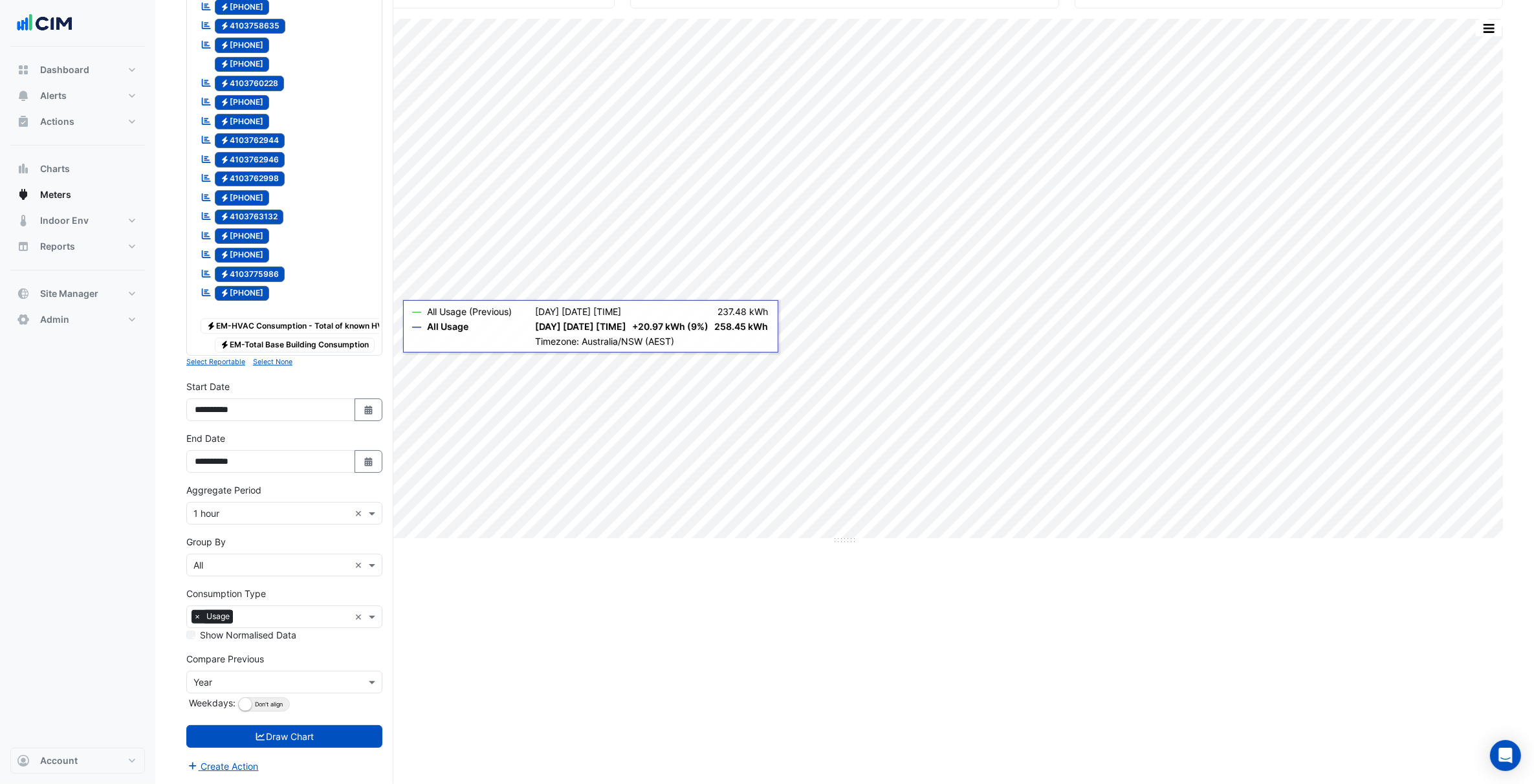 click on "Compare Previous × Year" at bounding box center (284, 682) 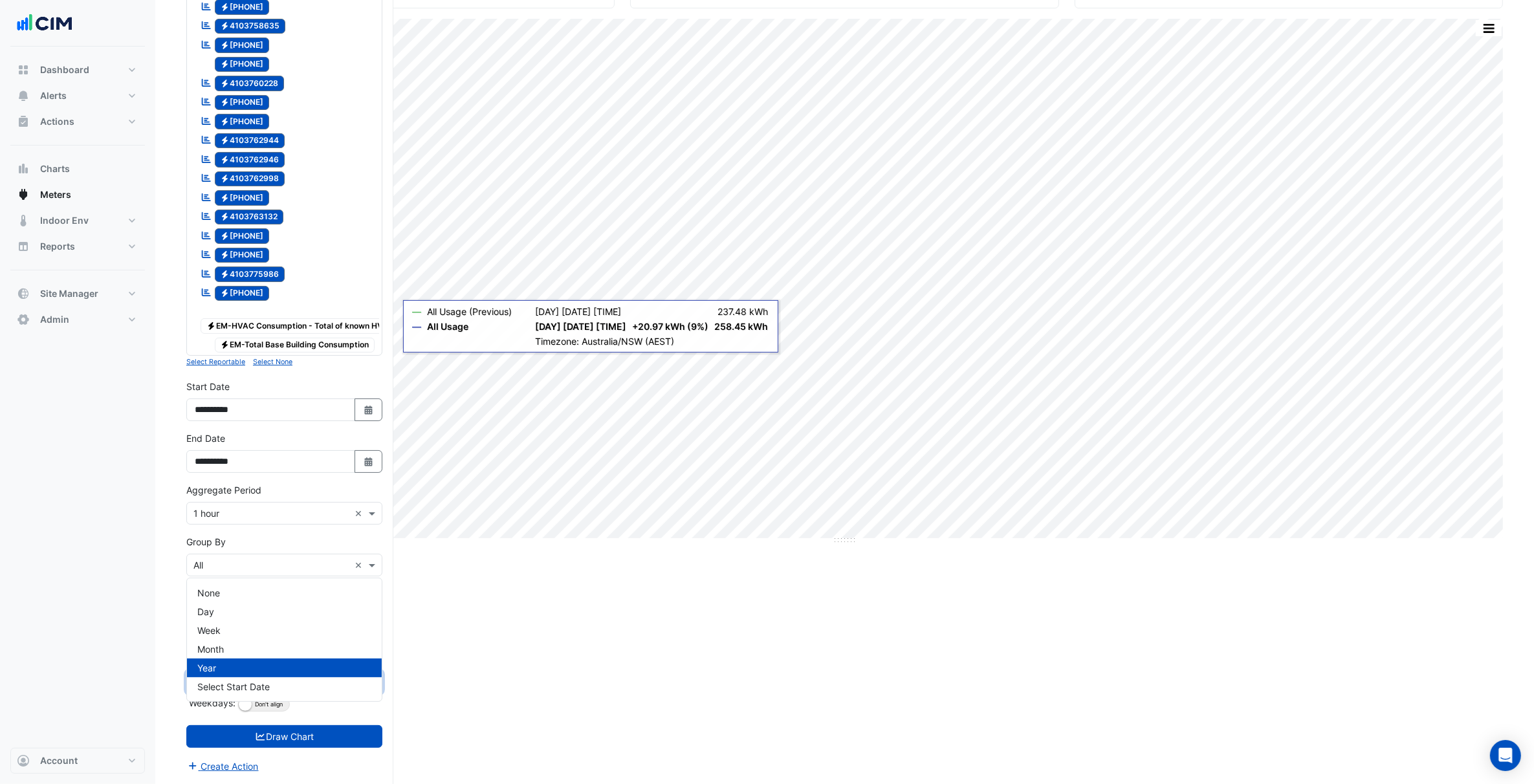 click at bounding box center [271, 682] 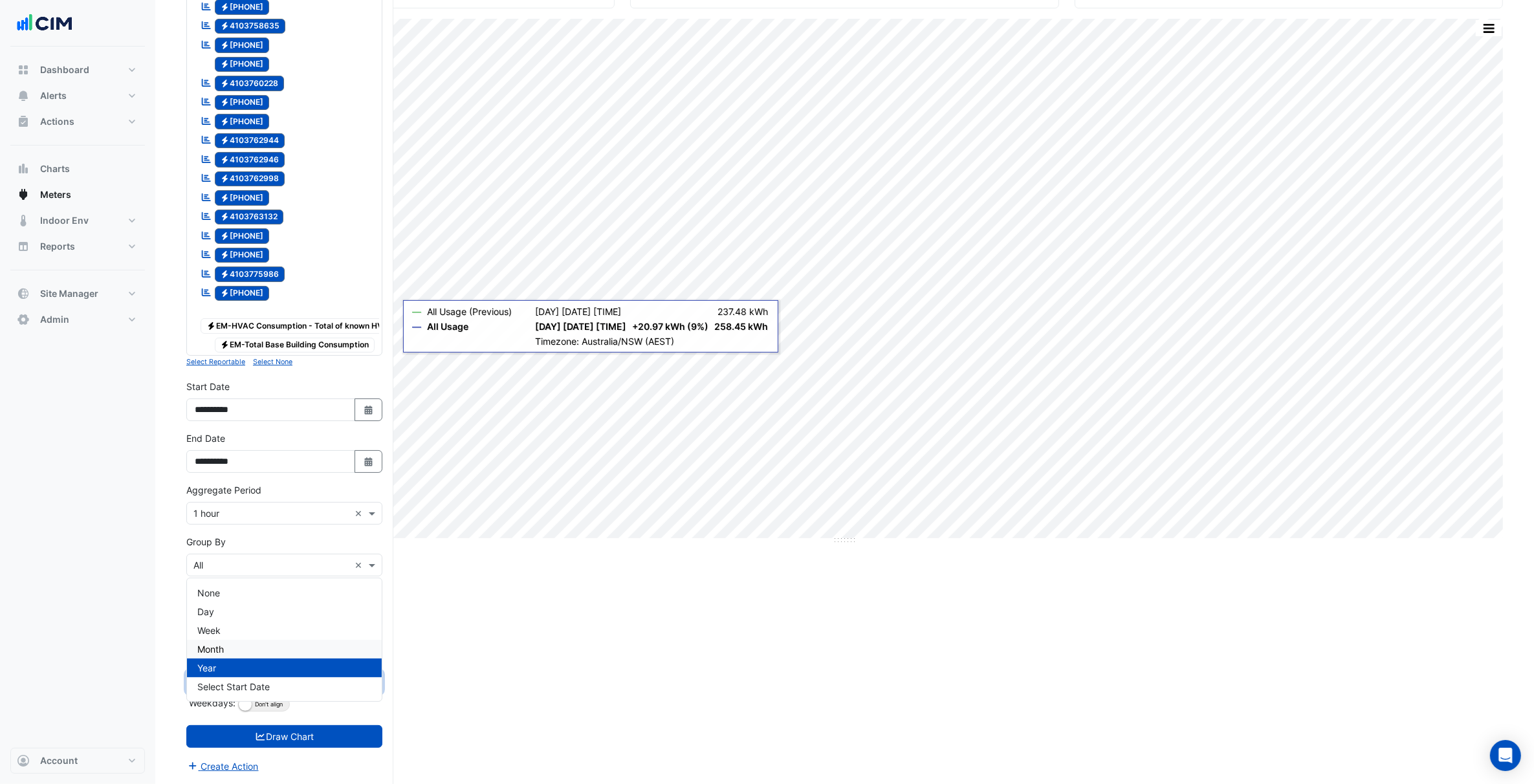 click on "Month" at bounding box center [284, 649] 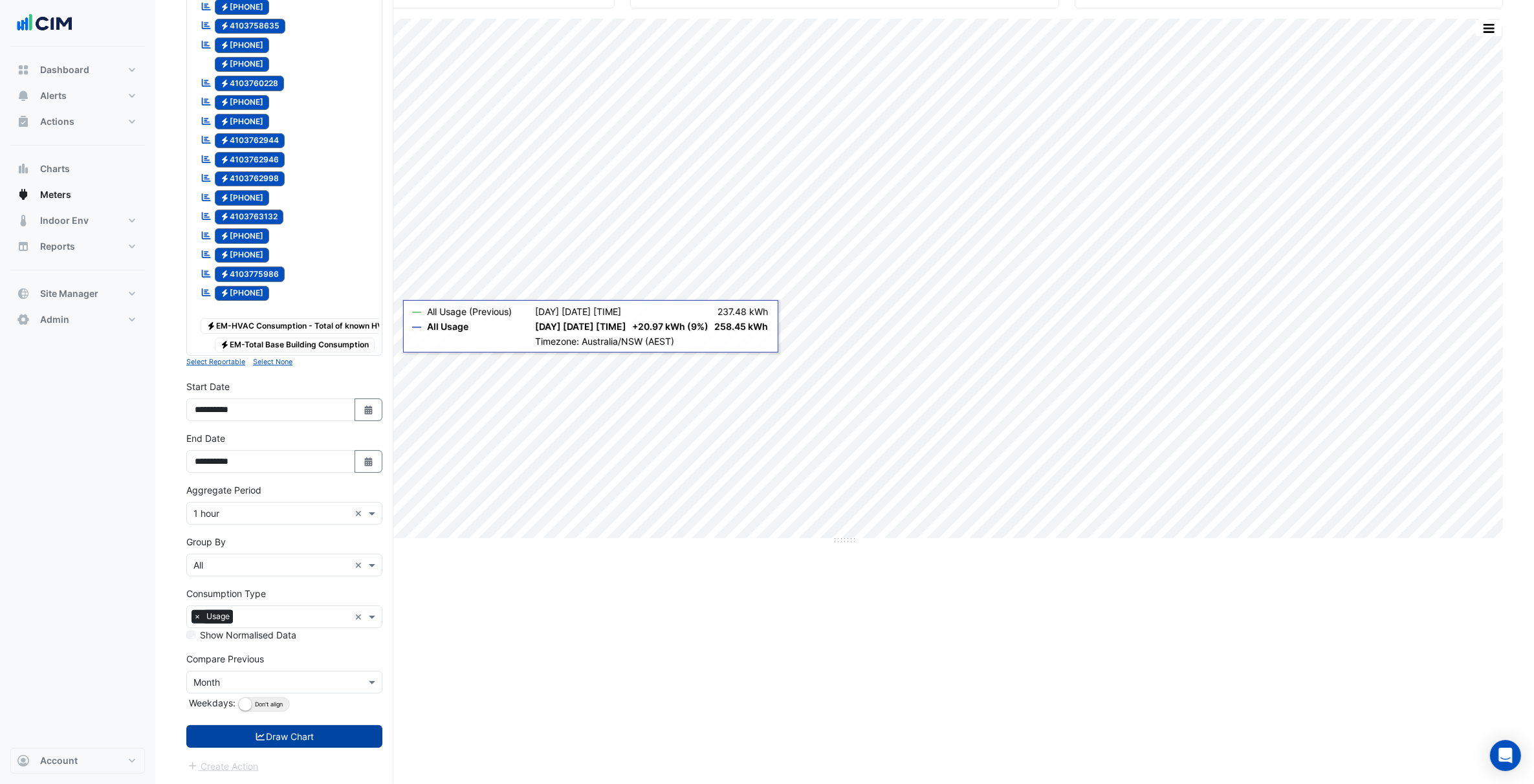 click on "Draw Chart" at bounding box center (284, 736) 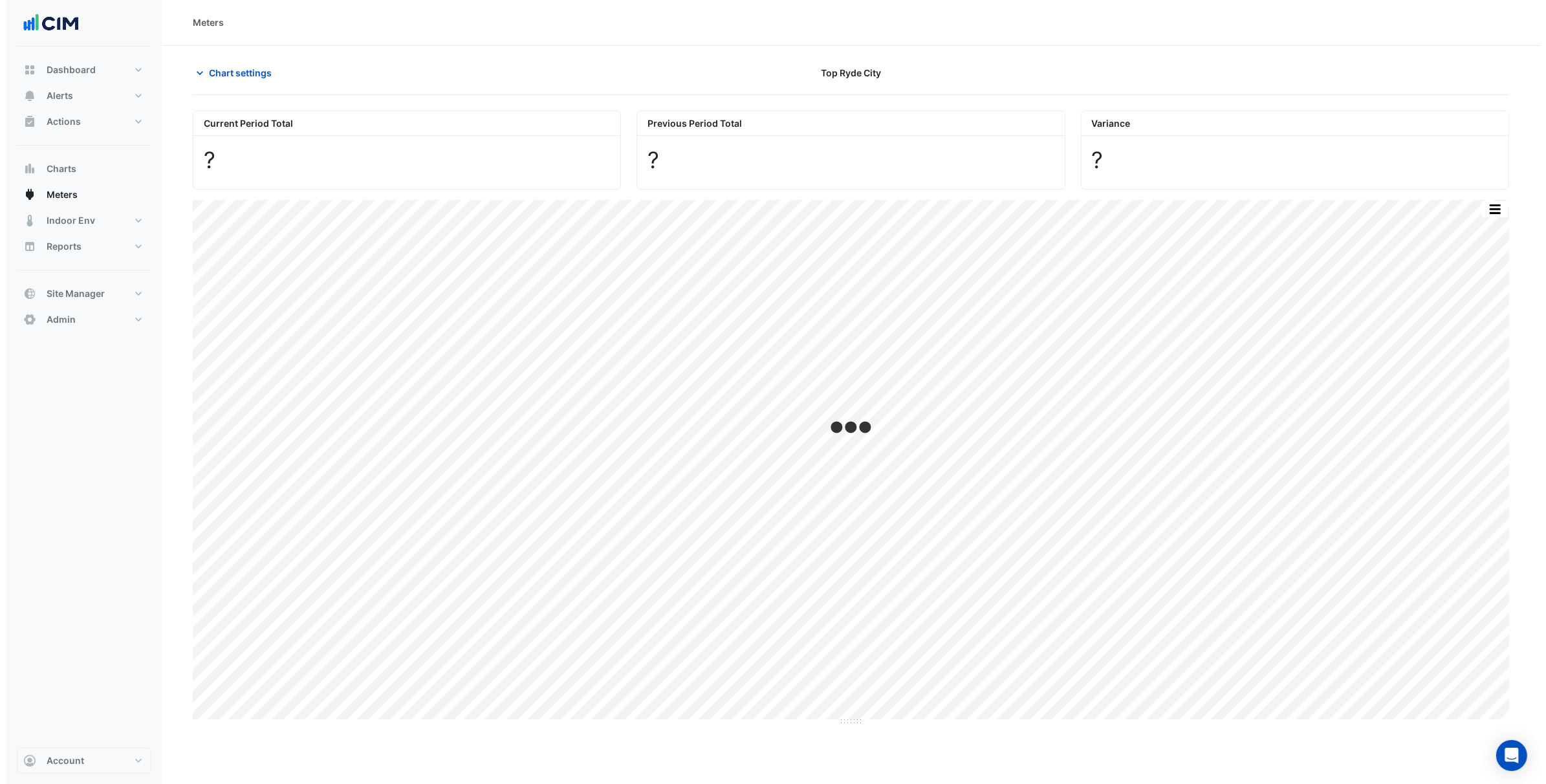 scroll, scrollTop: 0, scrollLeft: 0, axis: both 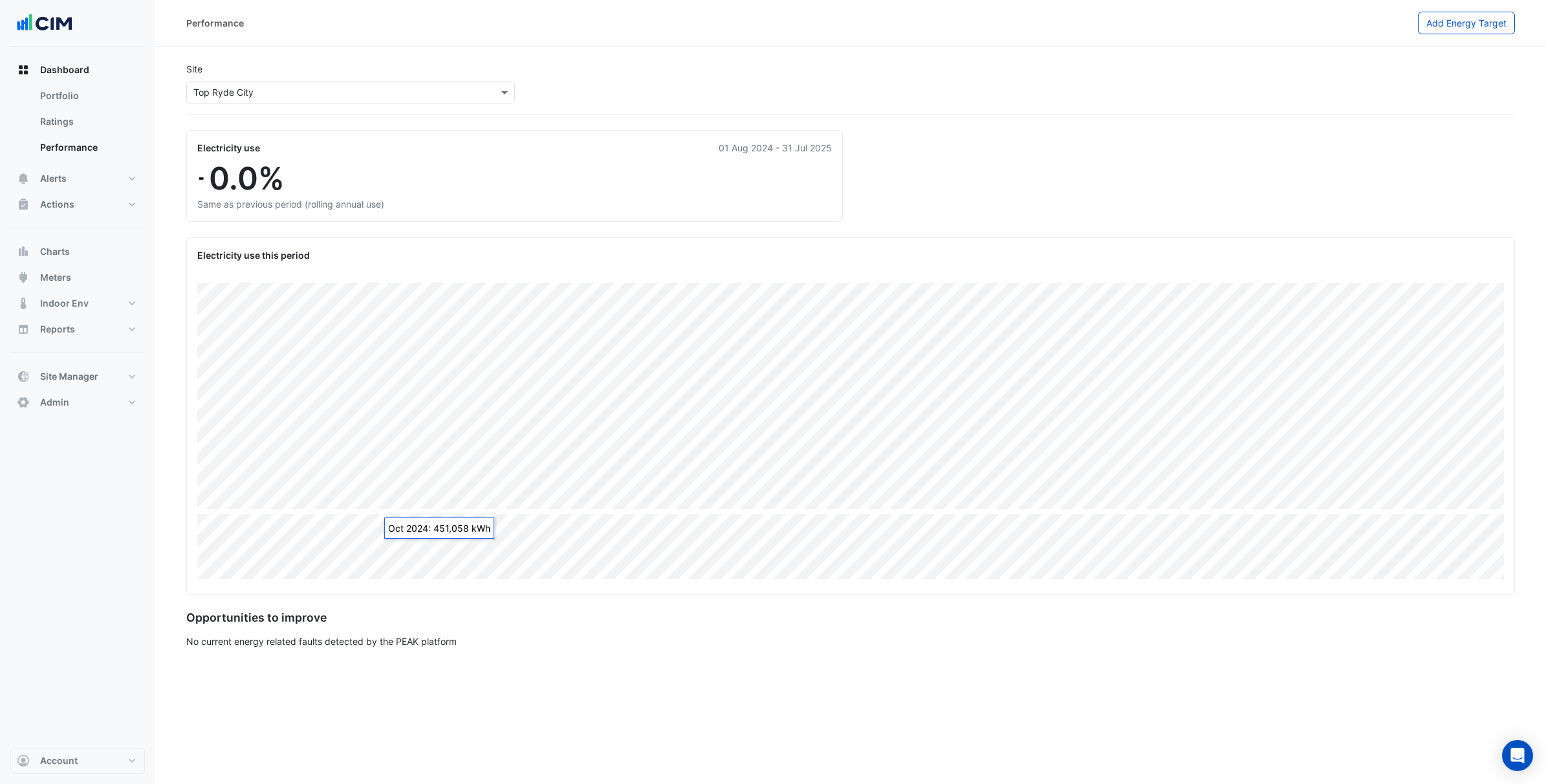 click at bounding box center (338, 93) 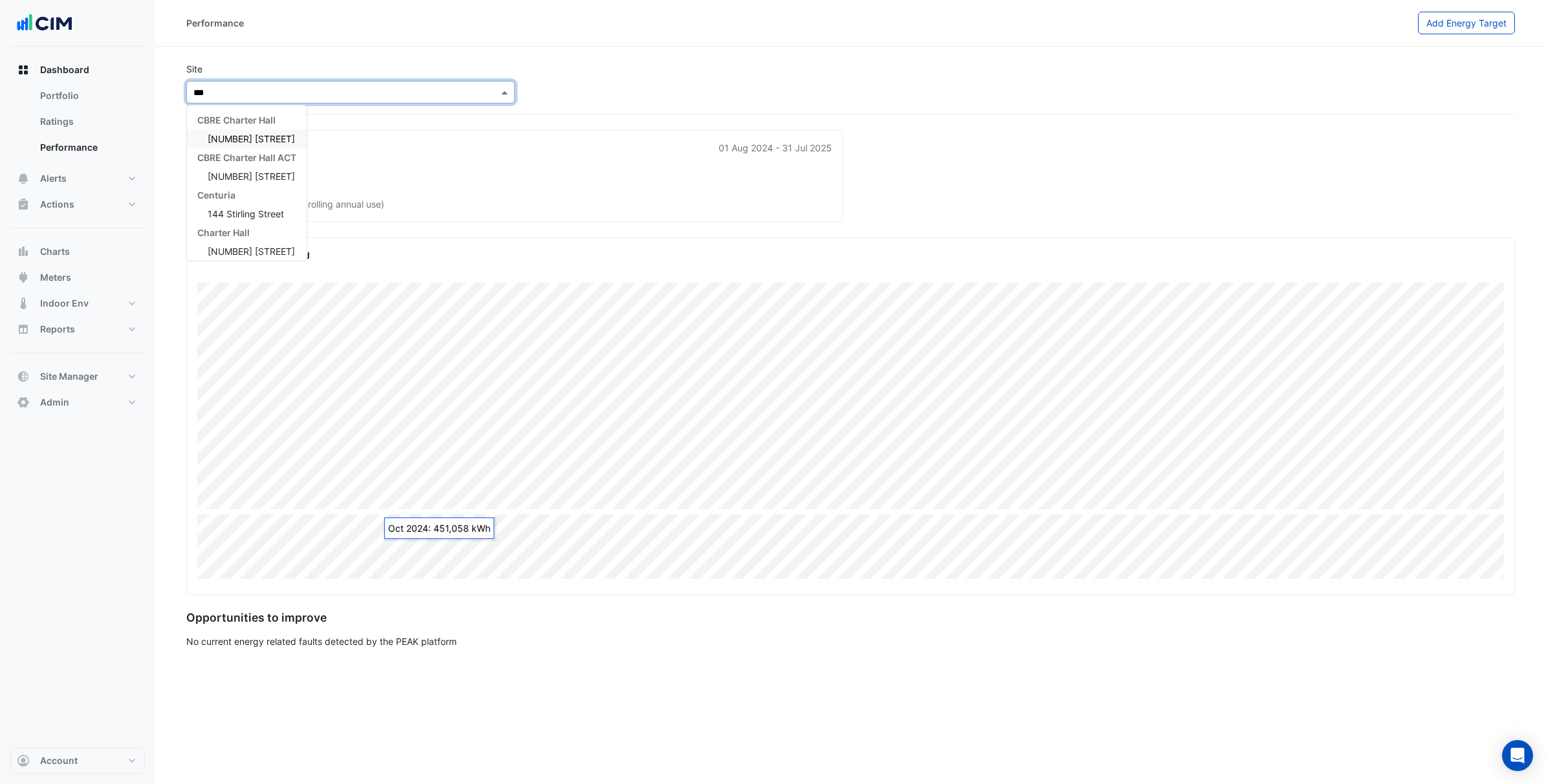 type on "****" 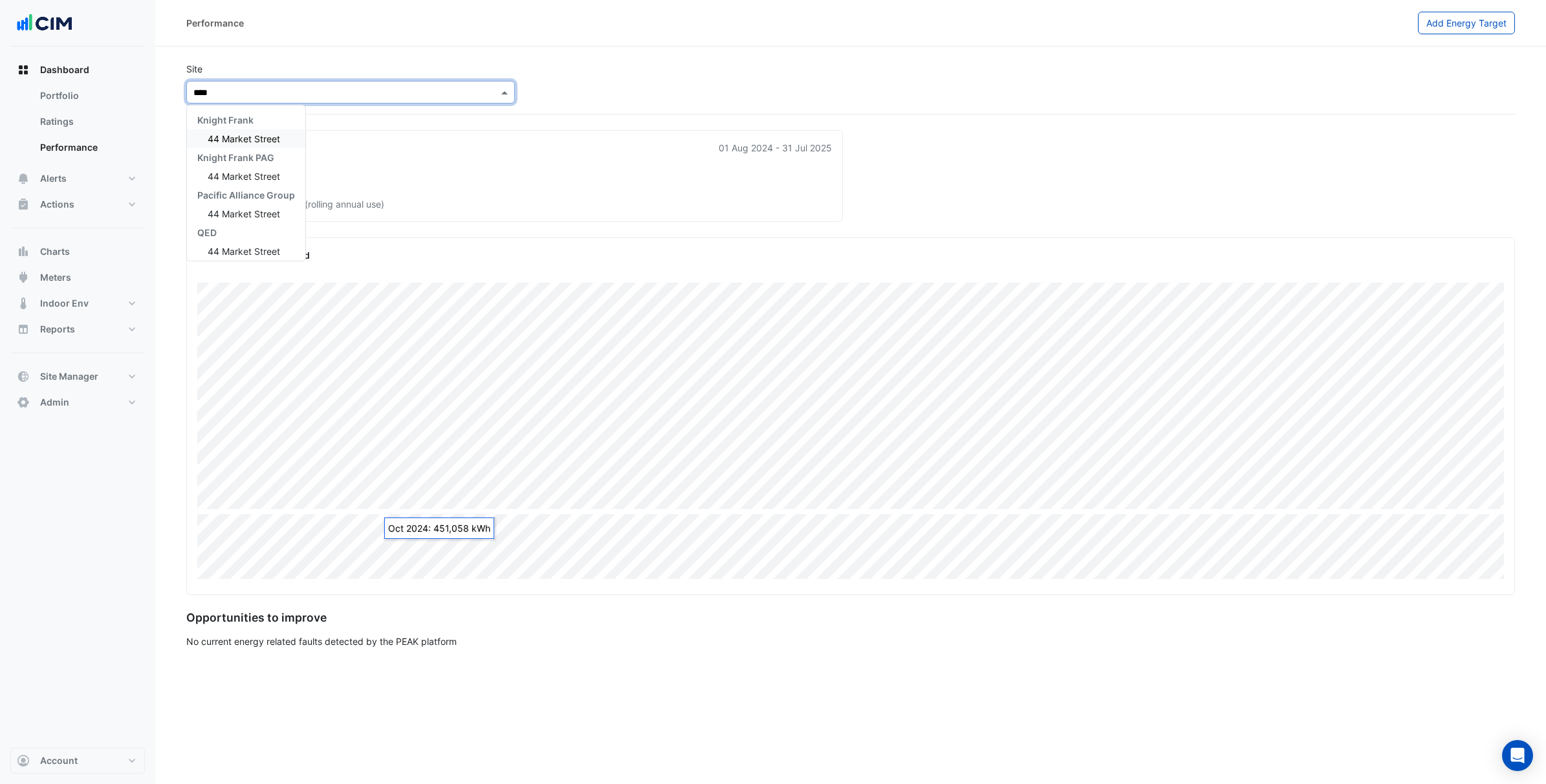 drag, startPoint x: 256, startPoint y: 138, endPoint x: 659, endPoint y: 102, distance: 404.6047 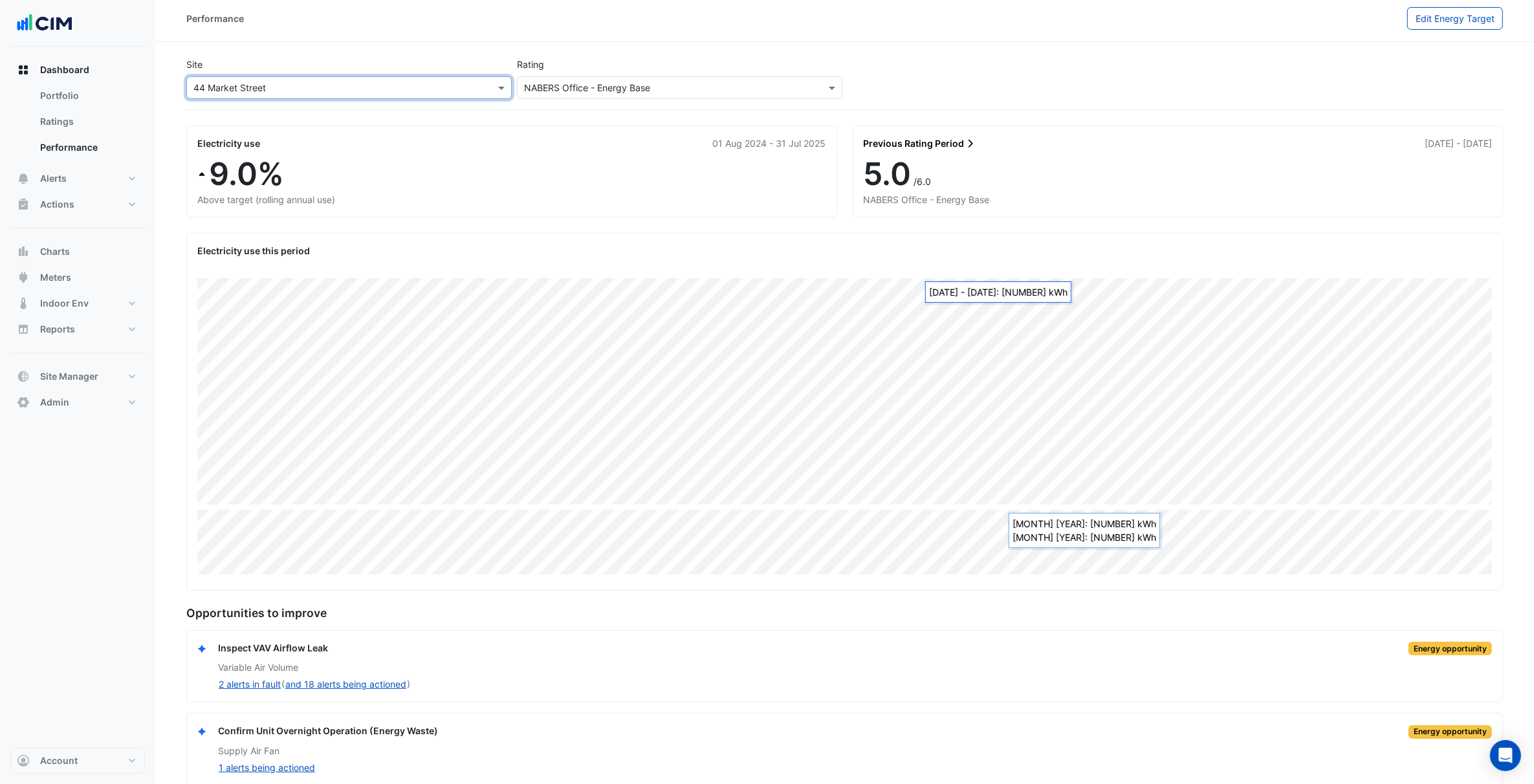 scroll, scrollTop: 0, scrollLeft: 0, axis: both 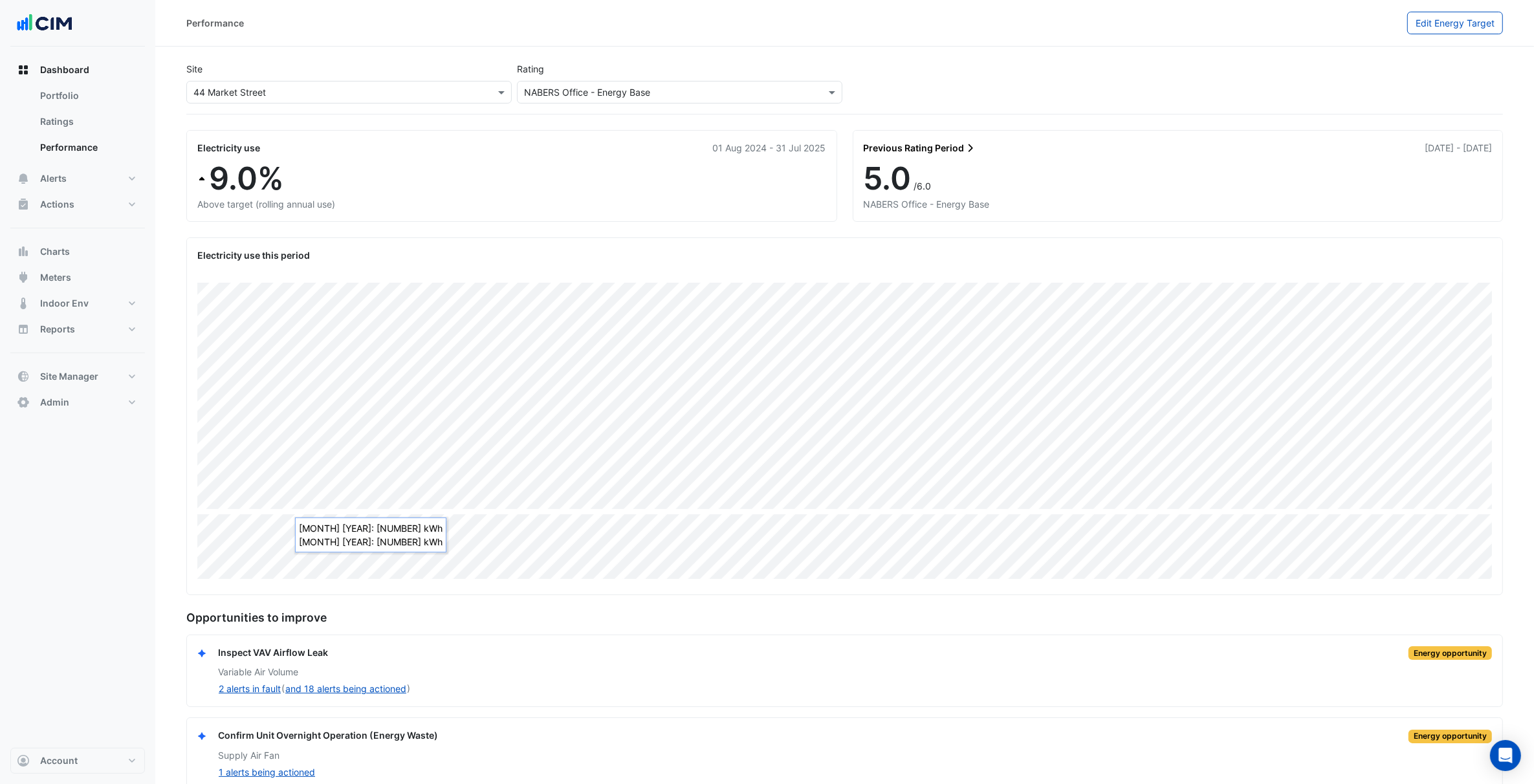 click on "Site
Select a Site × [NUMBER] [STREET]
Rating
Please select a Sustainability Rating
NABERS Office - Energy Base" 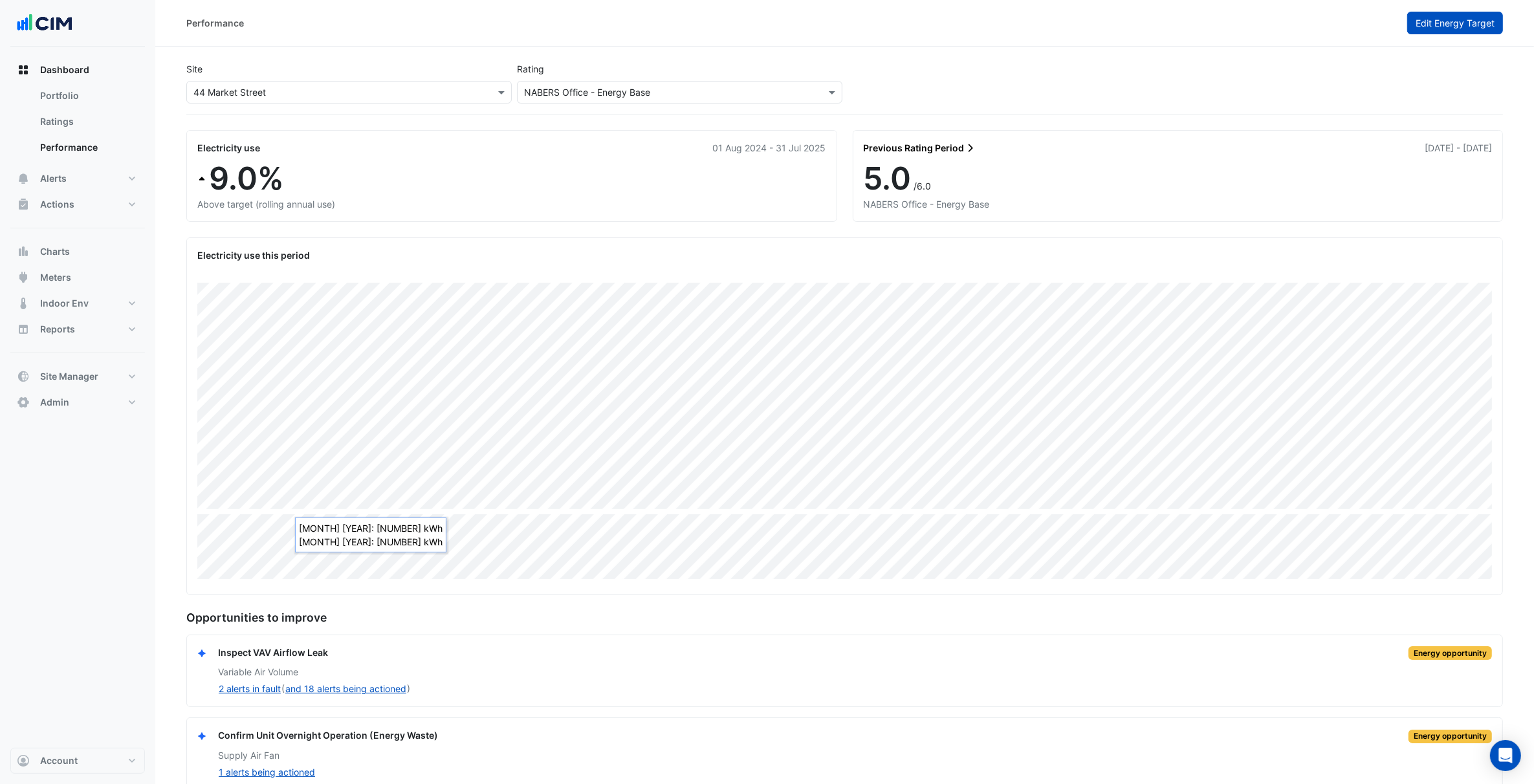 click on "Edit Energy Target" 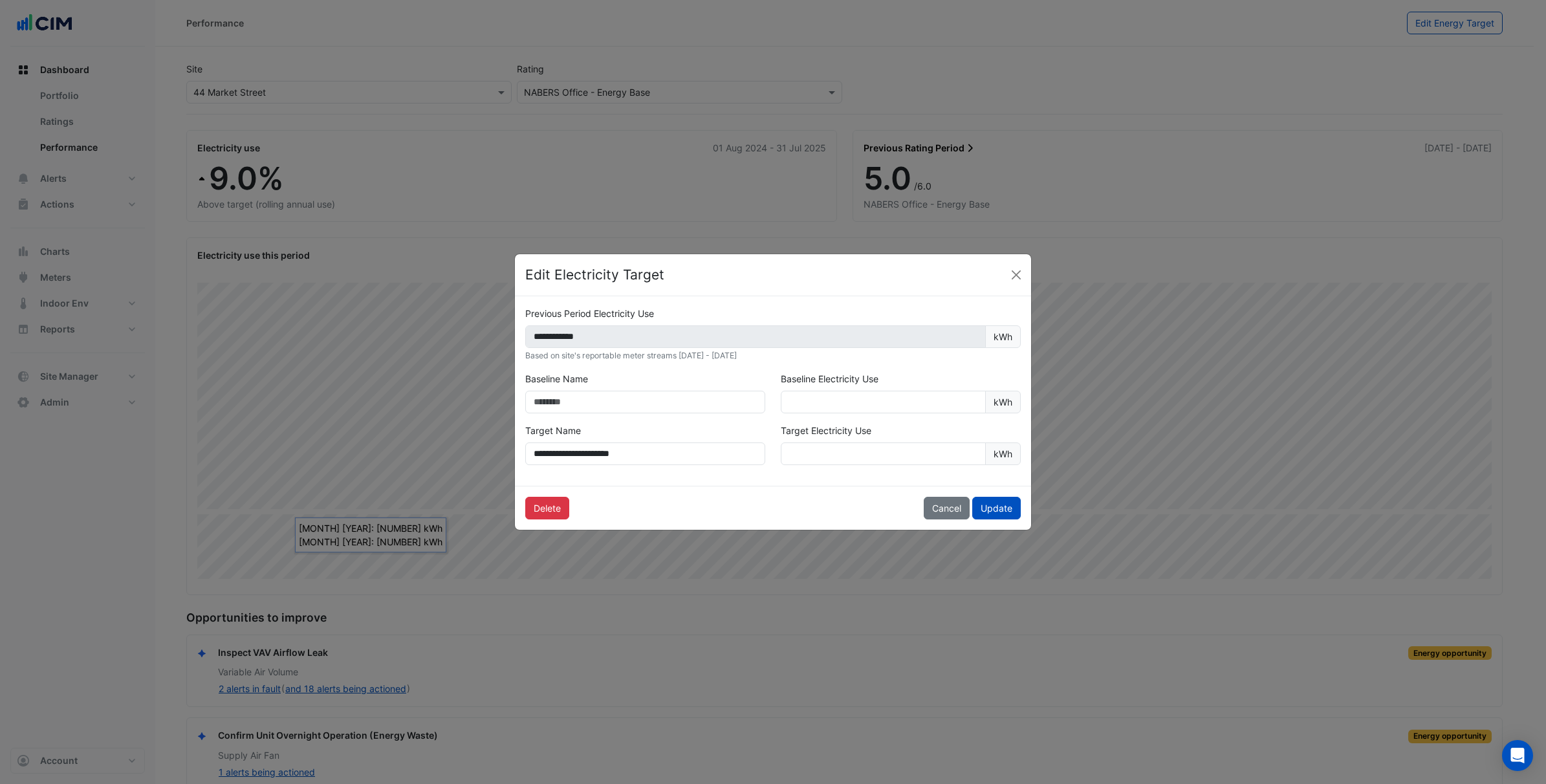click on "Baseline Name" 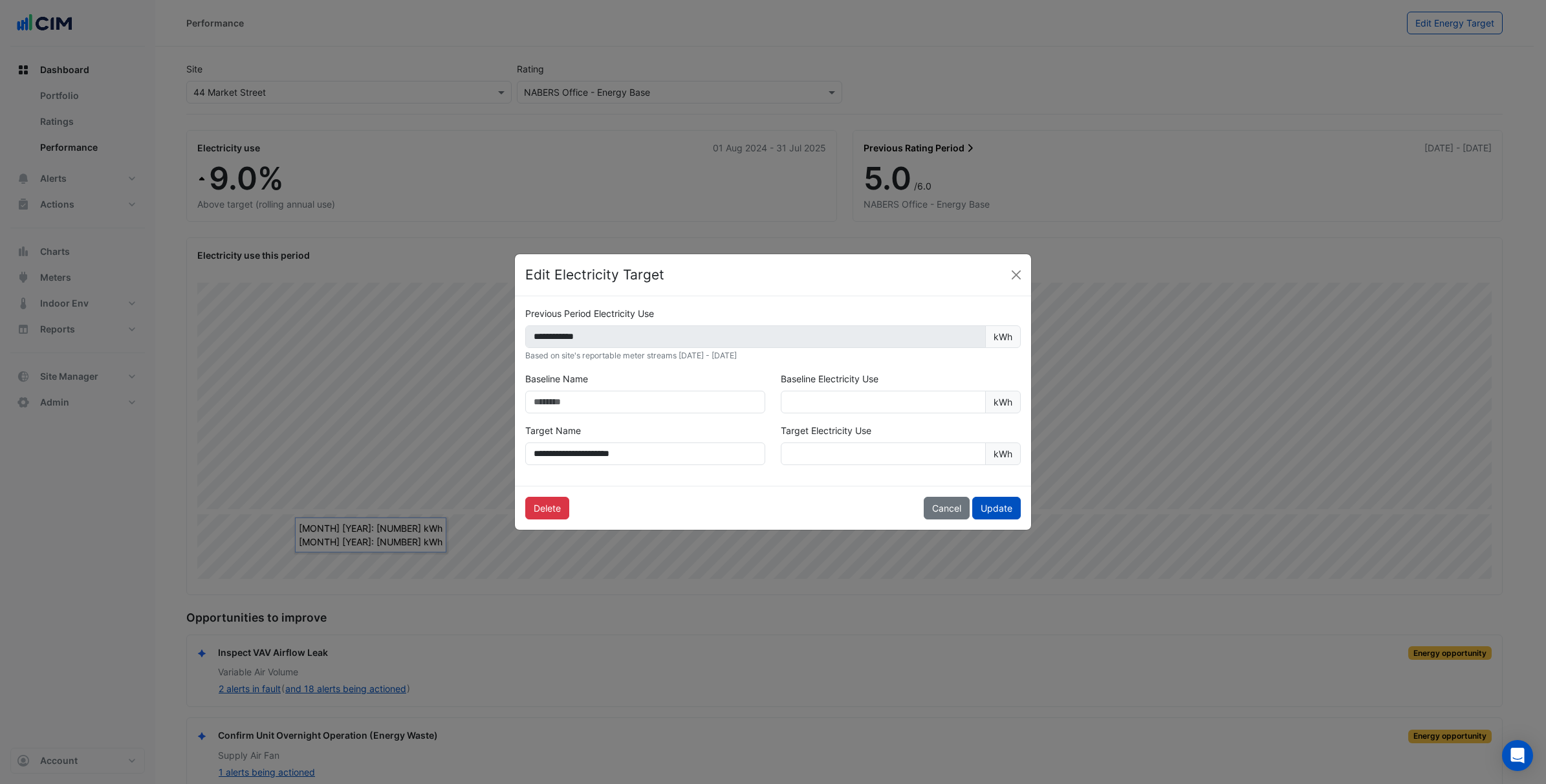 click on "Delete
Cancel
Update" 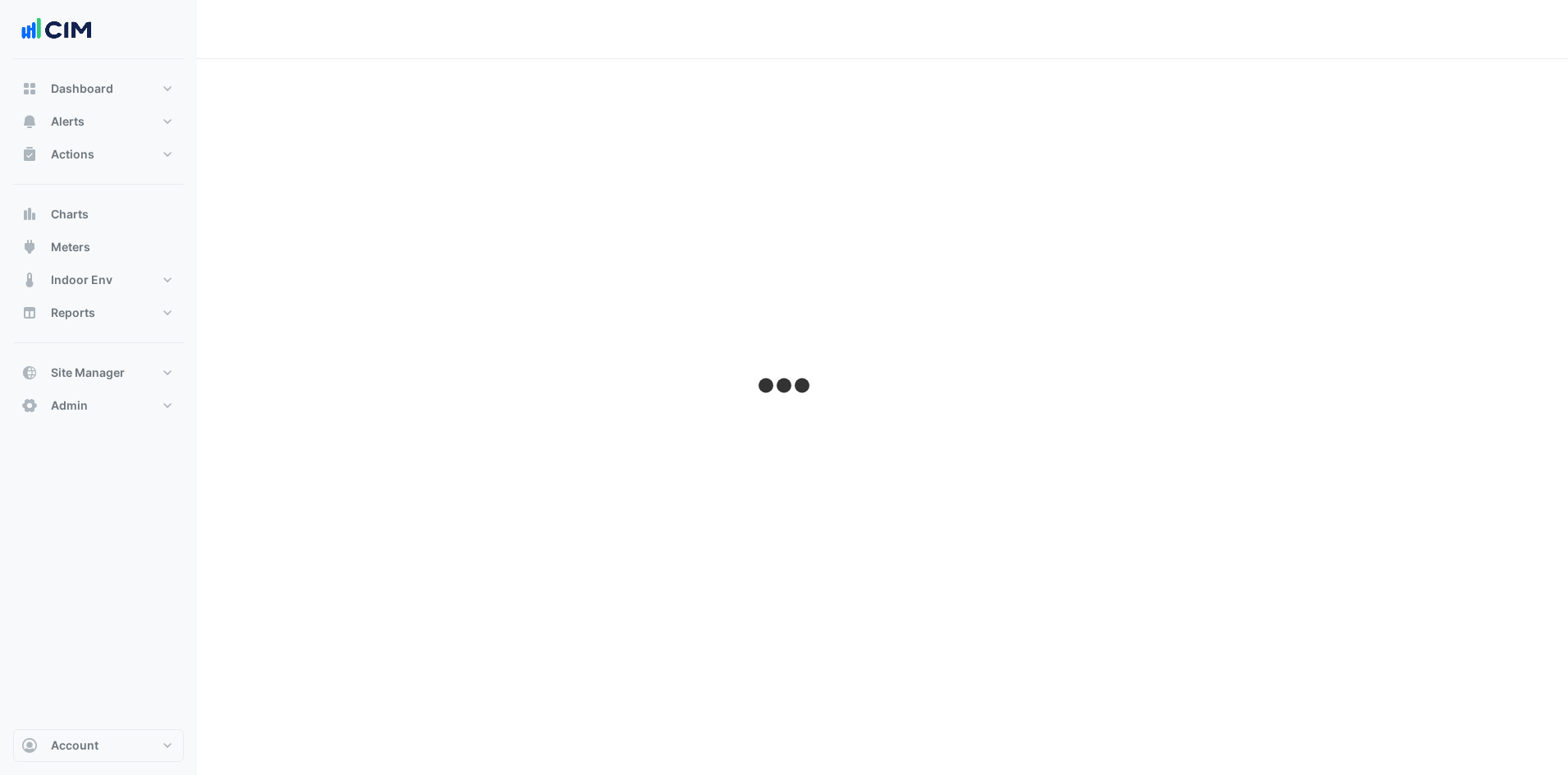 scroll, scrollTop: 0, scrollLeft: 0, axis: both 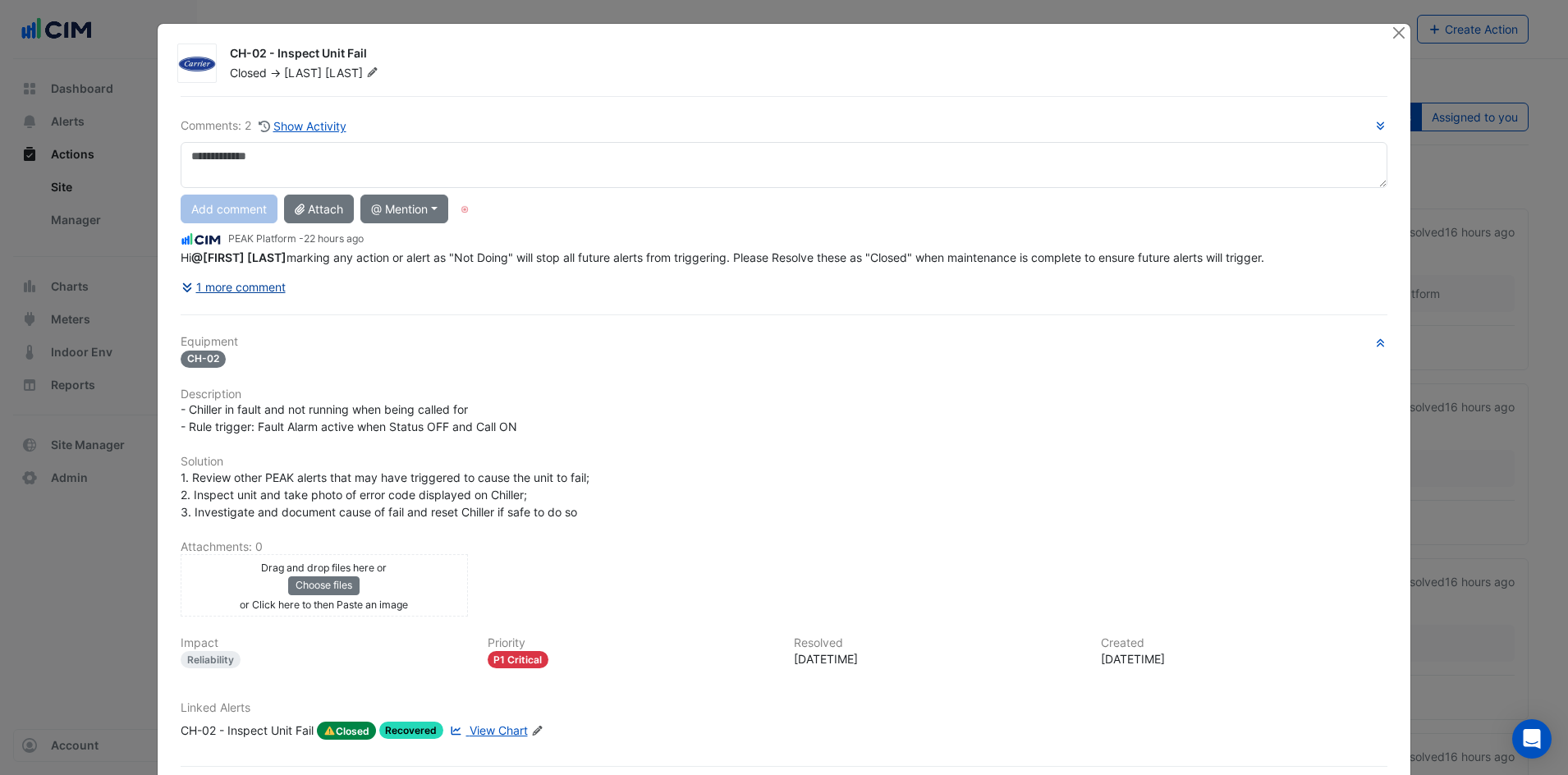 click on "1 more comment" 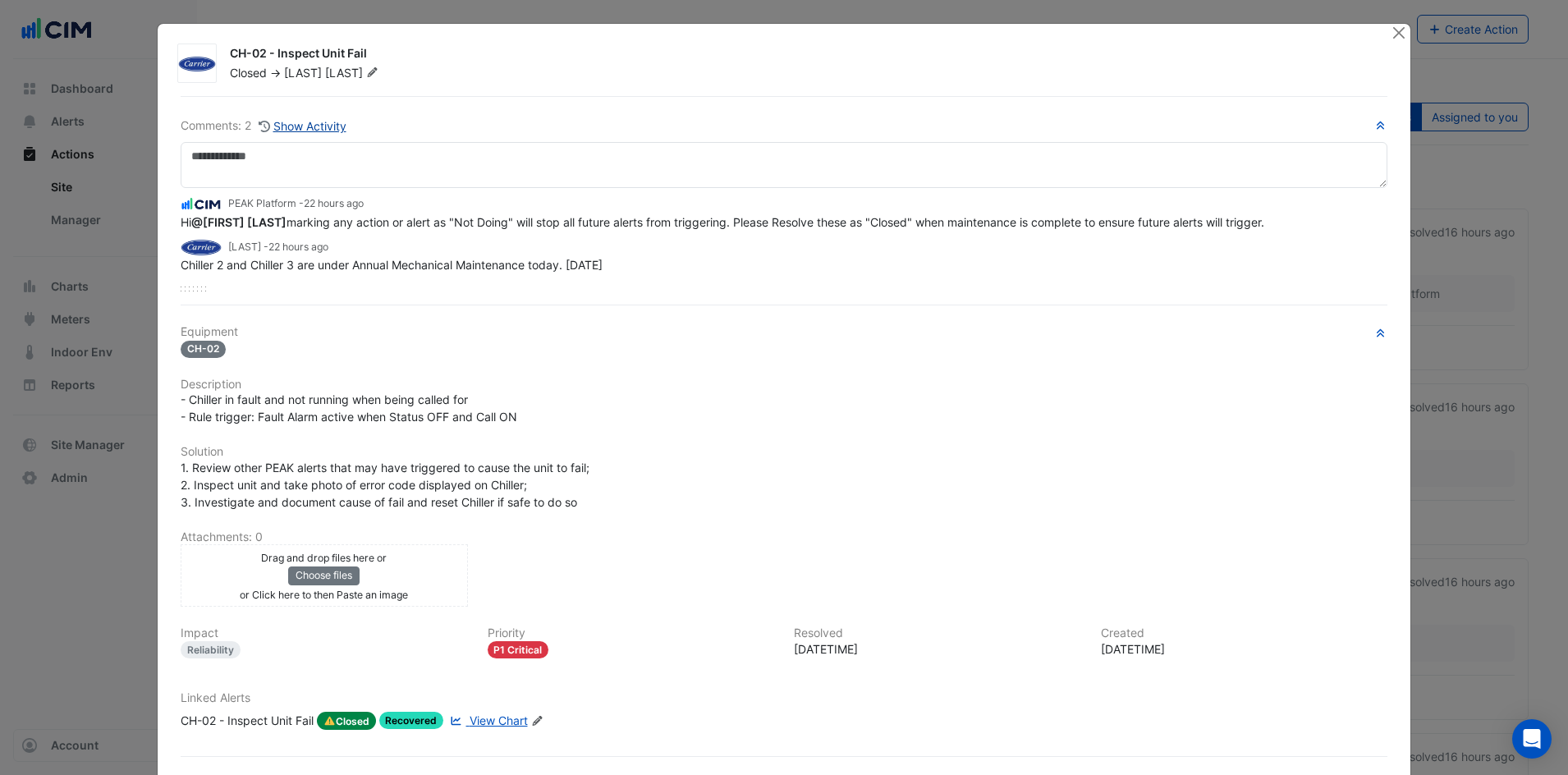 click on "Show Activity" 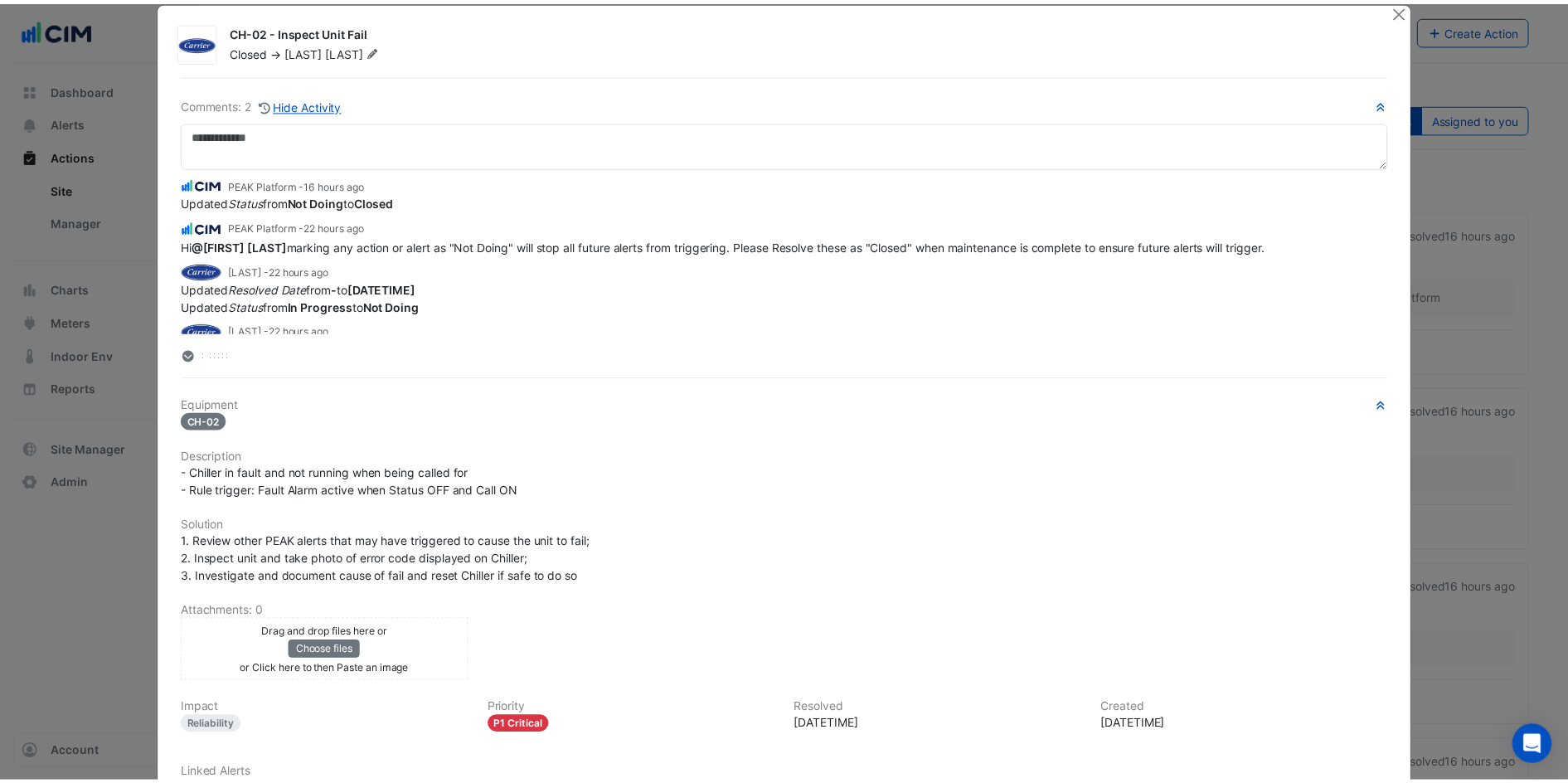 scroll, scrollTop: 0, scrollLeft: 0, axis: both 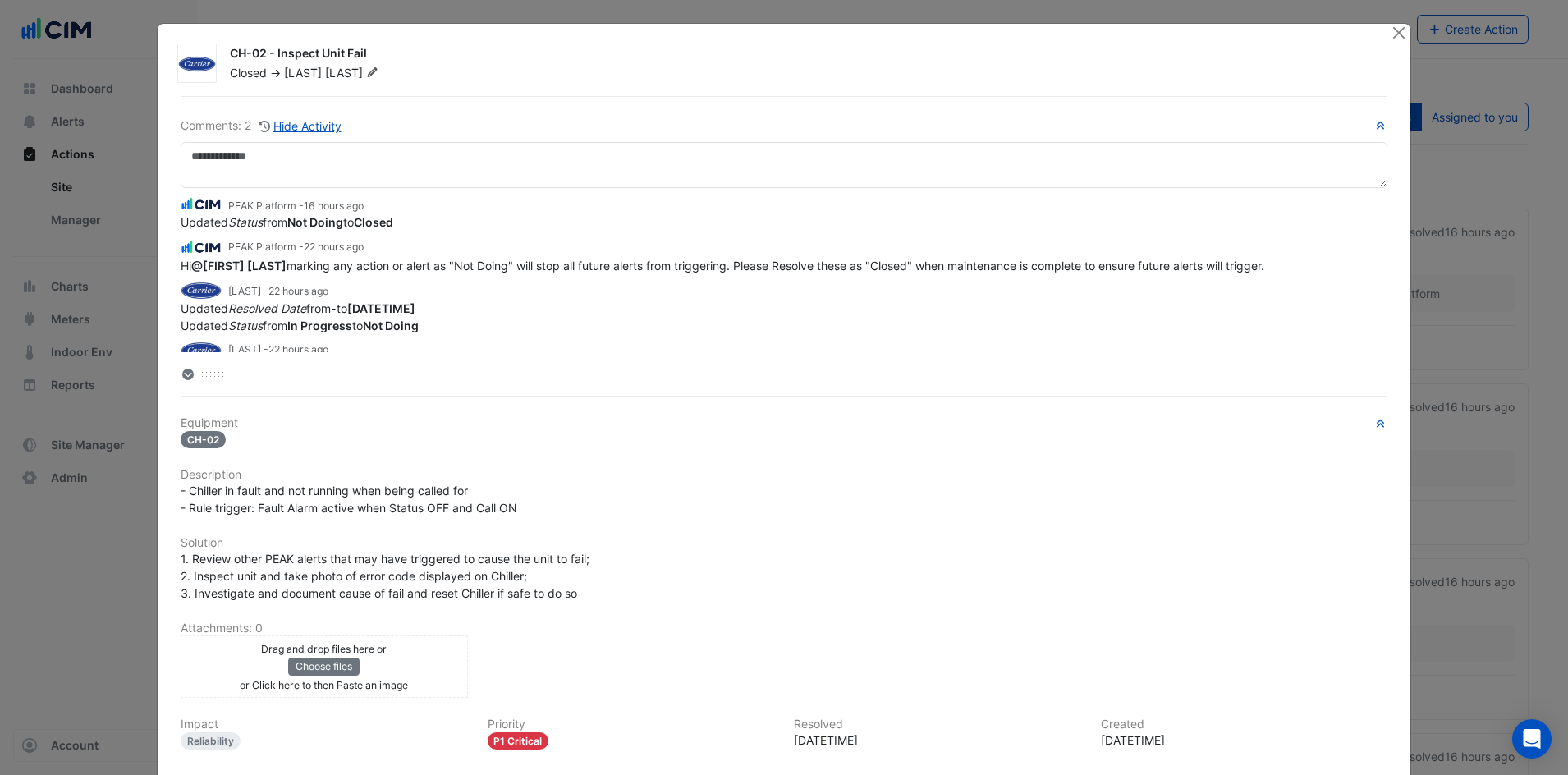 type 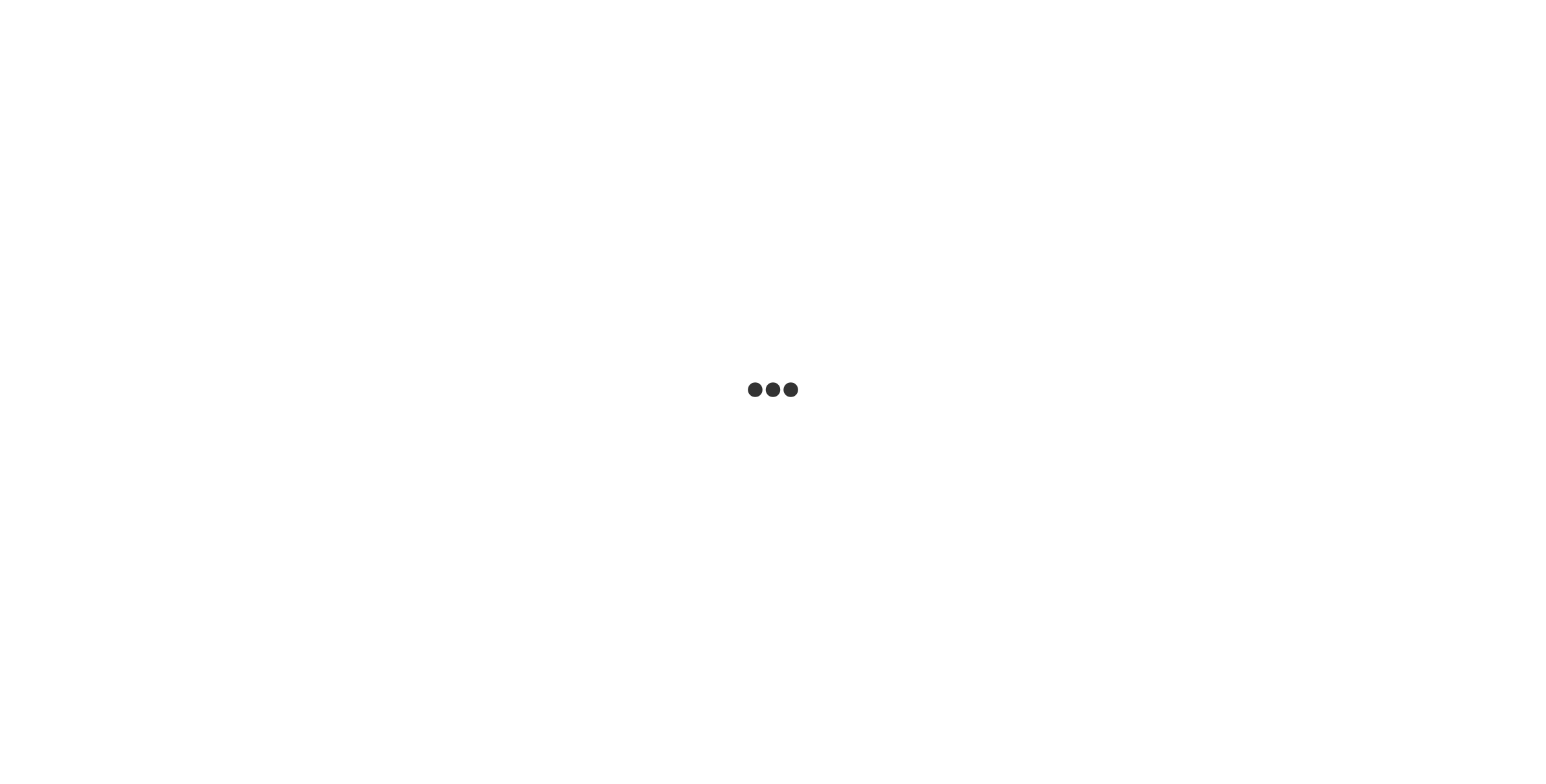 scroll, scrollTop: 0, scrollLeft: 0, axis: both 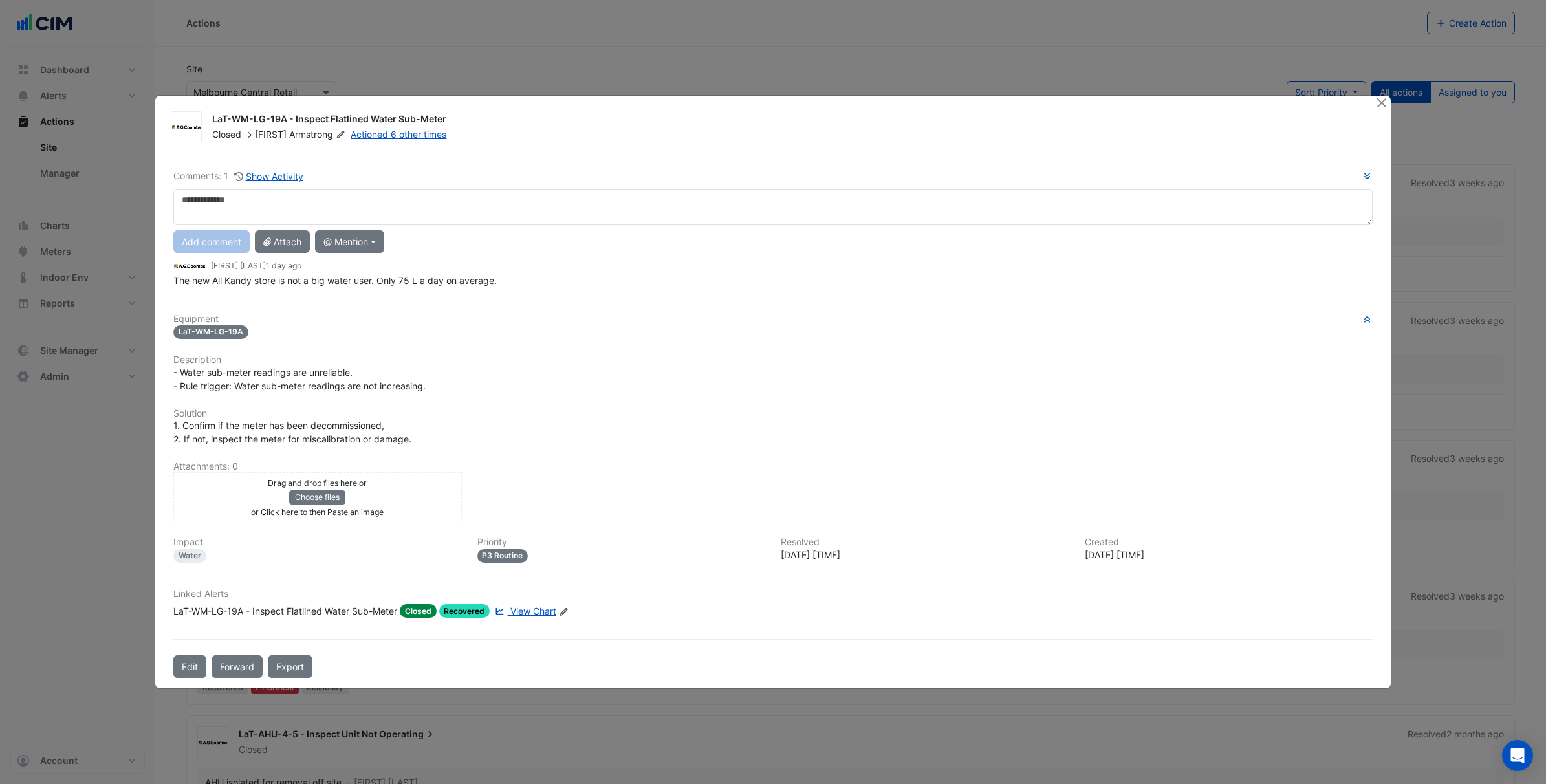 click on "View Chart" 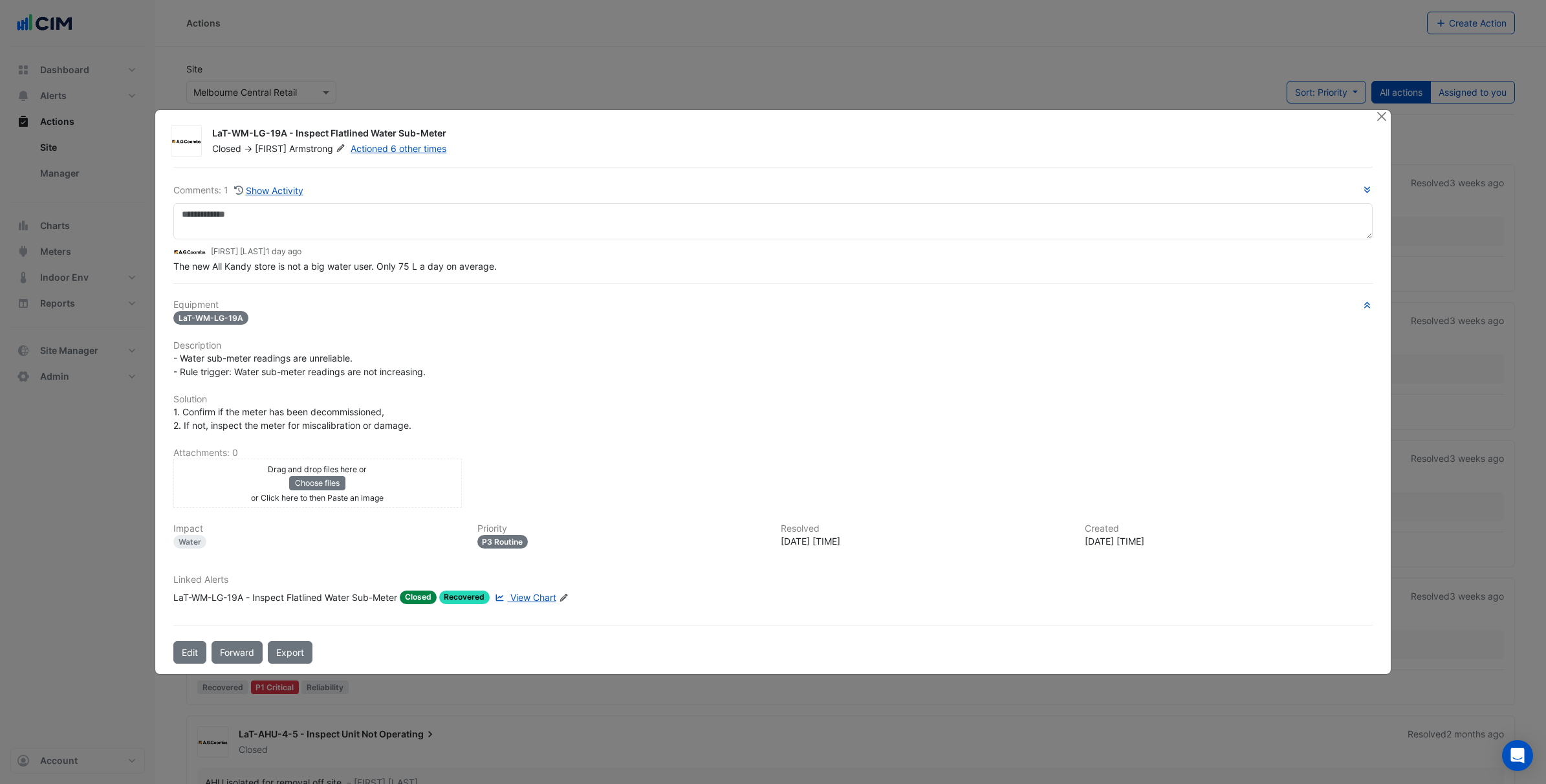 click on "LaT-WM-LG-19A - Inspect Flatlined Water Sub-Meter" 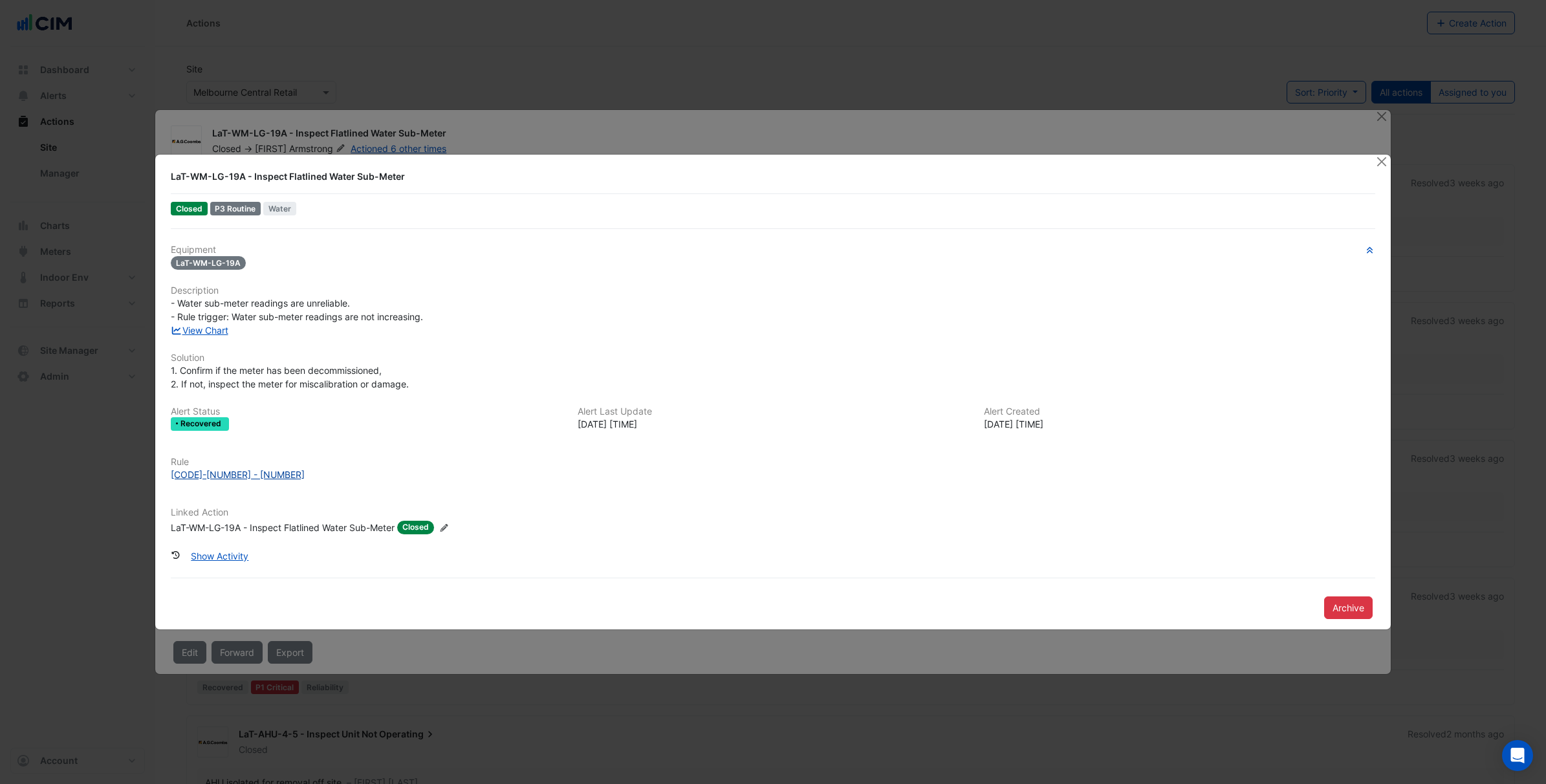 click on "WM0005-2 - 353330" 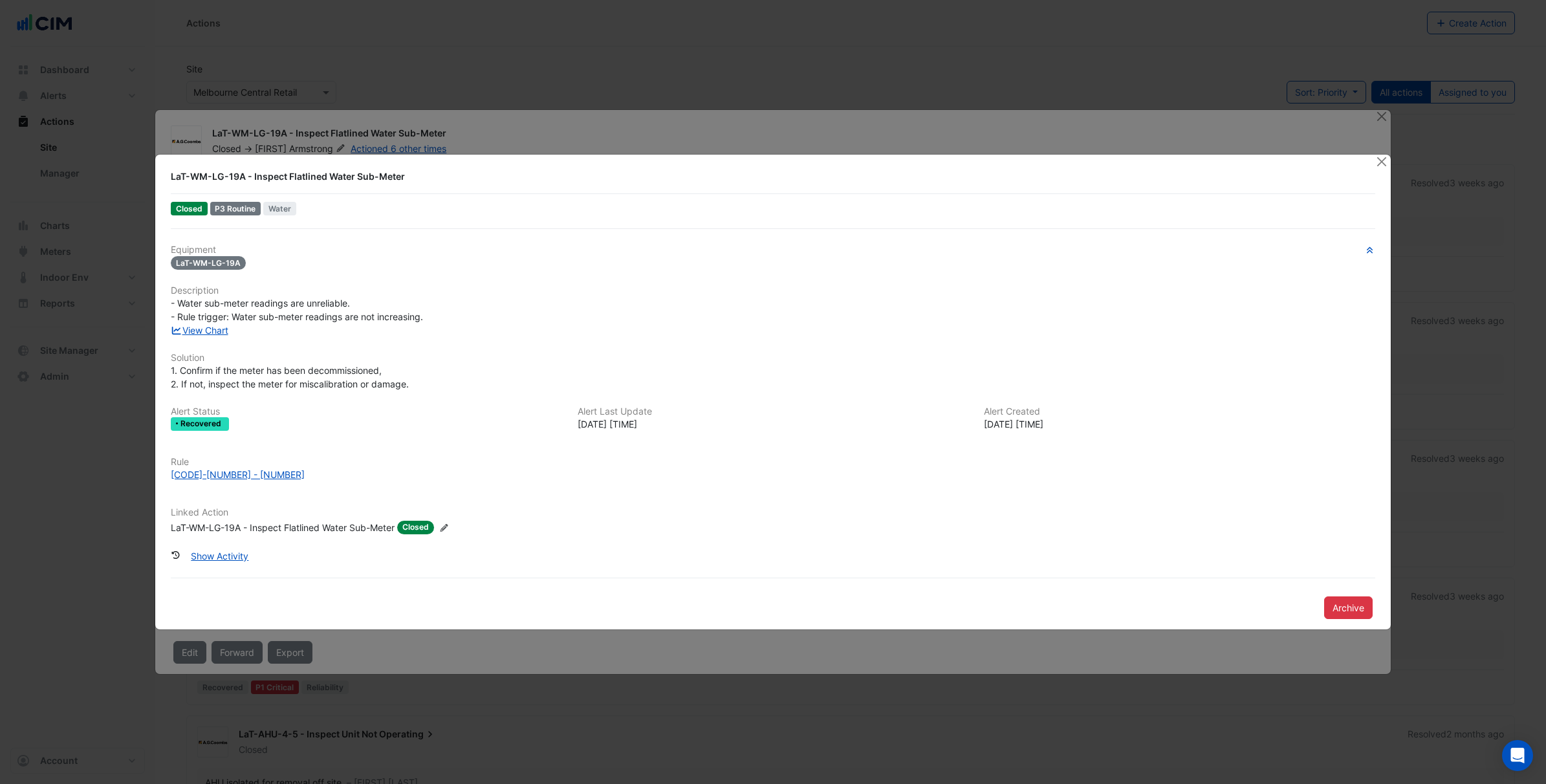 click on "- Water sub-meter readings are unreliable.
- Rule trigger: Water sub-meter readings are not increasing." 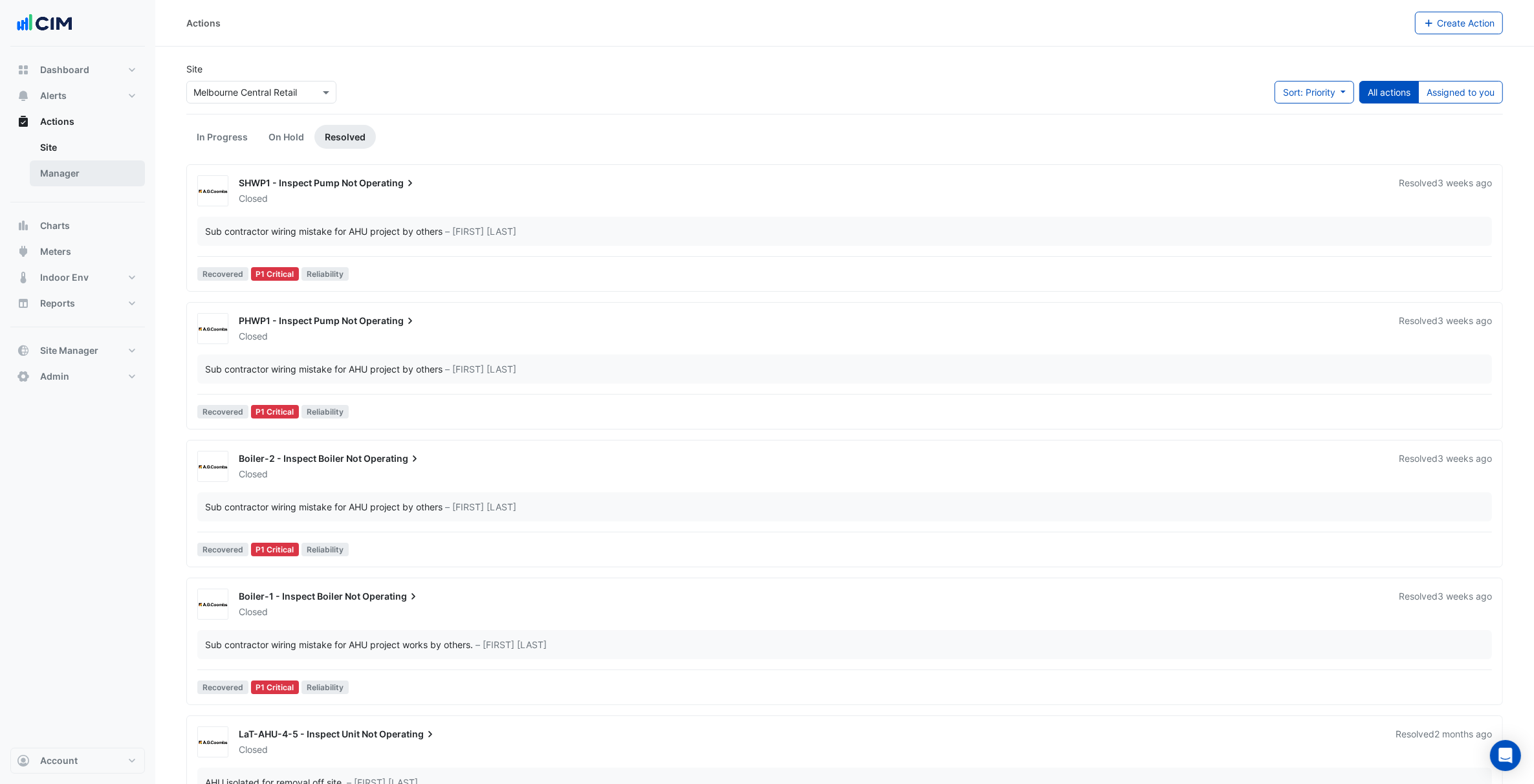 click on "Manager" at bounding box center (87, 173) 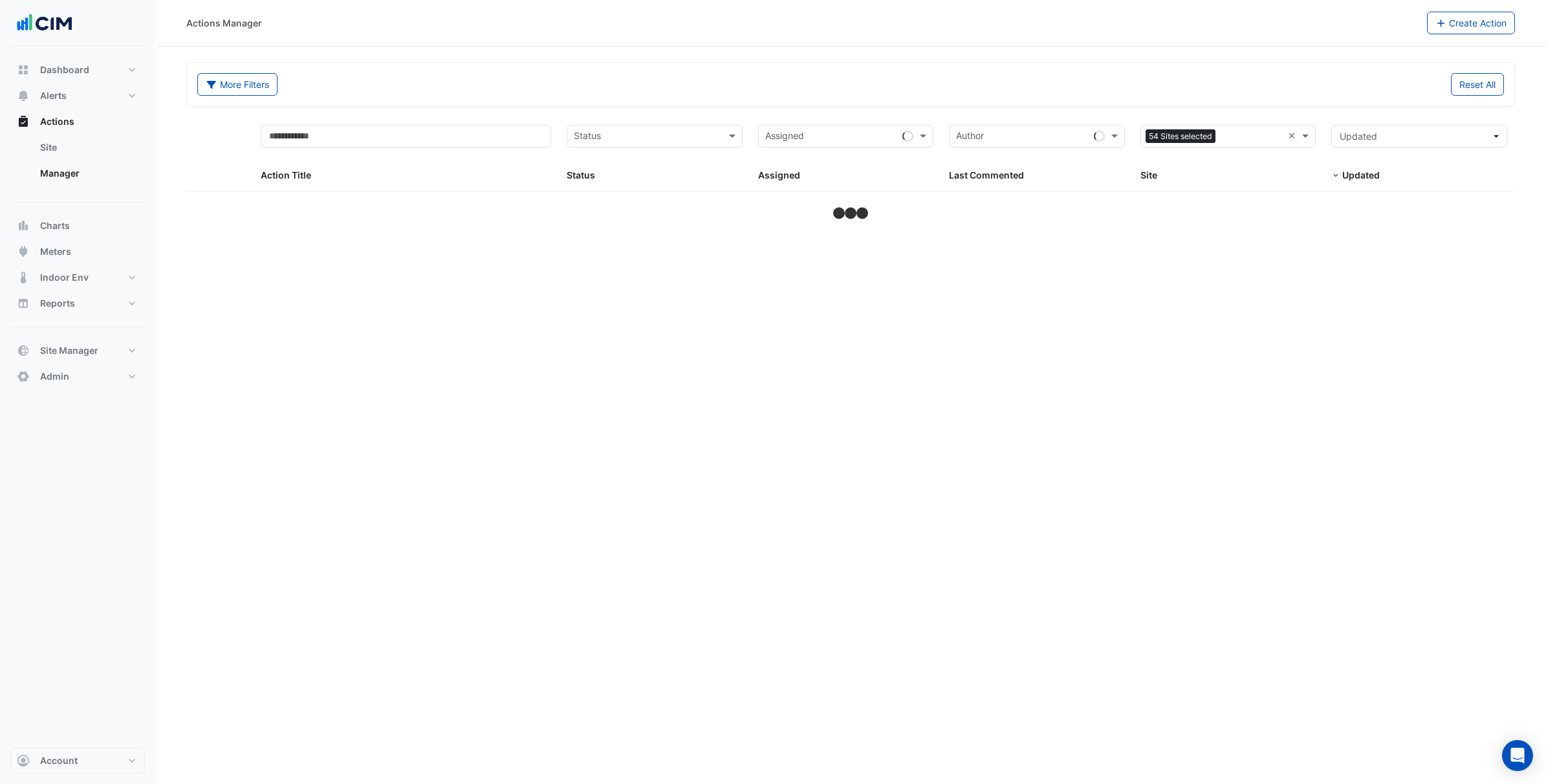 select on "***" 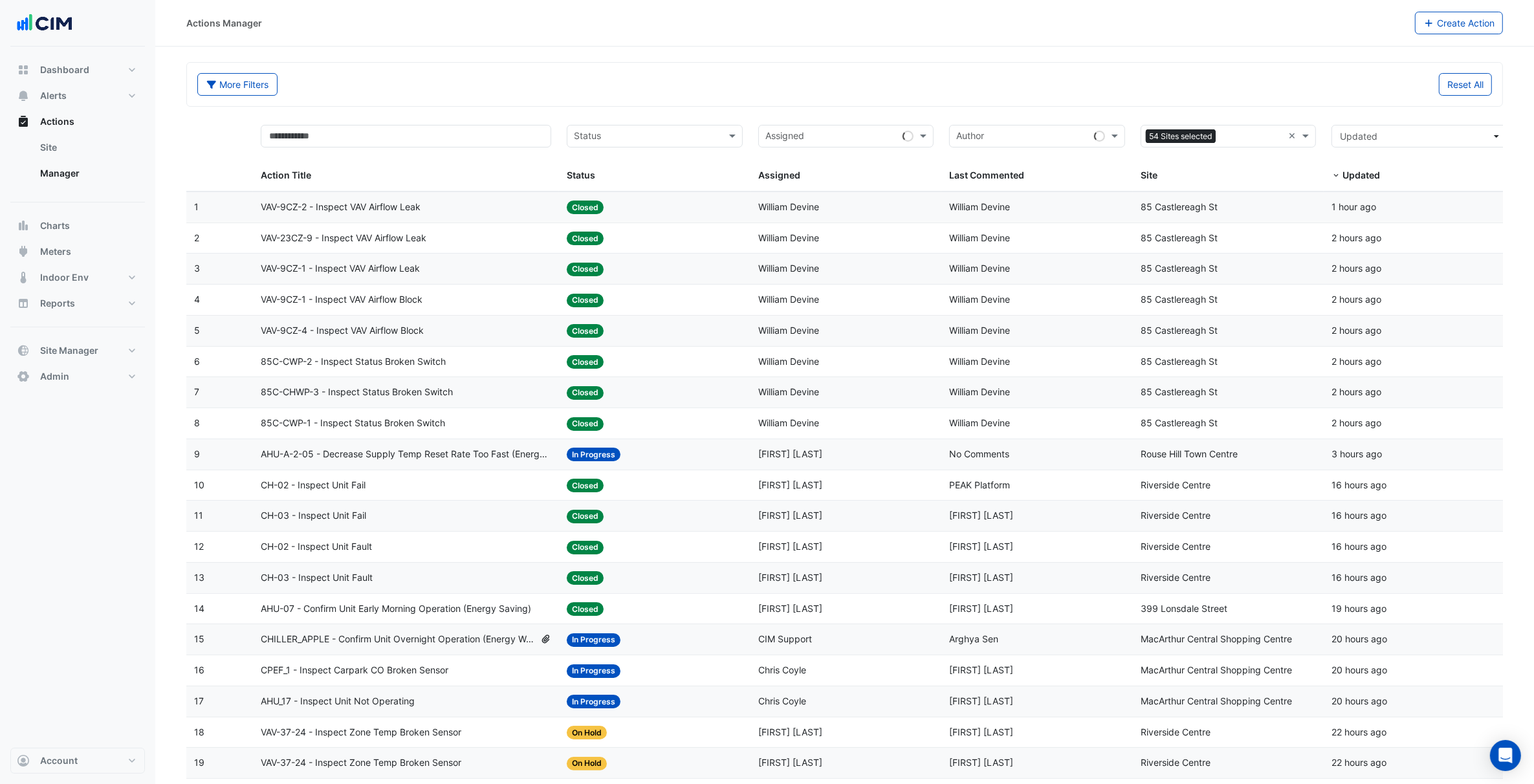 click on "Status:
Closed" 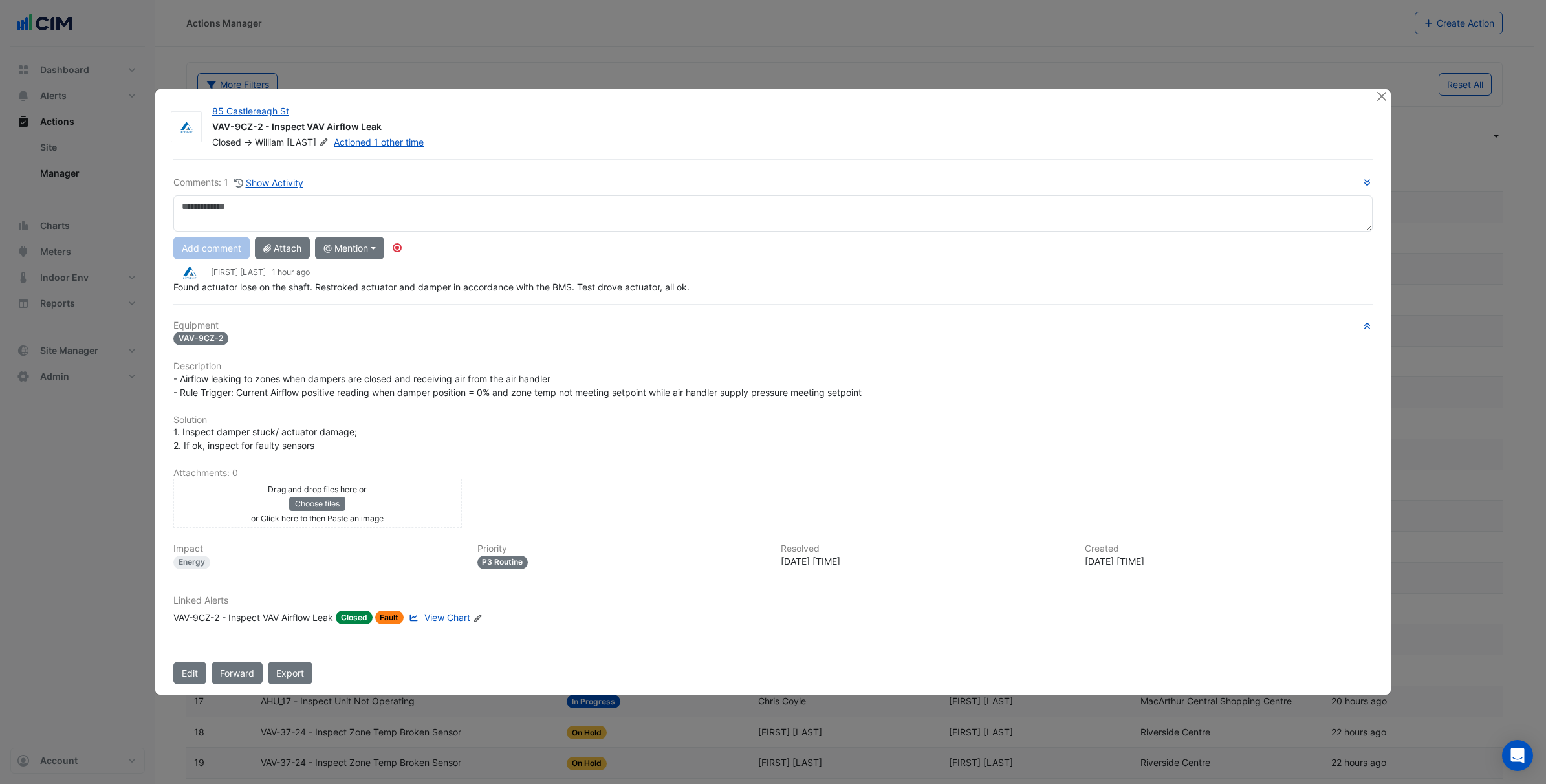 click on "View Chart" 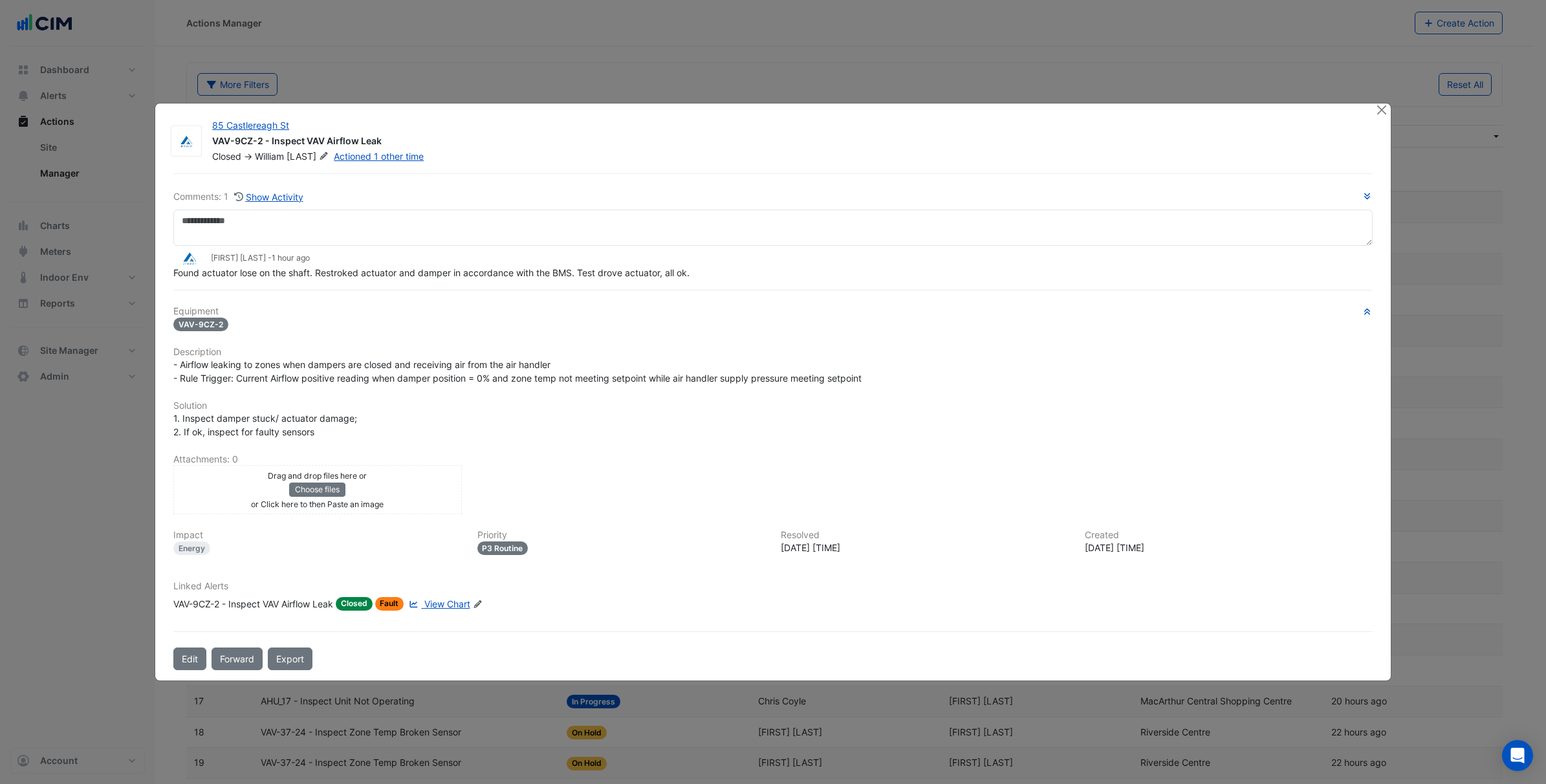 click on "Description" 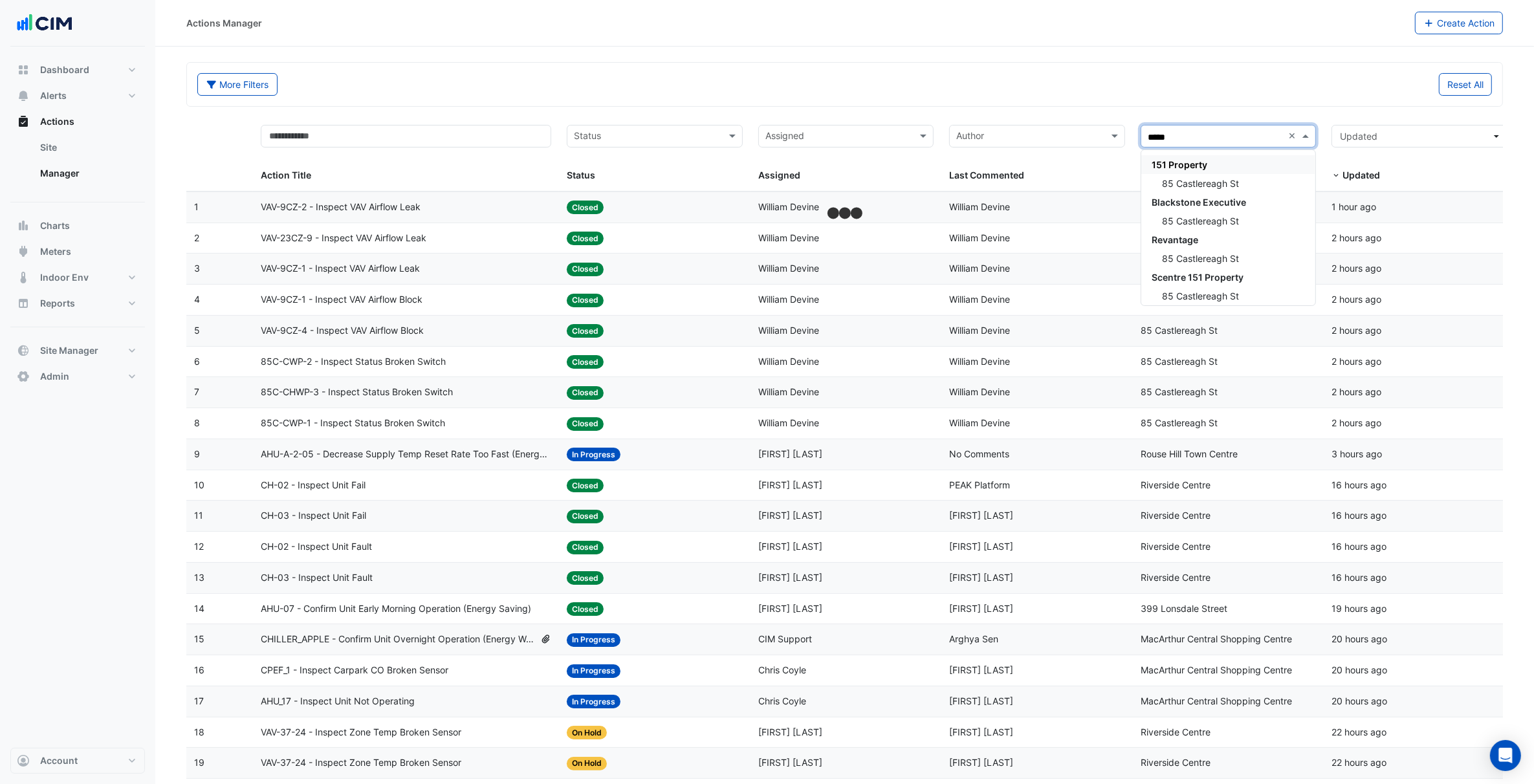 type on "******" 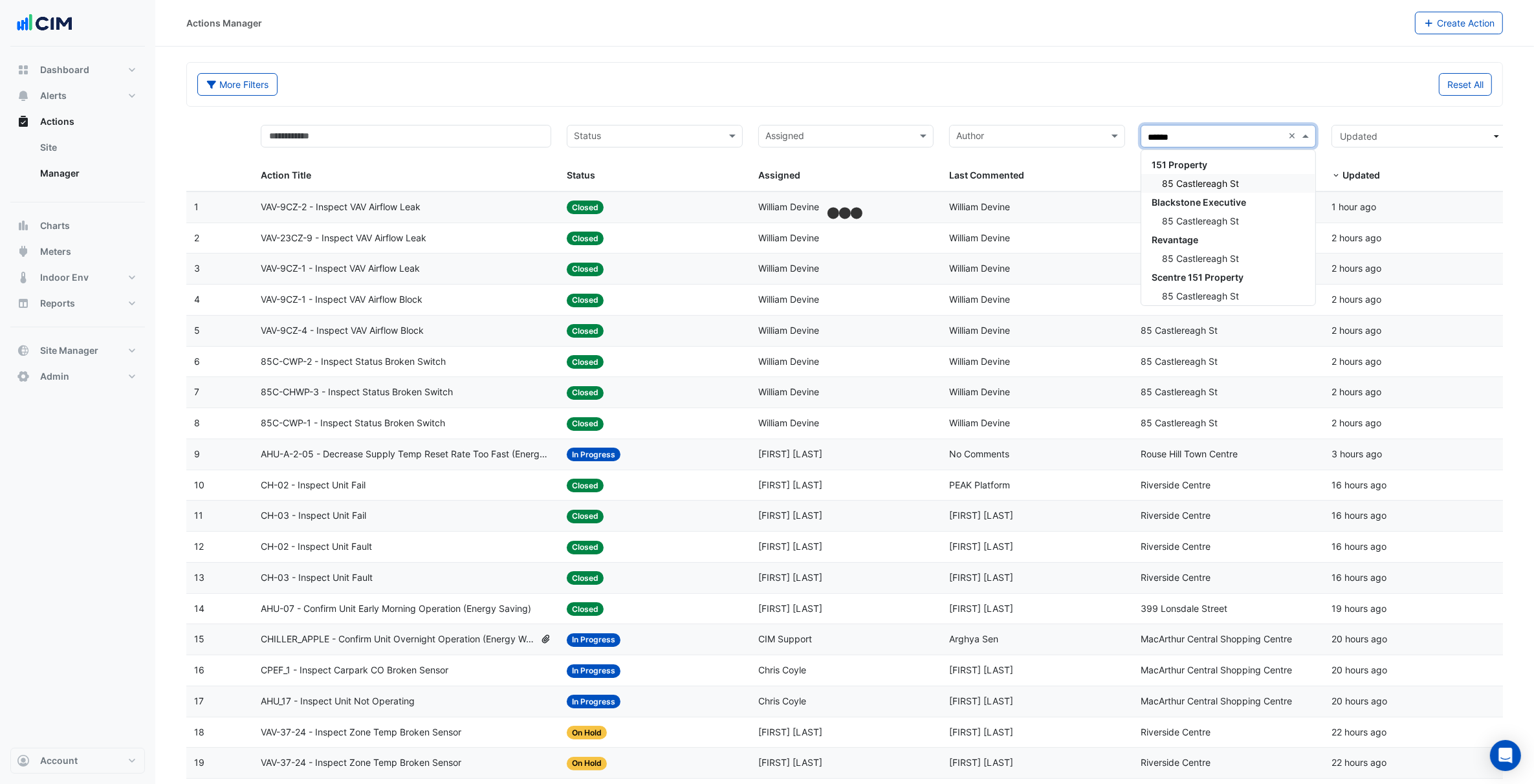 click on "85 Castlereagh St" at bounding box center [1229, 183] 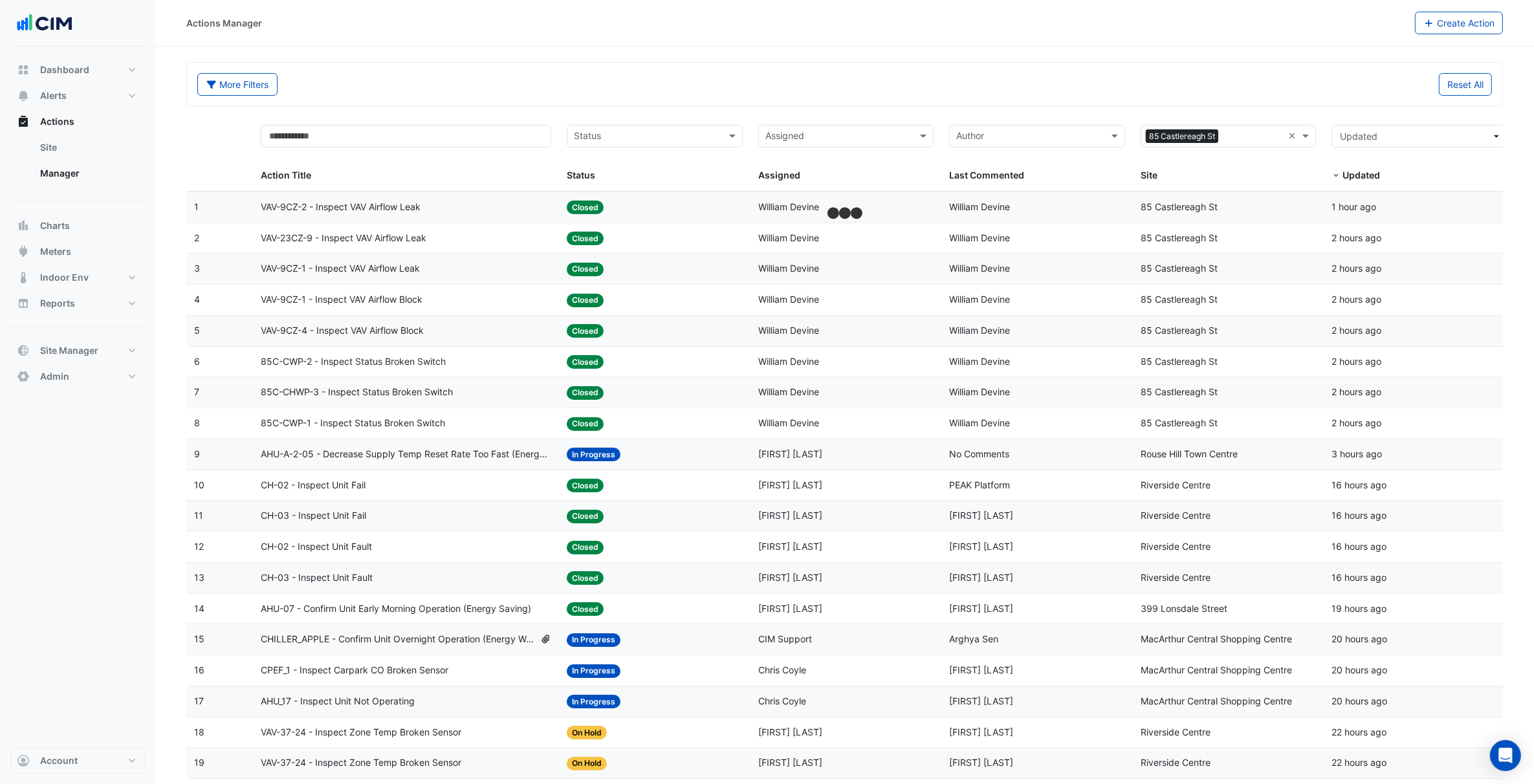 drag, startPoint x: 1020, startPoint y: 67, endPoint x: 451, endPoint y: 101, distance: 570.0149 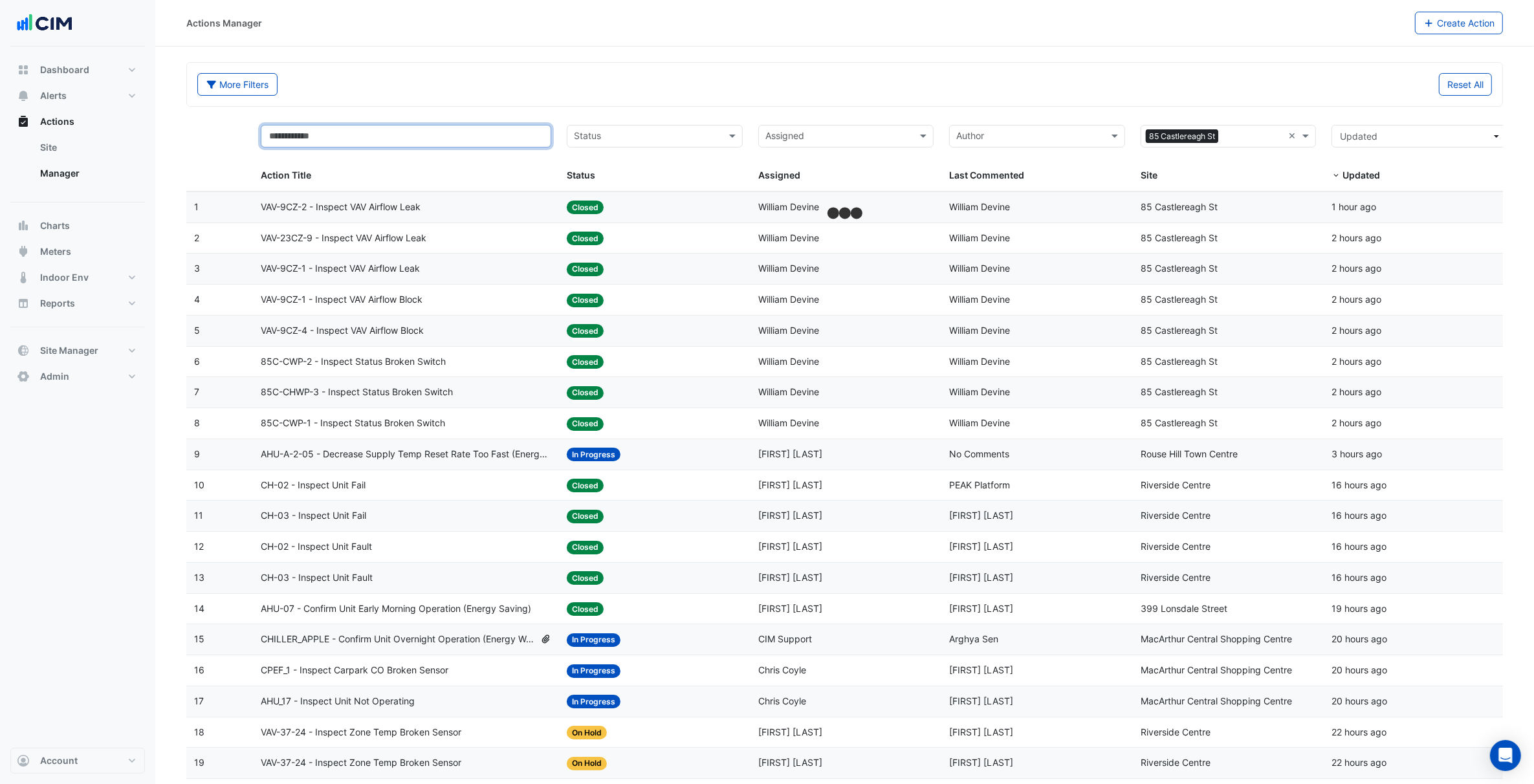click at bounding box center (406, 136) 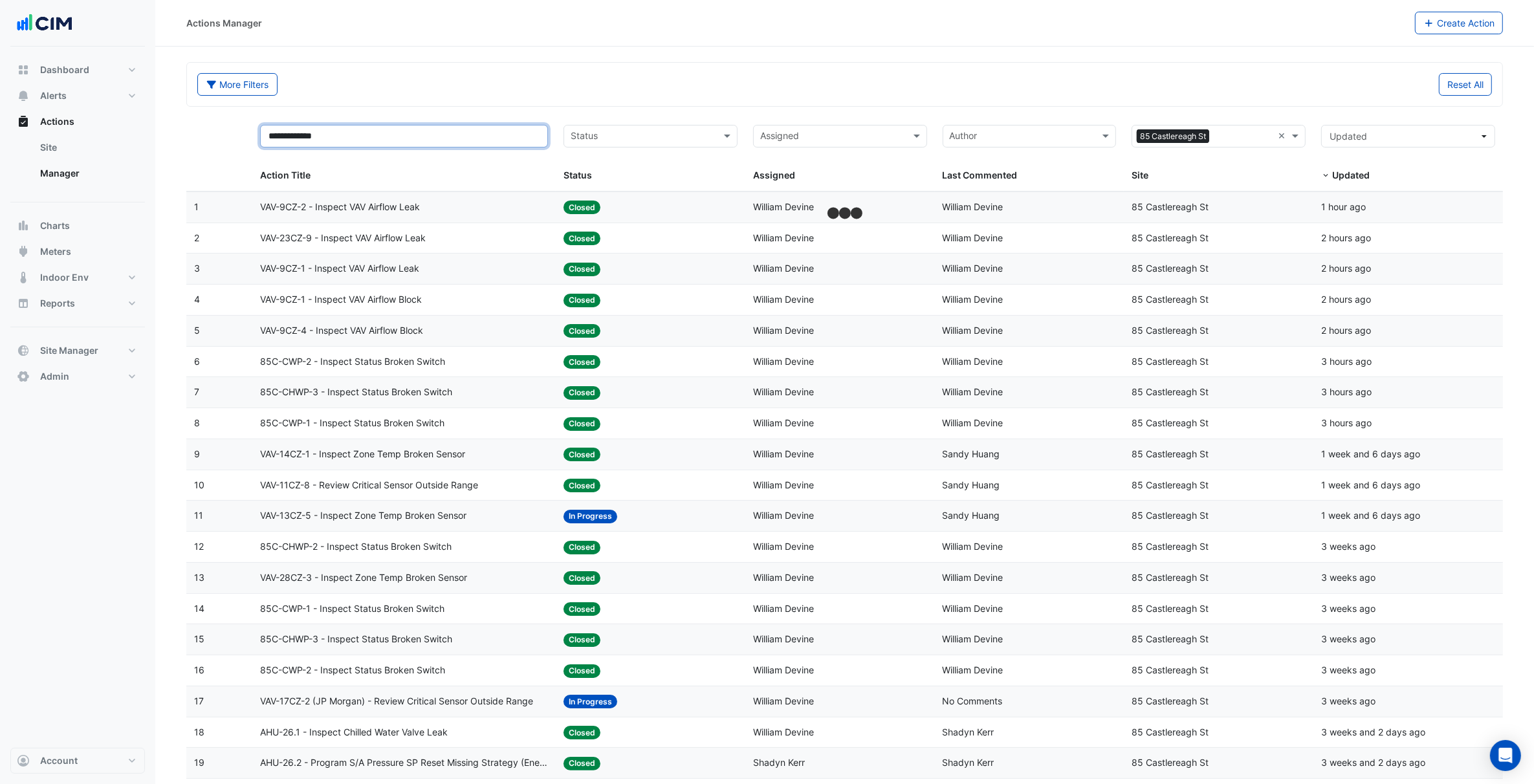 type on "**********" 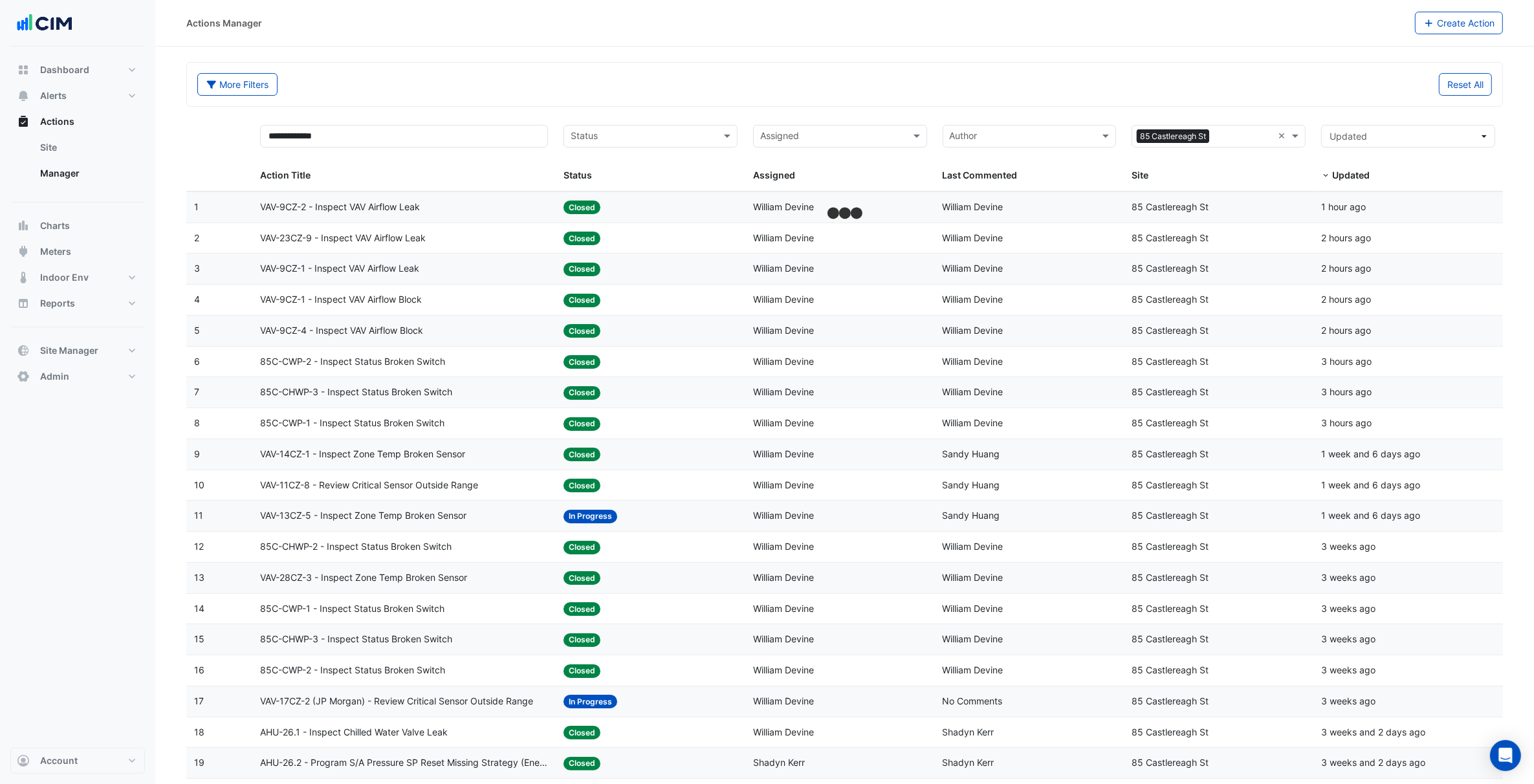 click on "More Filters" 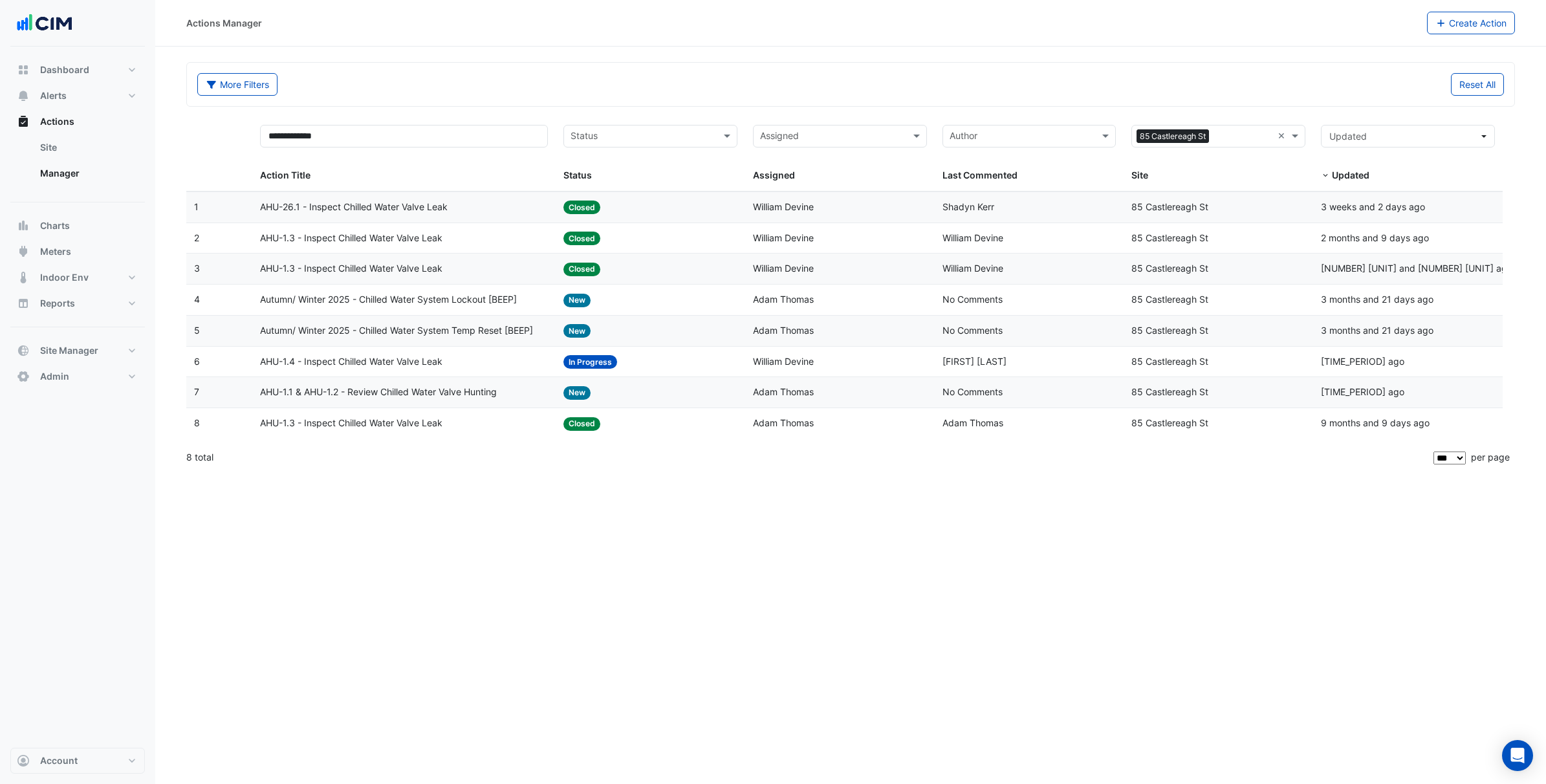 click on "Status:
Closed" 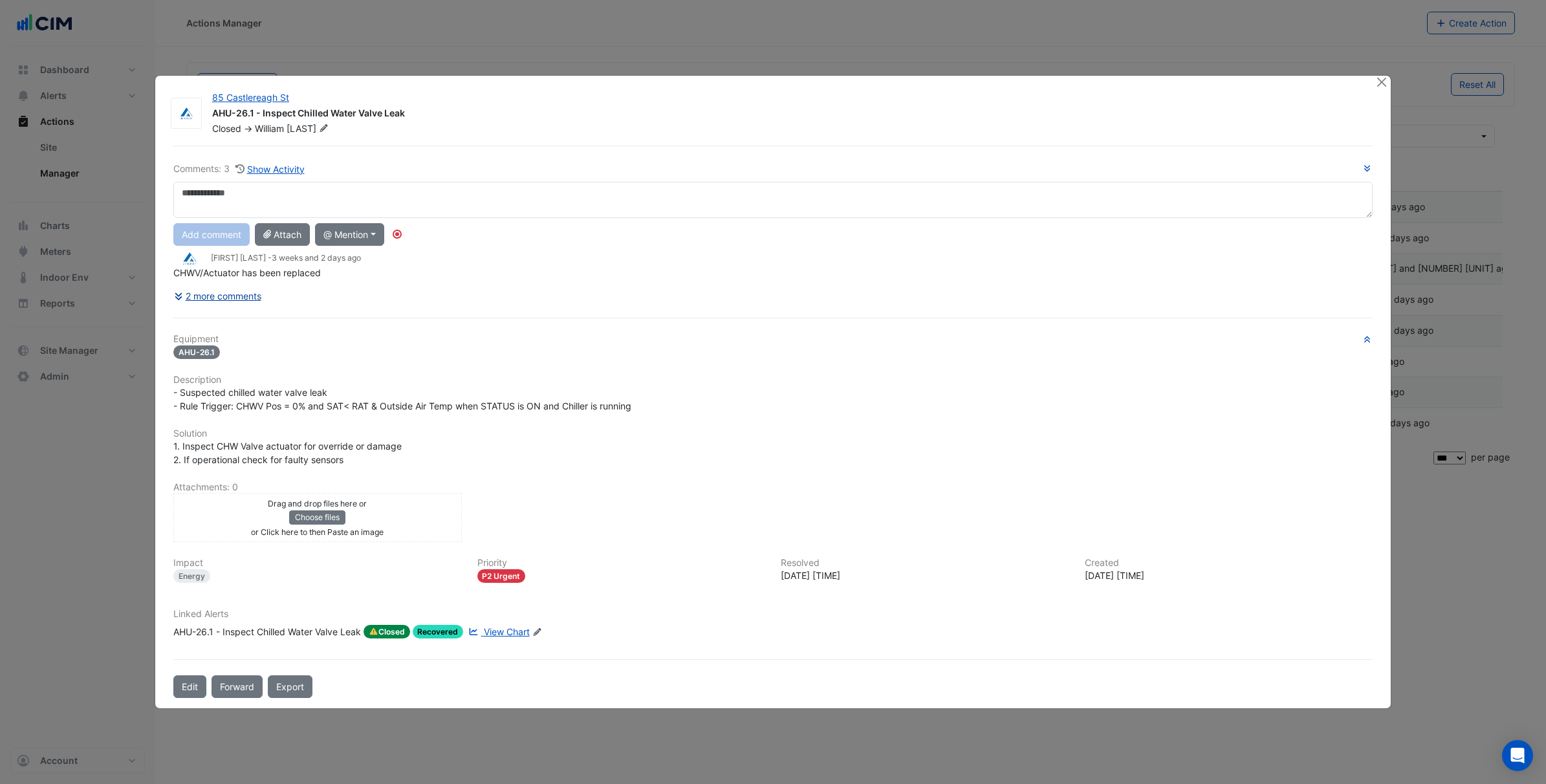 click on "2 more comments" 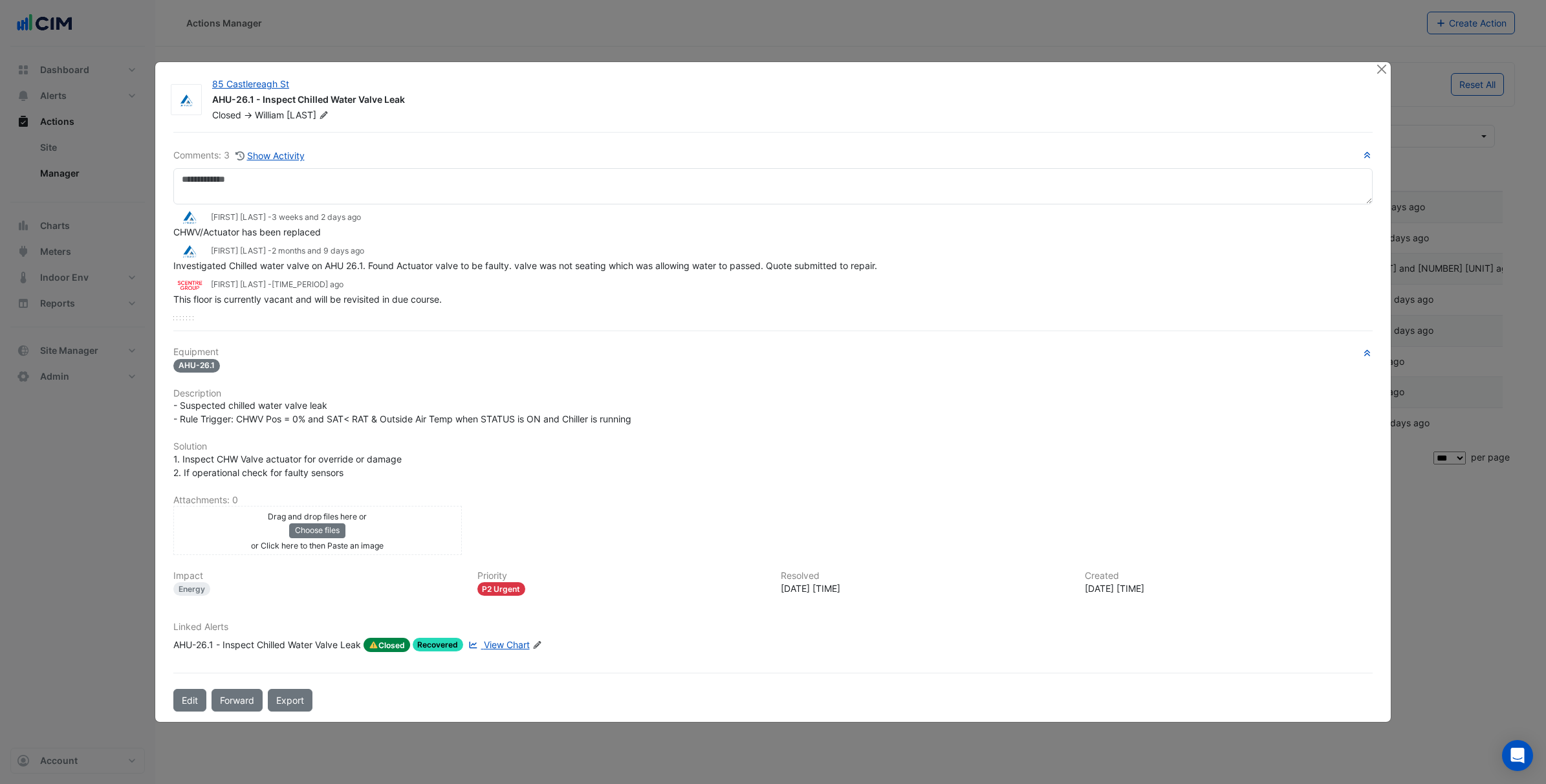 click on "View Chart" 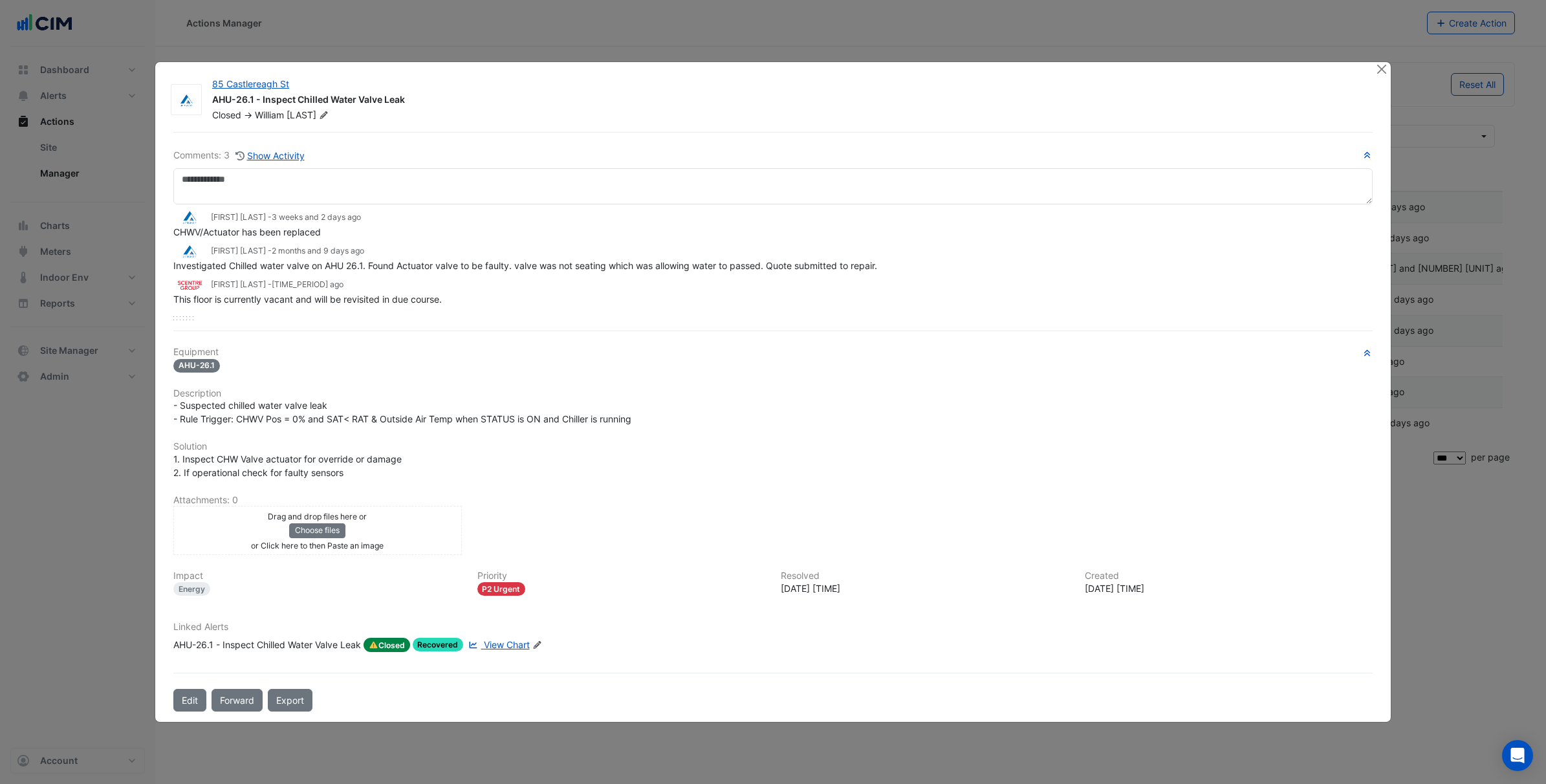 click on "AHU-26.1" 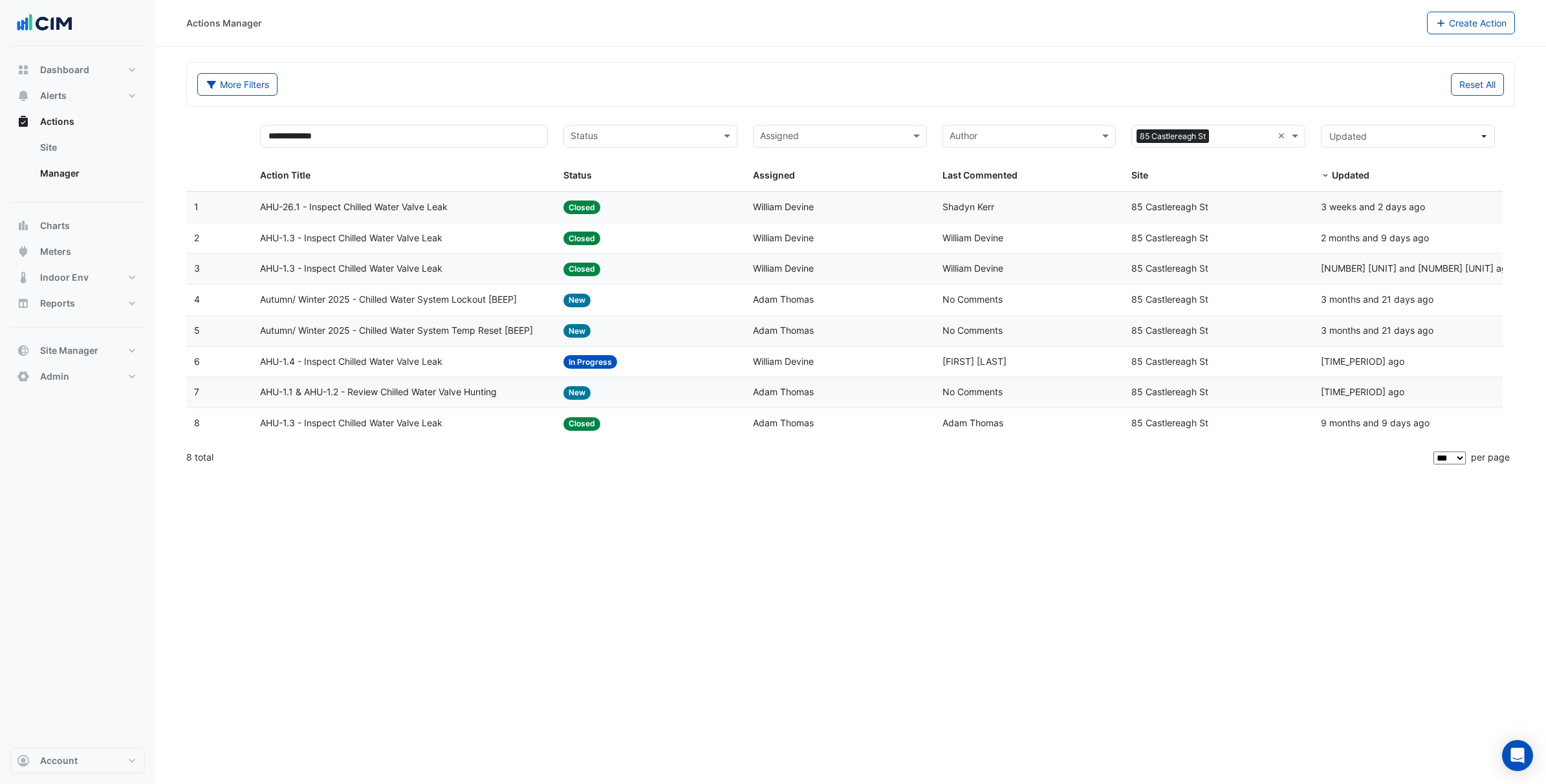 click on "Action Title:
AHU-1.3 - Inspect Chilled Water Valve Leak" 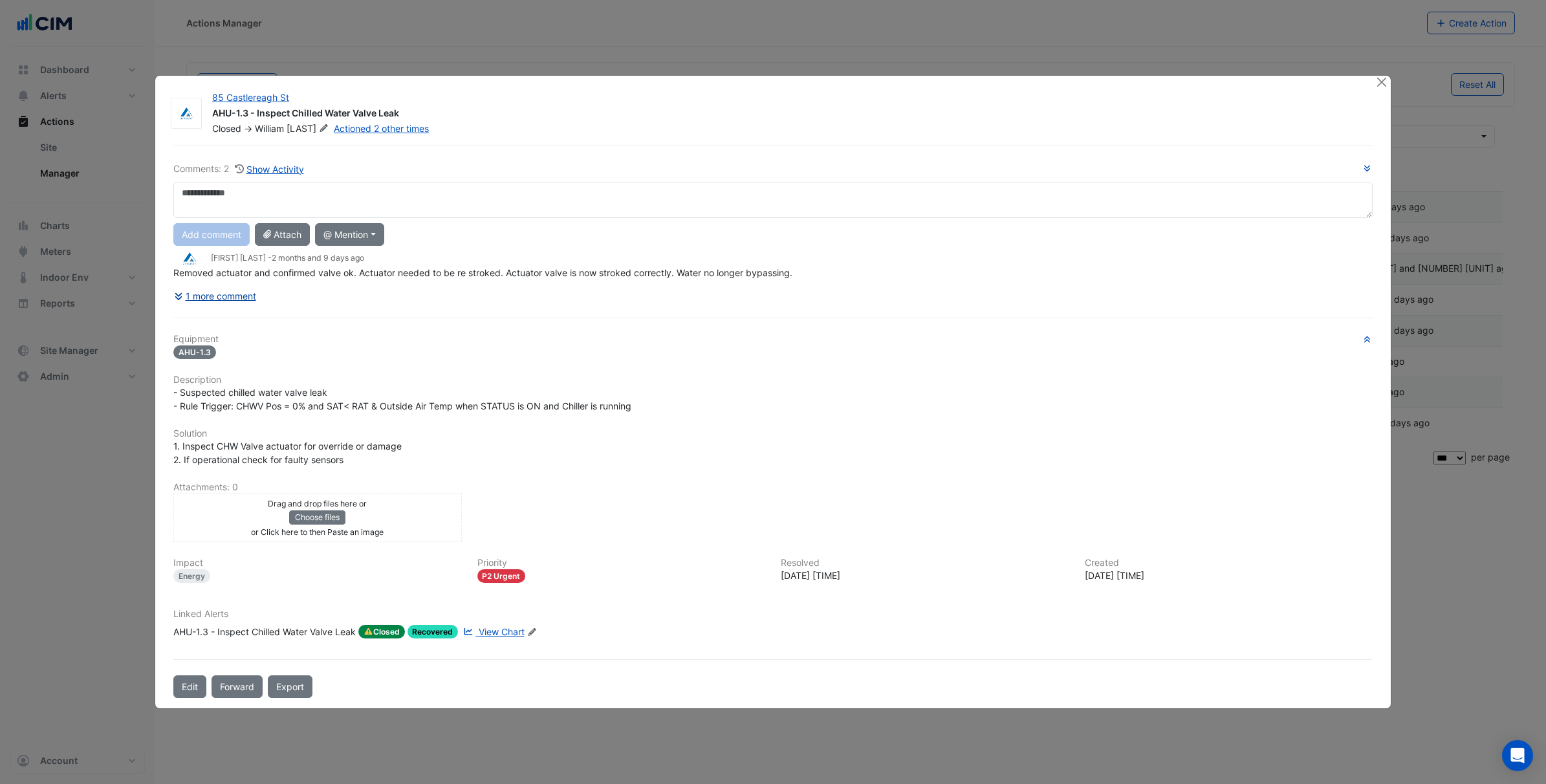 click on "1 more comment" 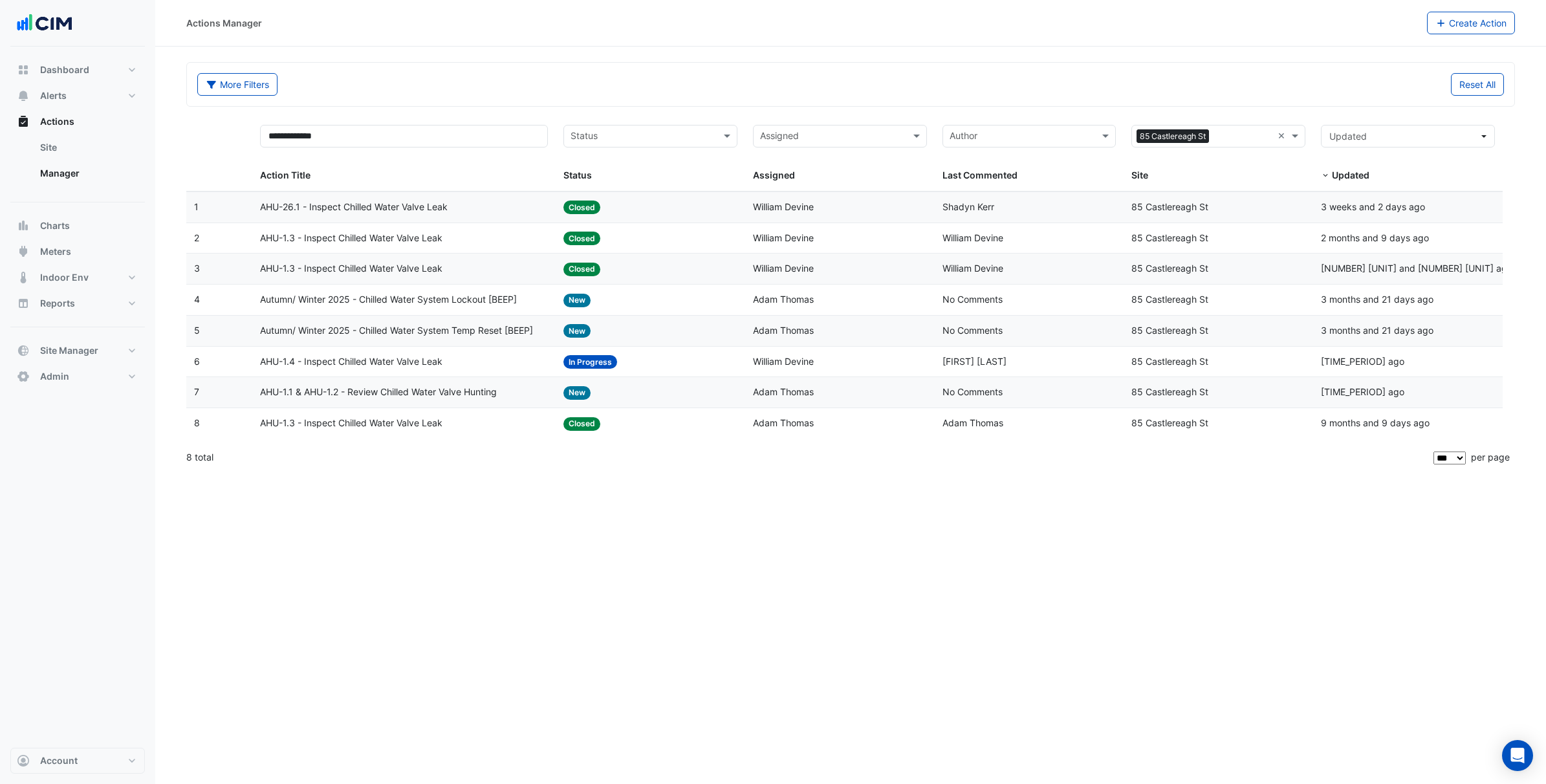 click on "AHU-1.3 - Inspect Chilled Water Valve Leak" 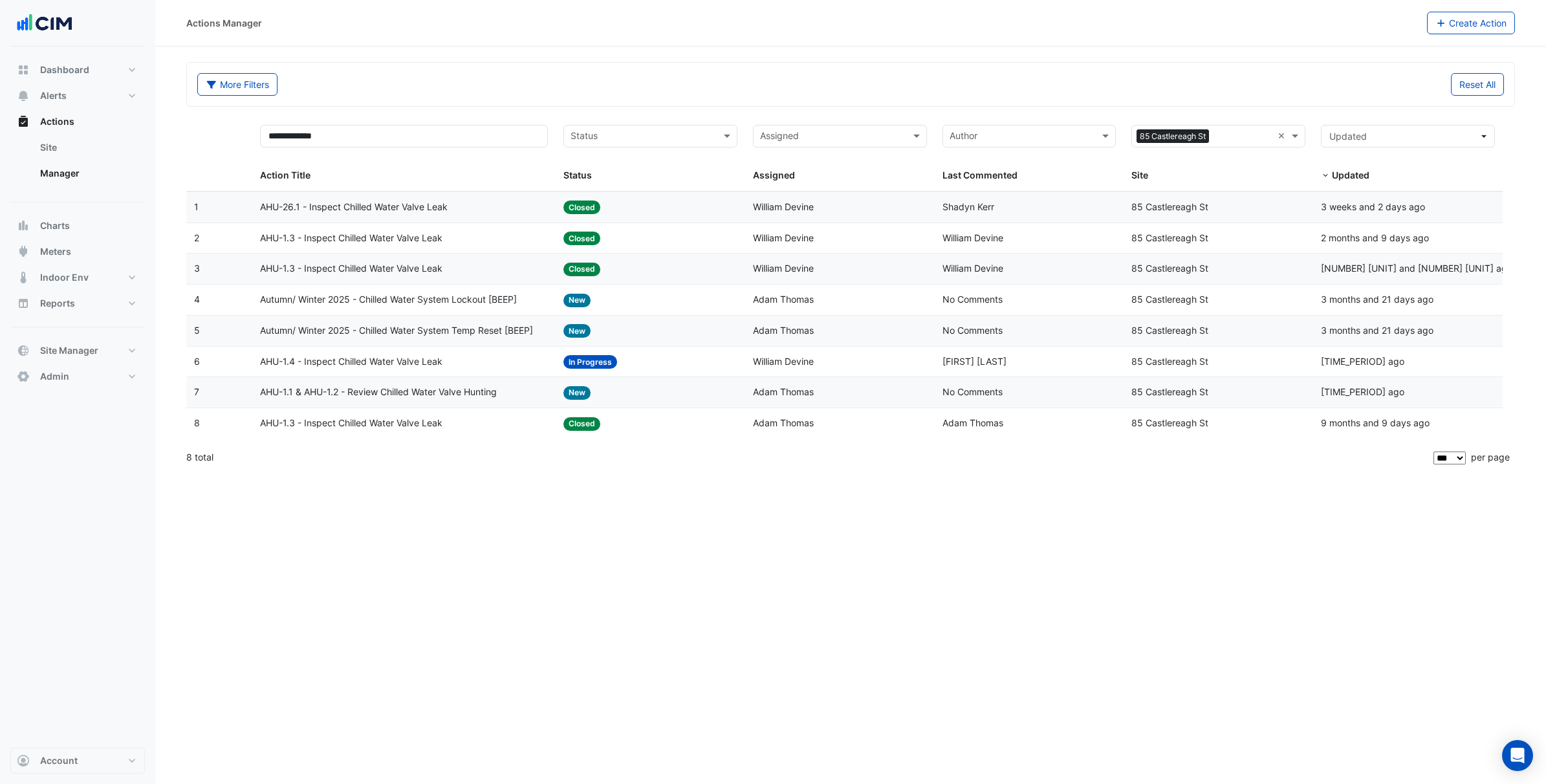 click on "AHU-1.4 - Inspect Chilled Water Valve Leak" 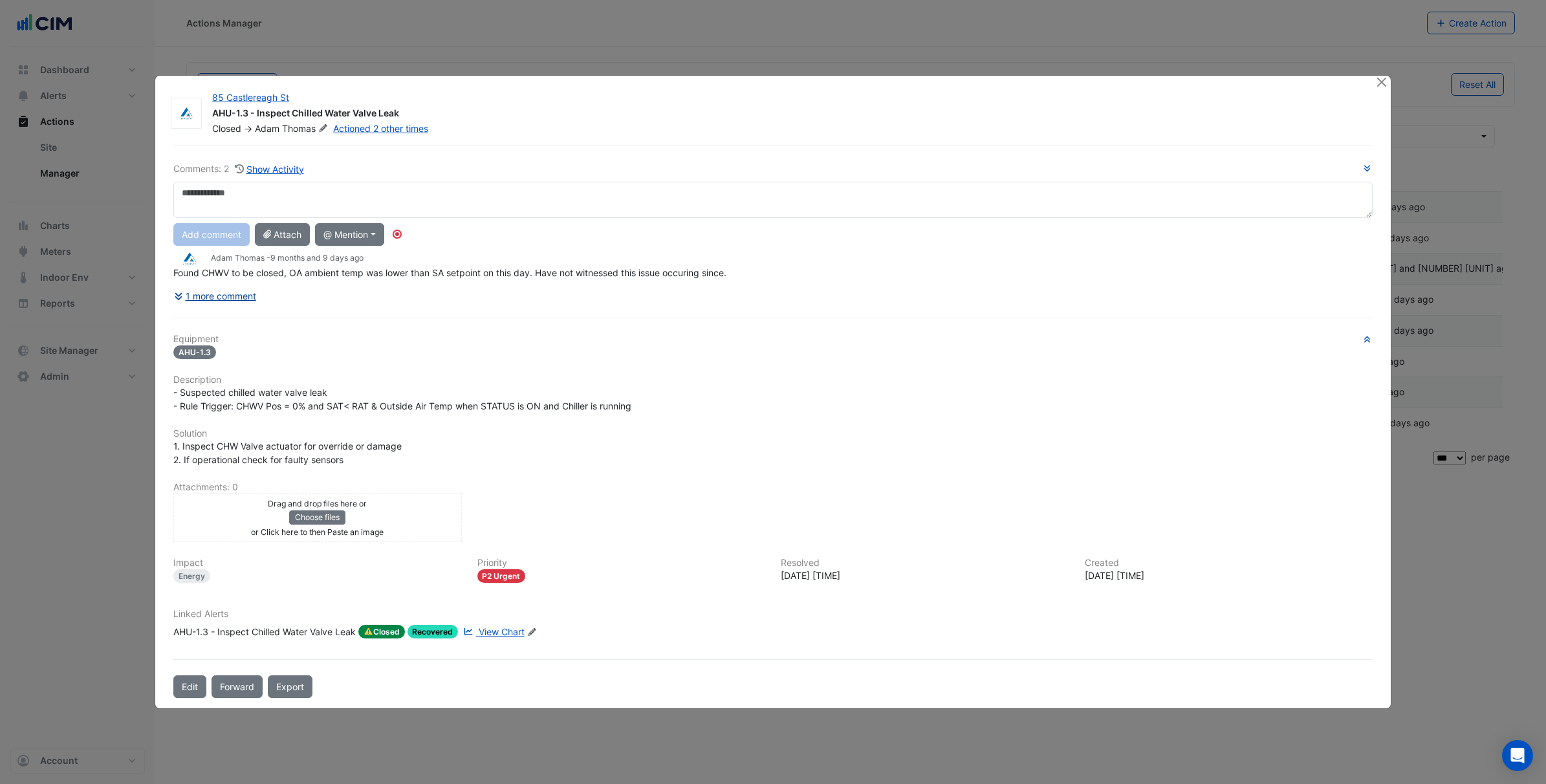 click on "1 more comment" 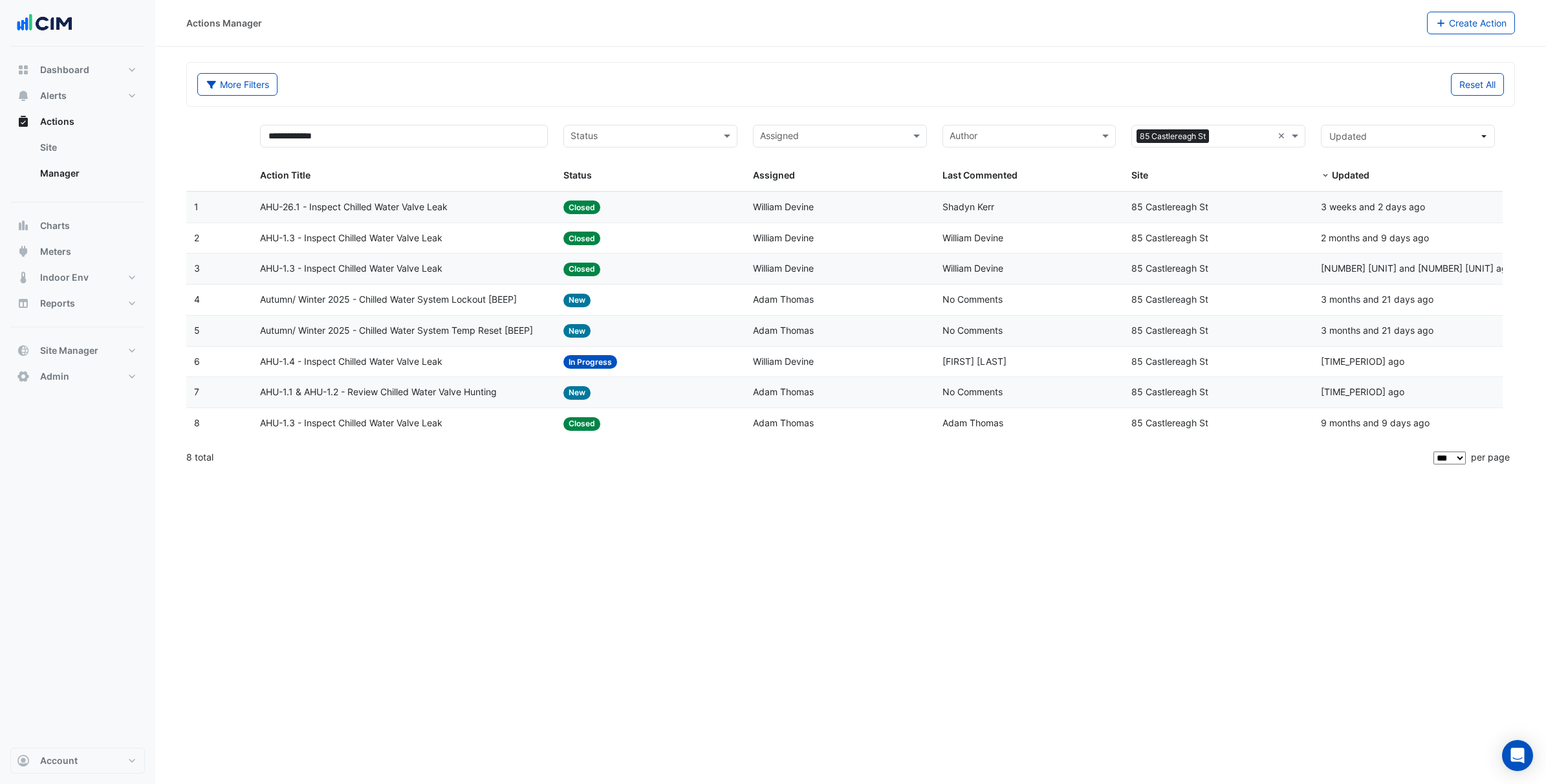 click at bounding box center (1243, 137) 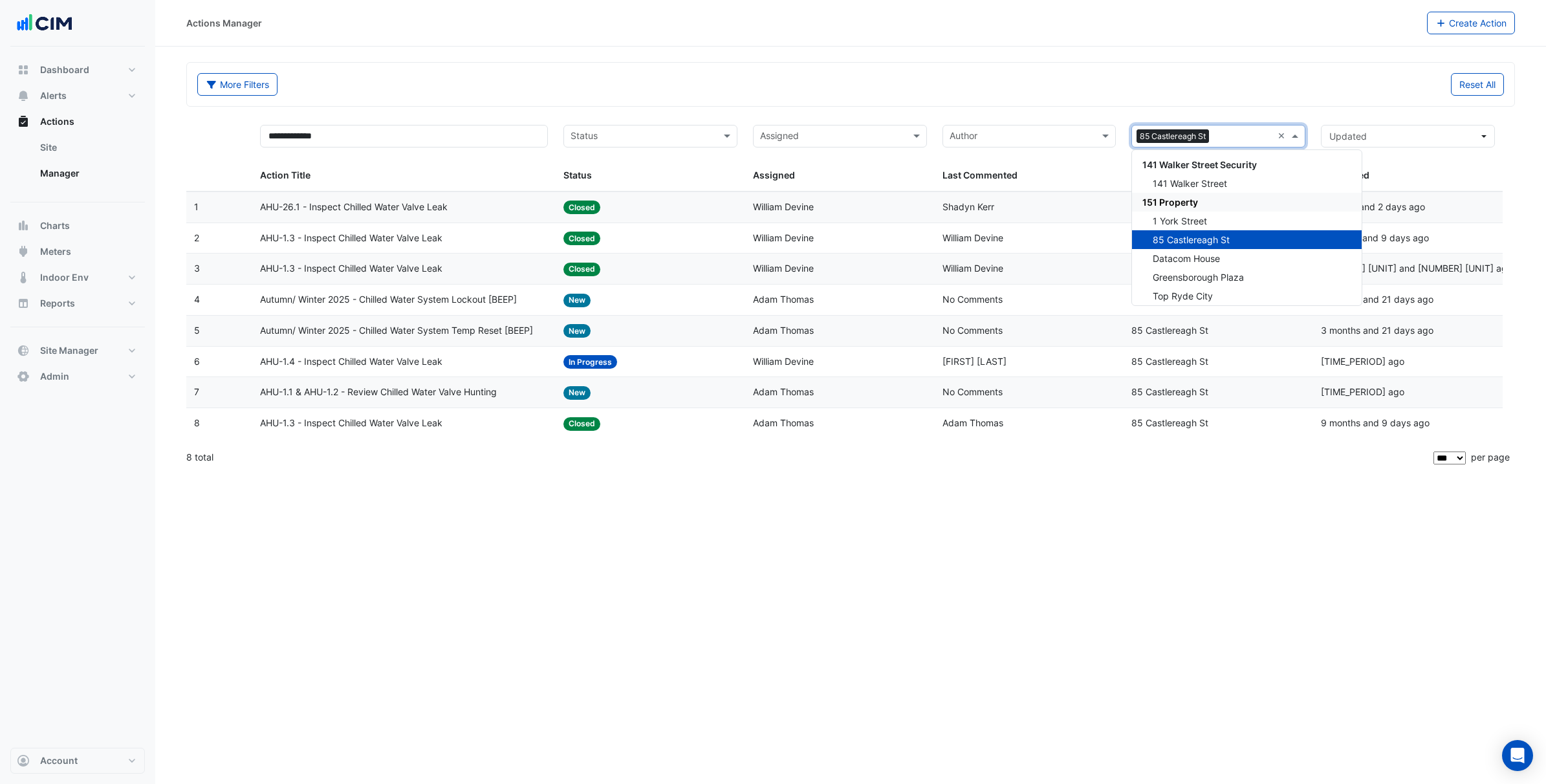 click on "151 Property" at bounding box center (1247, 202) 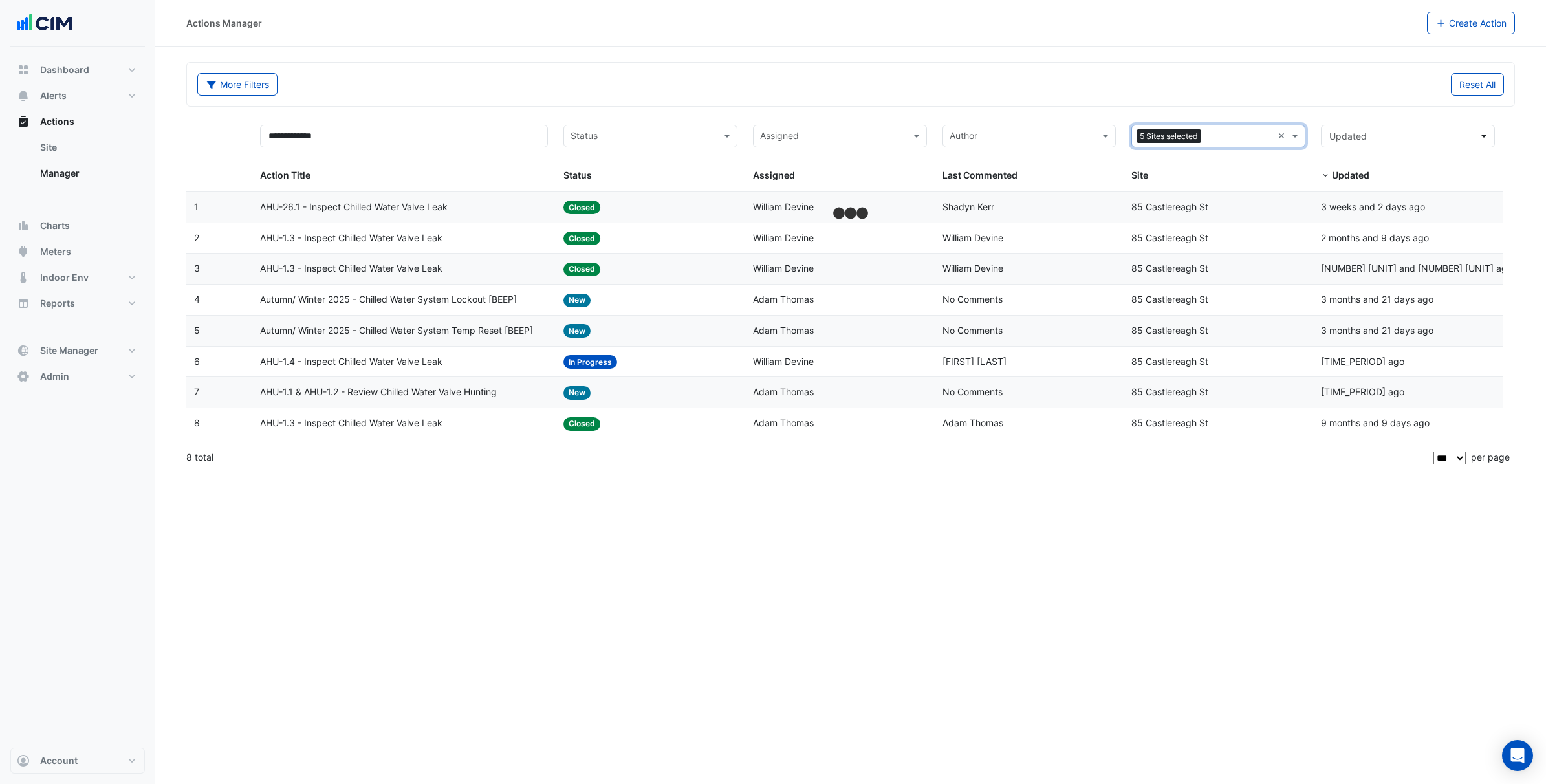 click on "Reset All" 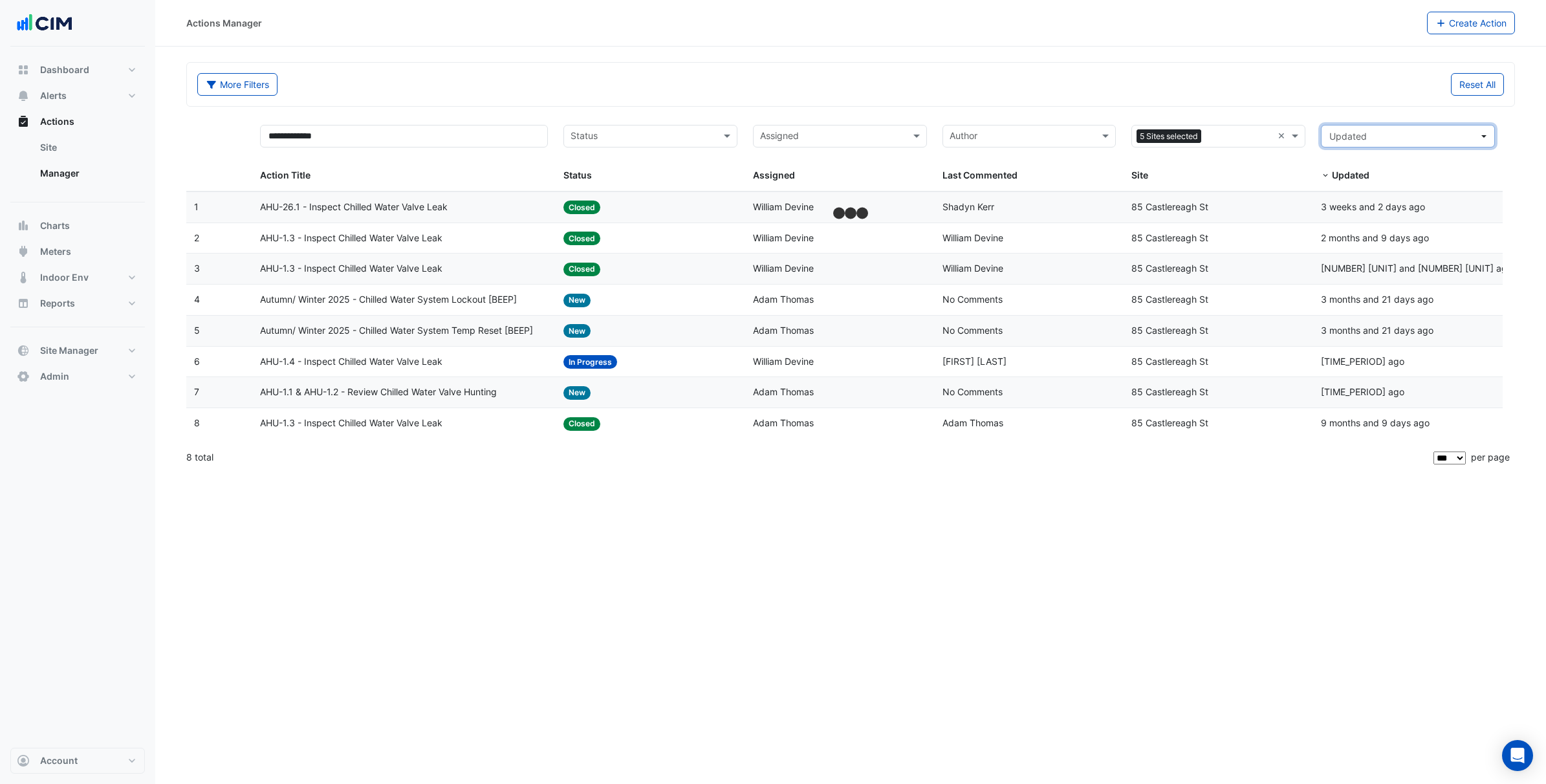 click on "Updated" at bounding box center [1404, 136] 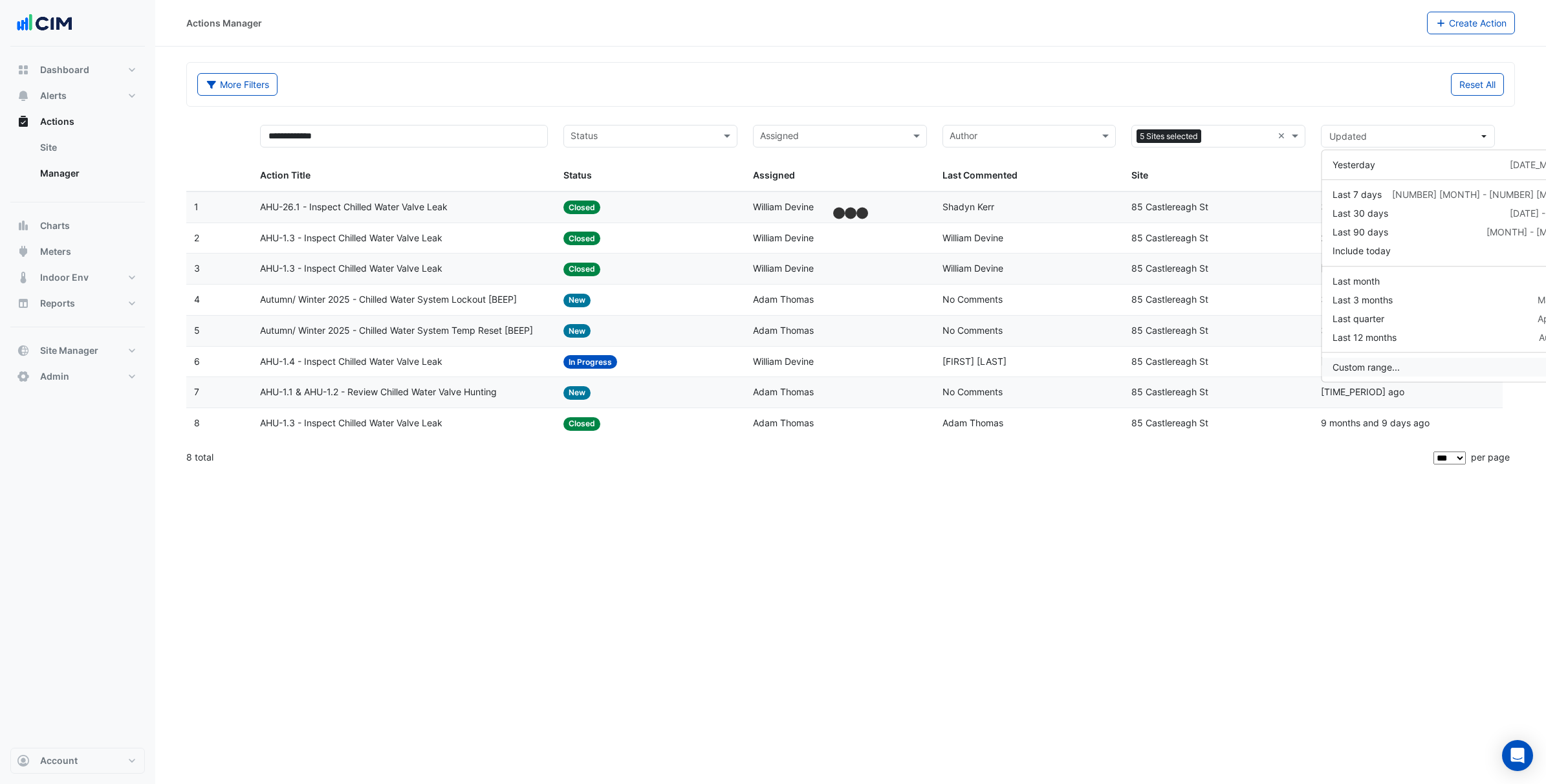 click on "Custom range..." at bounding box center (1455, 367) 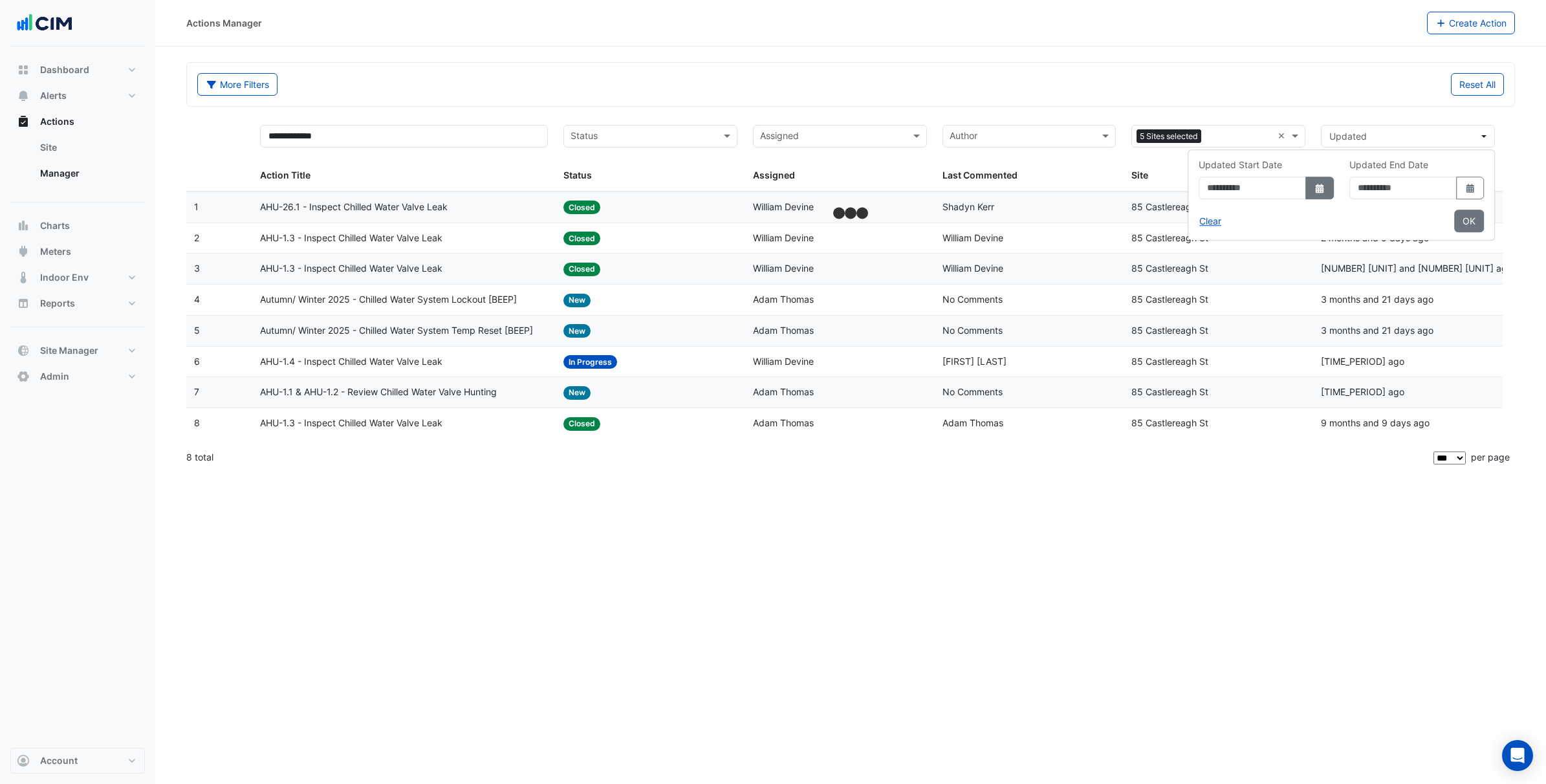 click on "Select Date" at bounding box center (1320, 188) 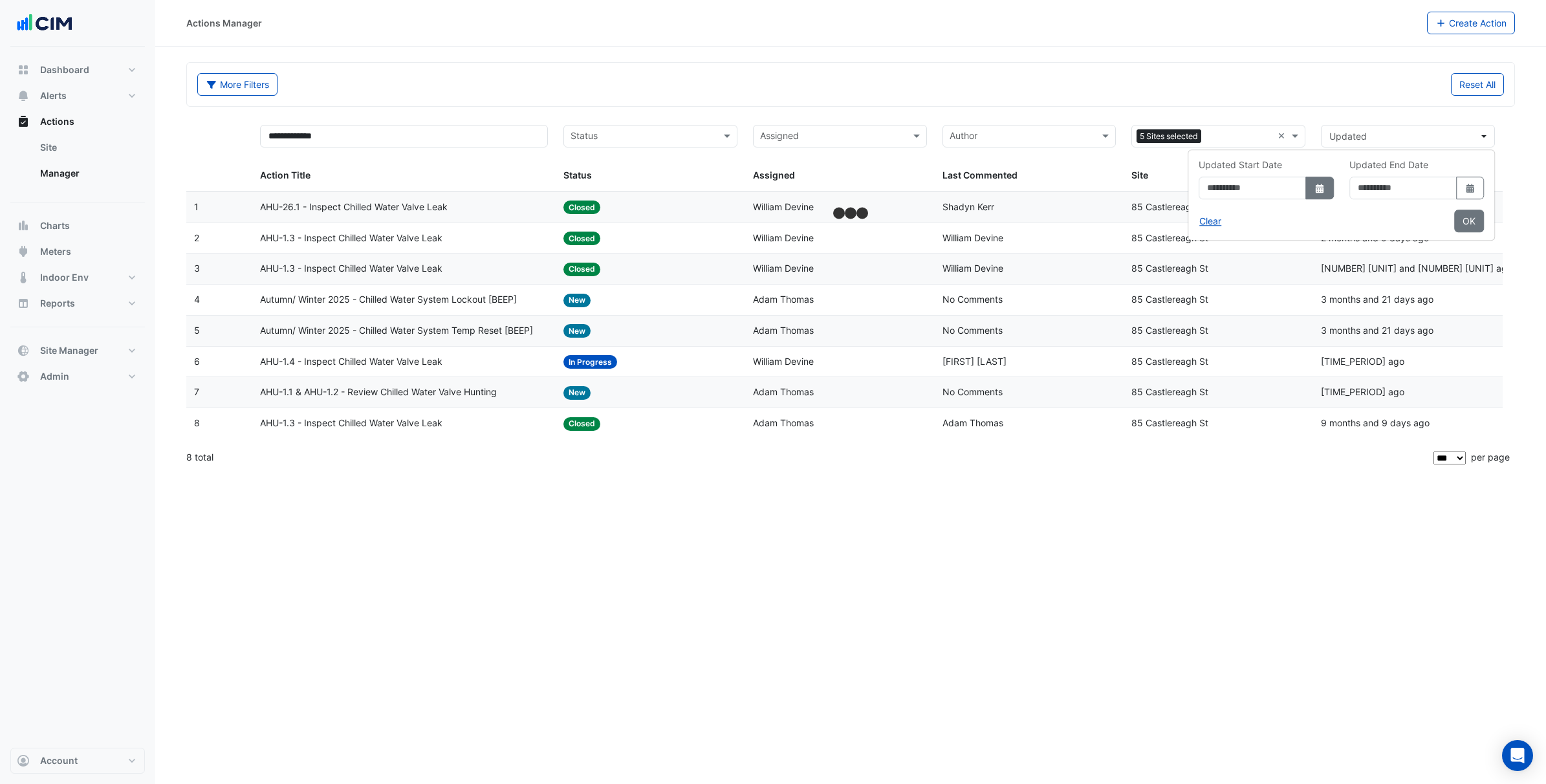 select on "*" 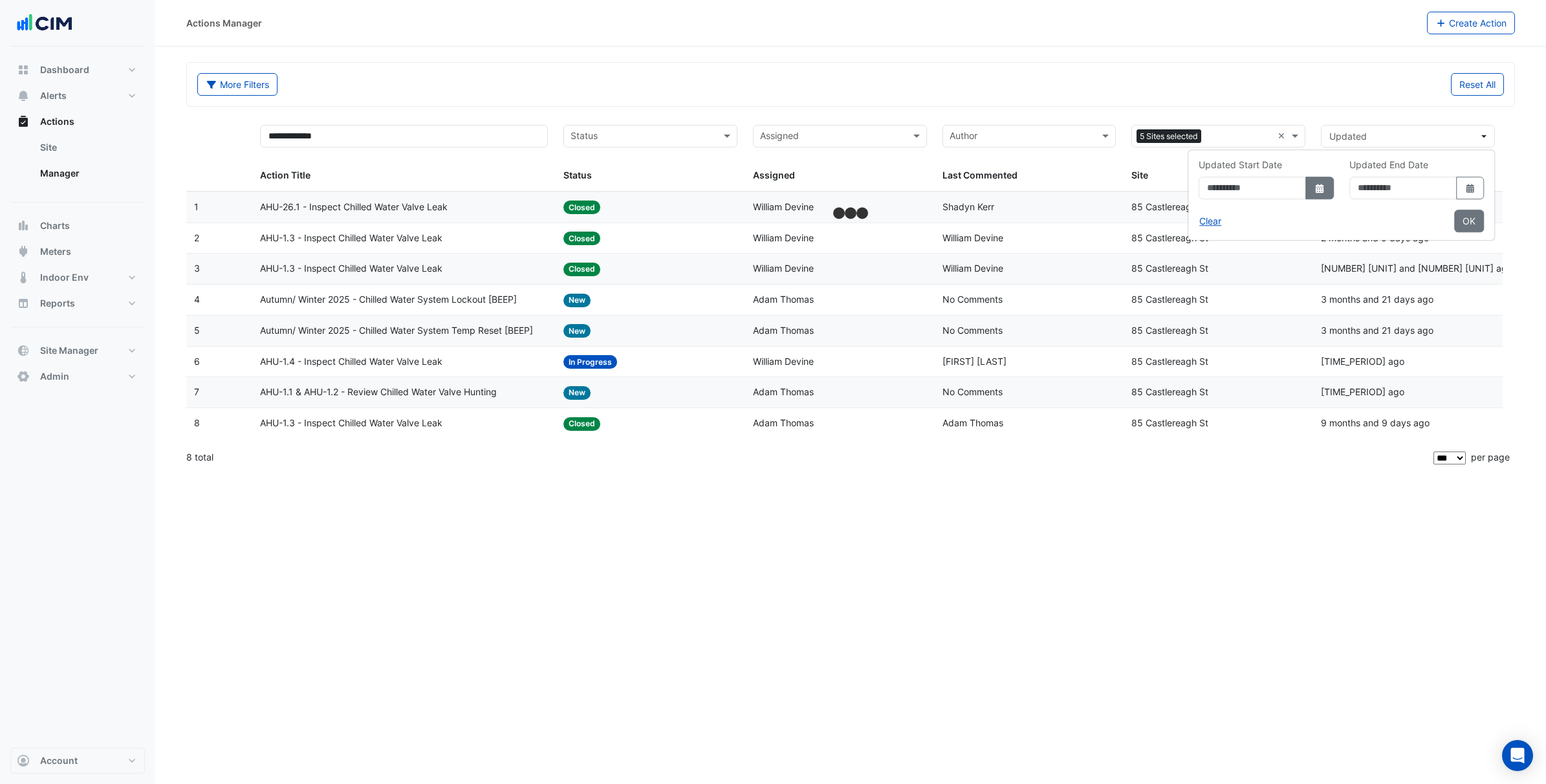 select on "****" 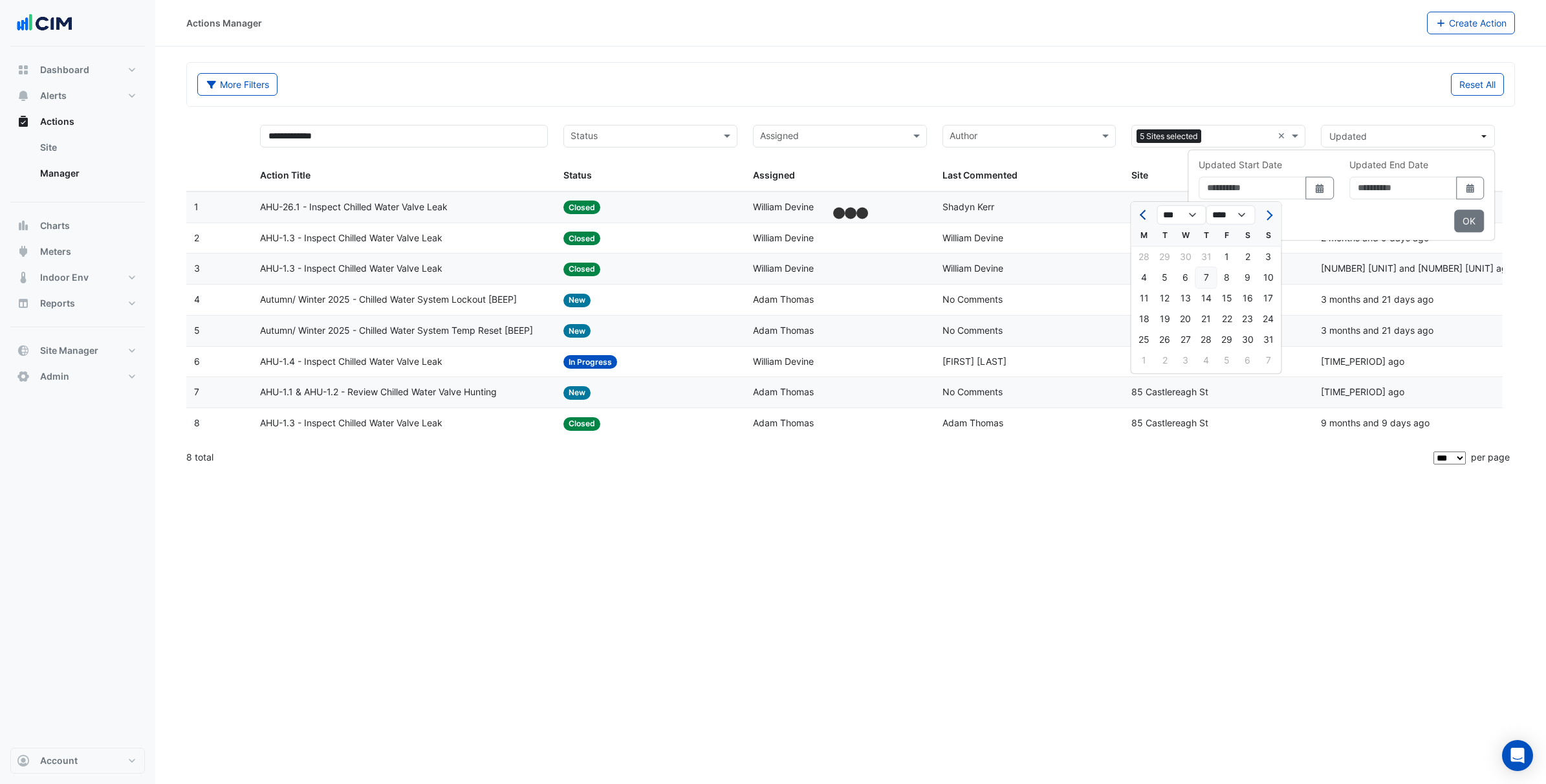 click 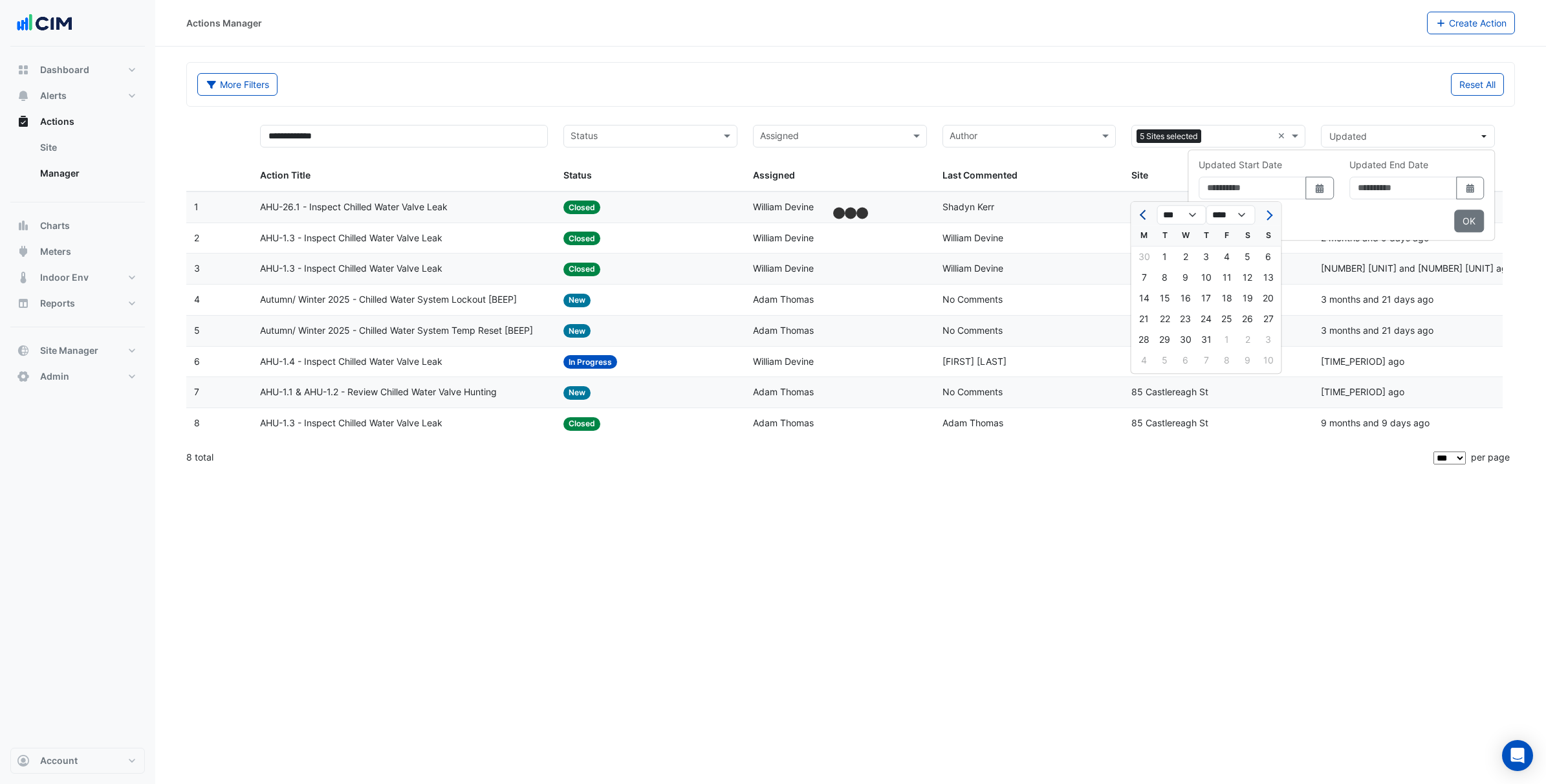 click 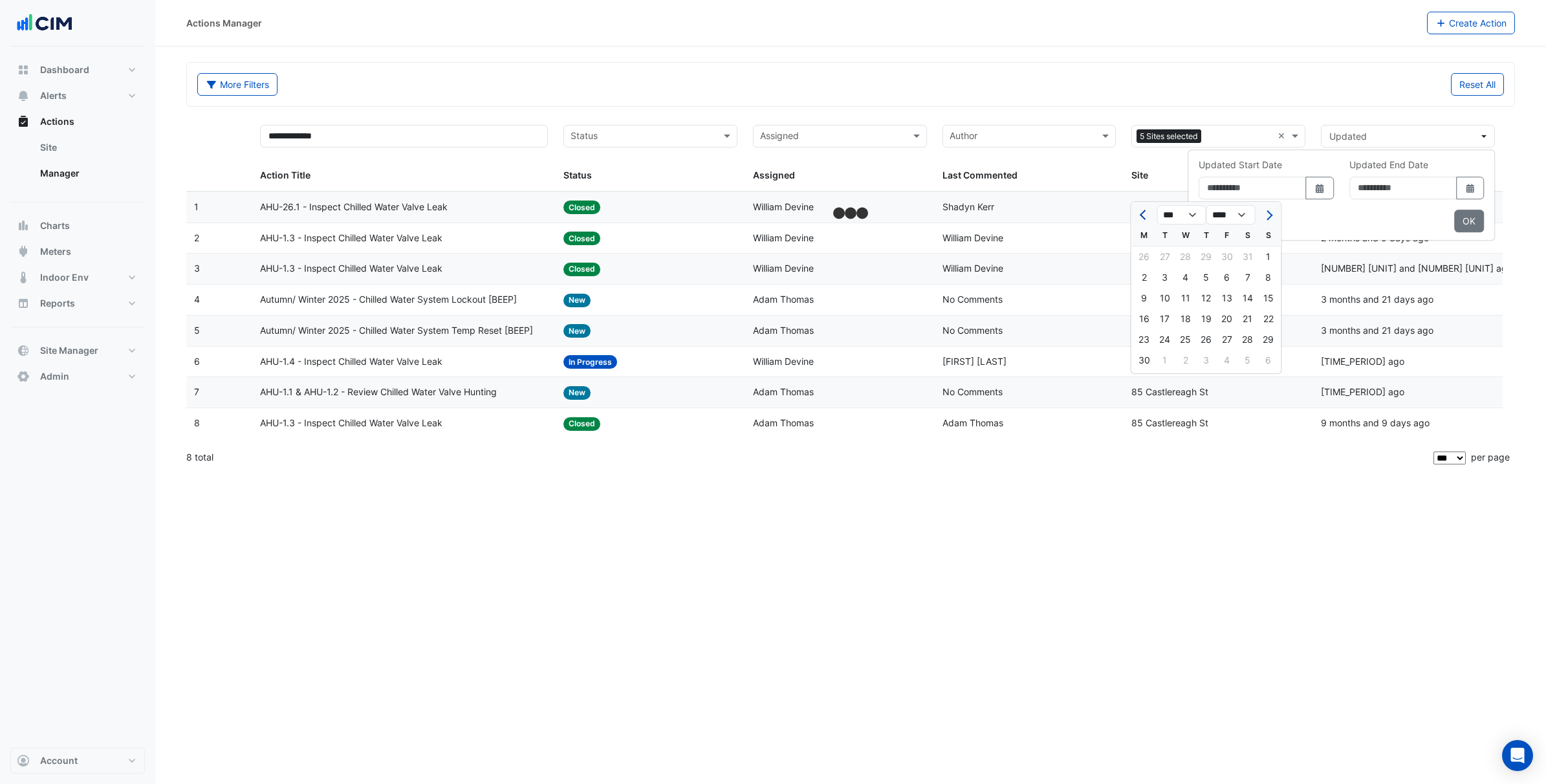 click 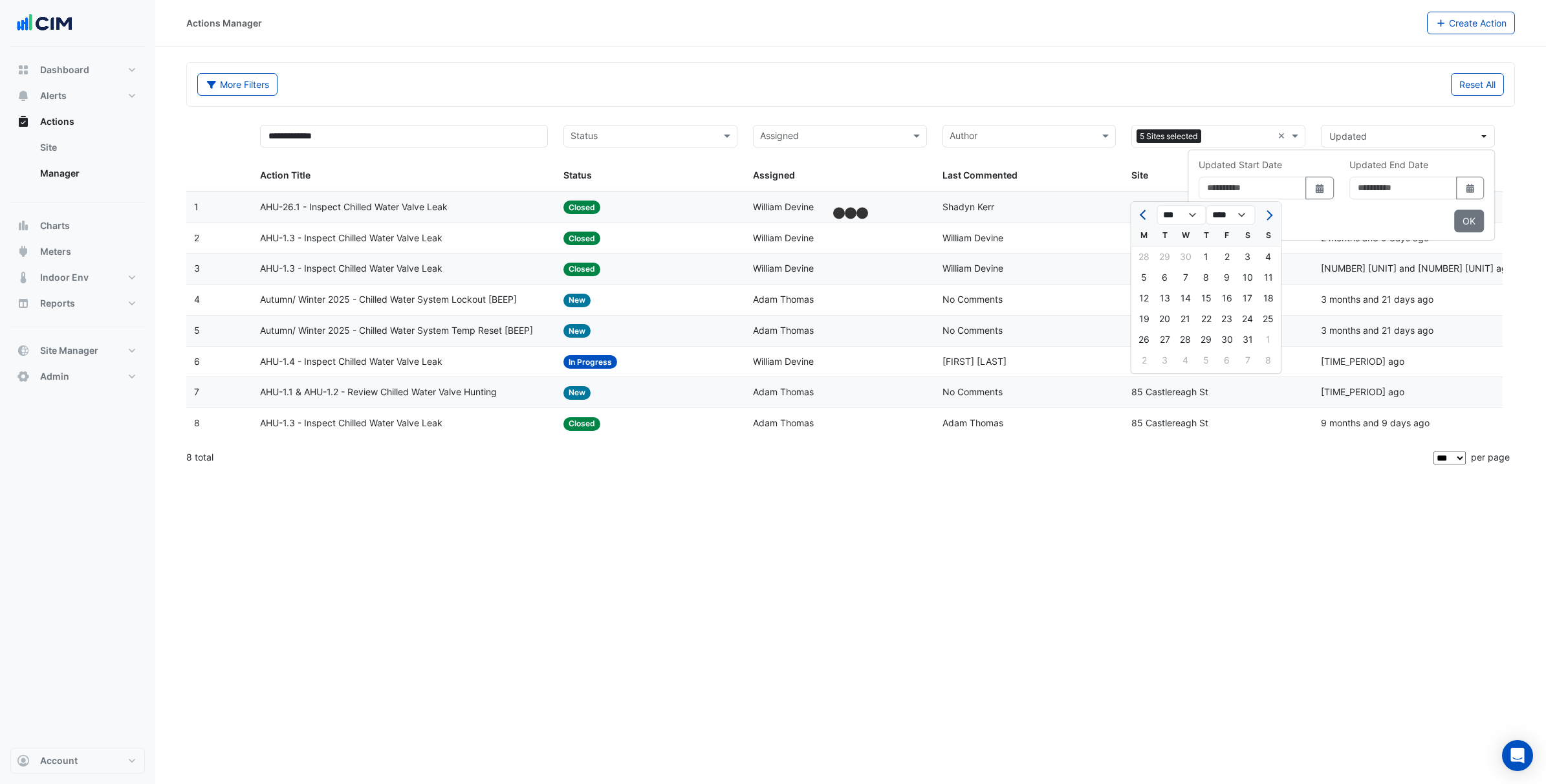 click 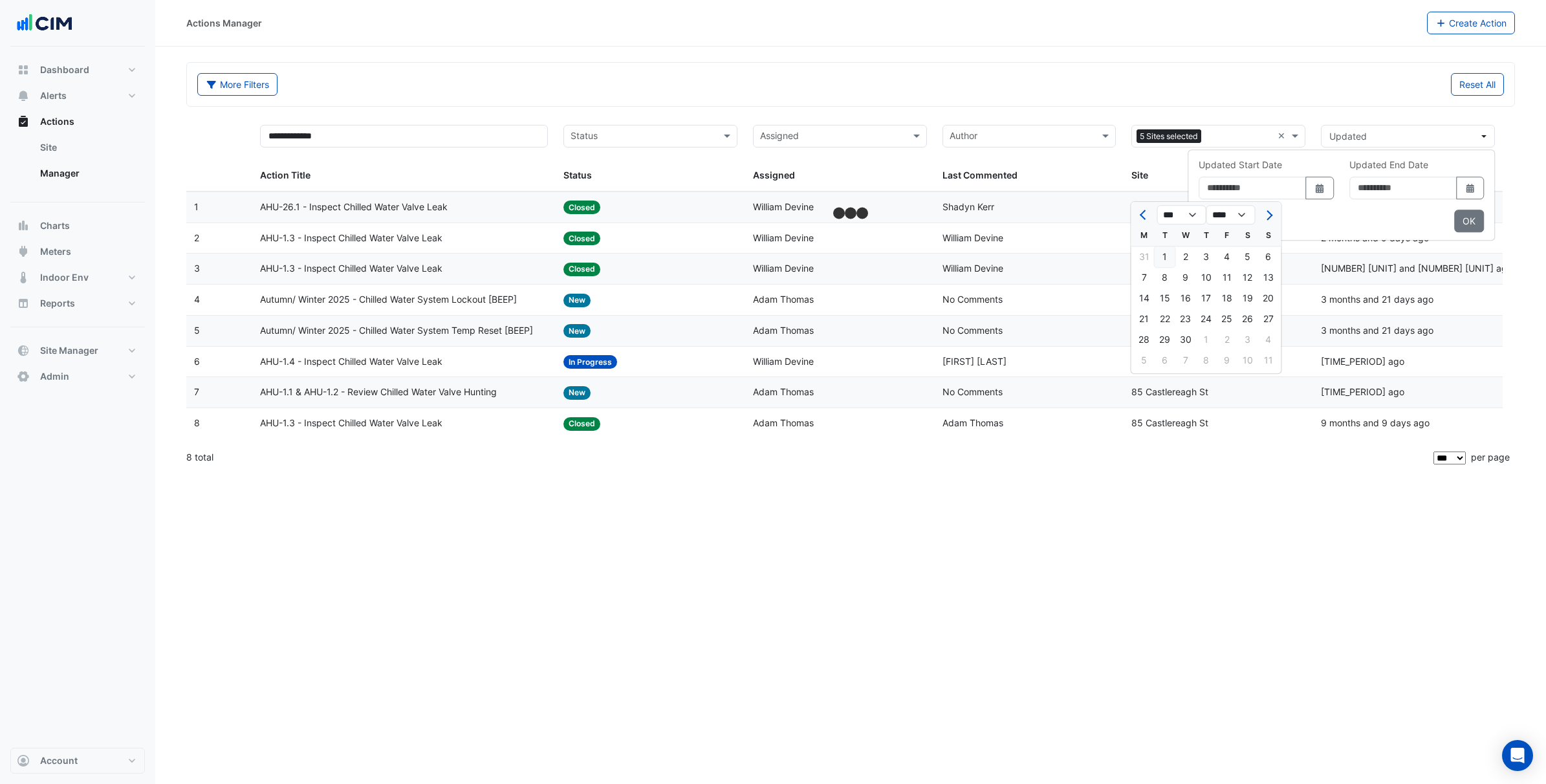 drag, startPoint x: 1171, startPoint y: 252, endPoint x: 1166, endPoint y: 266, distance: 14.866069 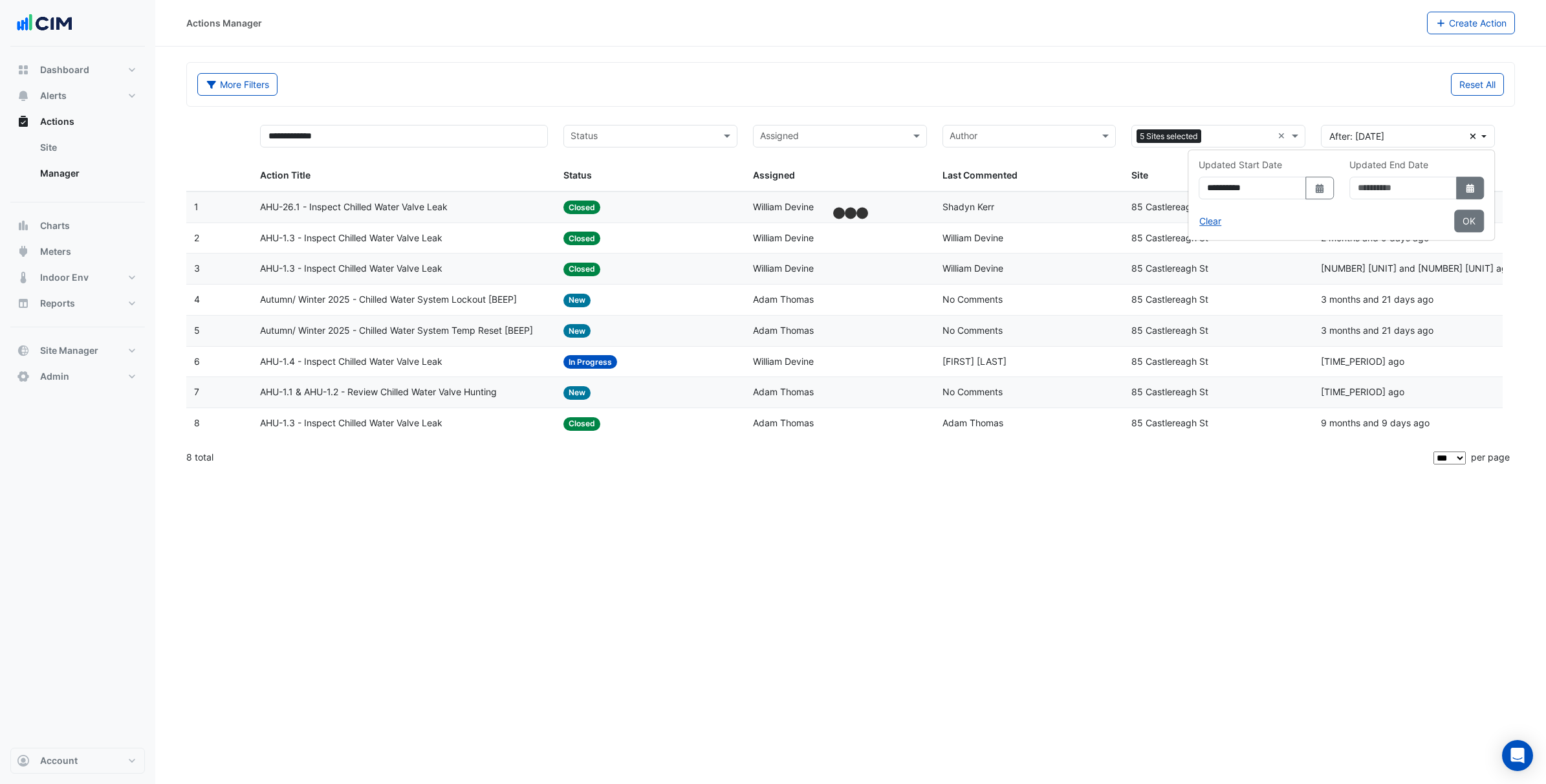 click on "Select Date" at bounding box center (1470, 188) 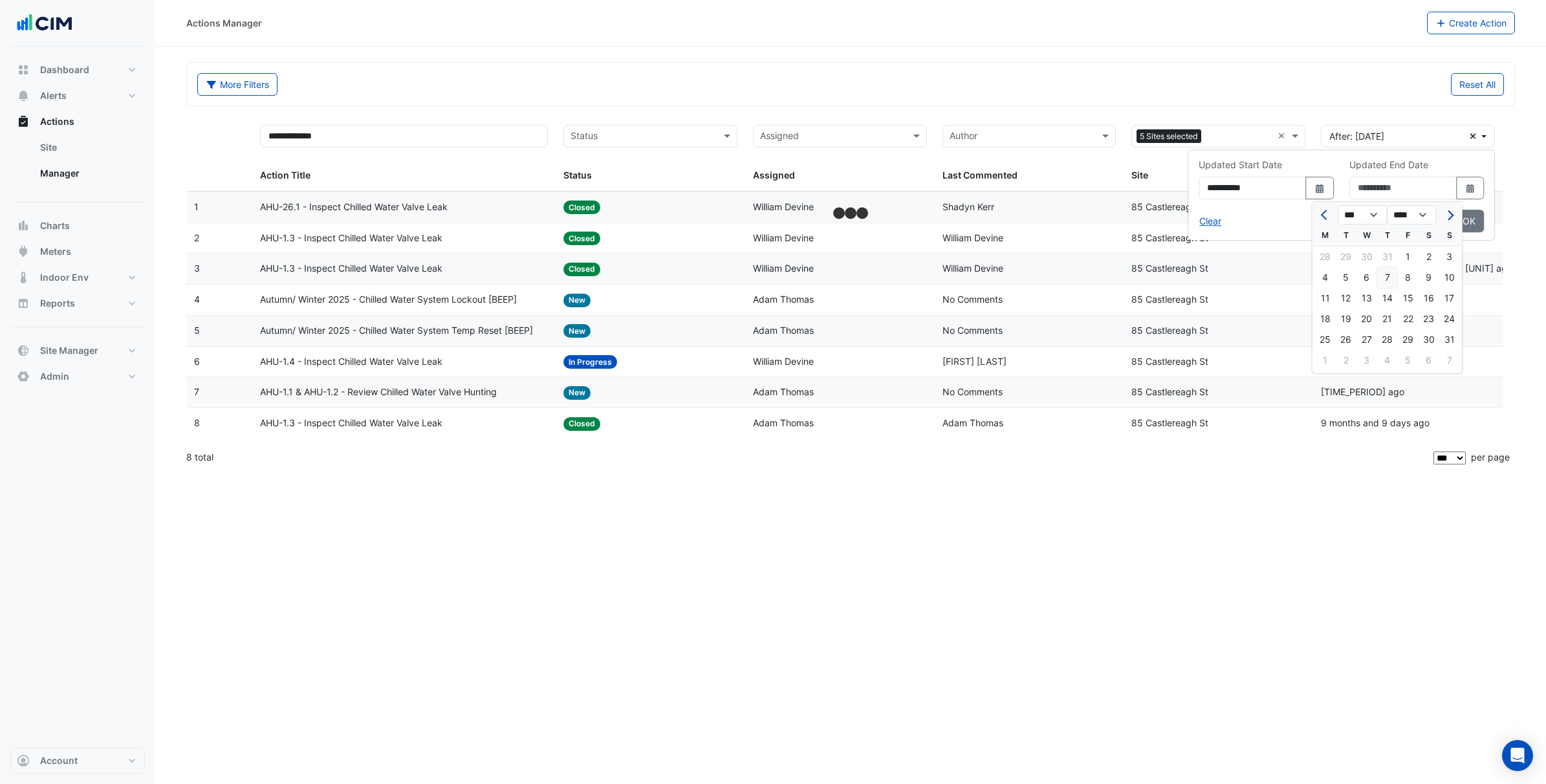 click 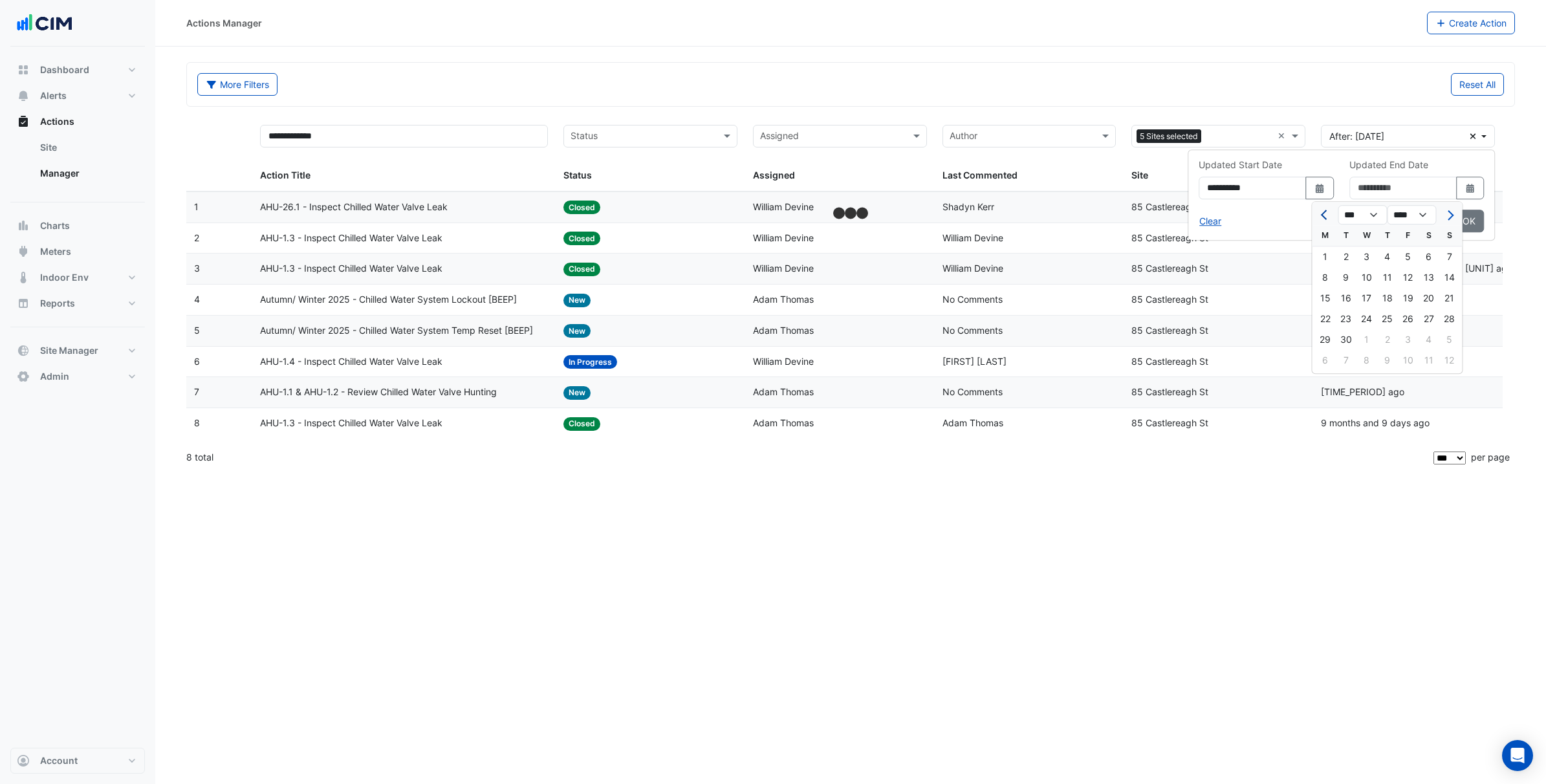 click 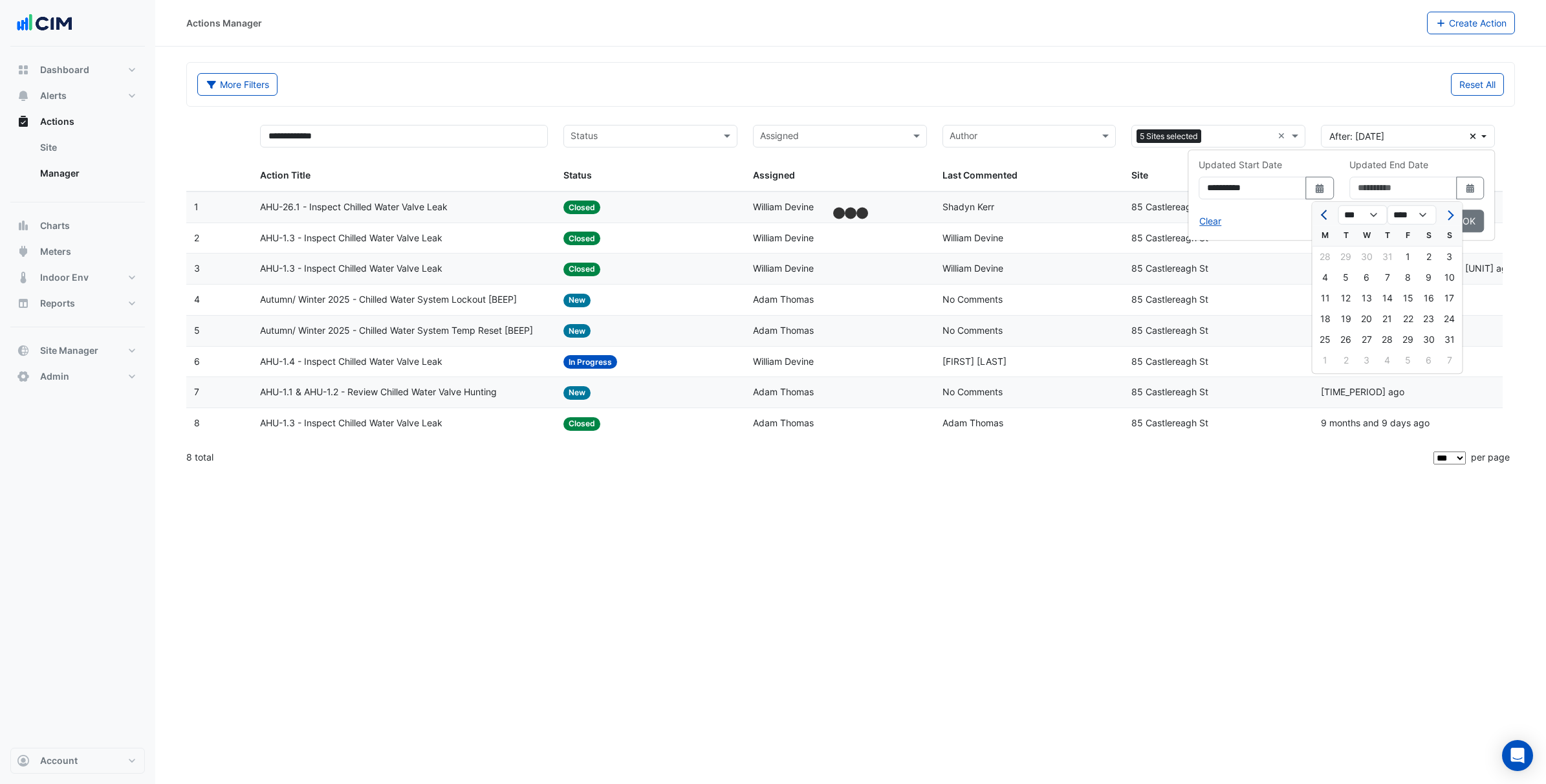 click 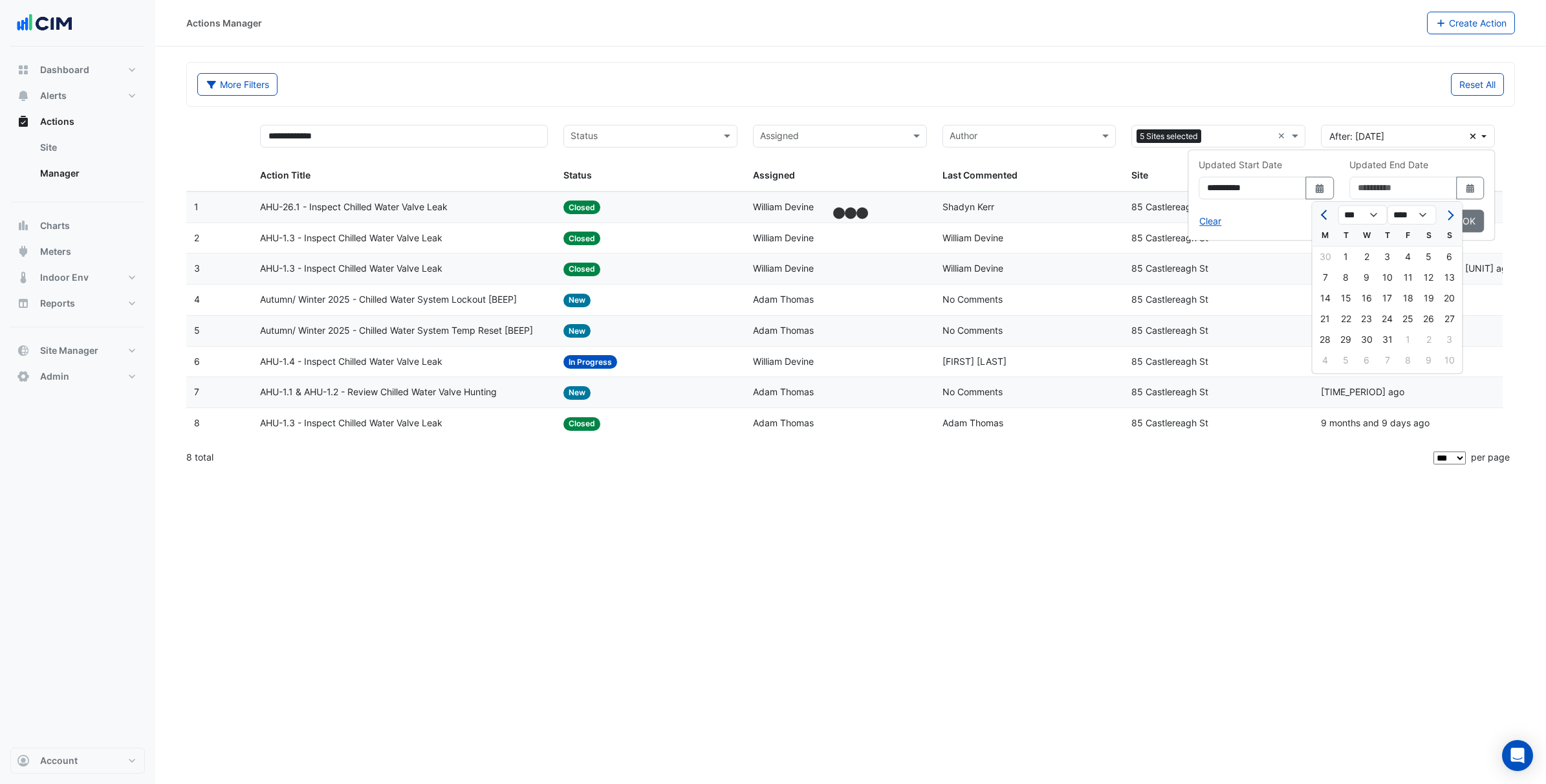 click 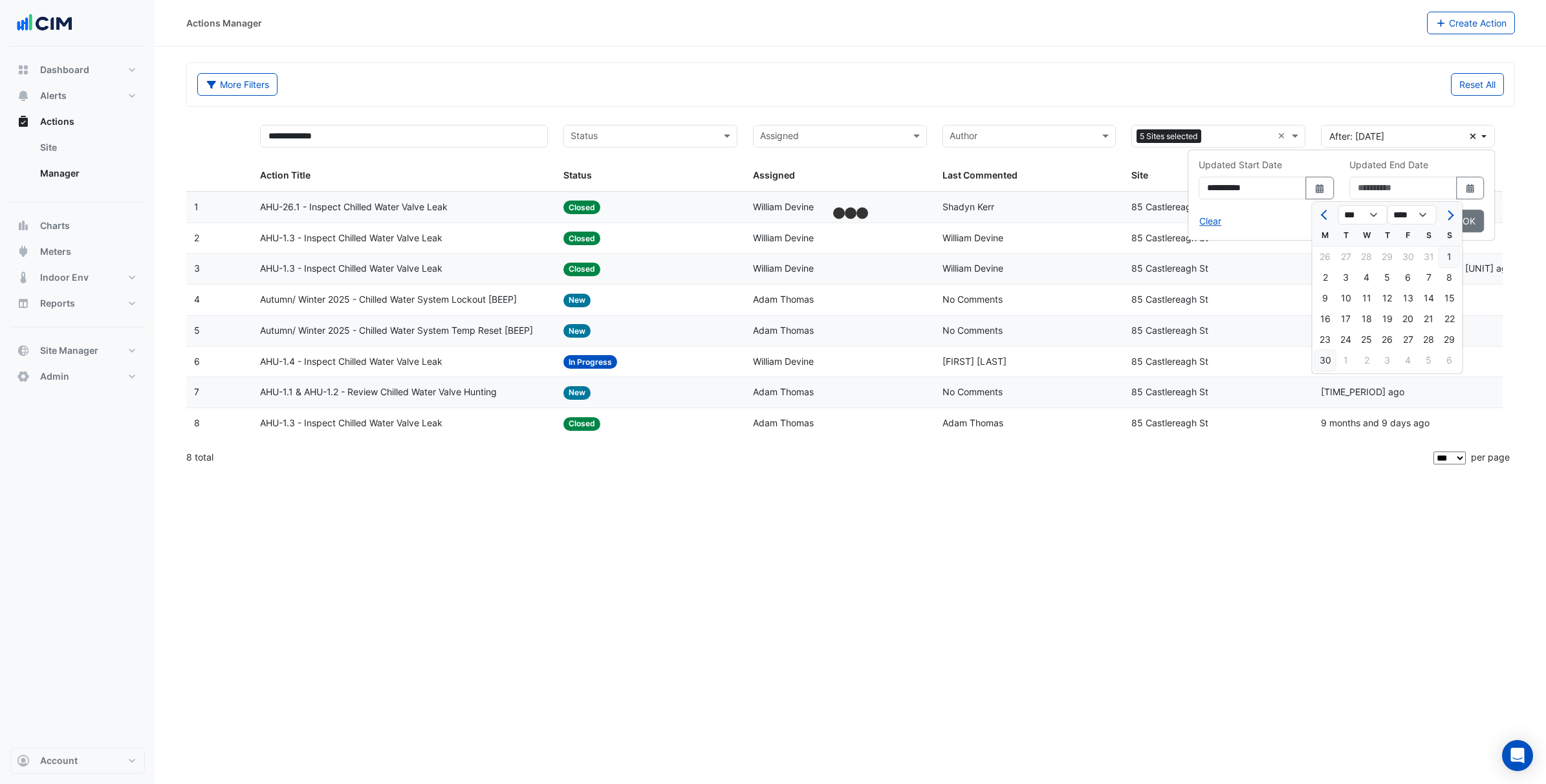 click on "30" 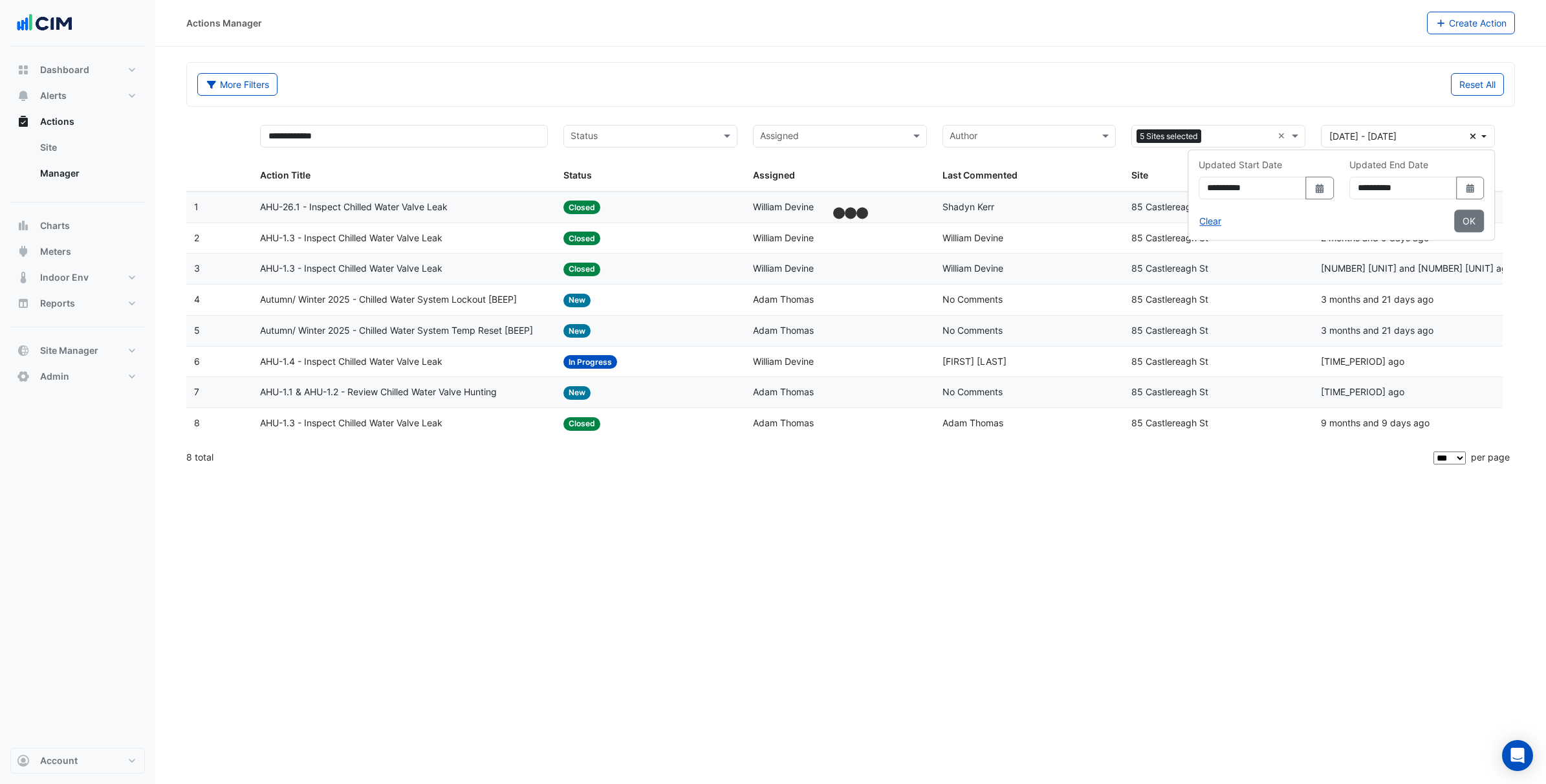 click on "**********" 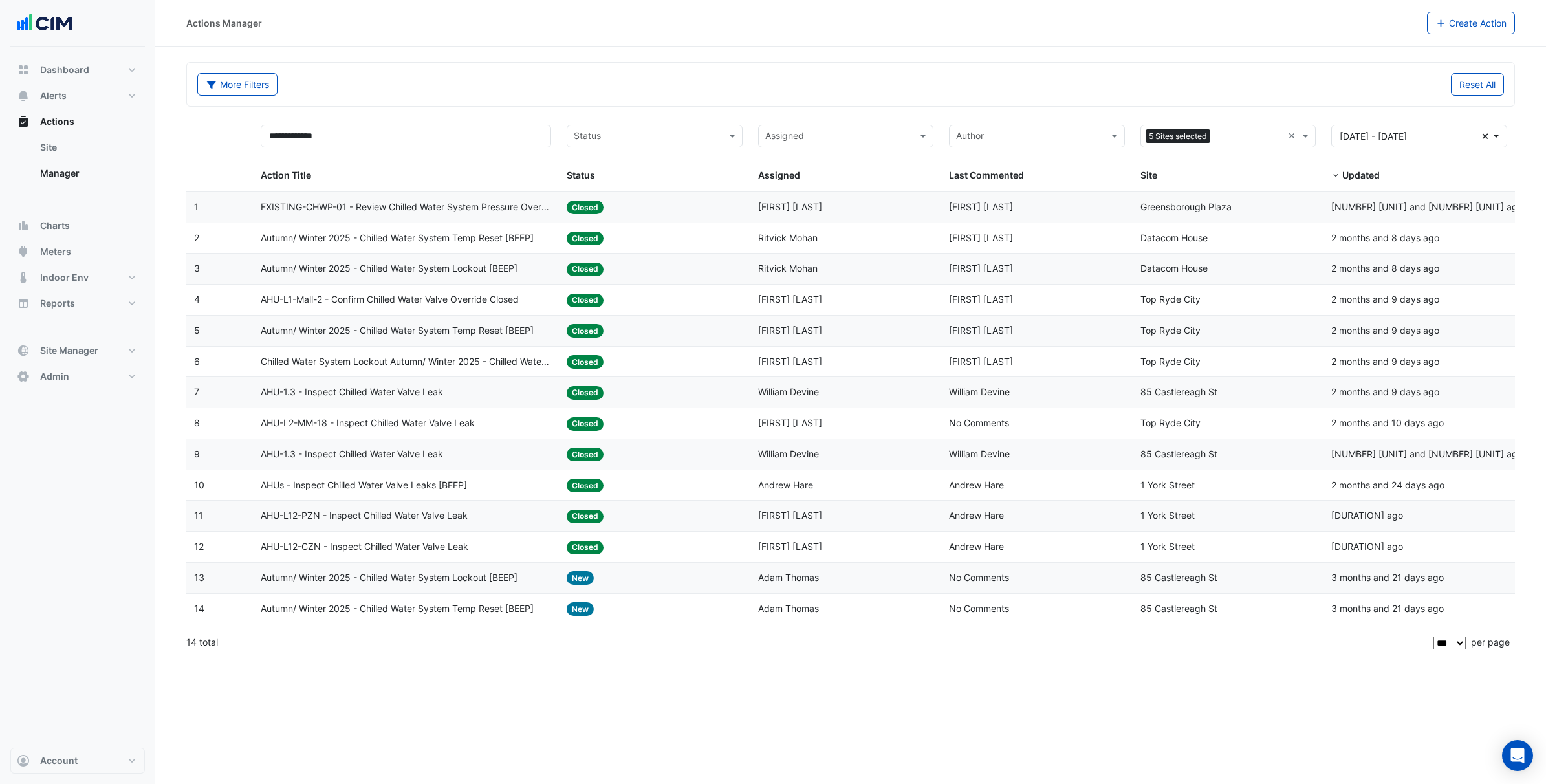 click on "AHU-1.3 - Inspect Chilled Water Valve Leak" 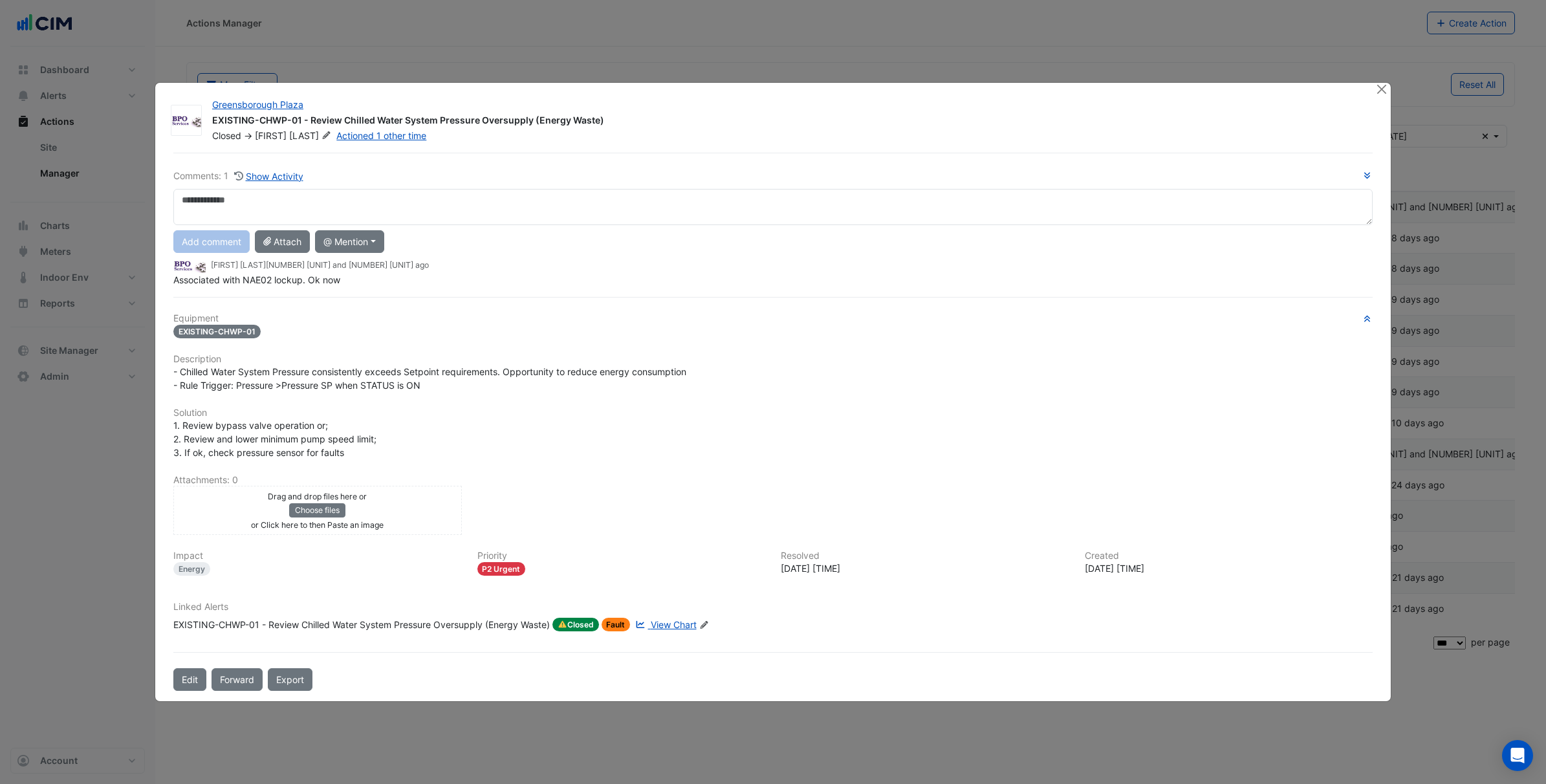 click on "Equipment
EXISTING-CHWP-01
Description
- Chilled Water System Pressure consistently exceeds Setpoint requirements. Opportunity to reduce energy consumption
- Rule Trigger: Pressure >Pressure SP when STATUS is ON
Solution
1. Review bypass valve operation or;
2. Review and lower minimum pump speed limit;
3. If ok, check pressure sensor for faults
Attachments: 0
Drag and drop files here or
Choose files
upload" 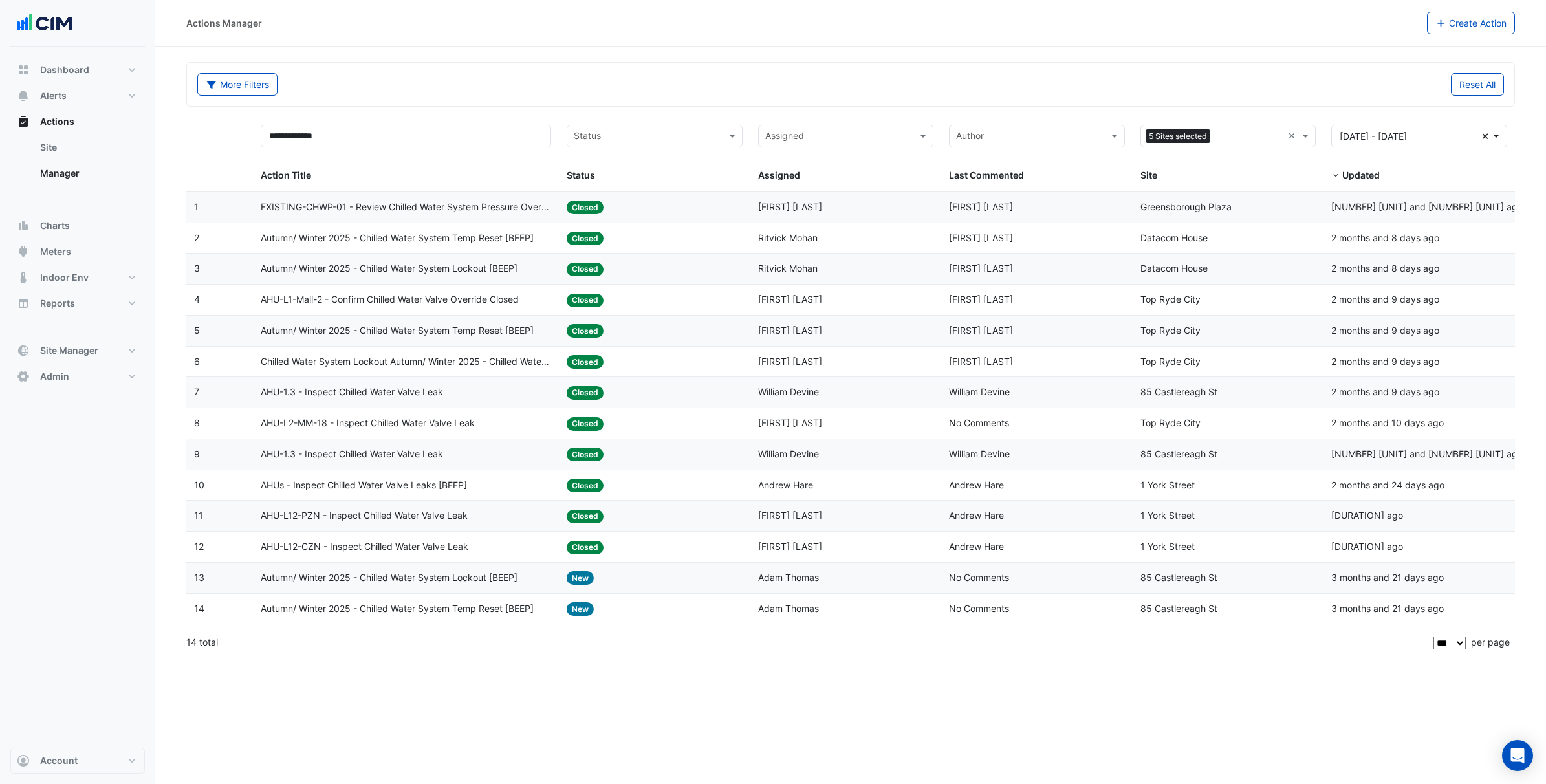 click on "Autumn/ Winter 2025 - Chilled Water System Temp Reset [BEEP]" 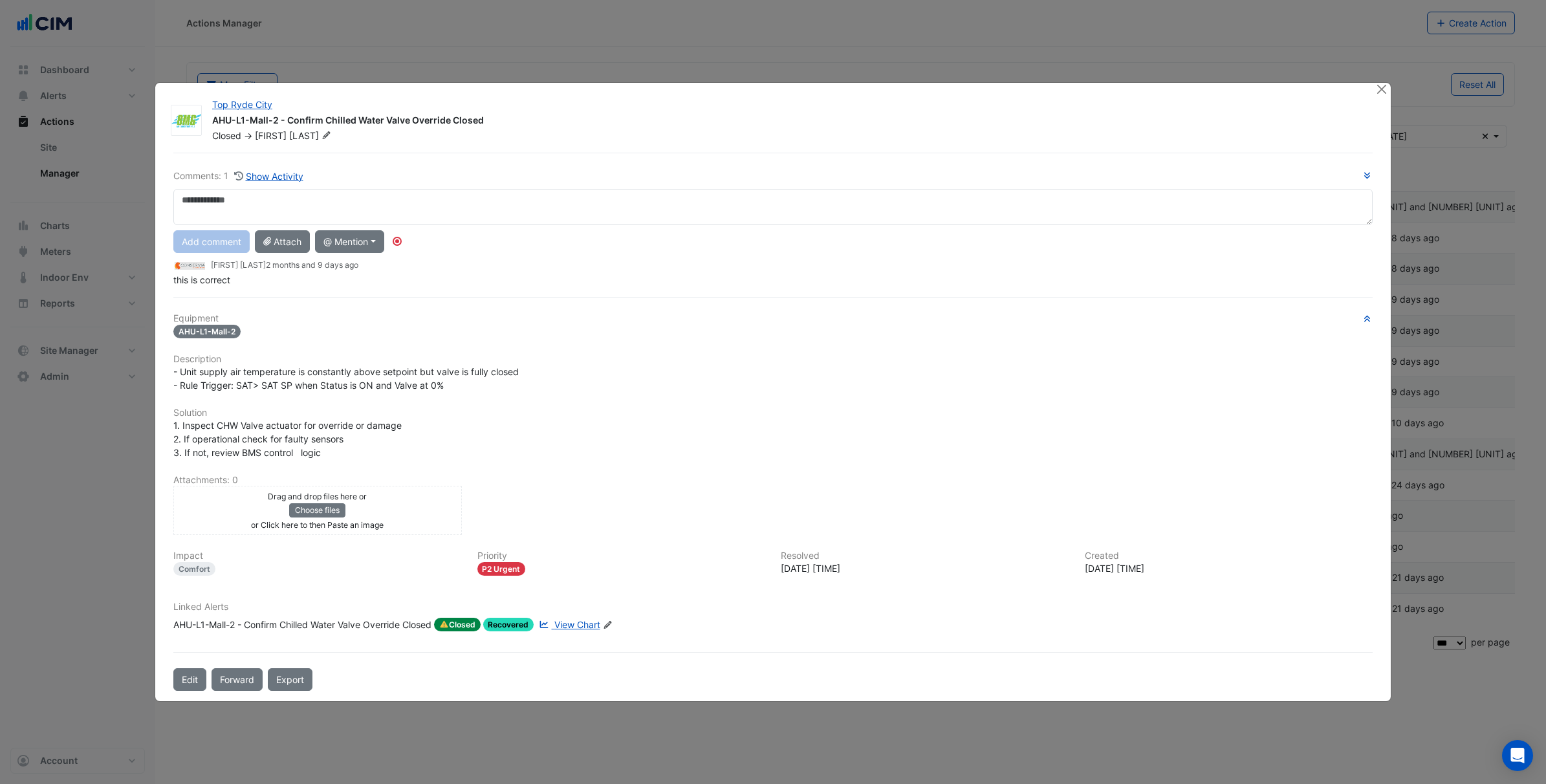 click on "Equipment
AHU-L1-Mall-2
Description
- Unit supply air temperature is constantly above setpoint but valve is fully closed
- Rule Trigger: SAT> SAT SP when Status is ON and Valve at 0%
Solution
1. Inspect CHW Valve actuator for override or damage
2. If operational check for faulty sensors
3. If not, review BMS control   logic
Attachments: 0
Drag and drop files here or
Choose files
or Click here to then Paste an image" 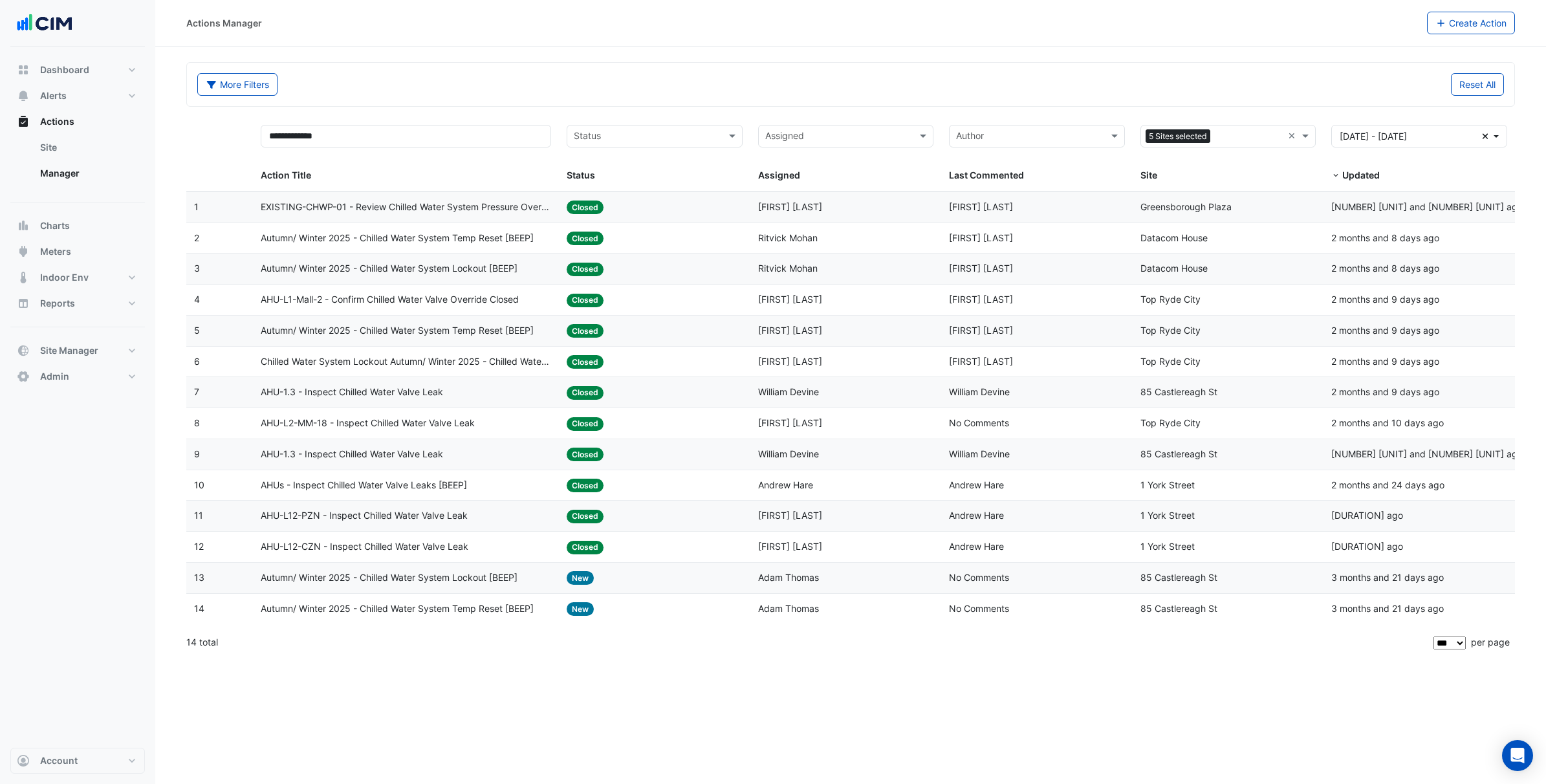 click on "AHU-1.3 - Inspect Chilled Water Valve Leak" 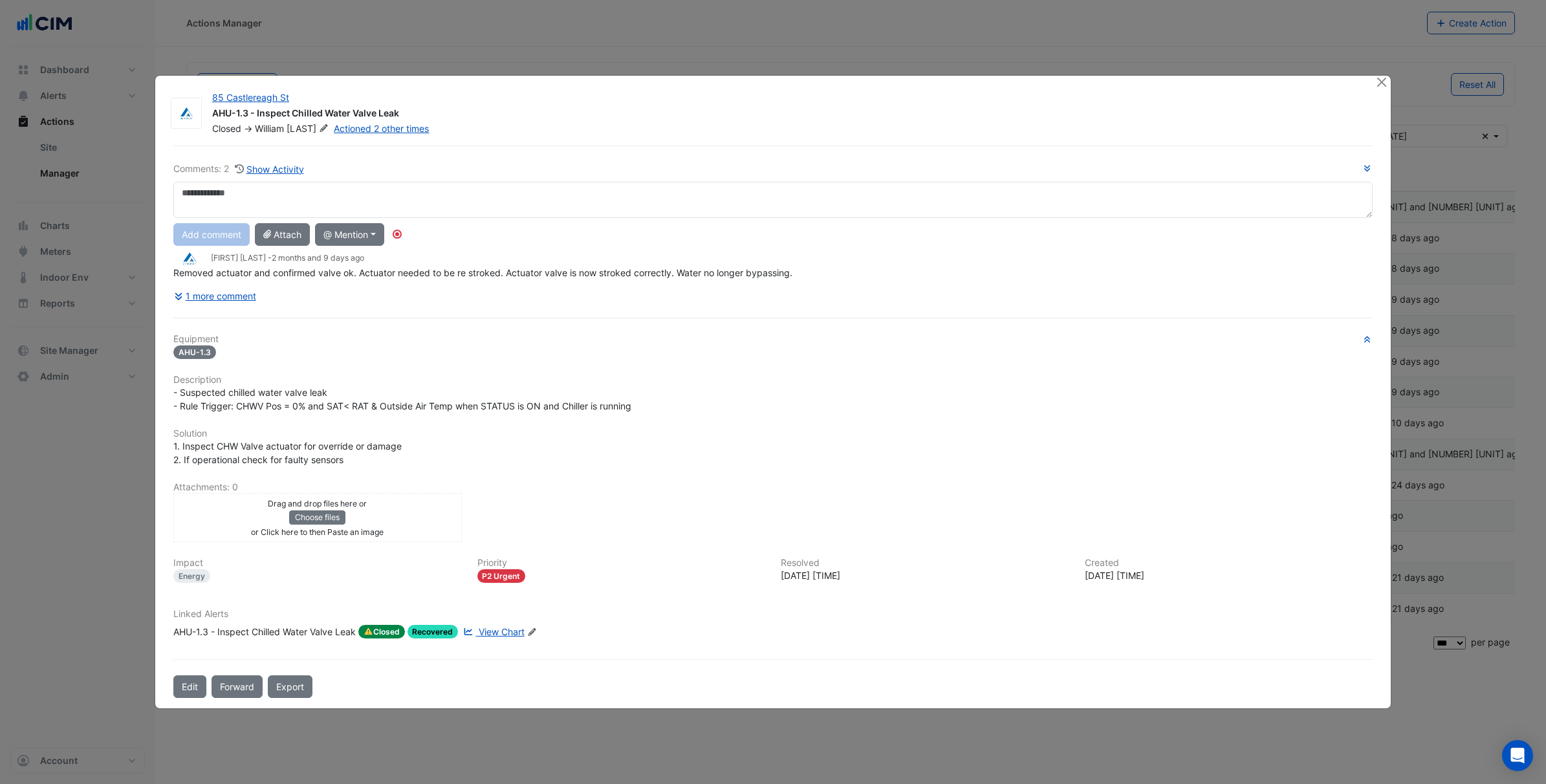 click on "View Chart" 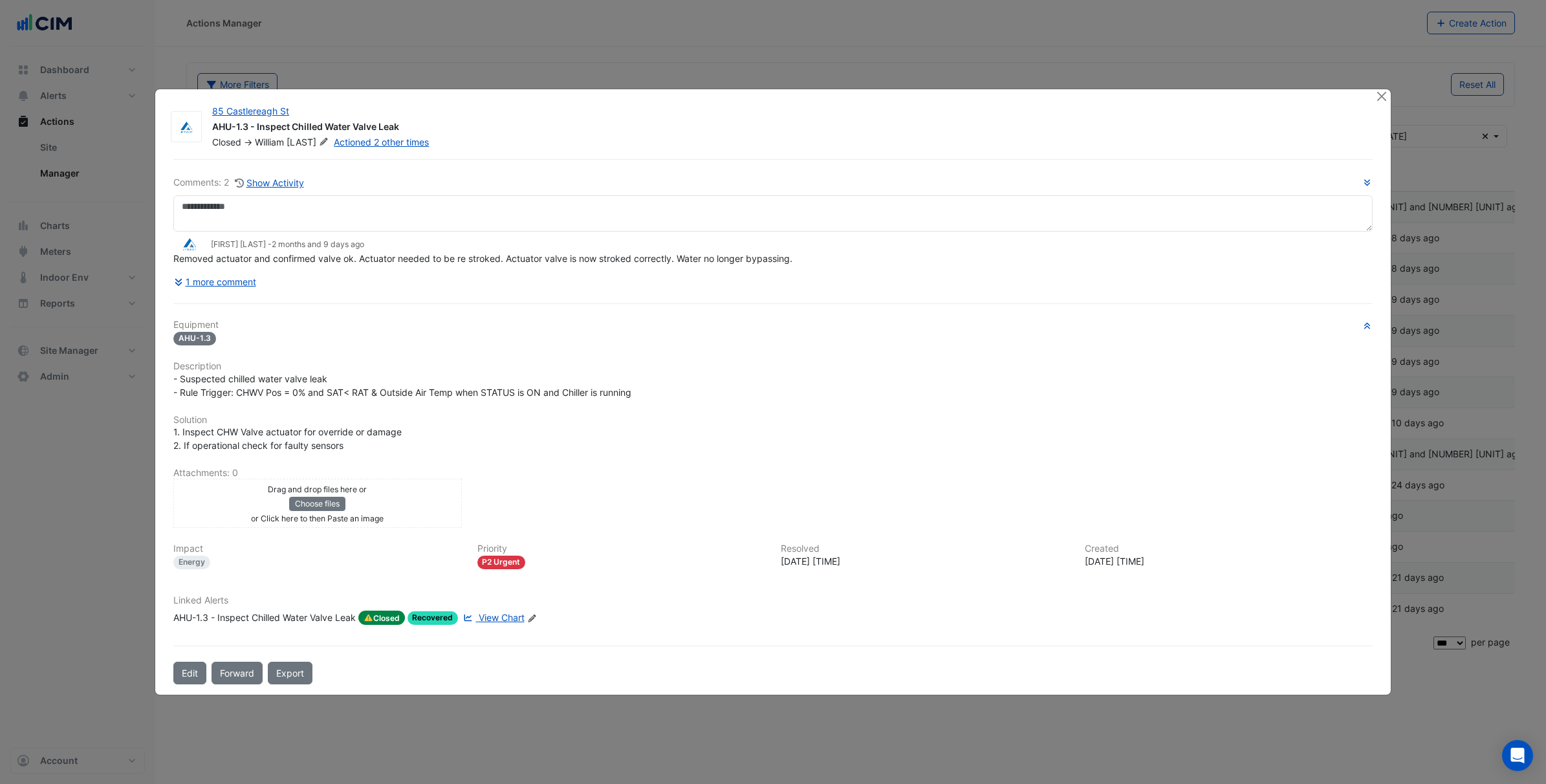 click on "AHU-1.3 - Inspect Chilled Water Valve Leak" 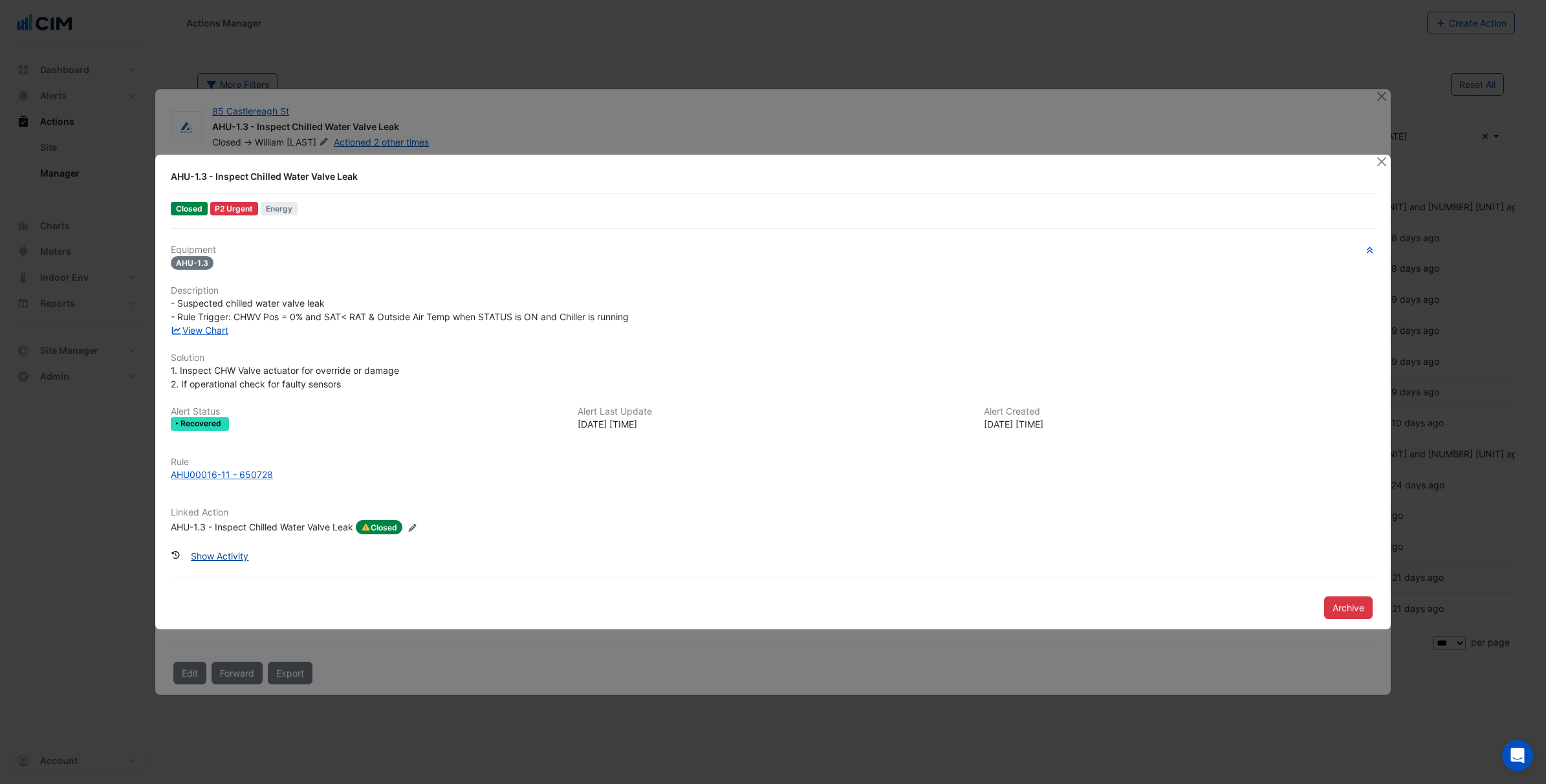 click on "Show Activity" 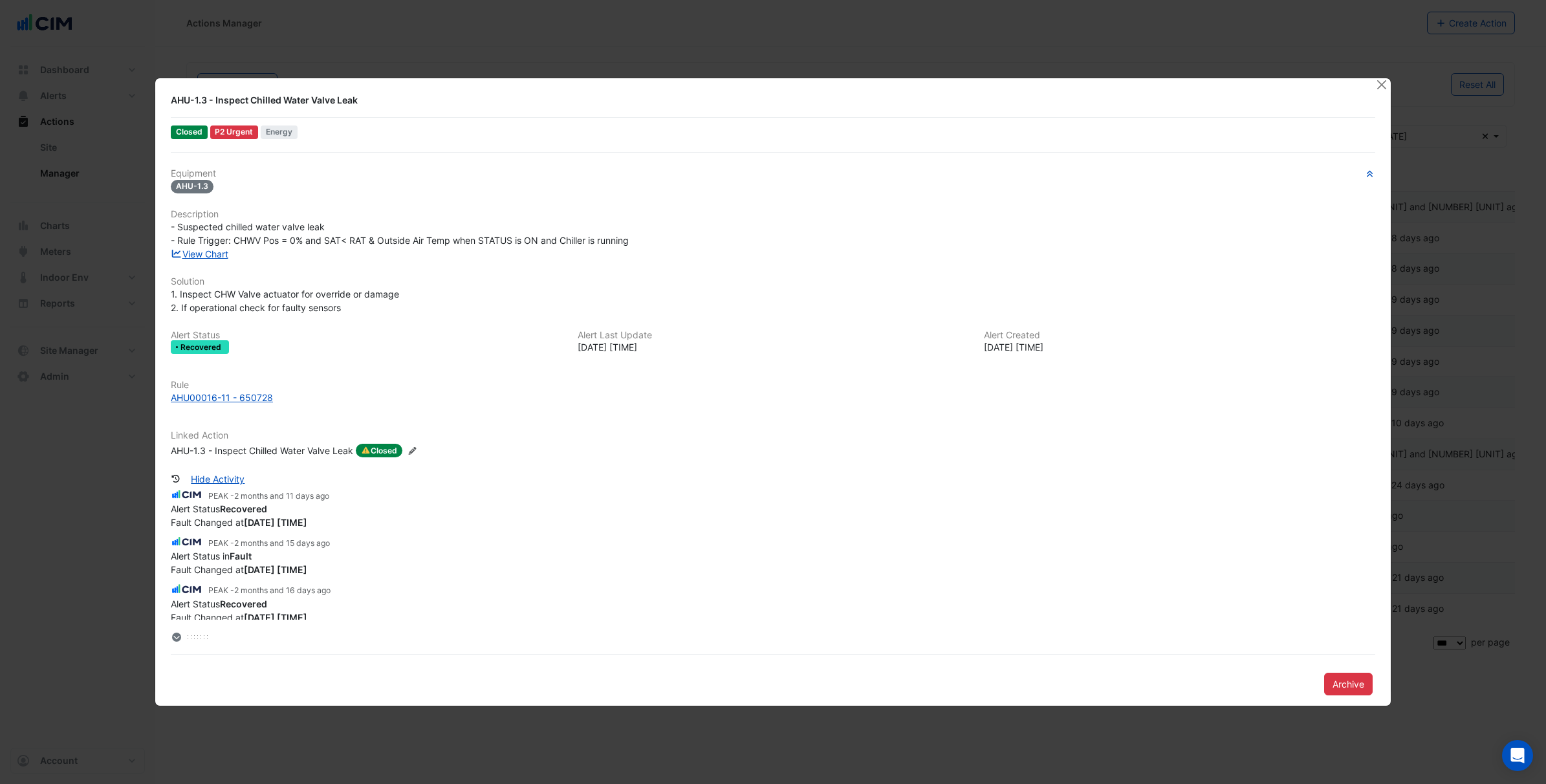 scroll, scrollTop: 0, scrollLeft: 0, axis: both 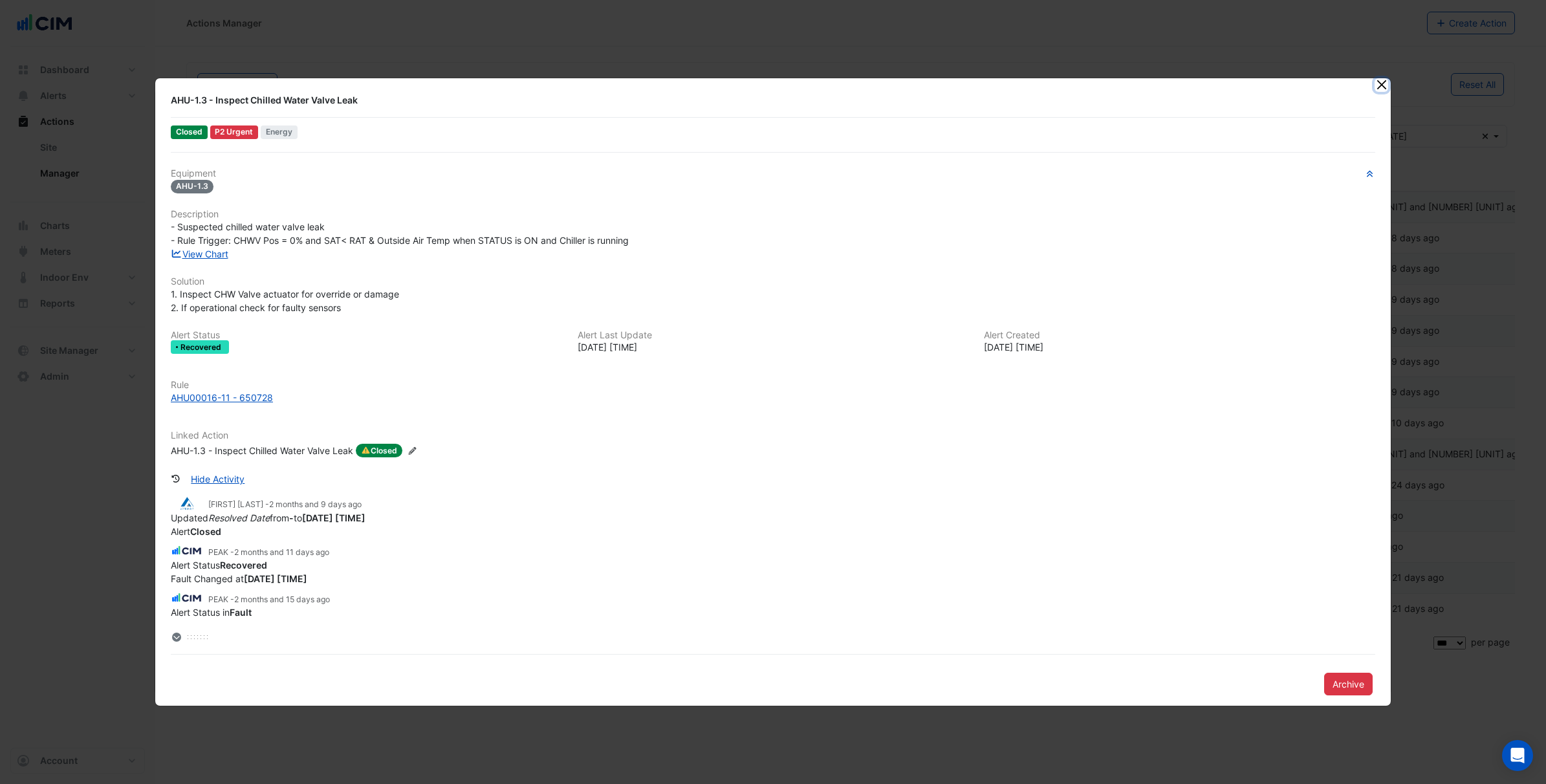 drag, startPoint x: 1384, startPoint y: 79, endPoint x: 1289, endPoint y: 96, distance: 96.50907 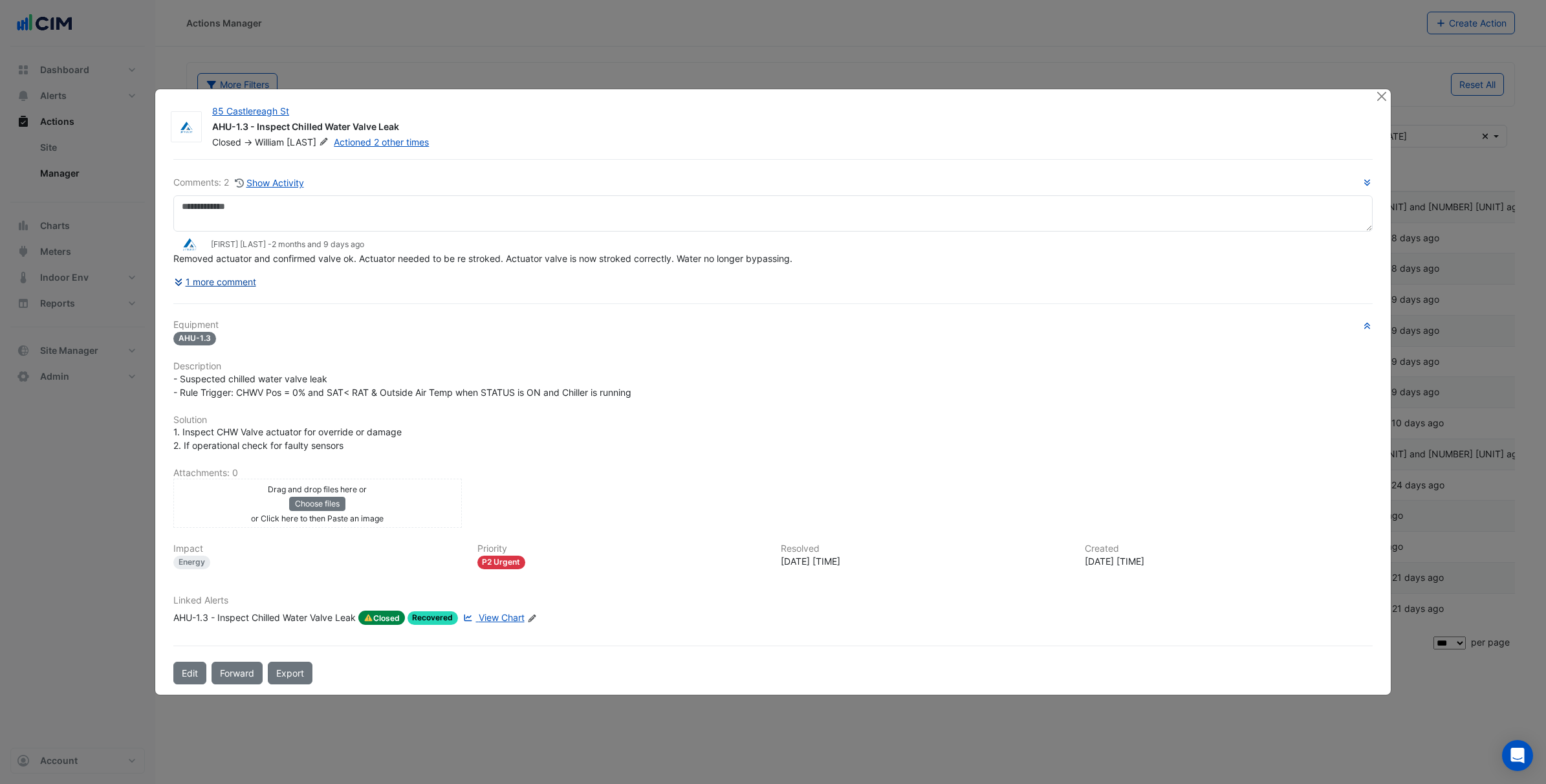 click on "1 more comment" 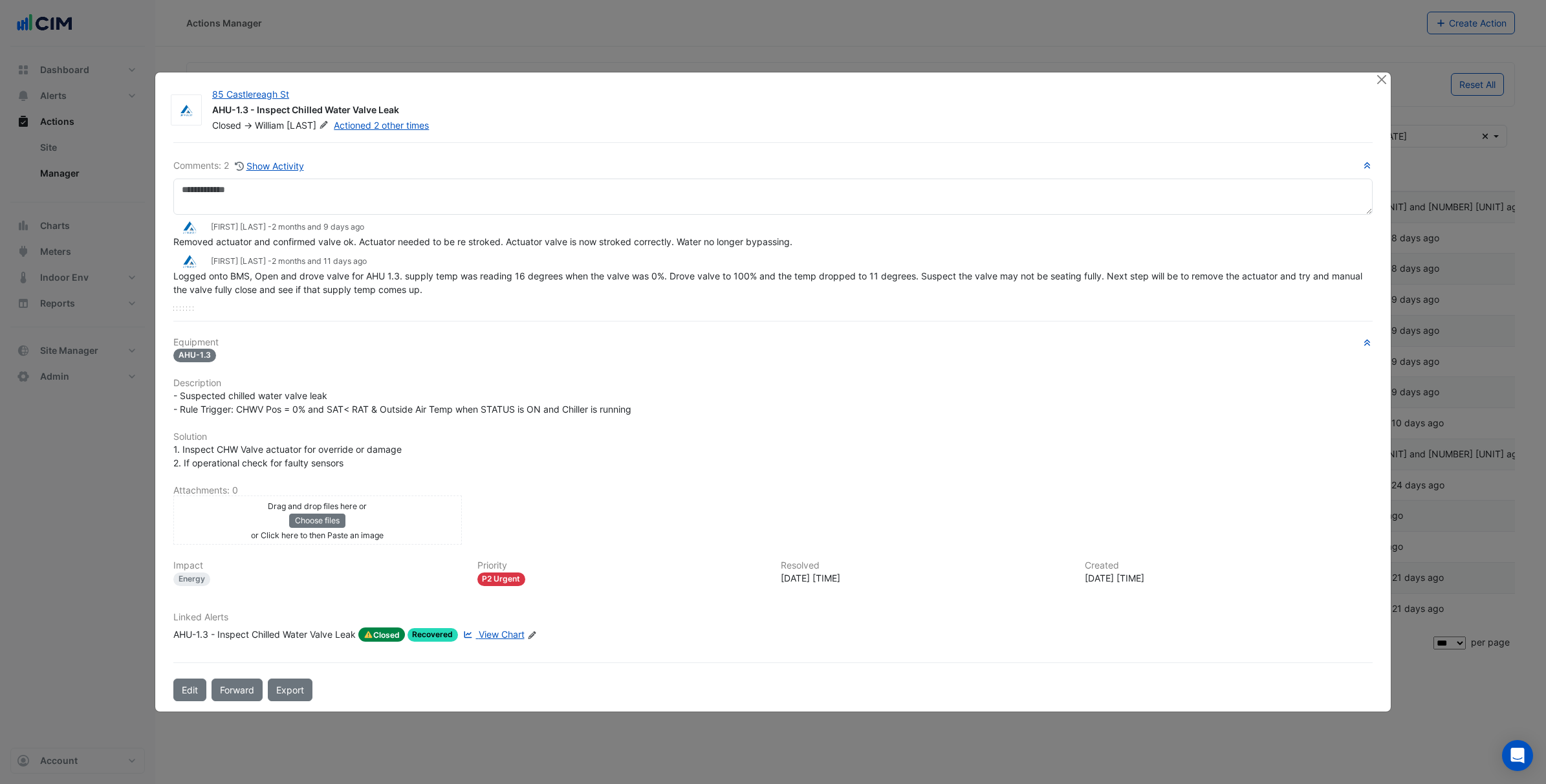 click on "- Suspected chilled water valve leak
- Rule Trigger: CHWV Pos = 0% and SAT< RAT & Outside Air Temp when STATUS is ON and Chiller is running" 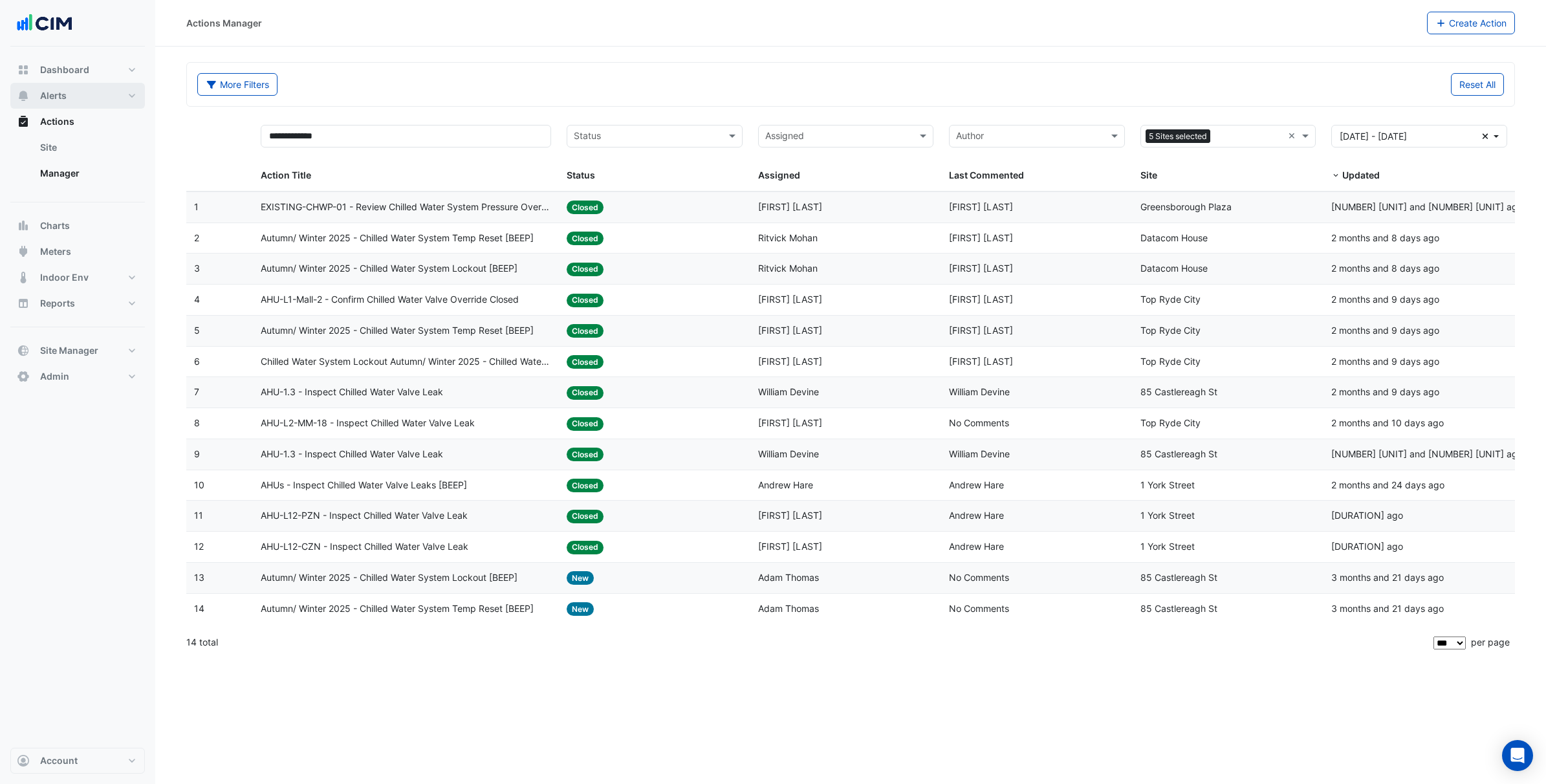 click on "Alerts" at bounding box center (78, 96) 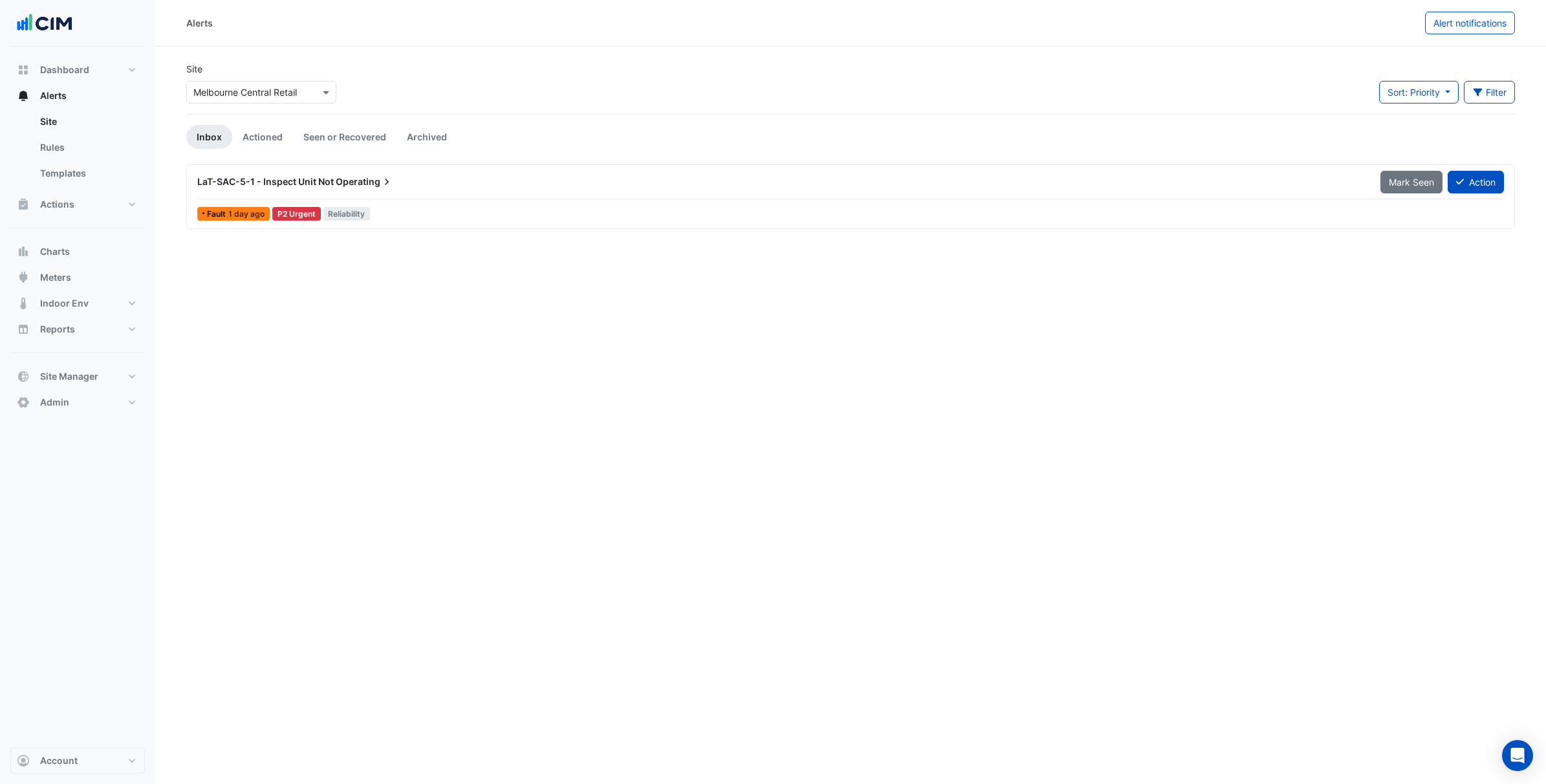 click on "Select a Site × Melbourne Central Retail" at bounding box center (261, 92) 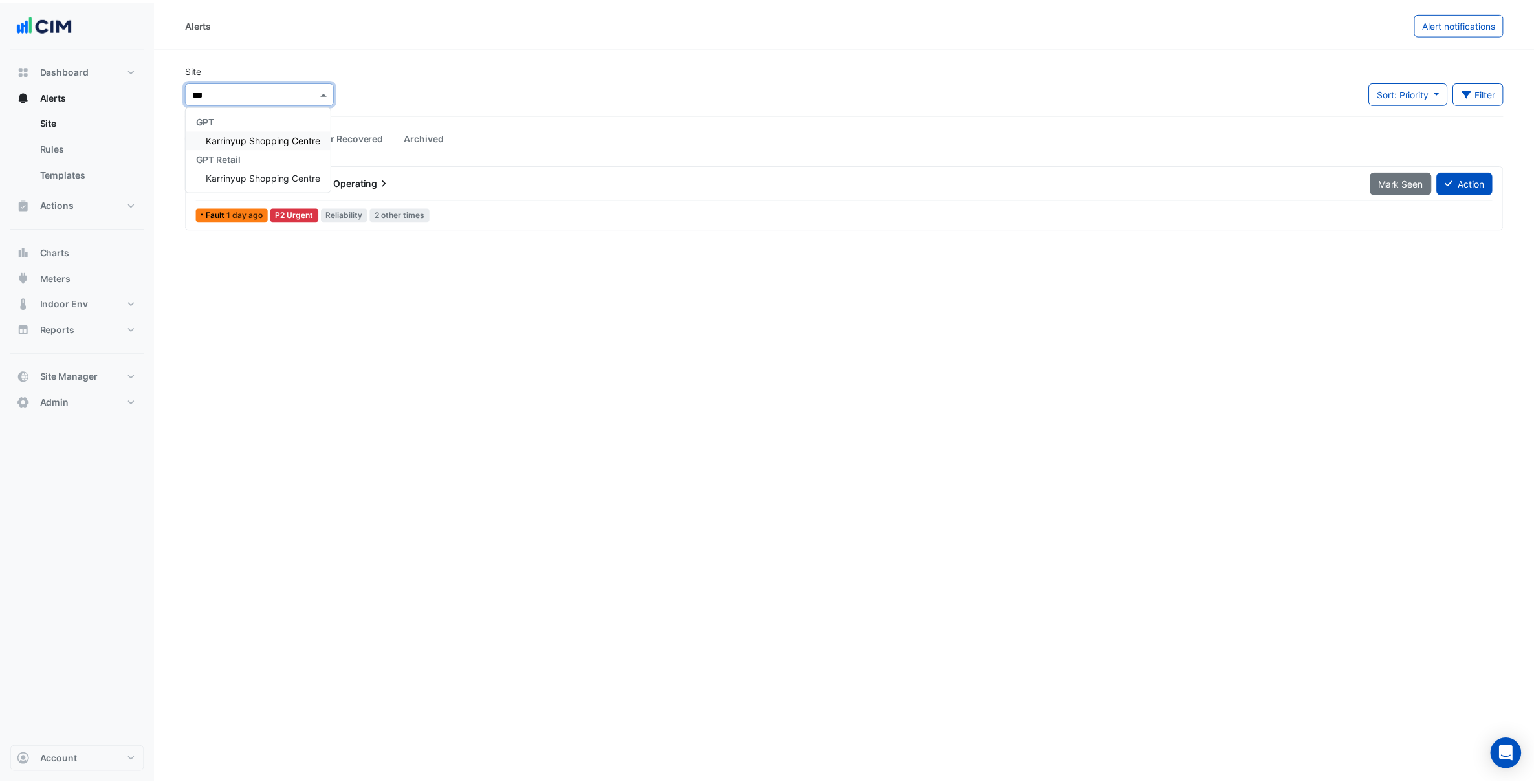 scroll, scrollTop: 0, scrollLeft: 0, axis: both 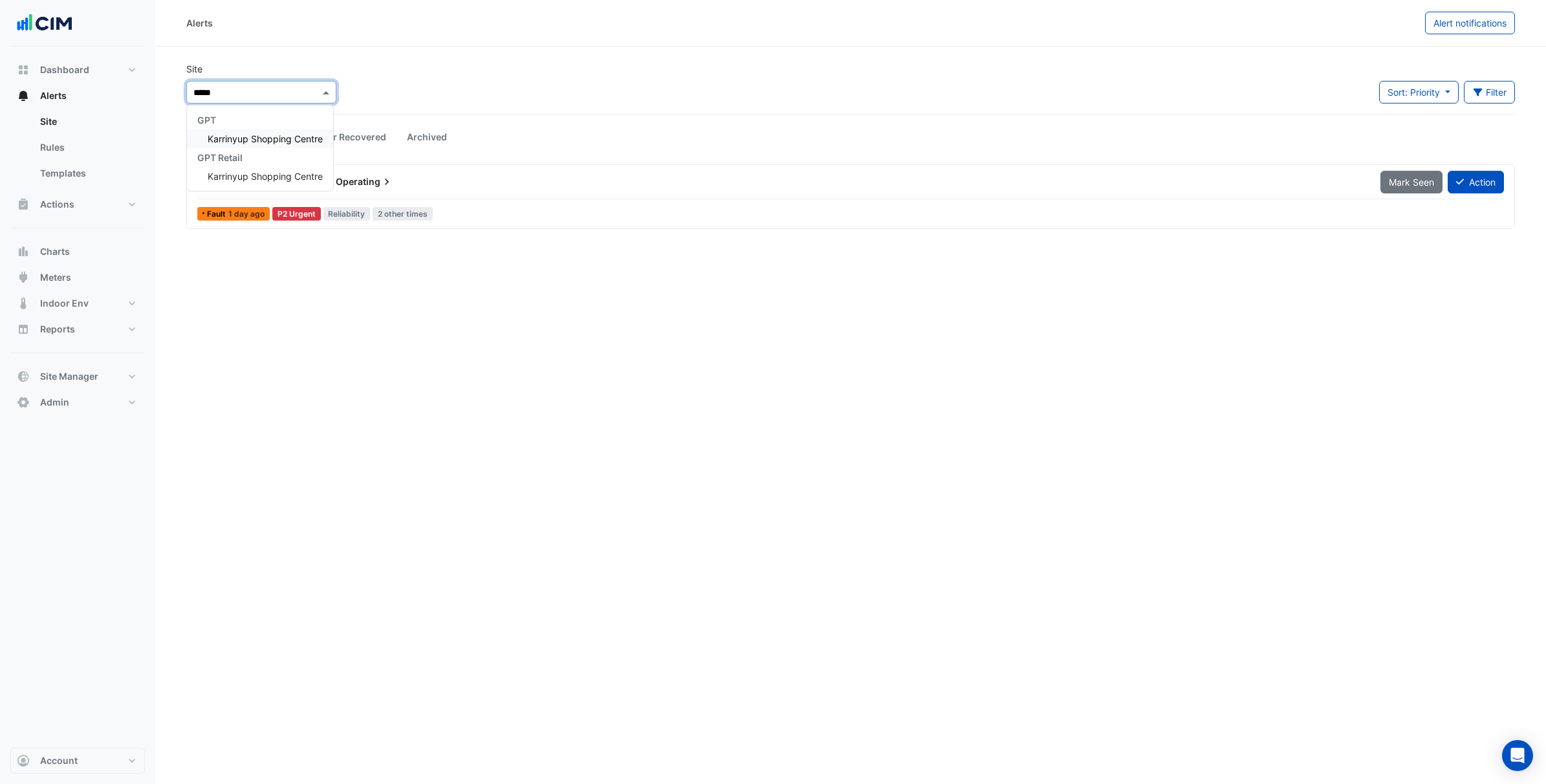type on "******" 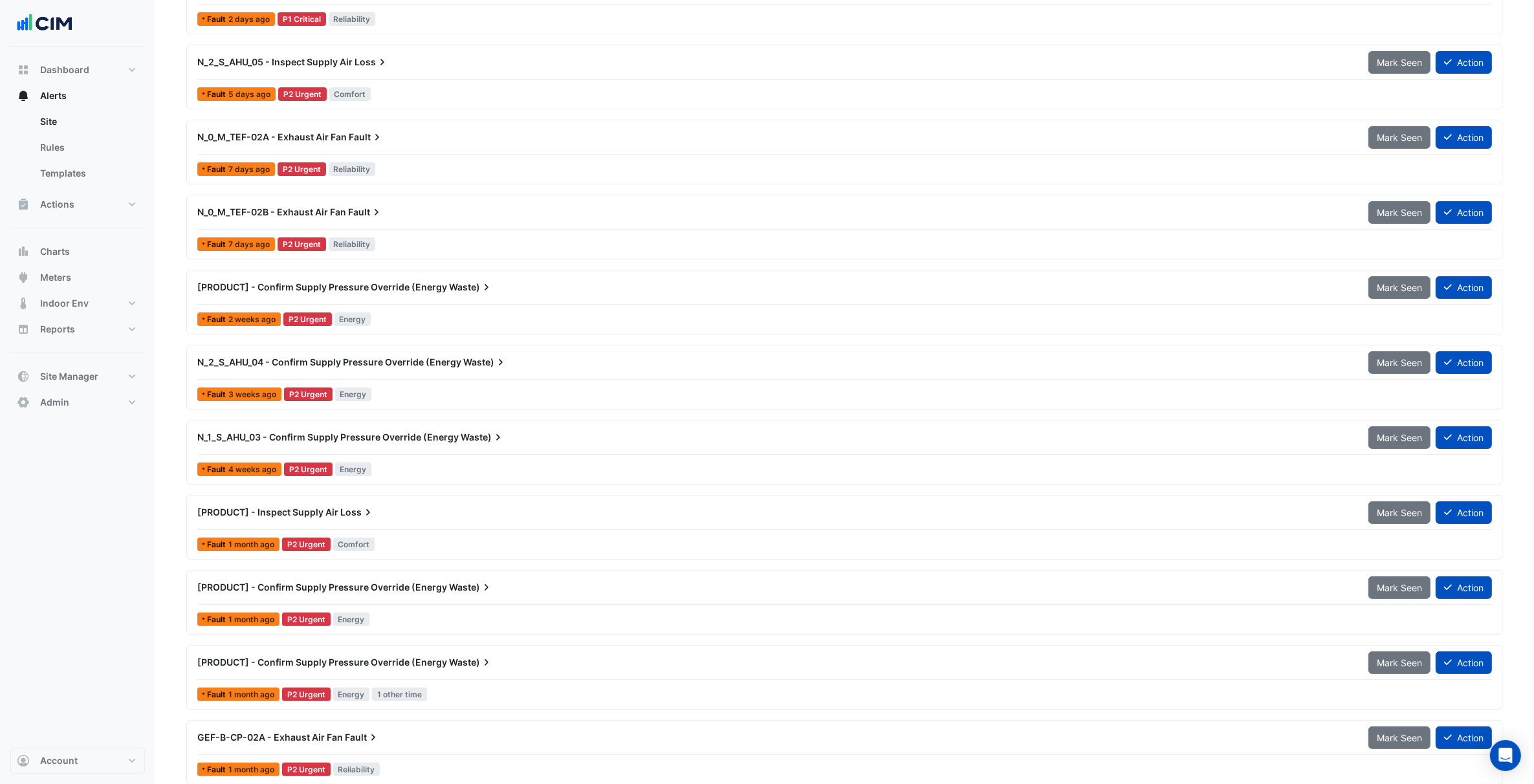scroll, scrollTop: 243, scrollLeft: 0, axis: vertical 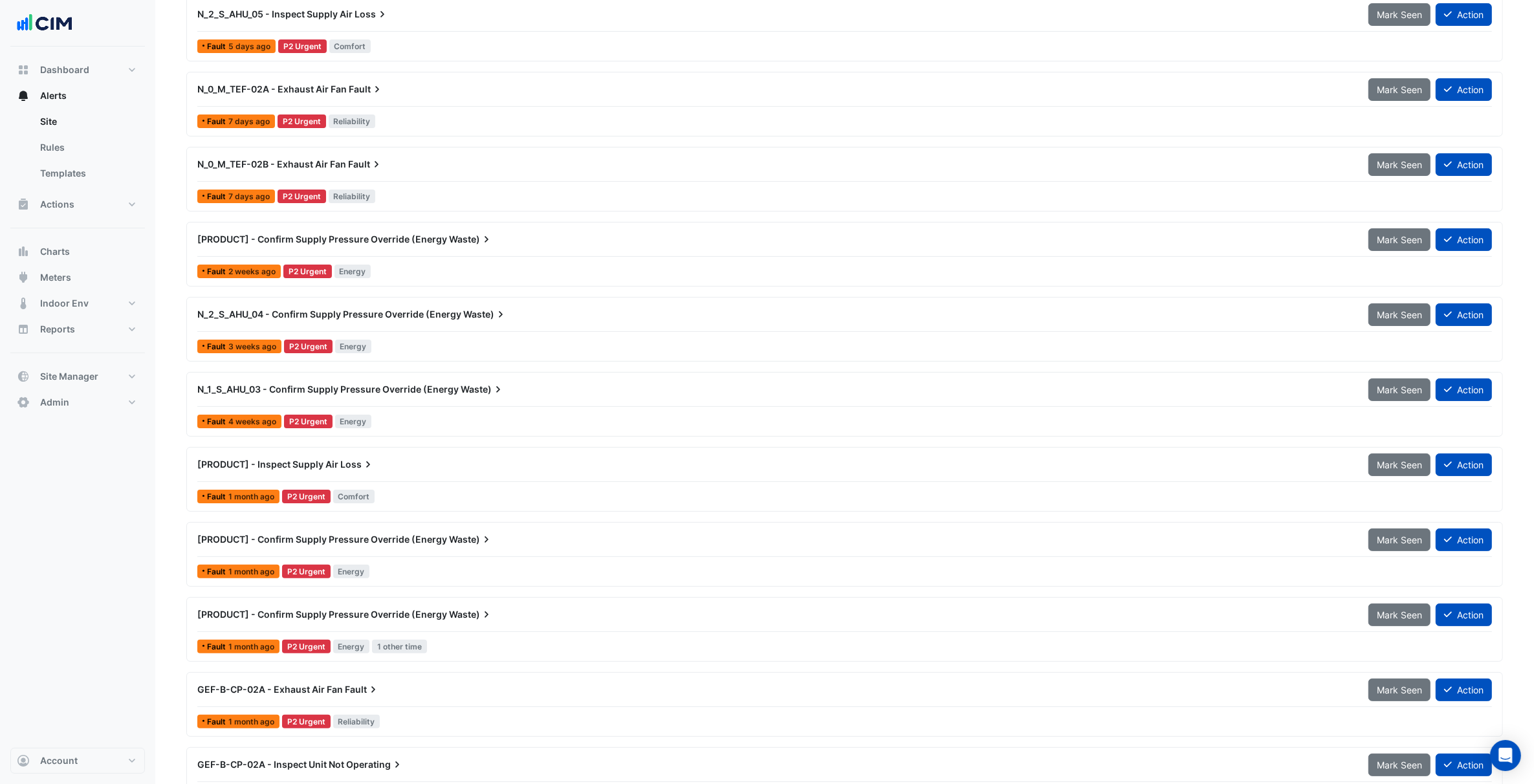 click on "N_2_S_AHU_04 - Confirm Supply Pressure Override (Energy
Waste)
Mark Seen
Action
Fault
3 weeks ago
P2 Urgent
Energy" at bounding box center [844, 329] 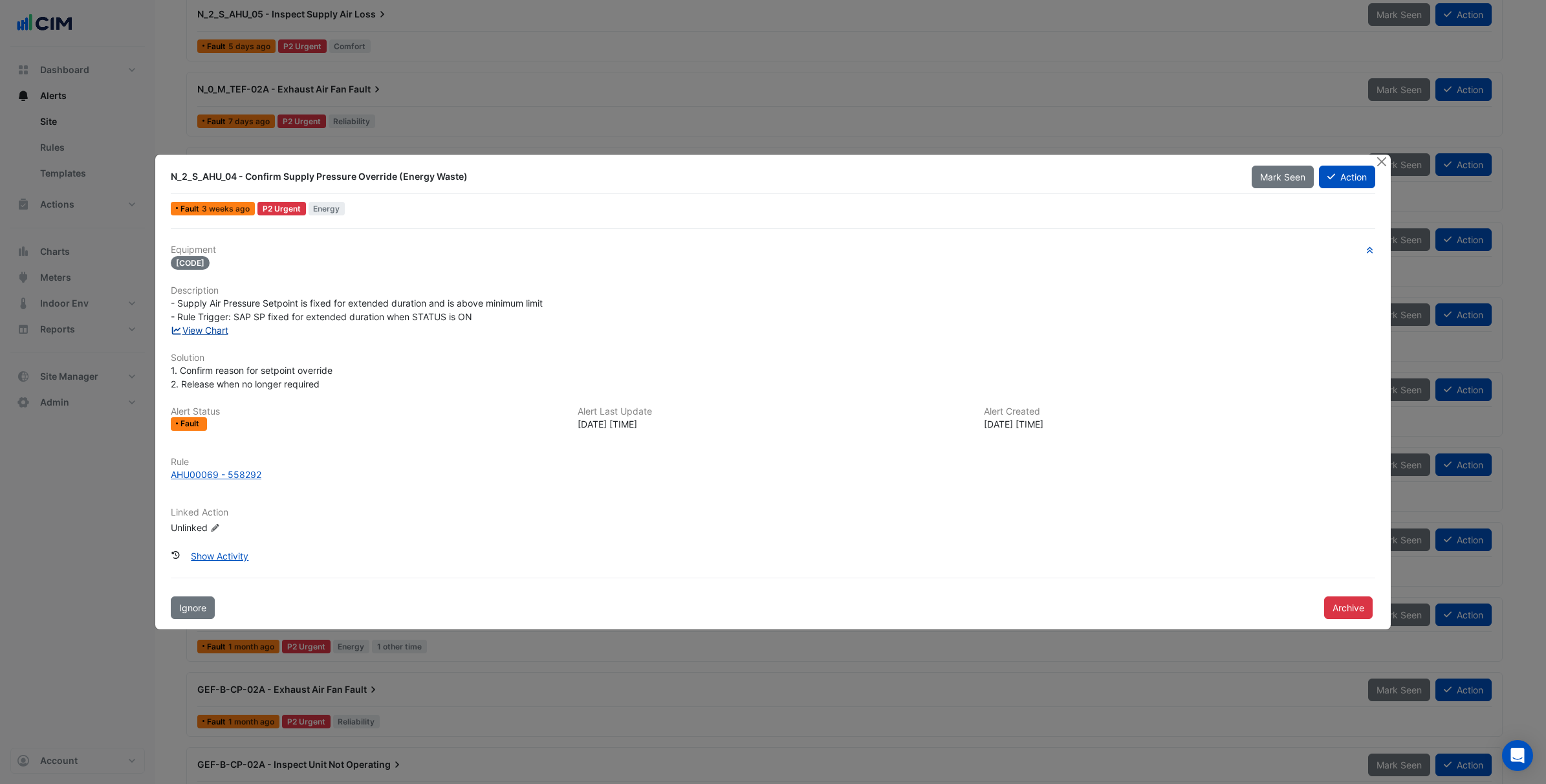 click on "View Chart" 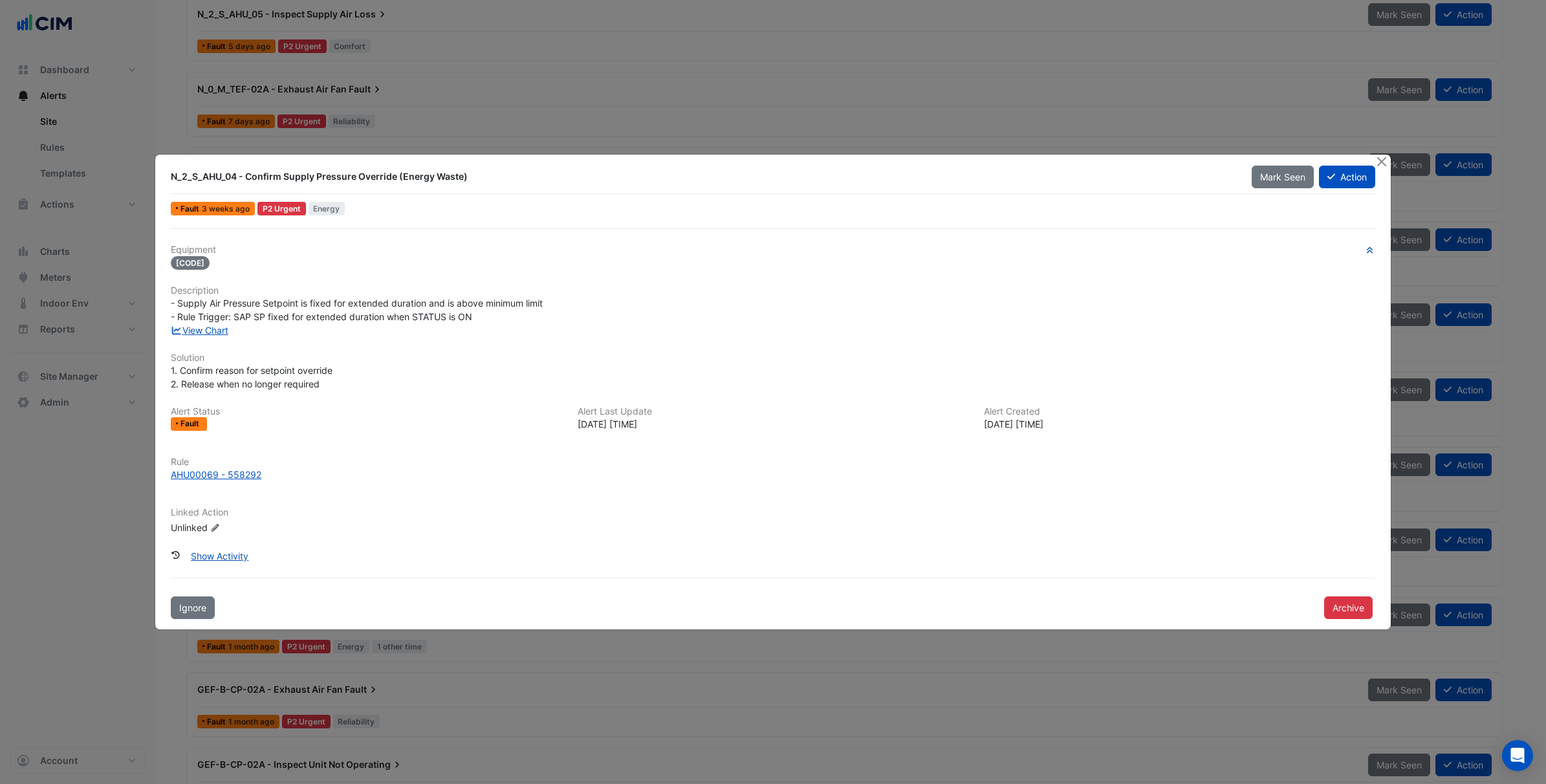 click on "- Supply Air Pressure Setpoint is fixed for extended duration and is above minimum limit
- Rule Trigger: SAP SP fixed for extended duration when STATUS is ON" 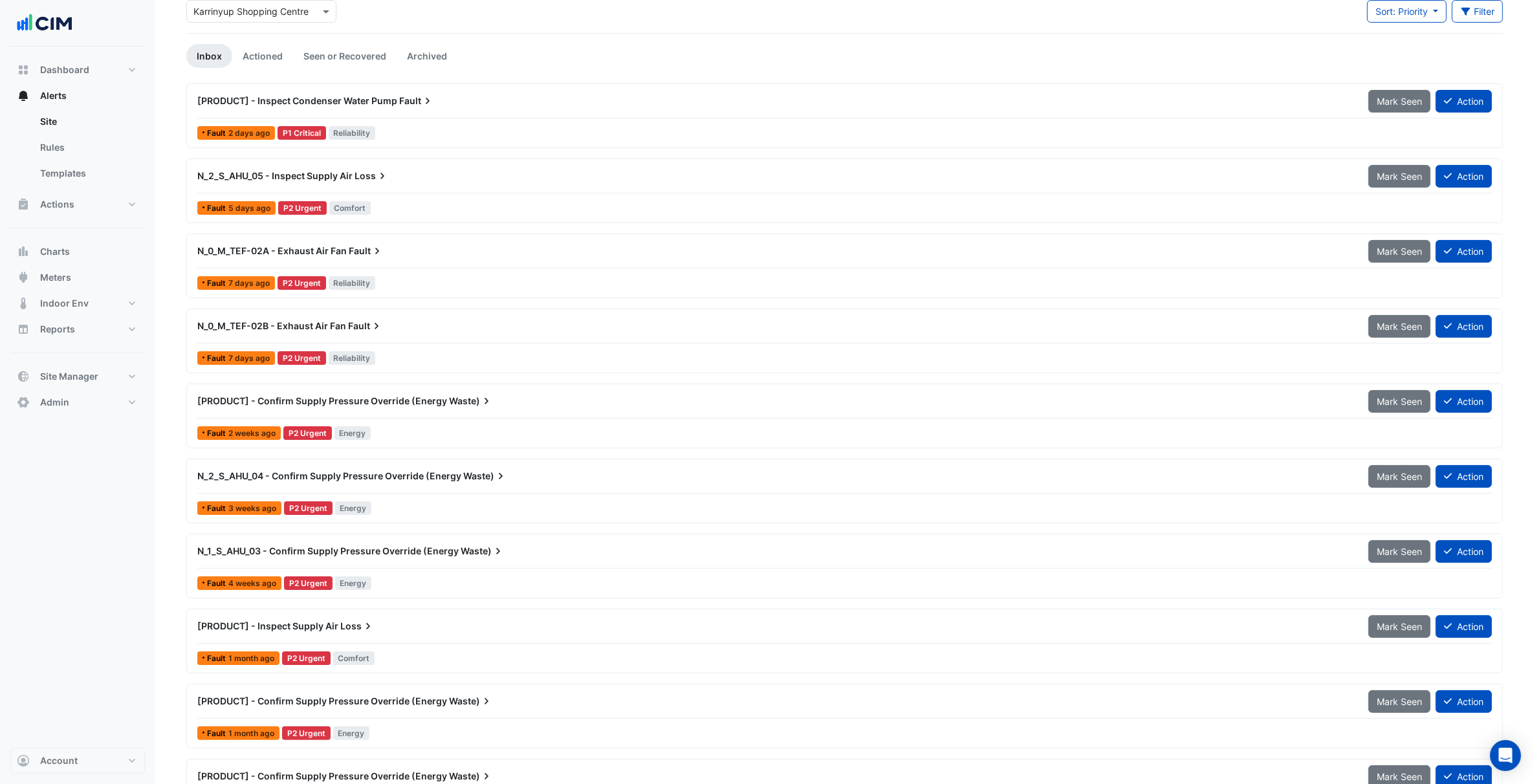 scroll, scrollTop: 0, scrollLeft: 0, axis: both 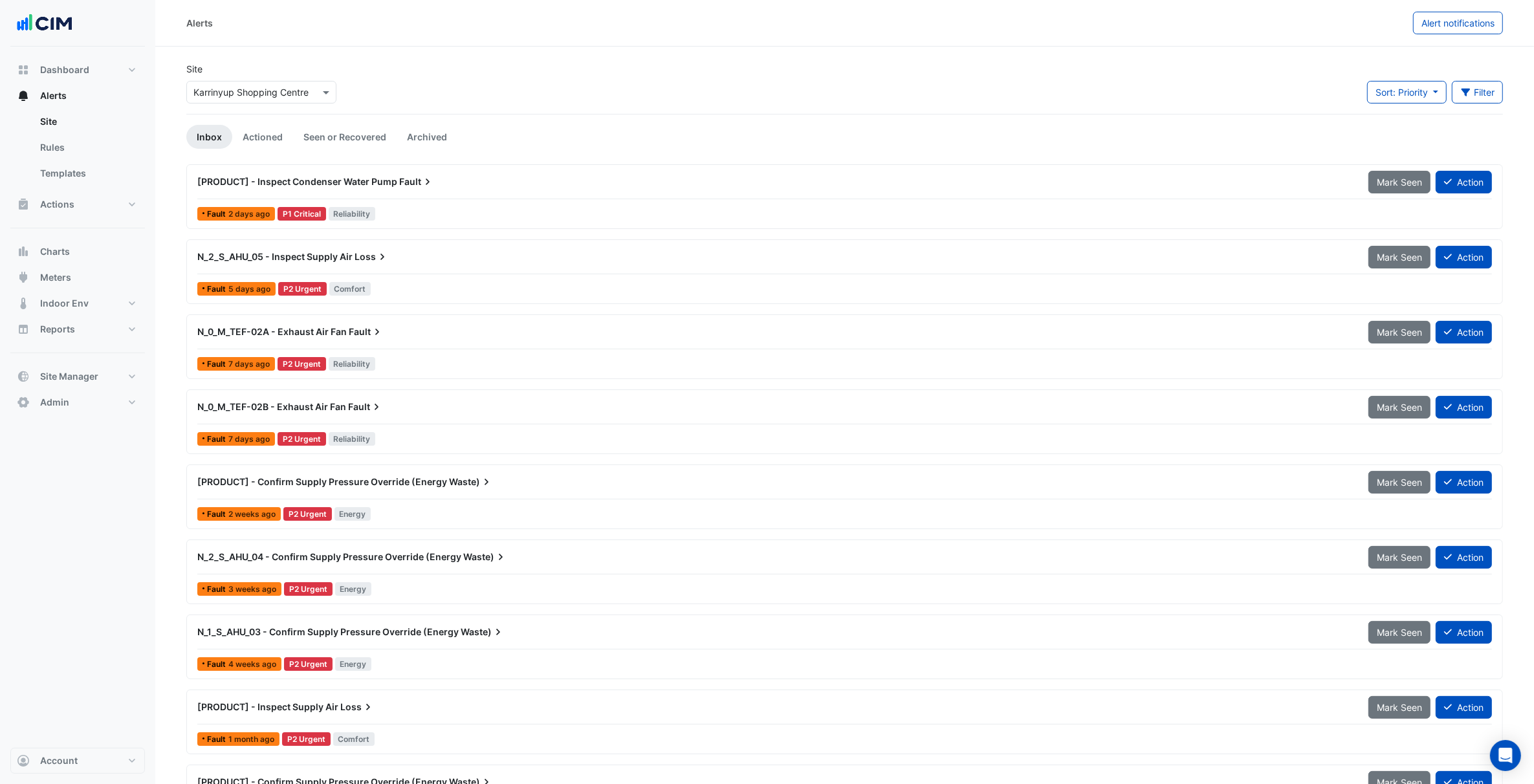 click at bounding box center [248, 93] 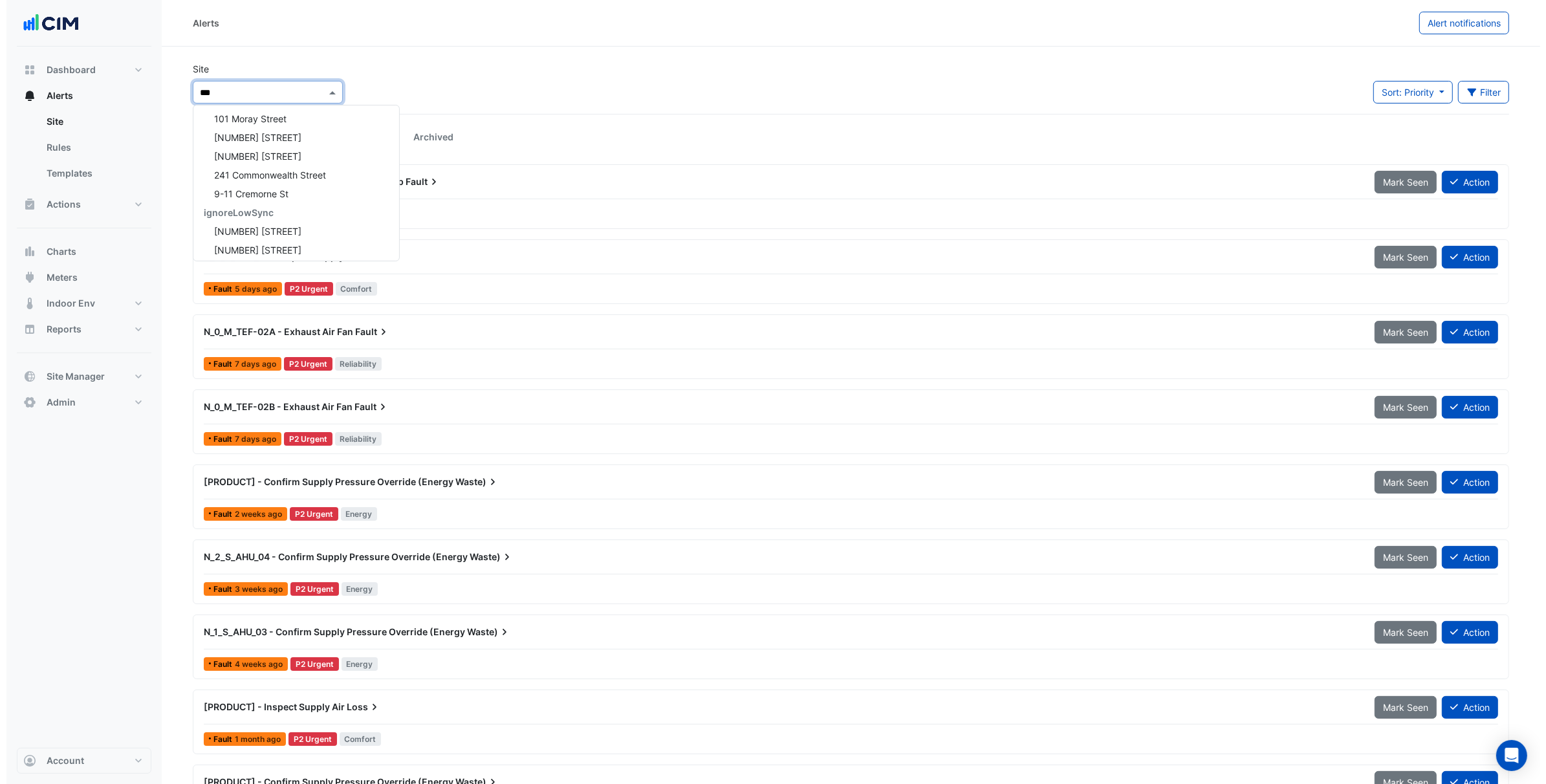 scroll, scrollTop: 5, scrollLeft: 0, axis: vertical 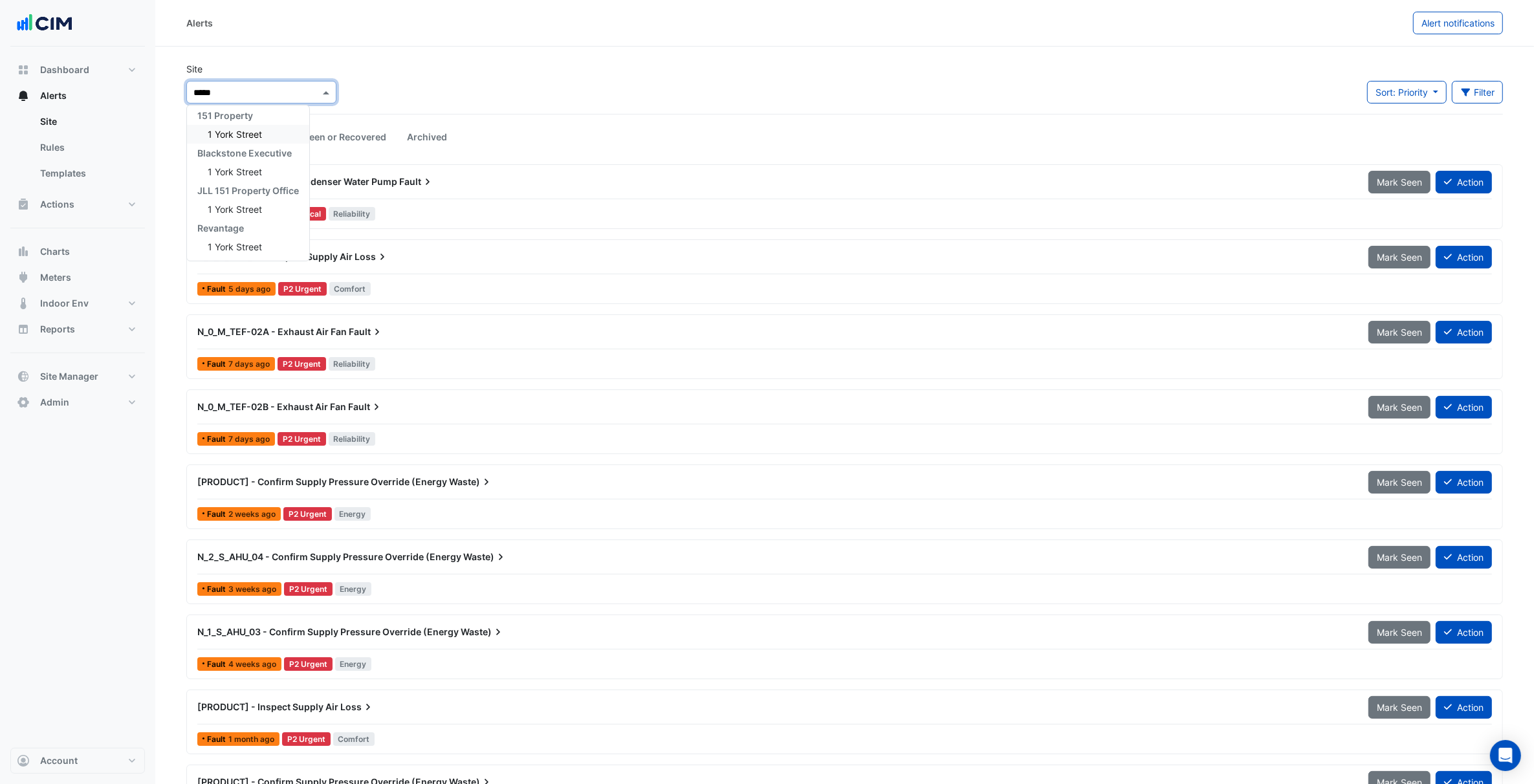 type on "******" 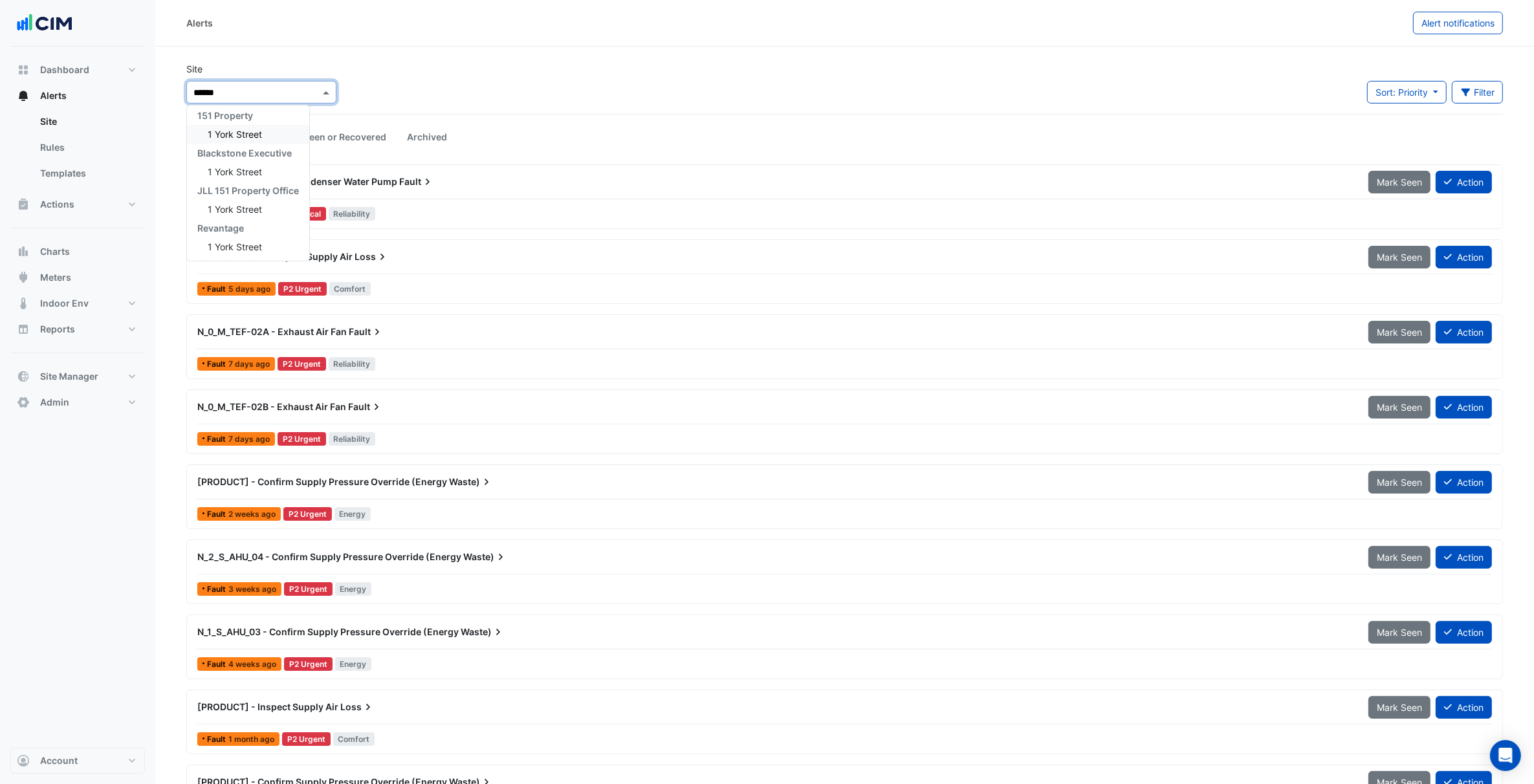 type 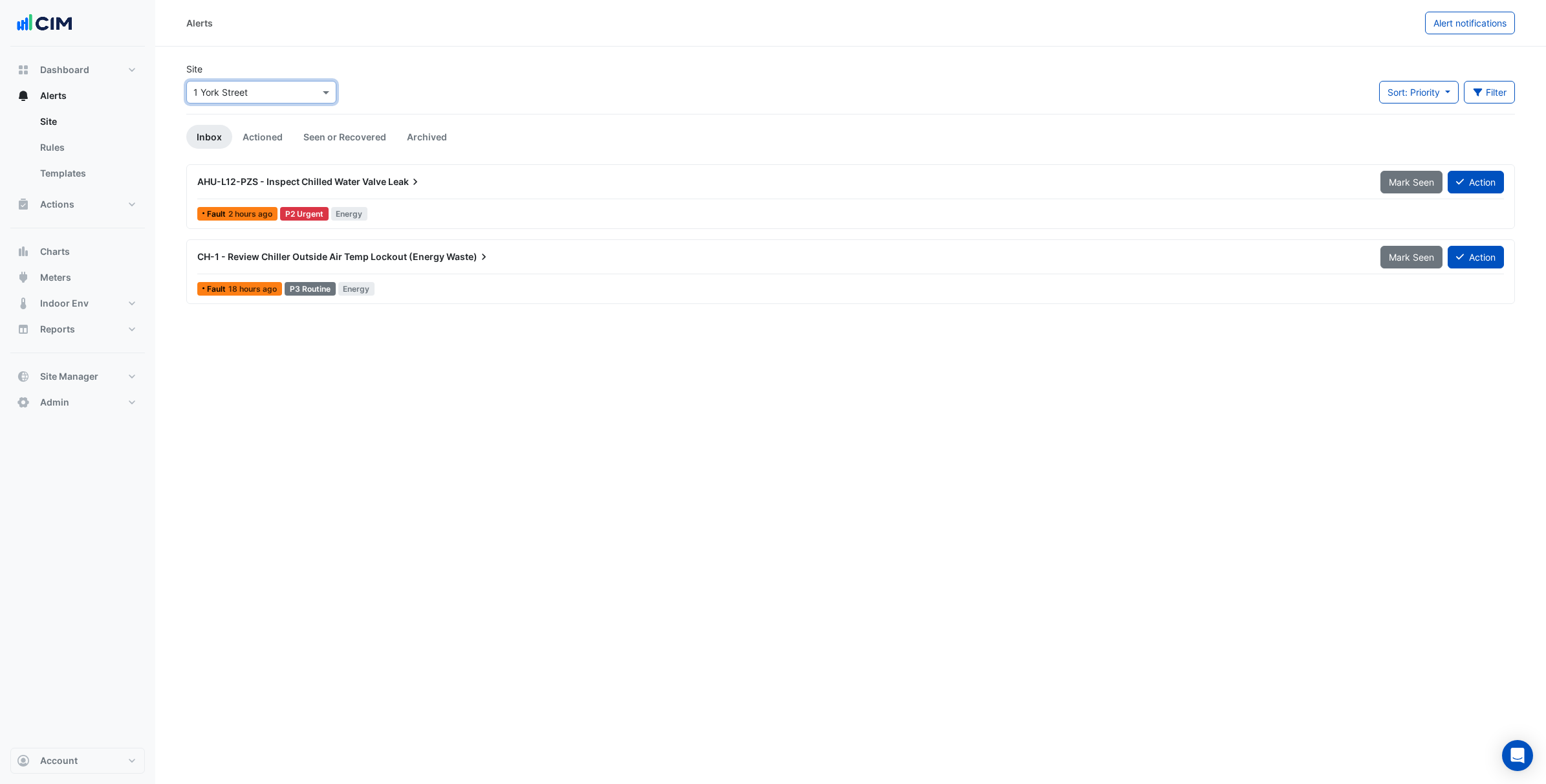 click on "Site
Select a Site × 1 York Street
Sort: Priority
Priority
Updated
Filter
Title
Priority
Filter
Impact
Filter
Equipment Type
Filter" 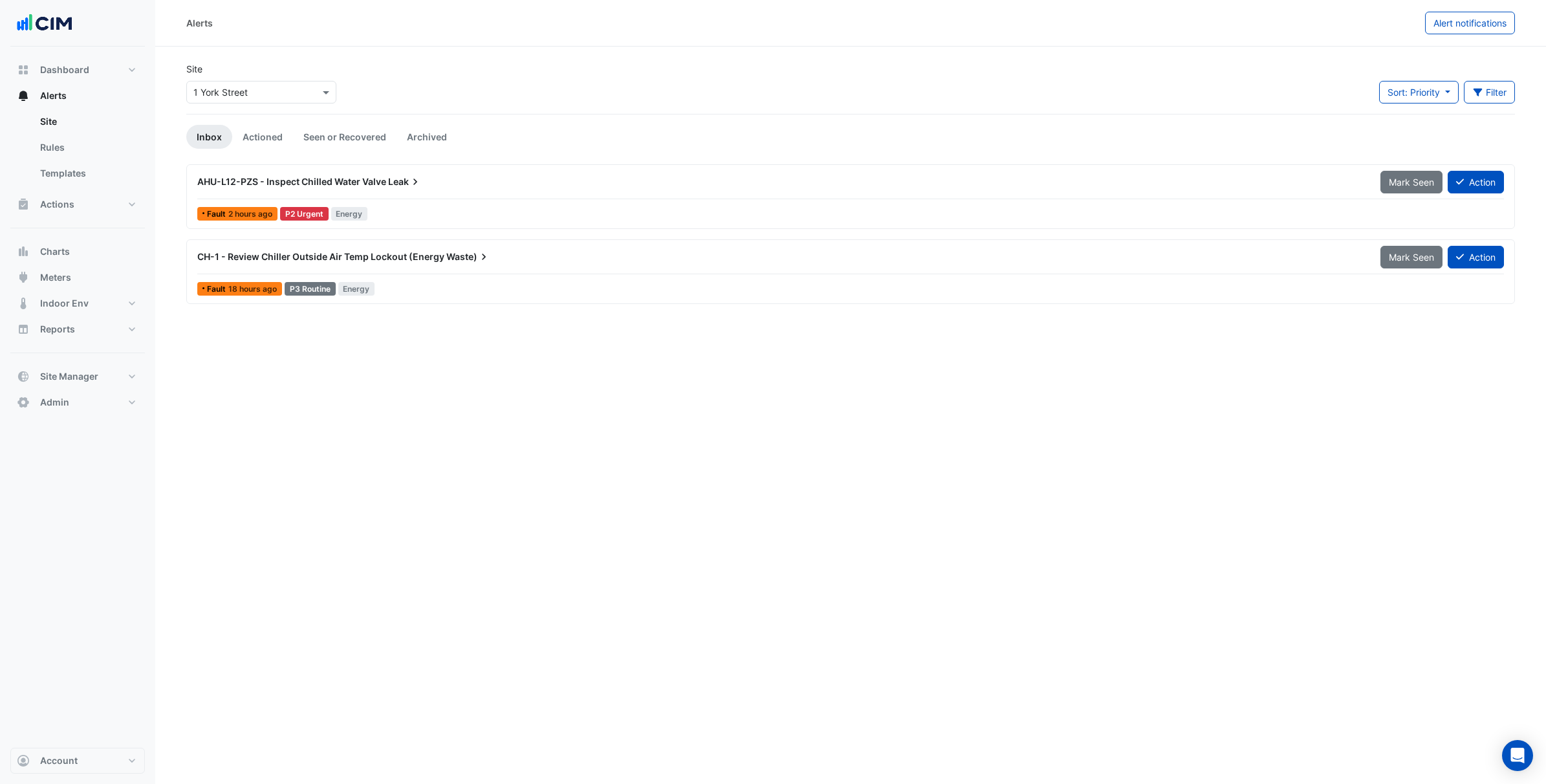 click on "AHU-L12-PZS - Inspect Chilled Water Valve
Leak" at bounding box center (781, 182) 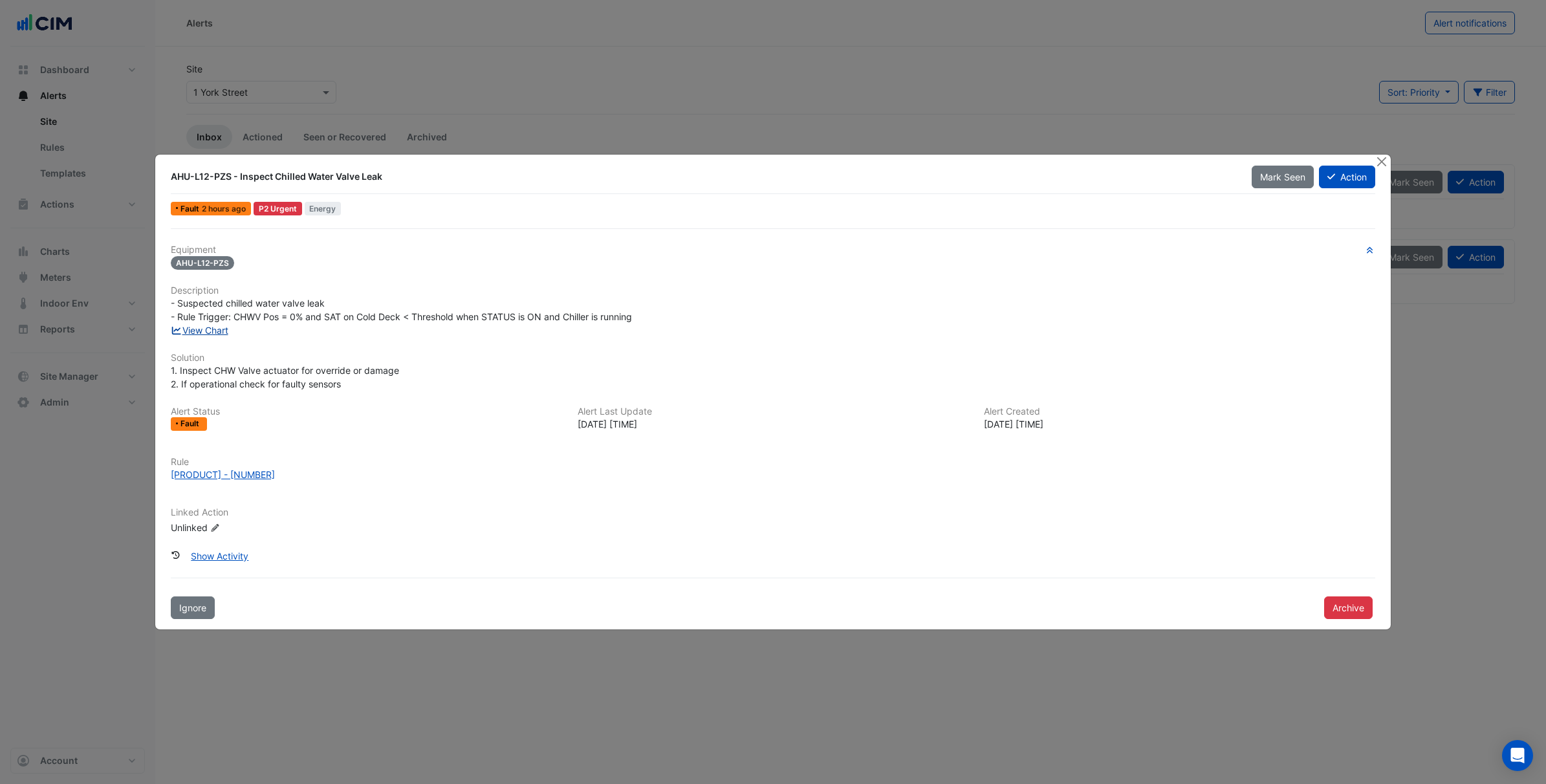 click on "View Chart" 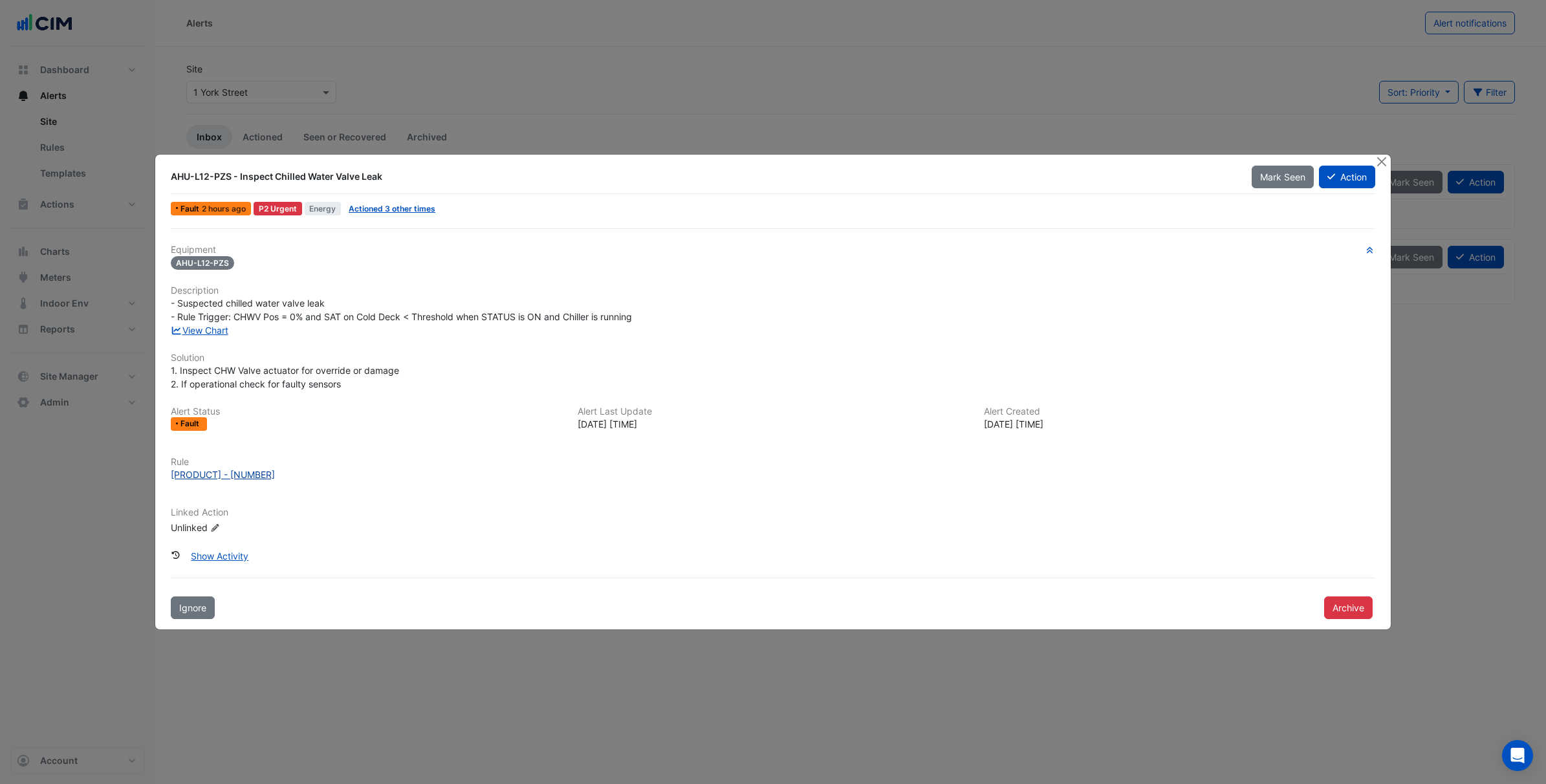 click on "AHU00016-11-3-1 - 704017" 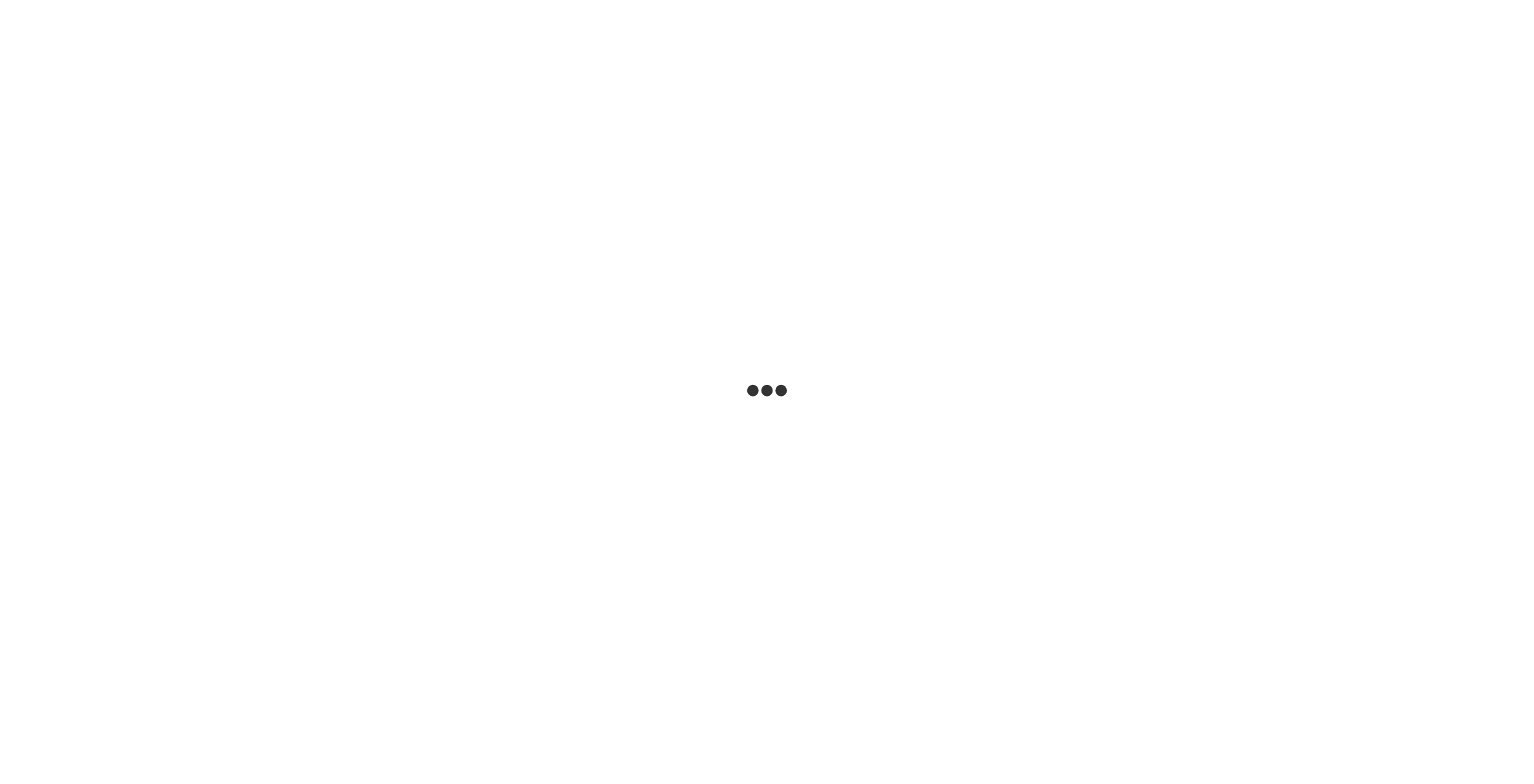 scroll, scrollTop: 0, scrollLeft: 0, axis: both 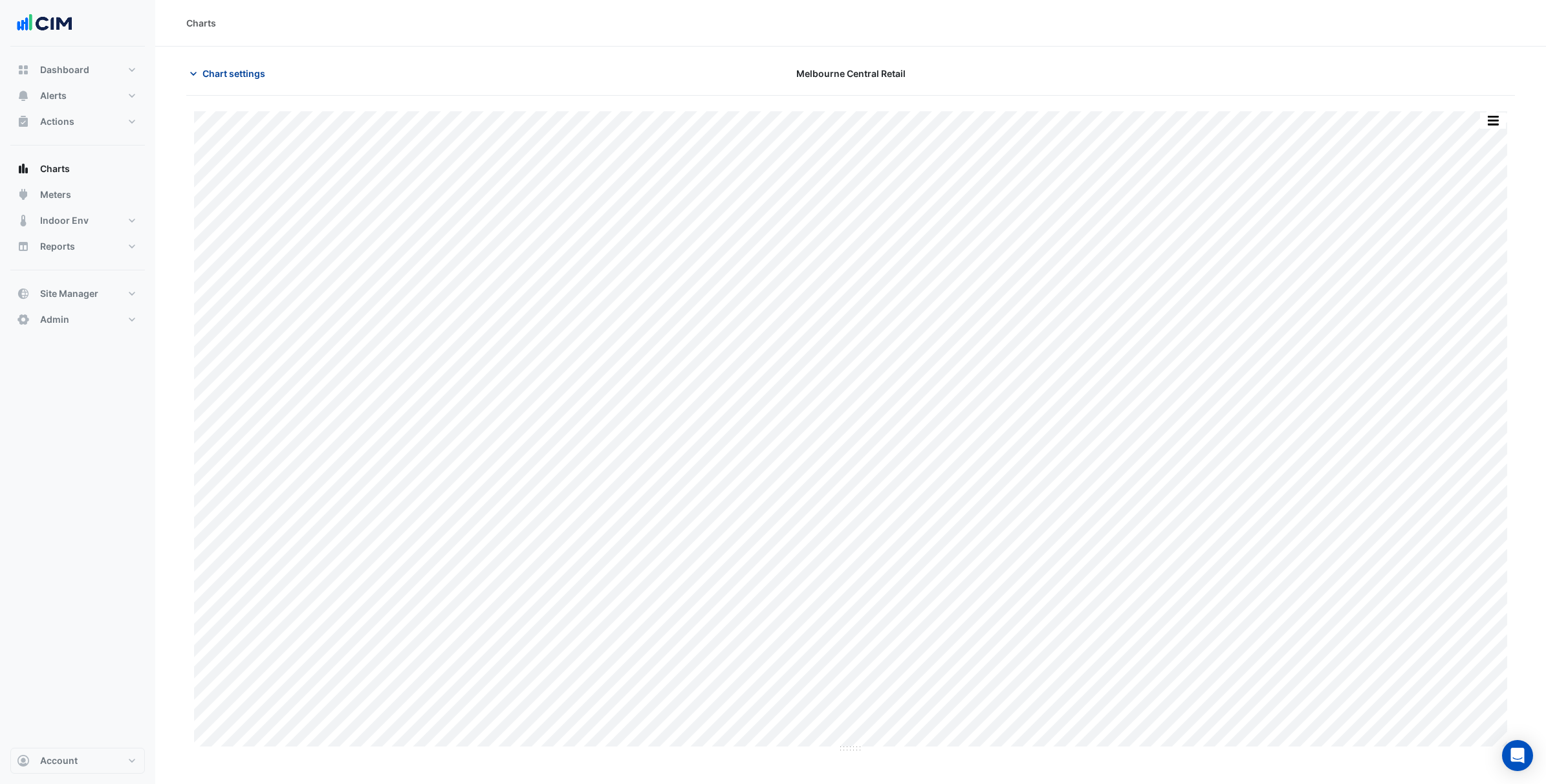 click on "Chart settings" 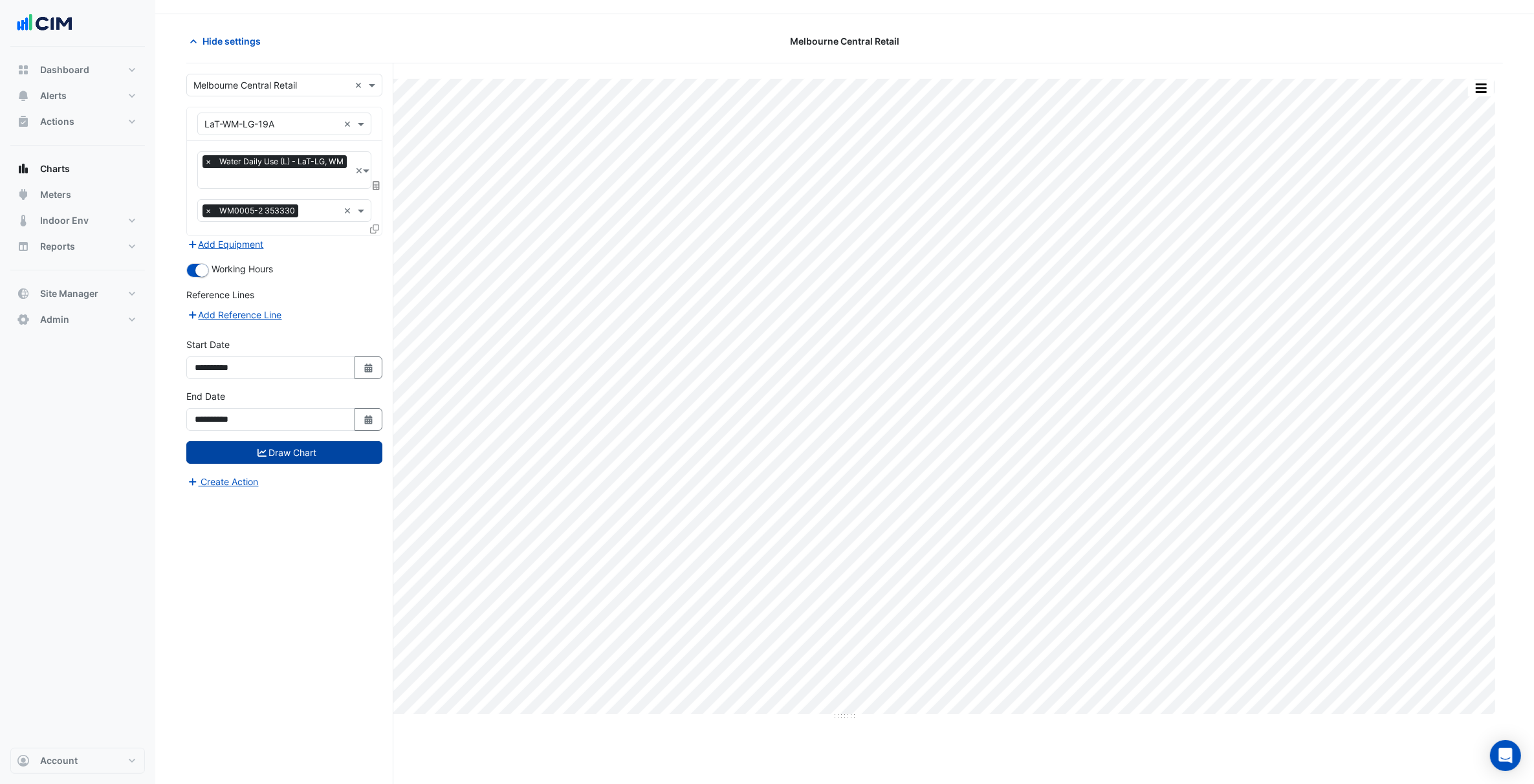 scroll, scrollTop: 49, scrollLeft: 0, axis: vertical 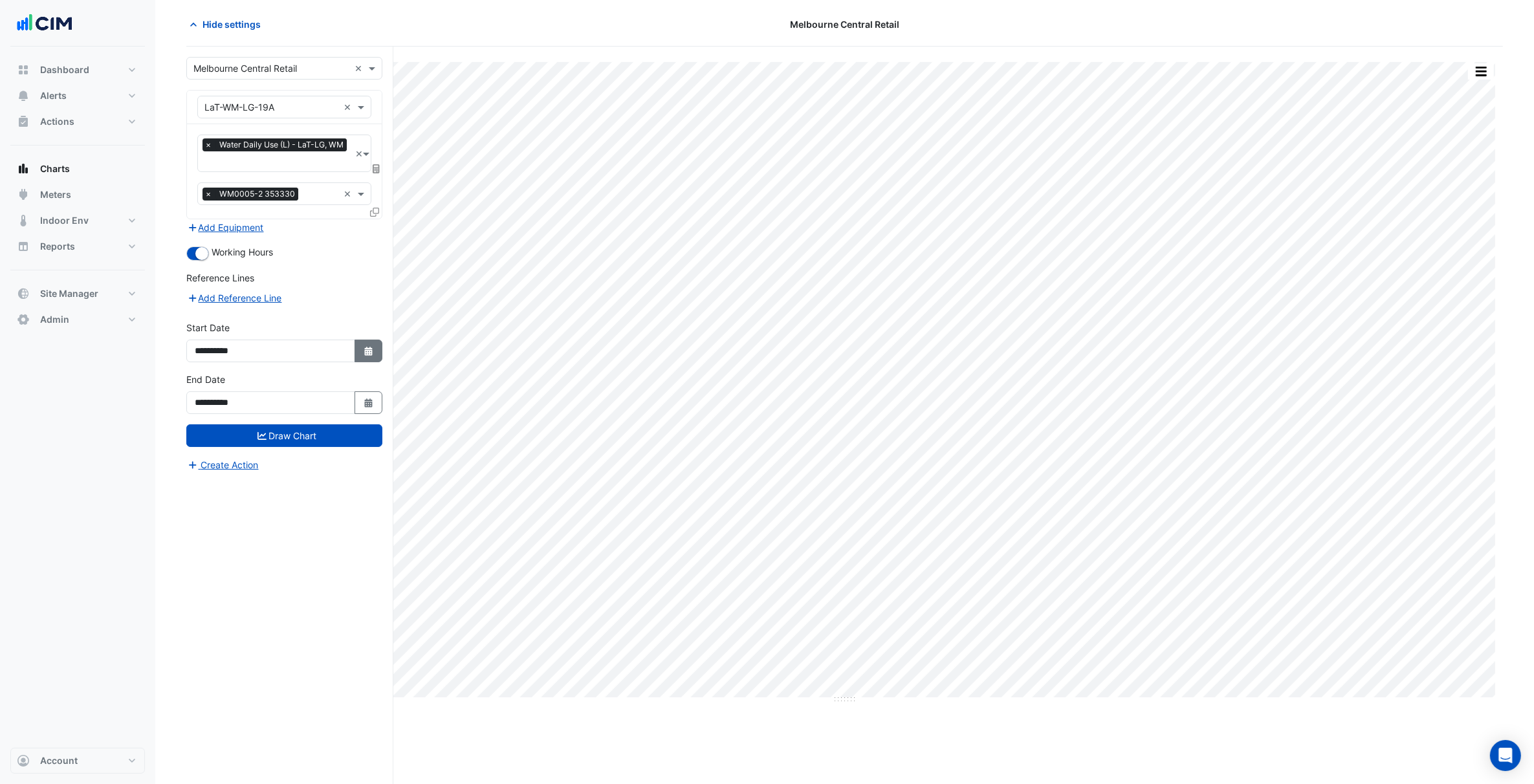 click on "Select Date" at bounding box center [369, 351] 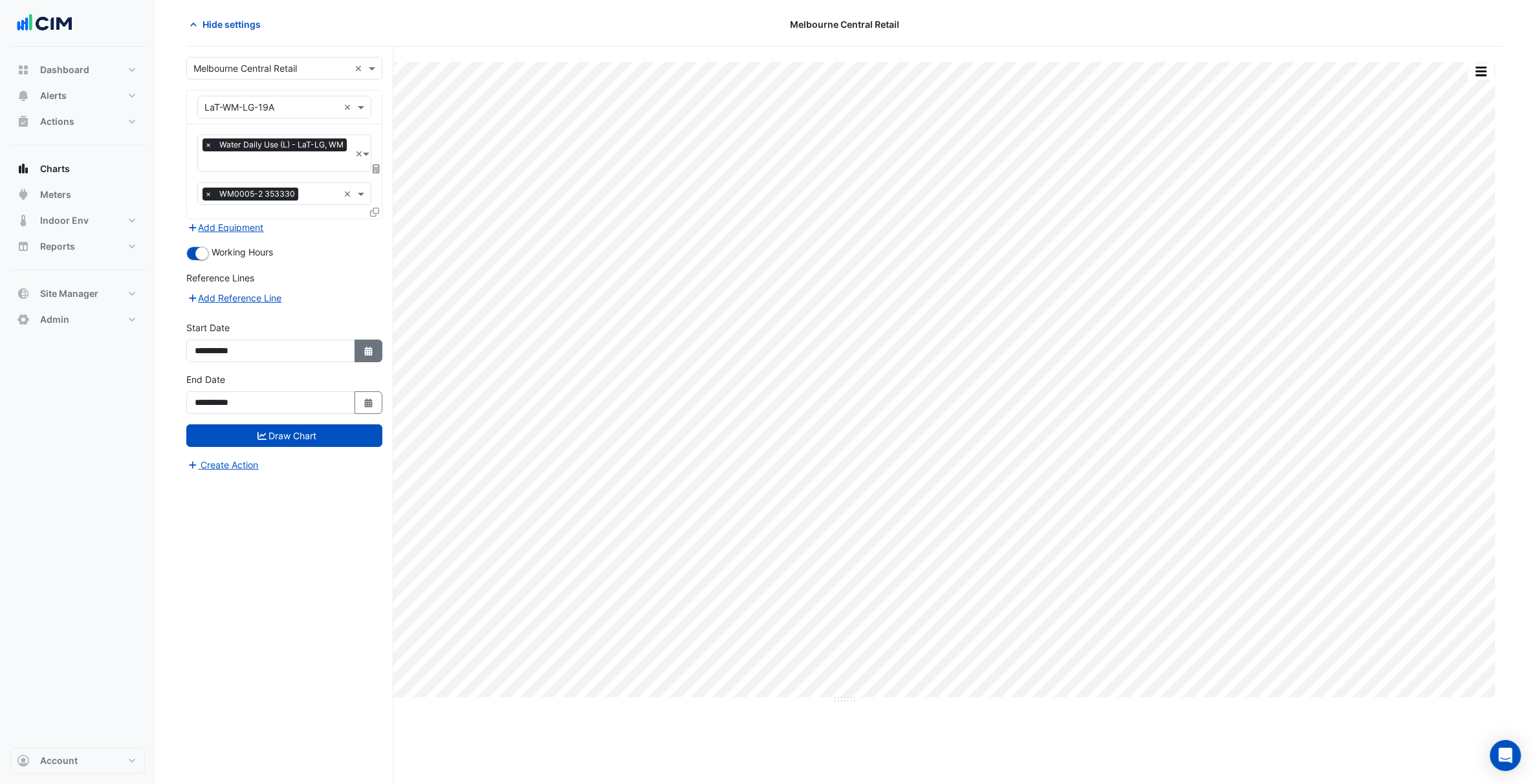 select on "*" 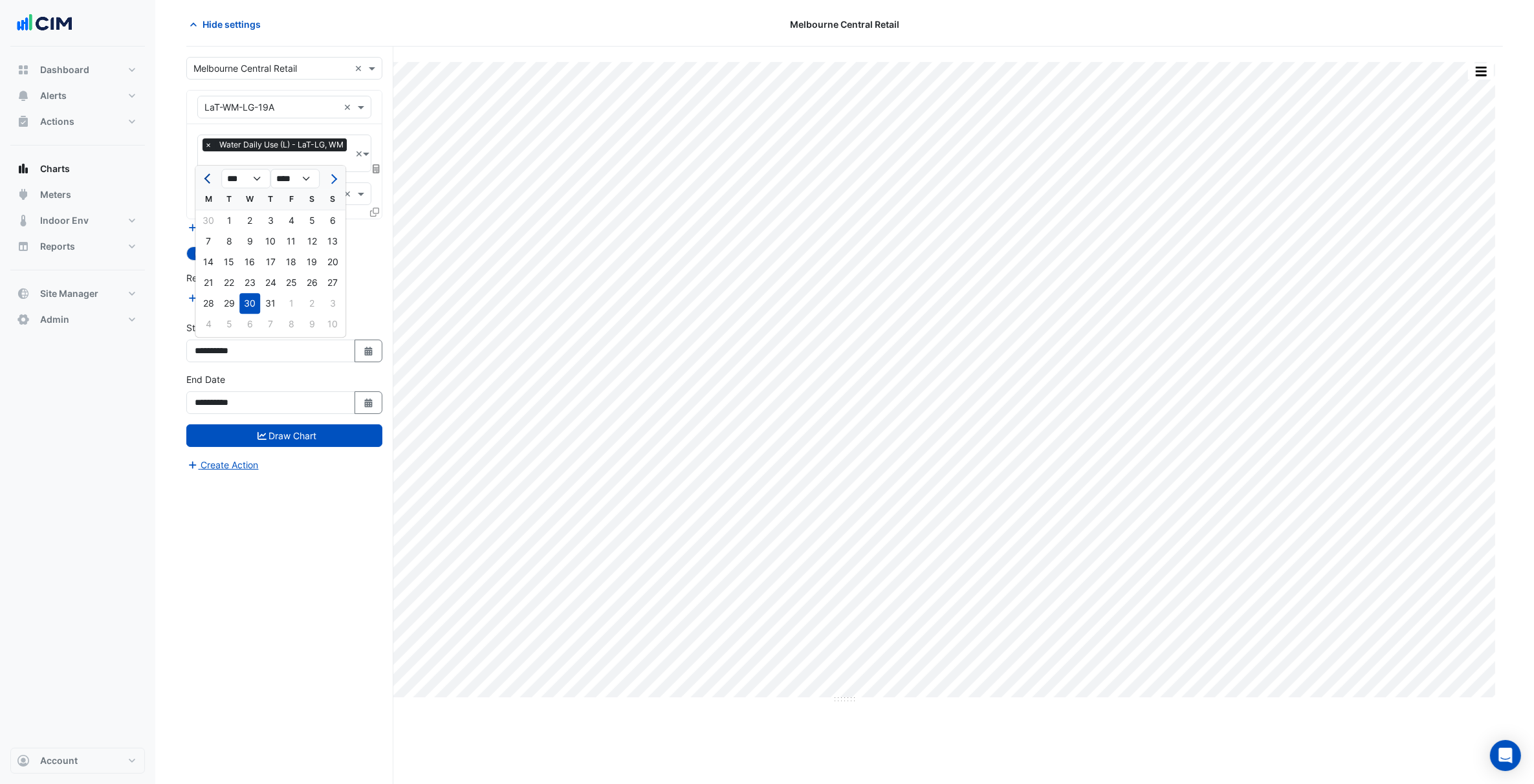 click 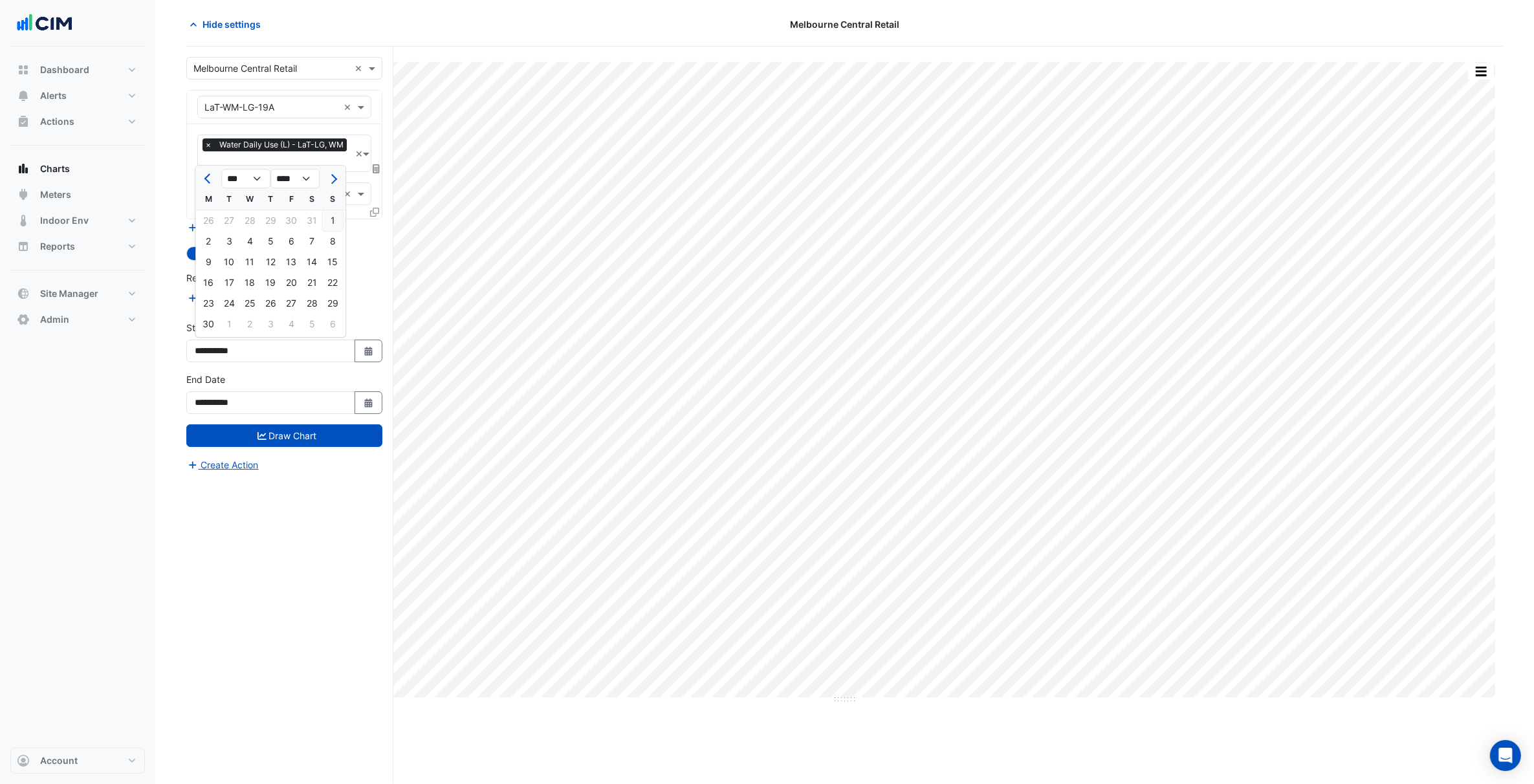 click on "1" 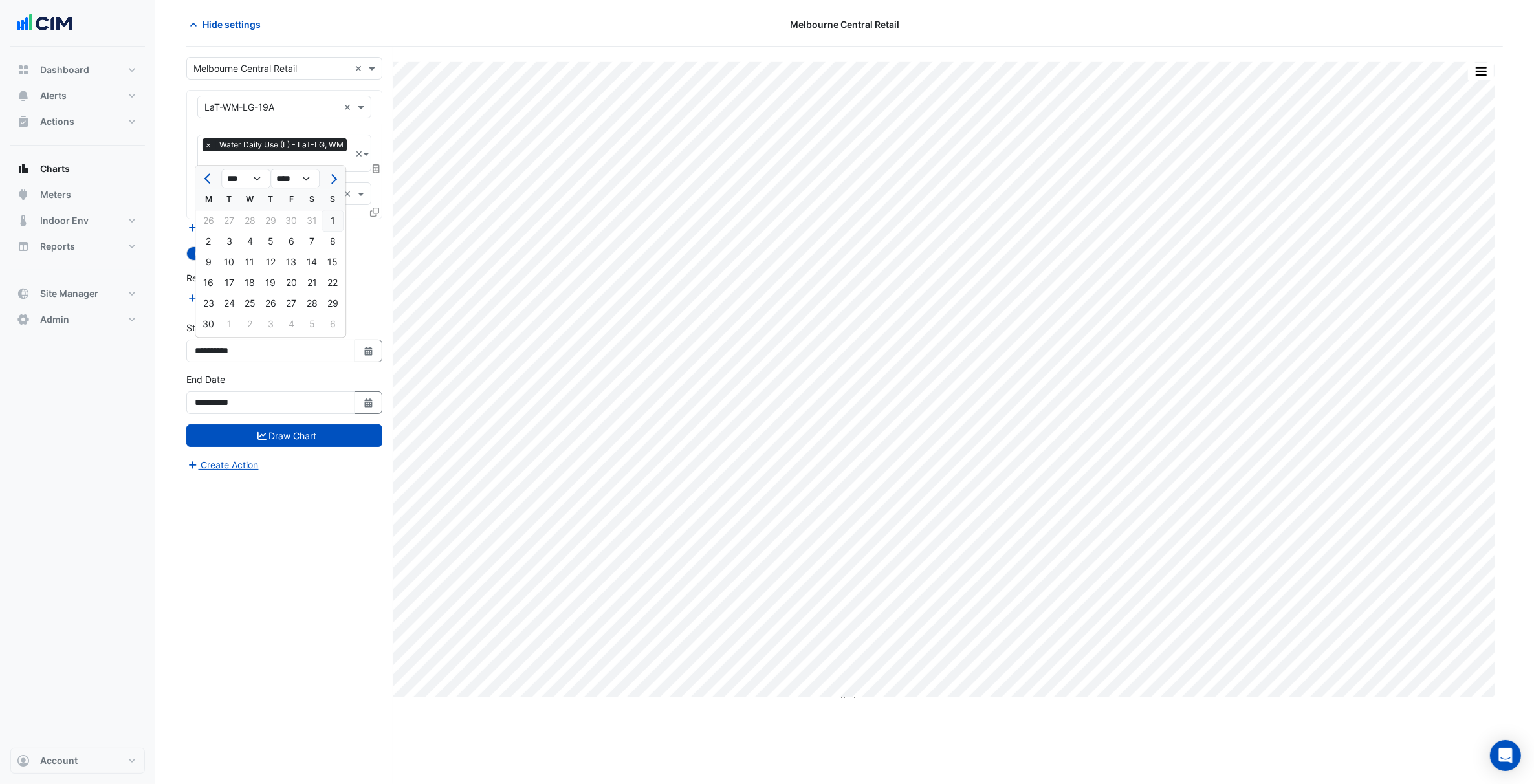type on "**********" 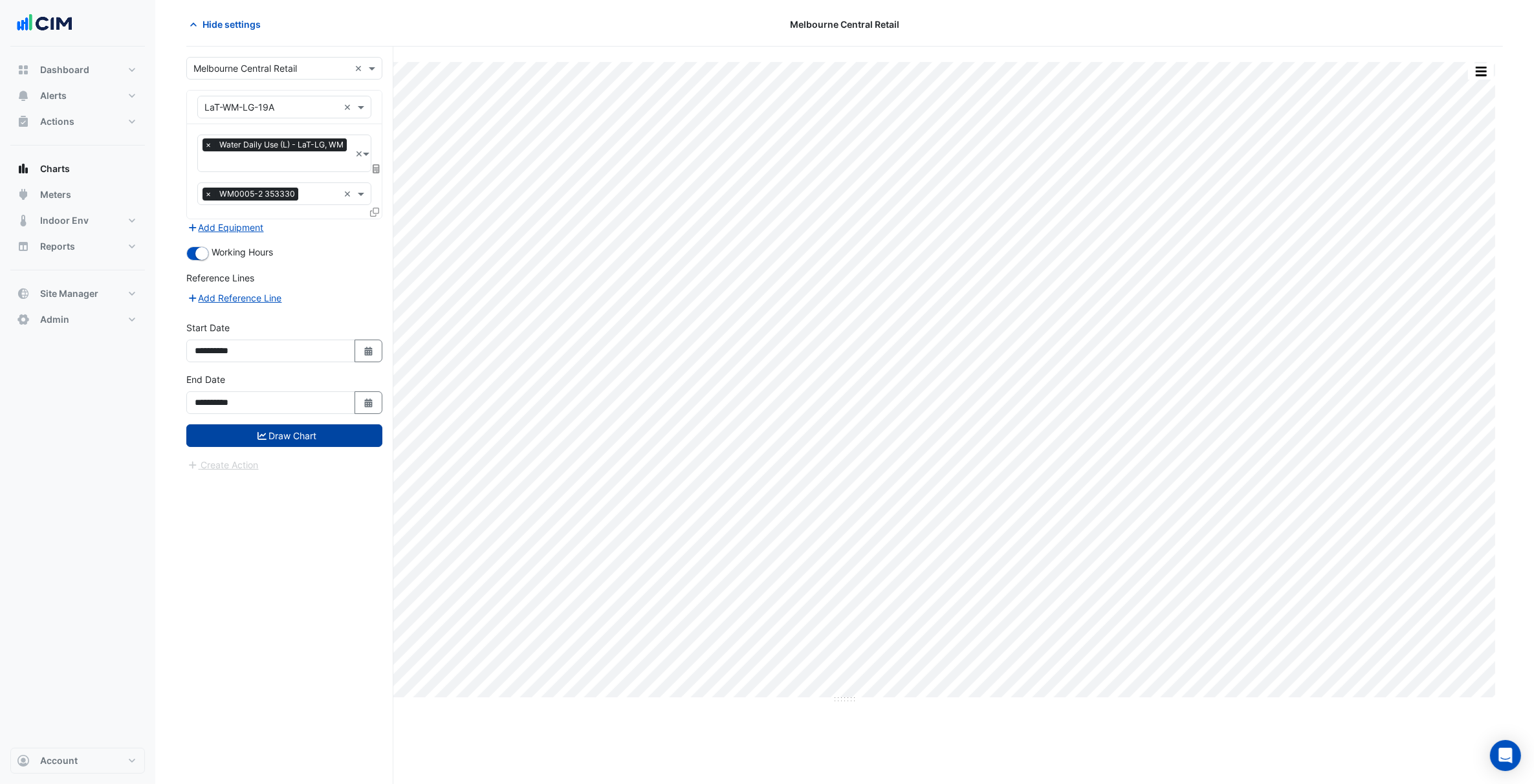 click on "Draw Chart" at bounding box center [284, 435] 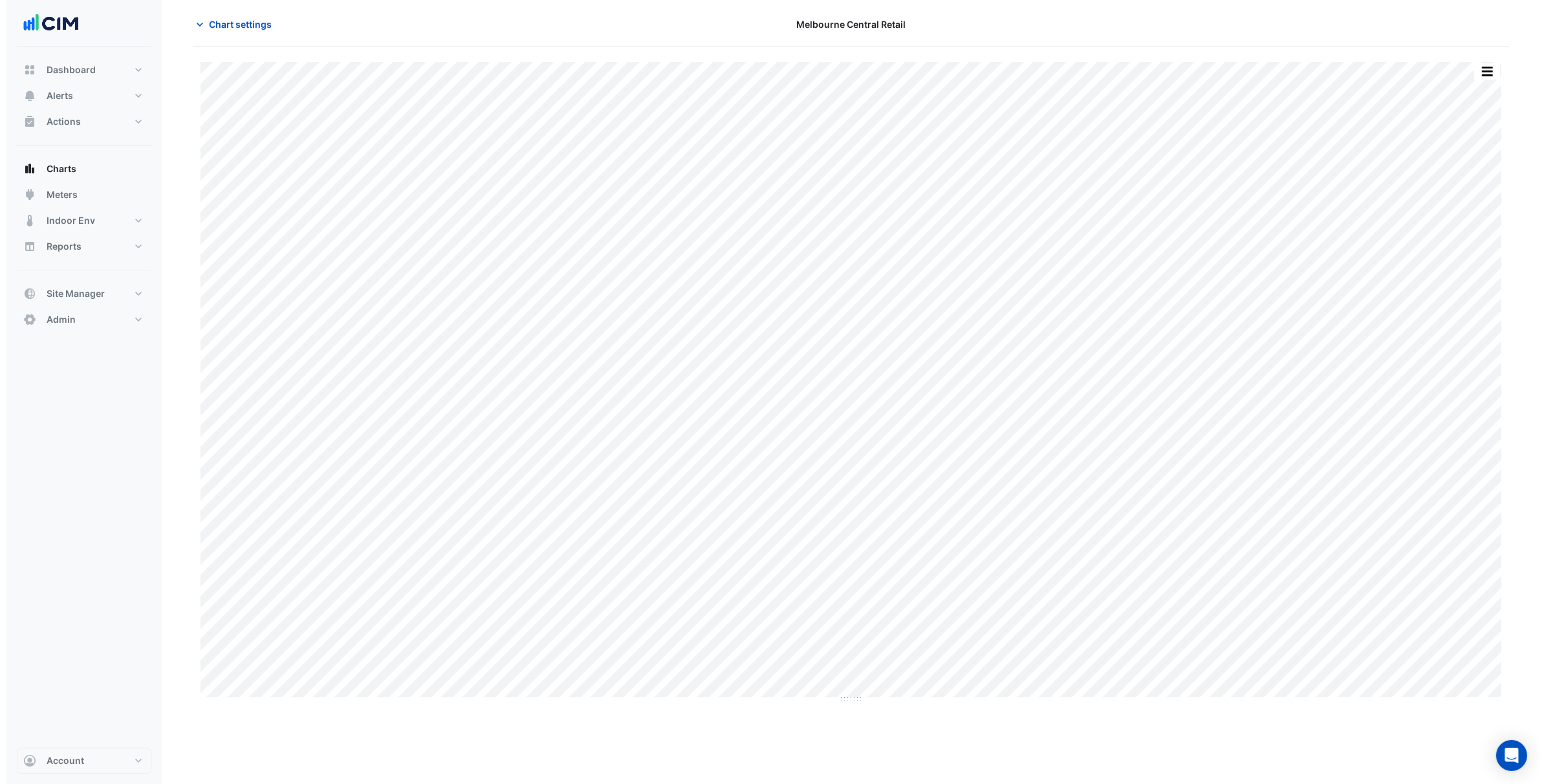 scroll, scrollTop: 0, scrollLeft: 0, axis: both 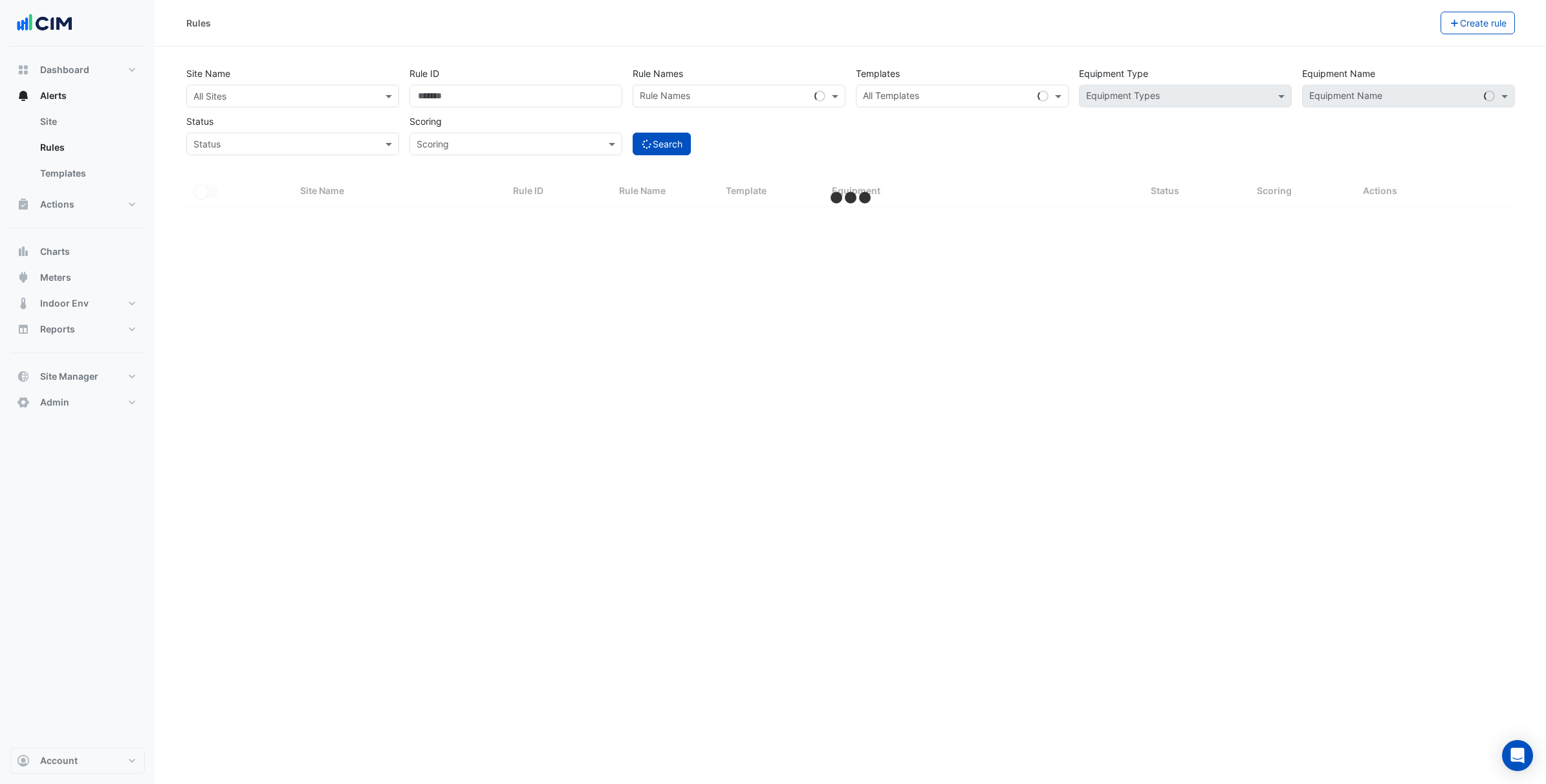 select on "***" 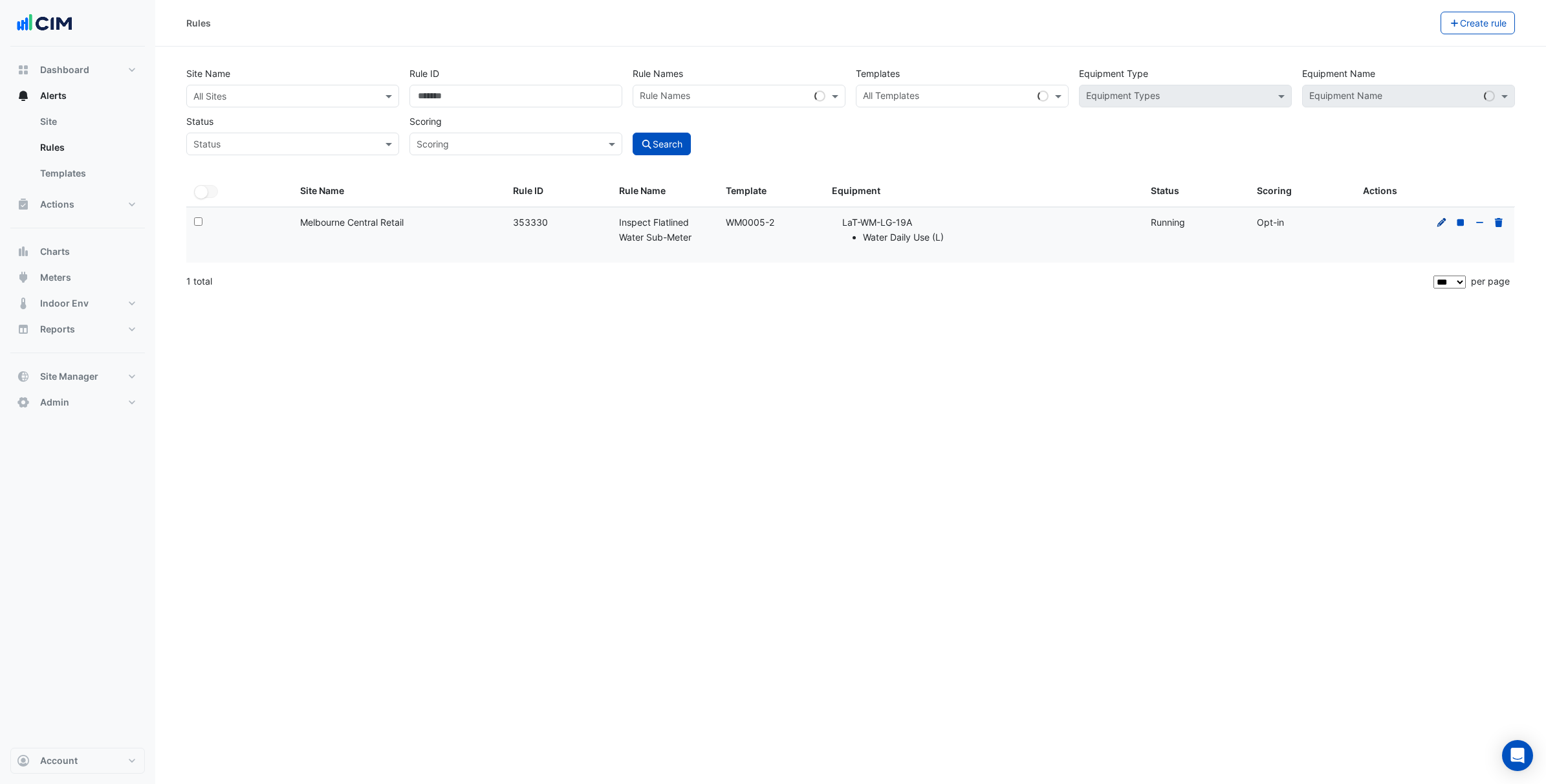 click 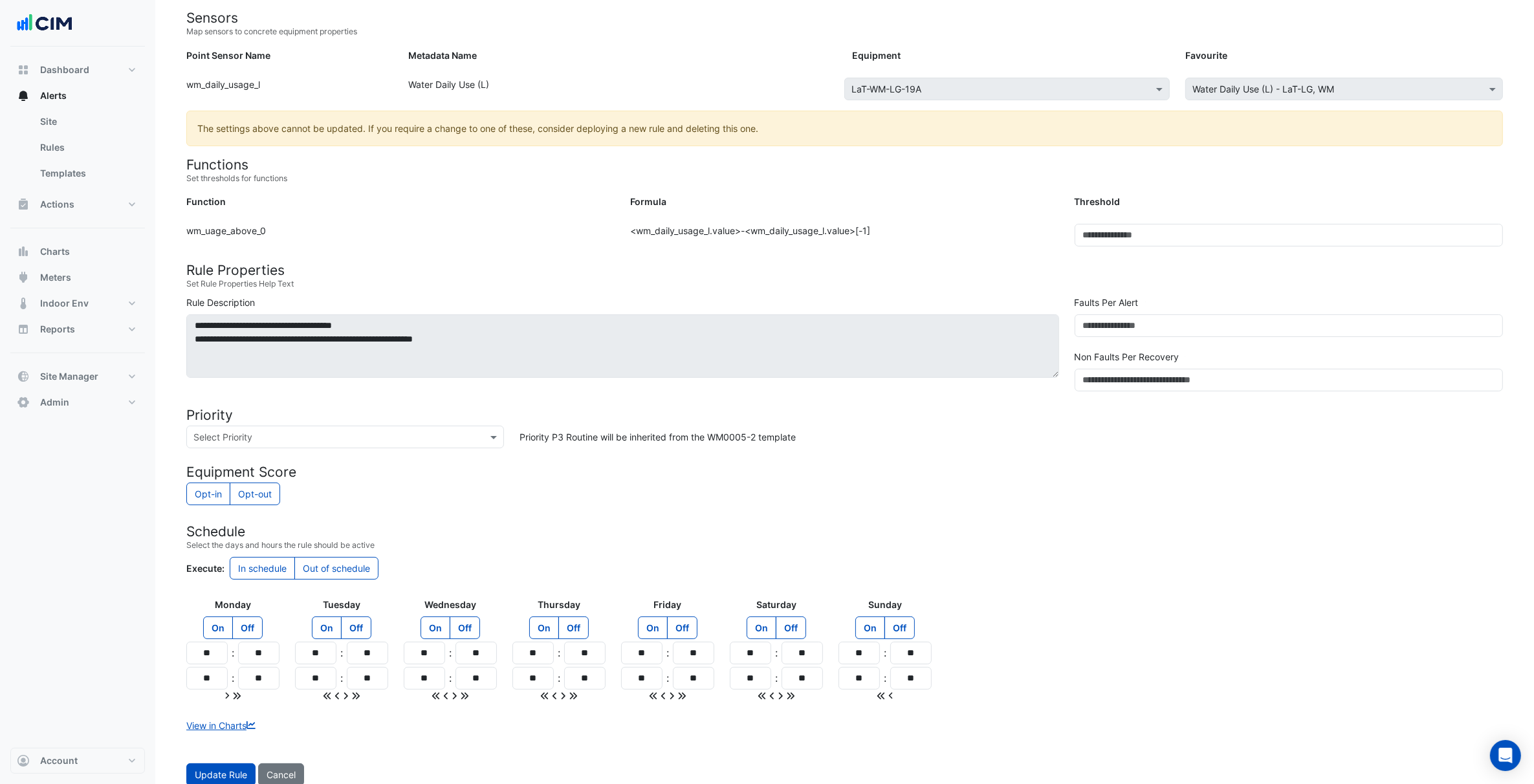 scroll, scrollTop: 116, scrollLeft: 0, axis: vertical 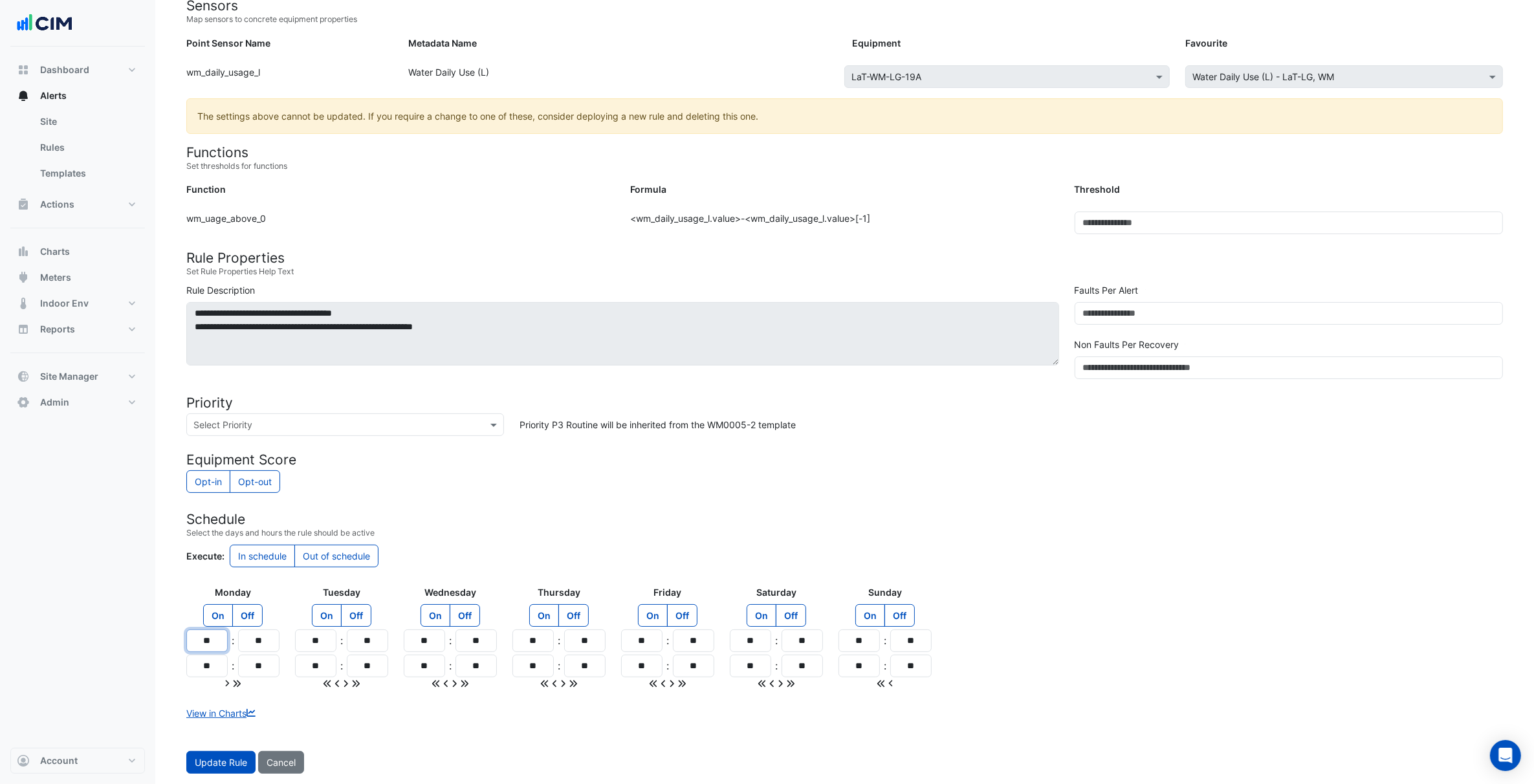 drag, startPoint x: 212, startPoint y: 642, endPoint x: 204, endPoint y: 640, distance: 8.246211 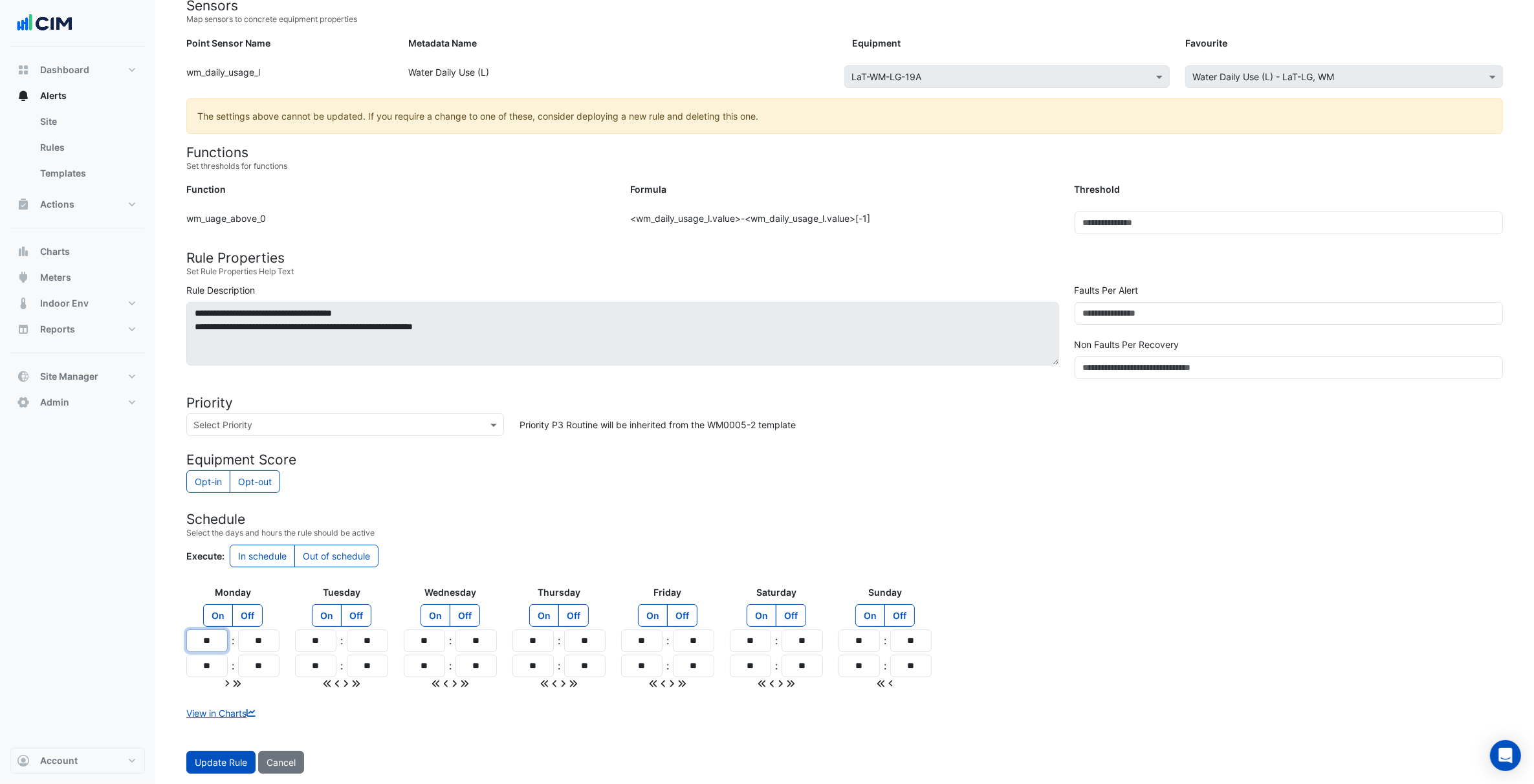 type on "**" 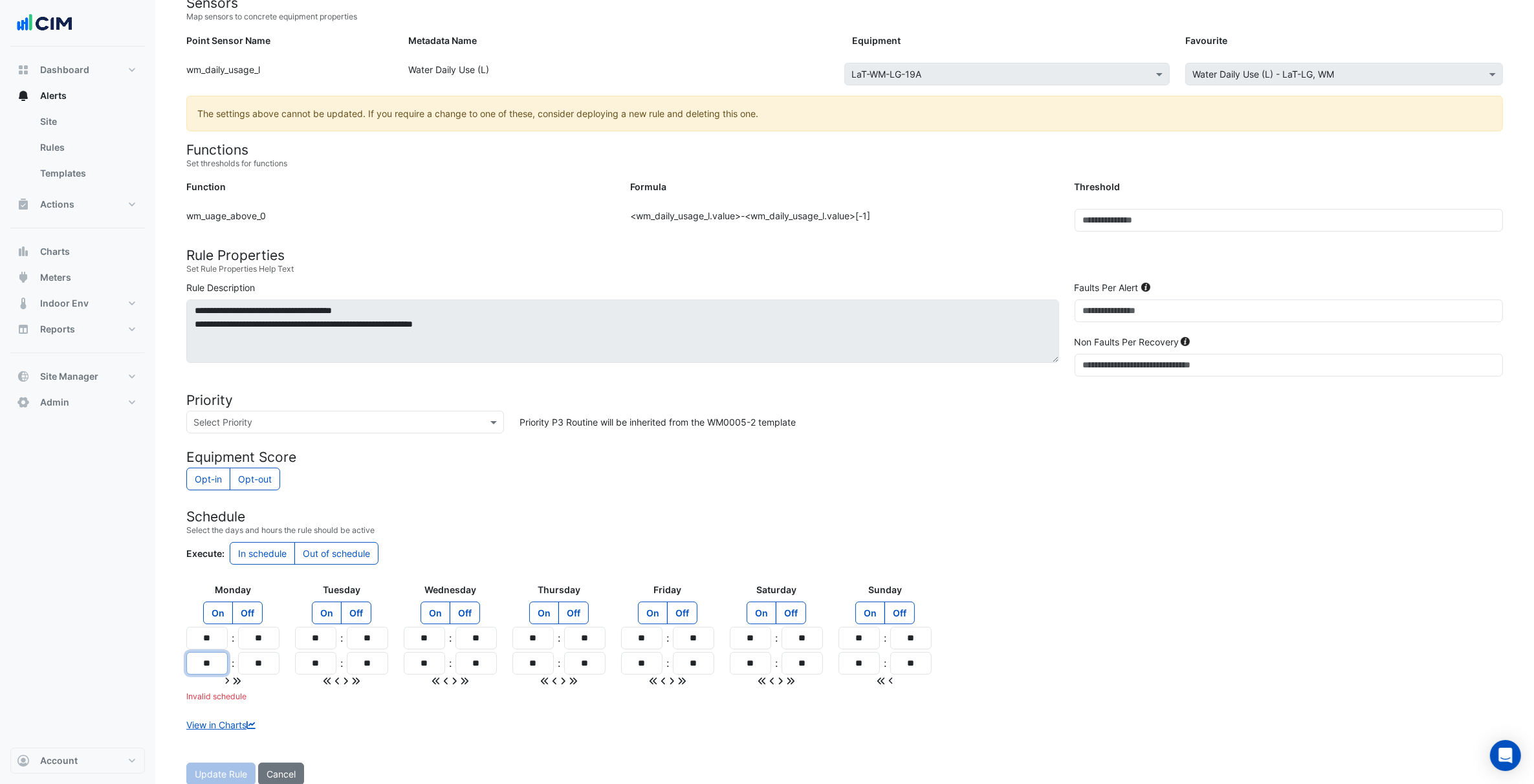 type on "**" 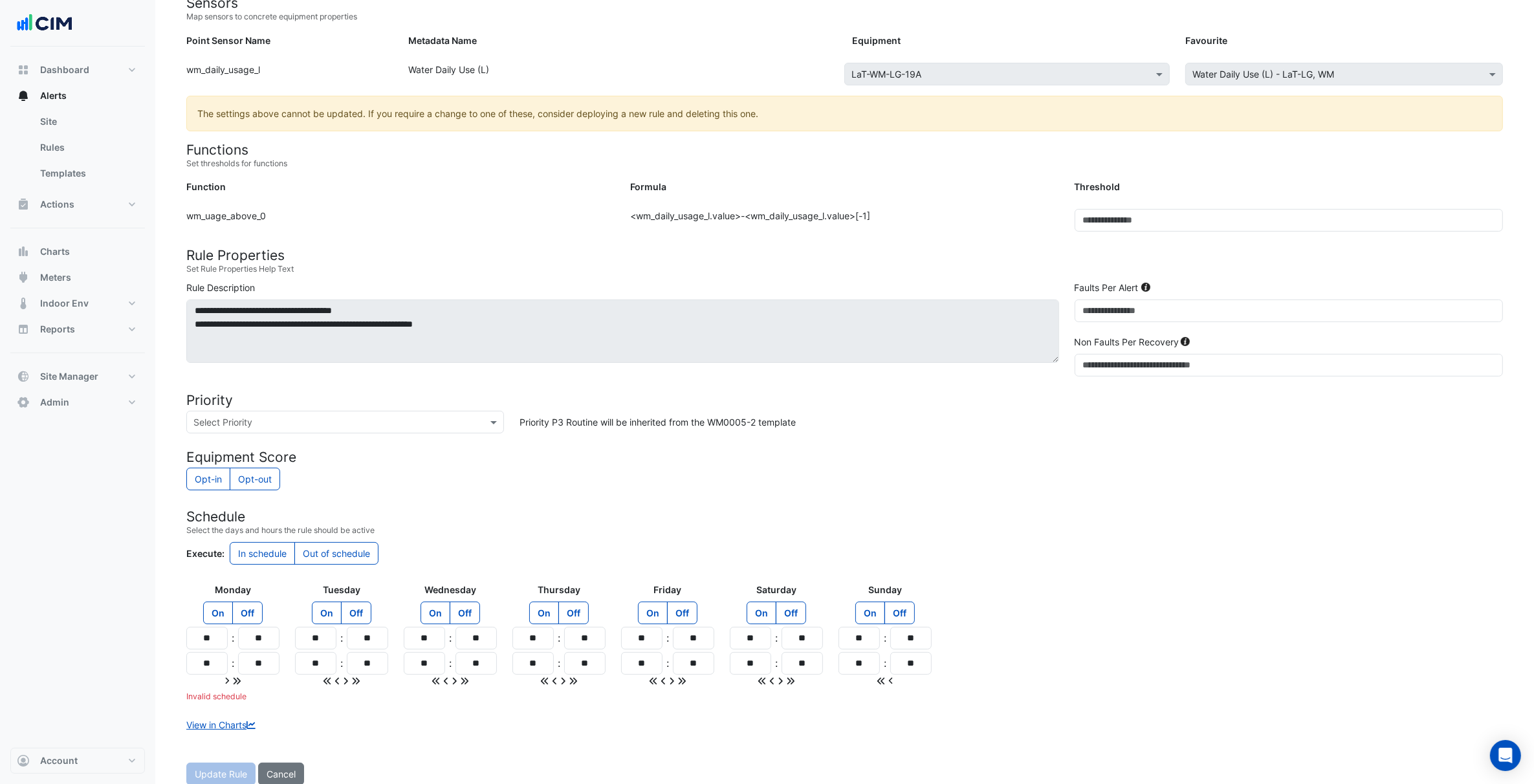 click 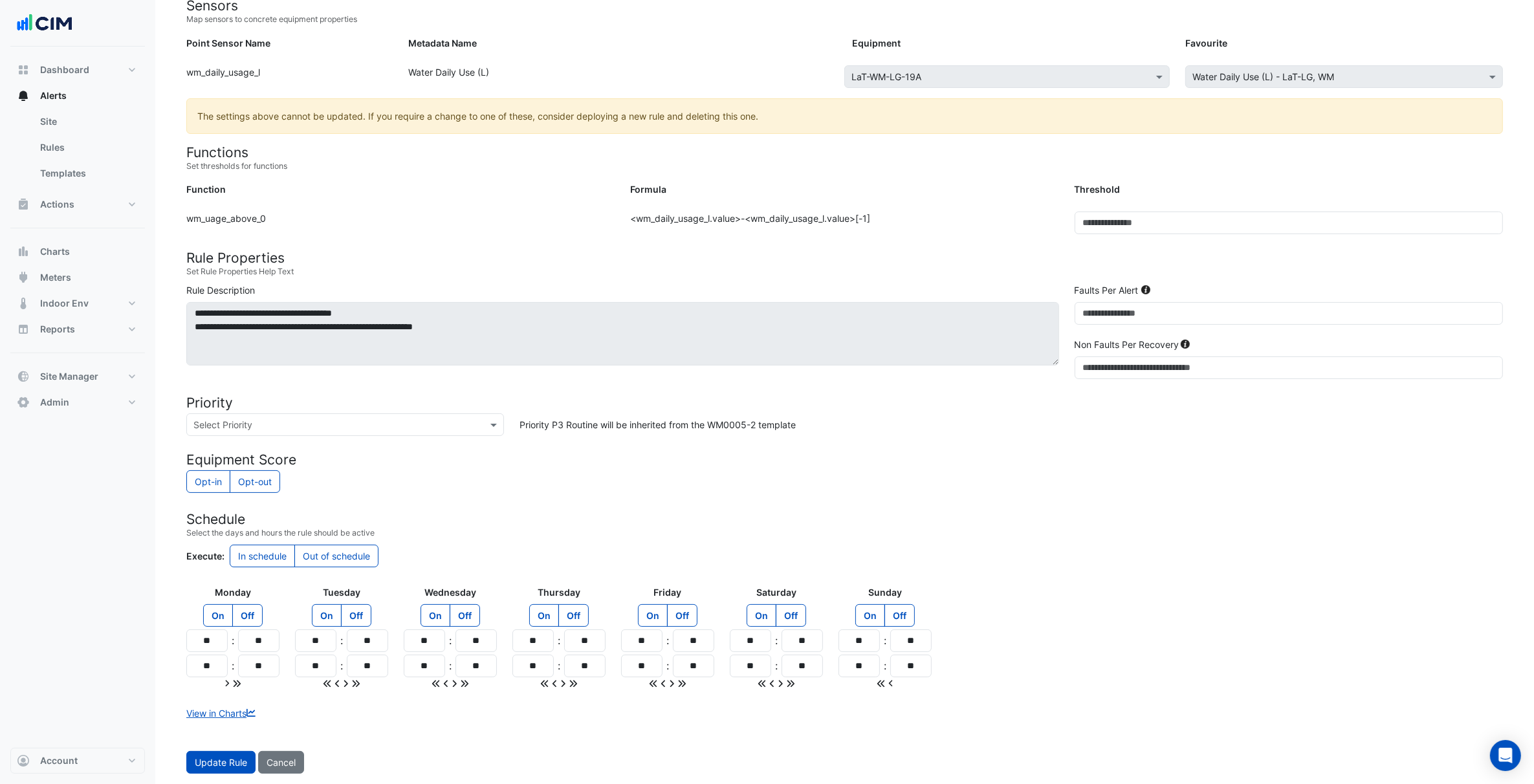 click 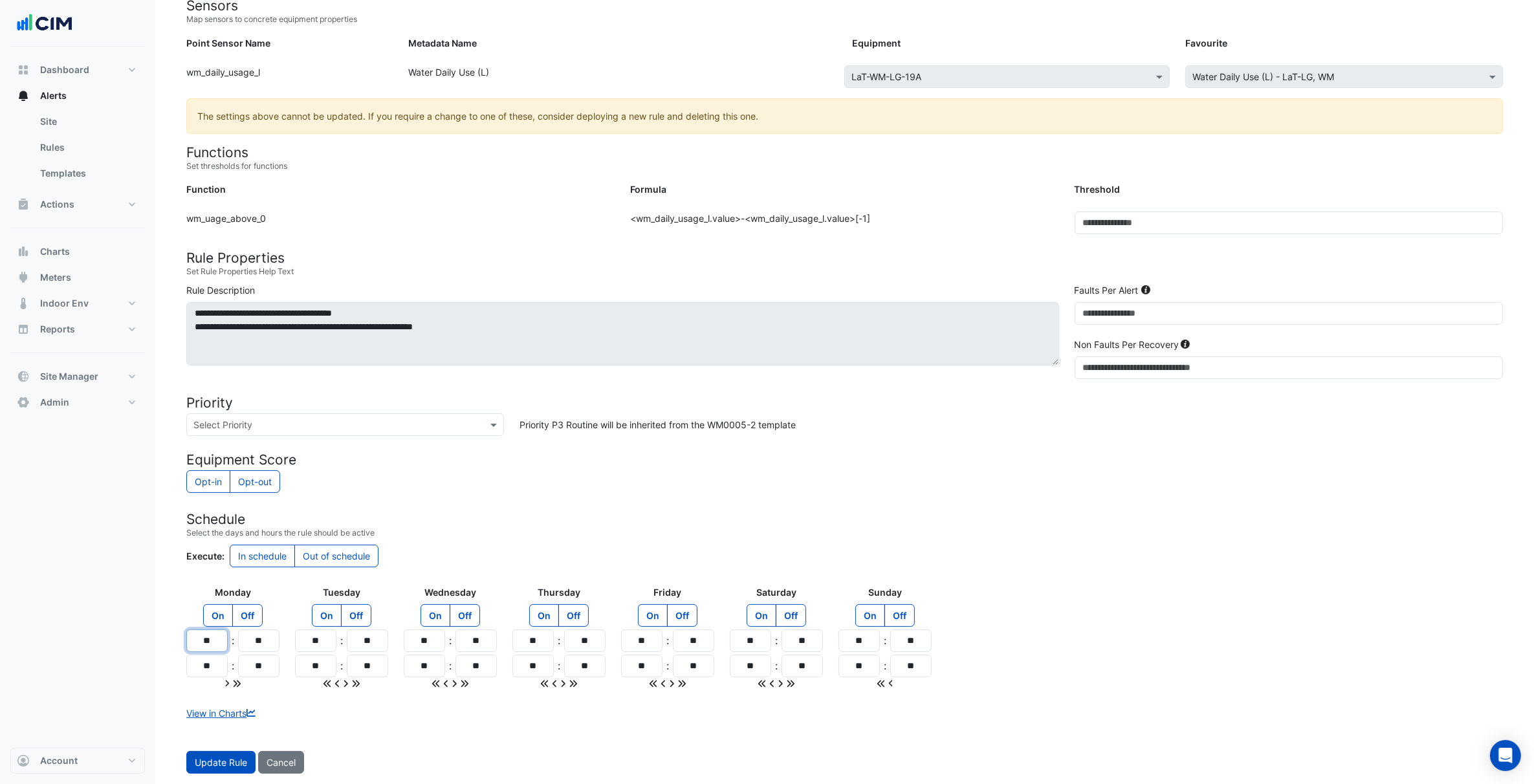 drag, startPoint x: 221, startPoint y: 631, endPoint x: 196, endPoint y: 636, distance: 25.4951 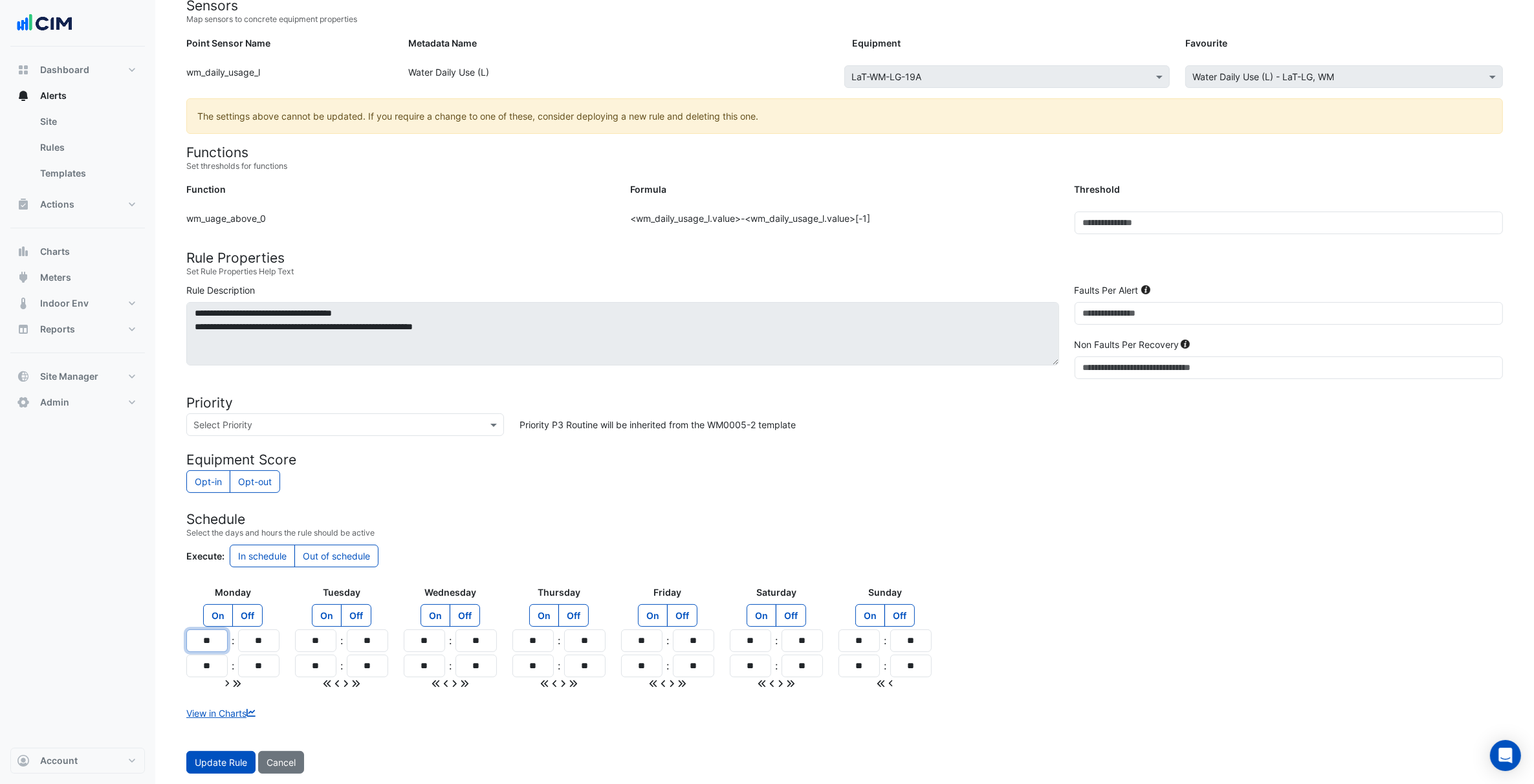 type on "**" 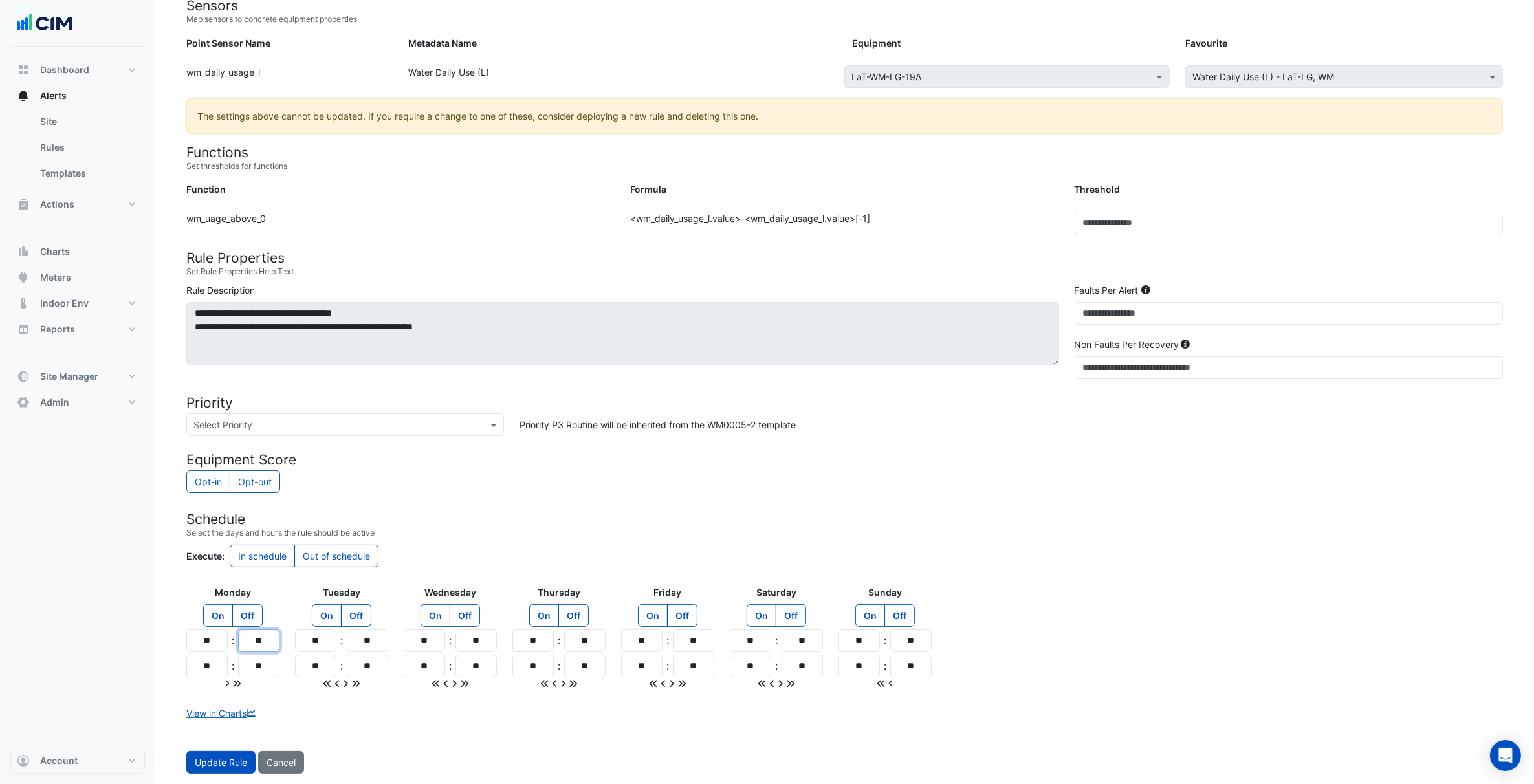 type on "**" 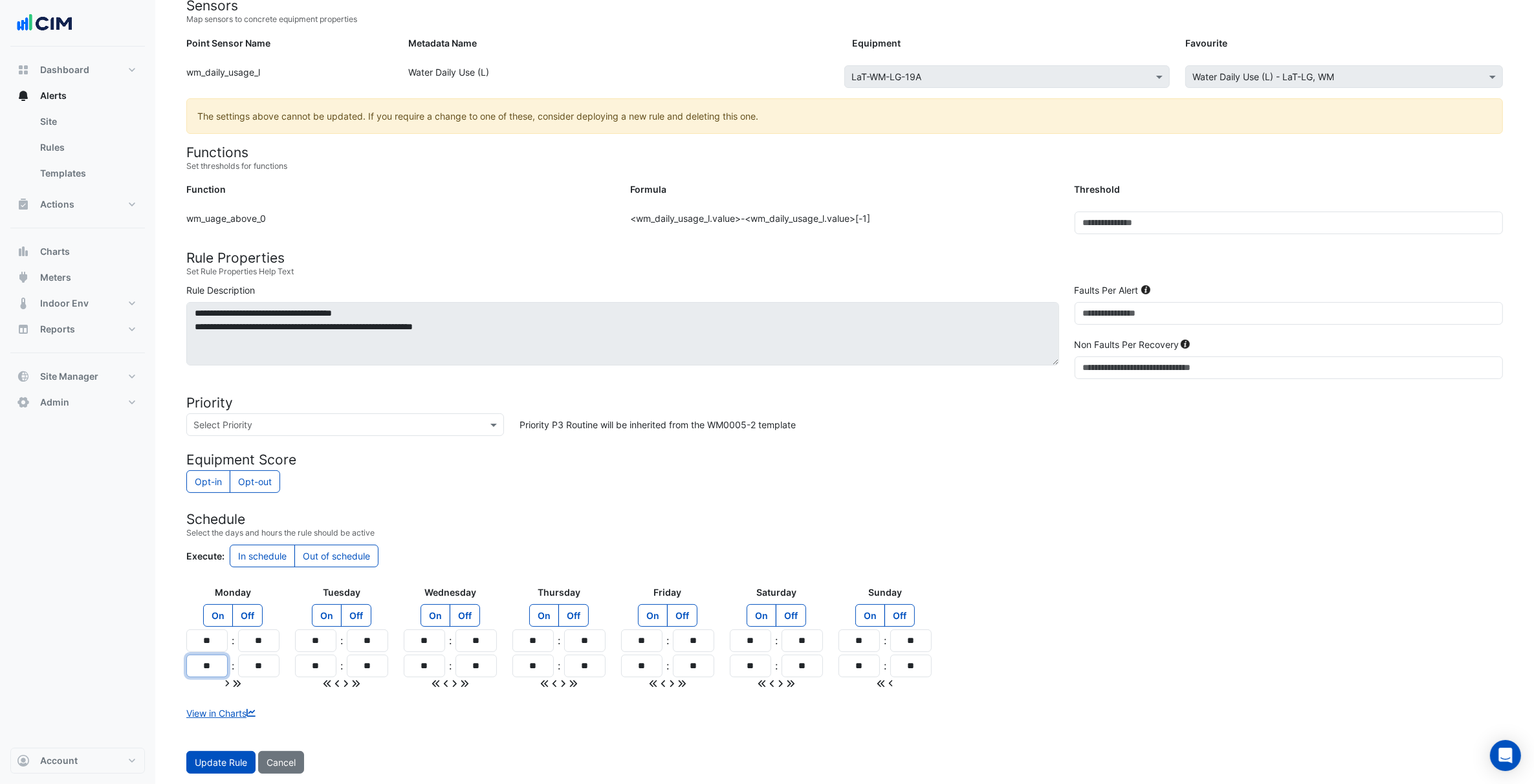 type on "**" 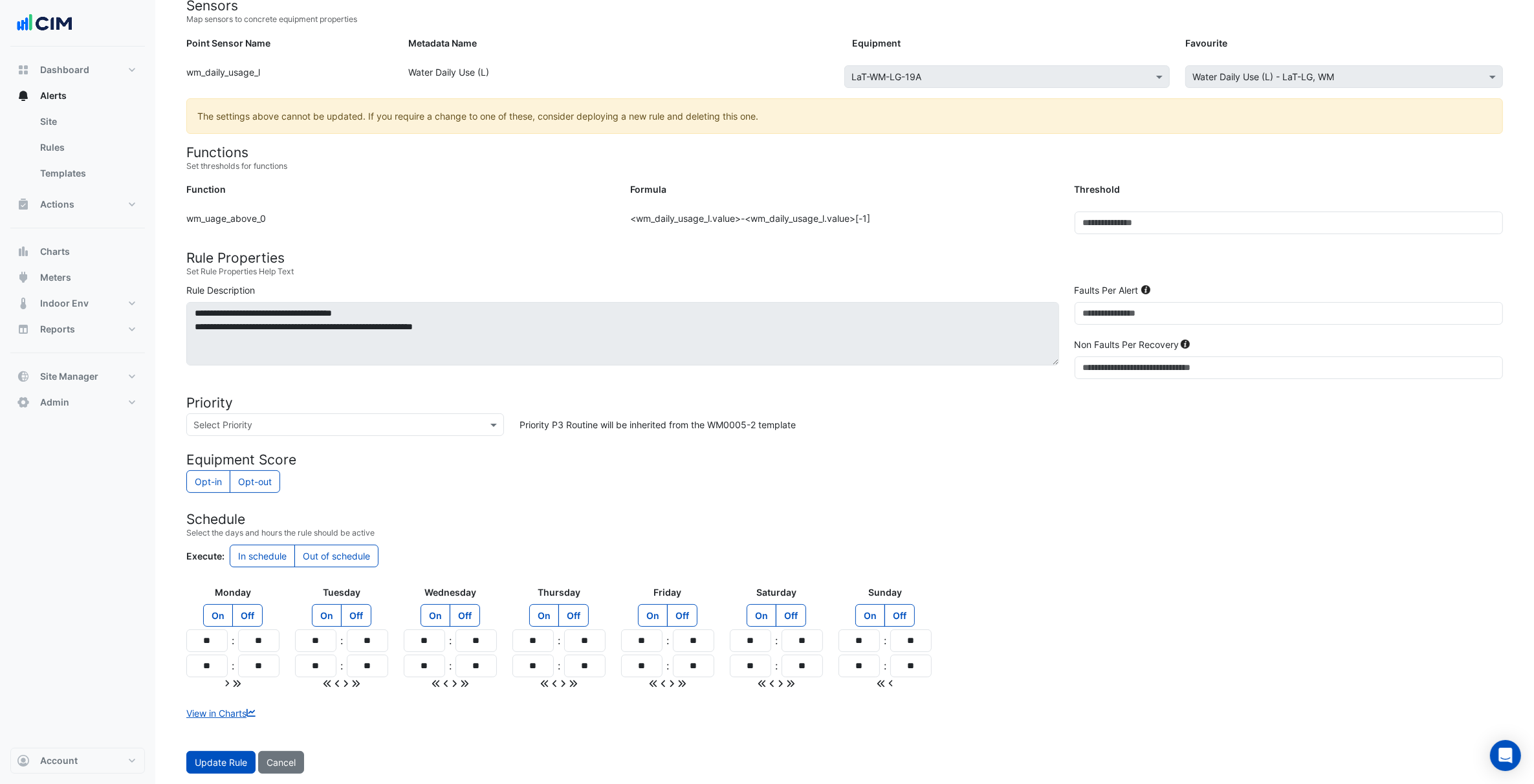 click 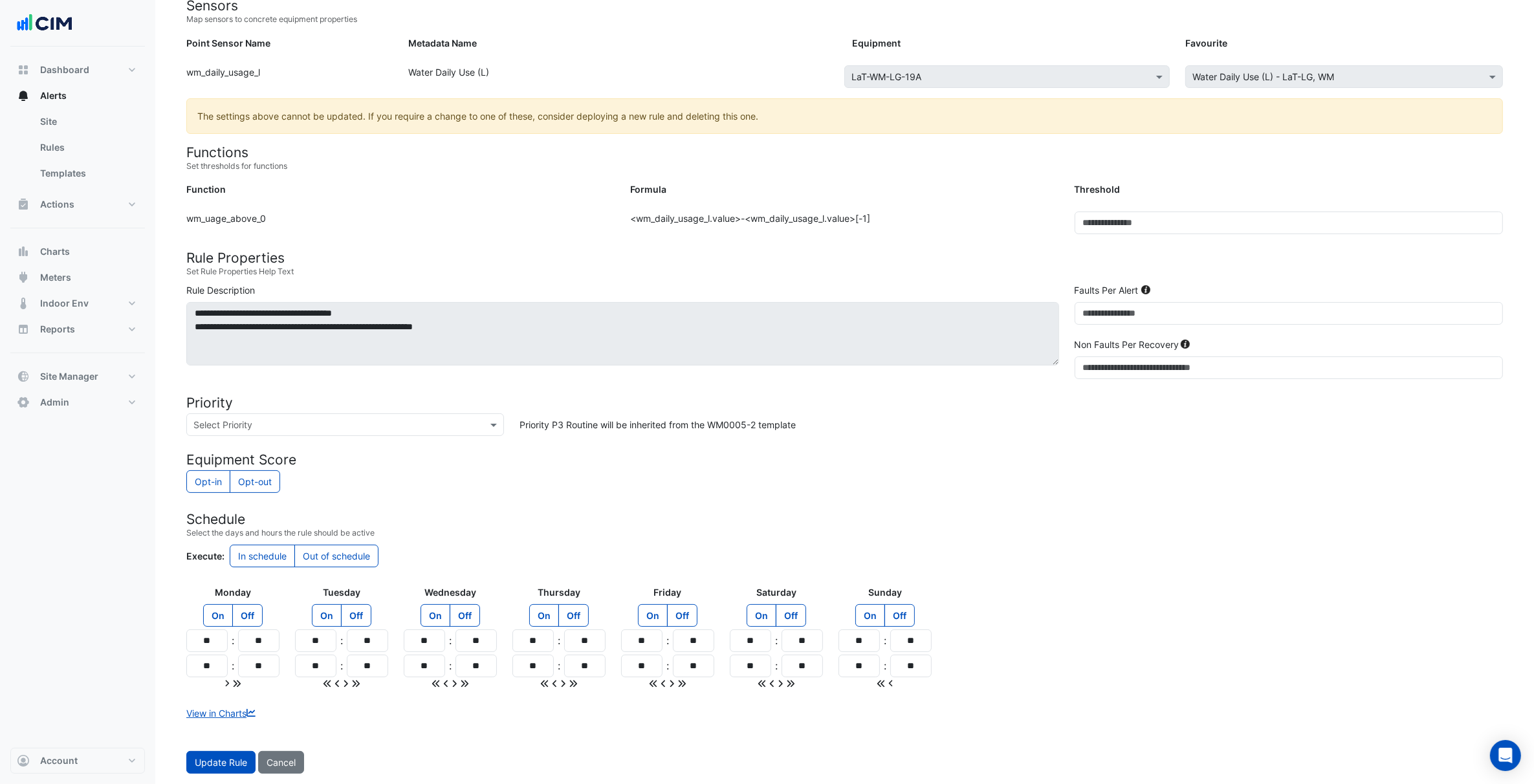 scroll, scrollTop: 116, scrollLeft: 0, axis: vertical 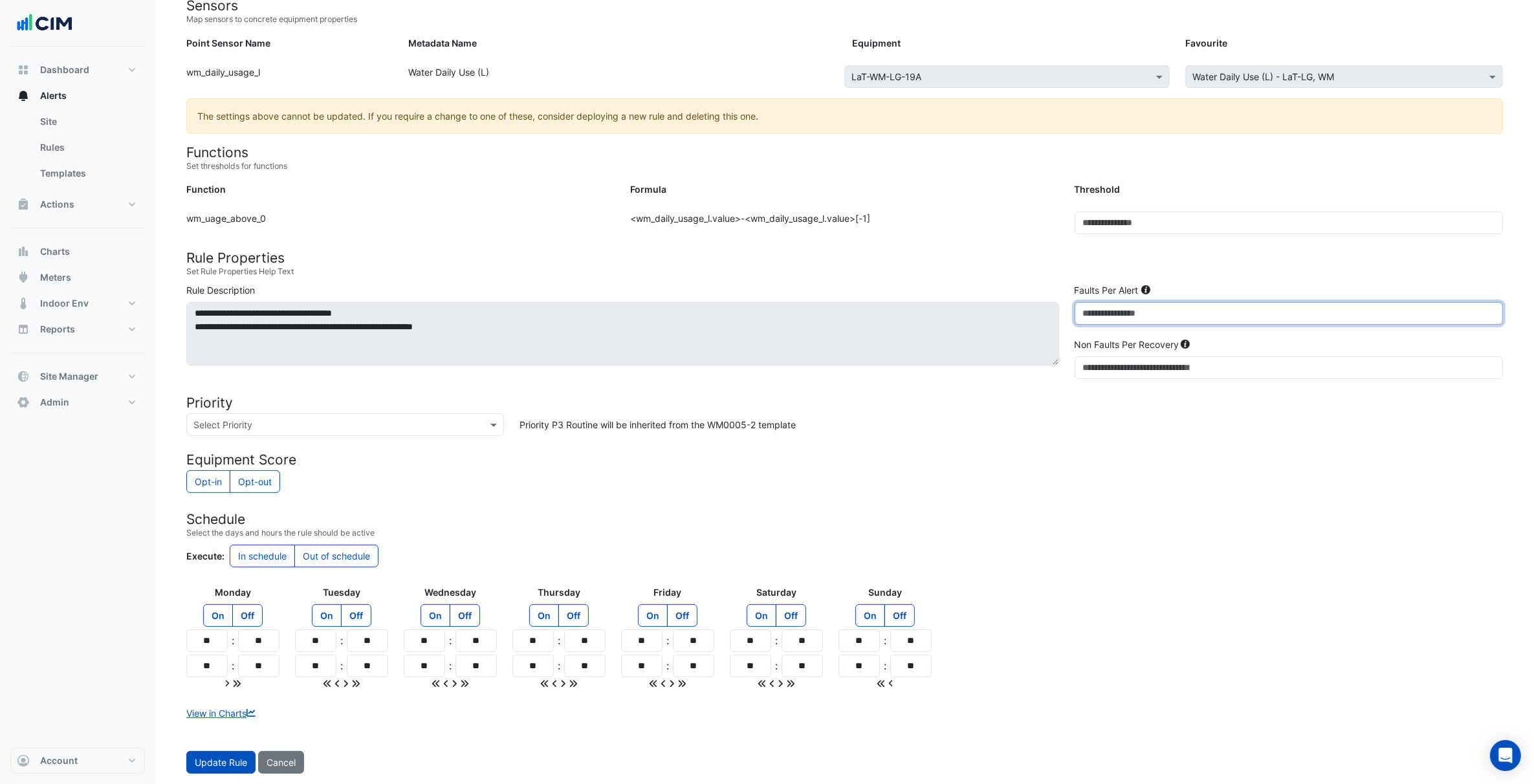 drag, startPoint x: 1093, startPoint y: 314, endPoint x: 1120, endPoint y: 312, distance: 27.07397 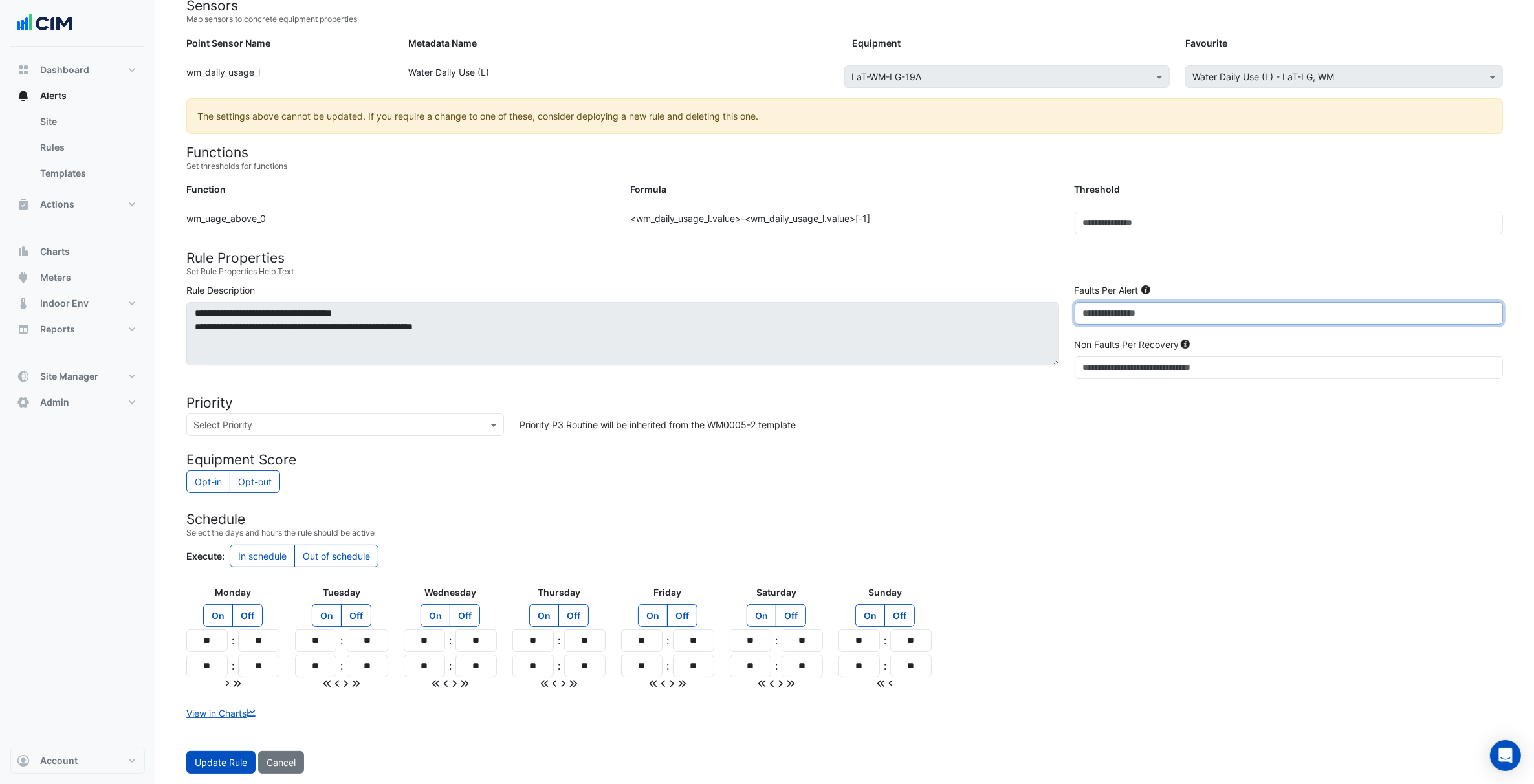type on "***" 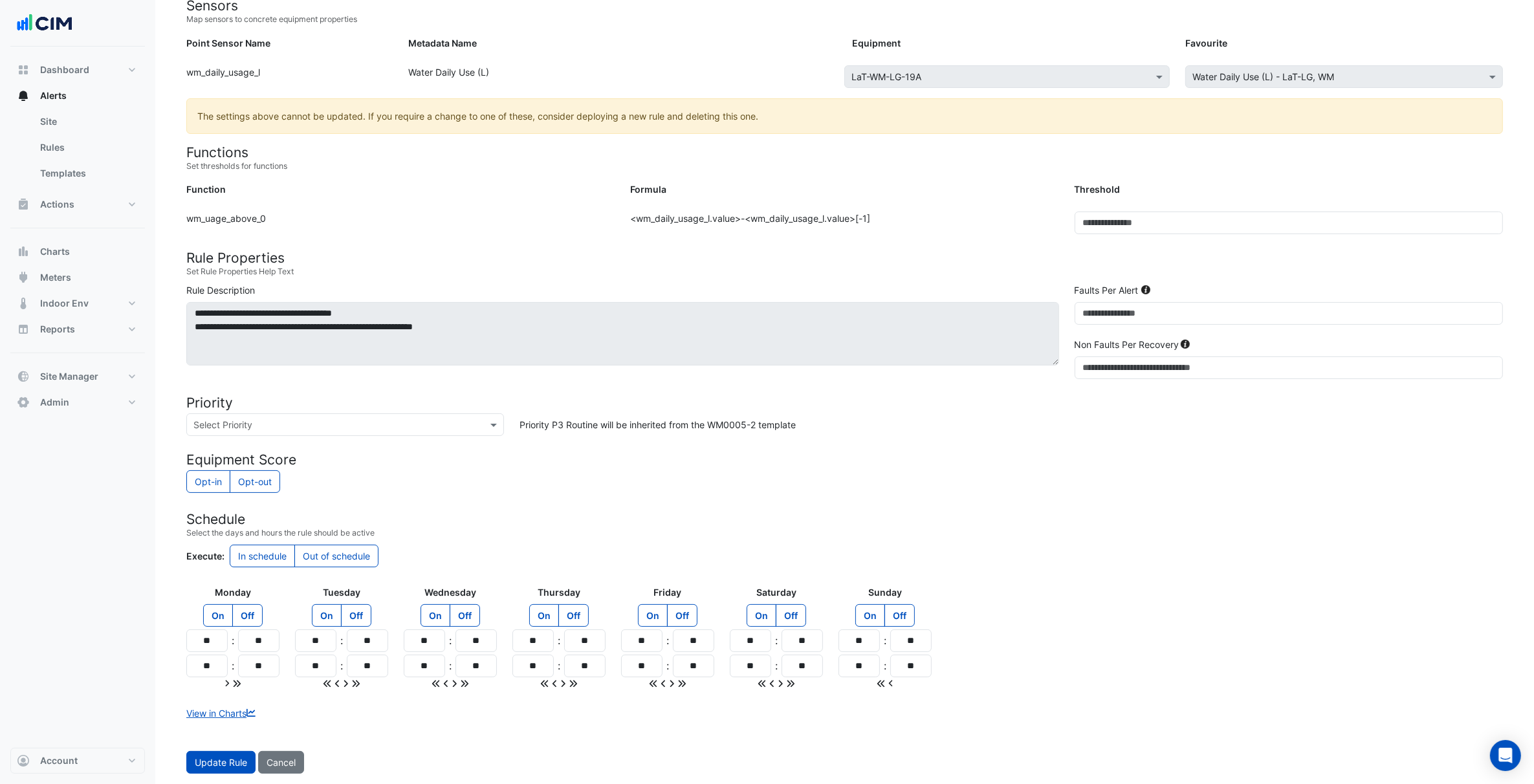 click on "Opt-in
Opt-out" 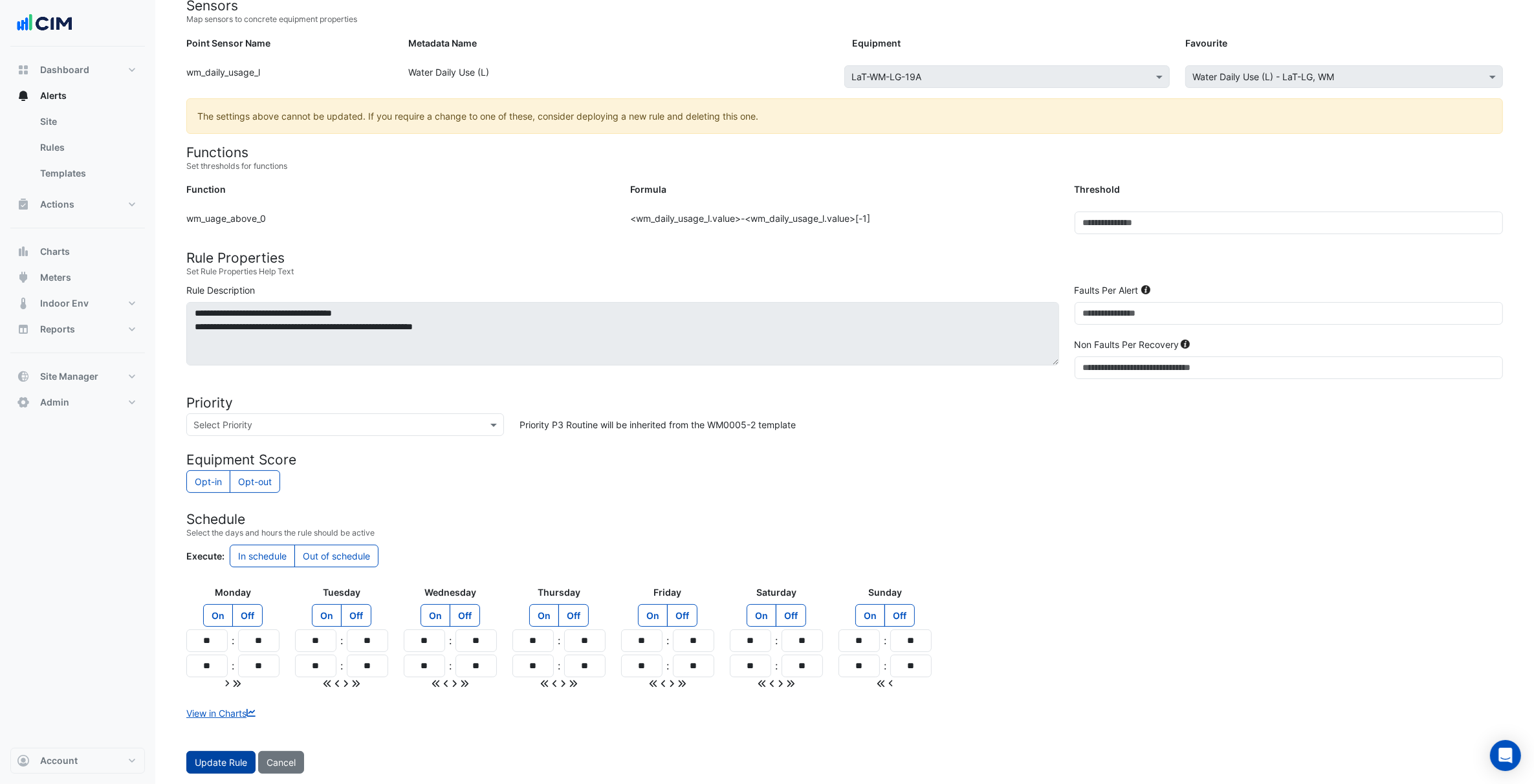 click on "Update Rule" 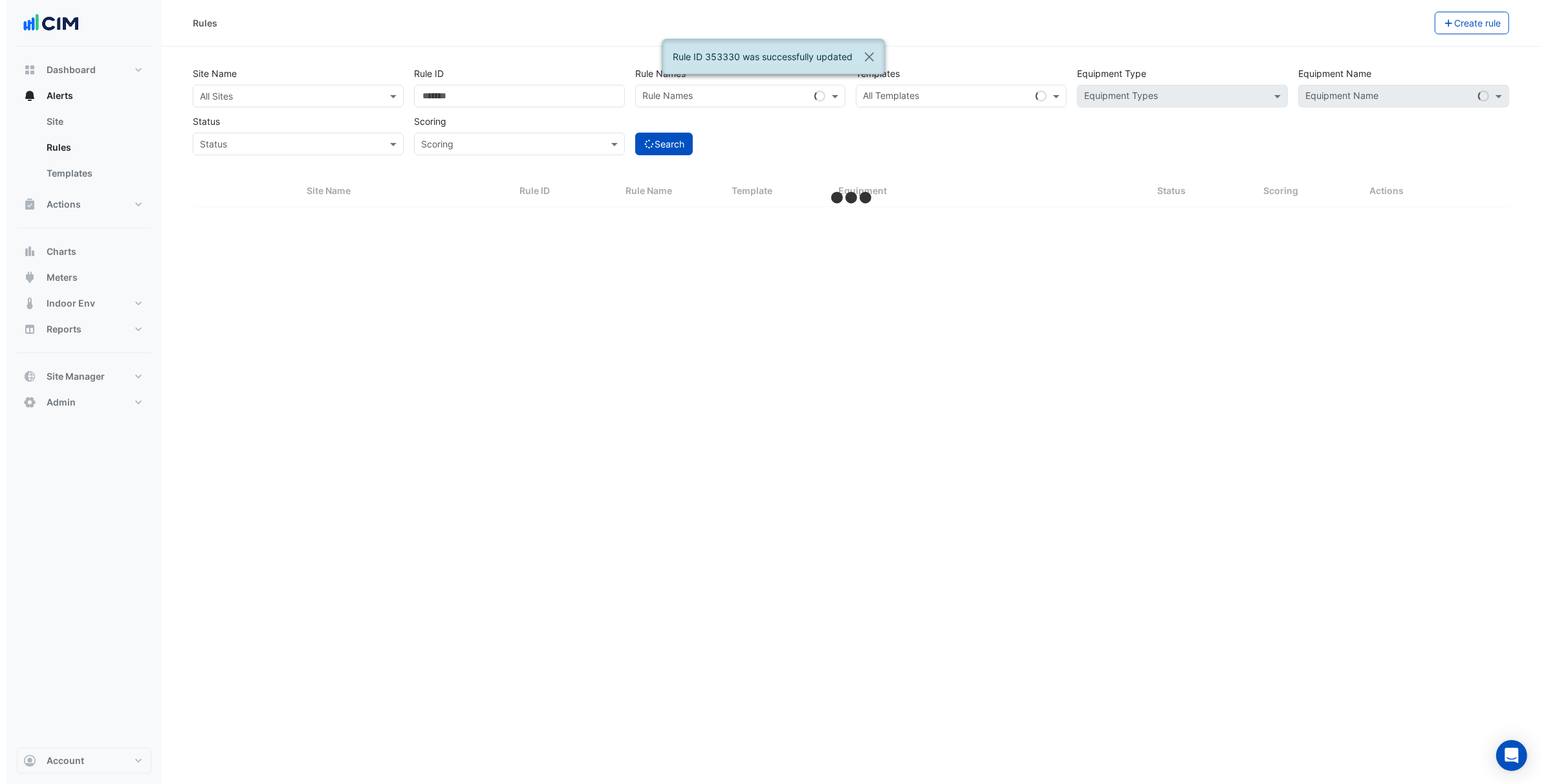 scroll, scrollTop: 0, scrollLeft: 0, axis: both 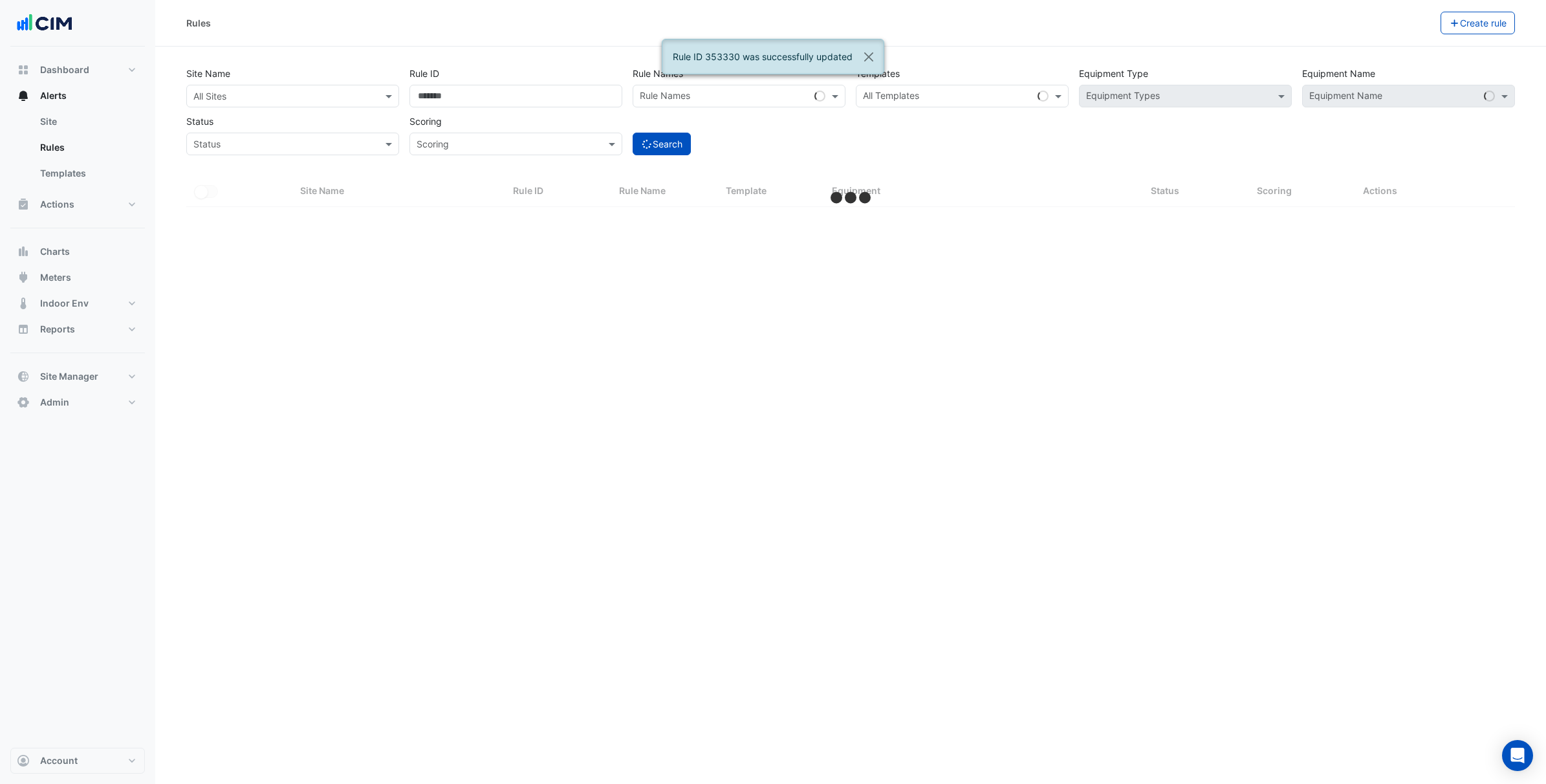 select on "***" 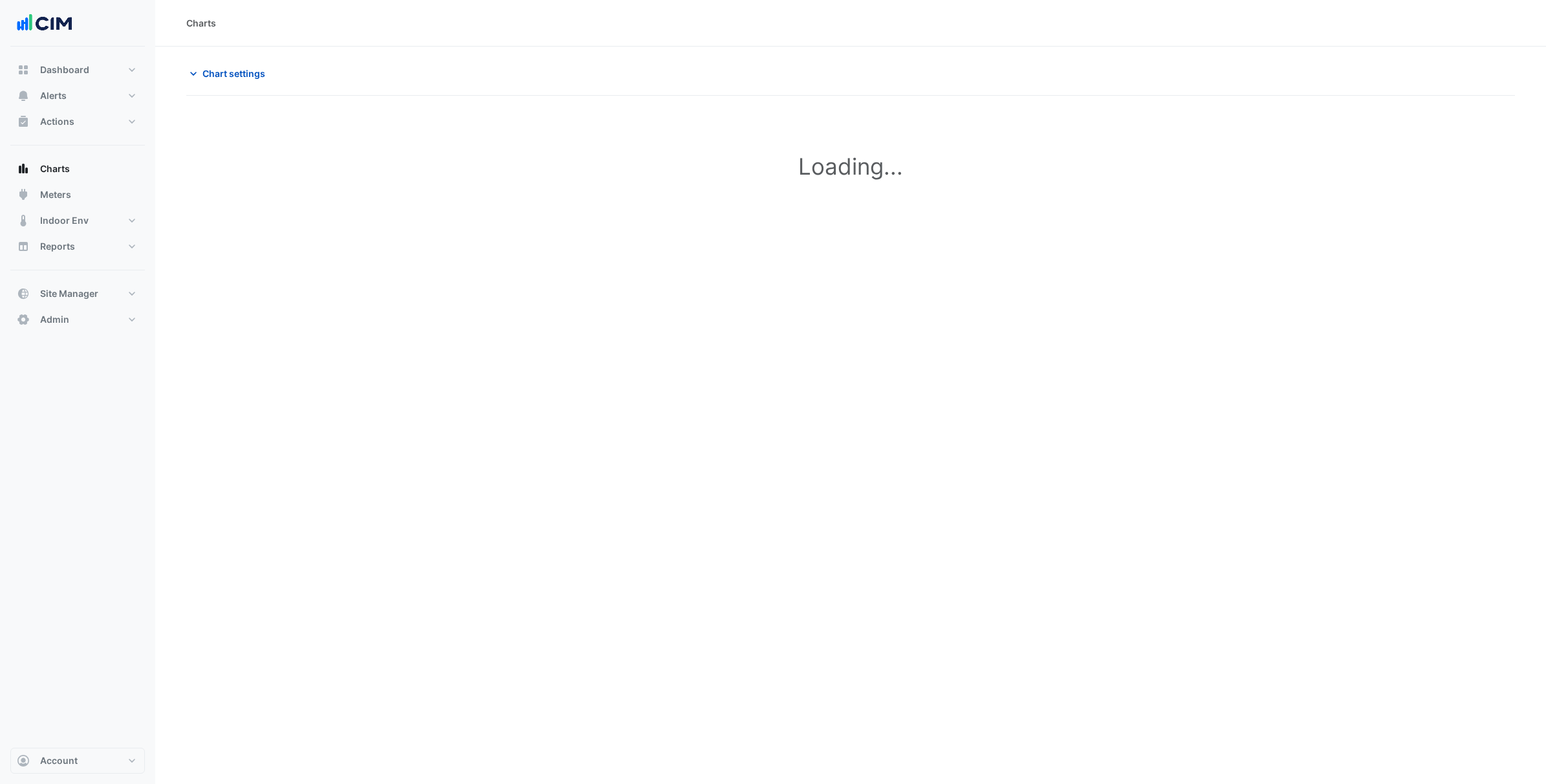 scroll, scrollTop: 0, scrollLeft: 0, axis: both 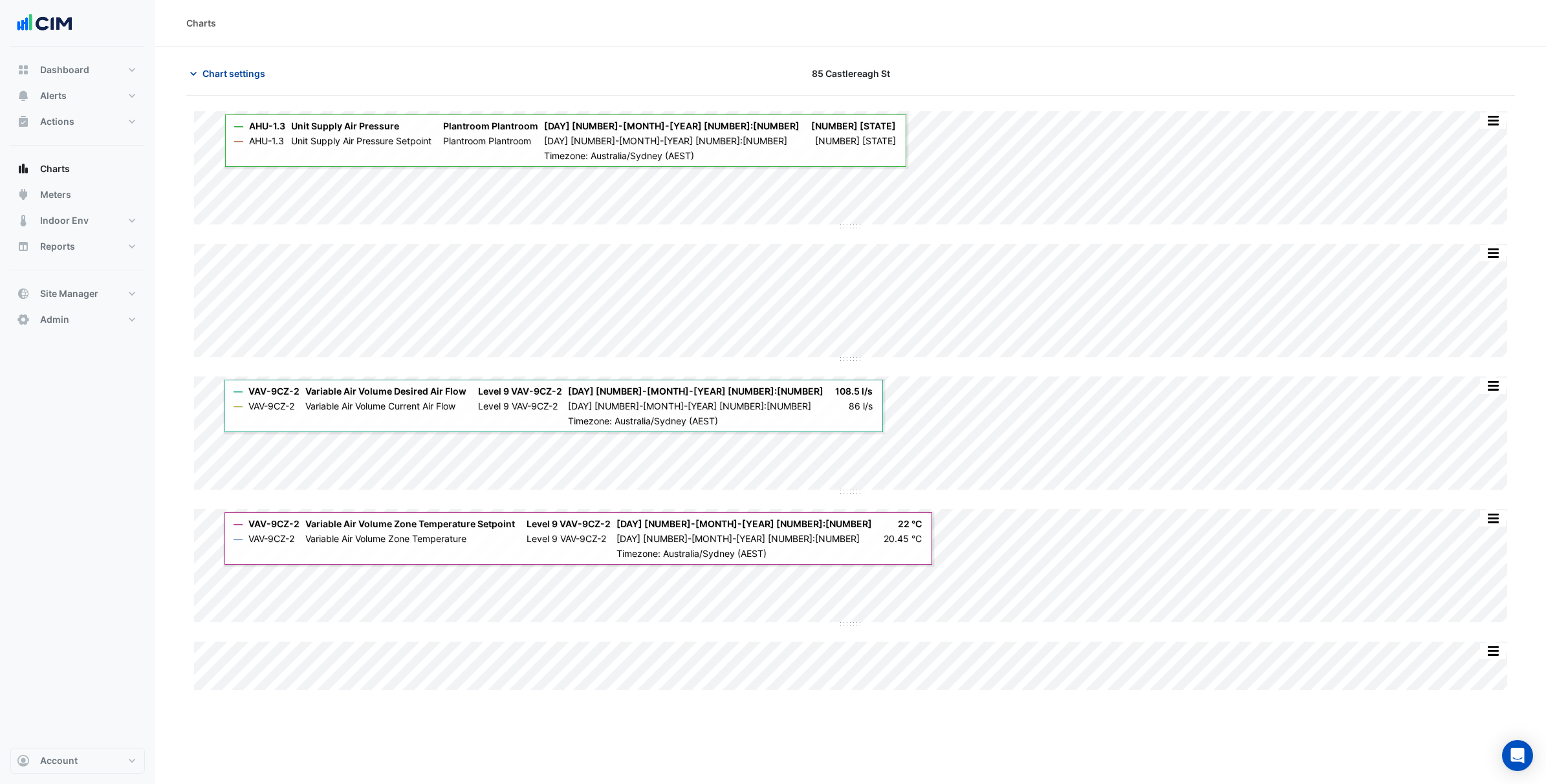 click on "Chart settings" 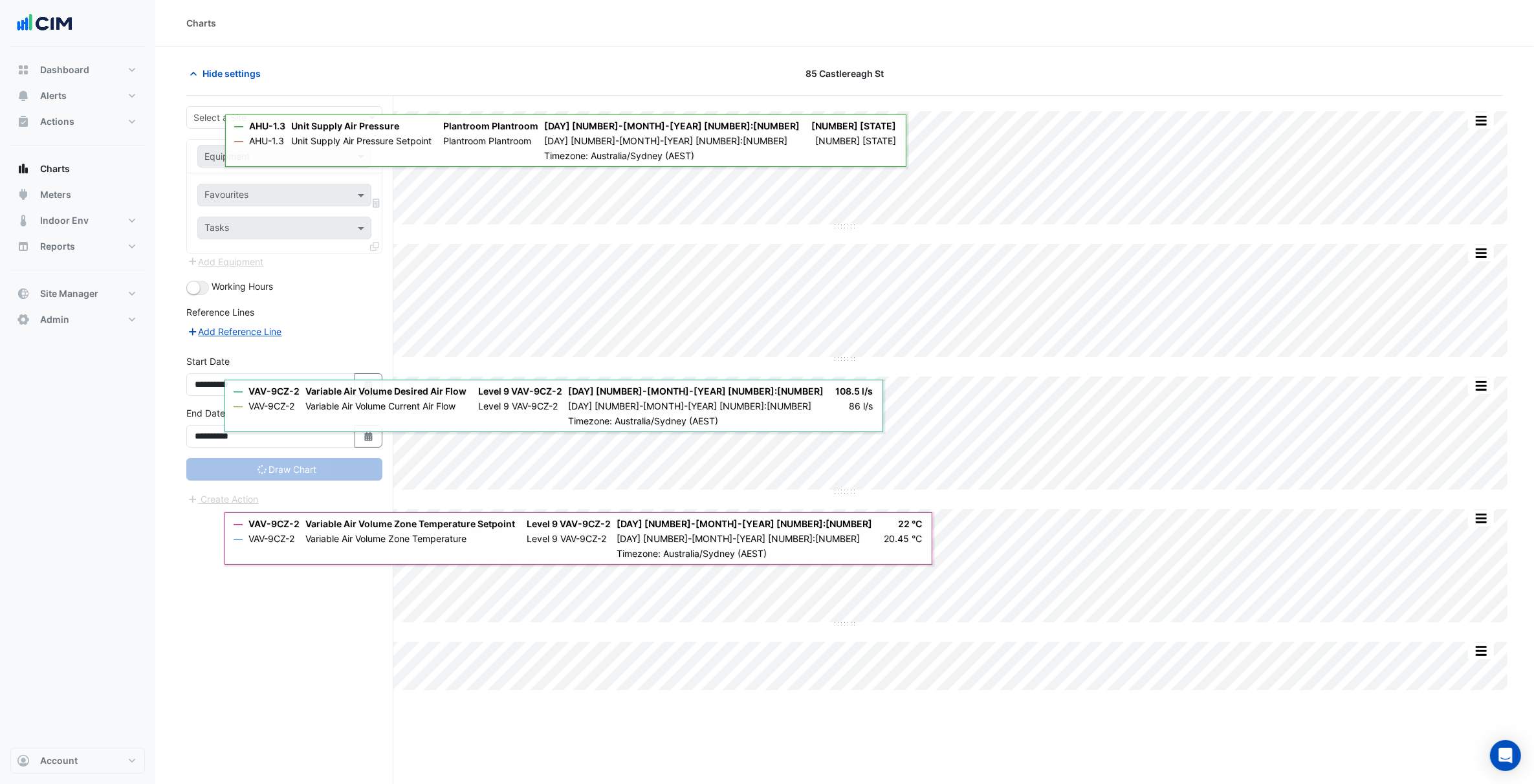 type on "**********" 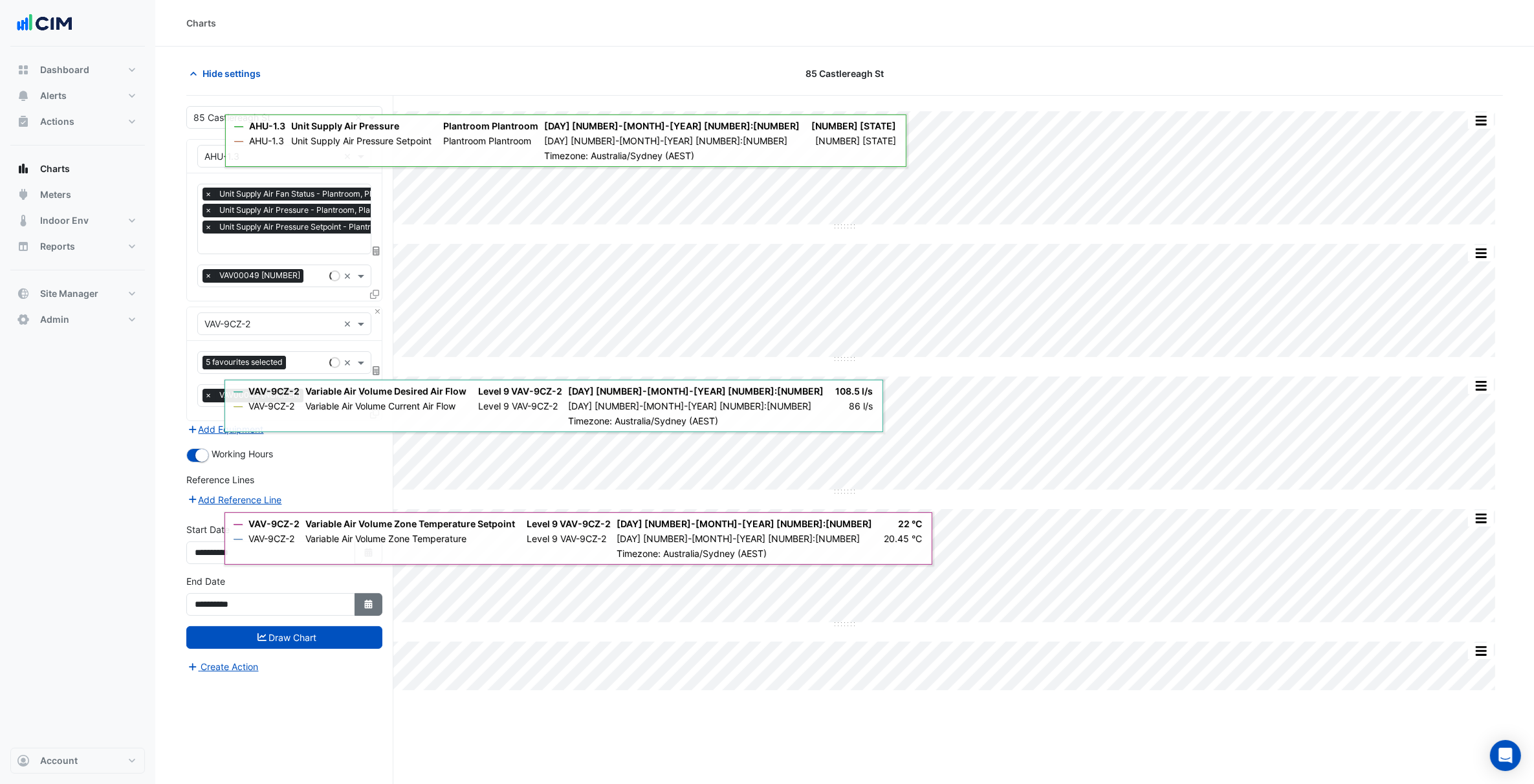 click on "Select Date" at bounding box center (369, 604) 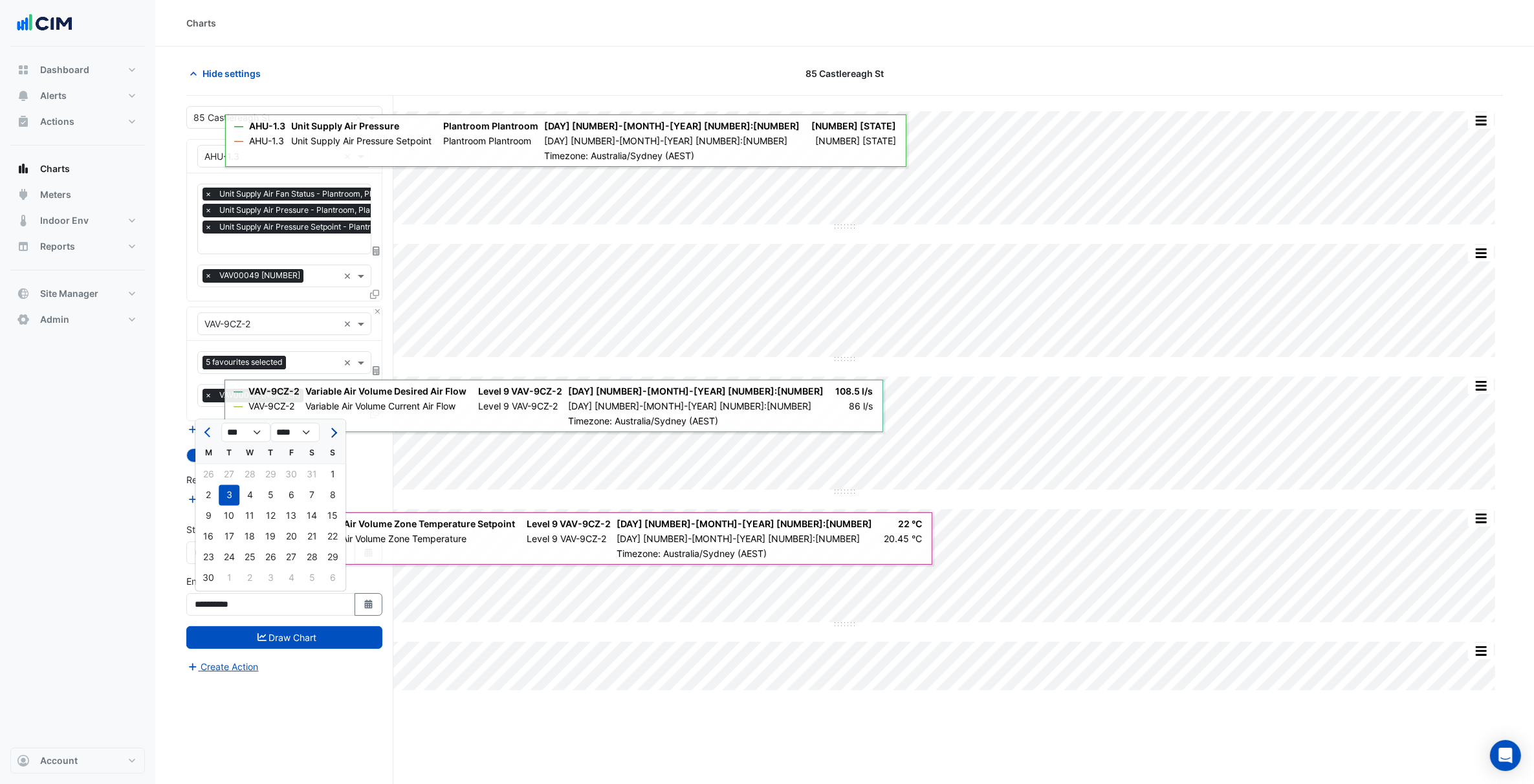 click 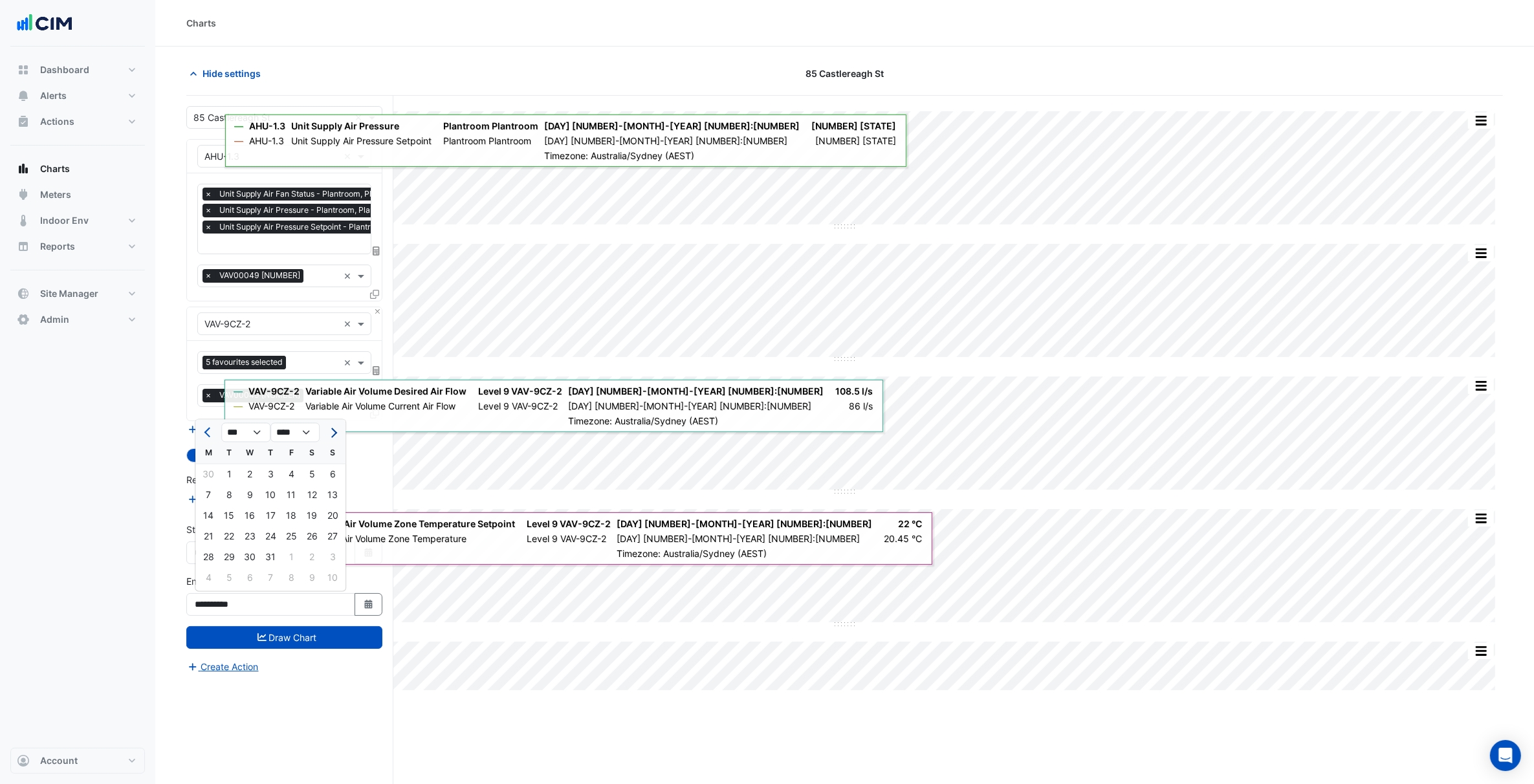 click 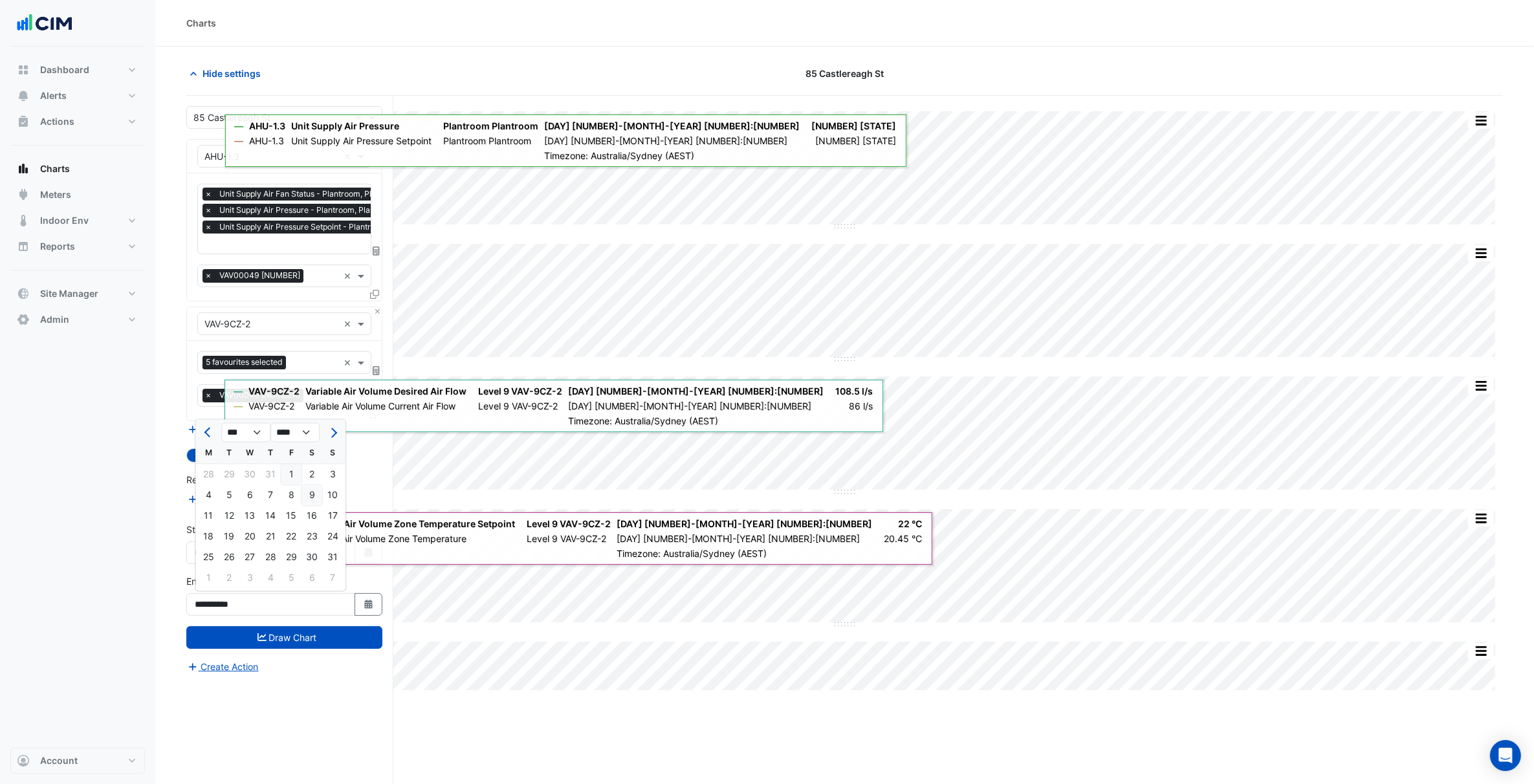 click on "9" 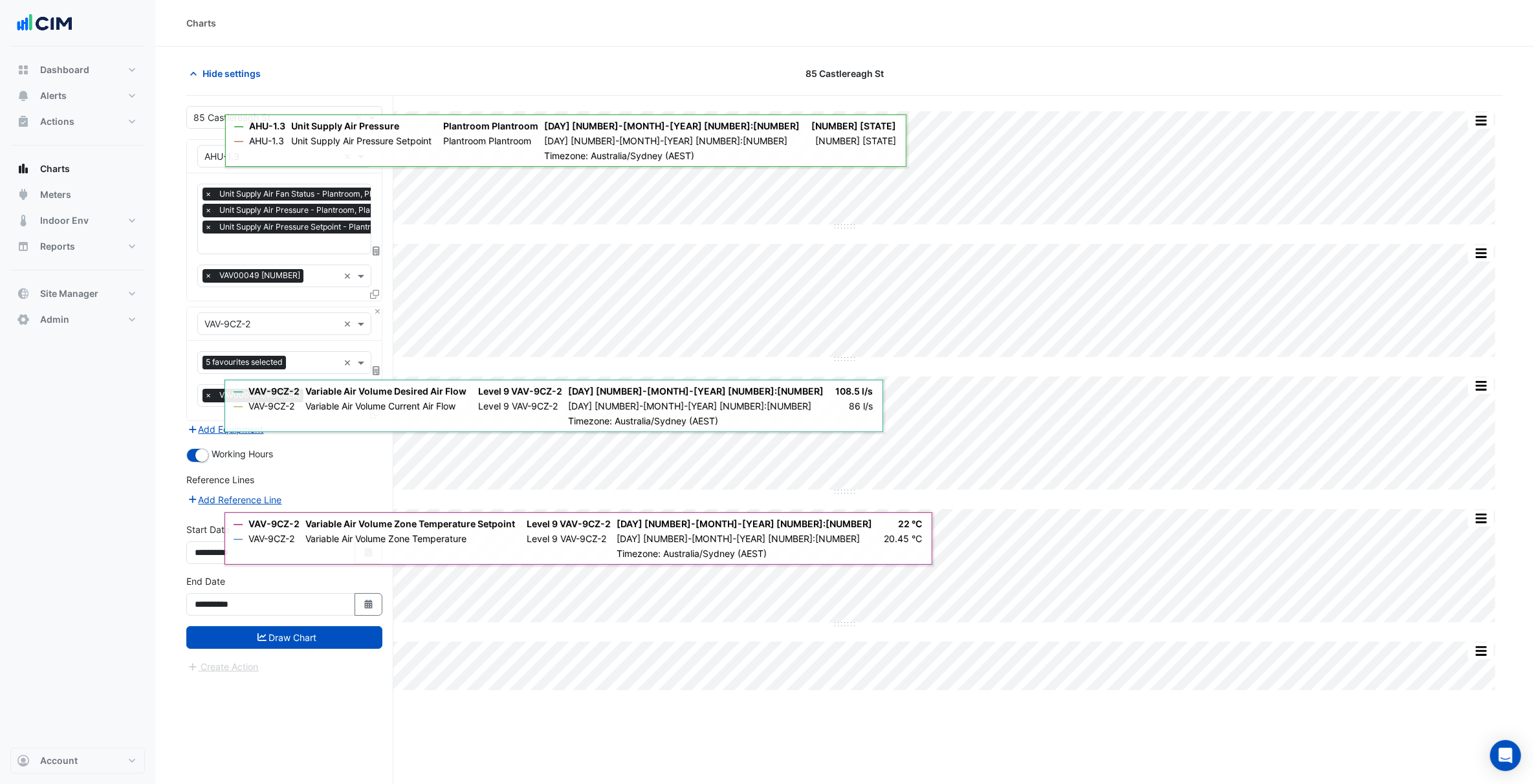click on "**********" at bounding box center [284, 600] 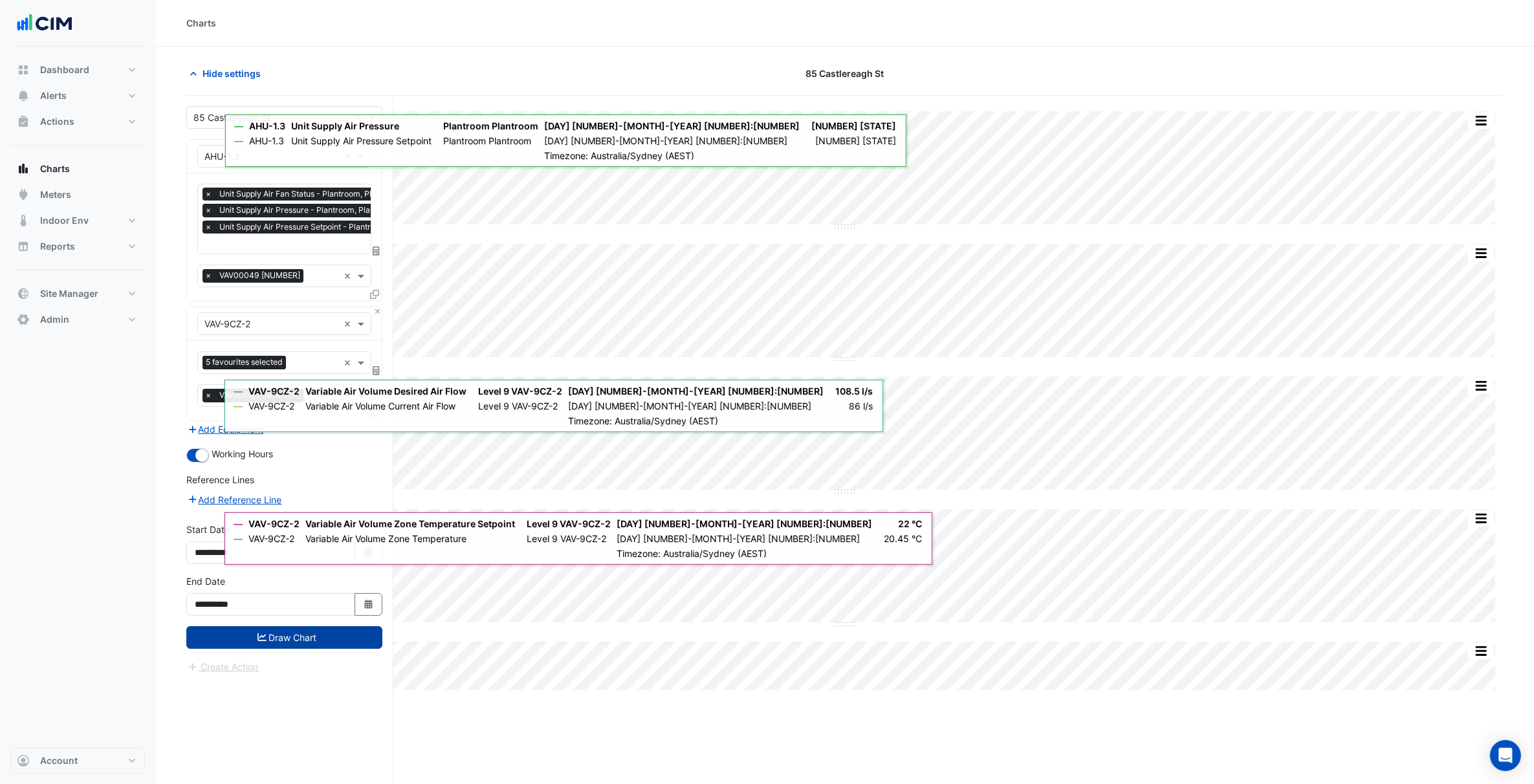 click on "Draw Chart" at bounding box center (284, 637) 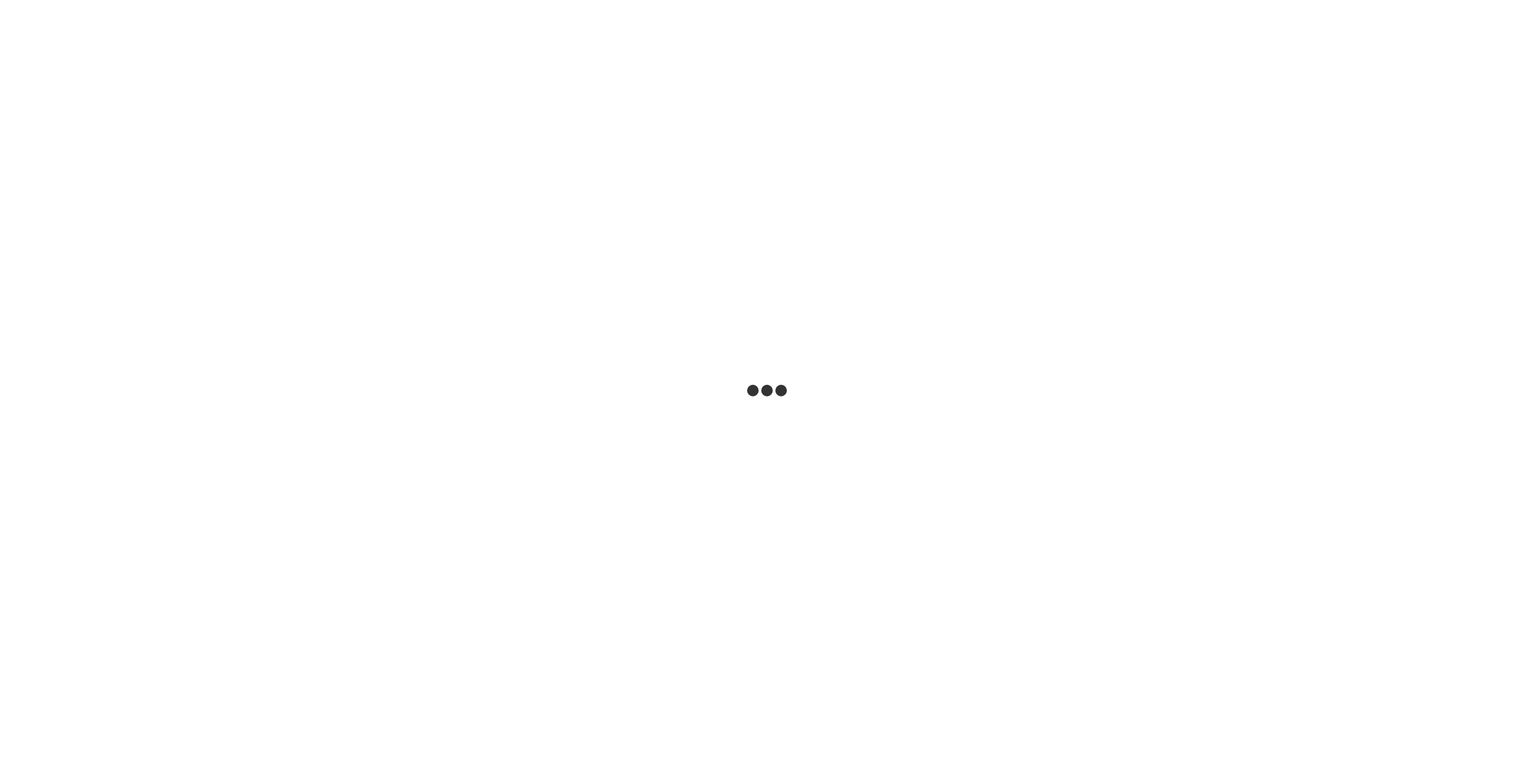 scroll, scrollTop: 0, scrollLeft: 0, axis: both 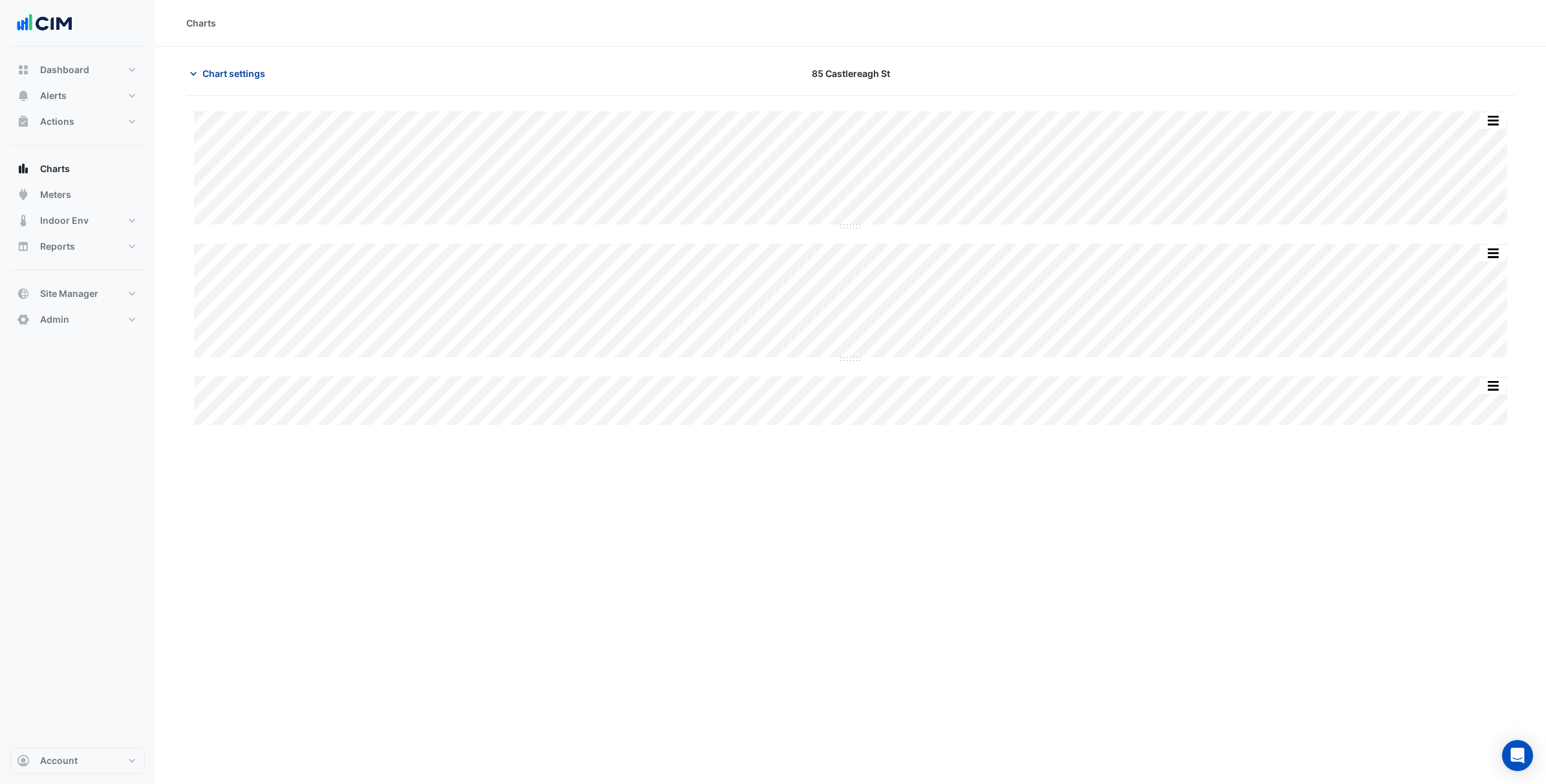 click on "Chart settings" 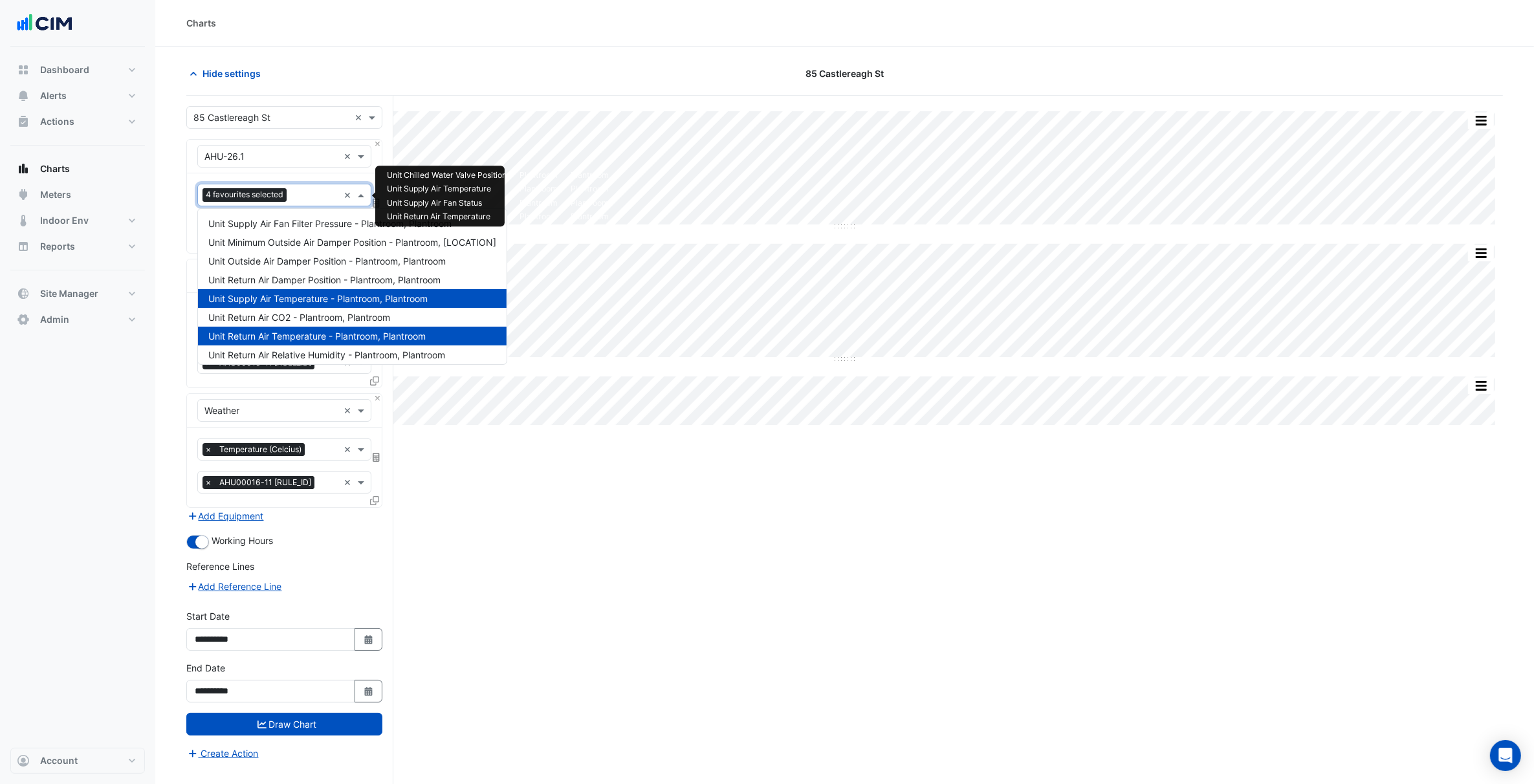 click at bounding box center (314, 197) 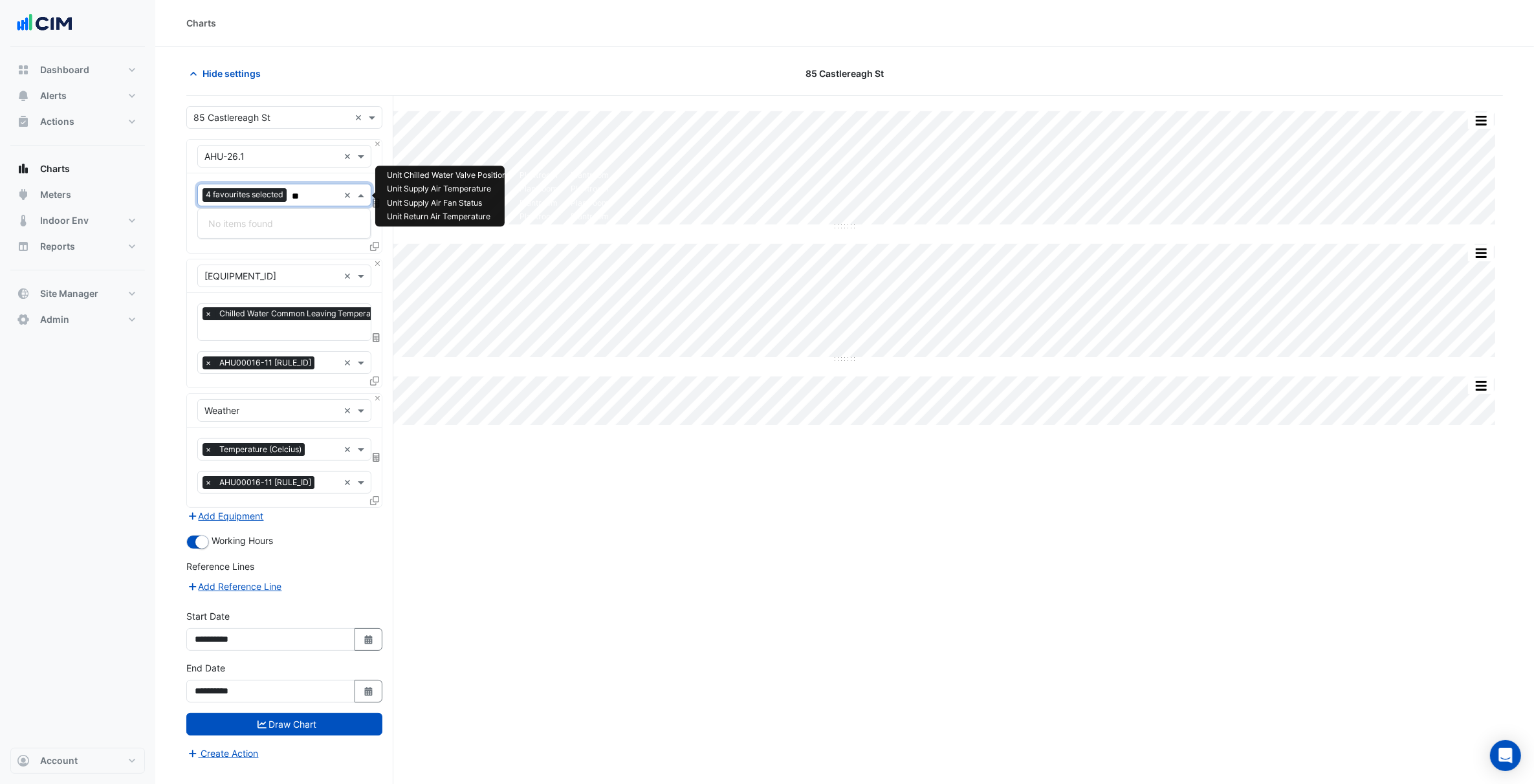 type on "*" 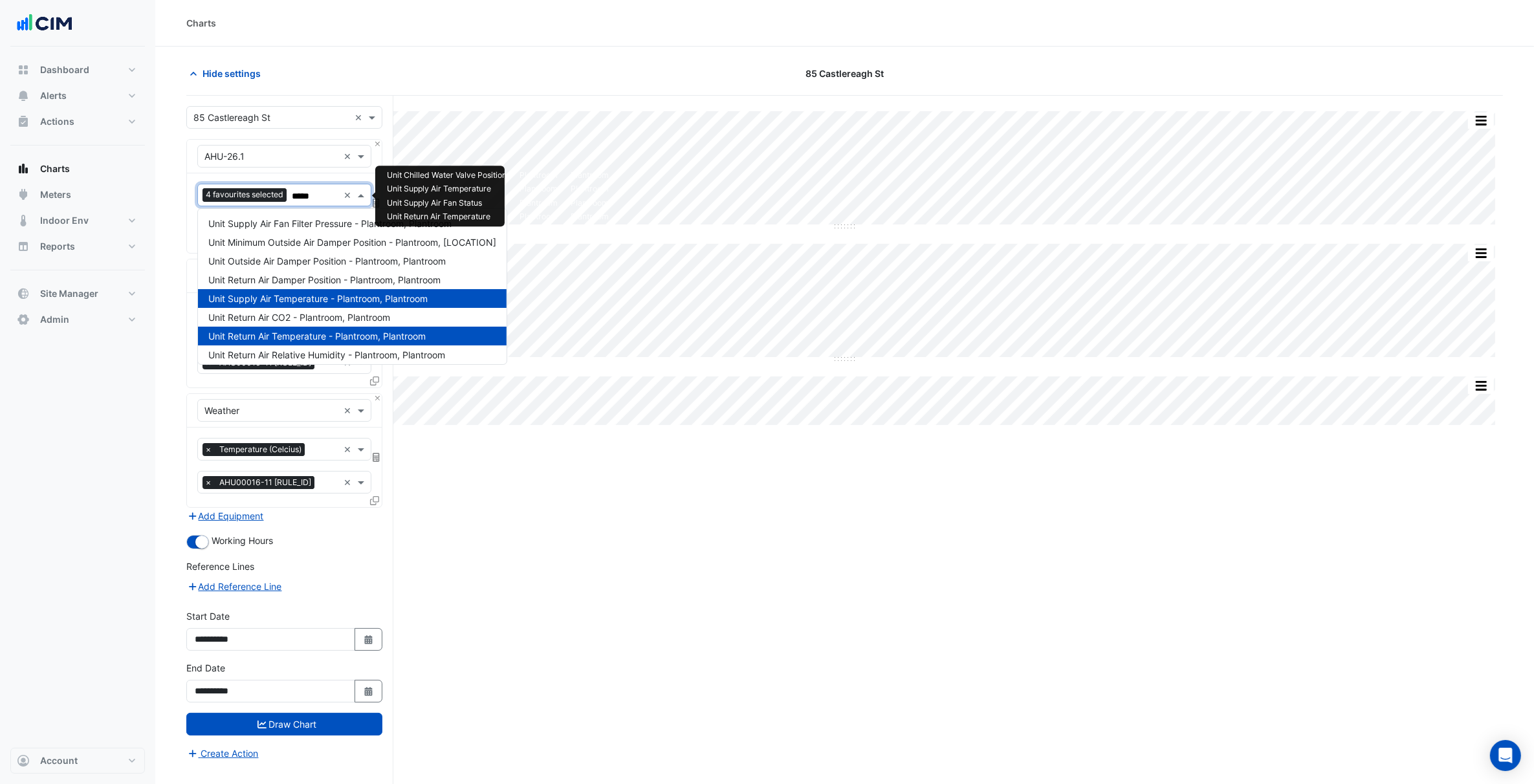 type on "******" 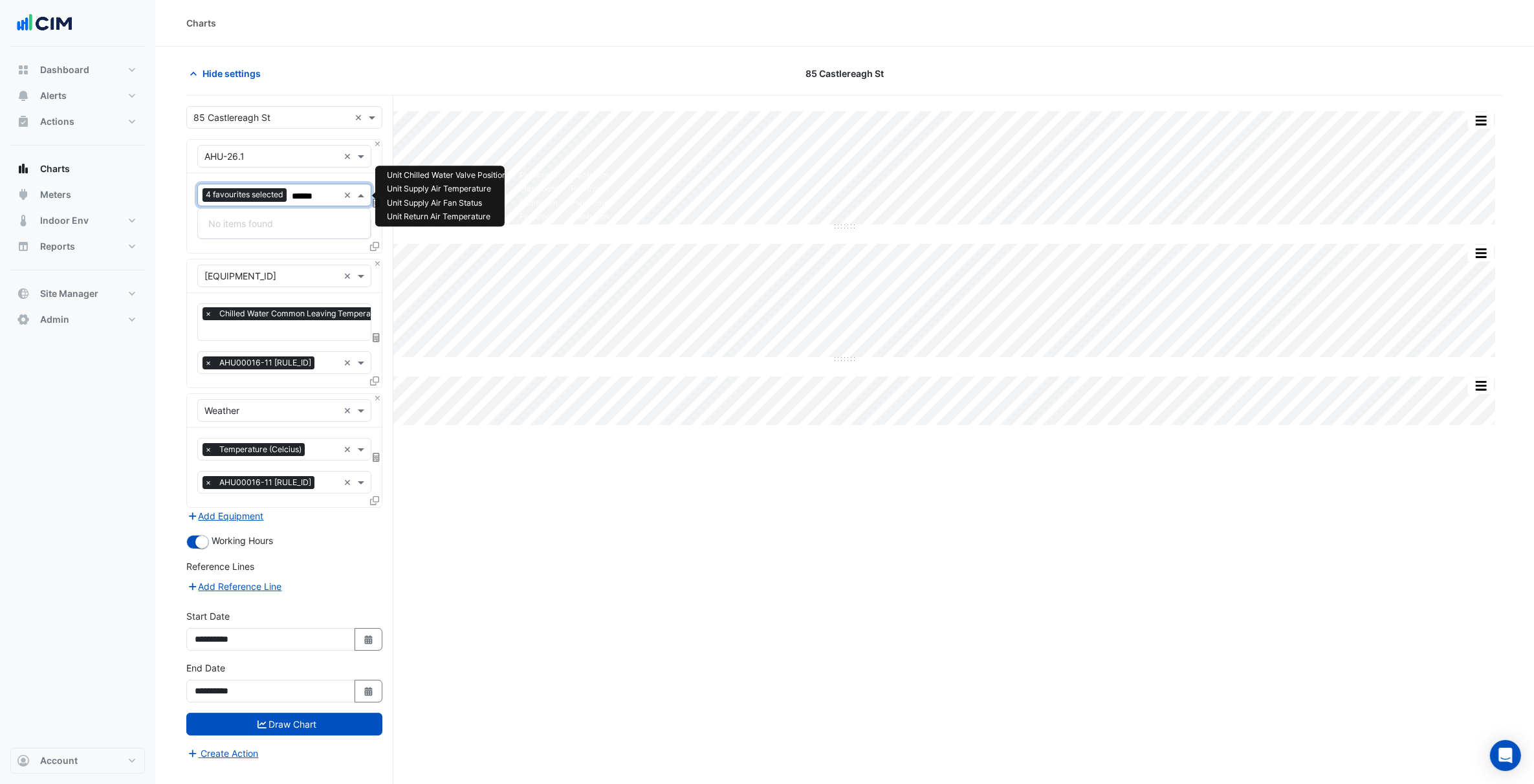 type 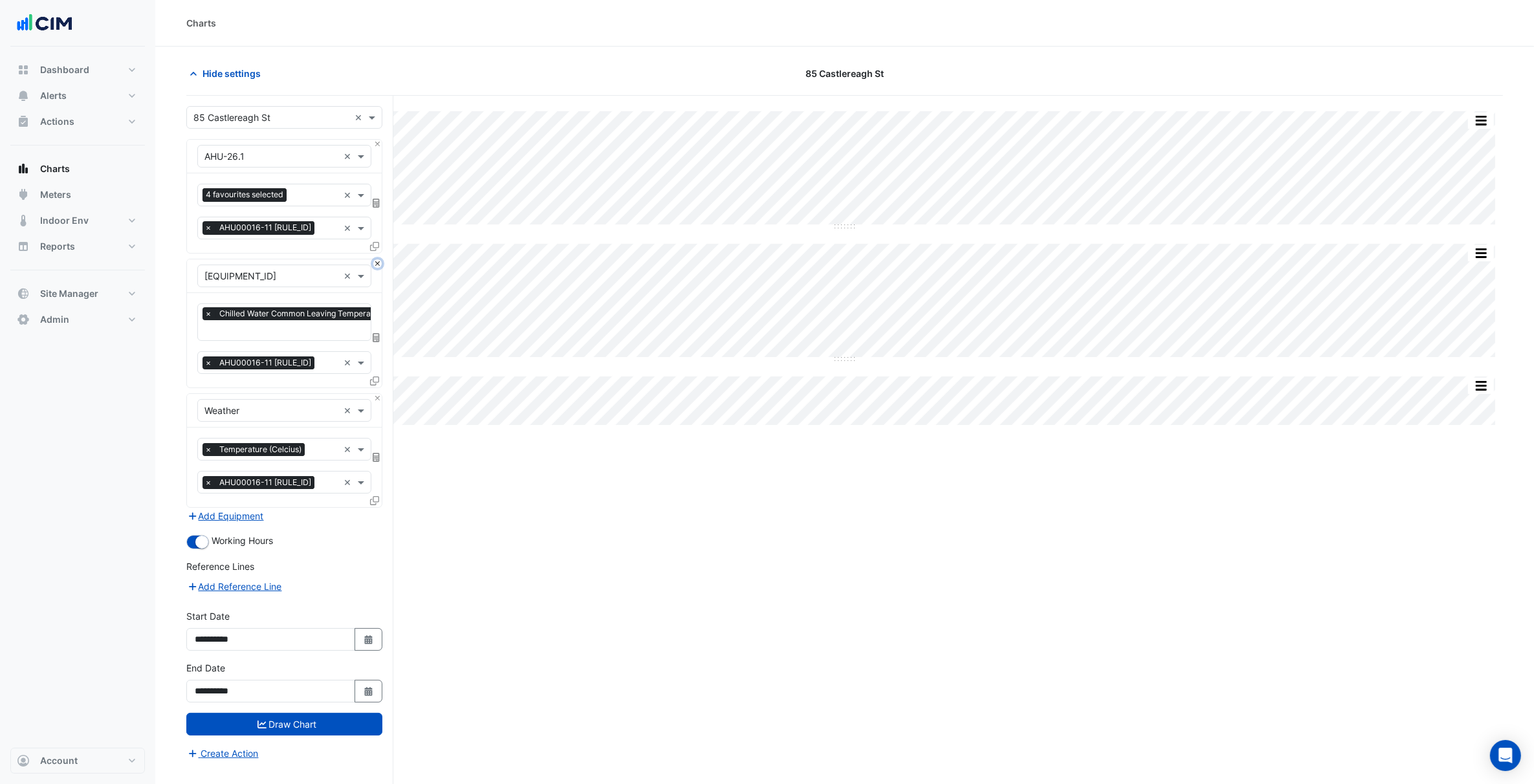 click at bounding box center (377, 263) 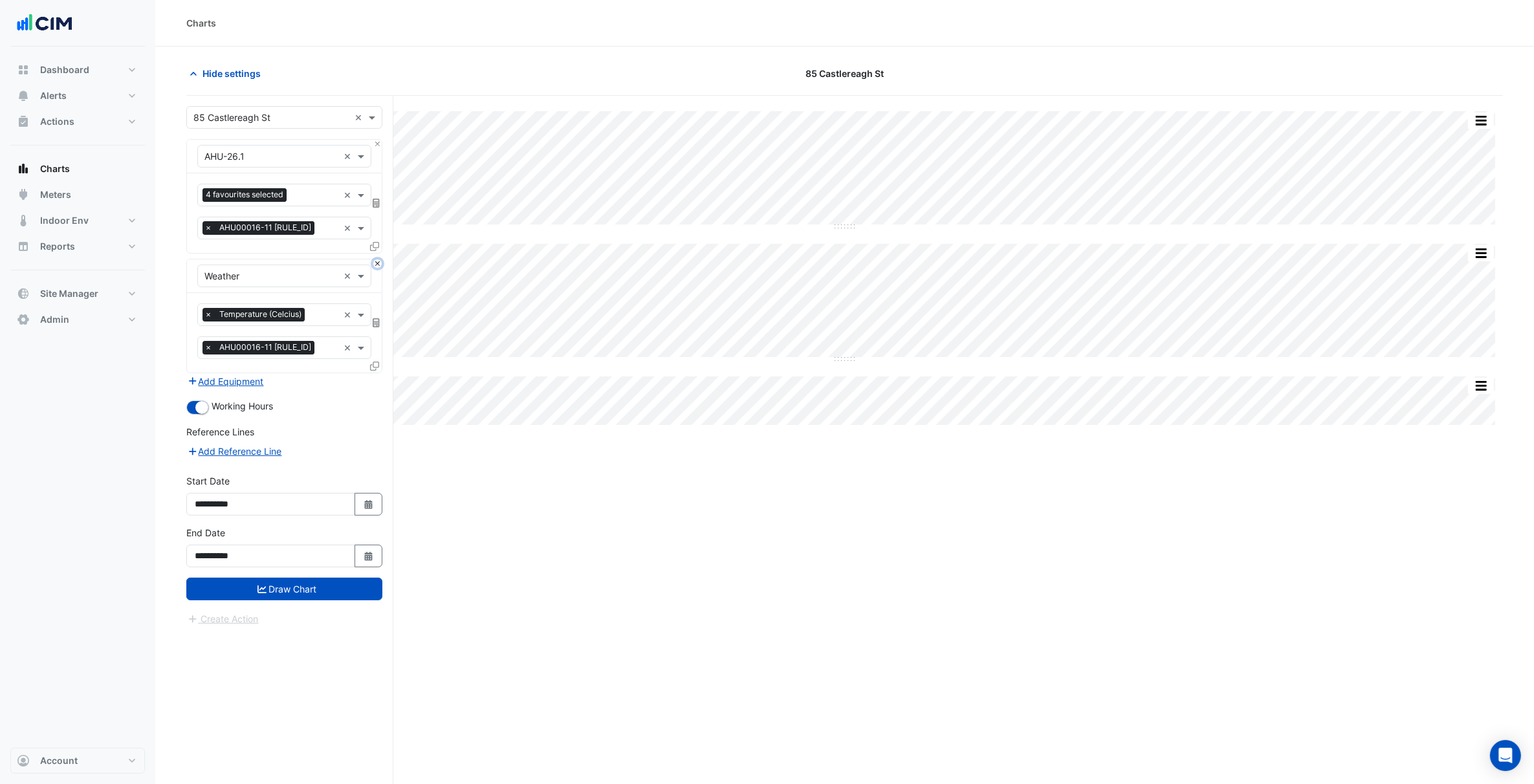 click at bounding box center (377, 263) 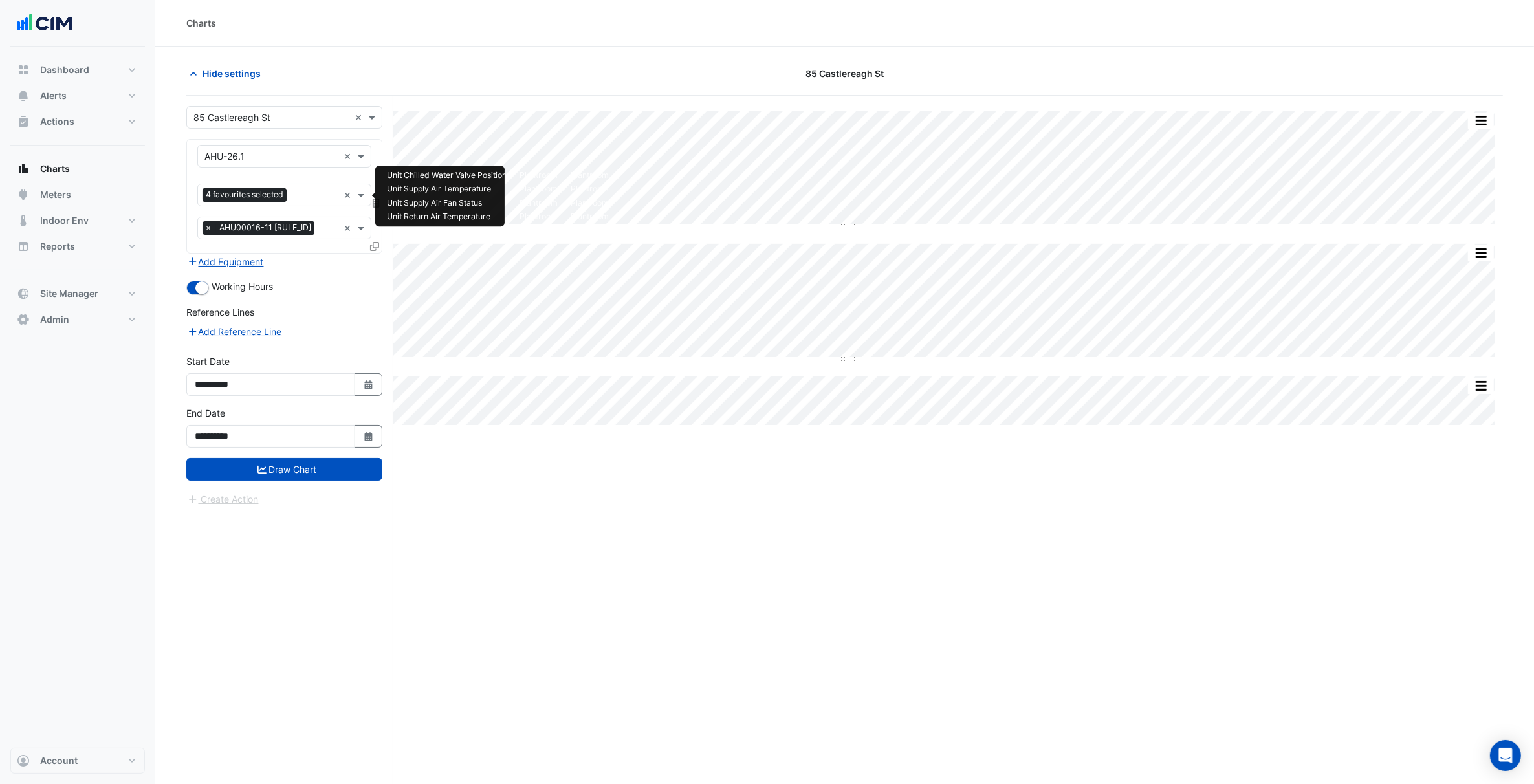 click on "Favourites
4 favourites selected
×" at bounding box center (284, 195) 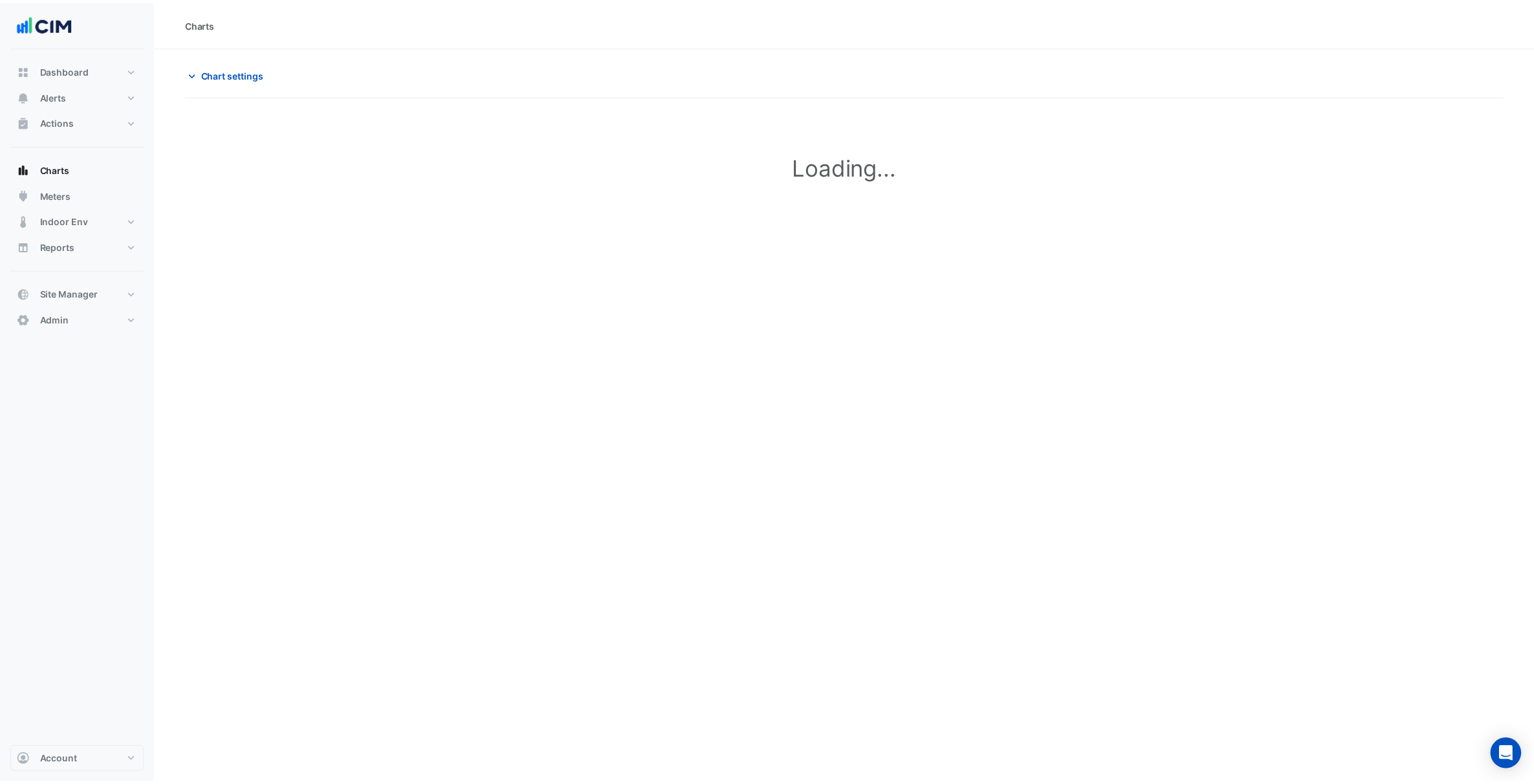 scroll, scrollTop: 0, scrollLeft: 0, axis: both 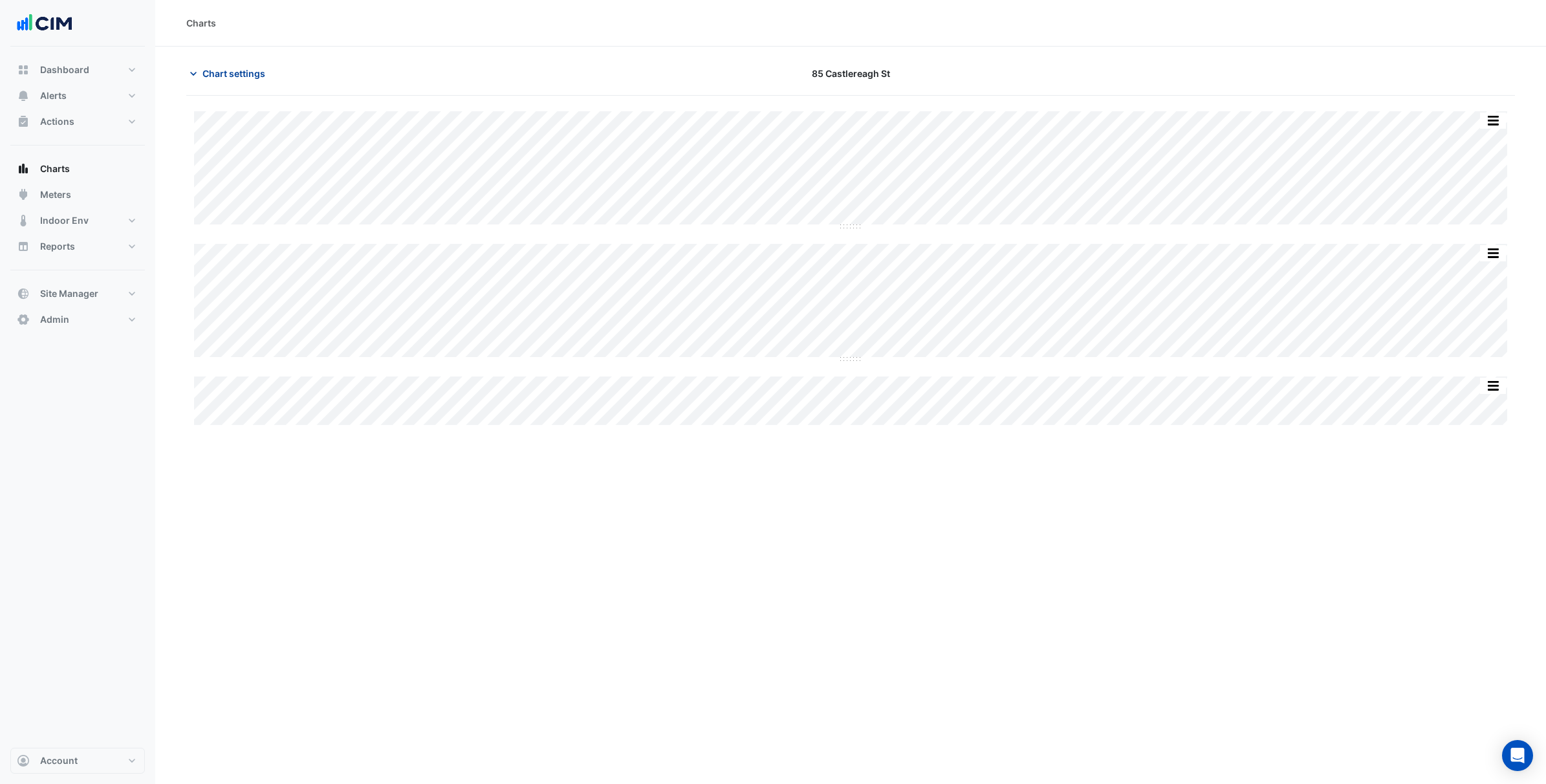 click on "Chart settings" 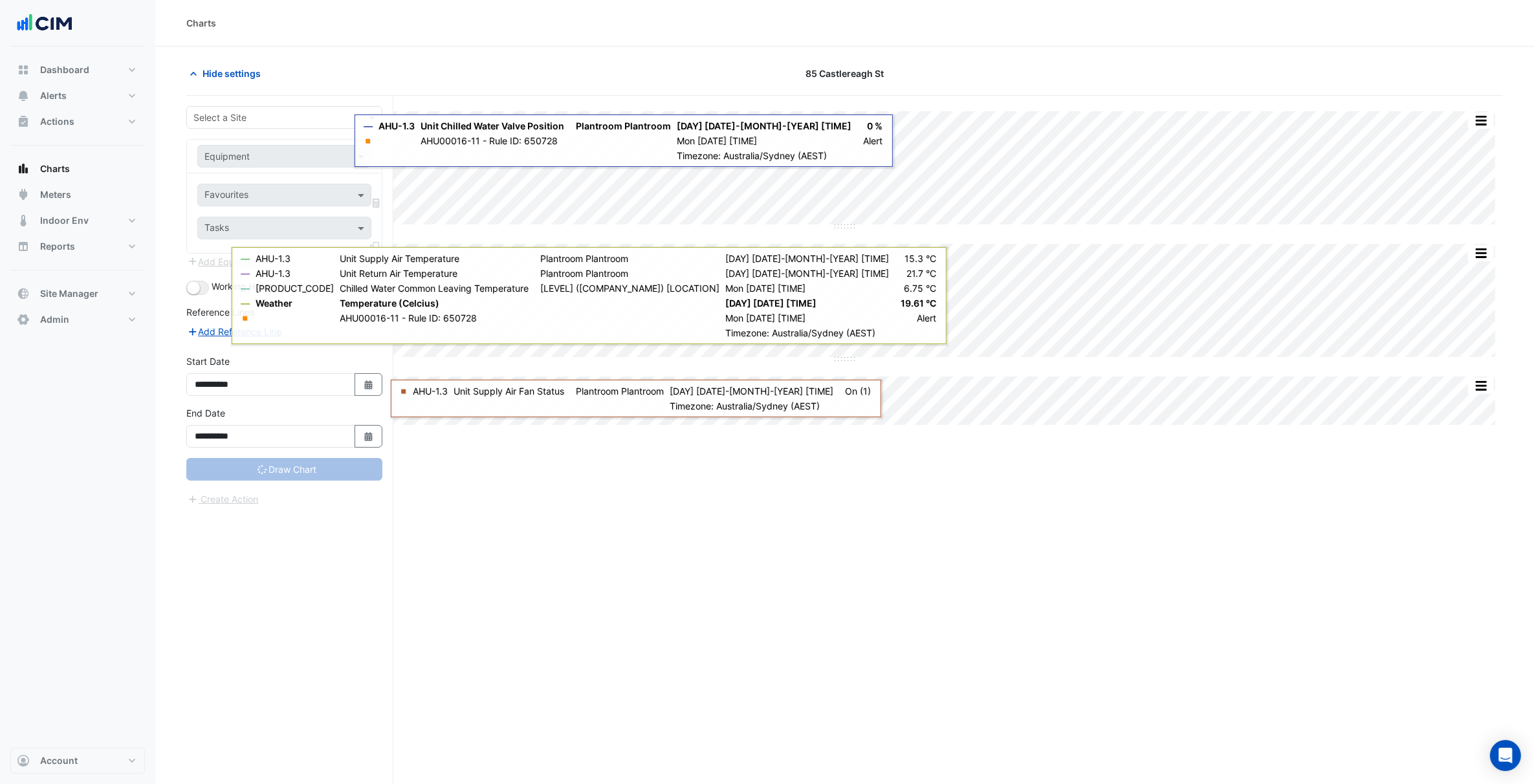 type on "**********" 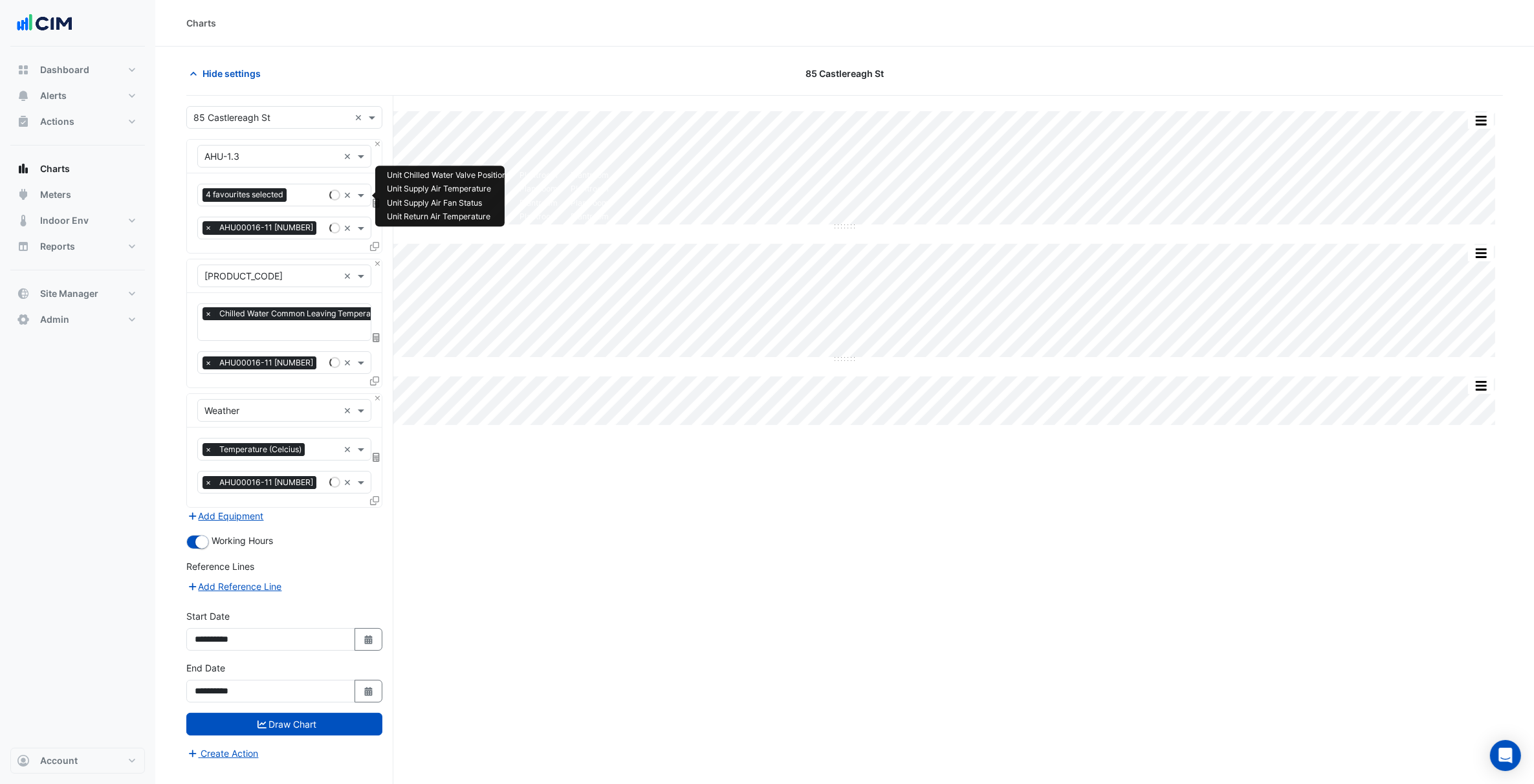 click on "Favourites
4 favourites selected" at bounding box center [261, 195] 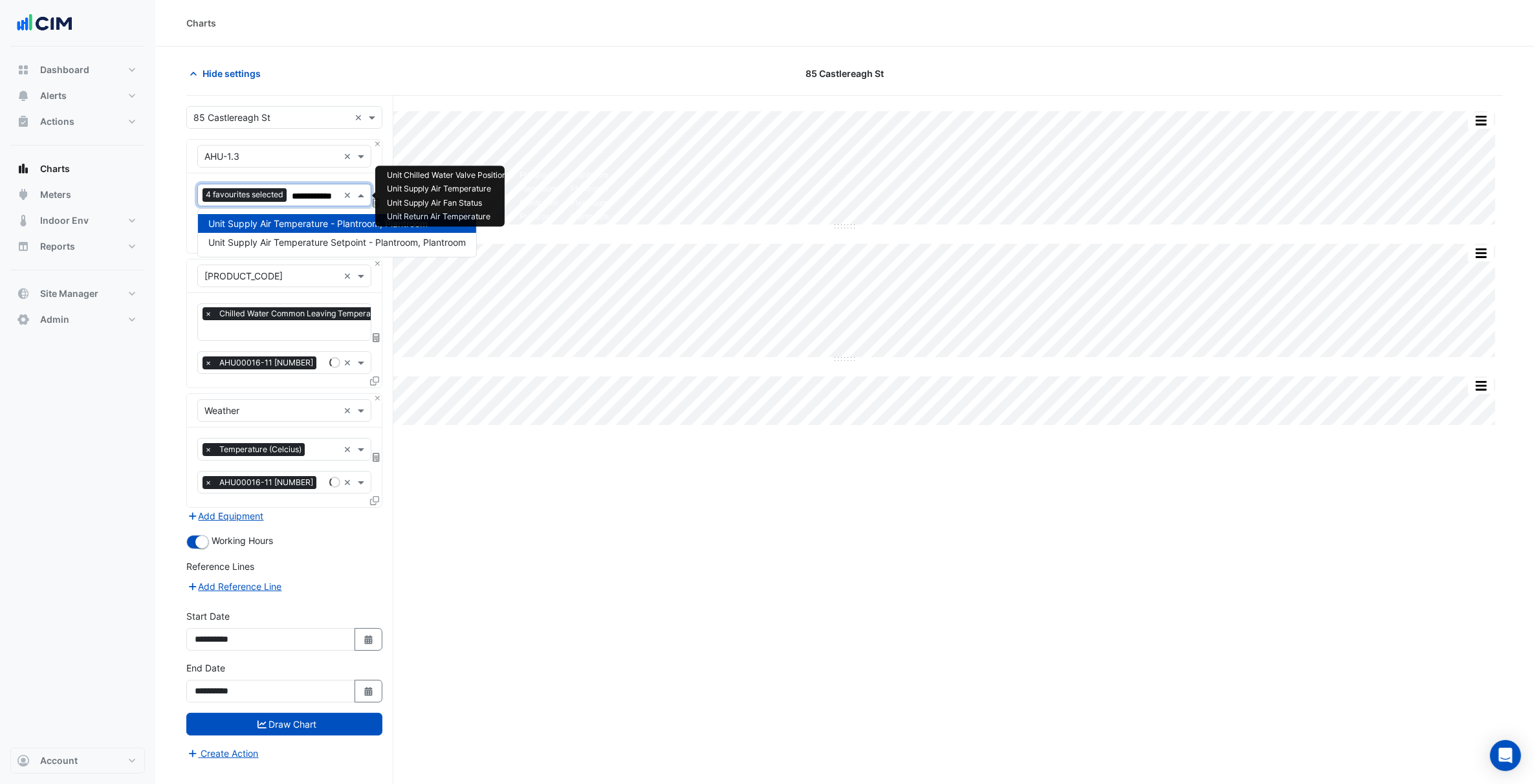 type on "**********" 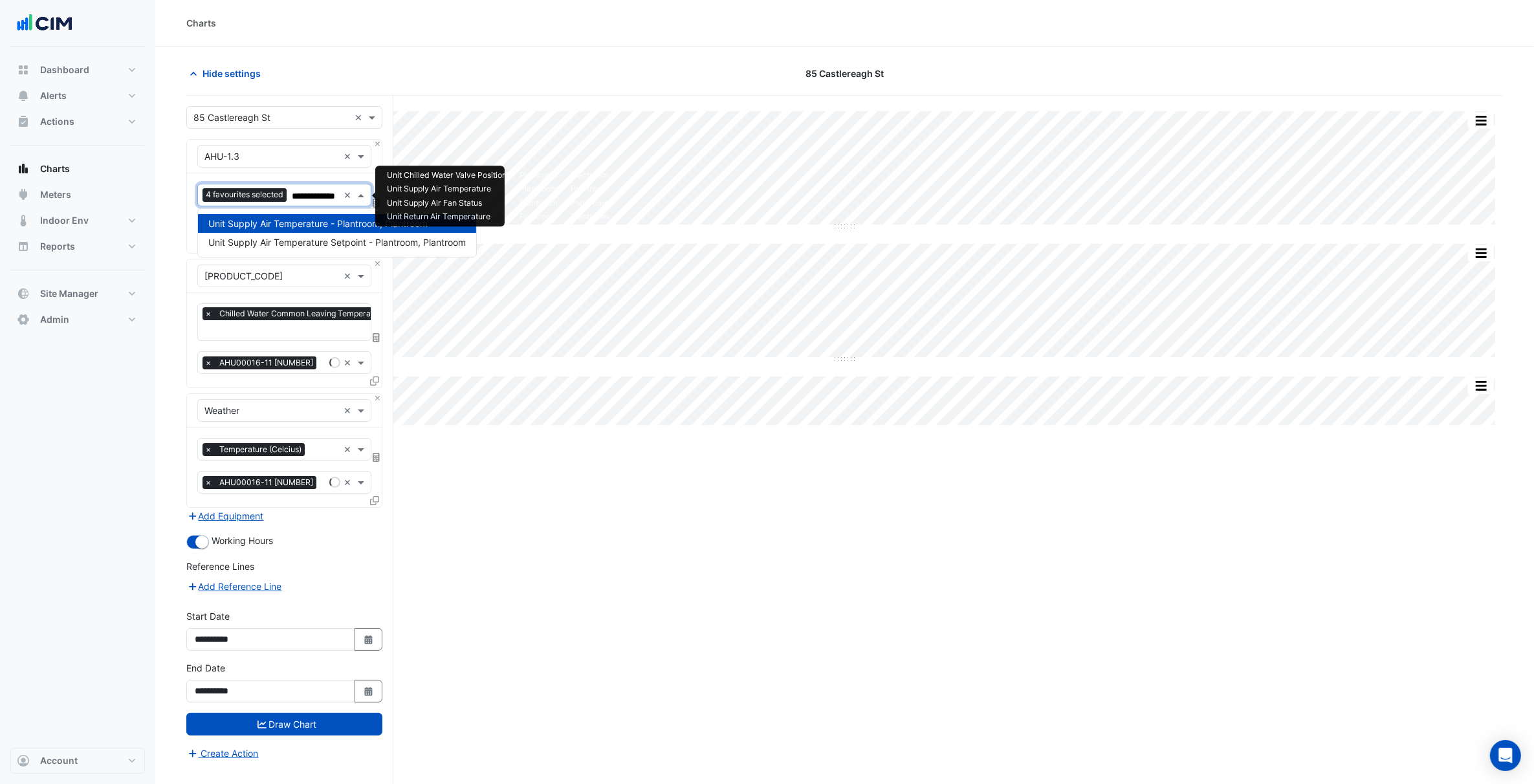 scroll, scrollTop: 0, scrollLeft: 7, axis: horizontal 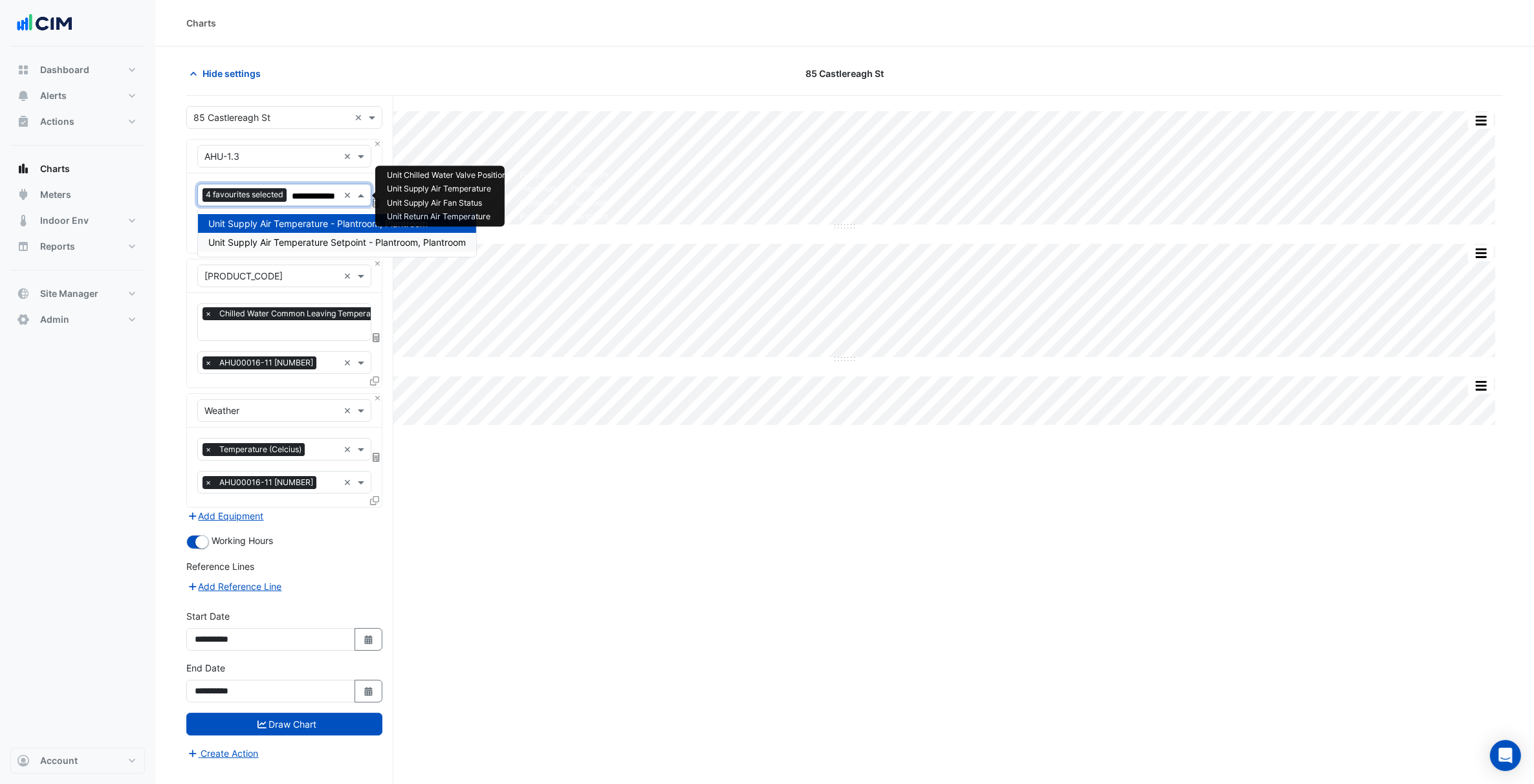 click on "Unit Supply Air Temperature Setpoint - Plantroom, Plantroom" at bounding box center (337, 242) 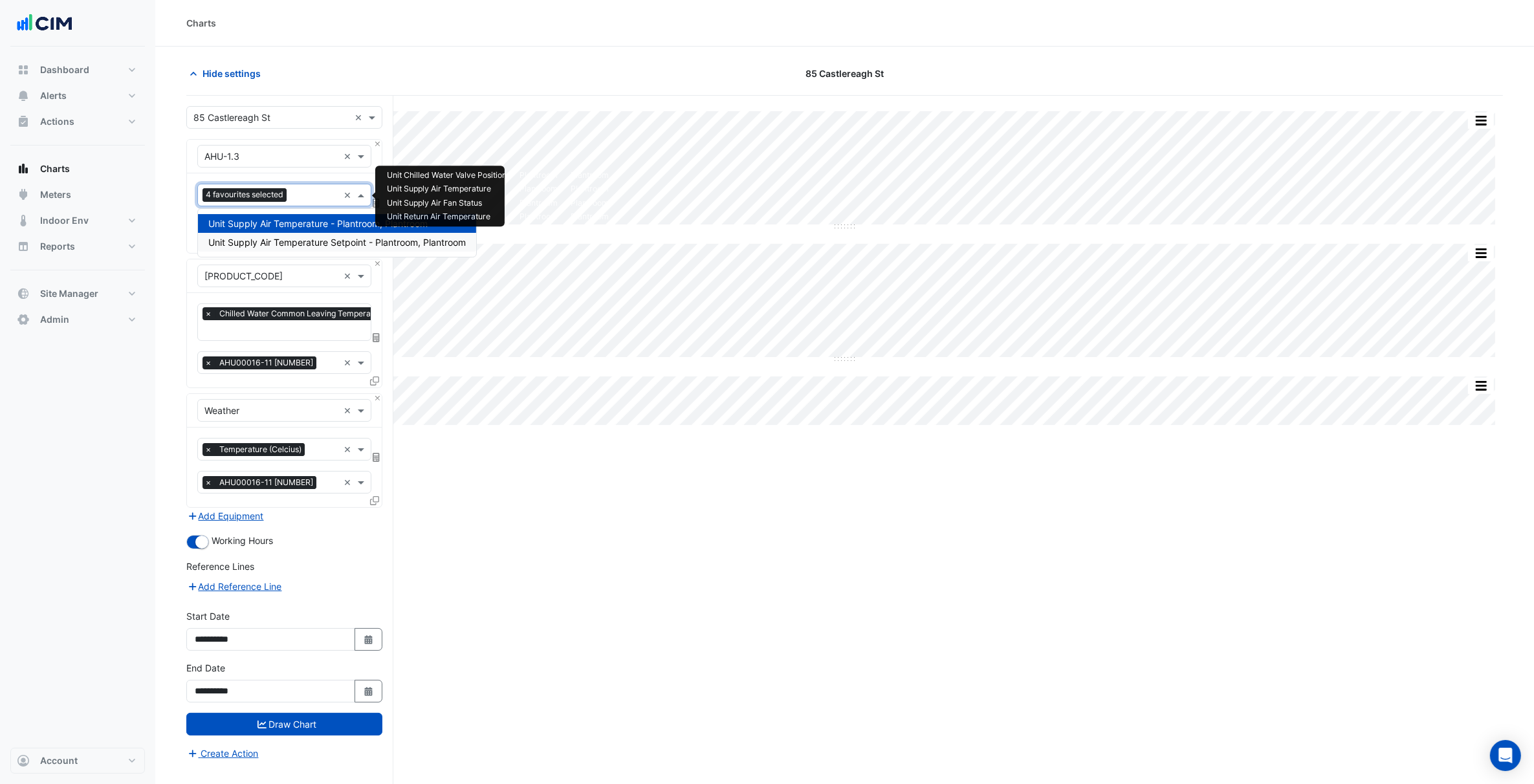 scroll, scrollTop: 0, scrollLeft: 0, axis: both 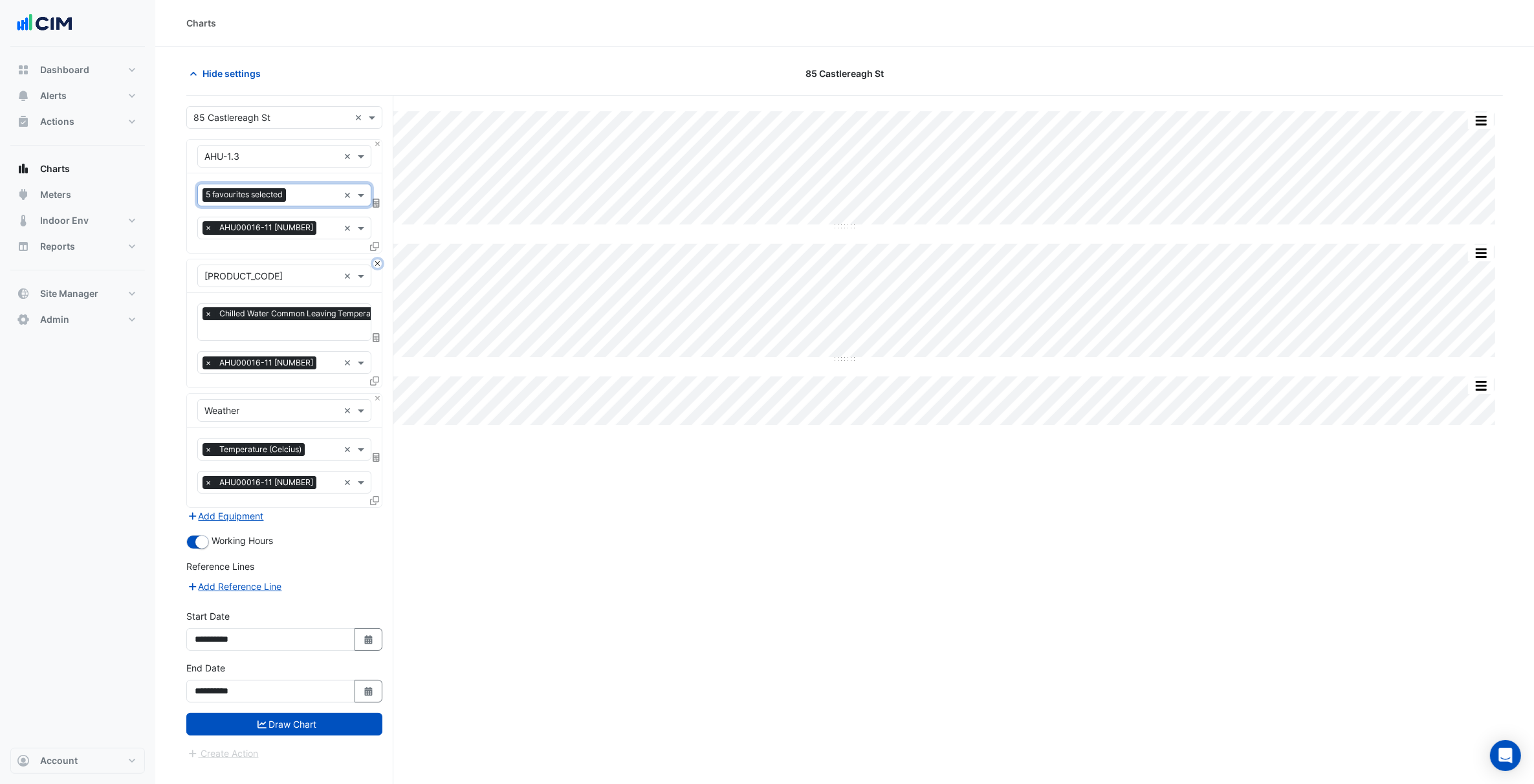 click at bounding box center [377, 263] 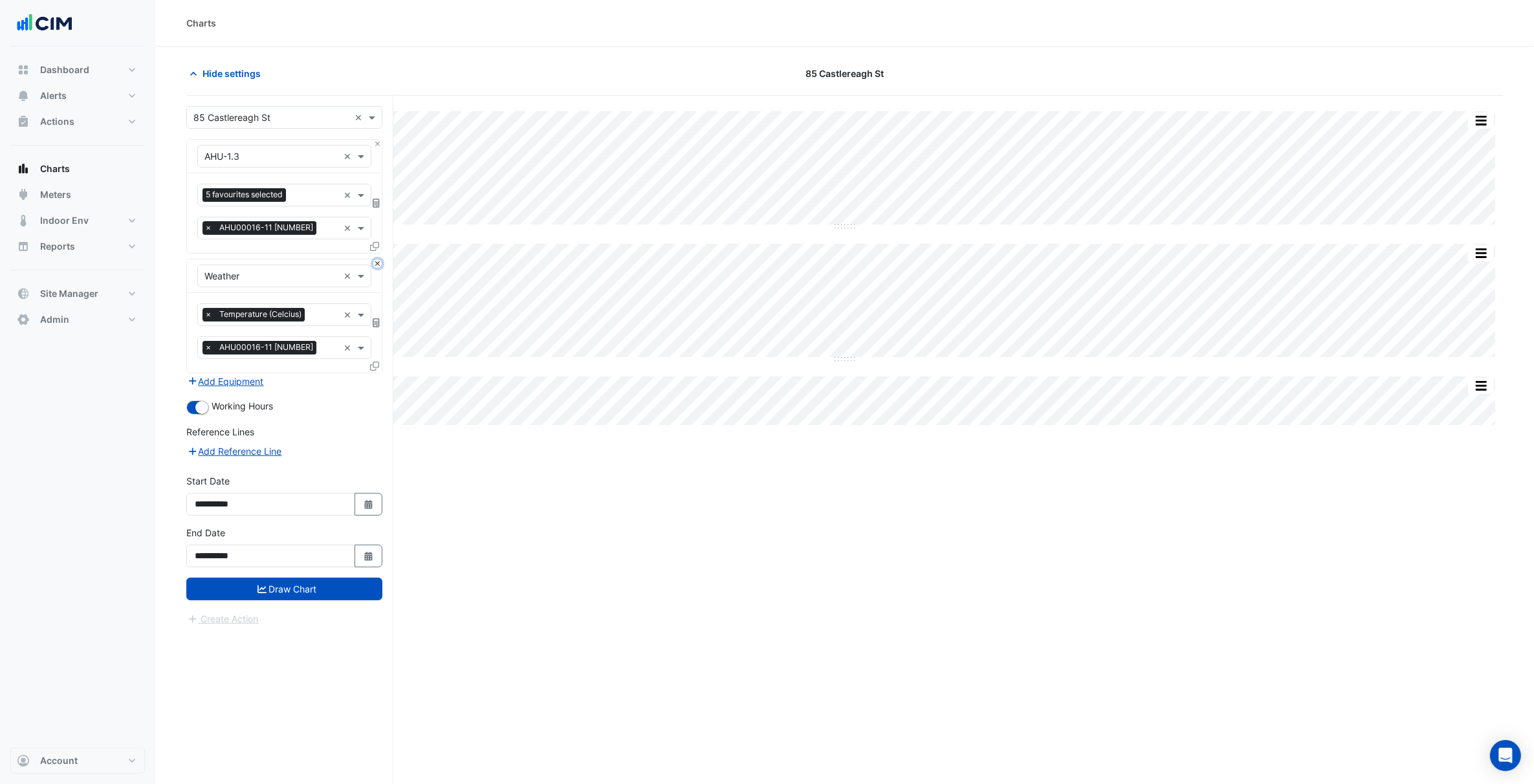 click at bounding box center [377, 263] 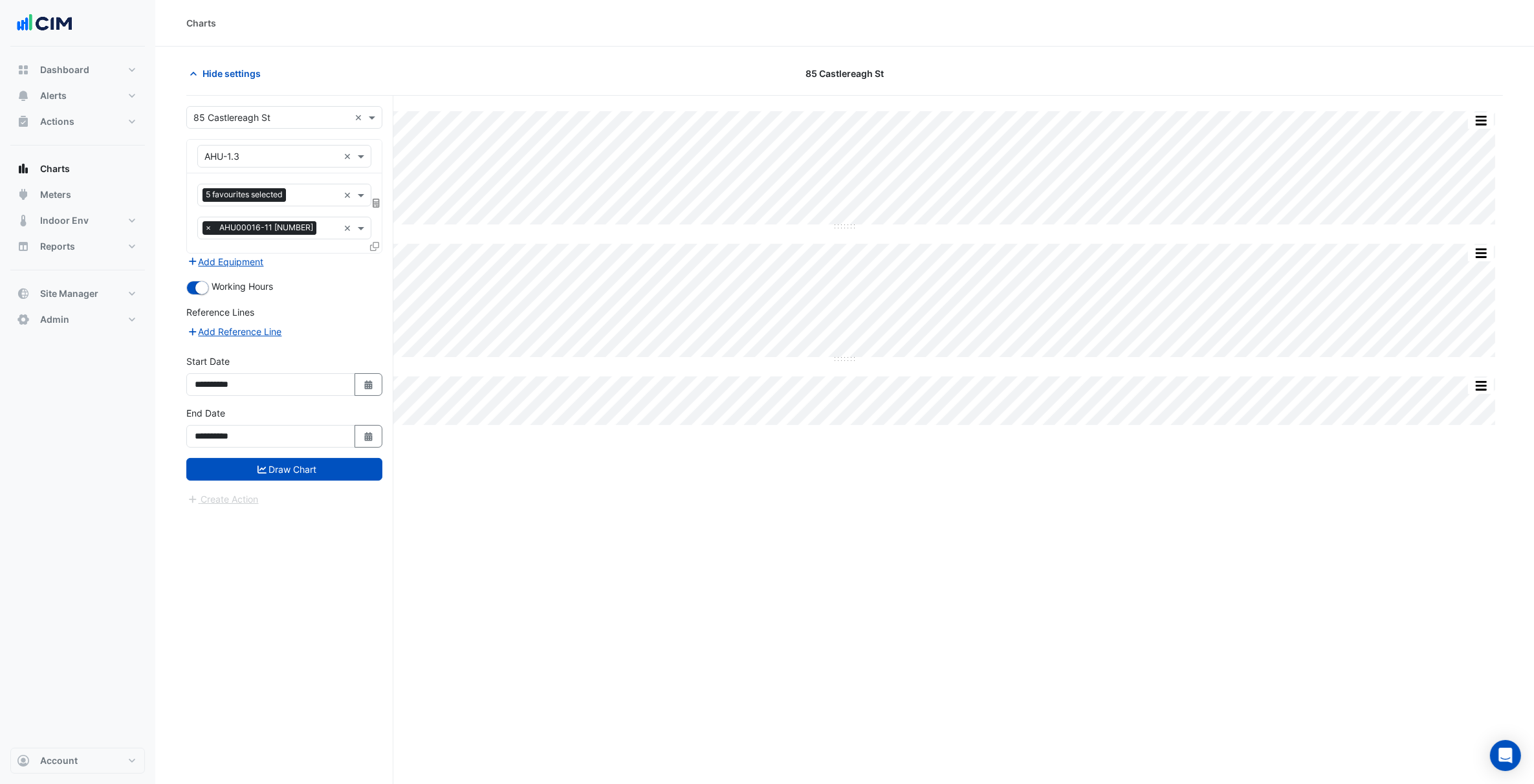 click on "**********" at bounding box center (284, 427) 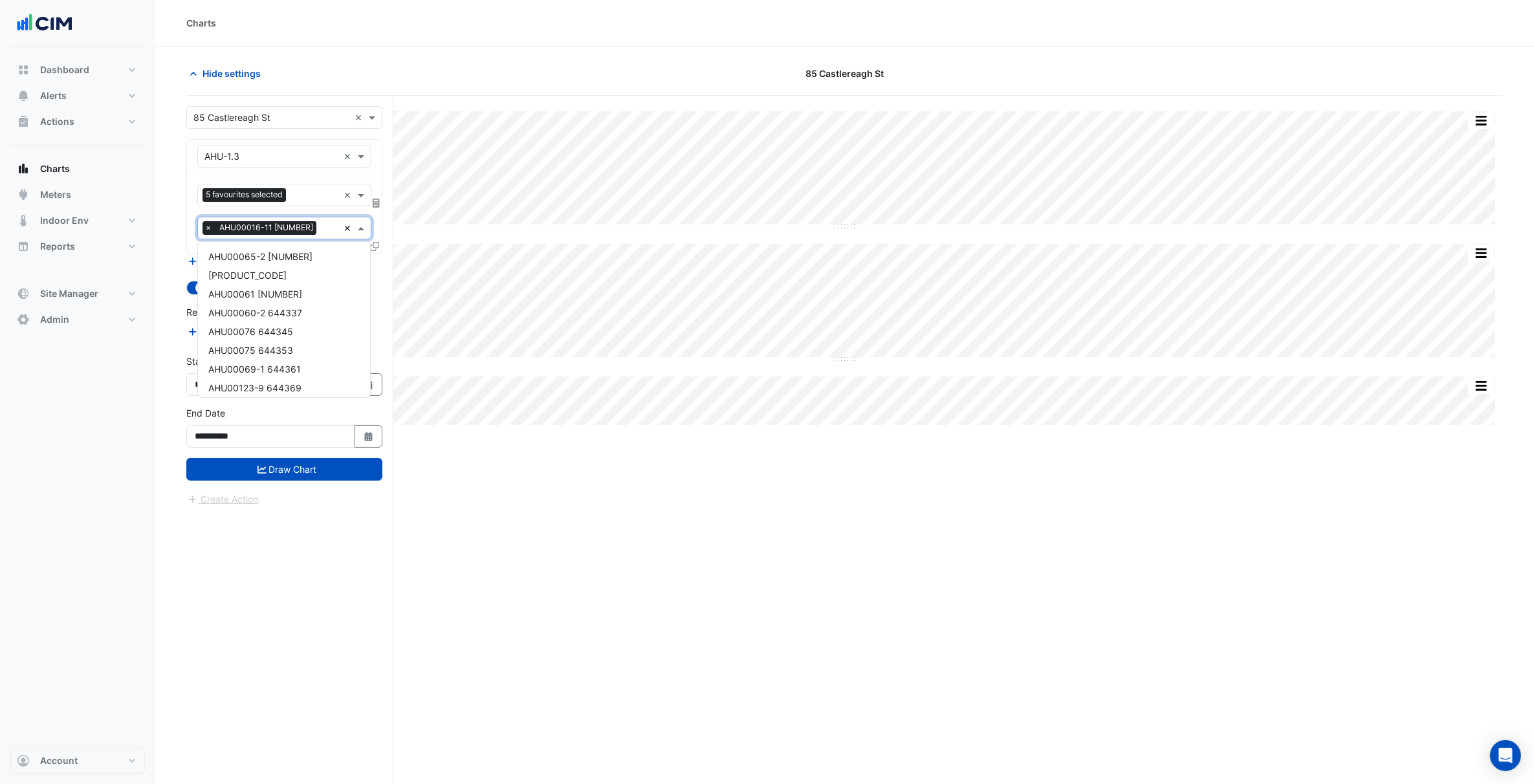 scroll, scrollTop: 7669, scrollLeft: 0, axis: vertical 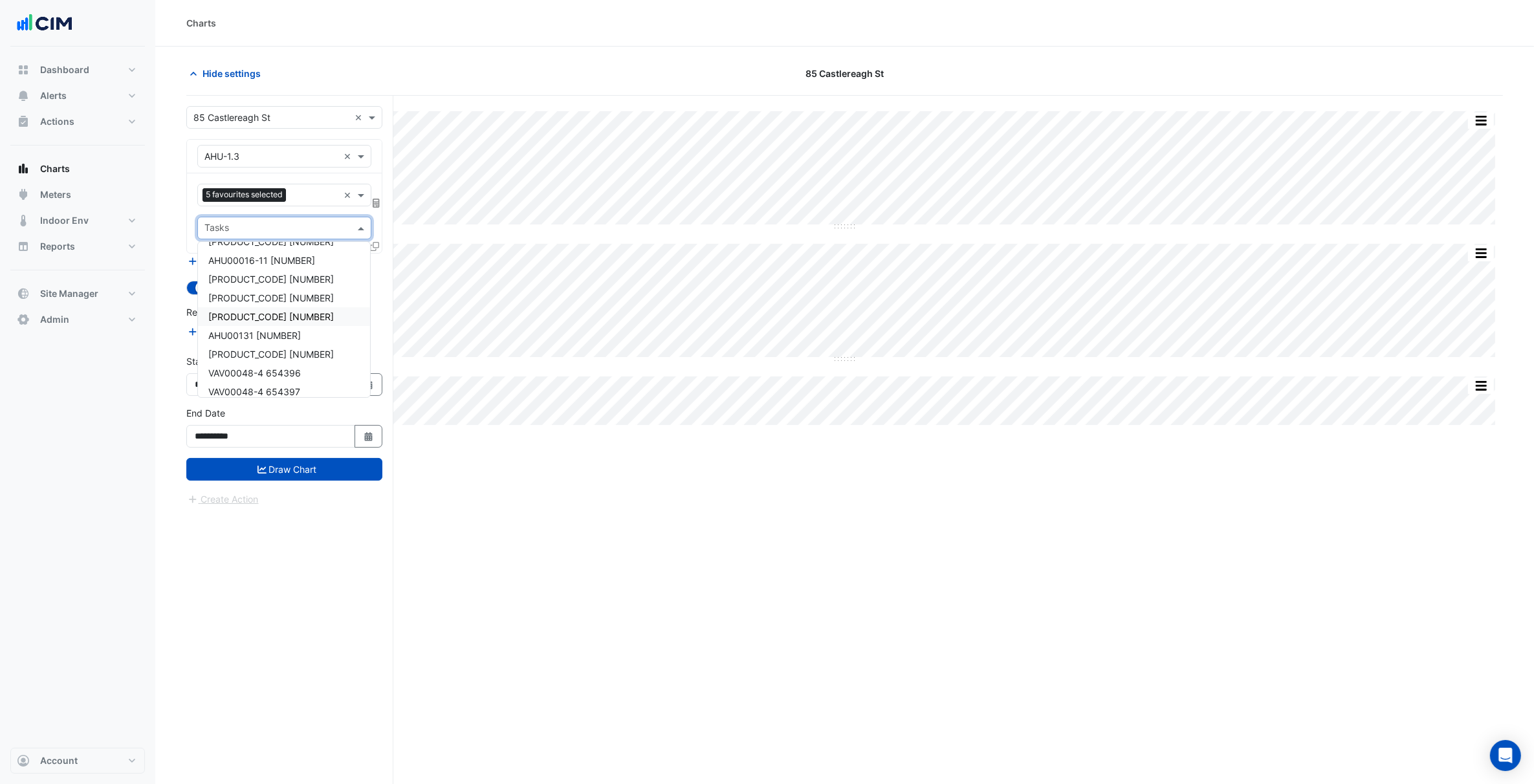 click on "**********" at bounding box center (284, 380) 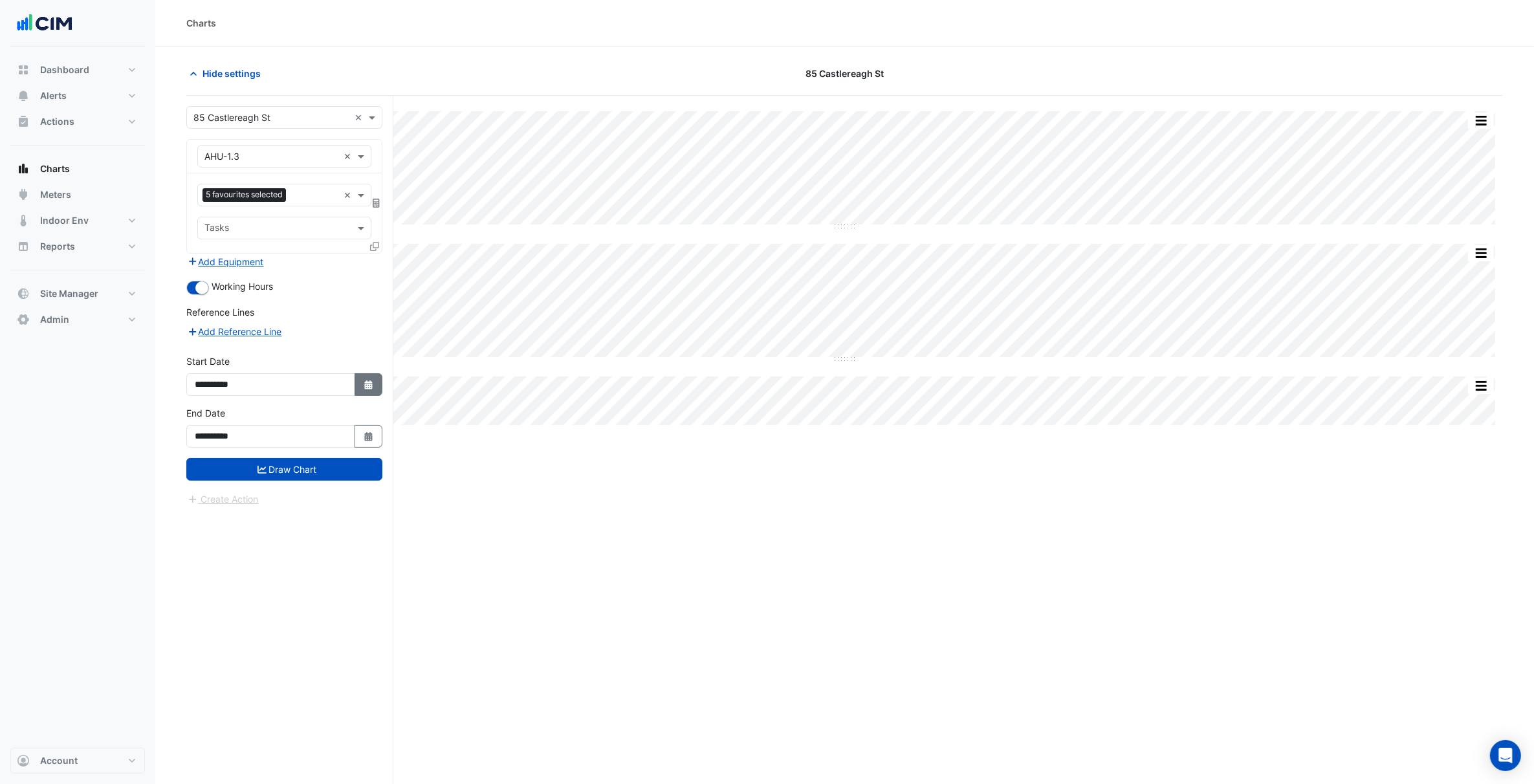click on "Select Date" at bounding box center (369, 384) 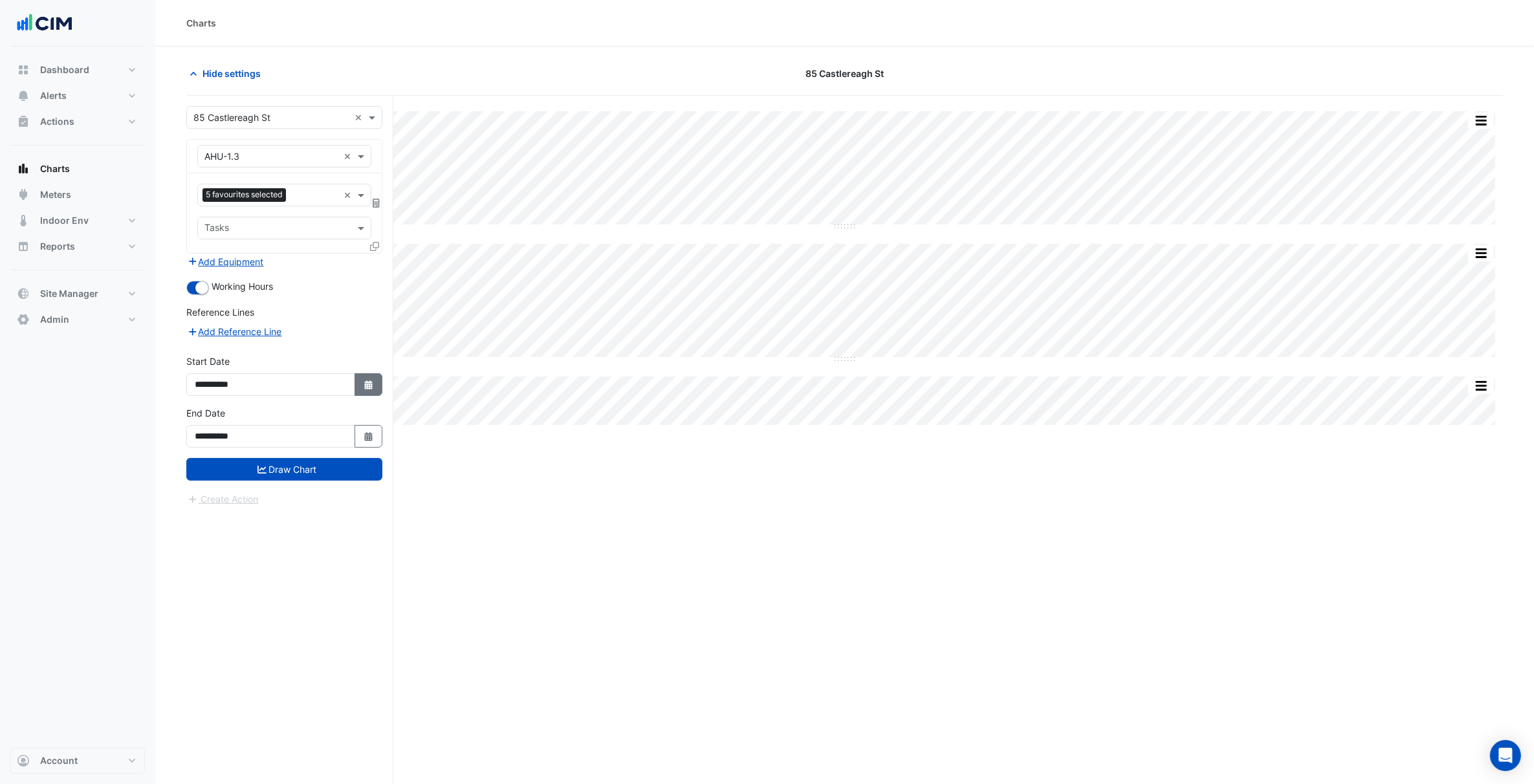 select on "*" 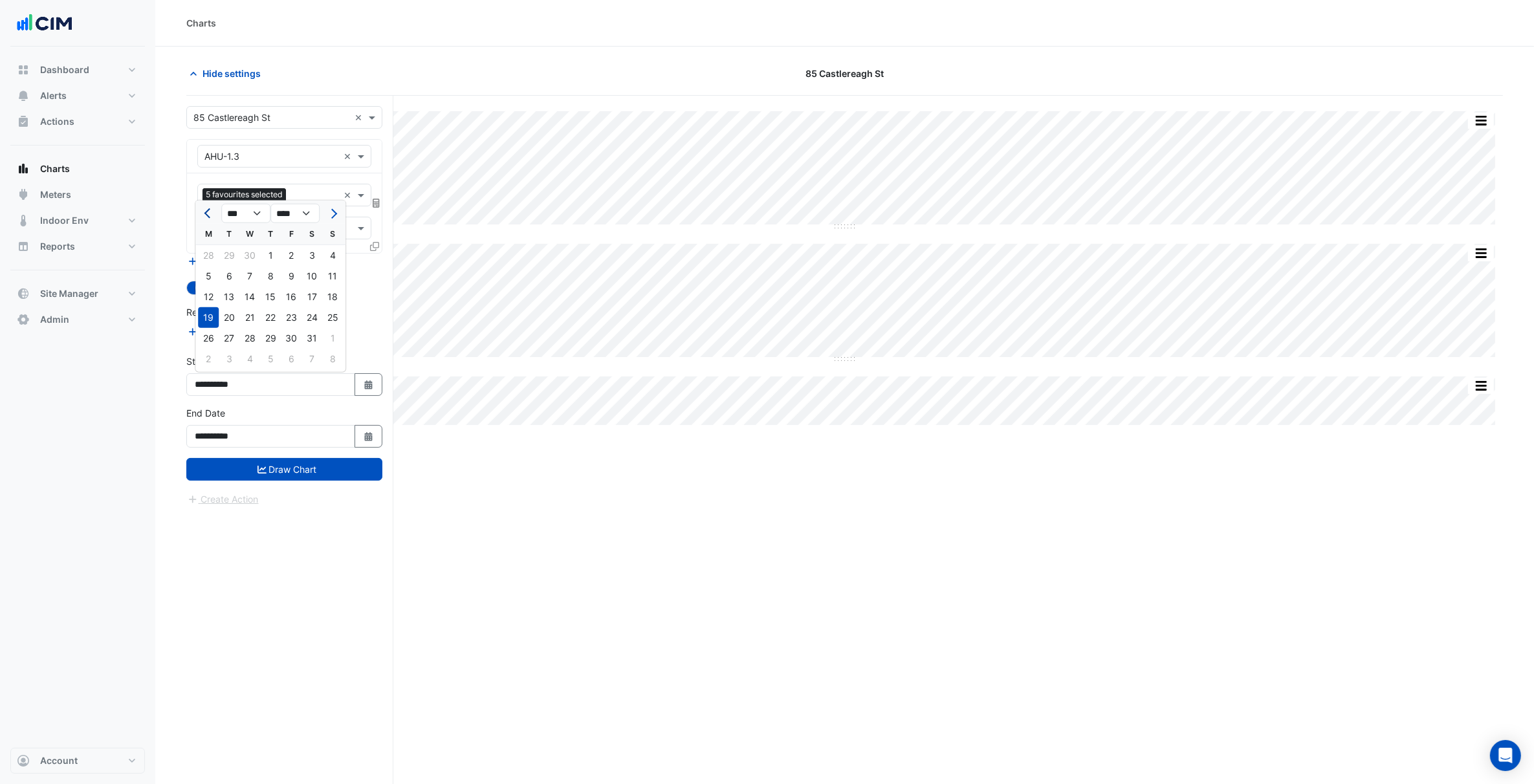 click 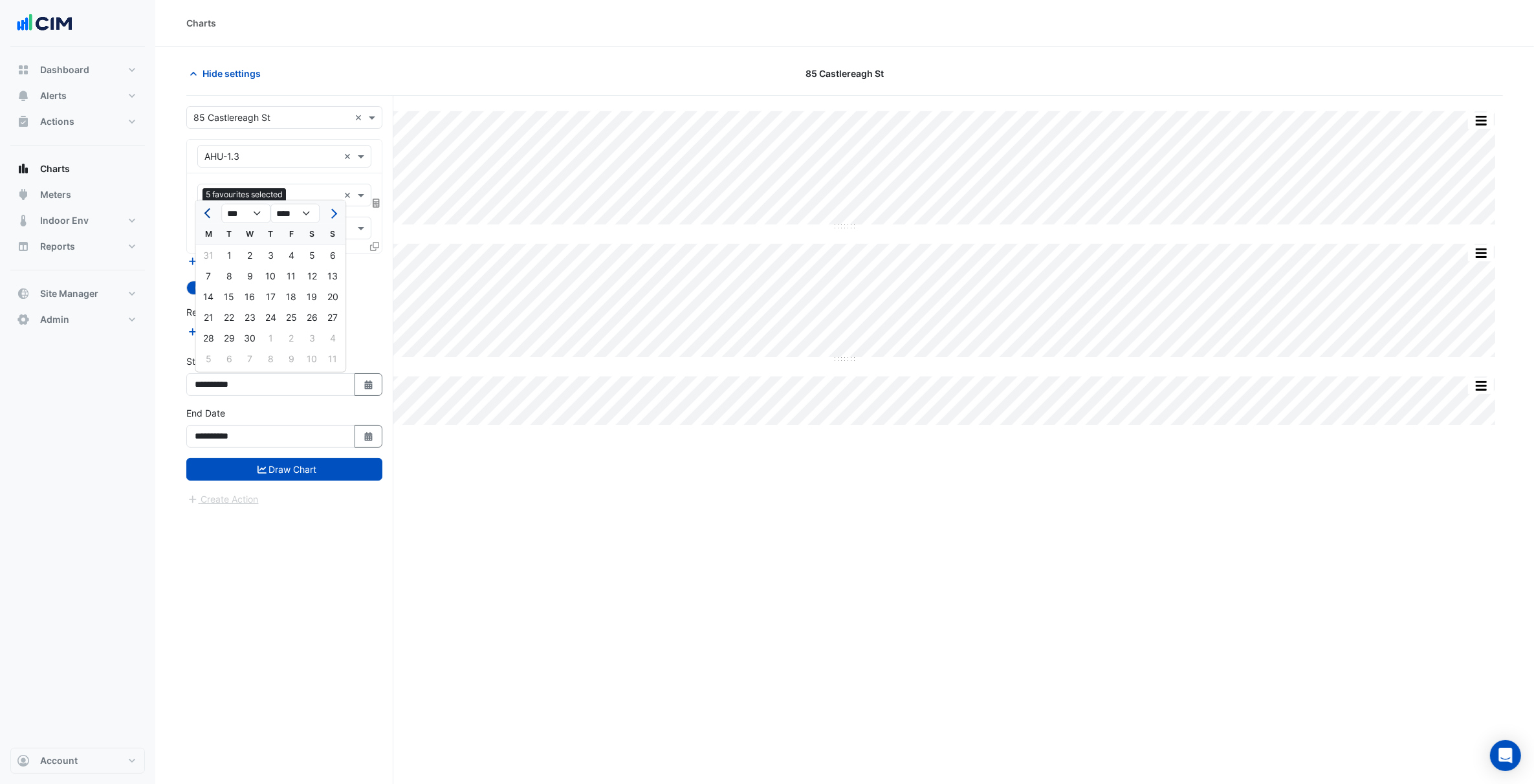 click 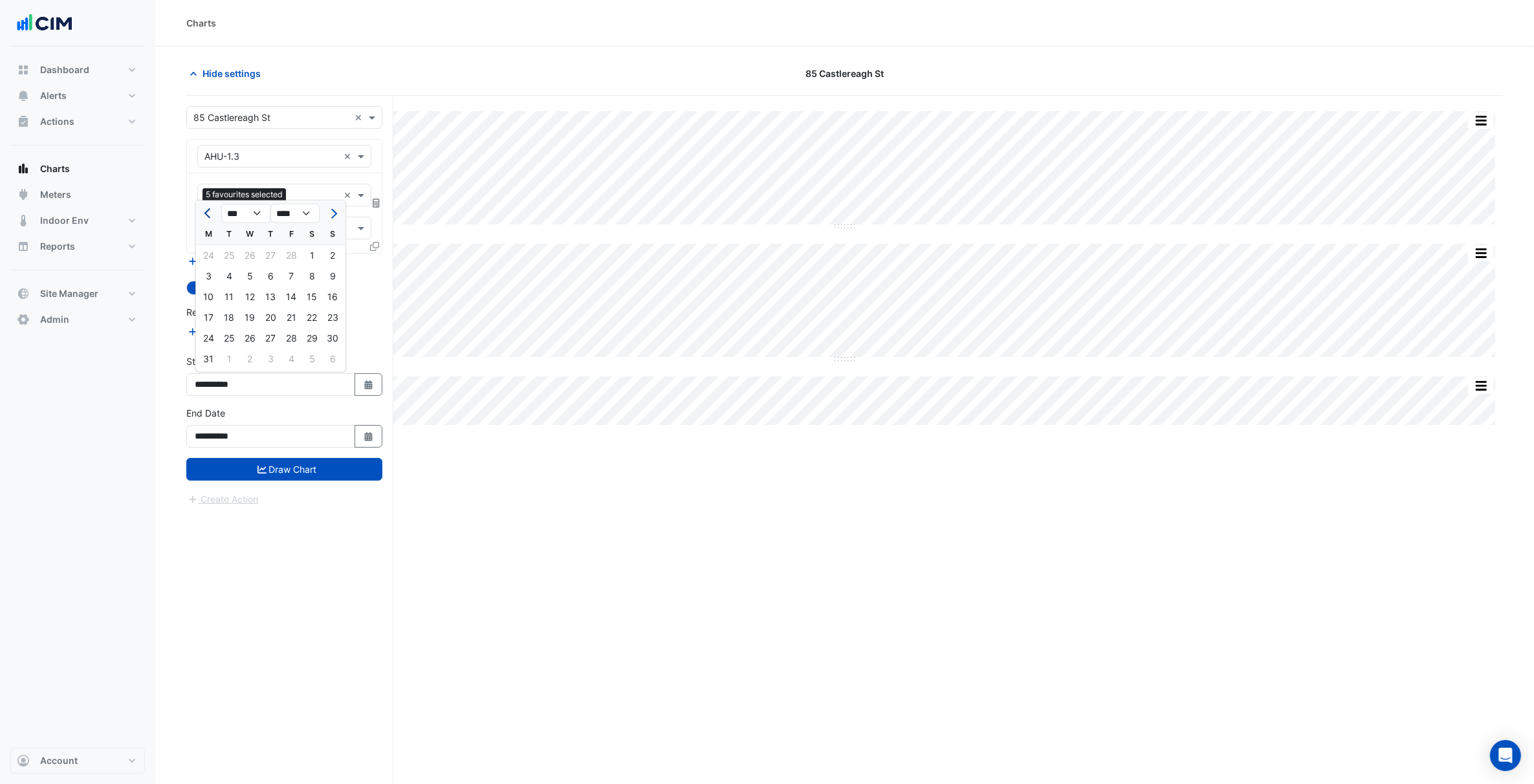 click 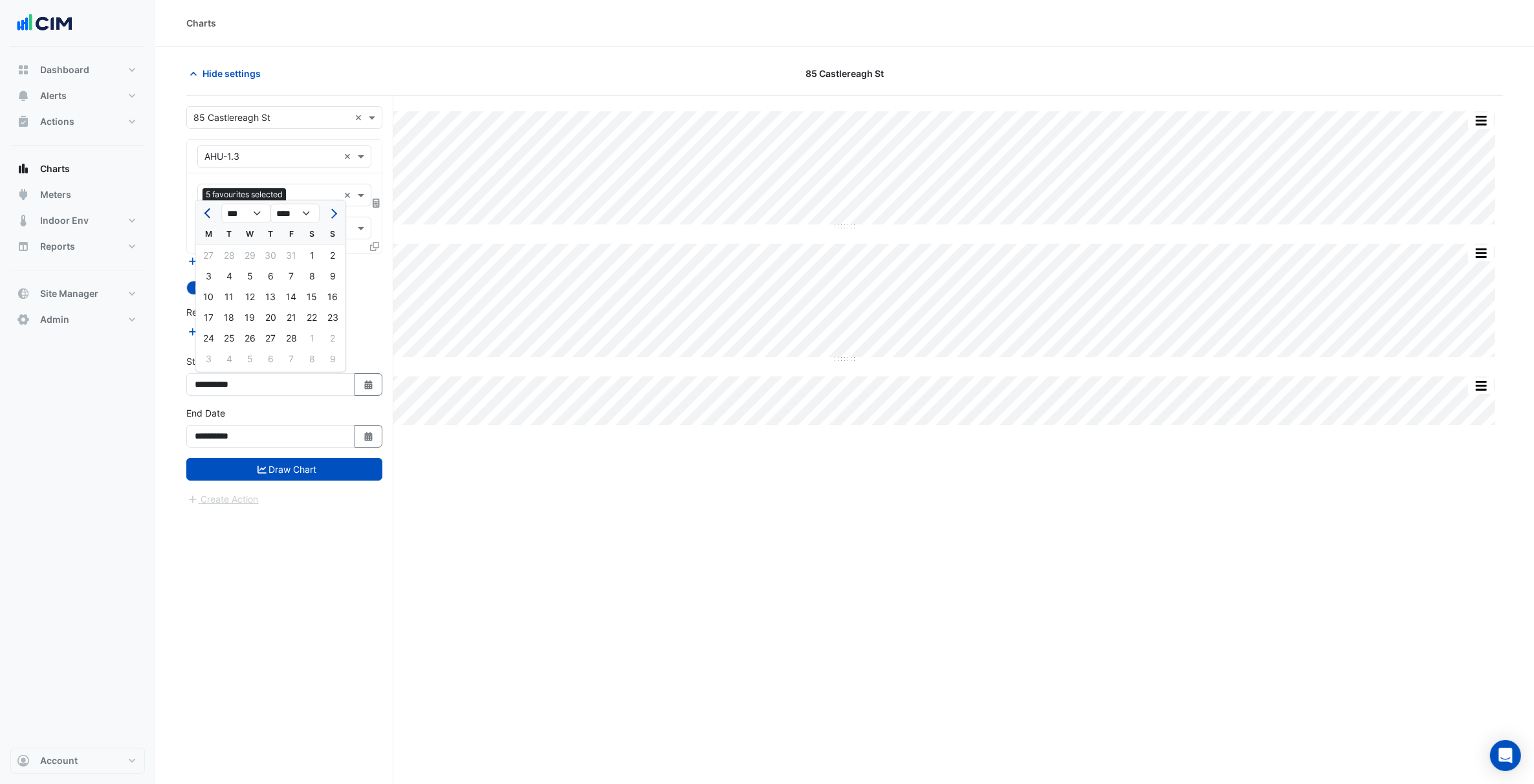click 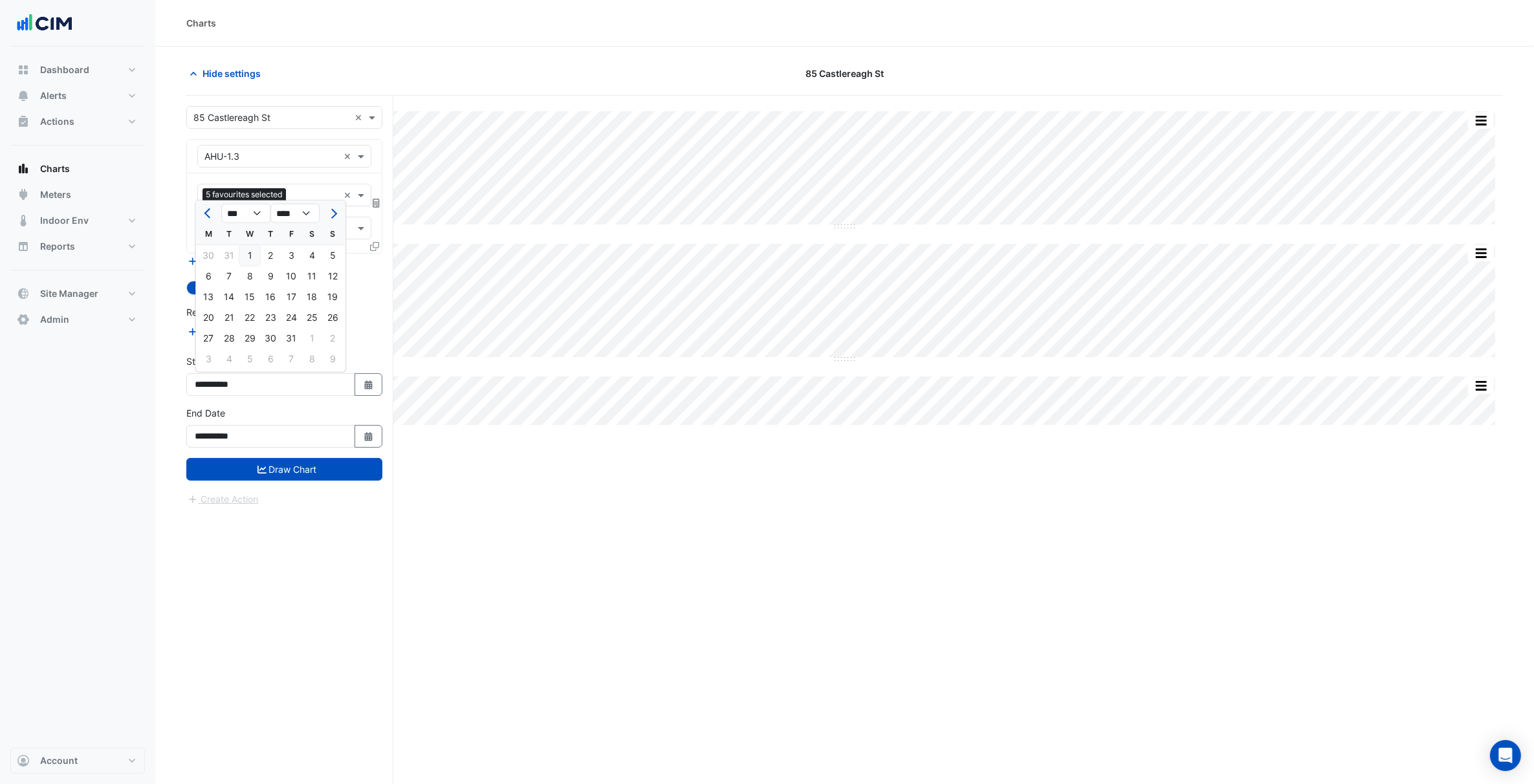 click on "1" 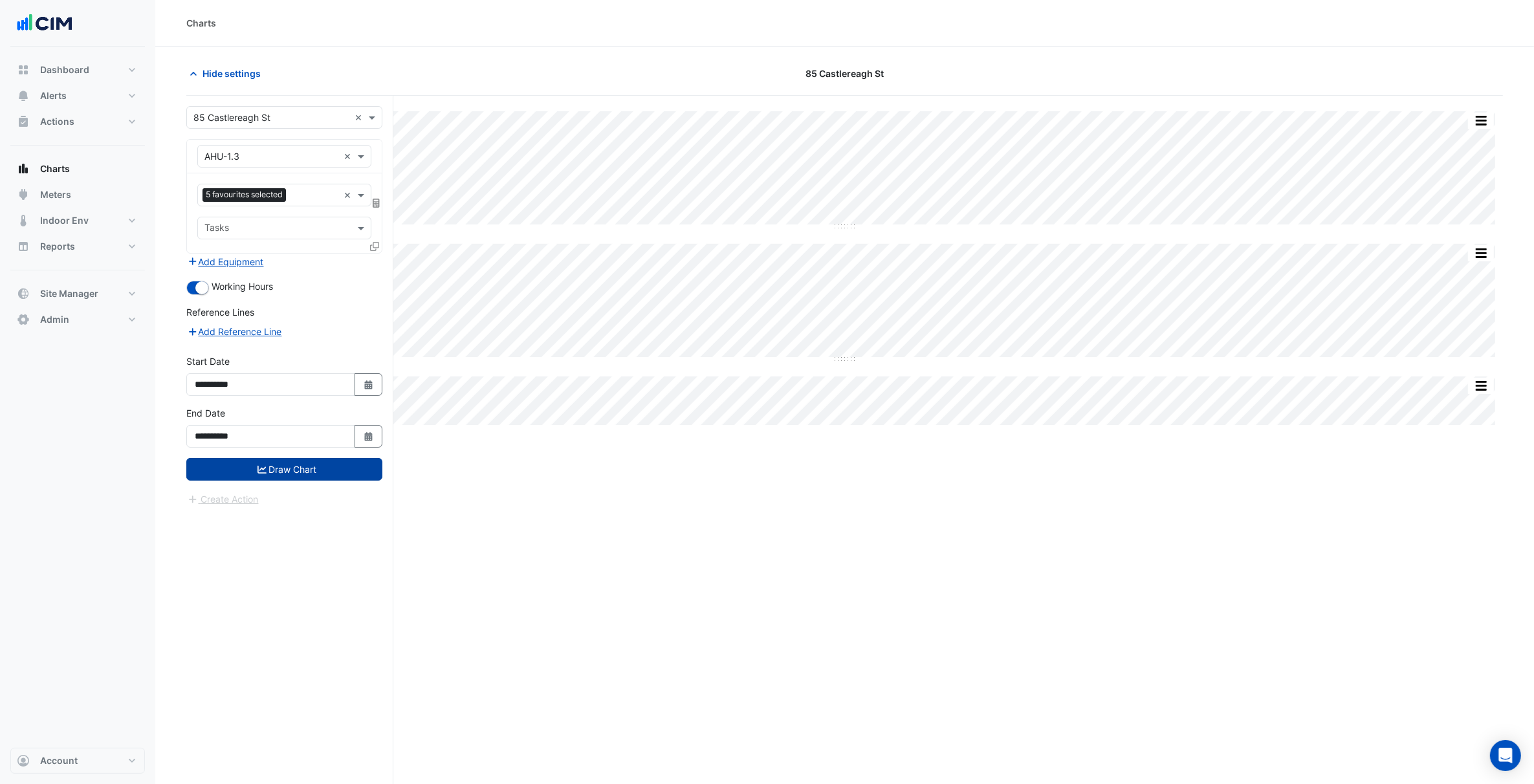 click on "Draw Chart" at bounding box center (284, 469) 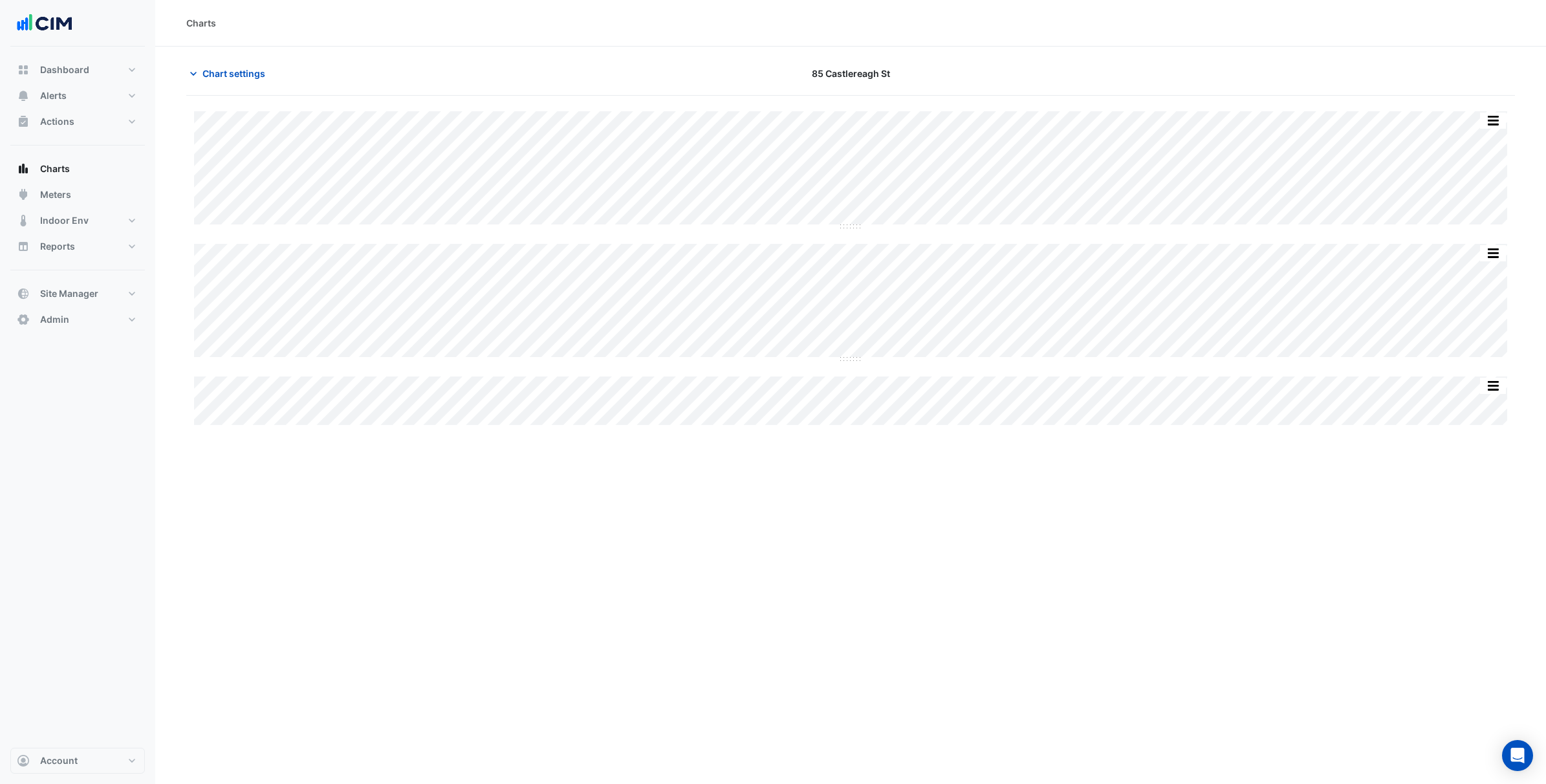 click on "Charts
Chart settings
85 Castlereagh St
Print Save as JPEG Save as PNG    —    AHU-1.3    Unit Chilled Water Valve Position       Plantroom Plantroom    Tue 29-Apr-2025 13:30       19.25 %    Timezone: Australia/Sydney (AEST)
Print Save as JPEG Save as PNG    —    AHU-1.3    Unit Supply Air Temperature       Plantroom Plantroom    Tue 29-Apr-2025 15:37       16.8 °C       —    AHU-1.3    Unit Return Air Temperature       Plantroom Plantroom    Tue 29-Apr-2025 15:37       22.8 °C       —    AHU-1.3    Unit Supply Air Temperature Setpoint       Plantroom Plantroom    Tue 29-Apr-2025 15:37       16.62 °C    Timezone: Australia/Sydney (AEST)" 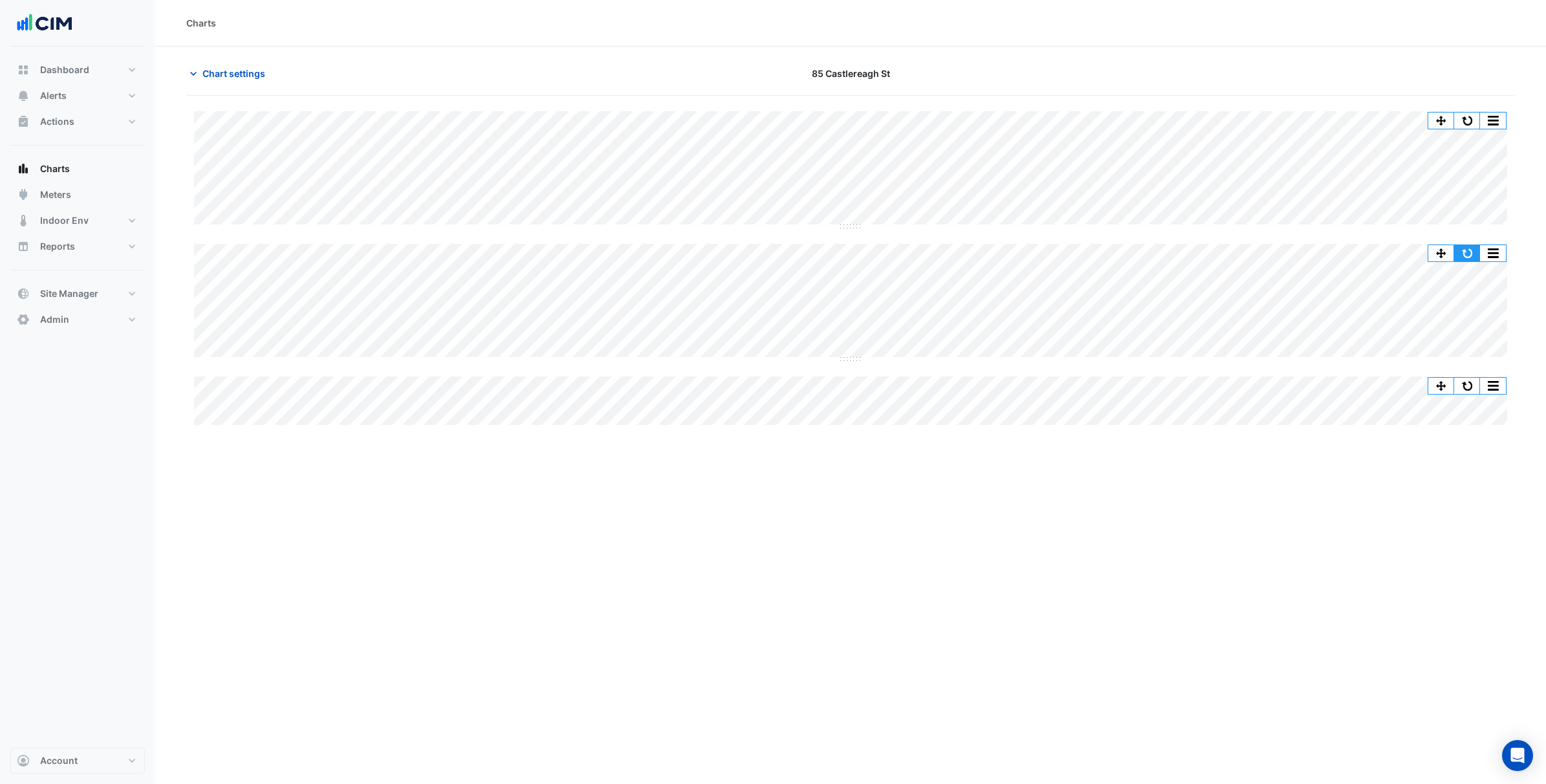 click 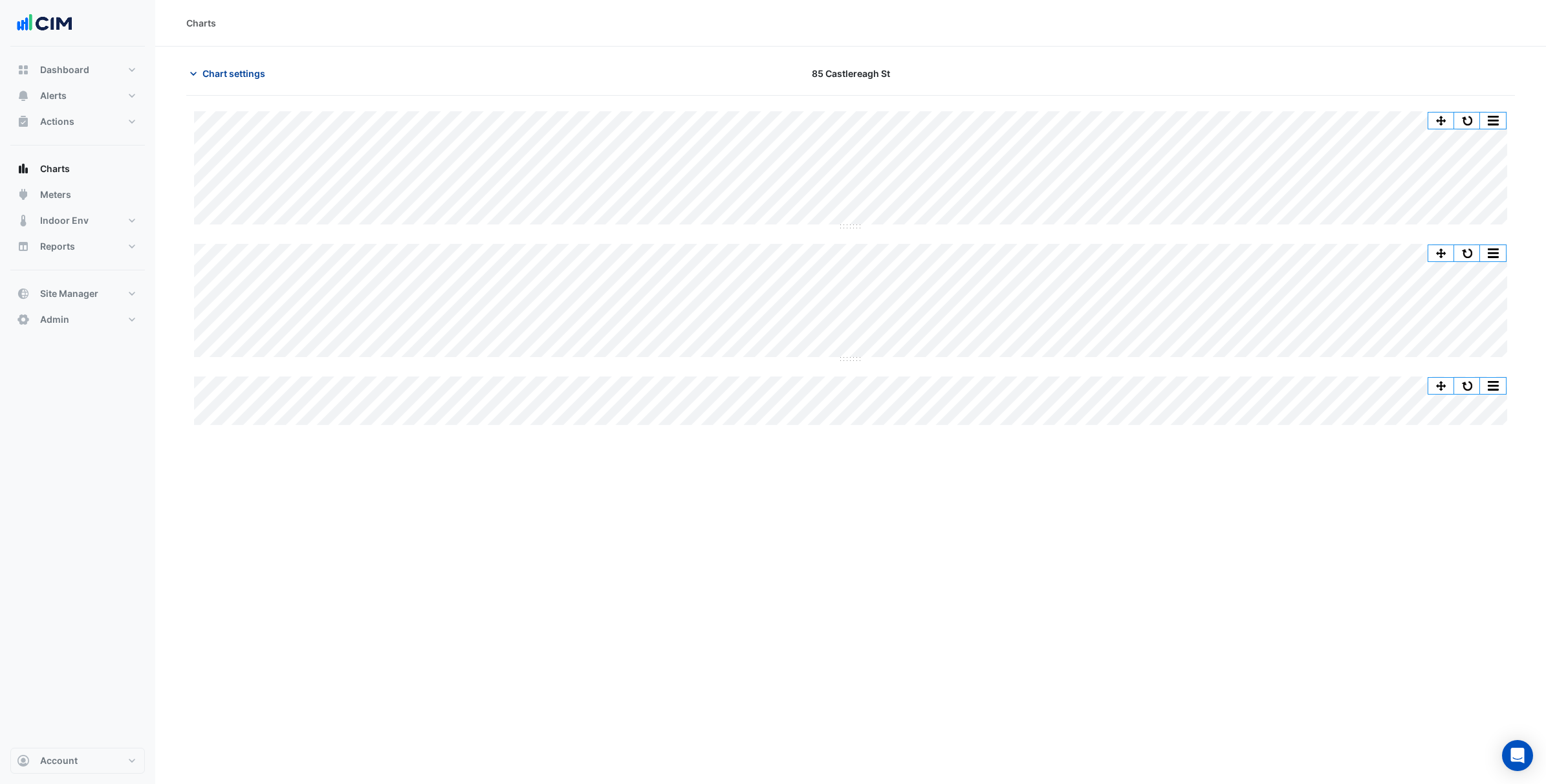 click on "Chart settings" 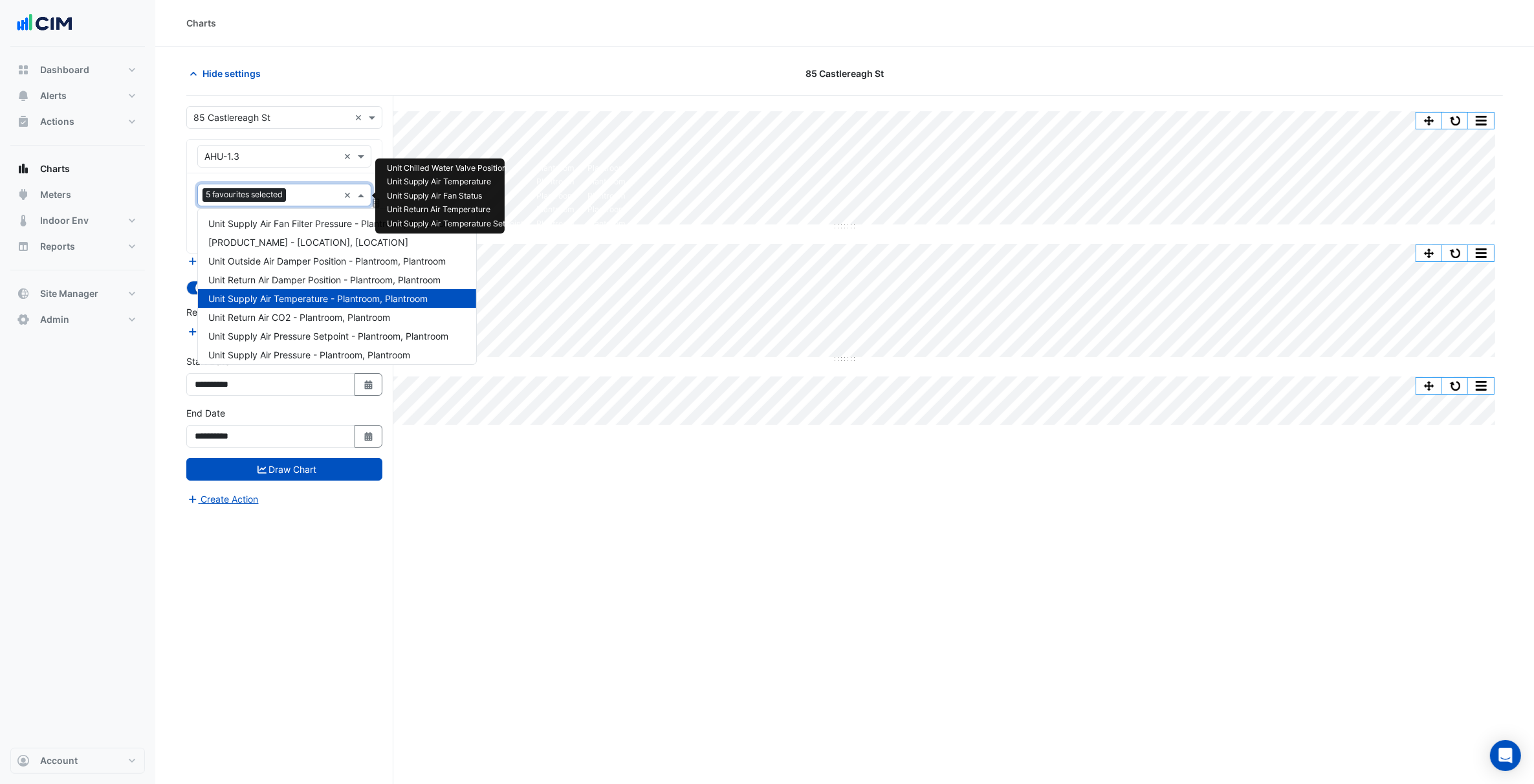 click on "Favourites
5 favourites selected
×" at bounding box center (284, 195) 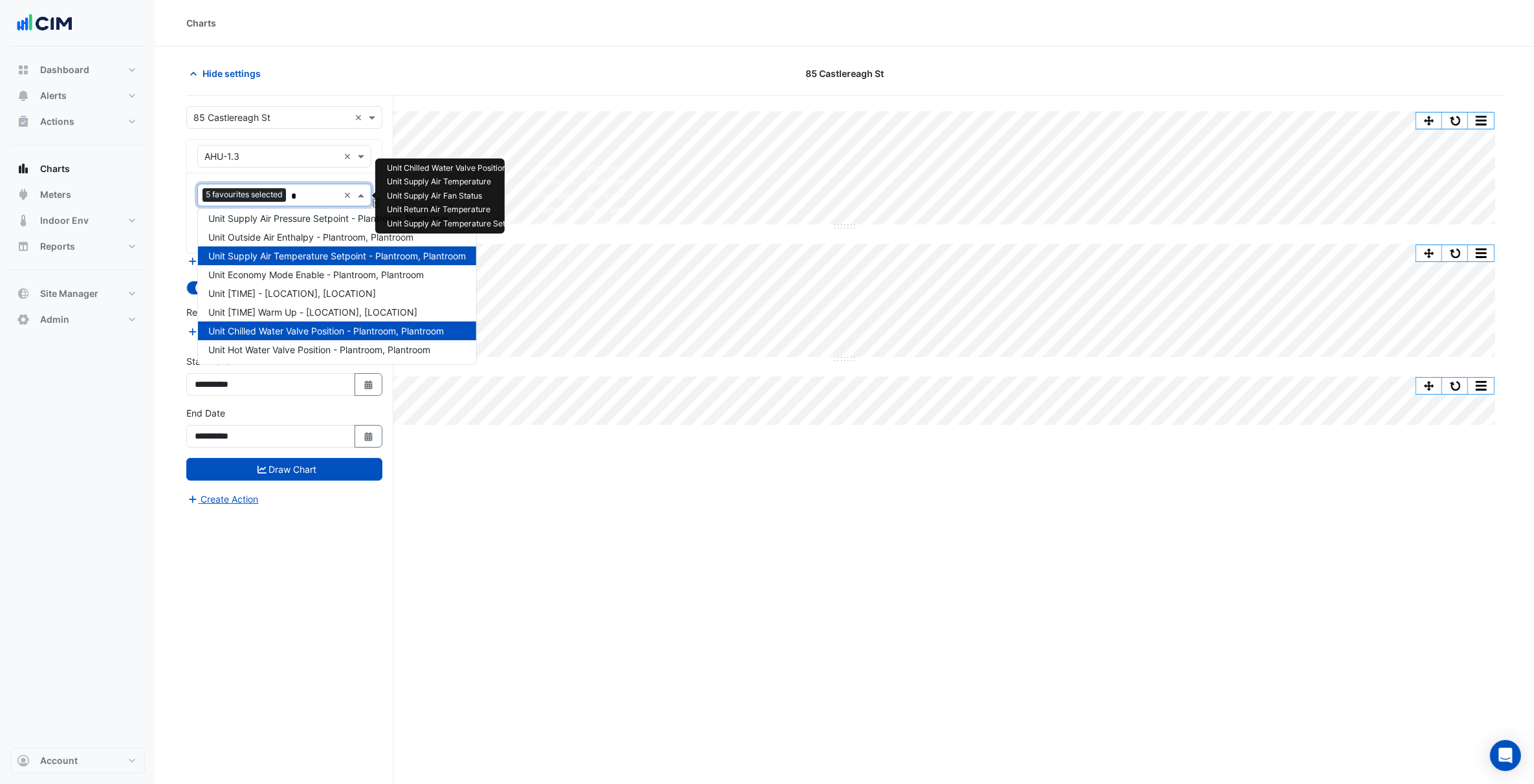 scroll, scrollTop: 0, scrollLeft: 0, axis: both 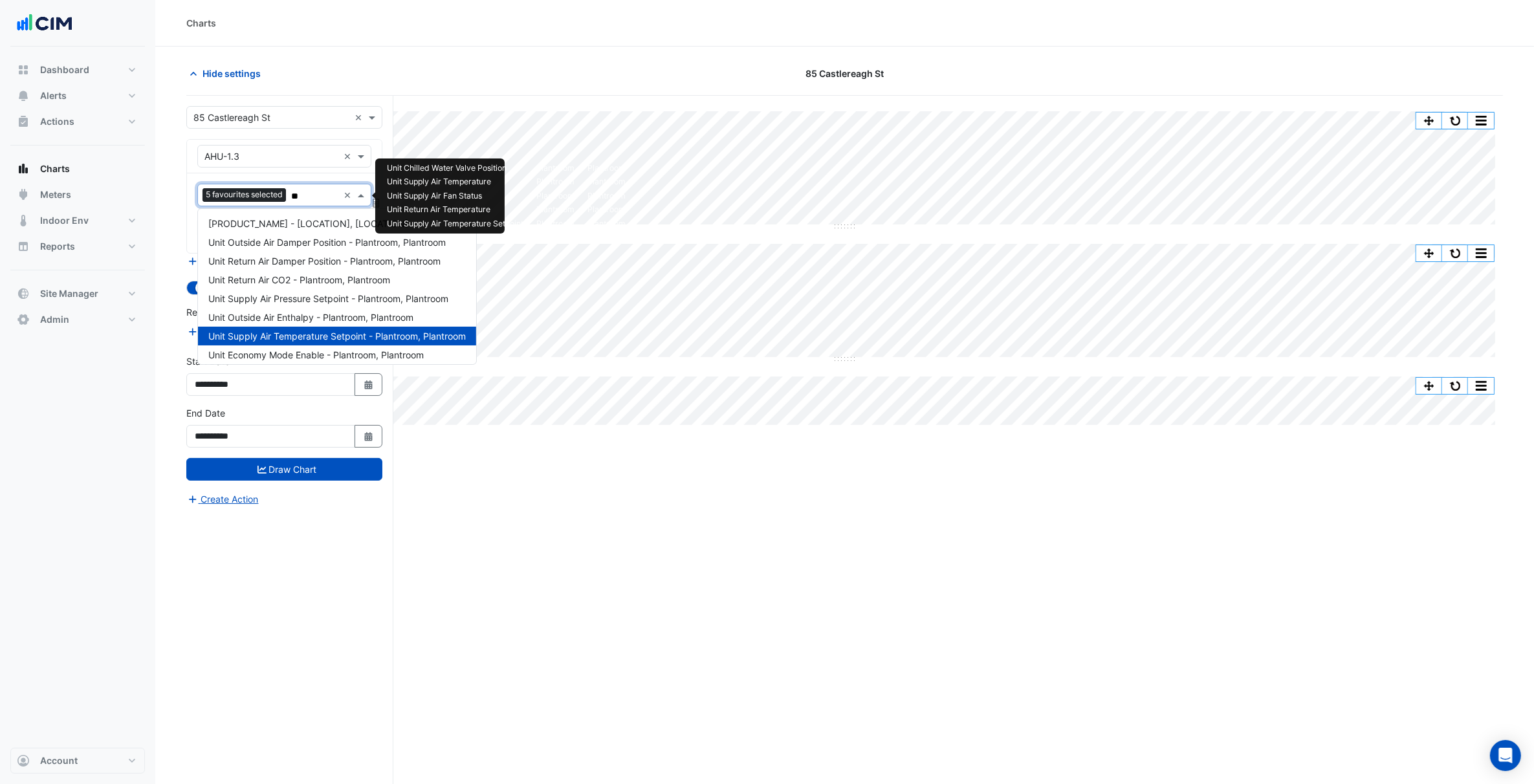 type on "***" 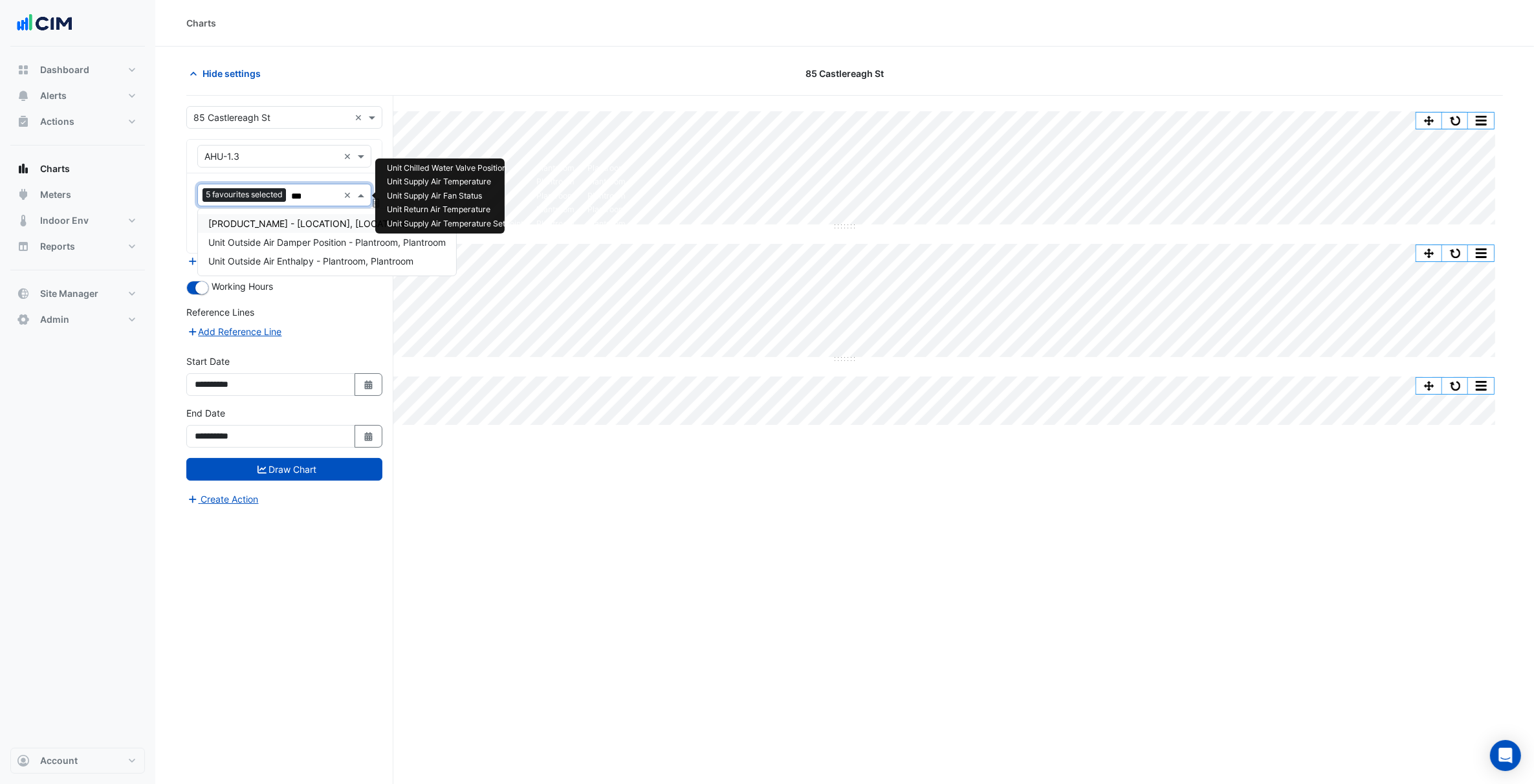 type 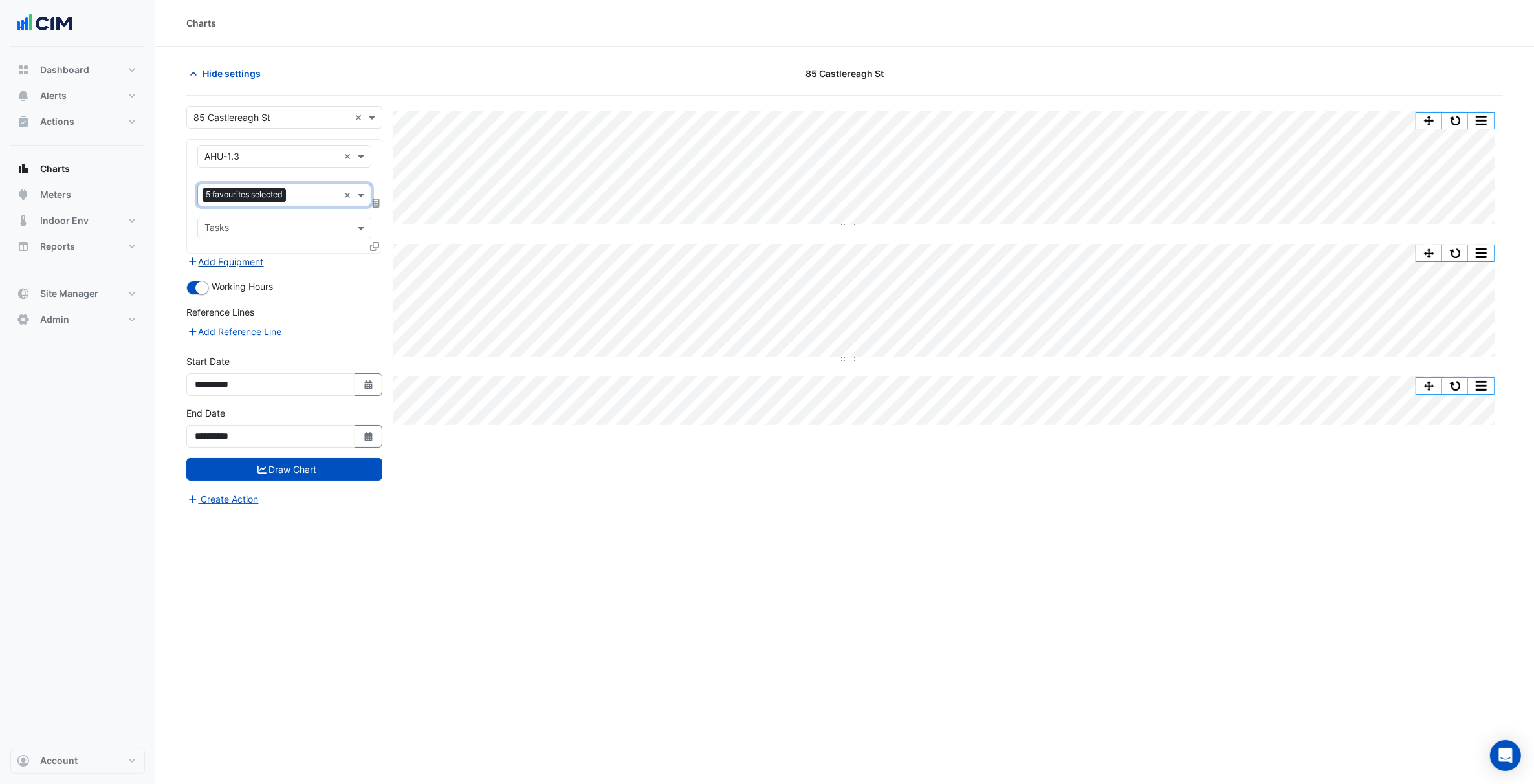 click on "Add Equipment" at bounding box center (225, 261) 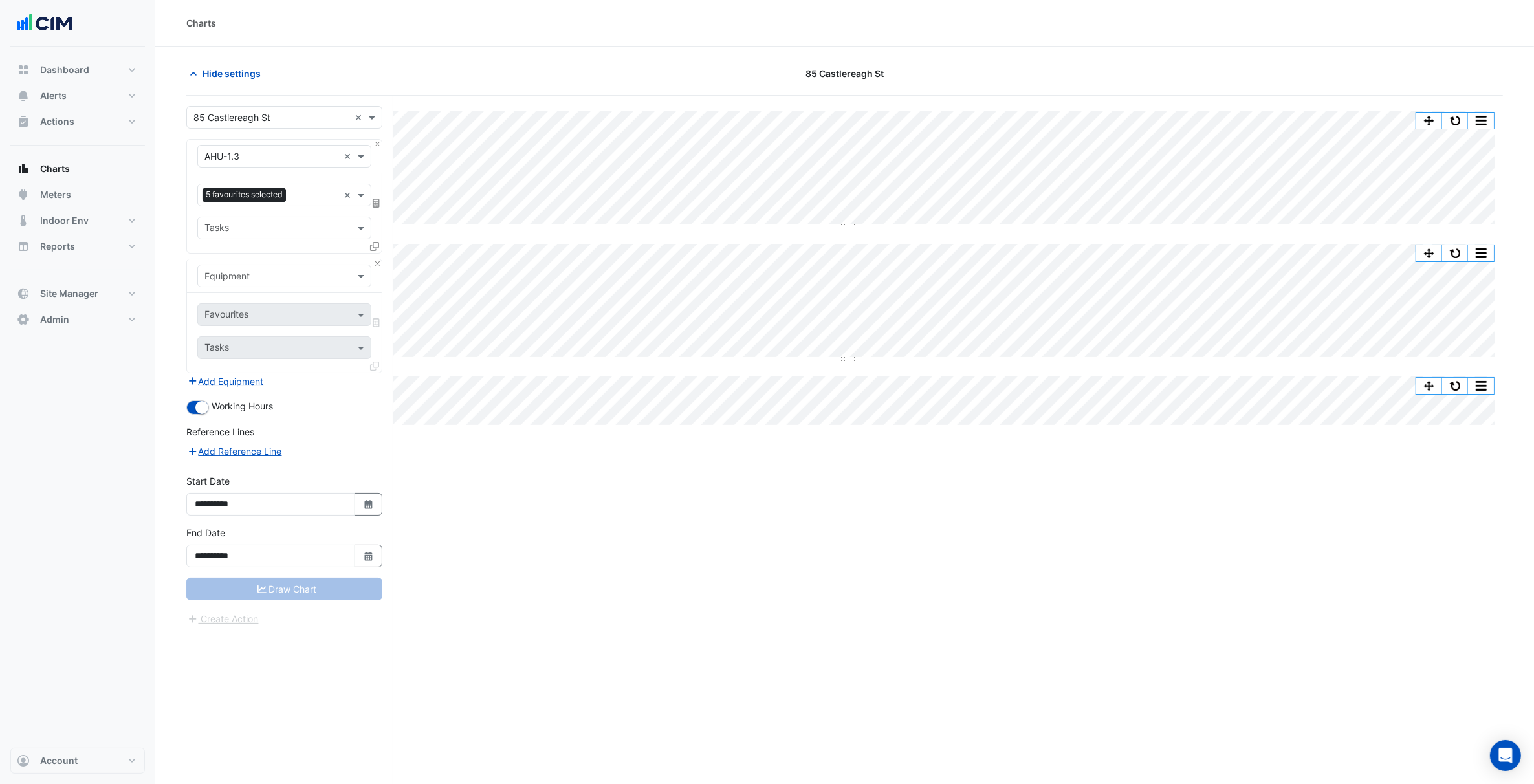 click at bounding box center [271, 276] 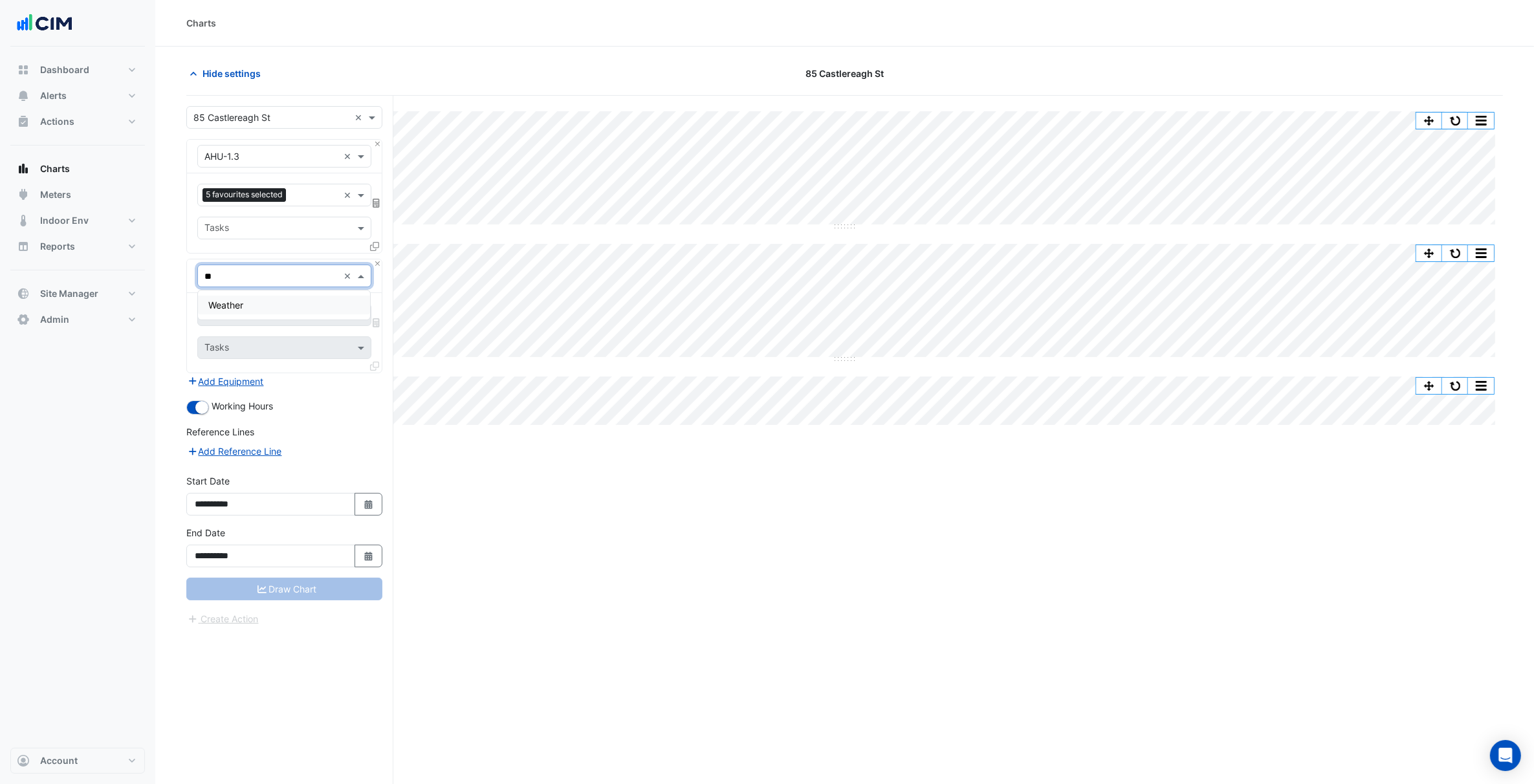type on "***" 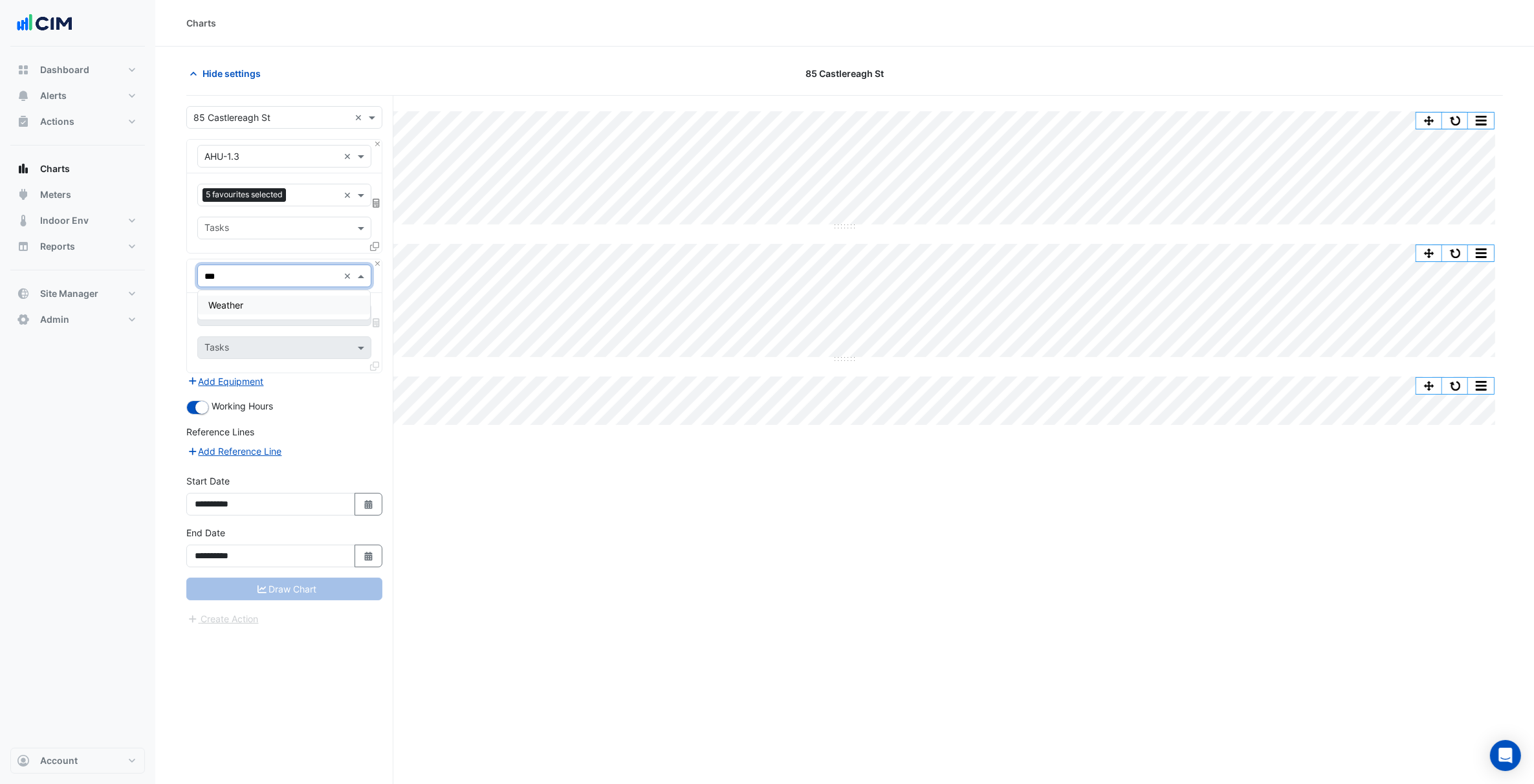 click on "Weather" at bounding box center (284, 305) 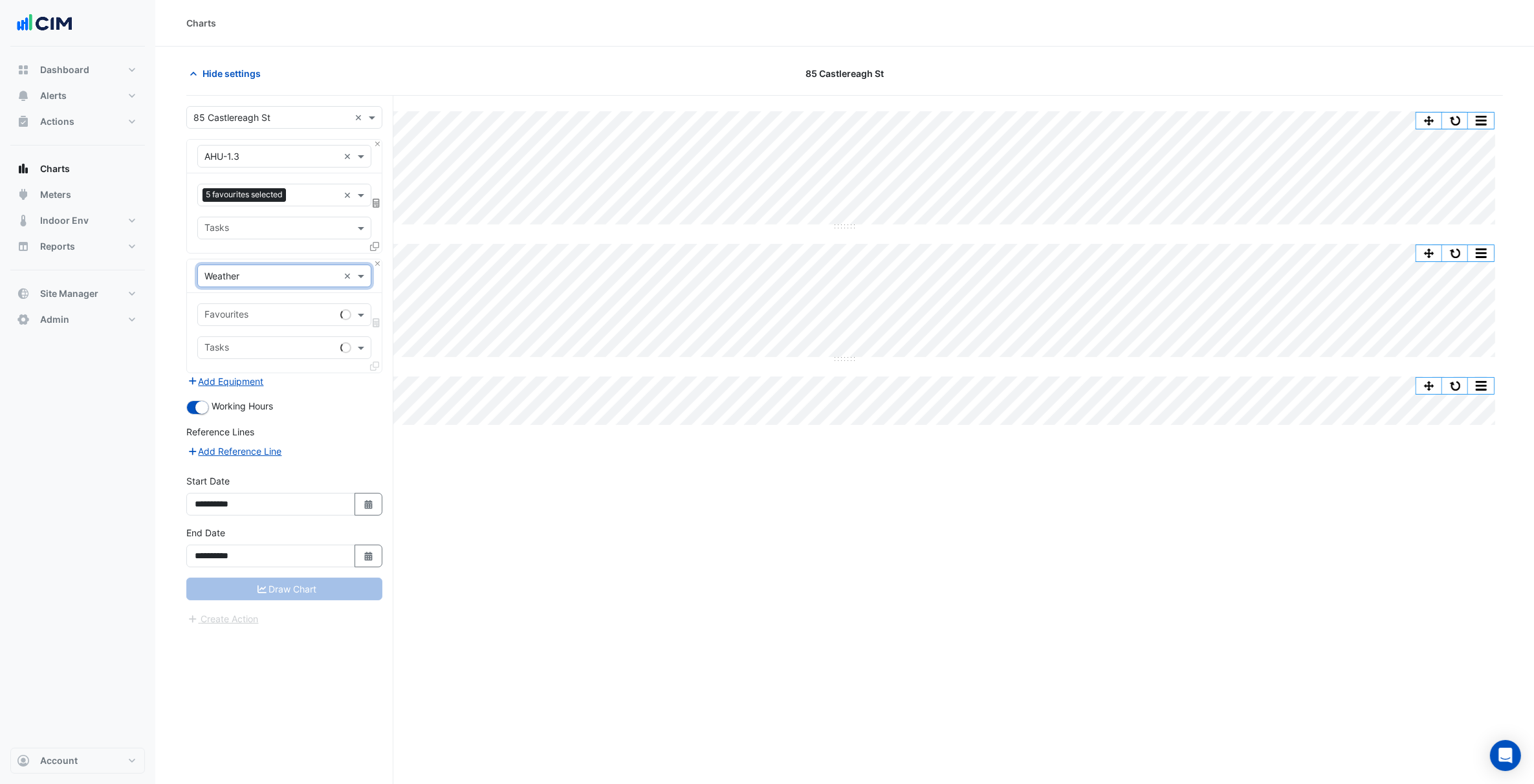 click on "Favourites
Tasks" at bounding box center [284, 332] 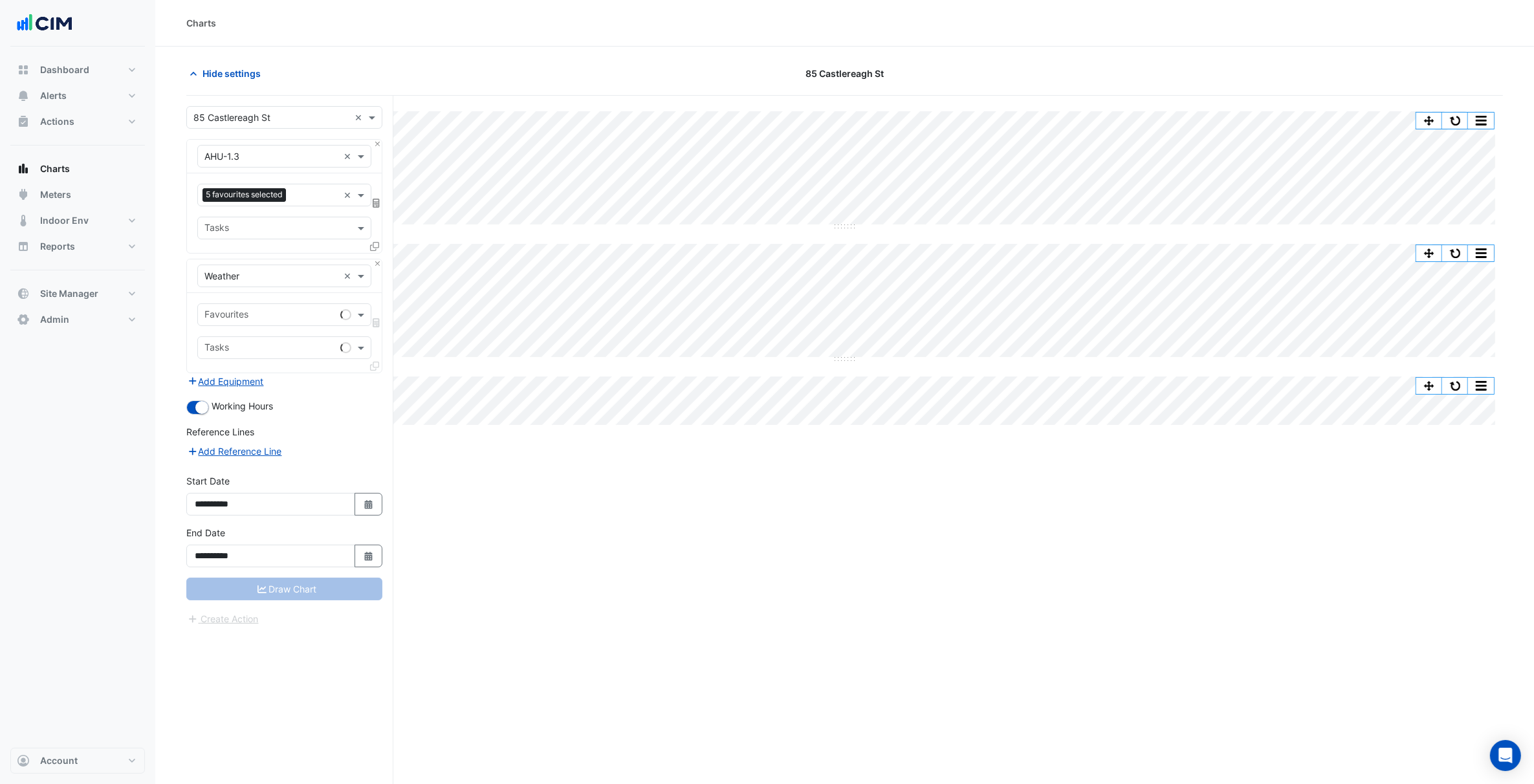 click at bounding box center [270, 316] 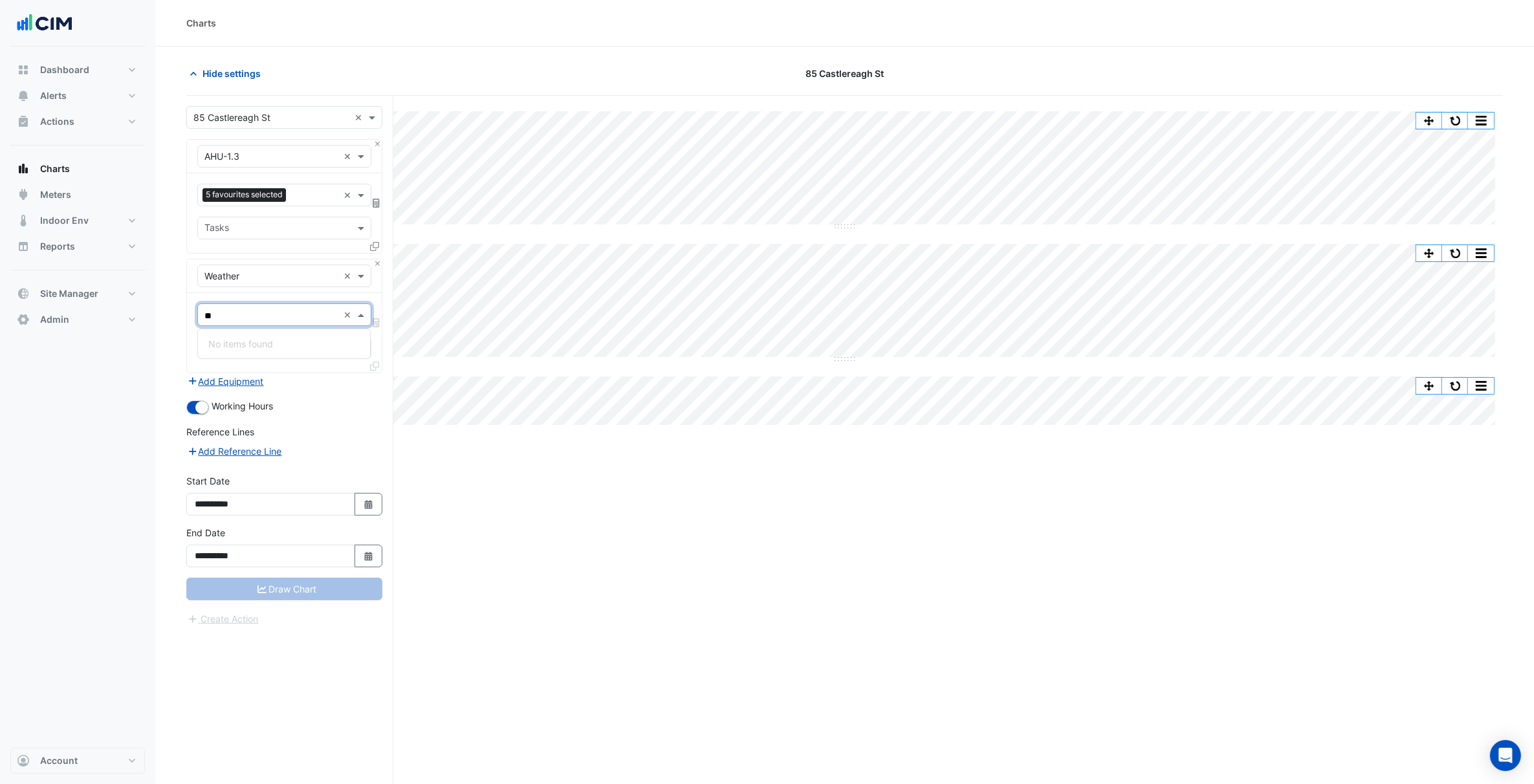 type on "*" 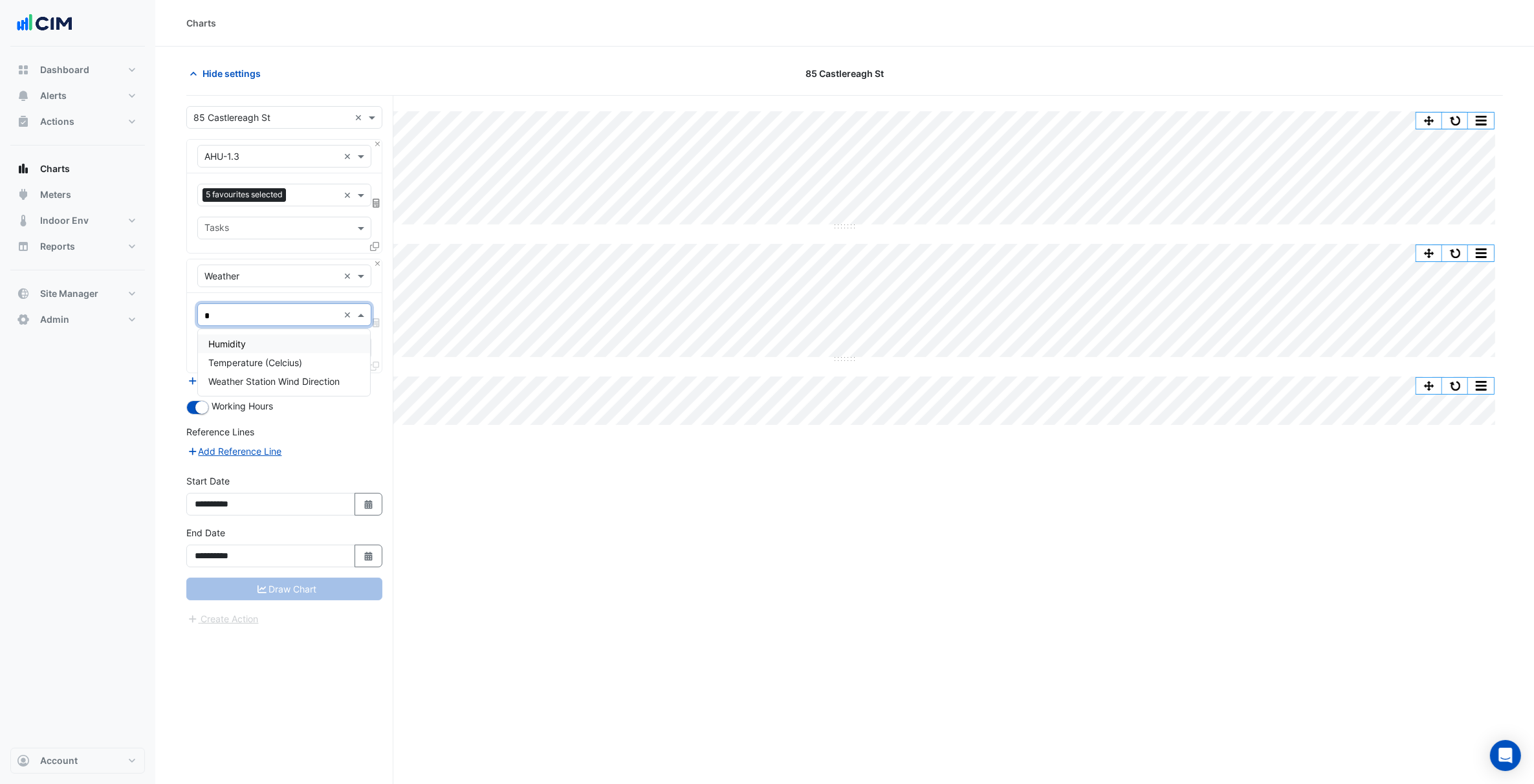 type on "**" 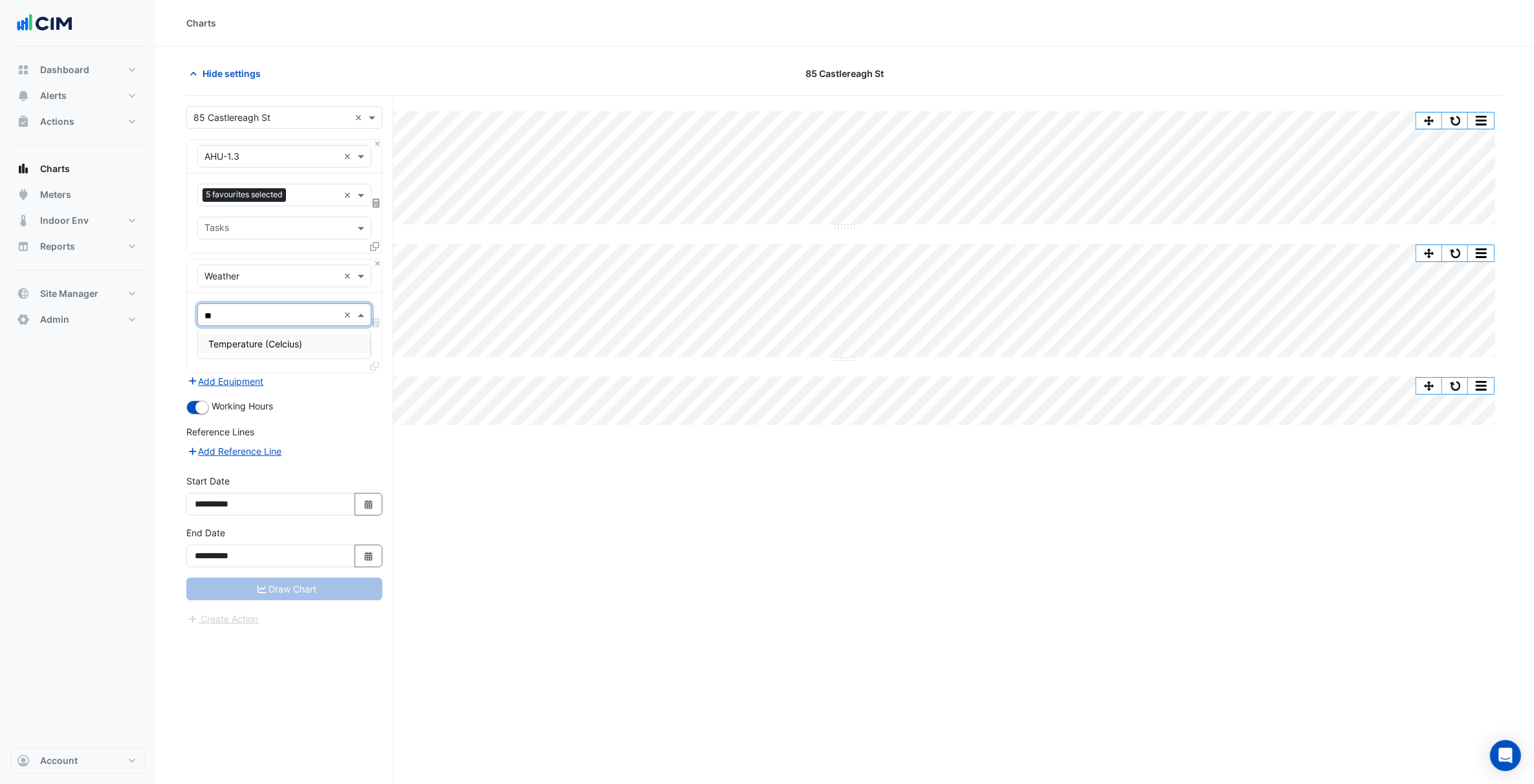 type 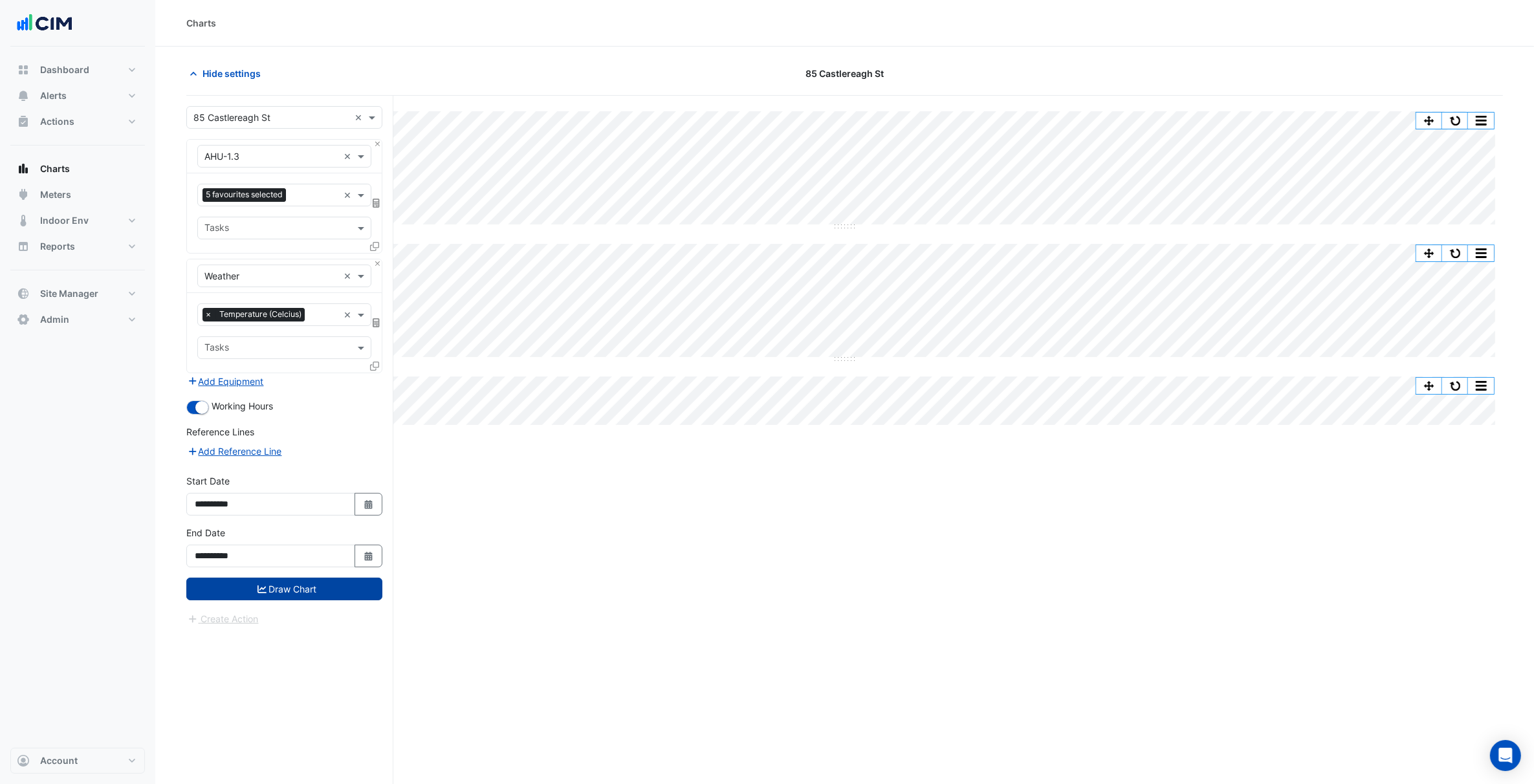 click on "Draw Chart" at bounding box center [284, 589] 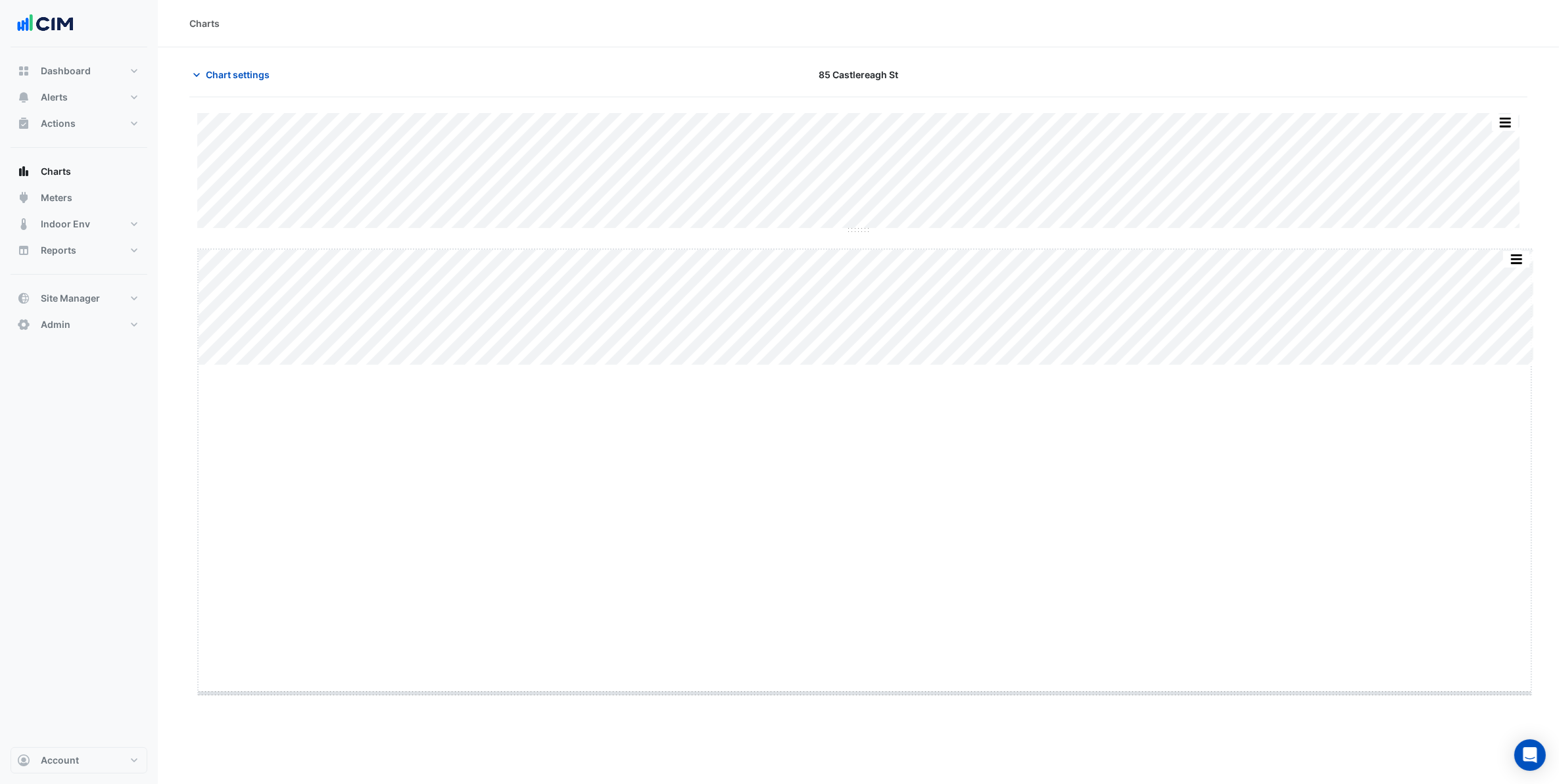 drag, startPoint x: 863, startPoint y: 363, endPoint x: 869, endPoint y: 692, distance: 329.055 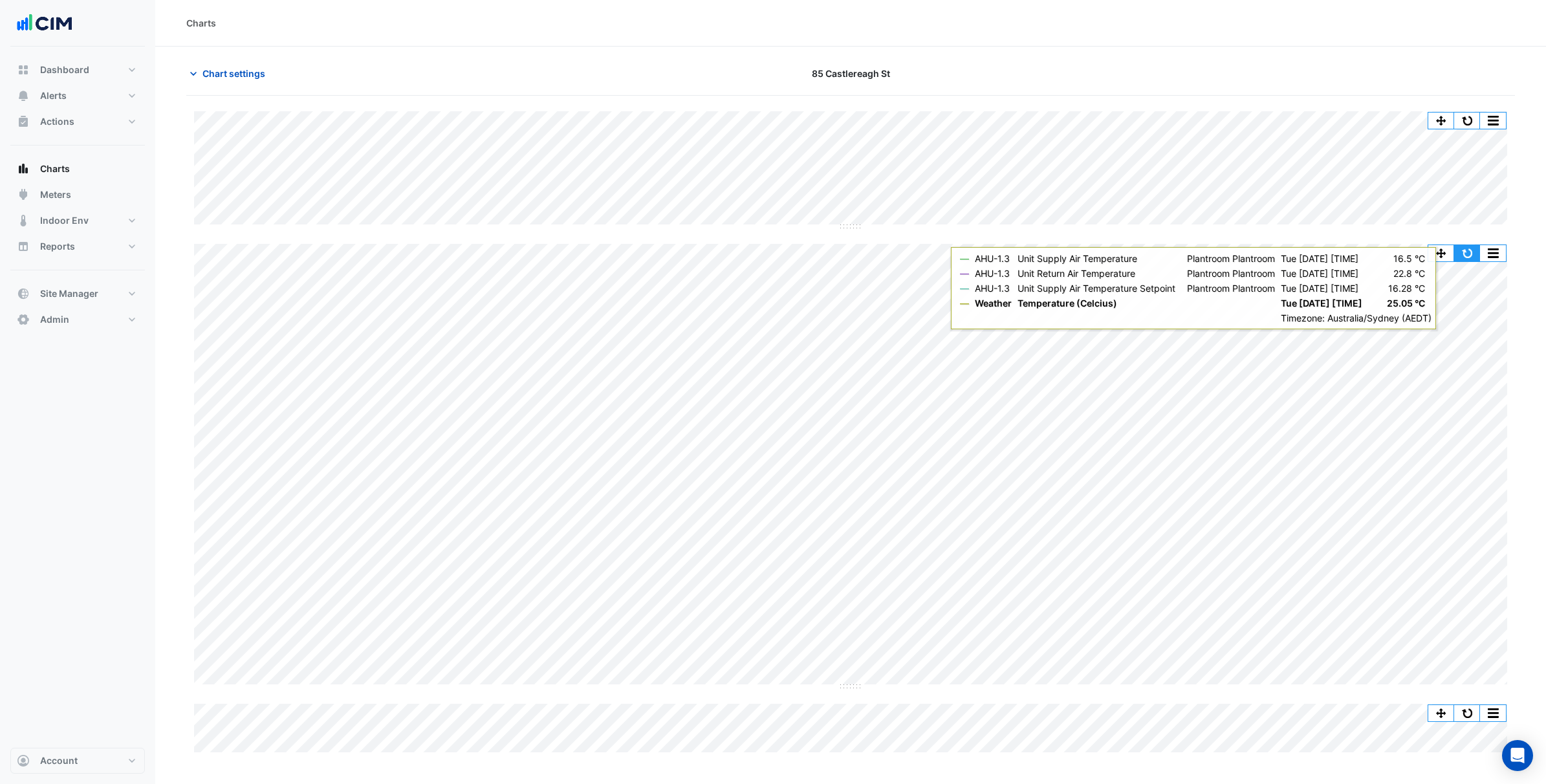 click 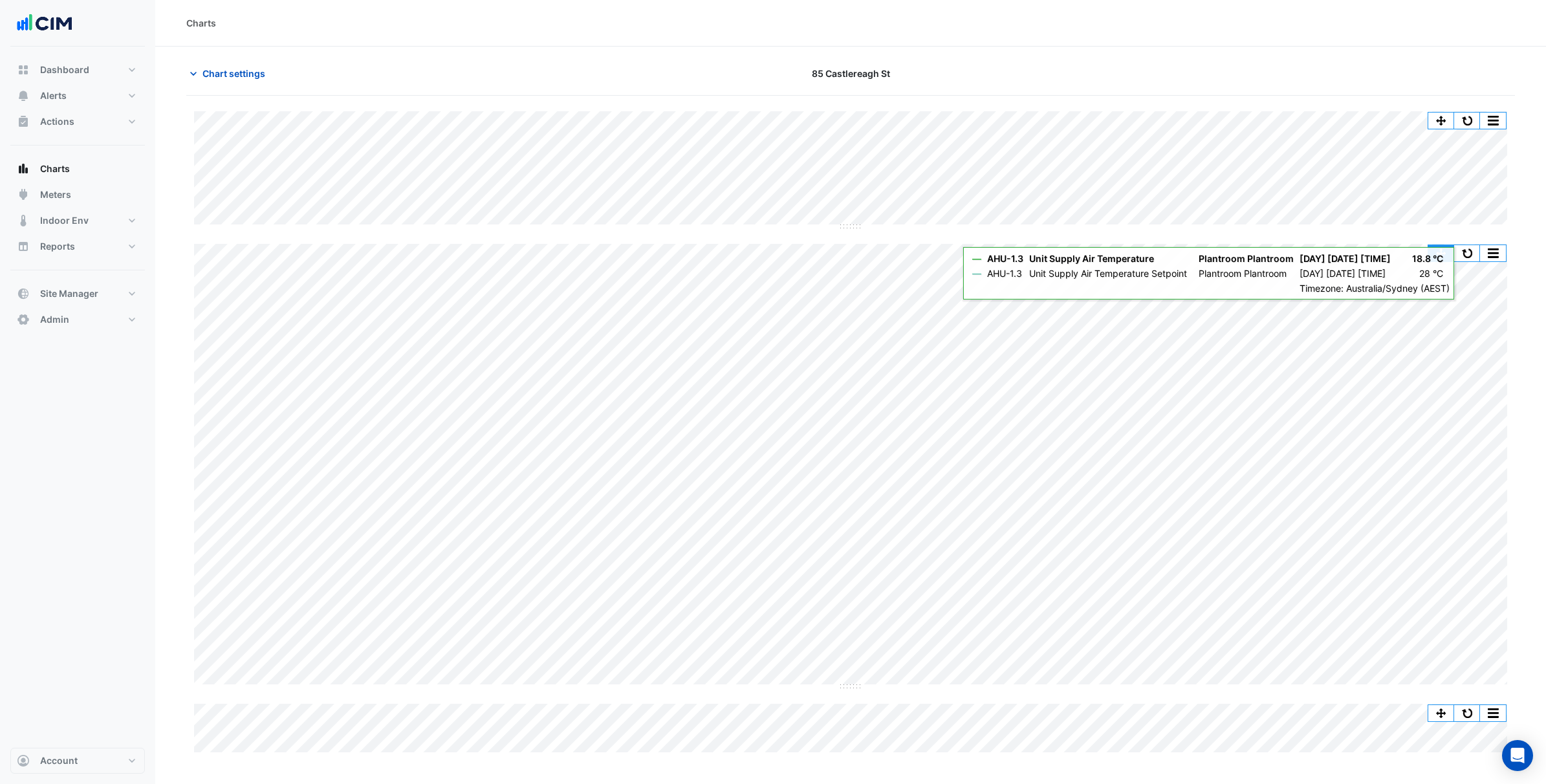 click 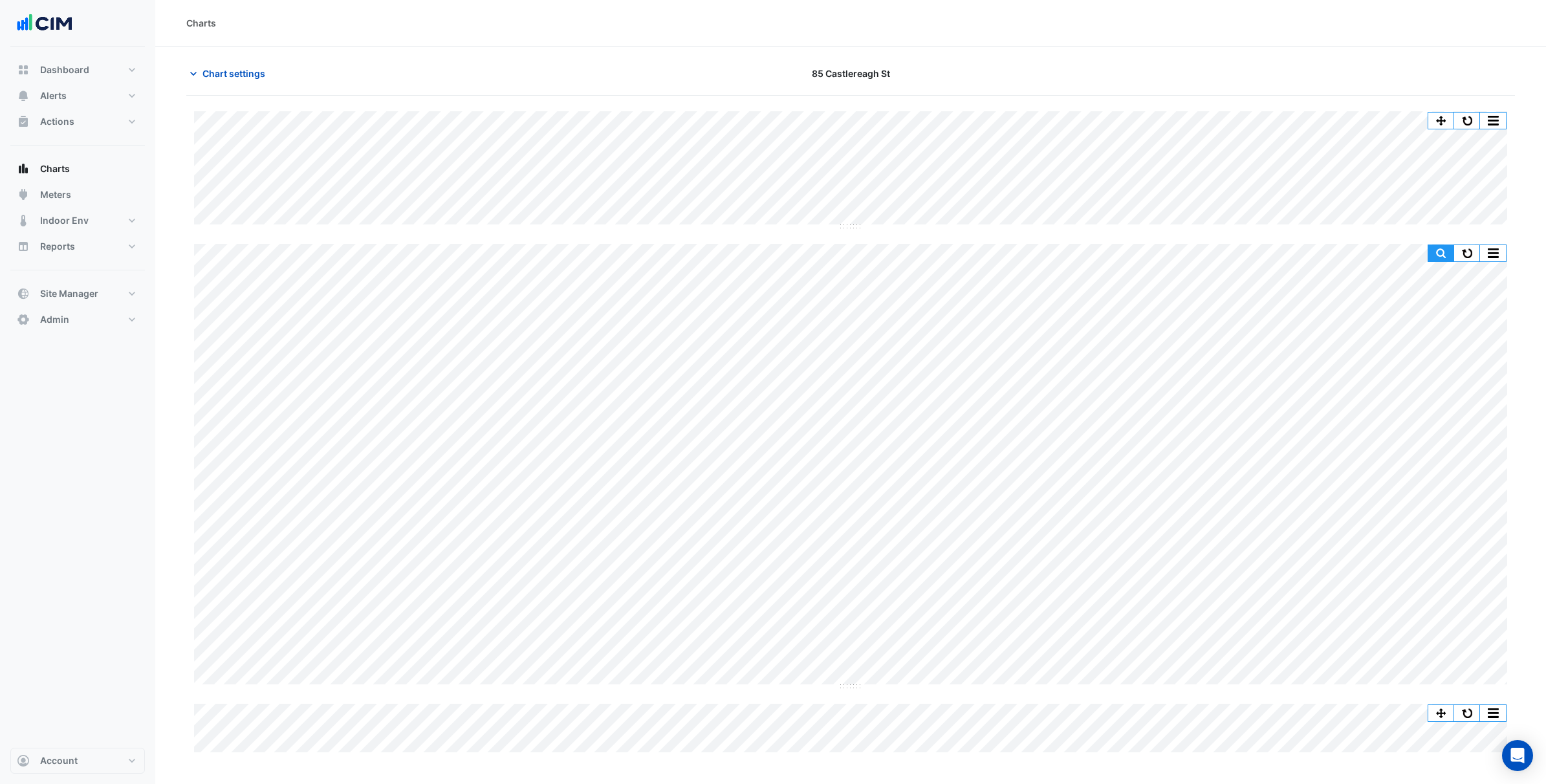 click 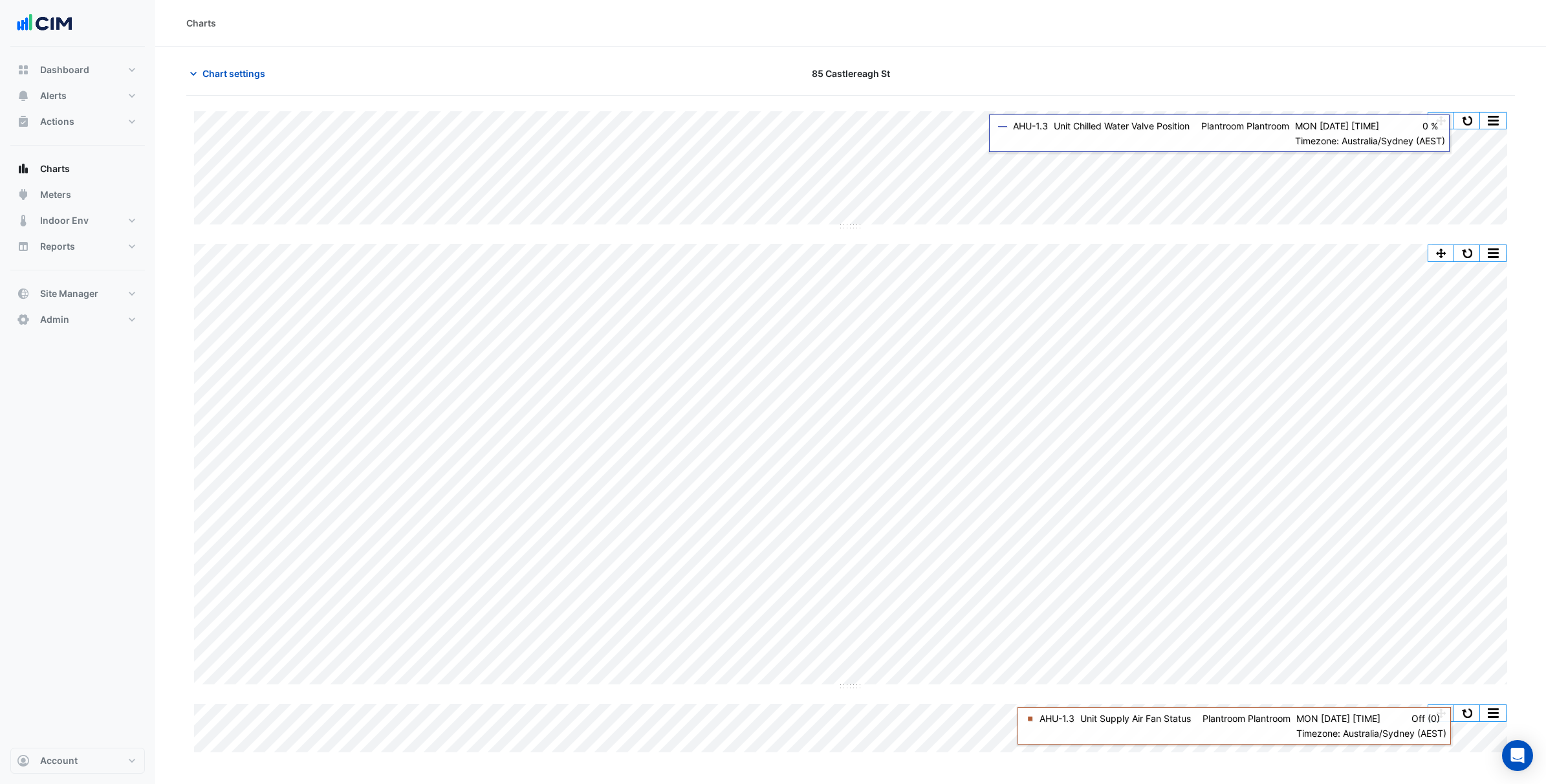 click on "Split by Equip Split All Split None Print Save as JPEG Save as PNG Pivot Data Table Export CSV - Flat Export CSV - Pivot Select Chart Type Select Timezone" 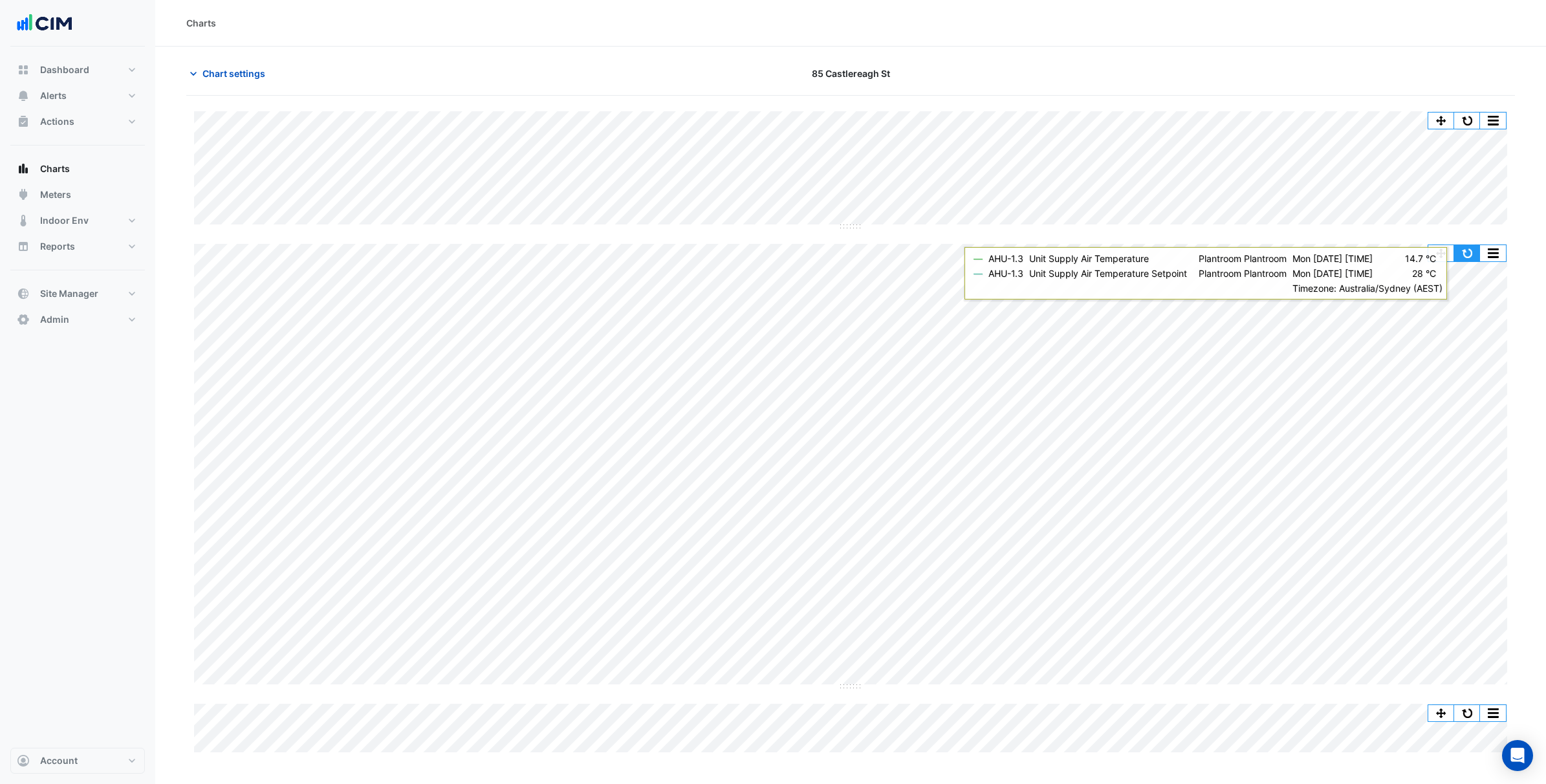 click 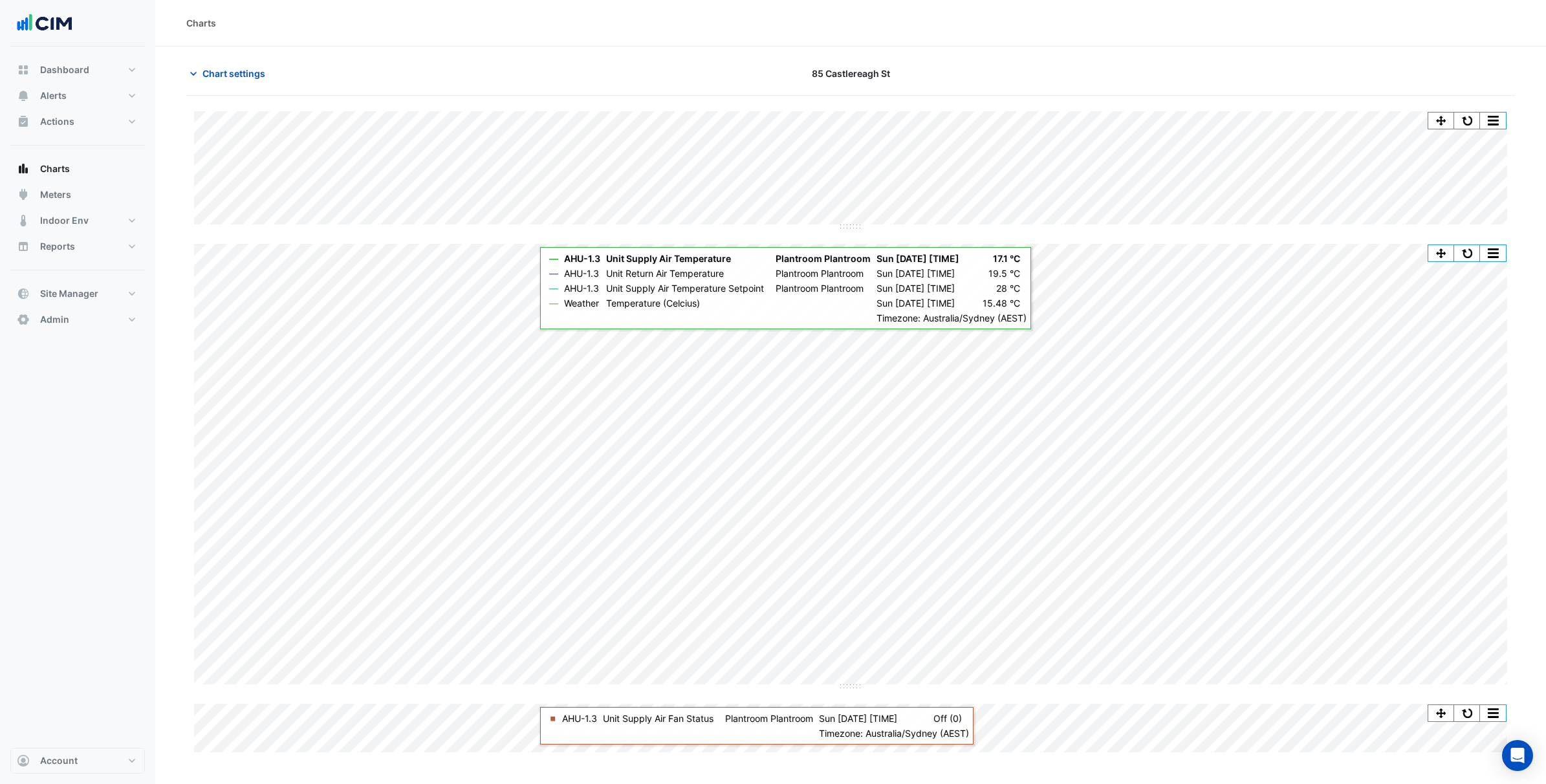 click on "Chart settings
85 Castlereagh St
Split by Equip Split All Split None Print Save as JPEG Save as PNG Pivot Data Table Export CSV - Flat Export CSV - Pivot Select Chart Type Select Timezone    —    AHU-1.3    Unit Chilled Water Valve Position       Plantroom Plantroom    Sun 11-May-2025 08:30       0 %    Timezone: Australia/Sydney (AEST)
Split by Equip Split All Split None Print Save as JPEG Save as PNG Pivot Data Table Export CSV - Flat Export CSV - Pivot Select Chart Type Select Timezone    —    AHU-1.3    Unit Supply Air Temperature       Plantroom Plantroom    Sun 11-May-2025 08:30       17.1 °C       —    AHU-1.3    Unit Return Air Temperature       Plantroom Plantroom    Sun 11-May-2025 08:30       19.5 °C       —    AHU-1.3    Unit Supply Air Temperature Setpoint       Plantroom Plantroom    Sun 11-May-2025 08:30" 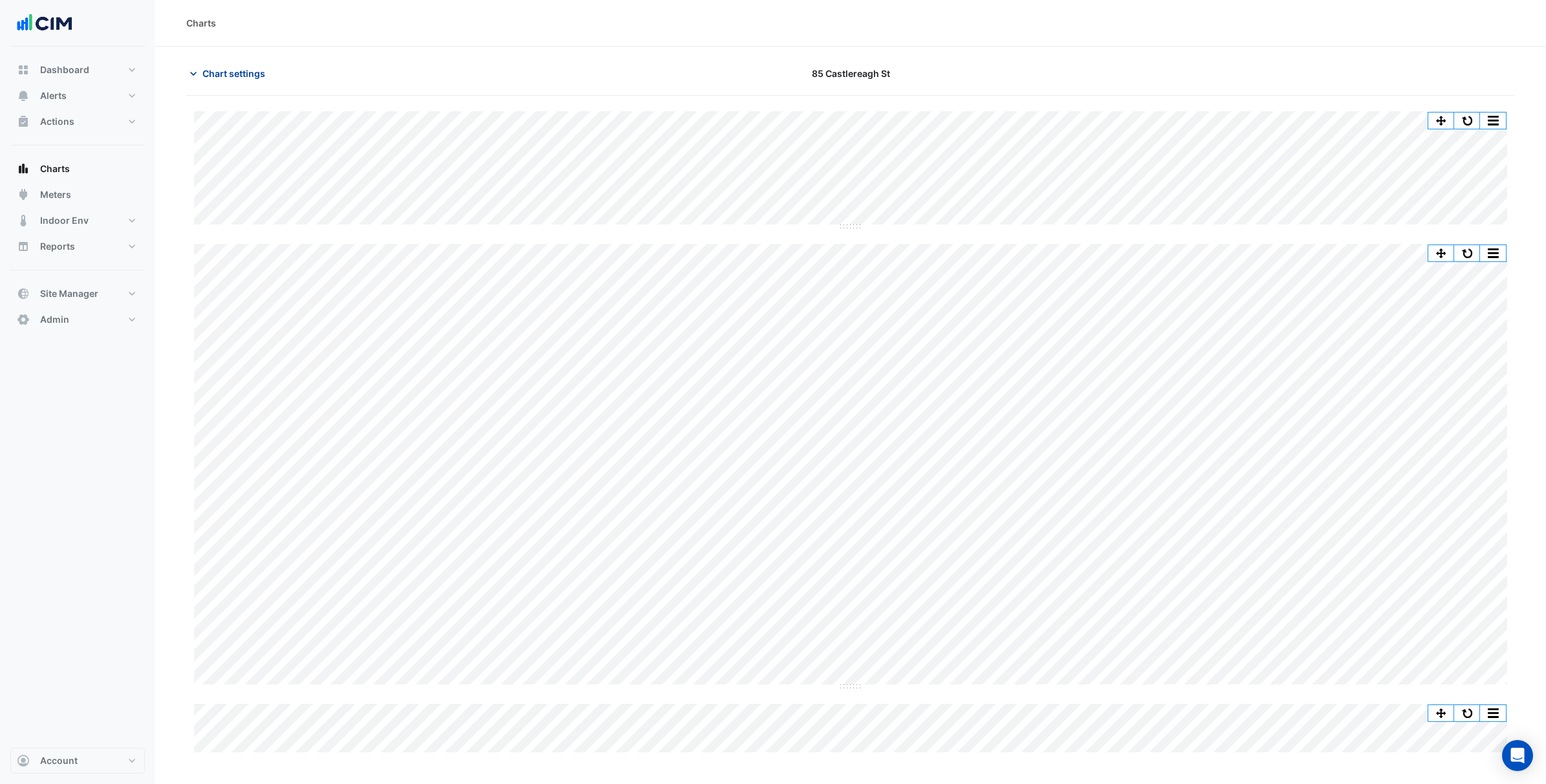 click on "Chart settings" 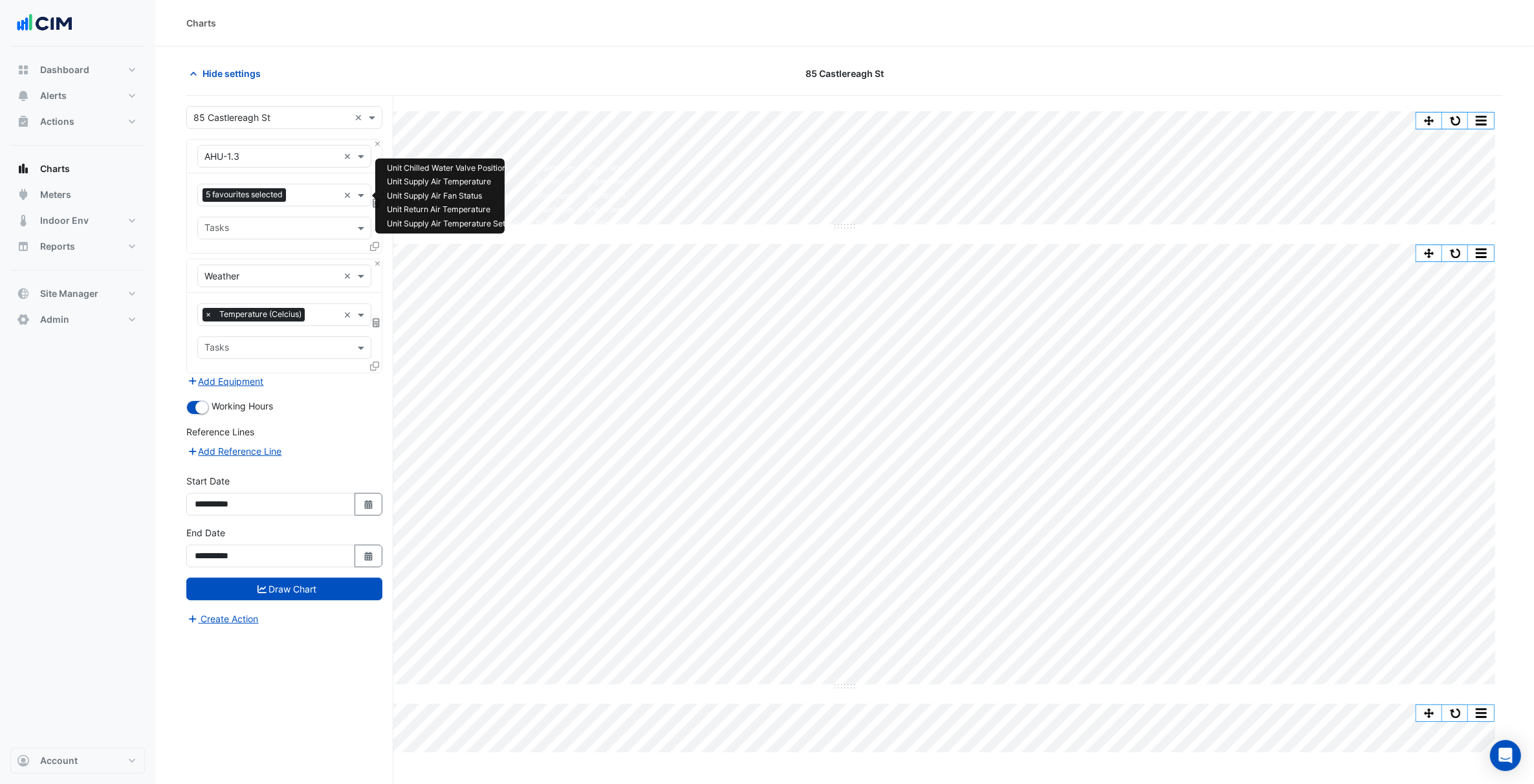 click at bounding box center [314, 196] 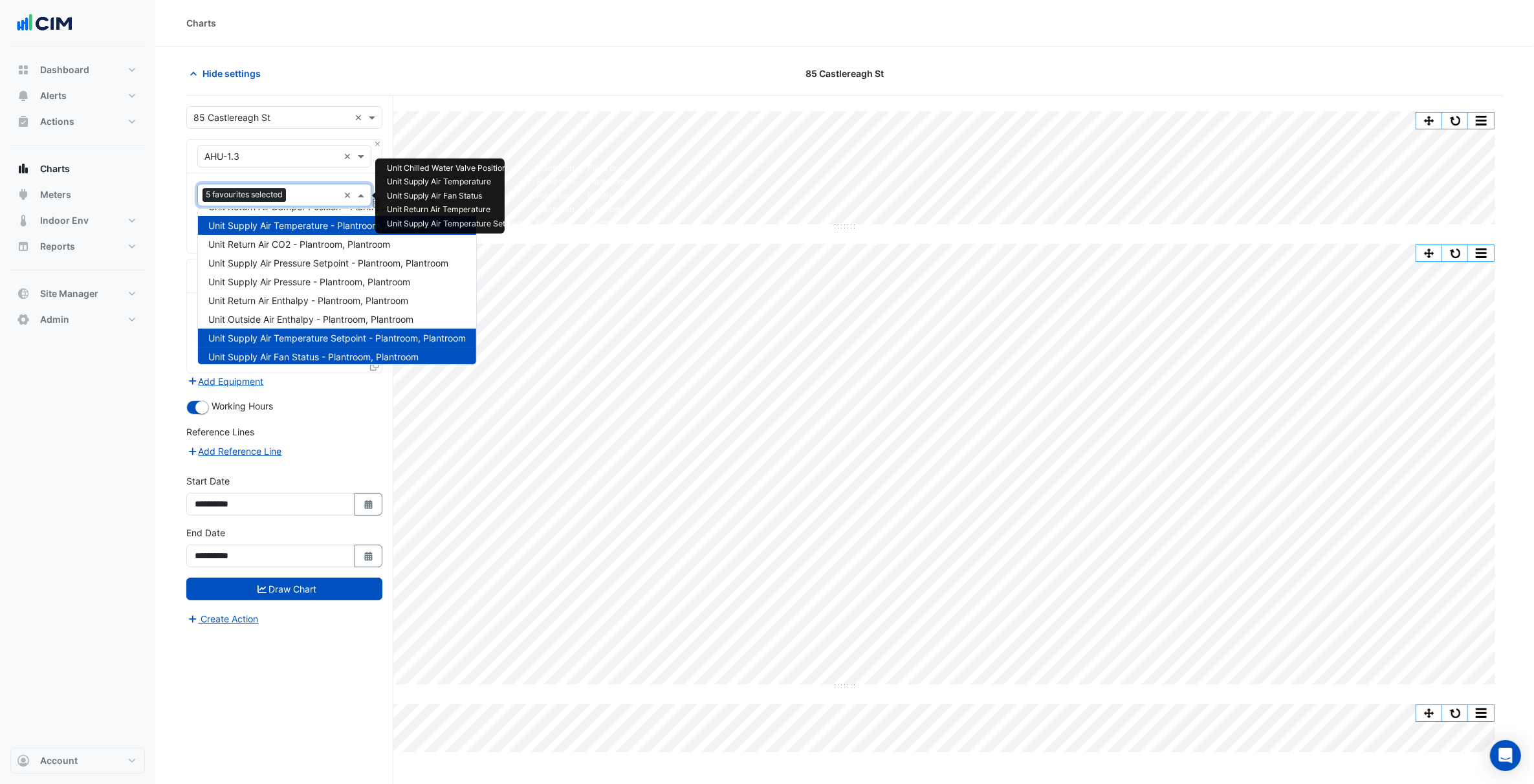 scroll, scrollTop: 0, scrollLeft: 0, axis: both 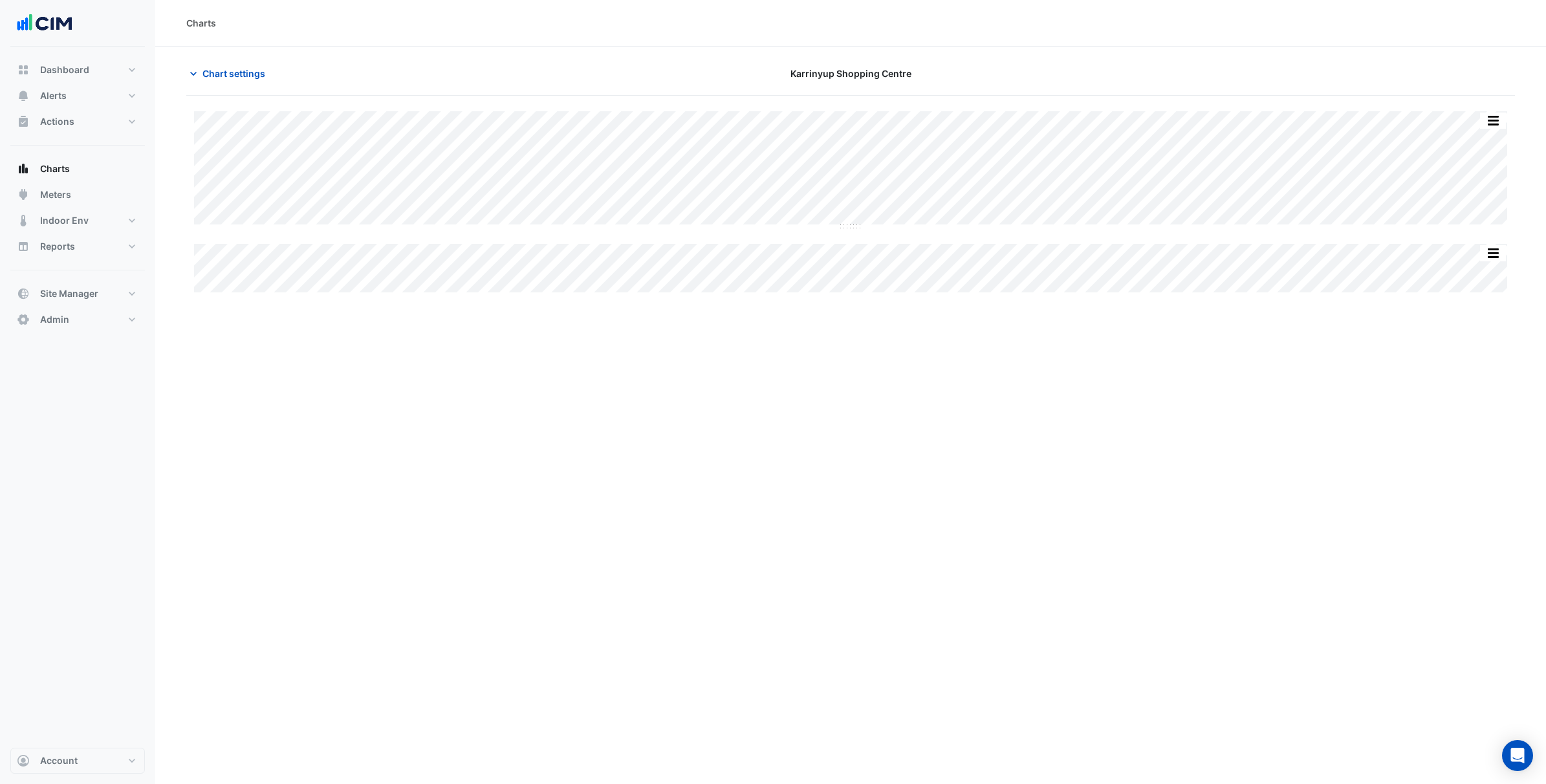 type on "**********" 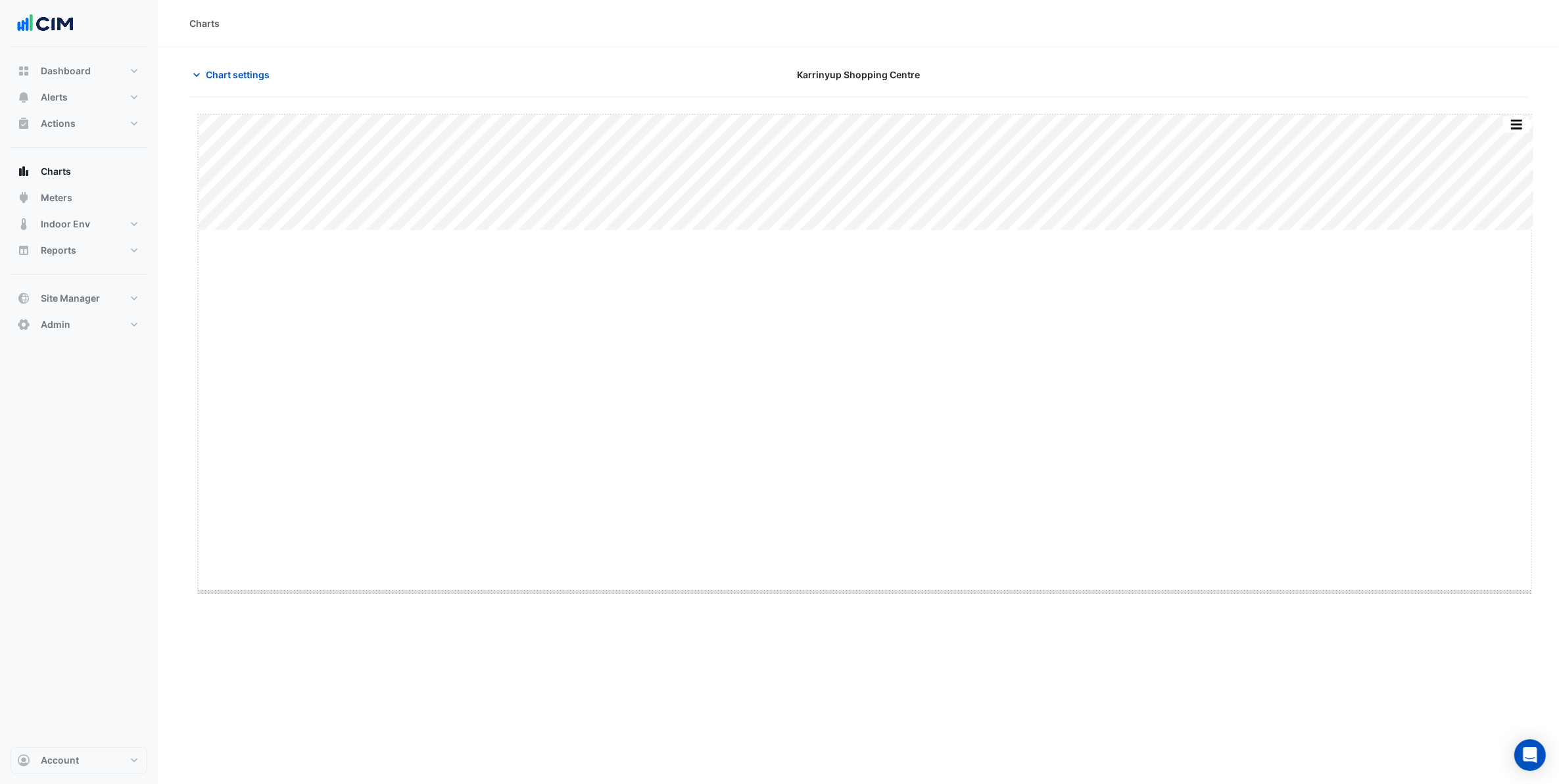 drag, startPoint x: 866, startPoint y: 231, endPoint x: 836, endPoint y: 597, distance: 367.2274 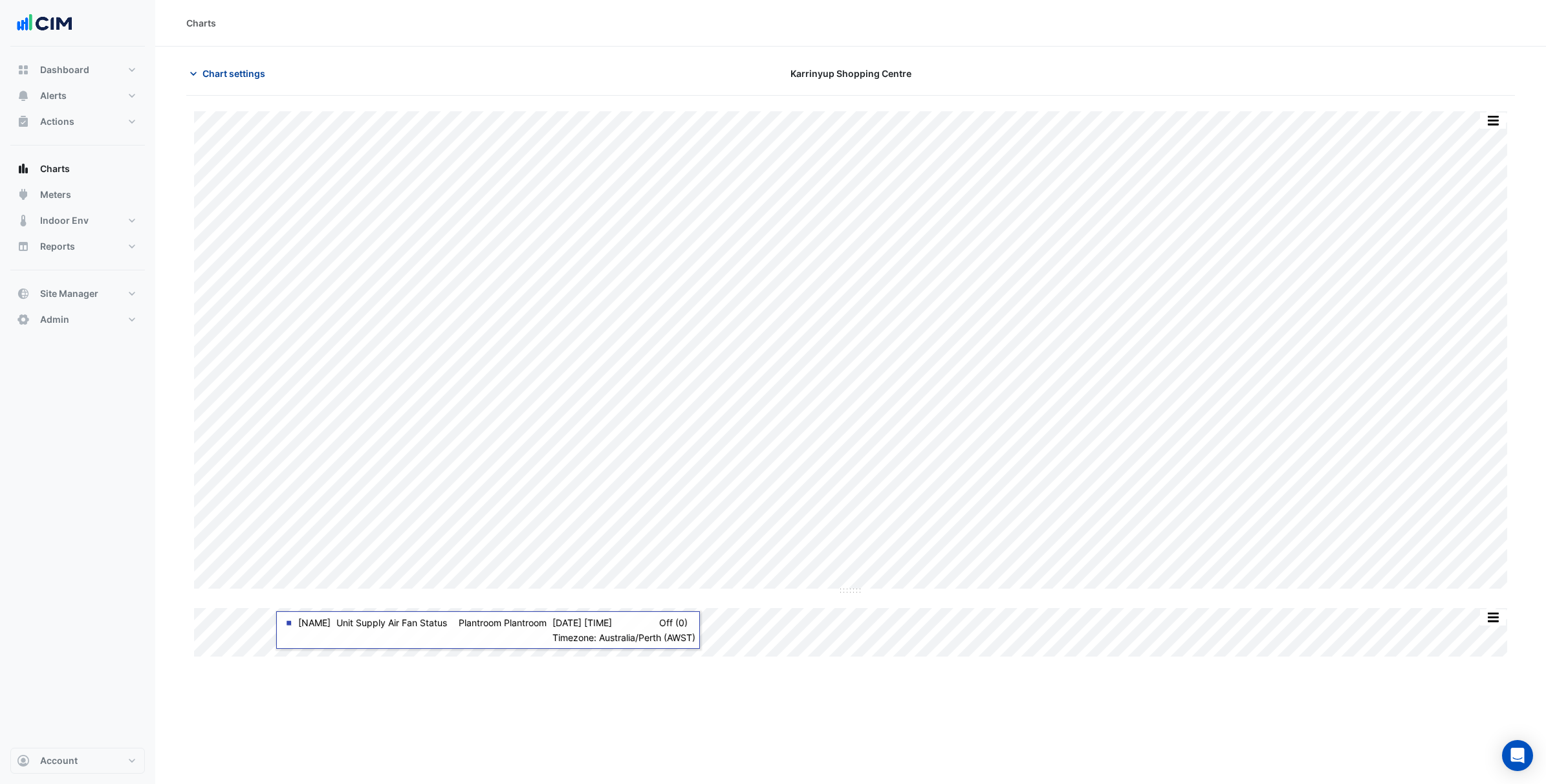 click on "Chart settings" 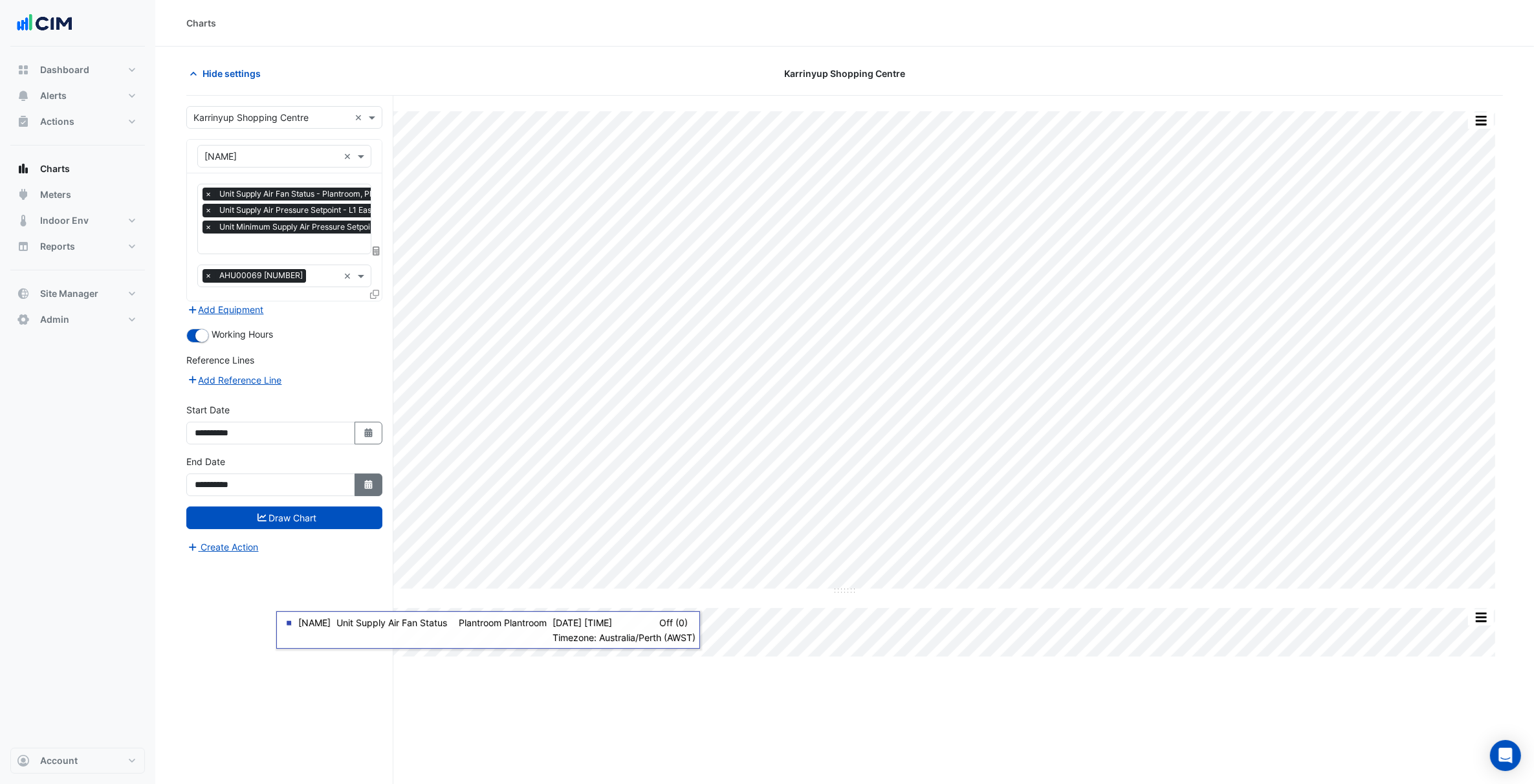 click on "Select Date" at bounding box center [369, 485] 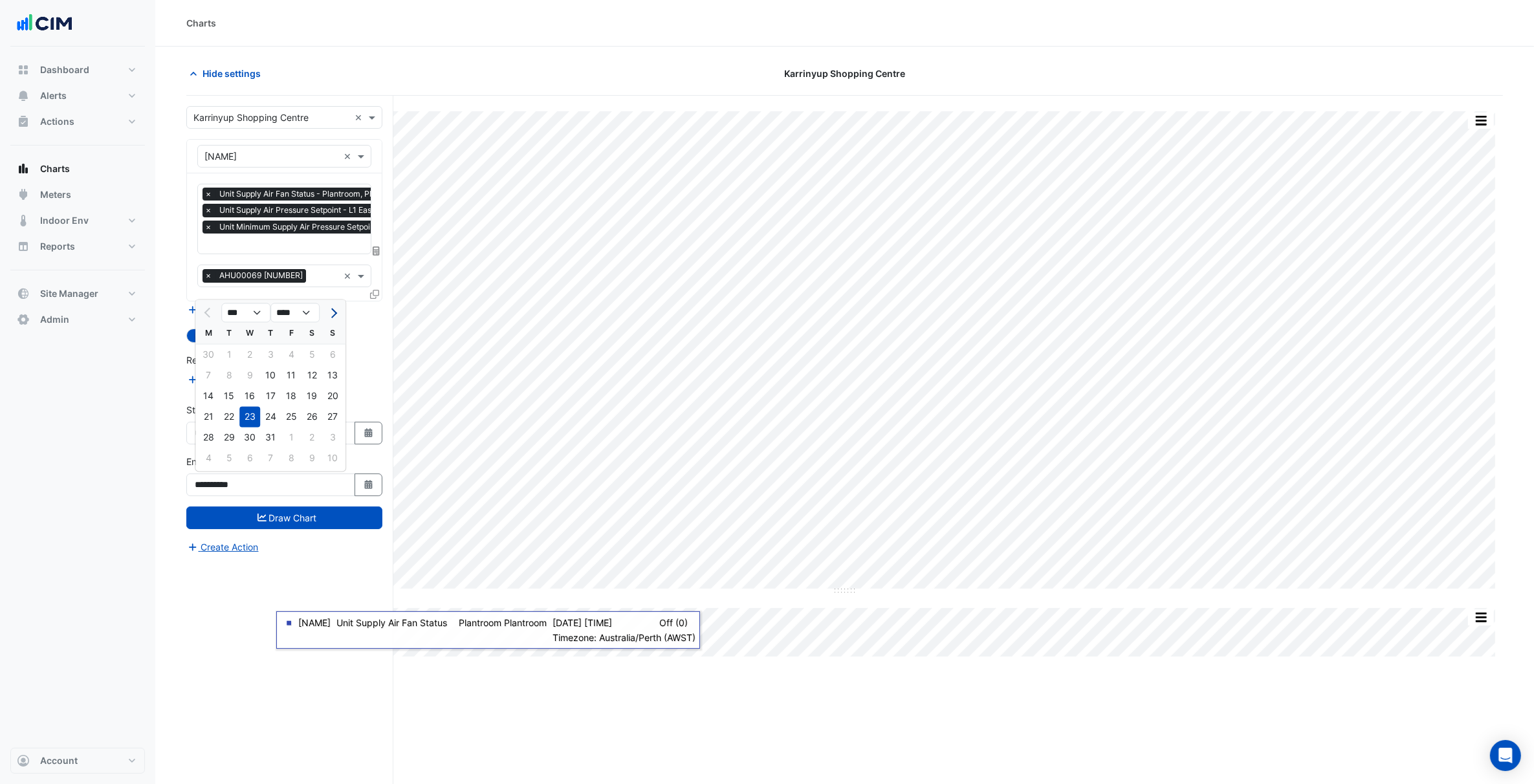 click 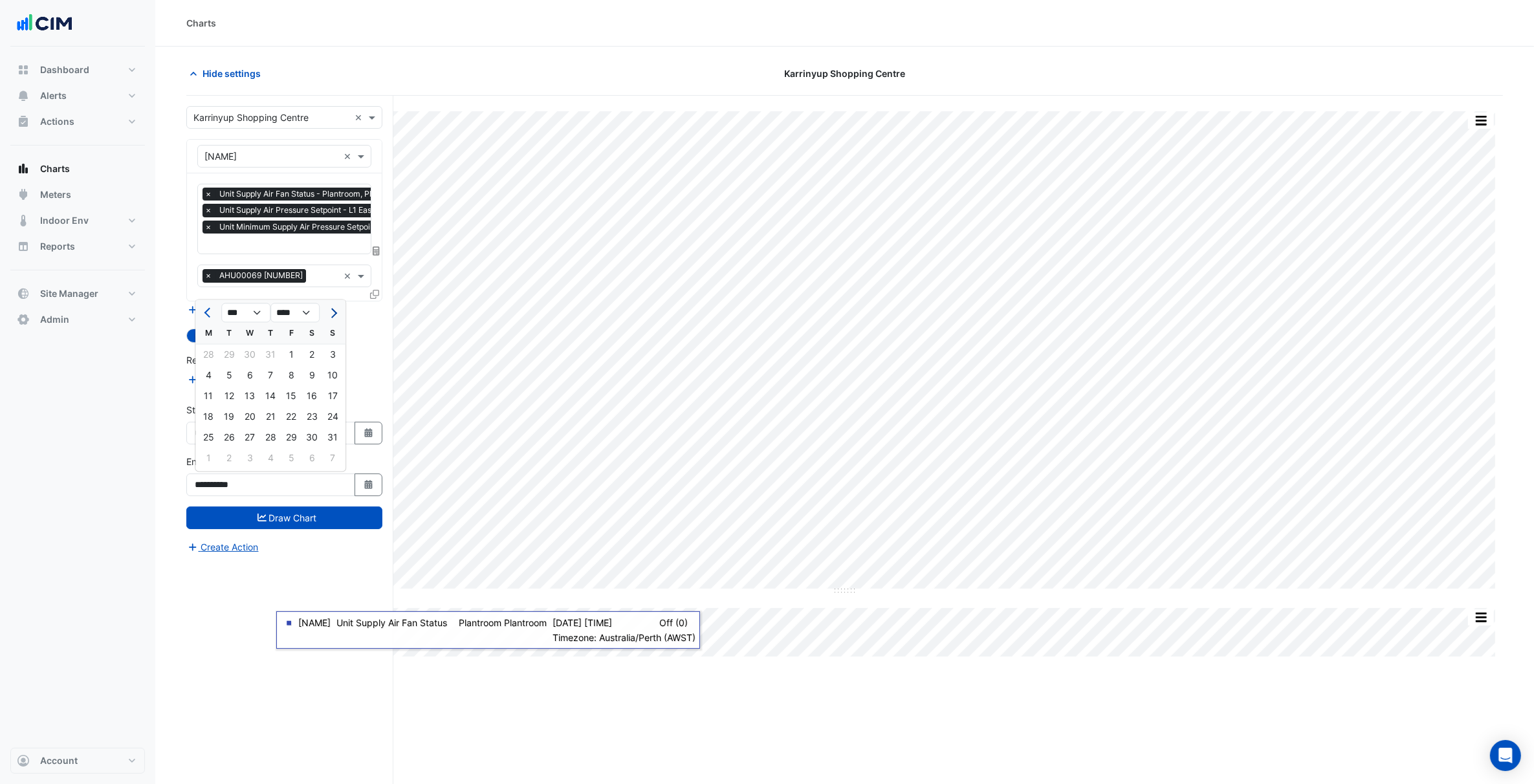 click 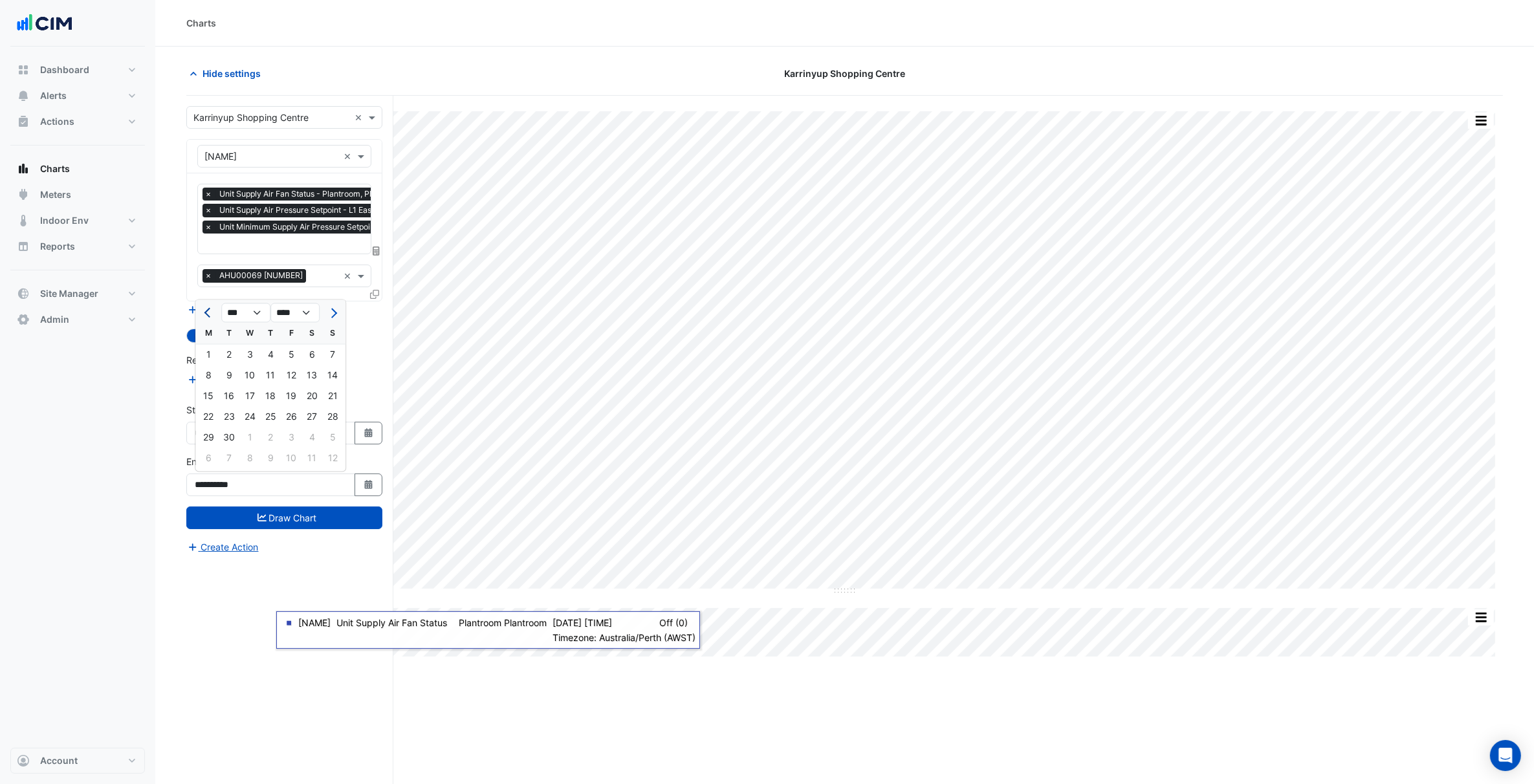 click 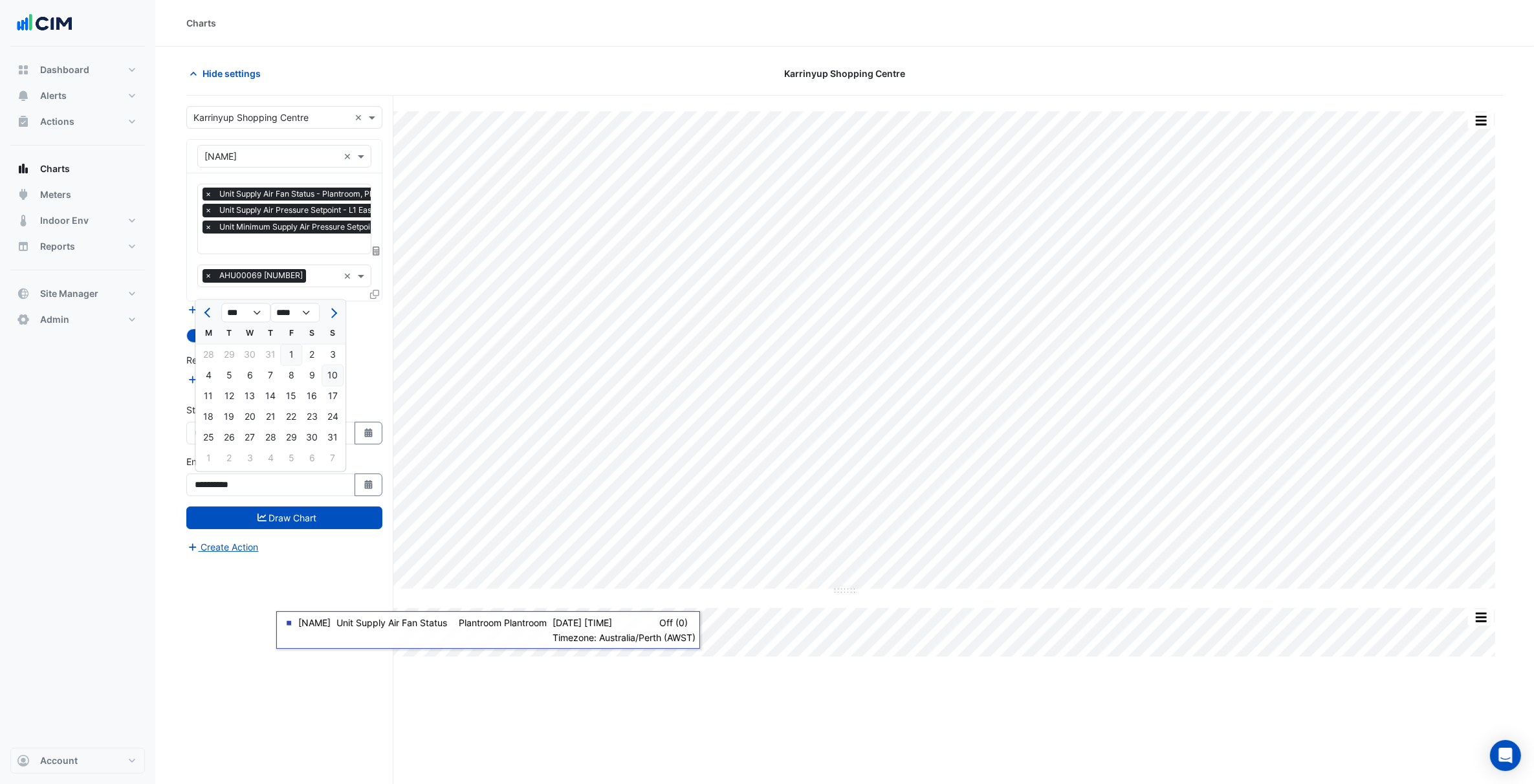 click on "10" 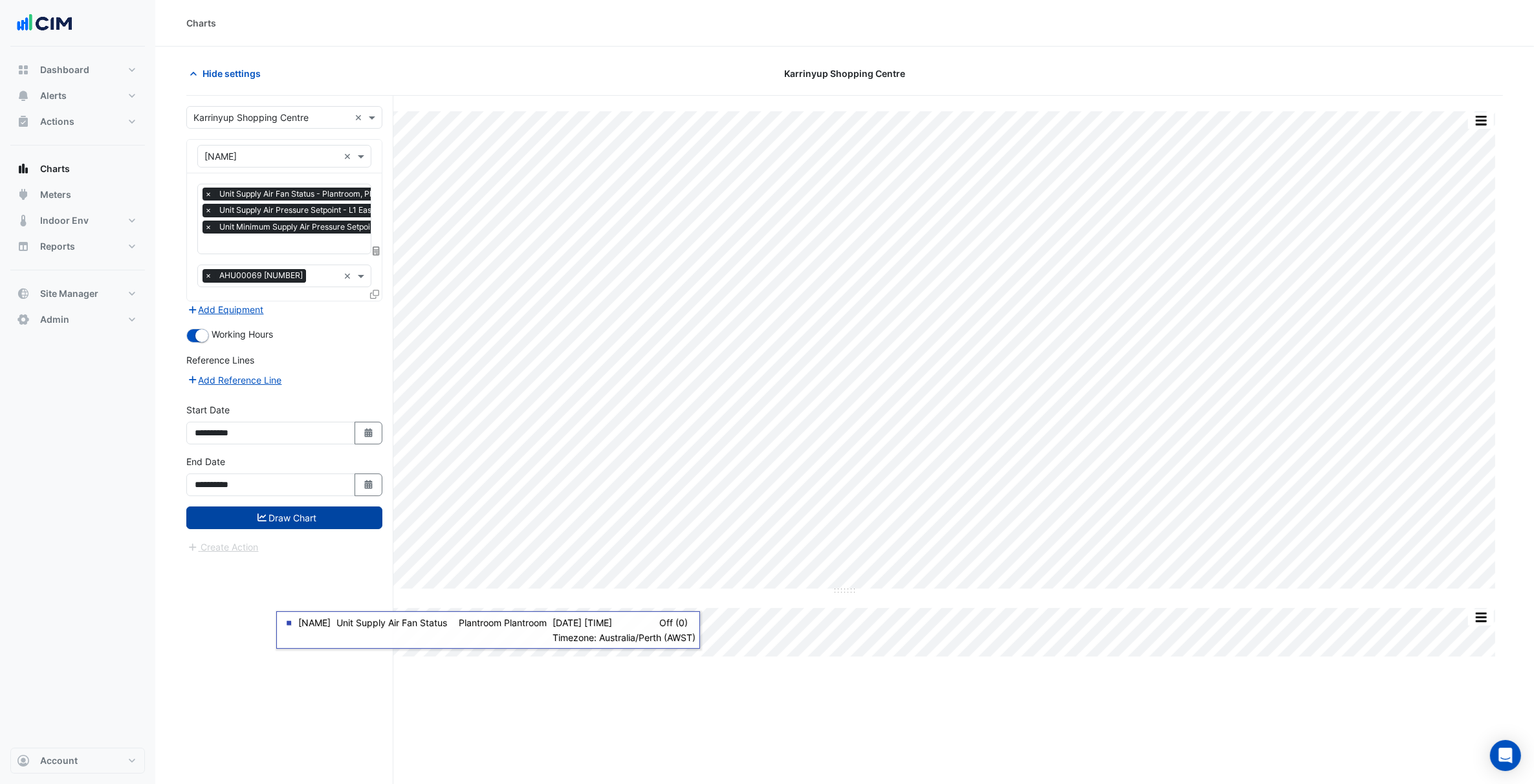 click on "Draw Chart" at bounding box center [284, 517] 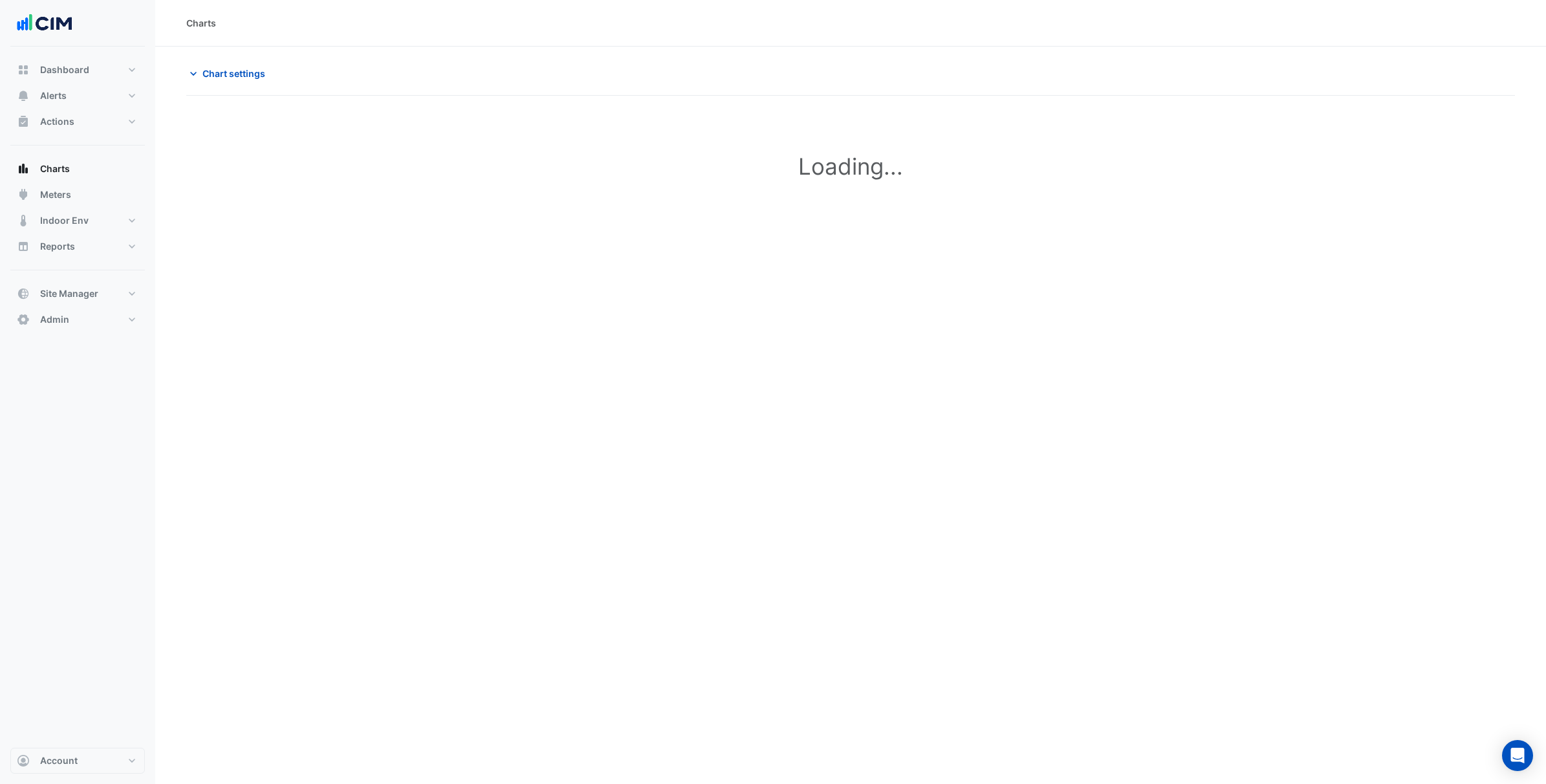 scroll, scrollTop: 0, scrollLeft: 0, axis: both 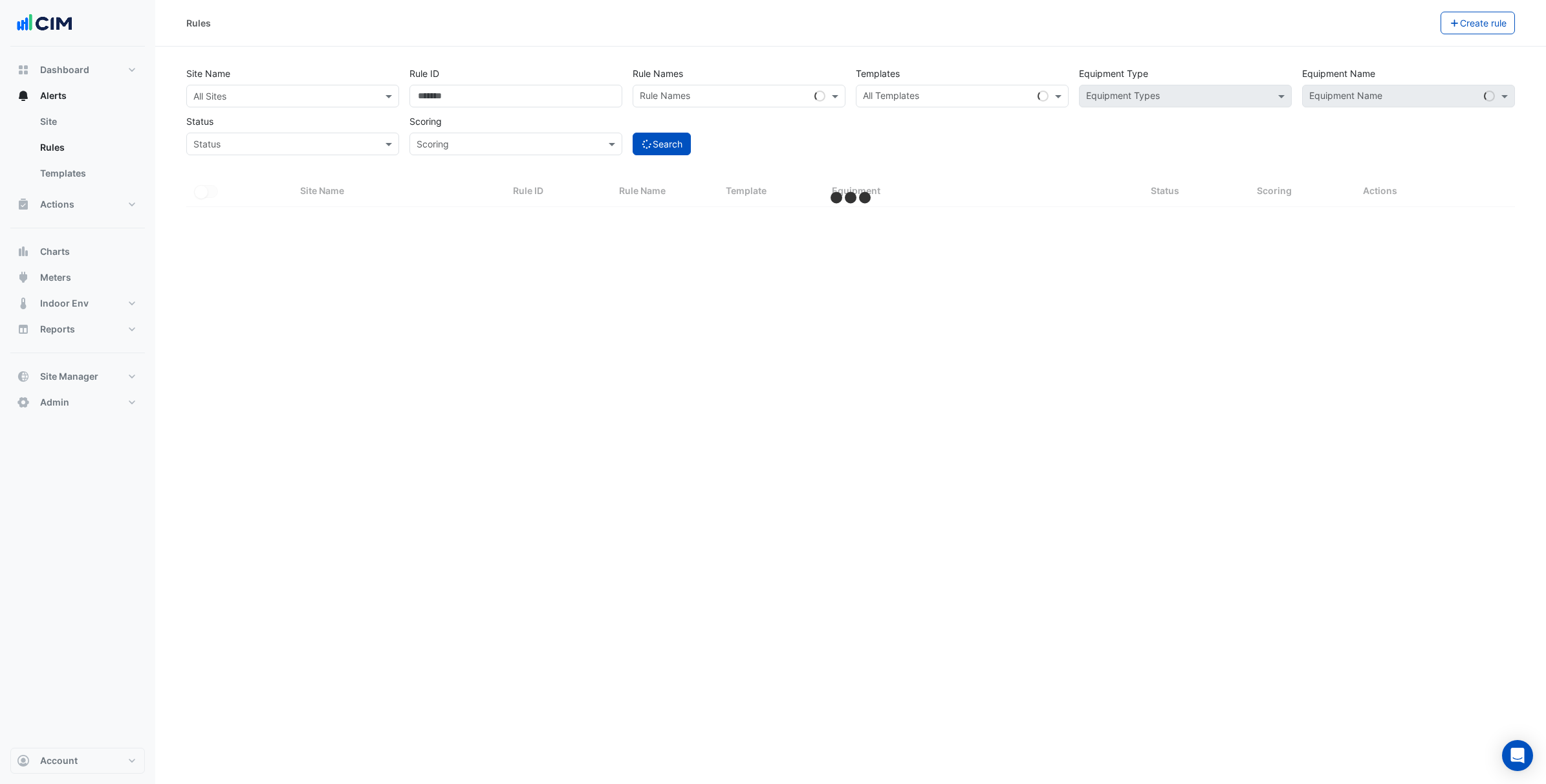 select on "***" 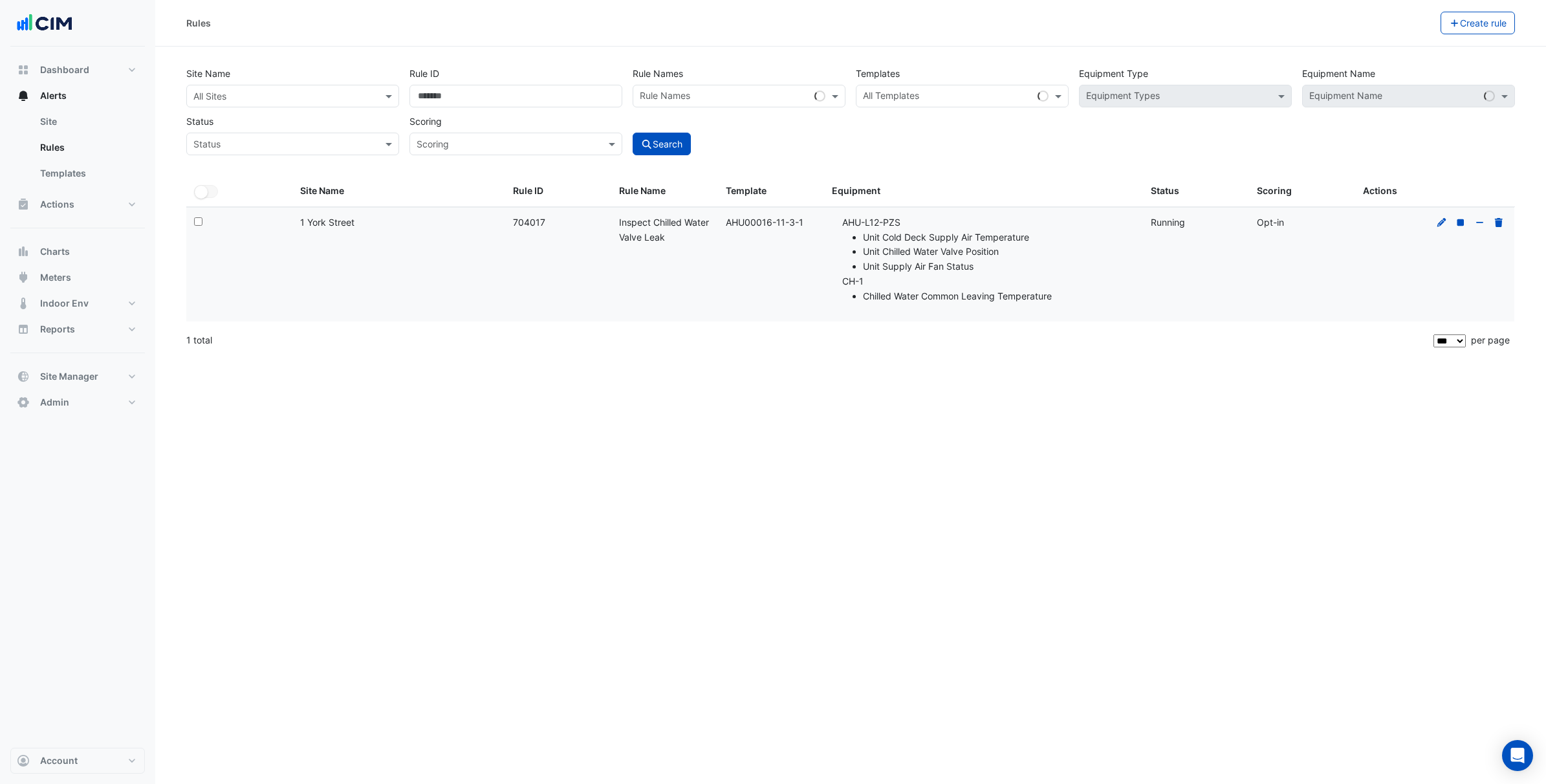 drag, startPoint x: 349, startPoint y: 234, endPoint x: 296, endPoint y: 227, distance: 53.460266 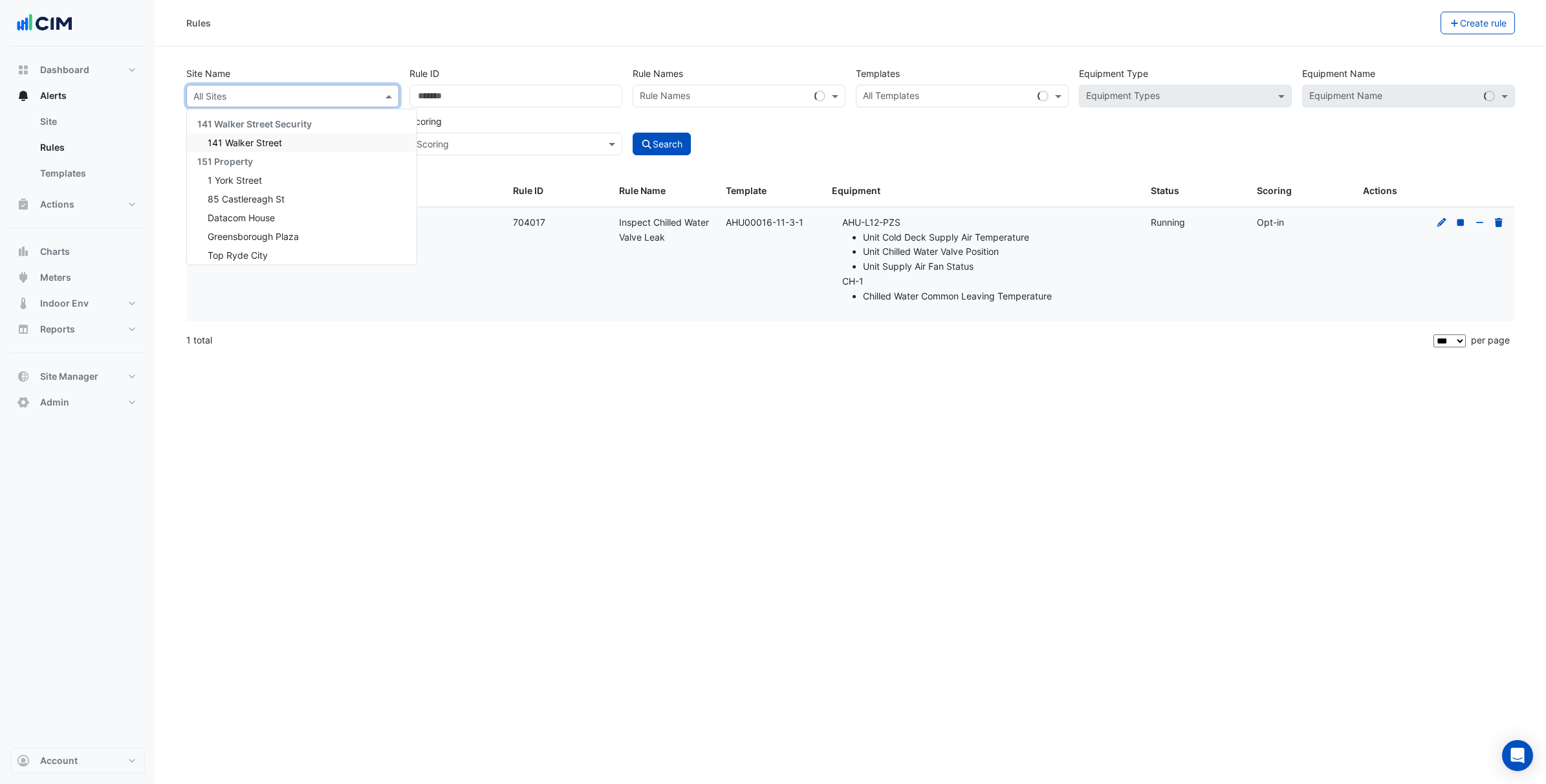 paste on "**********" 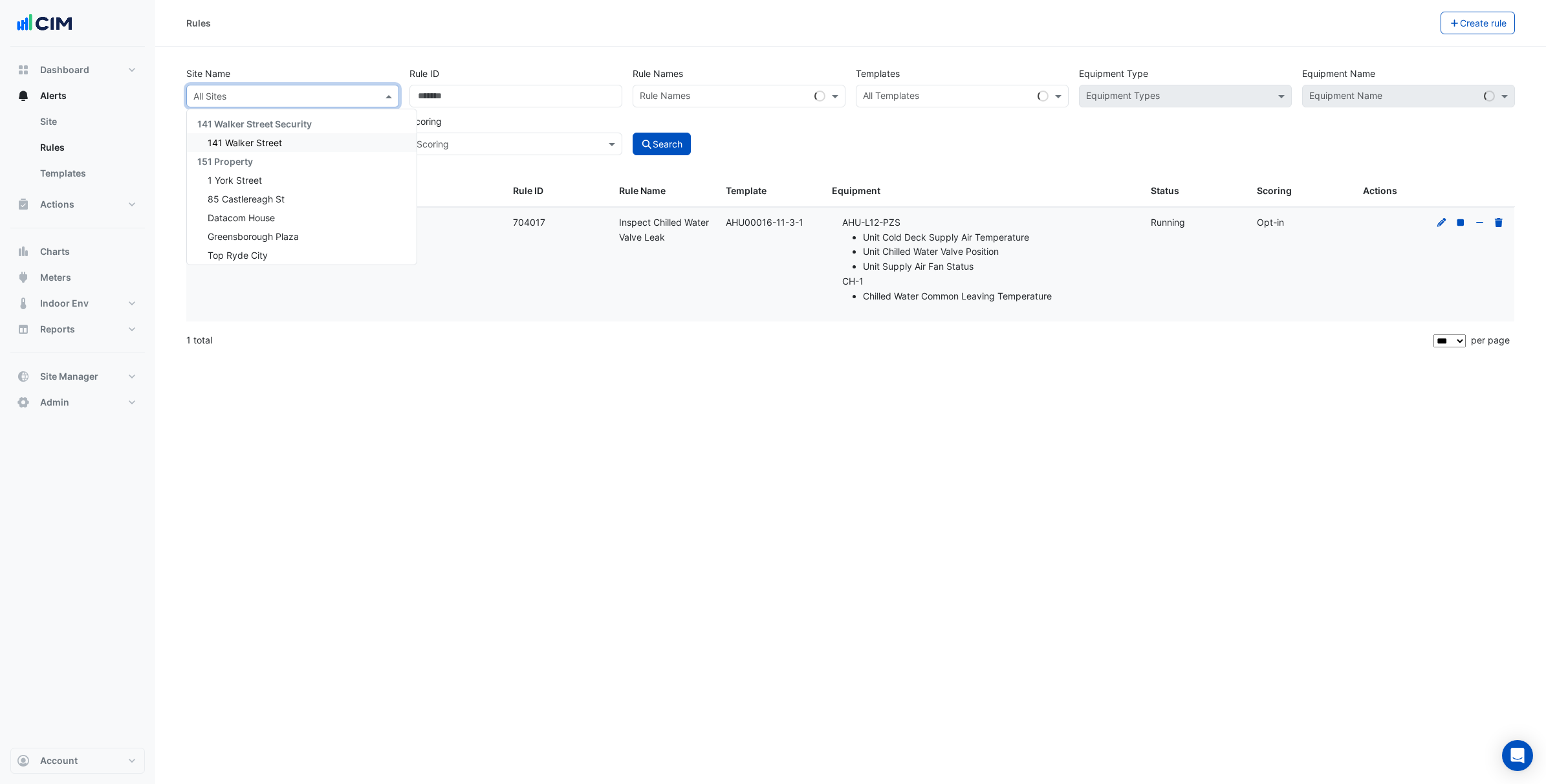 type on "**********" 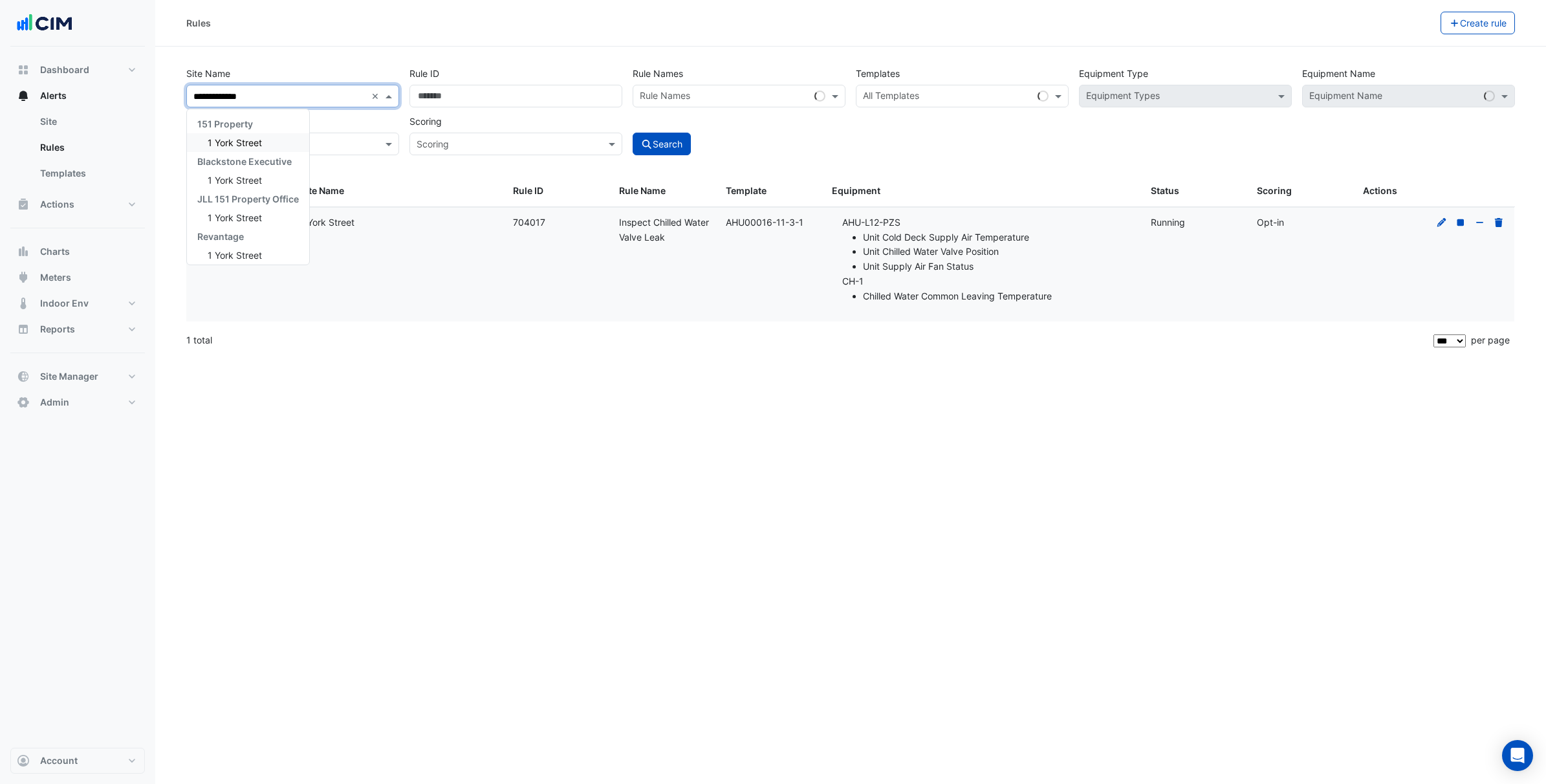 click on "1 York Street" at bounding box center [235, 142] 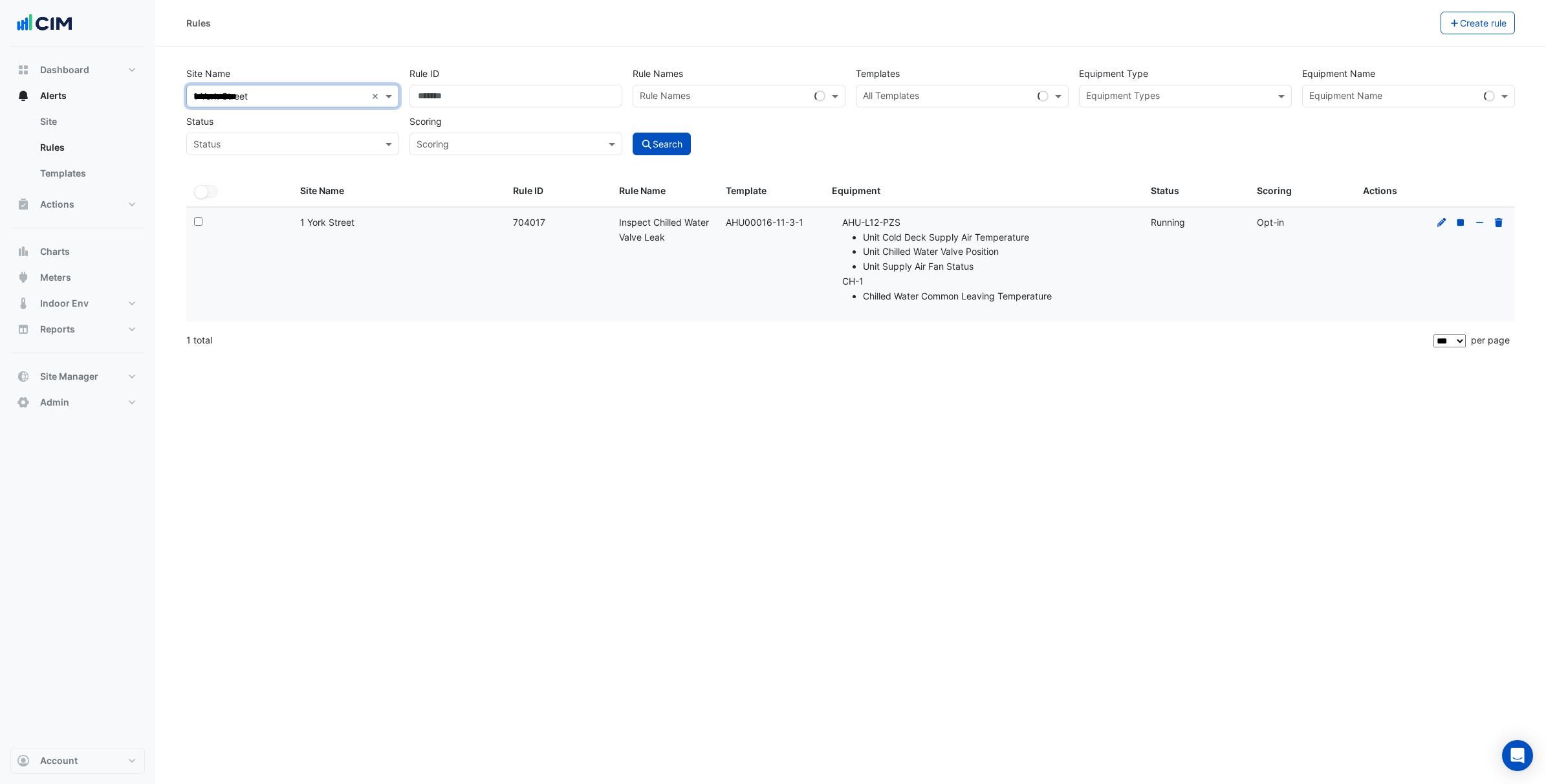 type 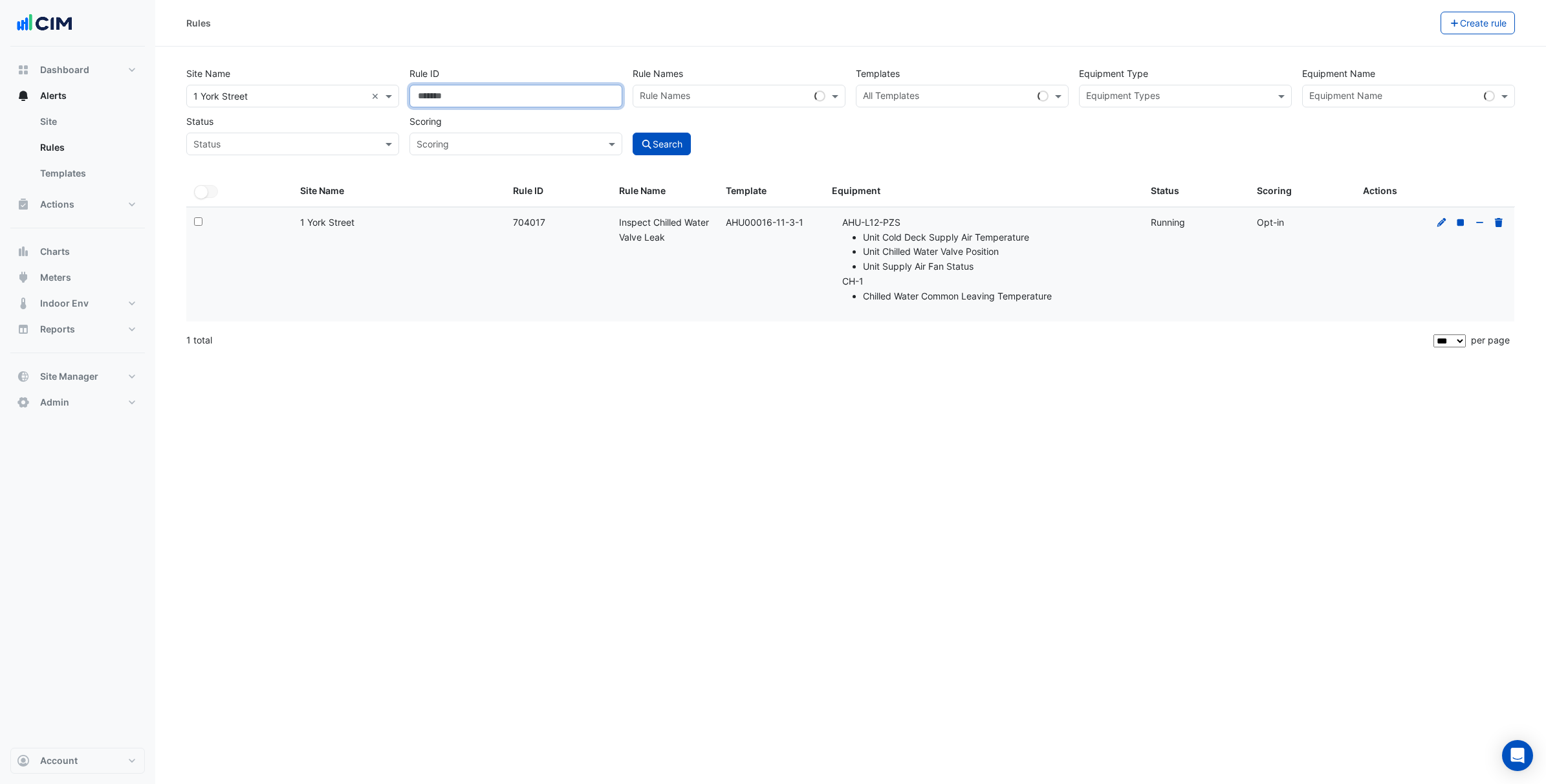 drag, startPoint x: 428, startPoint y: 97, endPoint x: 405, endPoint y: 94, distance: 23.19483 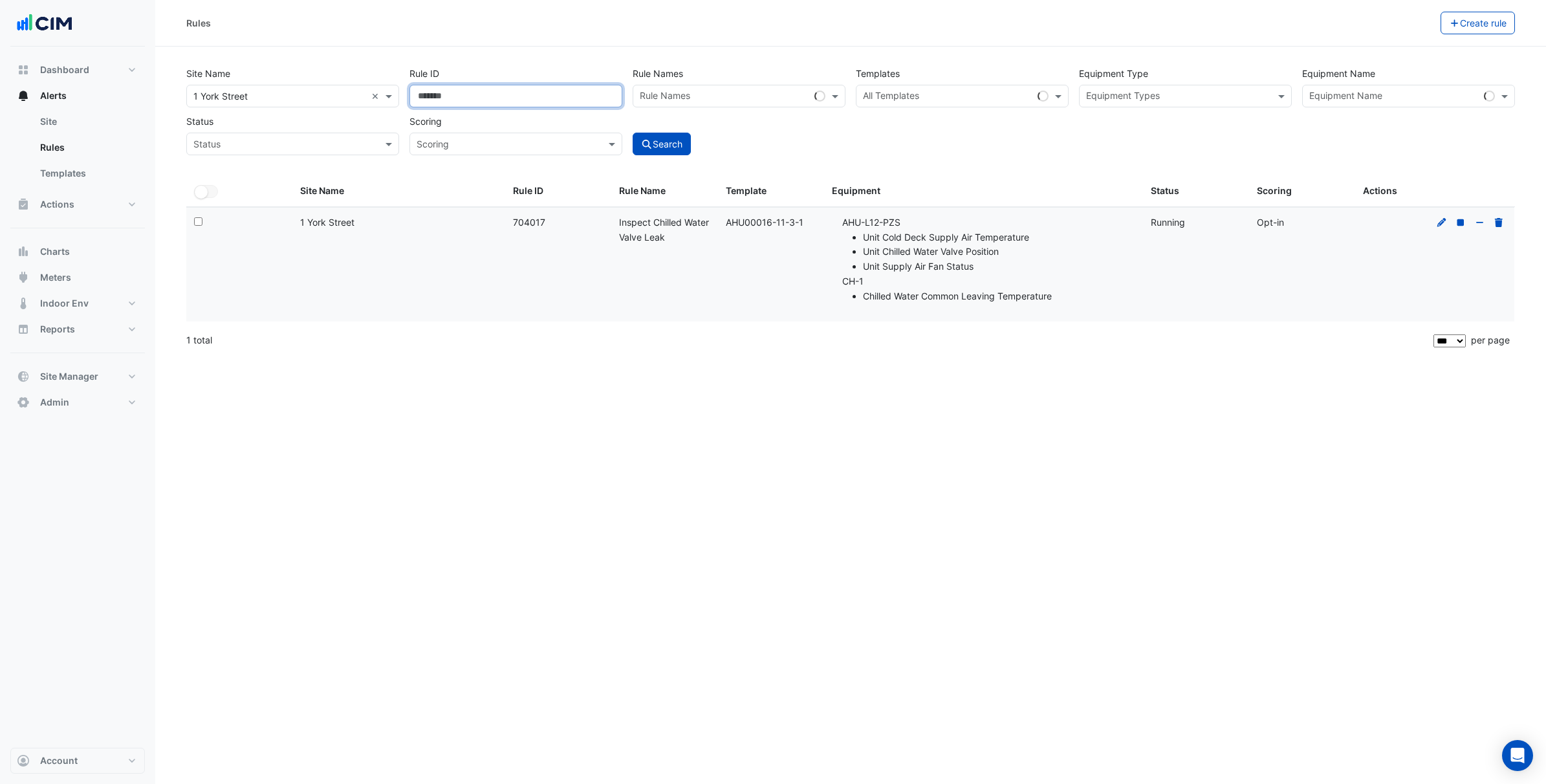 type 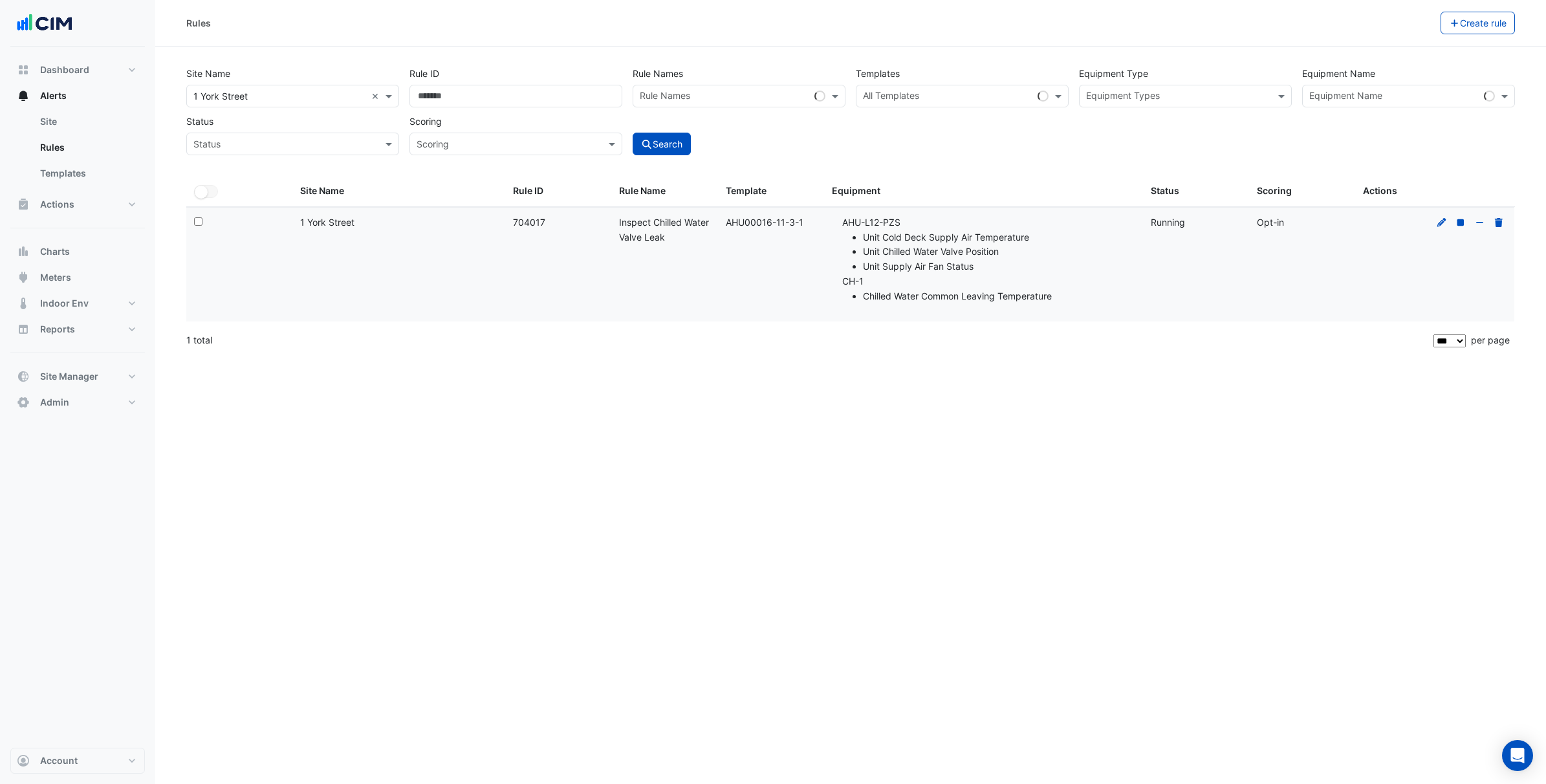 click on "Rule ID:
704017" 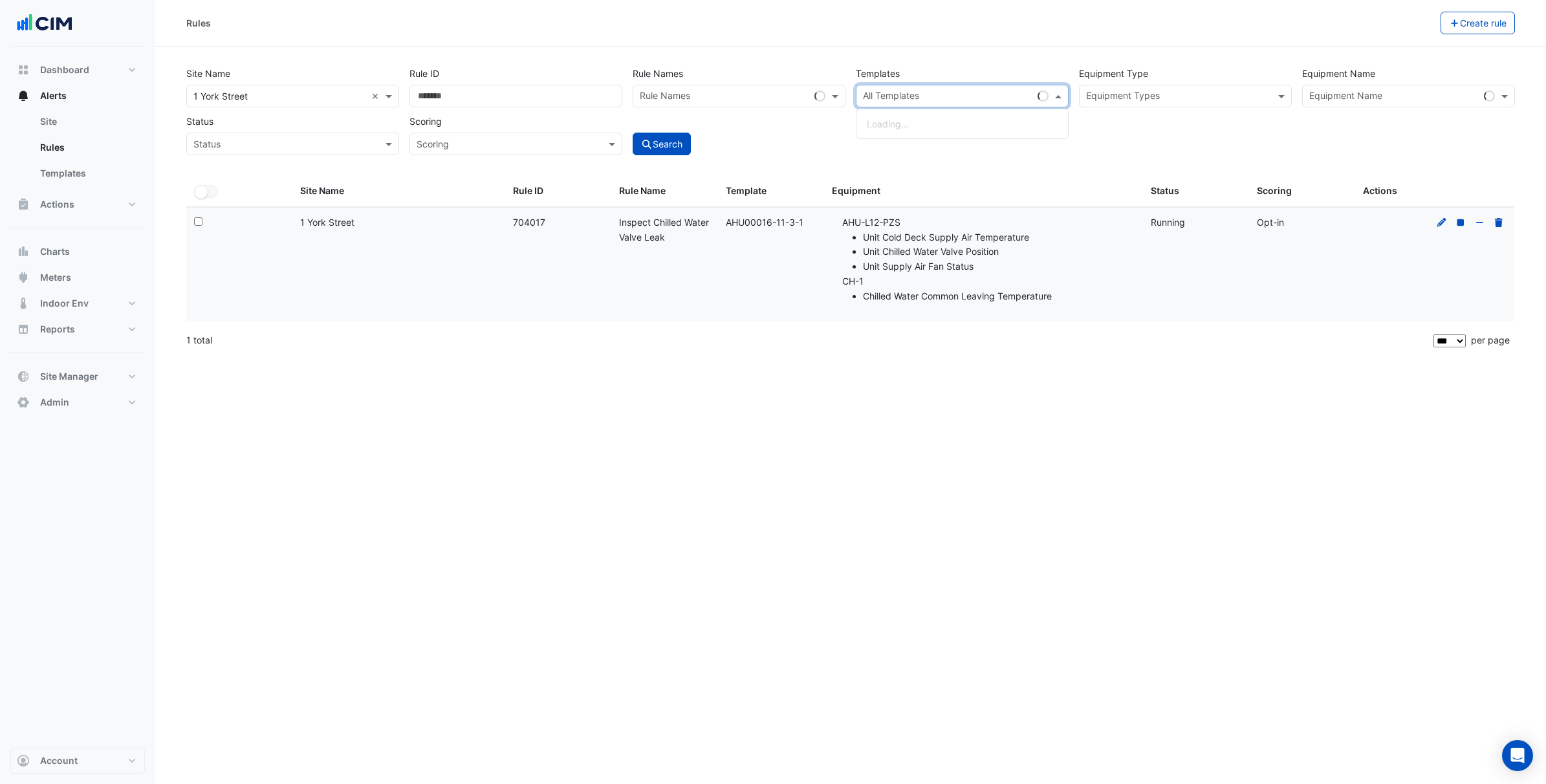 click at bounding box center (948, 97) 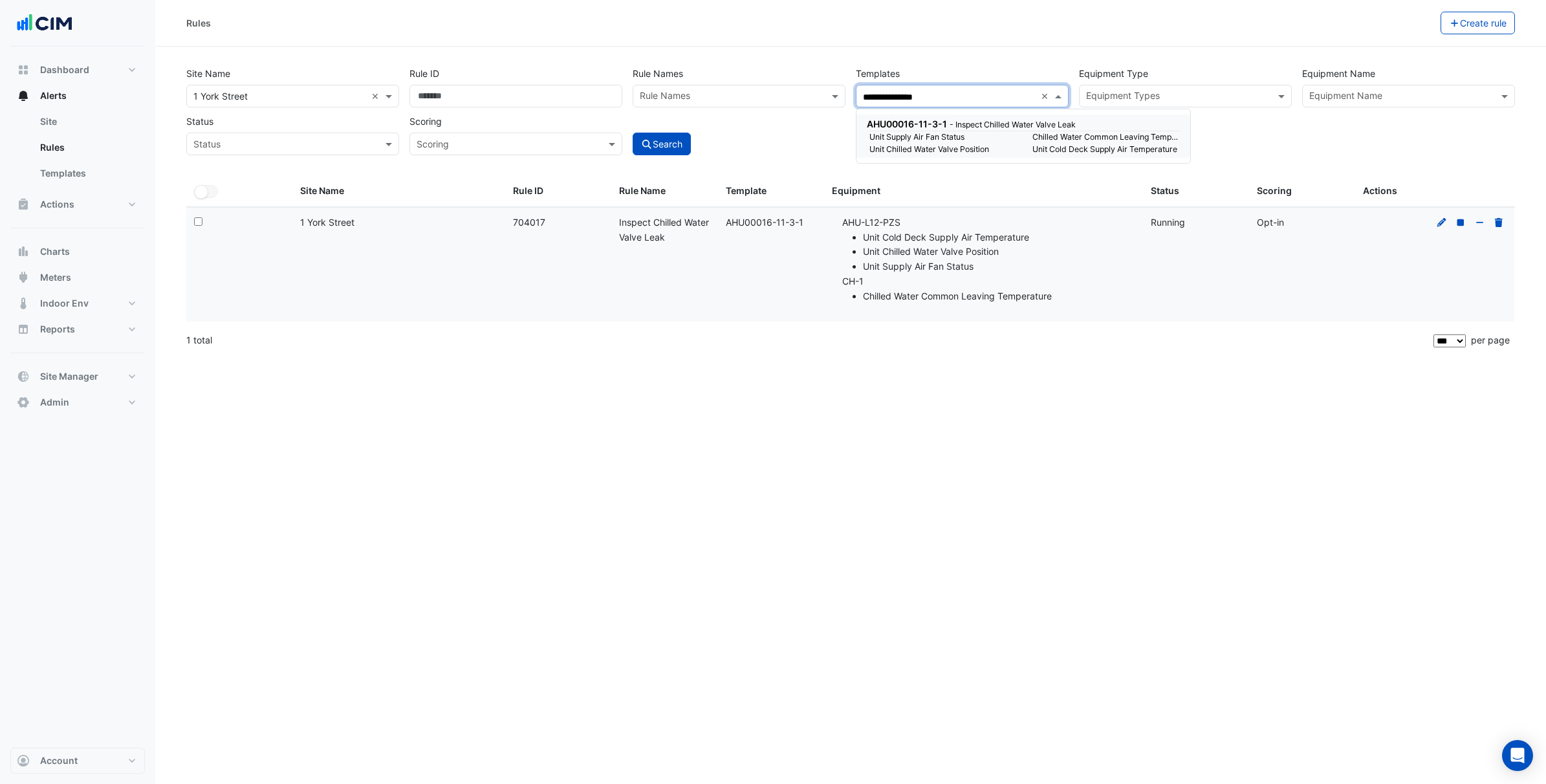 click on "Unit Supply Air Fan Status" at bounding box center [943, 137] 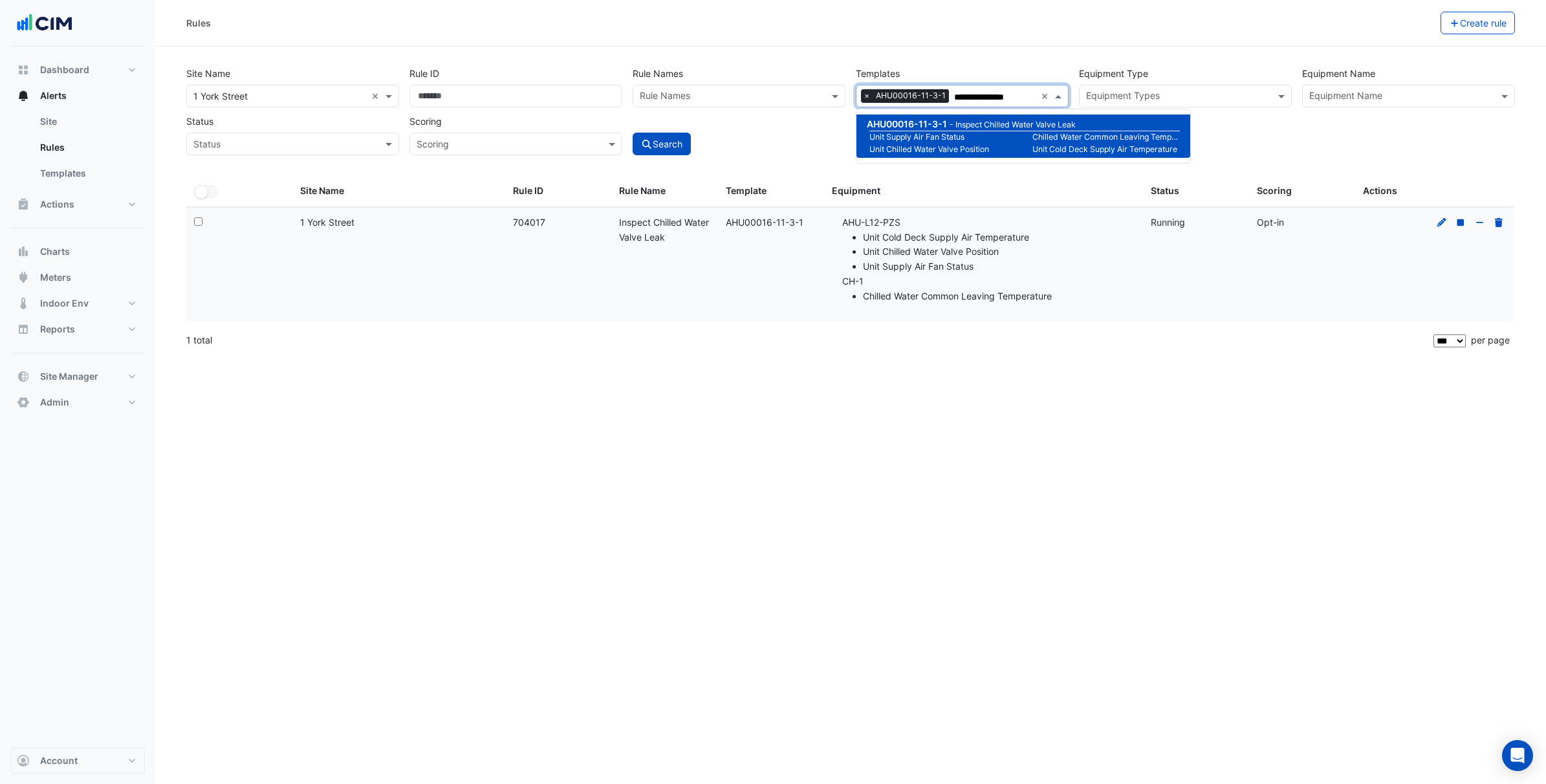 type on "**********" 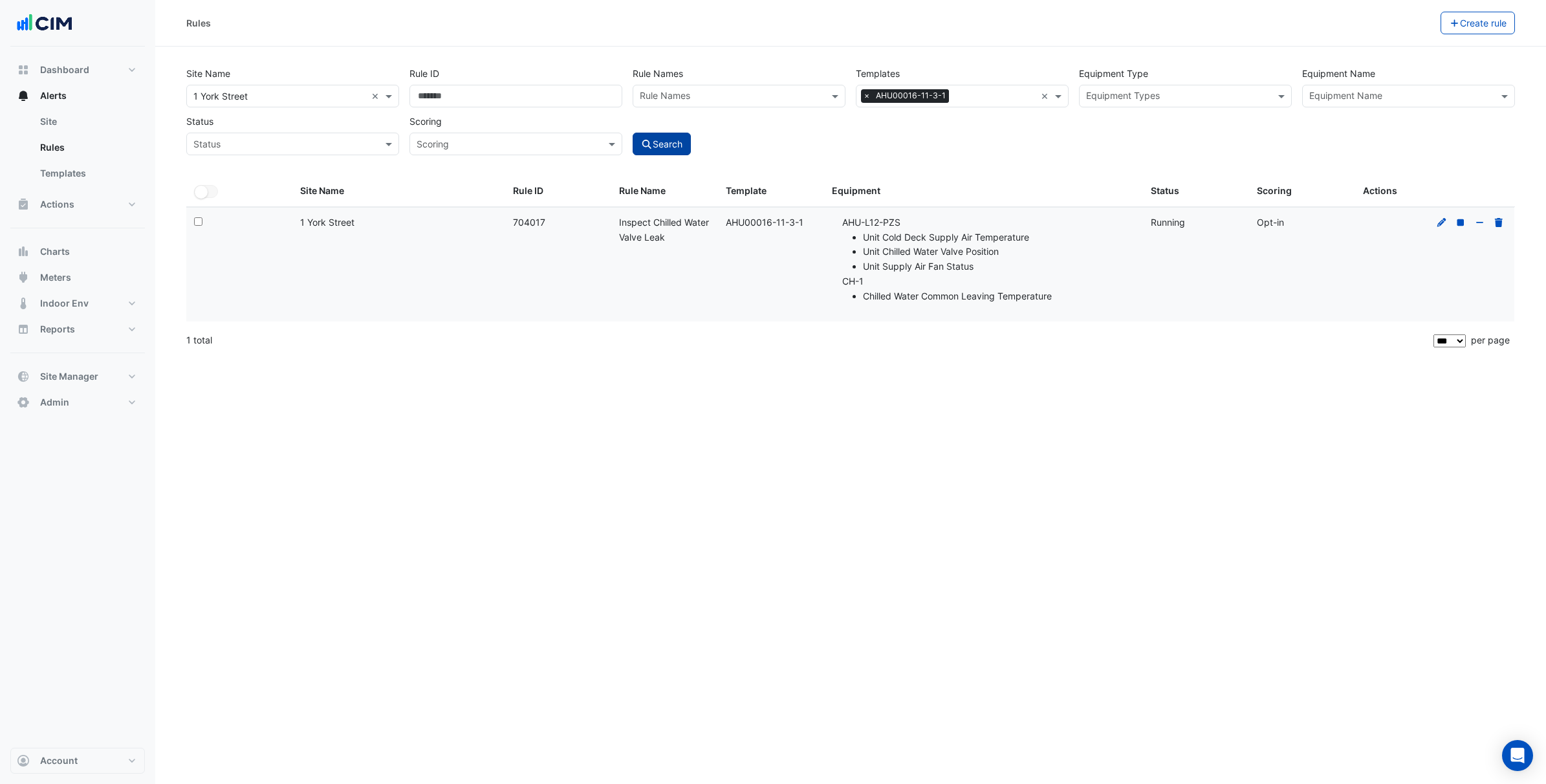 click on "Search" 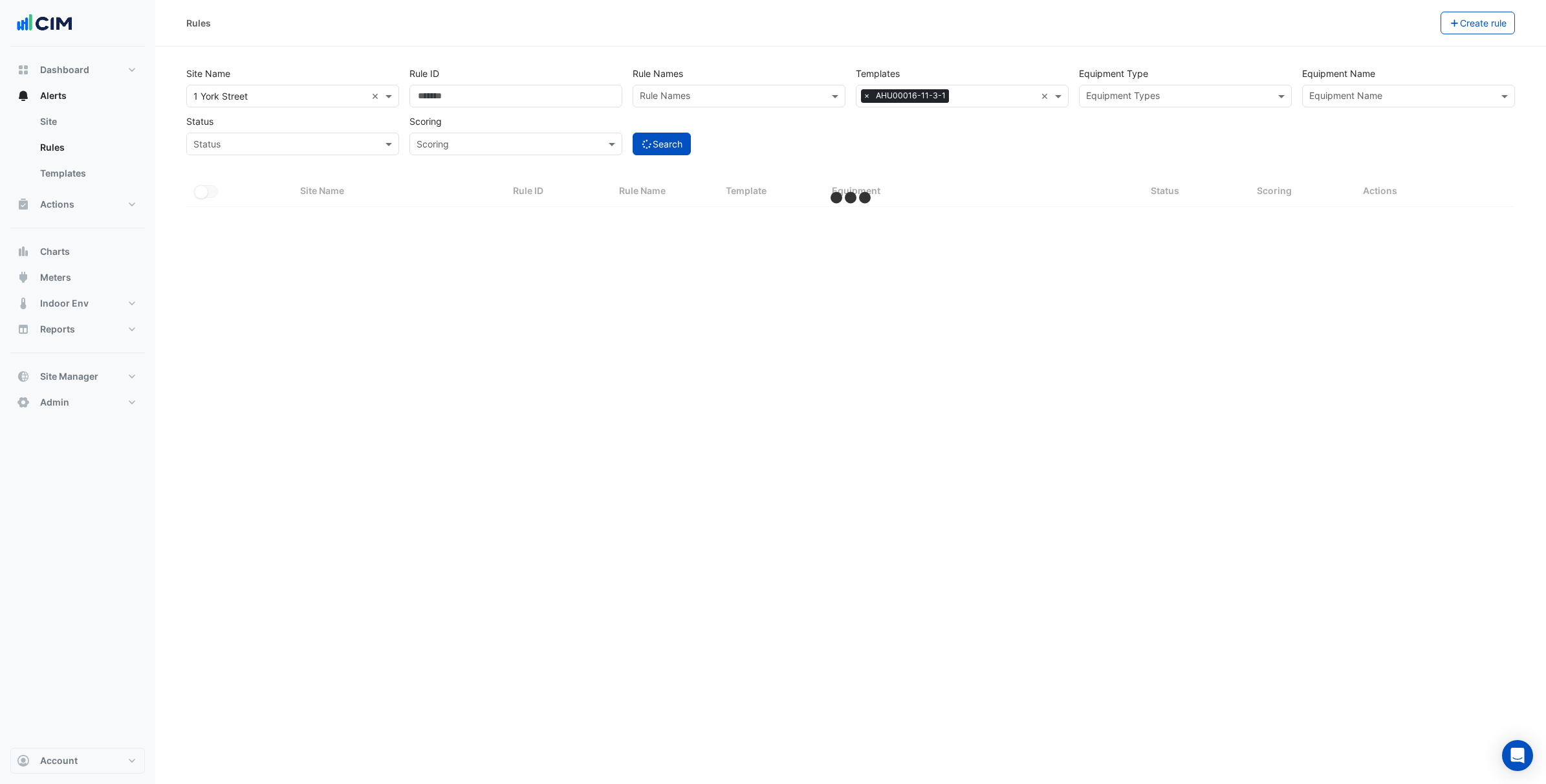 select on "***" 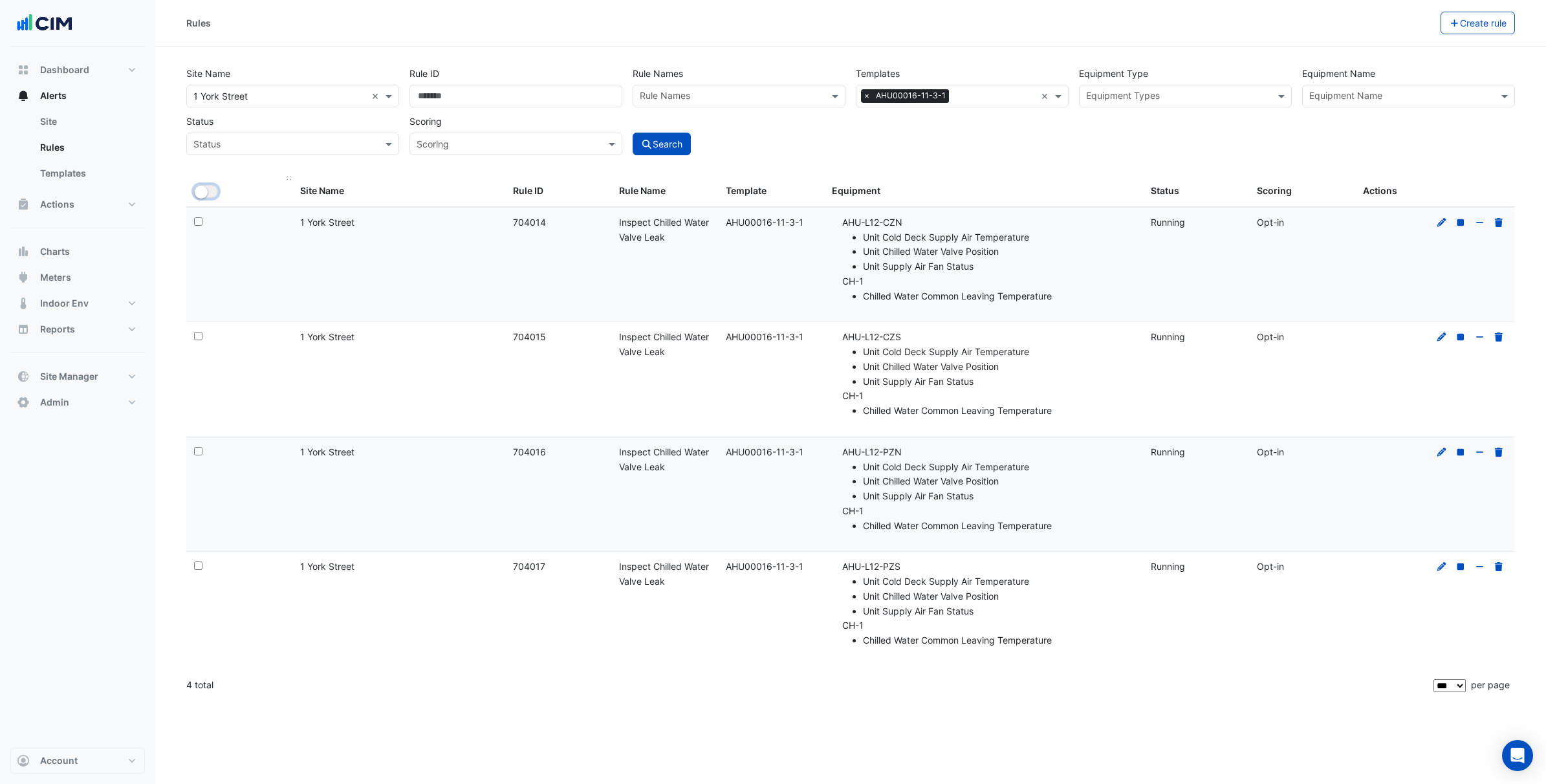 click at bounding box center [201, 192] 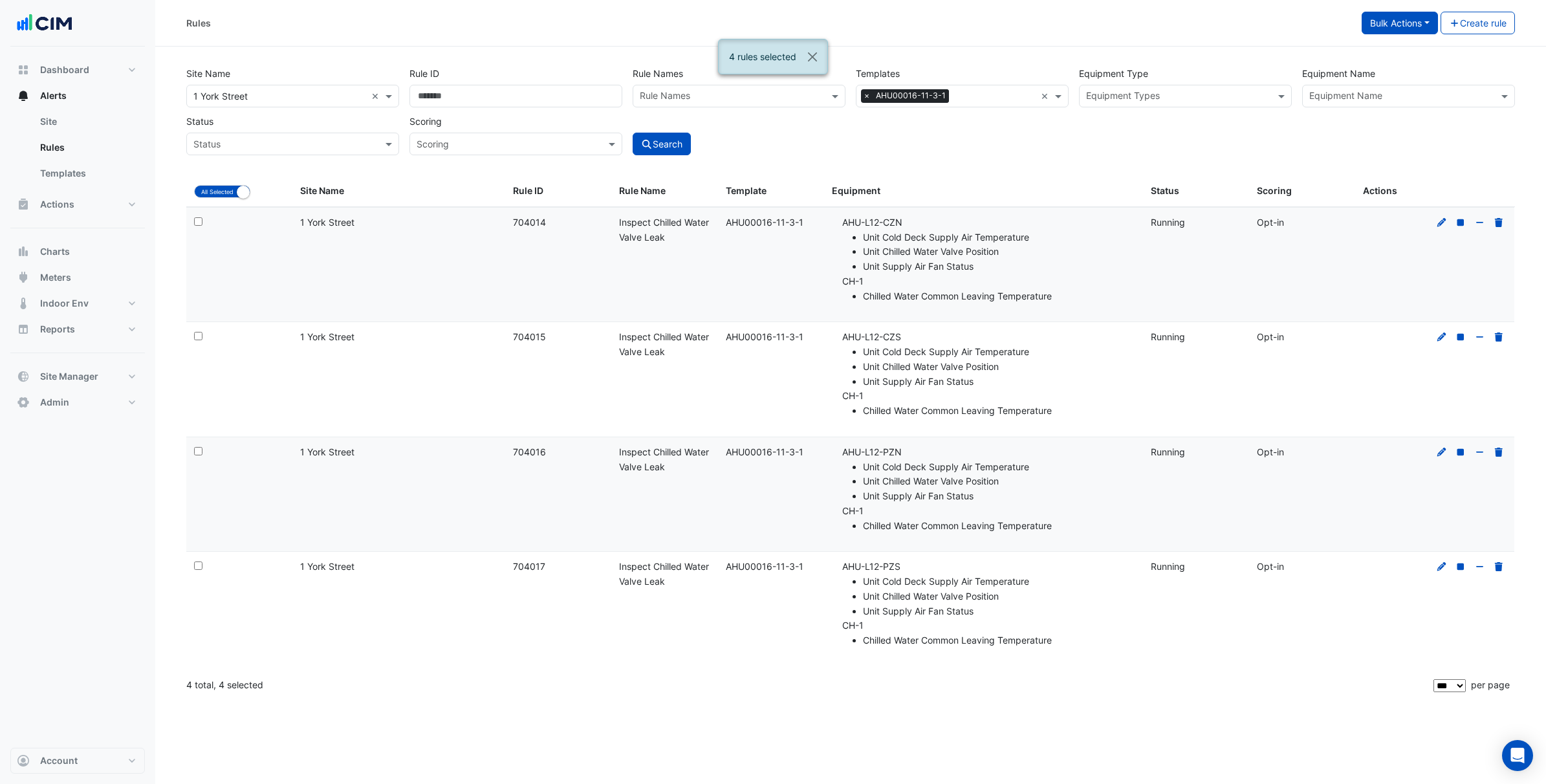 click on "Bulk Actions" at bounding box center (1400, 23) 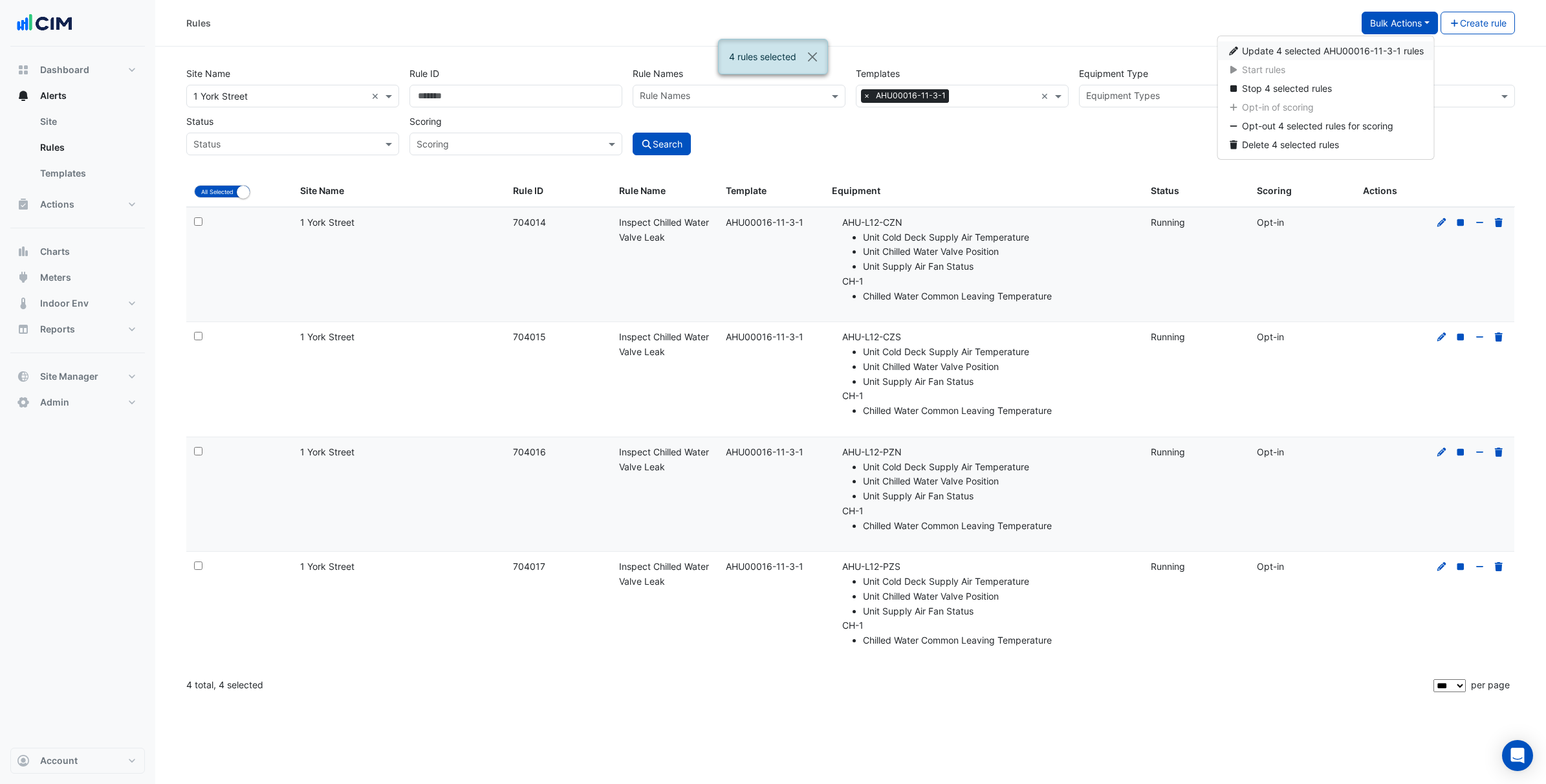 click on "Update 4 selected AHU00016-11-3-1 rules" at bounding box center [1333, 50] 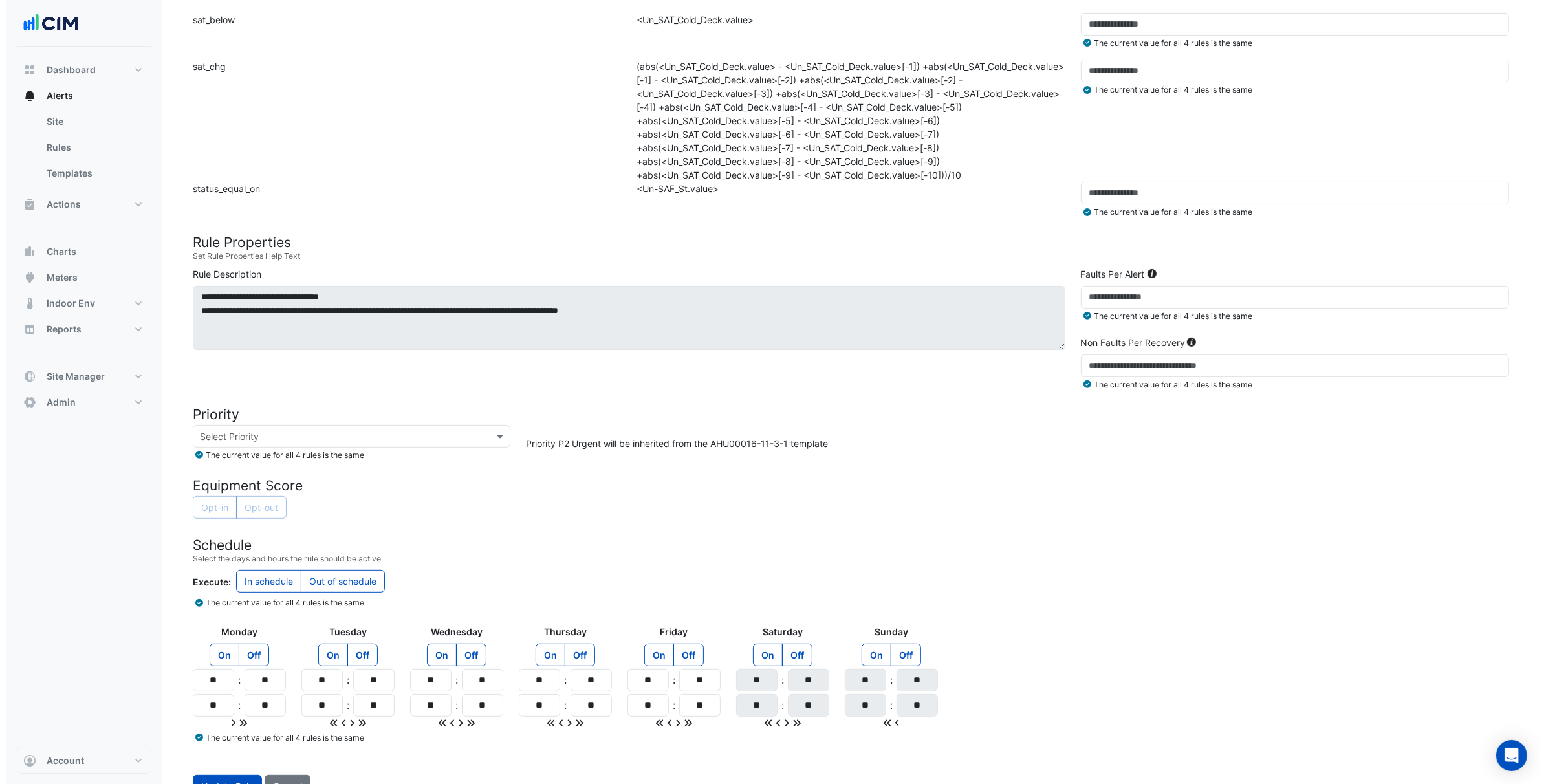 scroll, scrollTop: 486, scrollLeft: 0, axis: vertical 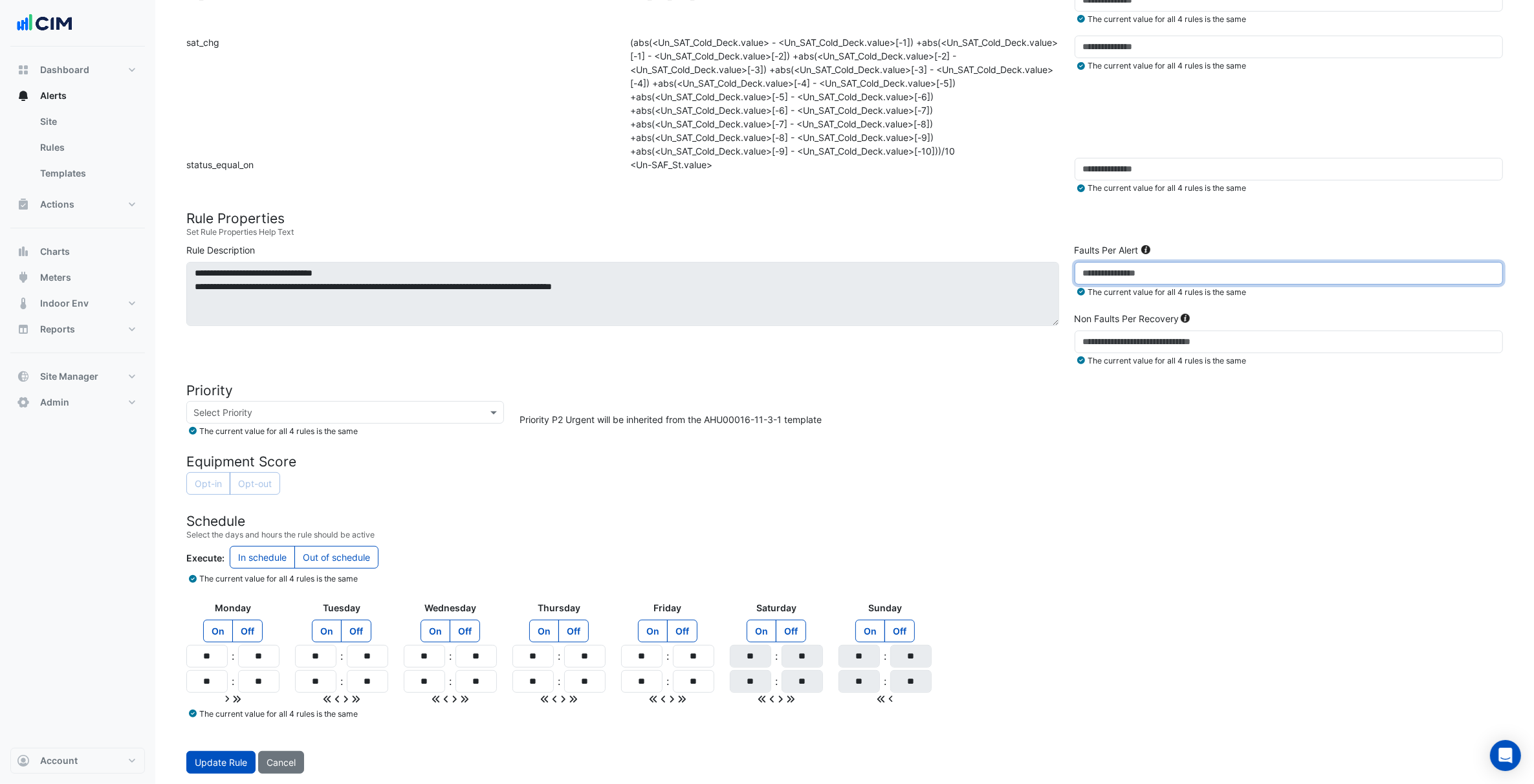 drag, startPoint x: 1126, startPoint y: 279, endPoint x: 1077, endPoint y: 277, distance: 49.040799 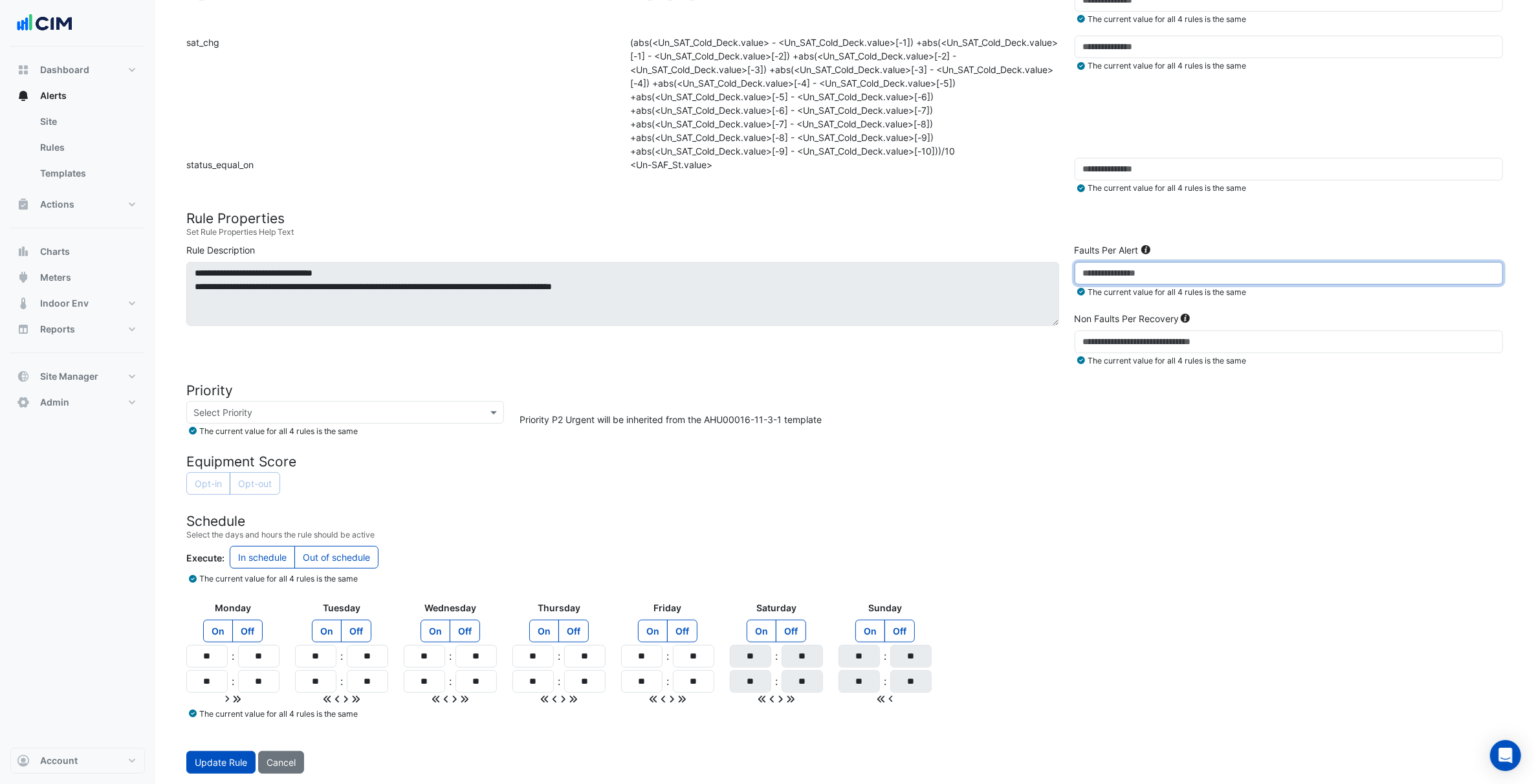 click on "*" 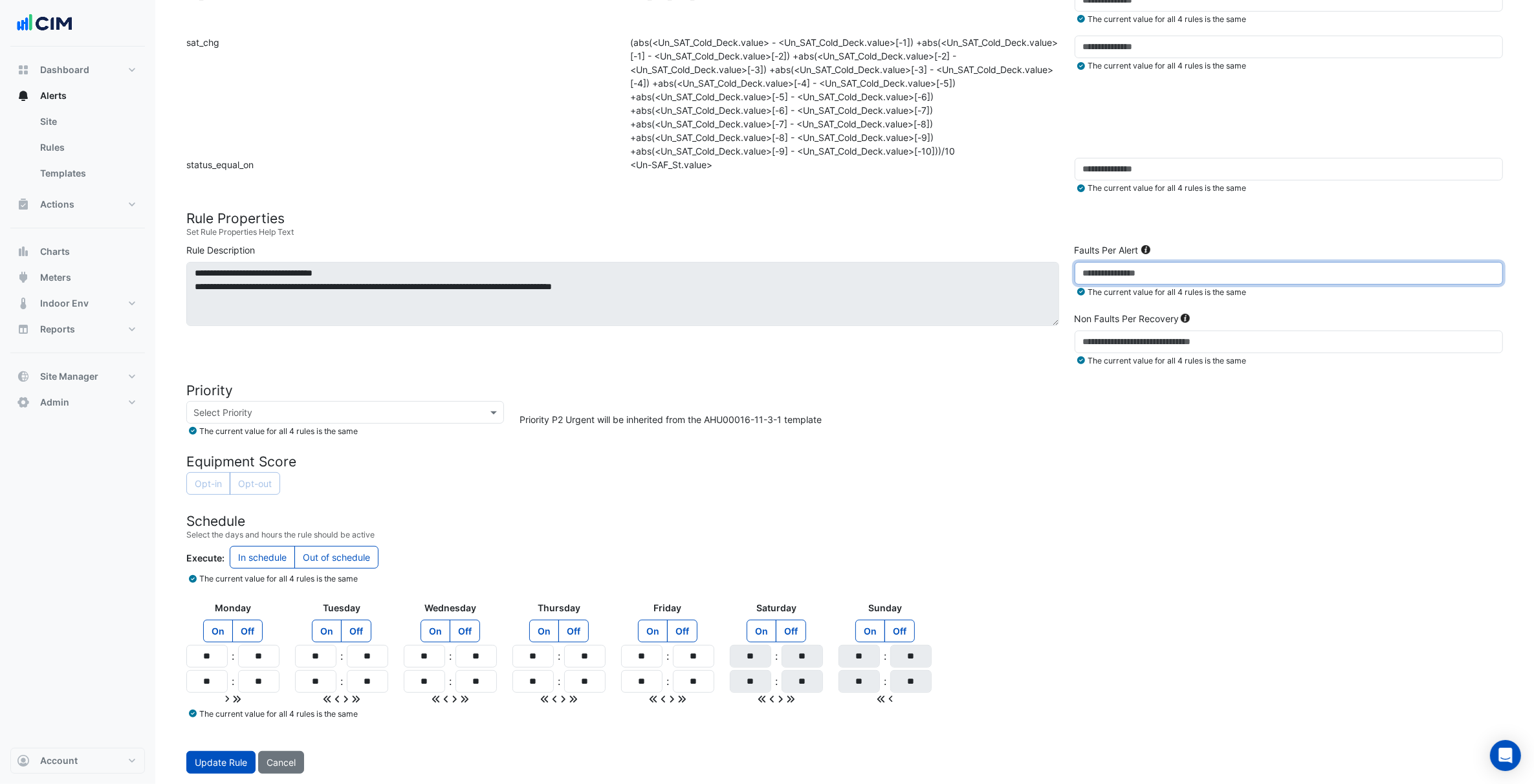 type on "**" 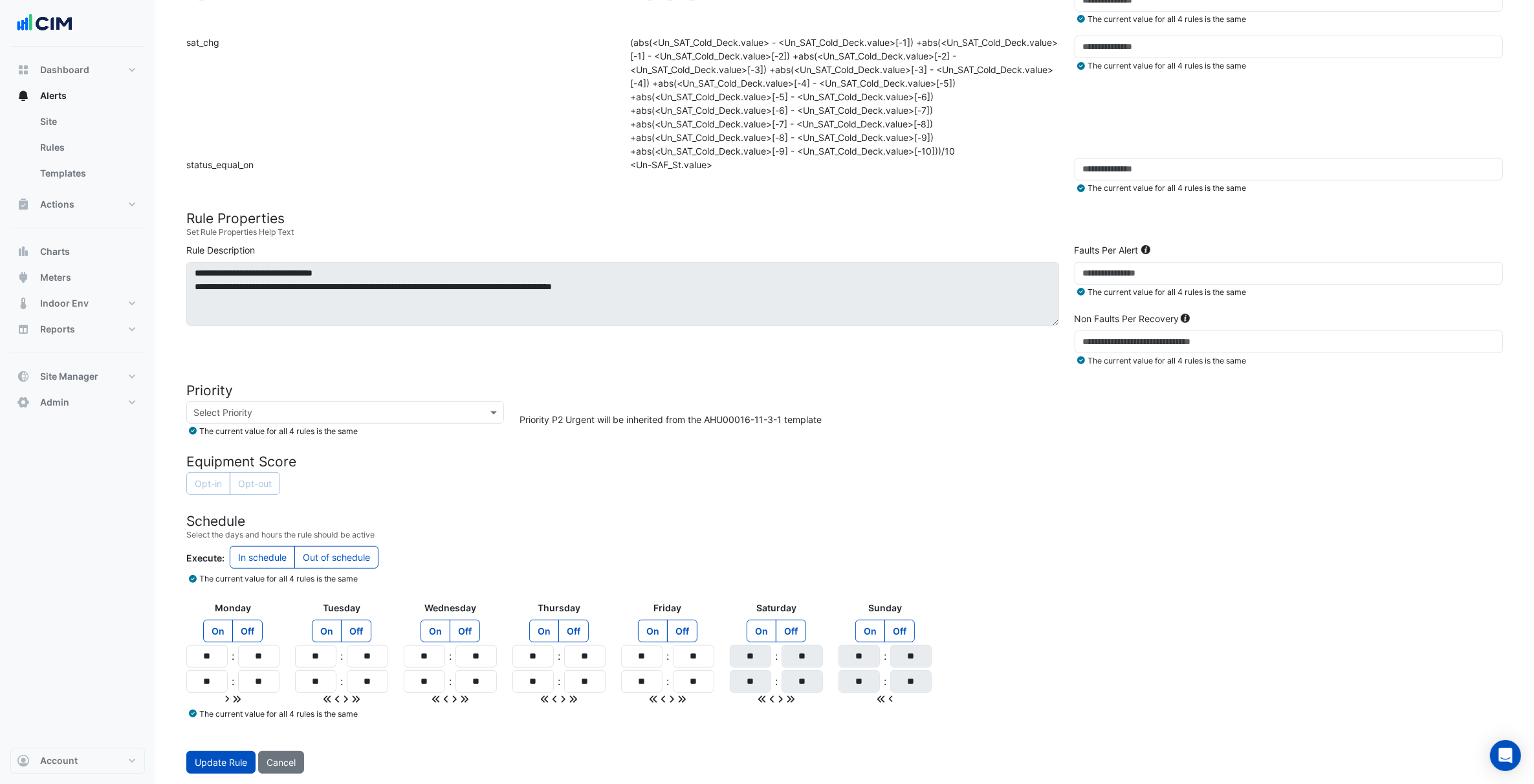click on "Priority P2 Urgent will be inherited from the AHU00016-11-3-1 template" 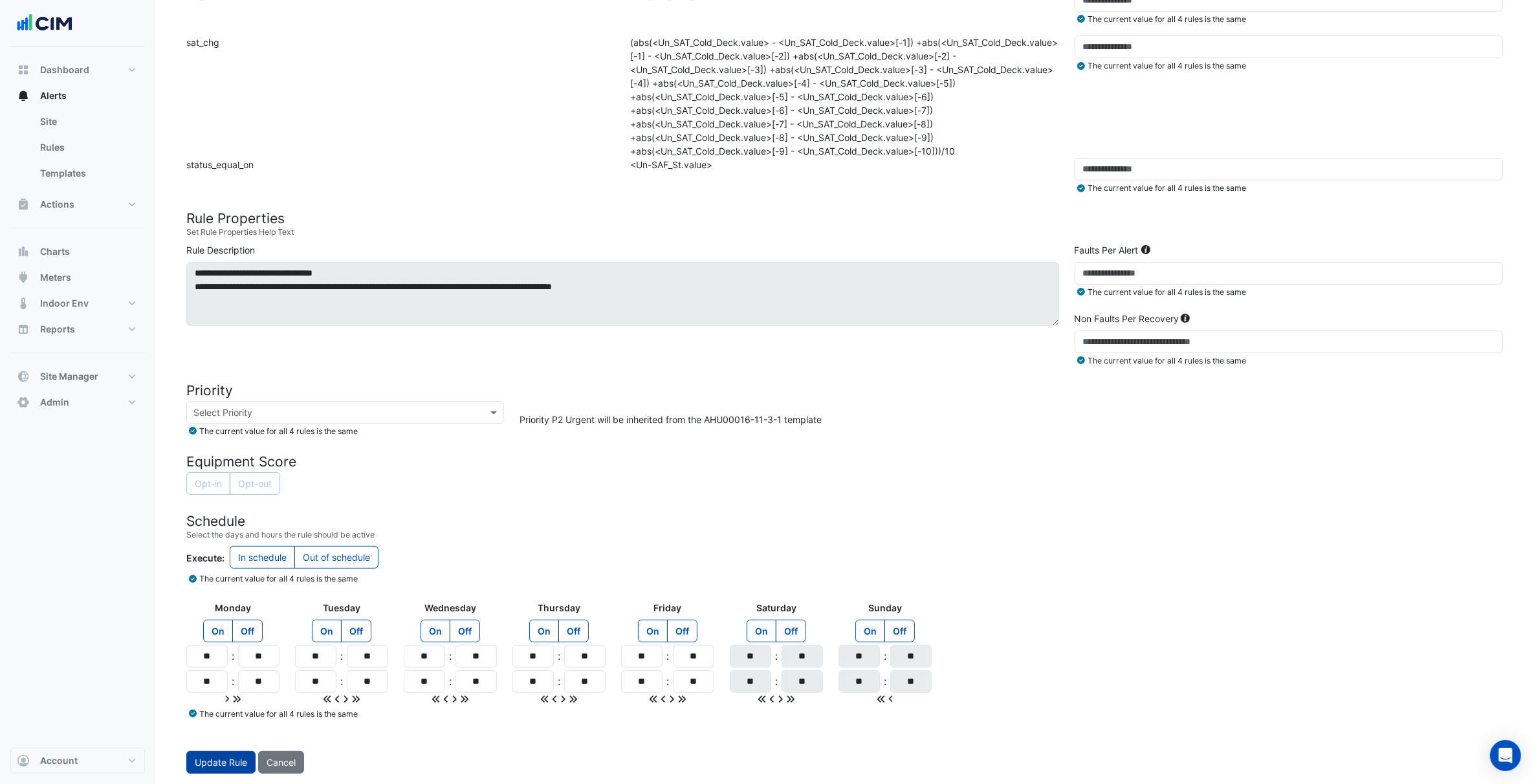 click on "Update Rule" 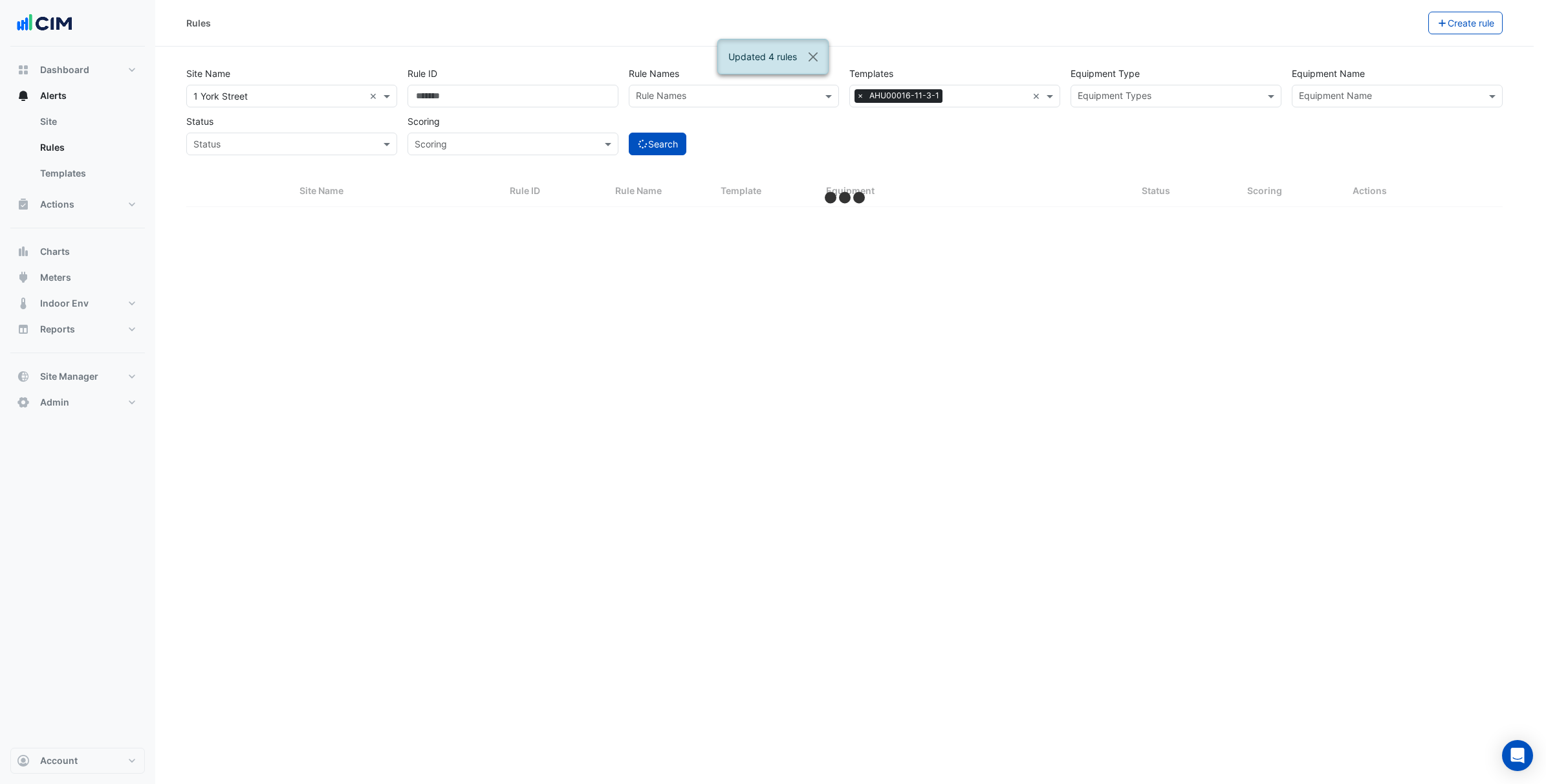 scroll, scrollTop: 0, scrollLeft: 0, axis: both 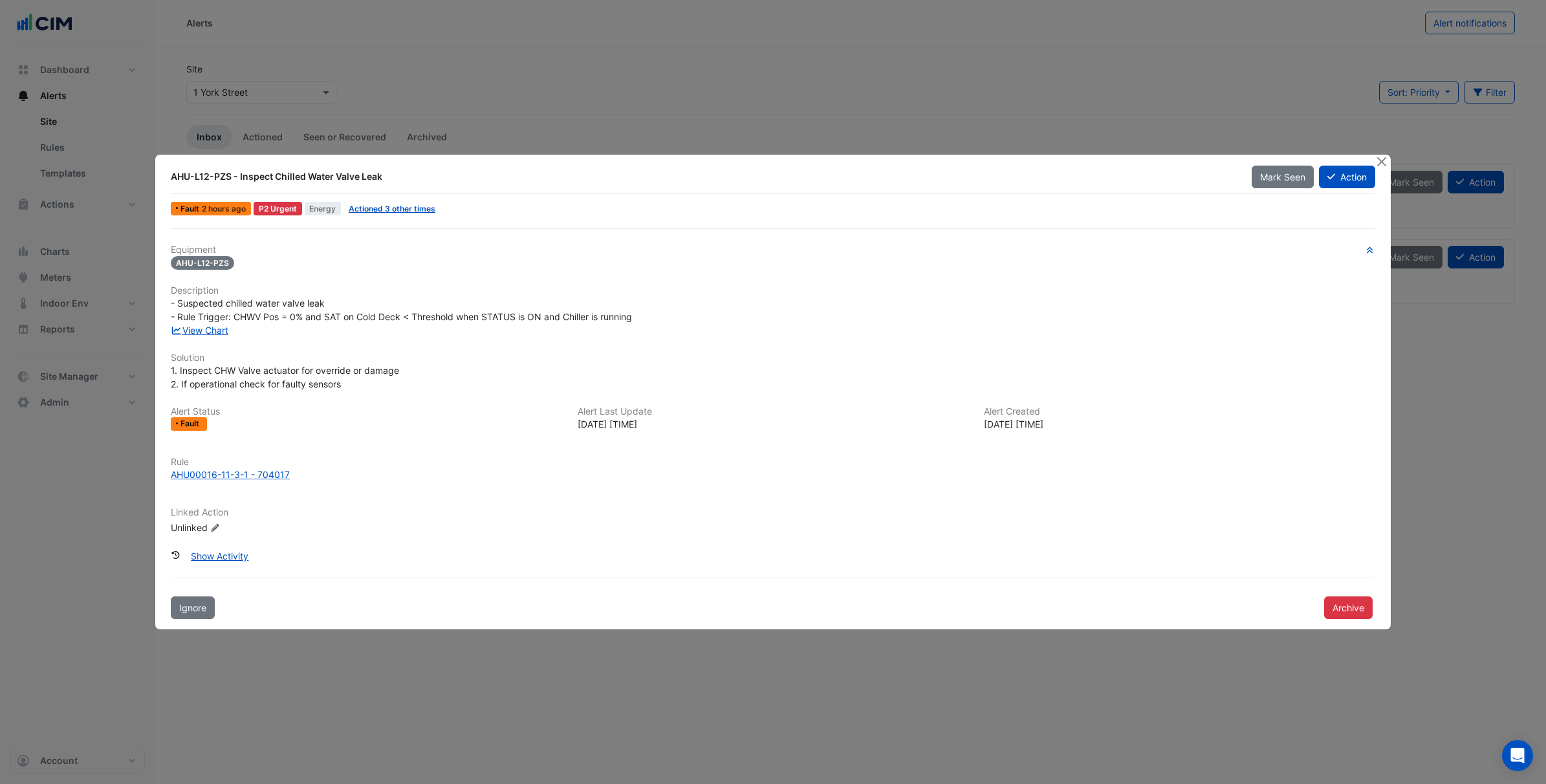 click on "Alert Last Update" 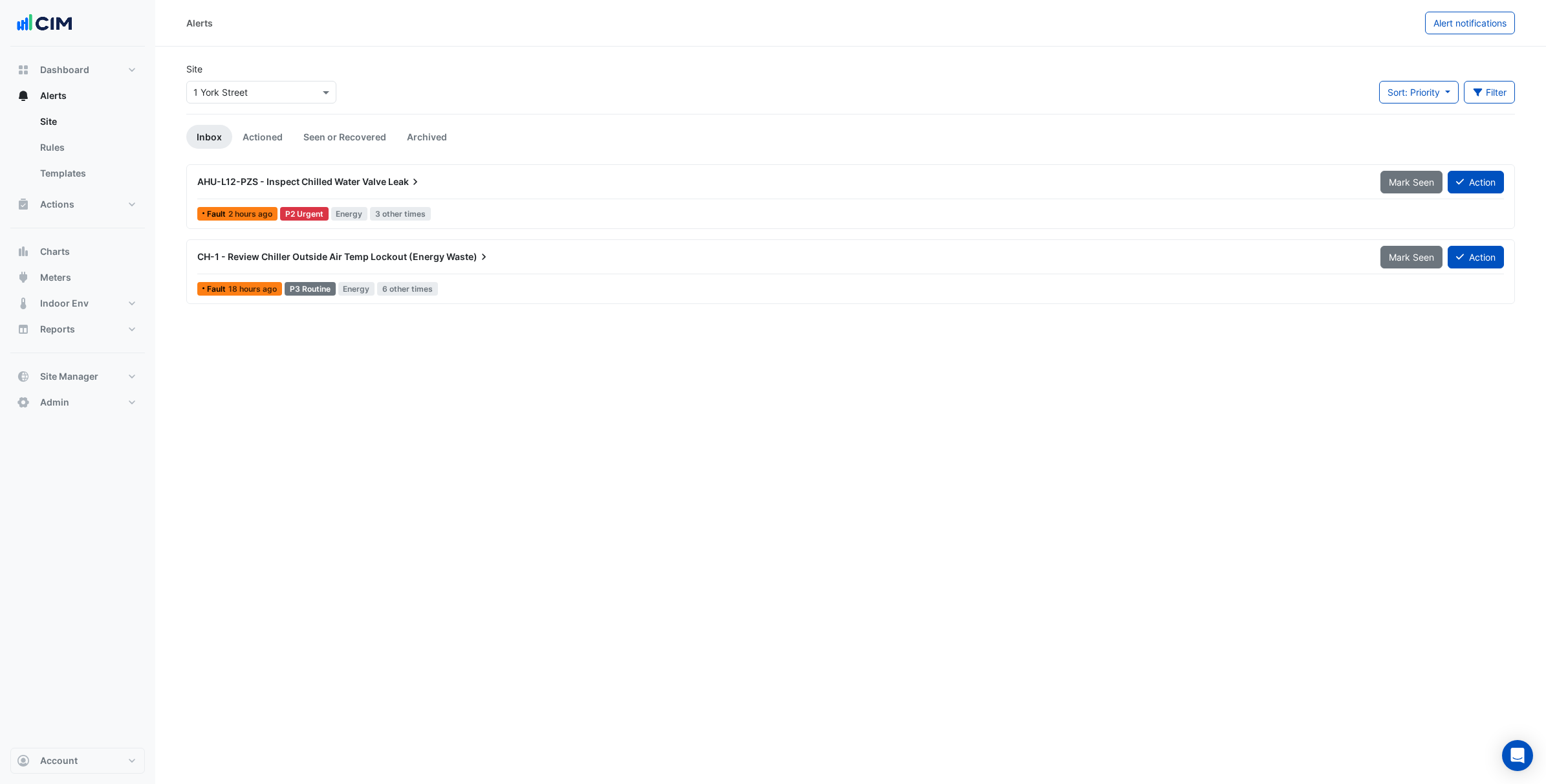 click on "AHU-L12-PZS - Inspect Chilled Water Valve" at bounding box center [292, 181] 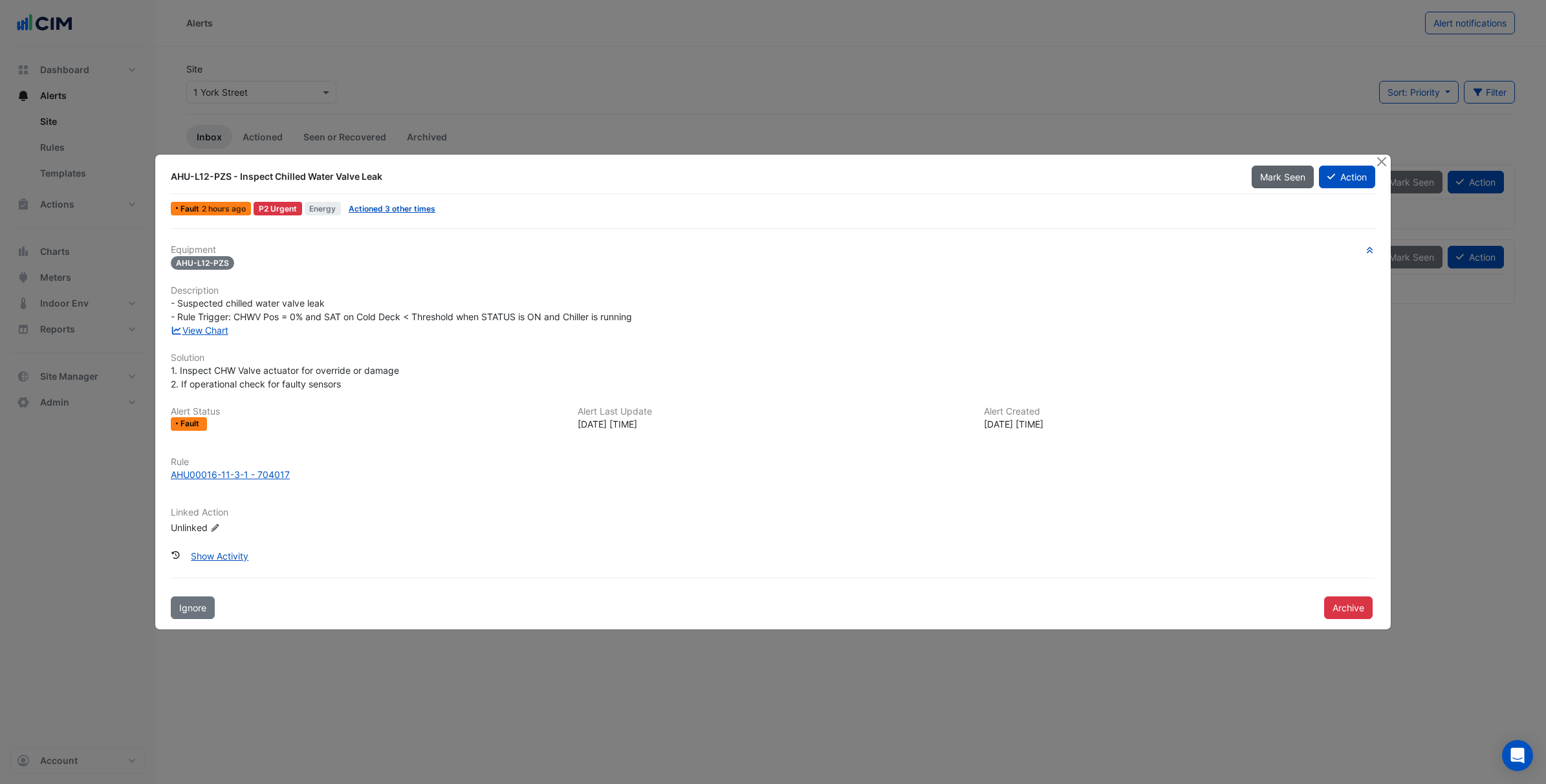 click on "Mark Seen" 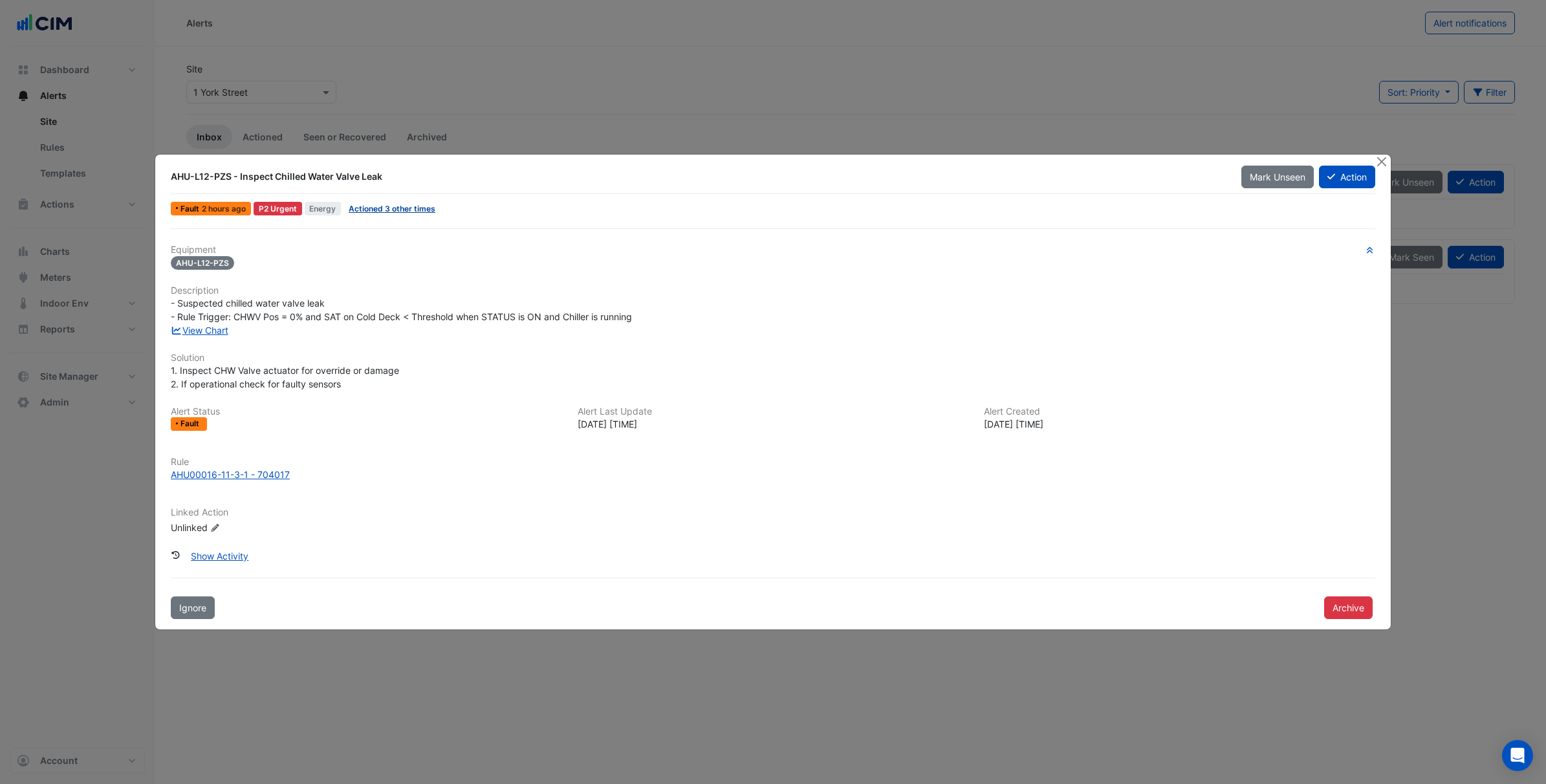 click on "Actioned 3 other times" 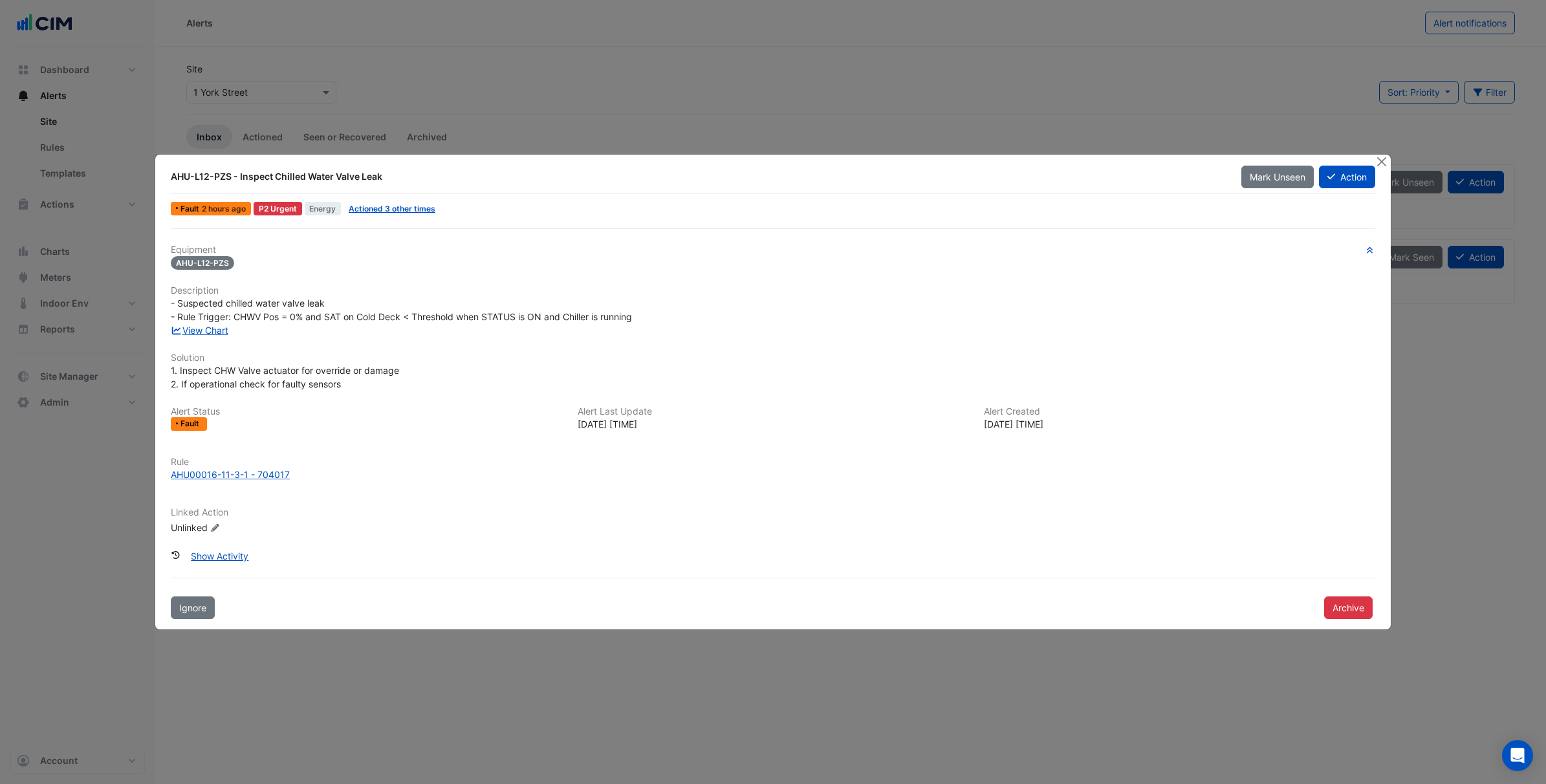 drag, startPoint x: 241, startPoint y: 178, endPoint x: 396, endPoint y: 188, distance: 155.32225 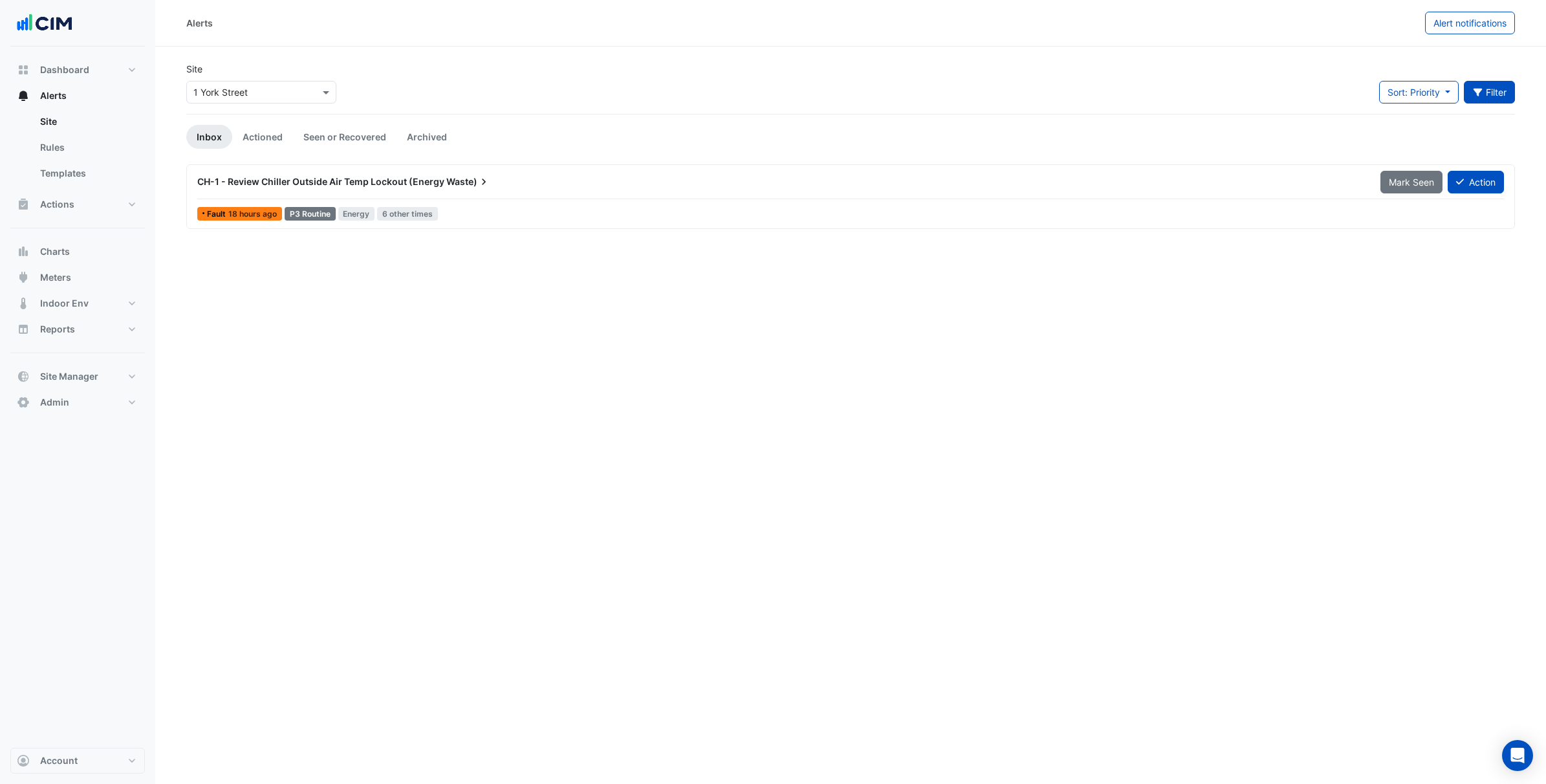 click on "Filter" 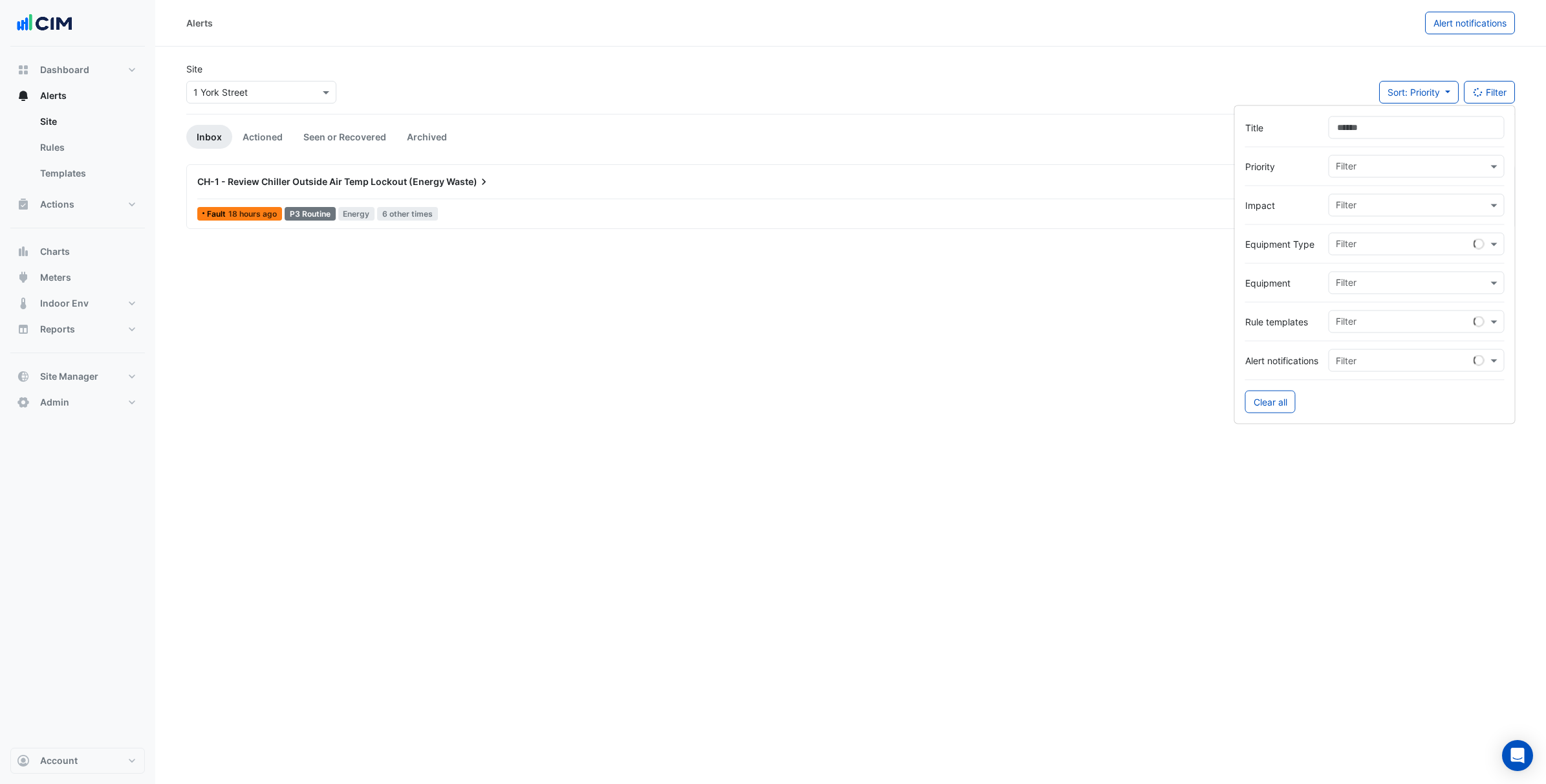 click on "Title" at bounding box center [1417, 127] 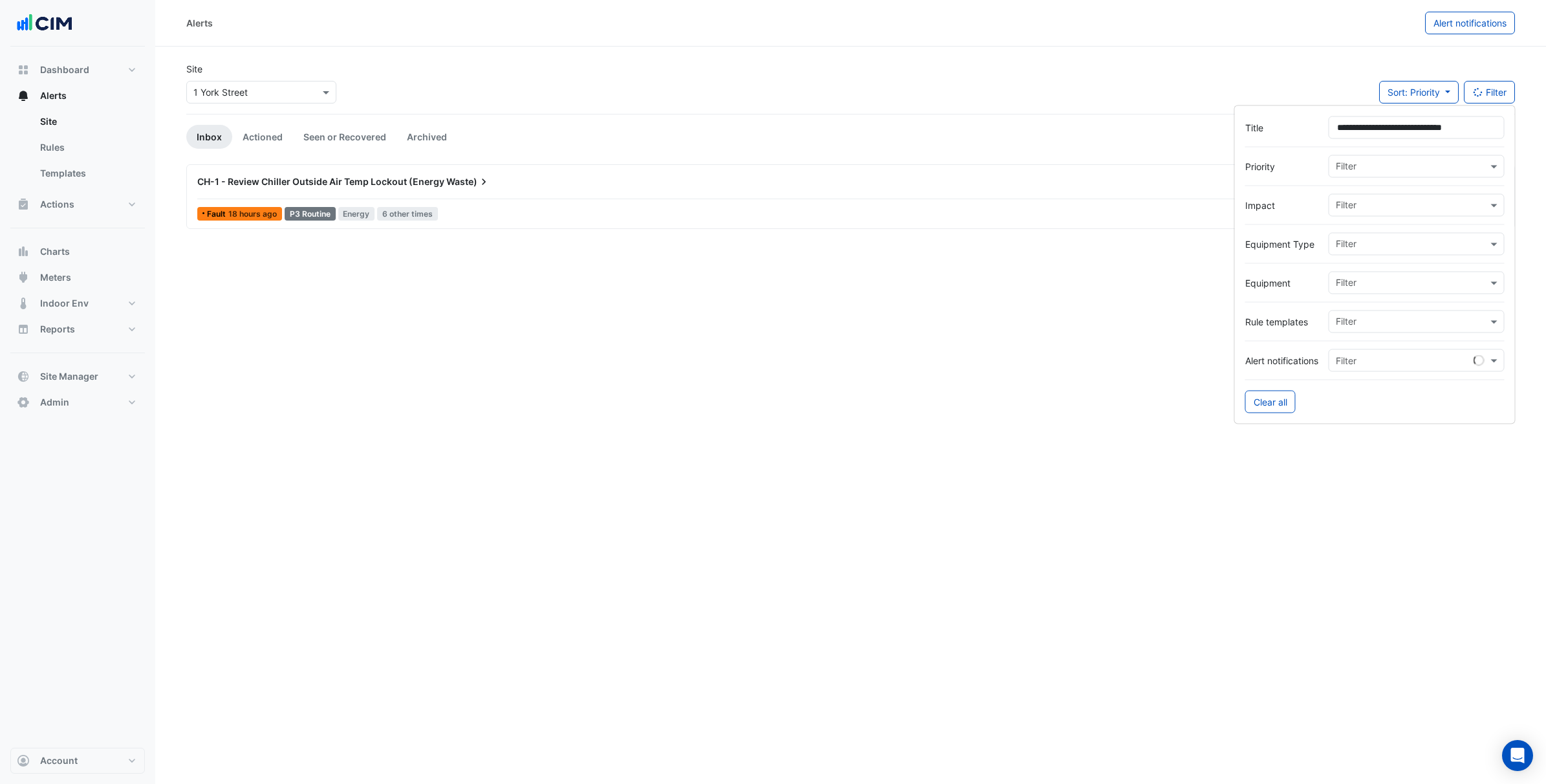 type on "**********" 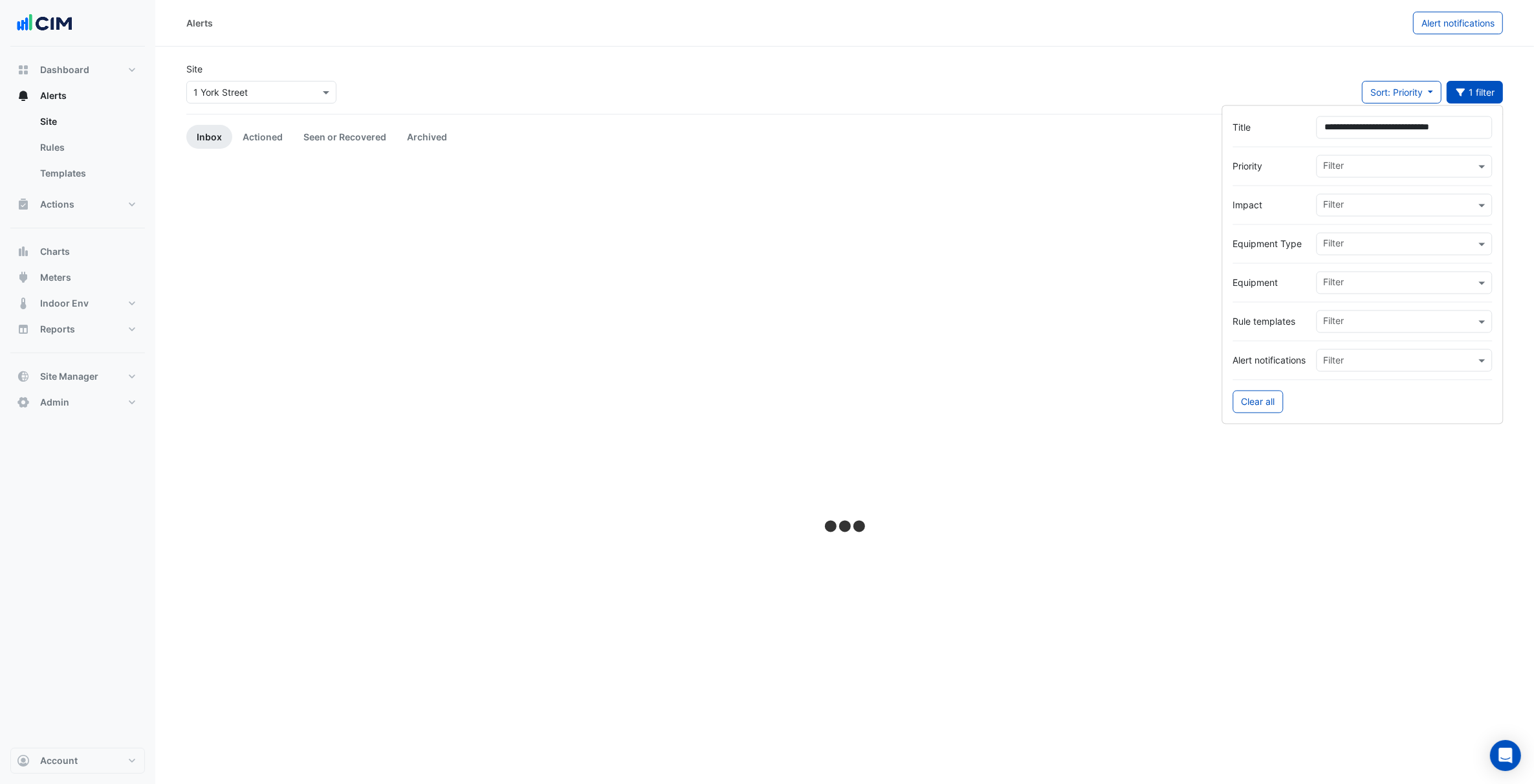 click on "Site
Select a Site × 1 York Street
Sort: Priority
Priority
Updated
1 filter" 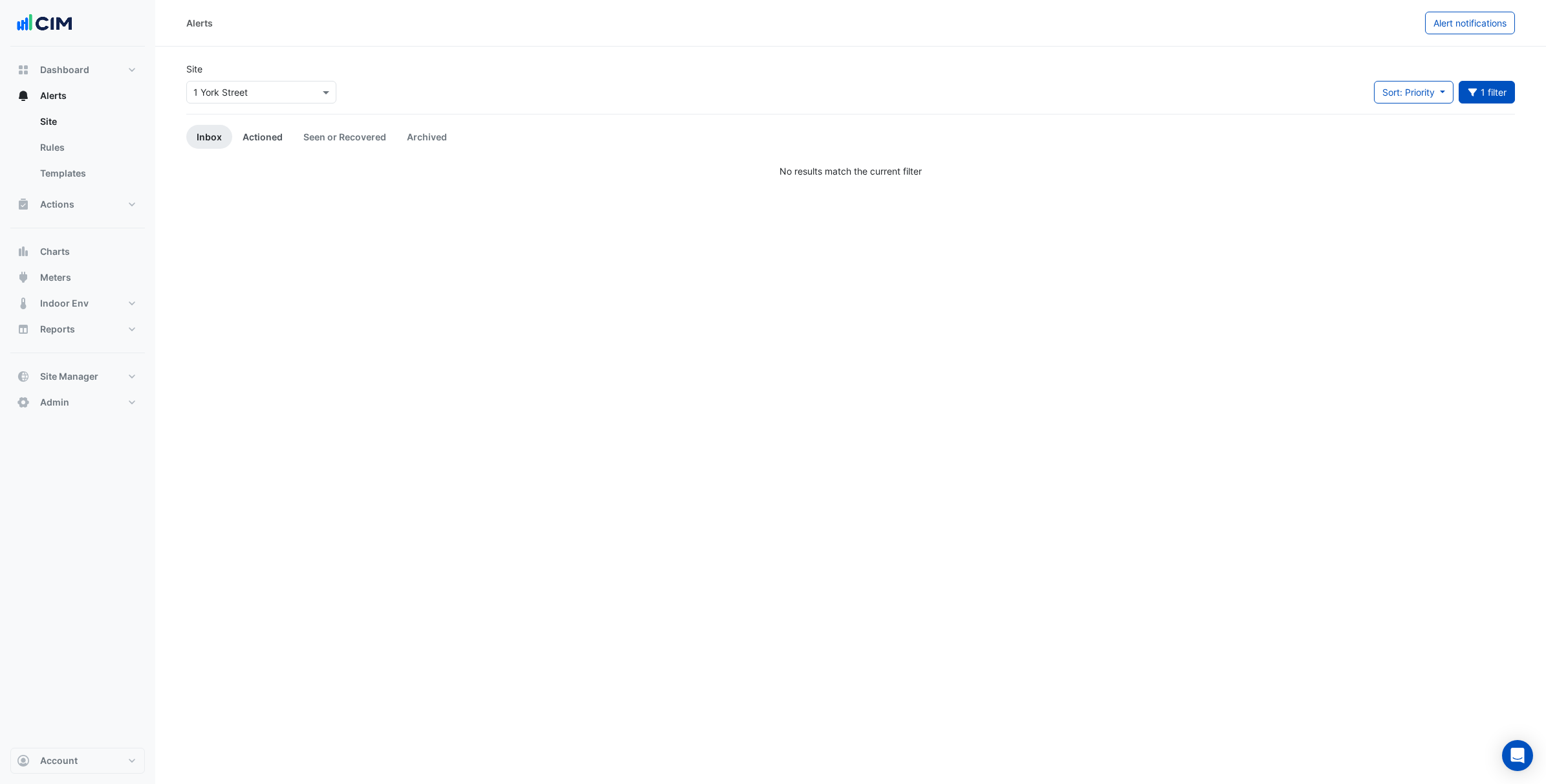 click on "Actioned" at bounding box center [263, 136] 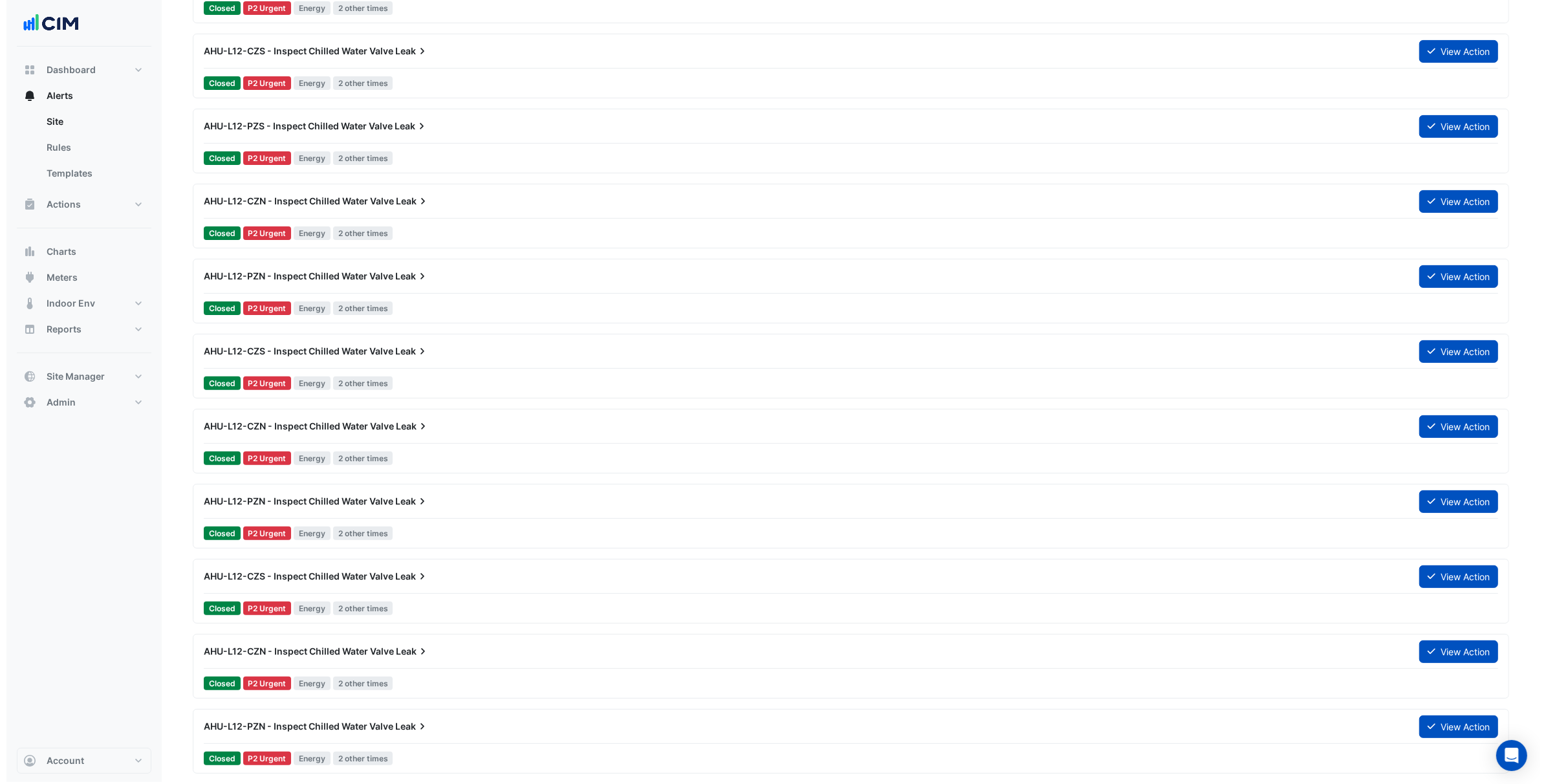 scroll, scrollTop: 437, scrollLeft: 0, axis: vertical 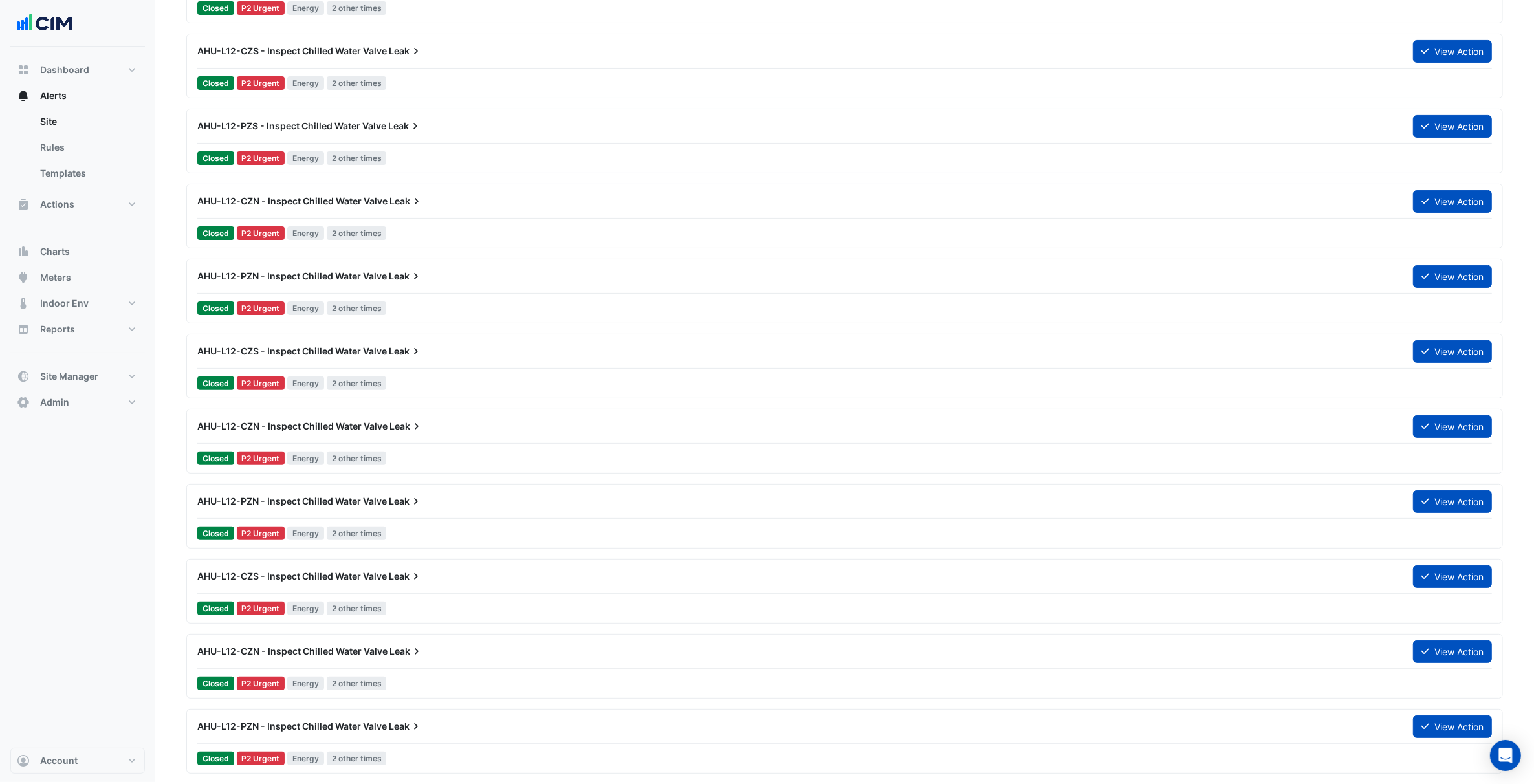 click on "AHU-L12-PZN - Inspect Chilled Water Valve
Leak
View Action" at bounding box center (844, 729) 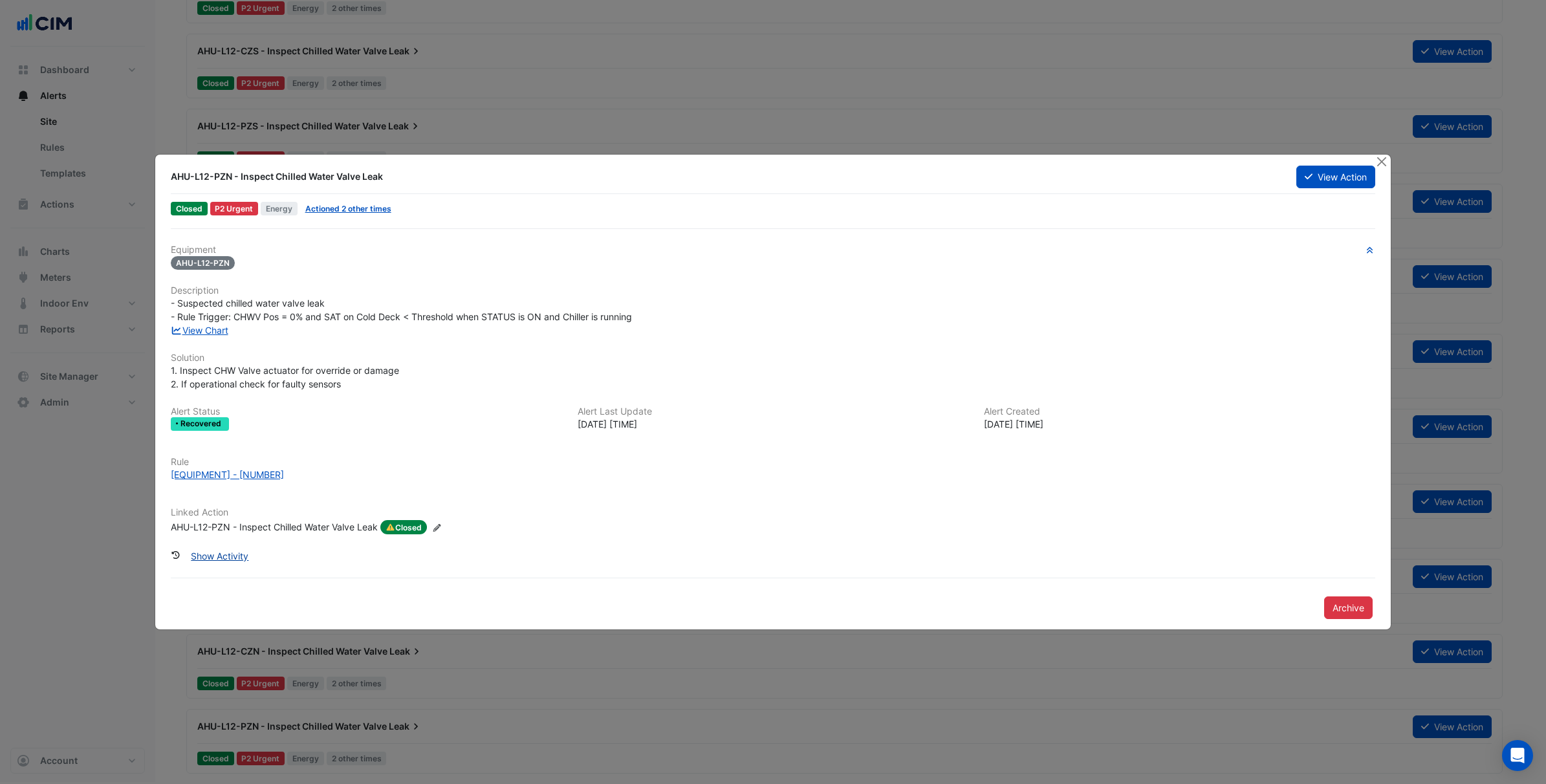 click on "Show Activity" 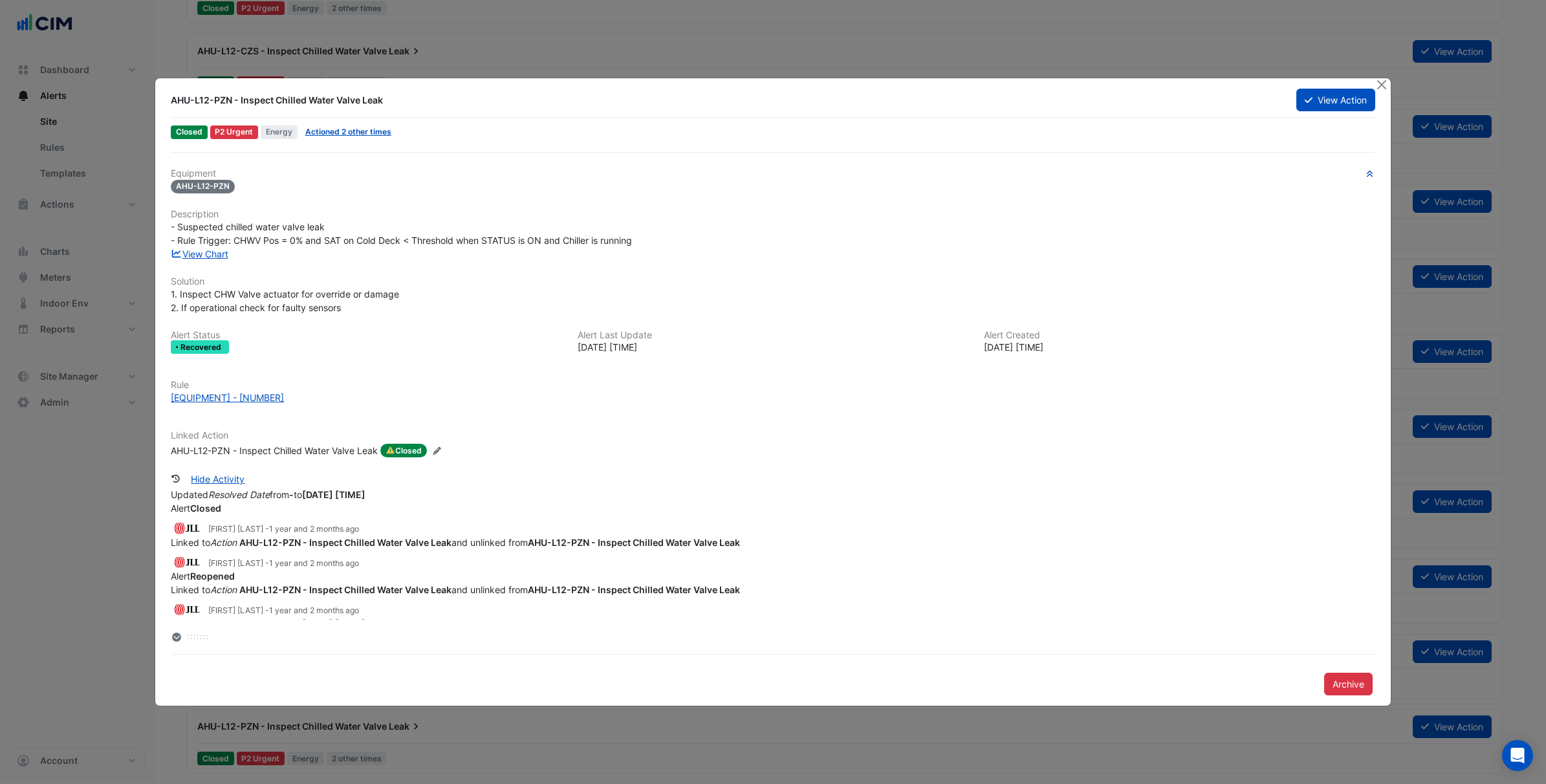 scroll, scrollTop: 204, scrollLeft: 0, axis: vertical 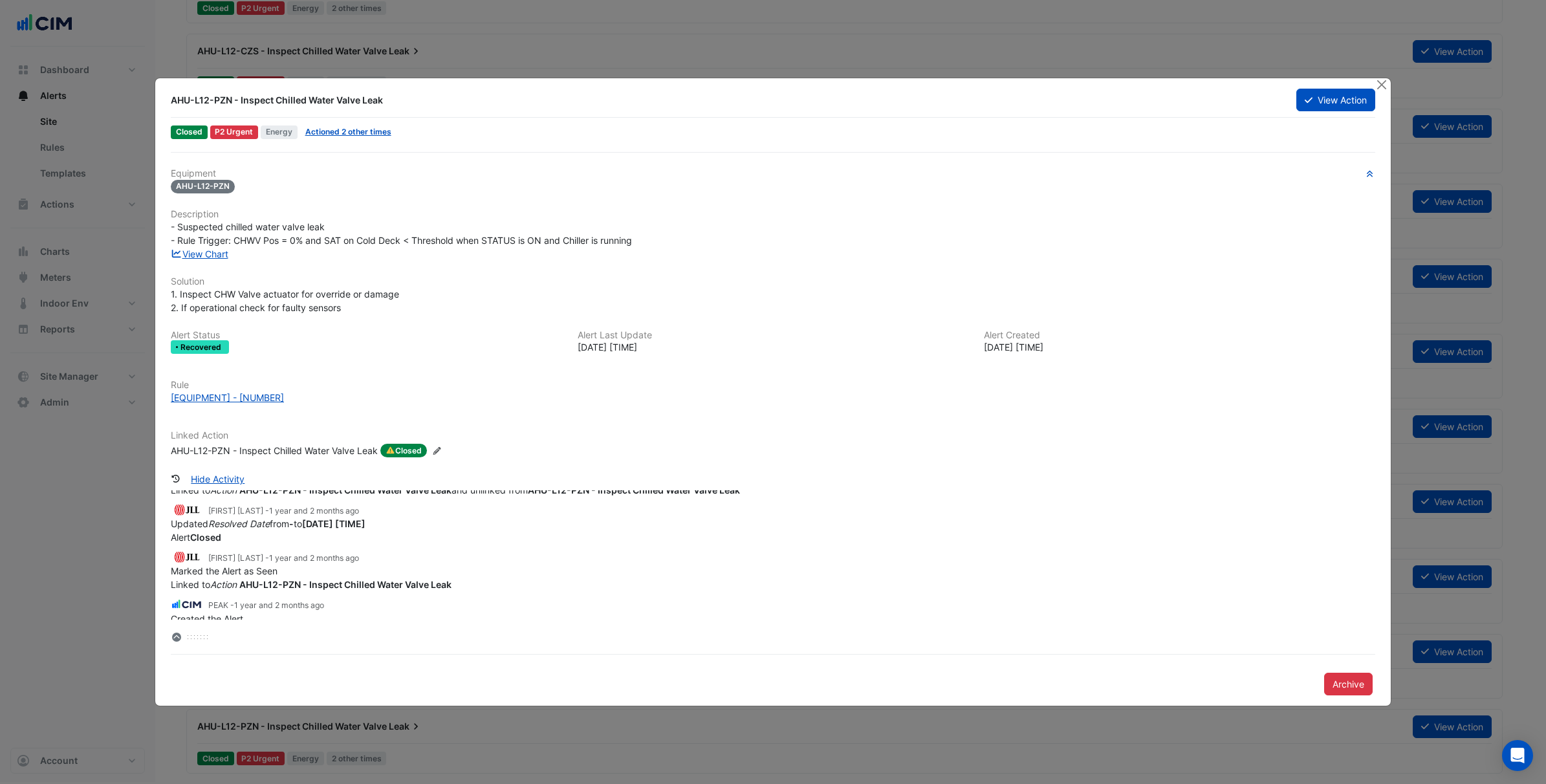click on "Equipment
AHU-L12-PZN
Description
- Suspected chilled water valve leak
- Rule Trigger: CHWV Pos = 0% and SAT on Cold Deck < Threshold when STATUS is ON and Chiller is running
View Chart
Solution
1. Inspect CHW Valve actuator for override or damage
2. If operational check for faulty sensors
Alert Status
Recovered
Alert Last Update
2024-06-06 13:30:02" 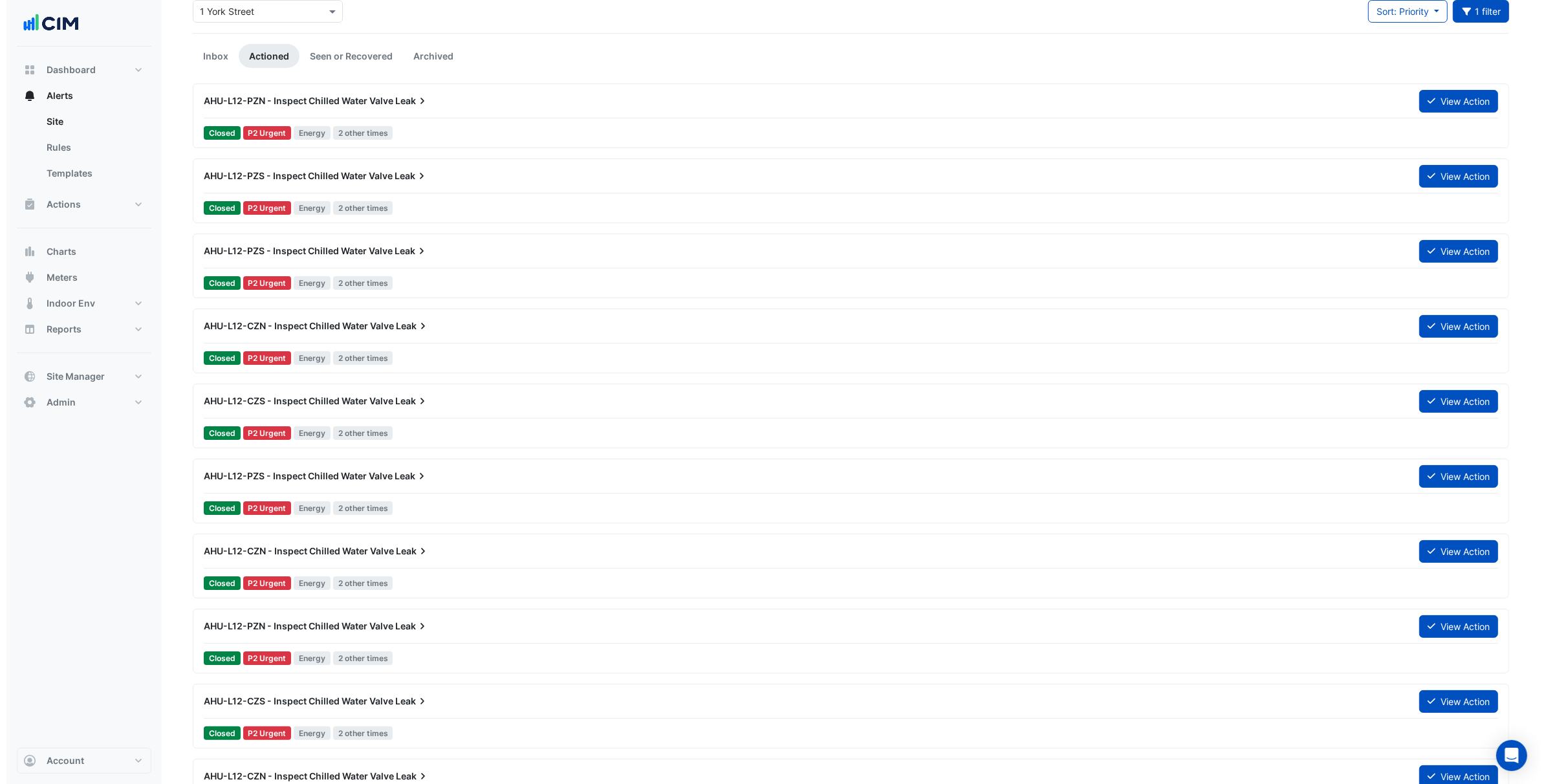 scroll, scrollTop: 0, scrollLeft: 0, axis: both 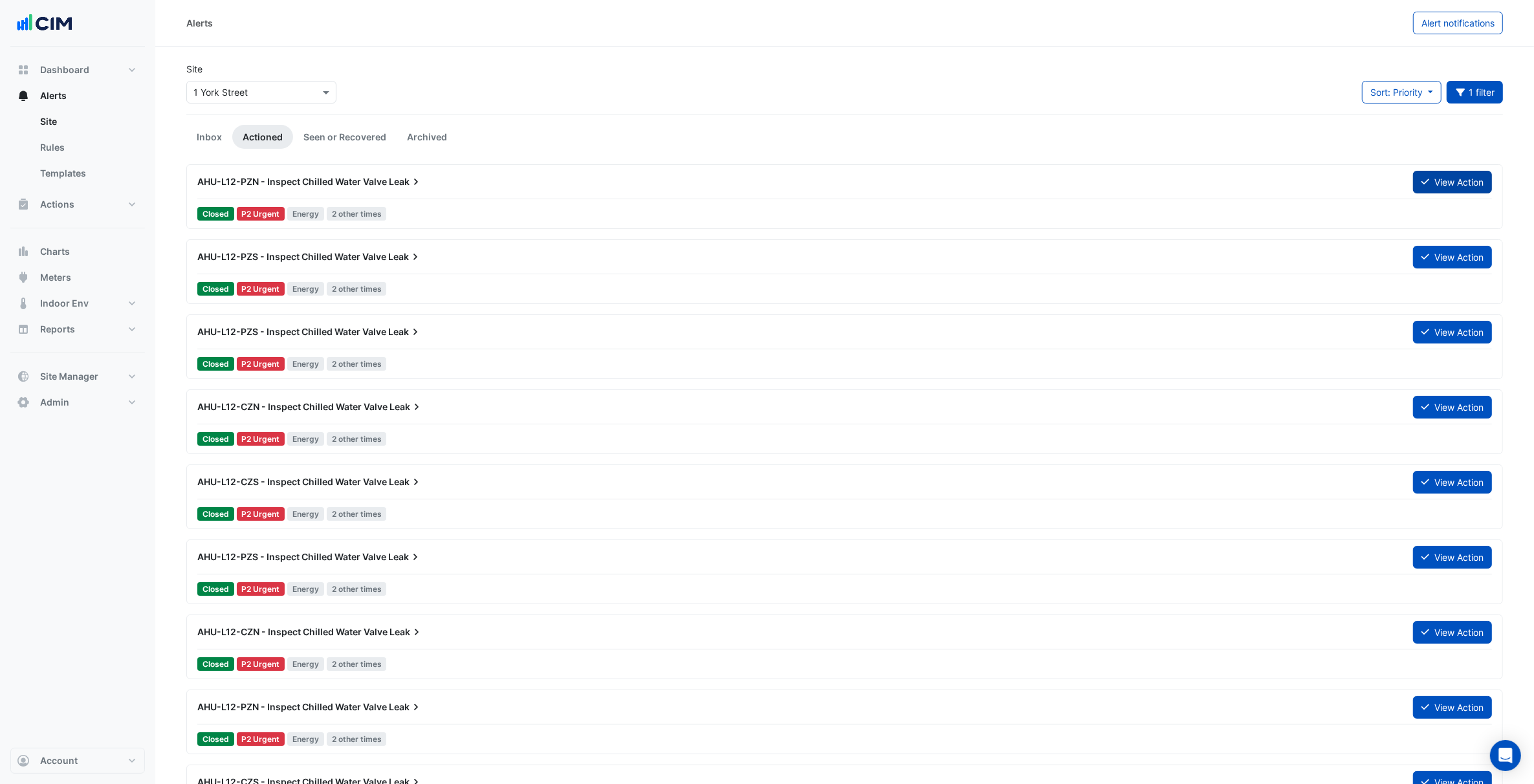 click on "View Action" at bounding box center (1452, 182) 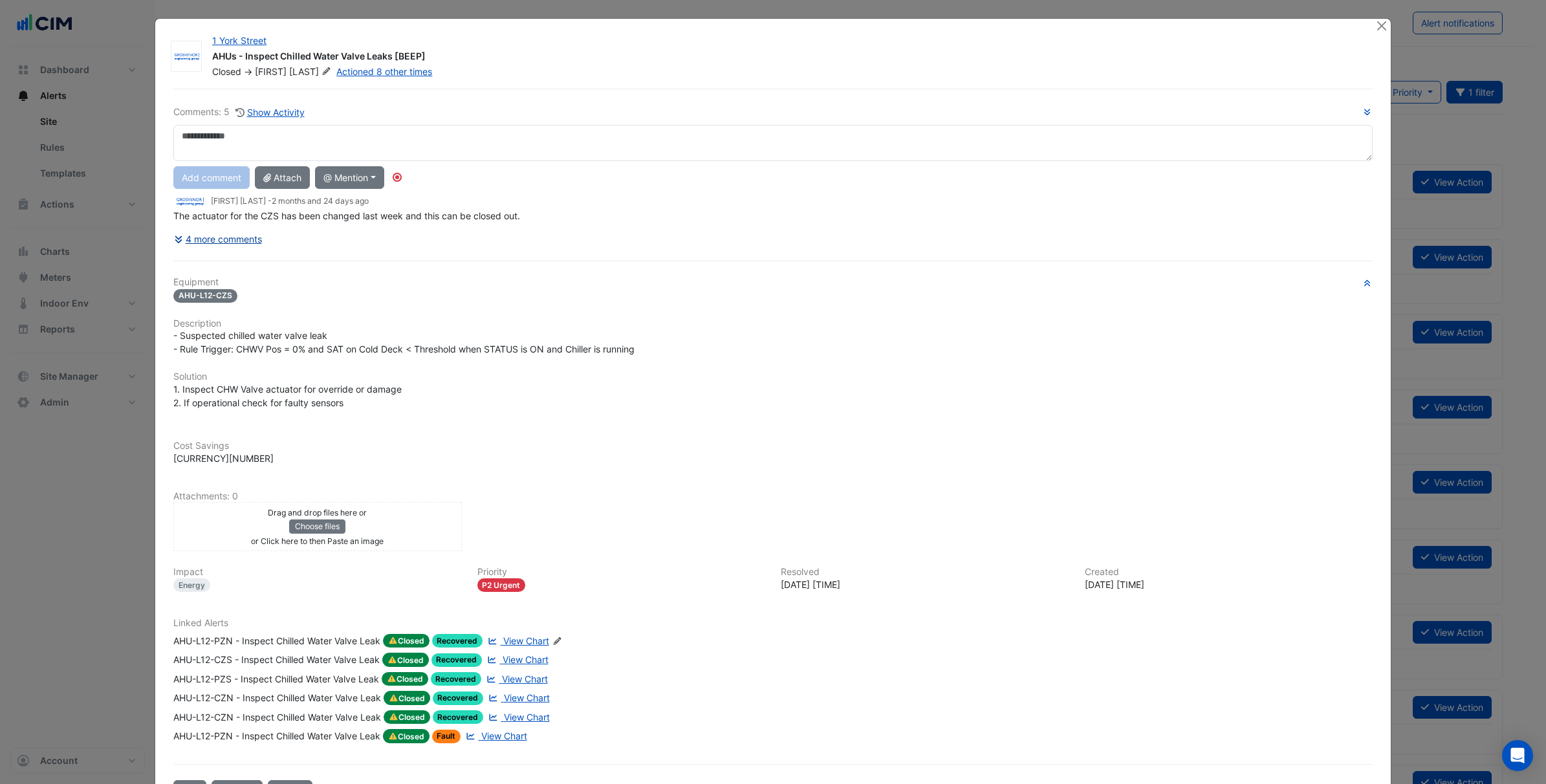 click on "4 more comments" 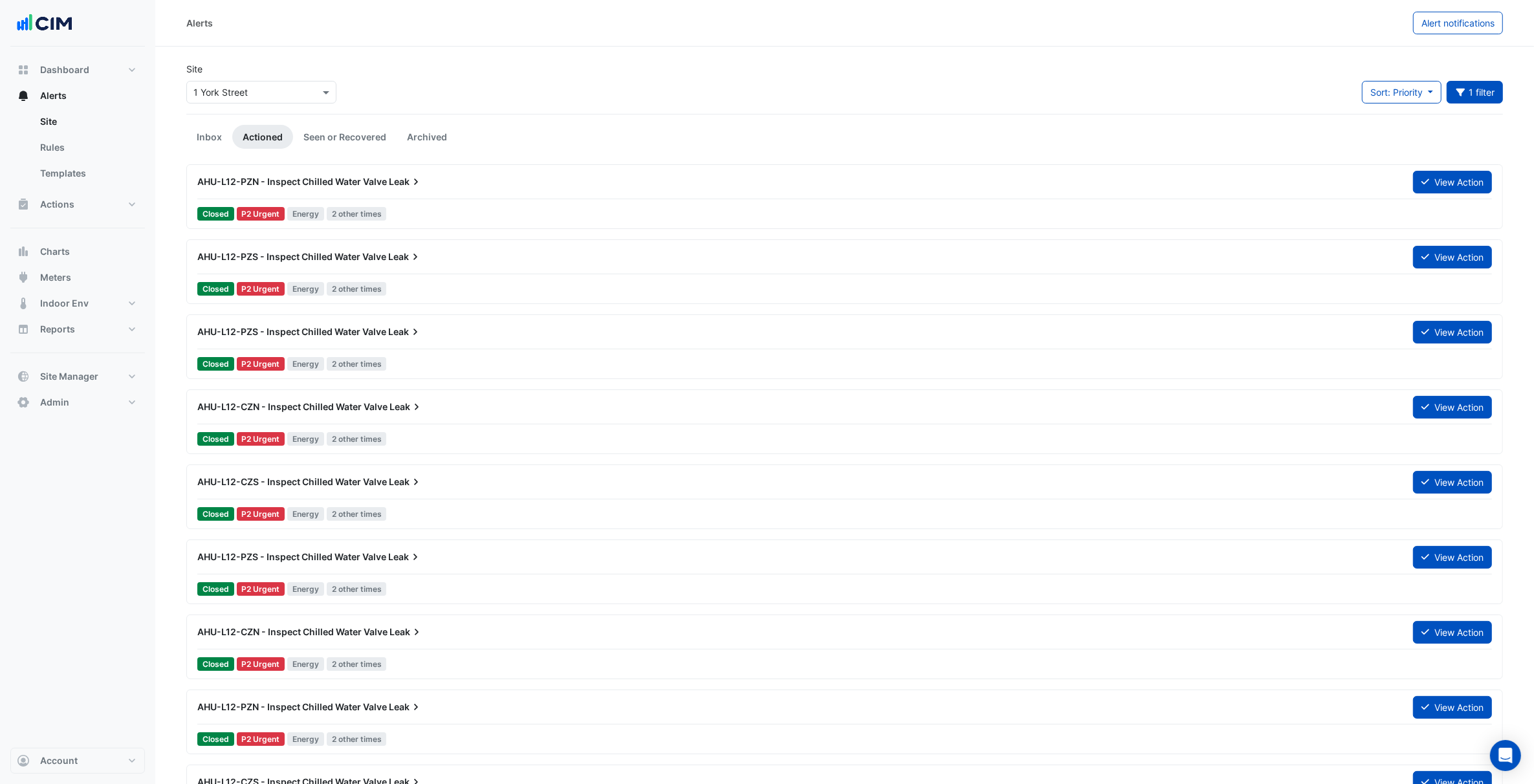 click at bounding box center [248, 93] 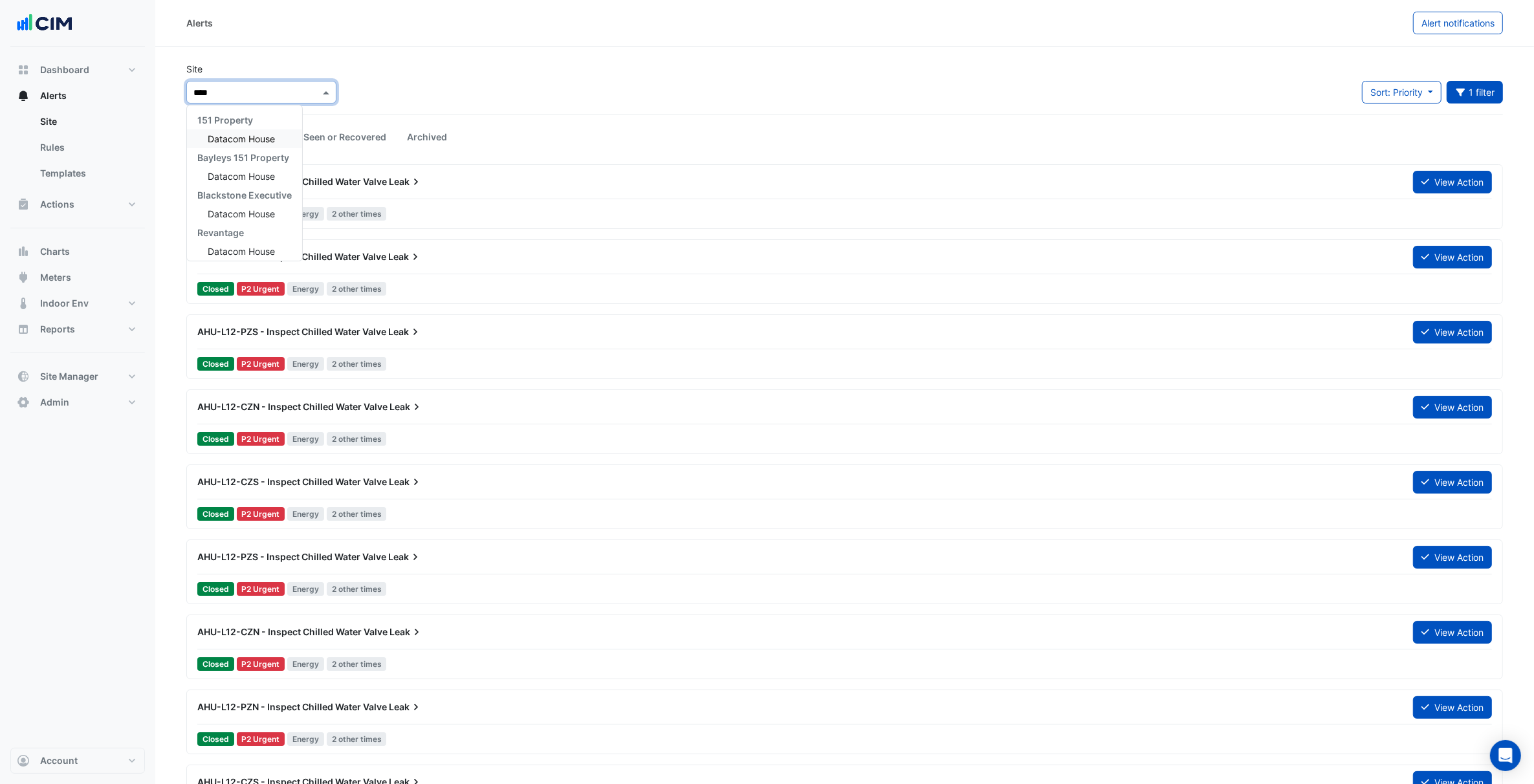 type on "*****" 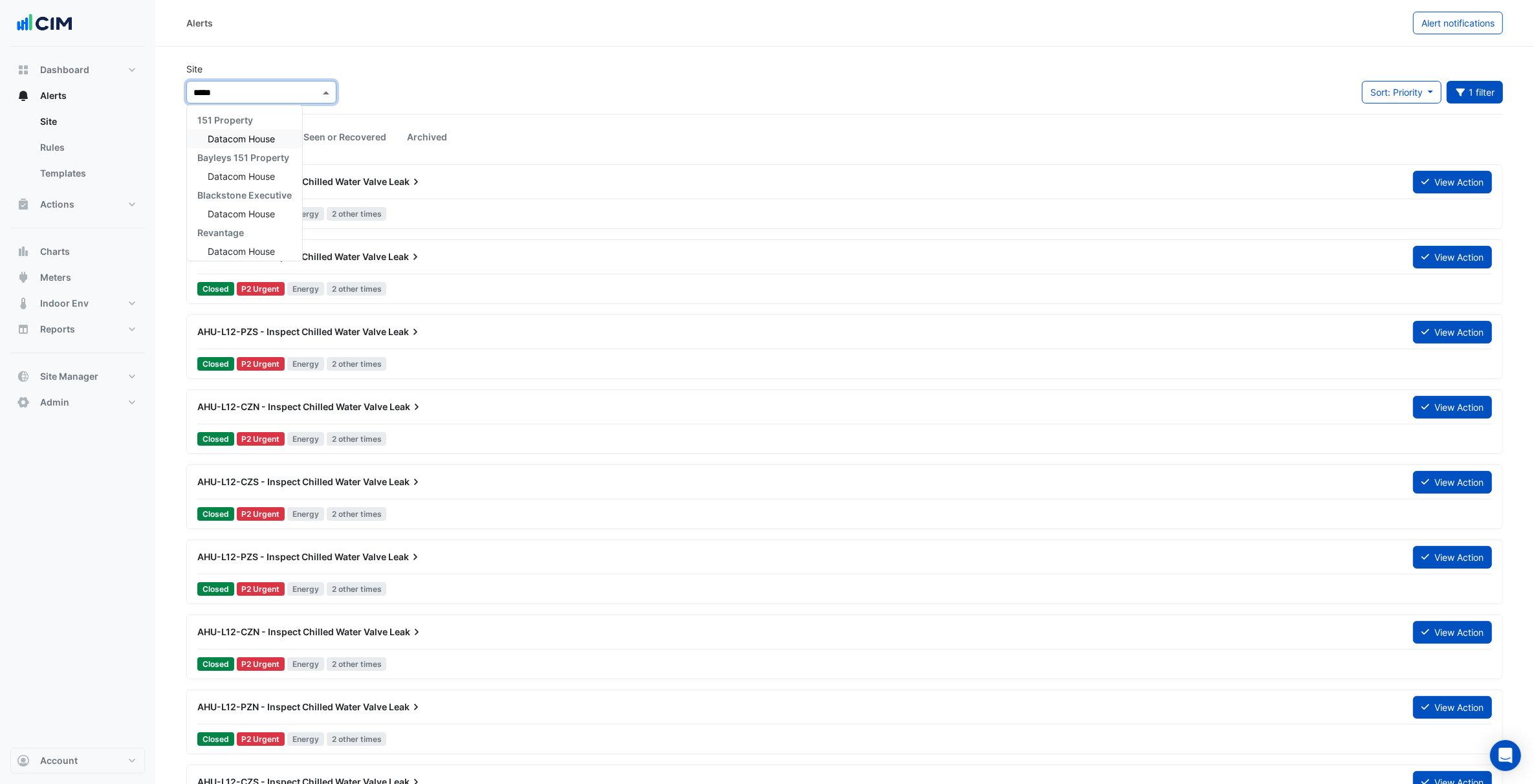 type 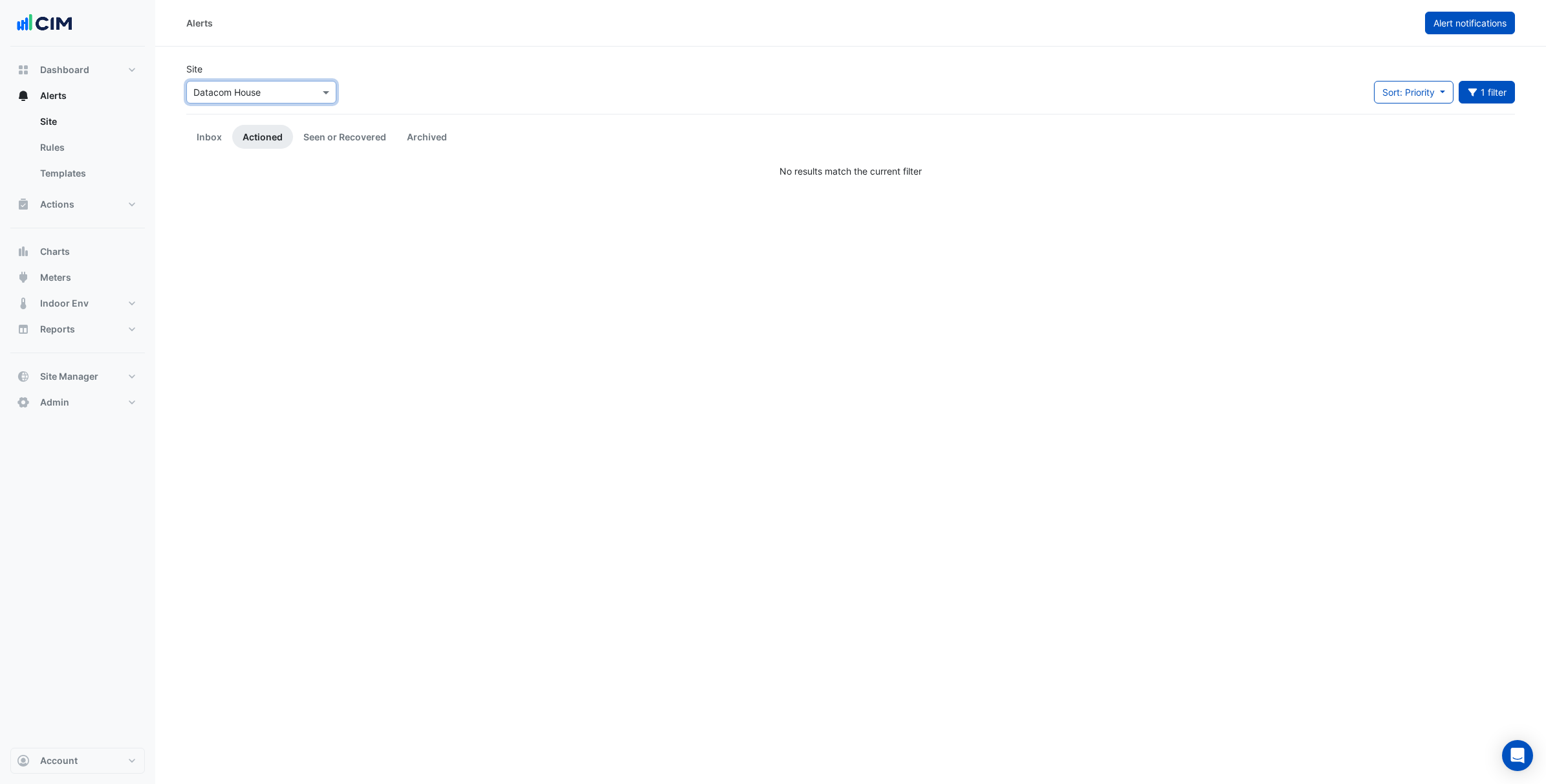 click on "Alert notifications" 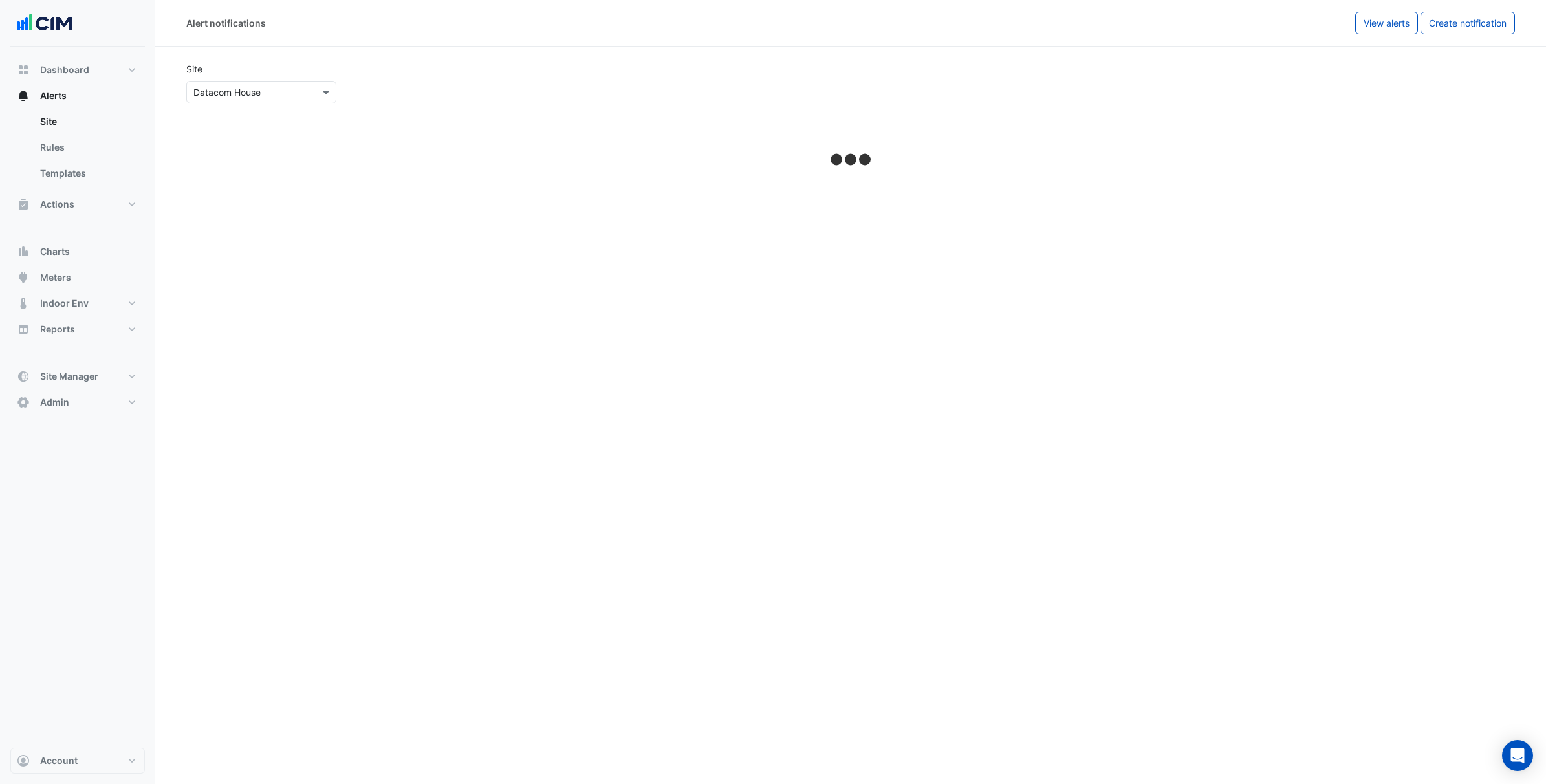 select on "******" 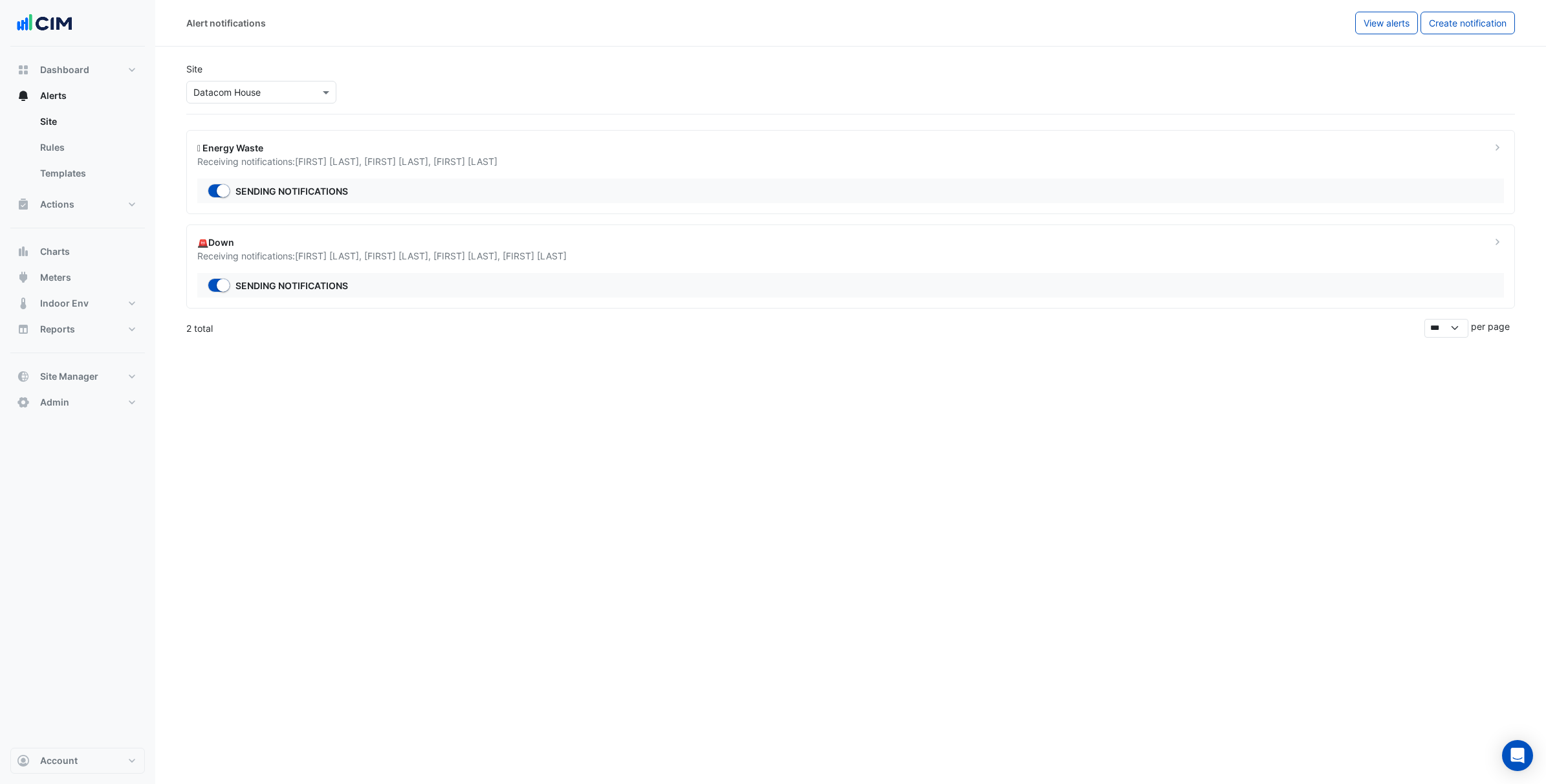 click on "🪫 Energy Waste" 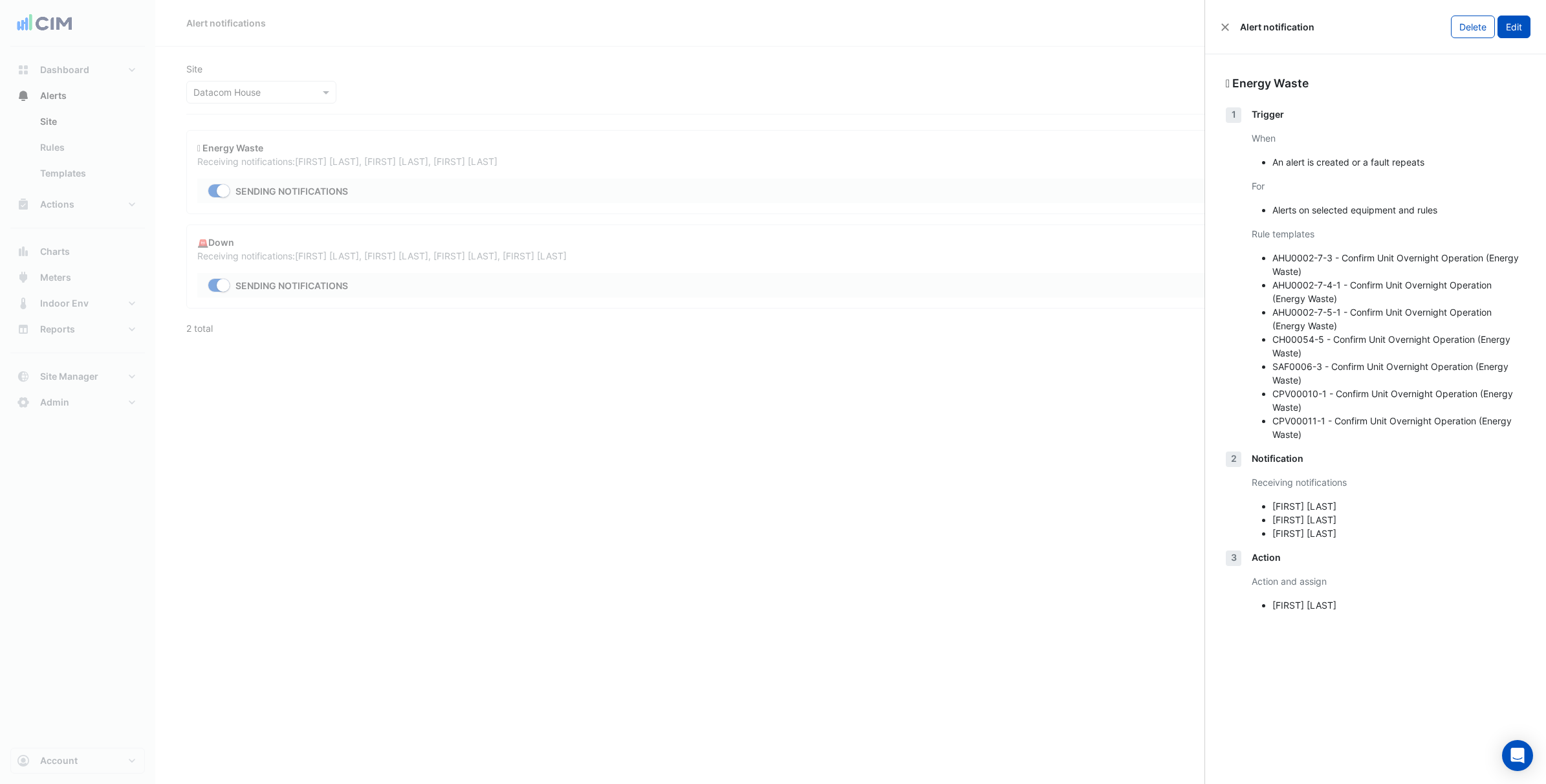 click on "Edit" 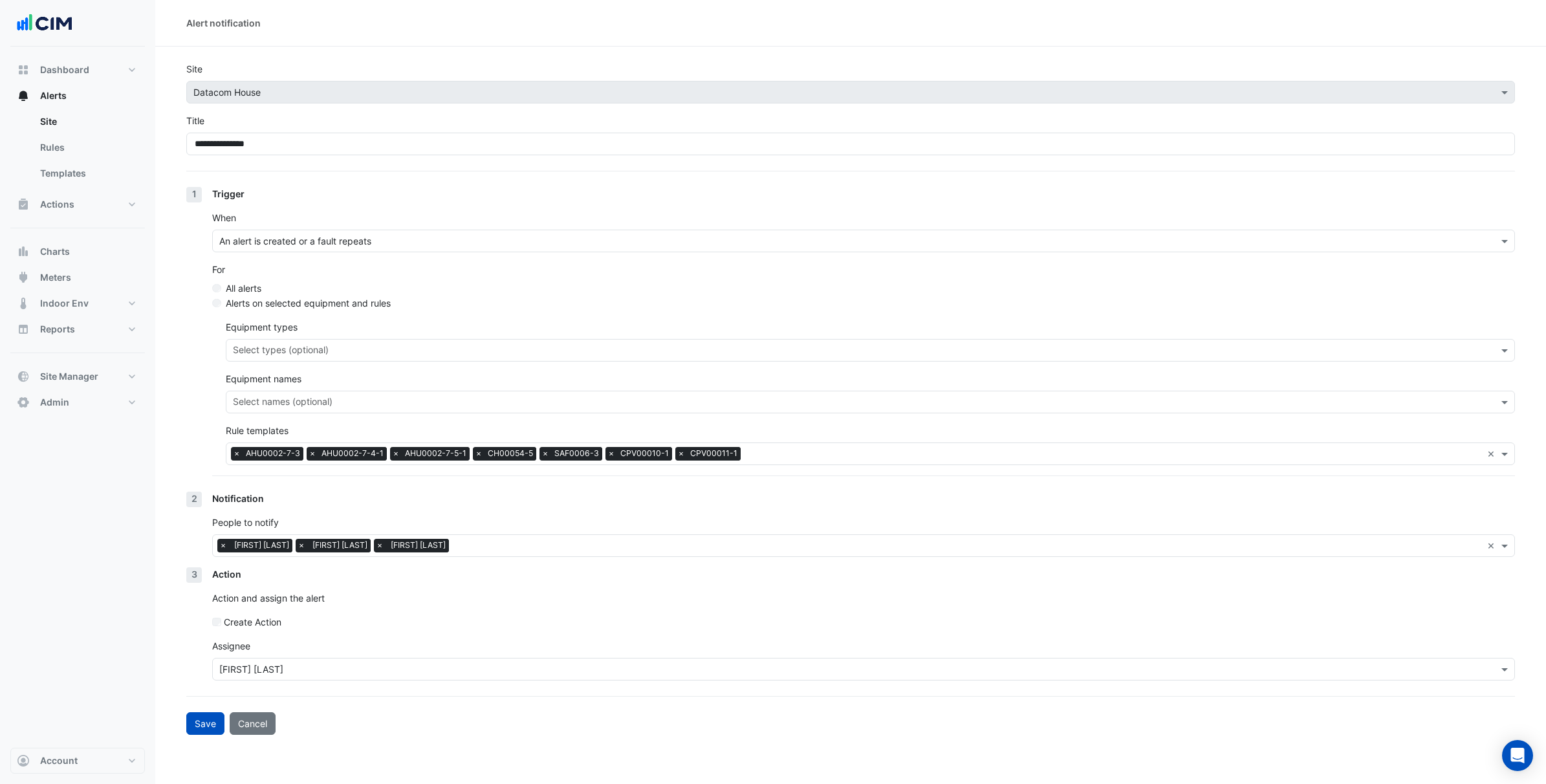 drag, startPoint x: 456, startPoint y: 657, endPoint x: 450, endPoint y: 660, distance: 6.708204 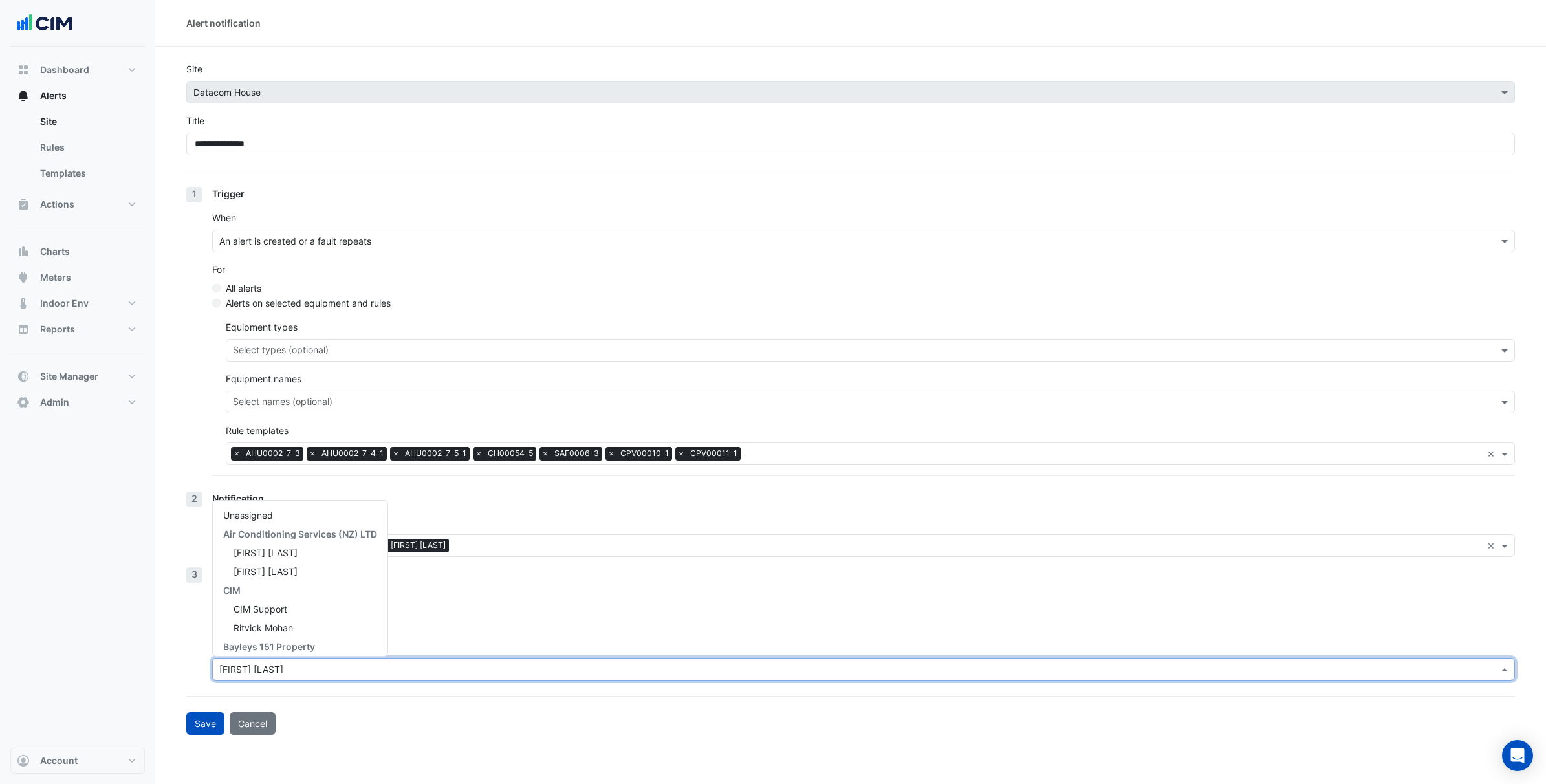 click at bounding box center [851, 670] 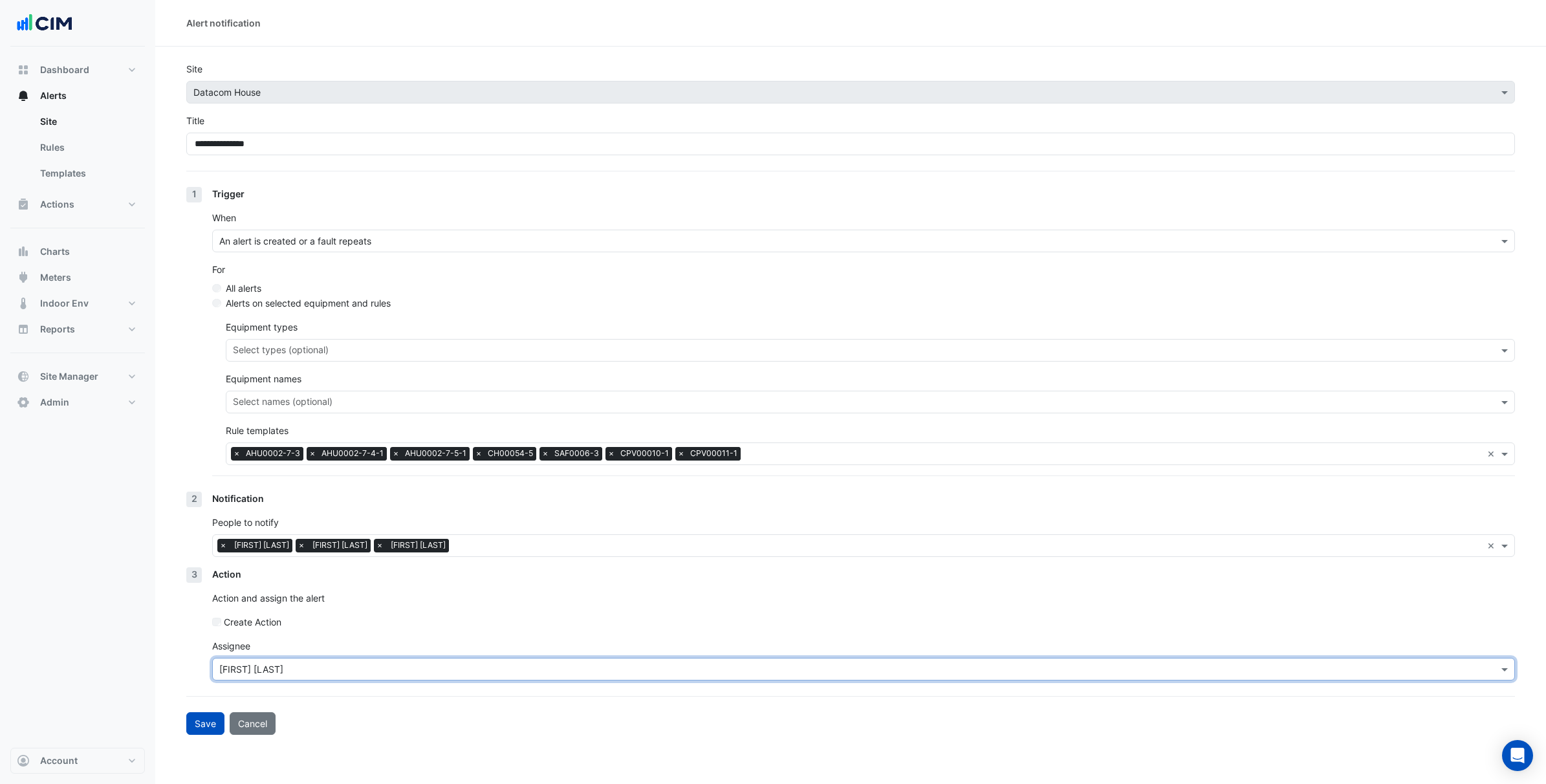 click at bounding box center [968, 547] 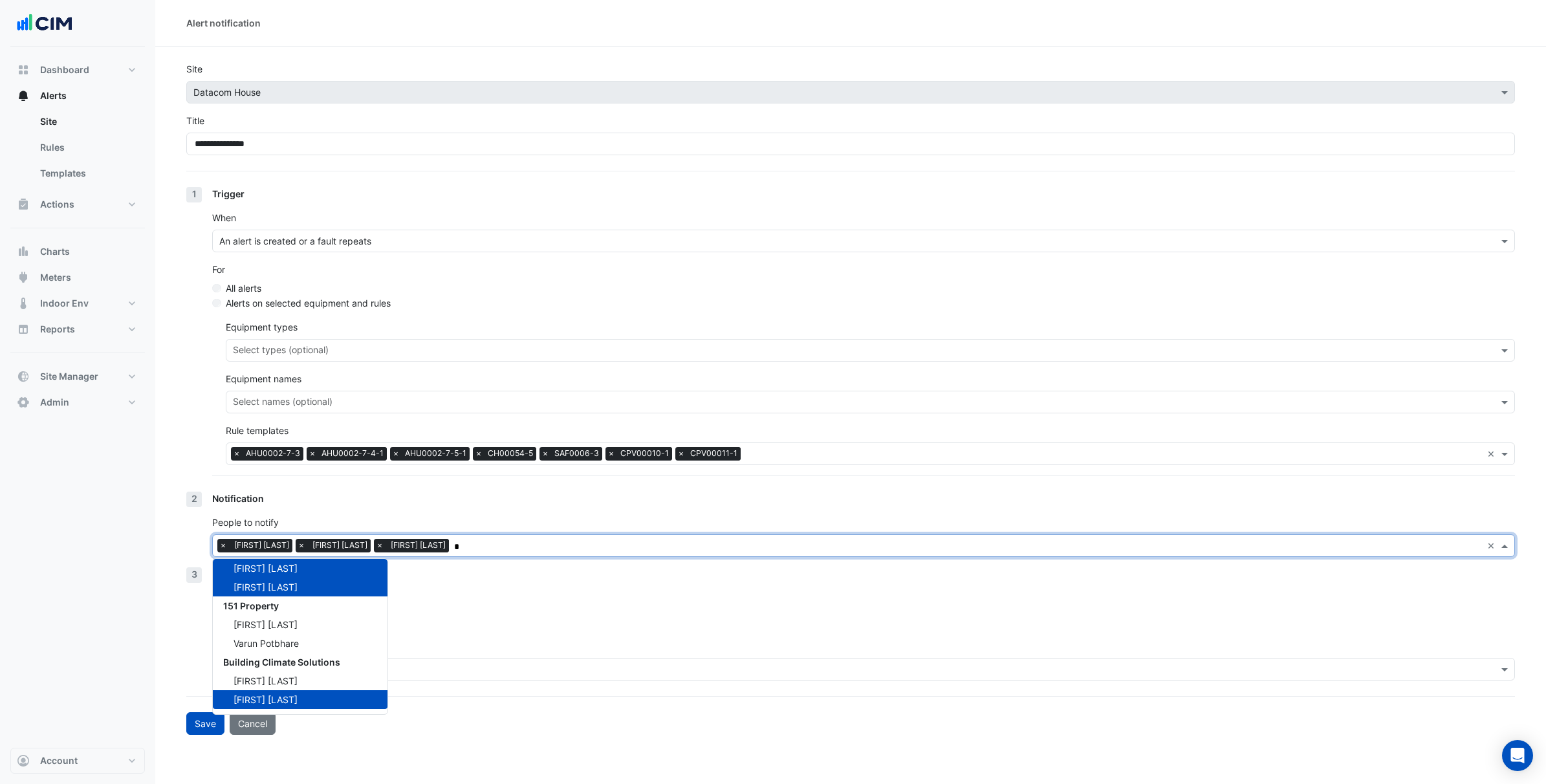 scroll, scrollTop: 0, scrollLeft: 0, axis: both 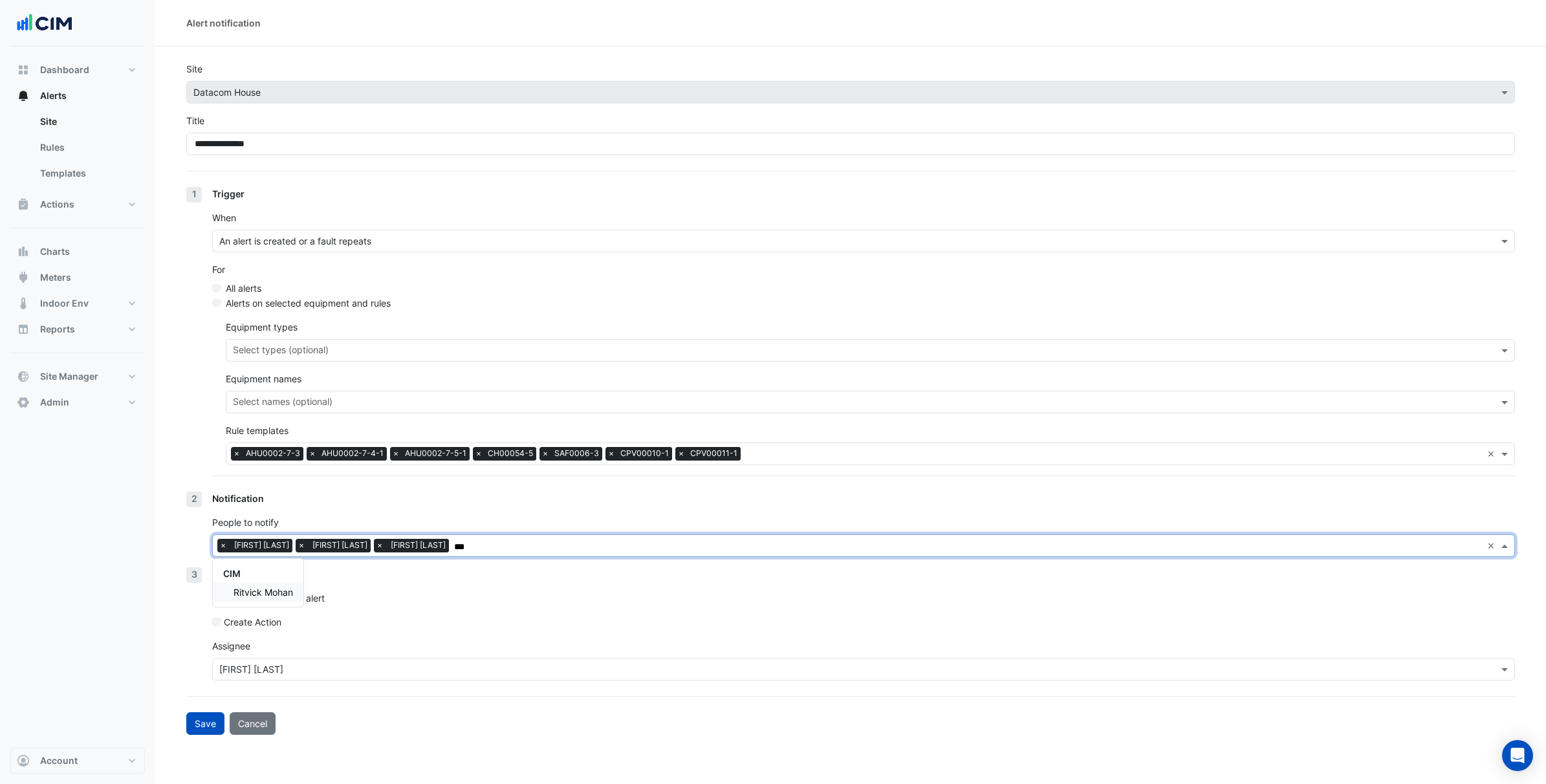 click on "Ritvick Mohan" at bounding box center (263, 592) 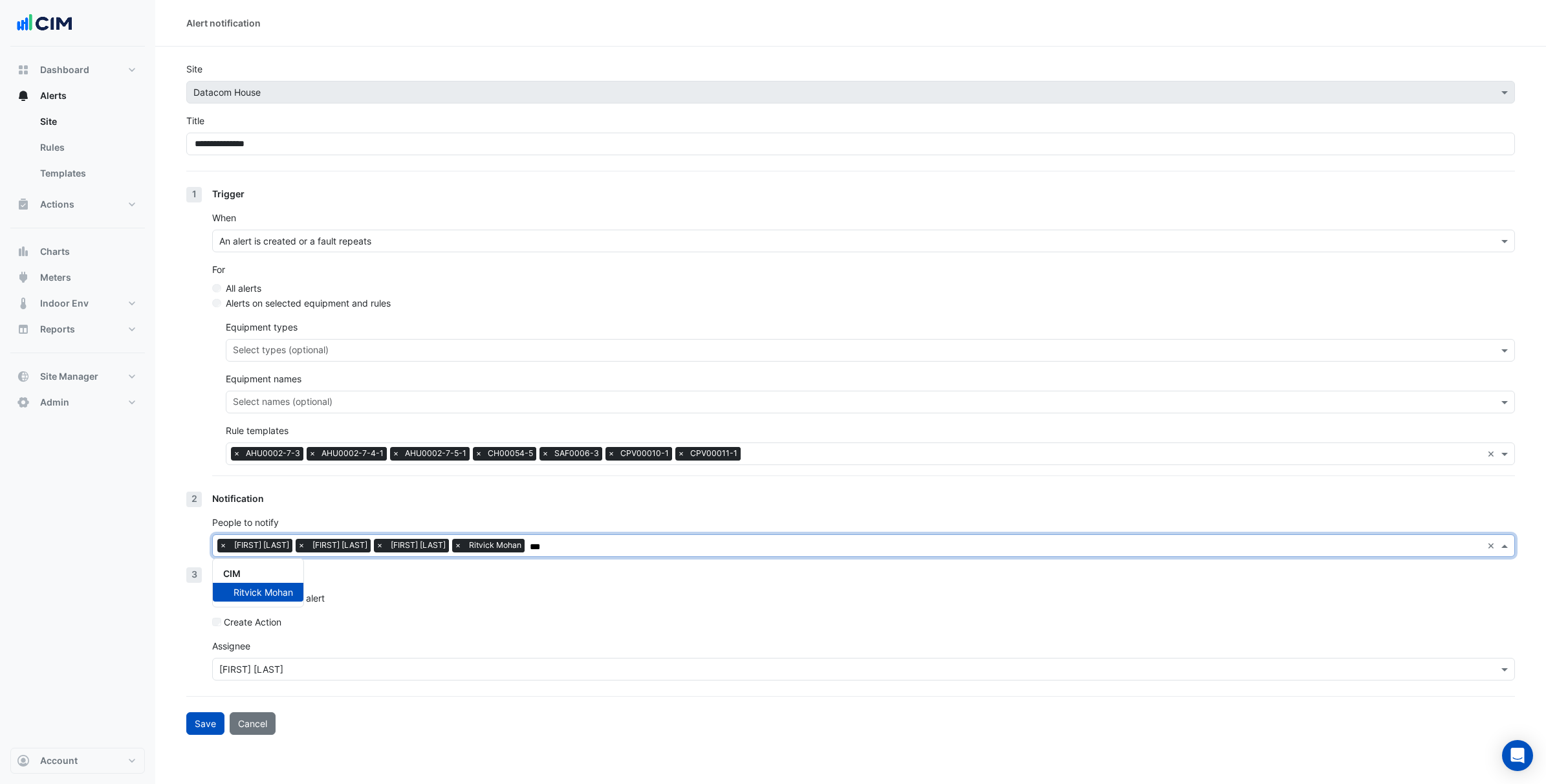 type on "***" 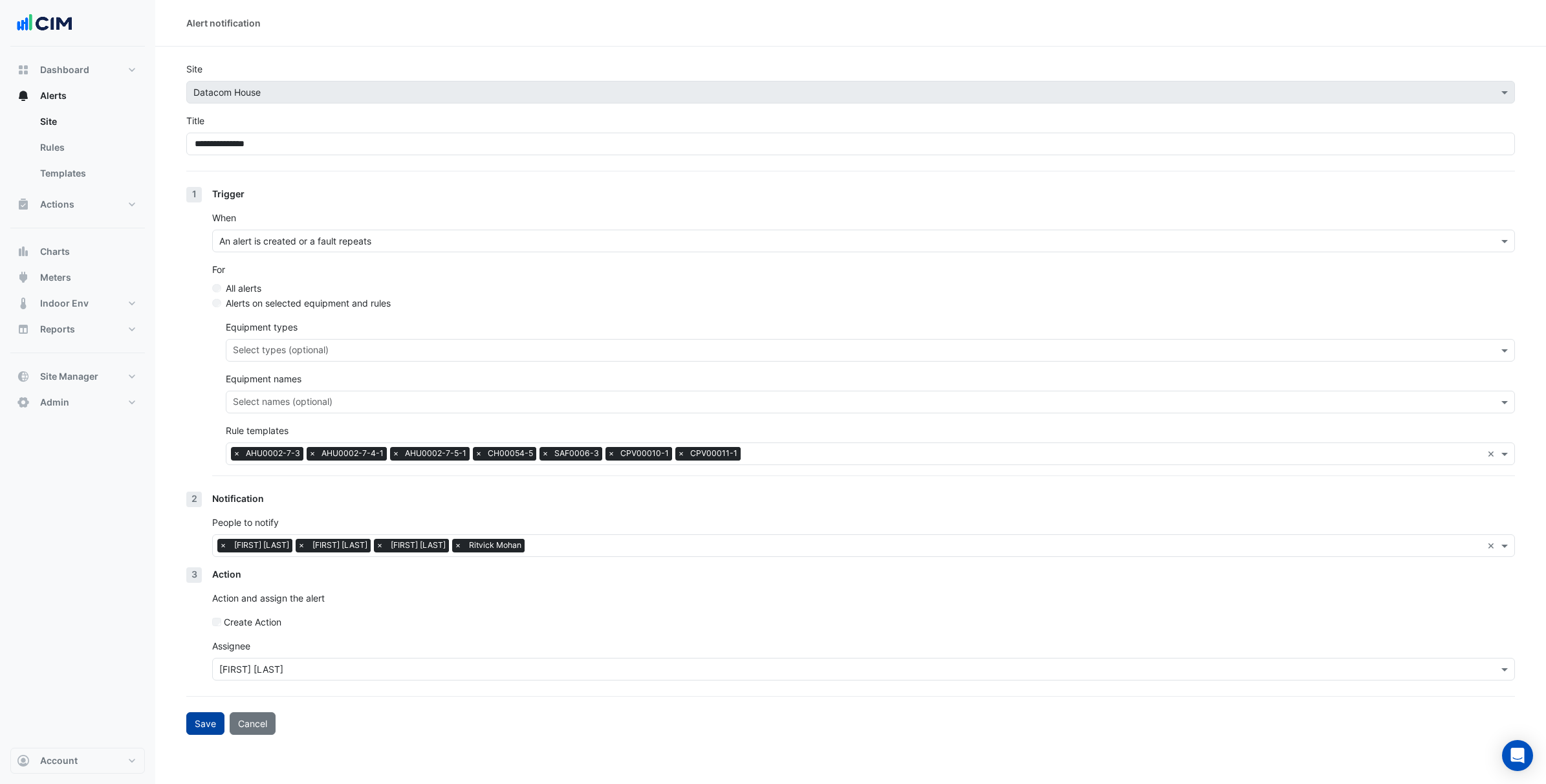click on "Save" 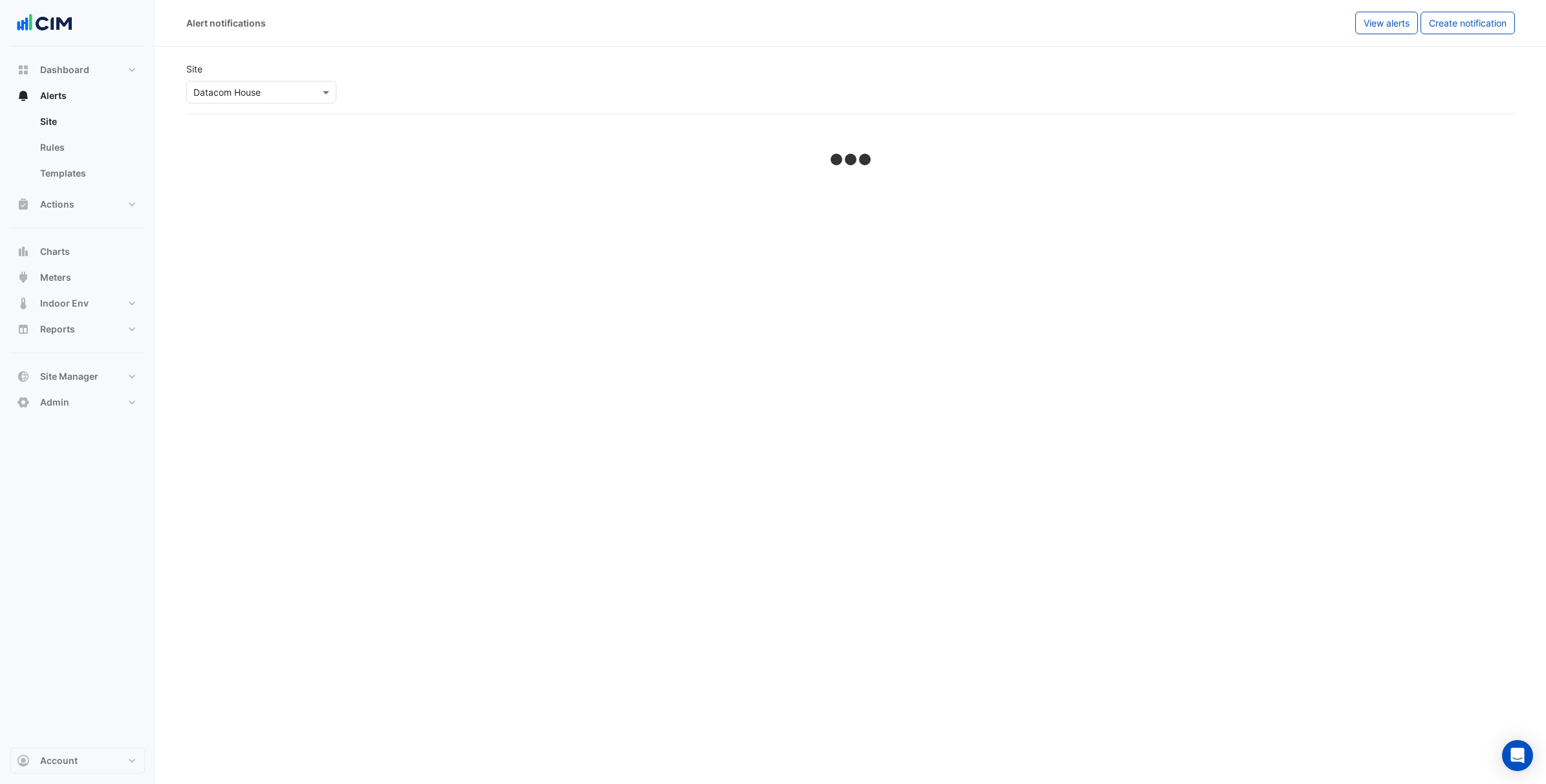 select on "******" 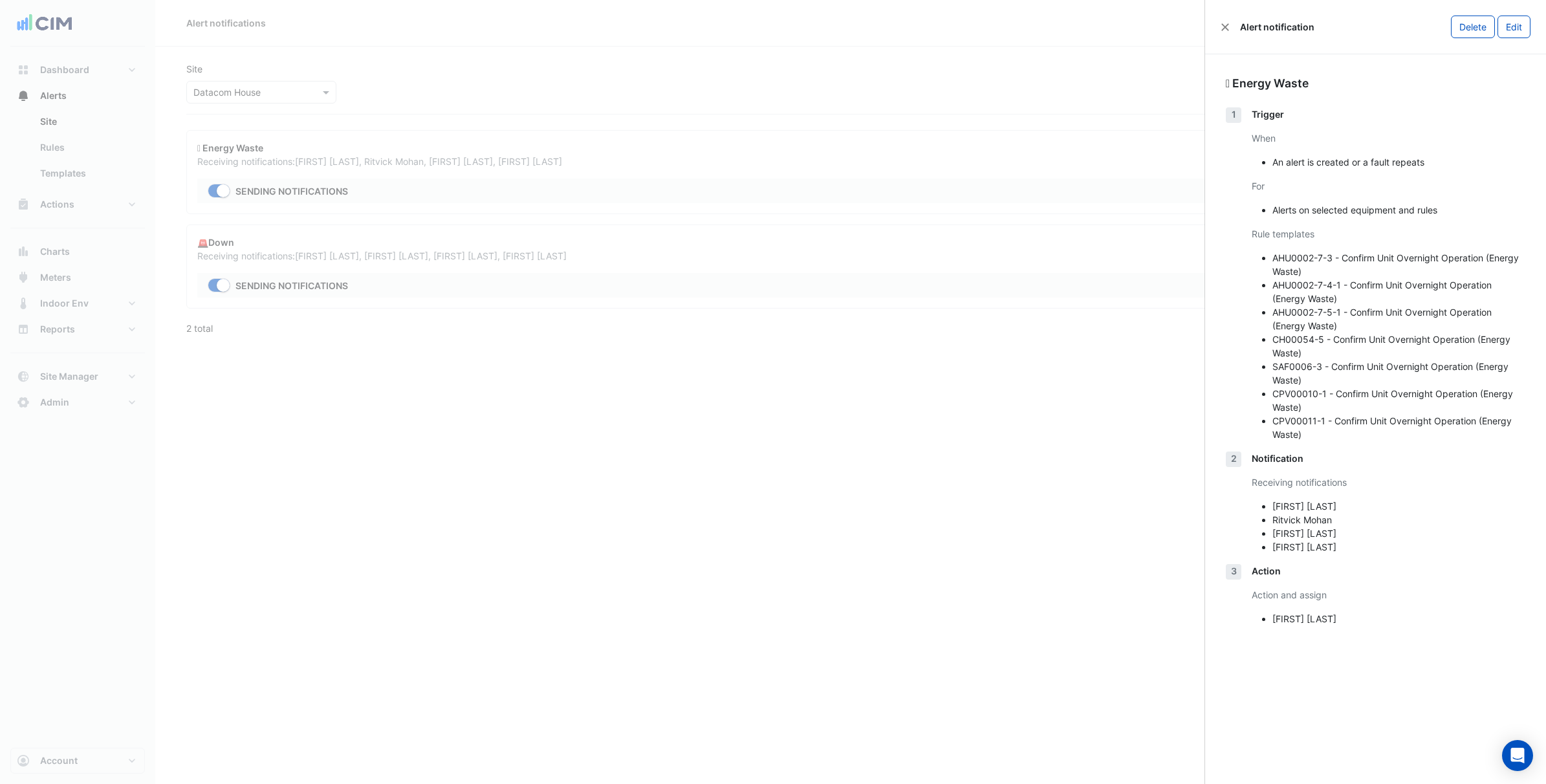 type 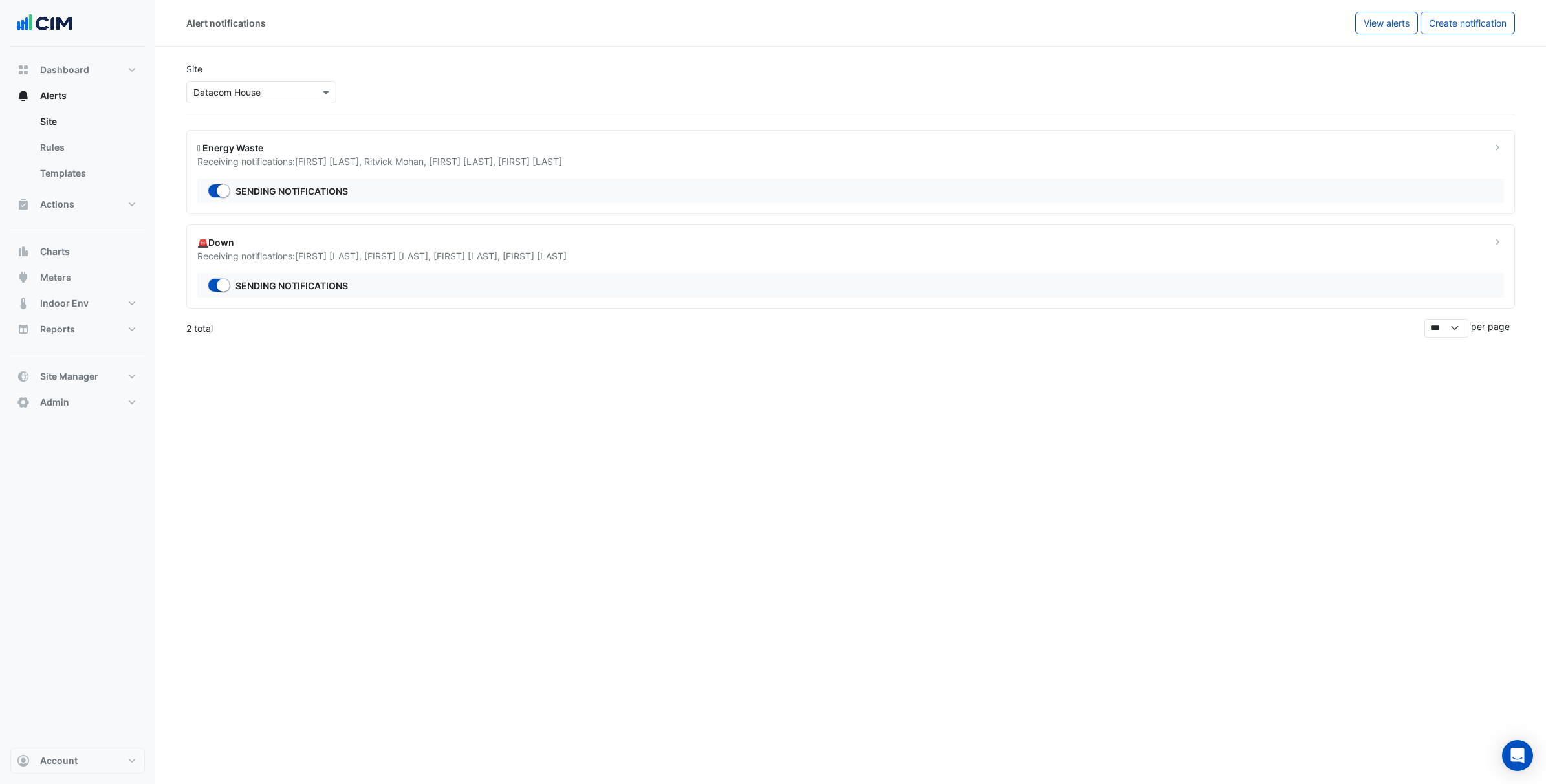 click on "🚨Down" 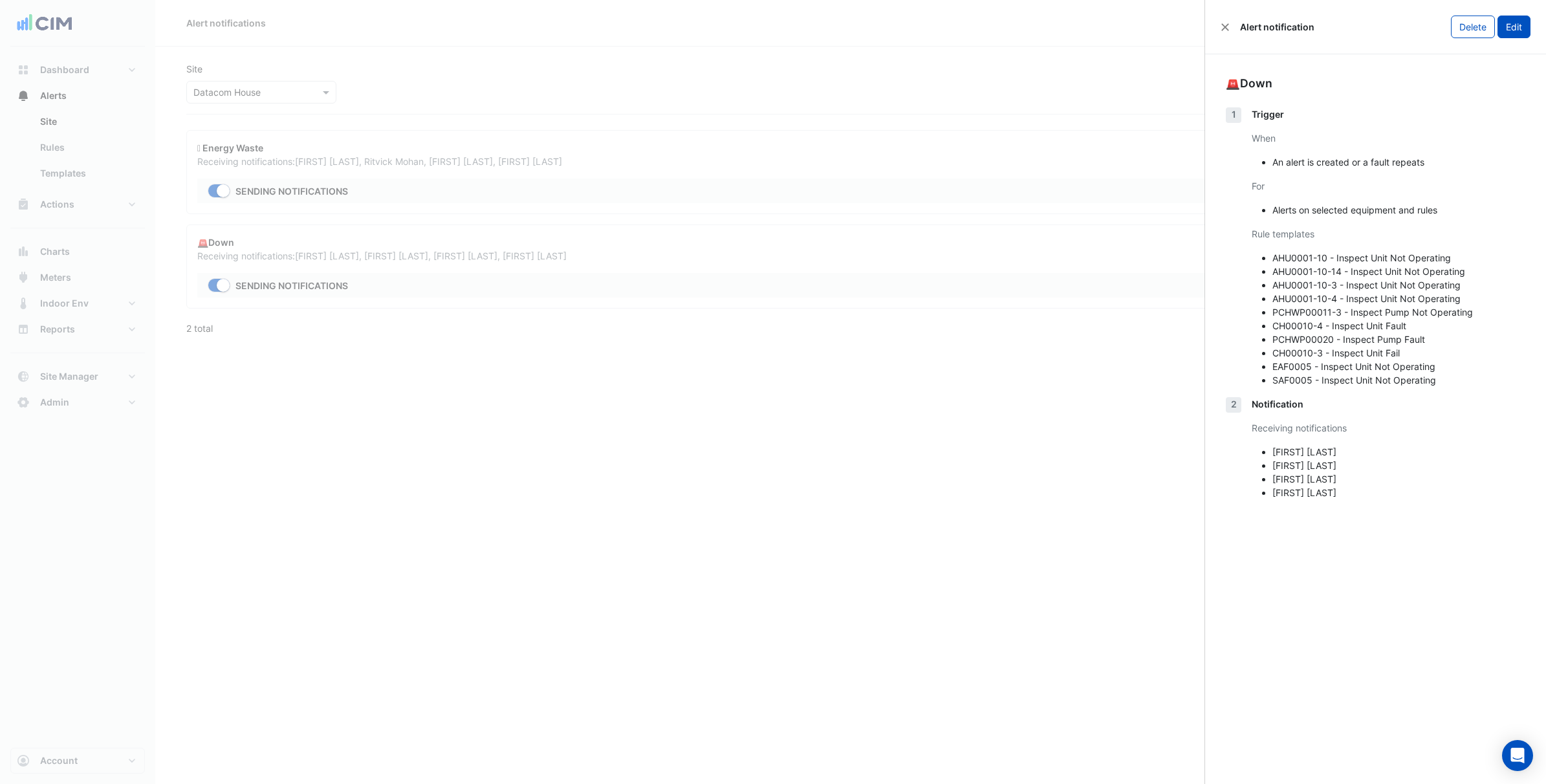 click on "Edit" 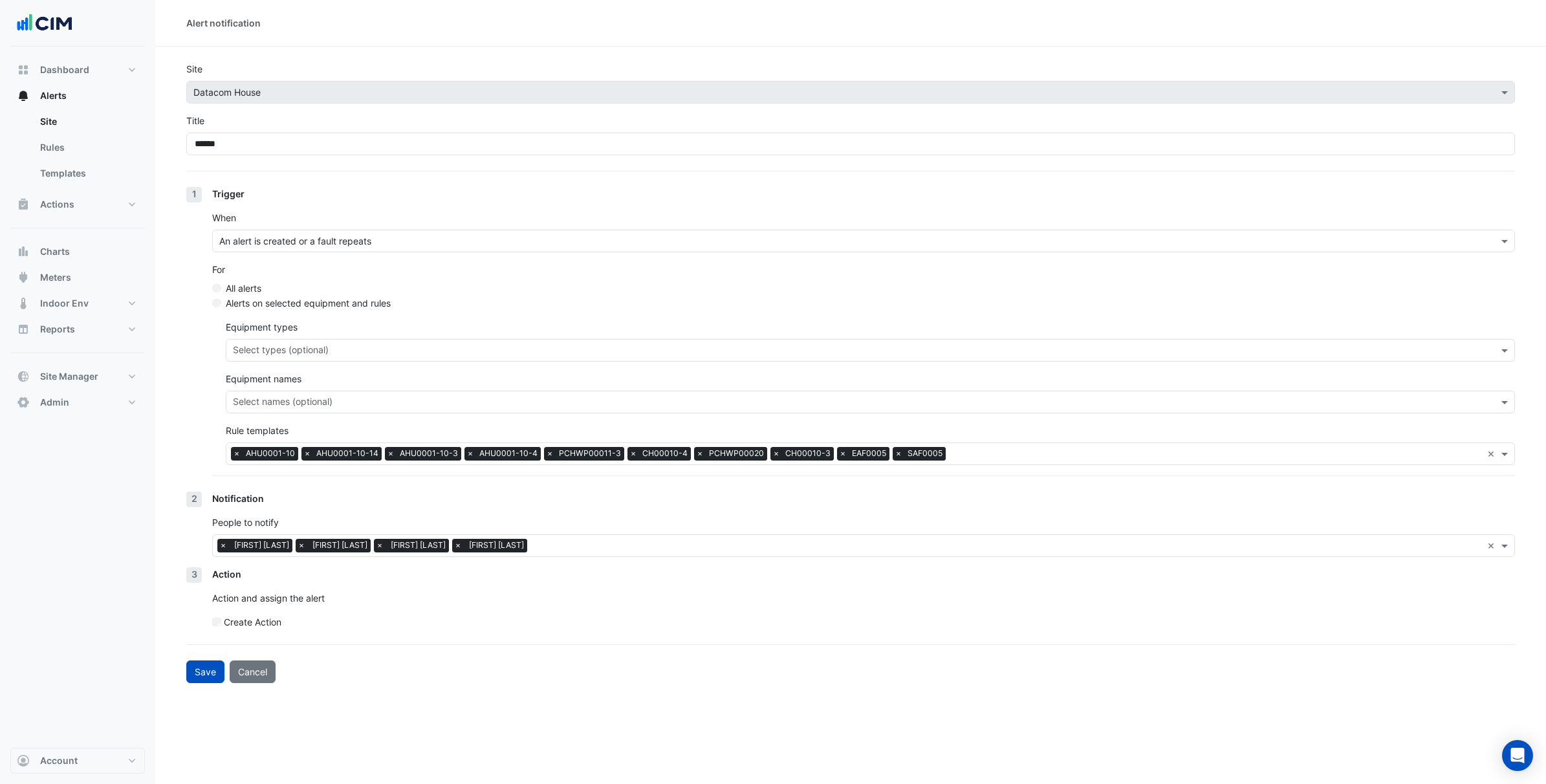 click at bounding box center [1007, 547] 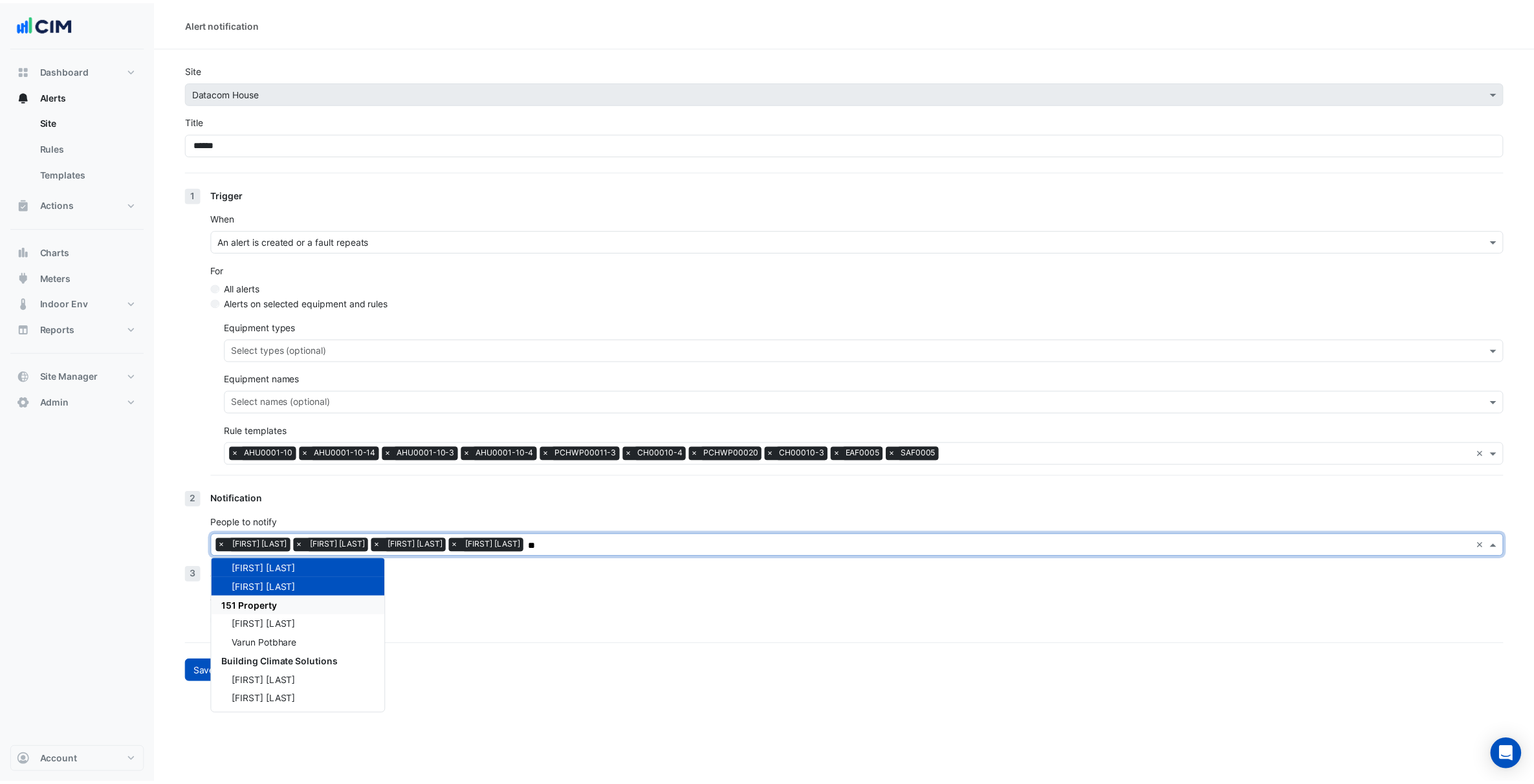 scroll, scrollTop: 0, scrollLeft: 0, axis: both 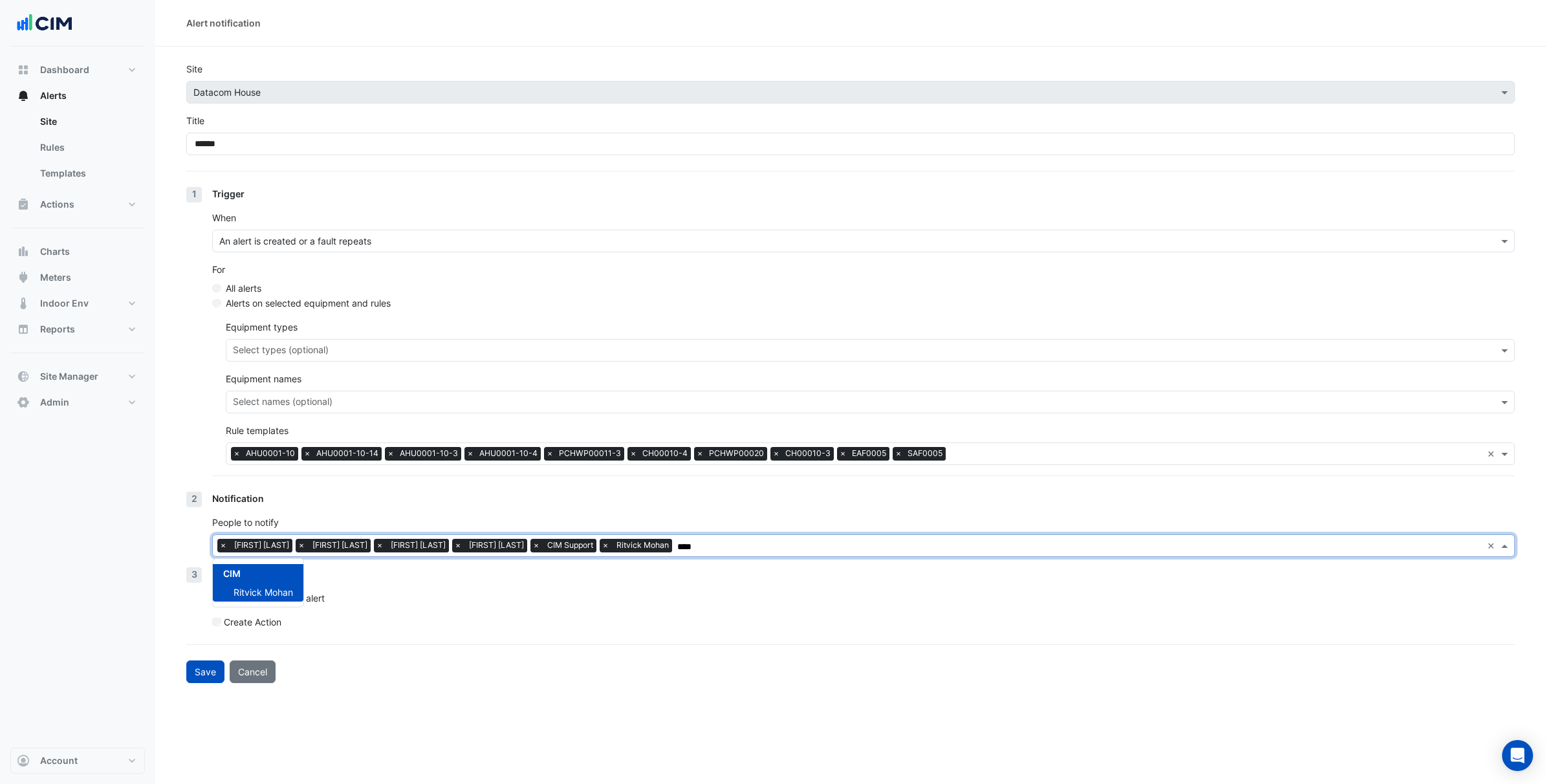 type on "****" 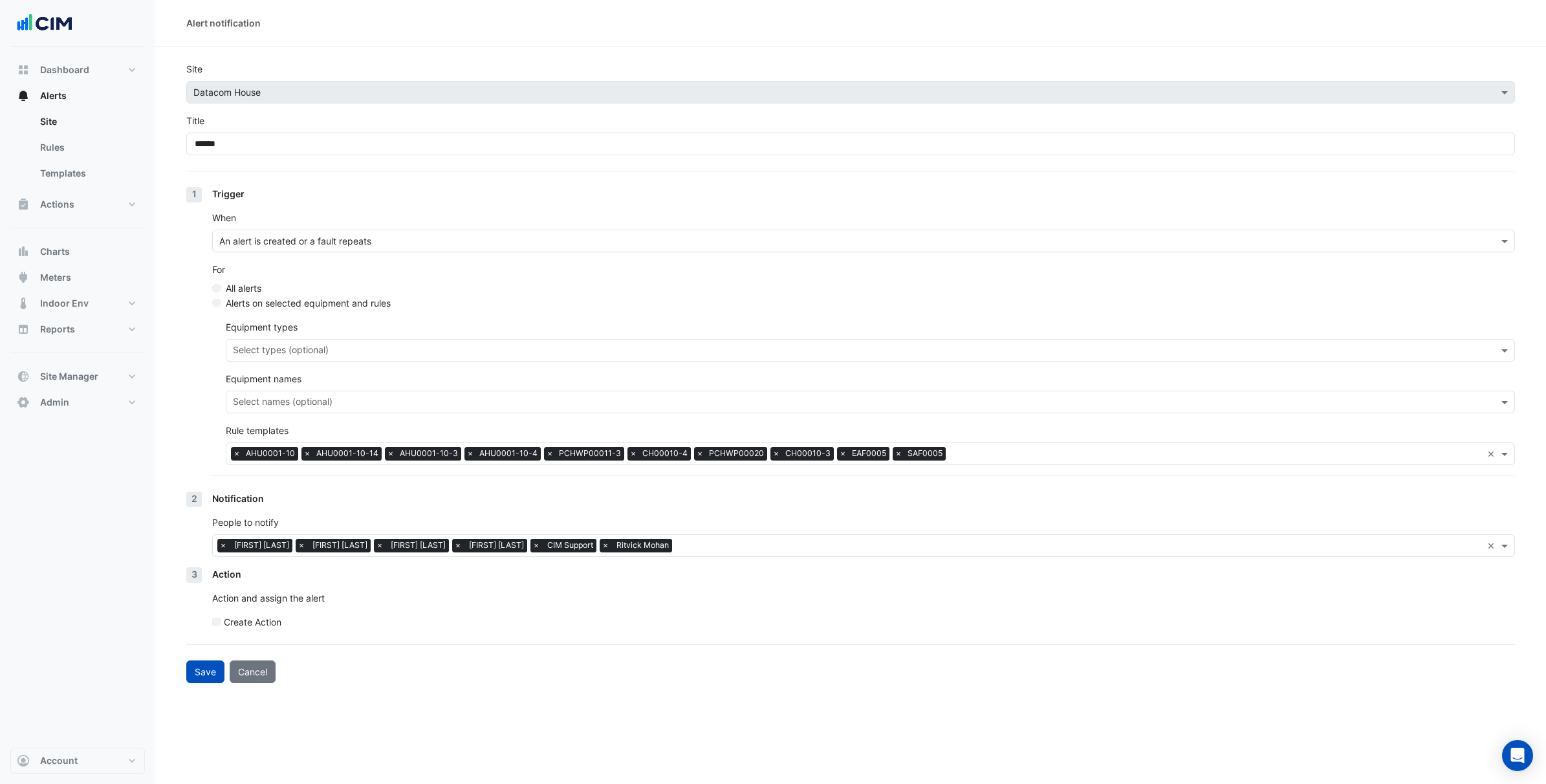 click on "×" at bounding box center [536, 545] 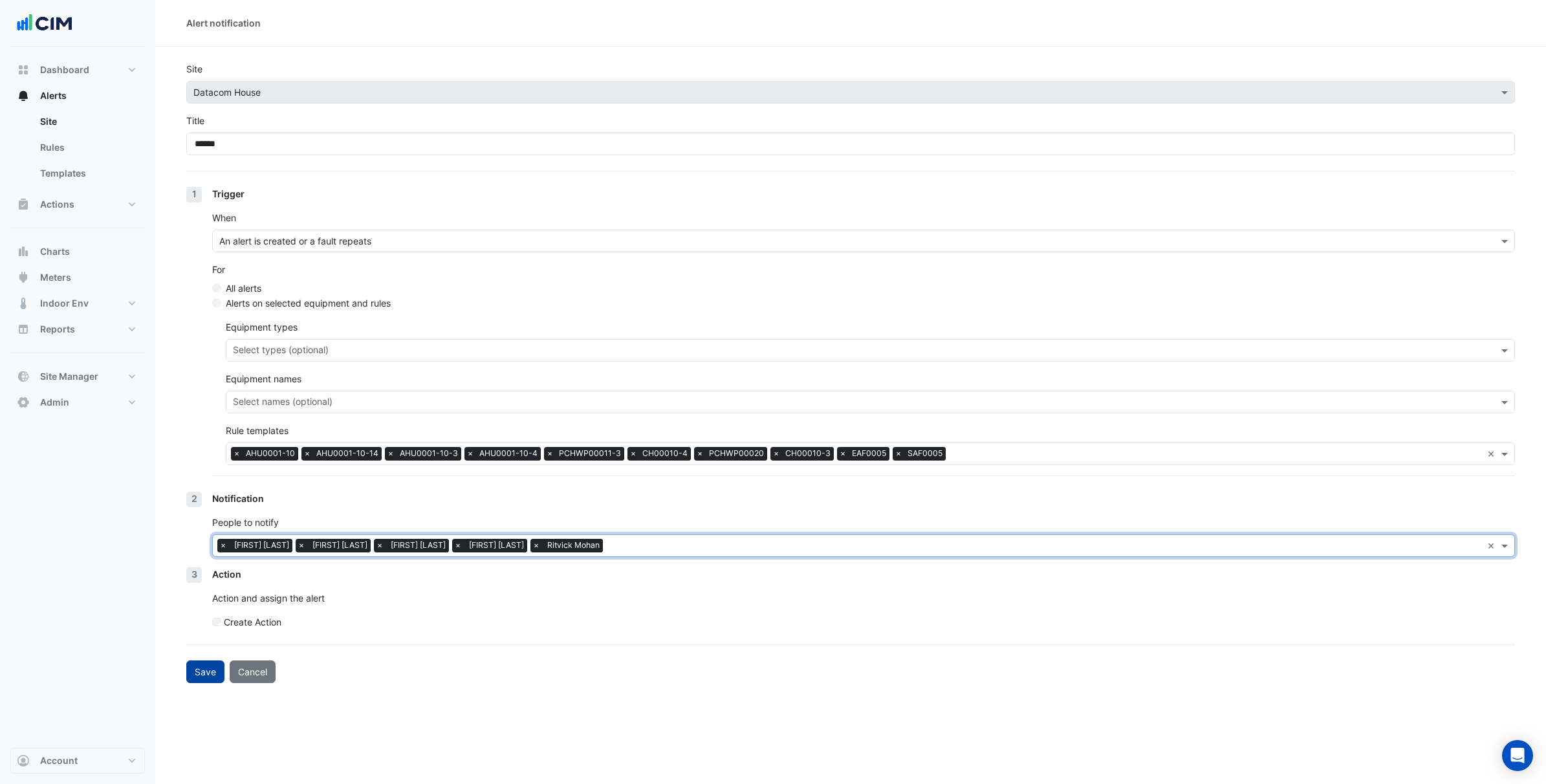 click on "Save" 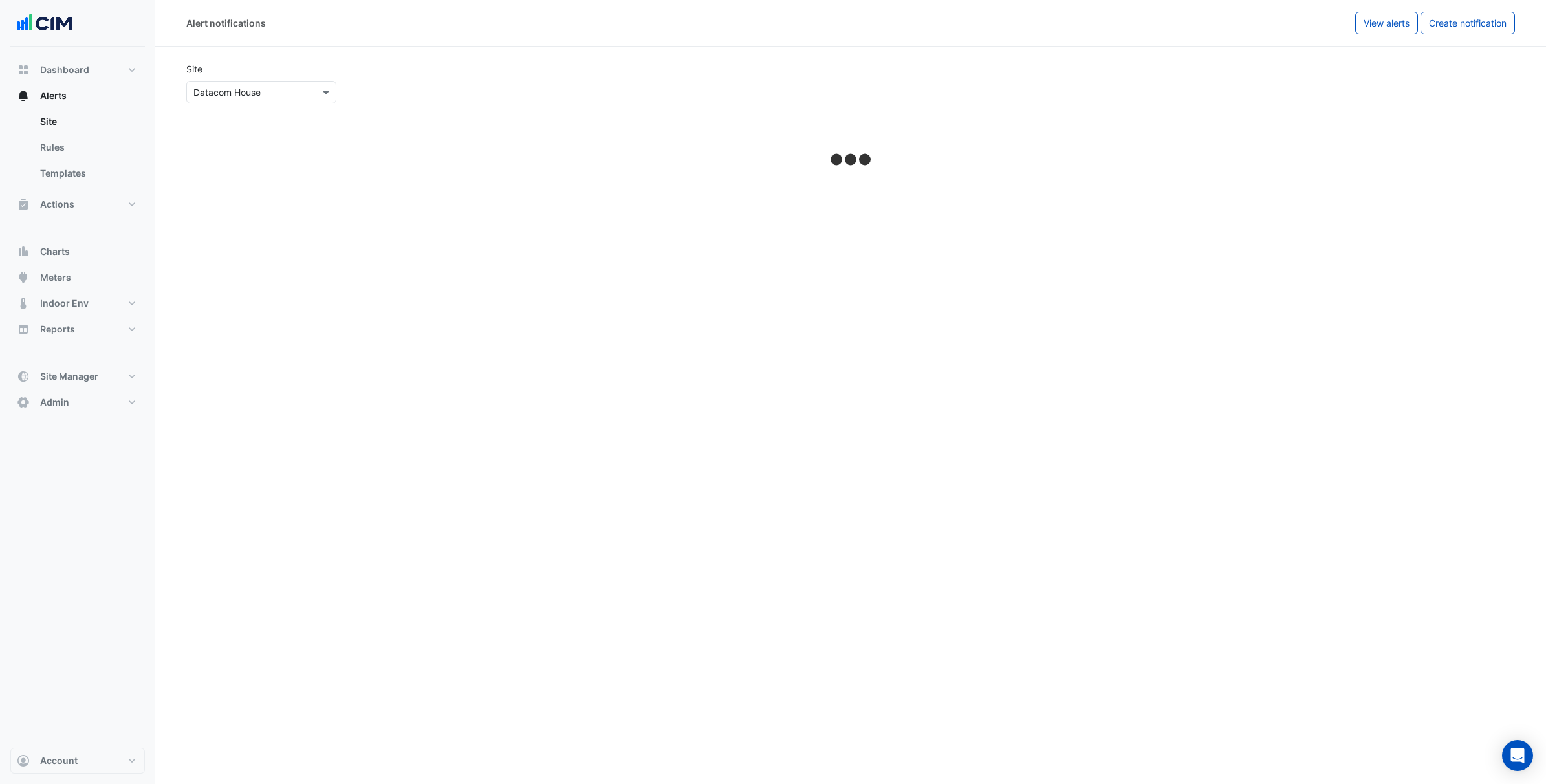 select on "******" 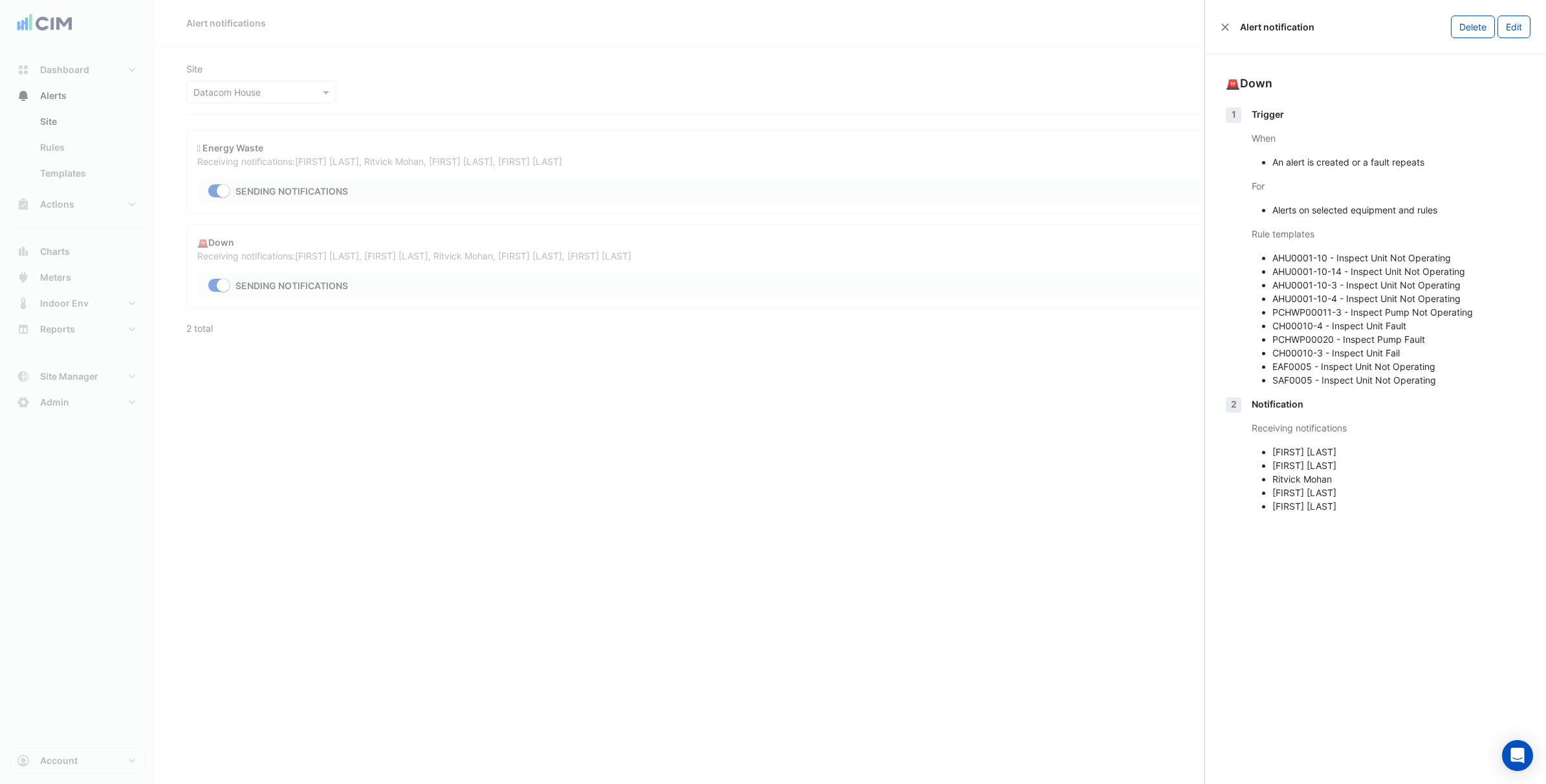 click 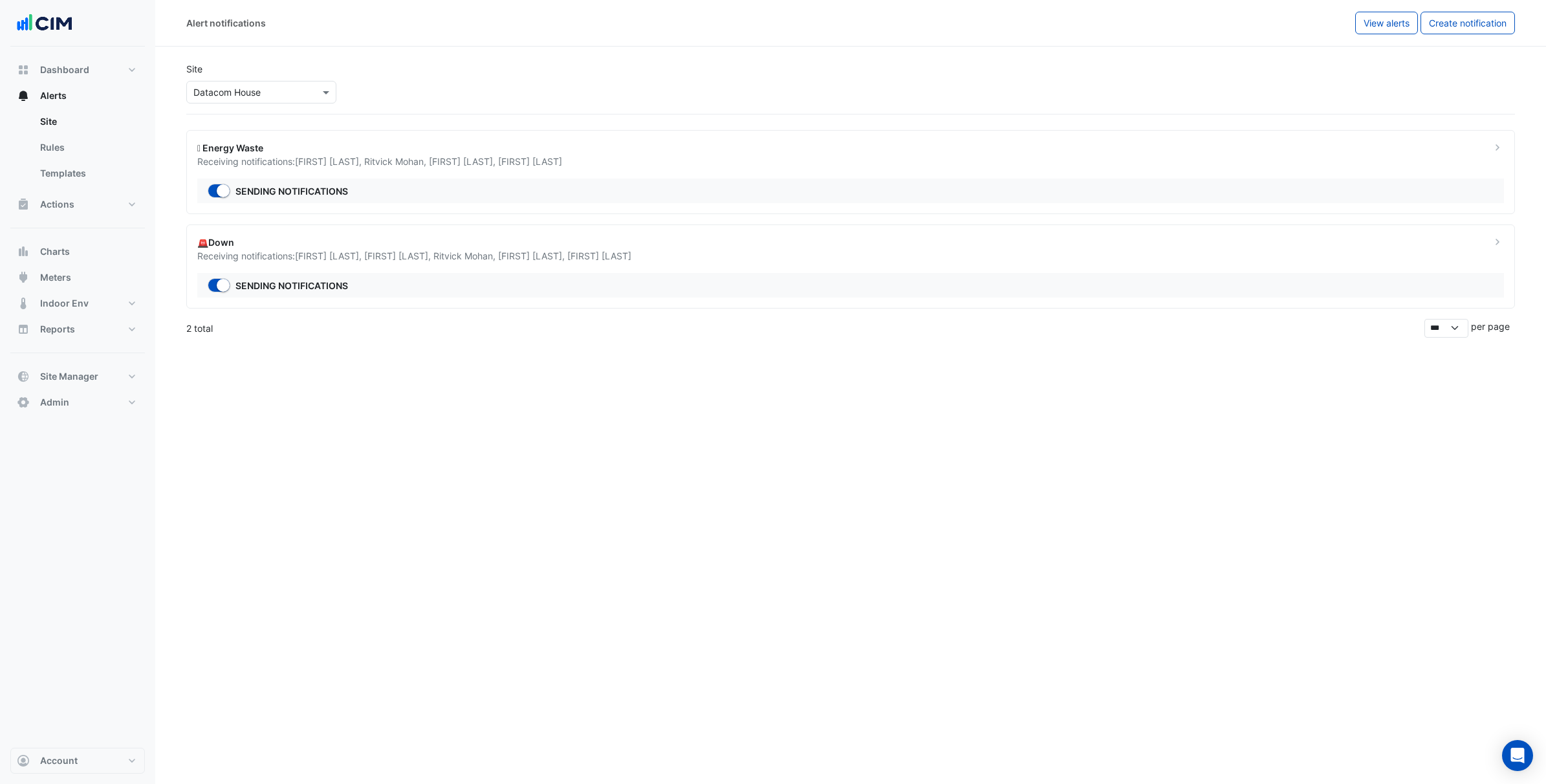click on "🪫 Energy Waste" 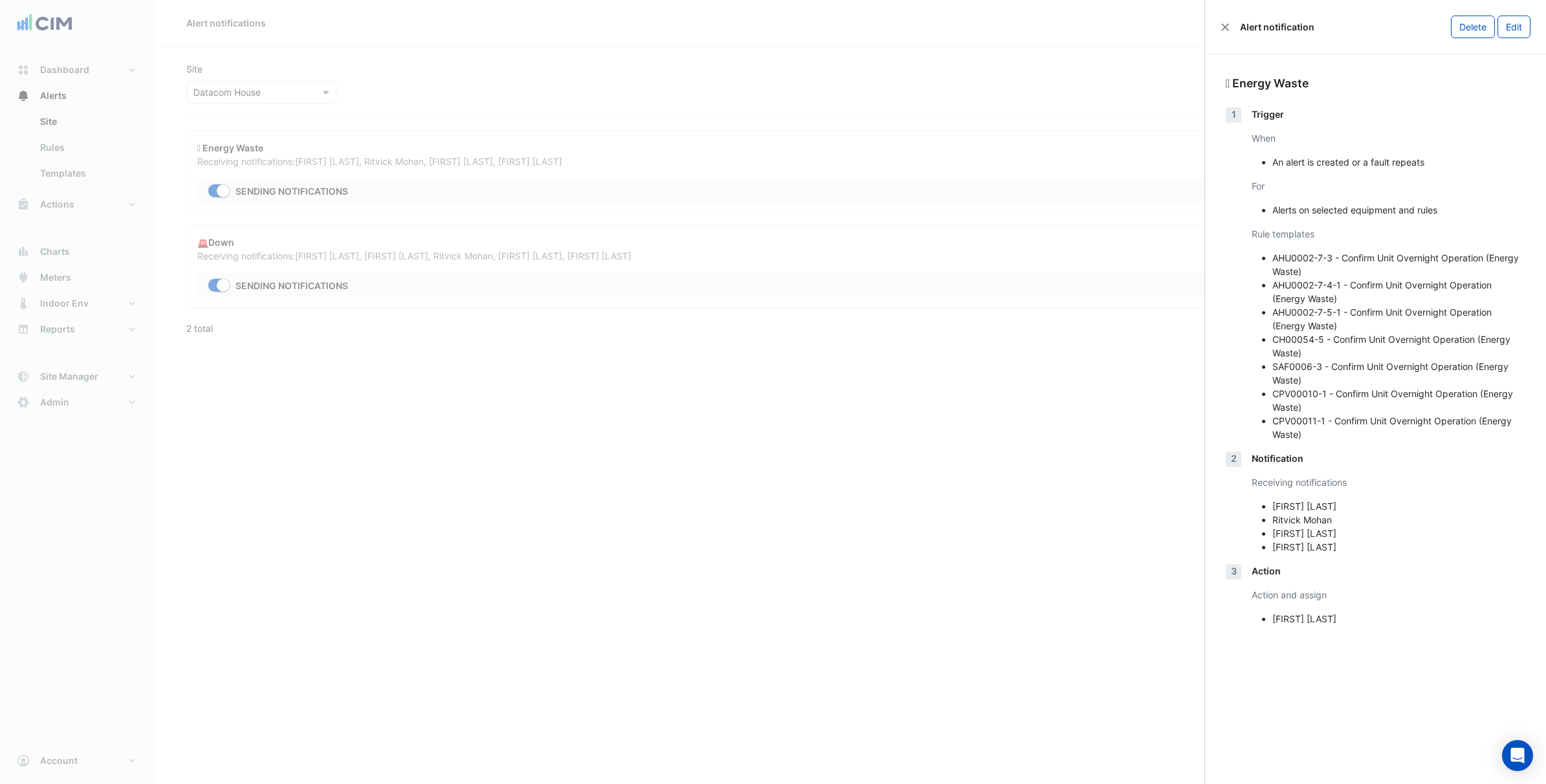 click 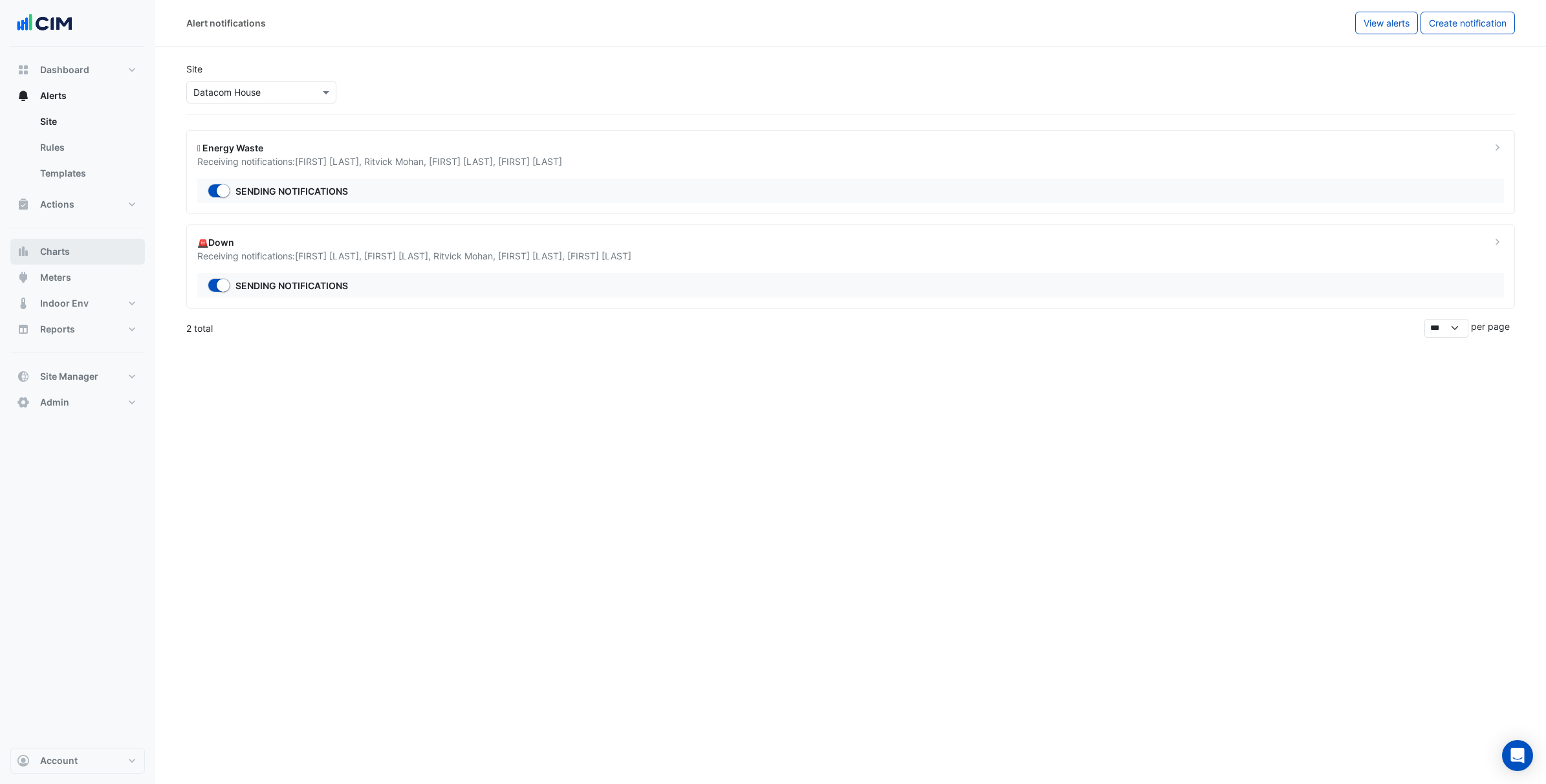 click on "Charts" at bounding box center [78, 252] 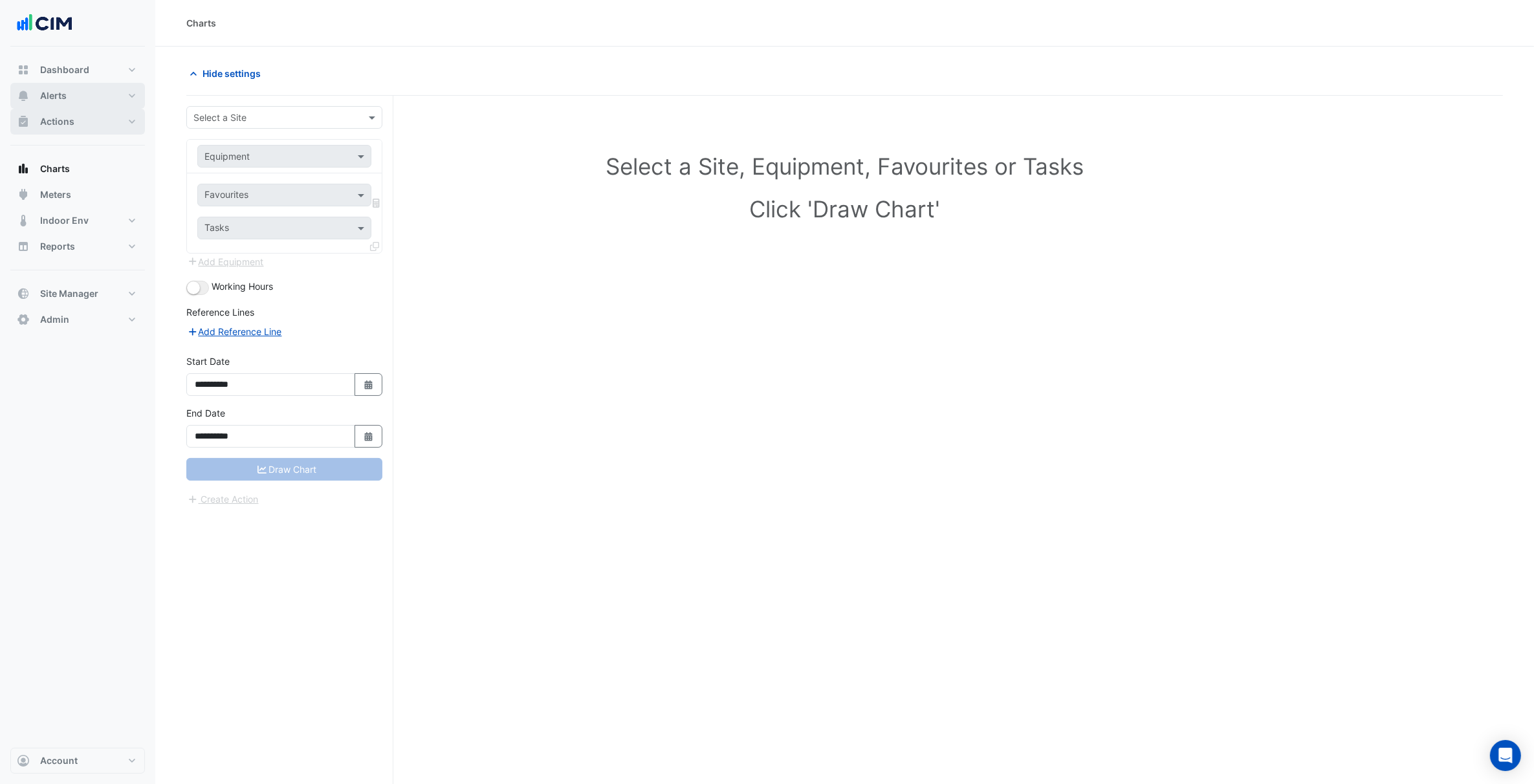 click on "Alerts" at bounding box center [78, 96] 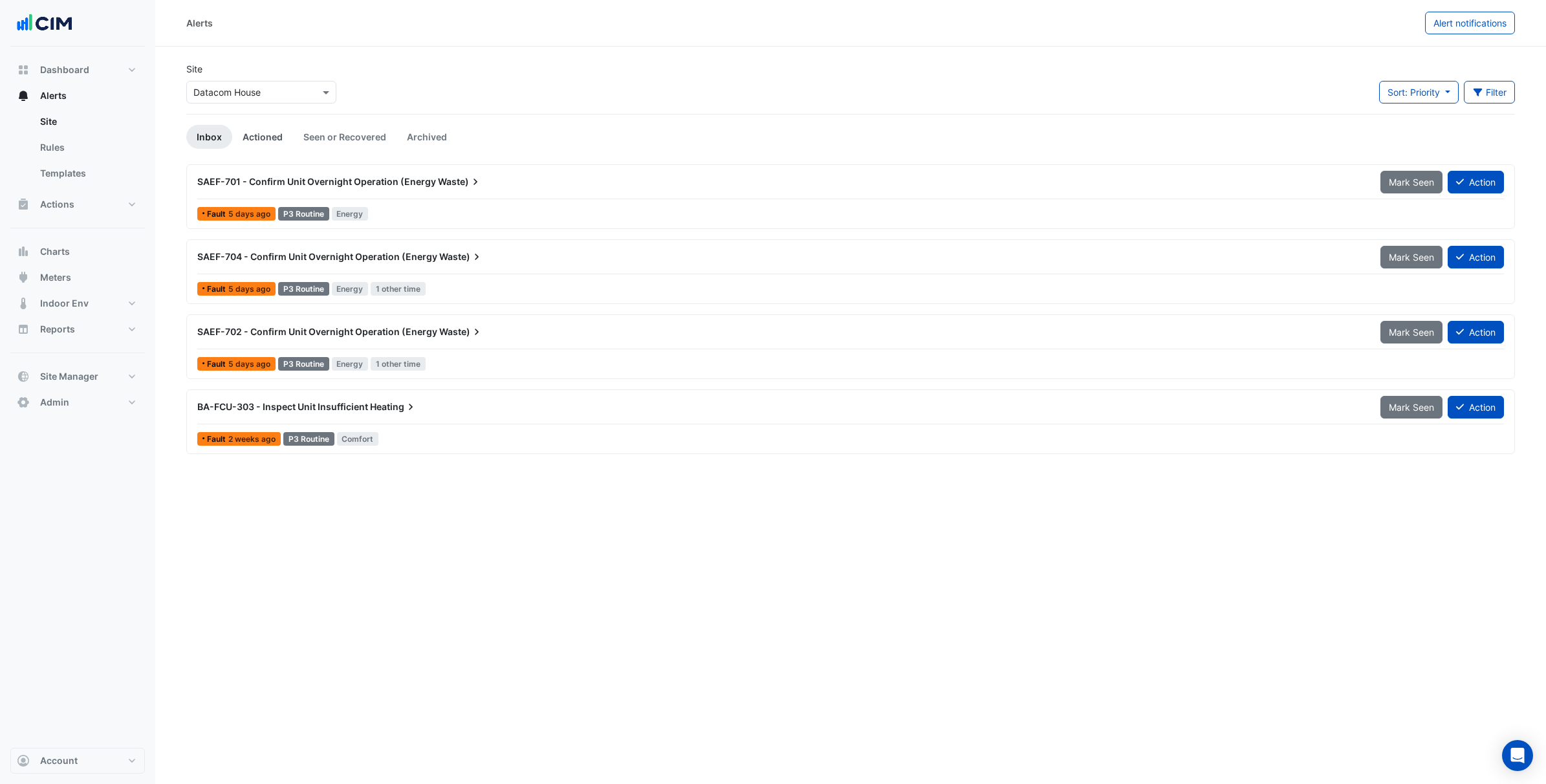 click on "Actioned" at bounding box center [263, 136] 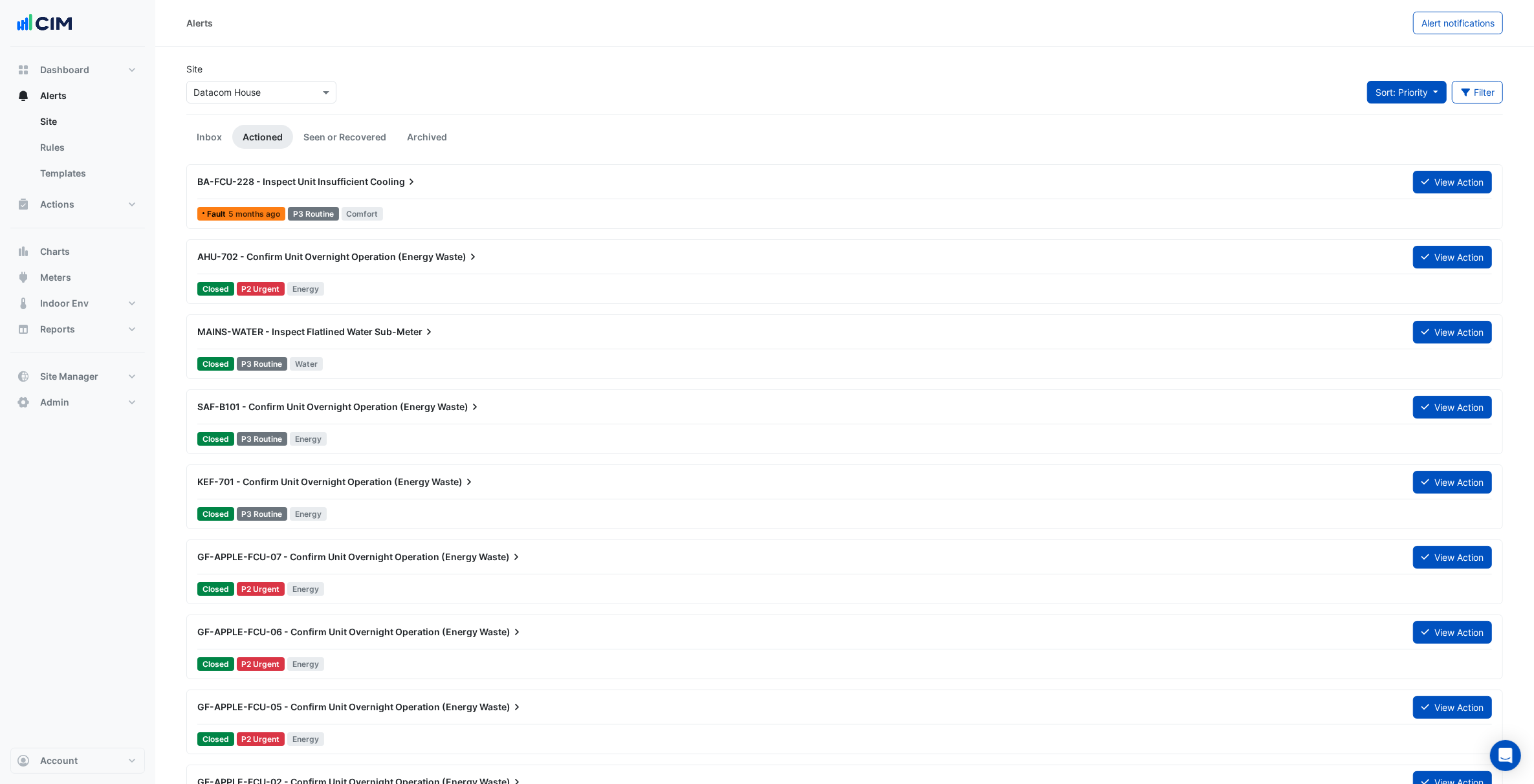 click on "Sort: Priority" 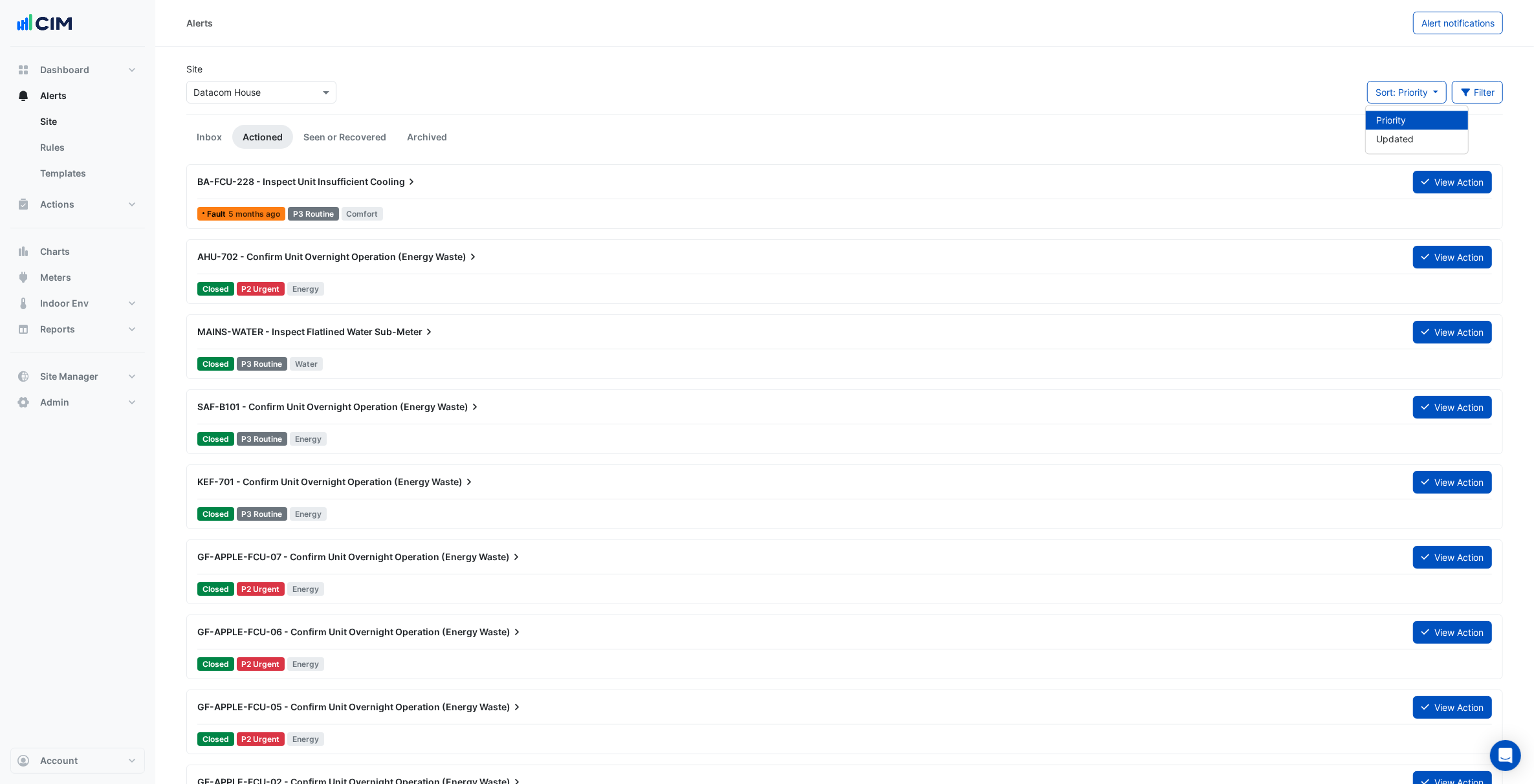 click on "Site
Select a Site × Datacom House
Sort: Priority
Filter
Title
Priority
Filter
Impact
Filter
Equipment Type
Filter" 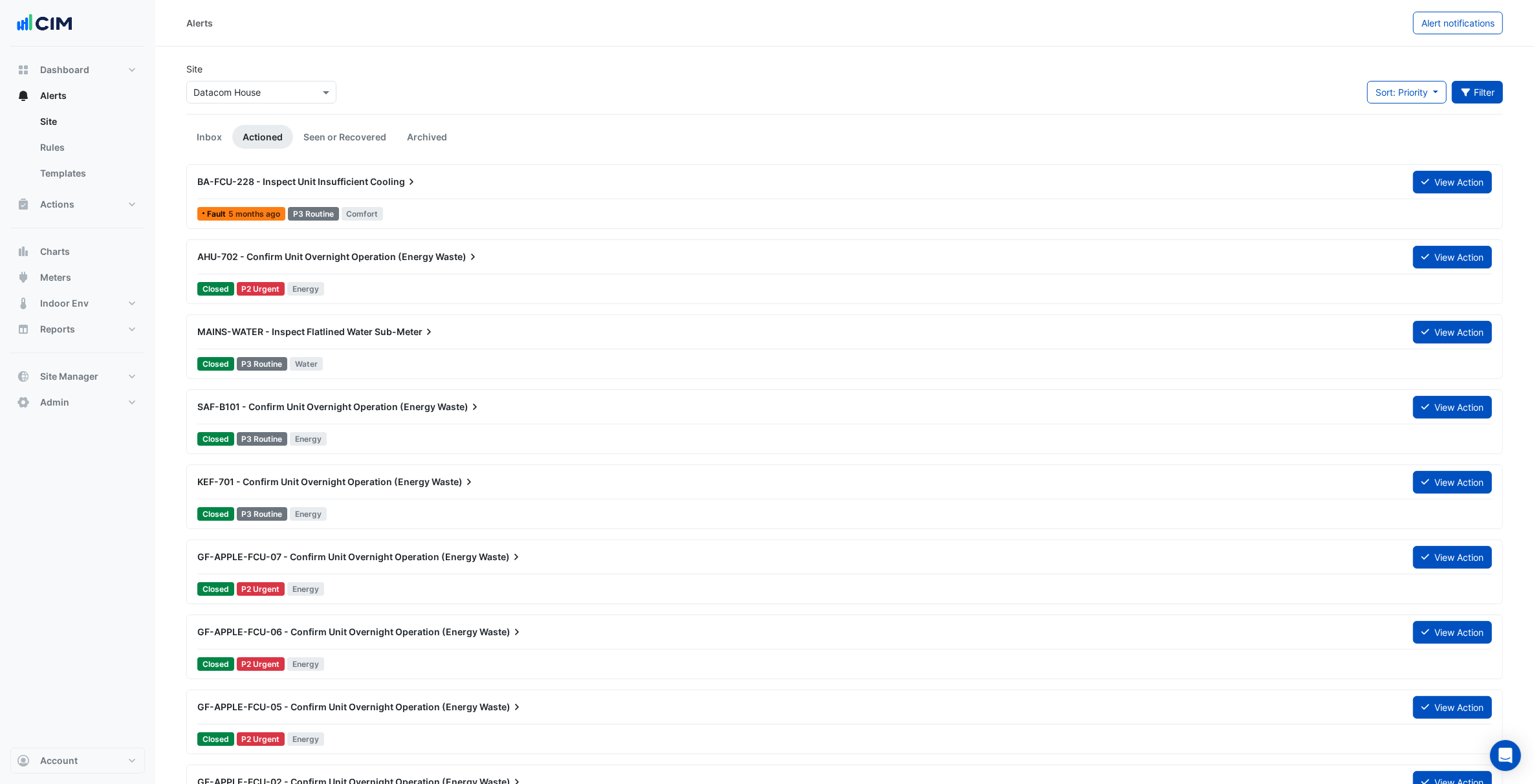 click on "Filter" 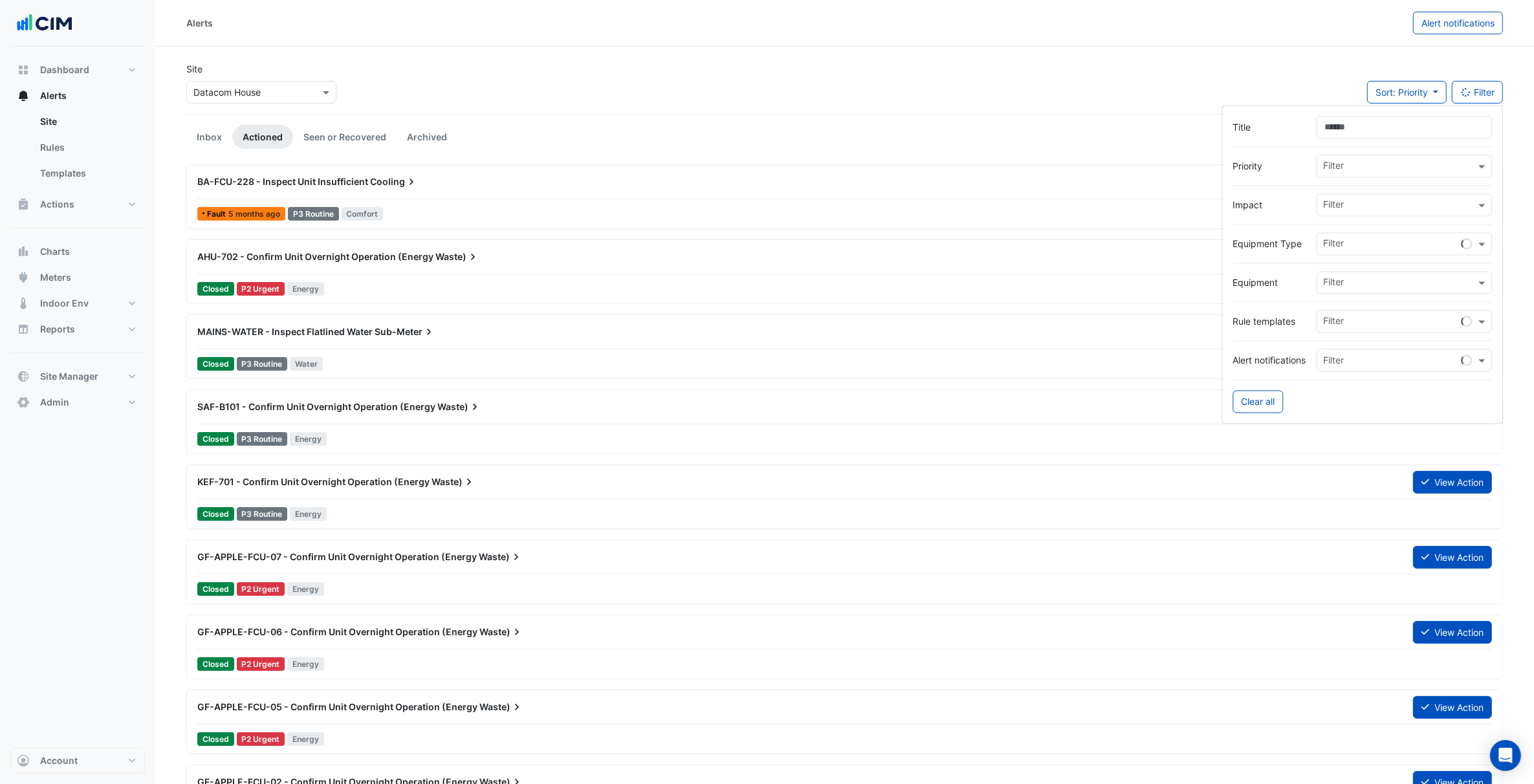 click on "Title" at bounding box center [1405, 127] 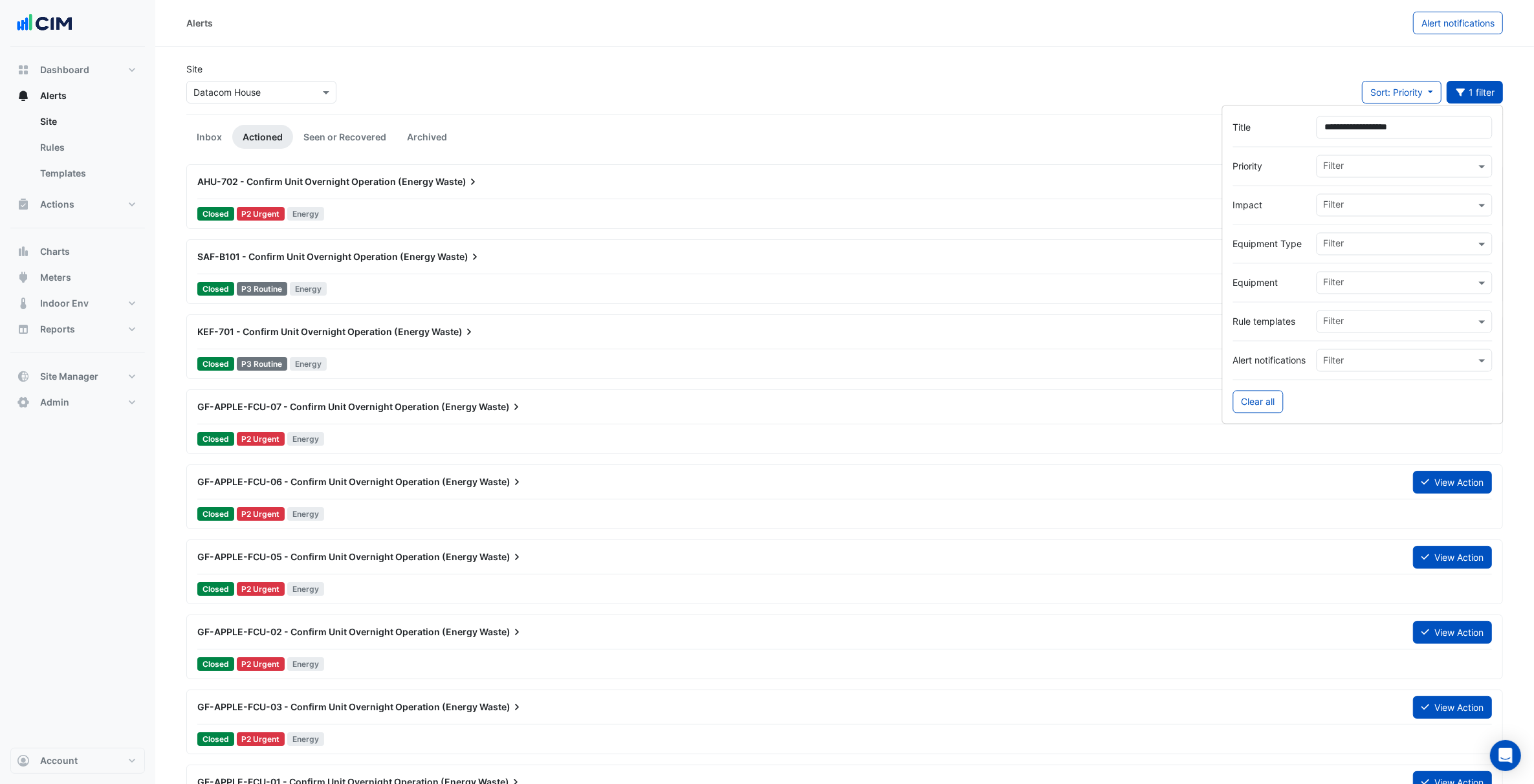 type on "**********" 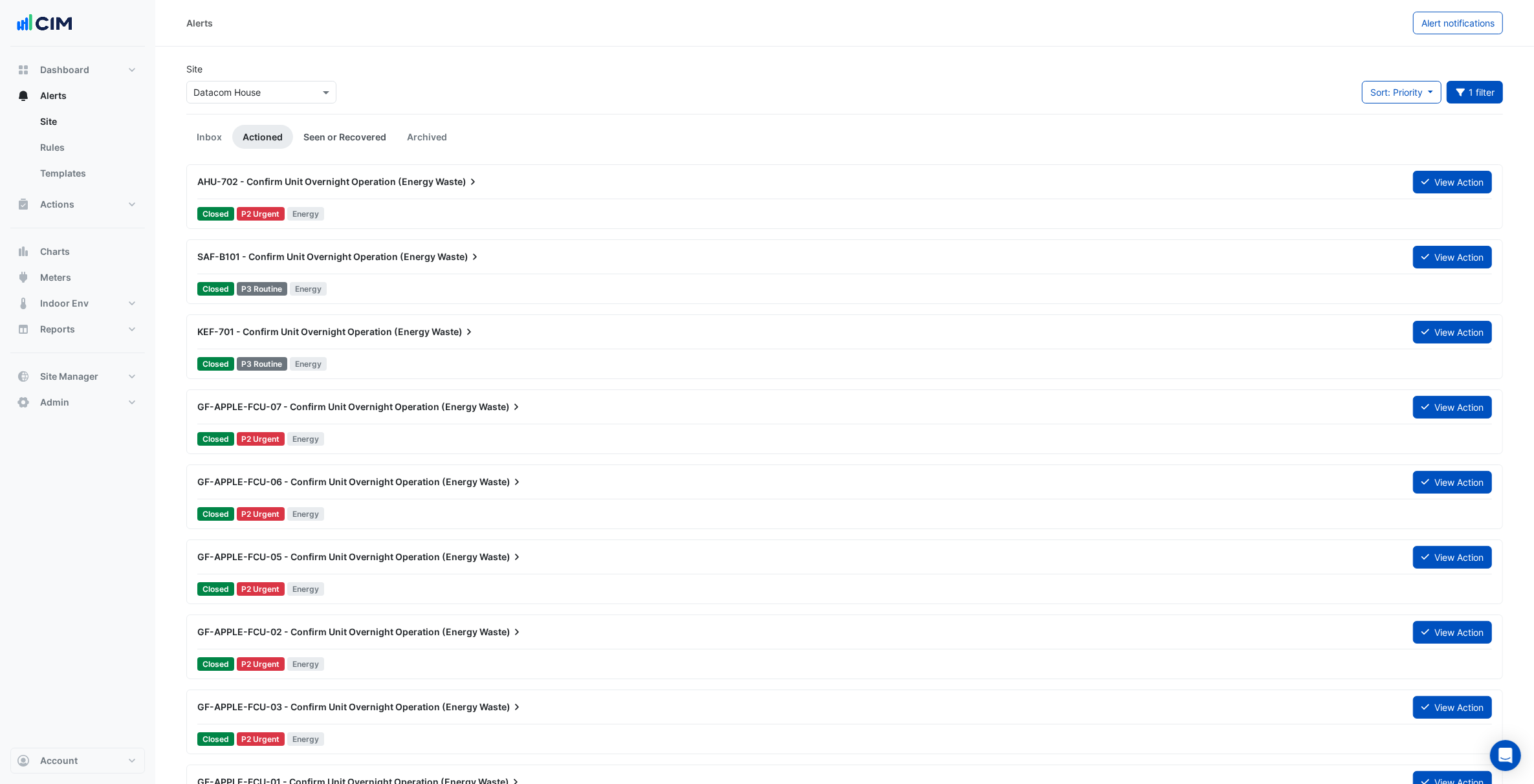 click on "Seen or Recovered" at bounding box center [345, 136] 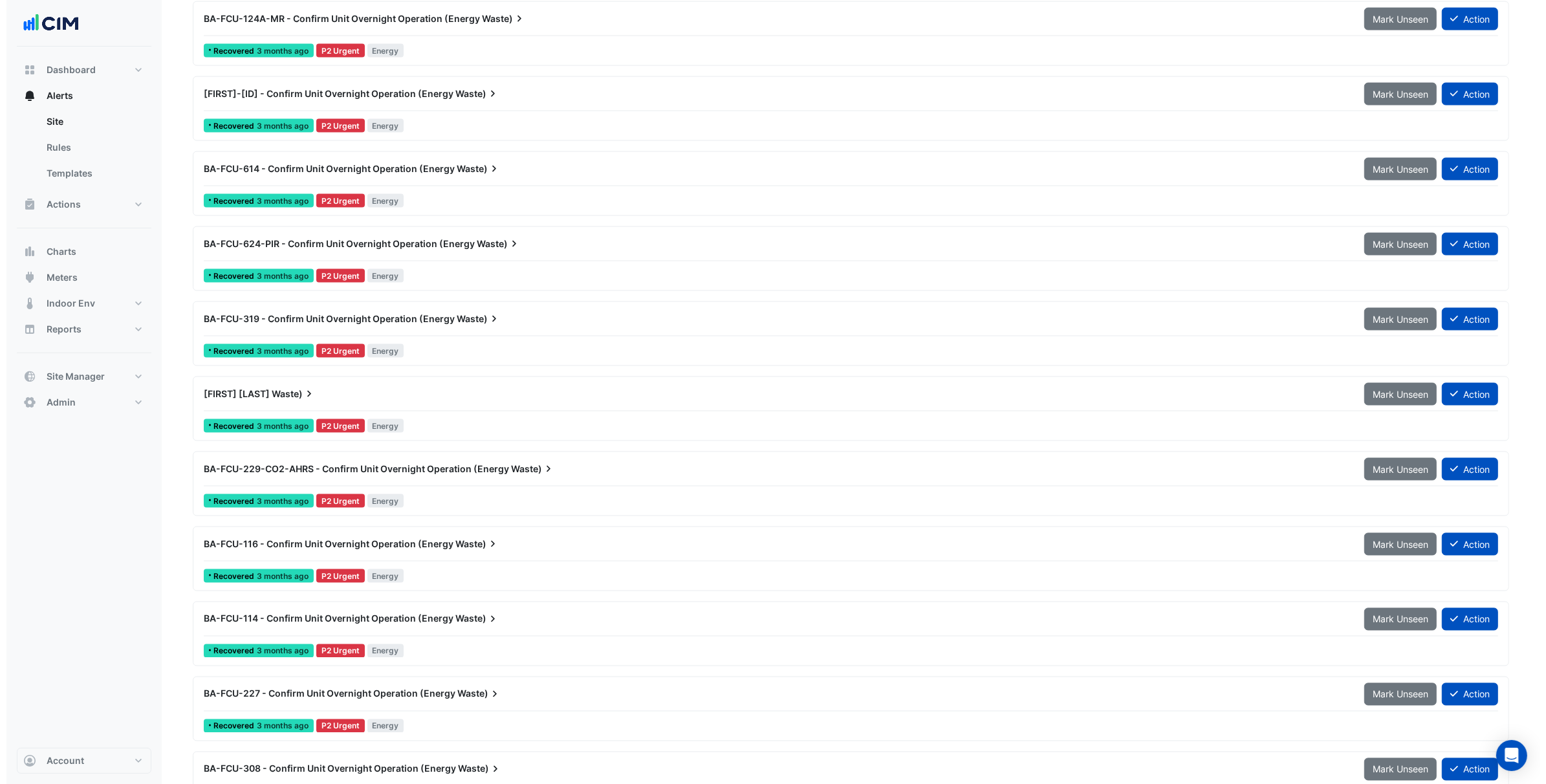 scroll, scrollTop: 2473, scrollLeft: 0, axis: vertical 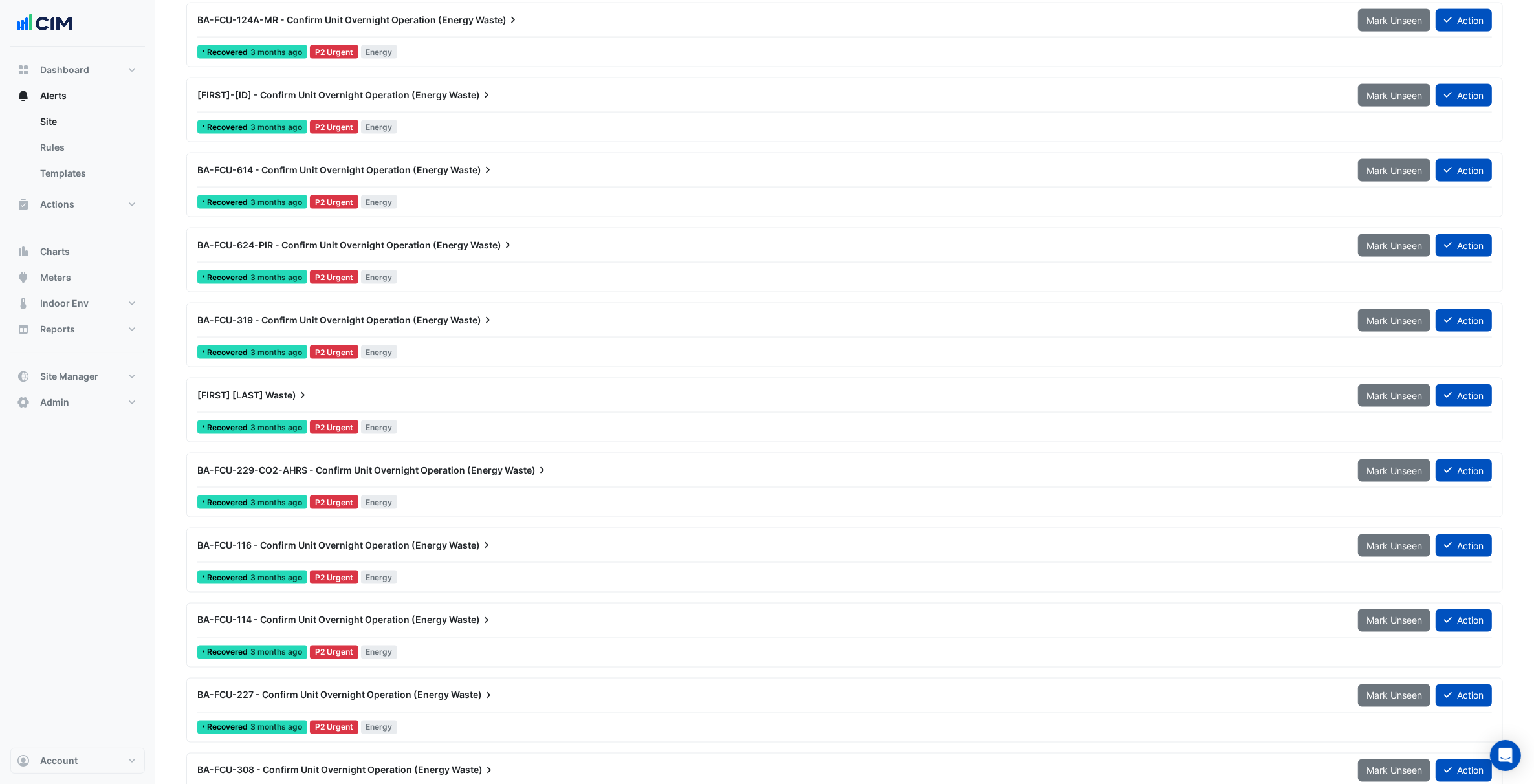 click on "BA-FCU-624-PIR - Confirm Unit Overnight Operation (Energy
Waste)
Mark Unseen
Action" at bounding box center [844, 248] 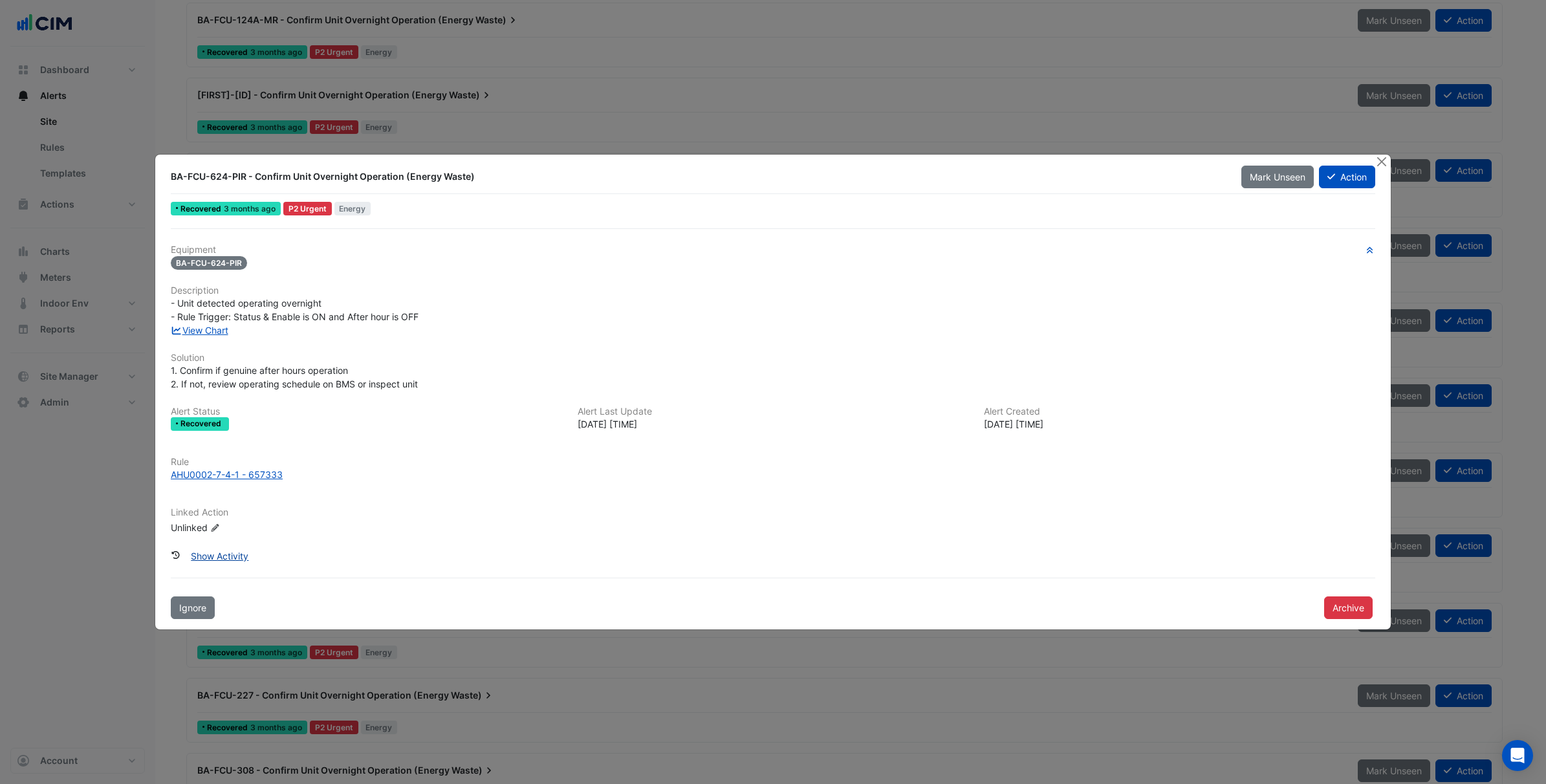 click on "Show Activity" 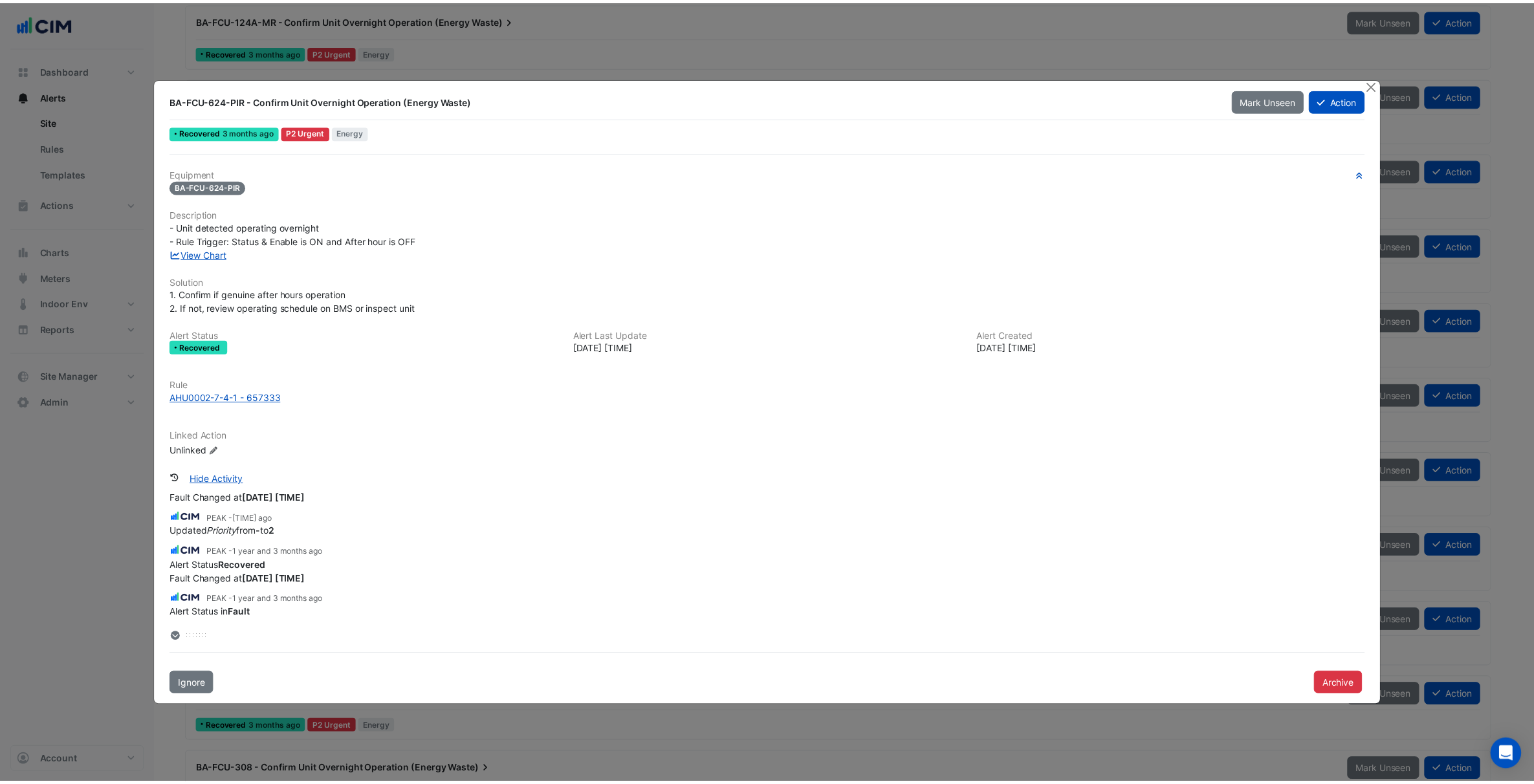 scroll, scrollTop: 0, scrollLeft: 0, axis: both 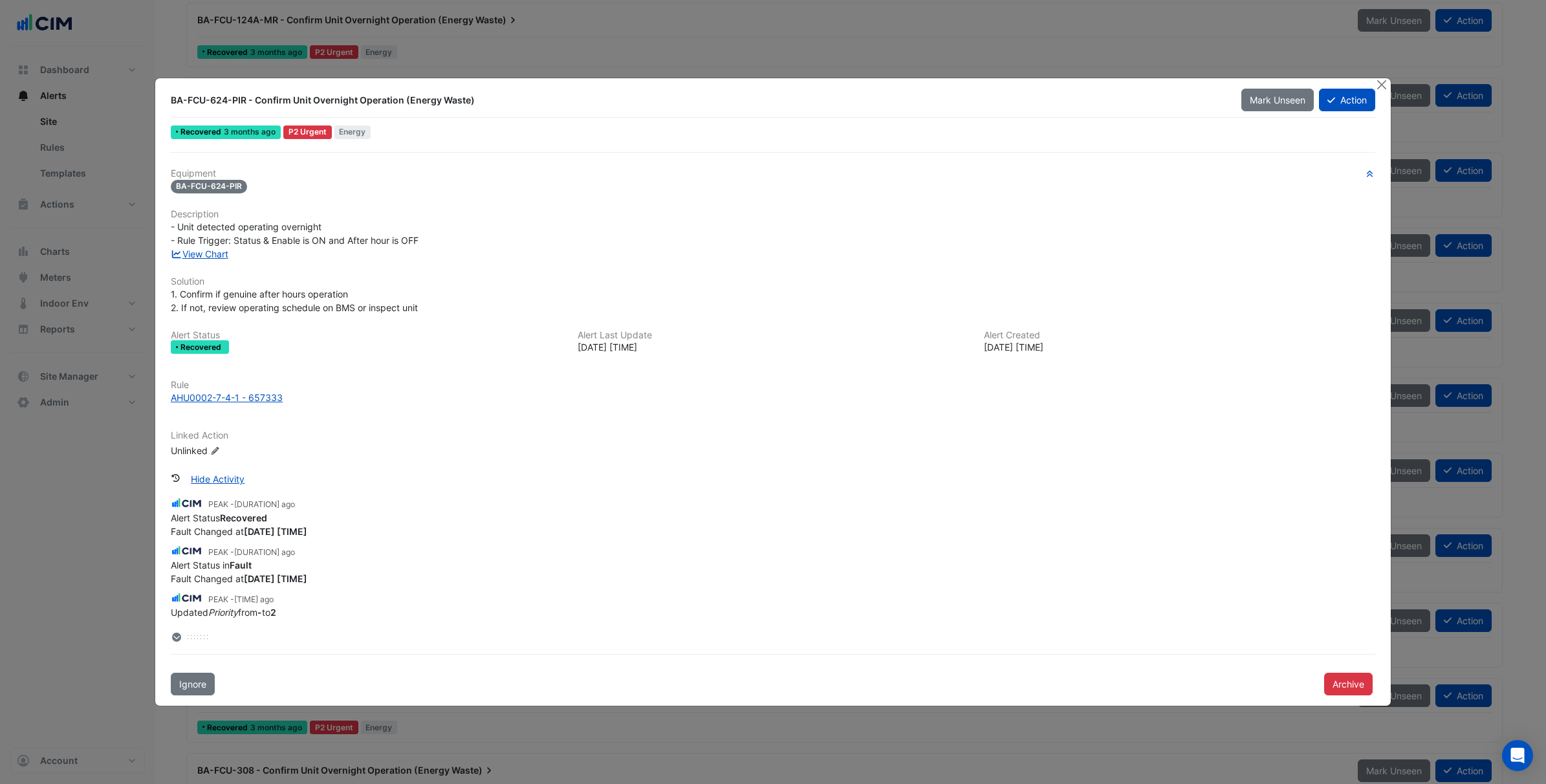 type 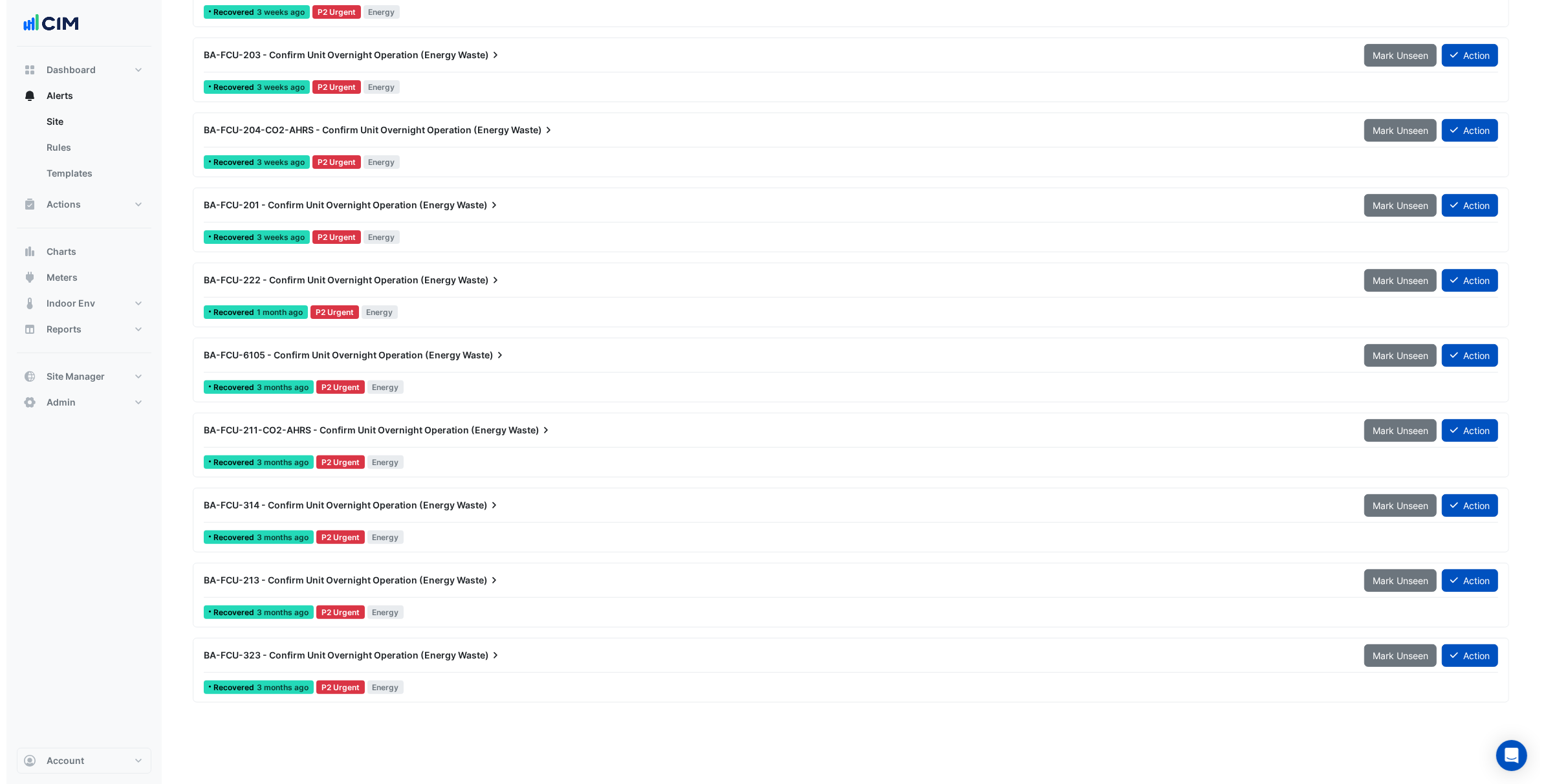 scroll, scrollTop: 0, scrollLeft: 0, axis: both 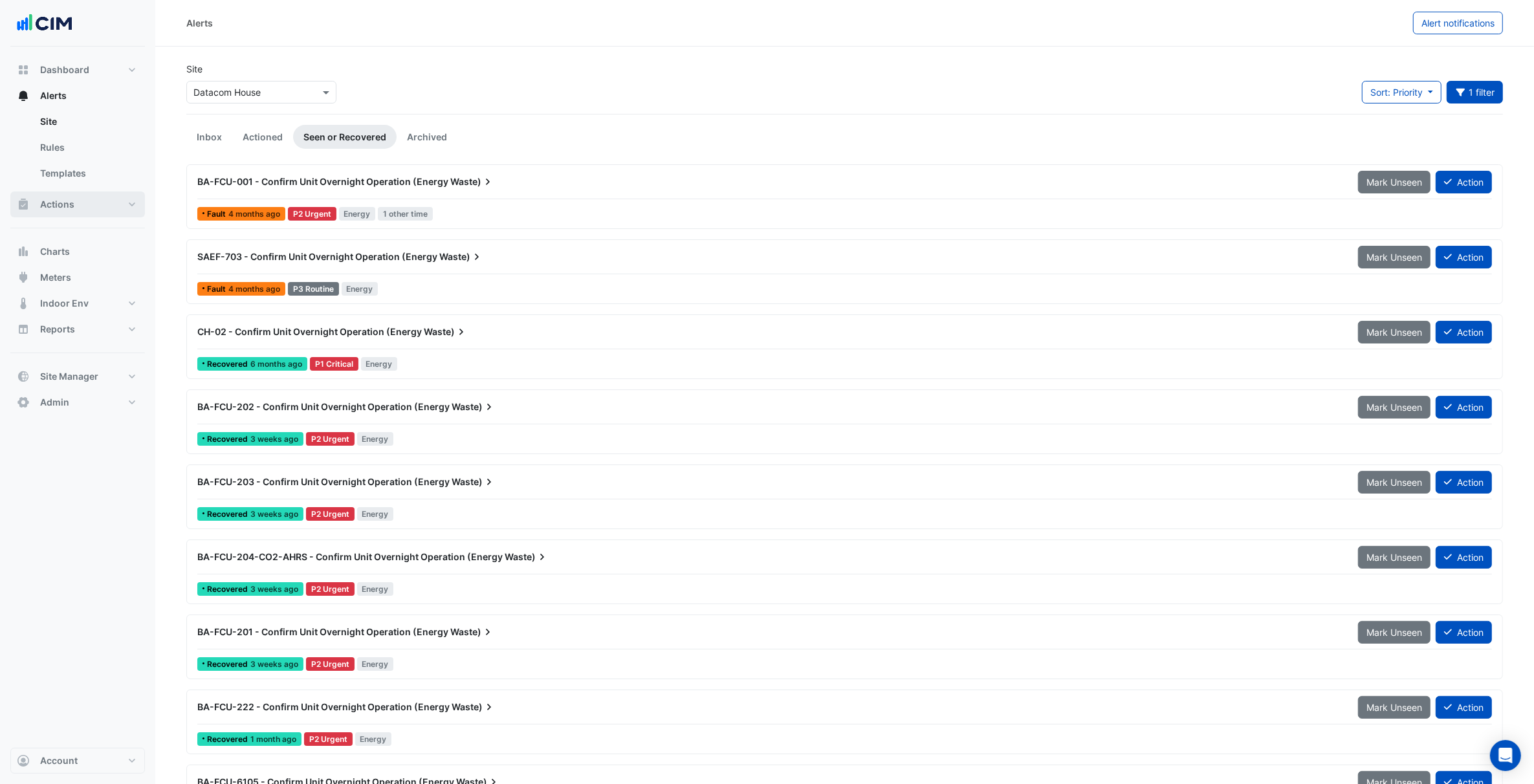 click on "Actions" at bounding box center (78, 204) 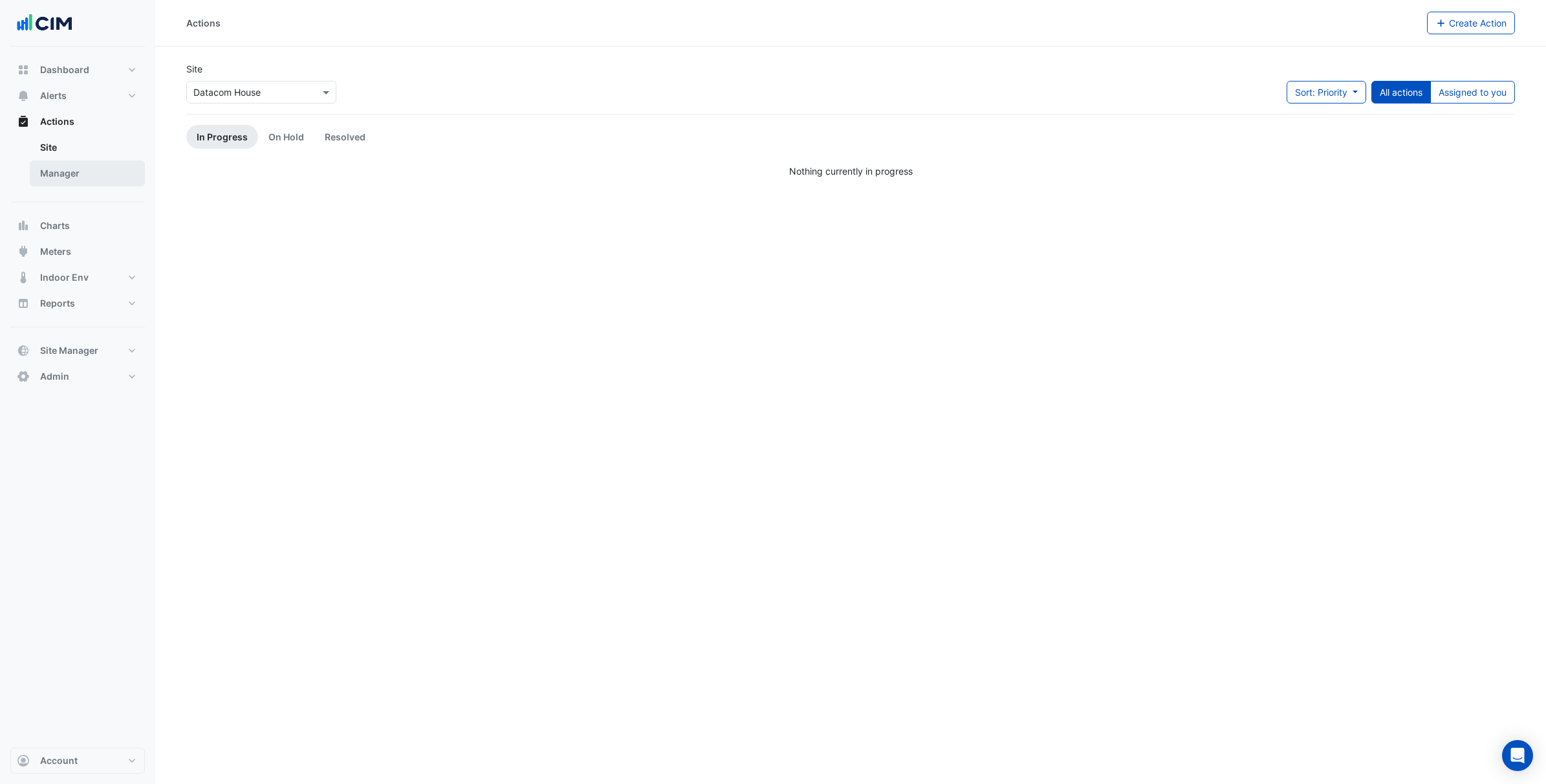 click on "Manager" at bounding box center (87, 173) 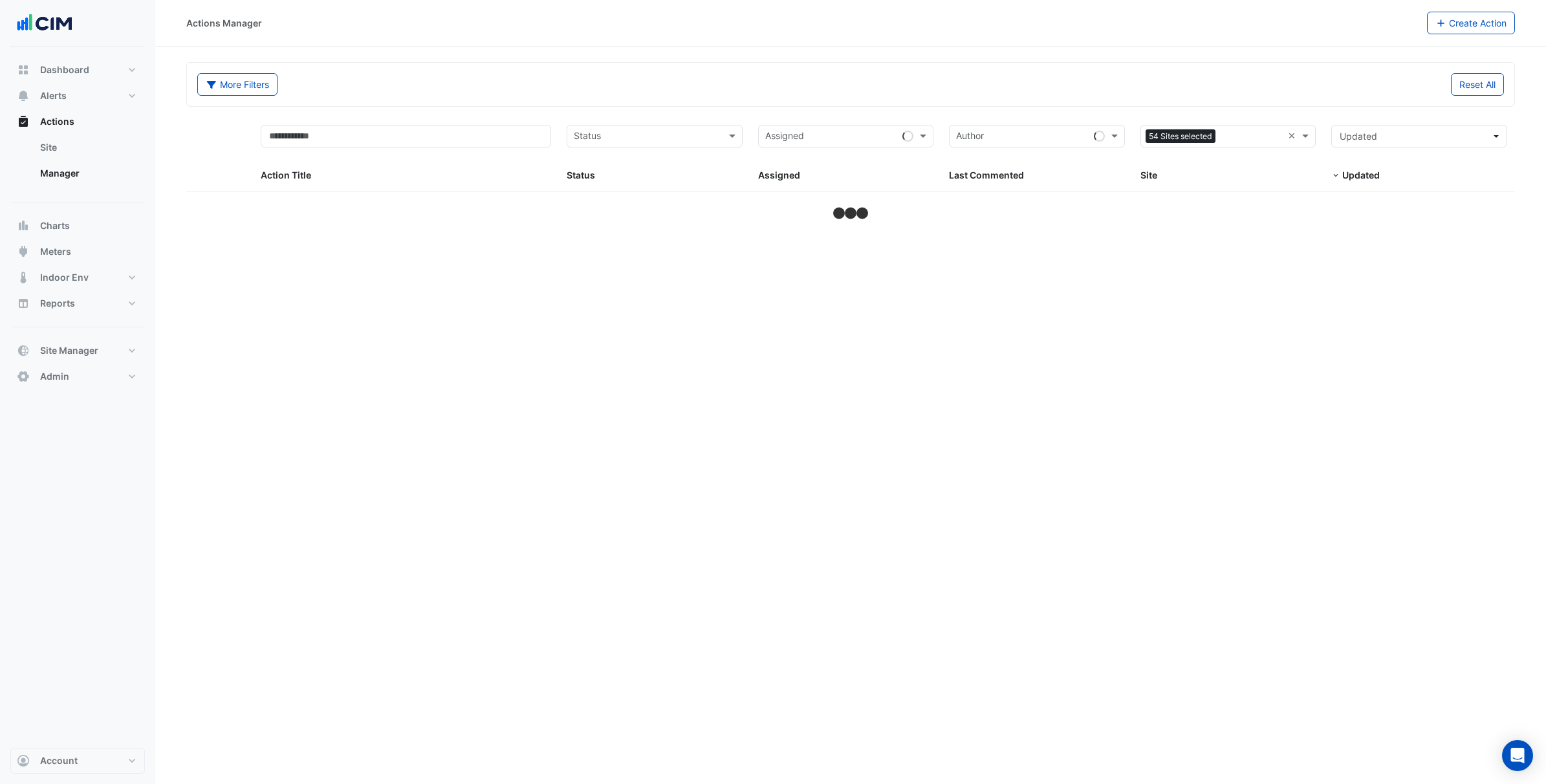 select on "***" 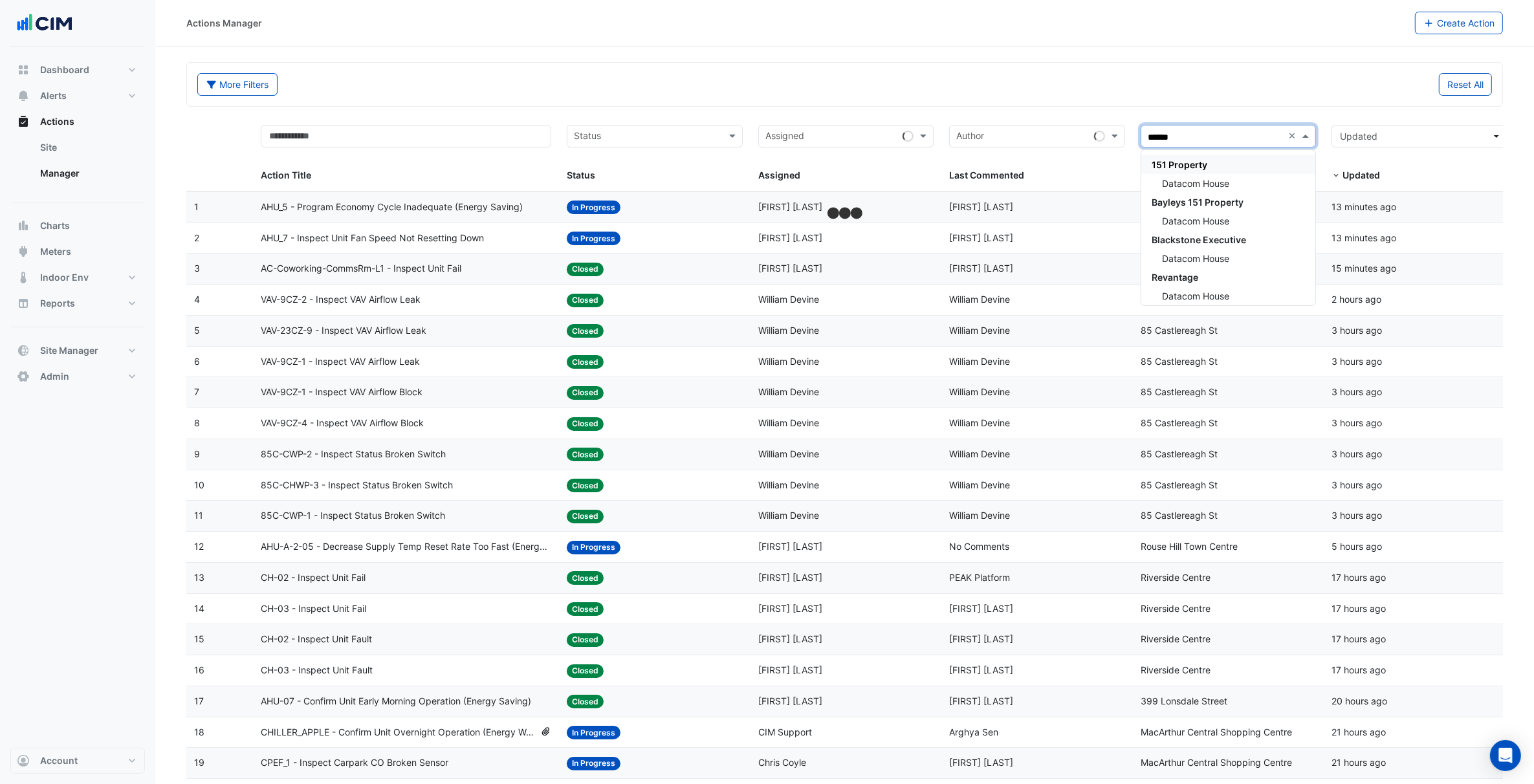 type on "*******" 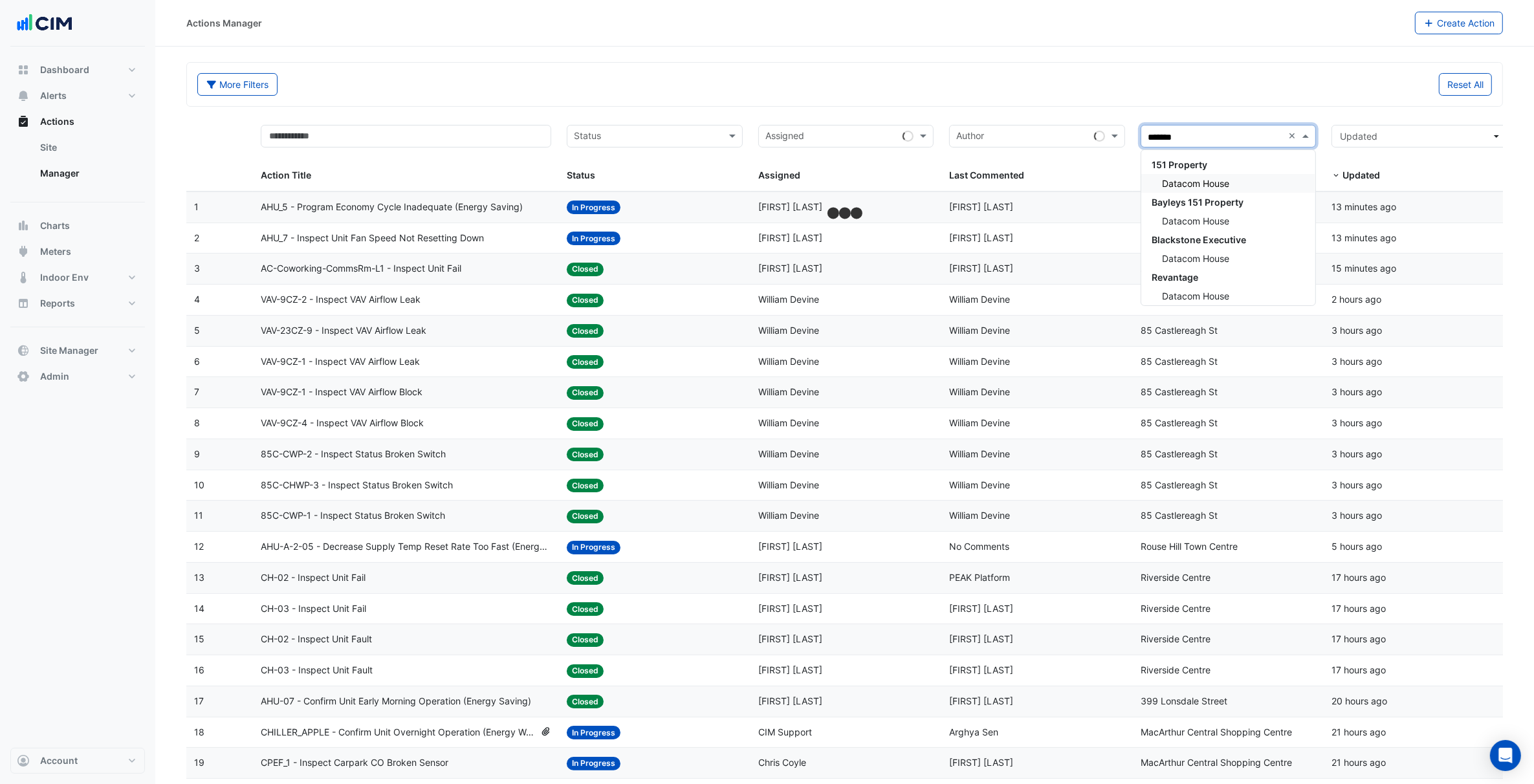 type 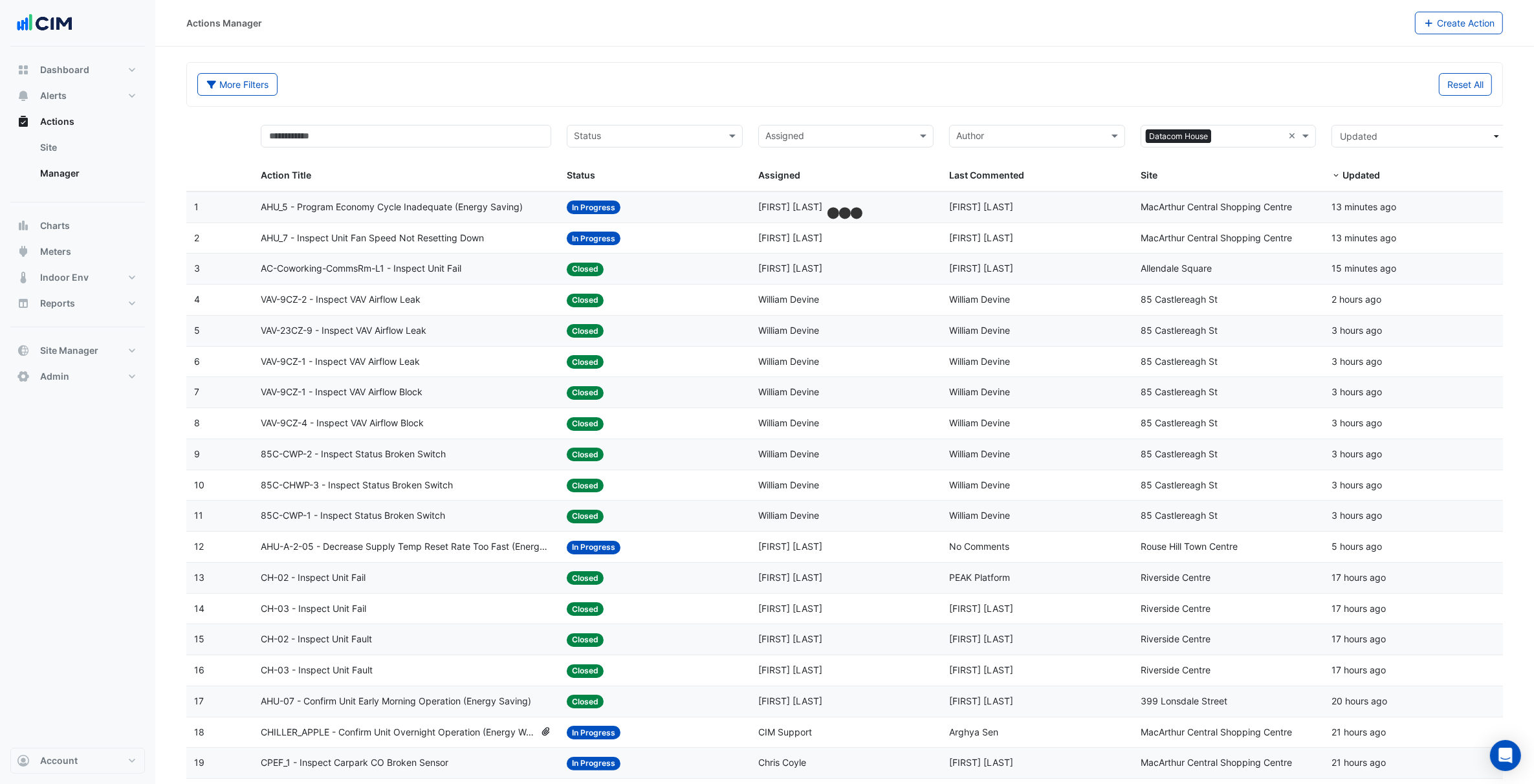 click on "More Filters" 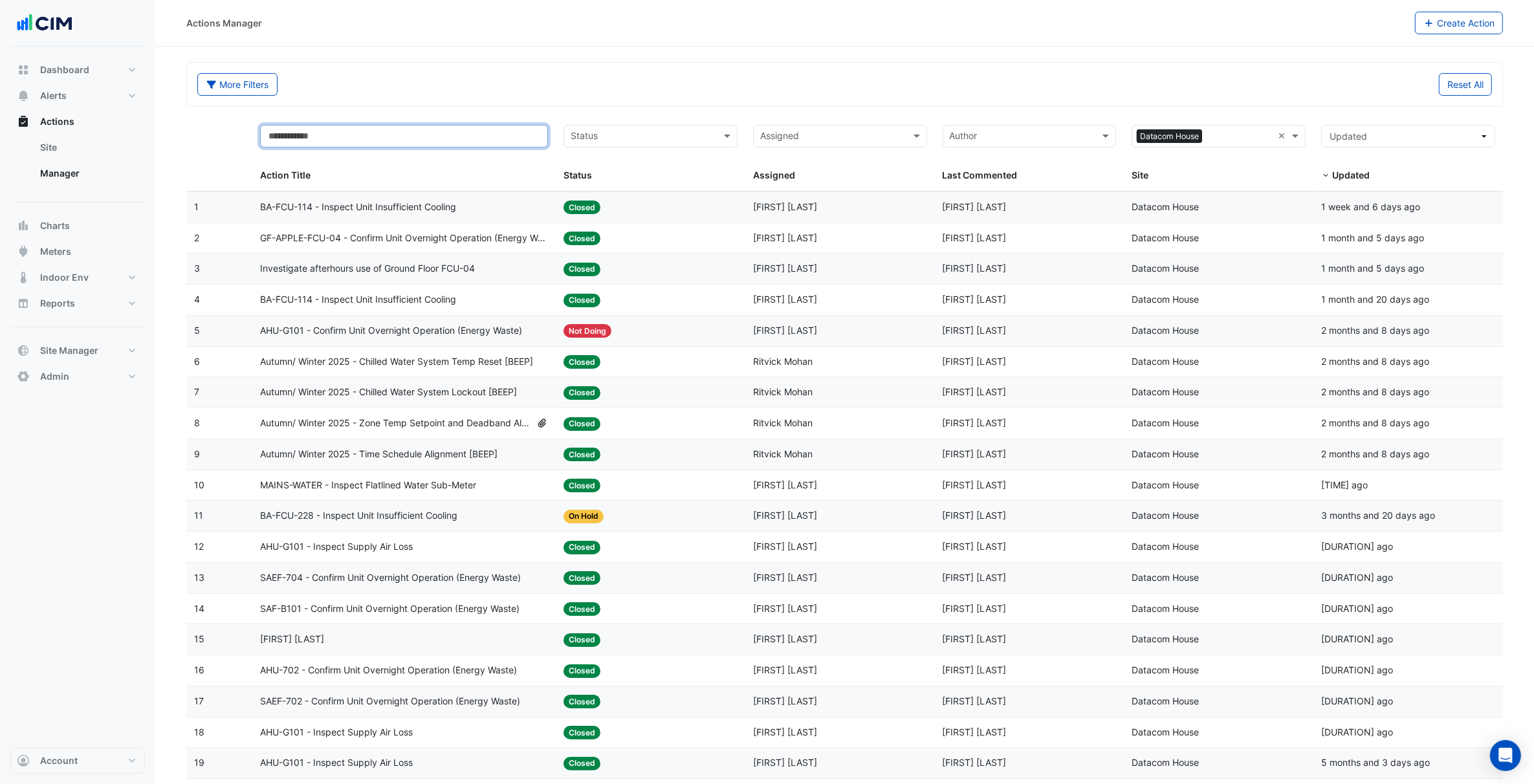 click at bounding box center [404, 136] 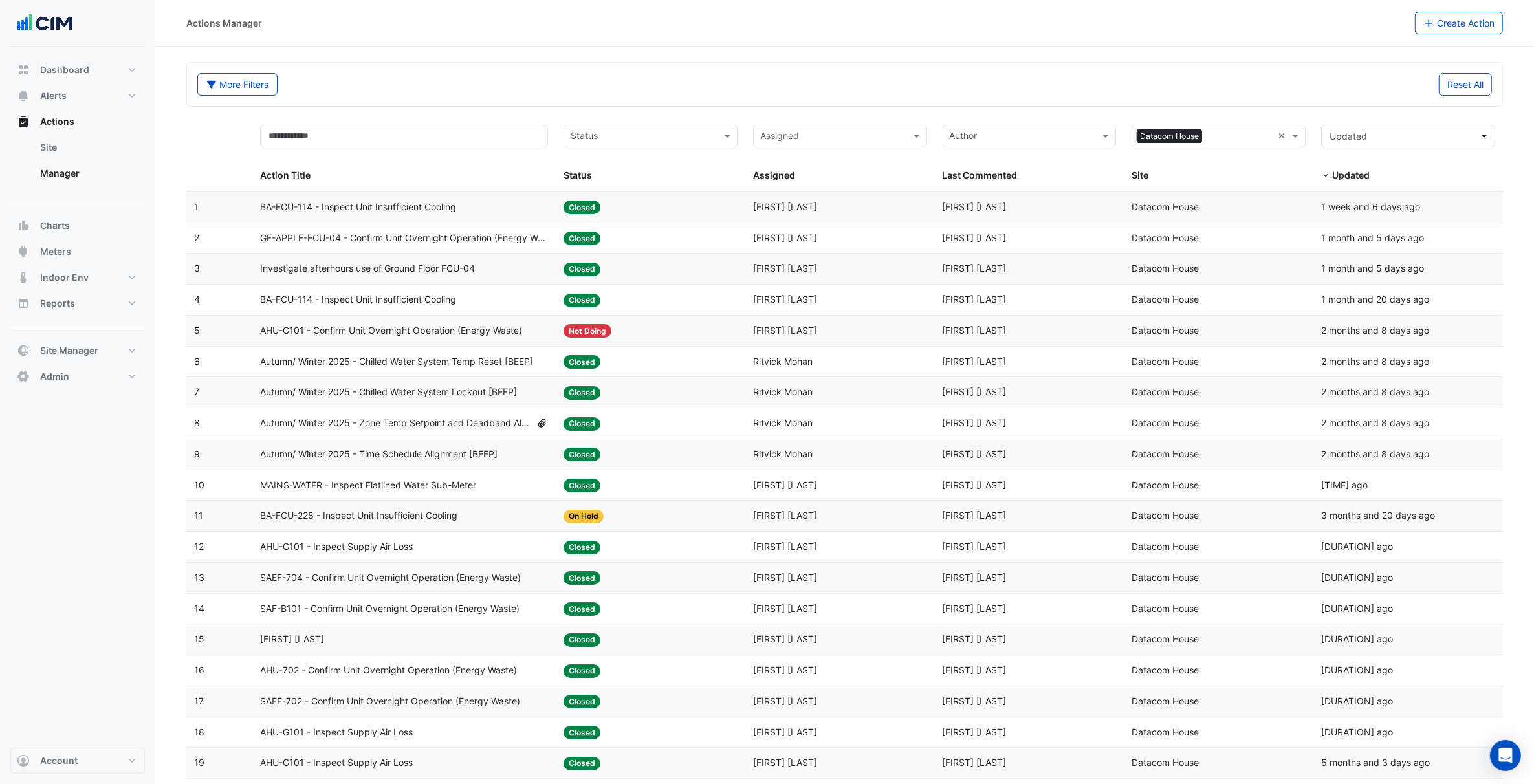 click on "GF-APPLE-FCU-04 - Confirm Unit Overnight Operation (Energy Waste)" 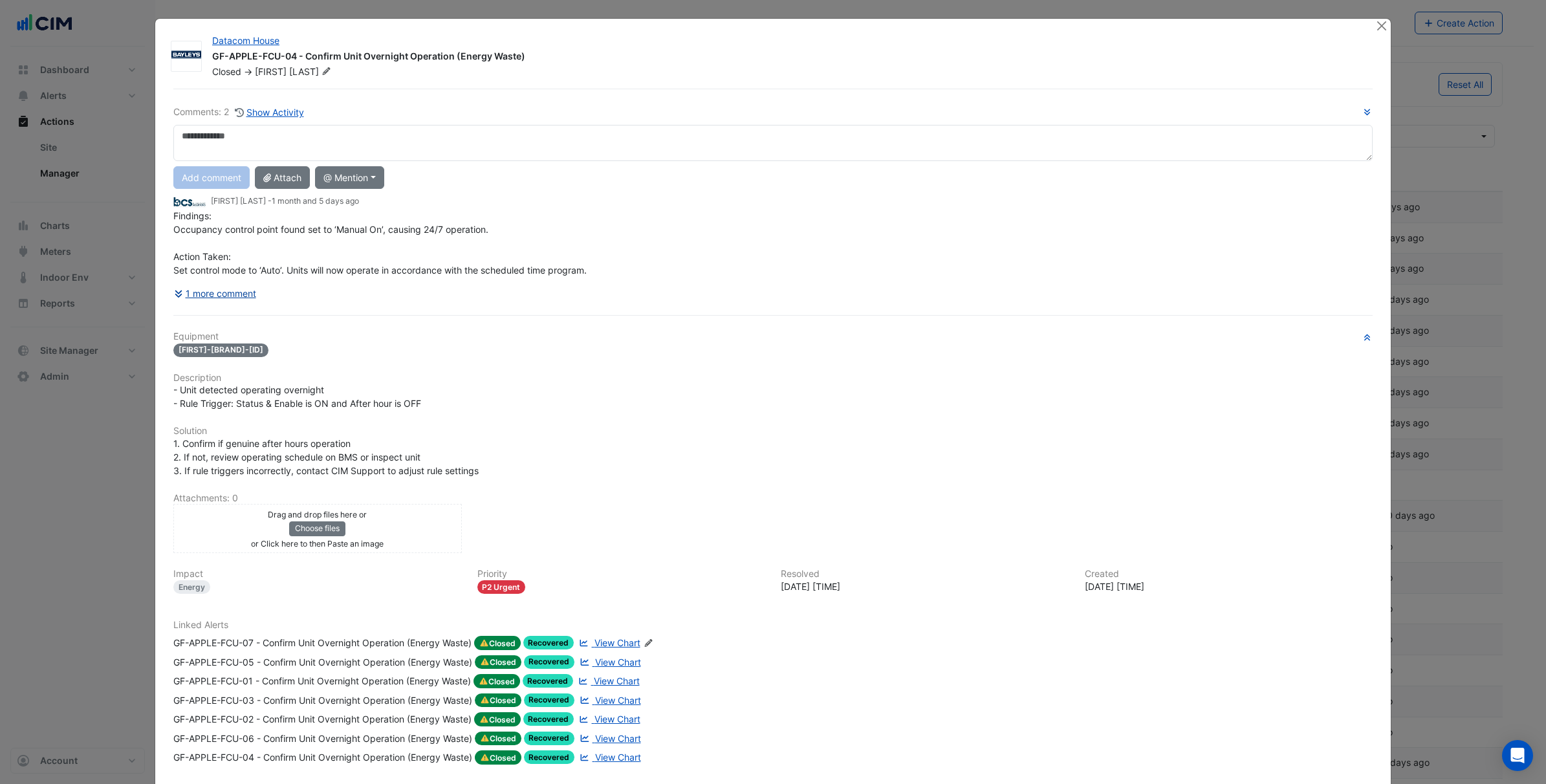 click on "1 more comment" 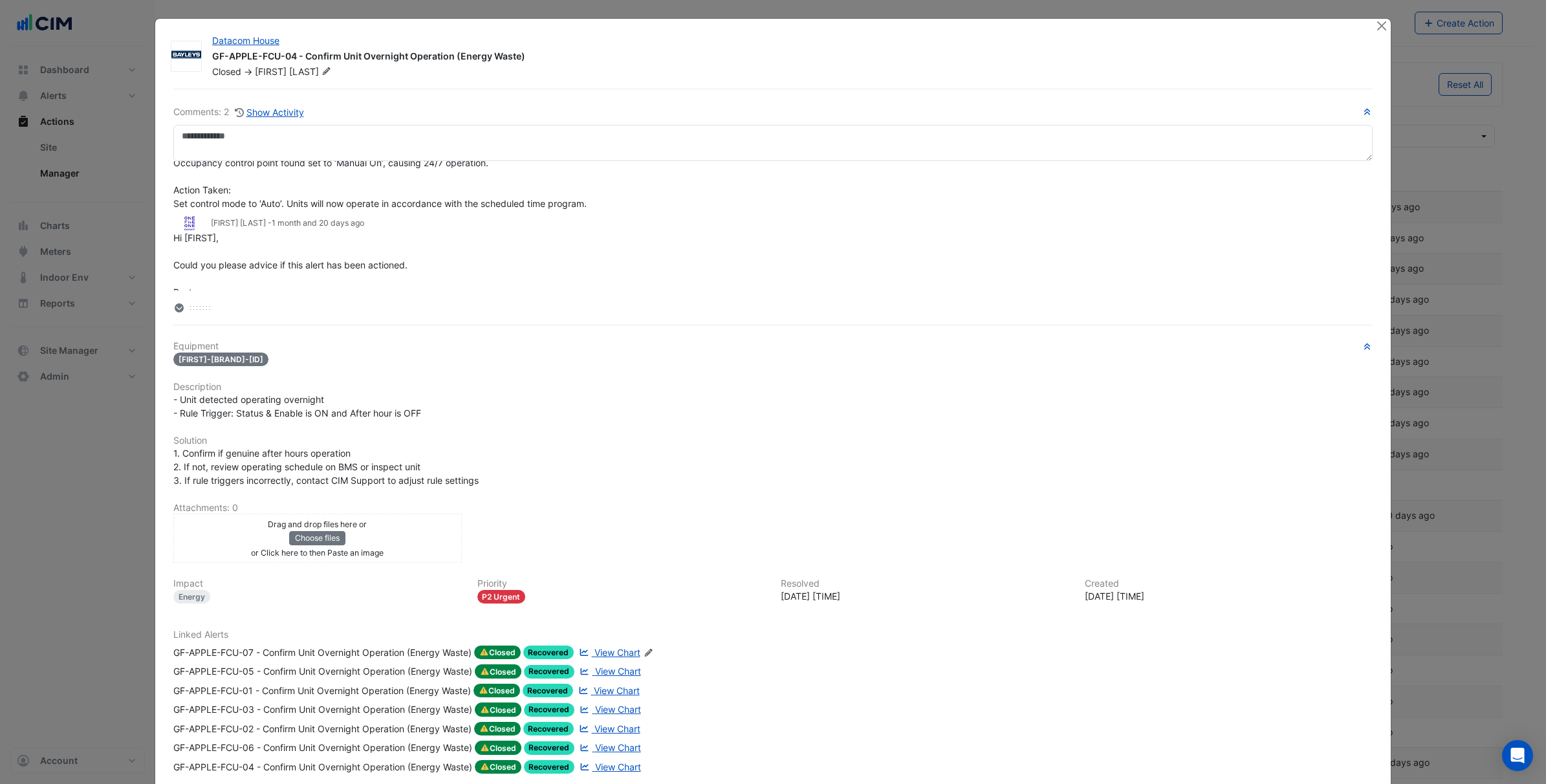 scroll, scrollTop: 59, scrollLeft: 0, axis: vertical 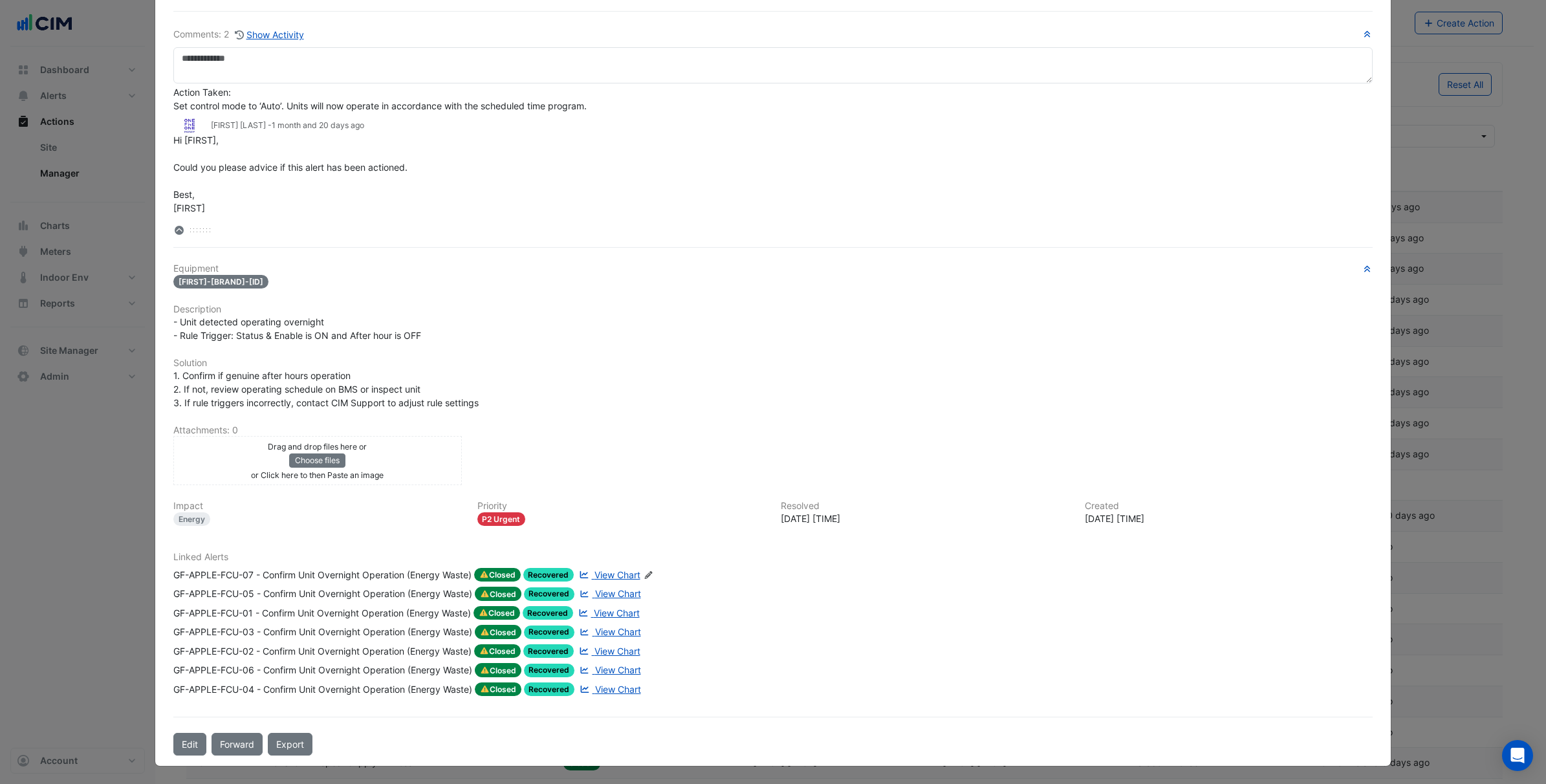 click on "GF-APPLE-FCU-07 - Confirm Unit Overnight Operation (Energy Waste)" 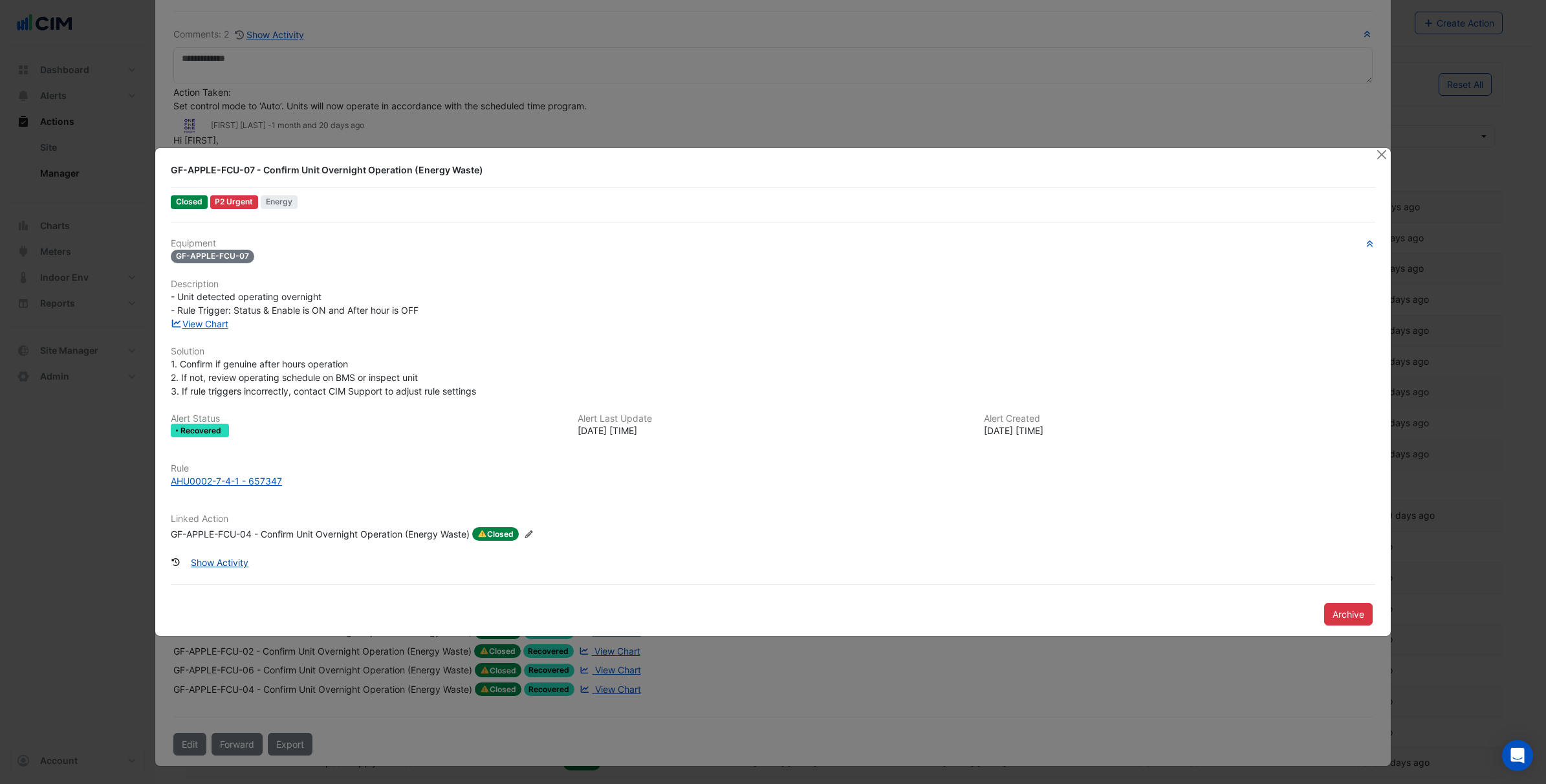 click on "Show Activity" 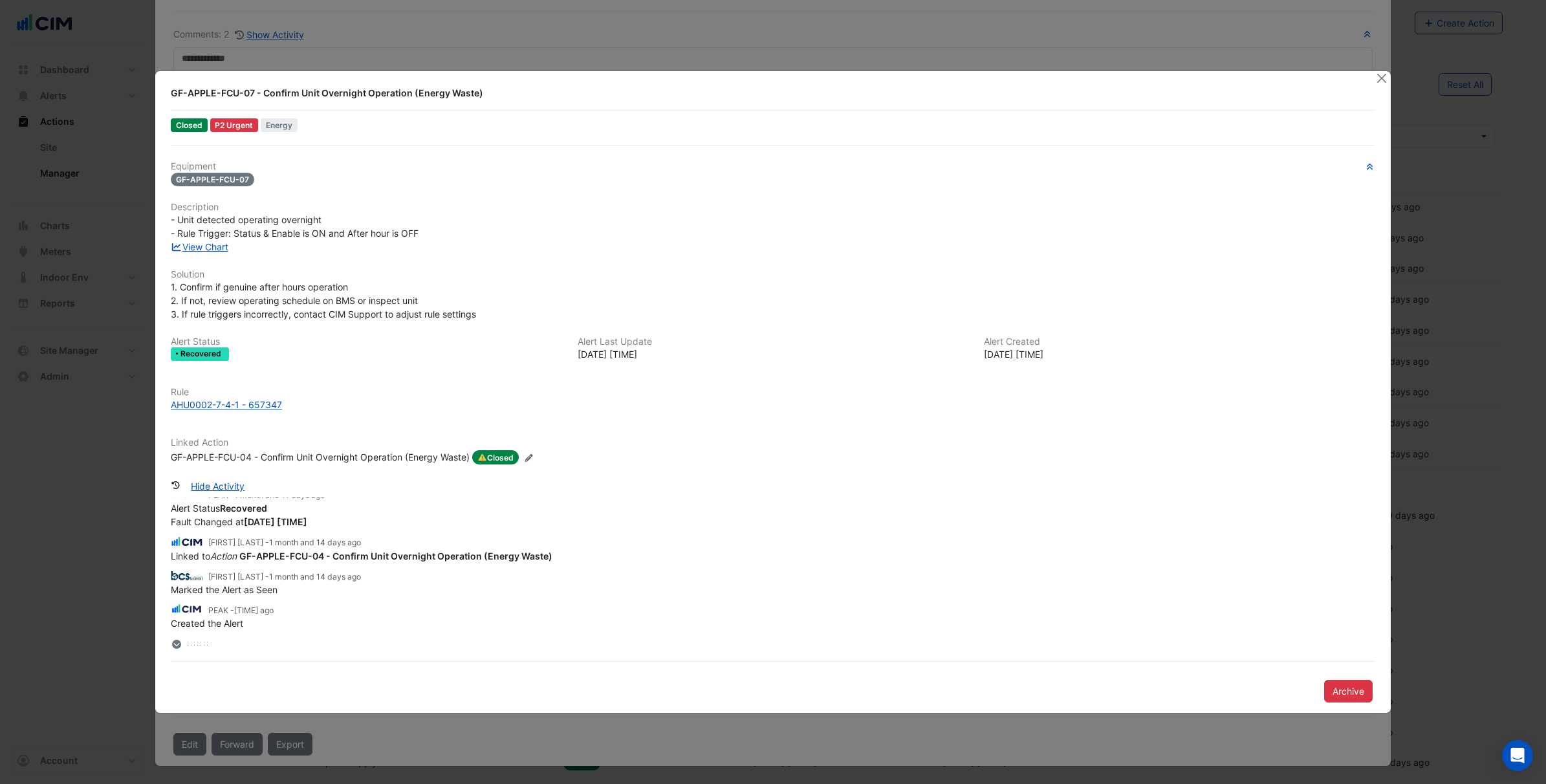 scroll, scrollTop: 0, scrollLeft: 0, axis: both 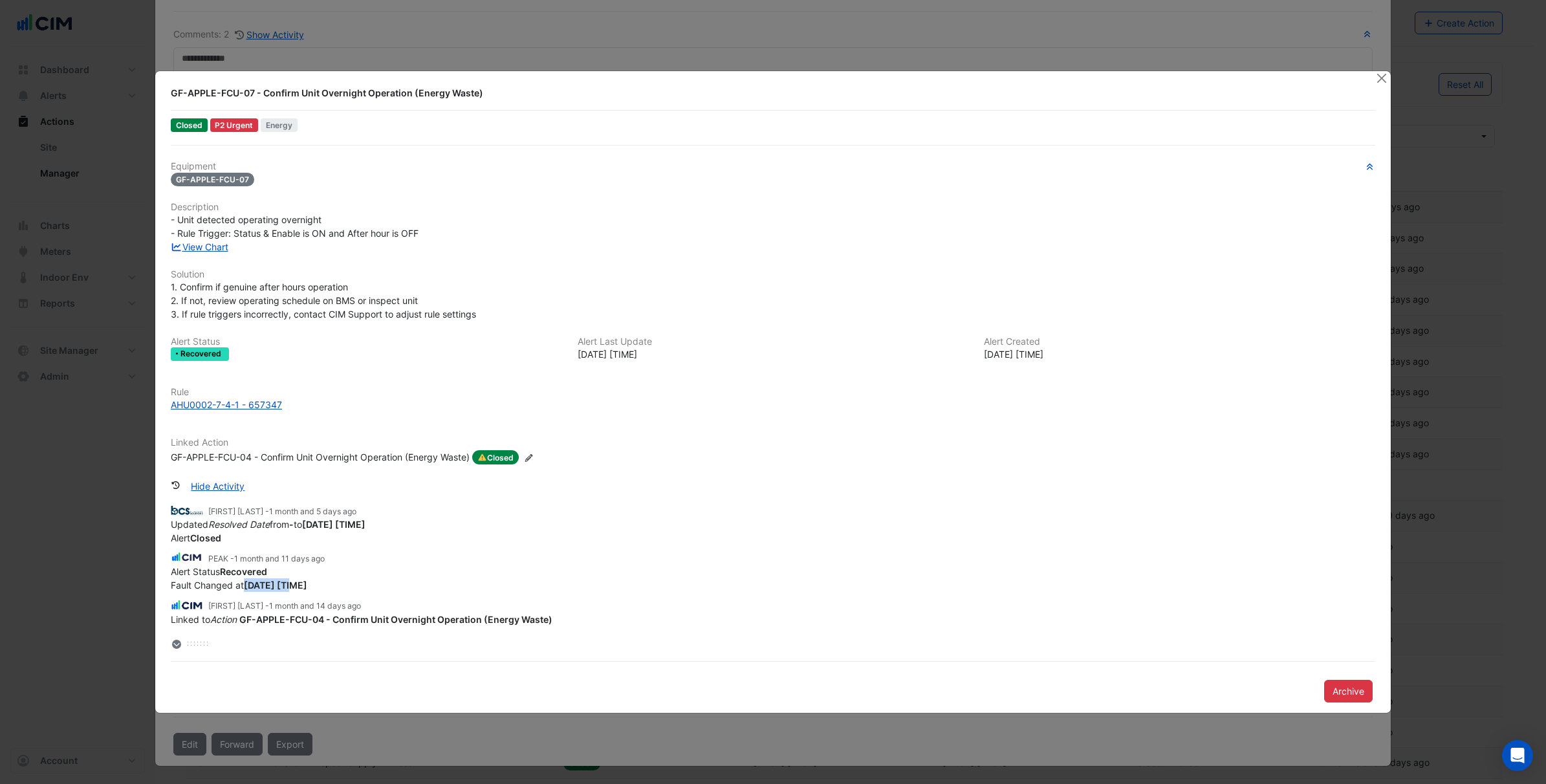 drag, startPoint x: 245, startPoint y: 580, endPoint x: 298, endPoint y: 585, distance: 53.23533 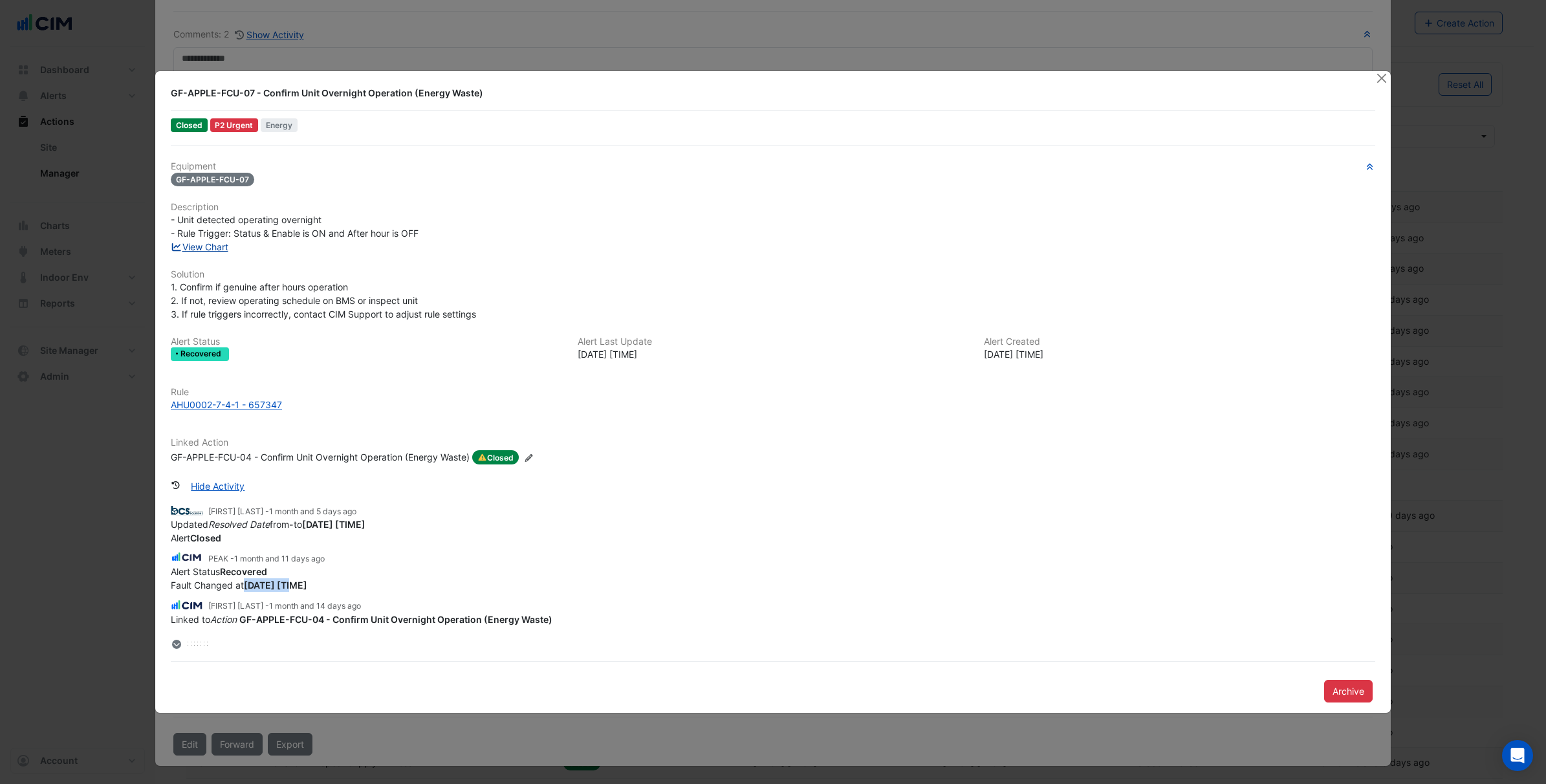 click on "View Chart" 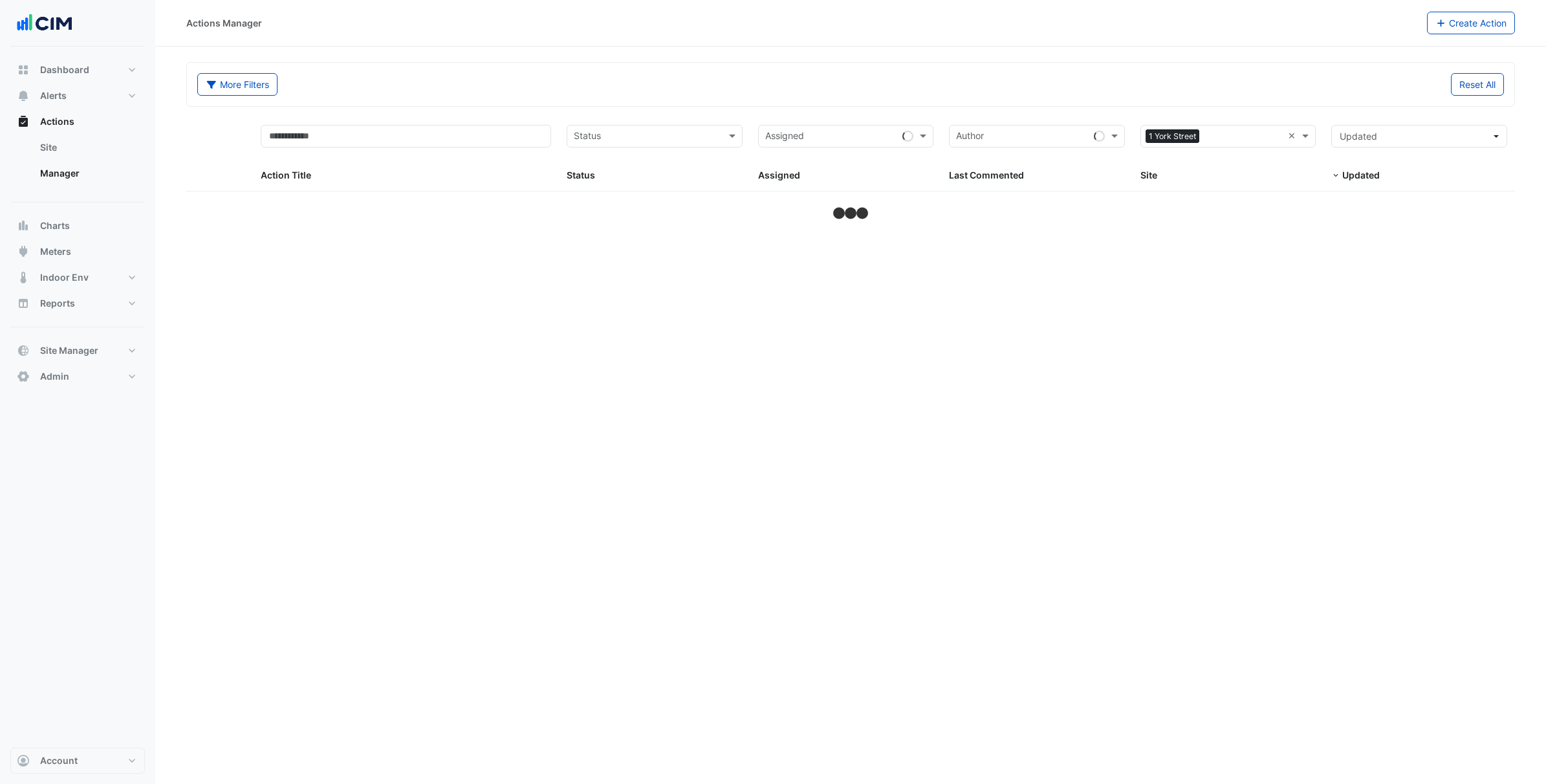 select on "***" 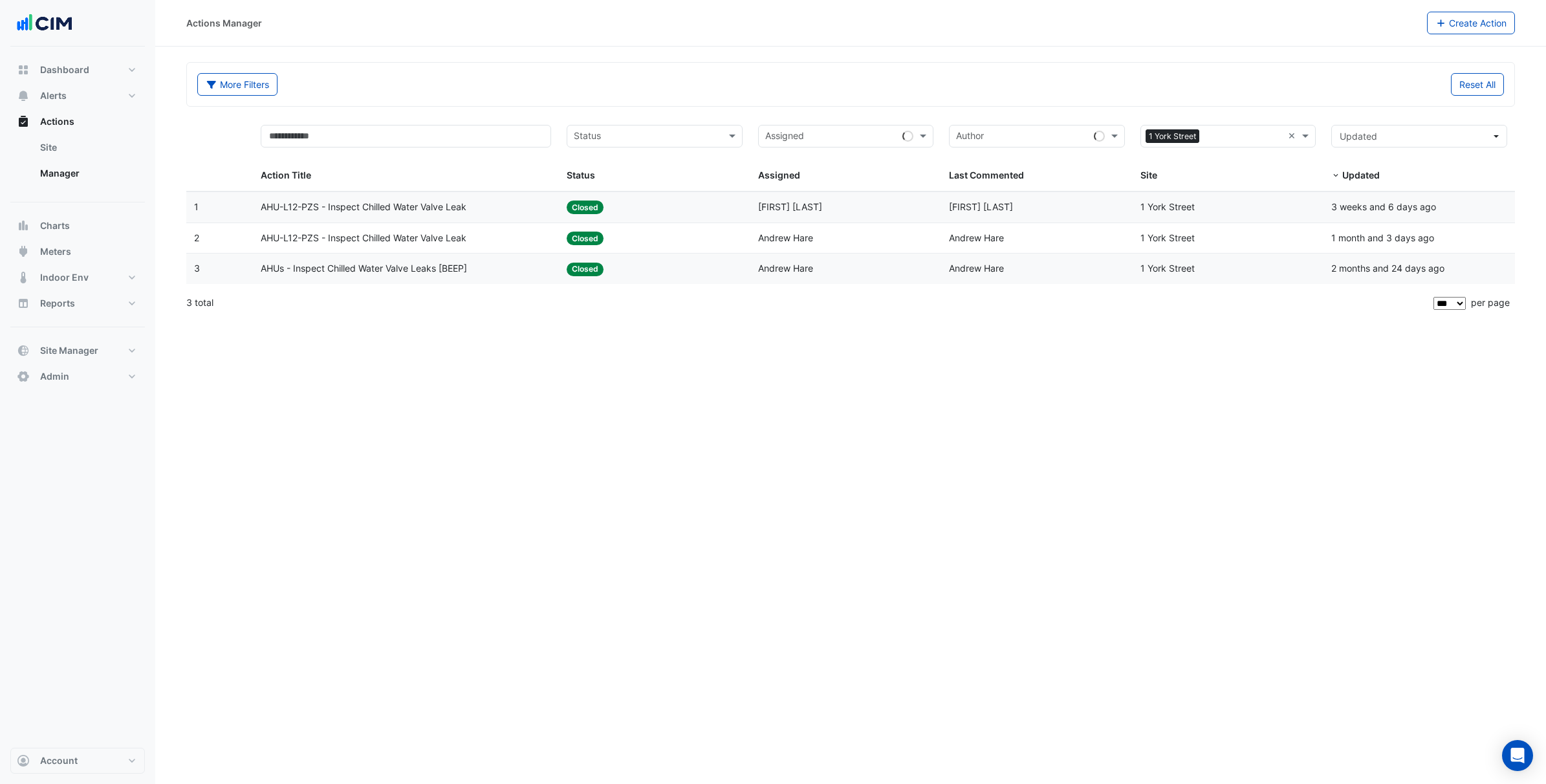 scroll, scrollTop: 0, scrollLeft: 0, axis: both 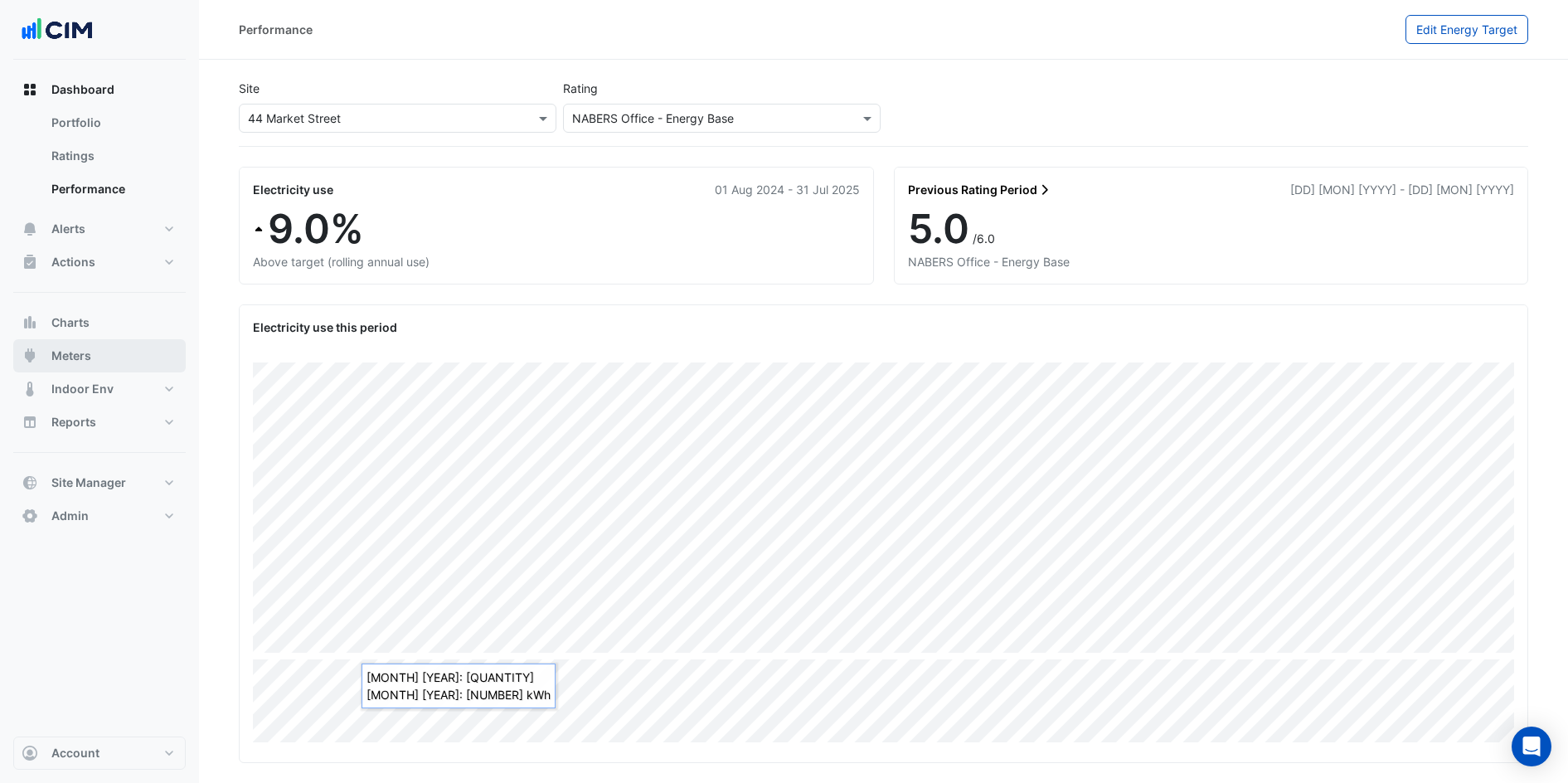 click on "Meters" at bounding box center (100, 356) 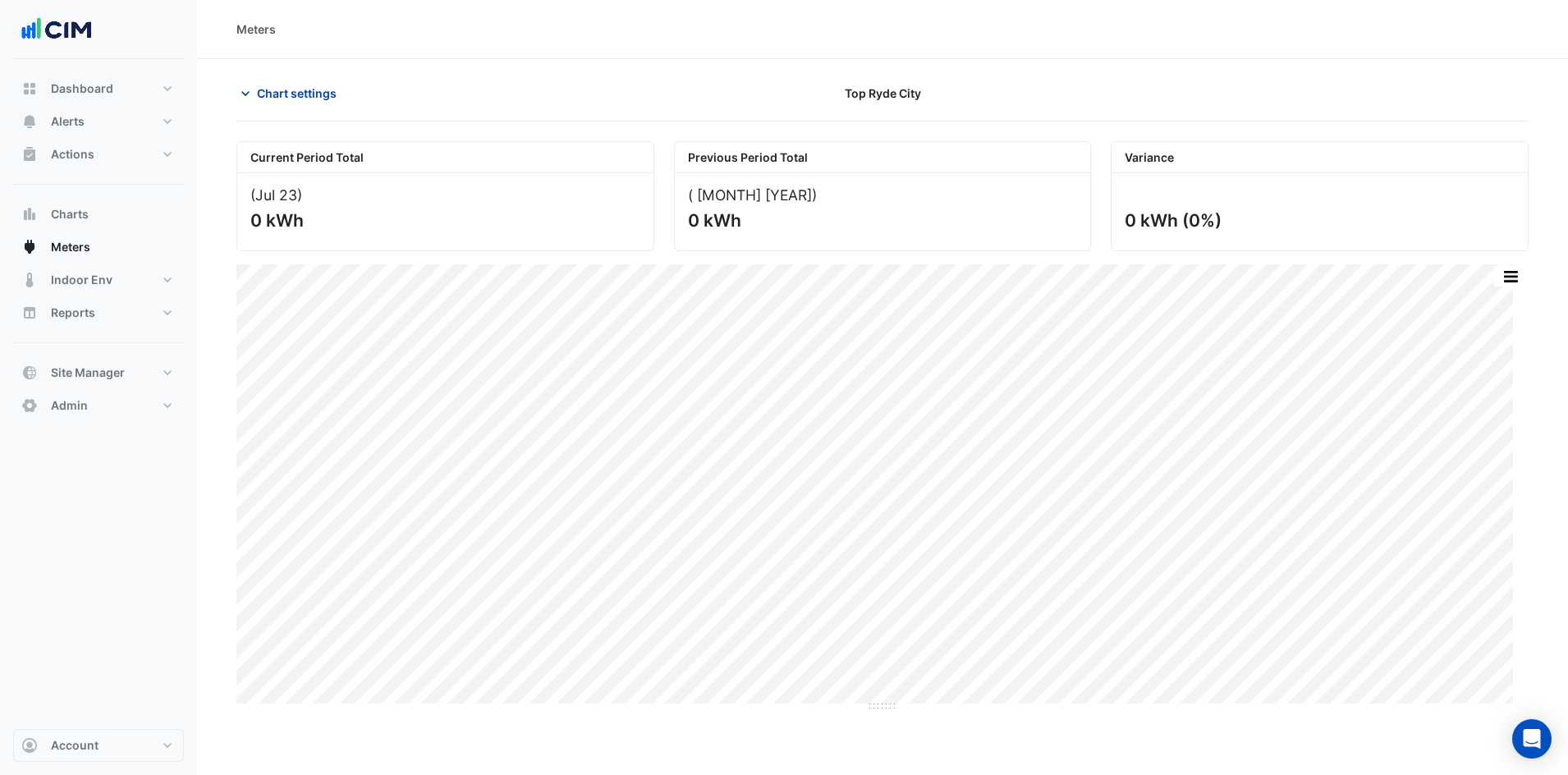 click on "Chart settings" 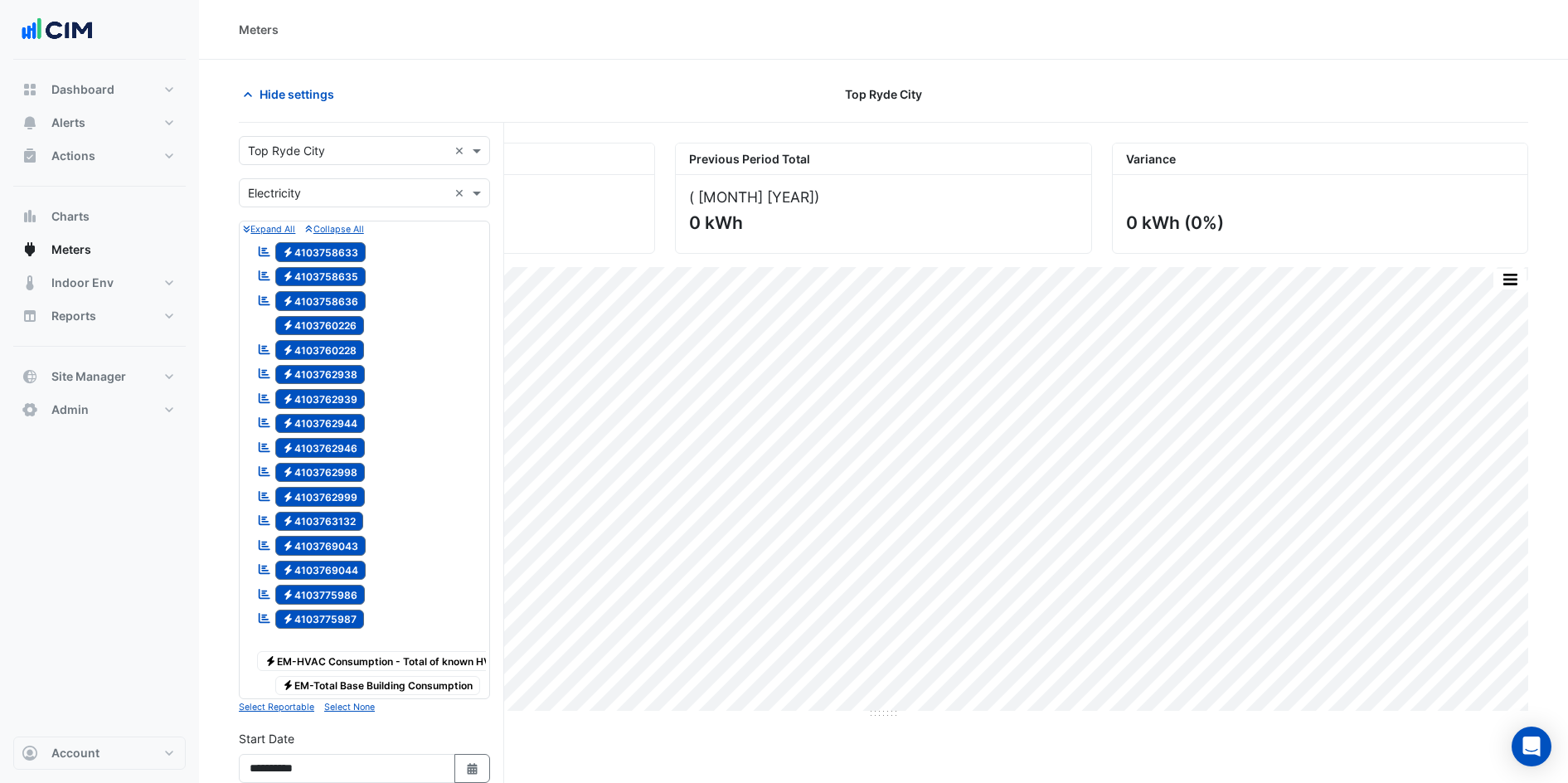 click on "Select a Site × [LOCATION] ×" at bounding box center (364, 150) 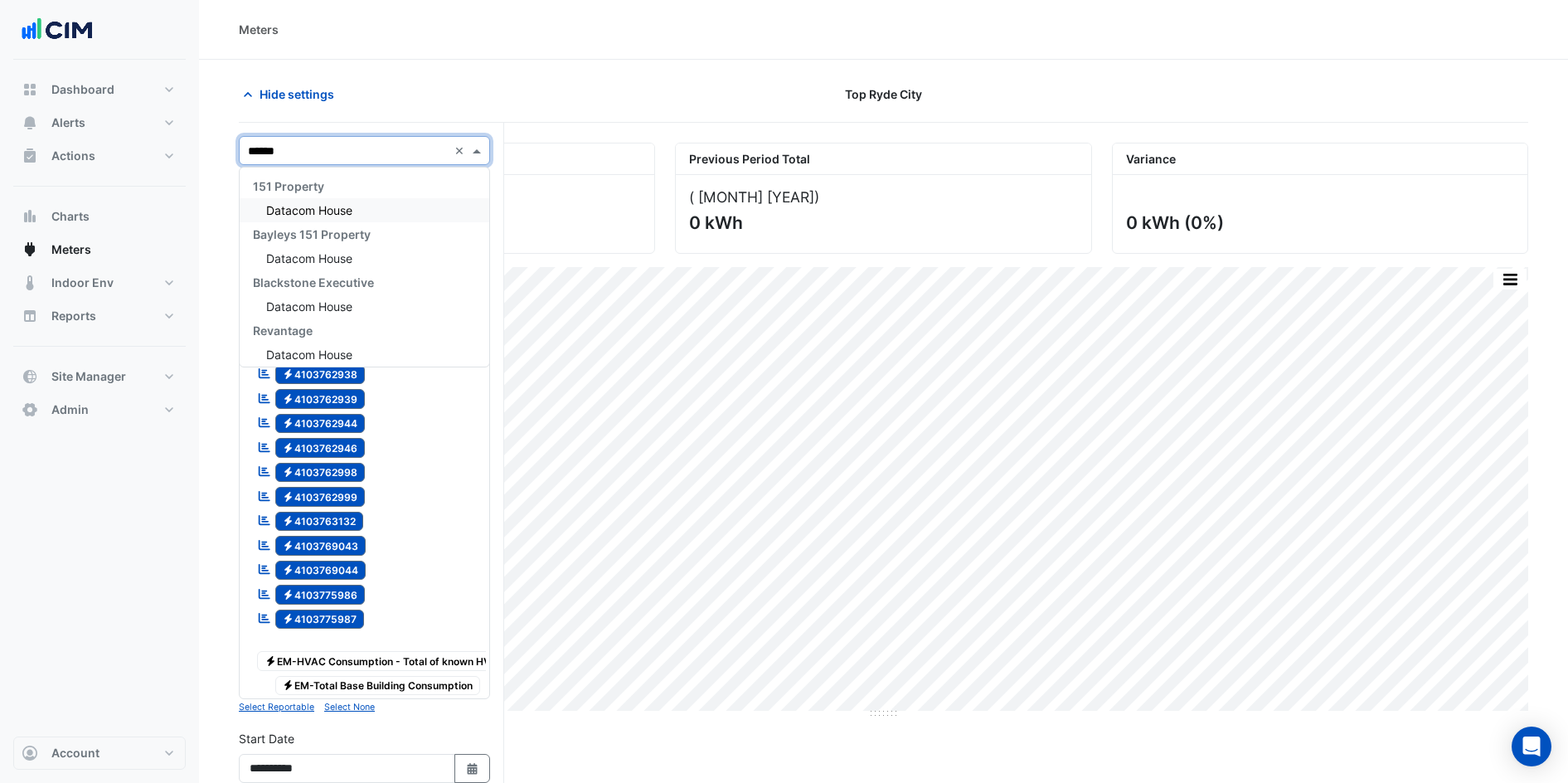 type on "*******" 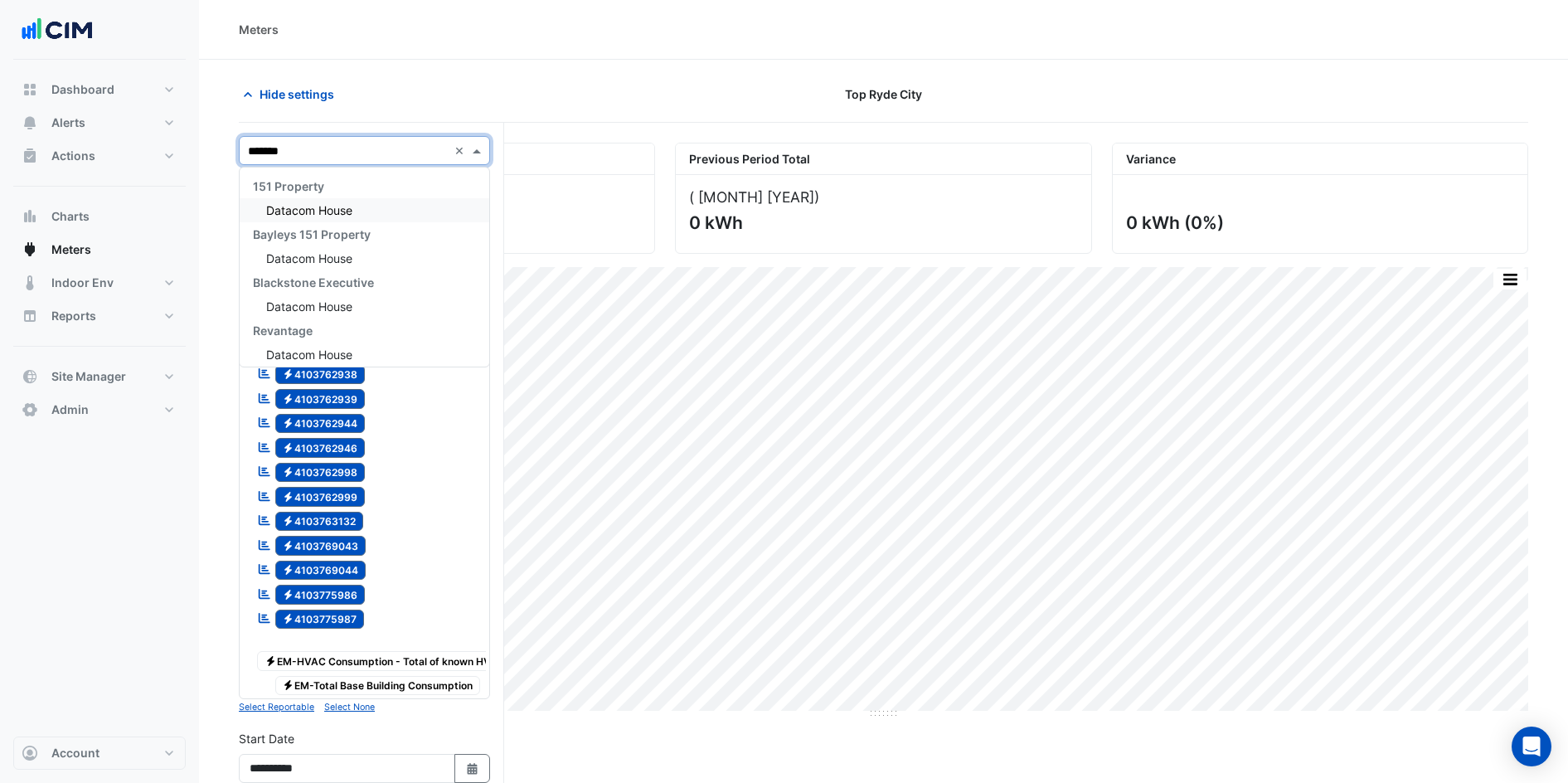 type 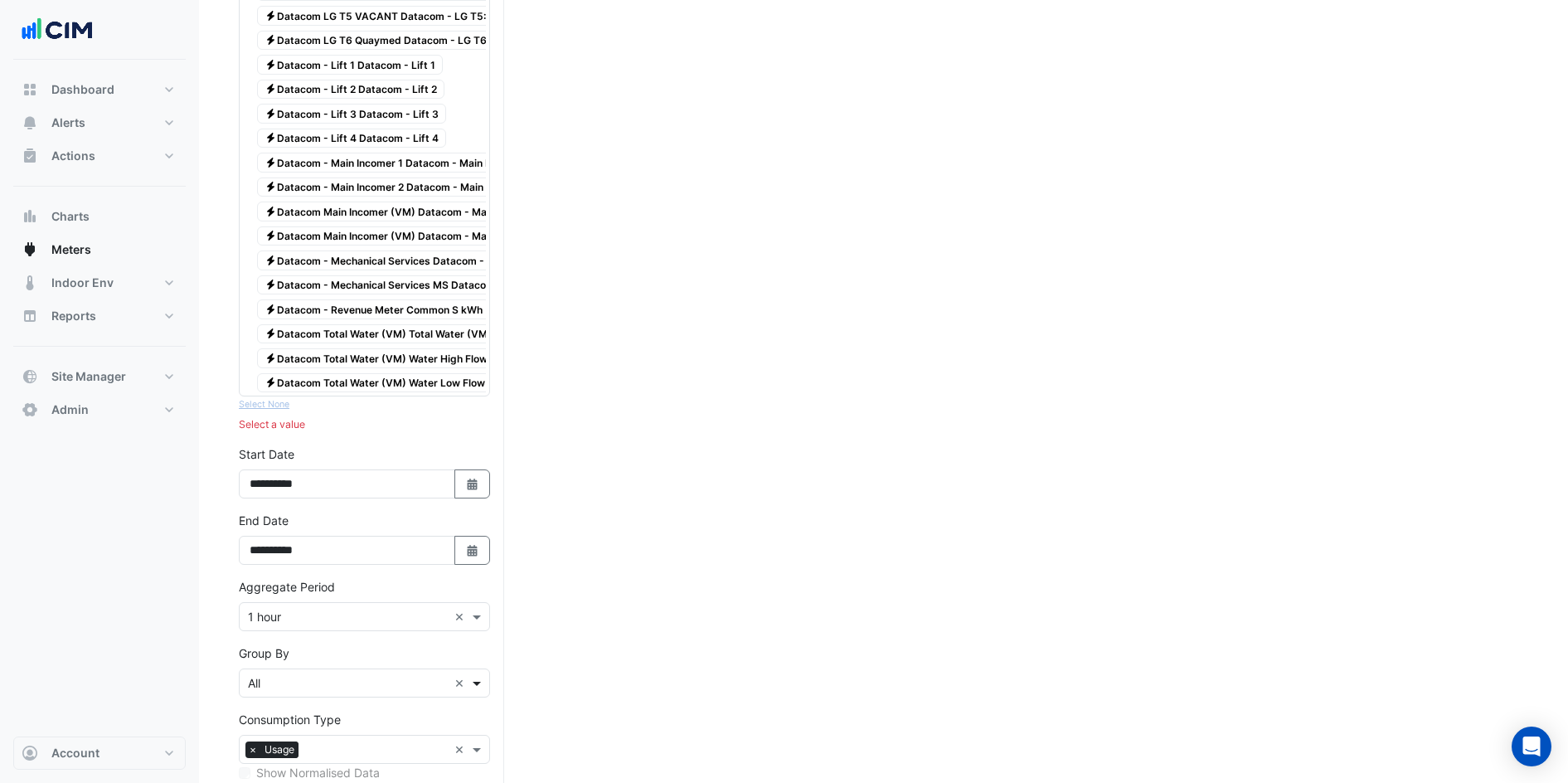 scroll, scrollTop: 2428, scrollLeft: 0, axis: vertical 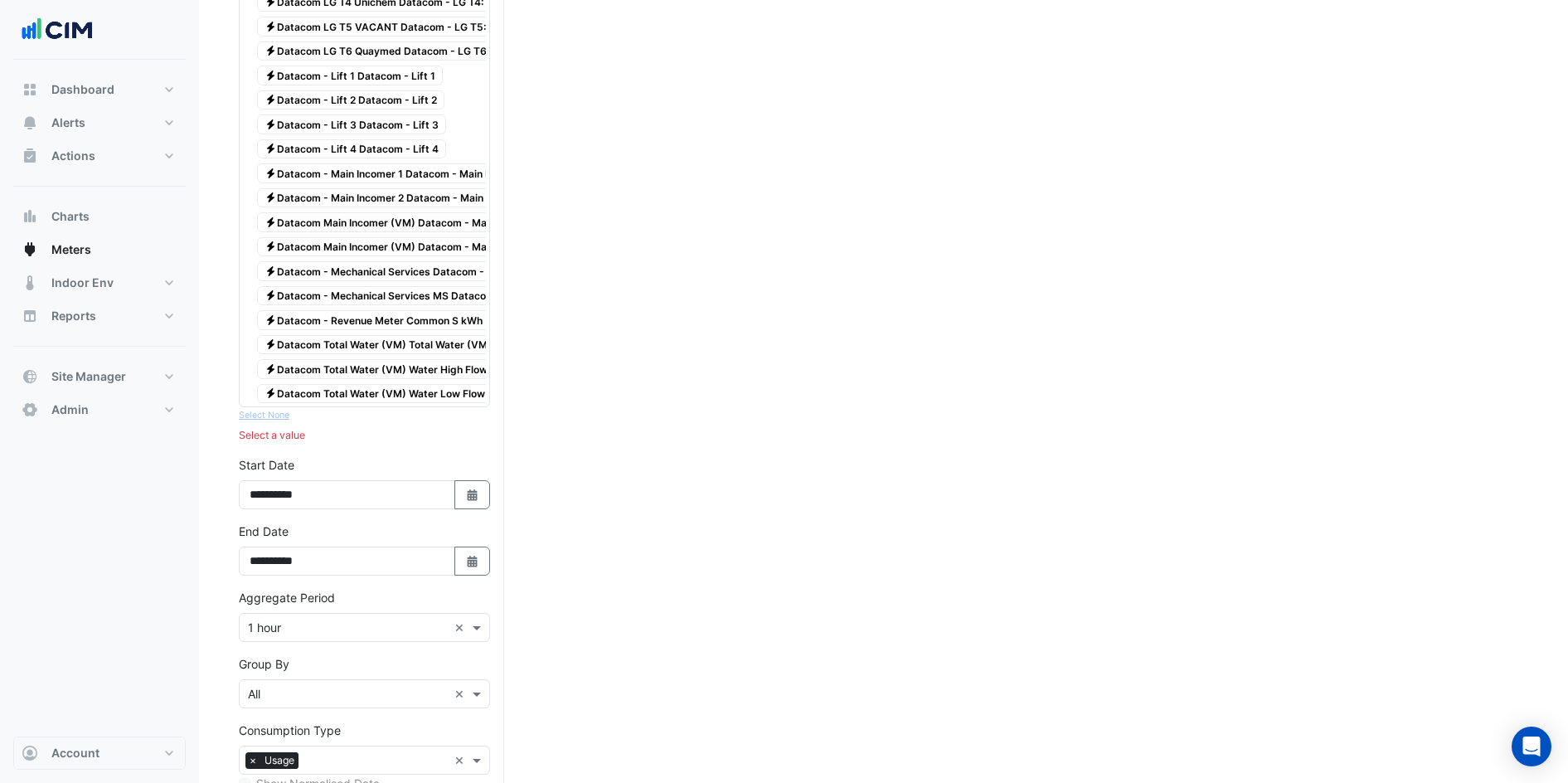 click on "Electricity
[BRAND] - [DEPARTMENT] [BRAND] - [DEPARTMENT]" at bounding box center [425, 271] 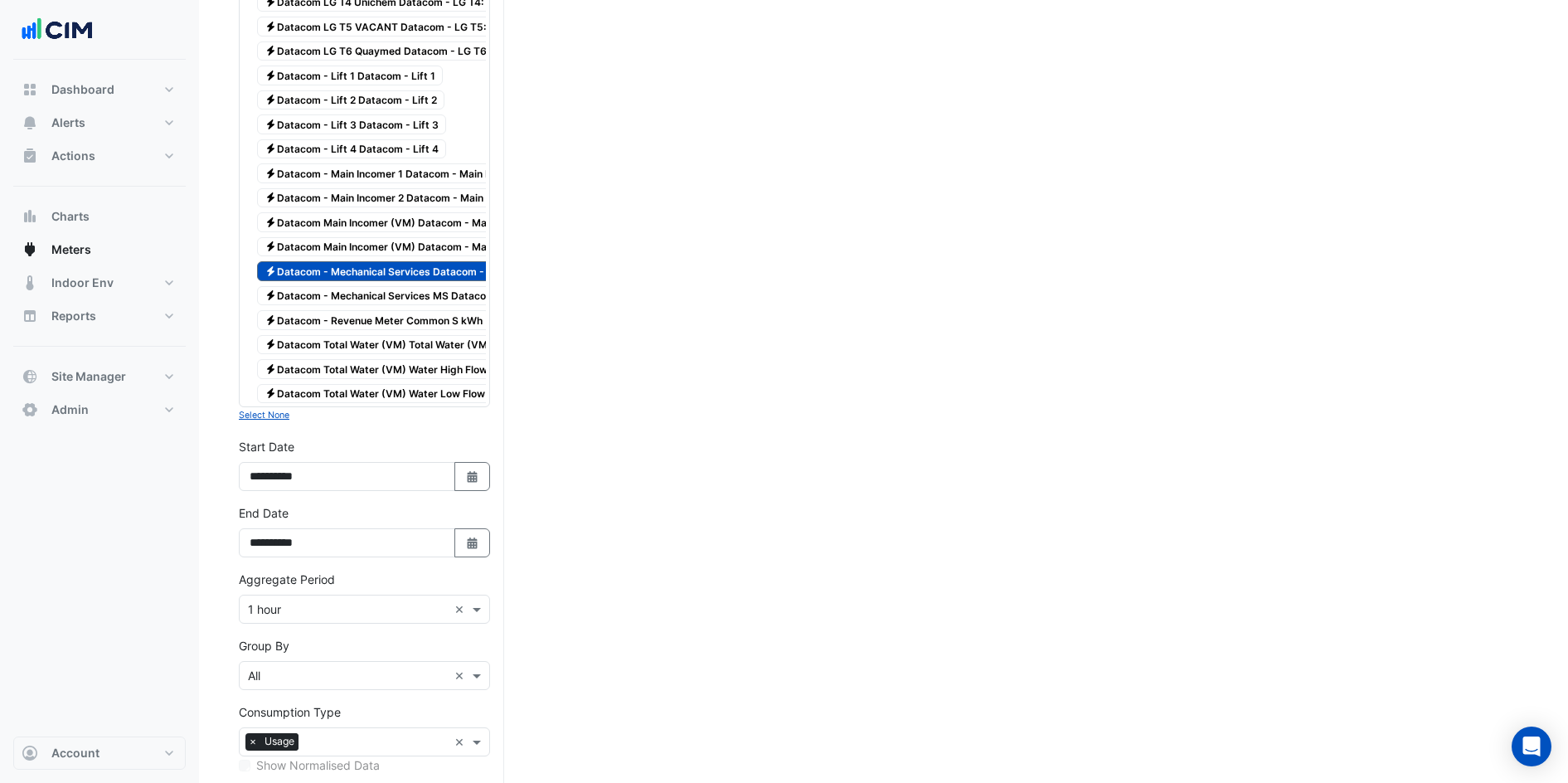 click on "Electricity
[BRAND] - [DEPARTMENT] [BRAND] - [DEPARTMENT]" at bounding box center [425, 271] 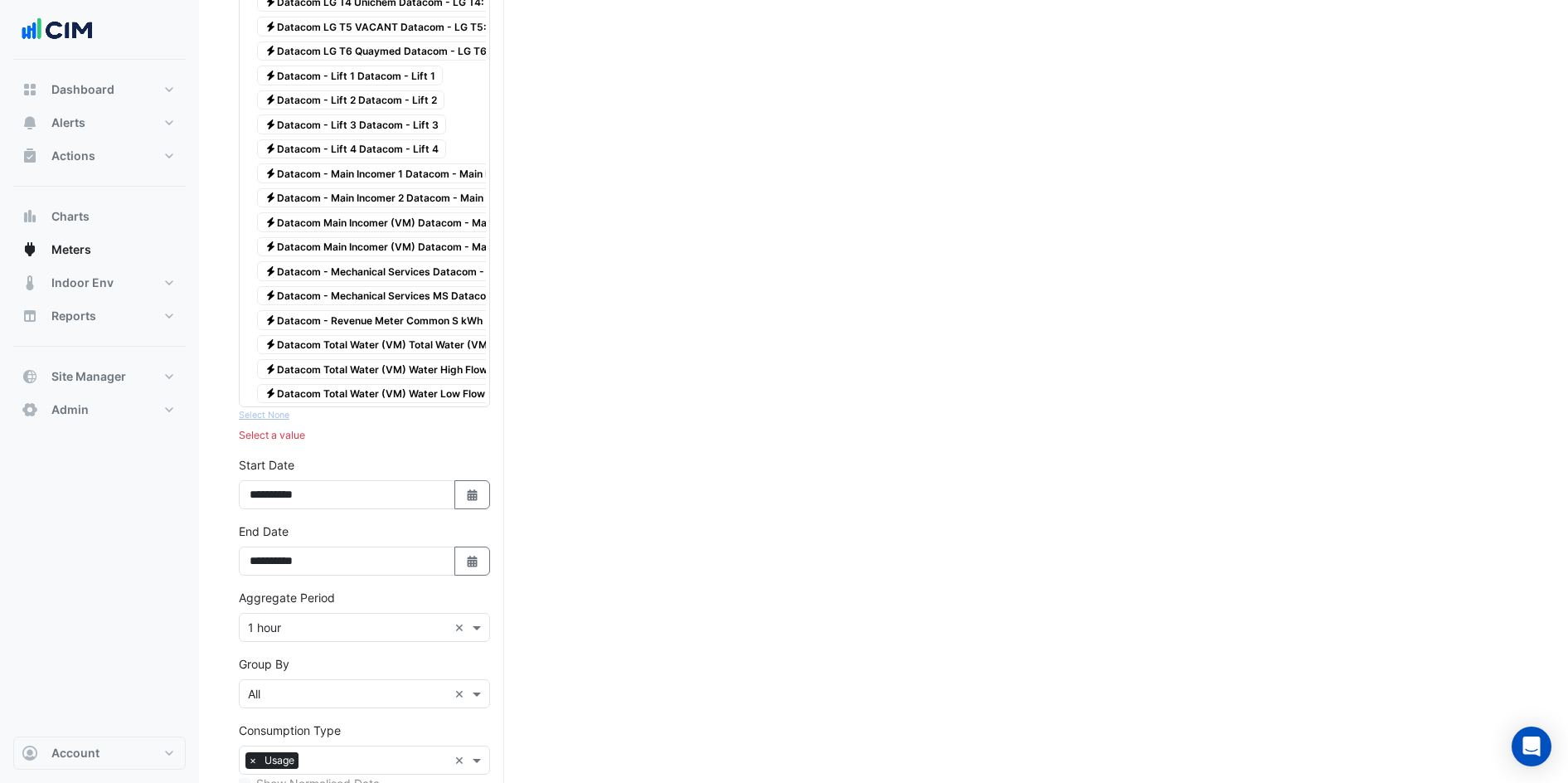 click on "Electricity
Datacom - Main Incomer 2 Datacom - Main Incomer 2" at bounding box center (399, 198) 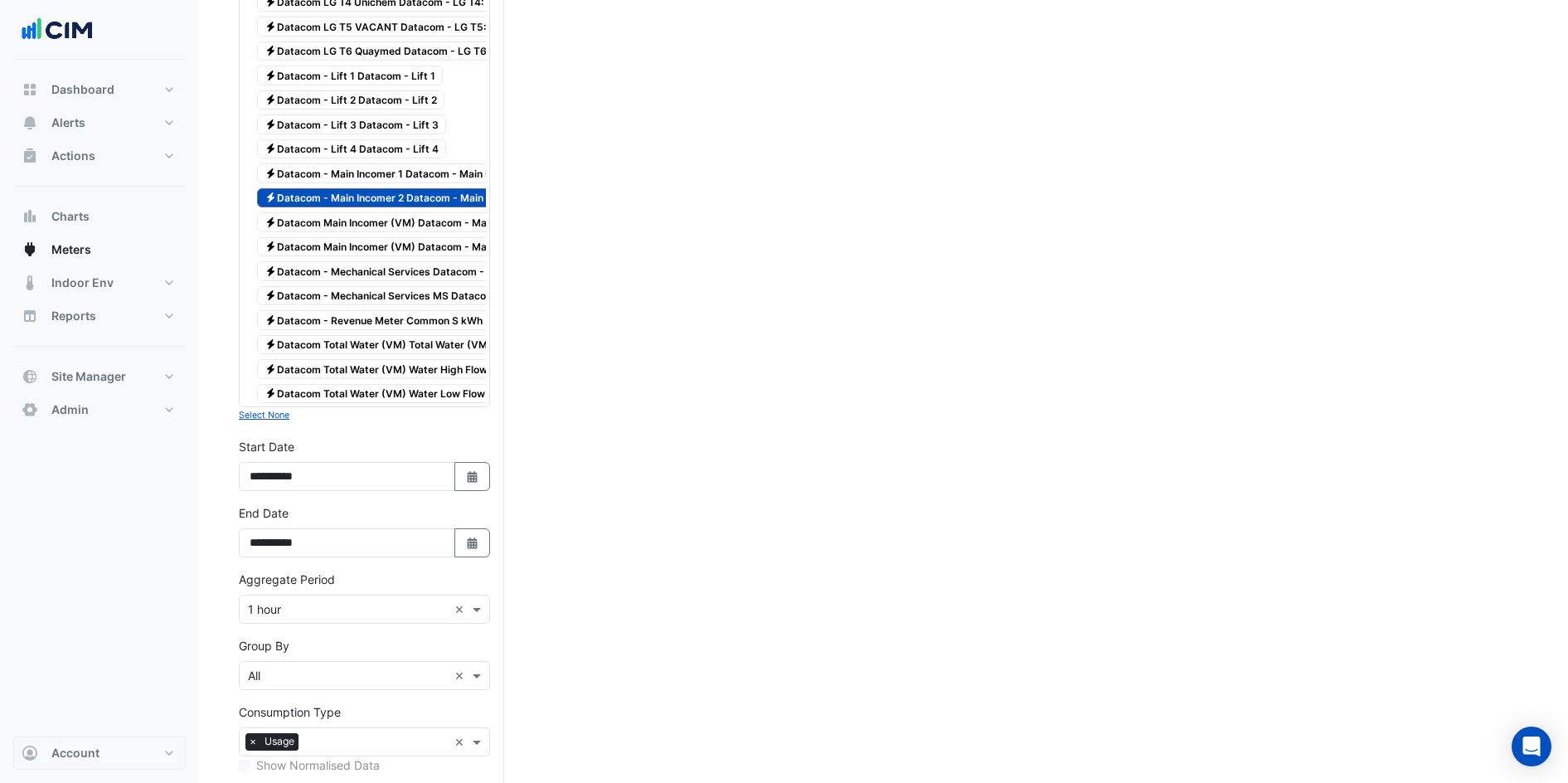 click on "Electricity
Datacom - Main Incomer 1 Datacom - Main Incomer 1" at bounding box center [398, 173] 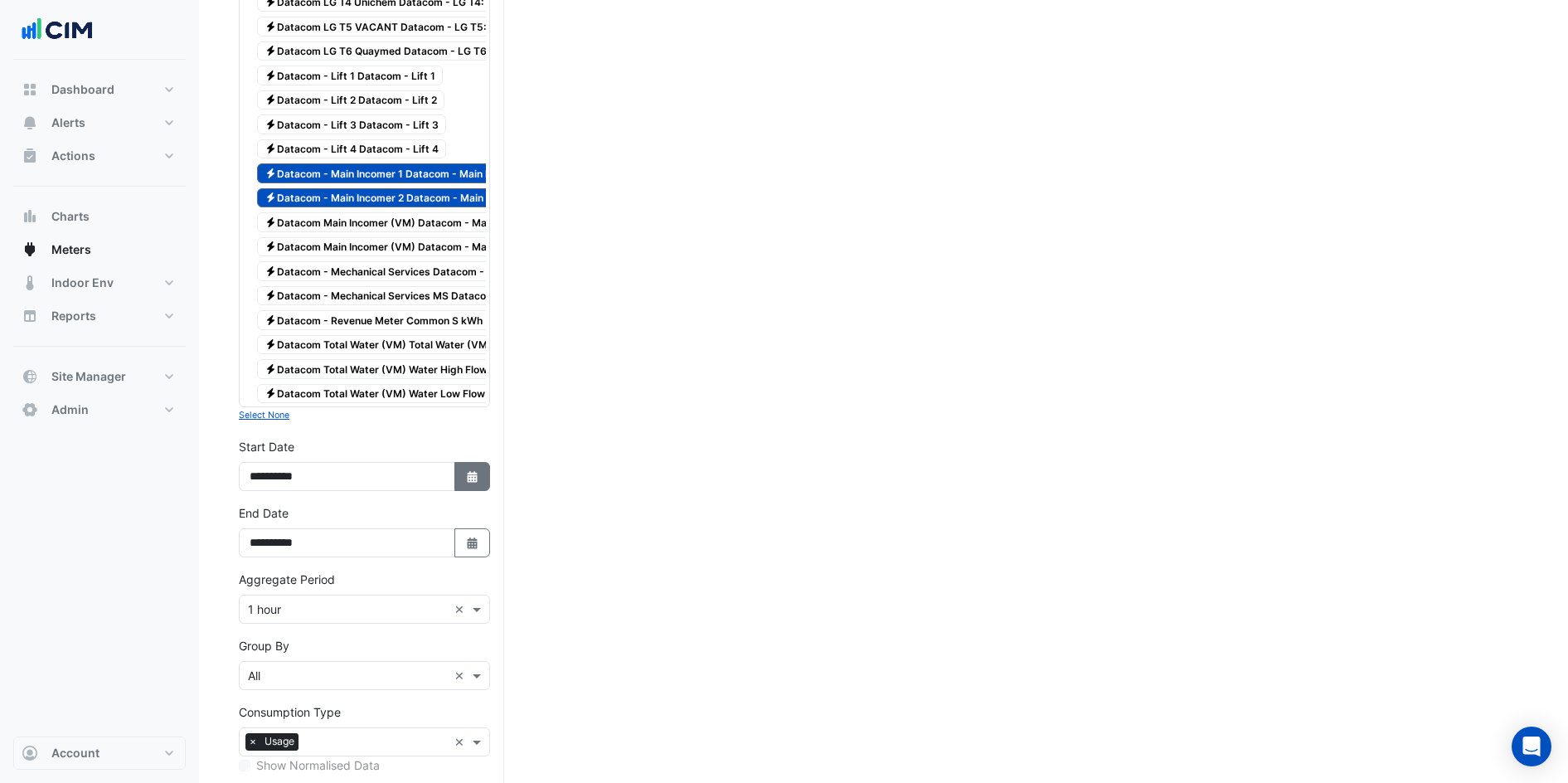 click 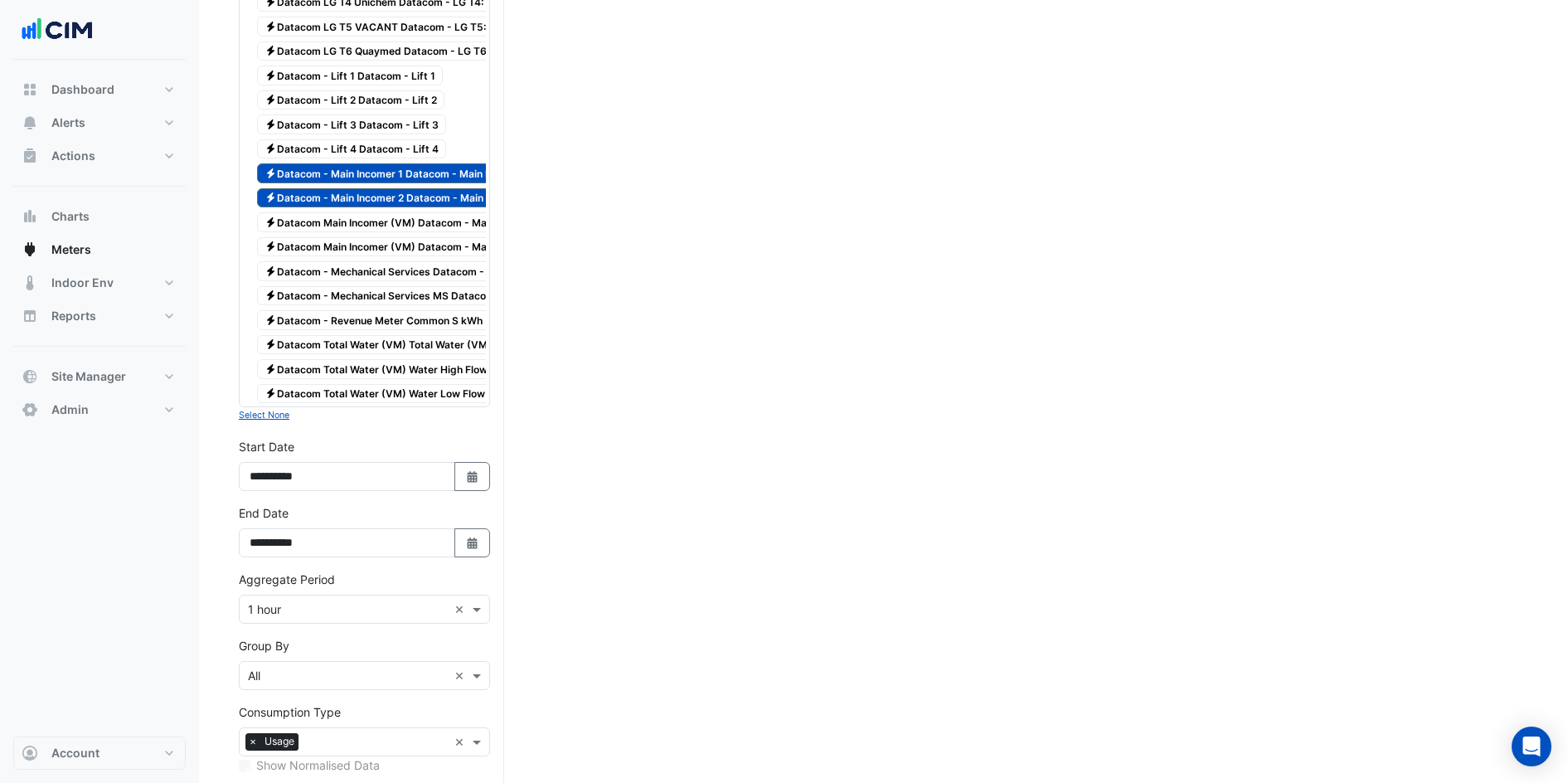 select on "*" 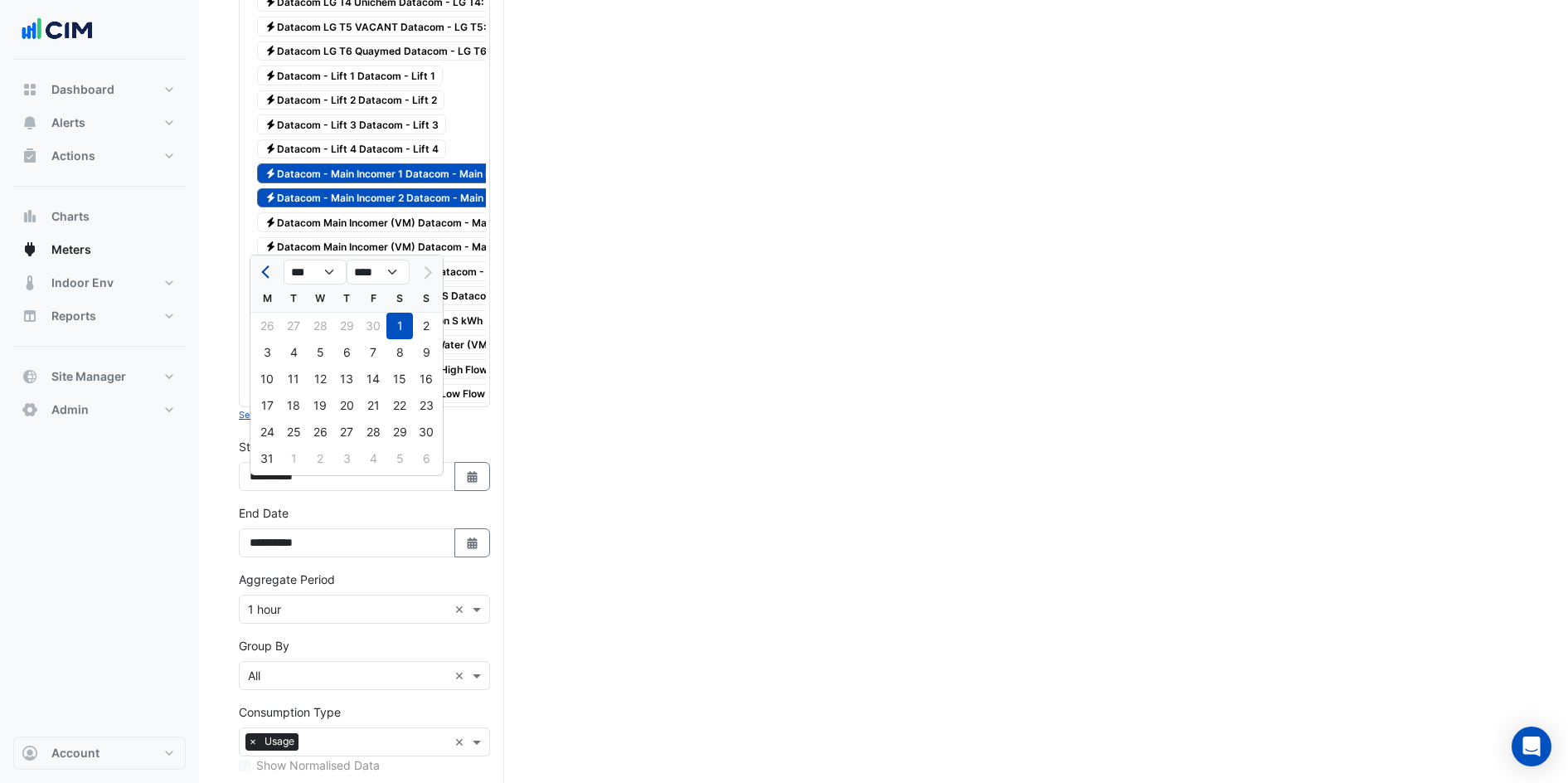 click 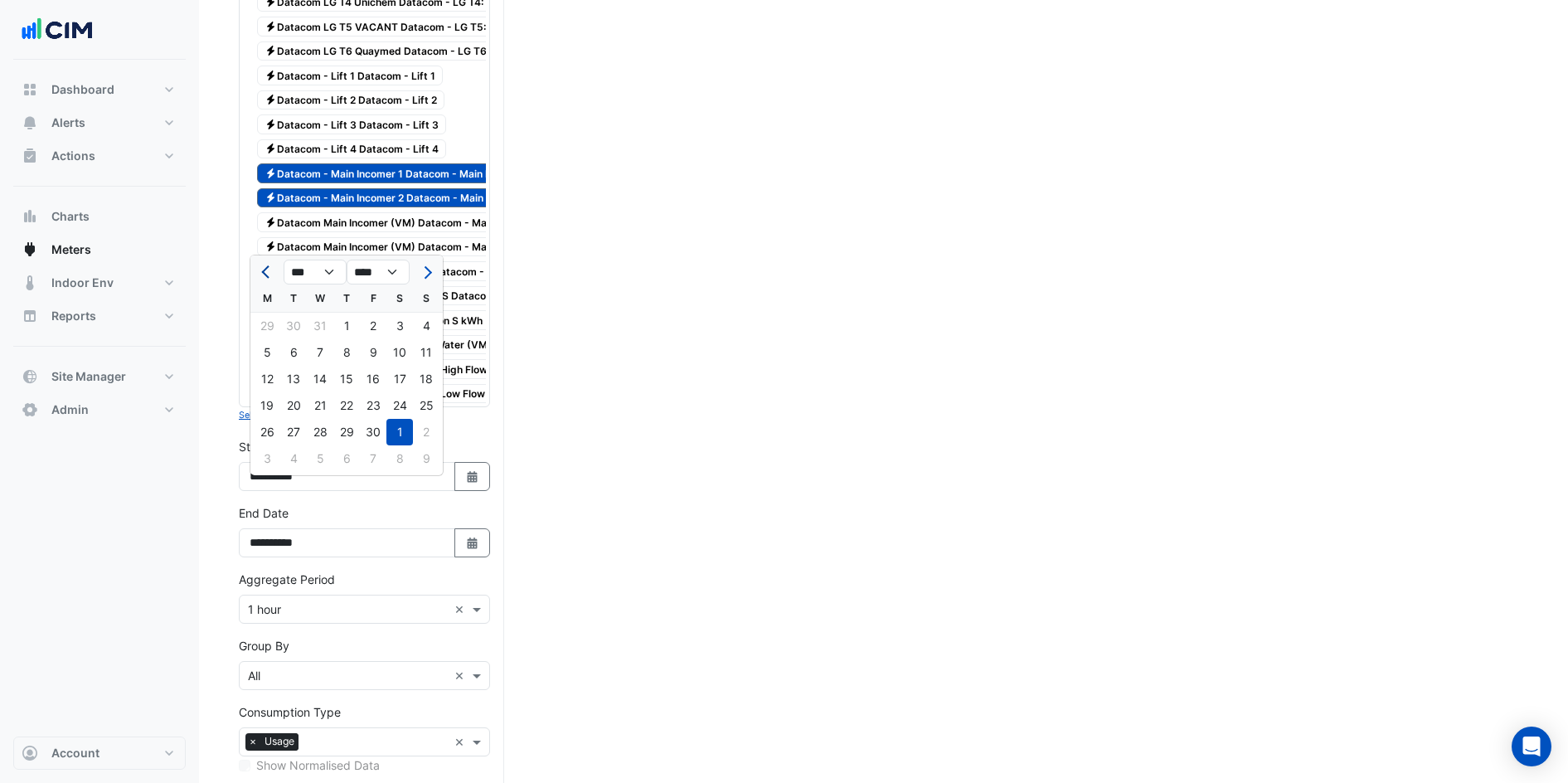 click 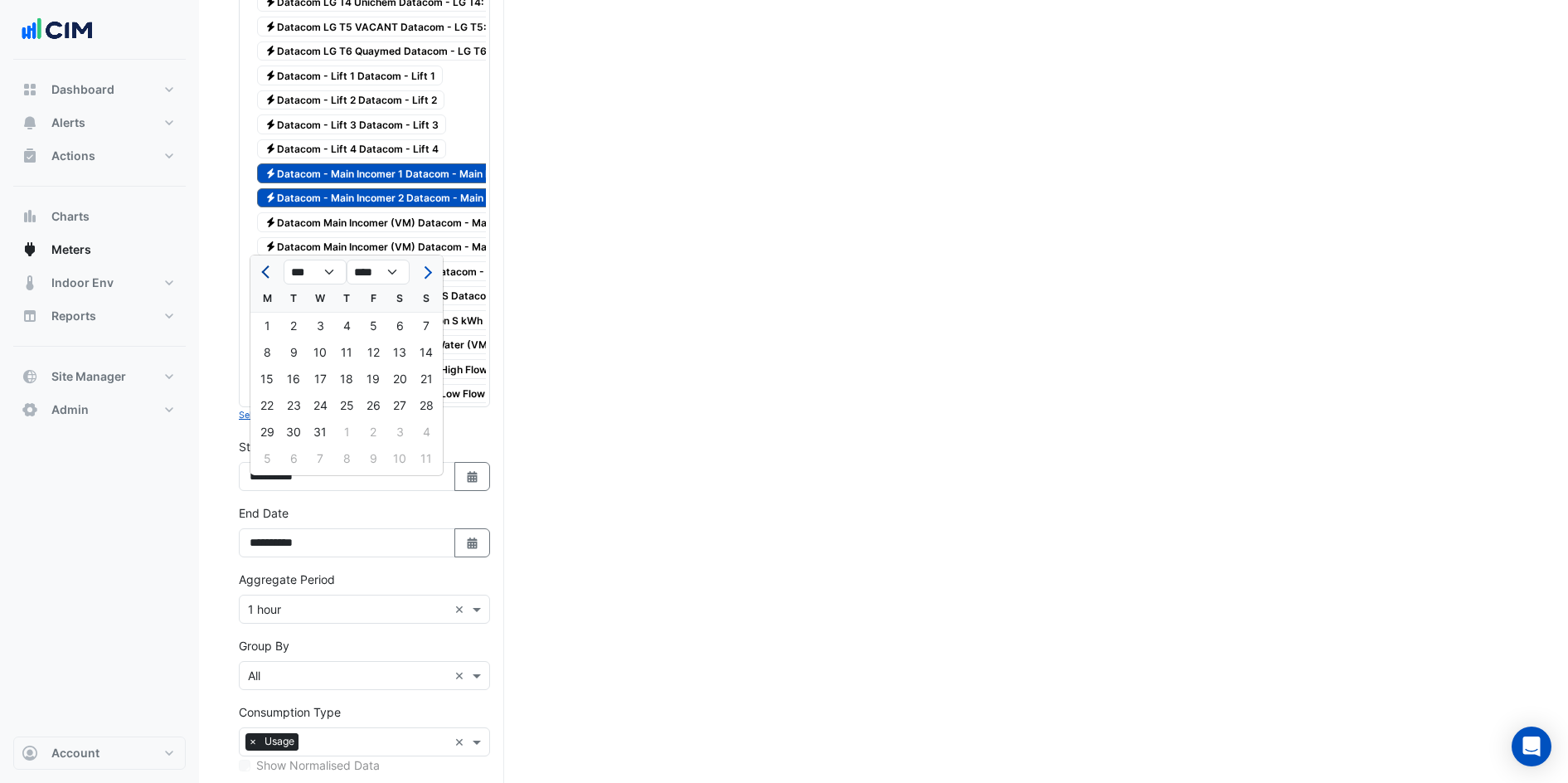 click 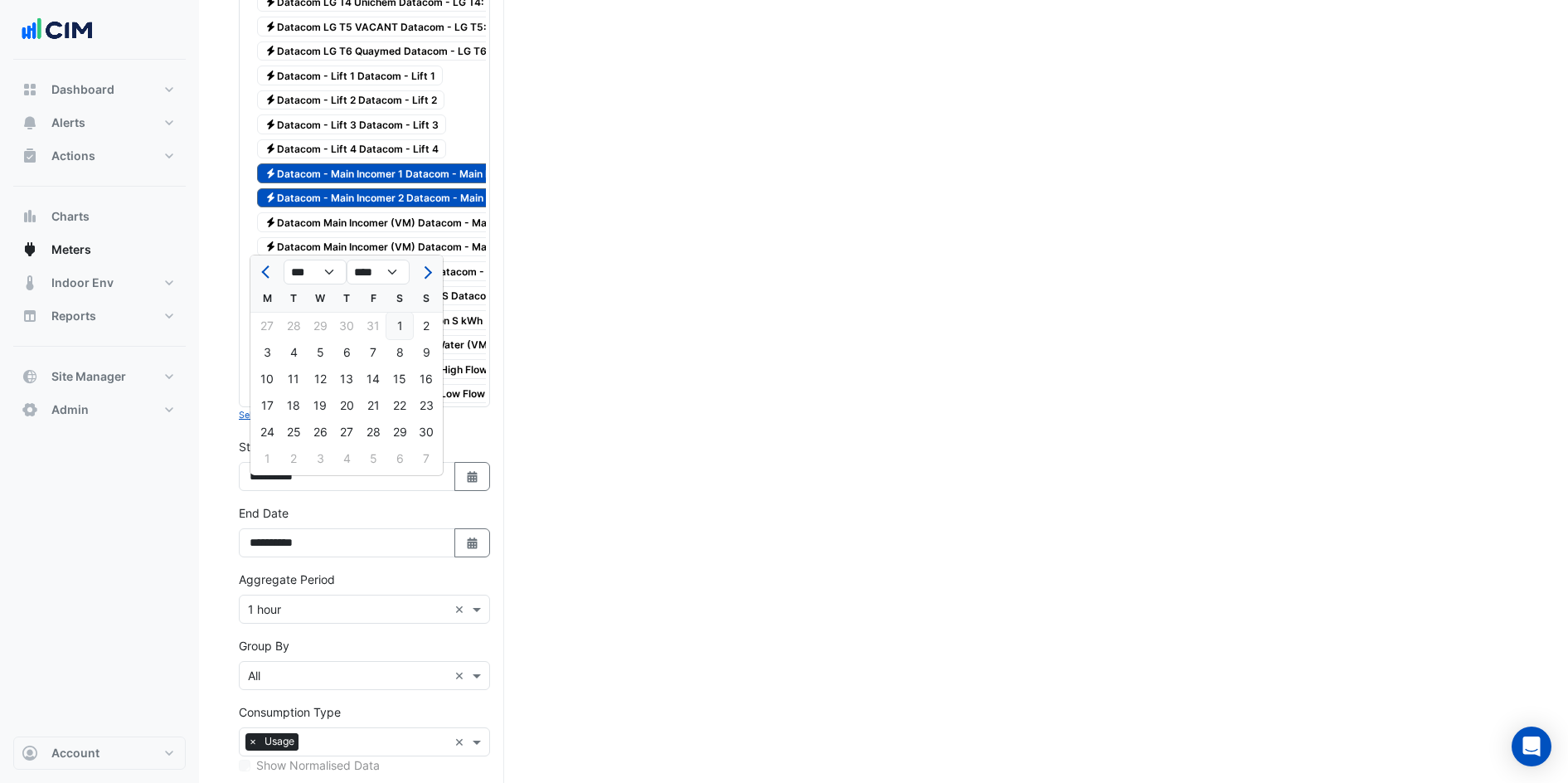 click on "1" 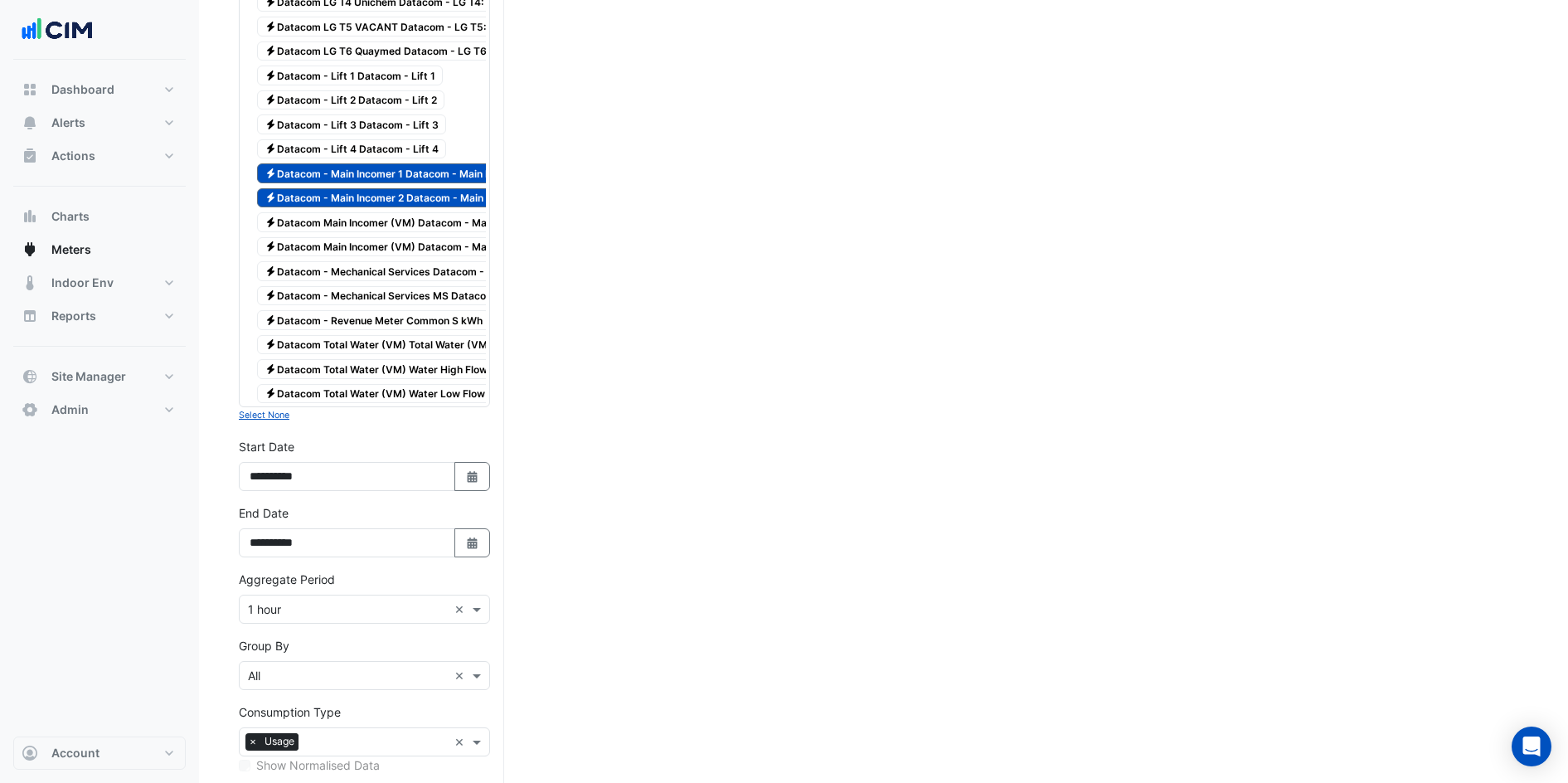 type on "**********" 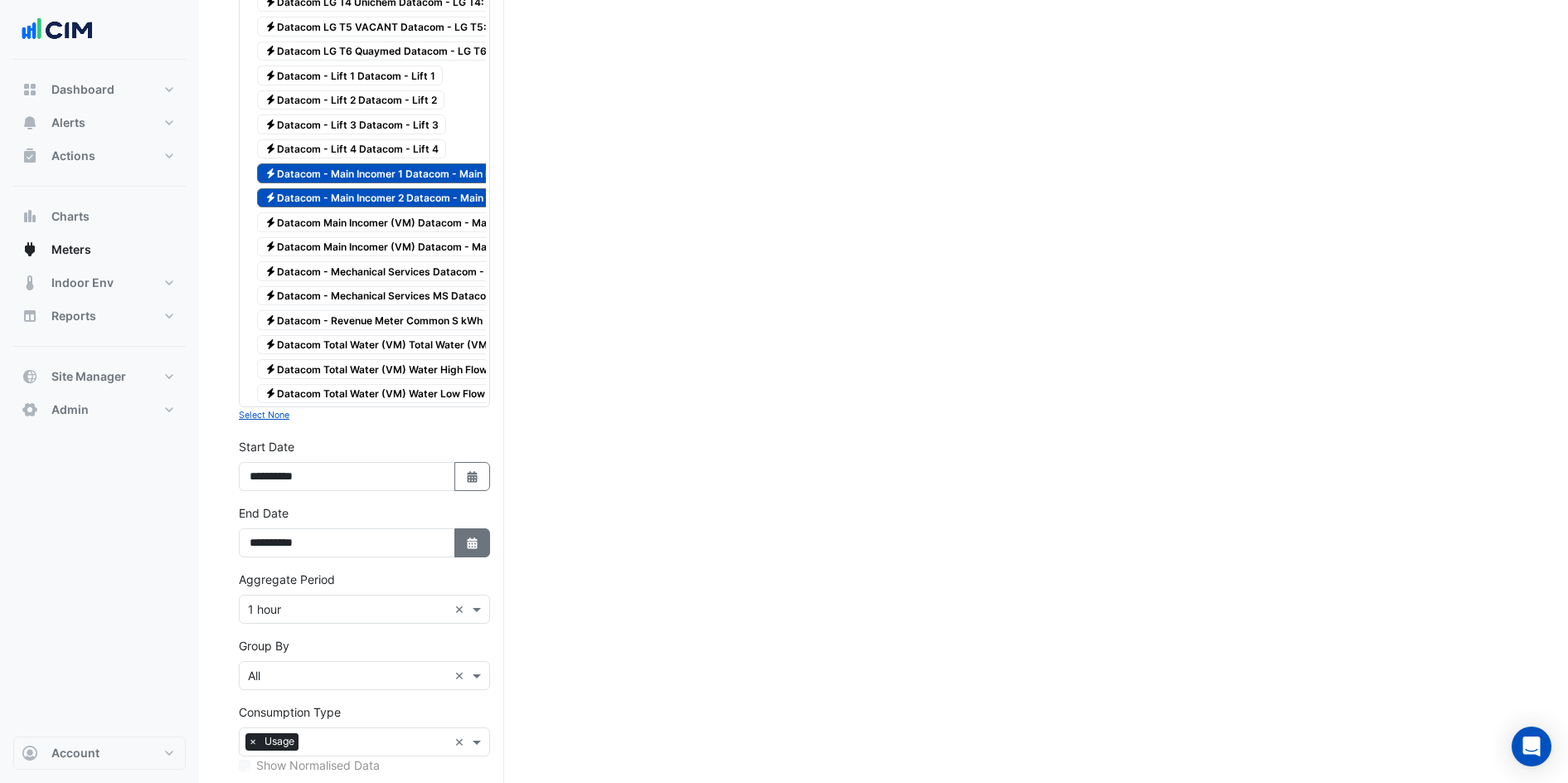 drag, startPoint x: 468, startPoint y: 554, endPoint x: 459, endPoint y: 547, distance: 11.401754 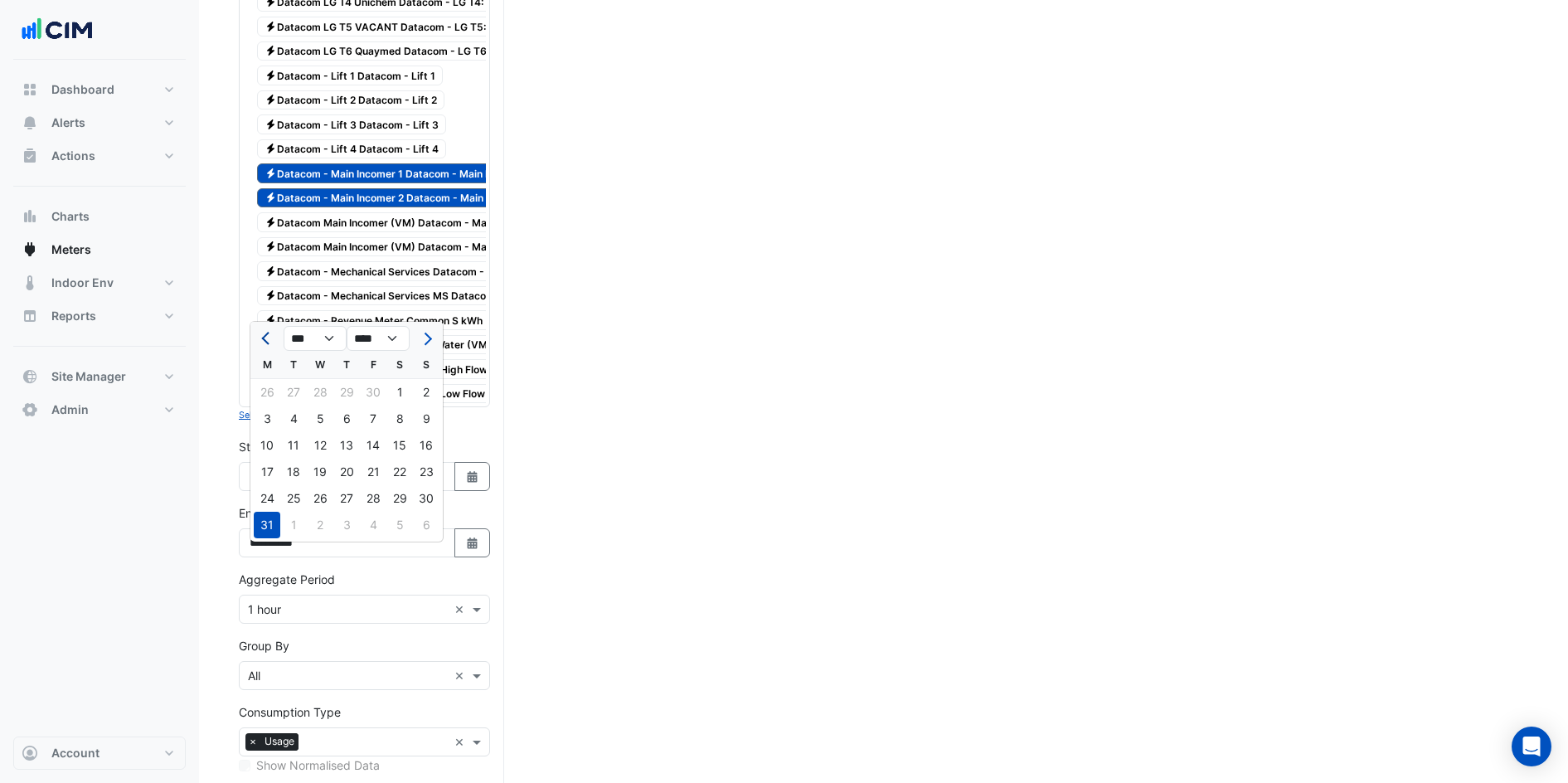 click 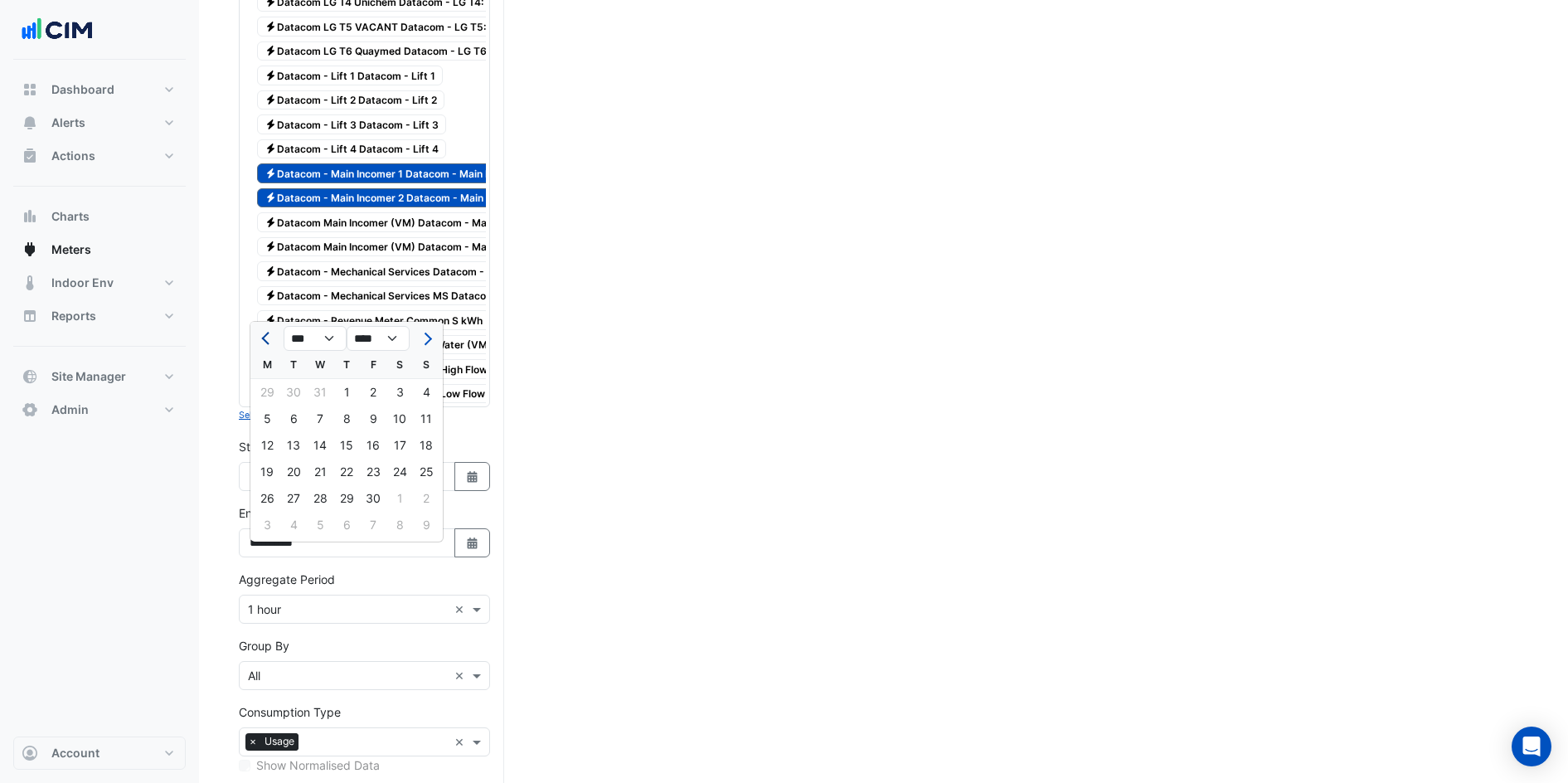 click 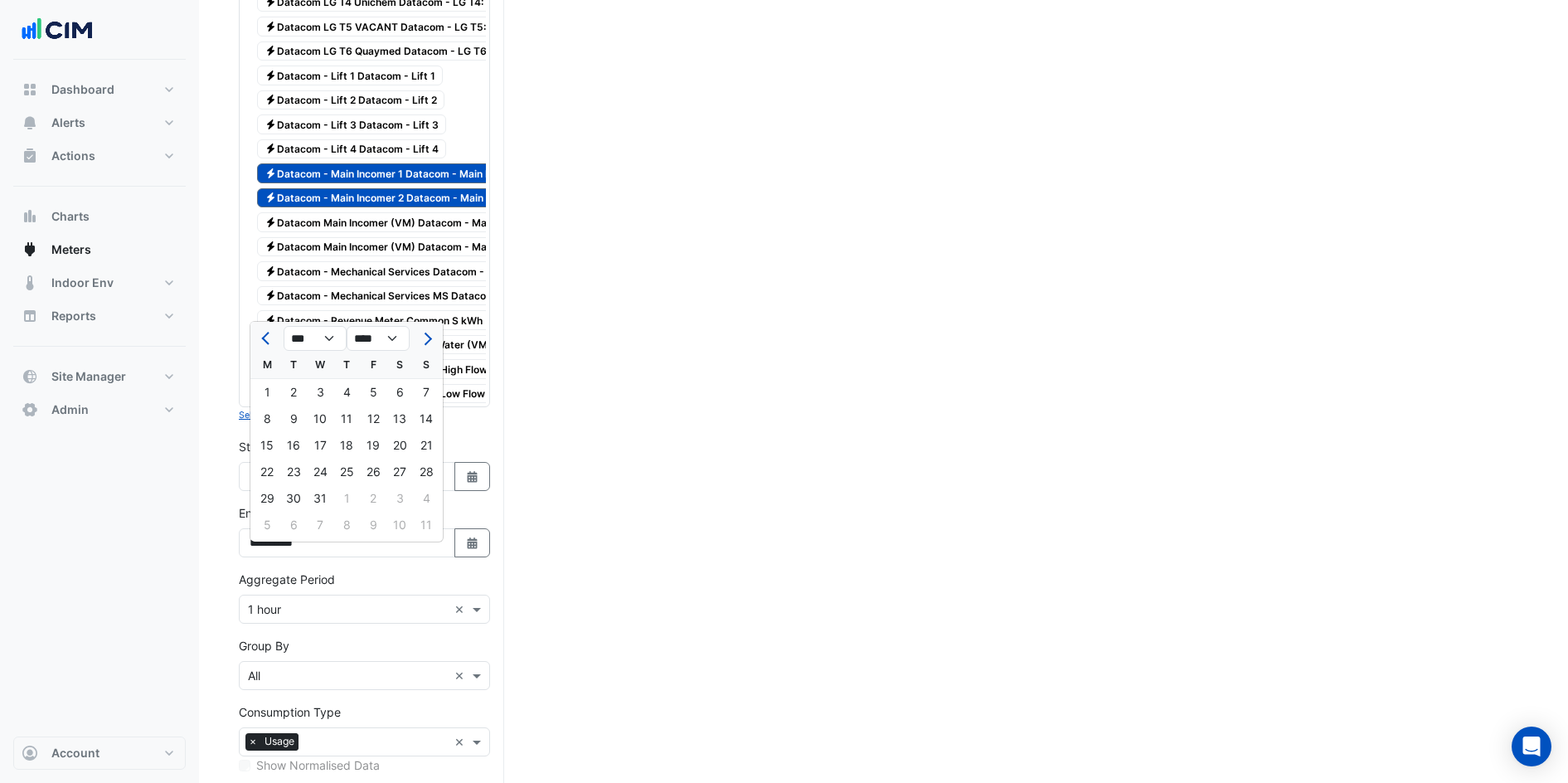 drag, startPoint x: 329, startPoint y: 498, endPoint x: 341, endPoint y: 532, distance: 36.055513 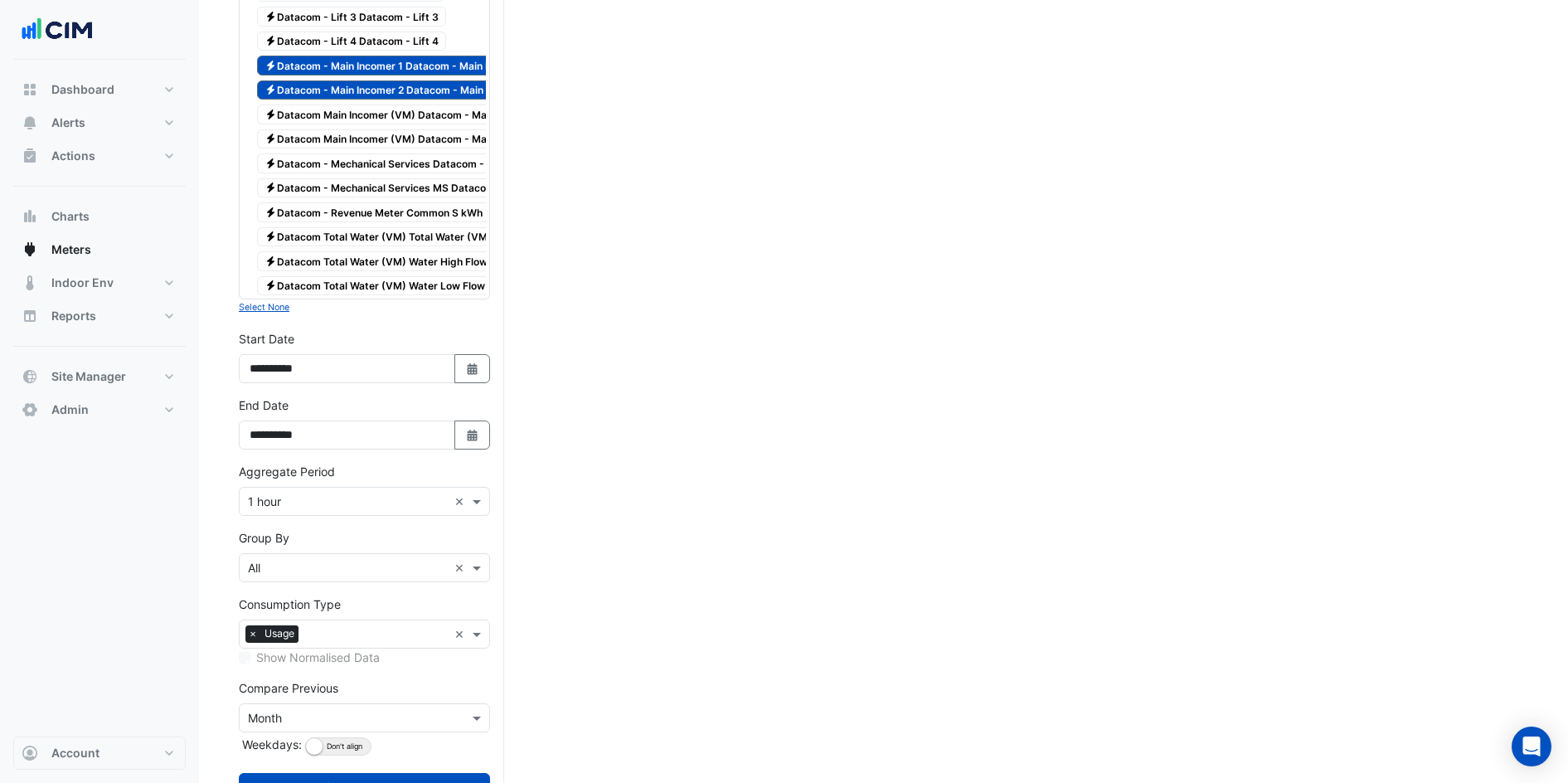scroll, scrollTop: 2617, scrollLeft: 0, axis: vertical 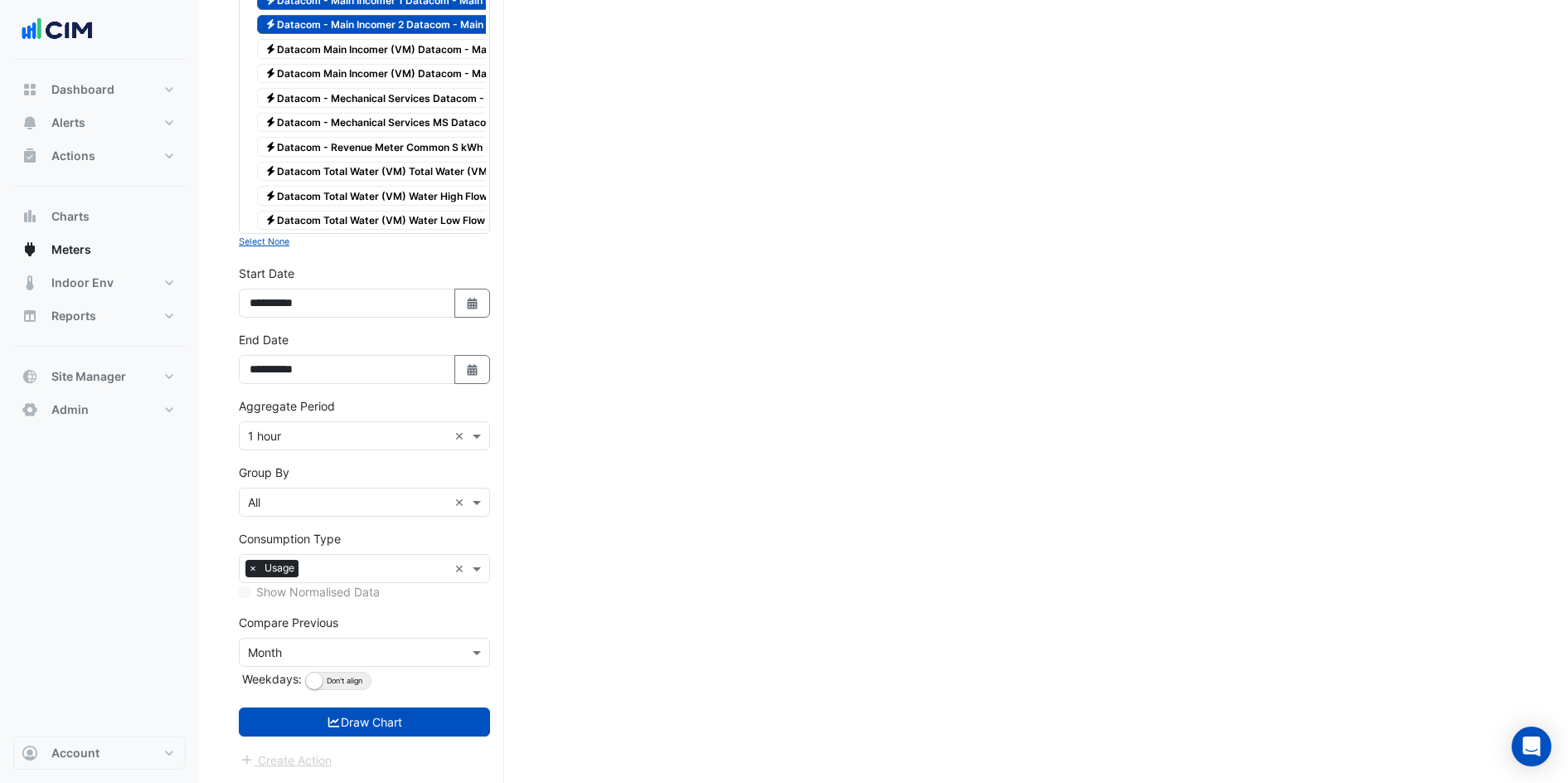 click on "Electricity
[DEPARTMENT] [DEPARTMENT] [DEPARTMENT] - [DEPARTMENT]" at bounding box center [364, -848] 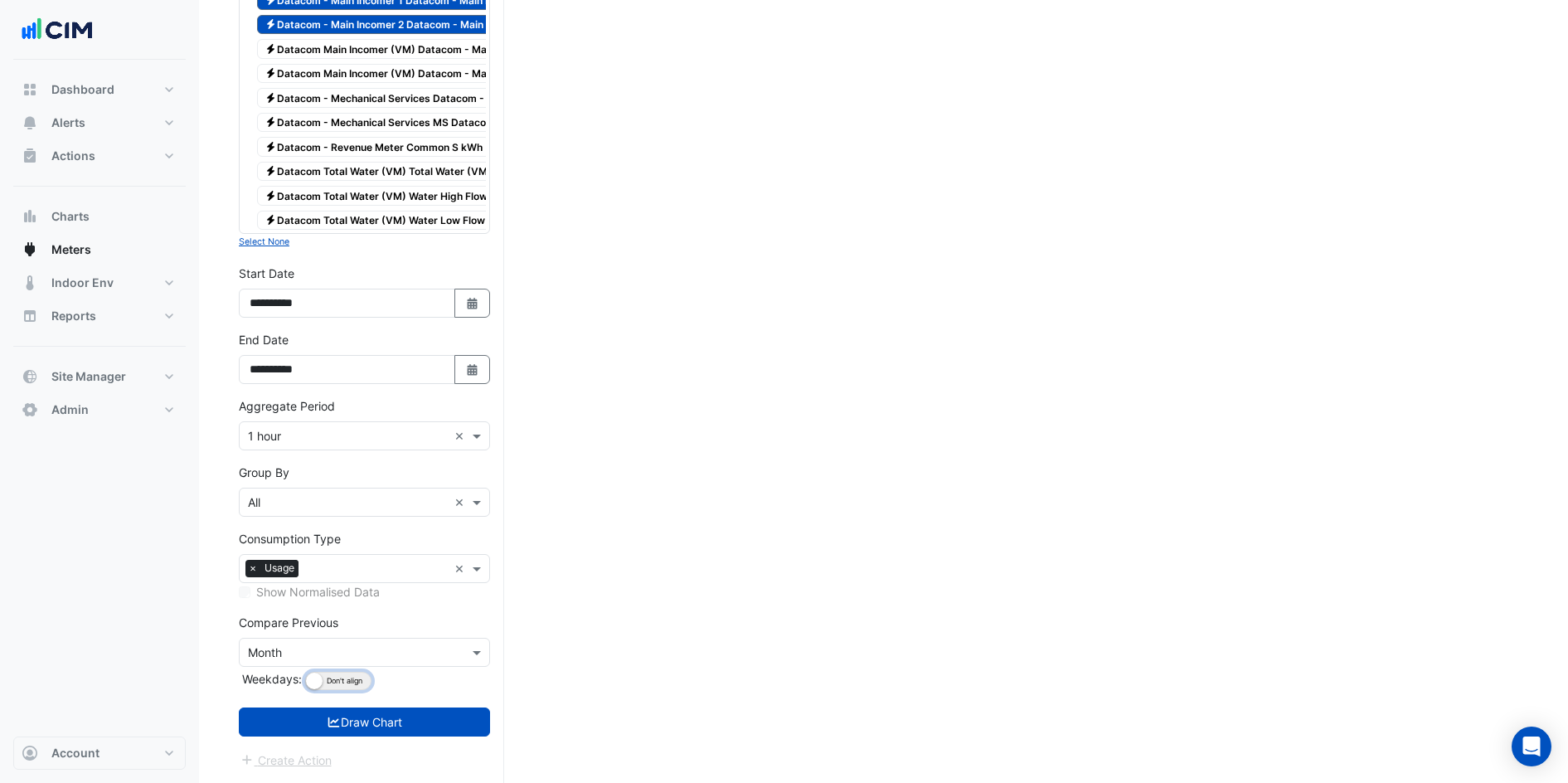 click on "Align Don't align" at bounding box center [338, 681] 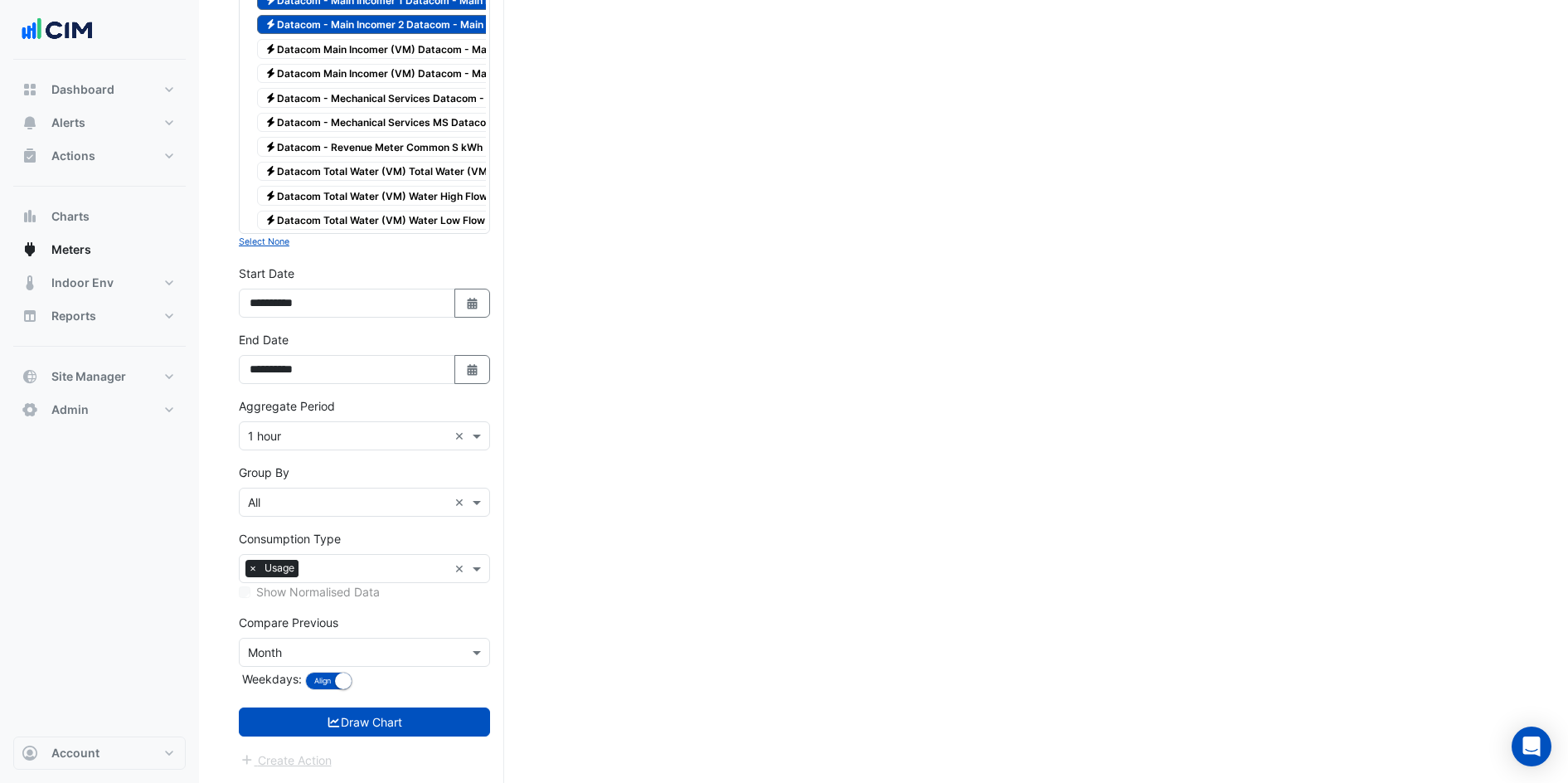 click at bounding box center (347, 653) 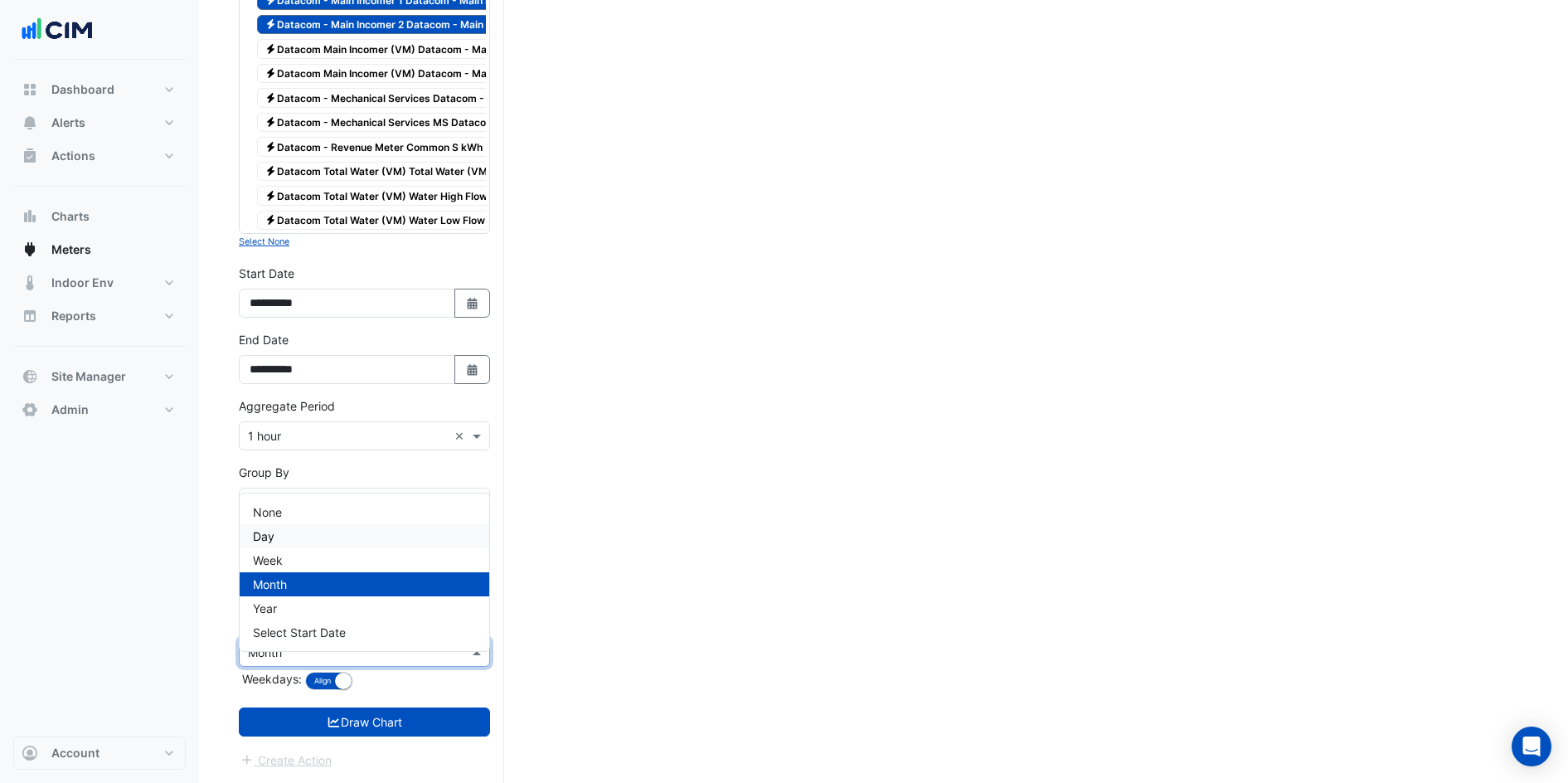 click on "None" at bounding box center (364, 512) 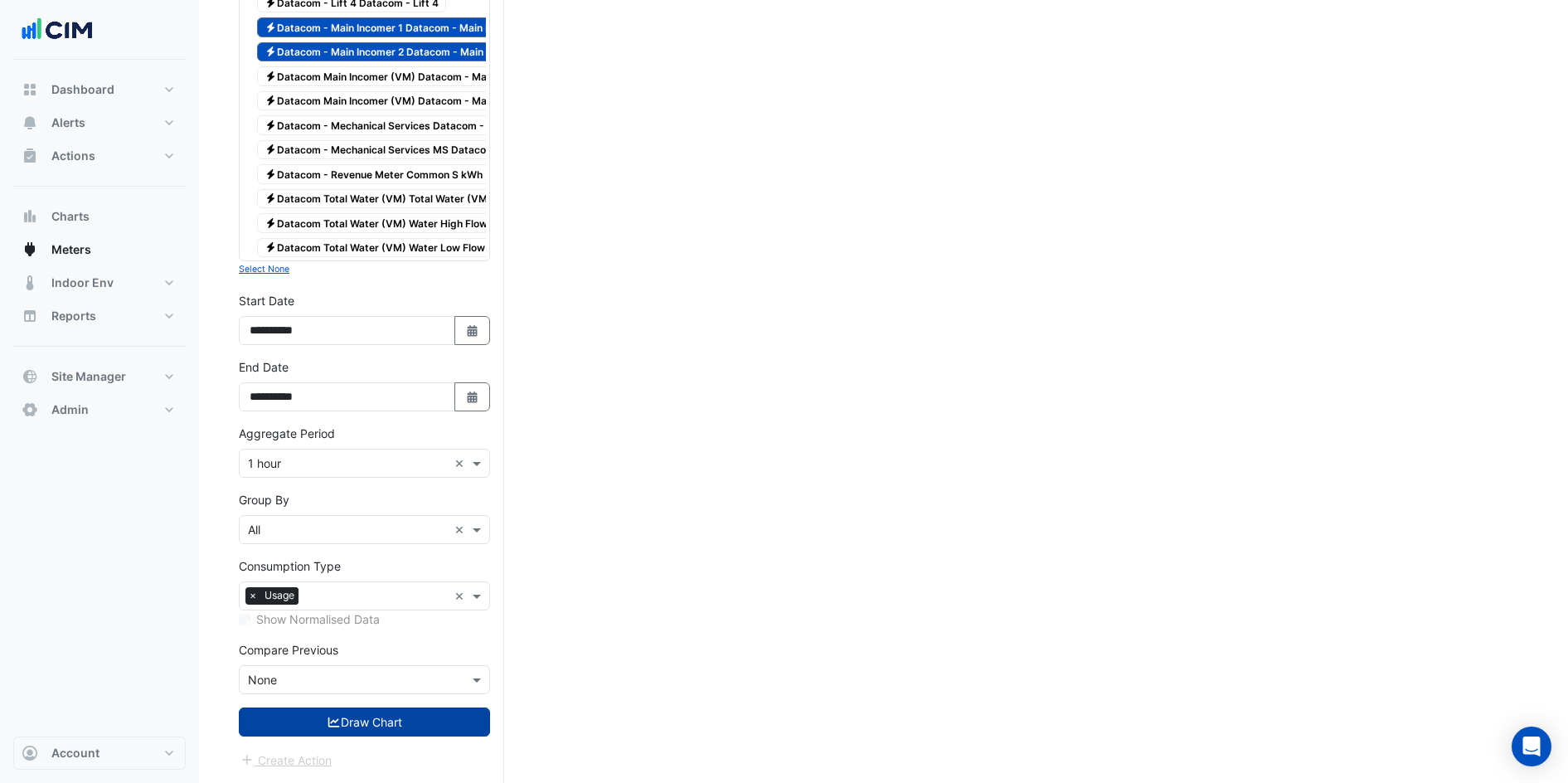 click on "Draw Chart" at bounding box center (364, 722) 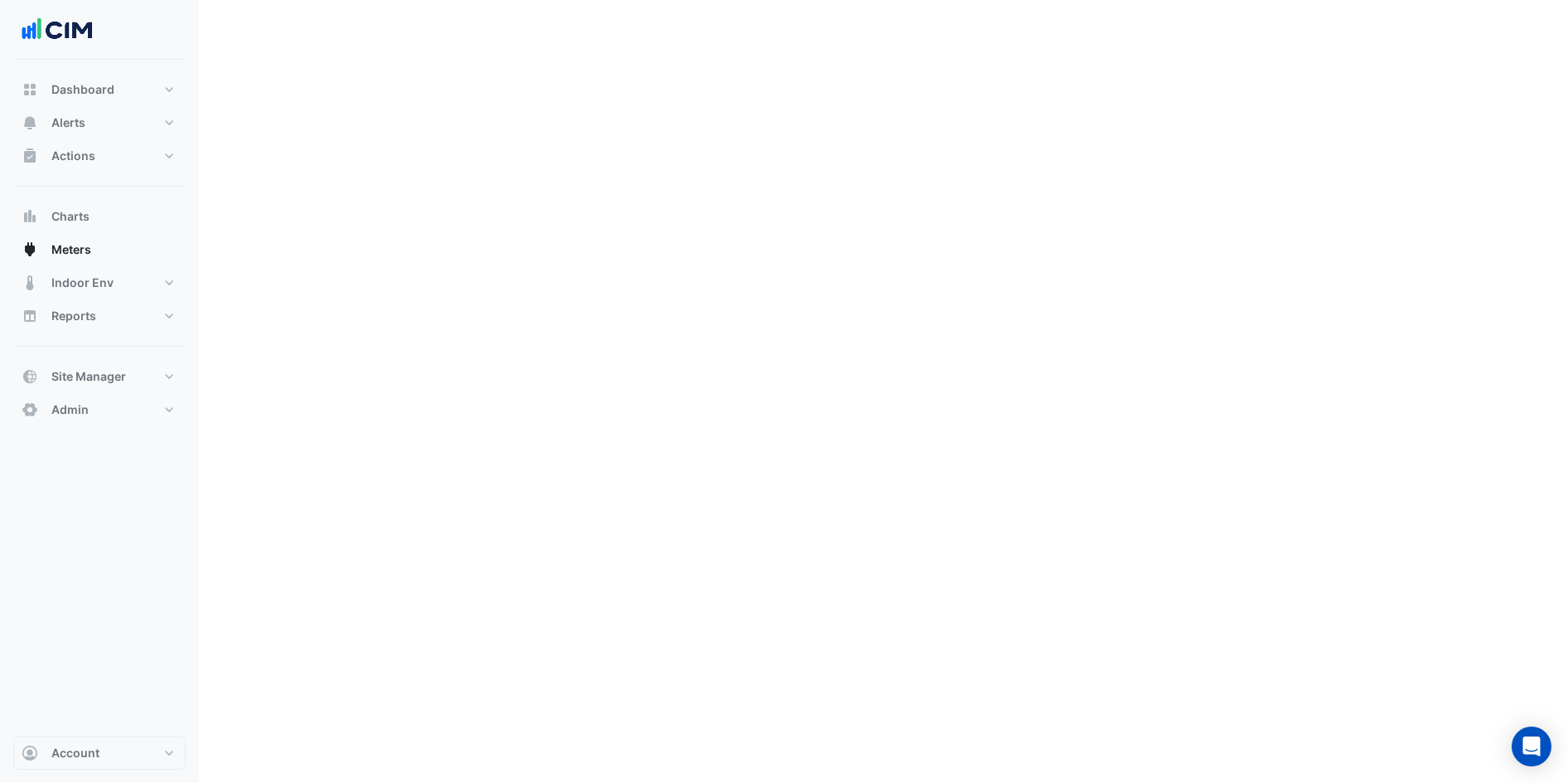 scroll, scrollTop: 0, scrollLeft: 0, axis: both 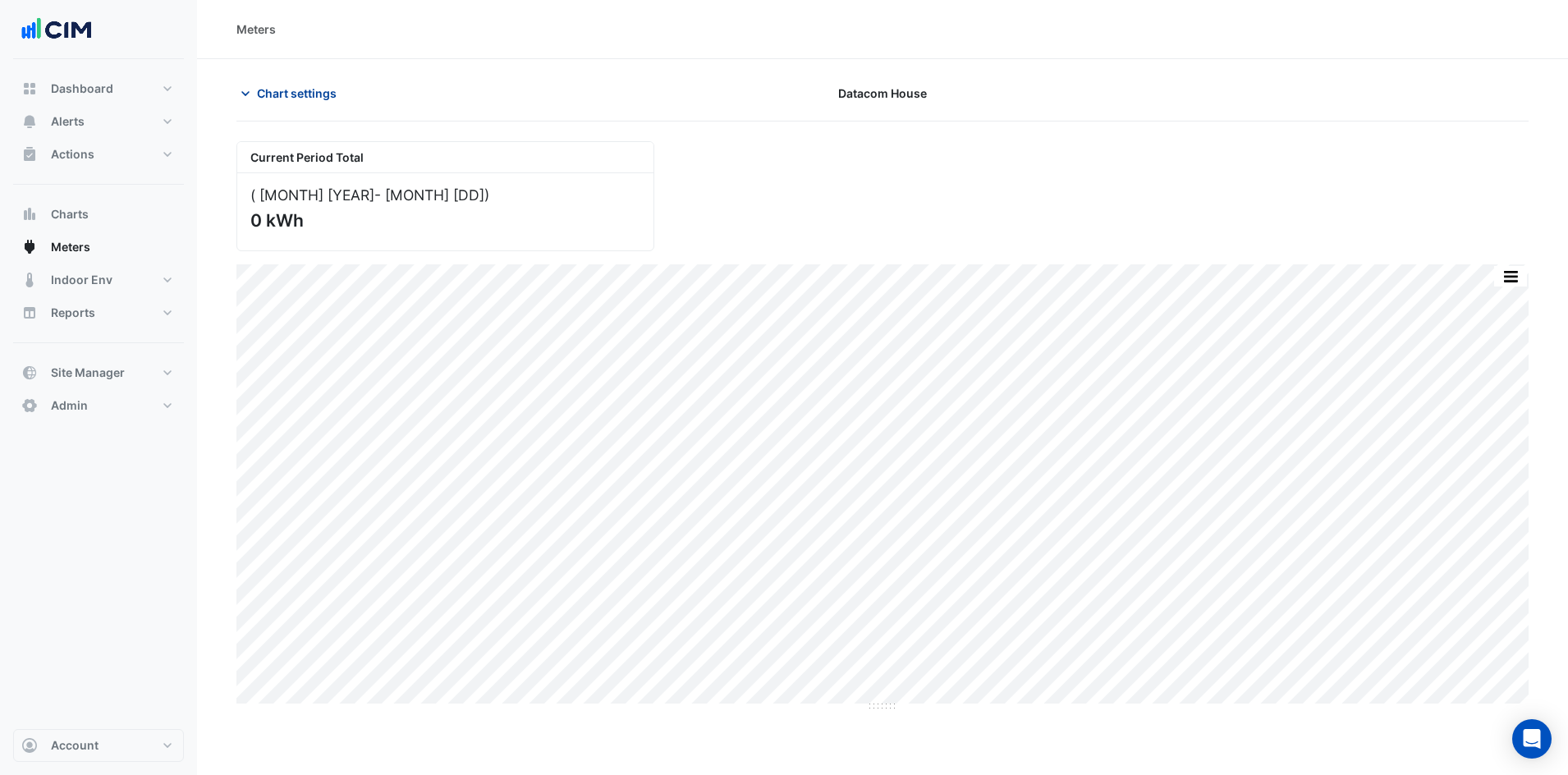 click on "Chart settings" 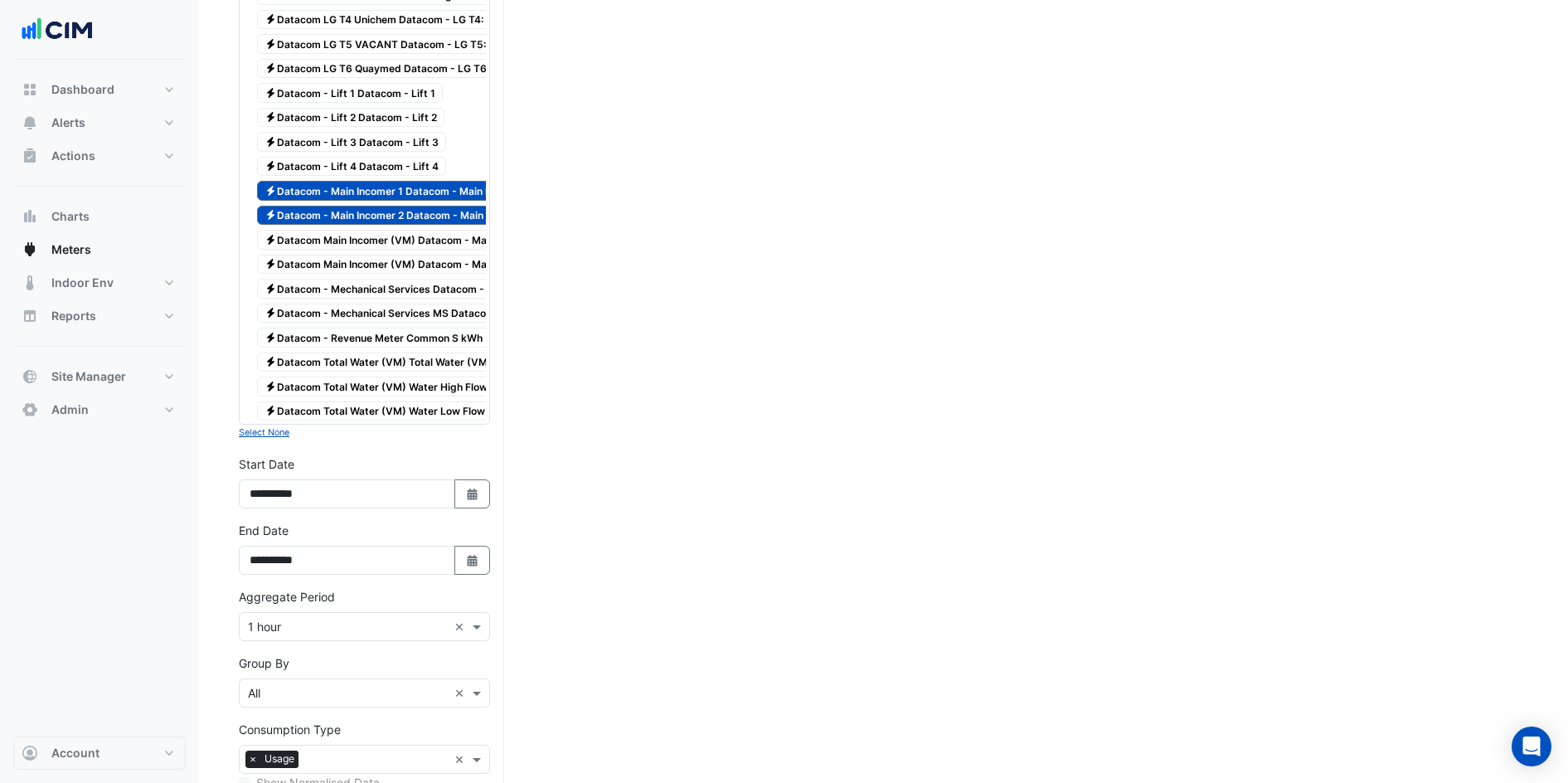 scroll, scrollTop: 2590, scrollLeft: 0, axis: vertical 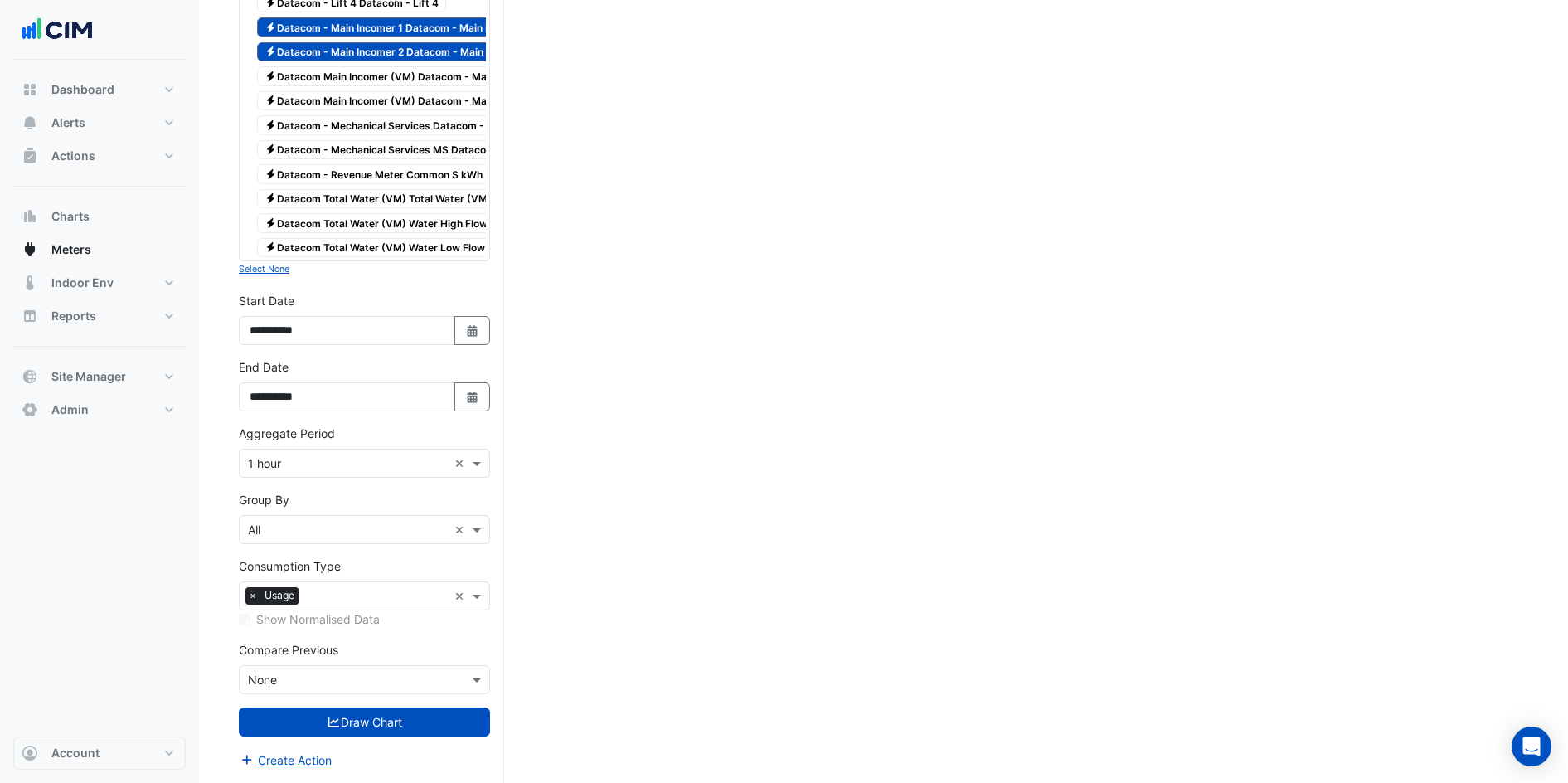 click at bounding box center [347, 464] 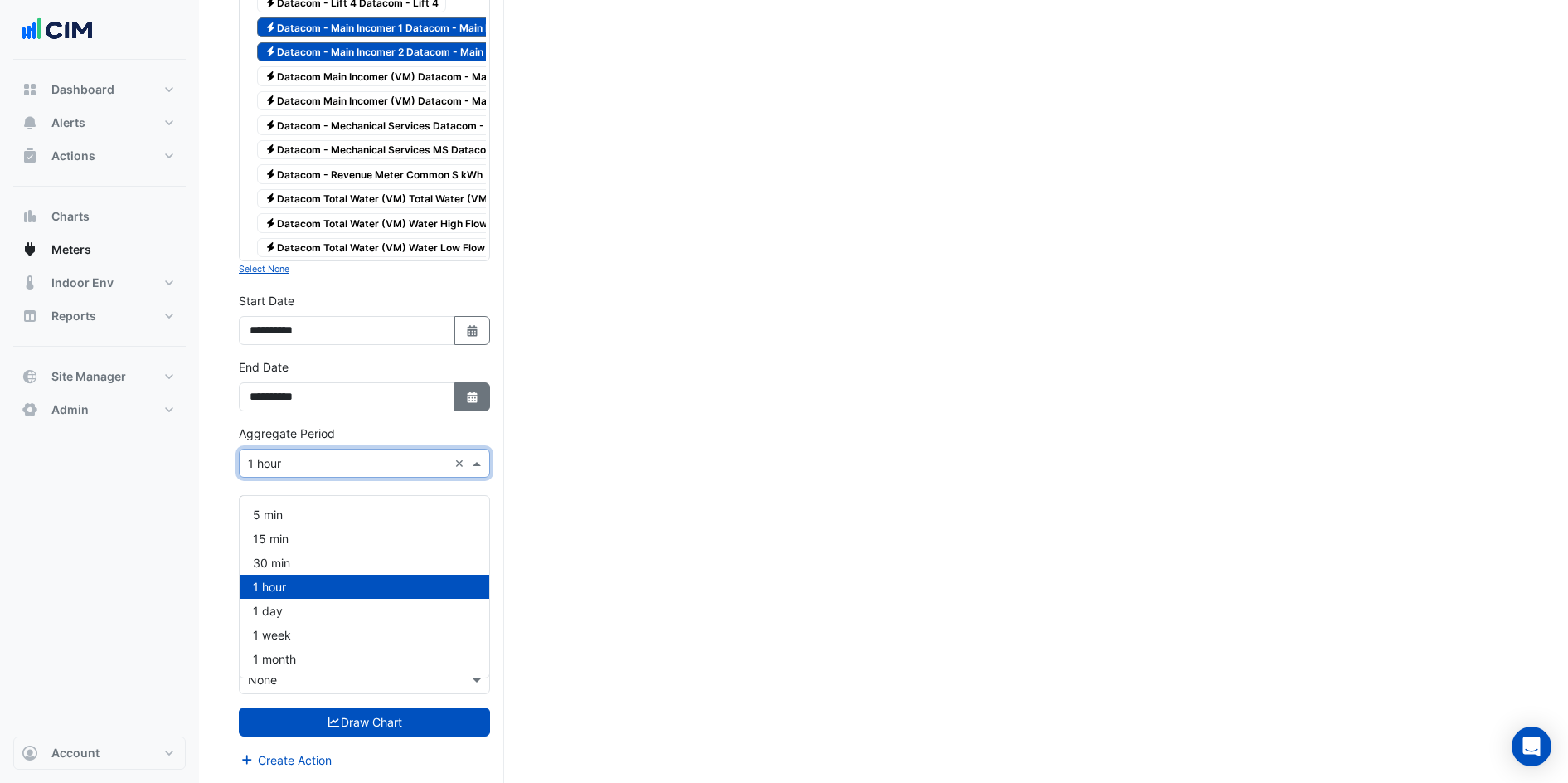 click on "Select Date" 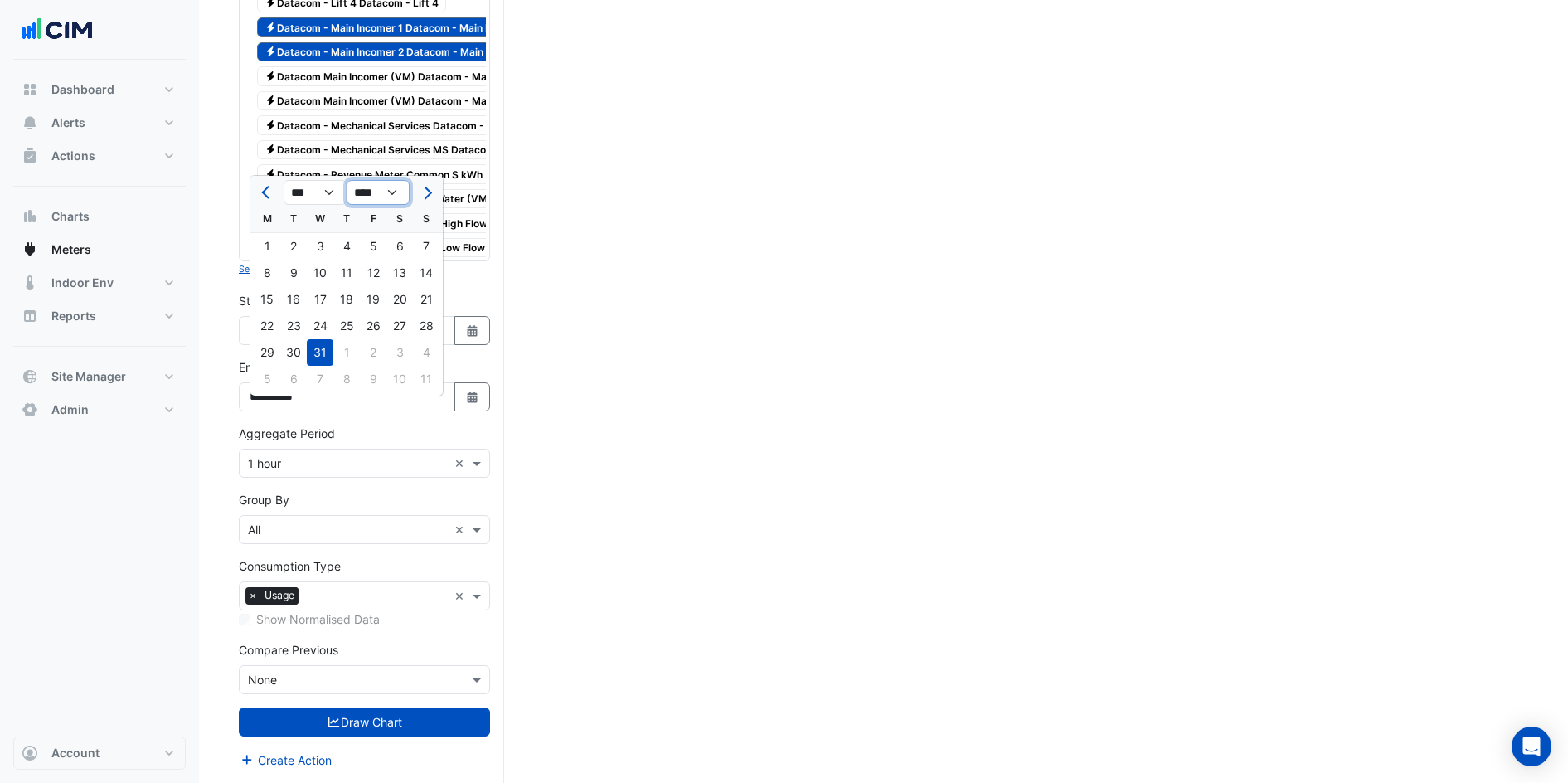 click on "**** **** **** **** **** **** **** **** **** **** ****" 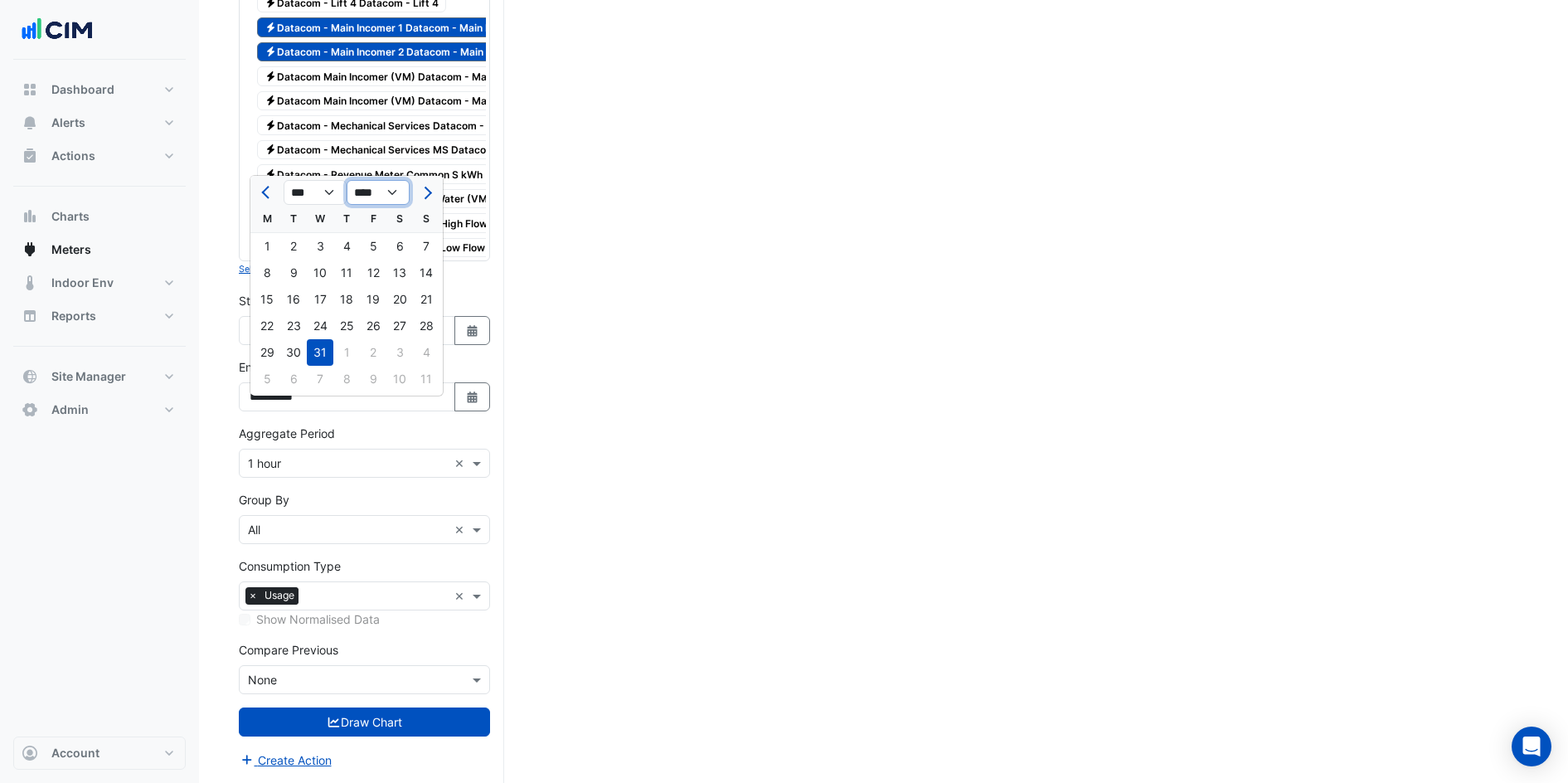 select on "****" 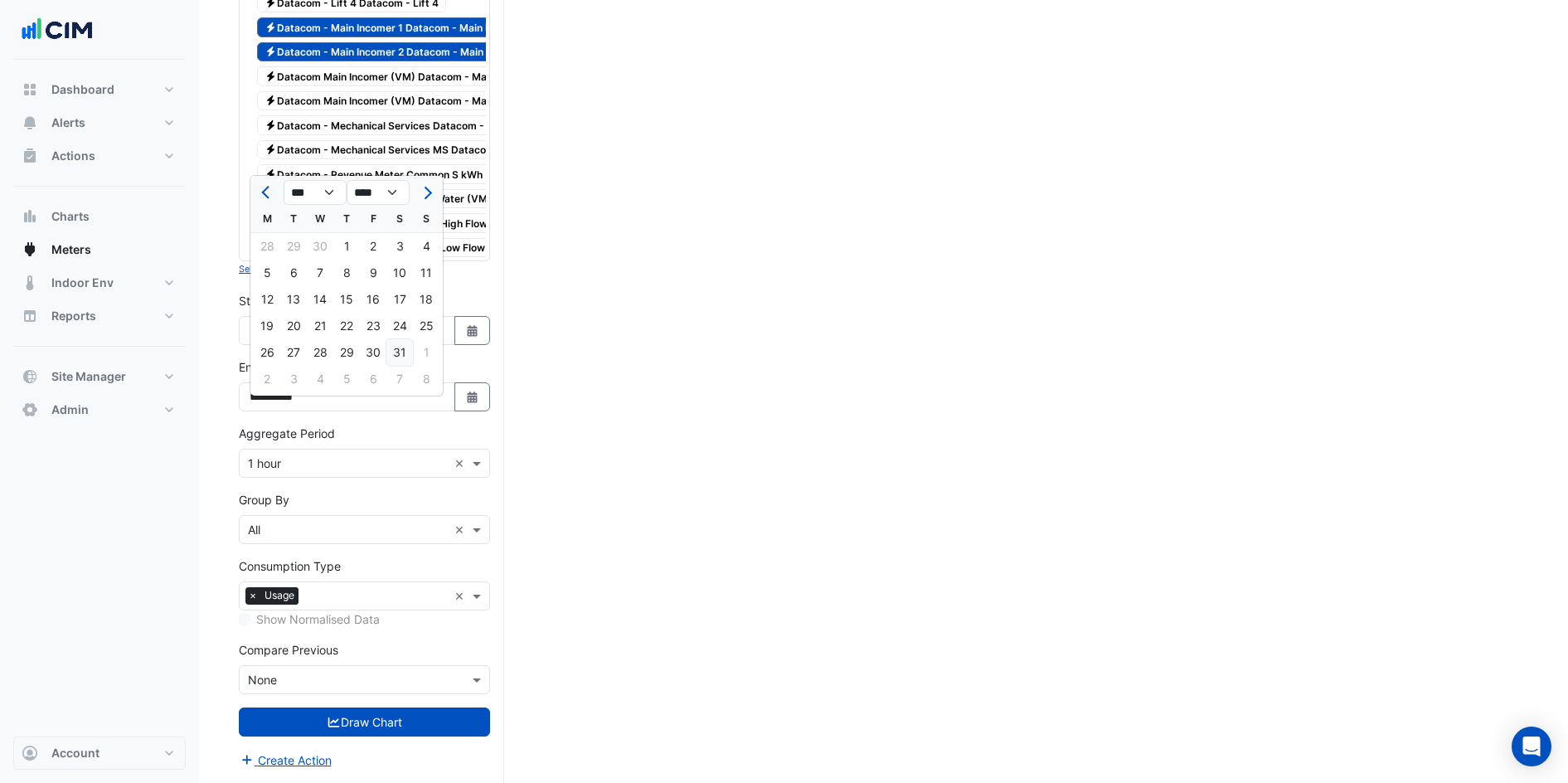 click on "31" 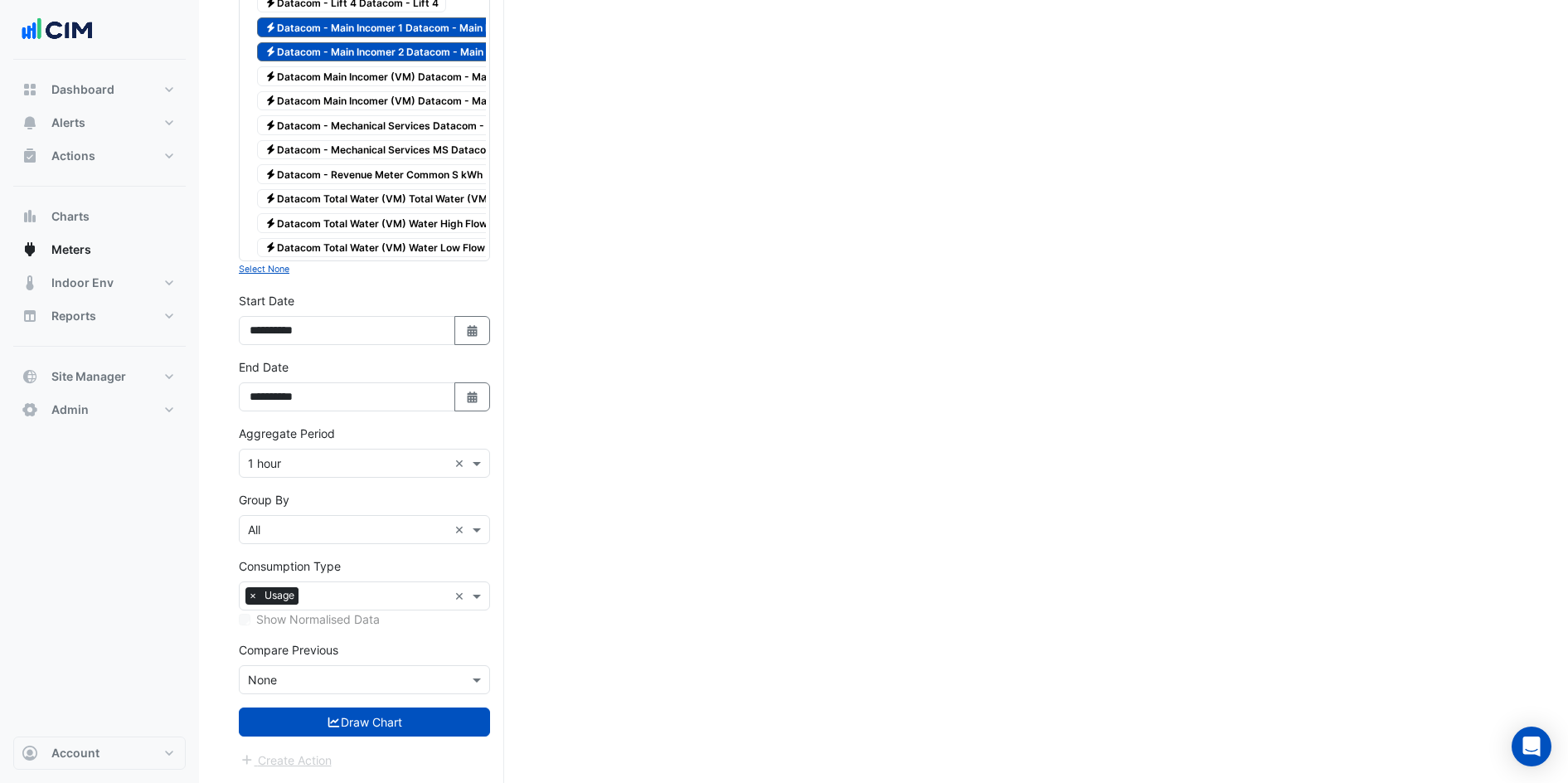 drag, startPoint x: 455, startPoint y: 334, endPoint x: 436, endPoint y: 320, distance: 23.600847 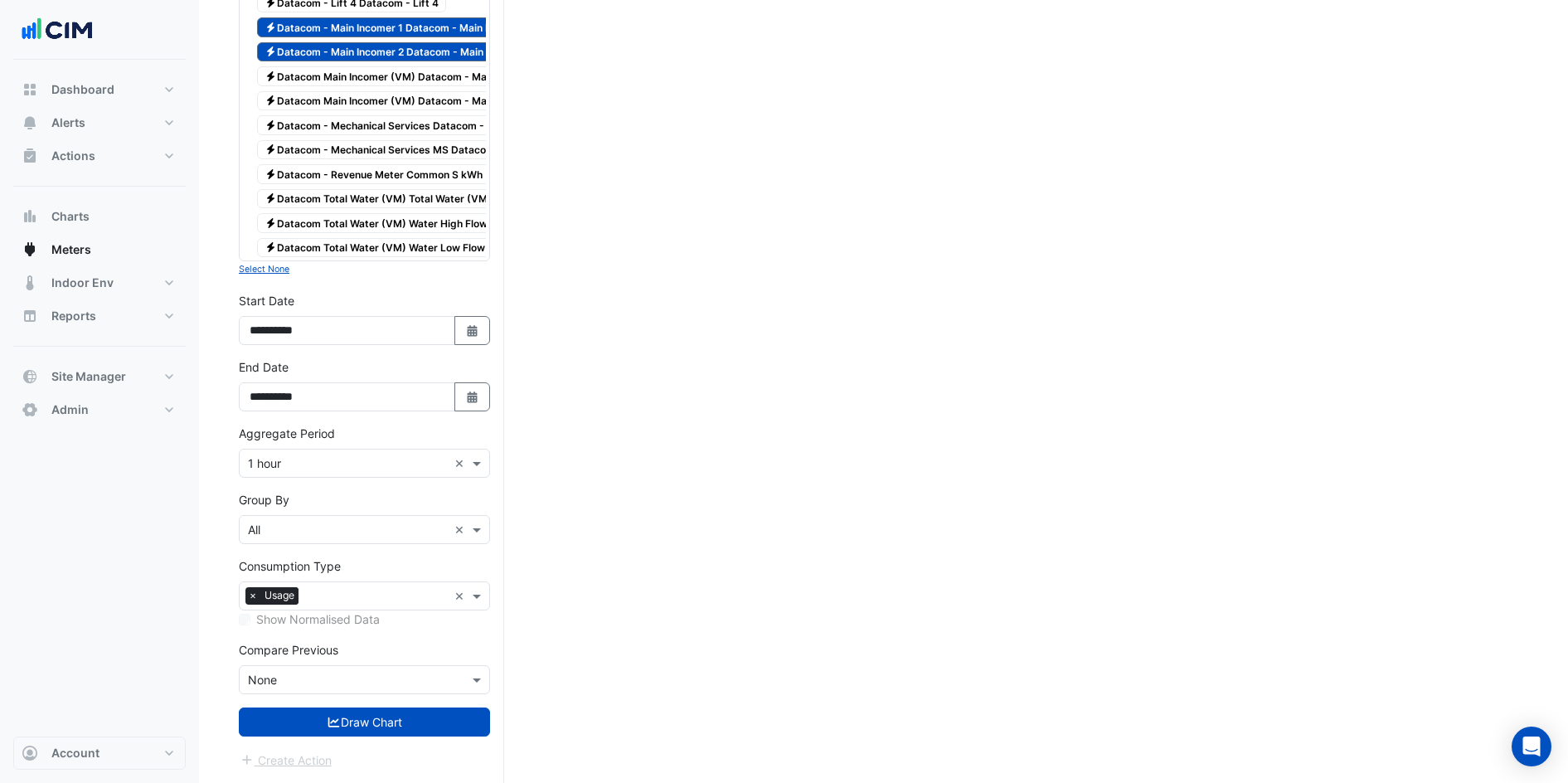 select on "*" 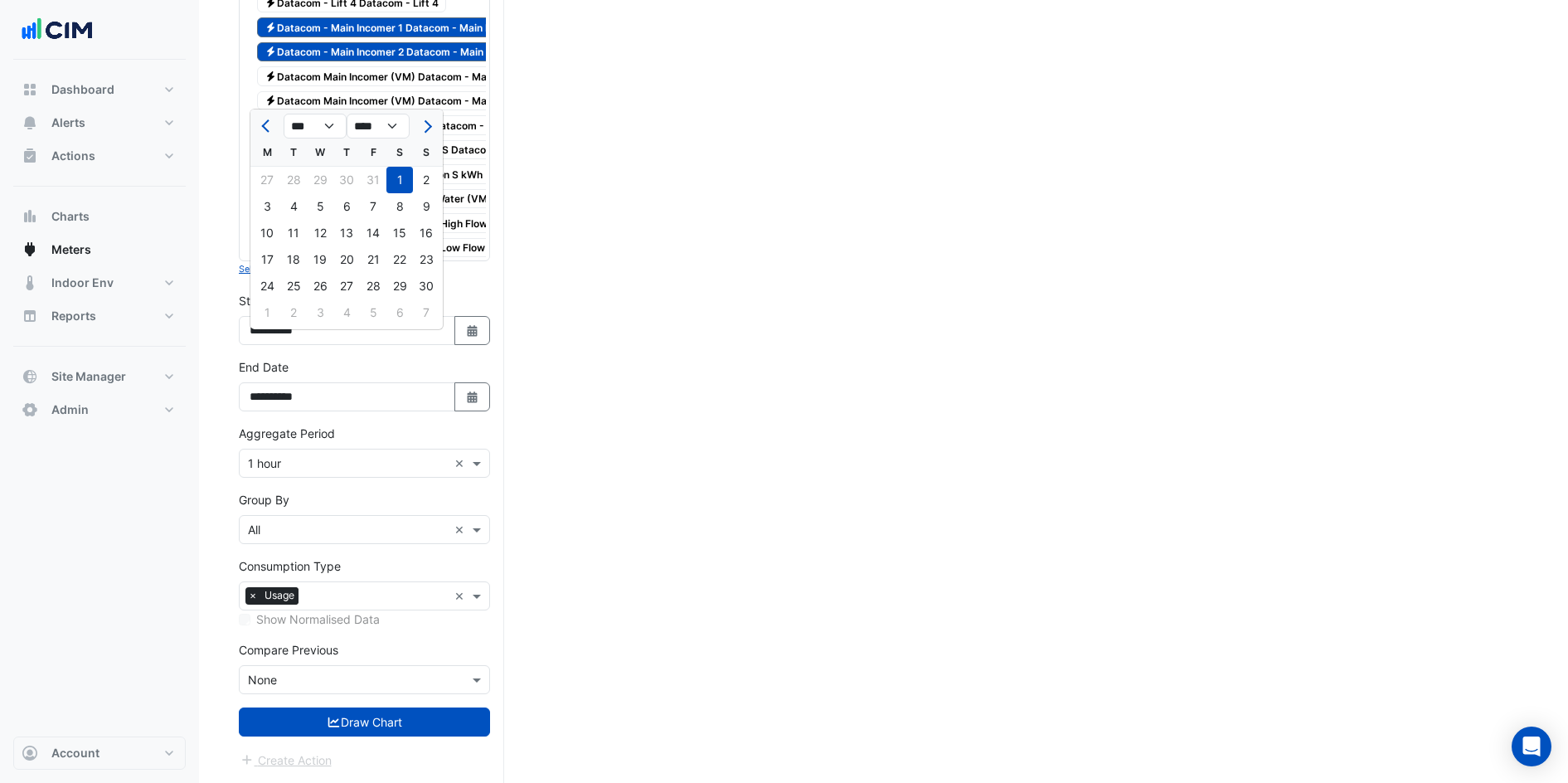 click on "*** *** *** *** *** *** *** *** *** *** *** *** **** **** **** **** **** **** **** **** **** **** **** **** ****" 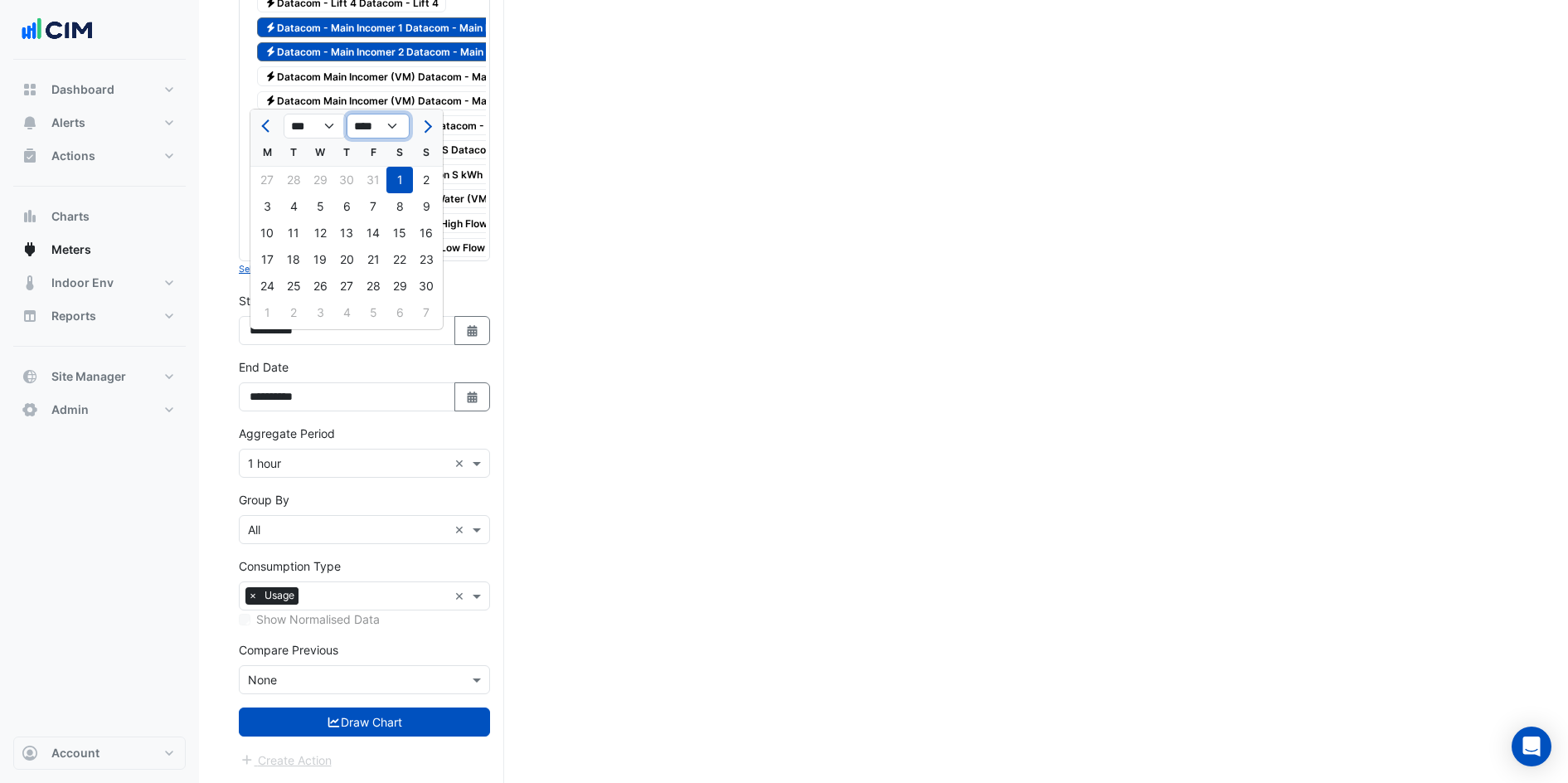 drag, startPoint x: 388, startPoint y: 114, endPoint x: 389, endPoint y: 124, distance: 10.0498756 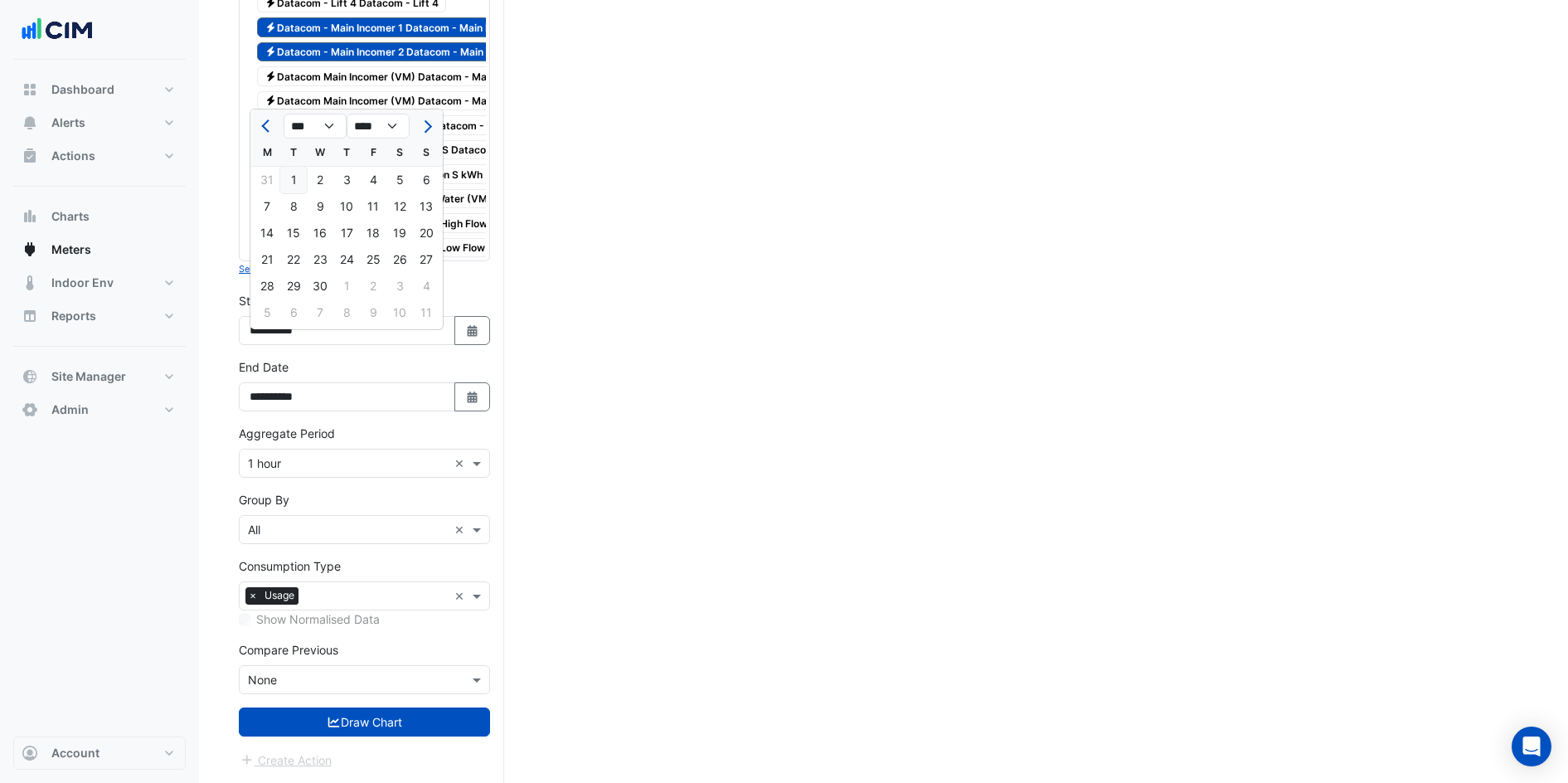 click on "1" 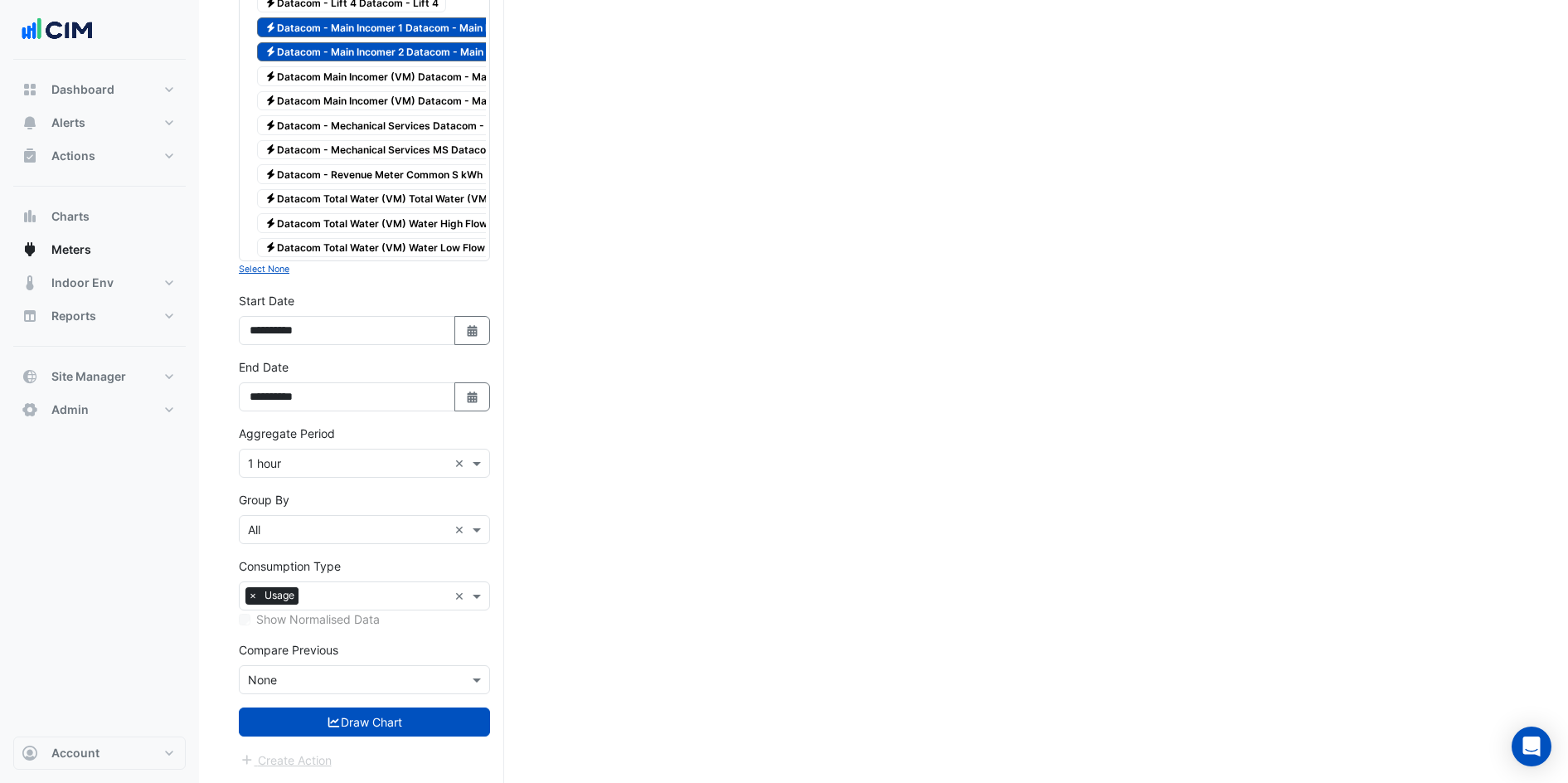 click at bounding box center (347, 680) 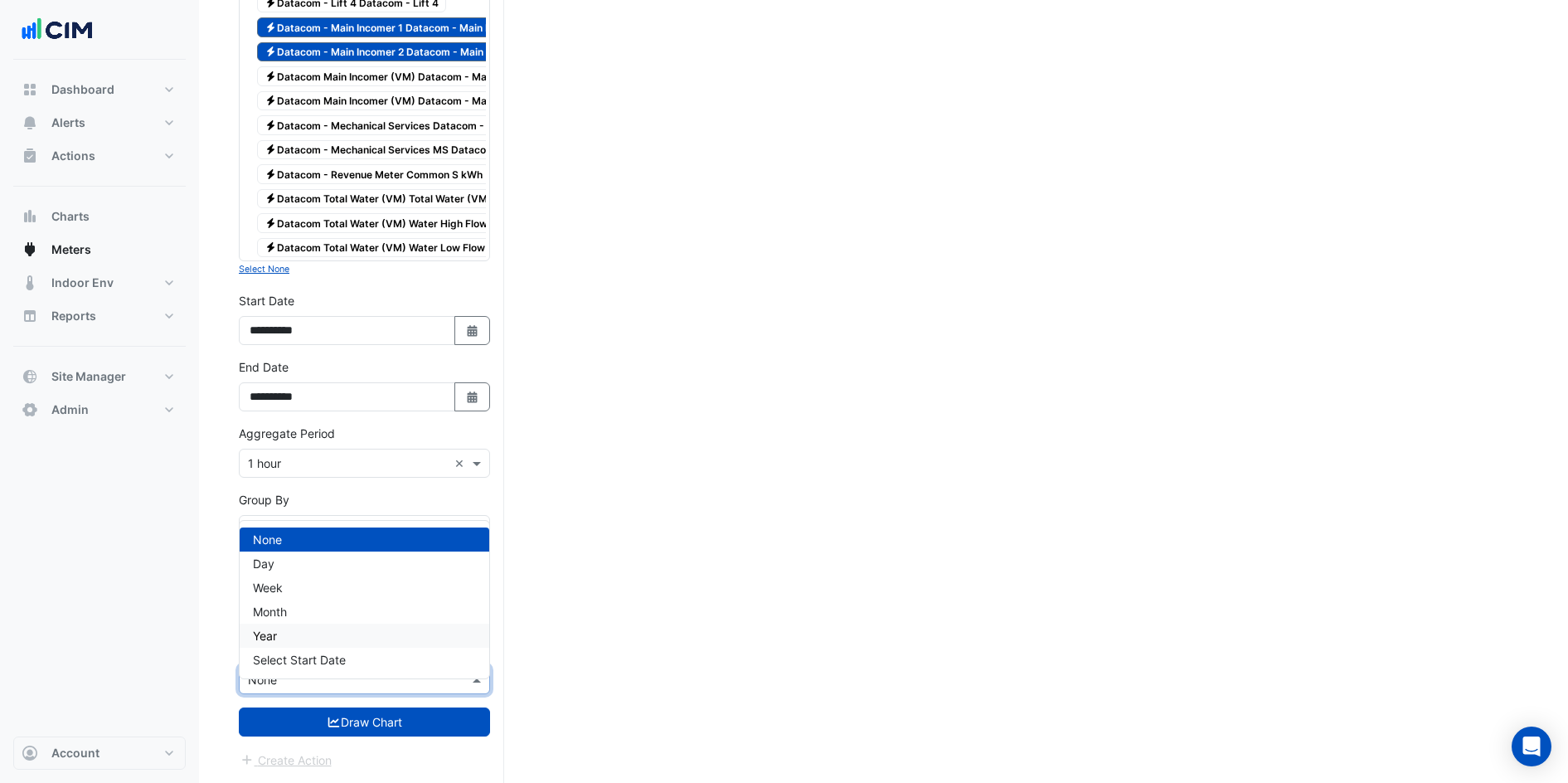 click on "Year" at bounding box center (364, 635) 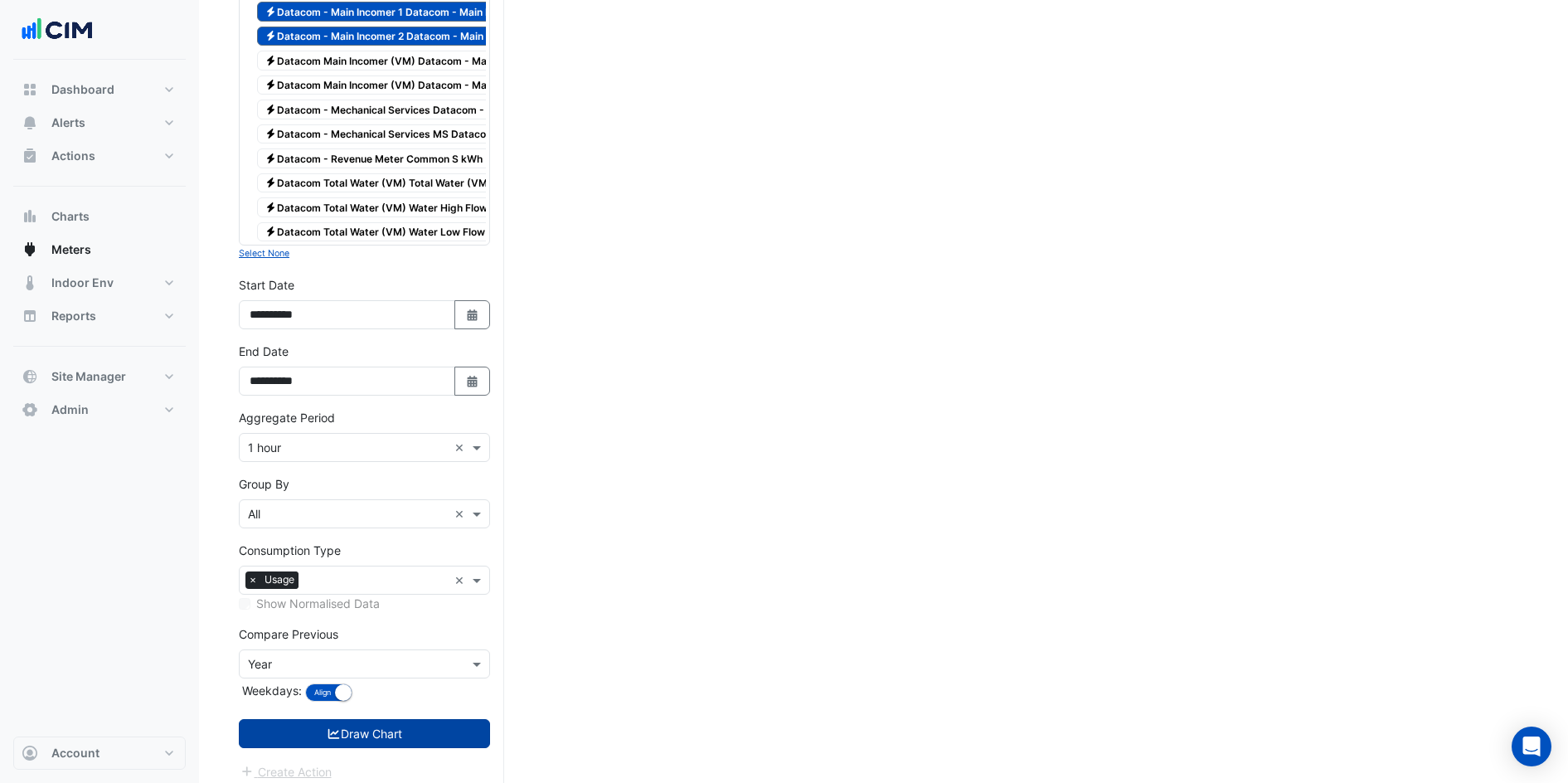 click on "Draw Chart" at bounding box center [364, 733] 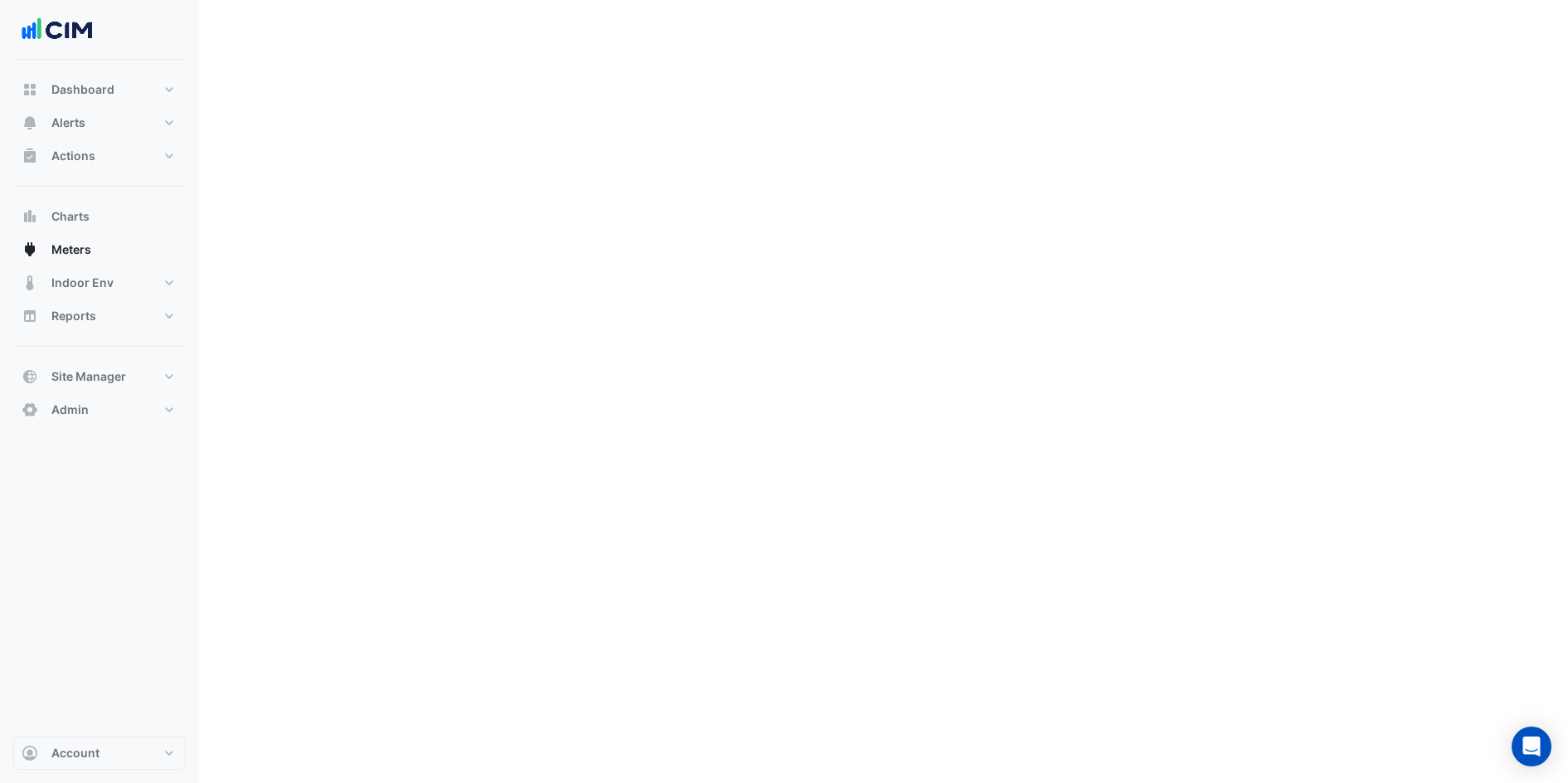scroll, scrollTop: 0, scrollLeft: 0, axis: both 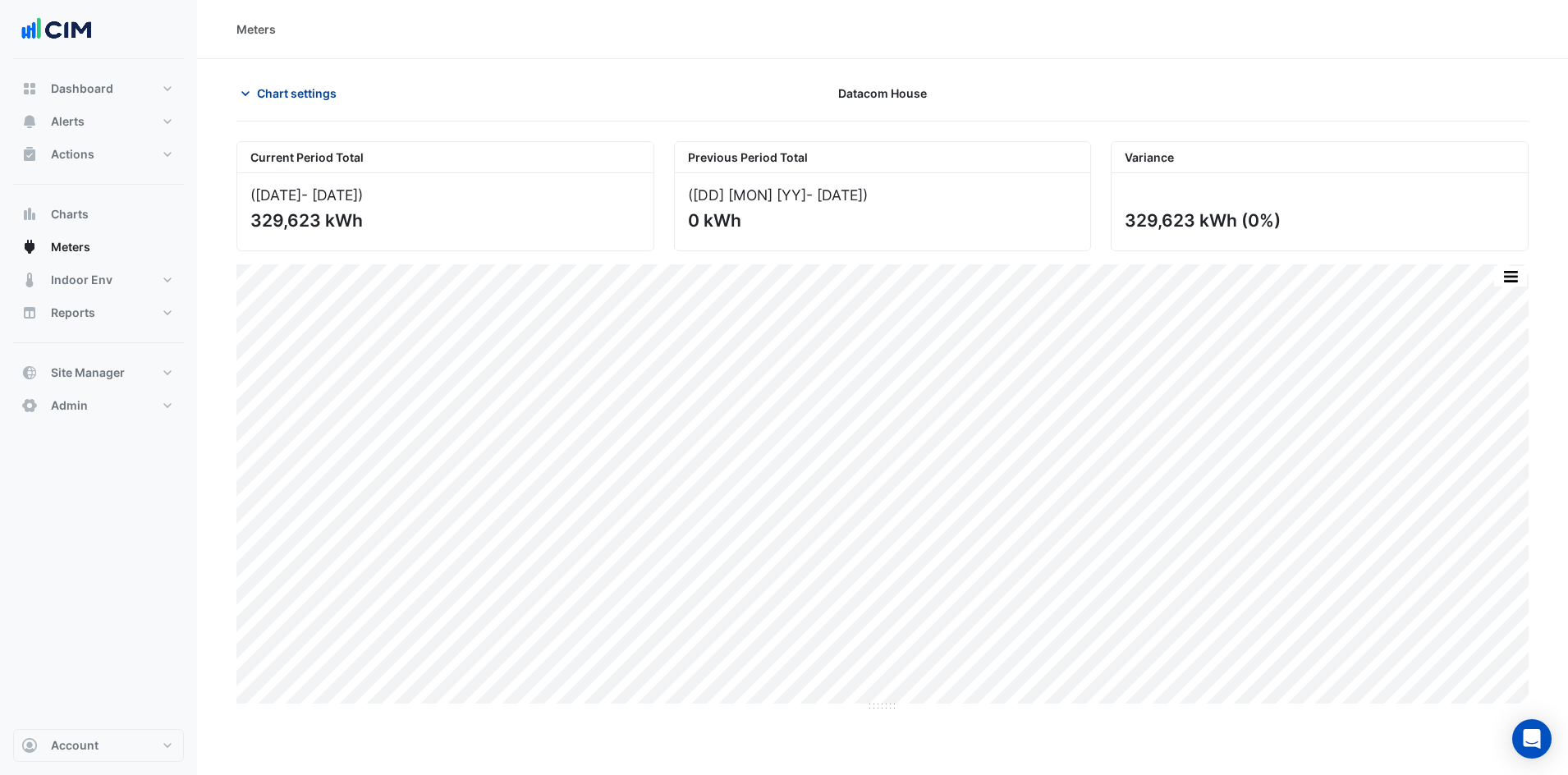 click on "Chart settings" 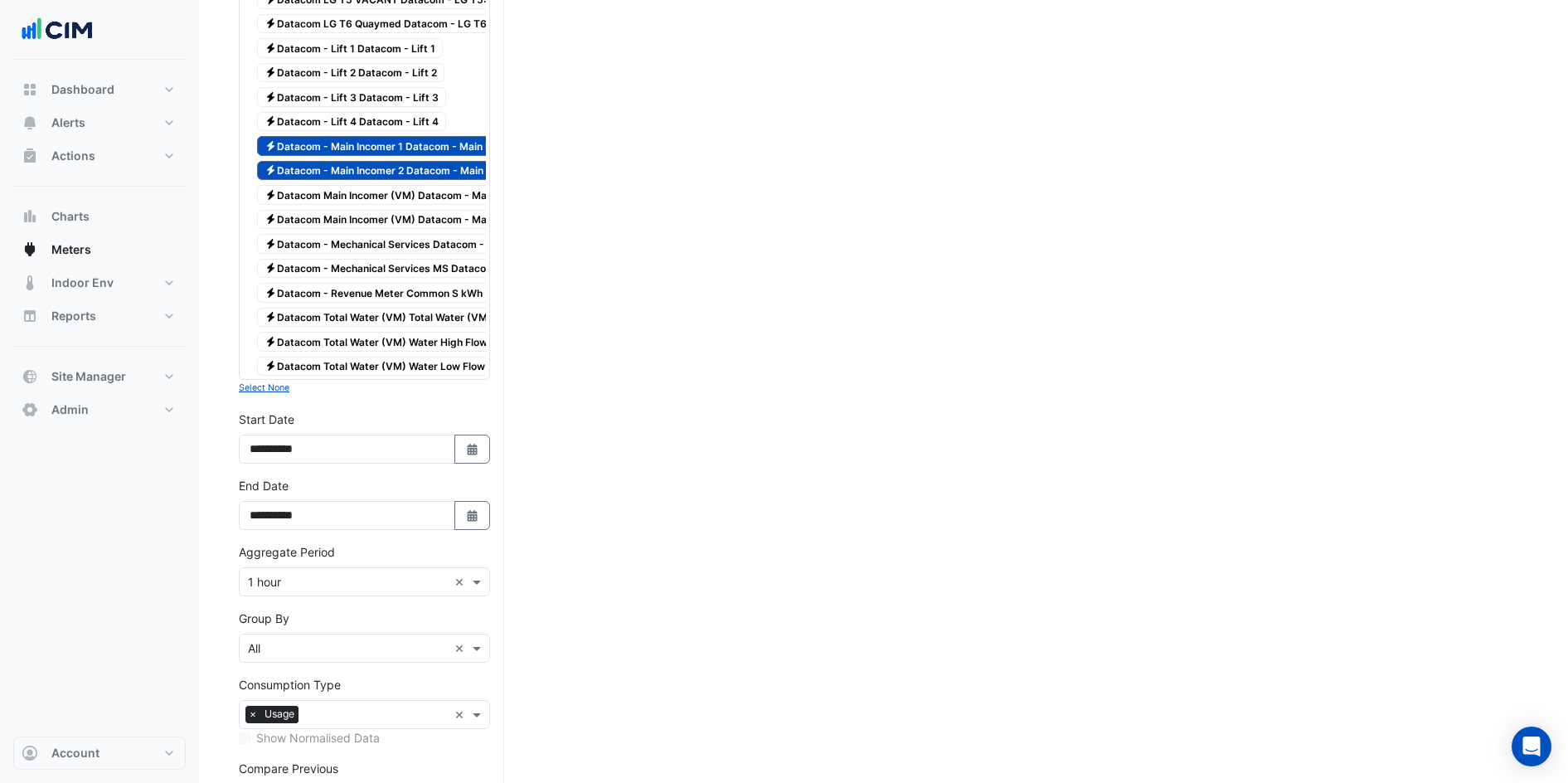 scroll, scrollTop: 2488, scrollLeft: 0, axis: vertical 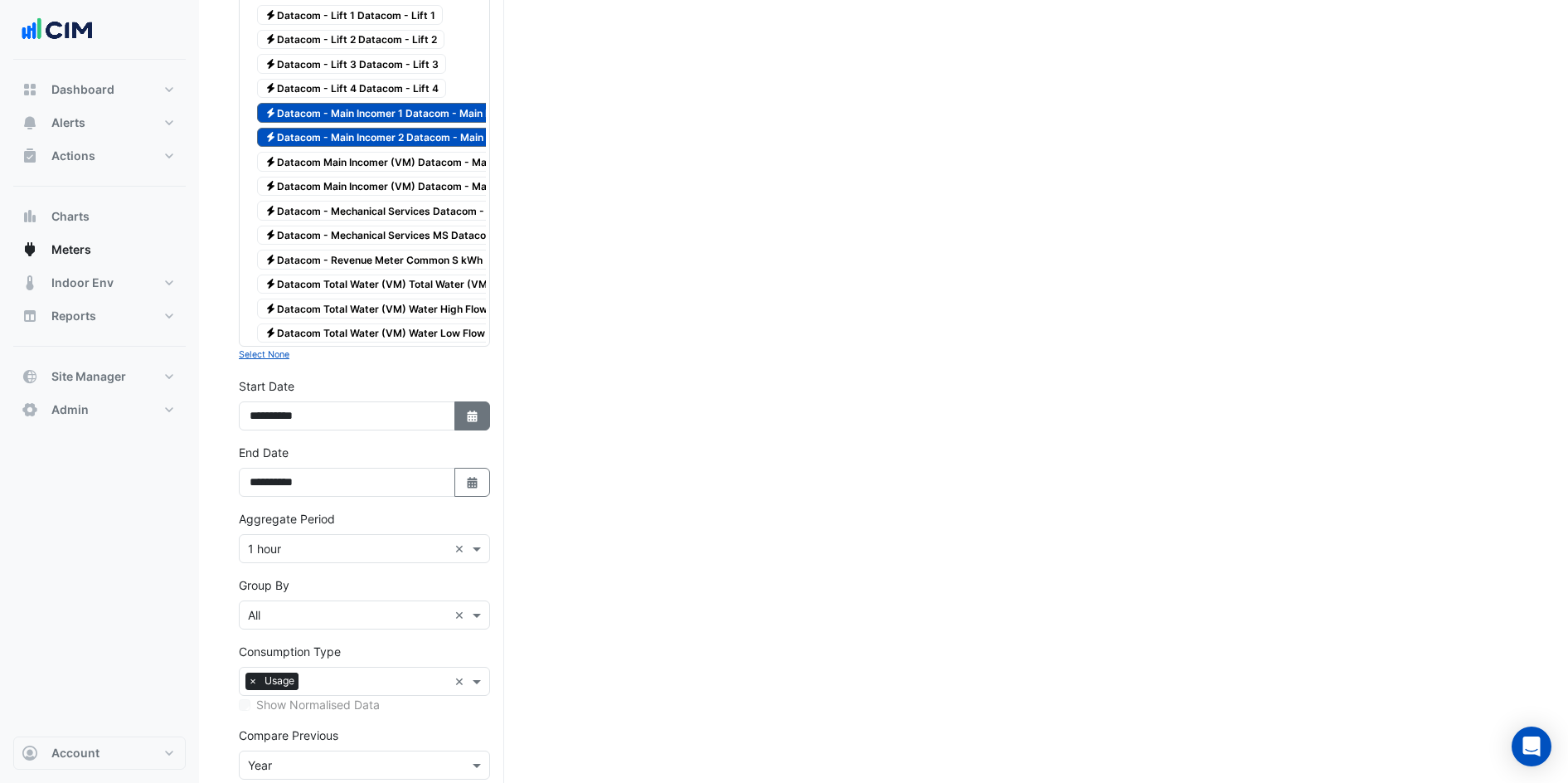 click on "Select Date" at bounding box center [473, 416] 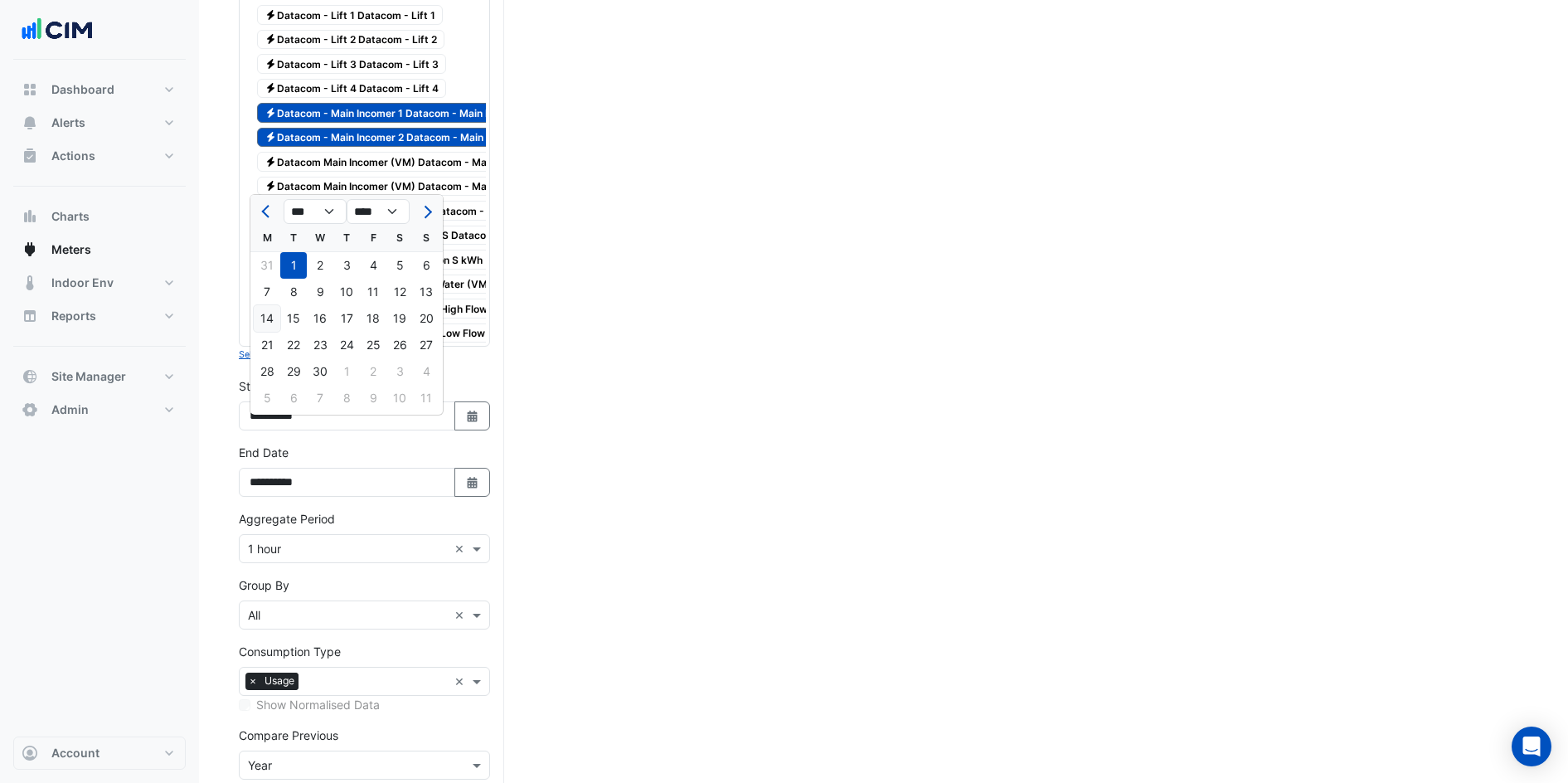 click on "14" 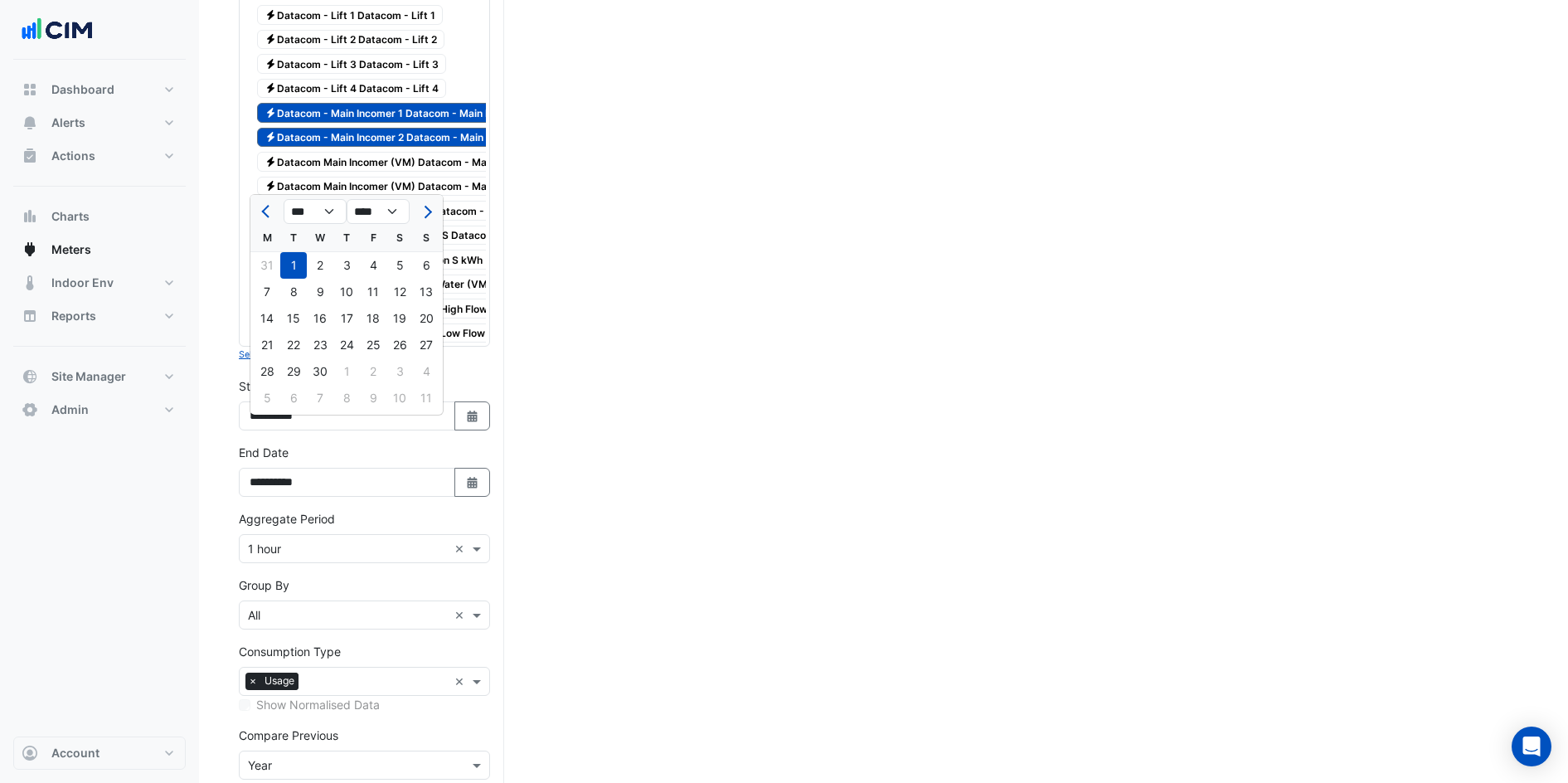 type on "**********" 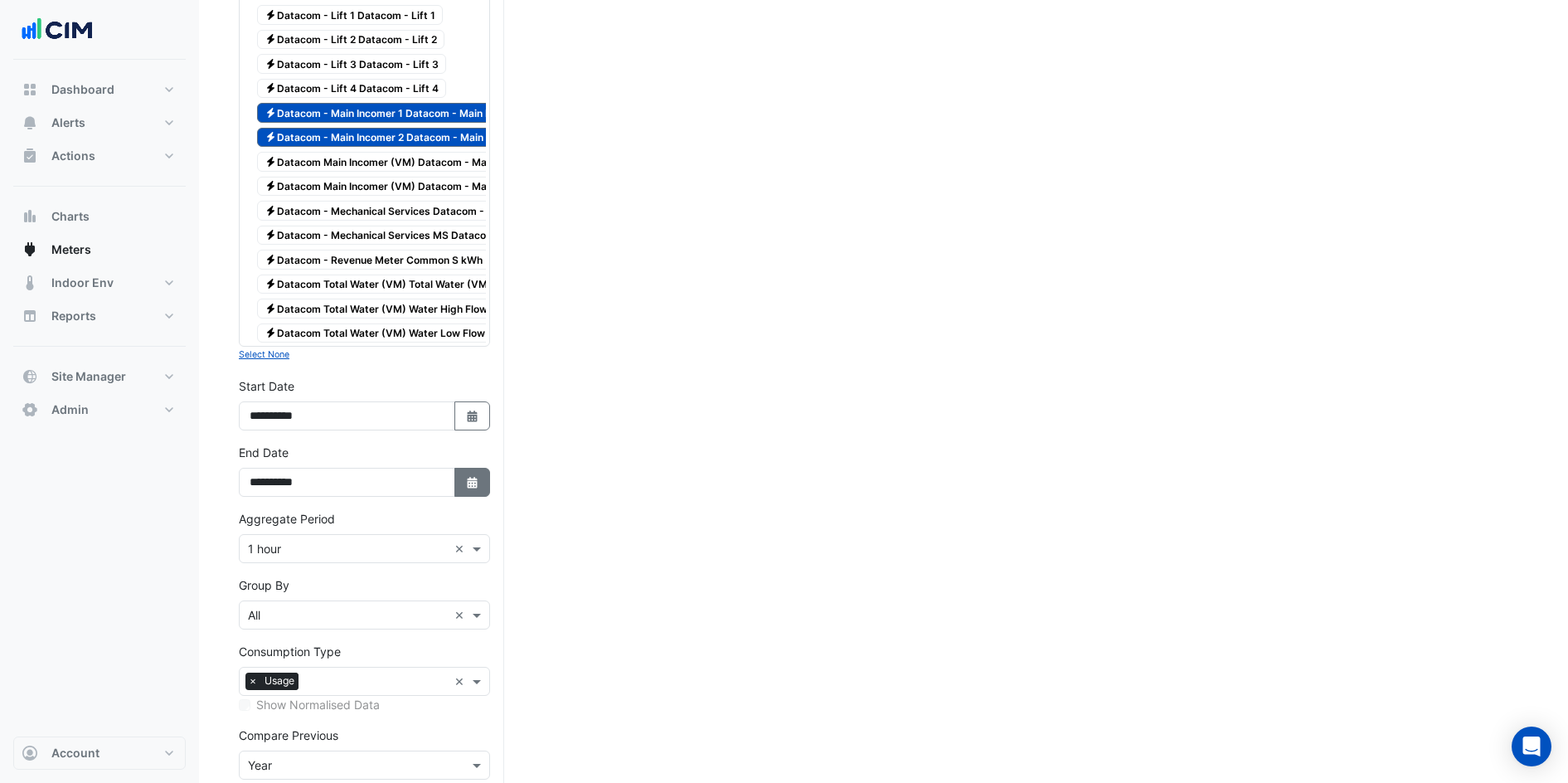 click on "Select Date" 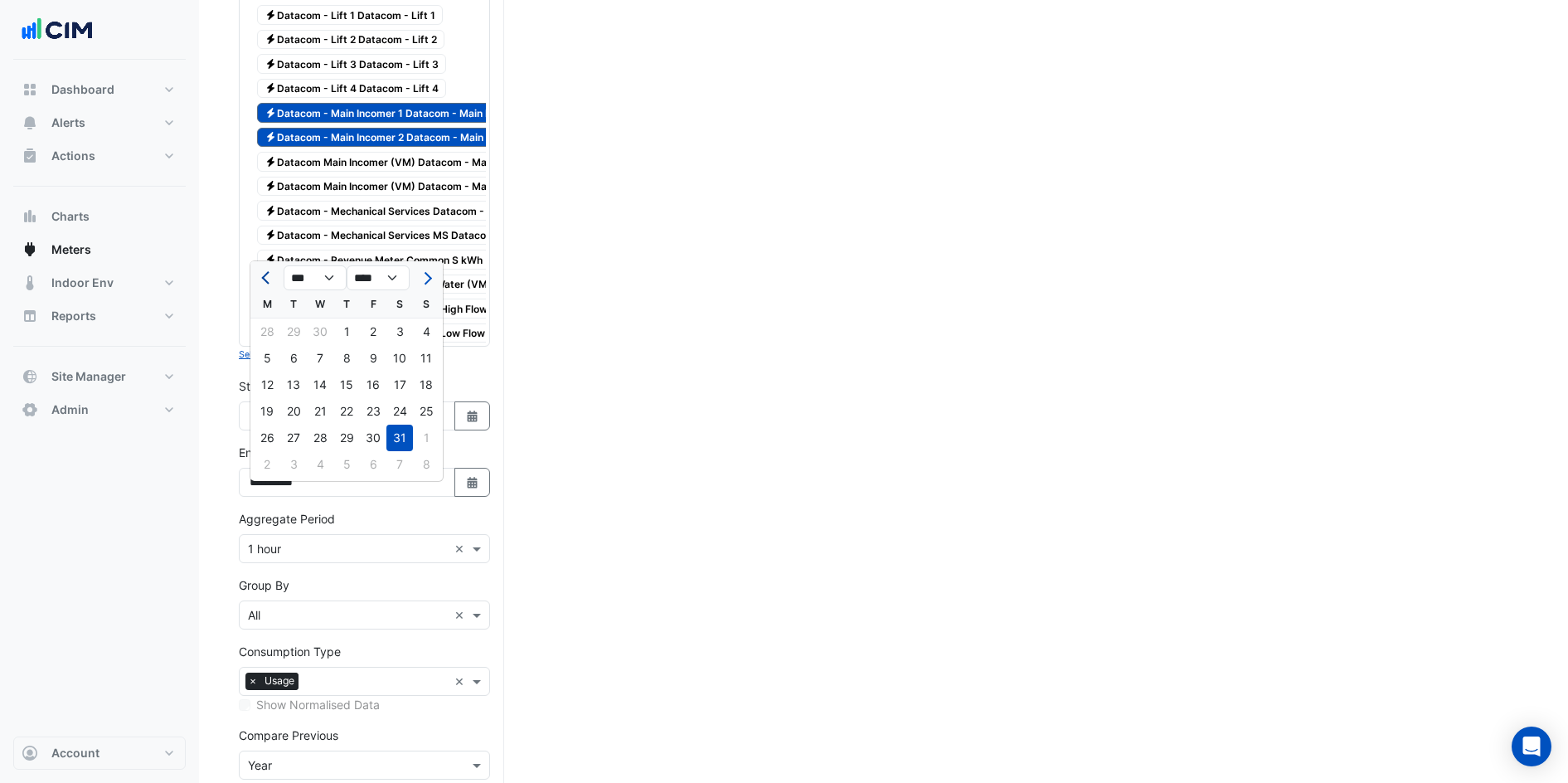 click 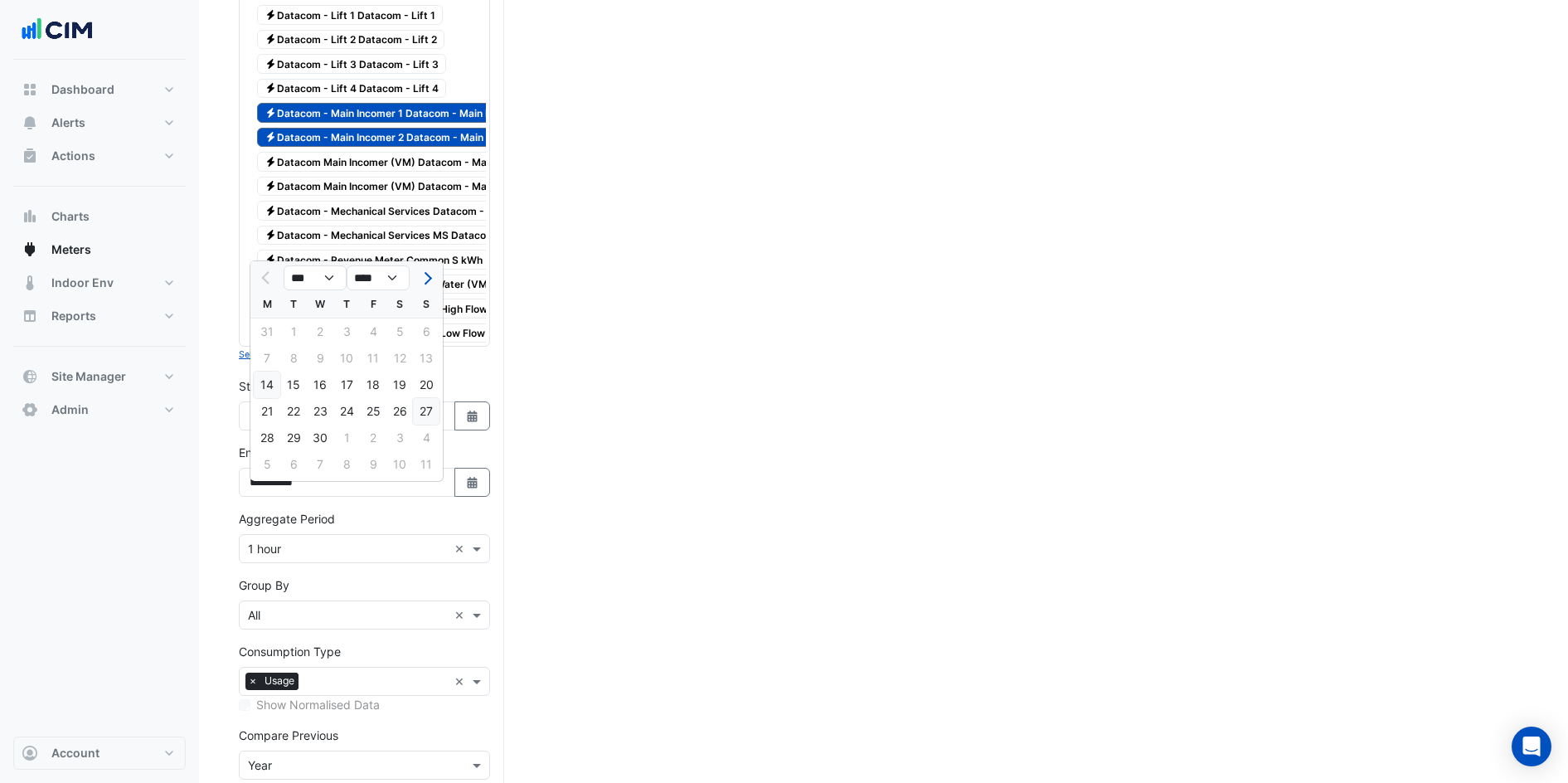click on "27" 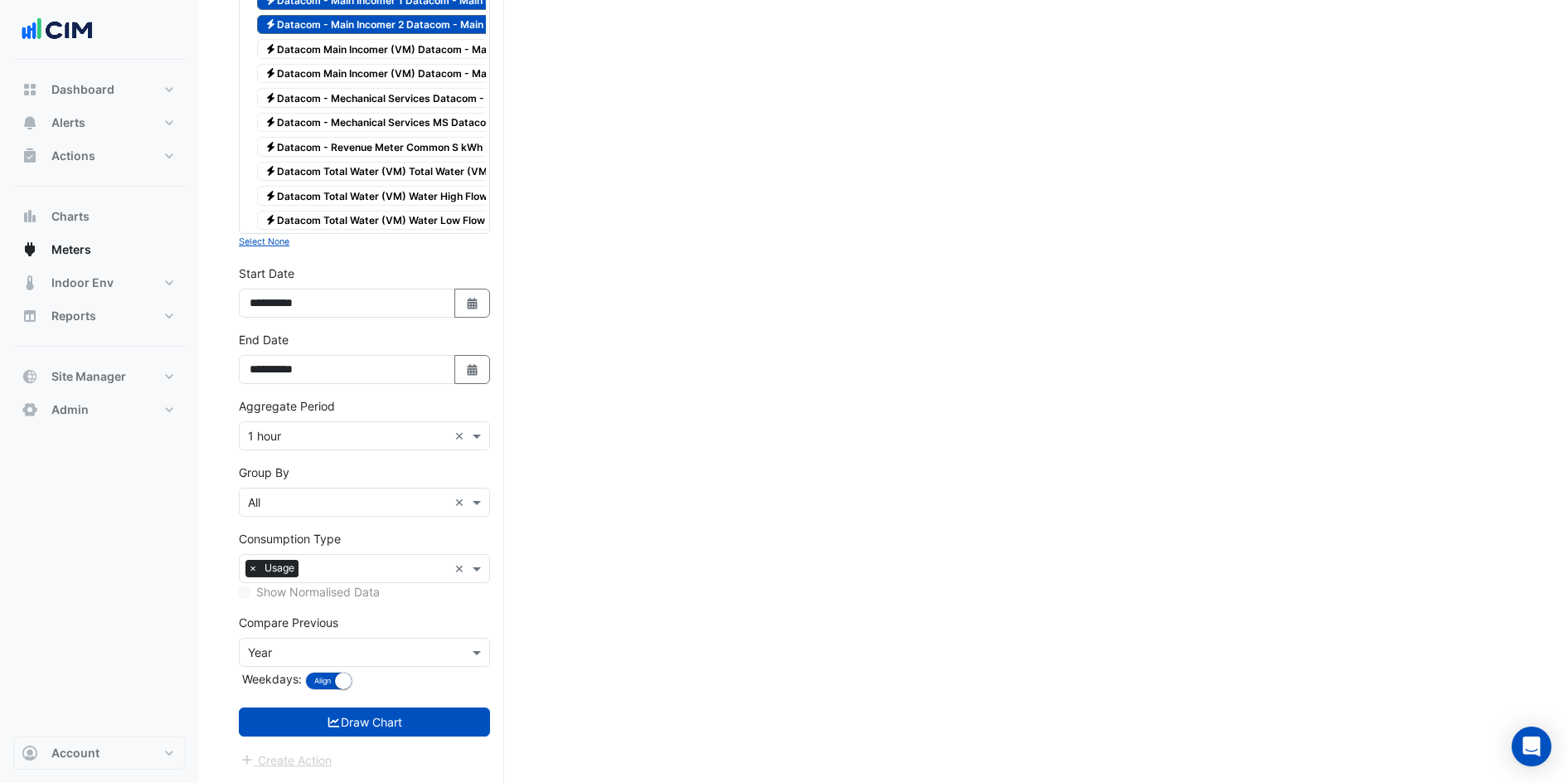 scroll, scrollTop: 2617, scrollLeft: 0, axis: vertical 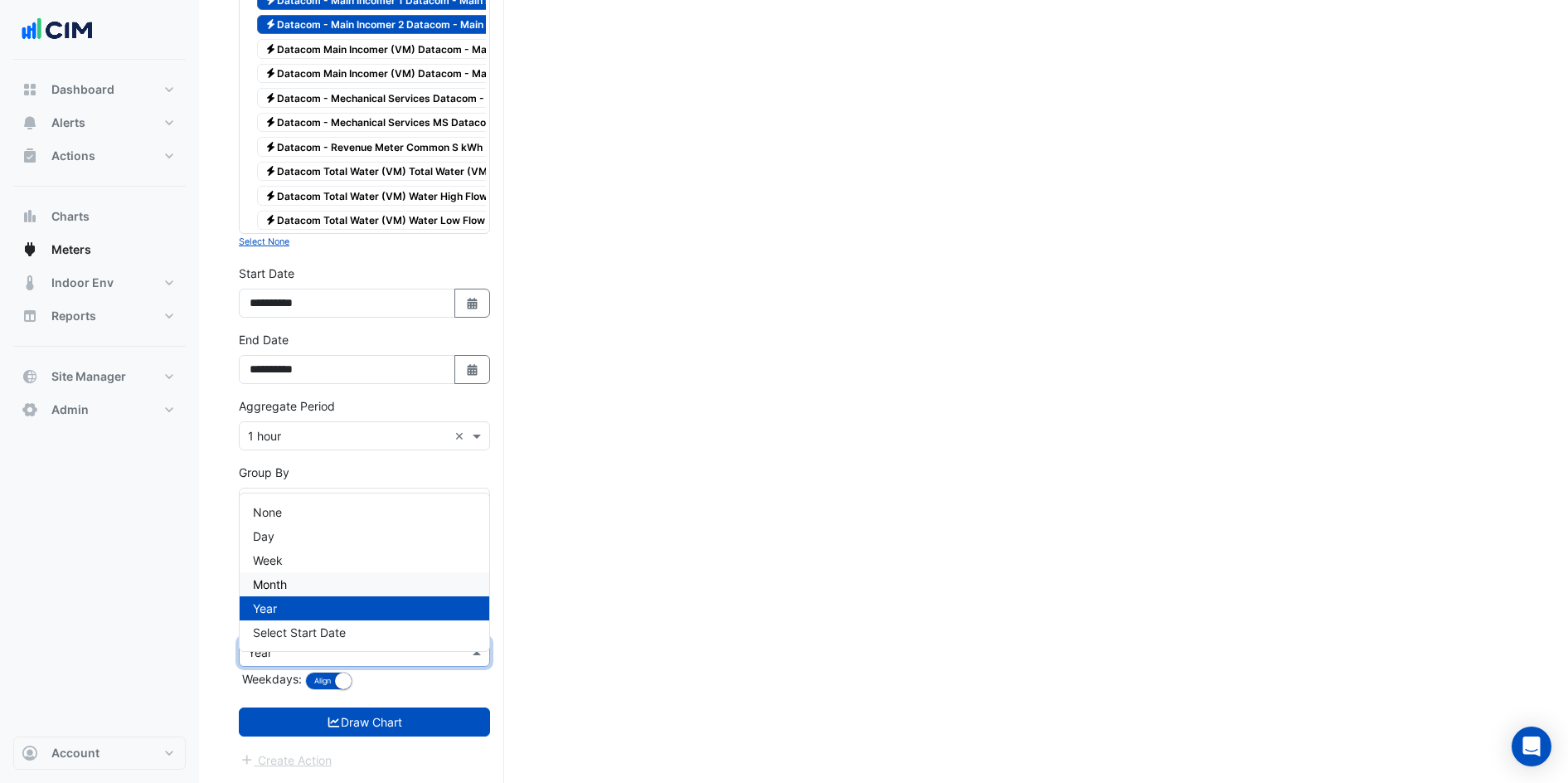 click on "Month" at bounding box center [364, 584] 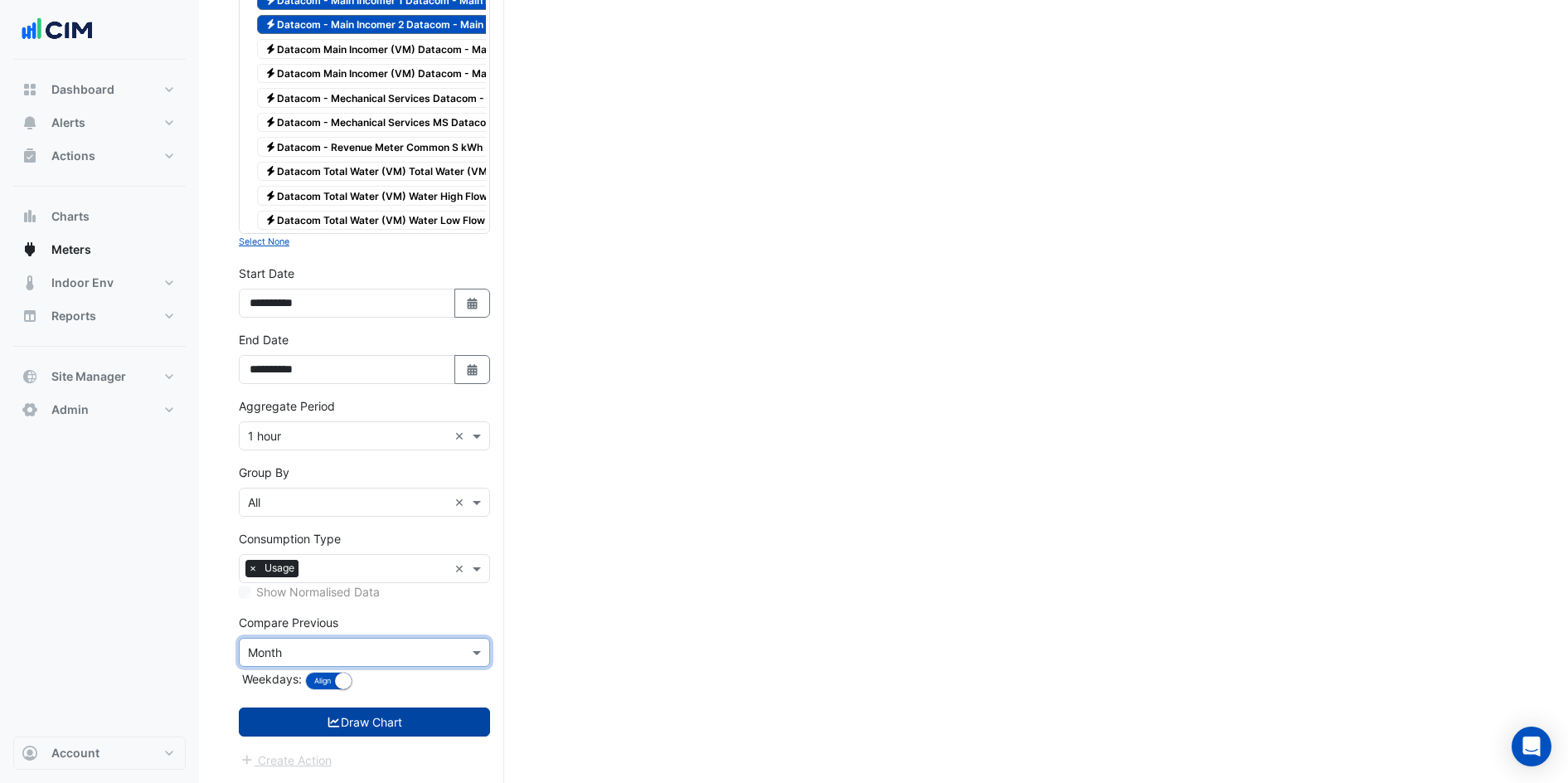 click on "Draw Chart" at bounding box center (364, 722) 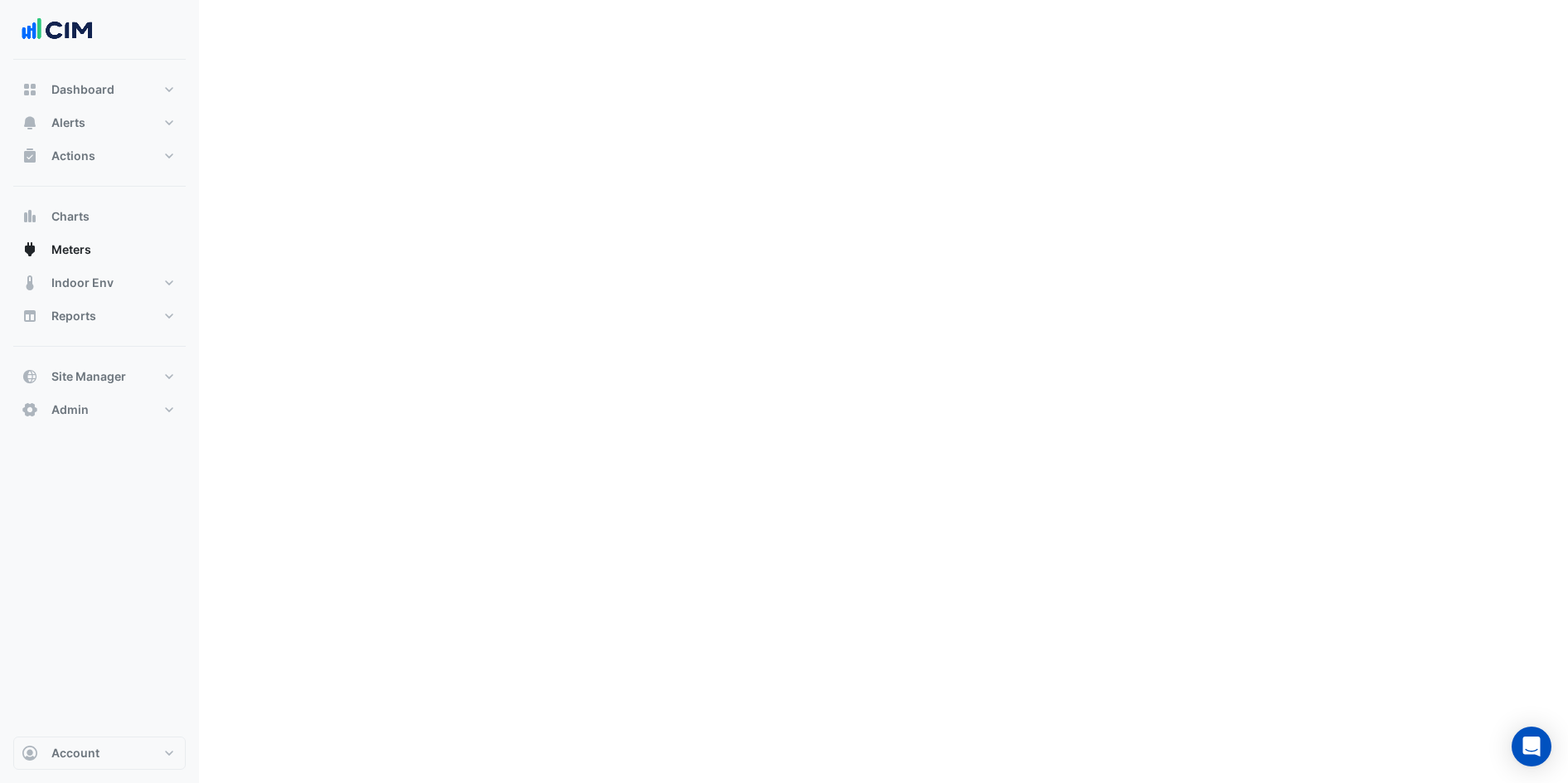 scroll, scrollTop: 0, scrollLeft: 0, axis: both 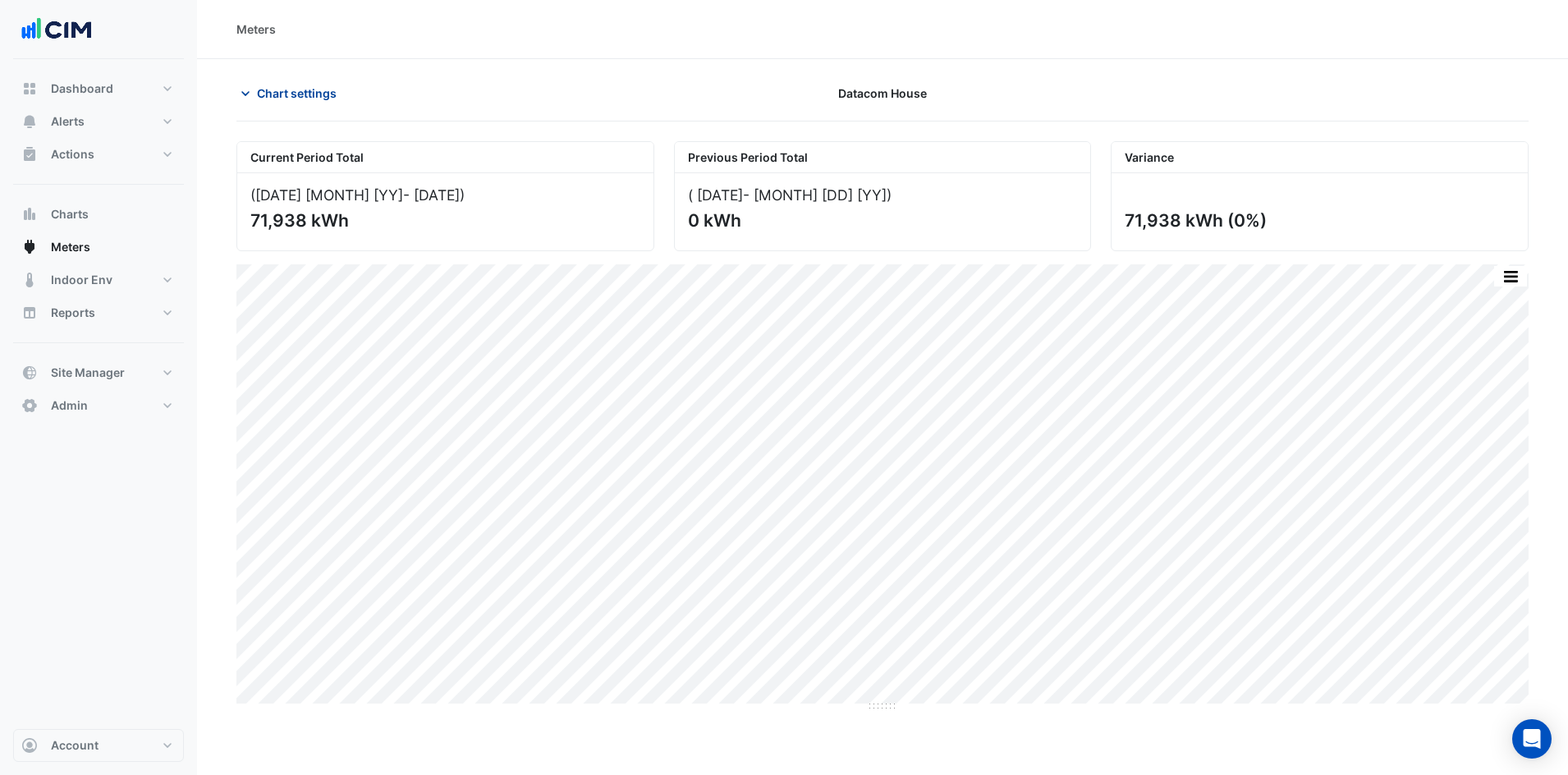 click on "Chart settings" 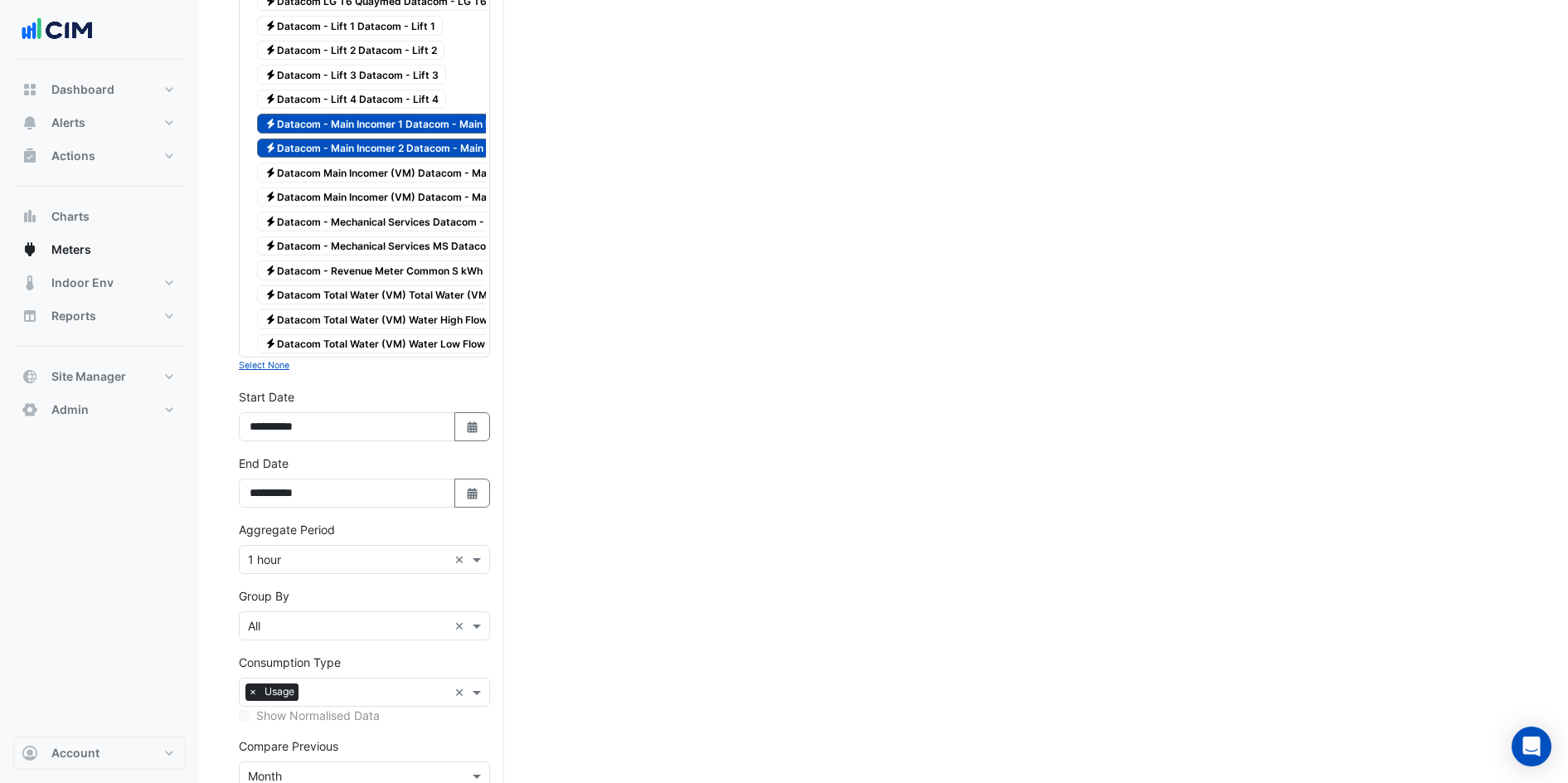 scroll, scrollTop: 2488, scrollLeft: 0, axis: vertical 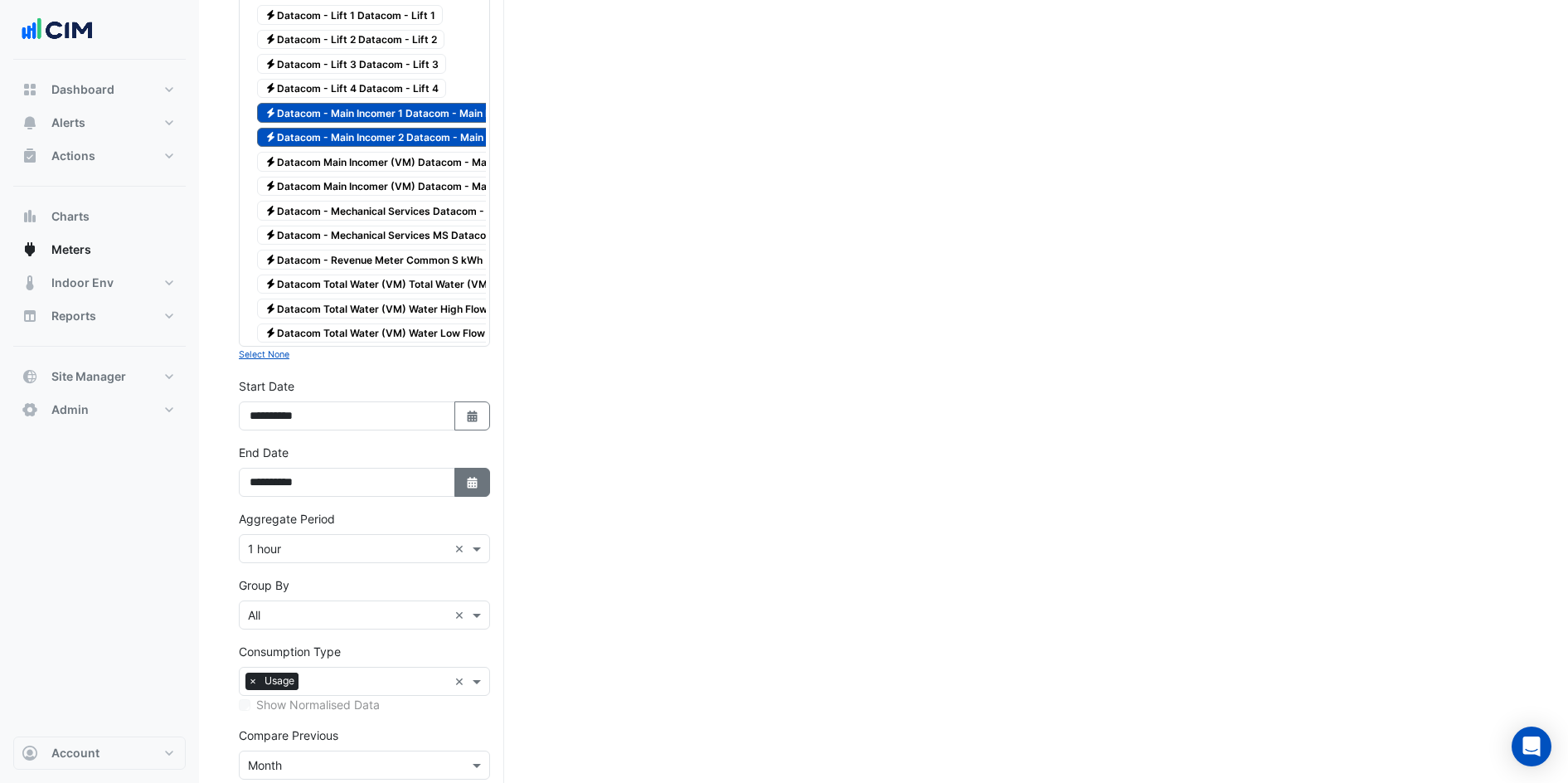 click on "Select Date" 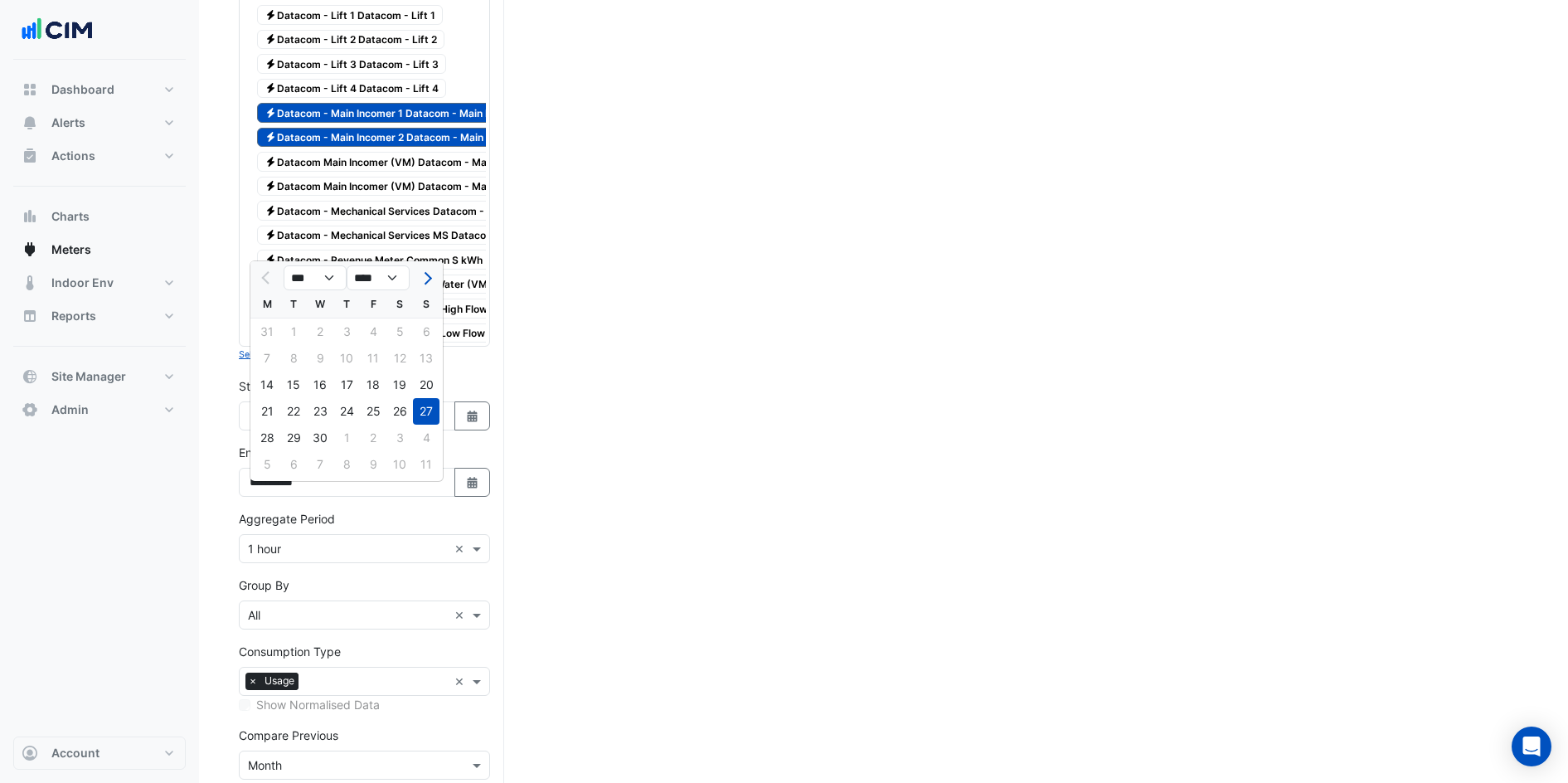 drag, startPoint x: 423, startPoint y: 440, endPoint x: 422, endPoint y: 513, distance: 73.006849 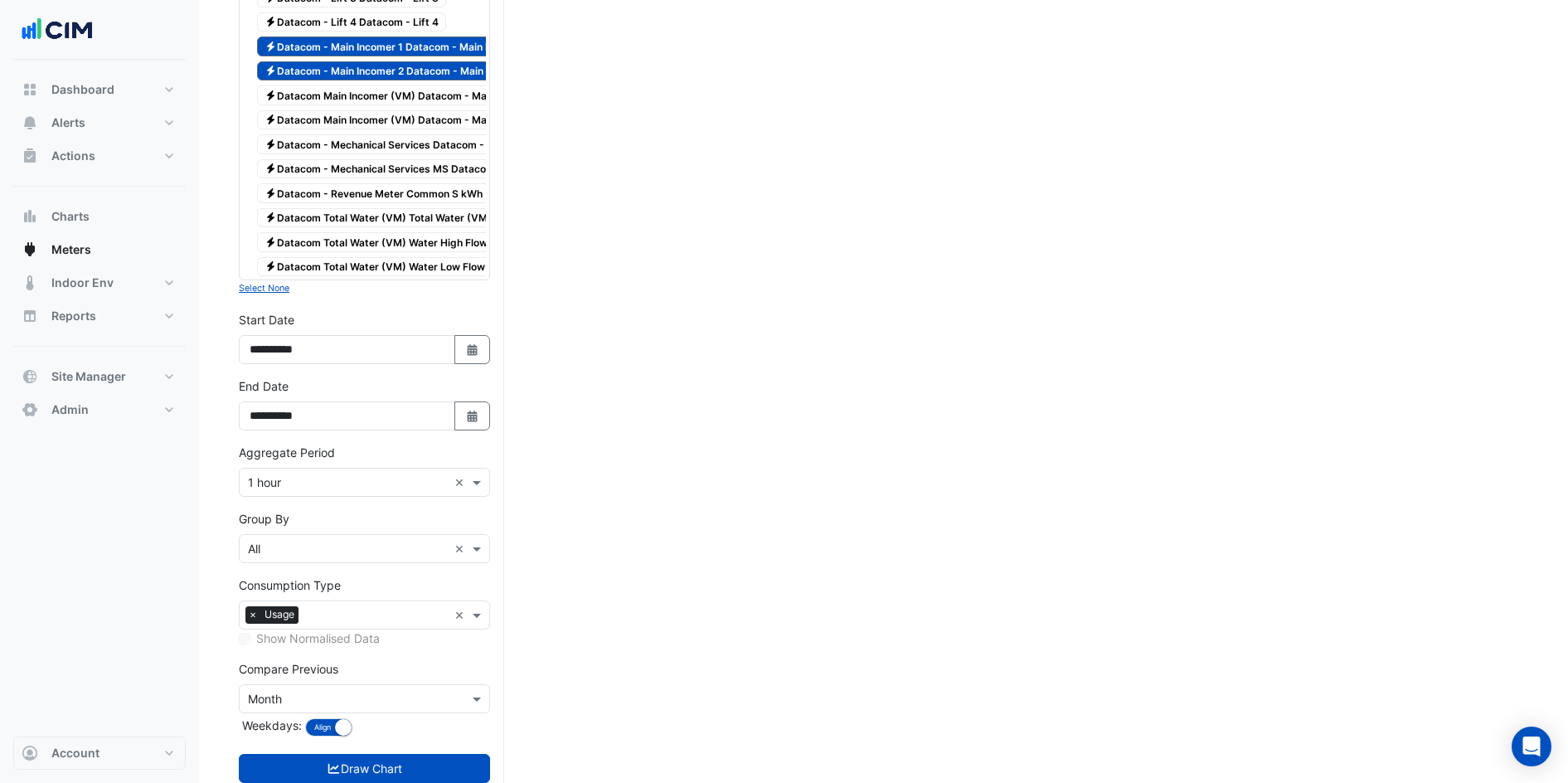 scroll, scrollTop: 2617, scrollLeft: 0, axis: vertical 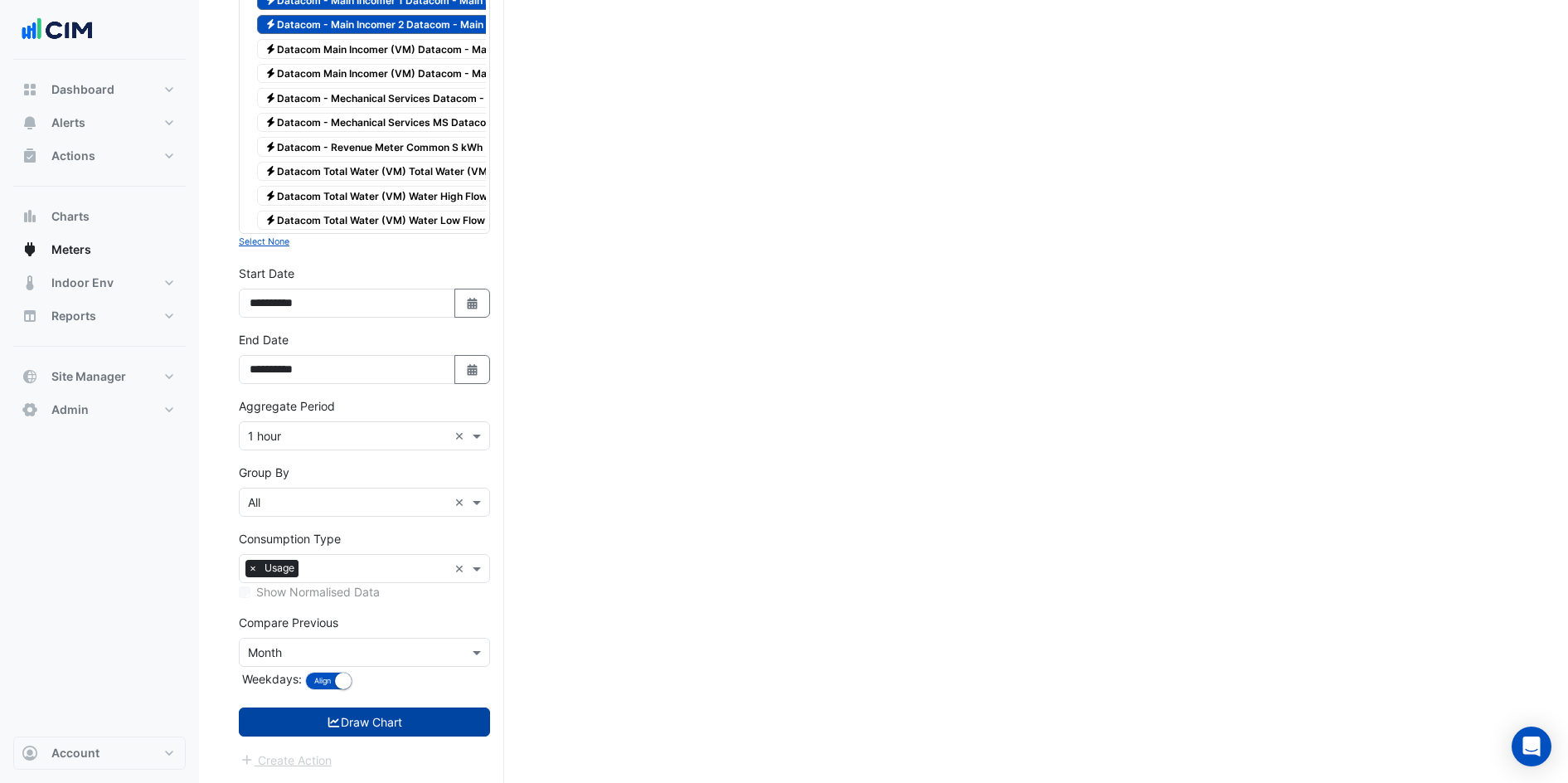 click on "Draw Chart" at bounding box center (364, 722) 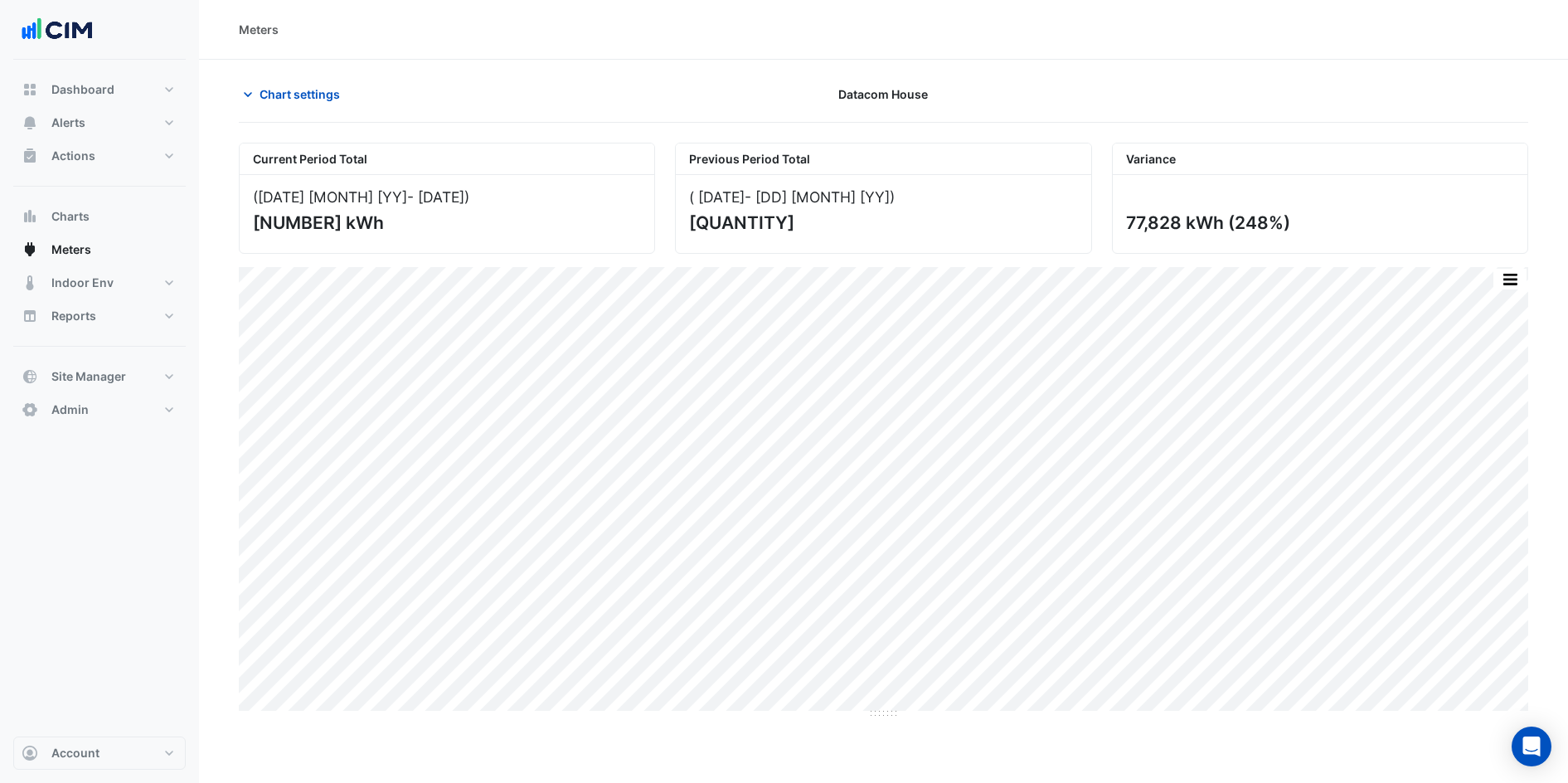 scroll, scrollTop: 0, scrollLeft: 0, axis: both 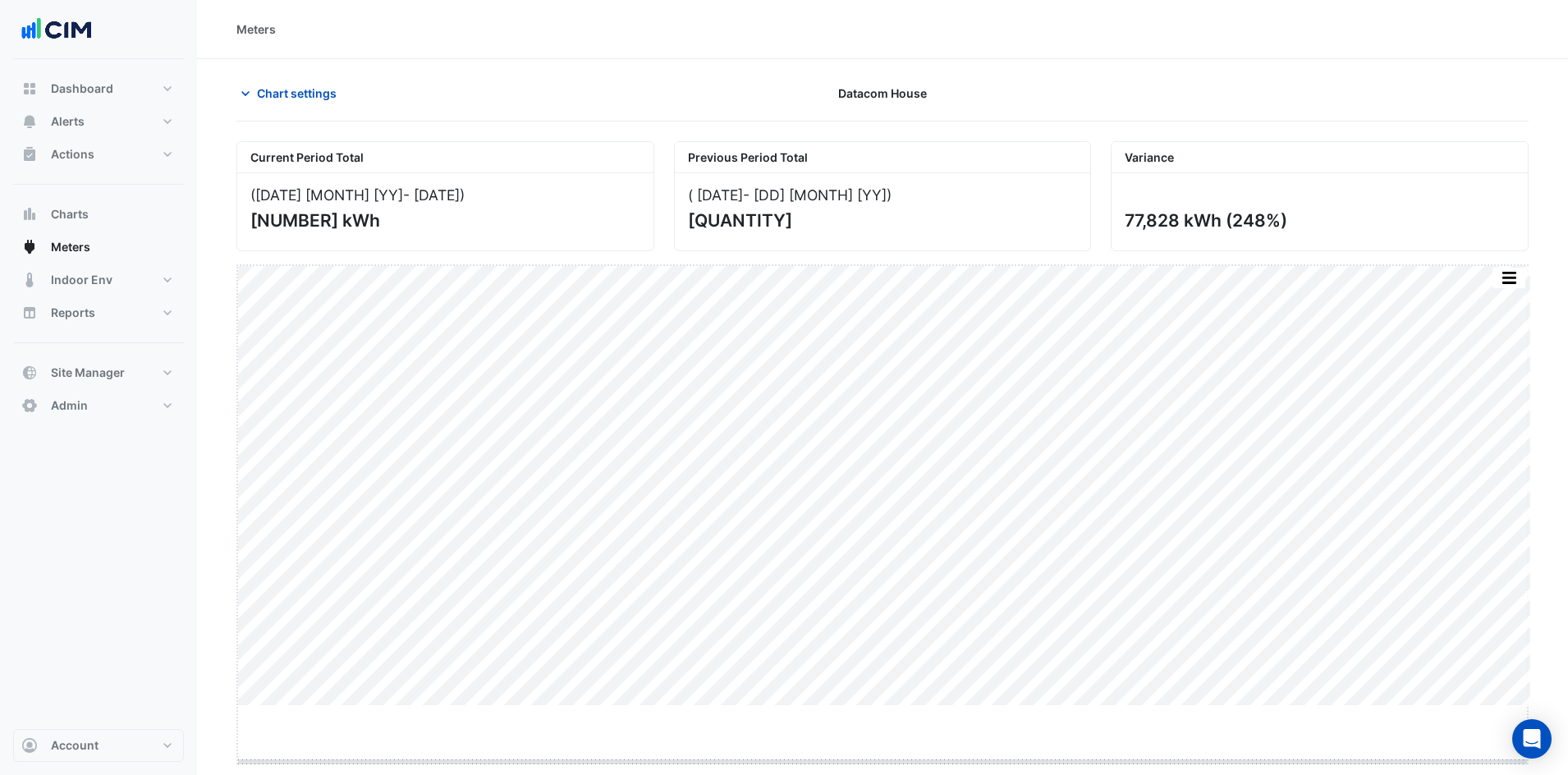 drag, startPoint x: 887, startPoint y: 704, endPoint x: 878, endPoint y: 766, distance: 62.64982 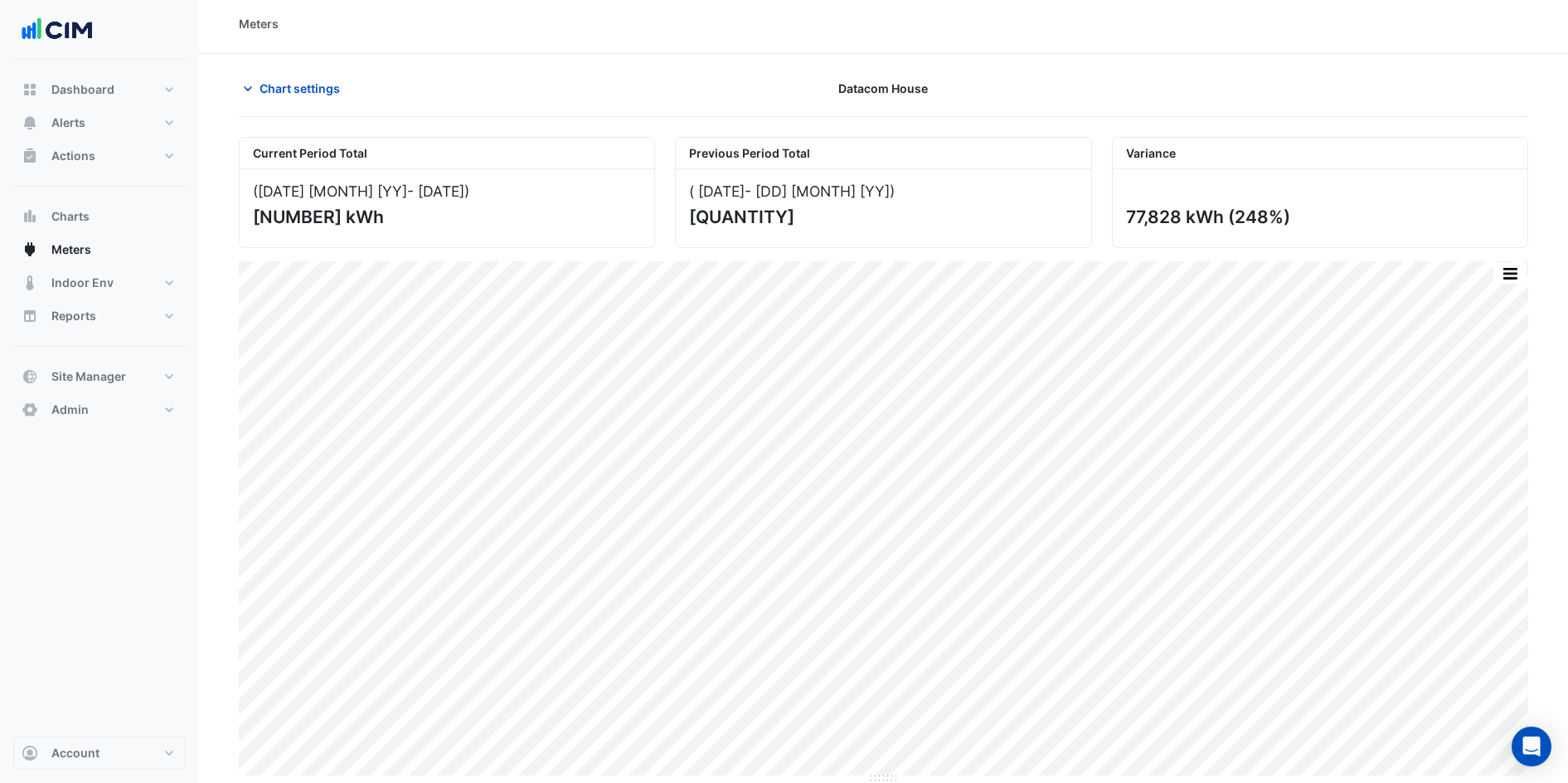 scroll, scrollTop: 7, scrollLeft: 0, axis: vertical 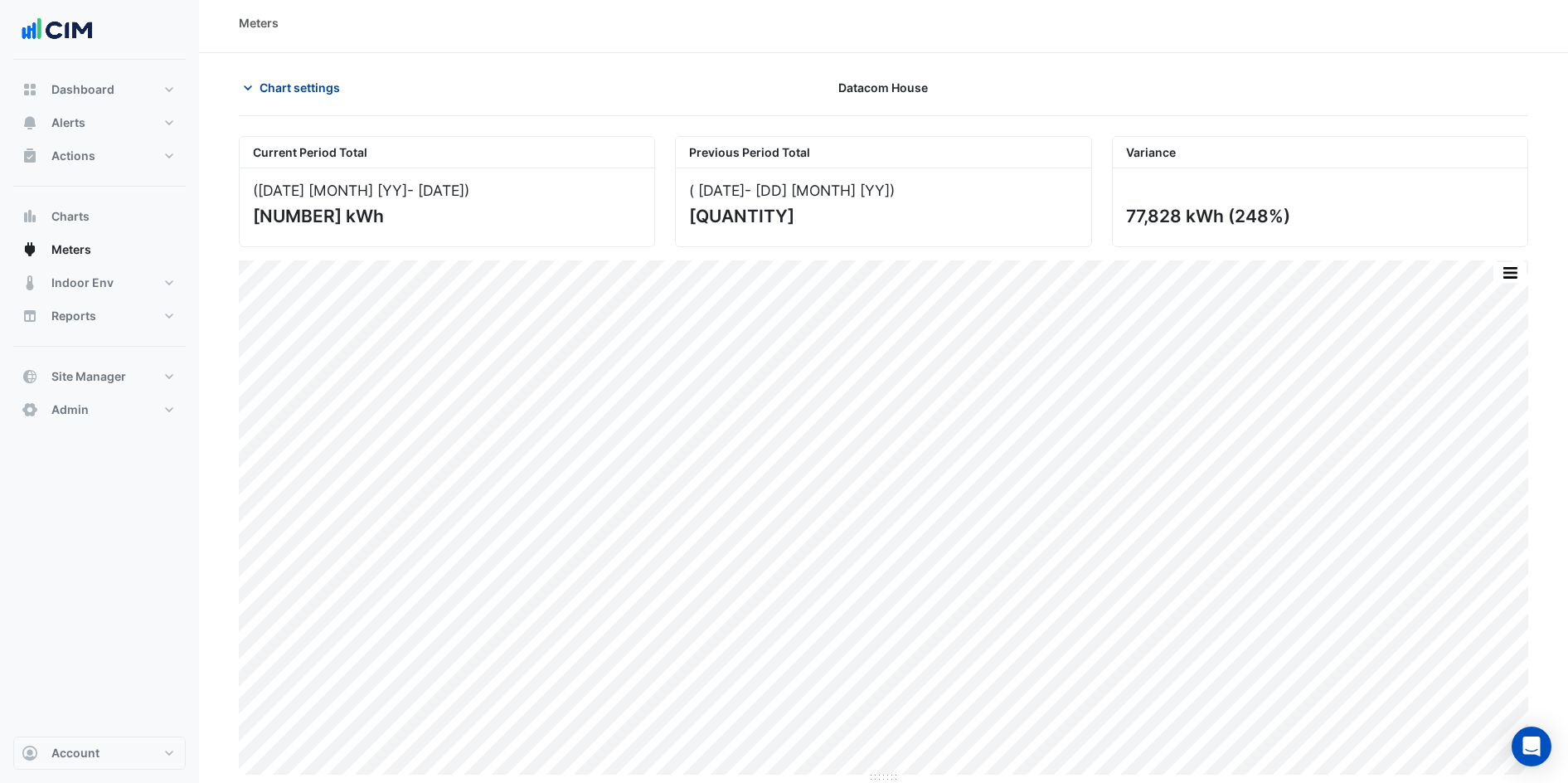 click on "Chart settings" 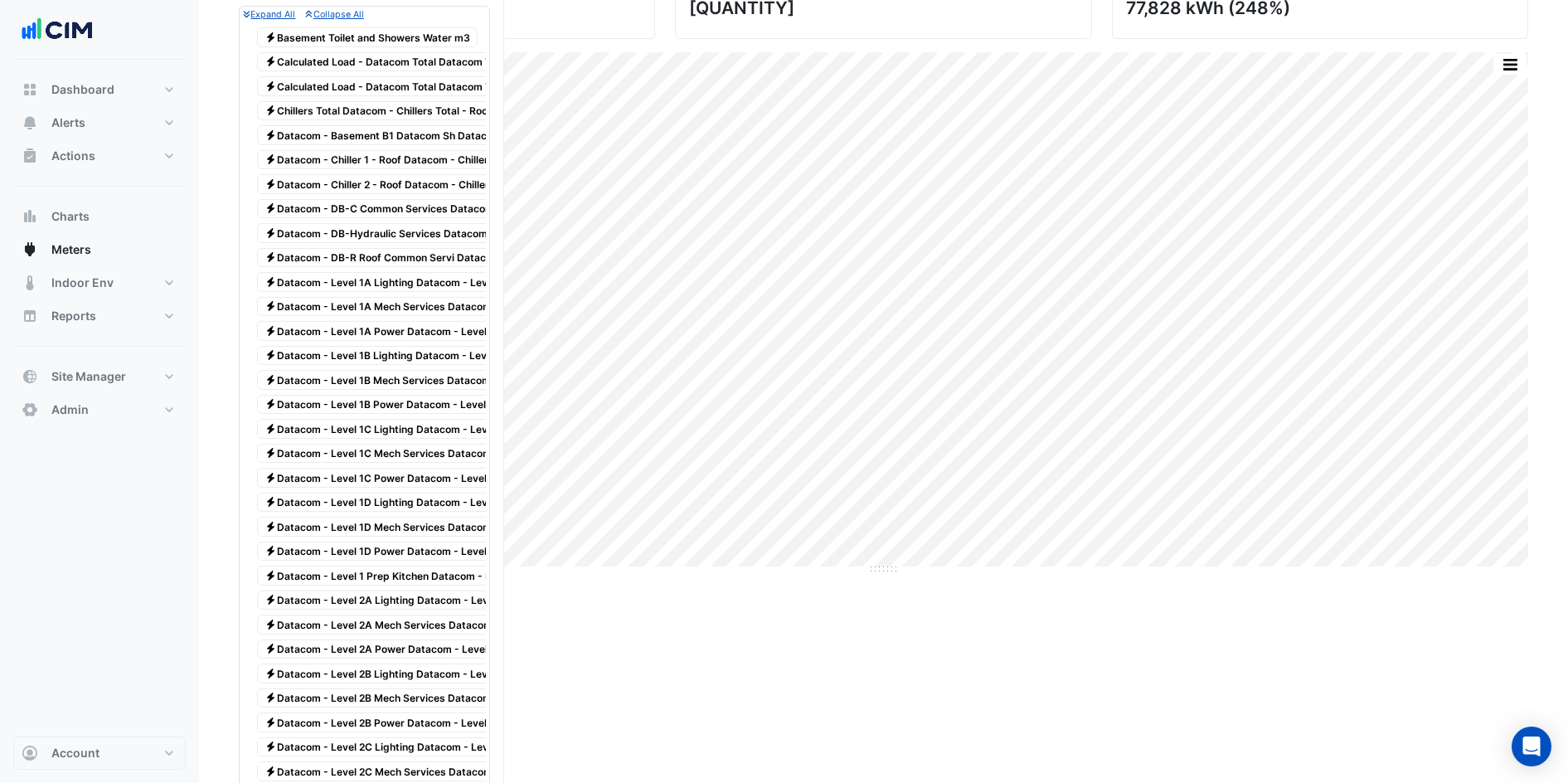 scroll, scrollTop: 0, scrollLeft: 0, axis: both 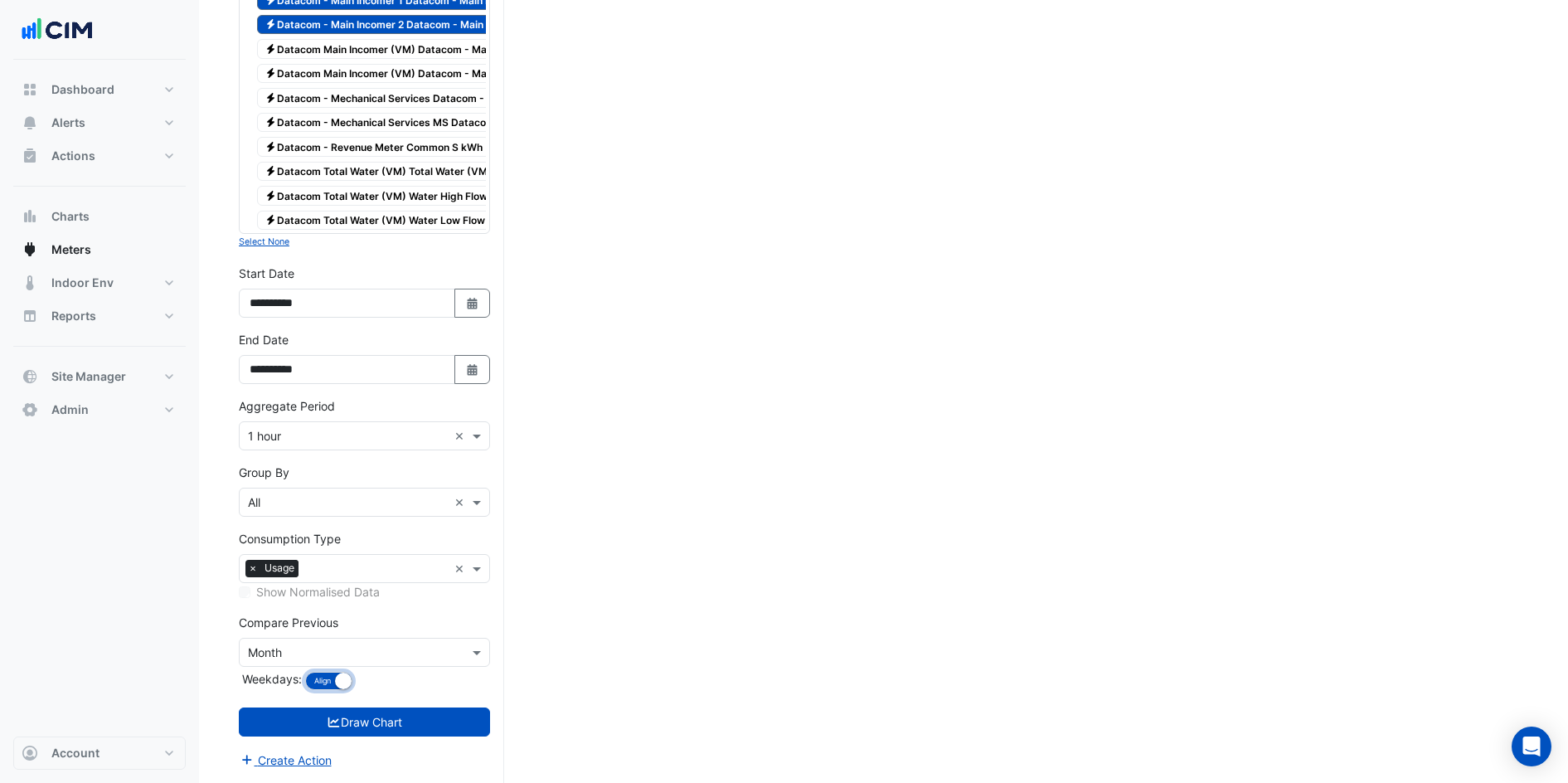 click on "Align Don't align" at bounding box center [328, 681] 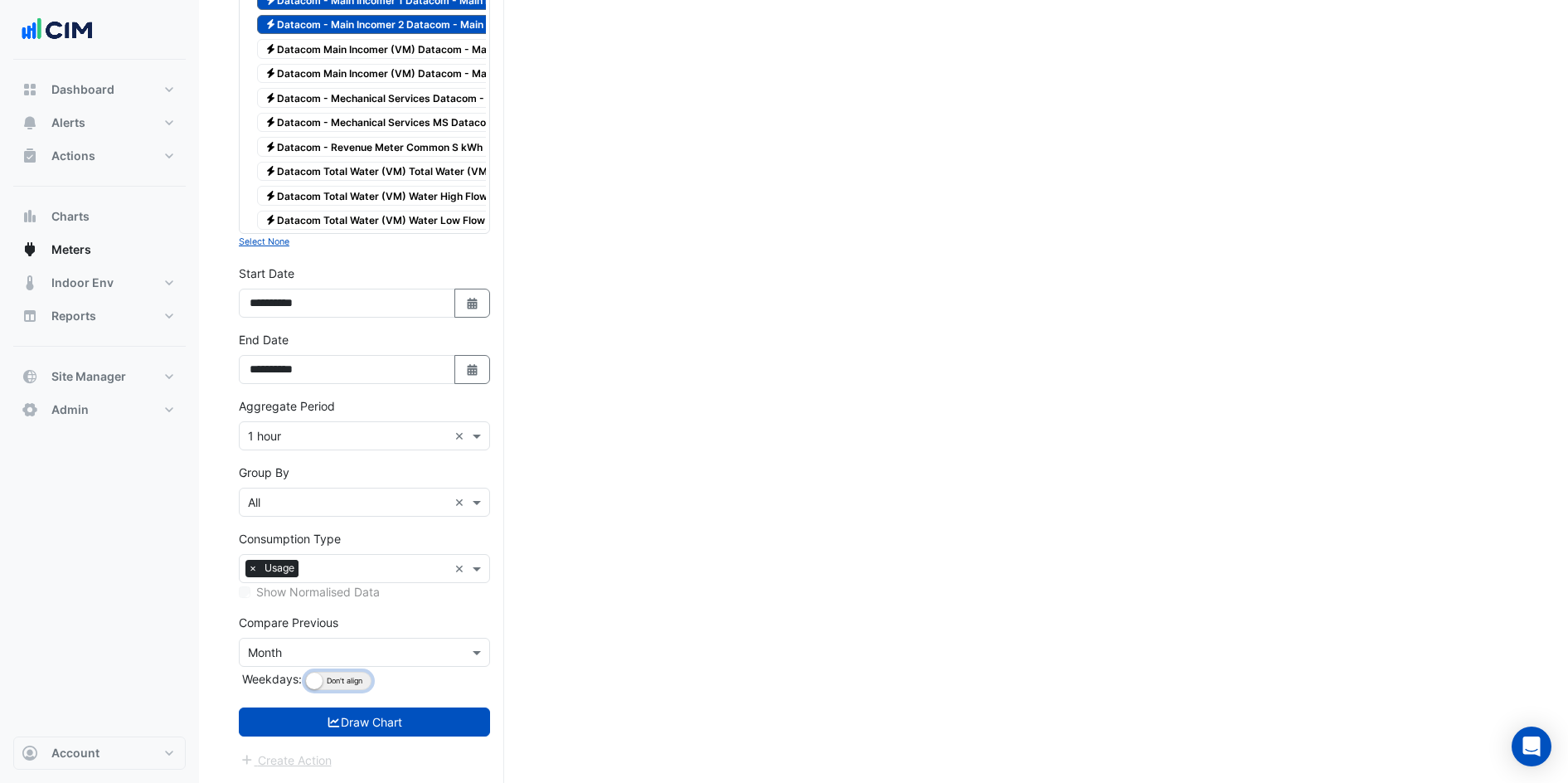 click on "Align Don't align" at bounding box center [338, 681] 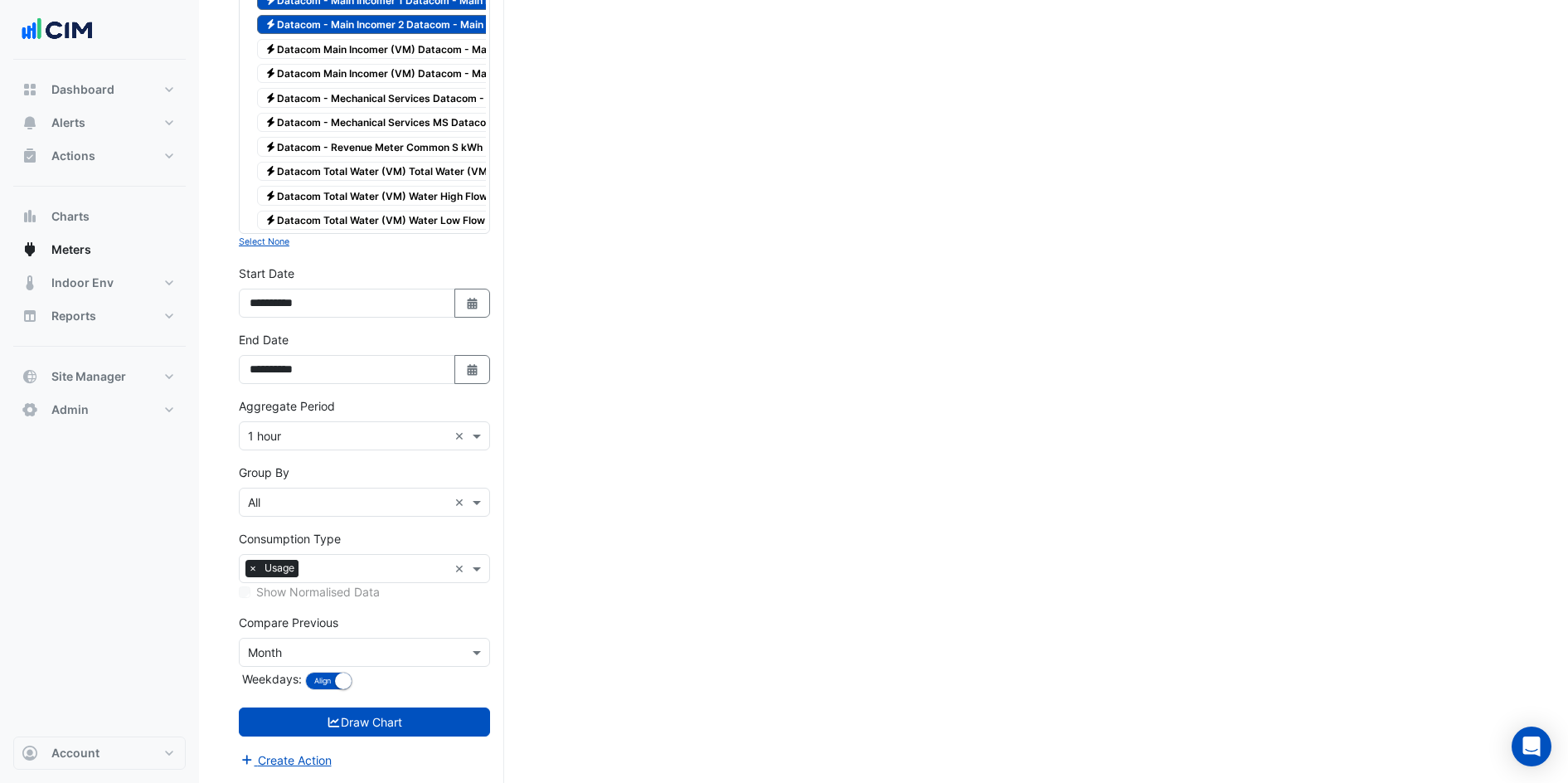 click at bounding box center (347, 653) 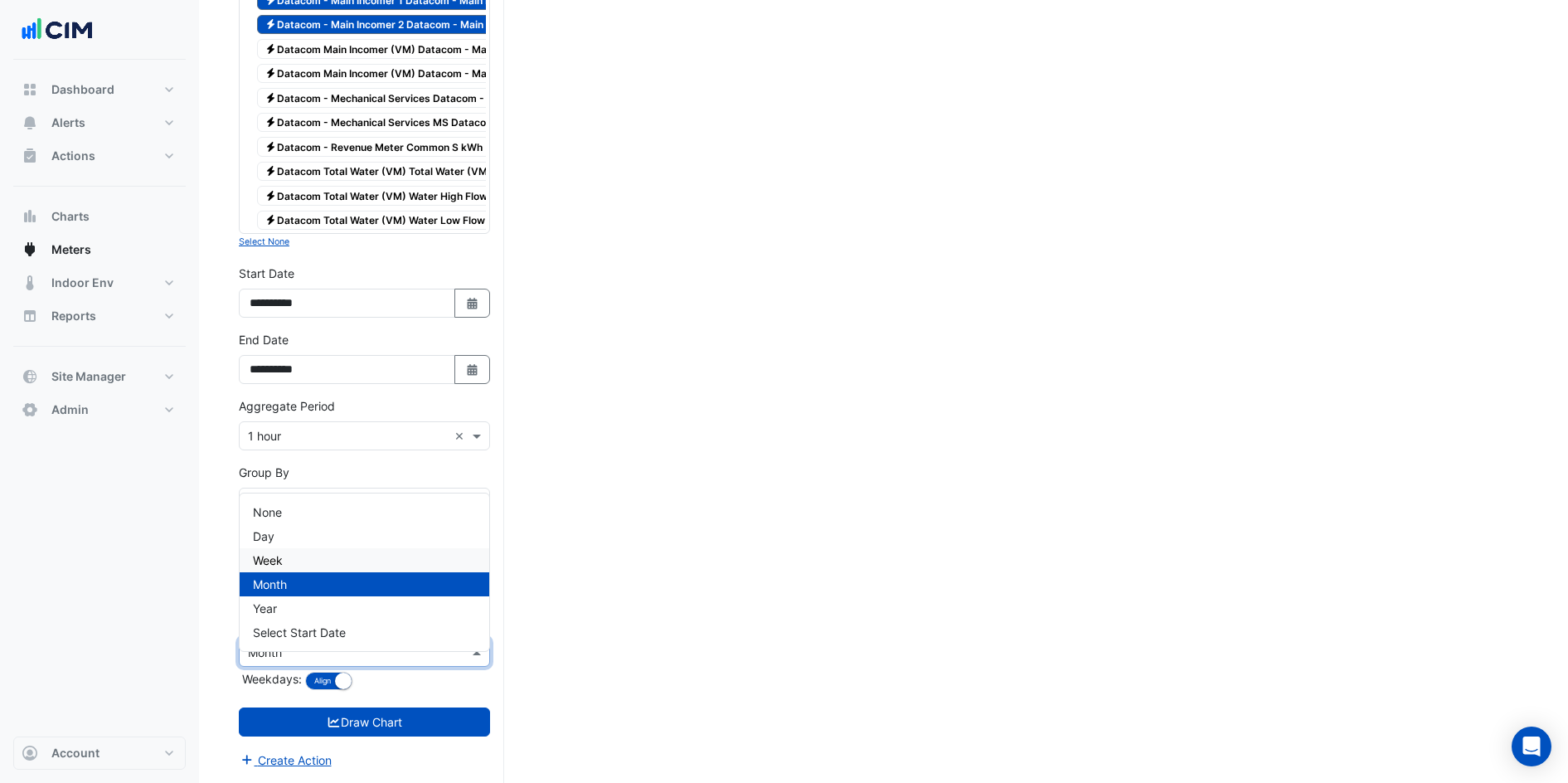 click on "Week" at bounding box center [364, 560] 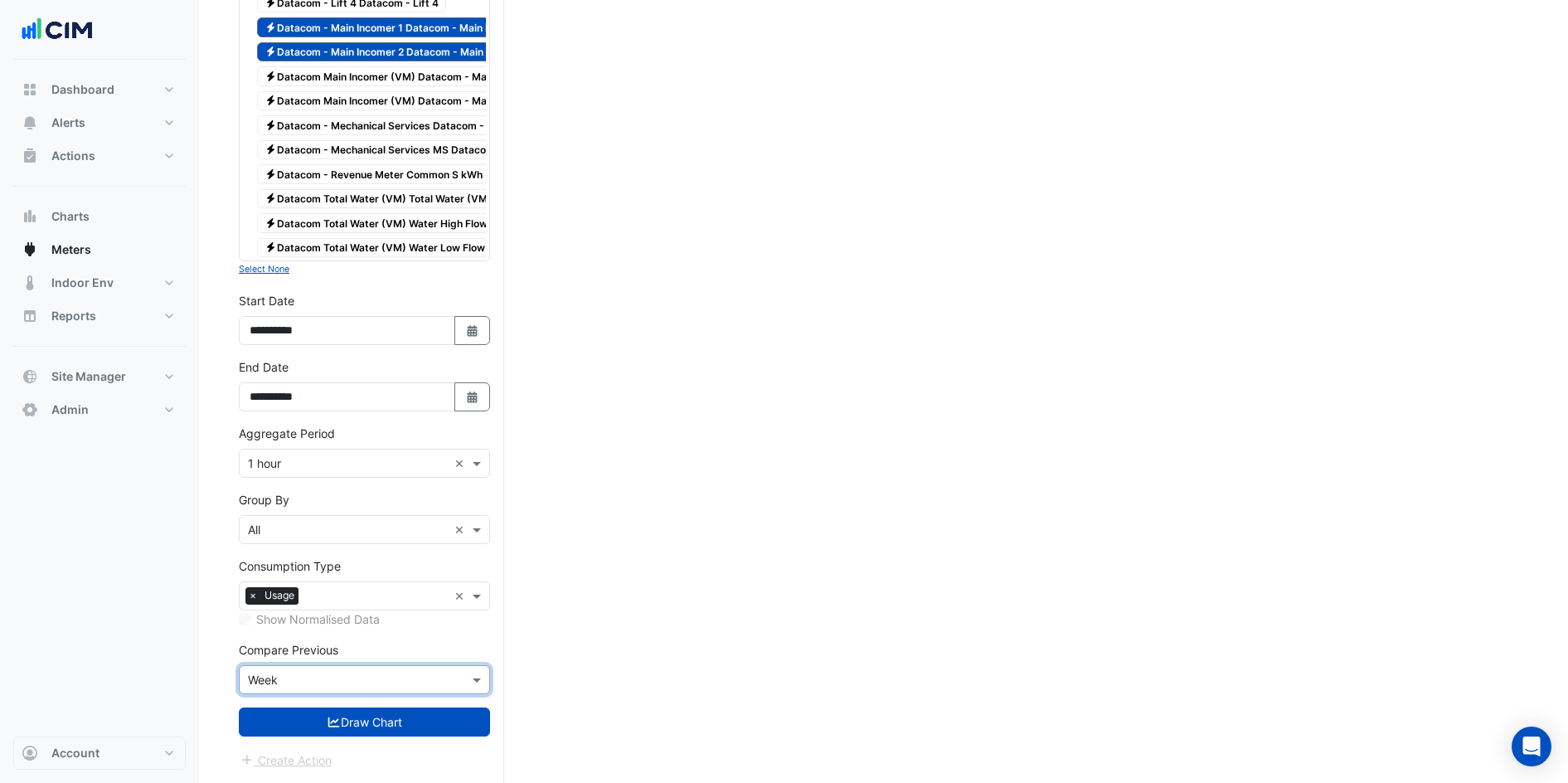 click on "Electricity
[DEPARTMENT] [DEPARTMENT] [DEPARTMENT] - [DEPARTMENT]" at bounding box center [364, -834] 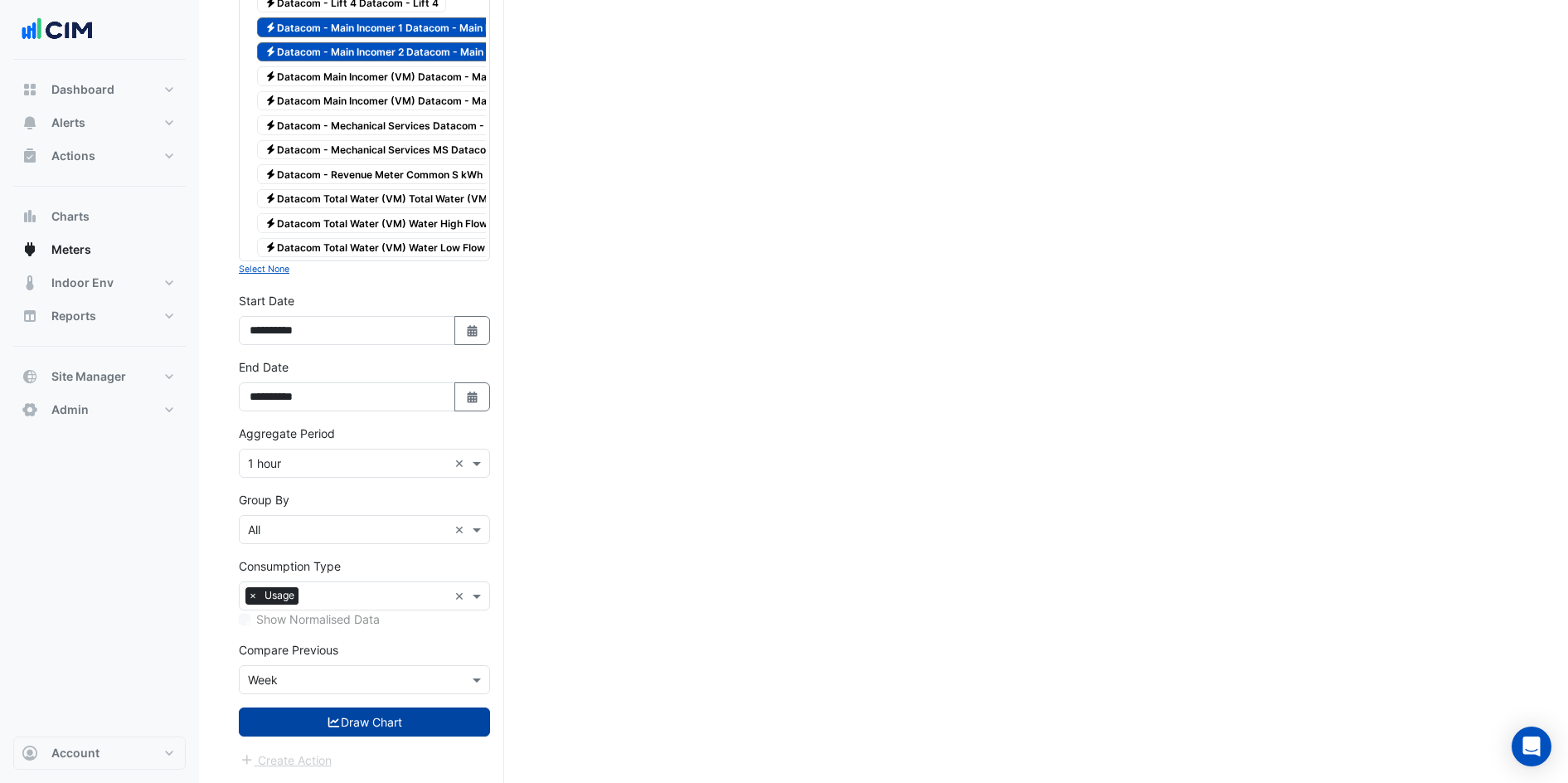 click on "Draw Chart" at bounding box center (364, 722) 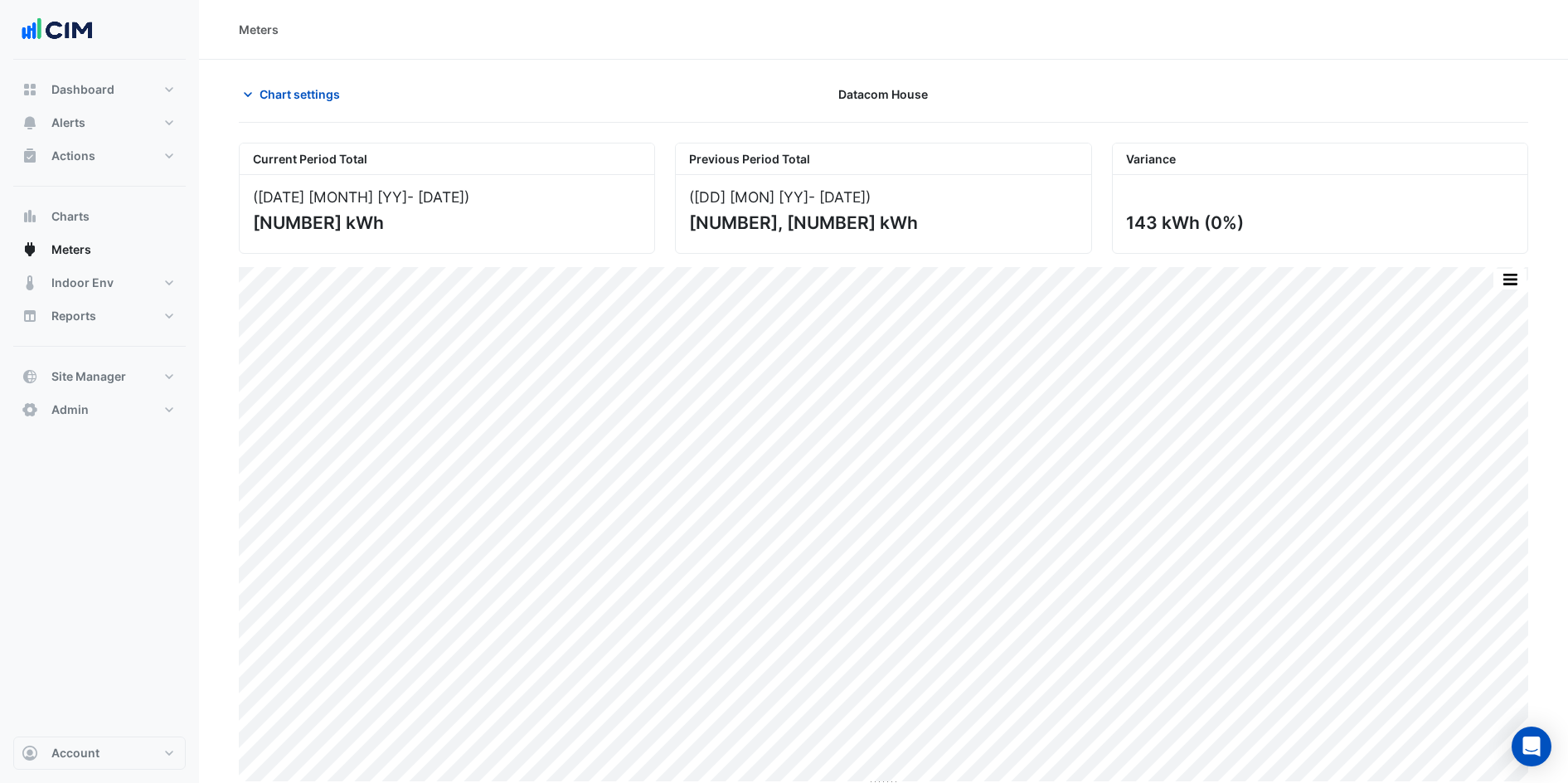 scroll, scrollTop: 7, scrollLeft: 0, axis: vertical 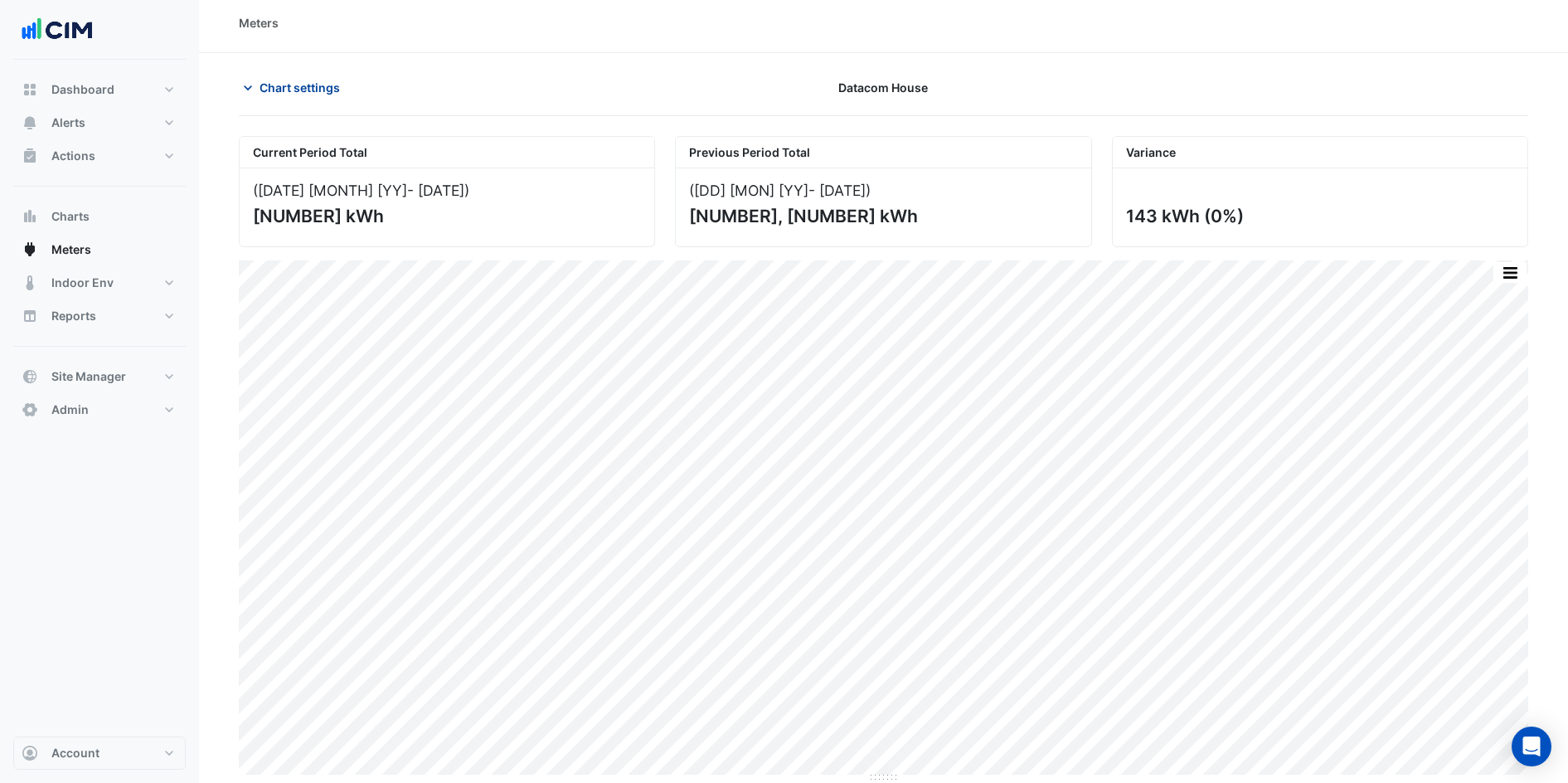 click on "Chart settings" 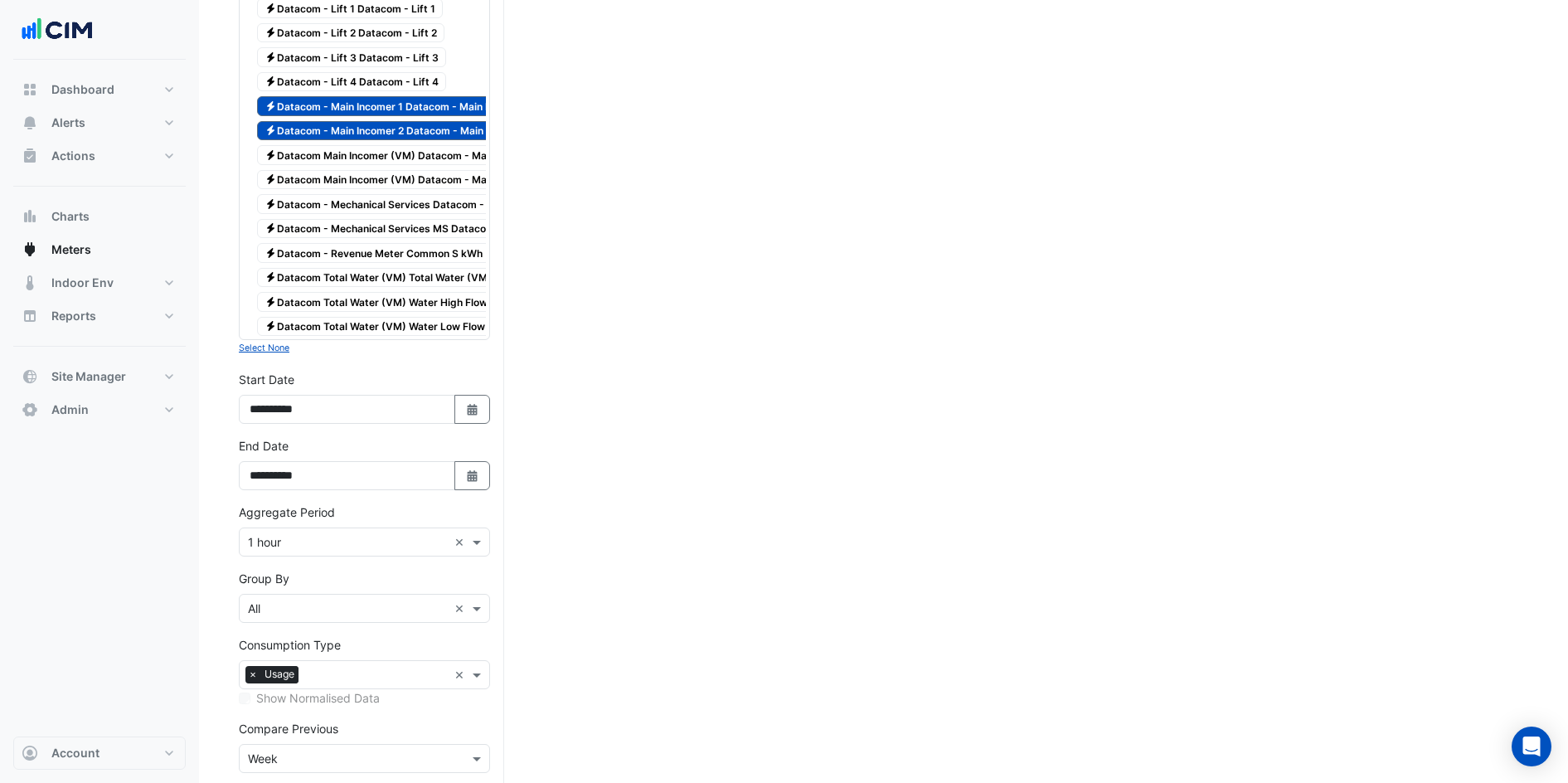 scroll, scrollTop: 2590, scrollLeft: 0, axis: vertical 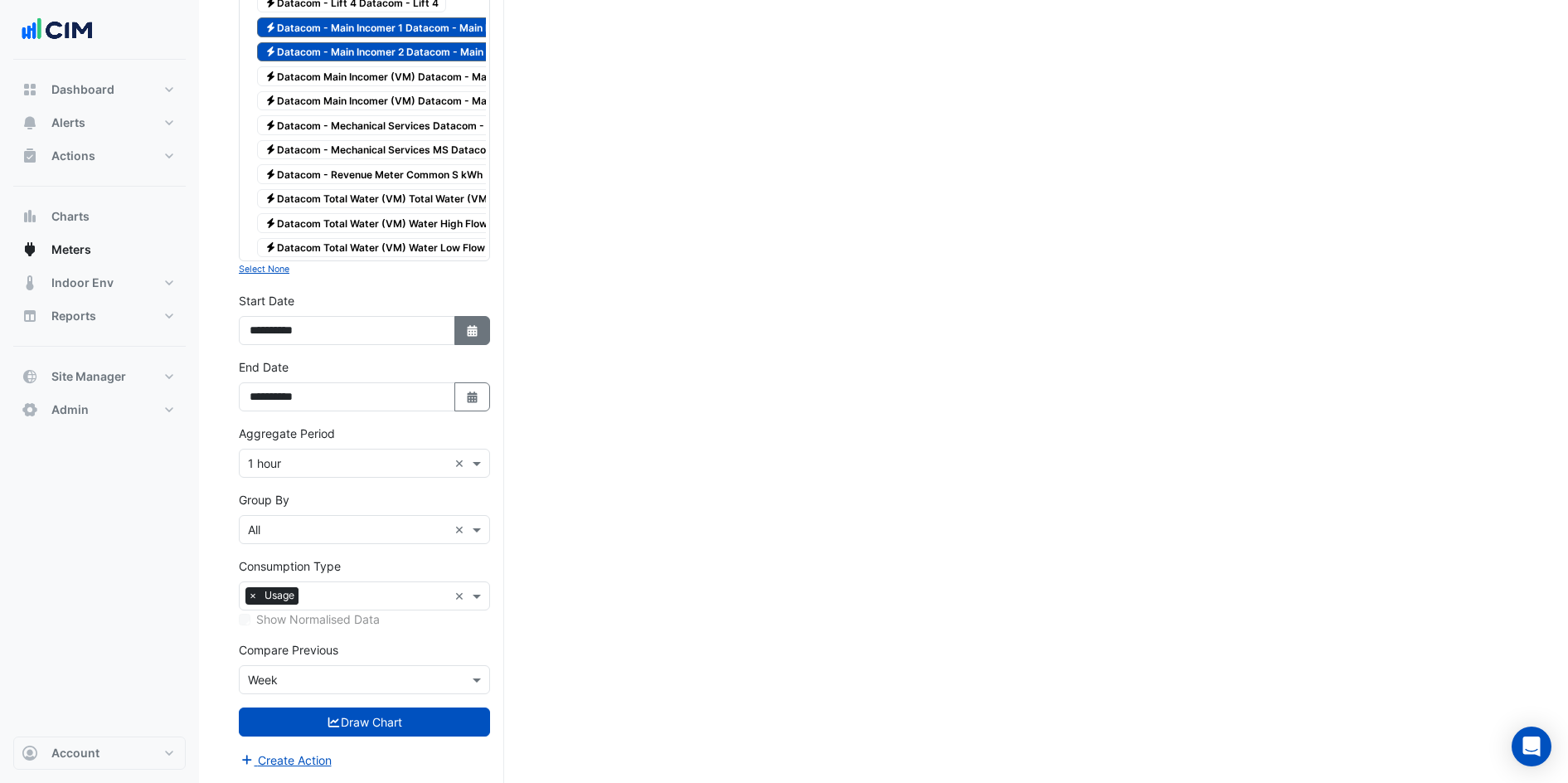 click on "Select Date" at bounding box center (473, 330) 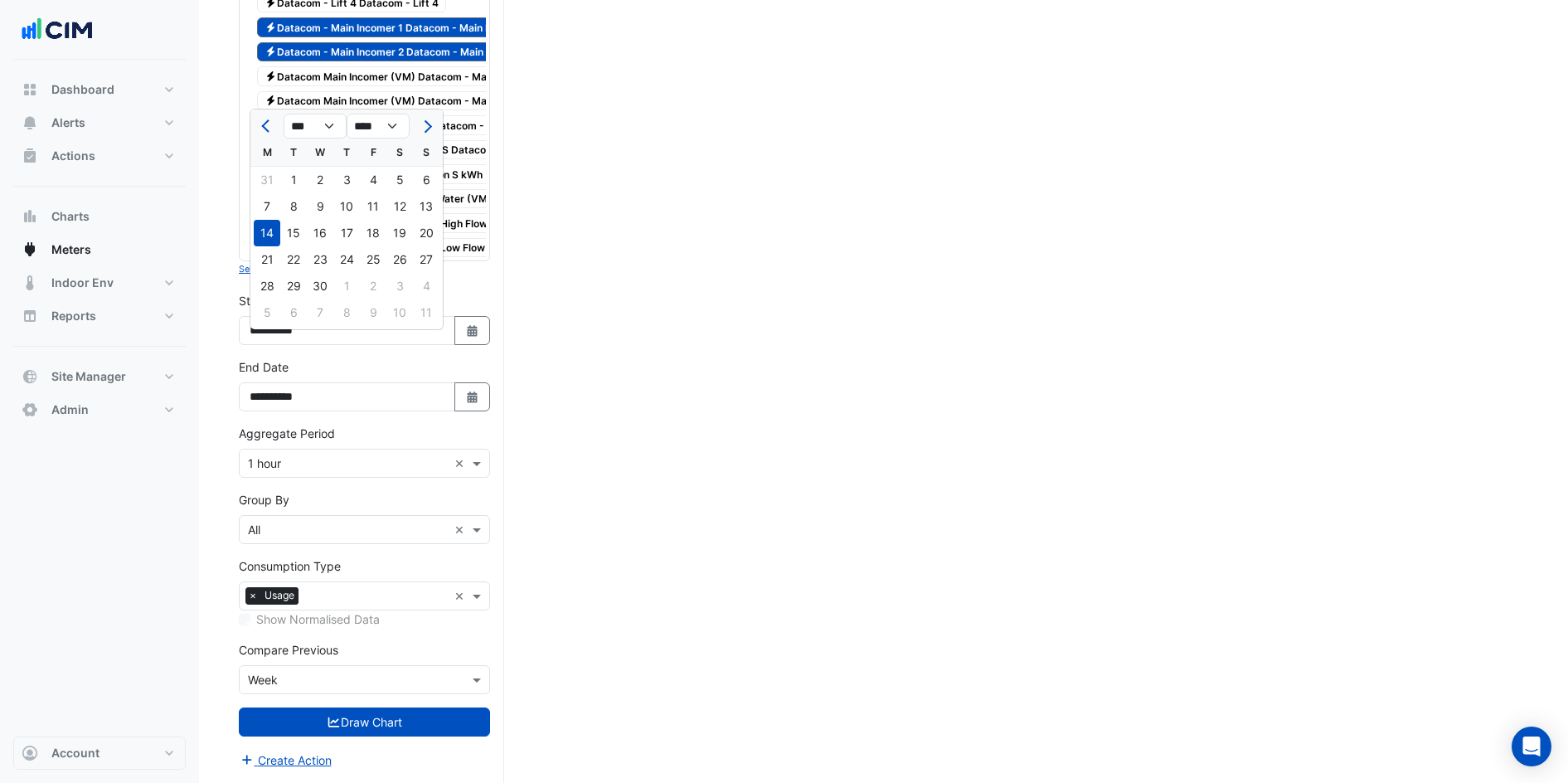 click on "14" 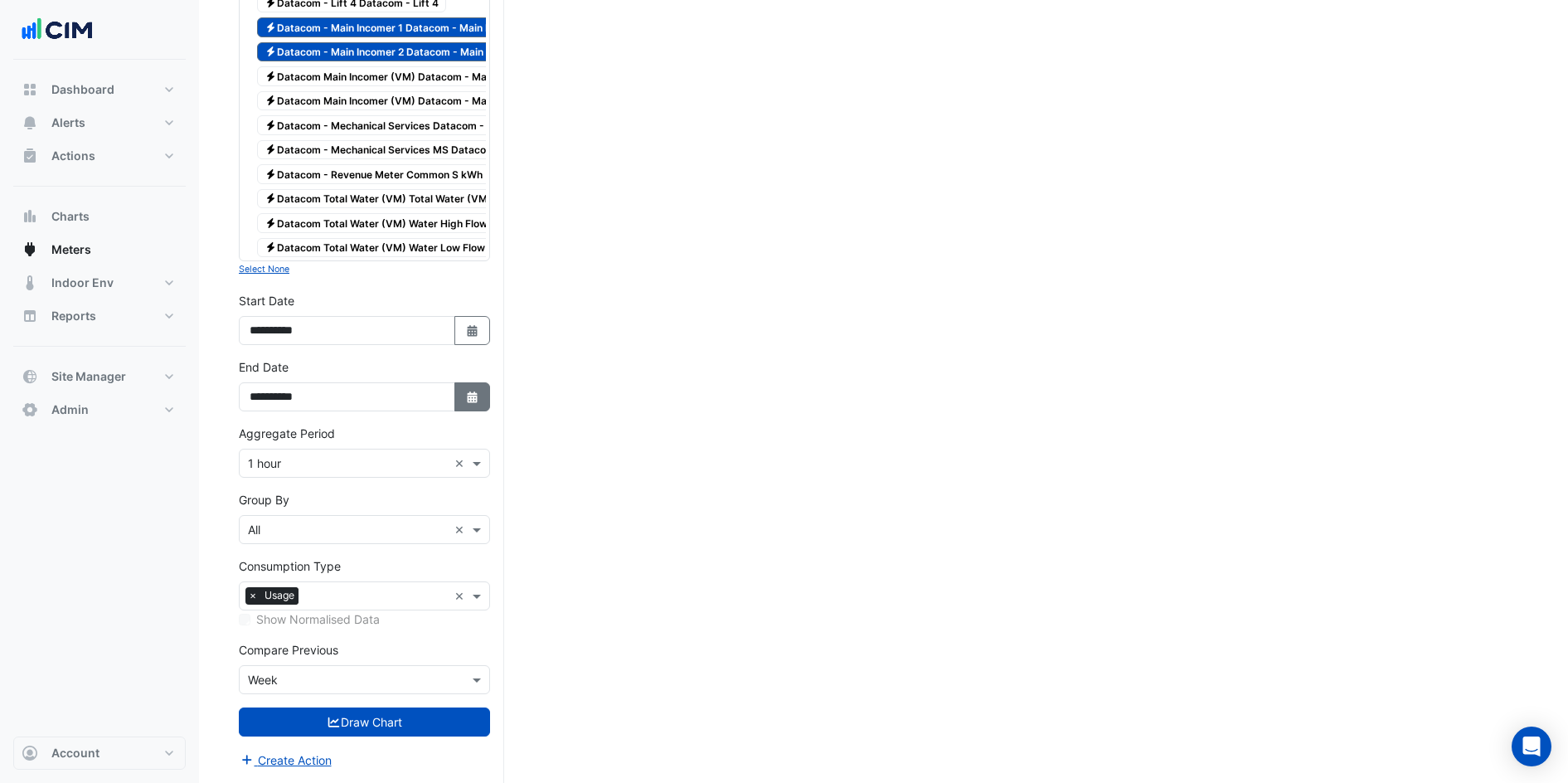 click 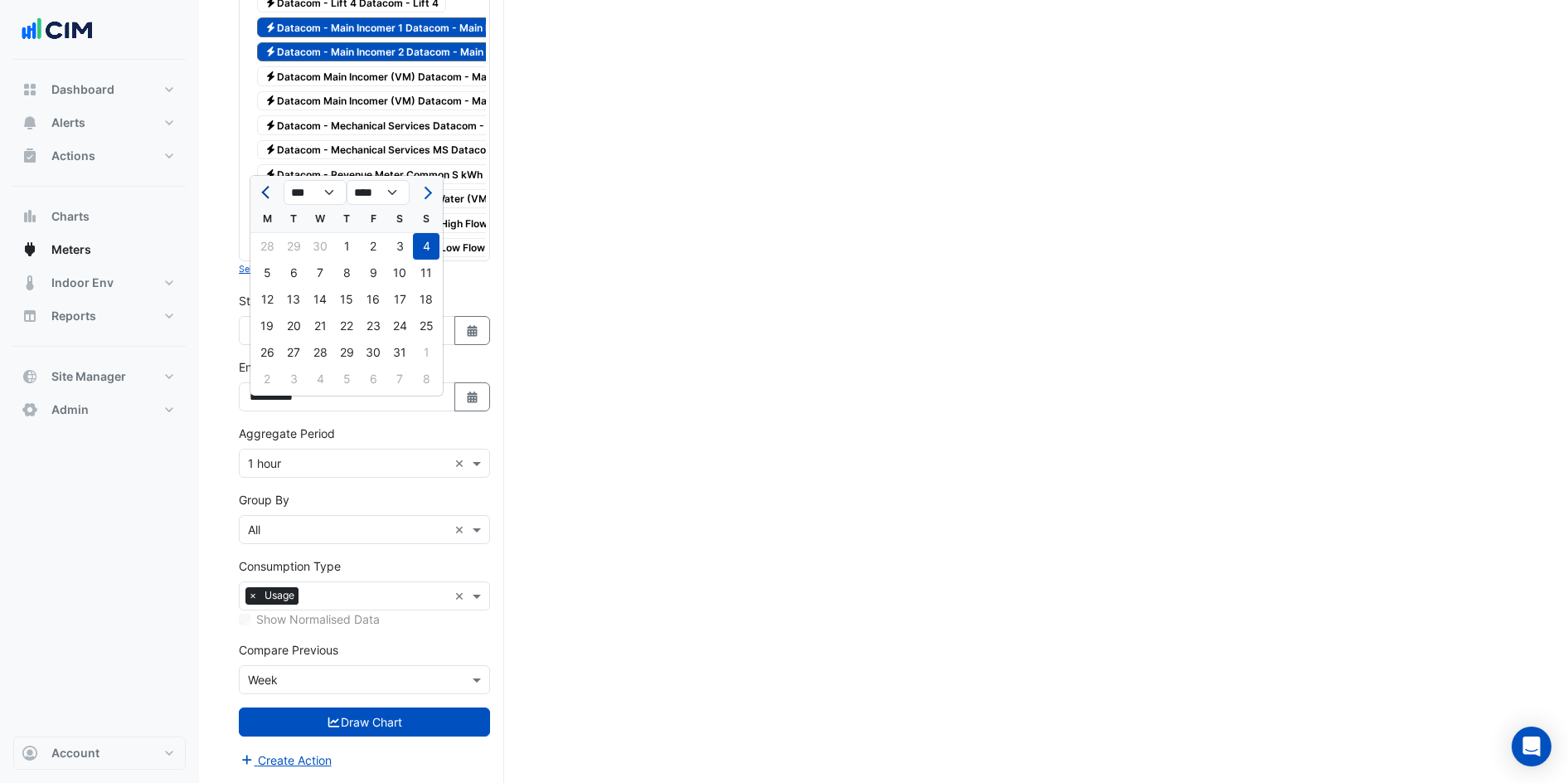 click 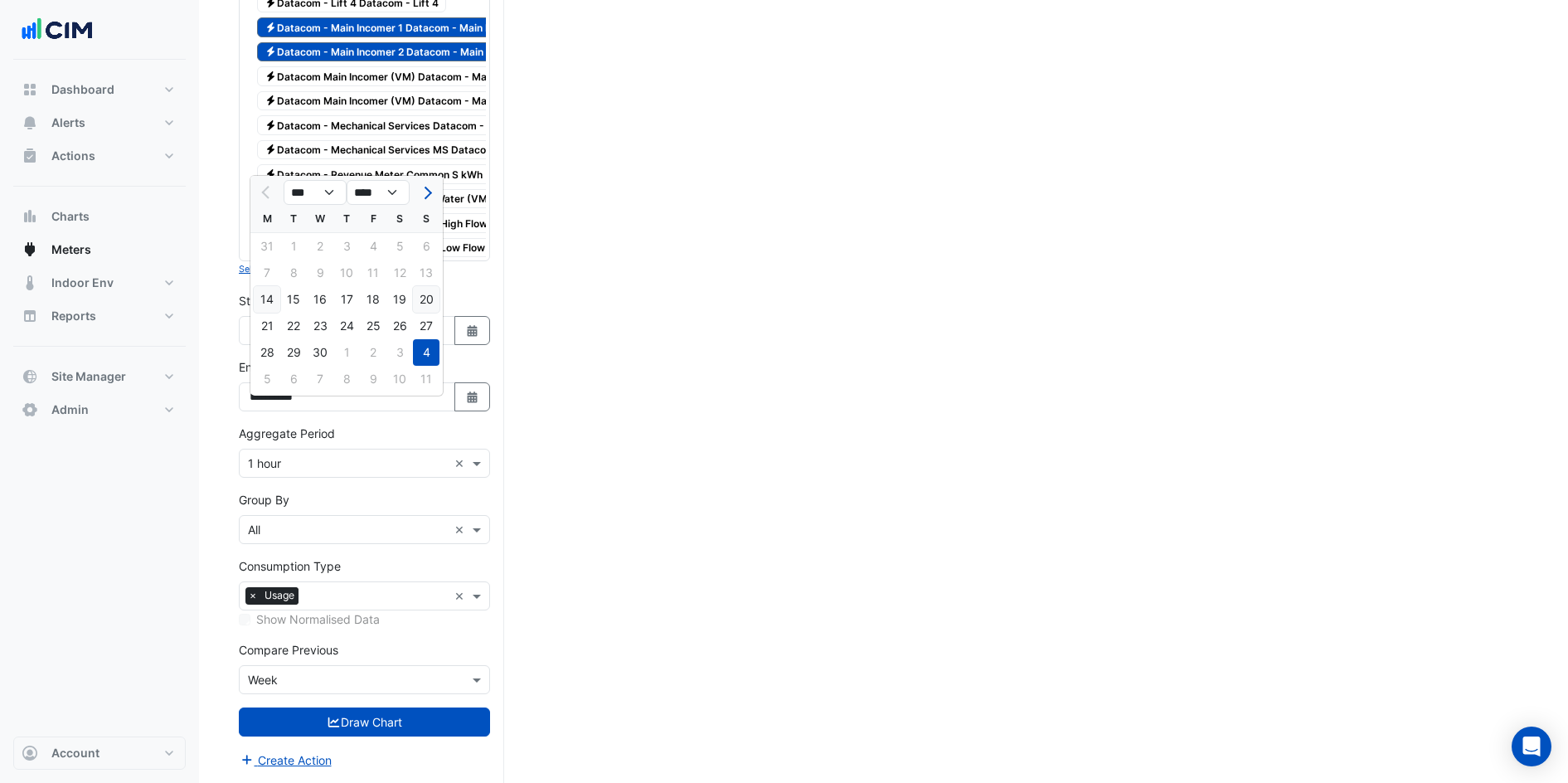 click on "20" 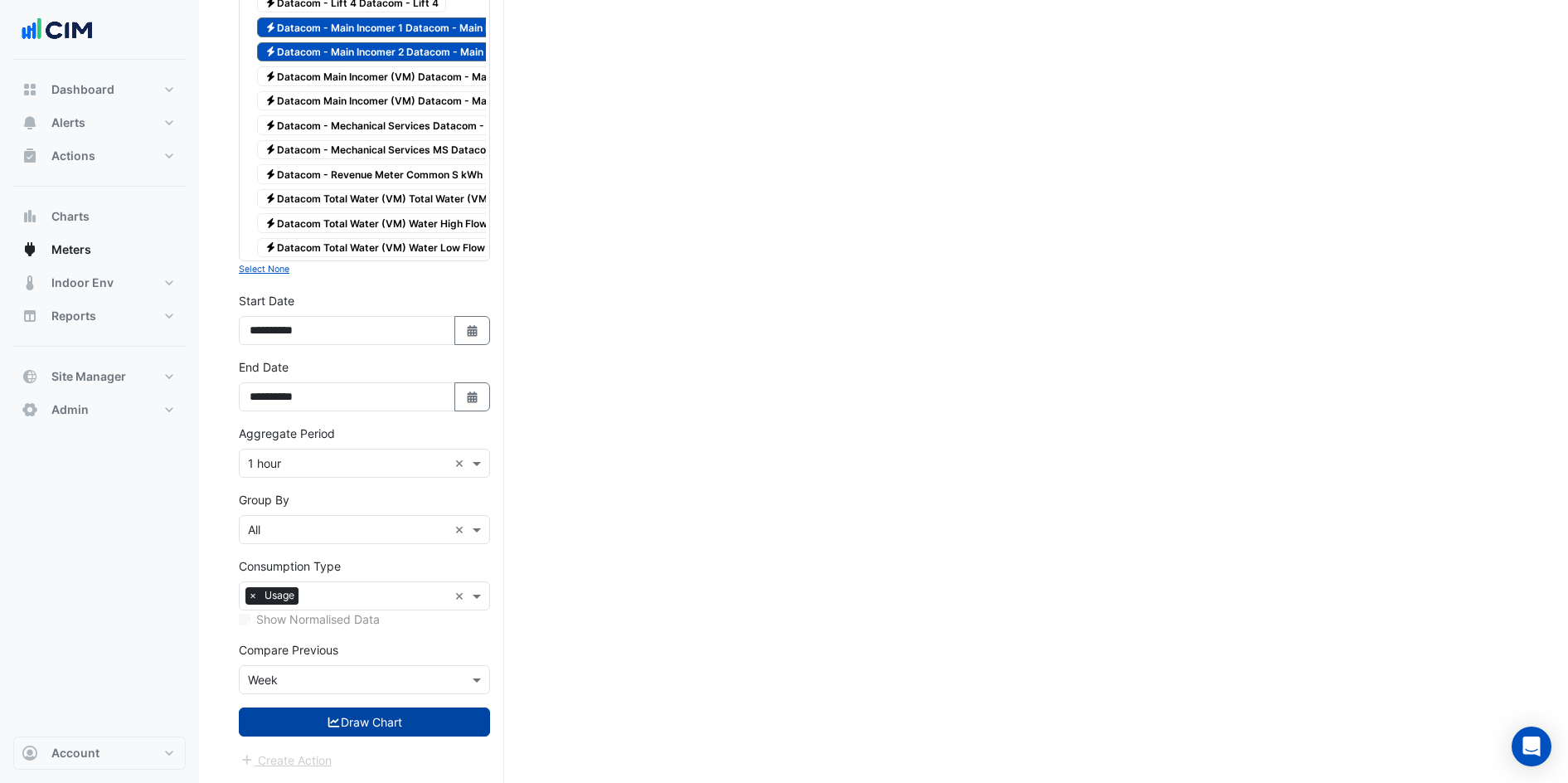 click on "Draw Chart" at bounding box center [364, 722] 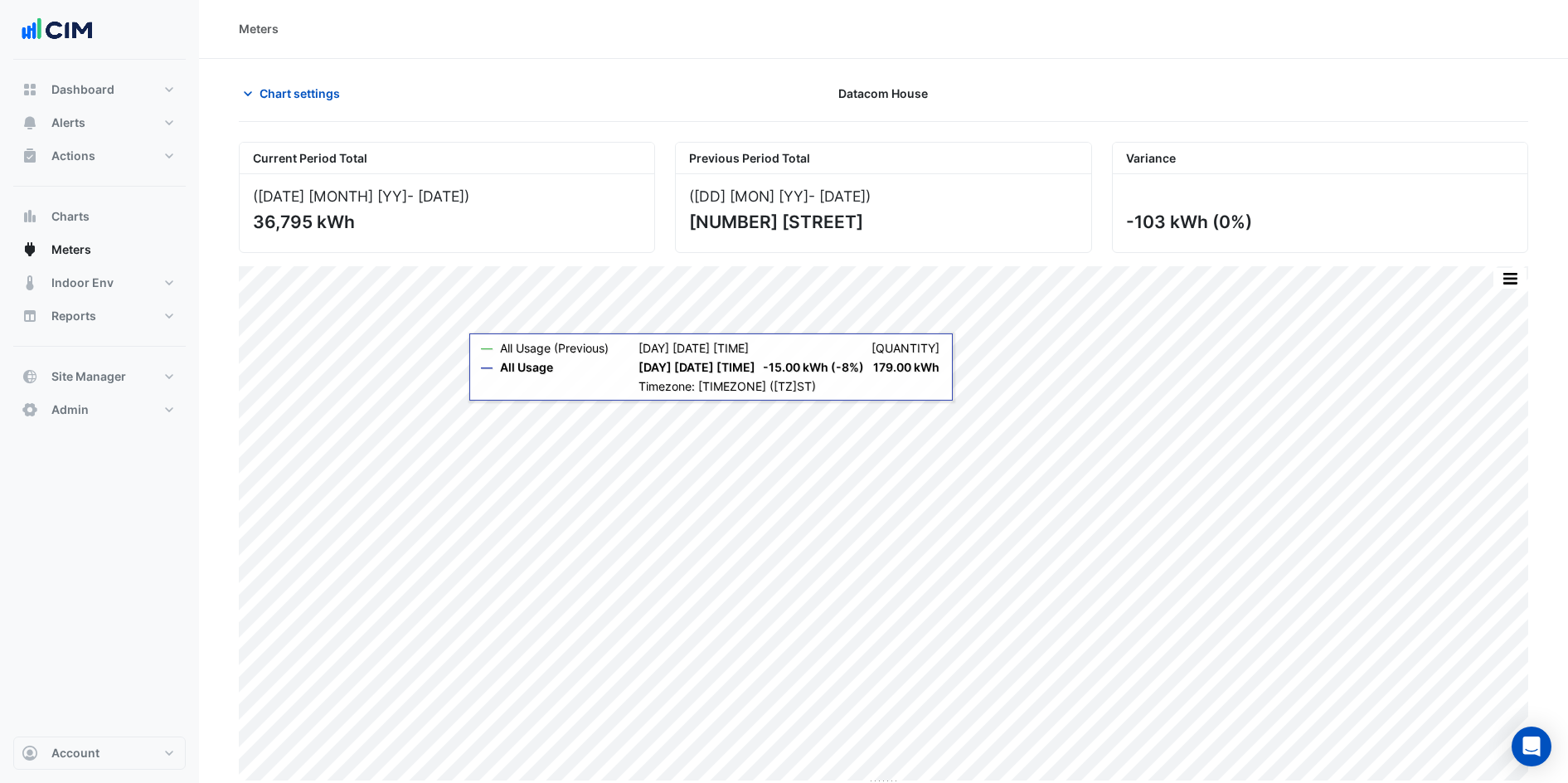 scroll, scrollTop: 0, scrollLeft: 0, axis: both 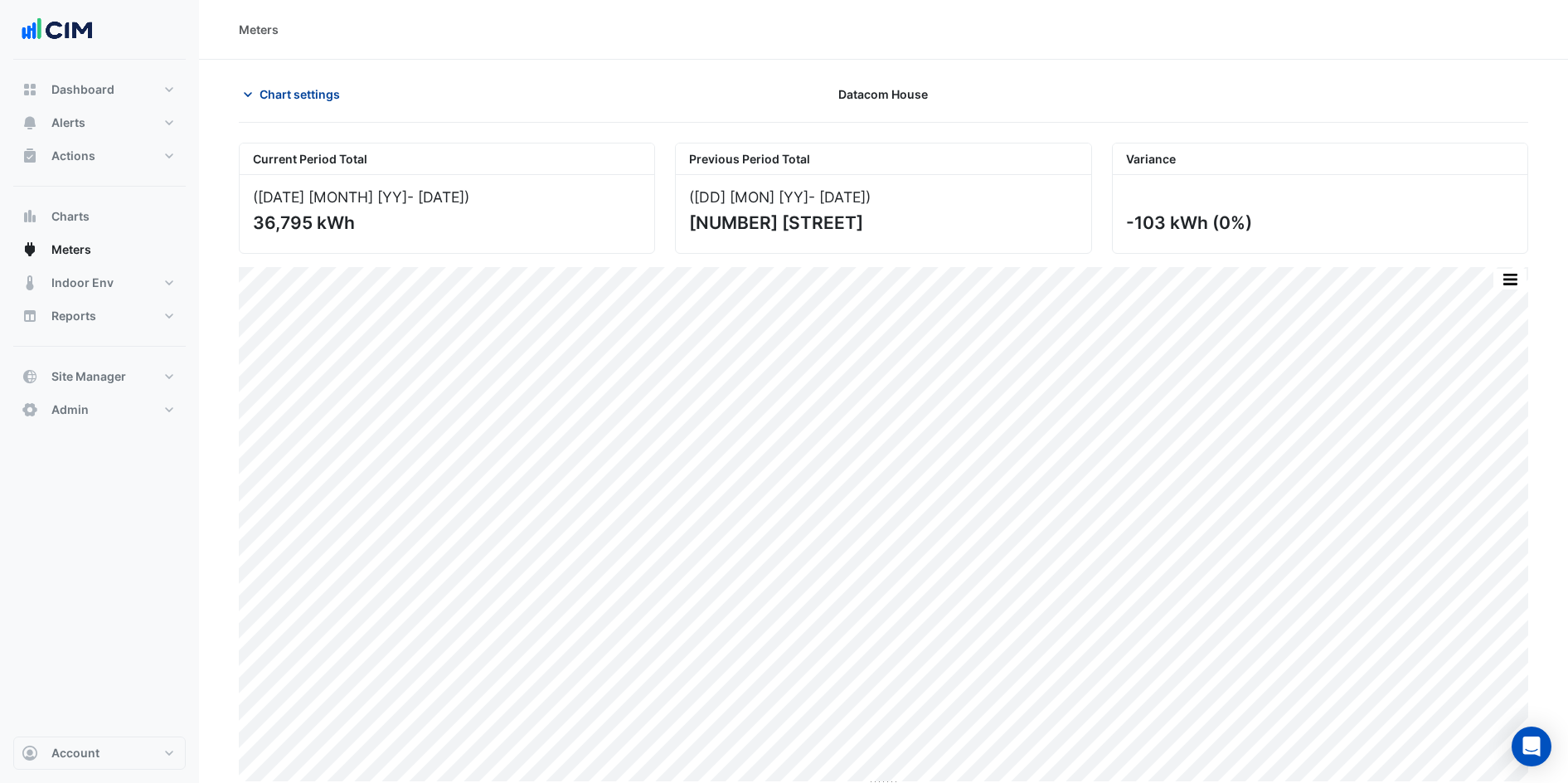 click on "Chart settings" 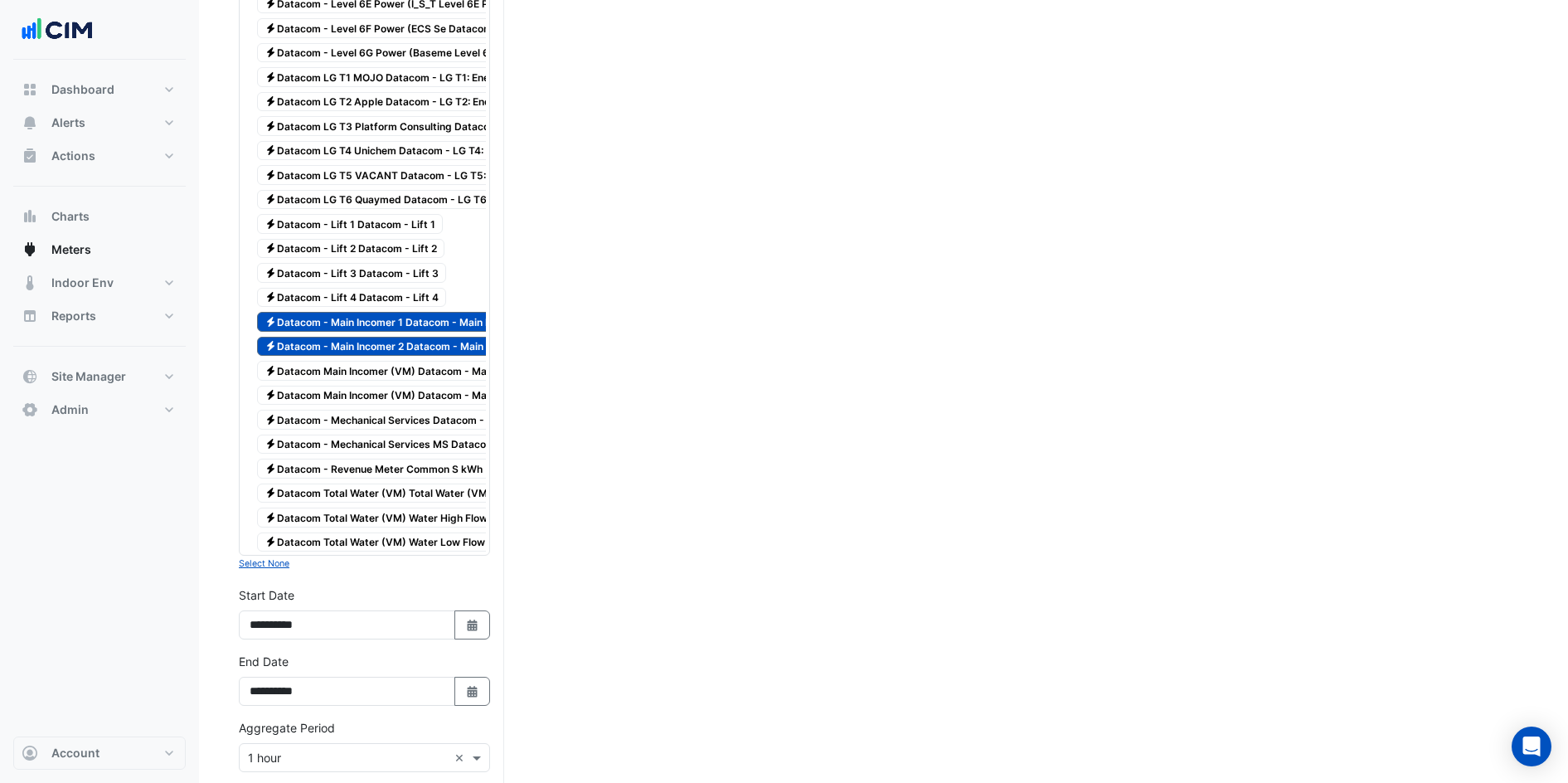 scroll, scrollTop: 2385, scrollLeft: 0, axis: vertical 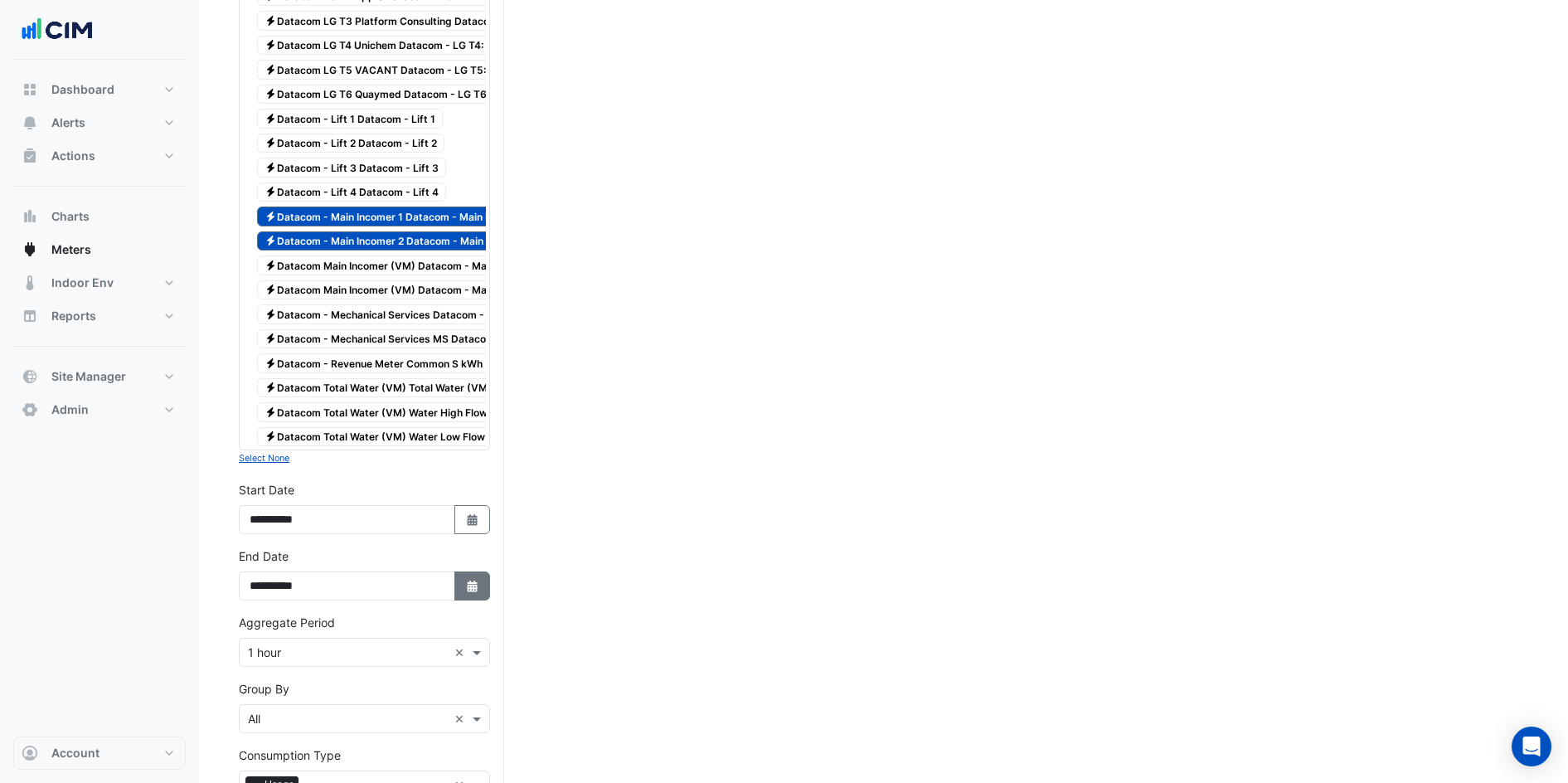 click on "Select Date" at bounding box center [473, 586] 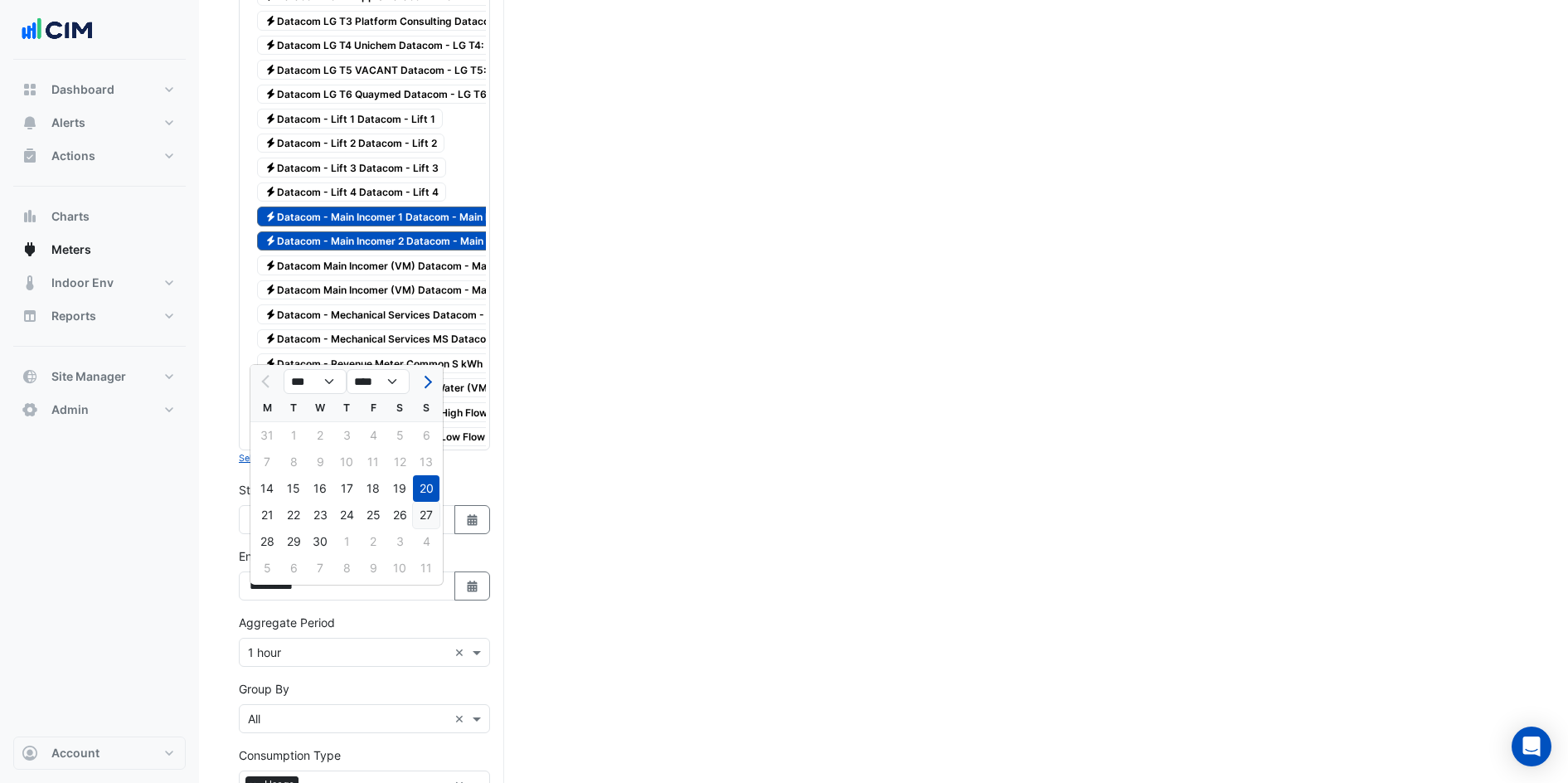 click on "27" 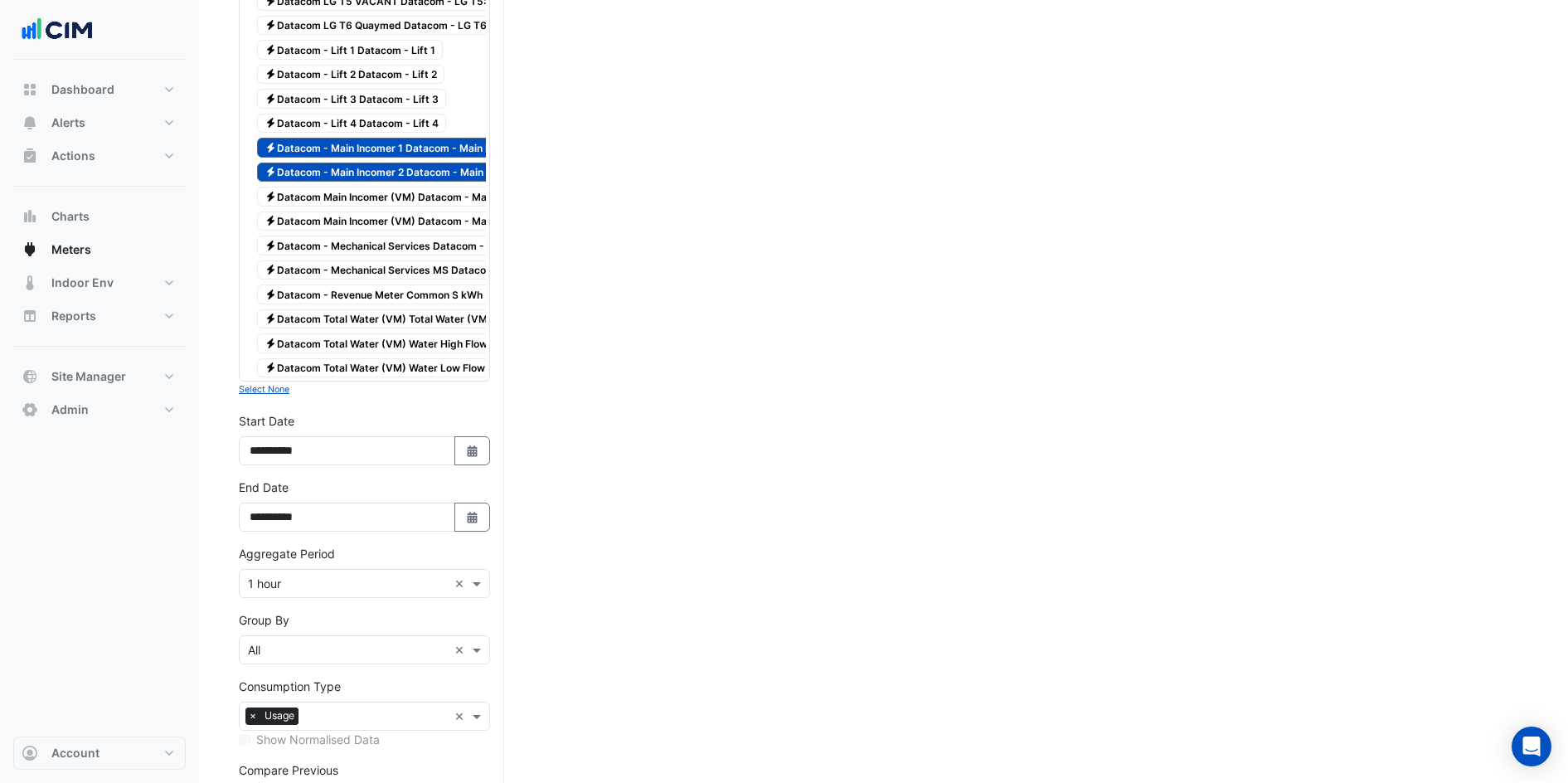 scroll, scrollTop: 2590, scrollLeft: 0, axis: vertical 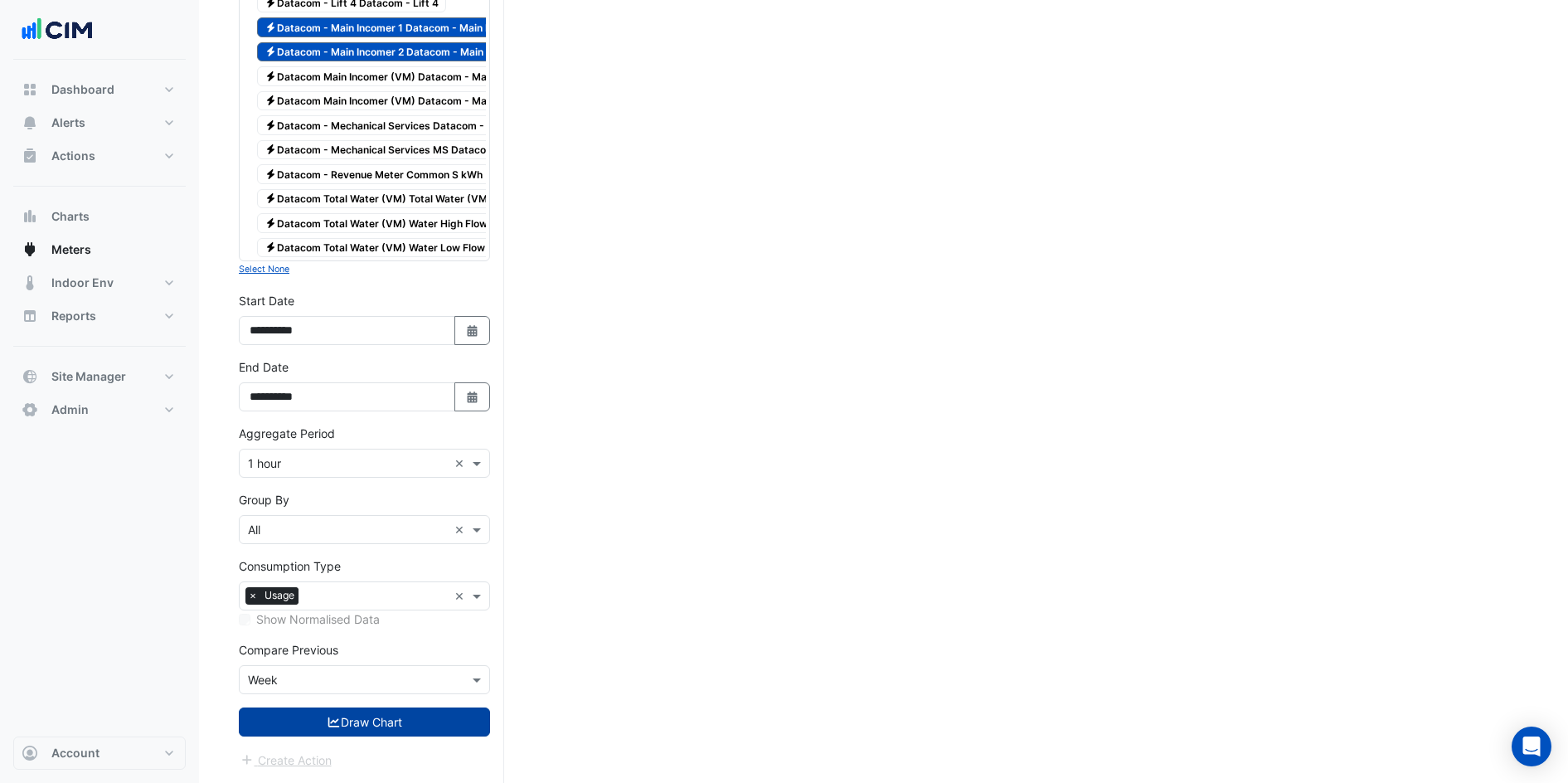 click on "Draw Chart" at bounding box center (364, 722) 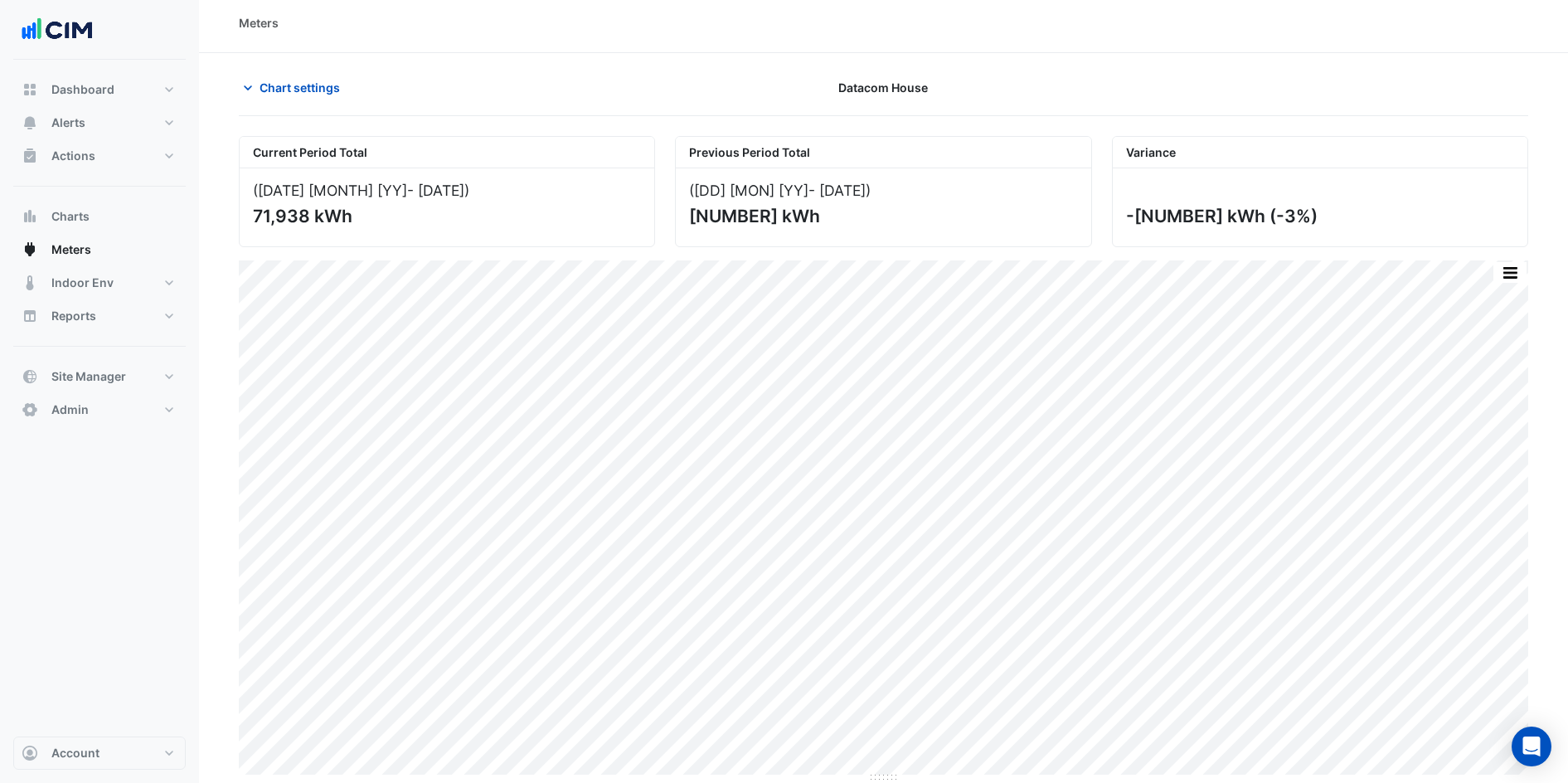 scroll, scrollTop: 0, scrollLeft: 0, axis: both 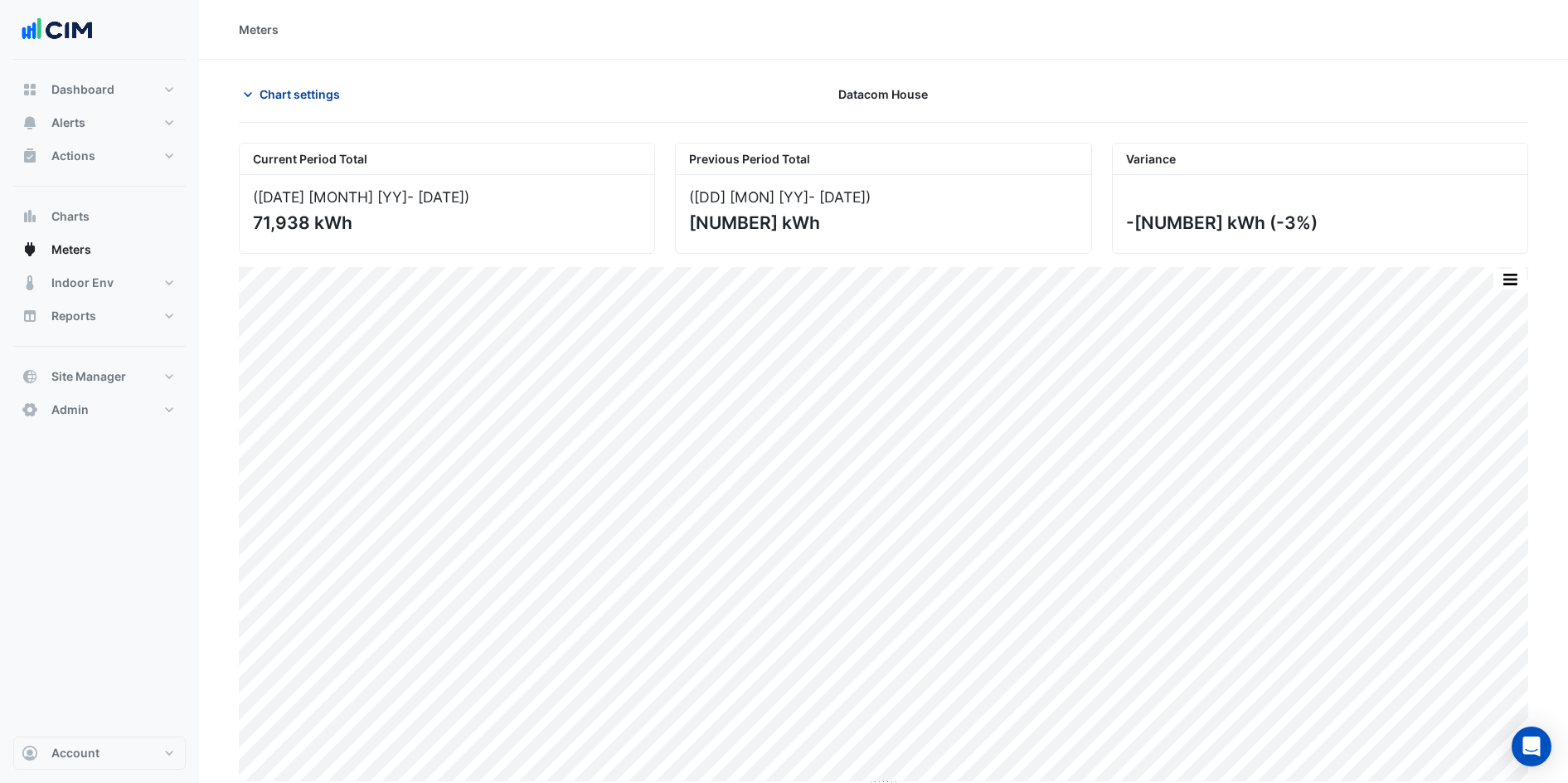 click on "Chart settings" 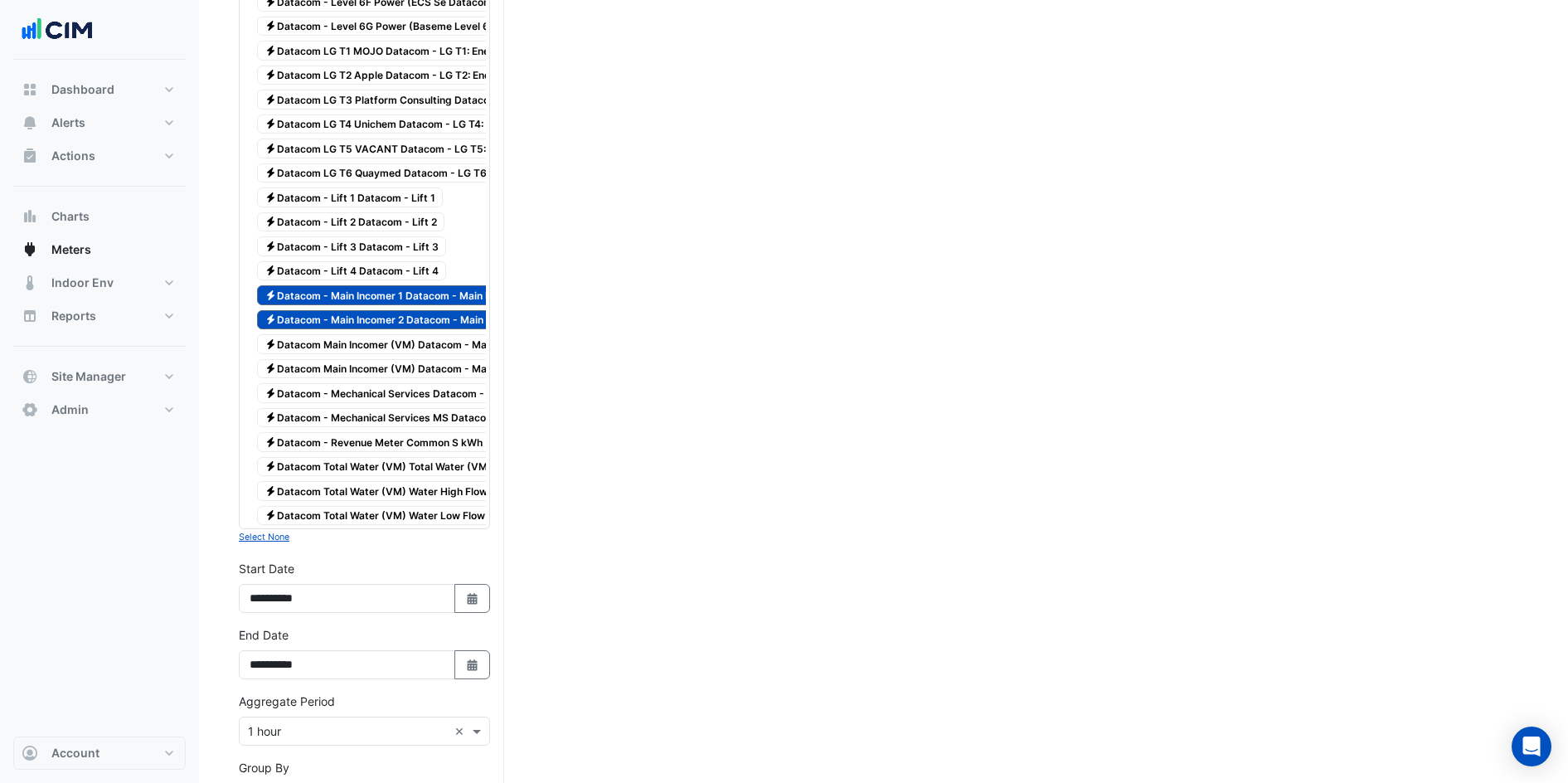 scroll, scrollTop: 2488, scrollLeft: 0, axis: vertical 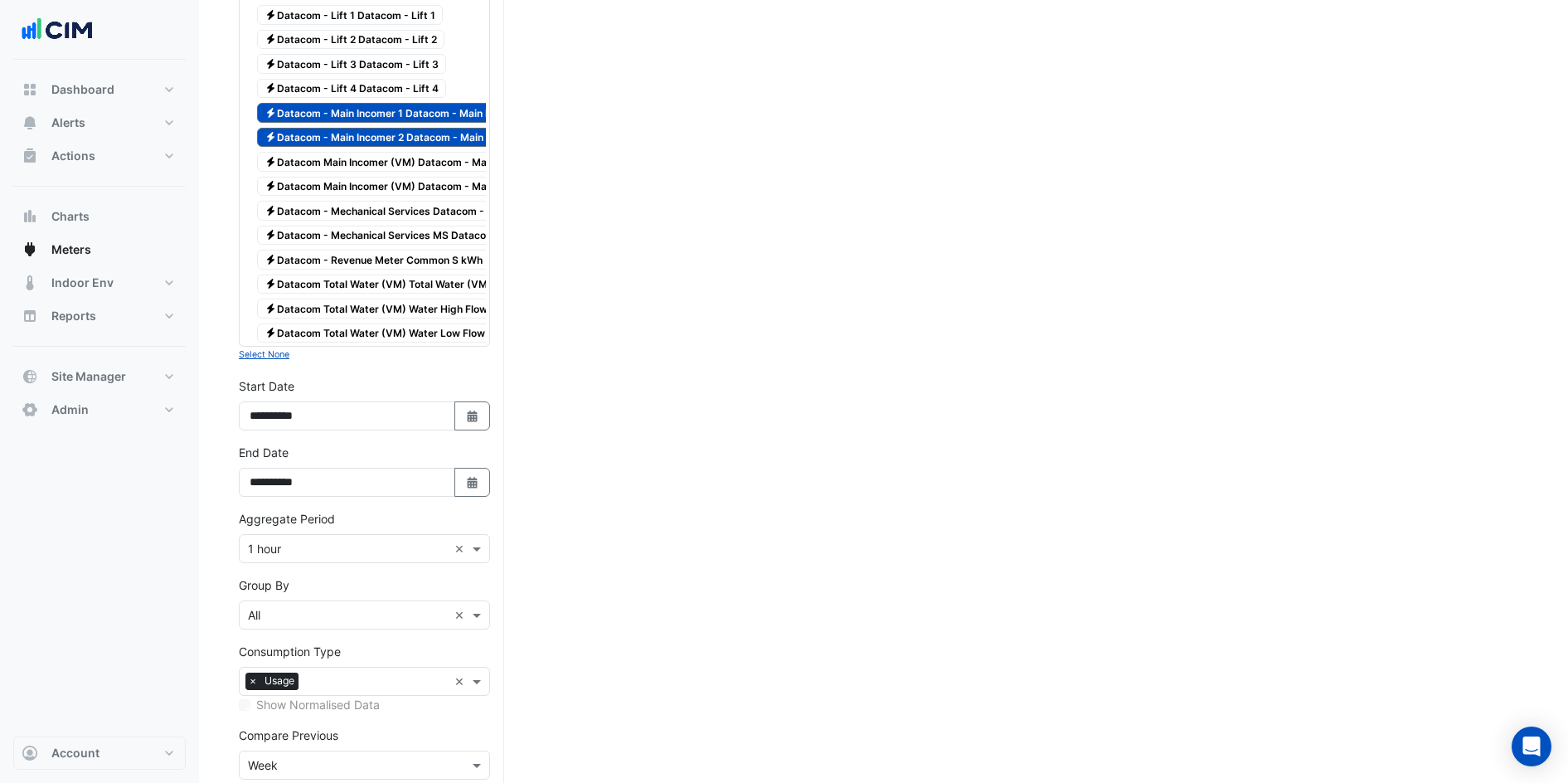 click at bounding box center [347, 549] 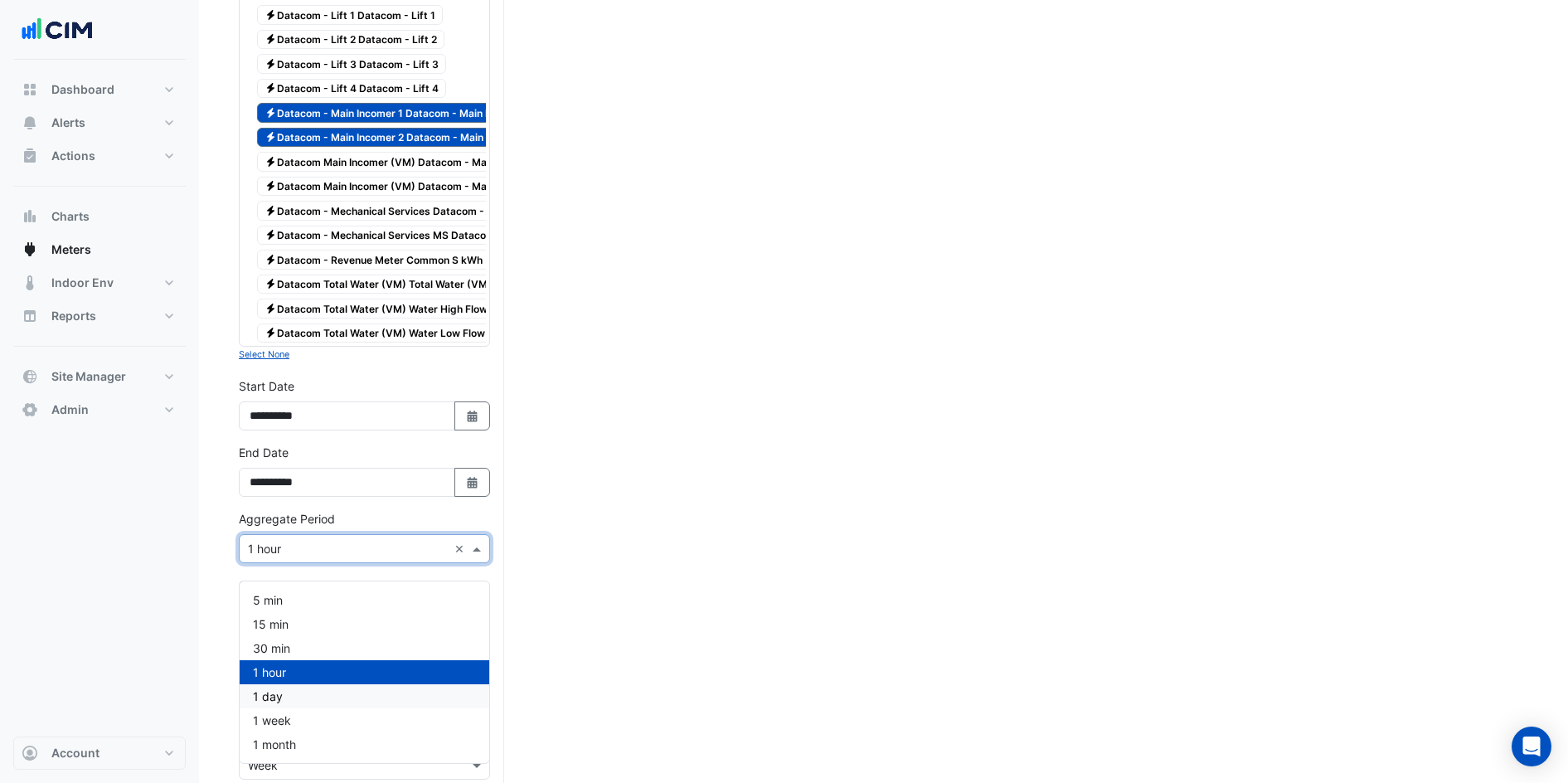 click on "1 day" at bounding box center (364, 696) 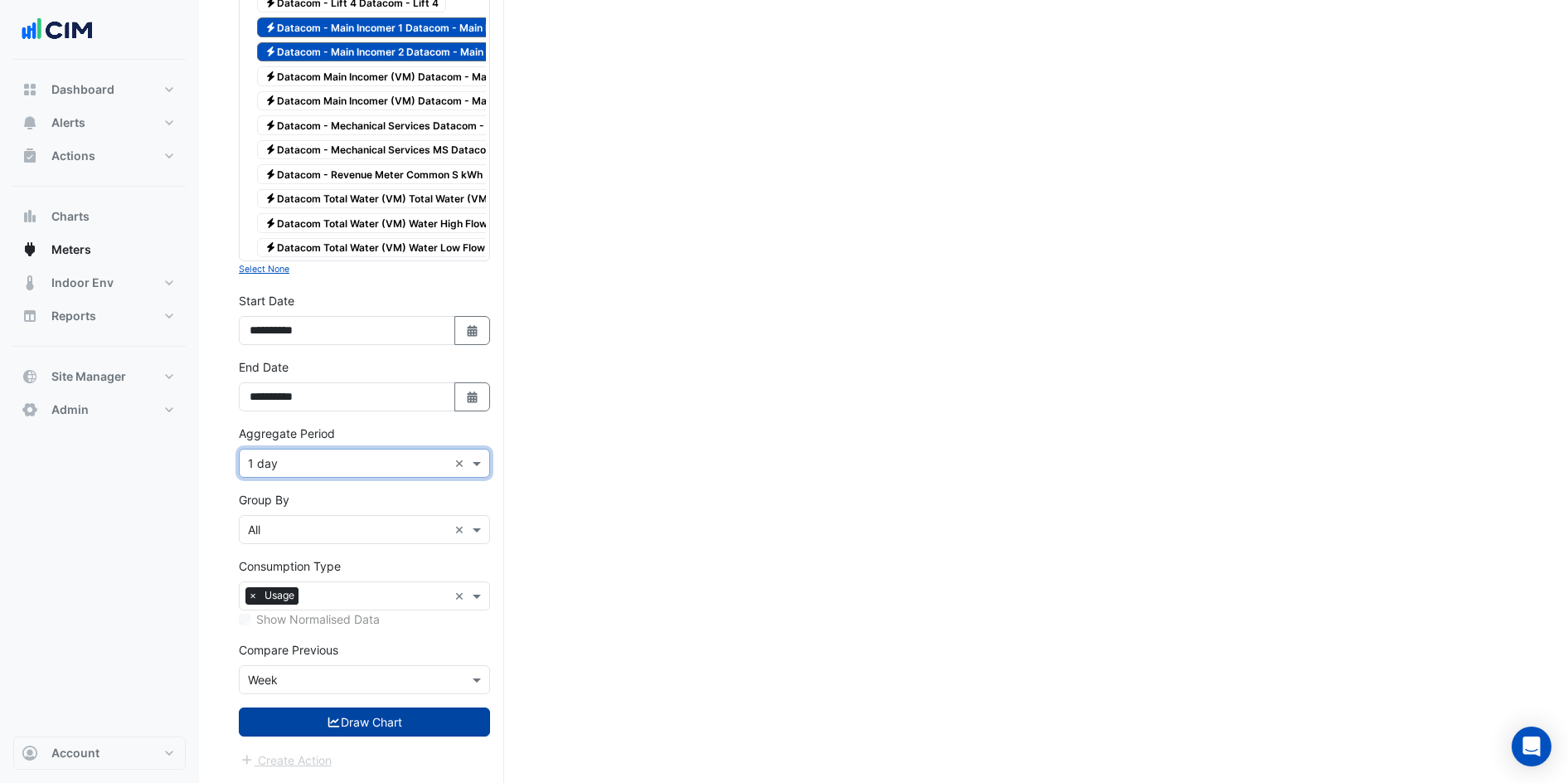 click on "Draw Chart" at bounding box center (364, 722) 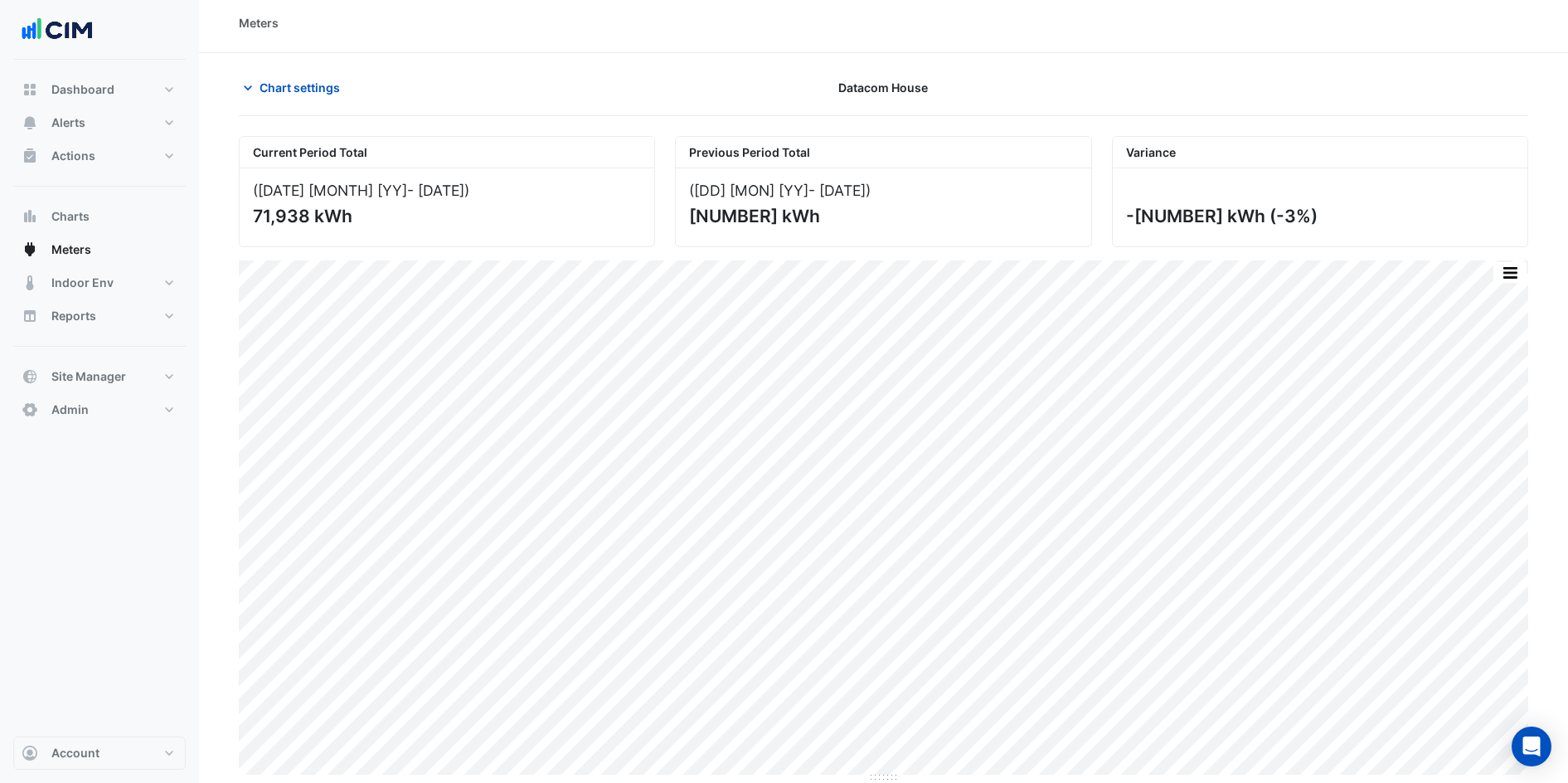 scroll, scrollTop: 0, scrollLeft: 0, axis: both 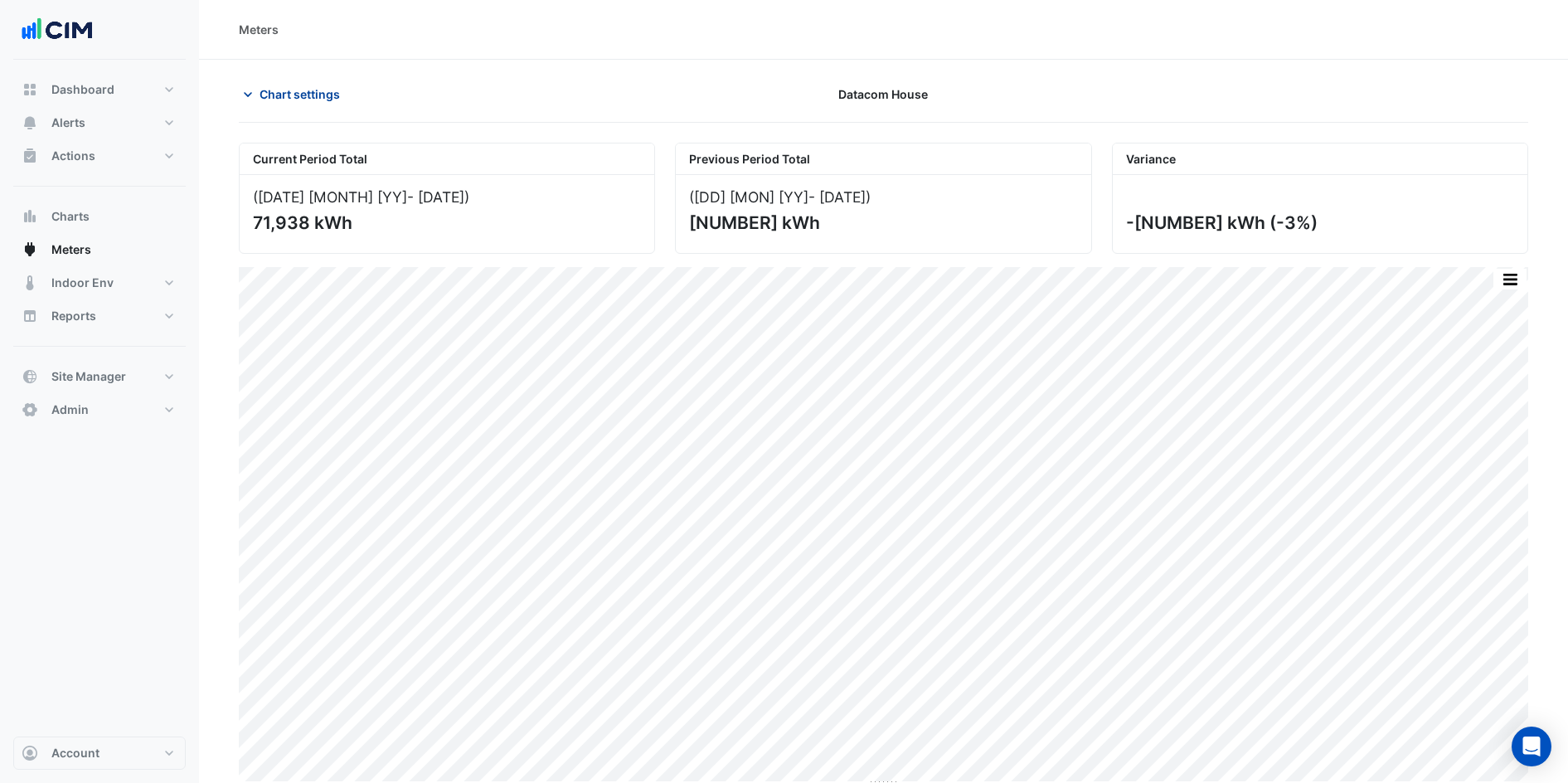 click on "Chart settings" 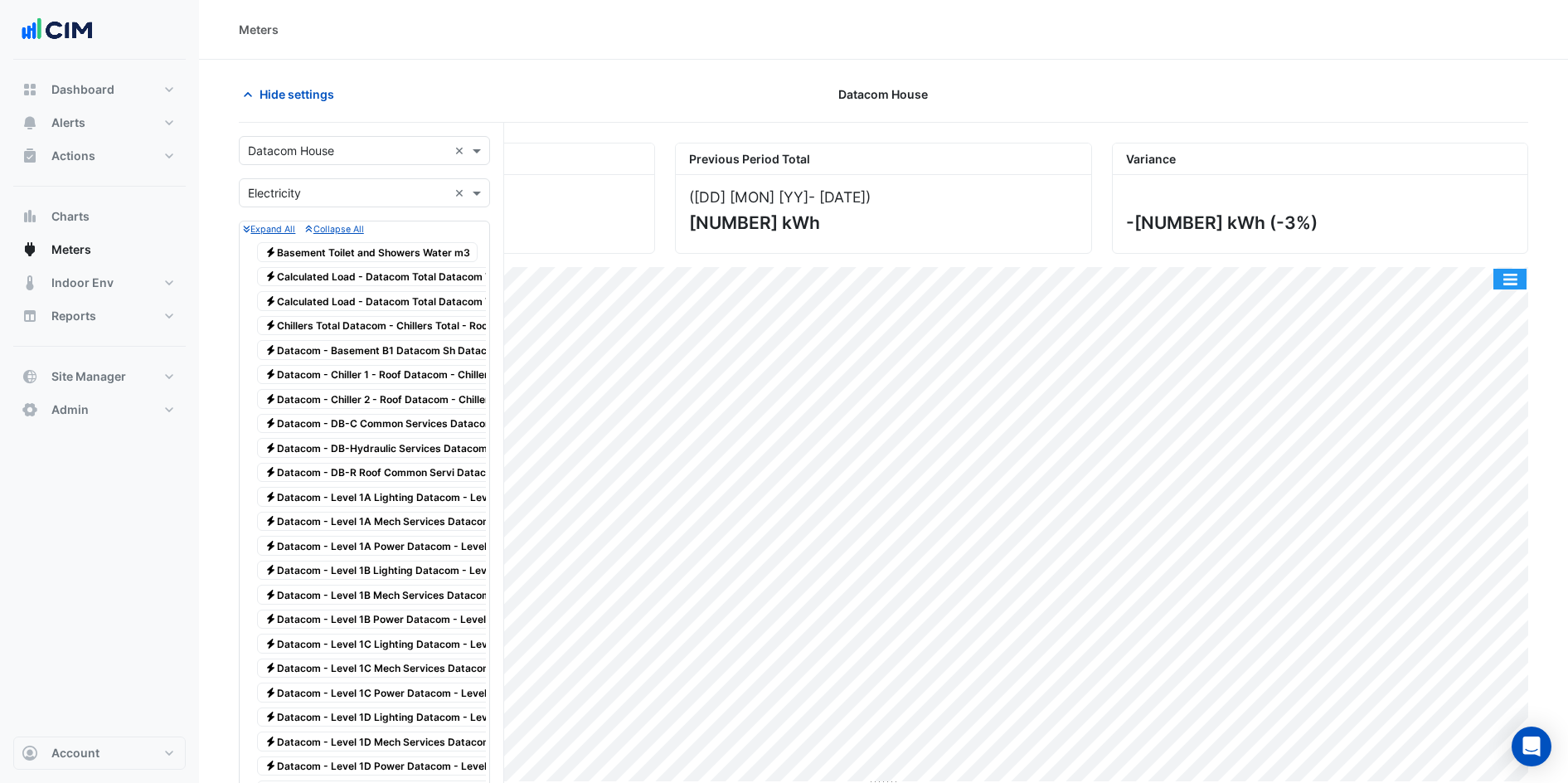 click 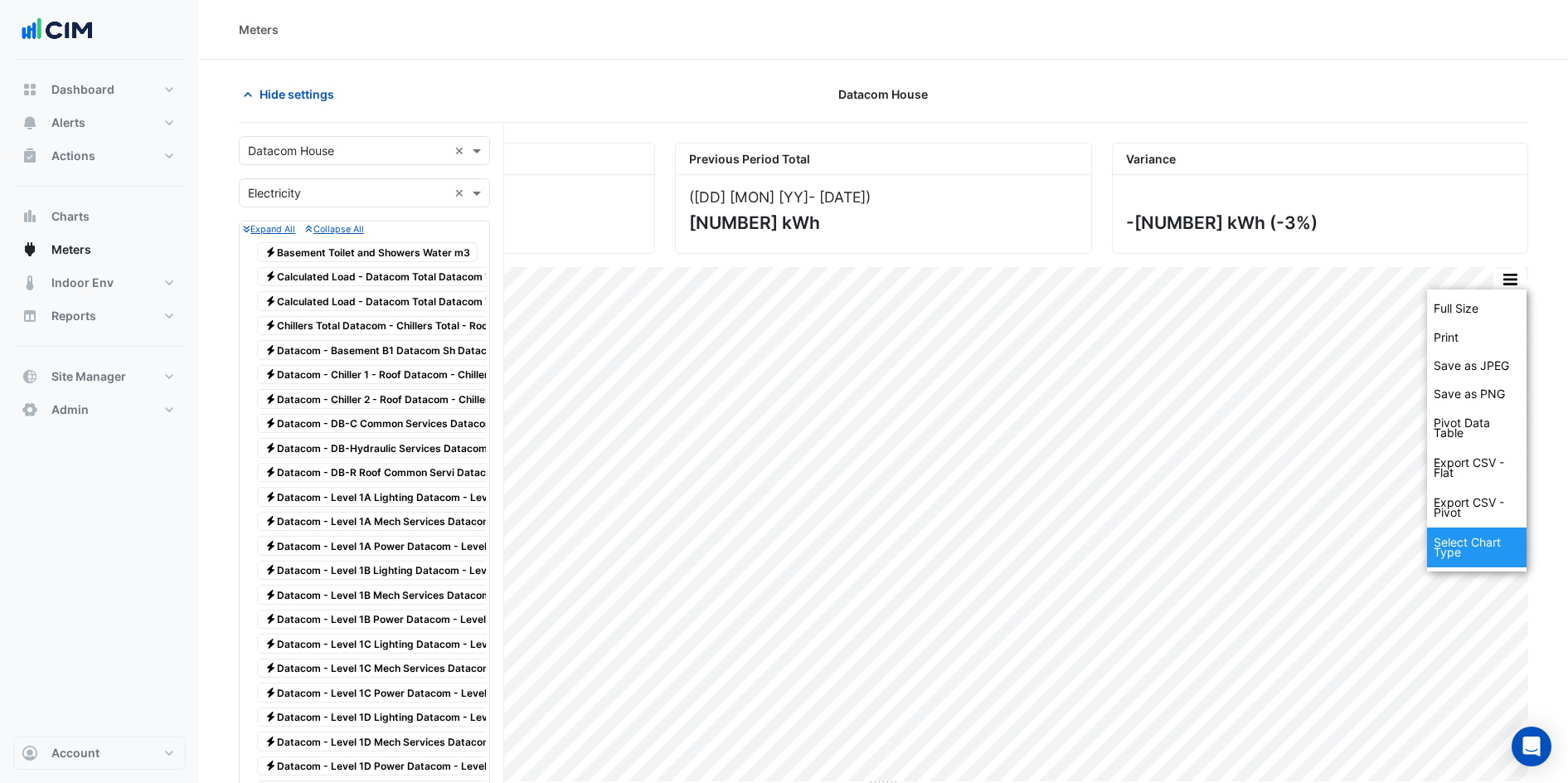 click on "Select Chart Type" 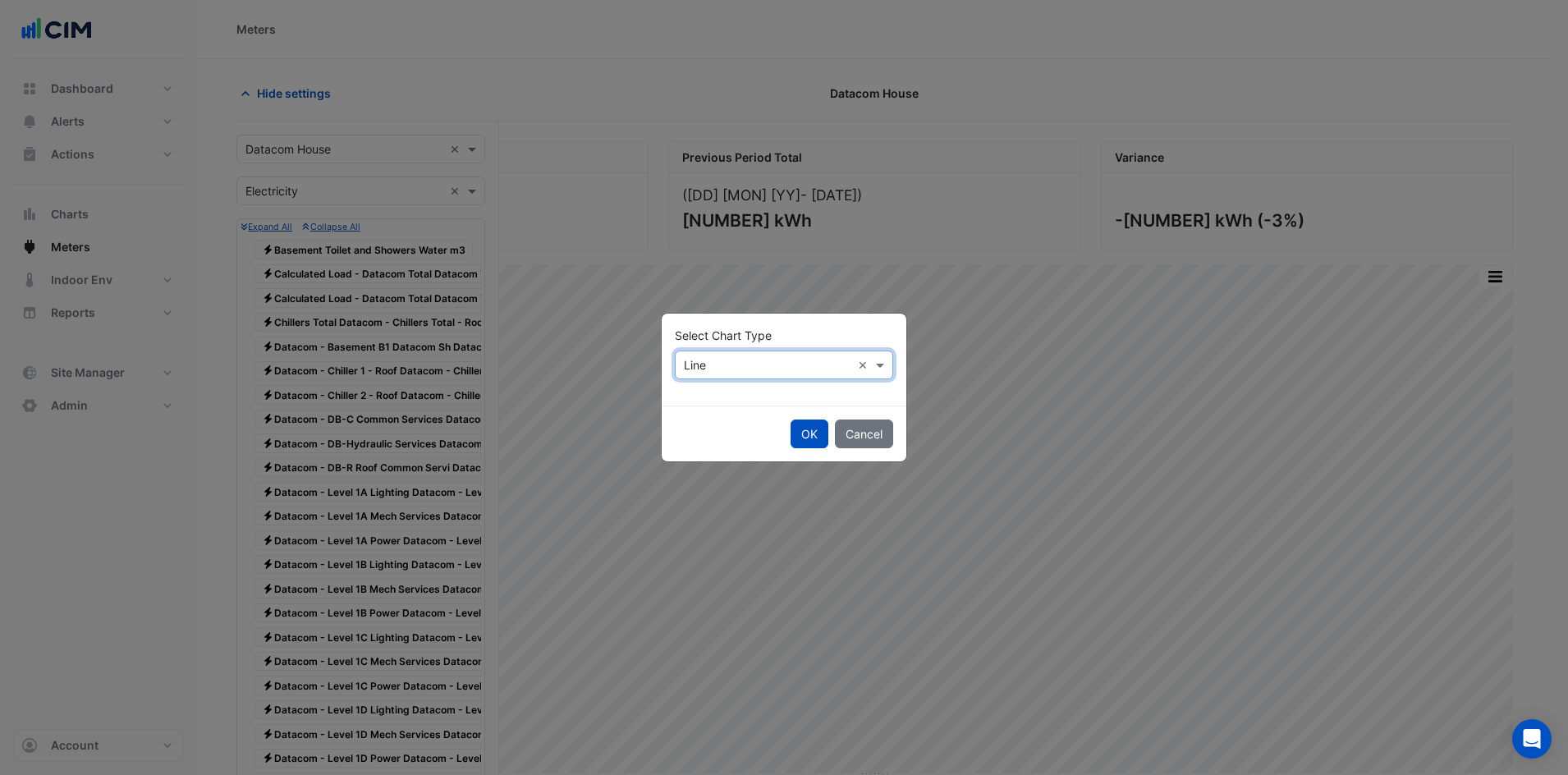 click at bounding box center (768, 365) 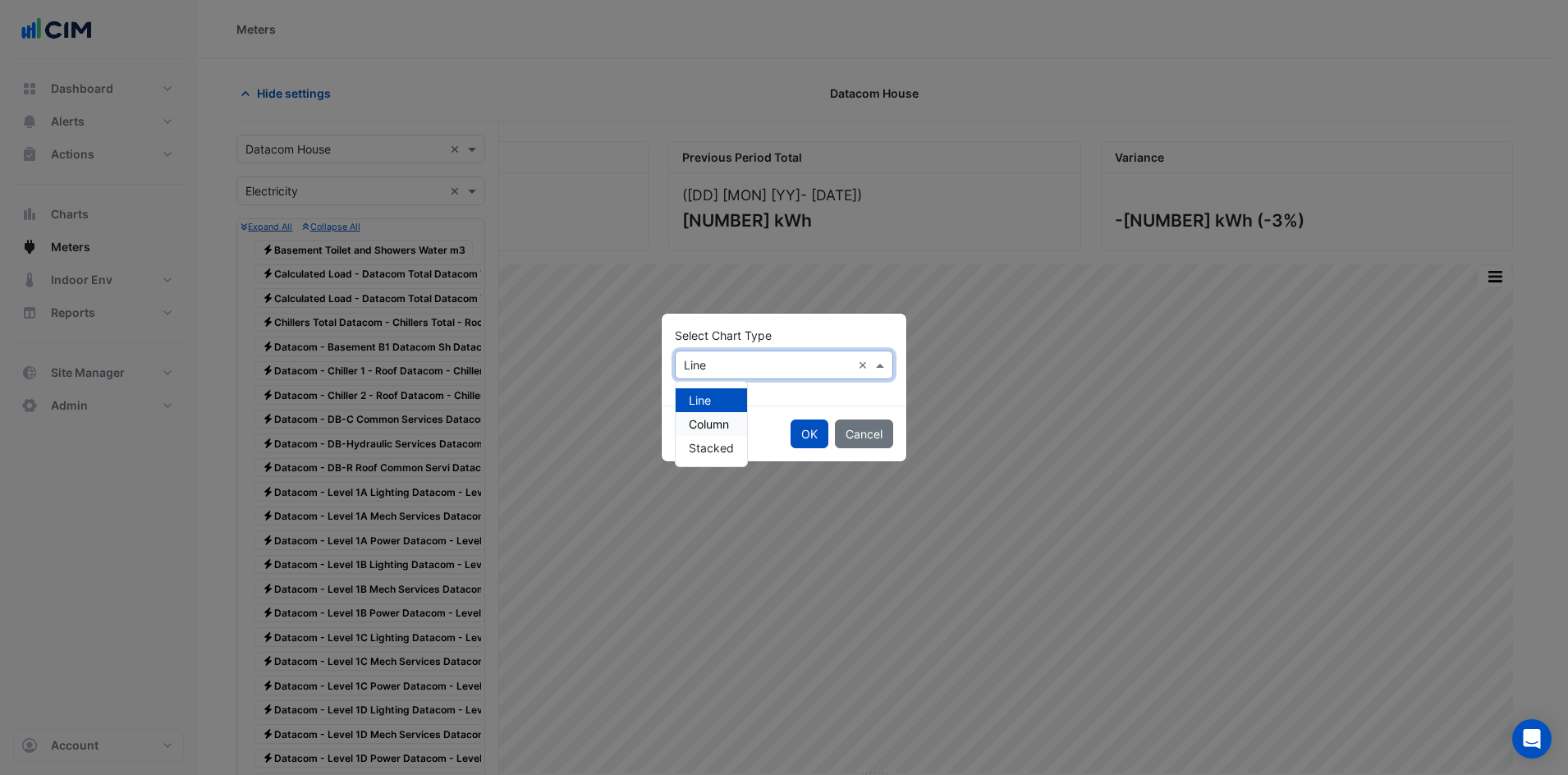 click on "Column" at bounding box center (708, 424) 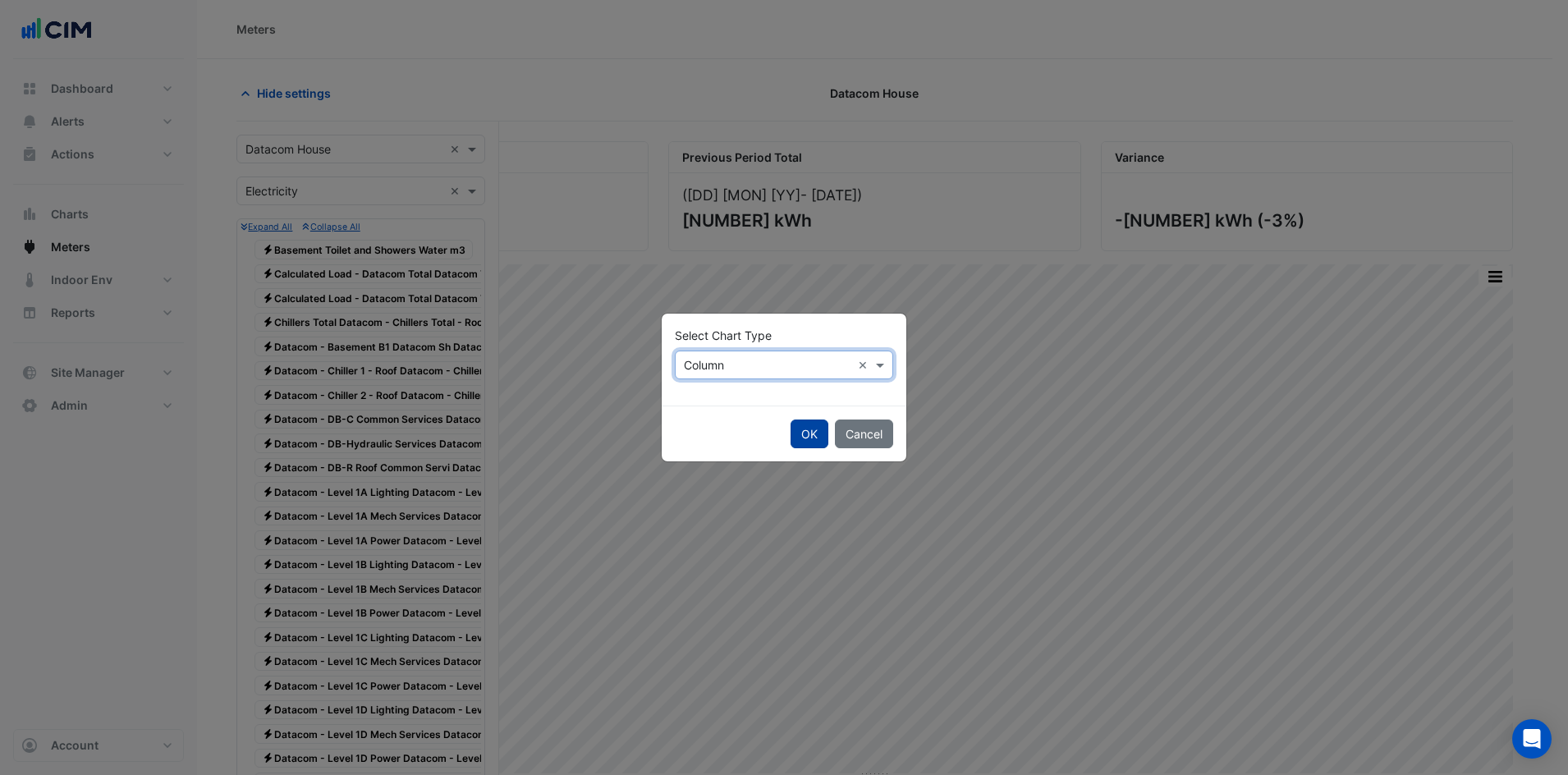 click on "OK" 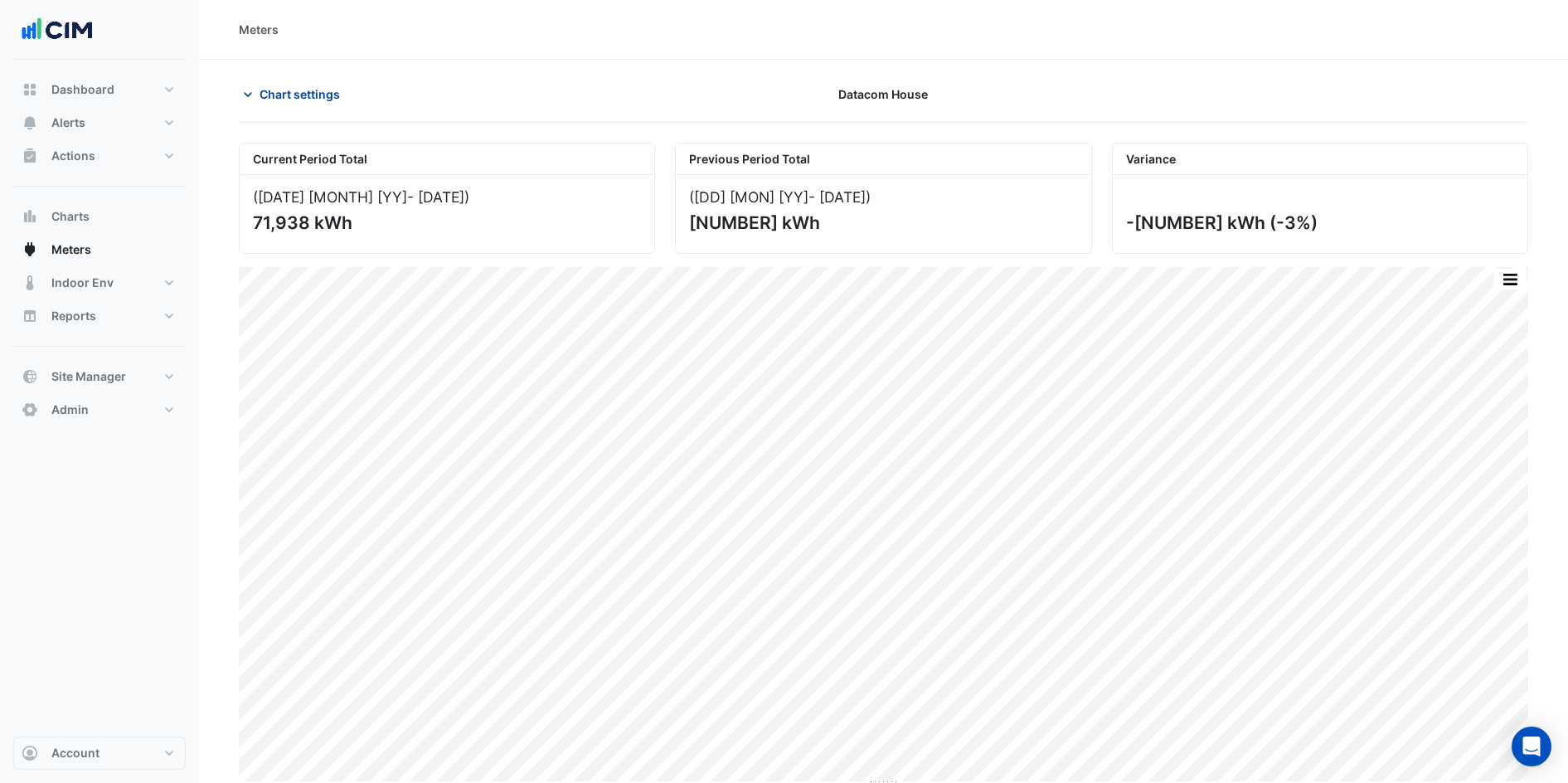 click on "Chart settings" 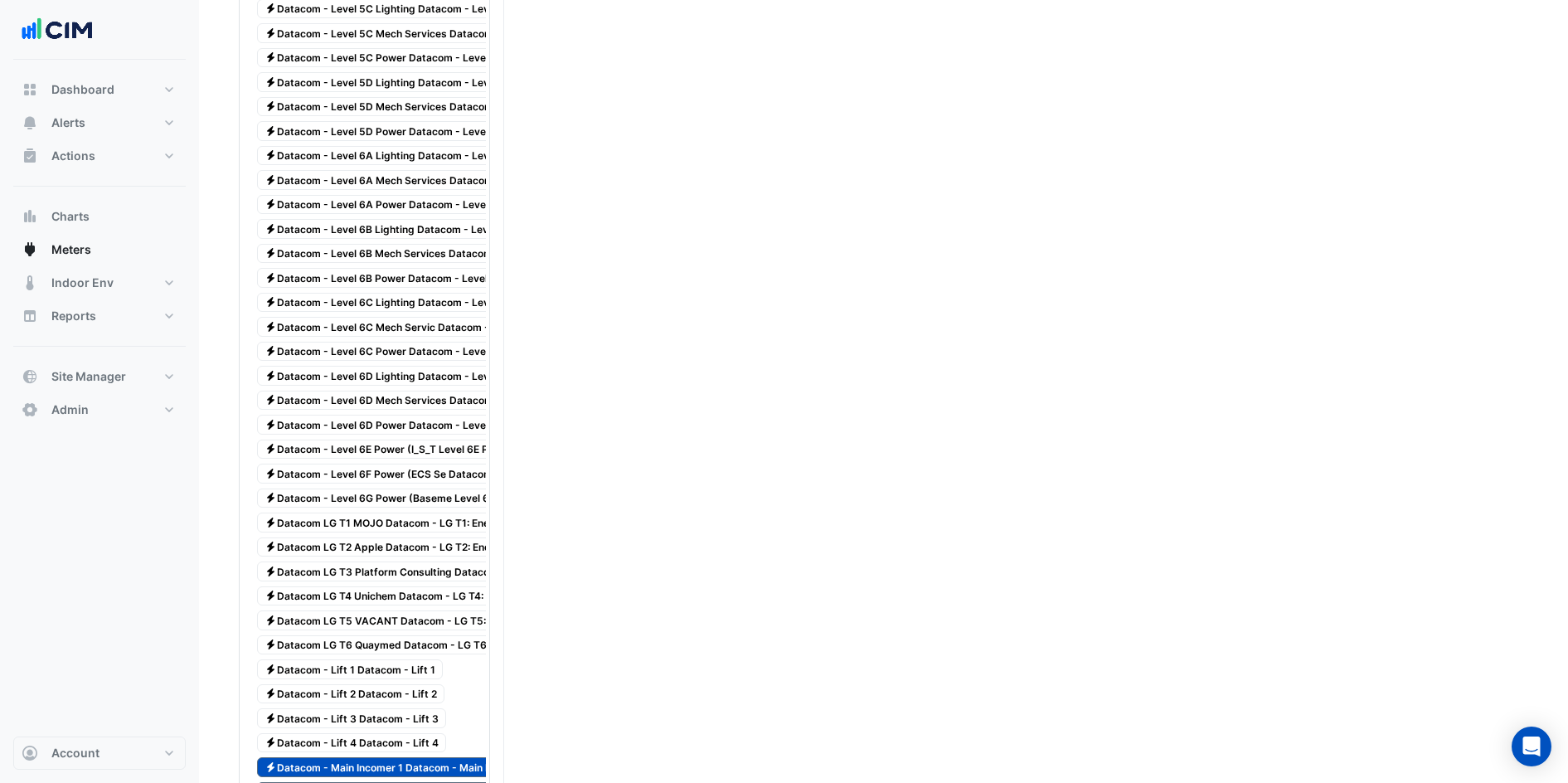 scroll, scrollTop: 2590, scrollLeft: 0, axis: vertical 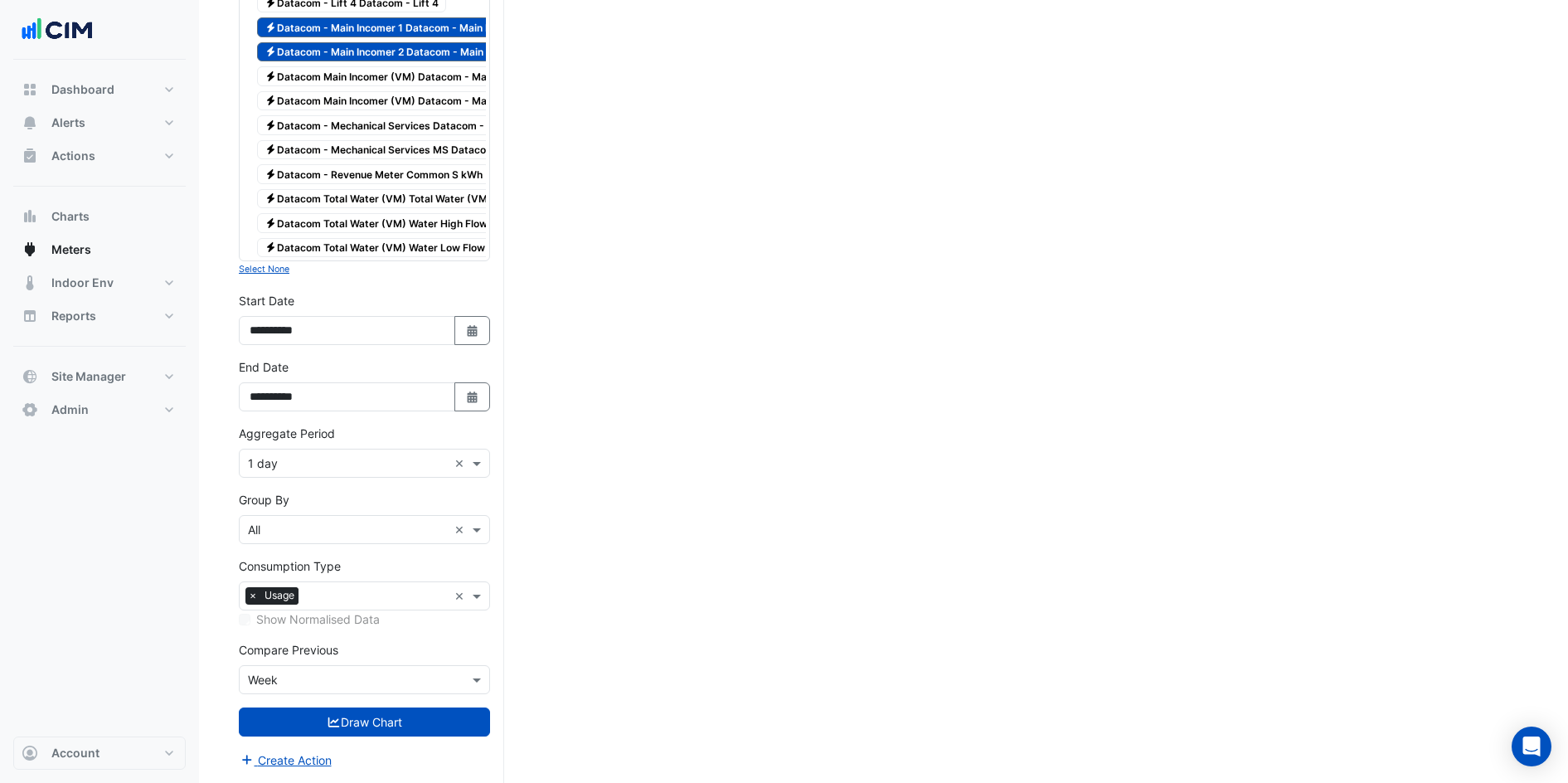 click at bounding box center [347, 464] 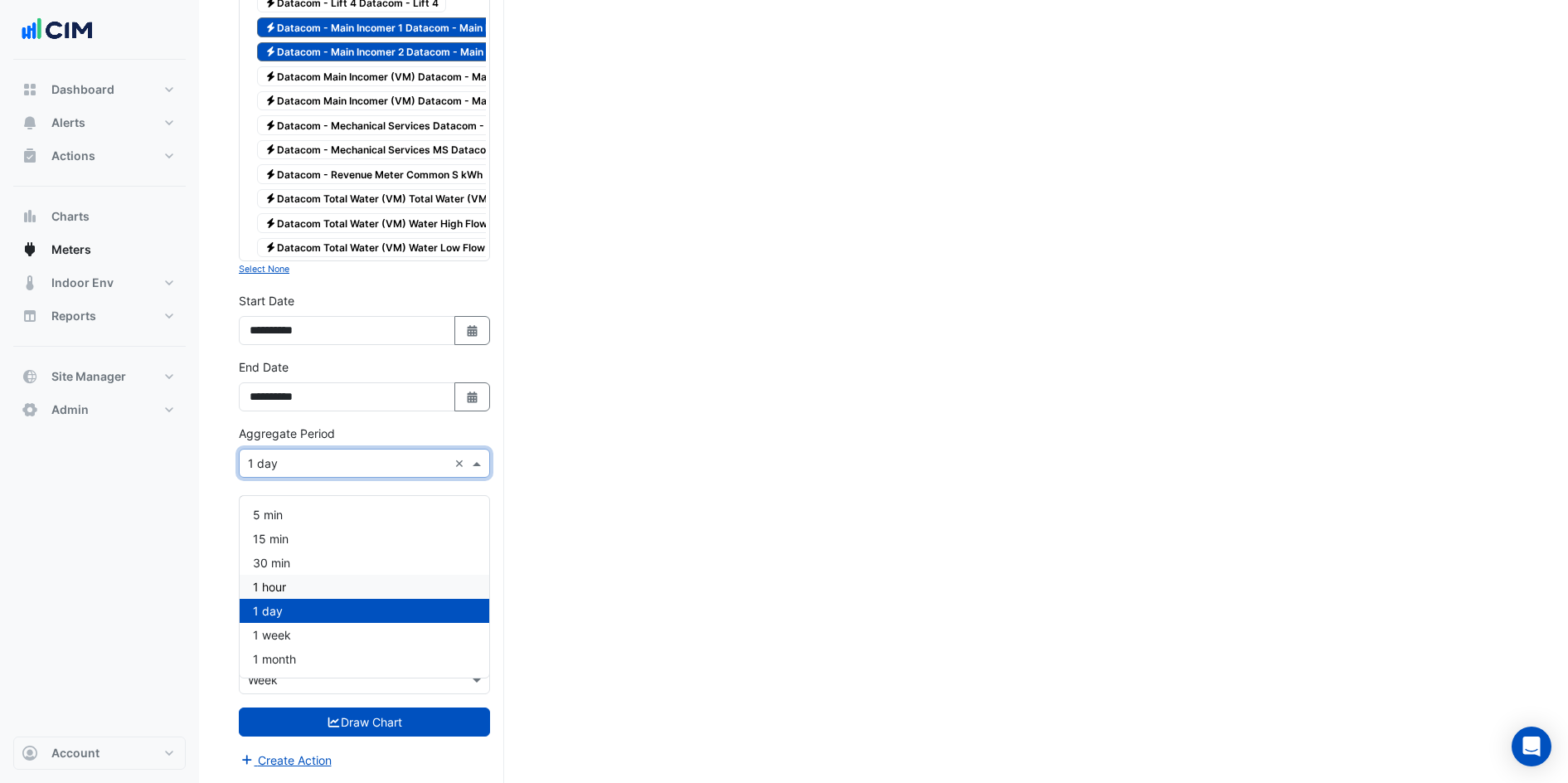 click on "1 hour" at bounding box center [364, 586] 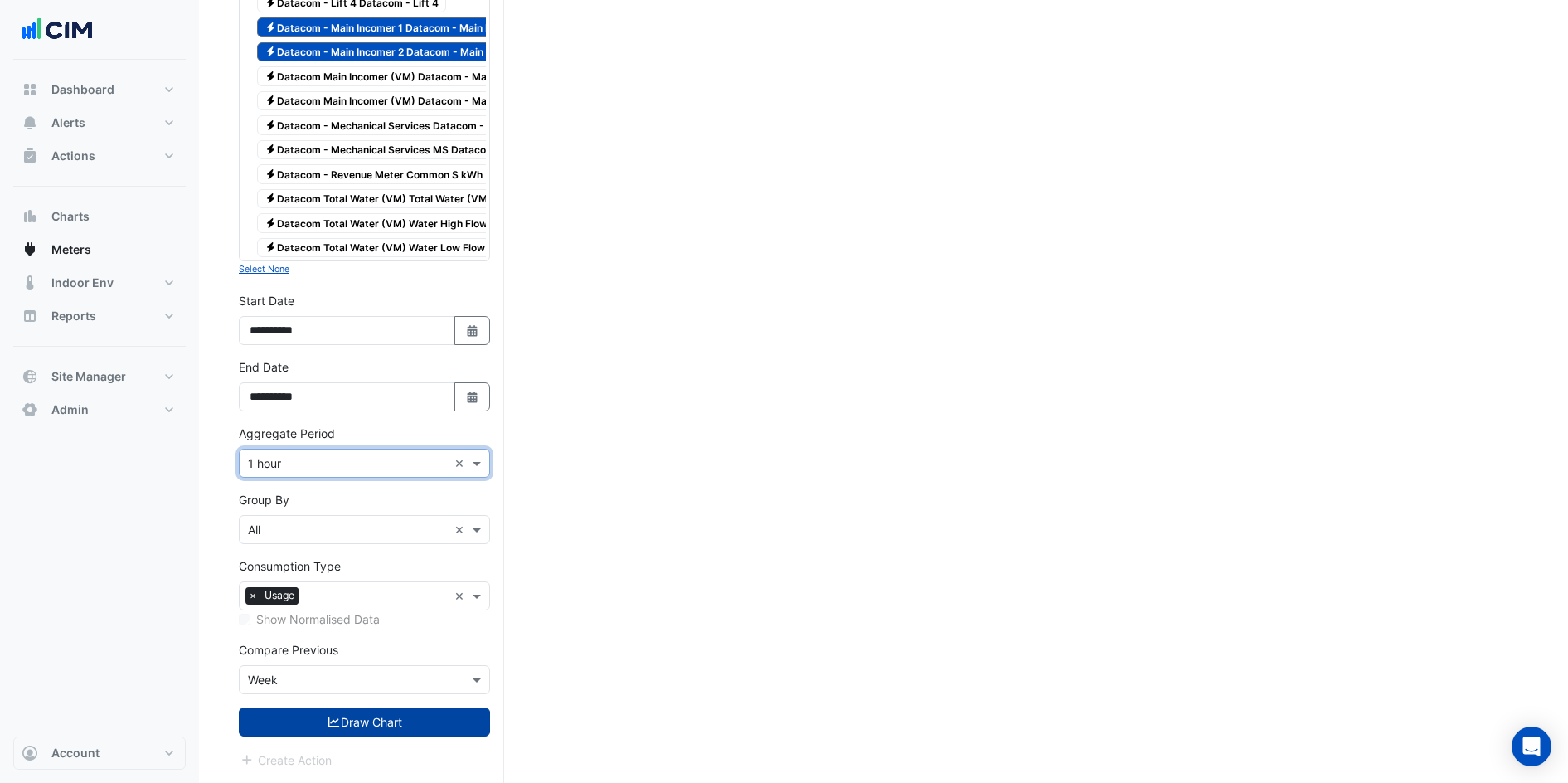 click on "Draw Chart" at bounding box center [364, 722] 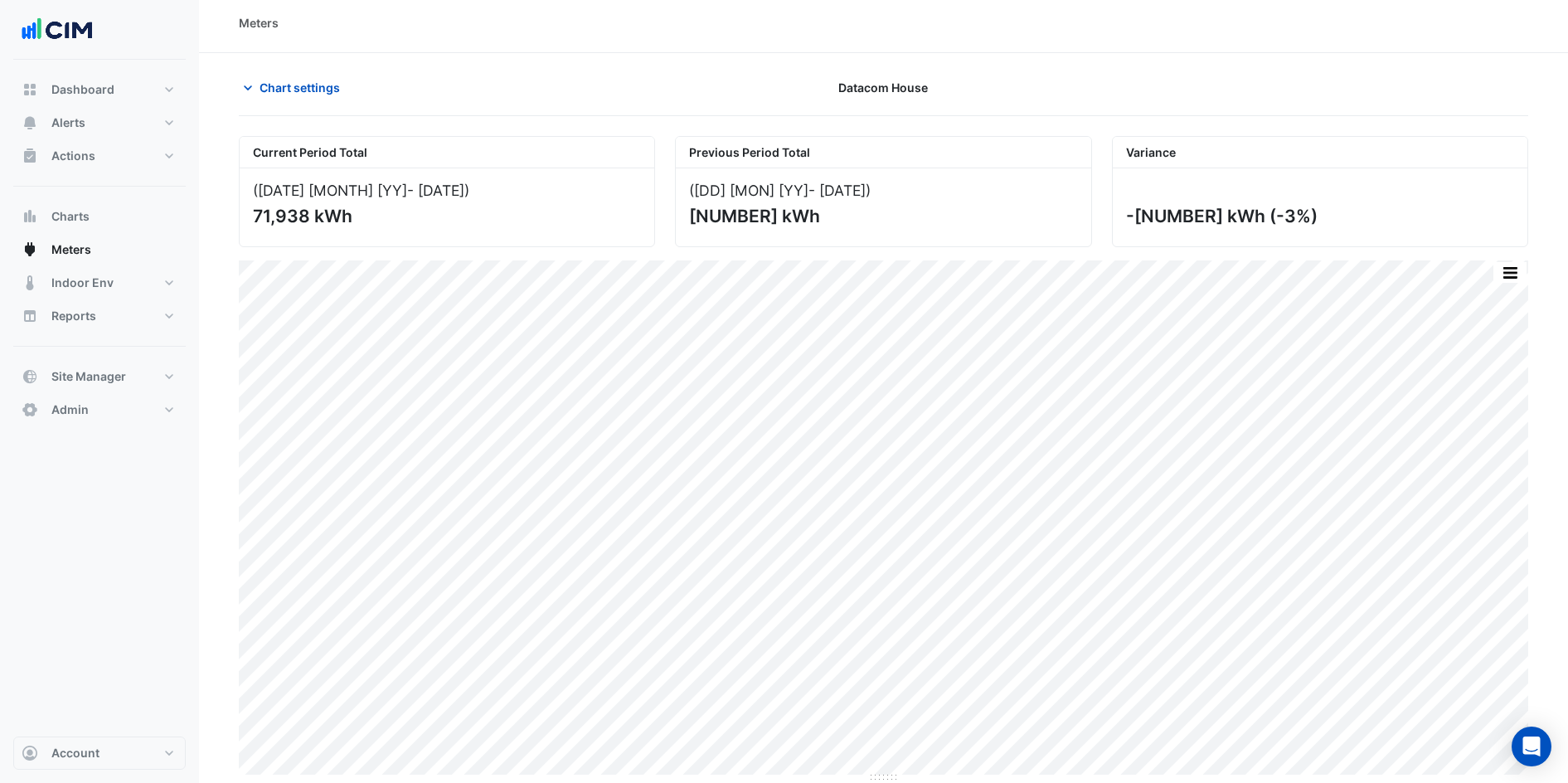 scroll, scrollTop: 0, scrollLeft: 0, axis: both 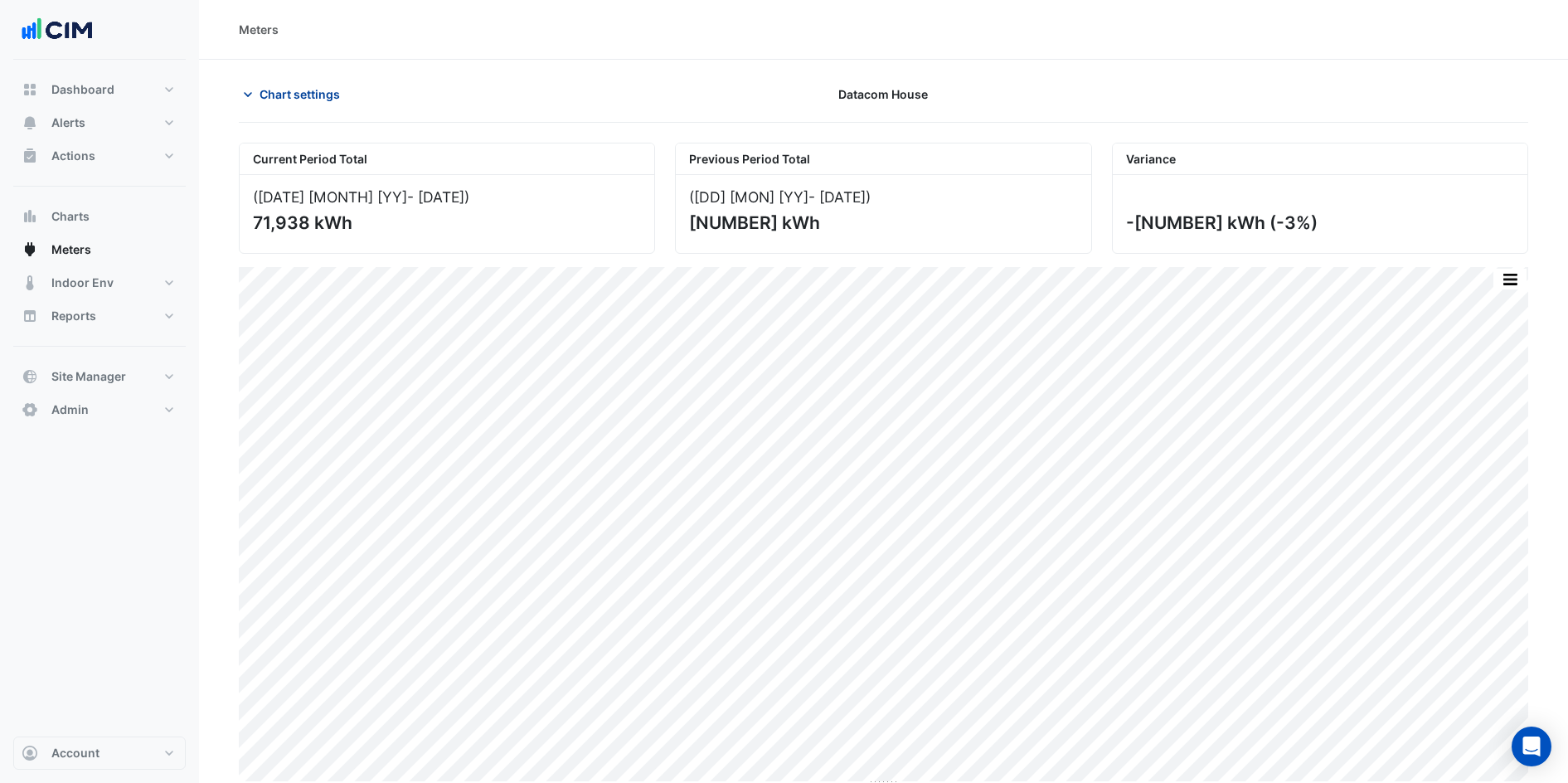 click on "Chart settings" 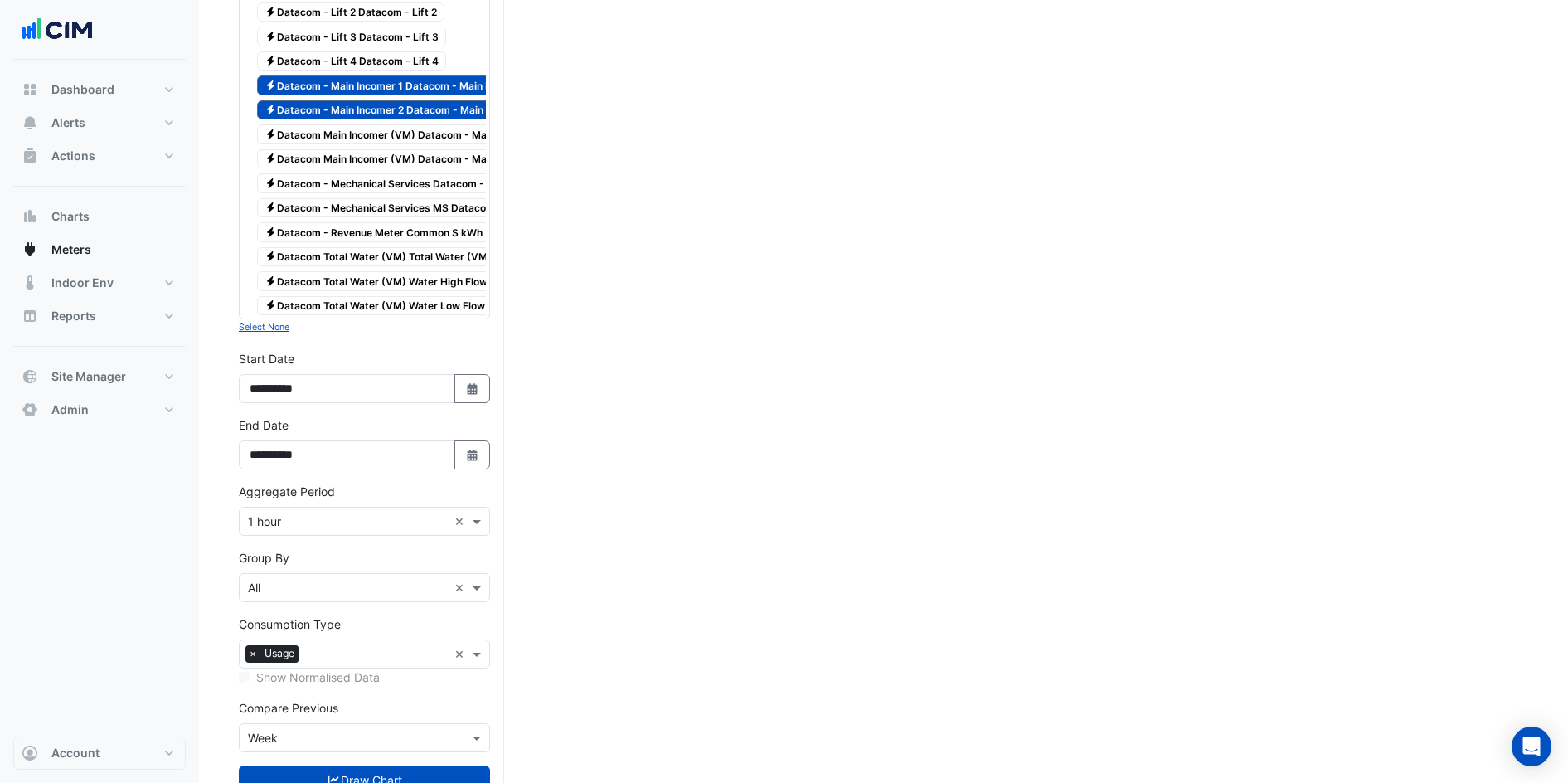 scroll, scrollTop: 2486, scrollLeft: 0, axis: vertical 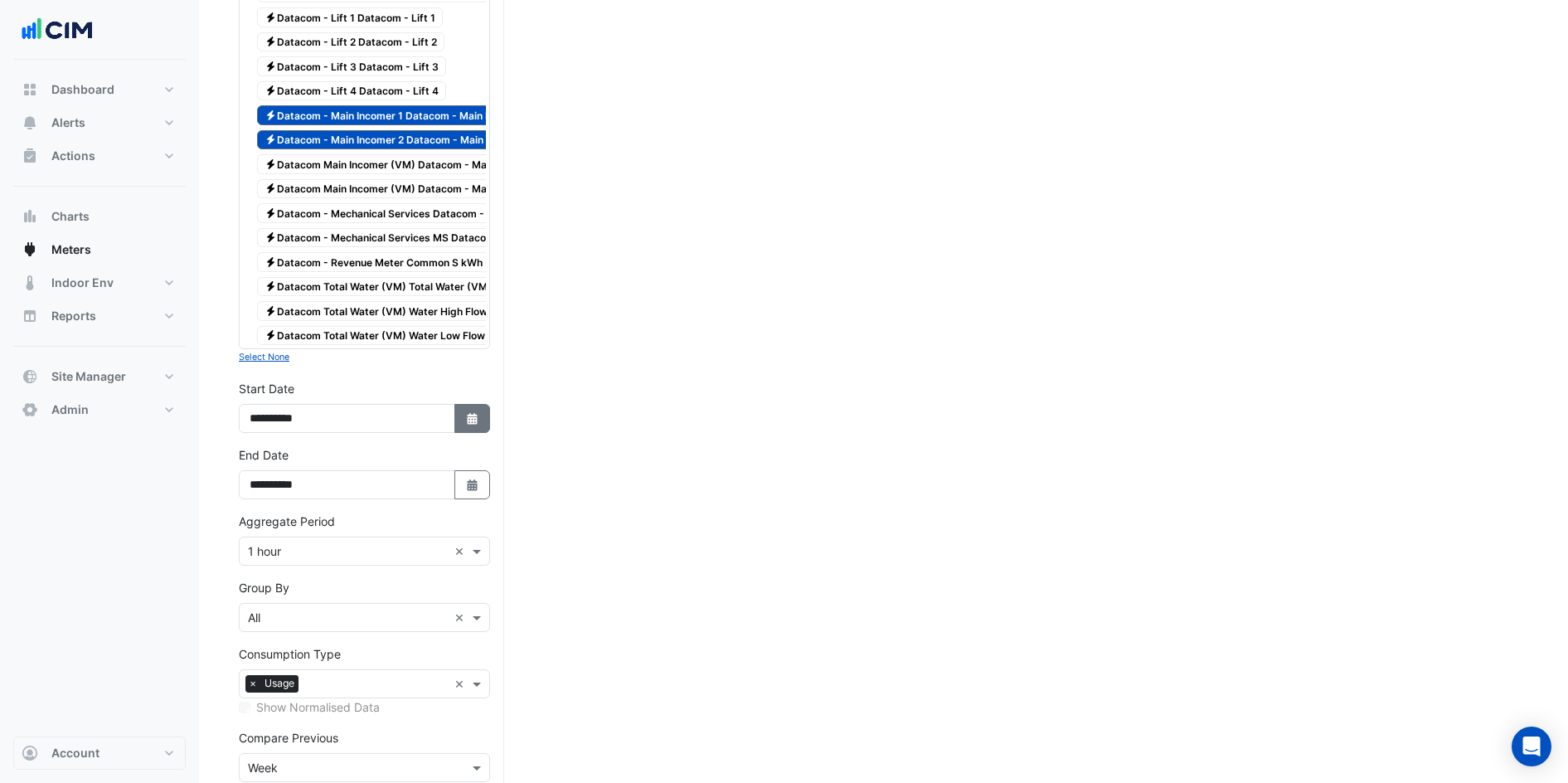 click 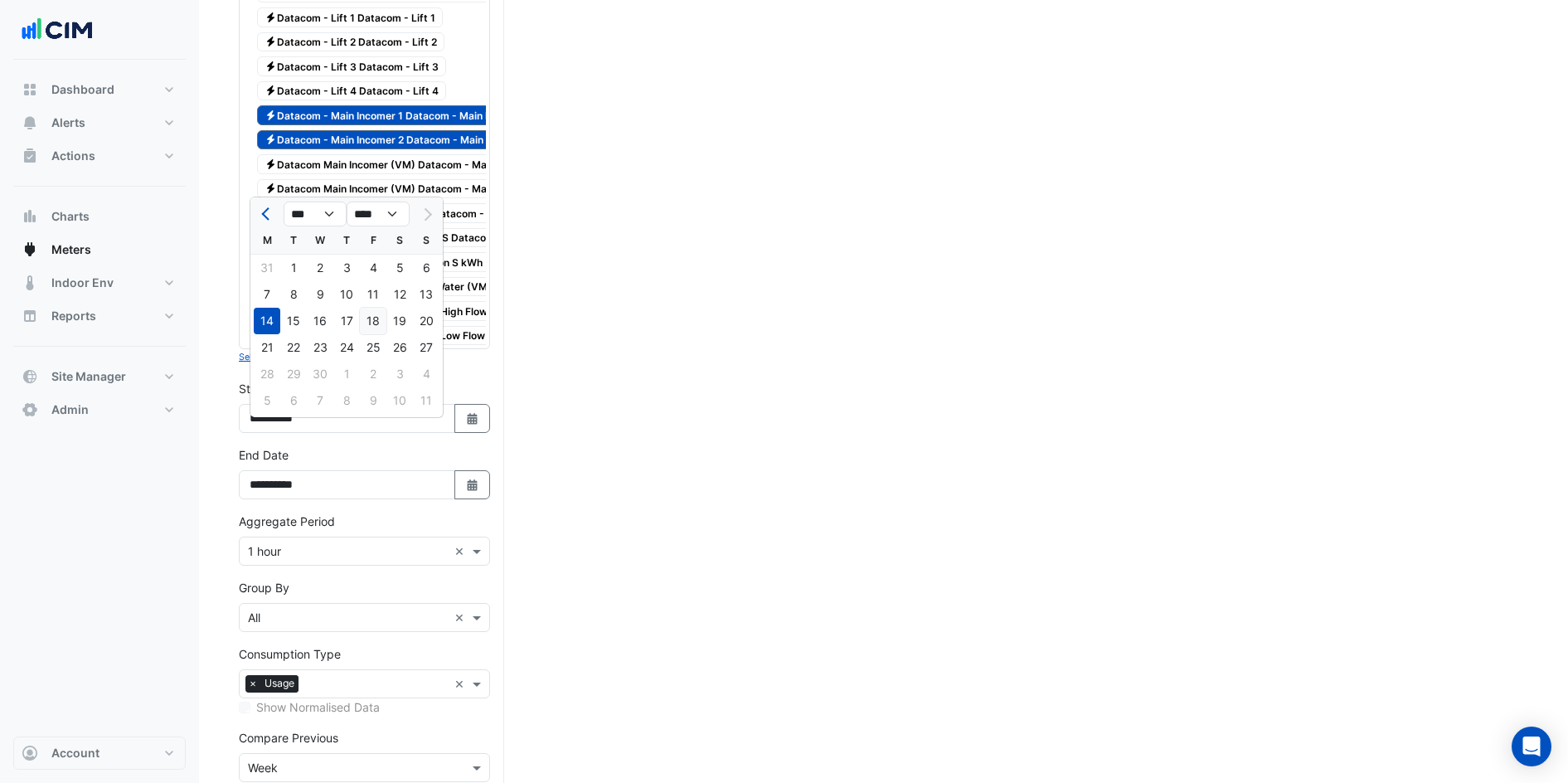 click on "18" 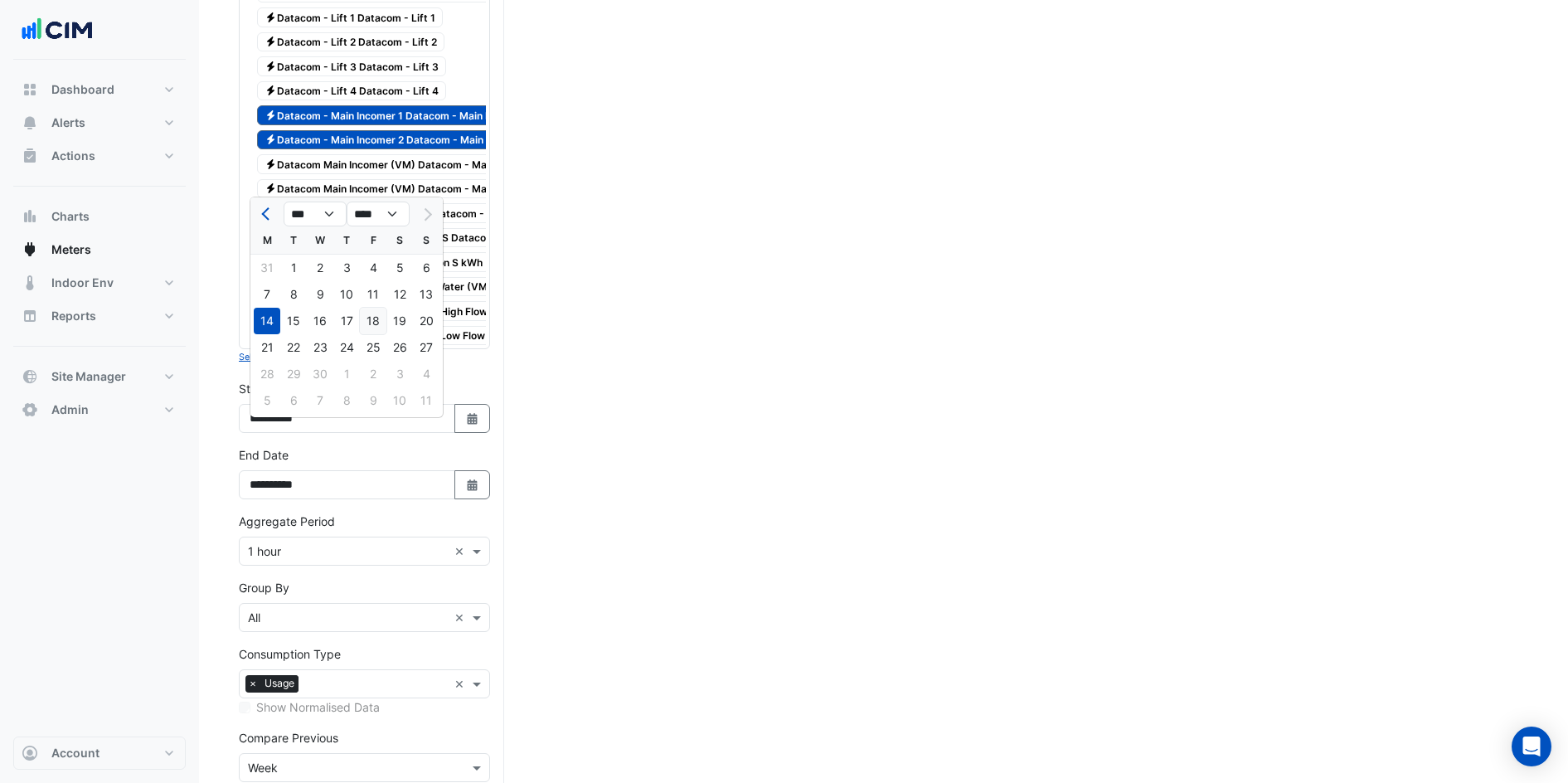 type on "**********" 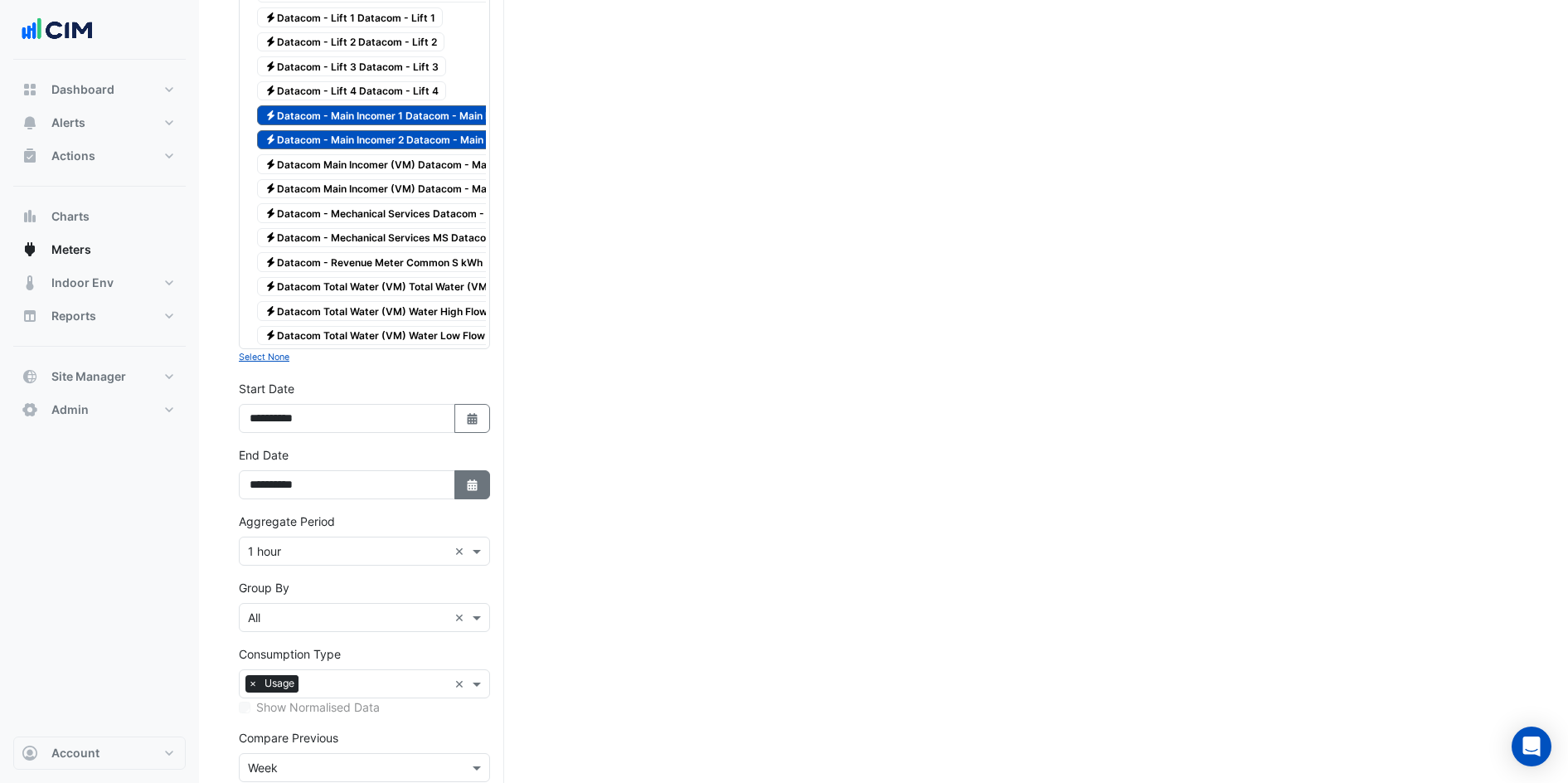 click on "Select Date" at bounding box center [473, 484] 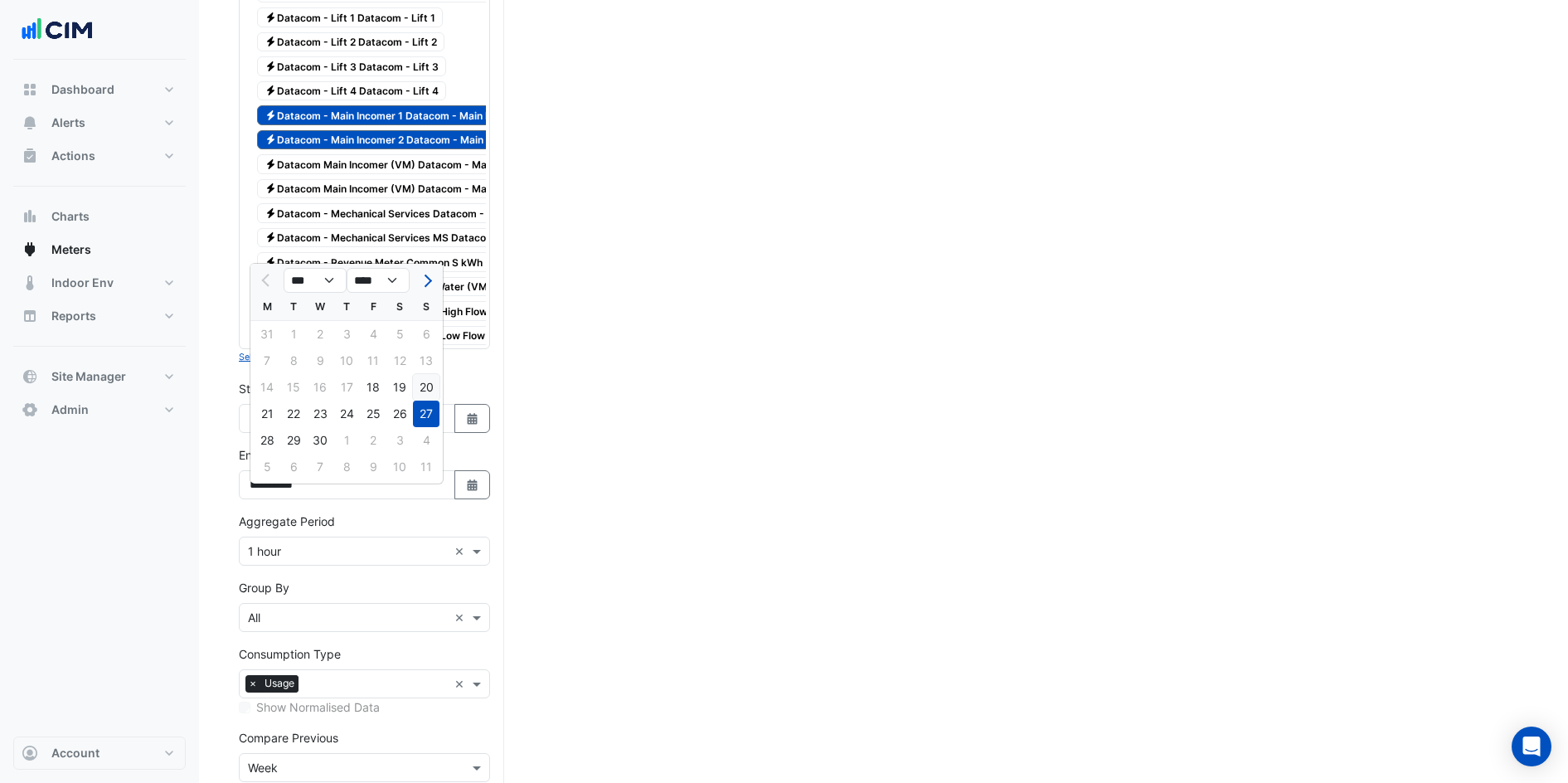 click on "20" 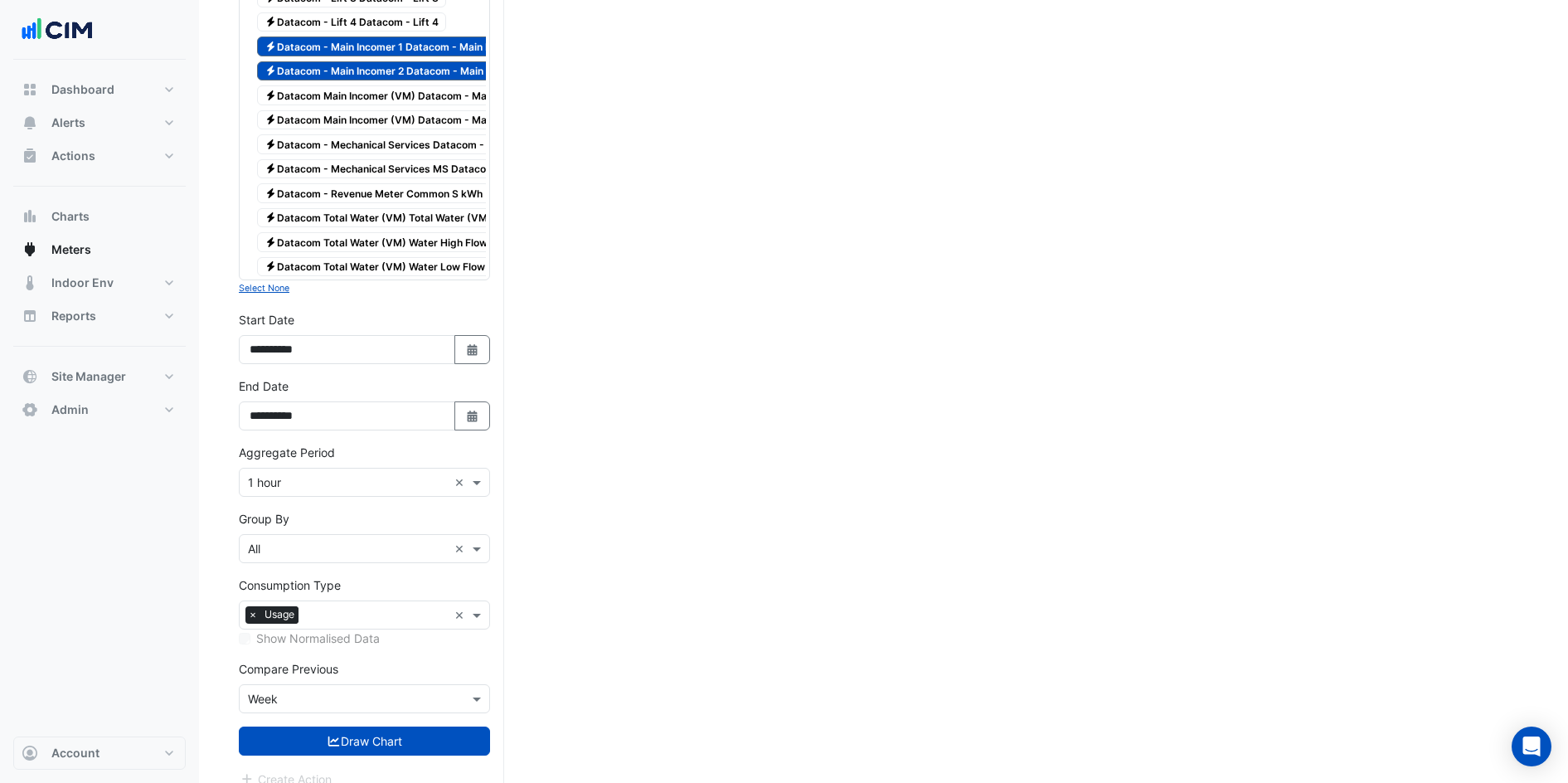 scroll, scrollTop: 2590, scrollLeft: 0, axis: vertical 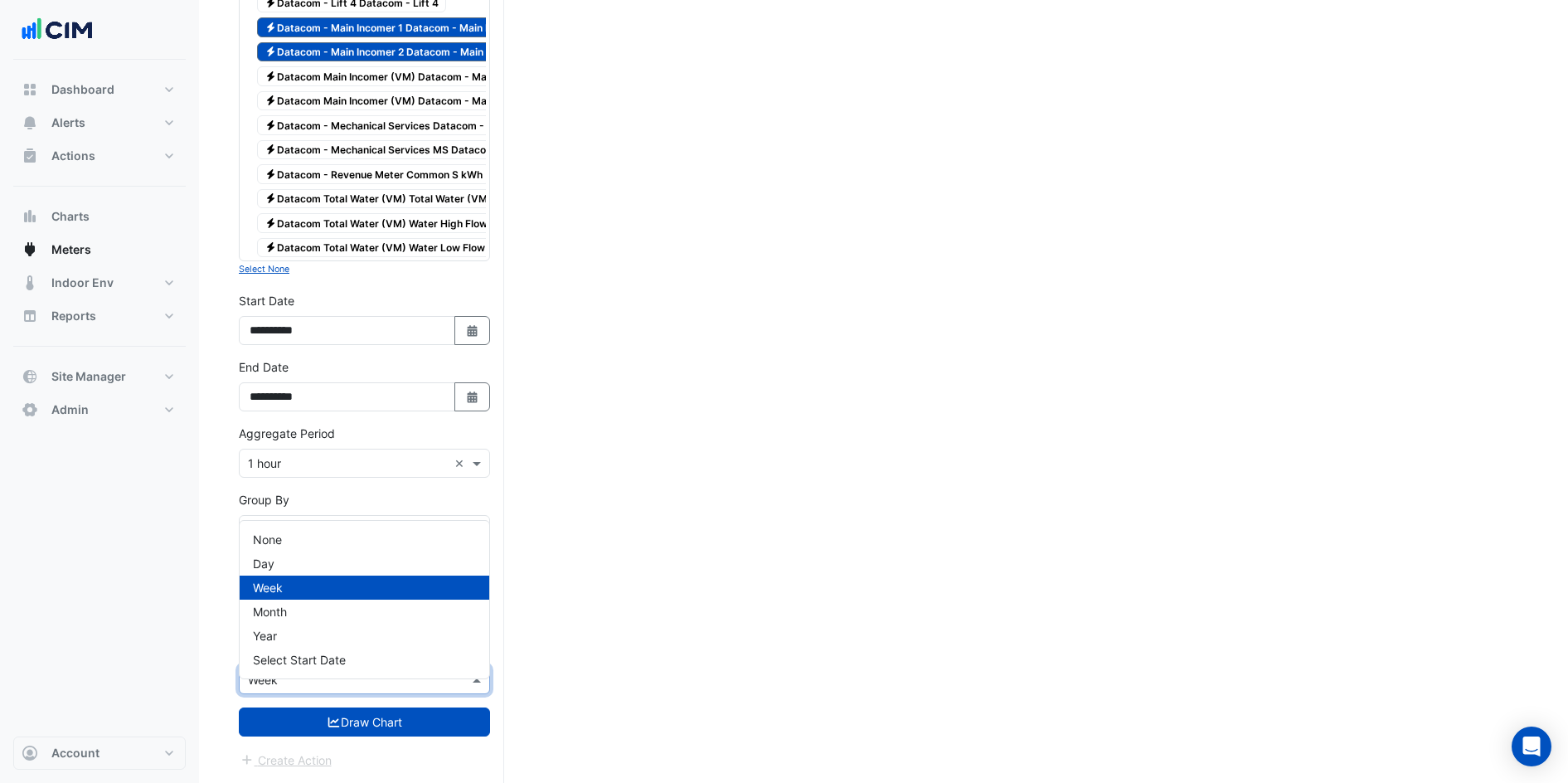 click at bounding box center [347, 680] 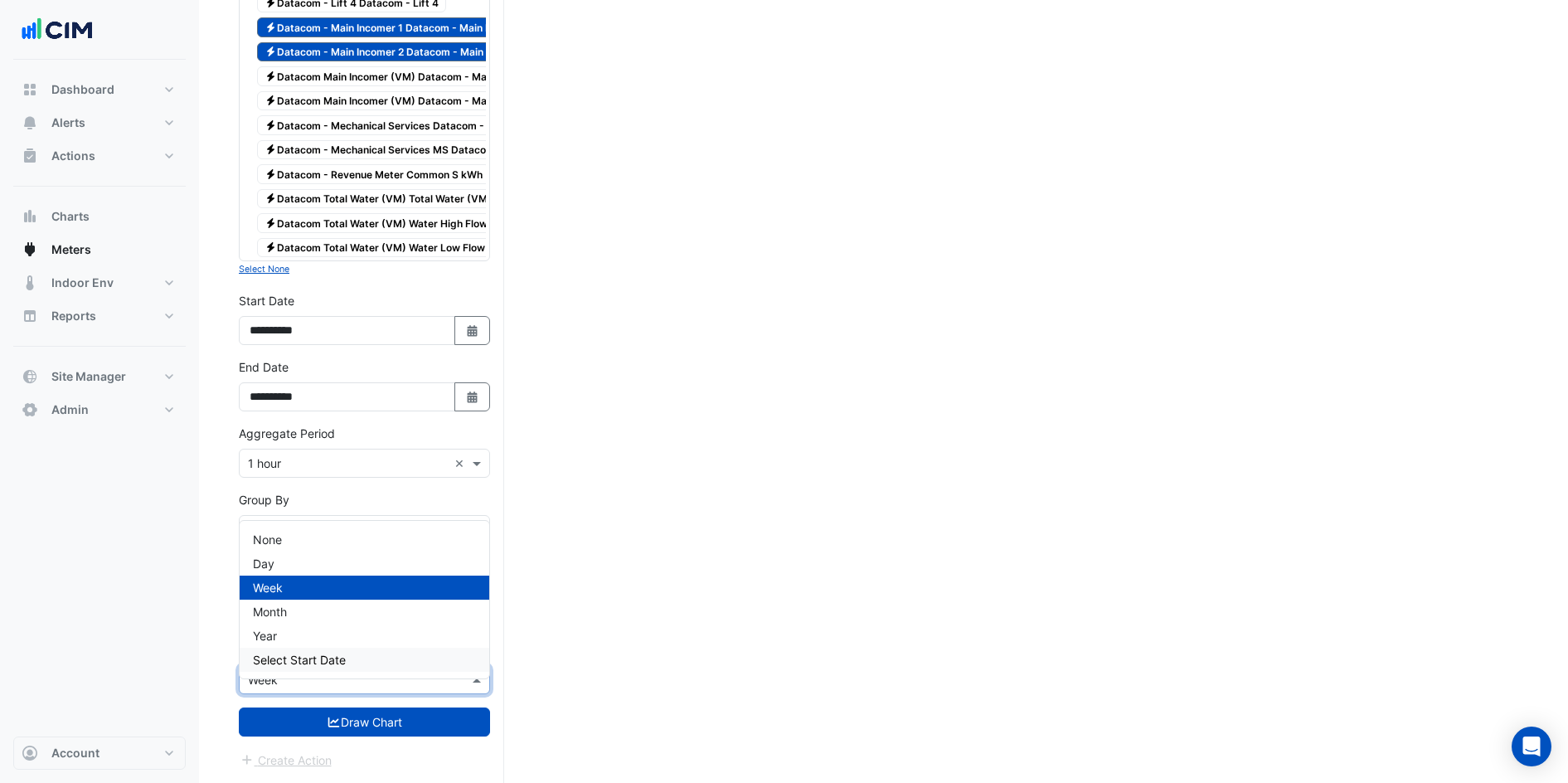 click on "Select Start Date" at bounding box center [299, 659] 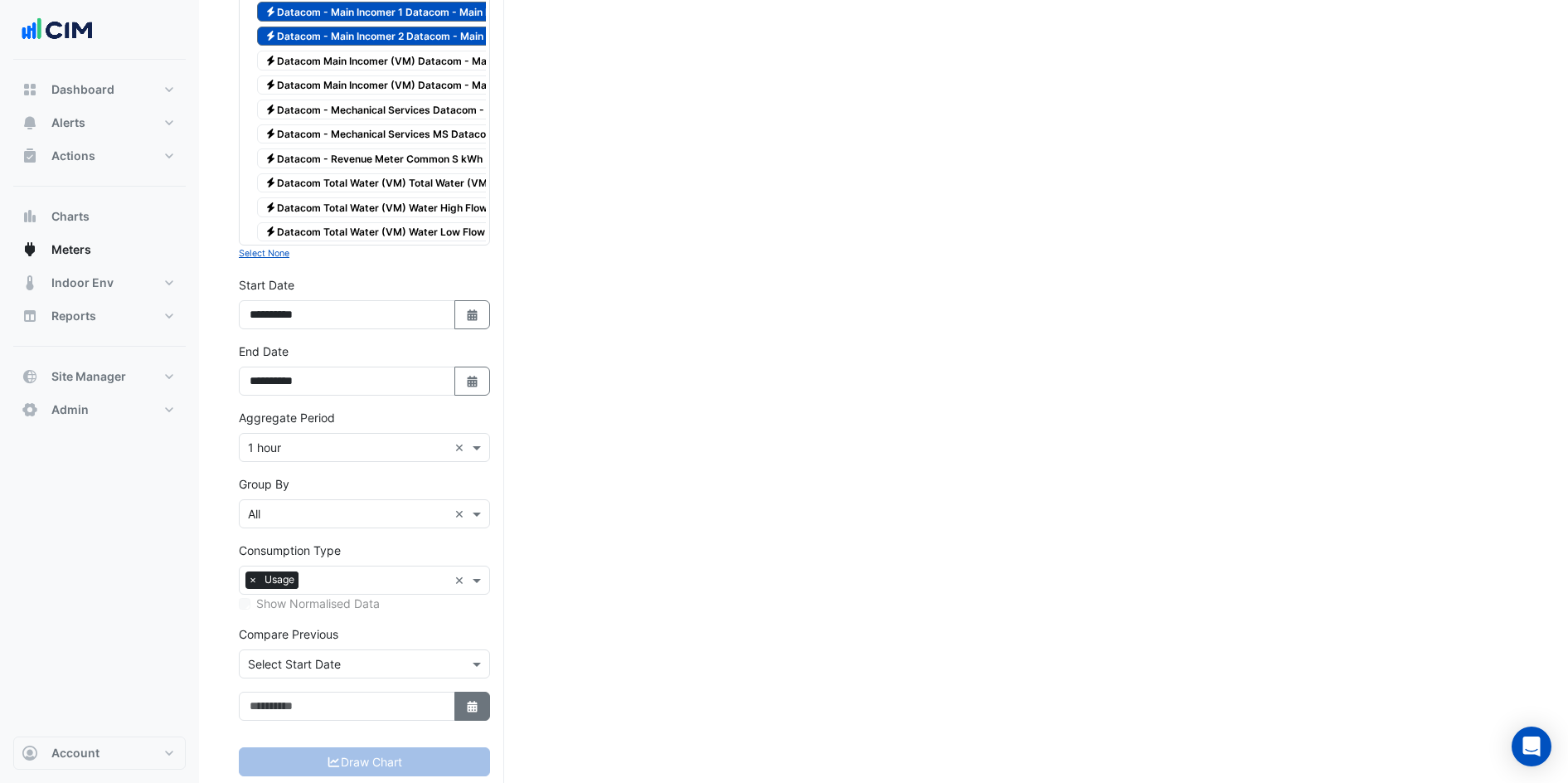 click on "Select Date" at bounding box center (473, 706) 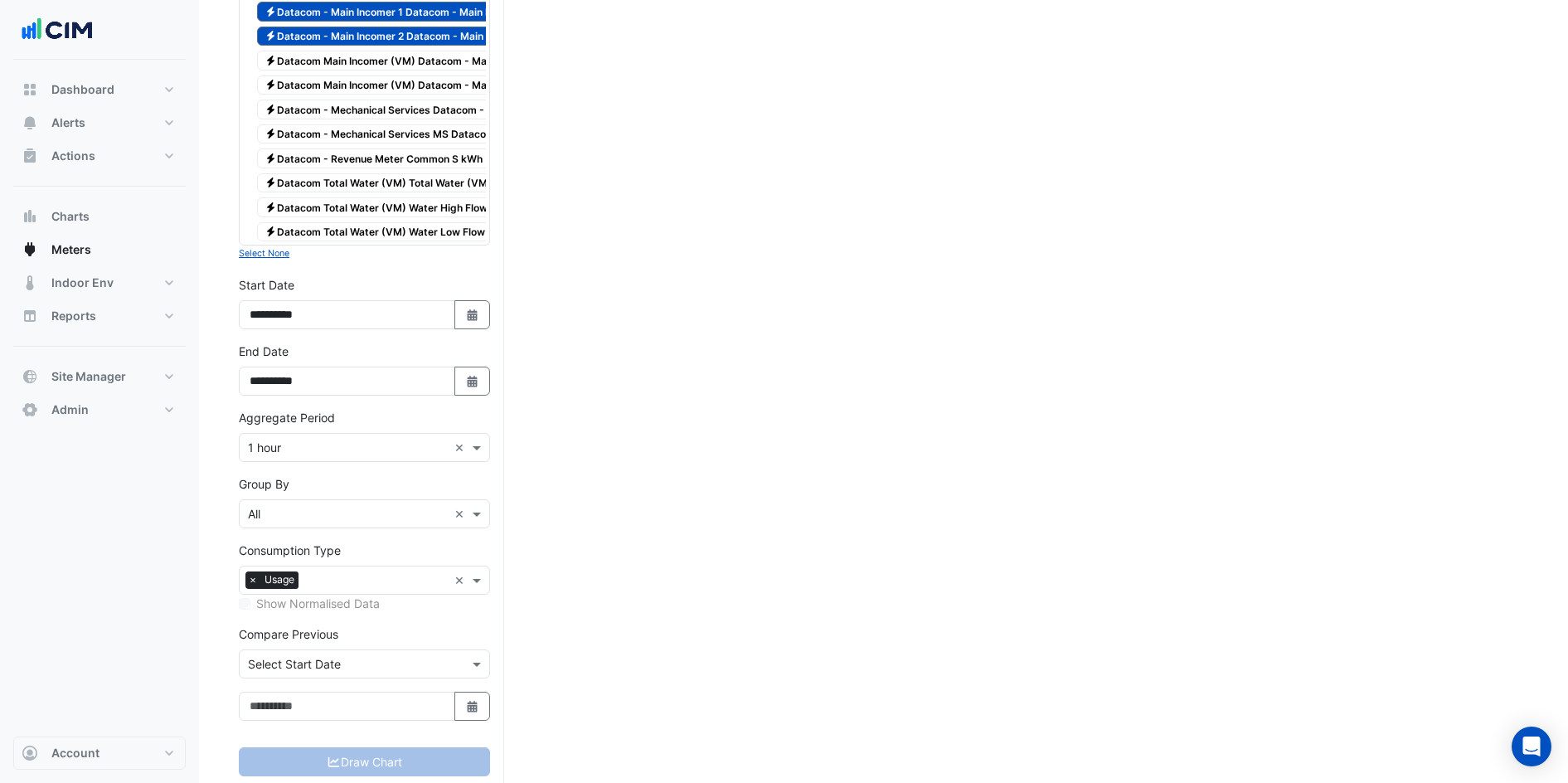 select on "*" 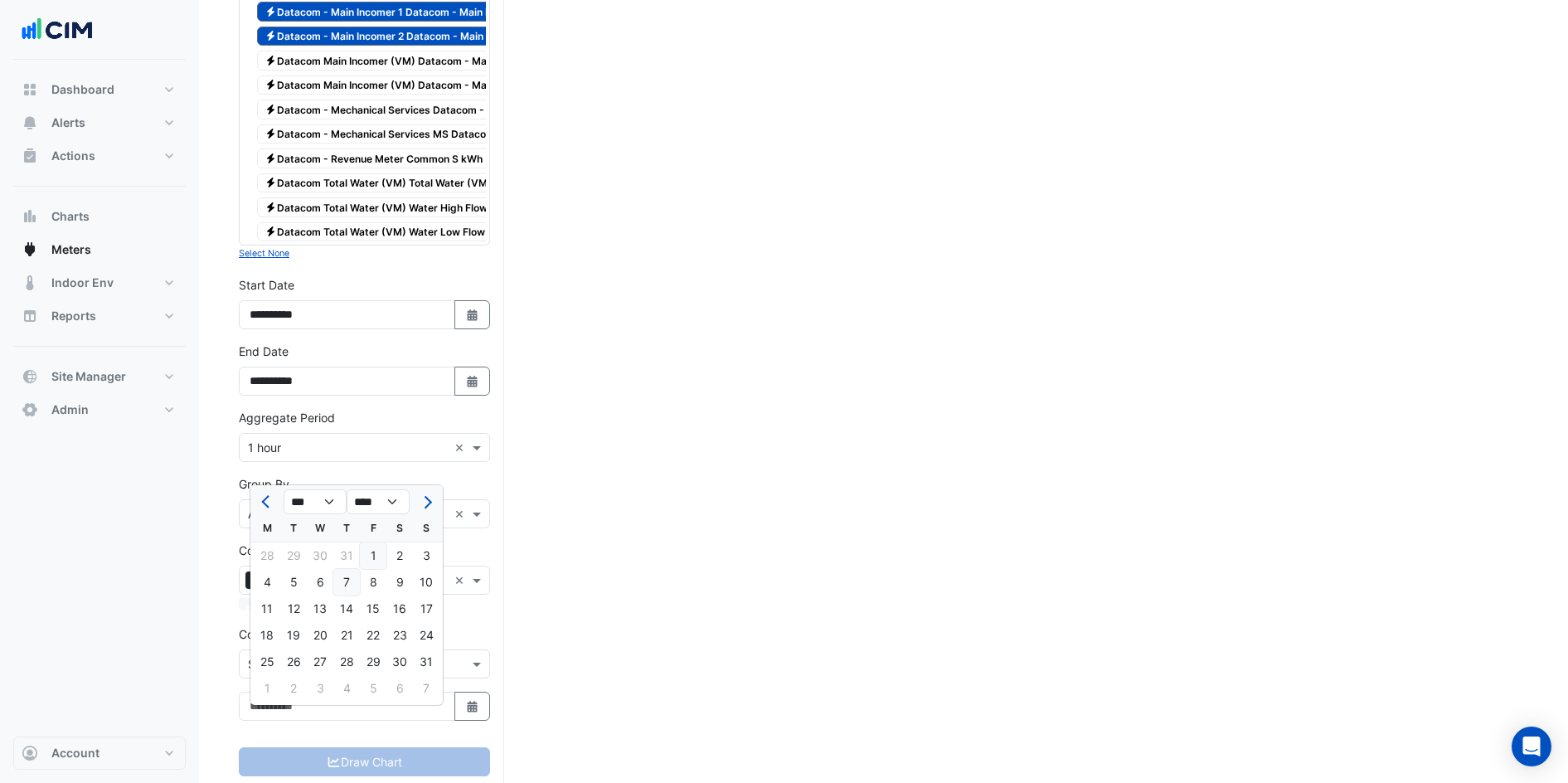 click on "1" 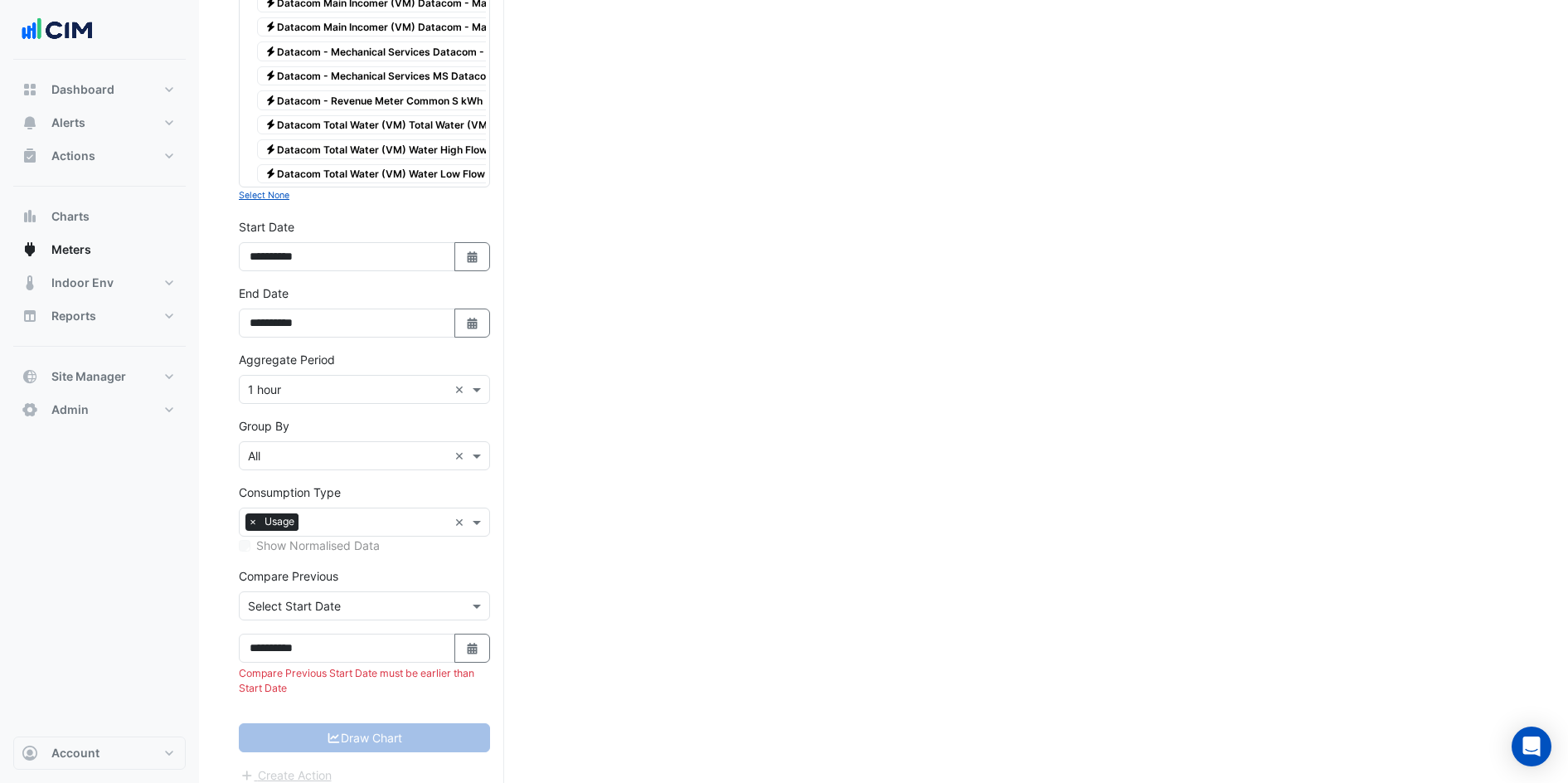 scroll, scrollTop: 2678, scrollLeft: 0, axis: vertical 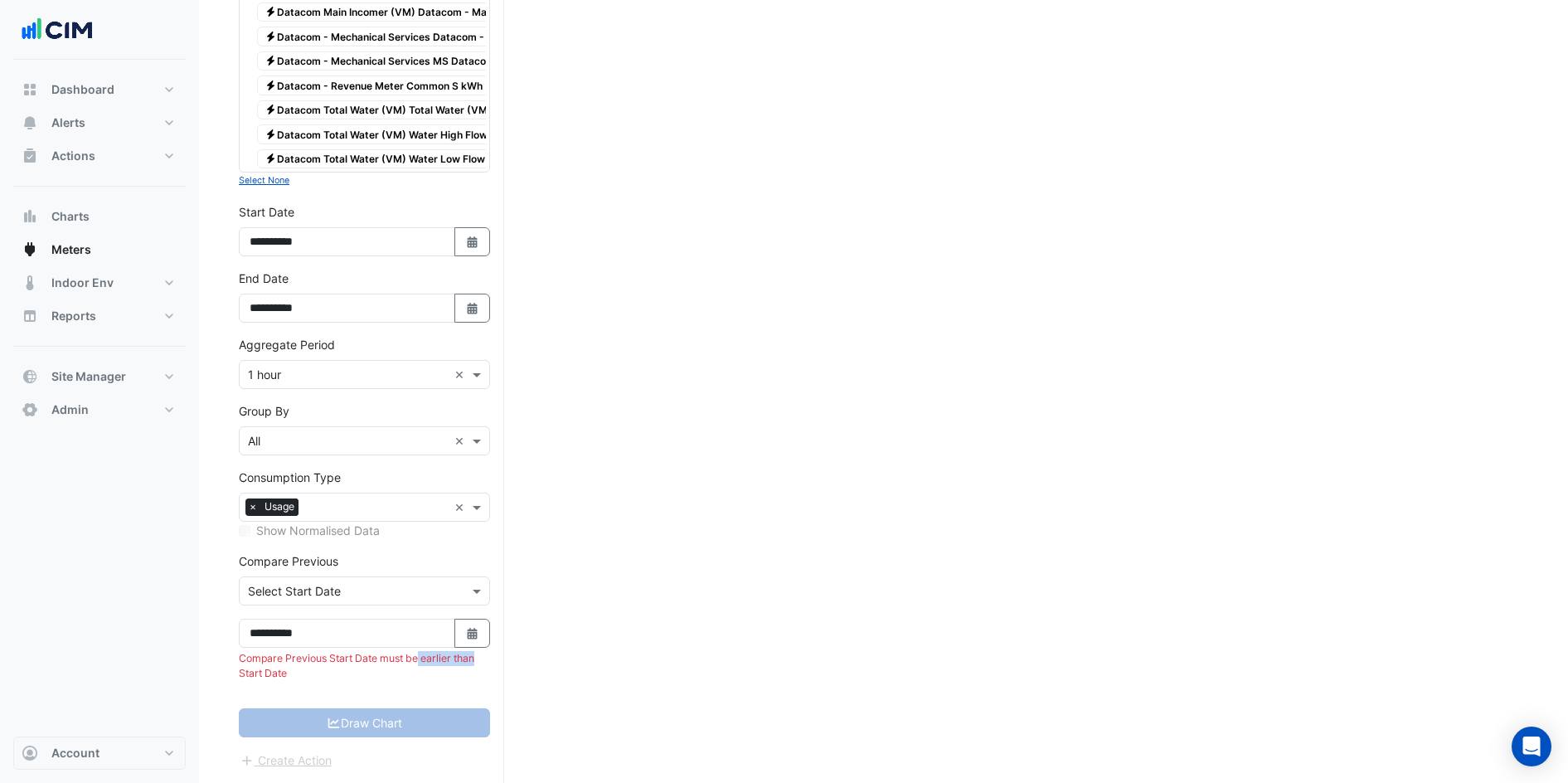 drag, startPoint x: 384, startPoint y: 656, endPoint x: 444, endPoint y: 662, distance: 60.29925 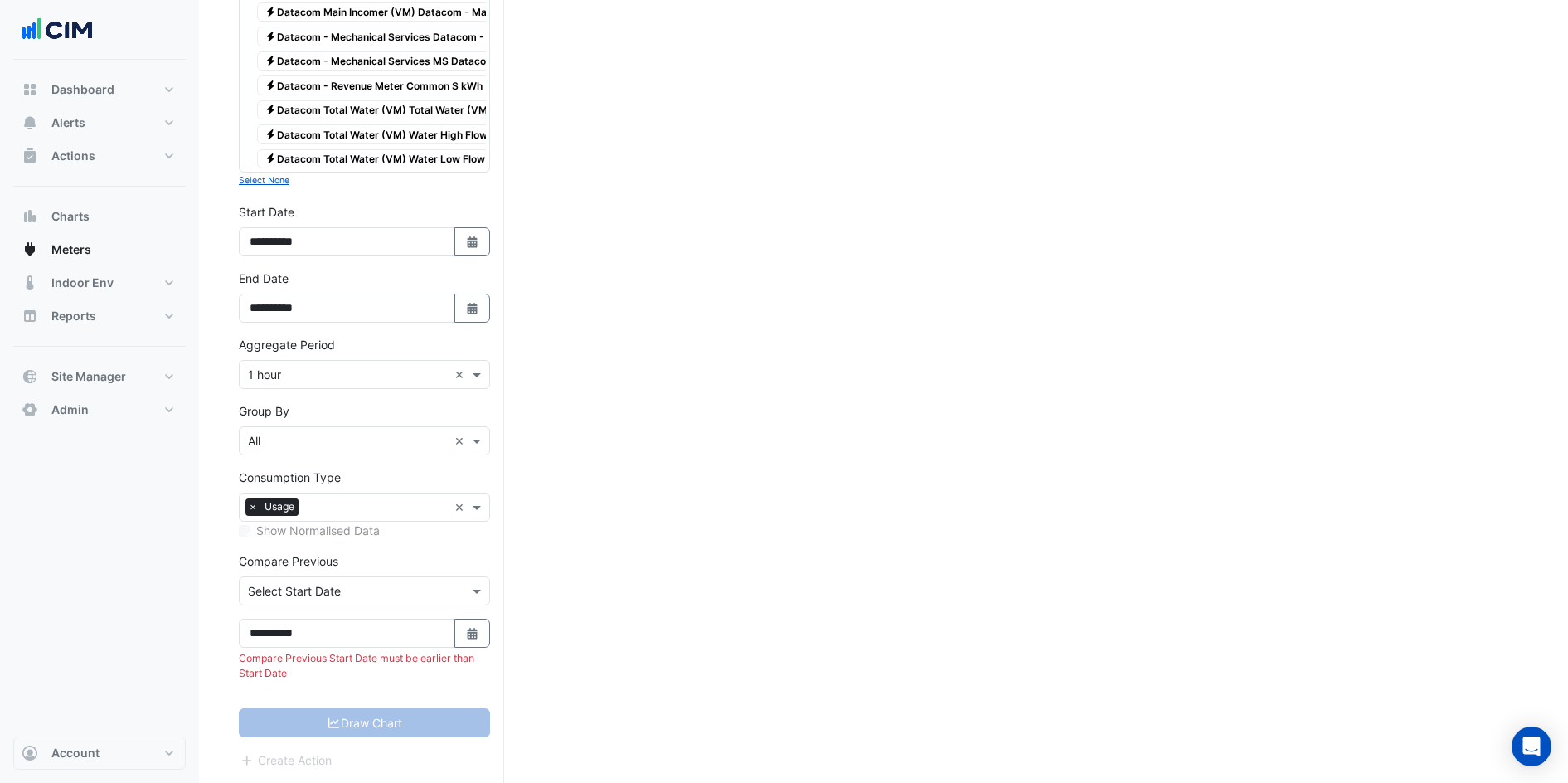 drag, startPoint x: 444, startPoint y: 662, endPoint x: 446, endPoint y: 679, distance: 17.117243 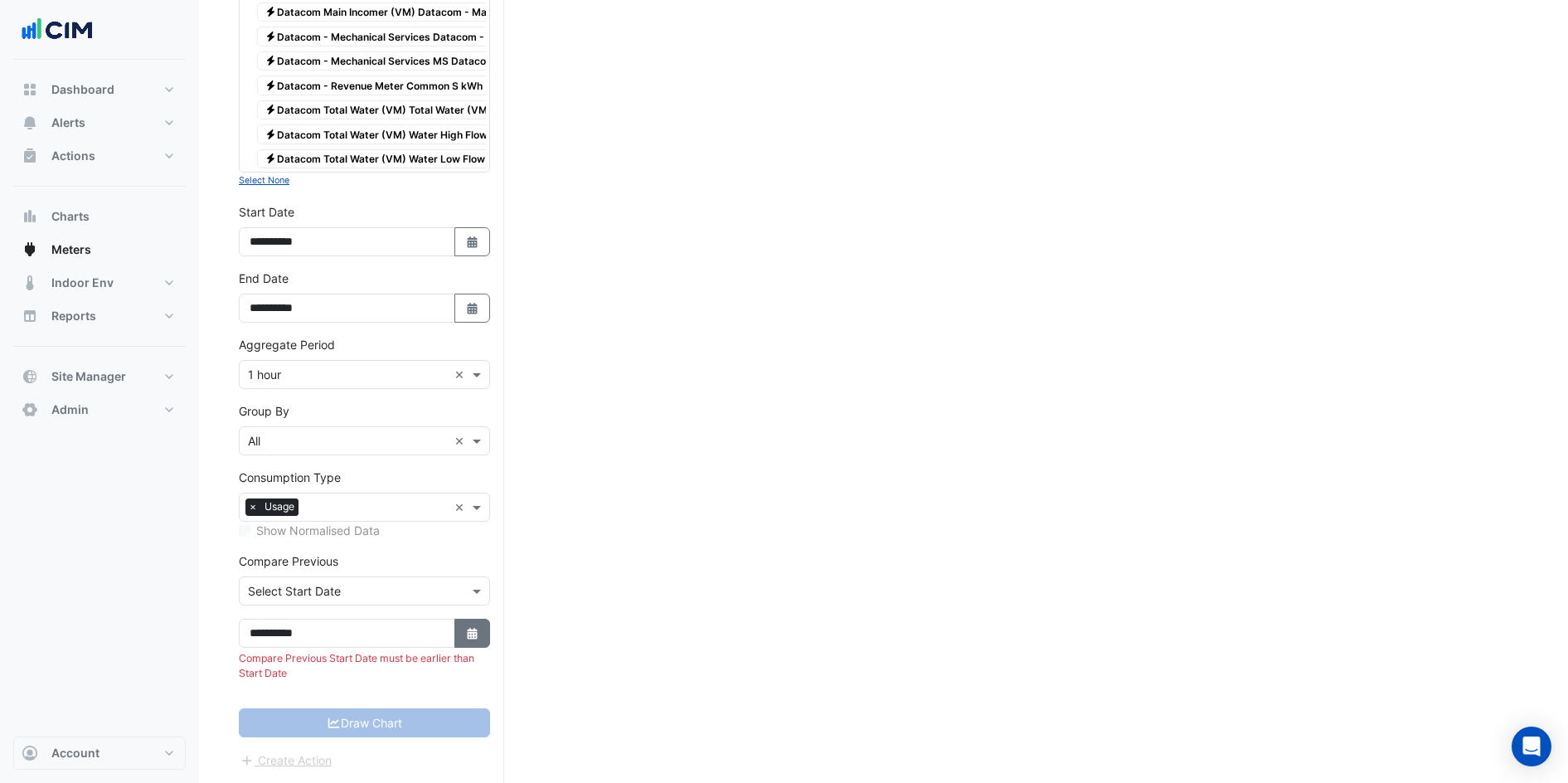 click 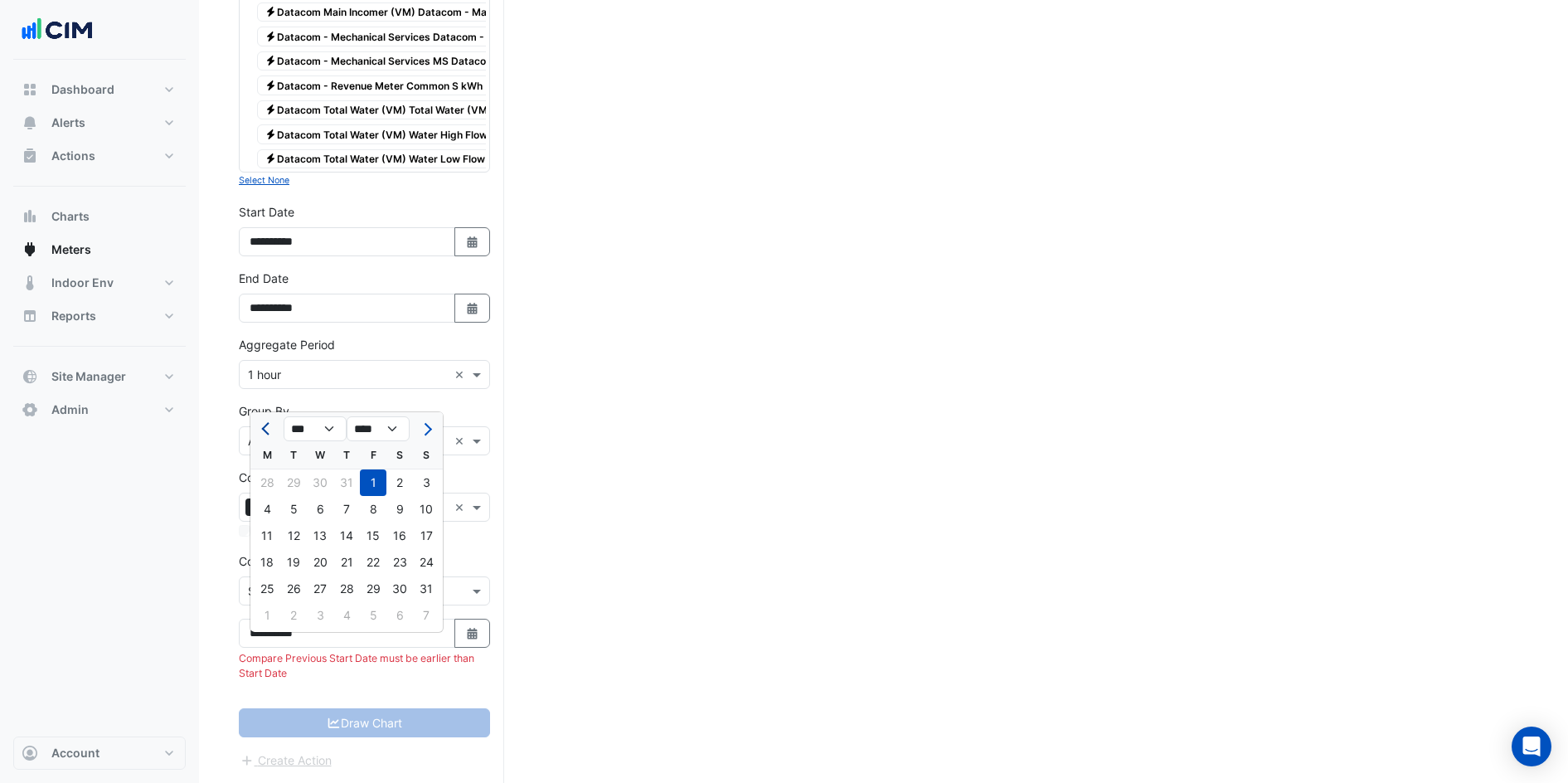 click 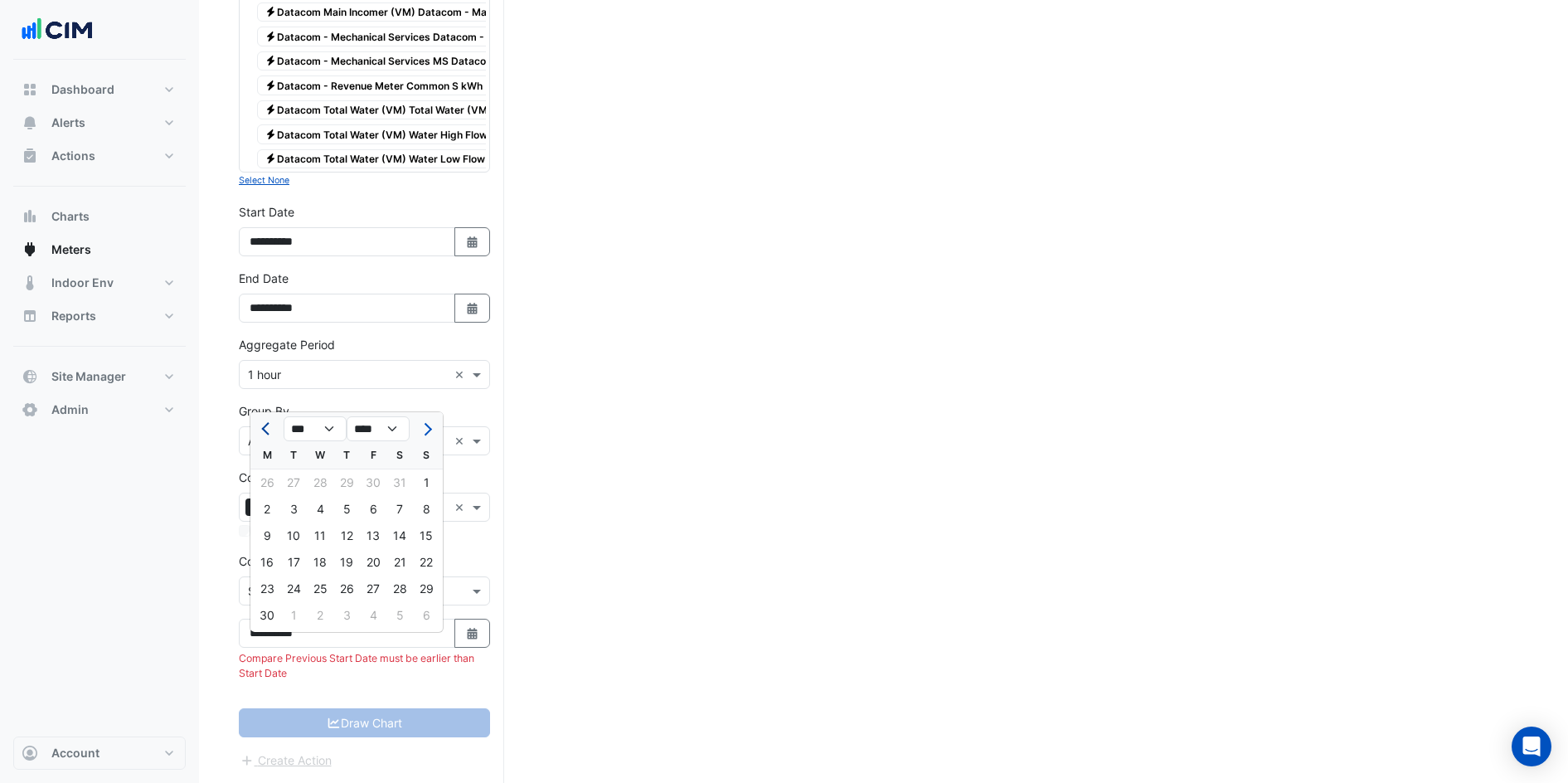 click 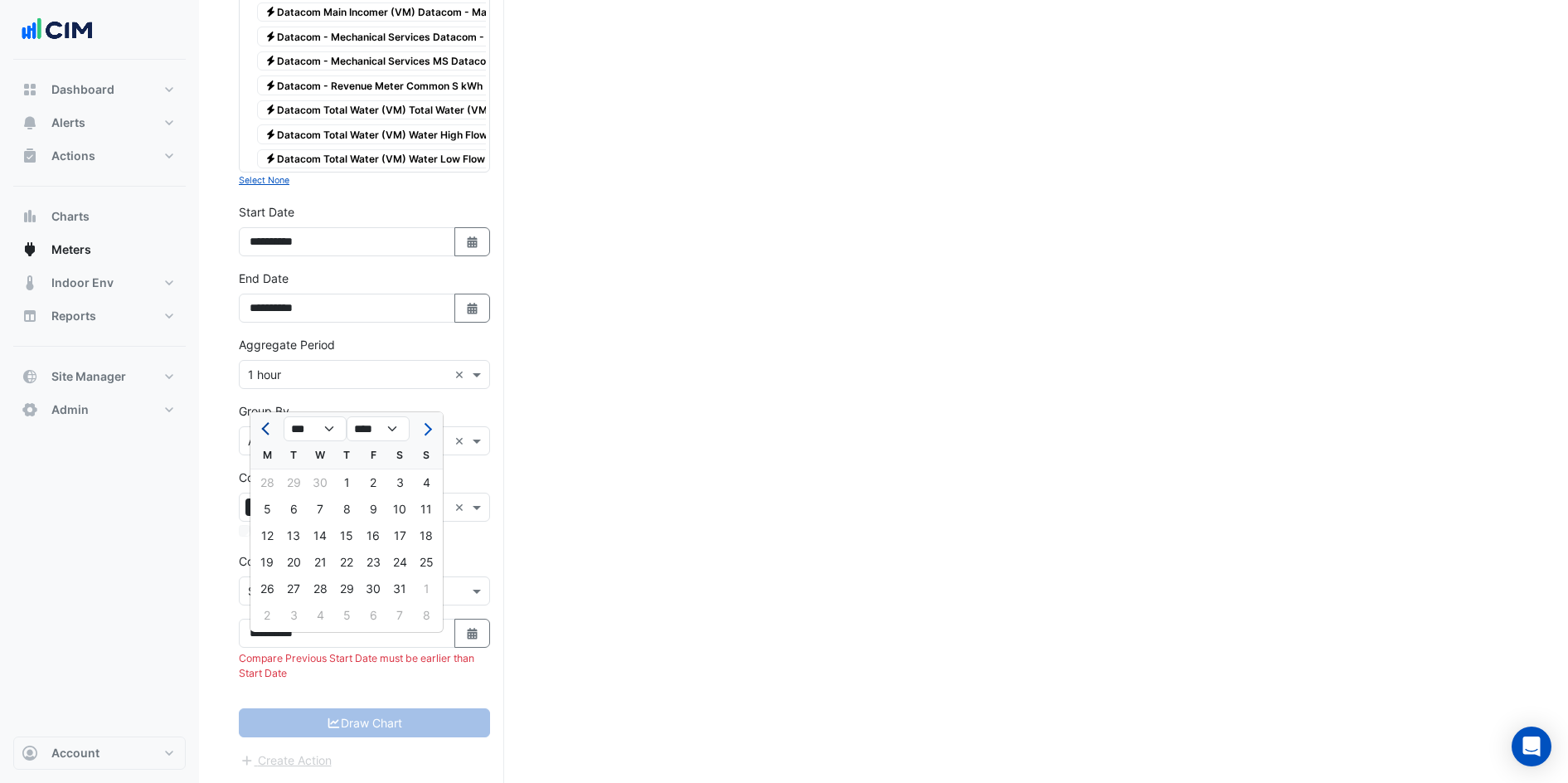 click 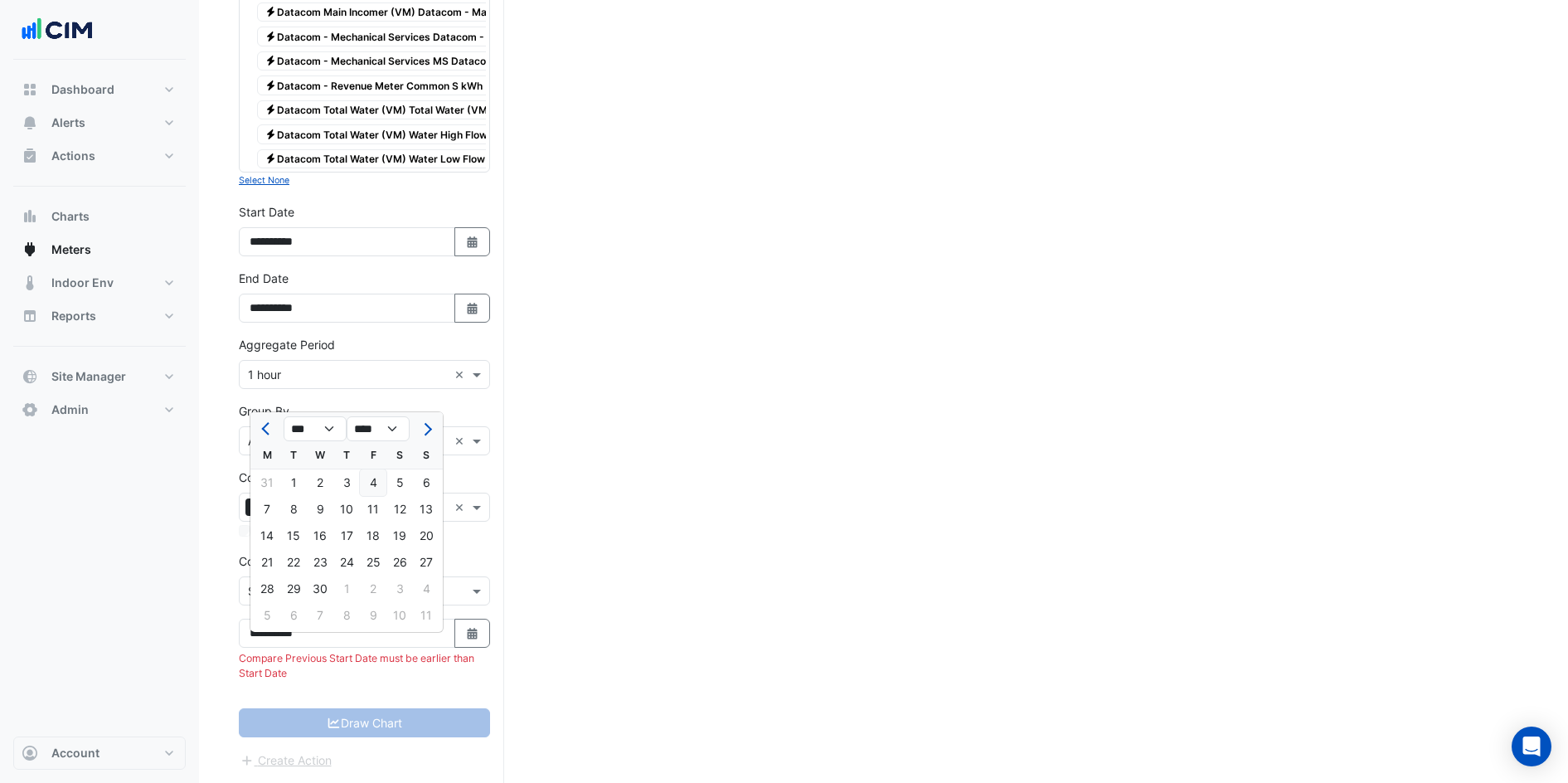 click on "4" 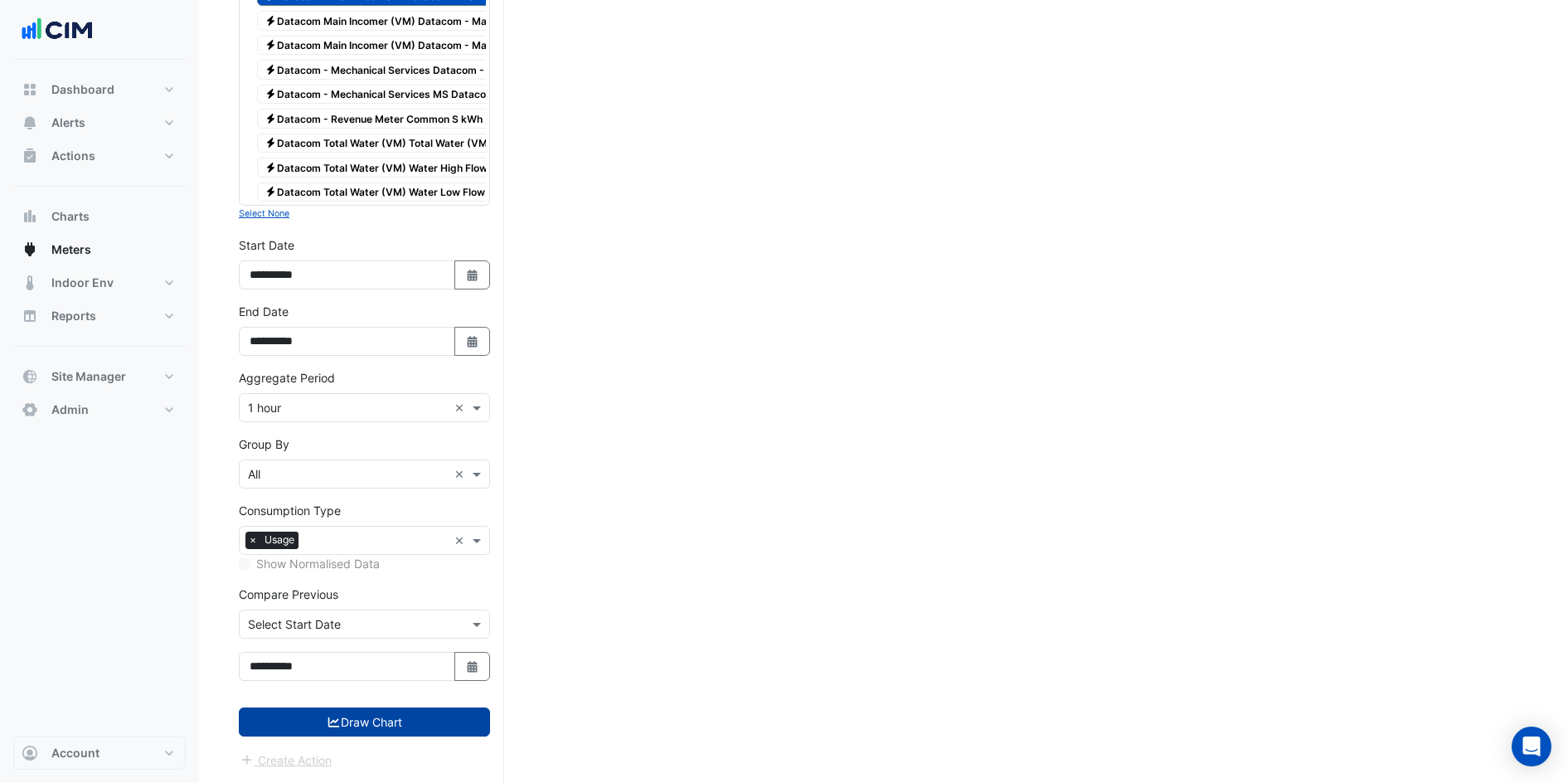 click on "Draw Chart" at bounding box center (364, 722) 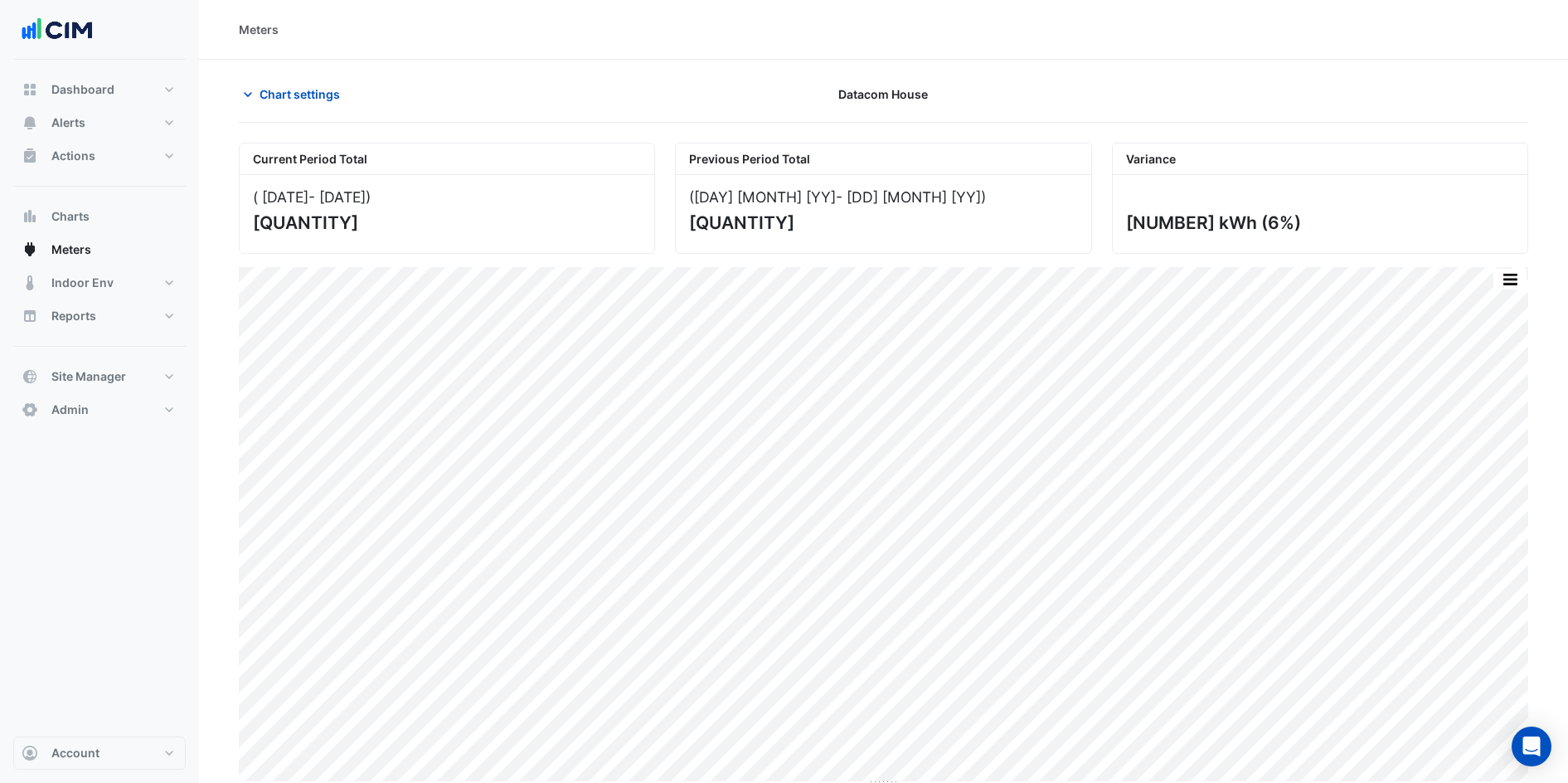 scroll, scrollTop: 7, scrollLeft: 0, axis: vertical 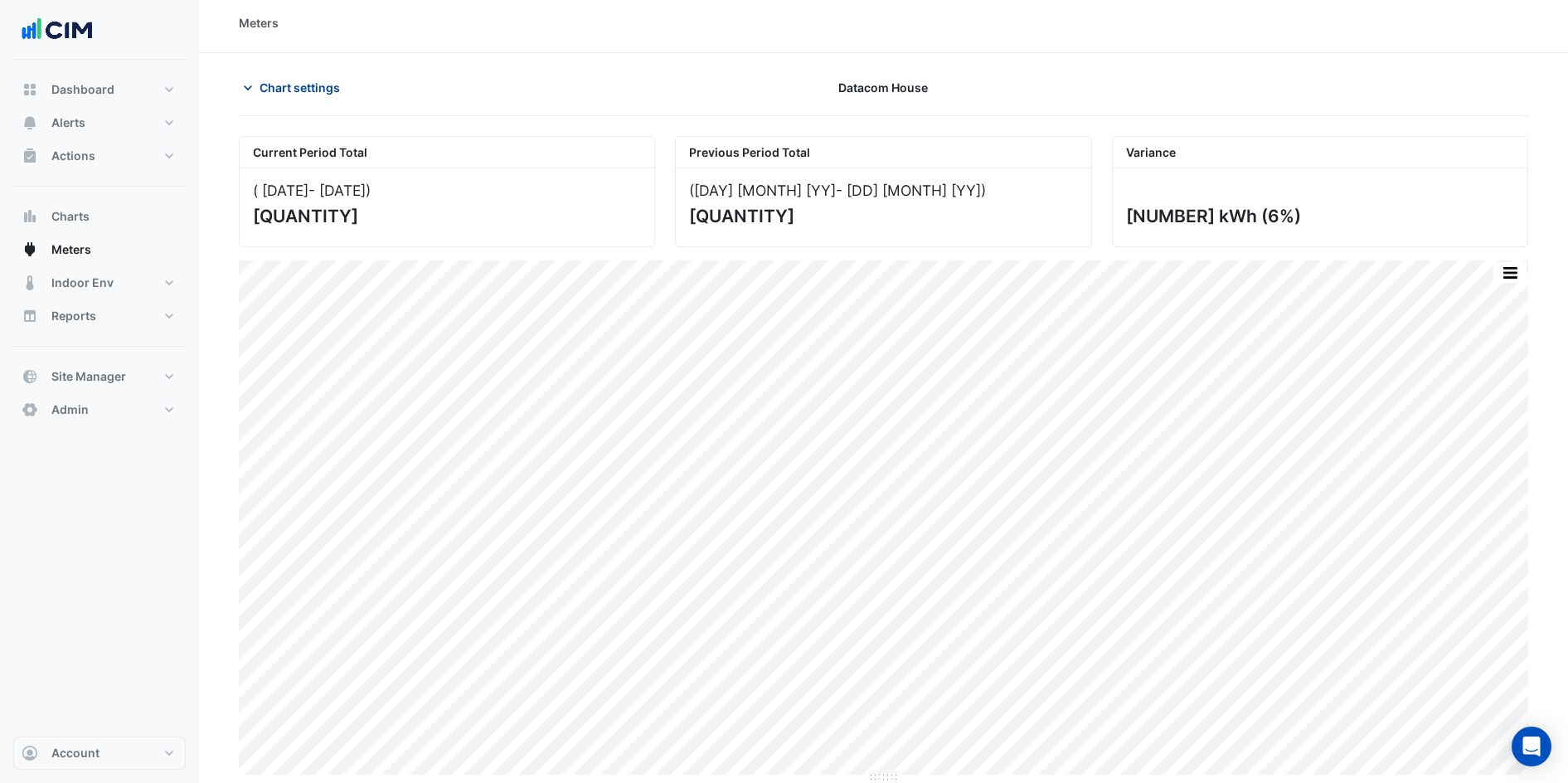 click on "Chart settings" 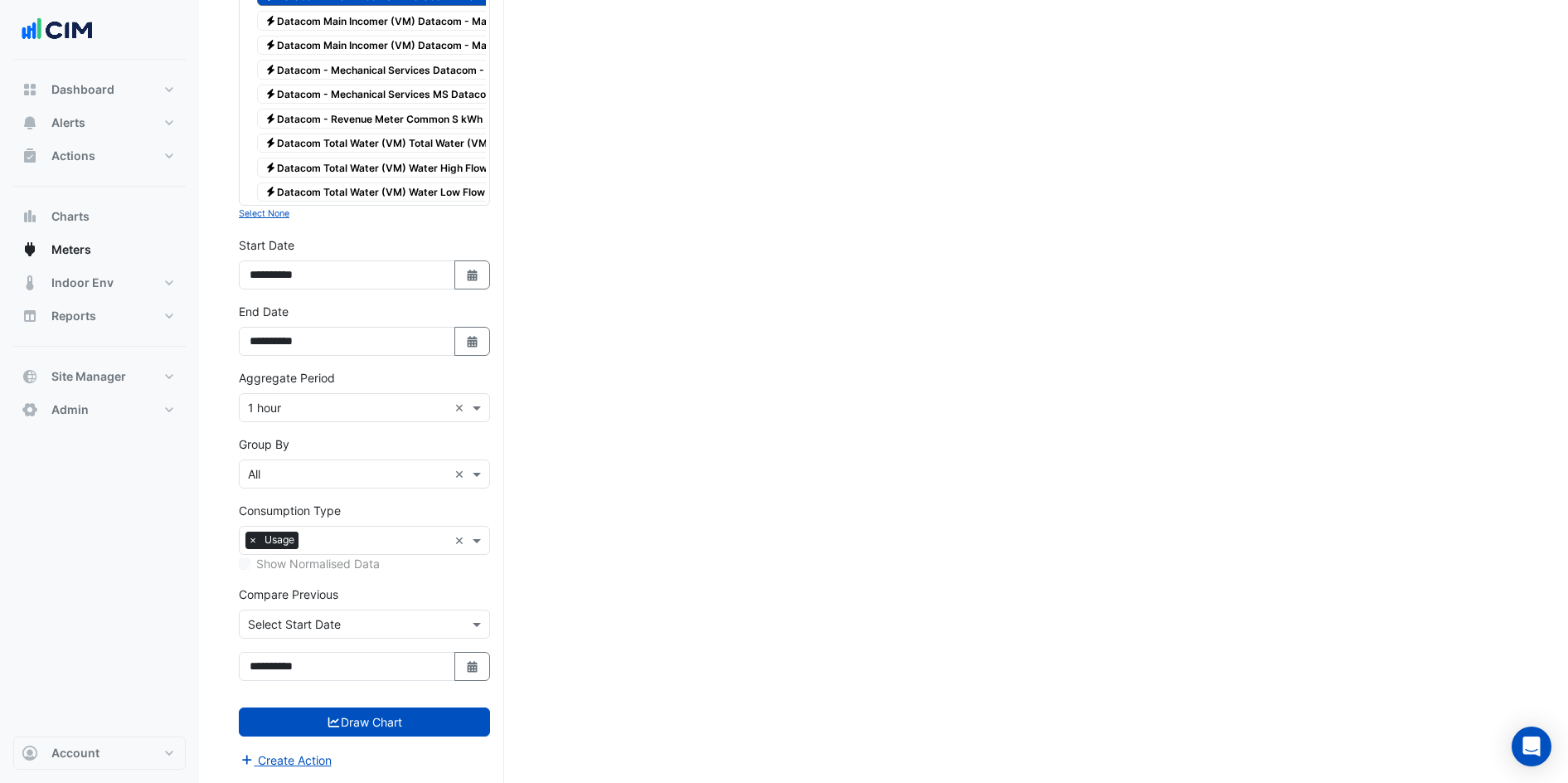scroll, scrollTop: 2438, scrollLeft: 0, axis: vertical 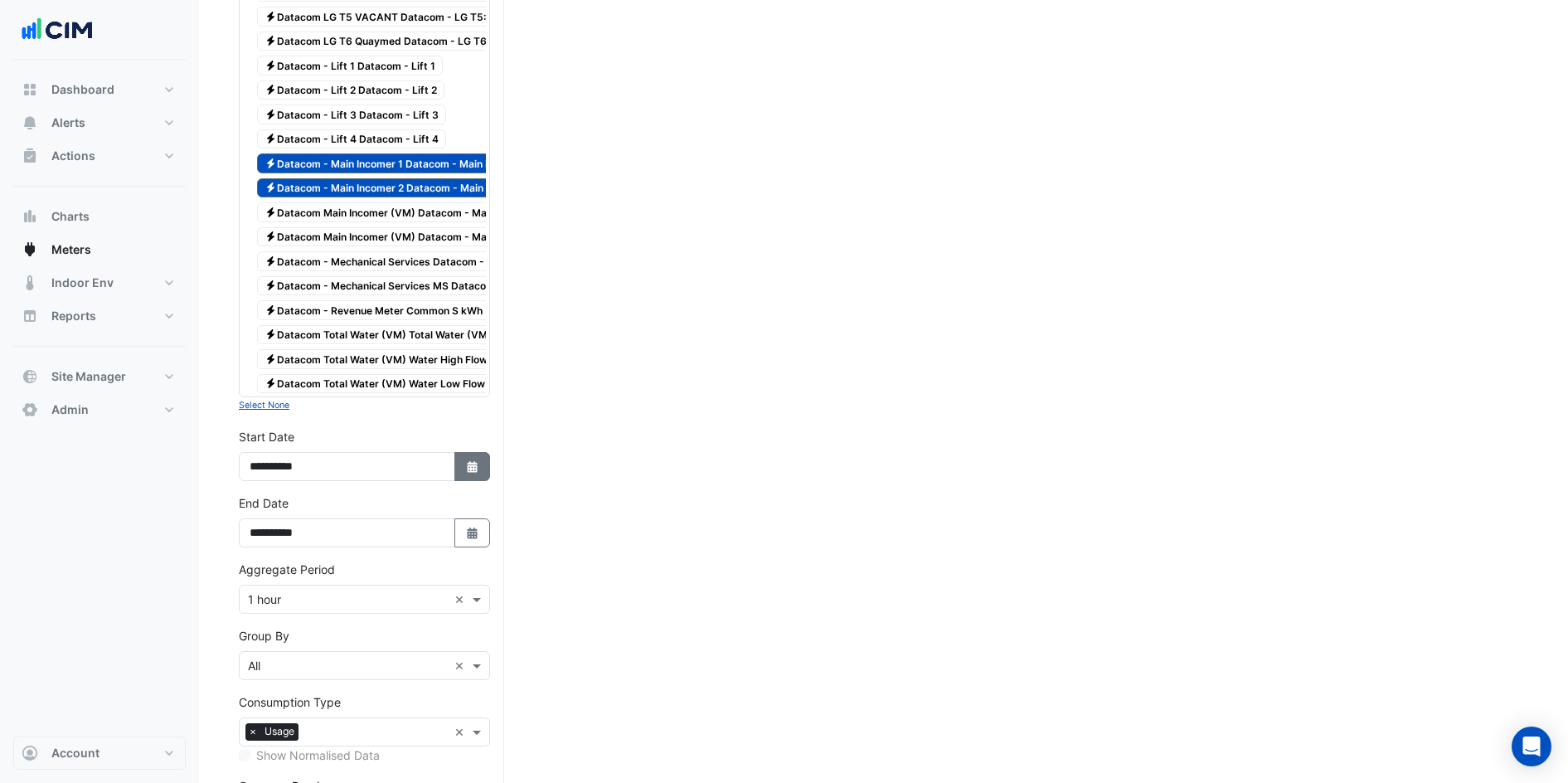 click 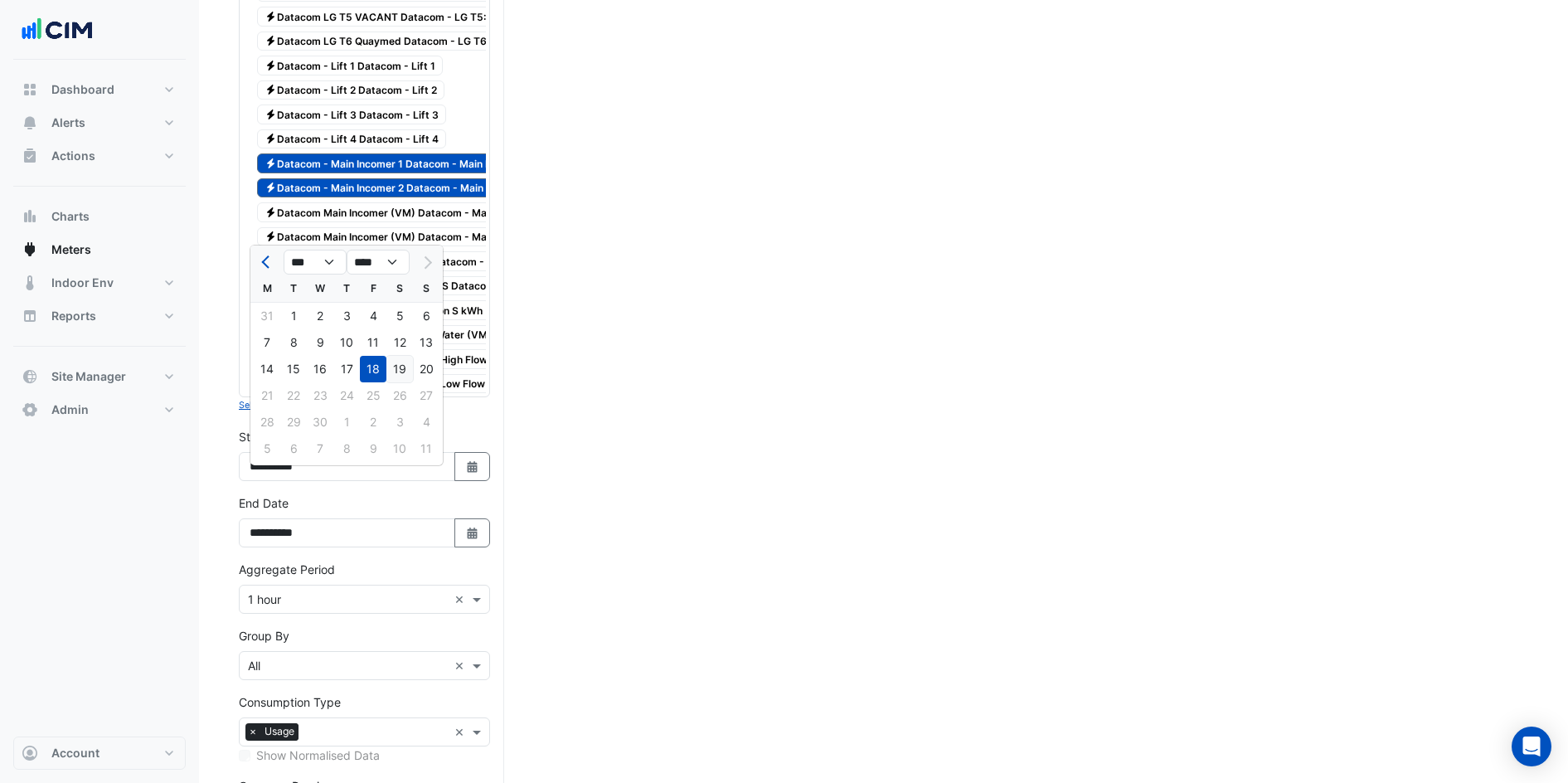 click on "19" 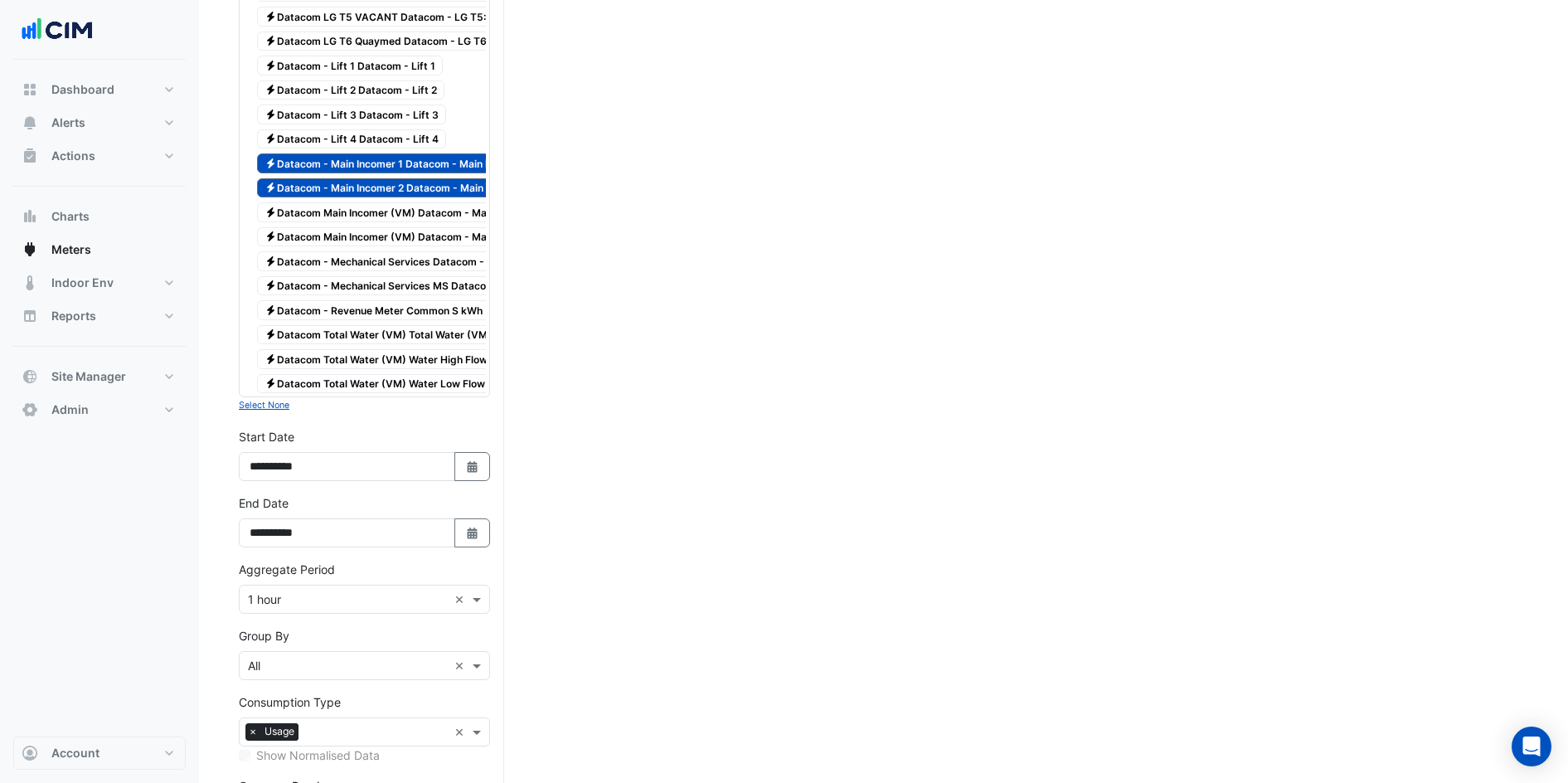 type on "**********" 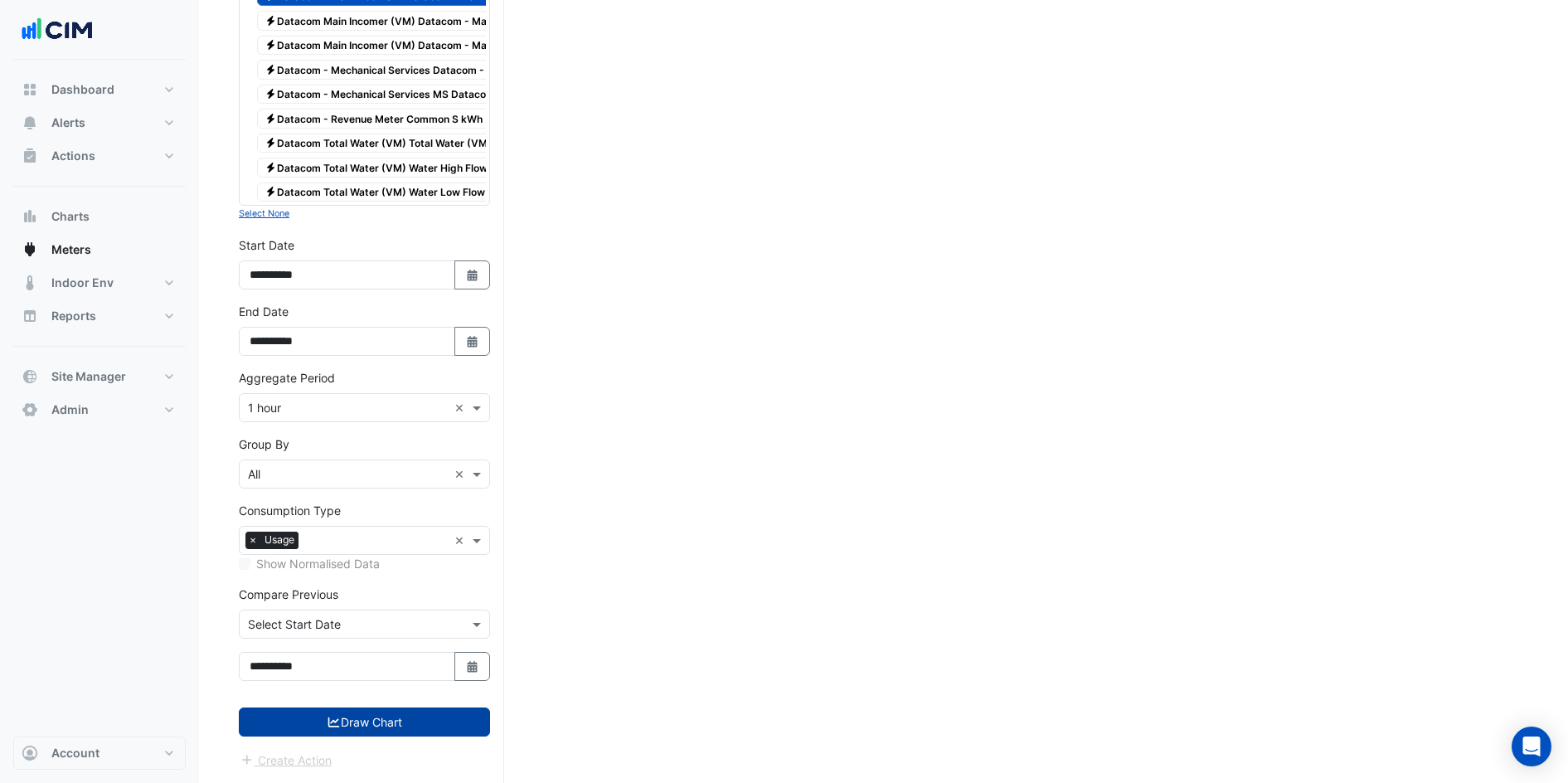 click on "Draw Chart" at bounding box center [364, 722] 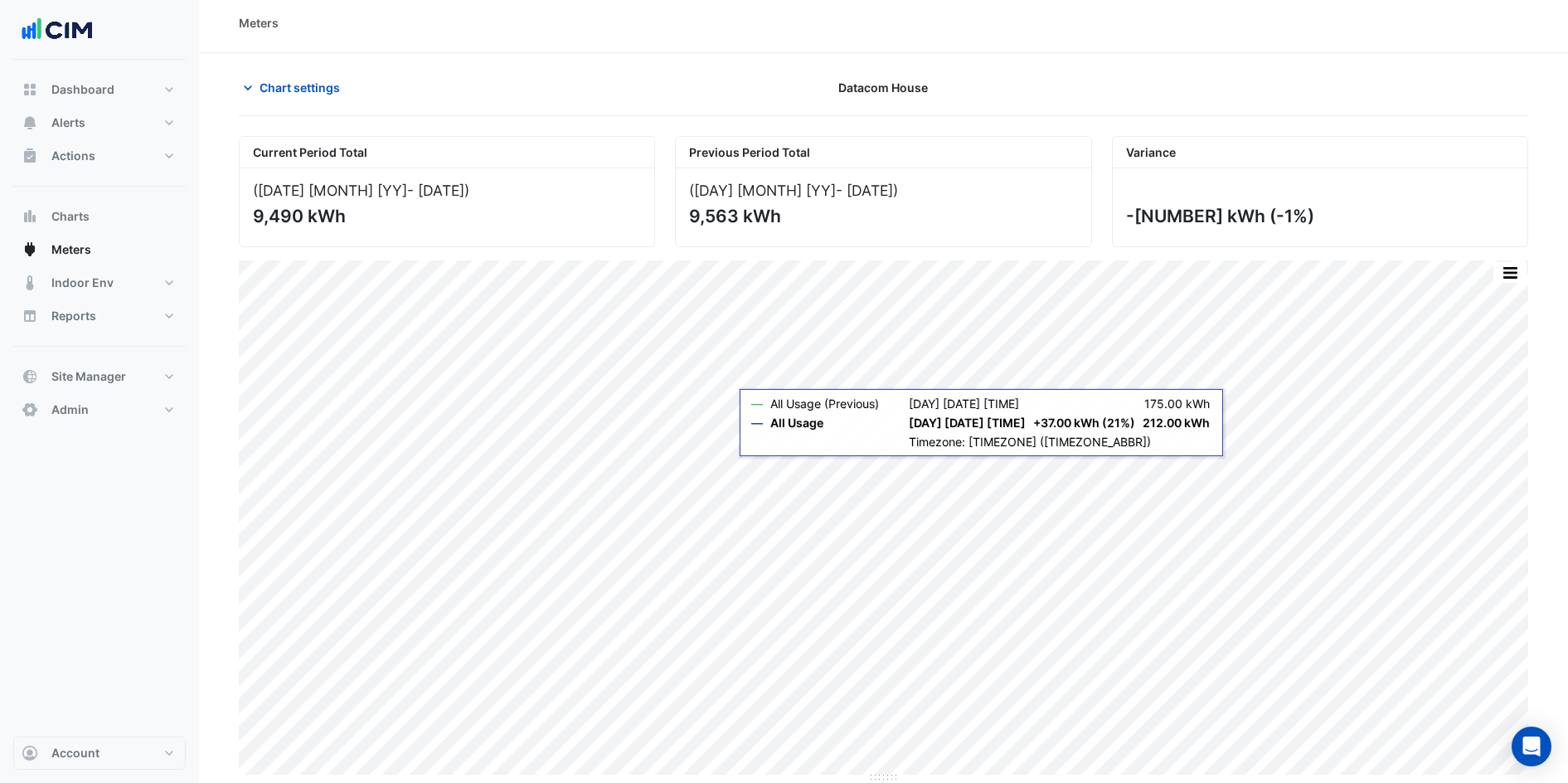 scroll, scrollTop: 0, scrollLeft: 0, axis: both 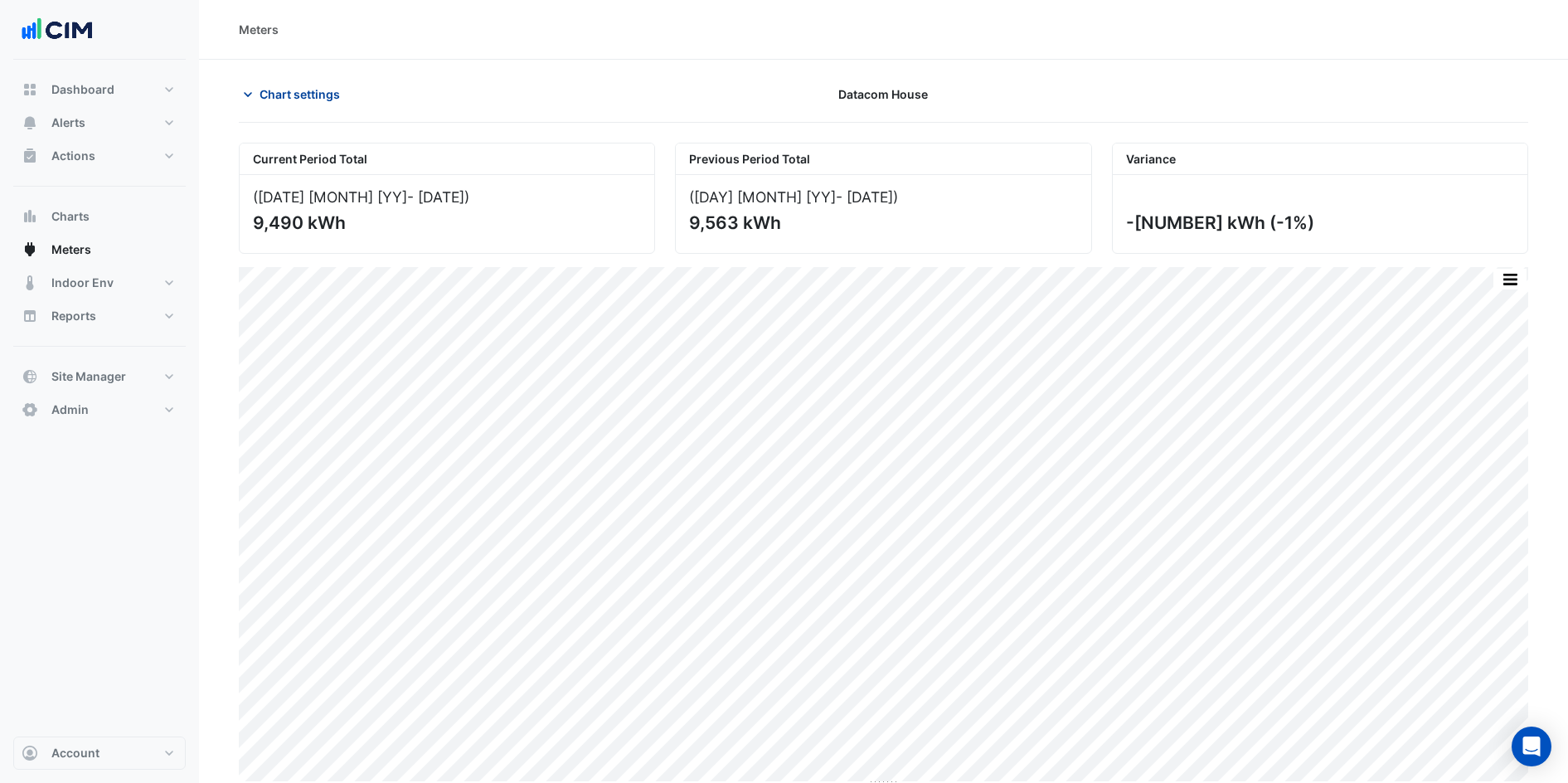 click on "Chart settings" 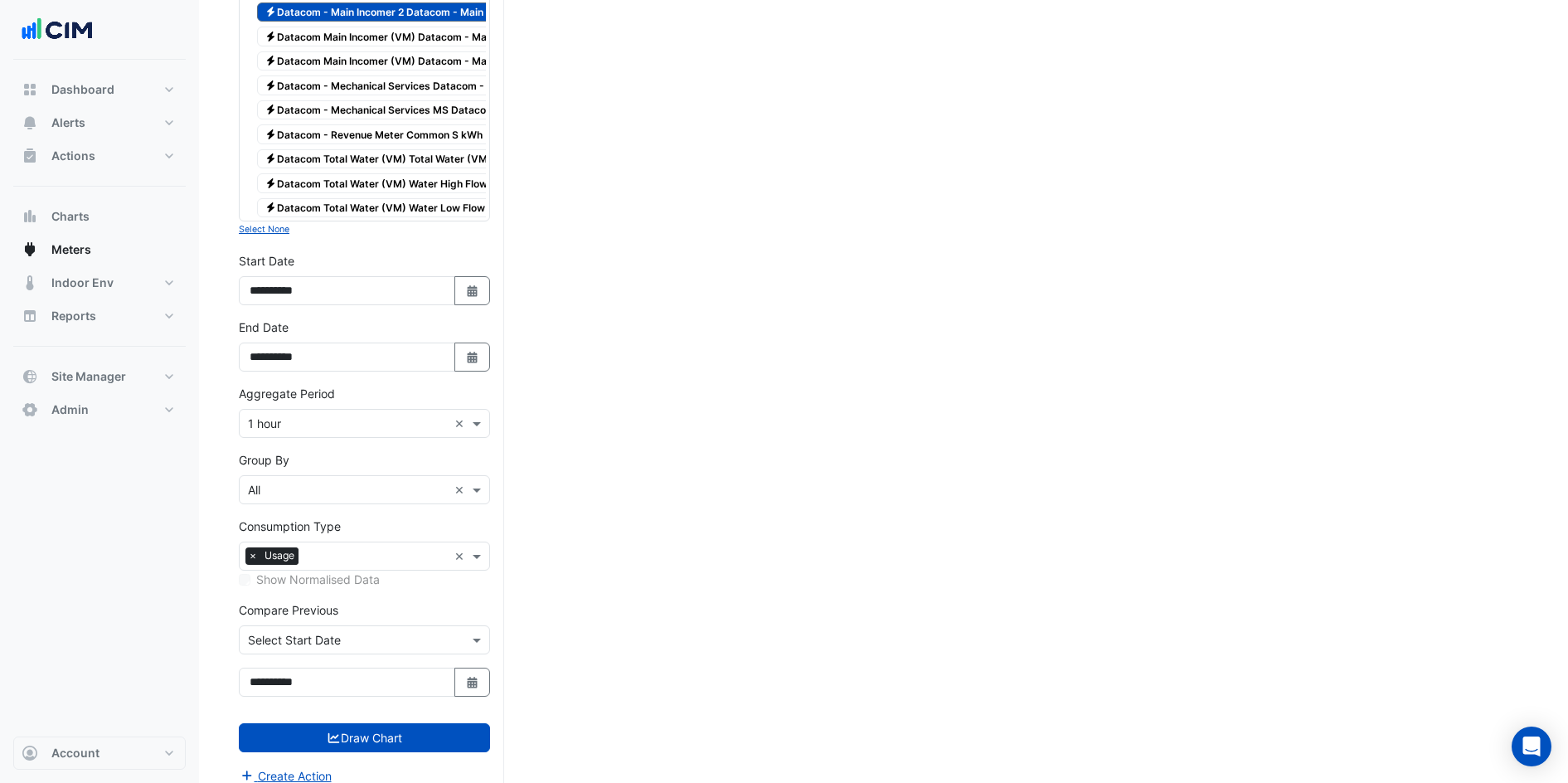 scroll, scrollTop: 2645, scrollLeft: 0, axis: vertical 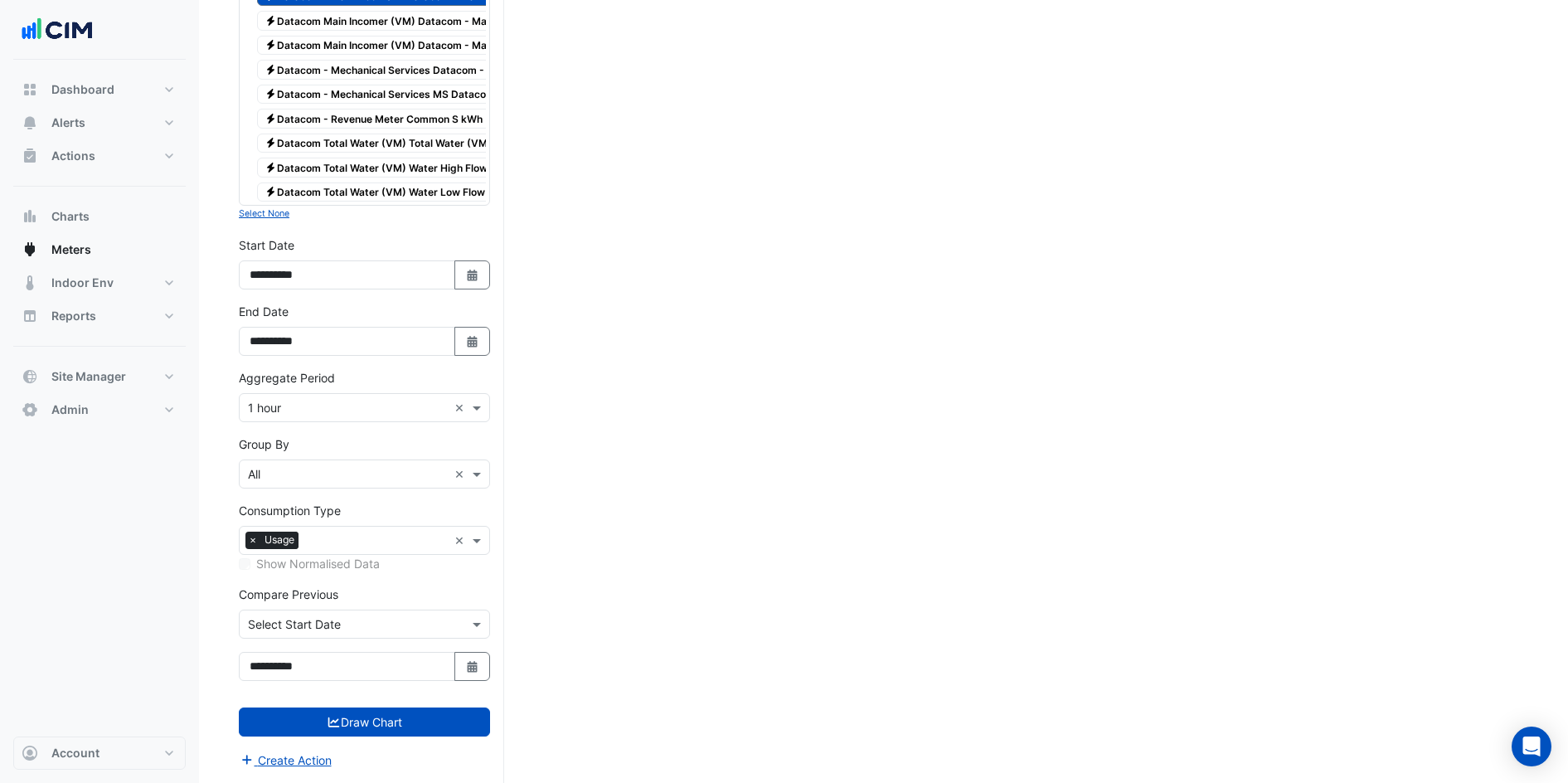 click on "**********" at bounding box center [364, 673] 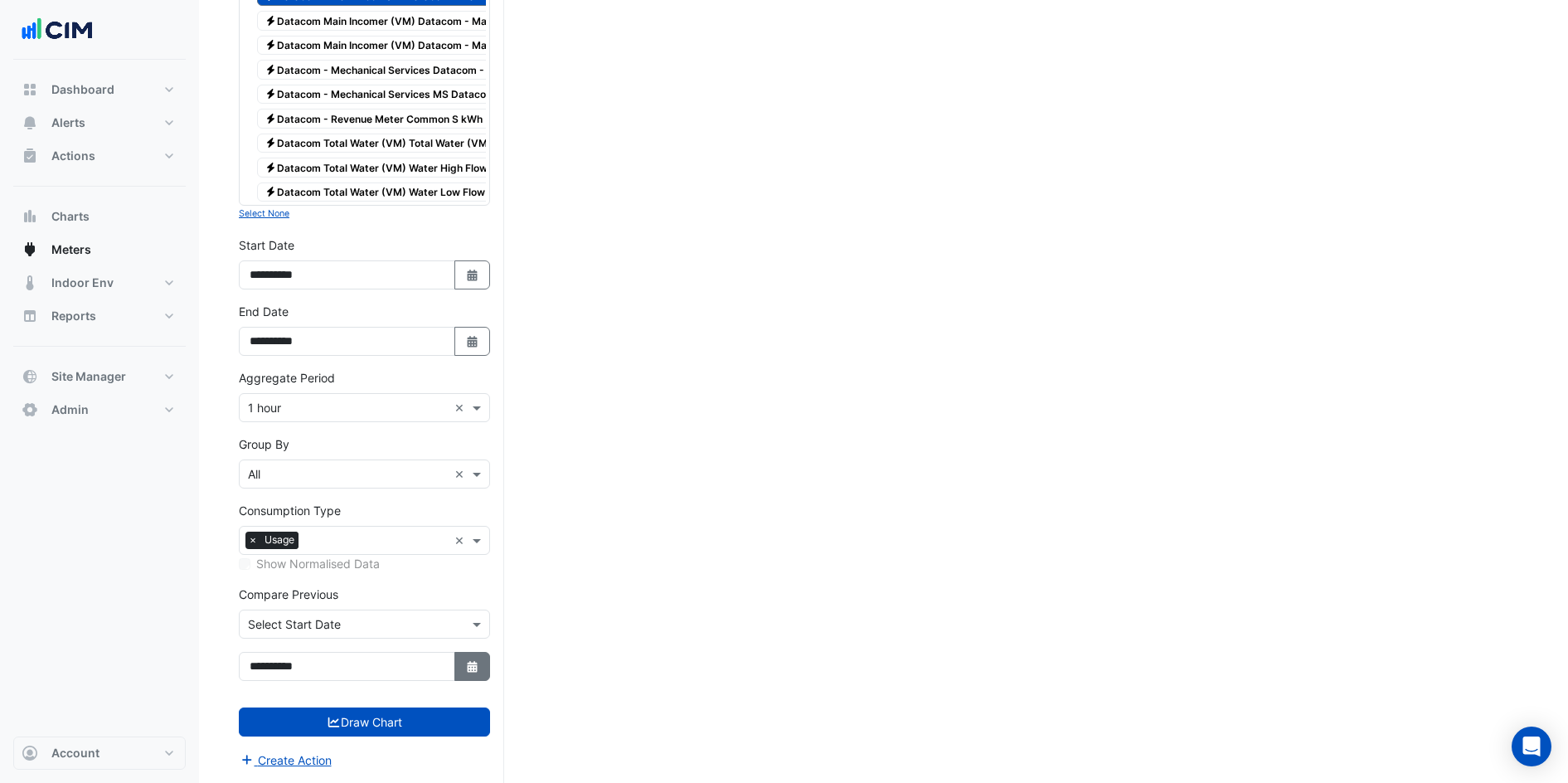 click on "Select Date" at bounding box center (473, 666) 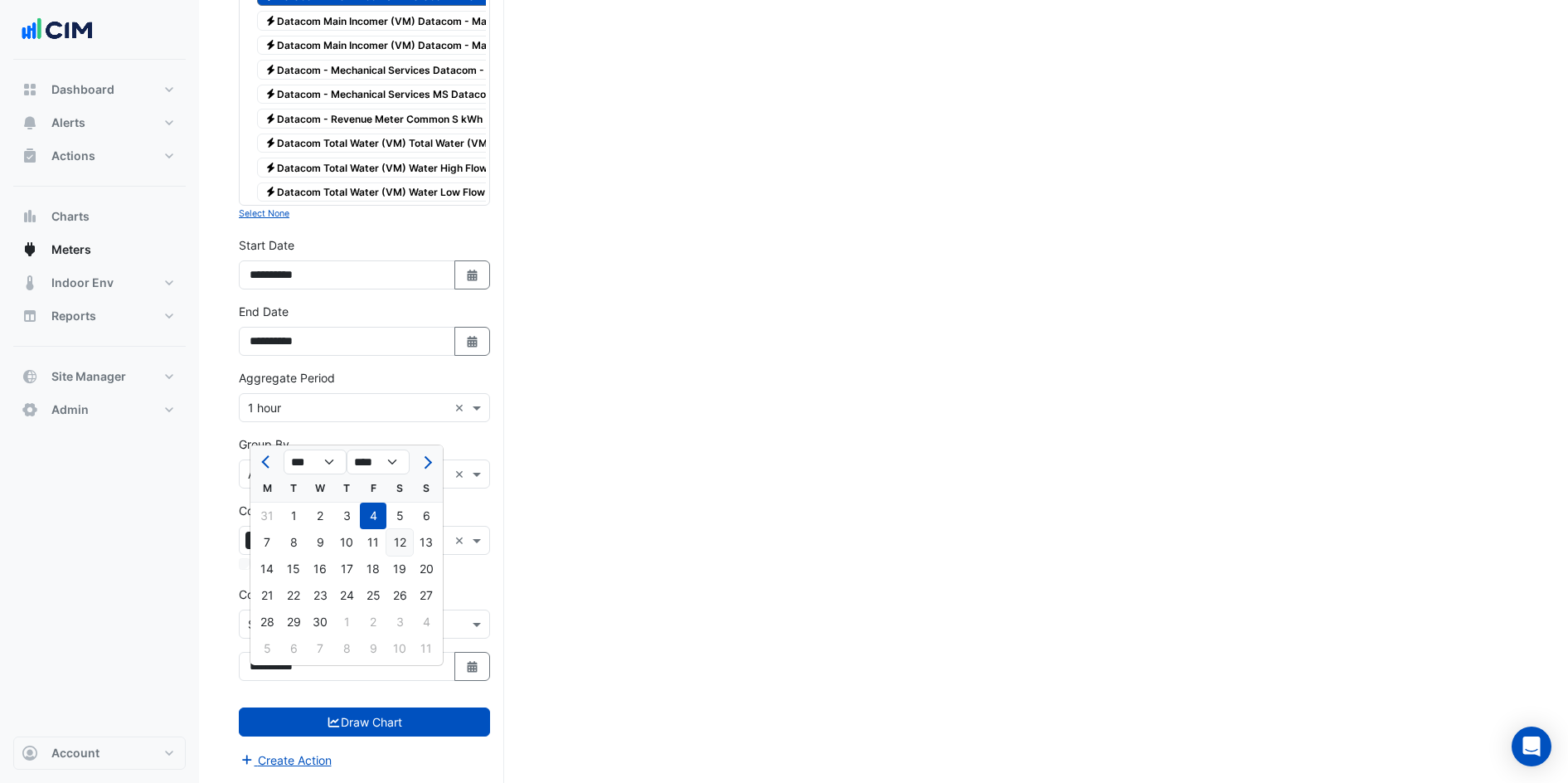 click on "12" 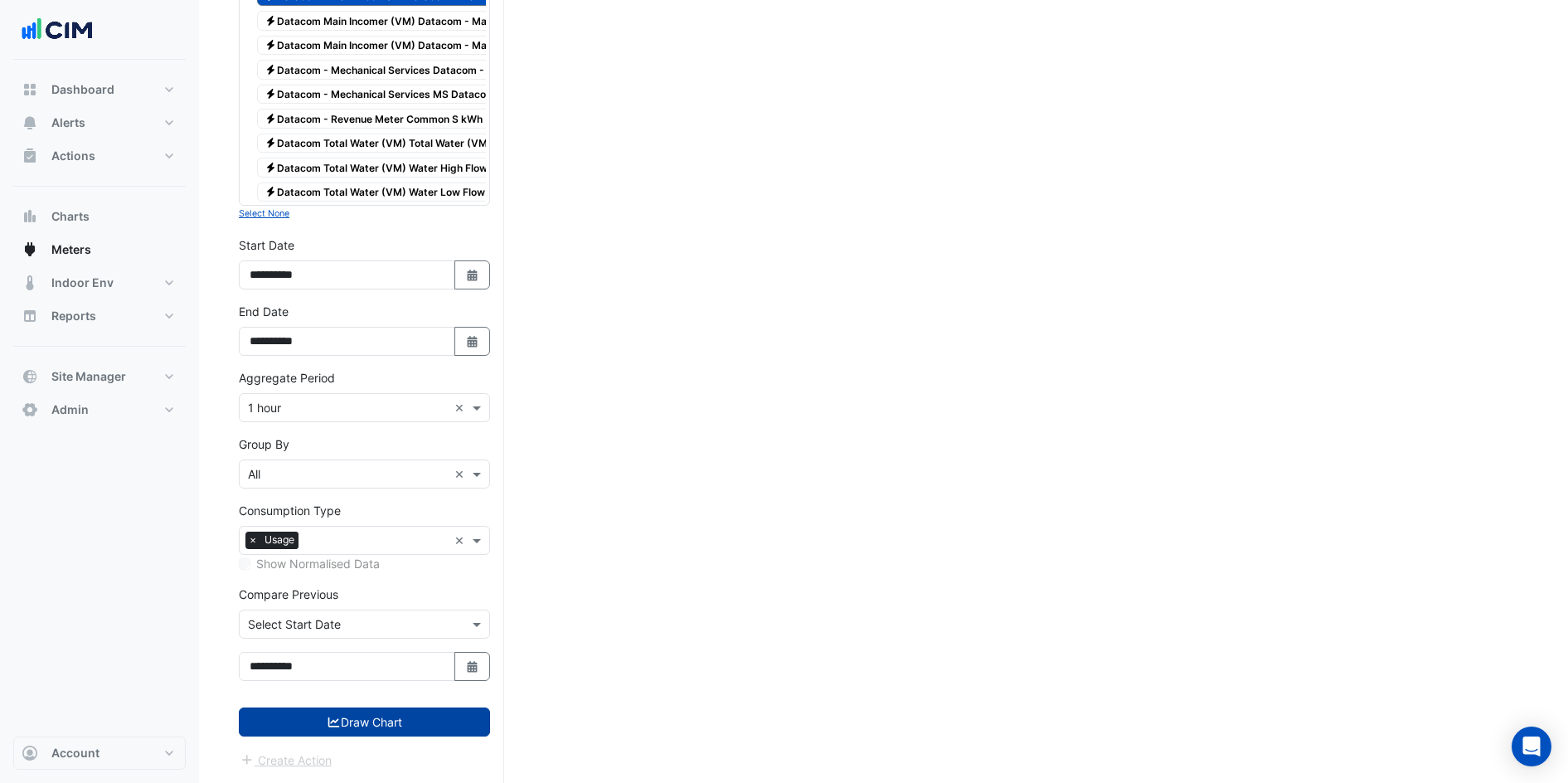 click on "Draw Chart" at bounding box center [364, 722] 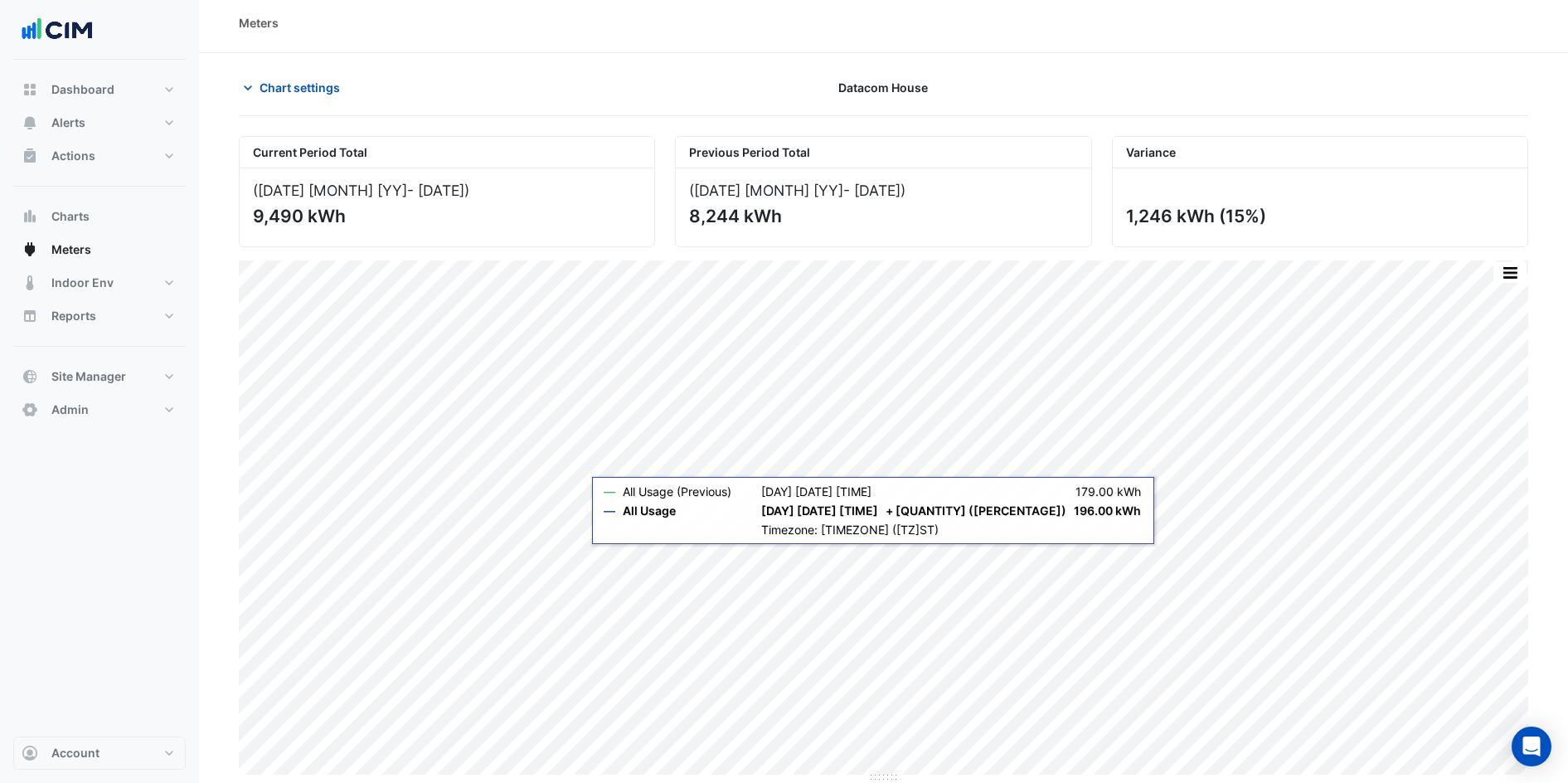 scroll, scrollTop: 0, scrollLeft: 0, axis: both 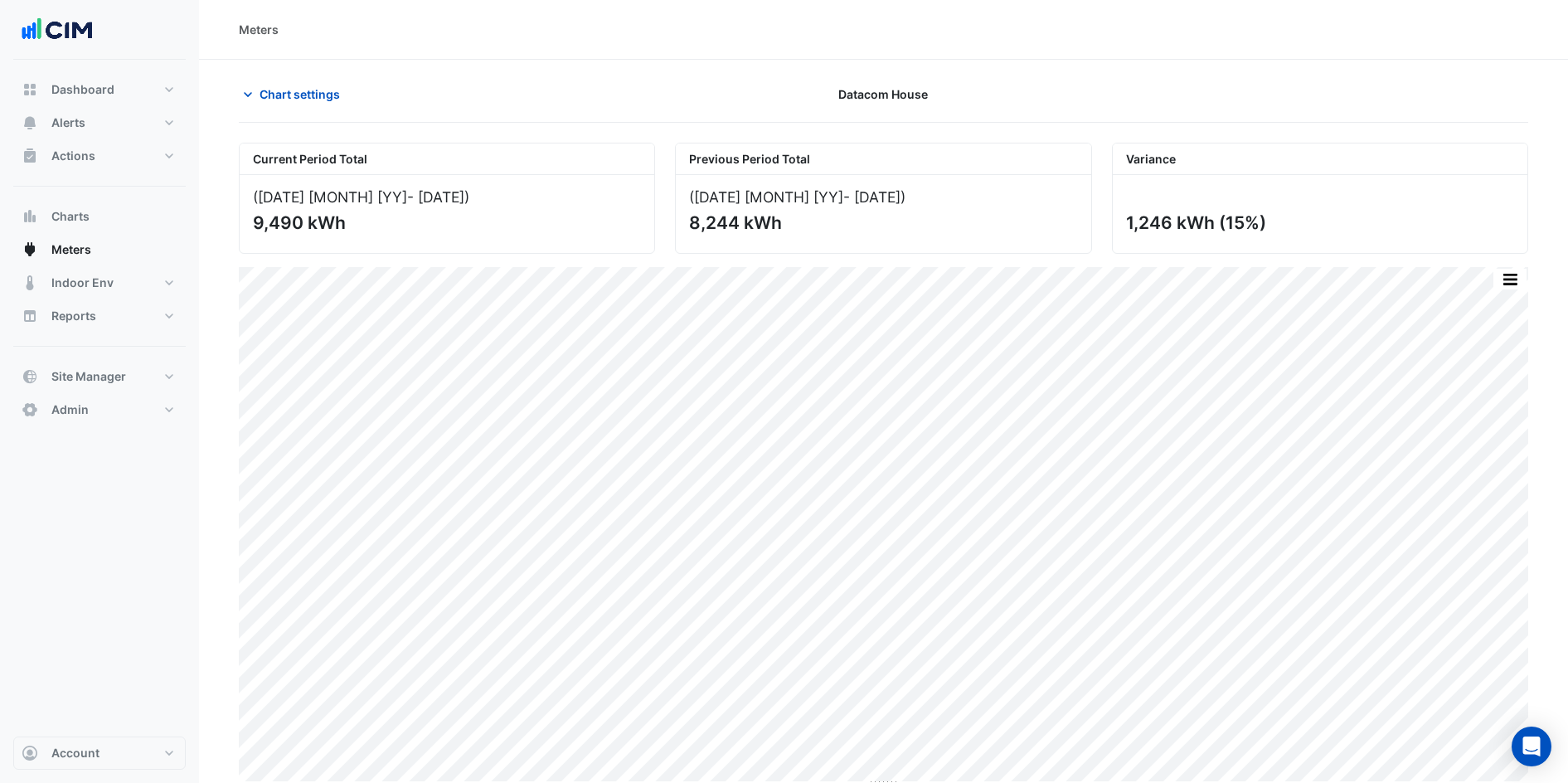 drag, startPoint x: 1129, startPoint y: 221, endPoint x: 1173, endPoint y: 222, distance: 44.011362 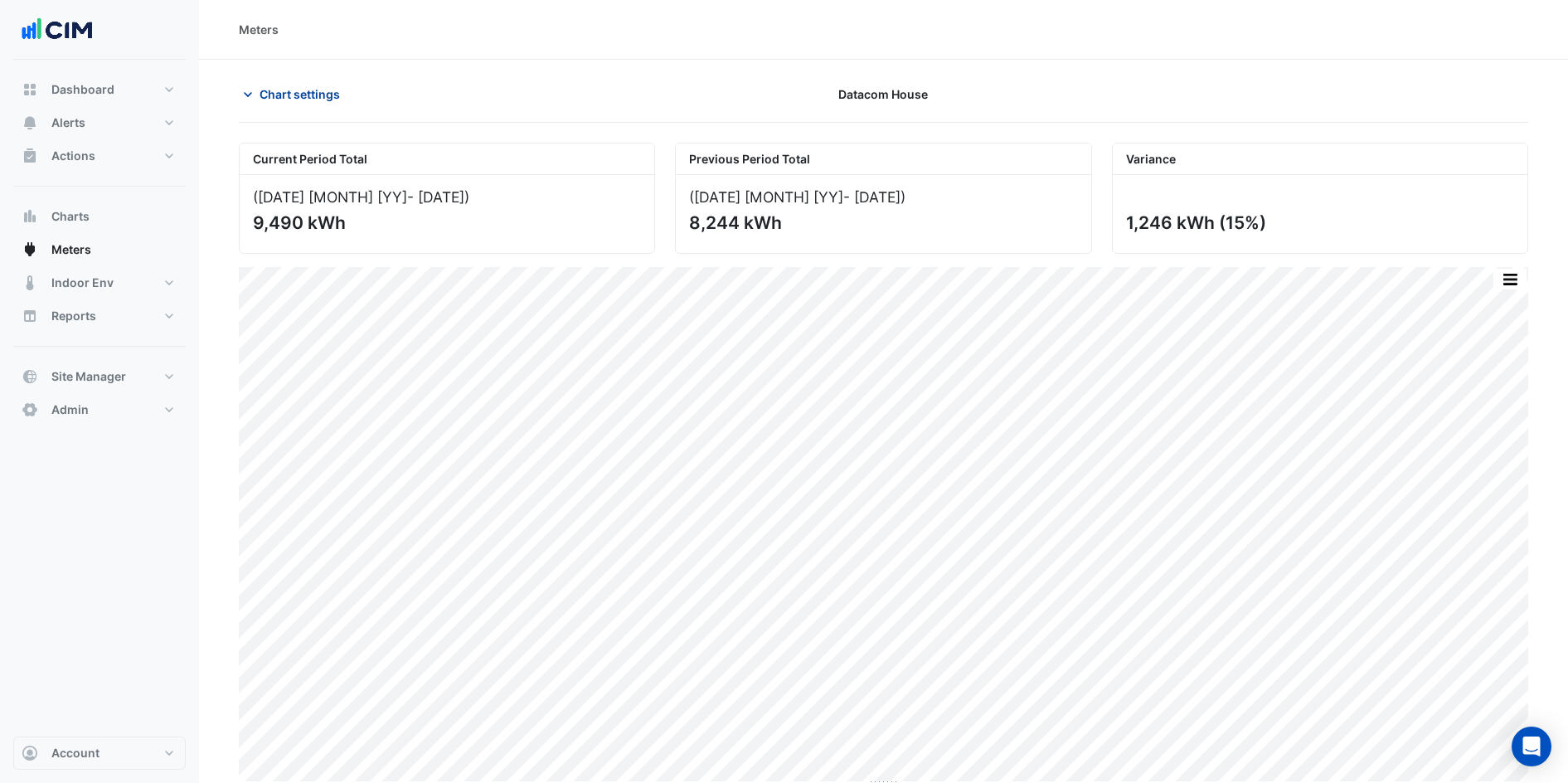 click on "Chart settings" 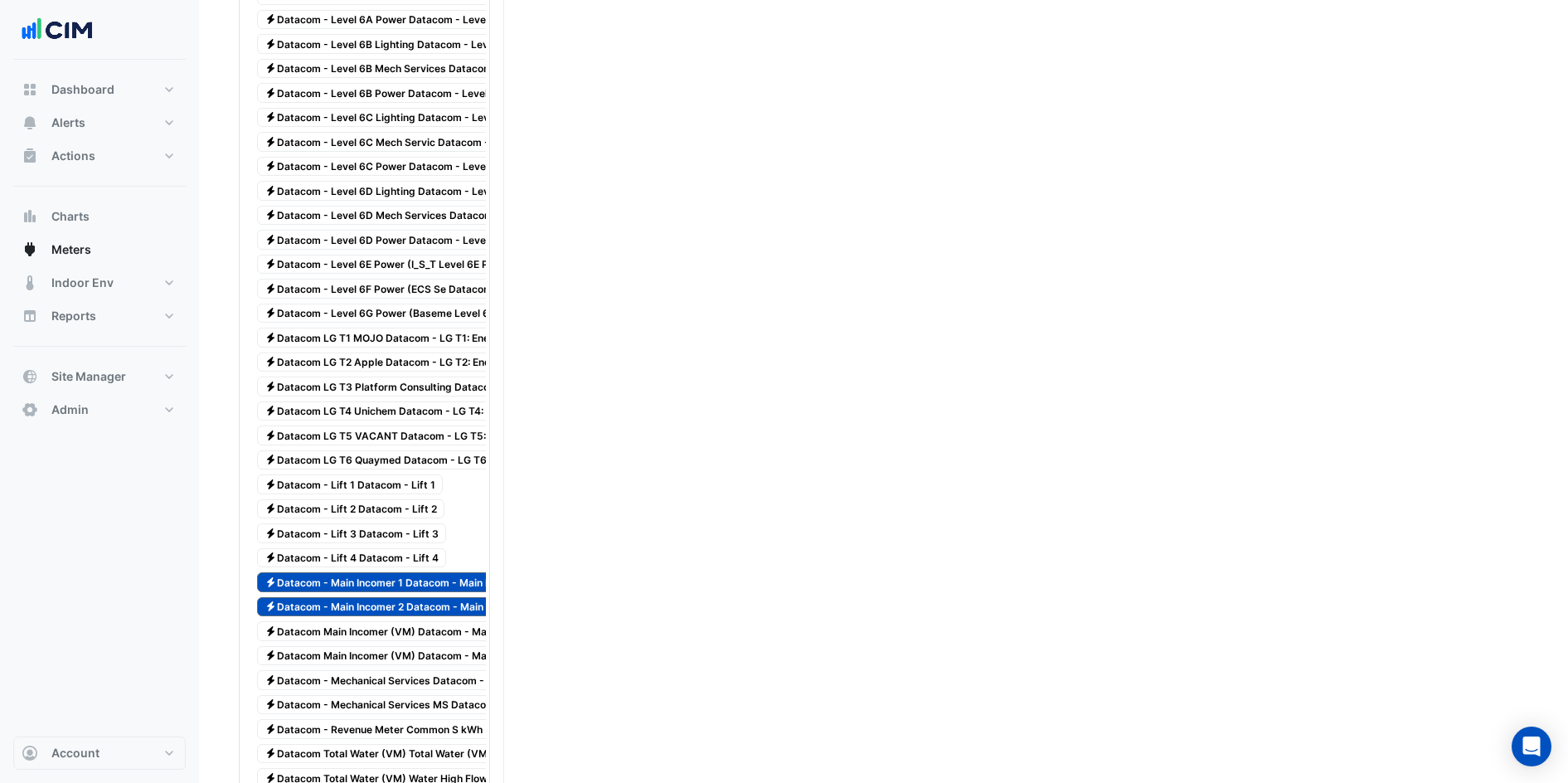 scroll, scrollTop: 2645, scrollLeft: 0, axis: vertical 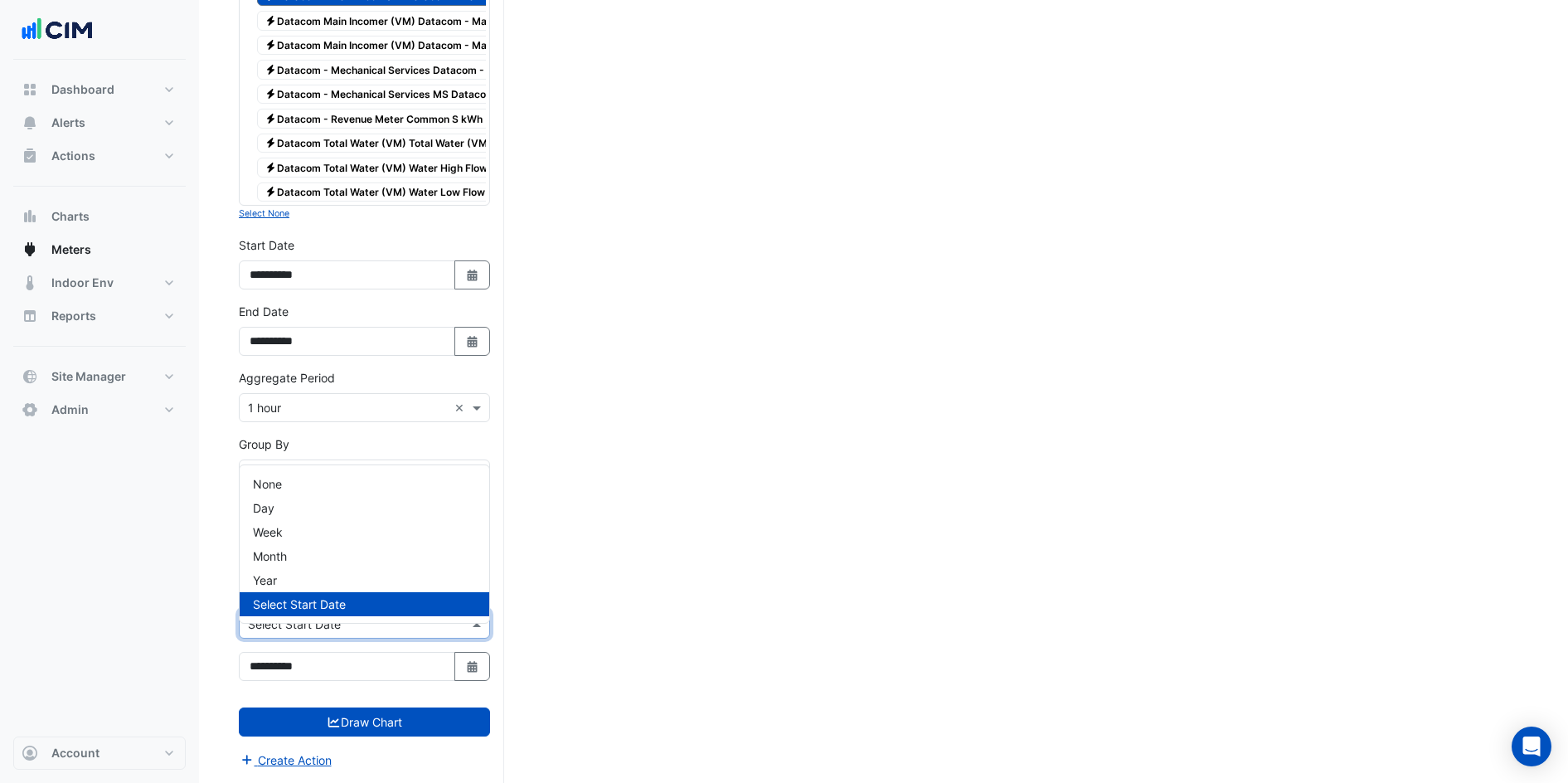 click at bounding box center (478, 624) 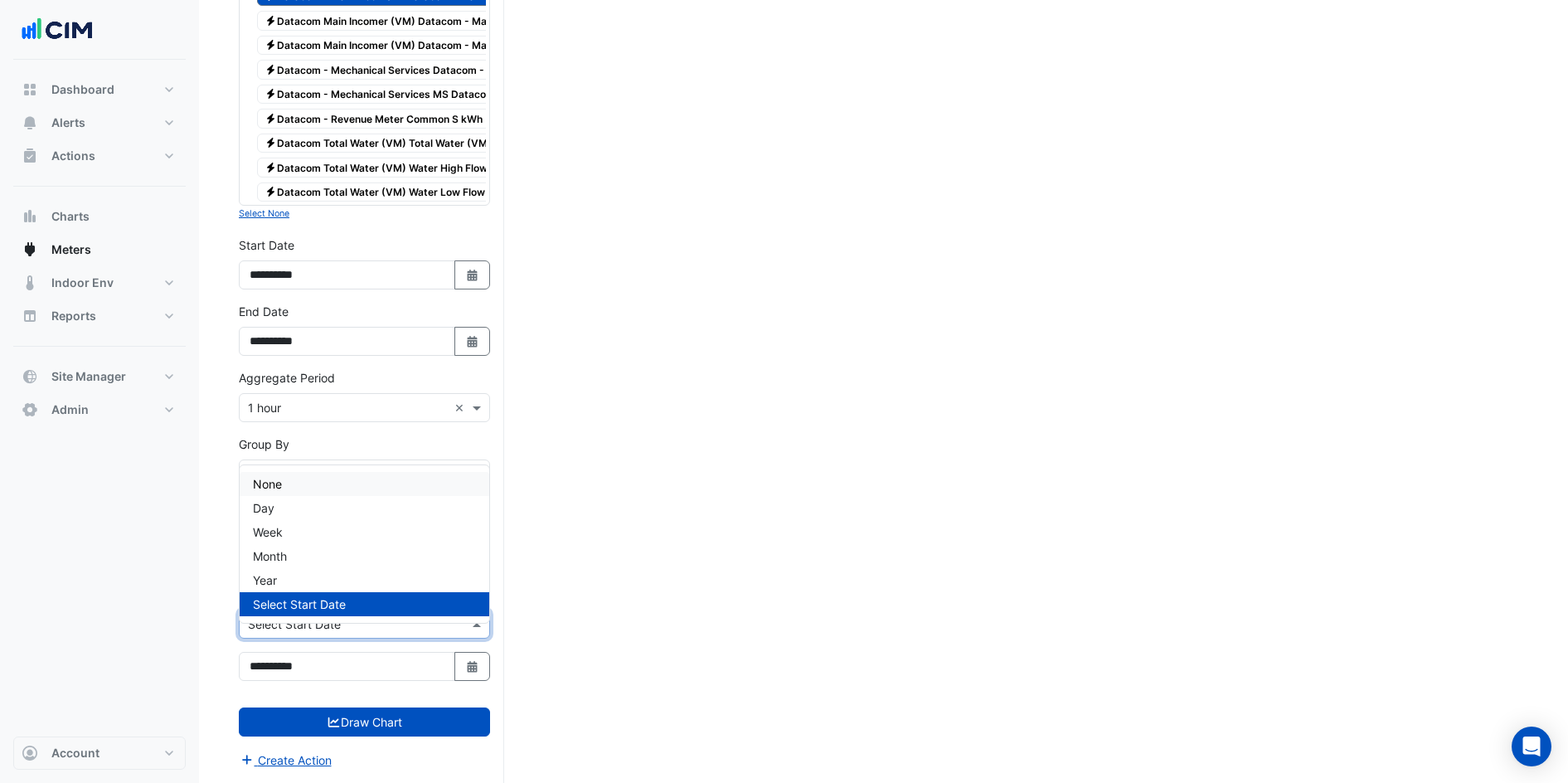 click on "None" at bounding box center (364, 484) 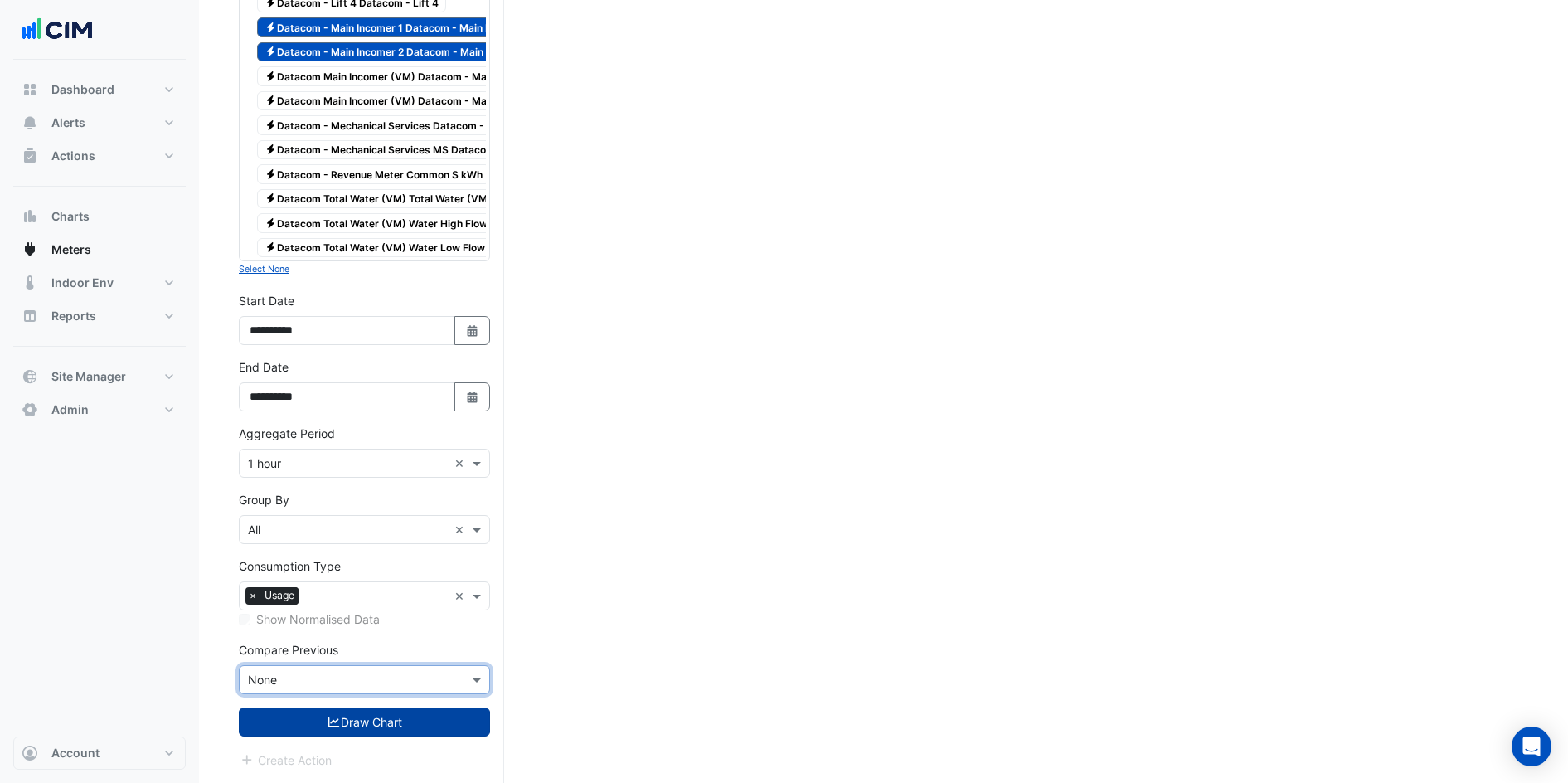 click on "Draw Chart" at bounding box center [364, 722] 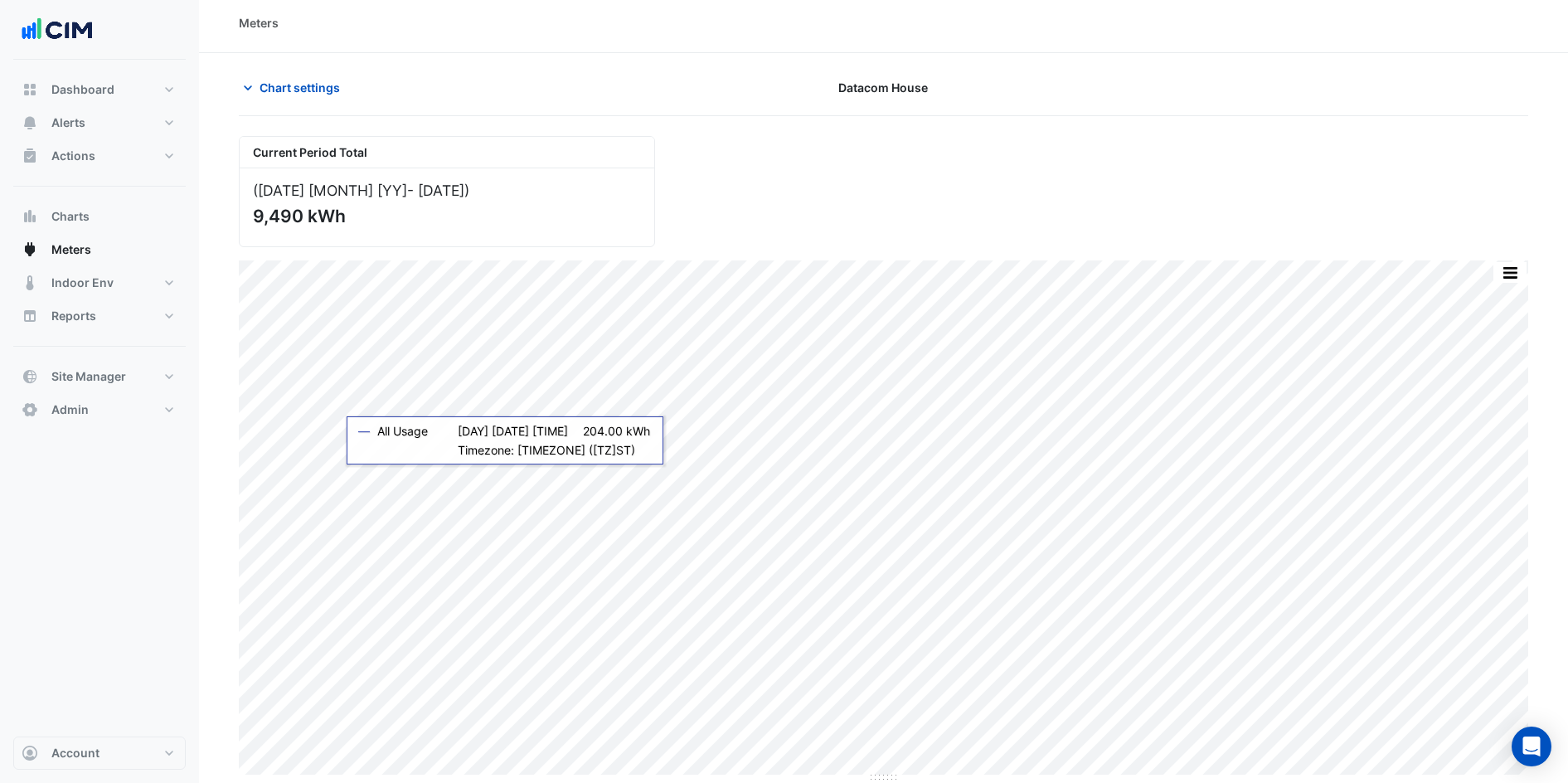 scroll, scrollTop: 0, scrollLeft: 0, axis: both 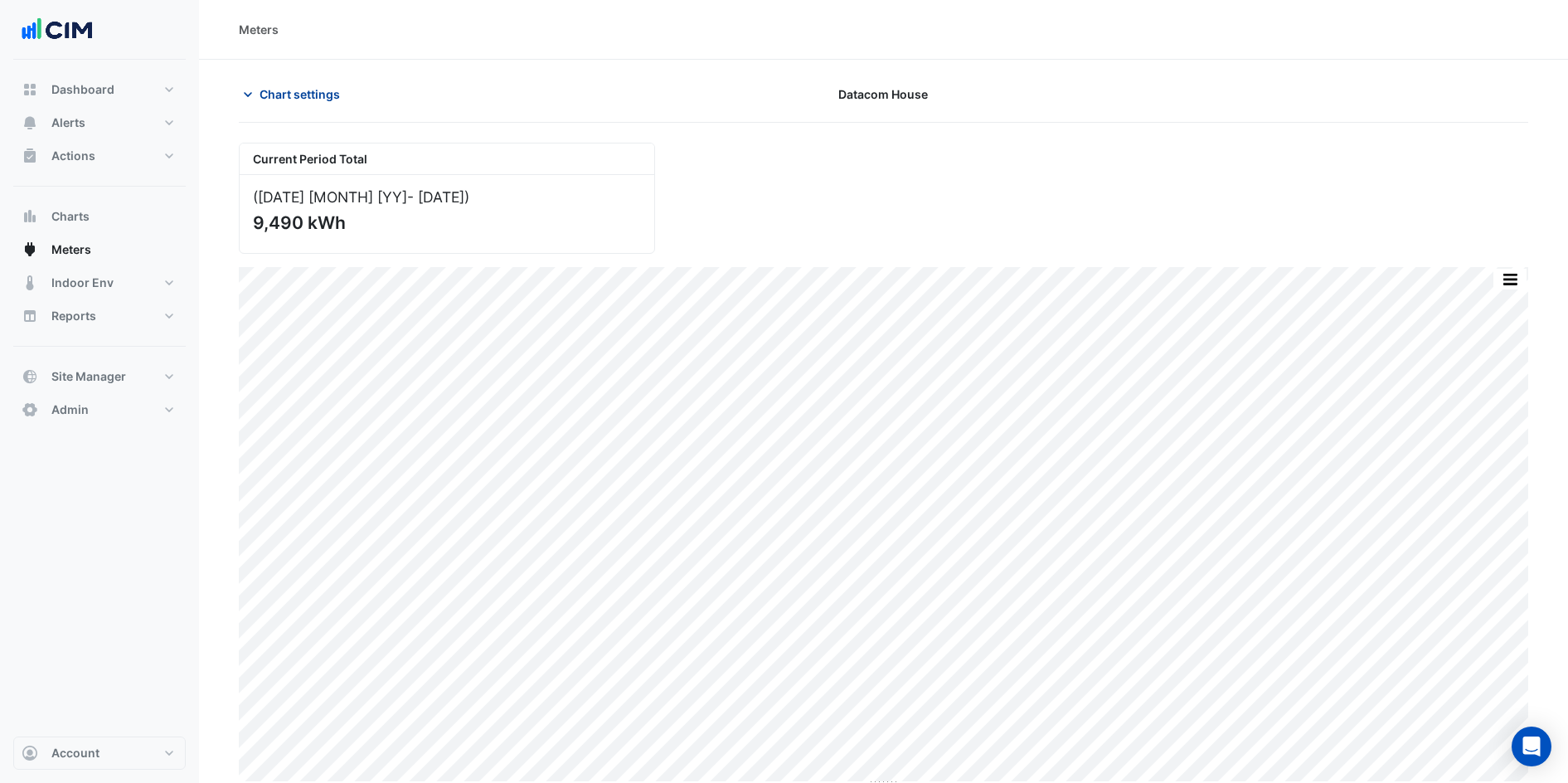 click on "Chart settings" 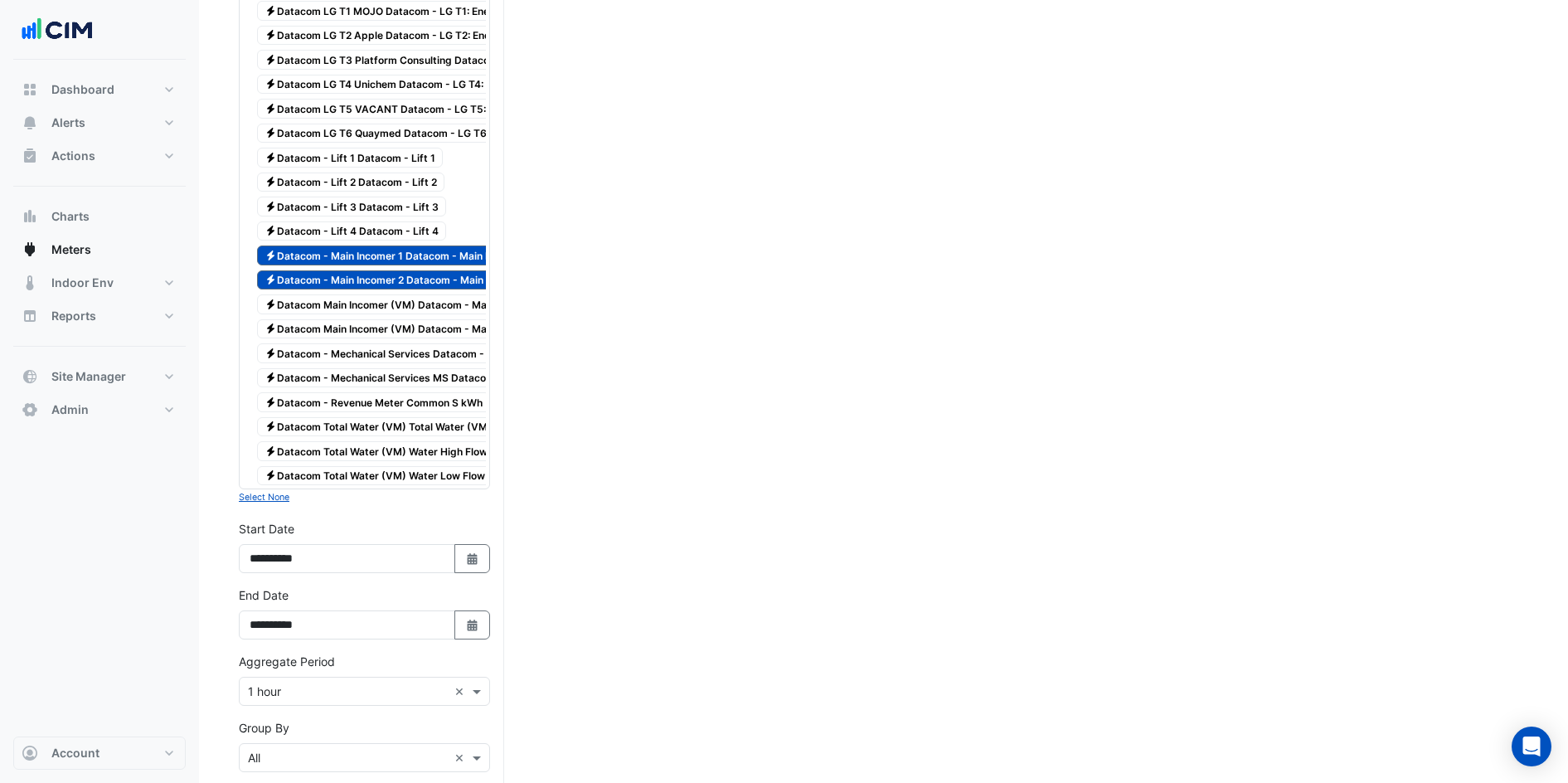 scroll, scrollTop: 2590, scrollLeft: 0, axis: vertical 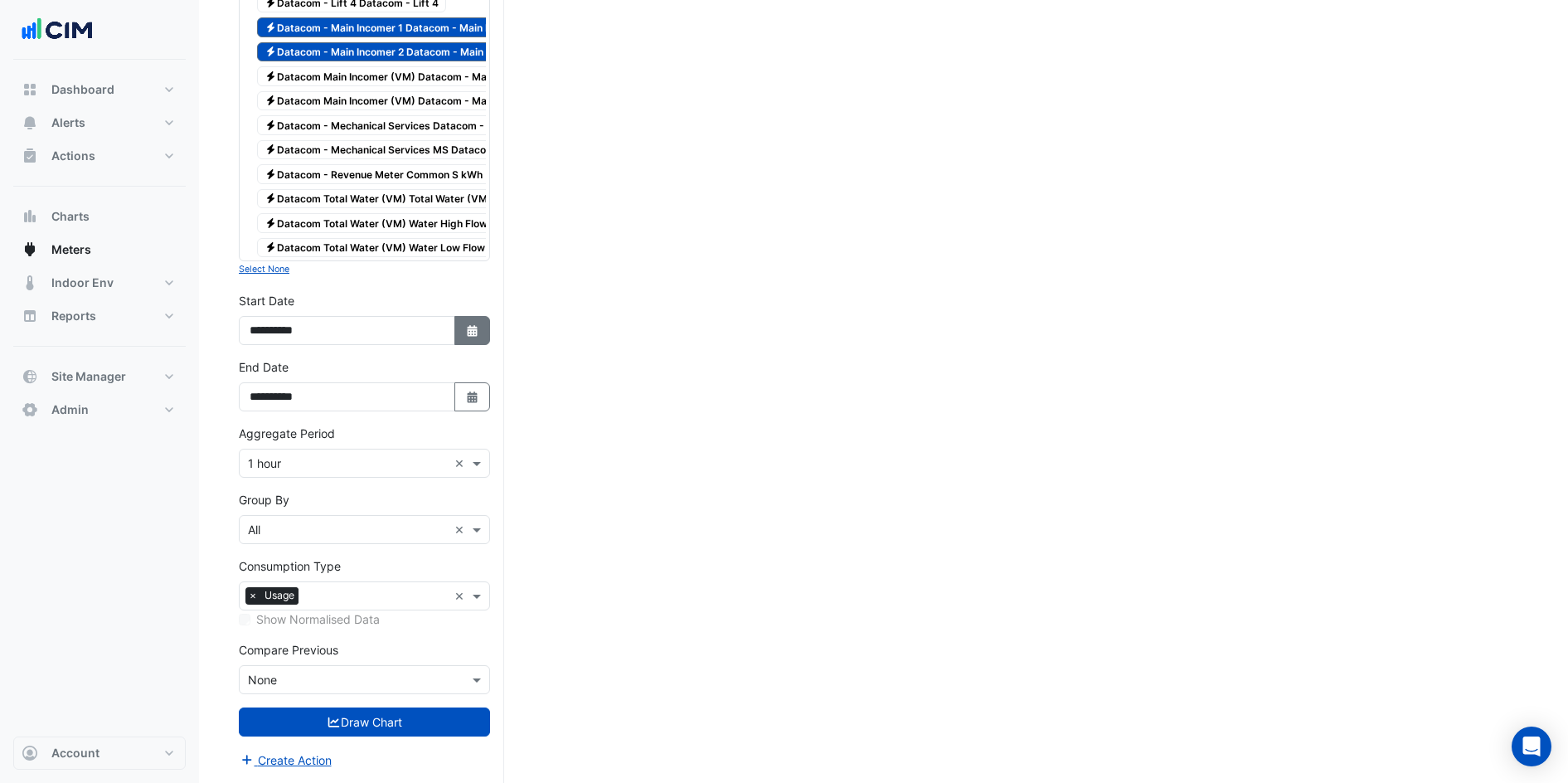 click on "Select Date" 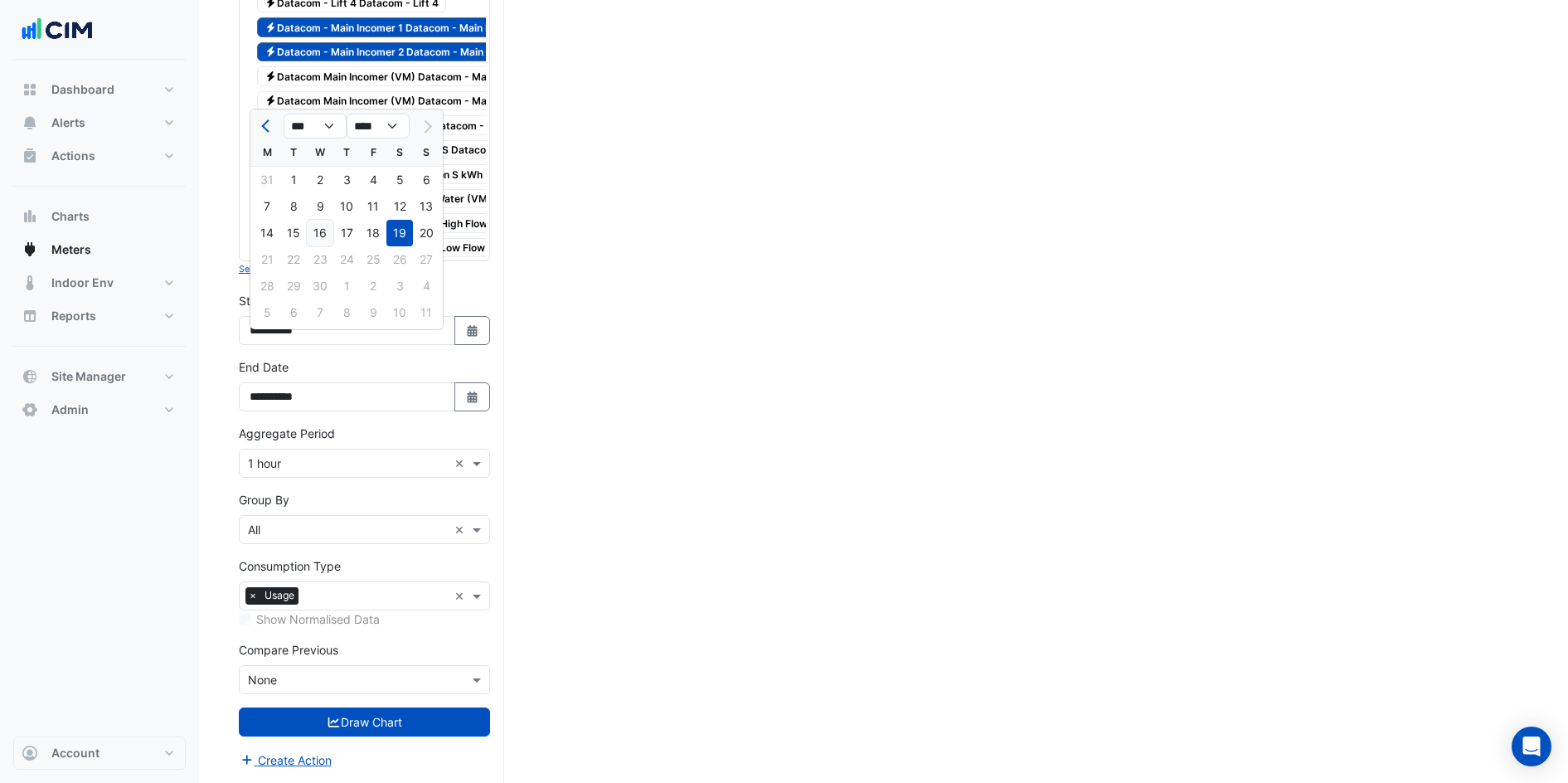 click on "16" 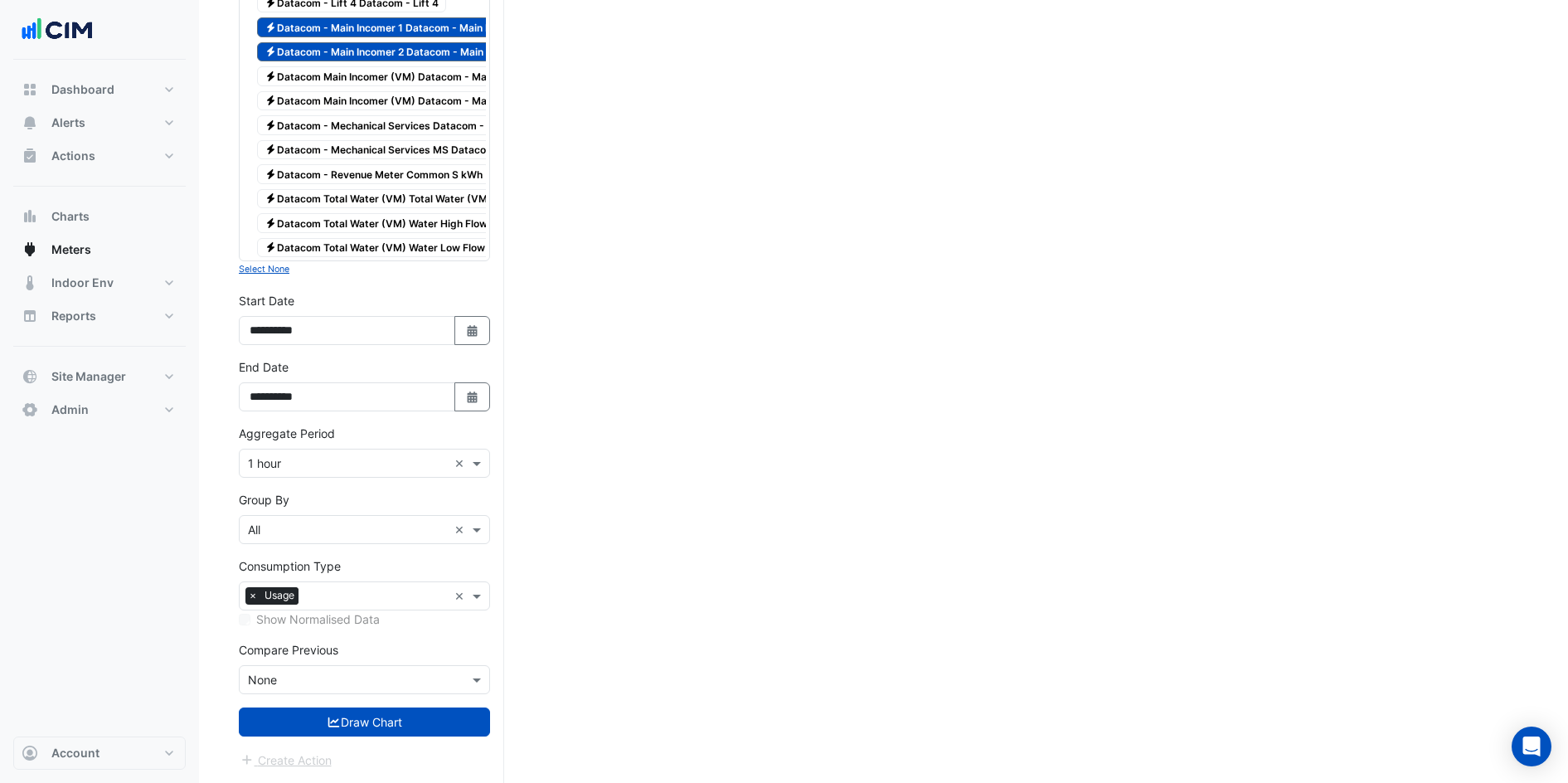 click on "**********" at bounding box center [364, 385] 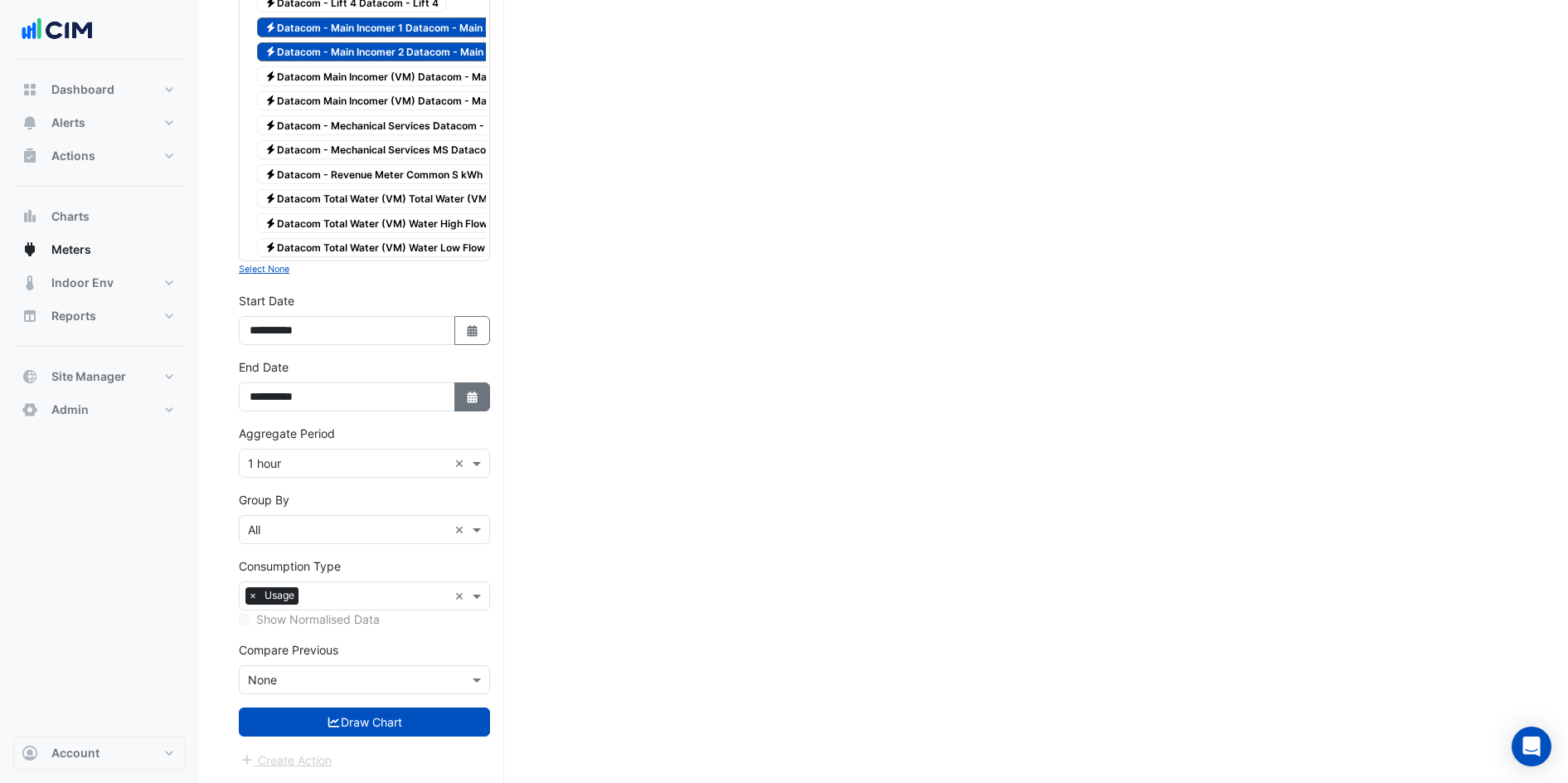 click on "Select Date" at bounding box center [473, 396] 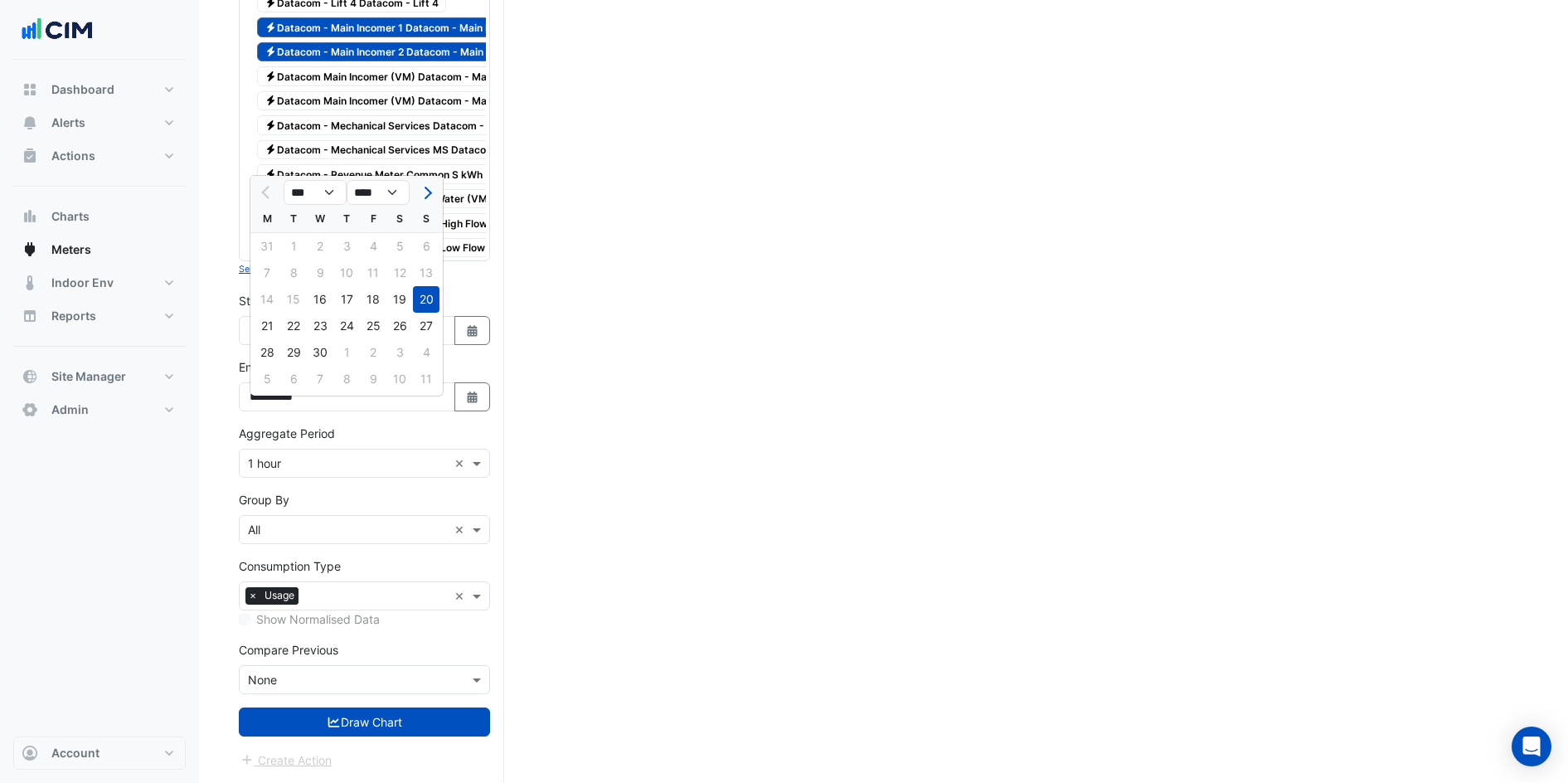 click on "Select a Site × Datacom House ×
Utility Type × Electricity ×
Expand All
Collapse All
Electricity
Basement Toilet and Showers Water m3
Electricity
Calculated Load - Datacom Total Datacom Total Cooling
Electricity
Calculated Load - Datacom Total Datacom Total Heating
Electricity" at bounding box center [364, -834] 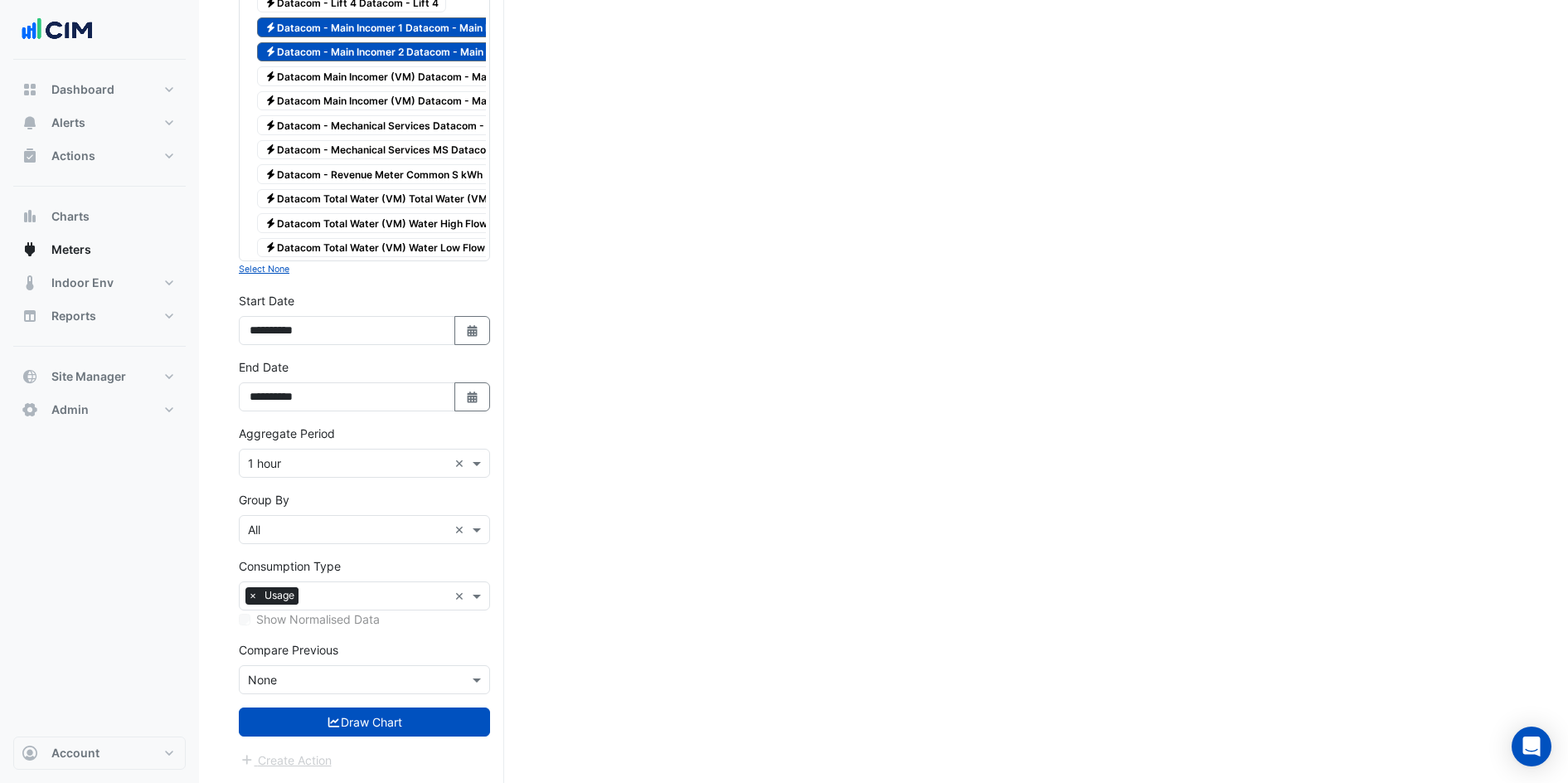 click on "Aggregate Period × 1 hour ×" at bounding box center [364, 463] 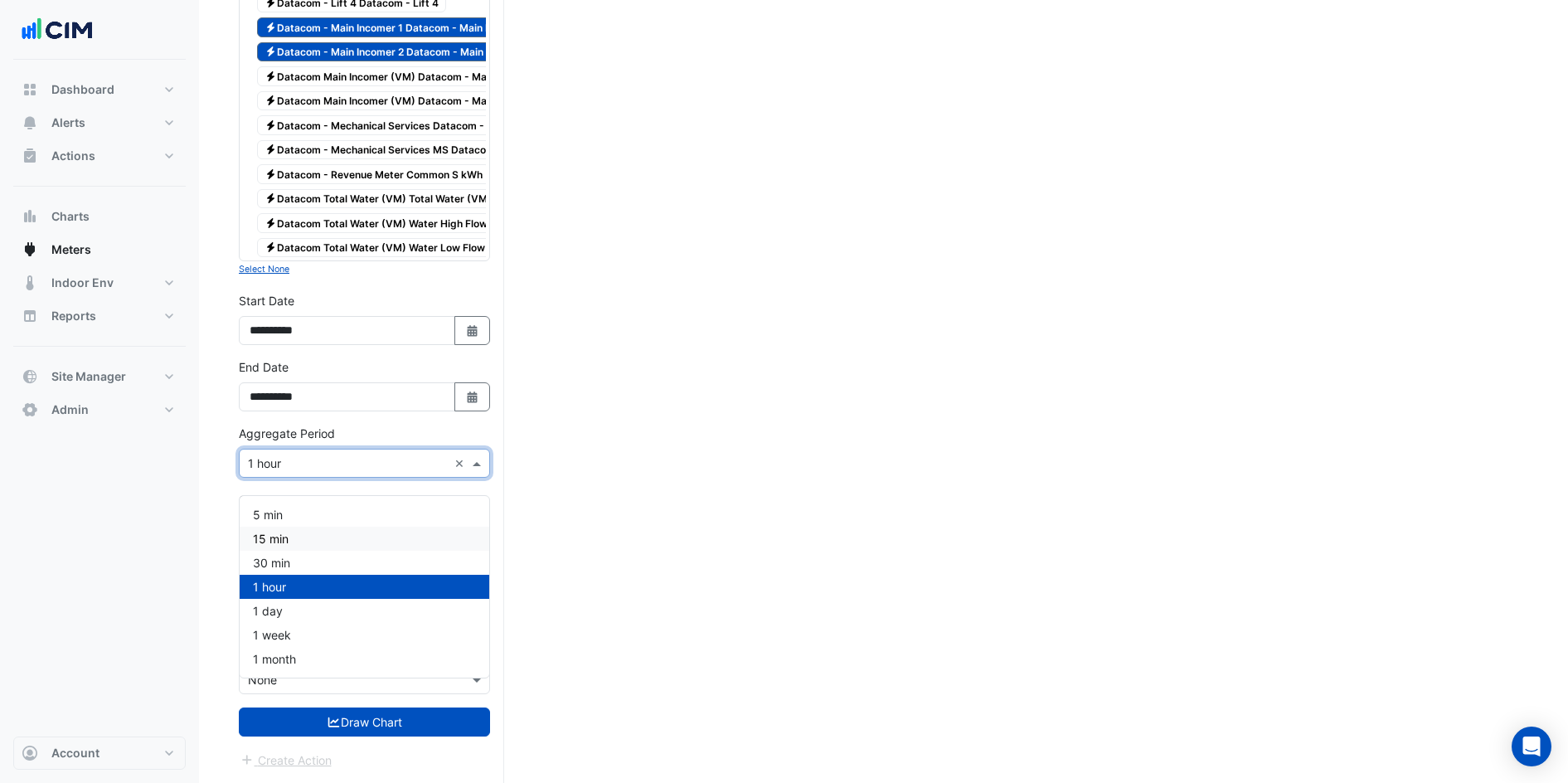 click on "15 min" at bounding box center (364, 538) 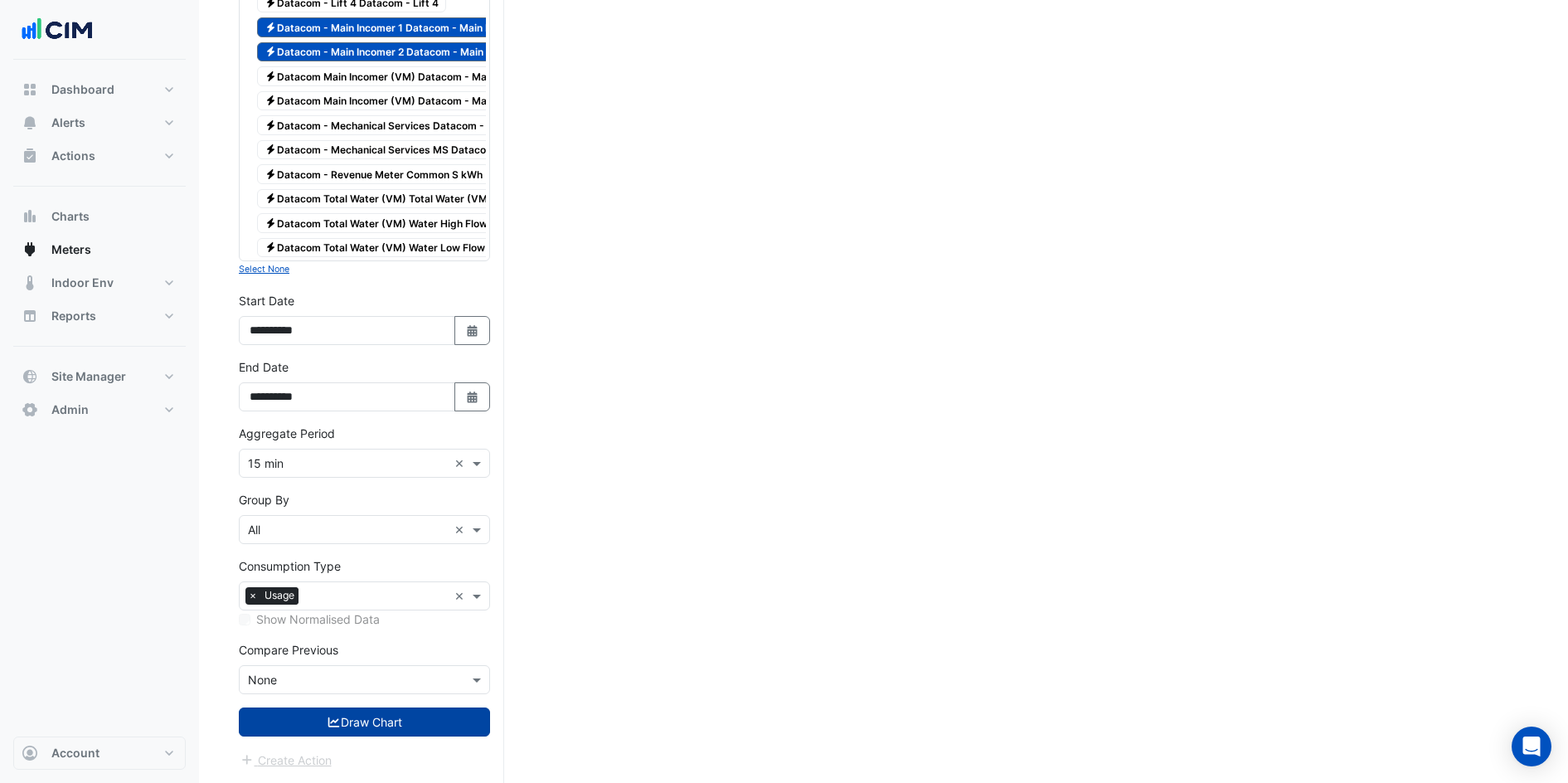 click on "Draw Chart" at bounding box center [364, 722] 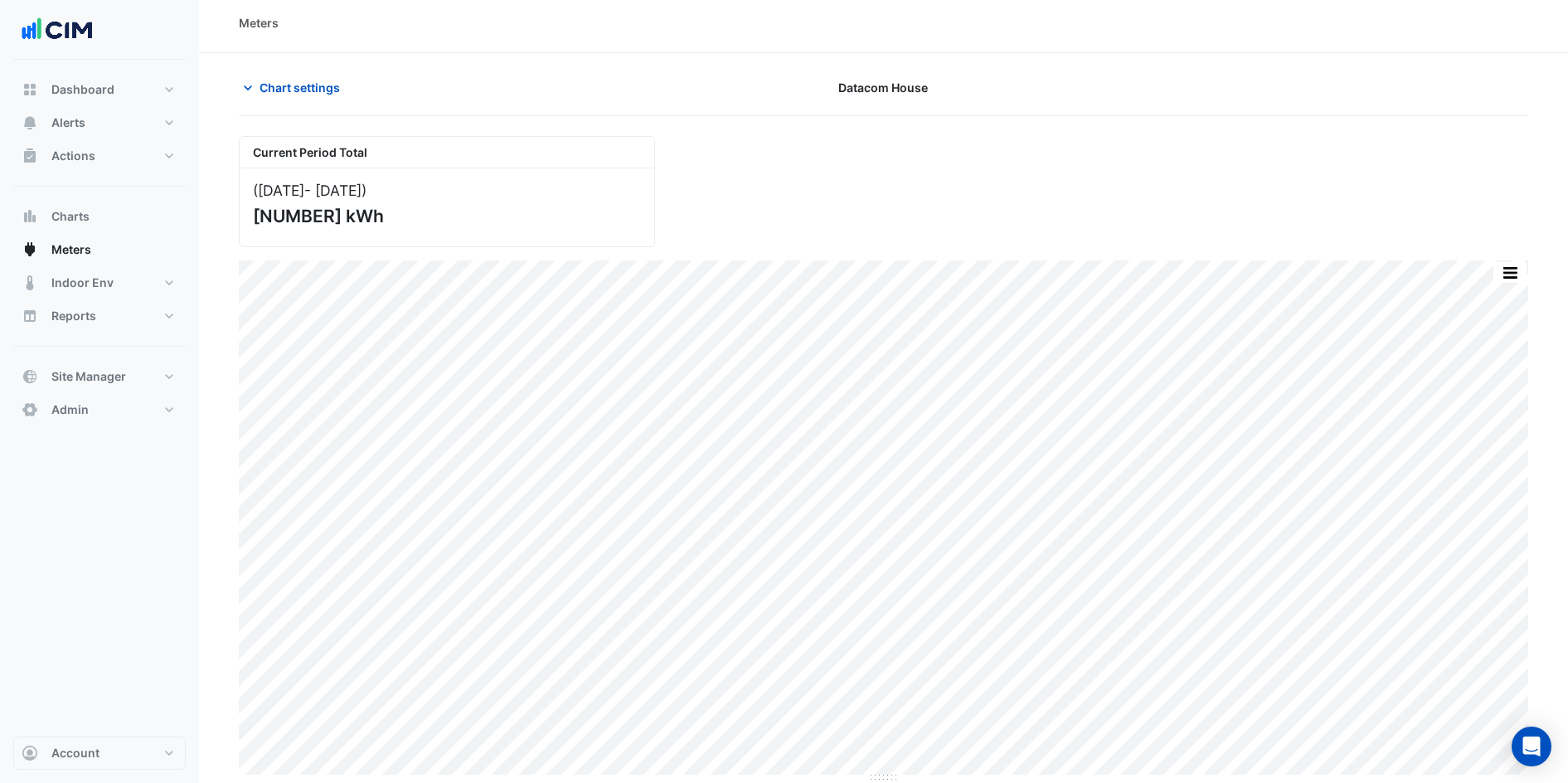 scroll, scrollTop: 0, scrollLeft: 0, axis: both 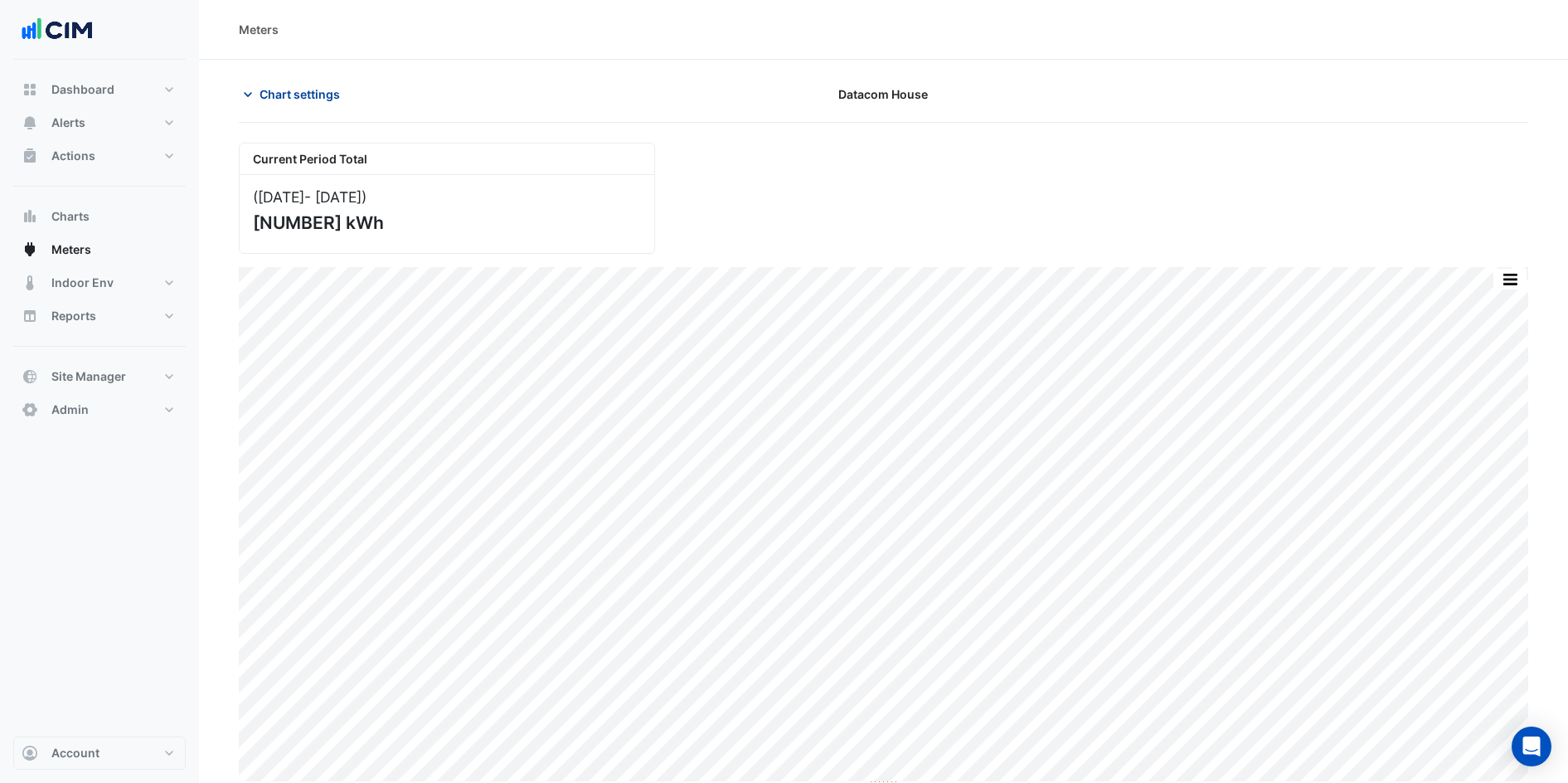 click on "Chart settings" 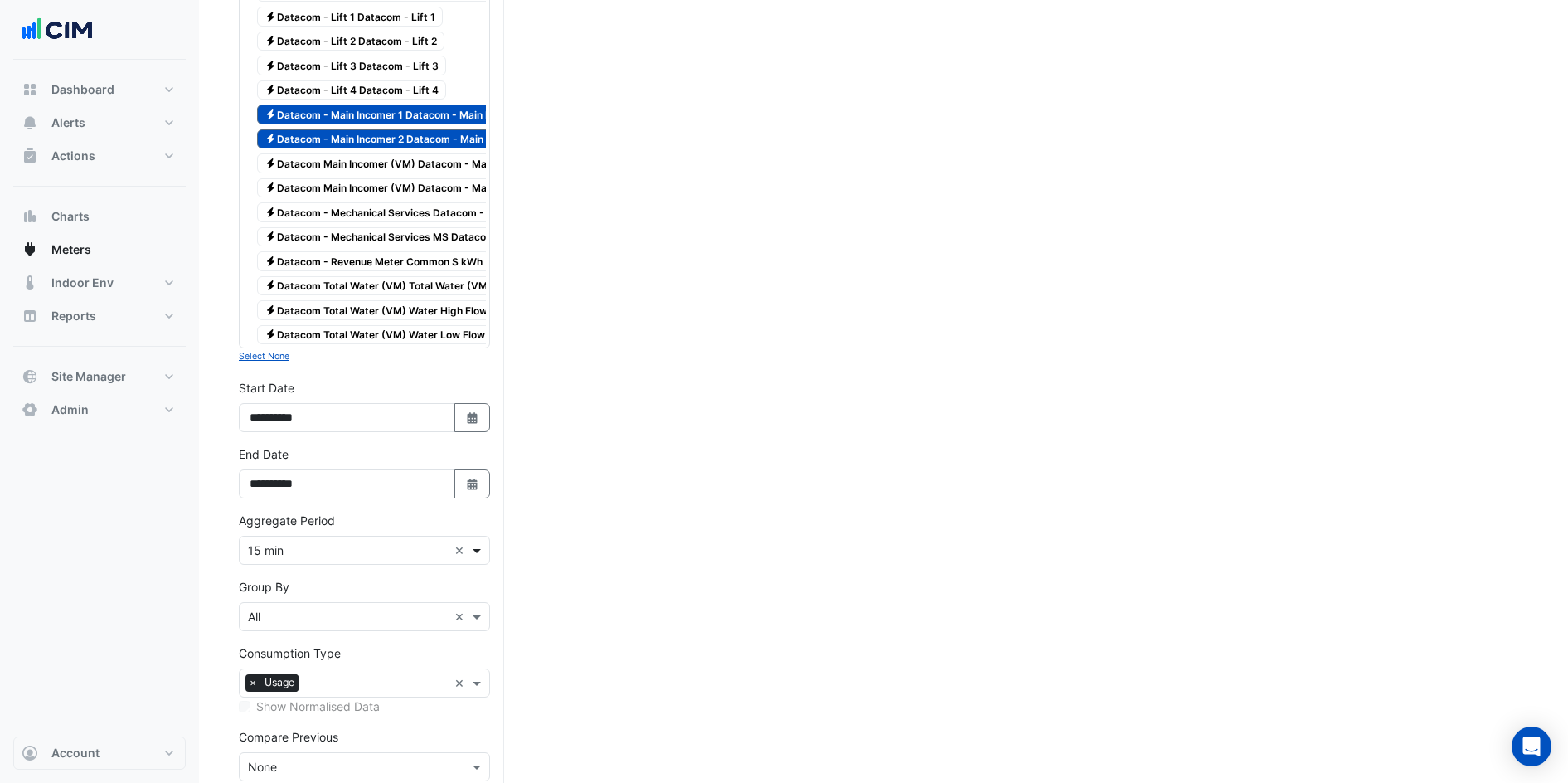 scroll, scrollTop: 2488, scrollLeft: 0, axis: vertical 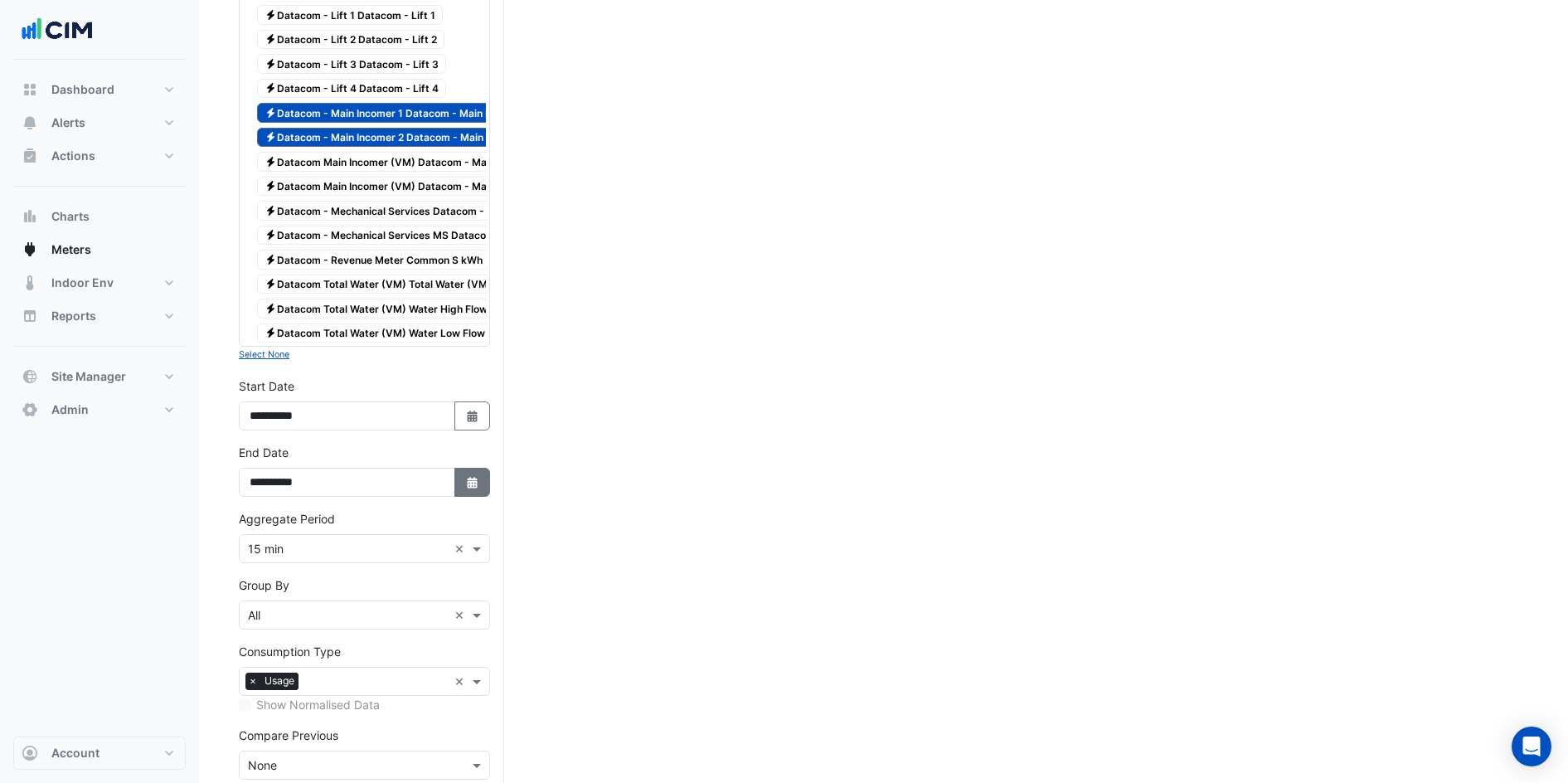 click on "Select Date" at bounding box center [473, 482] 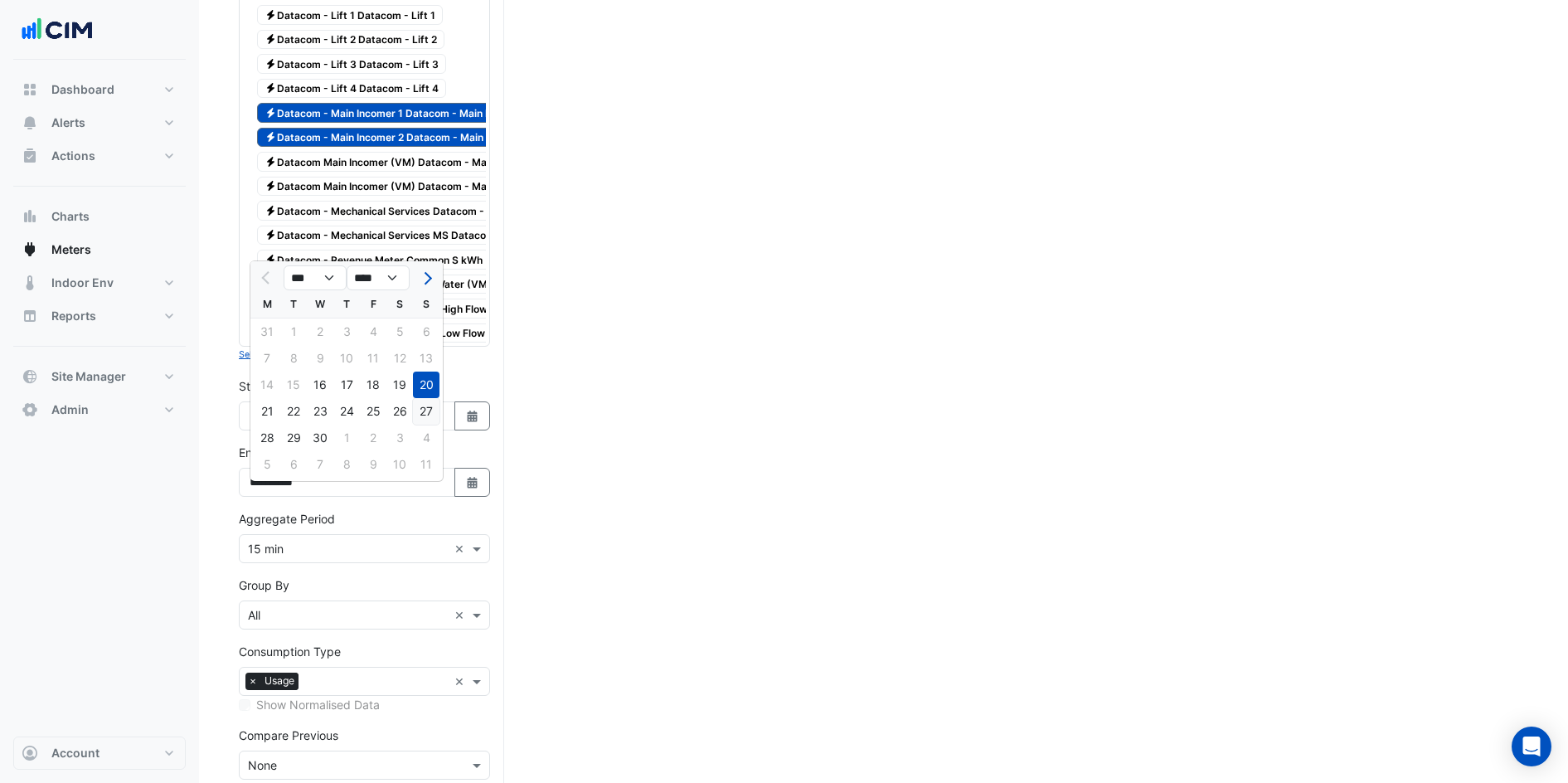 click on "27" 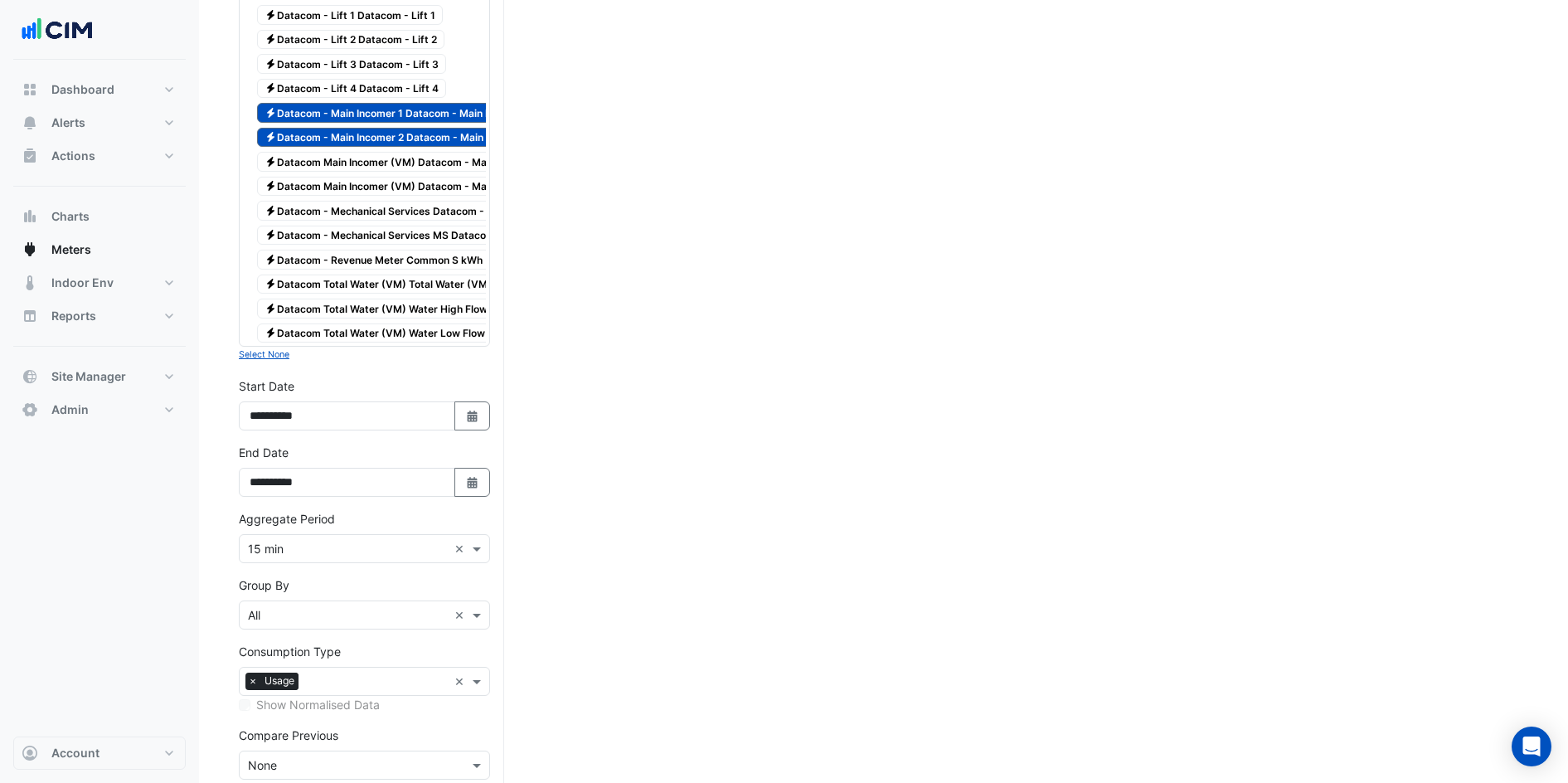 scroll, scrollTop: 2590, scrollLeft: 0, axis: vertical 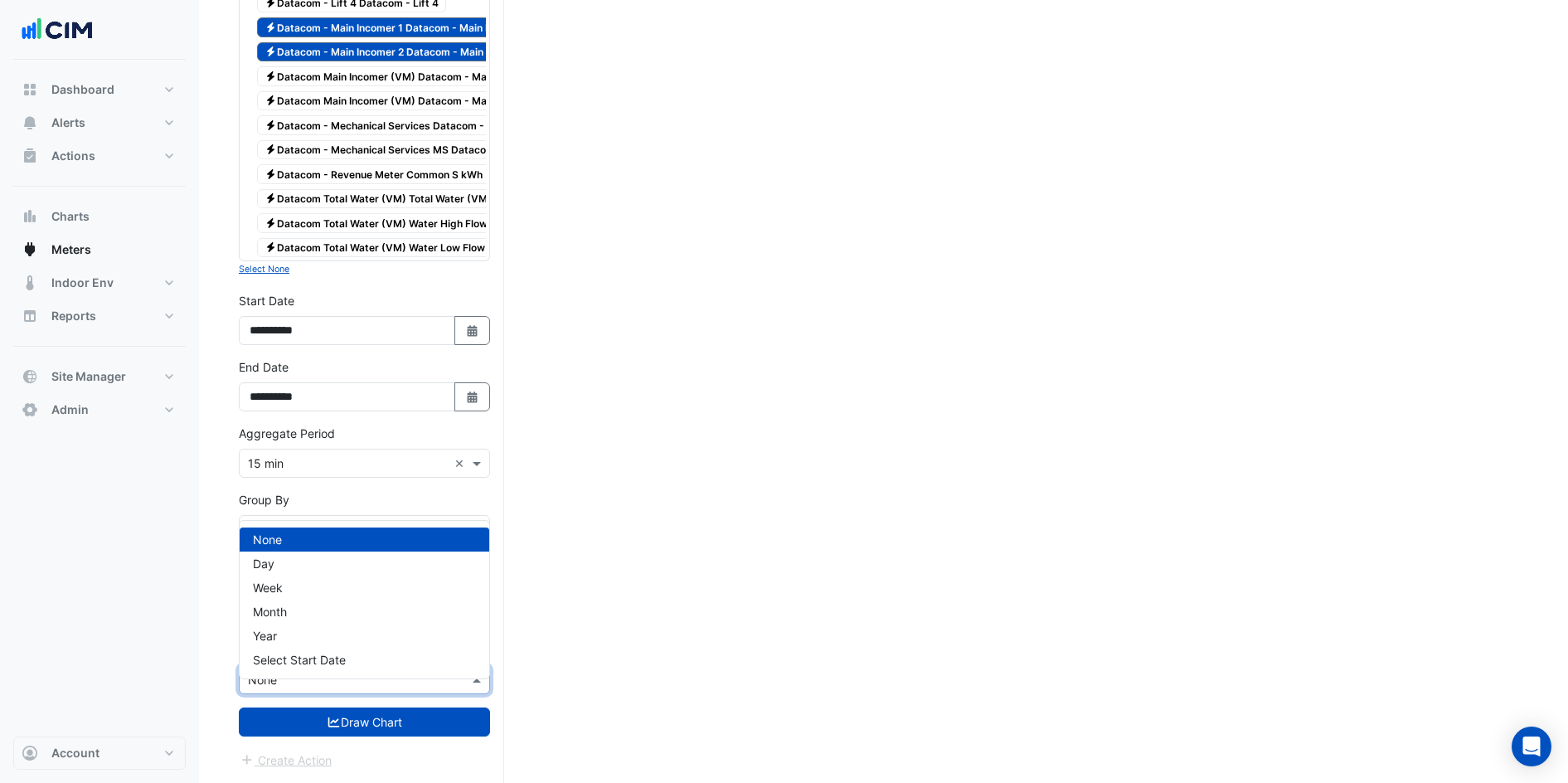 click on "Compare Previous × None" at bounding box center (364, 679) 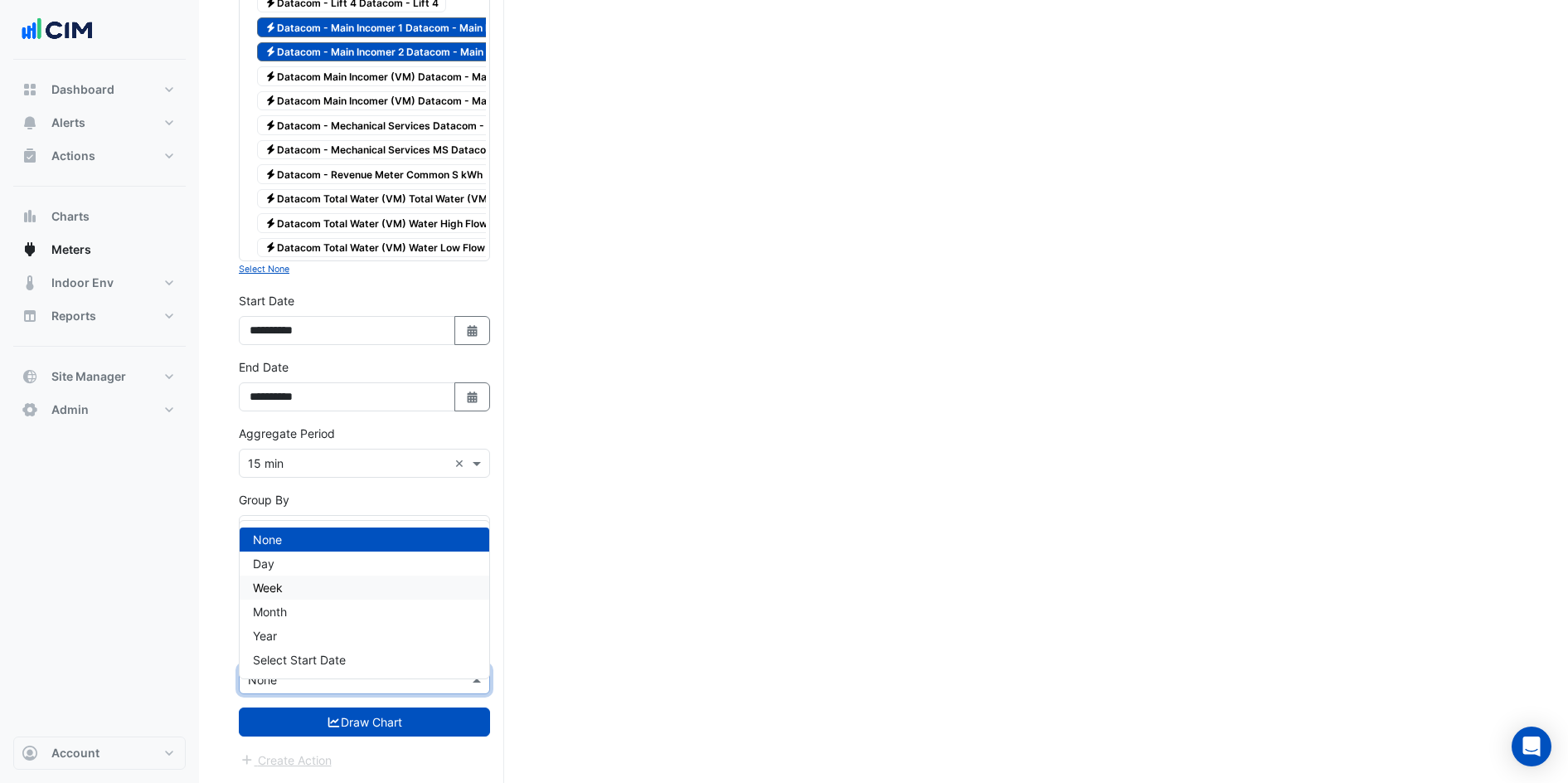 click on "Week" at bounding box center [364, 587] 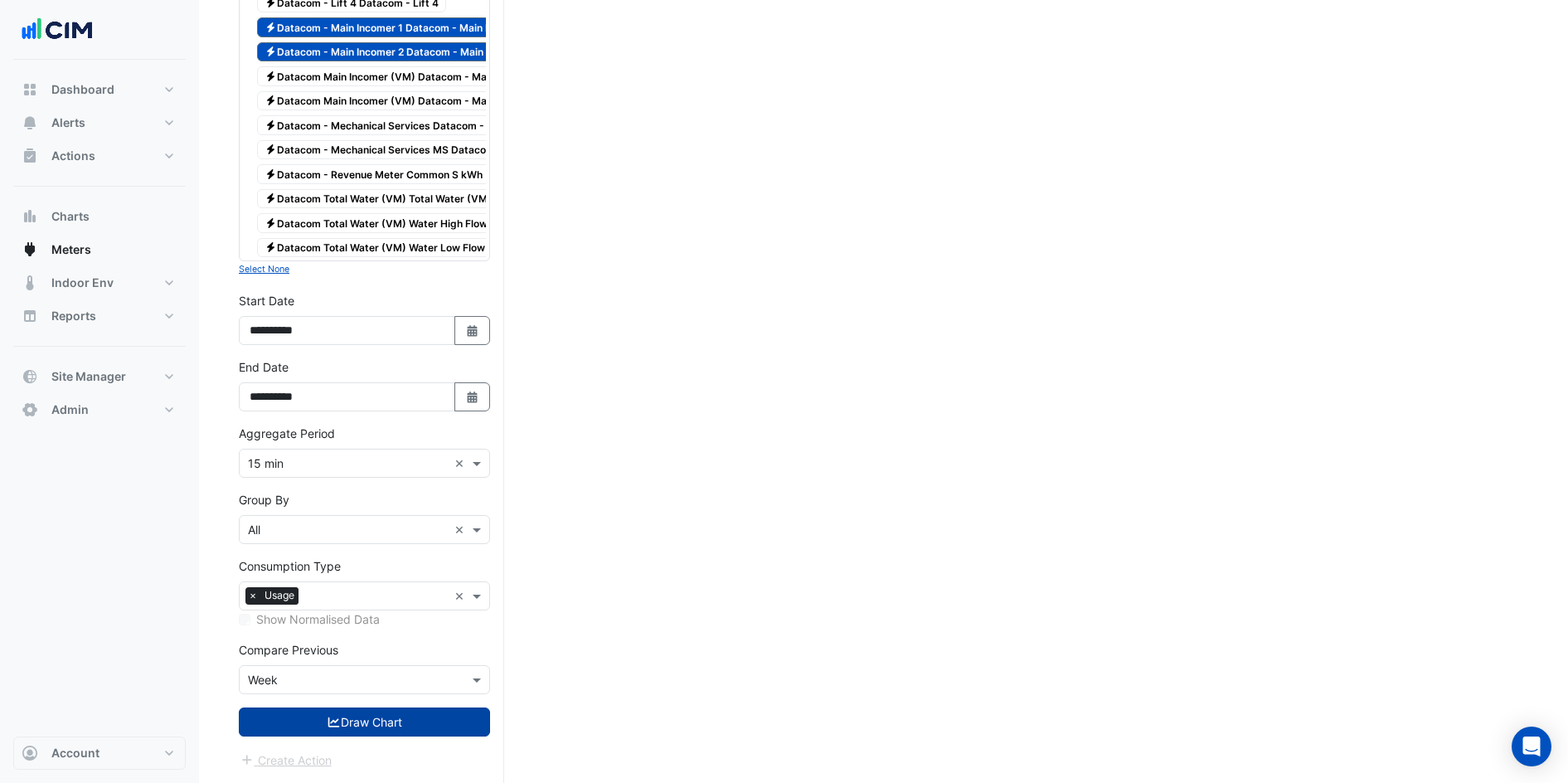 click on "Draw Chart" at bounding box center [364, 722] 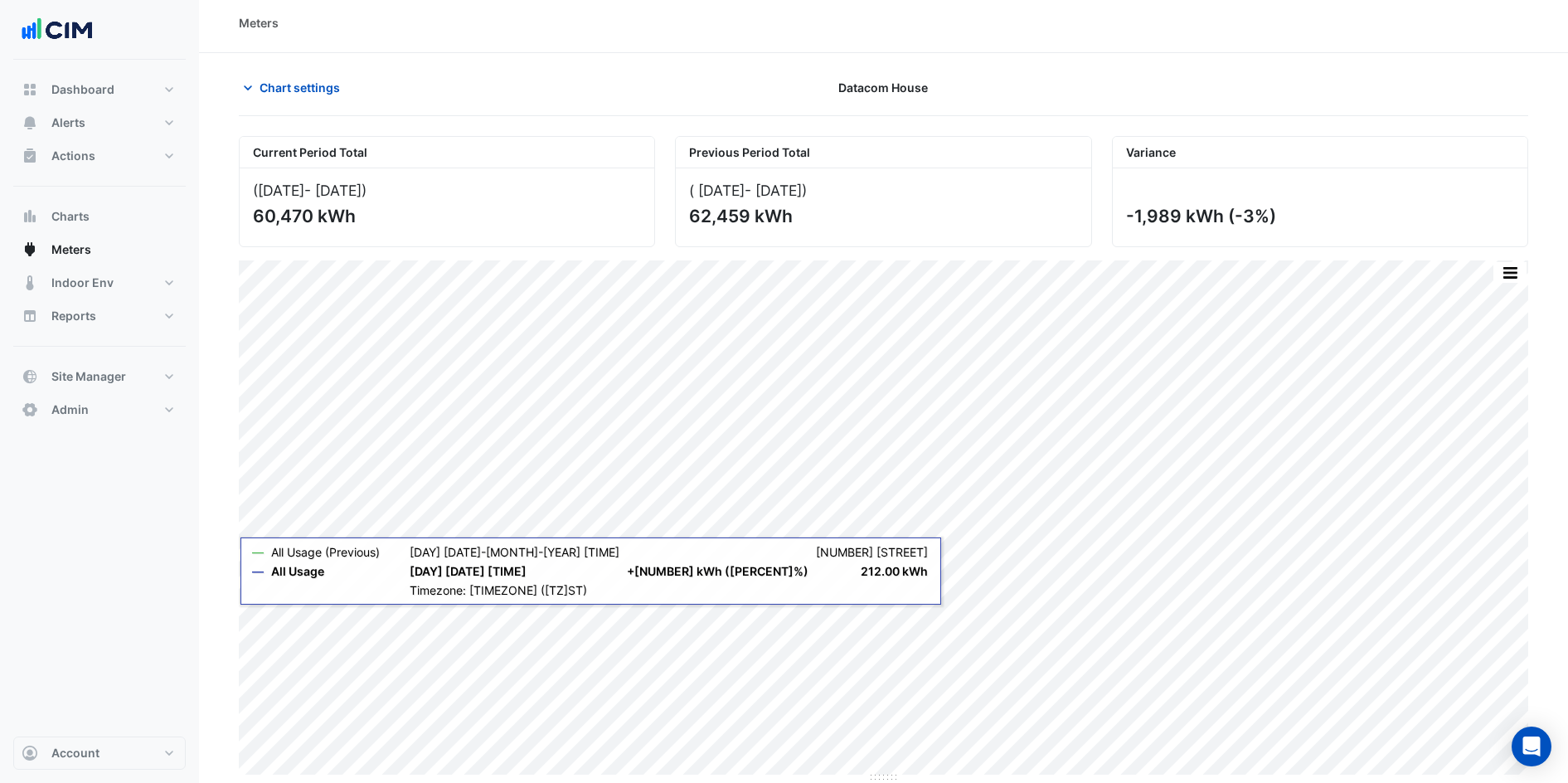 scroll, scrollTop: 0, scrollLeft: 0, axis: both 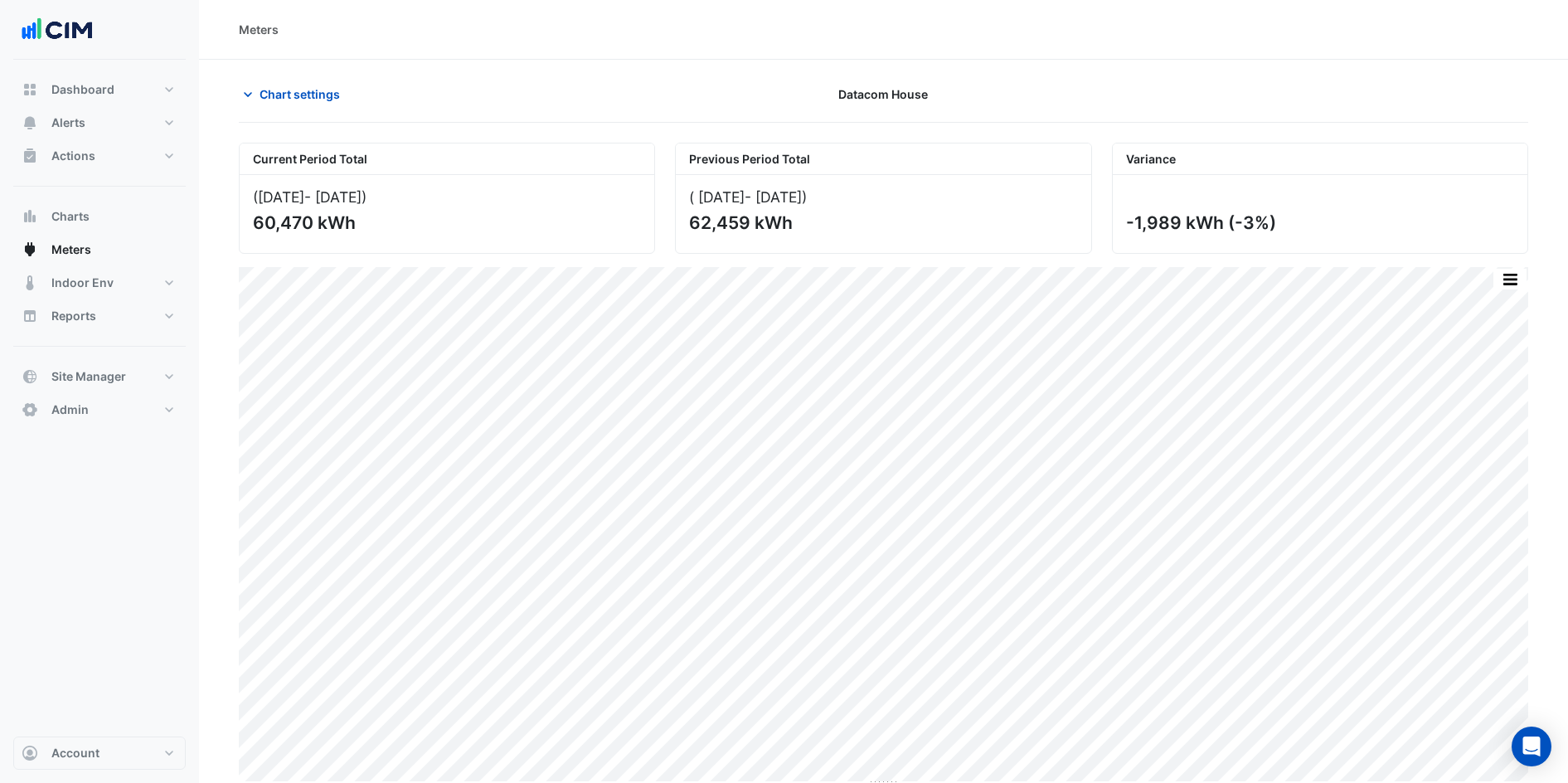 click on "Chart settings
Datacom House
Current Period Total
(16 Apr 25  - 27 Apr 25 )
60,470 kWh
Previous Period Total
(09 Apr 25  - 20 Apr 25 )
62,459 kWh
Variance
-1,989 kWh
(-3%)
Full Size Print Save as JPEG Save as PNG Pivot Data Table Export CSV - Flat Export CSV - Pivot Select Chart Type    —    All Usage" 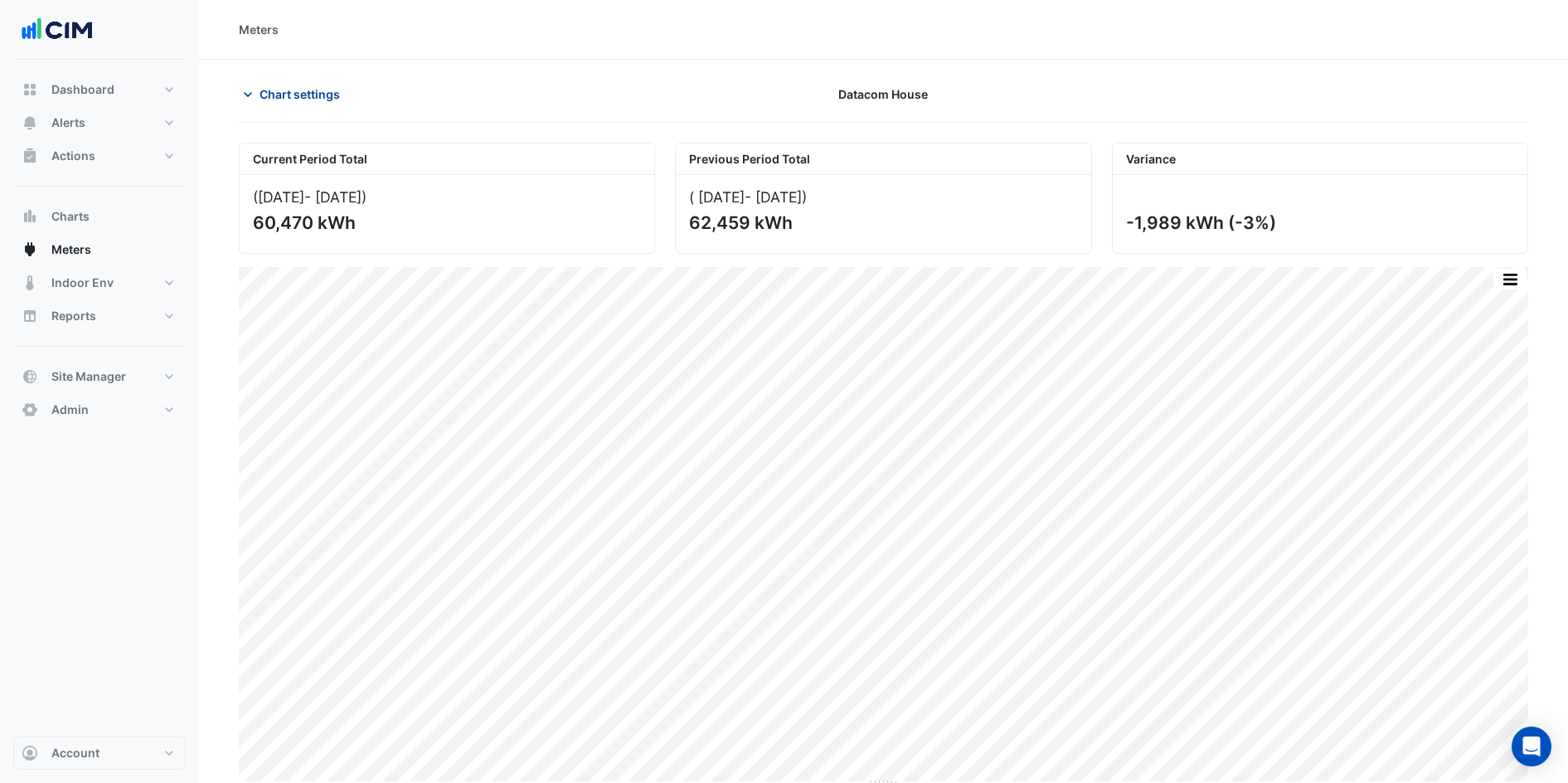 click on "Chart settings" 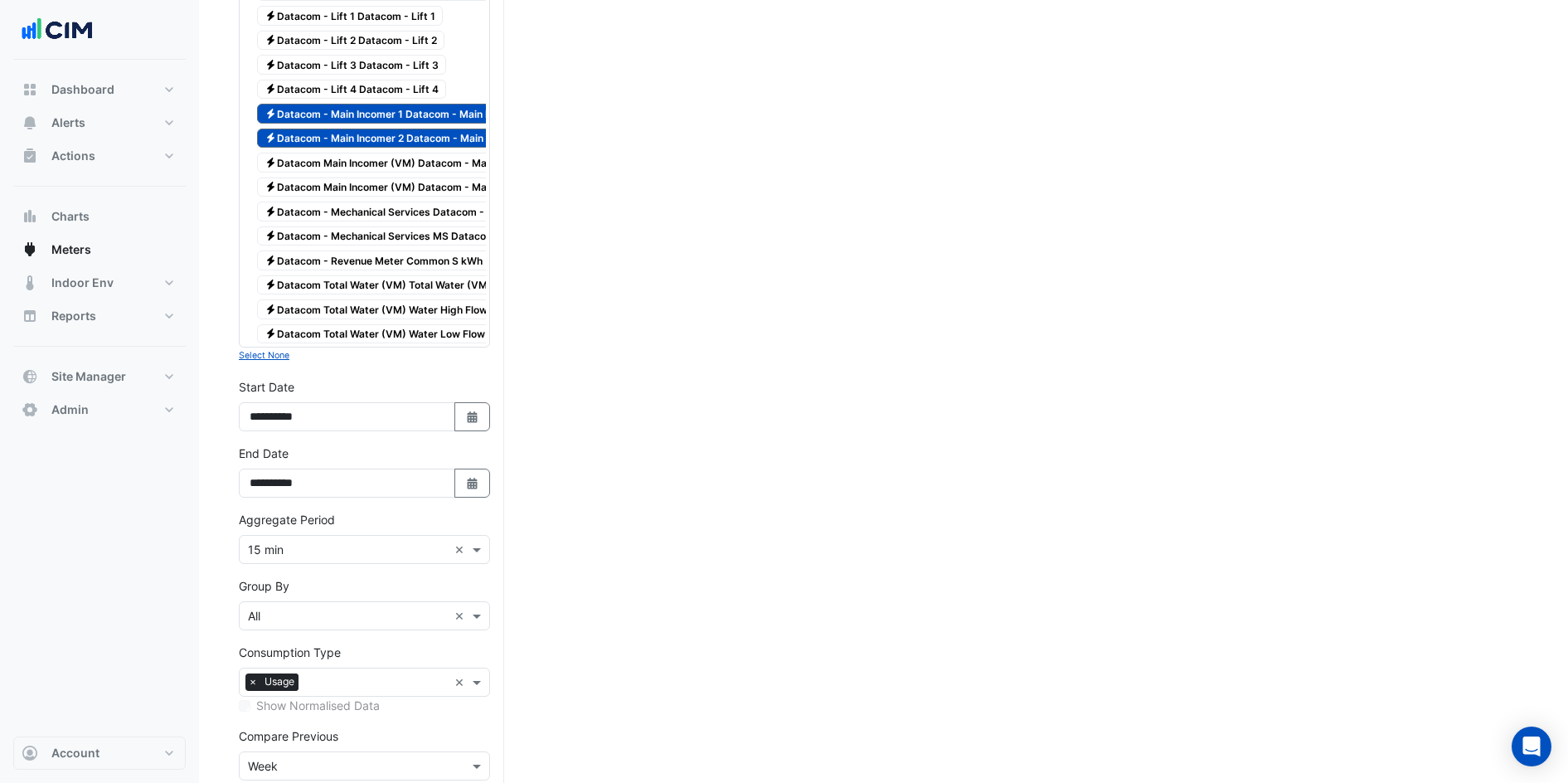 scroll, scrollTop: 2590, scrollLeft: 0, axis: vertical 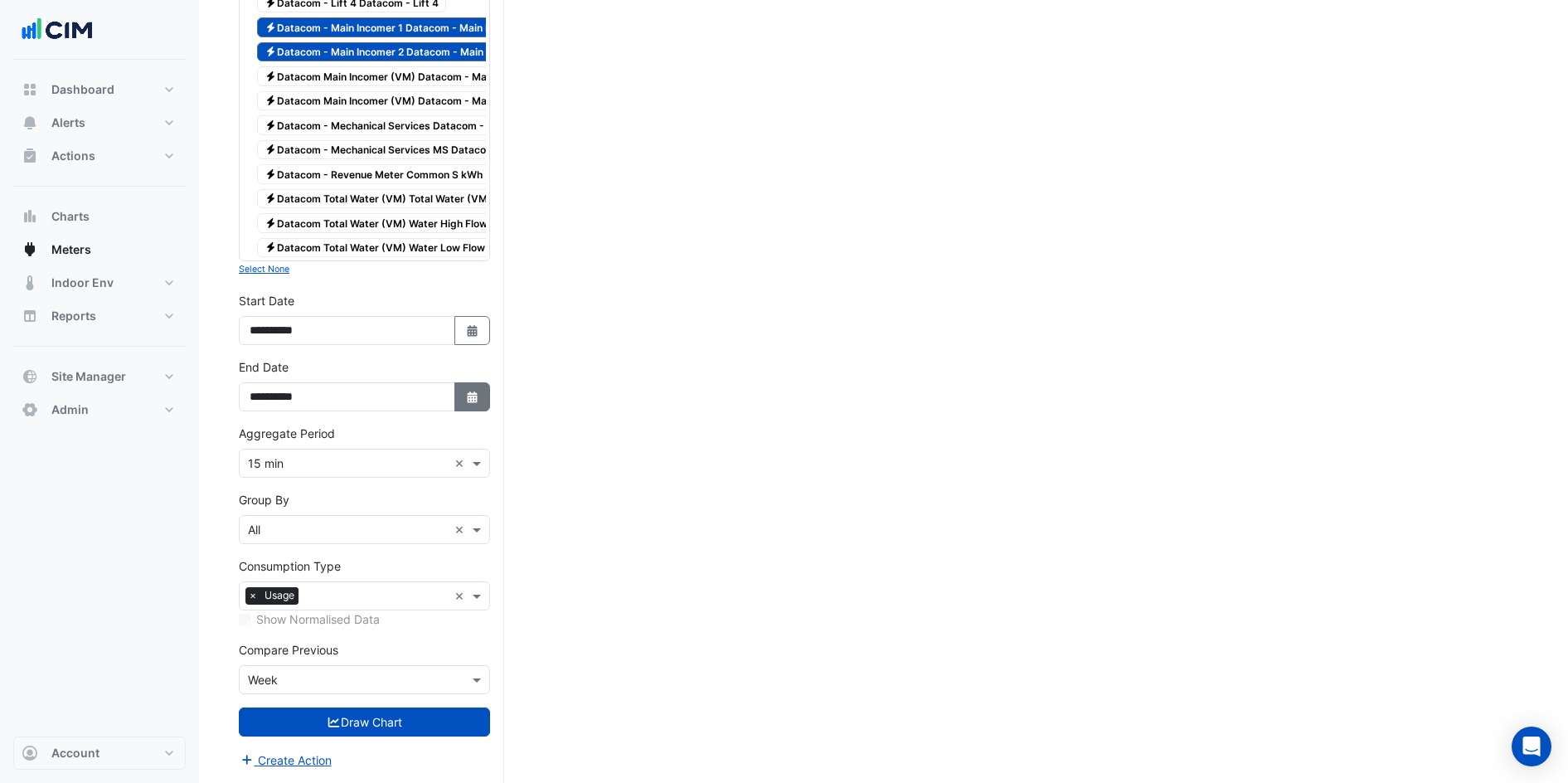 click 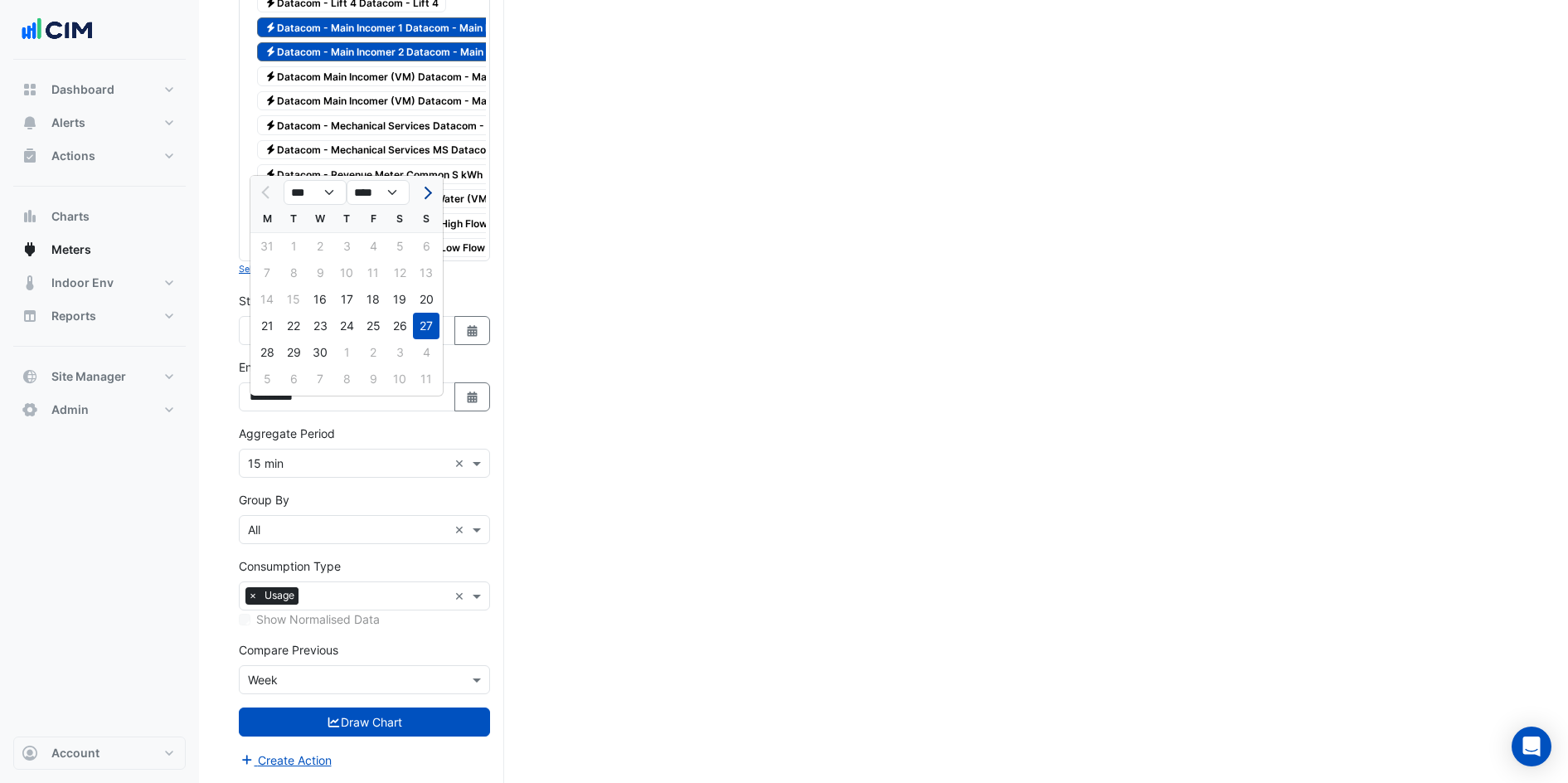 click 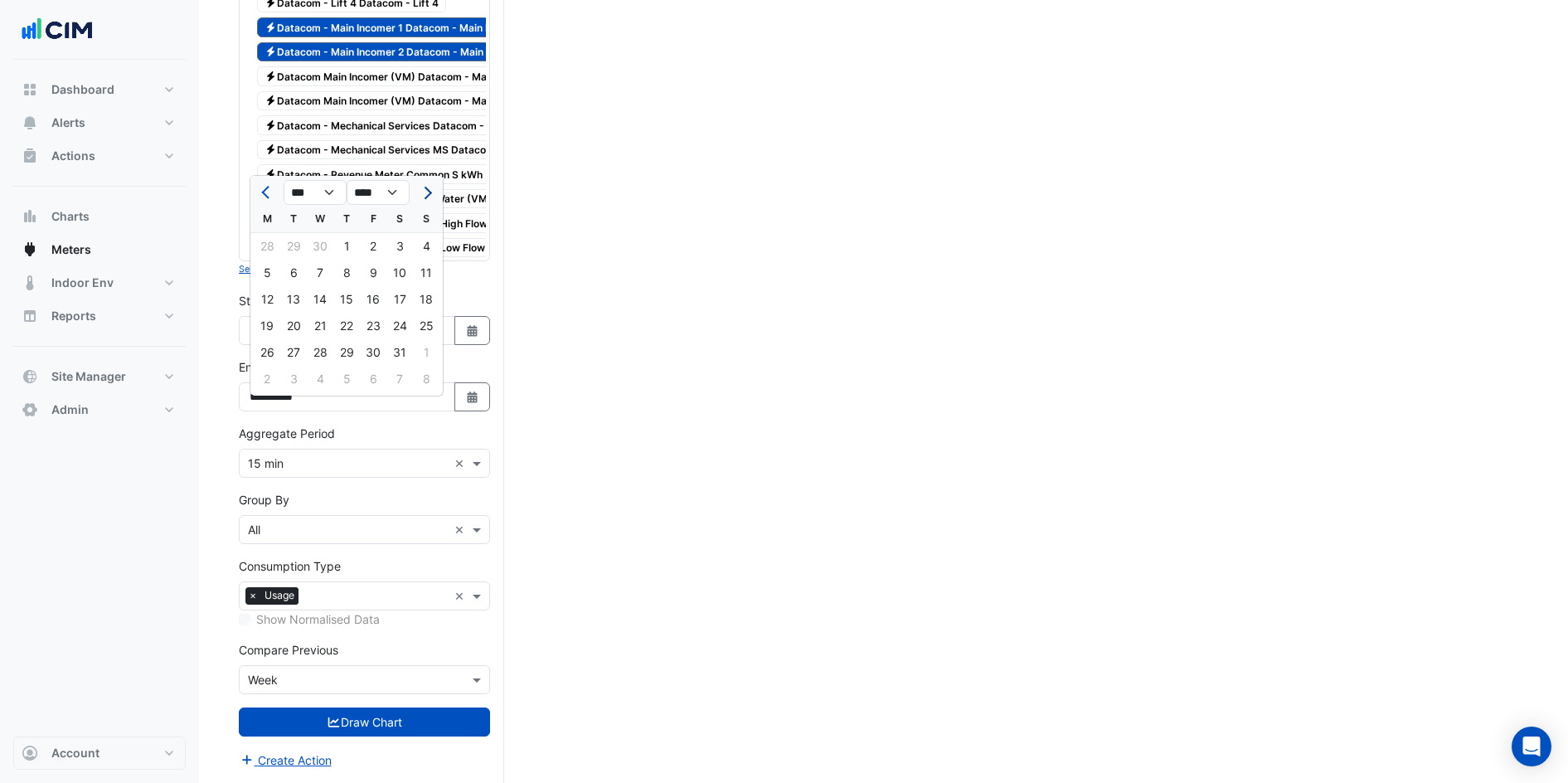 click 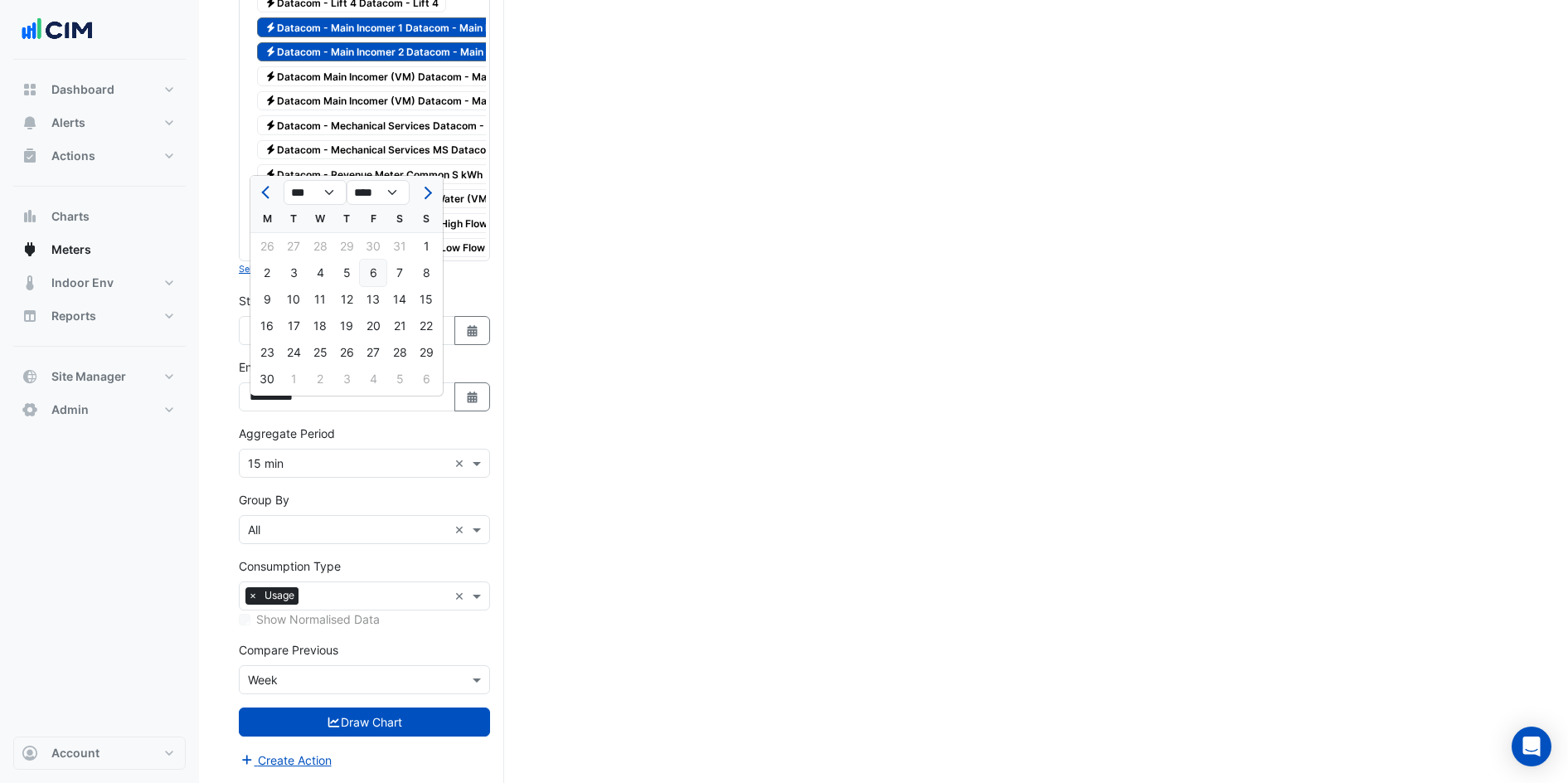 click on "6" 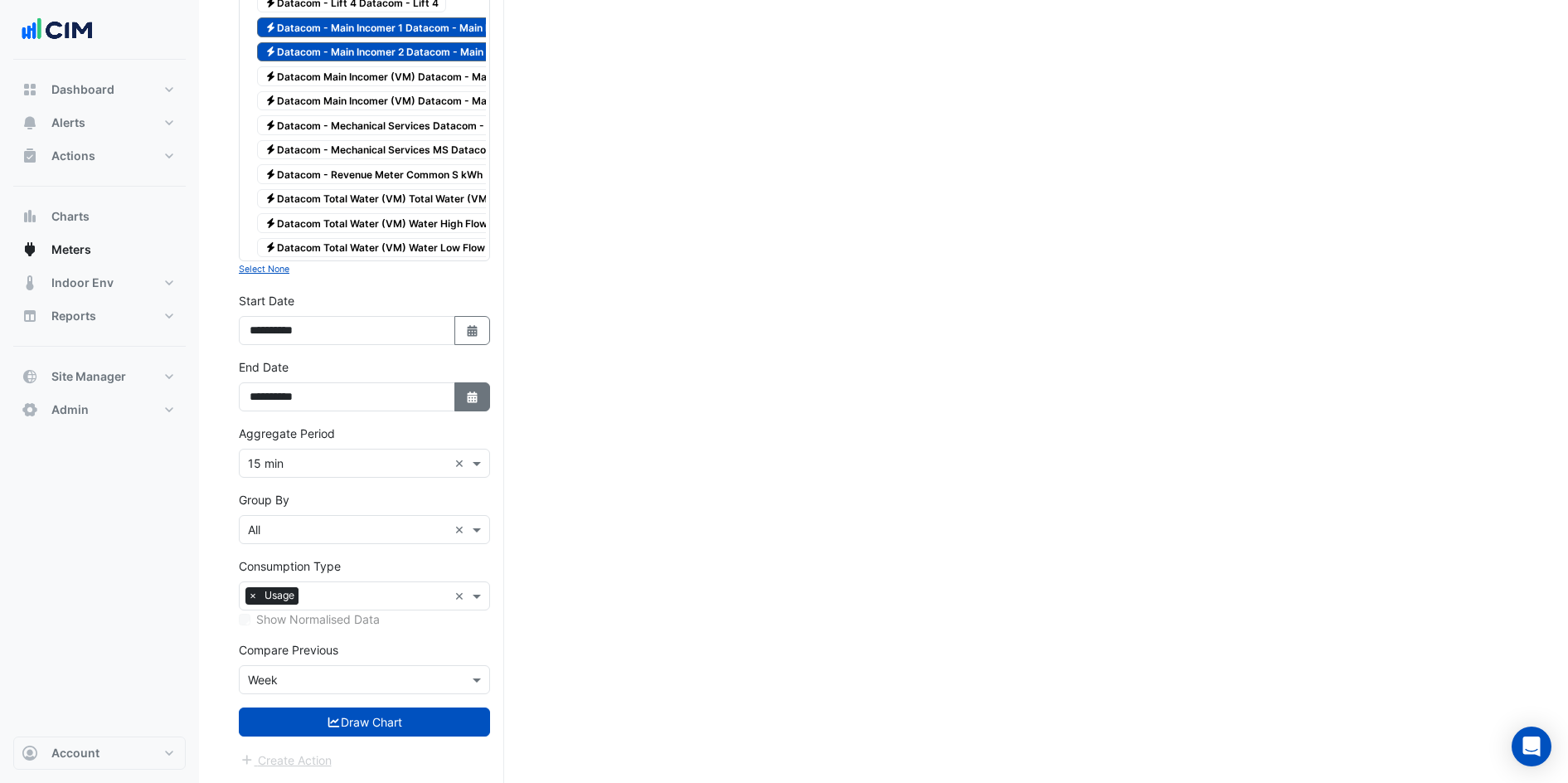 click on "Select Date" at bounding box center (473, 396) 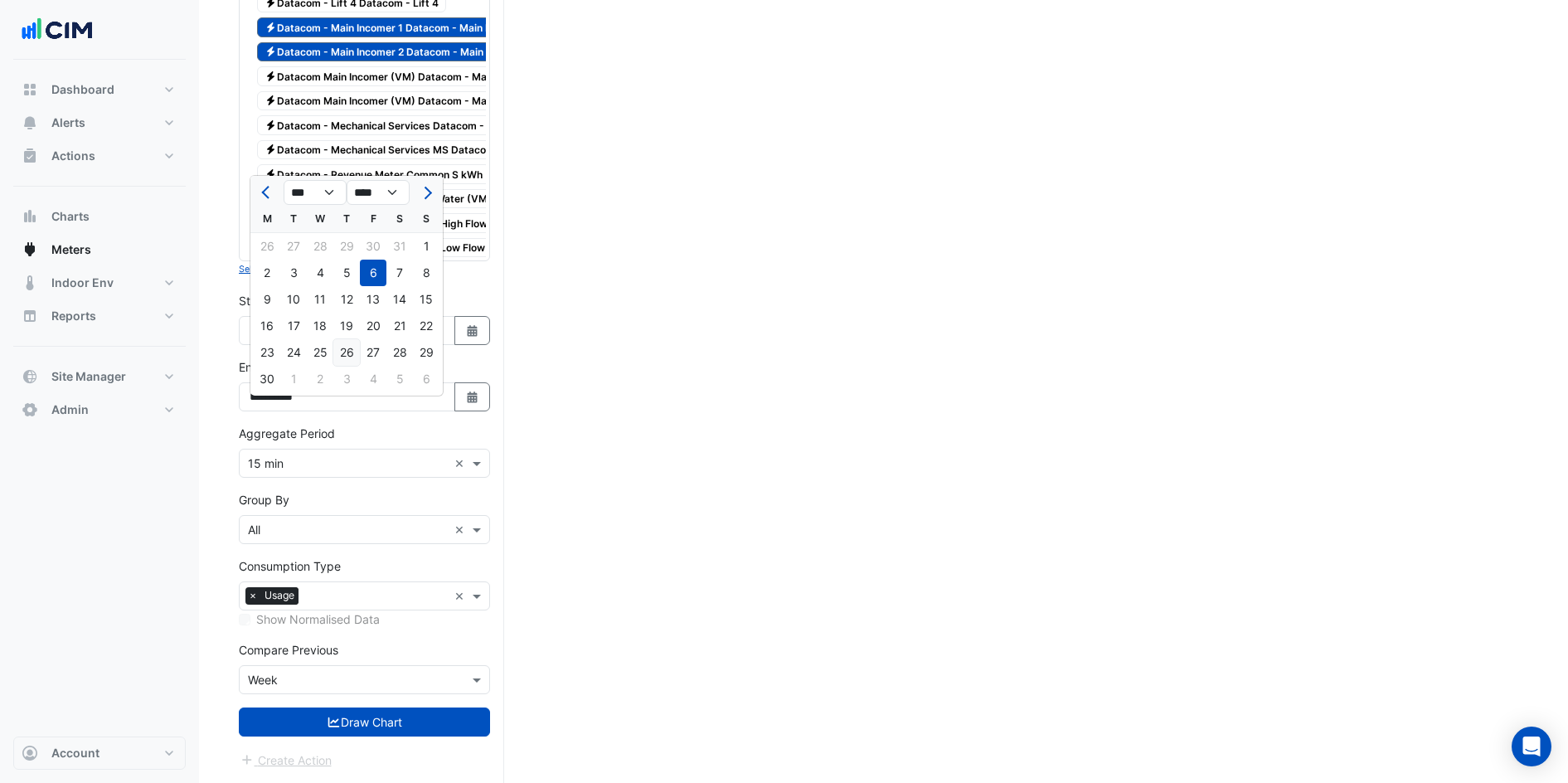 click on "26" 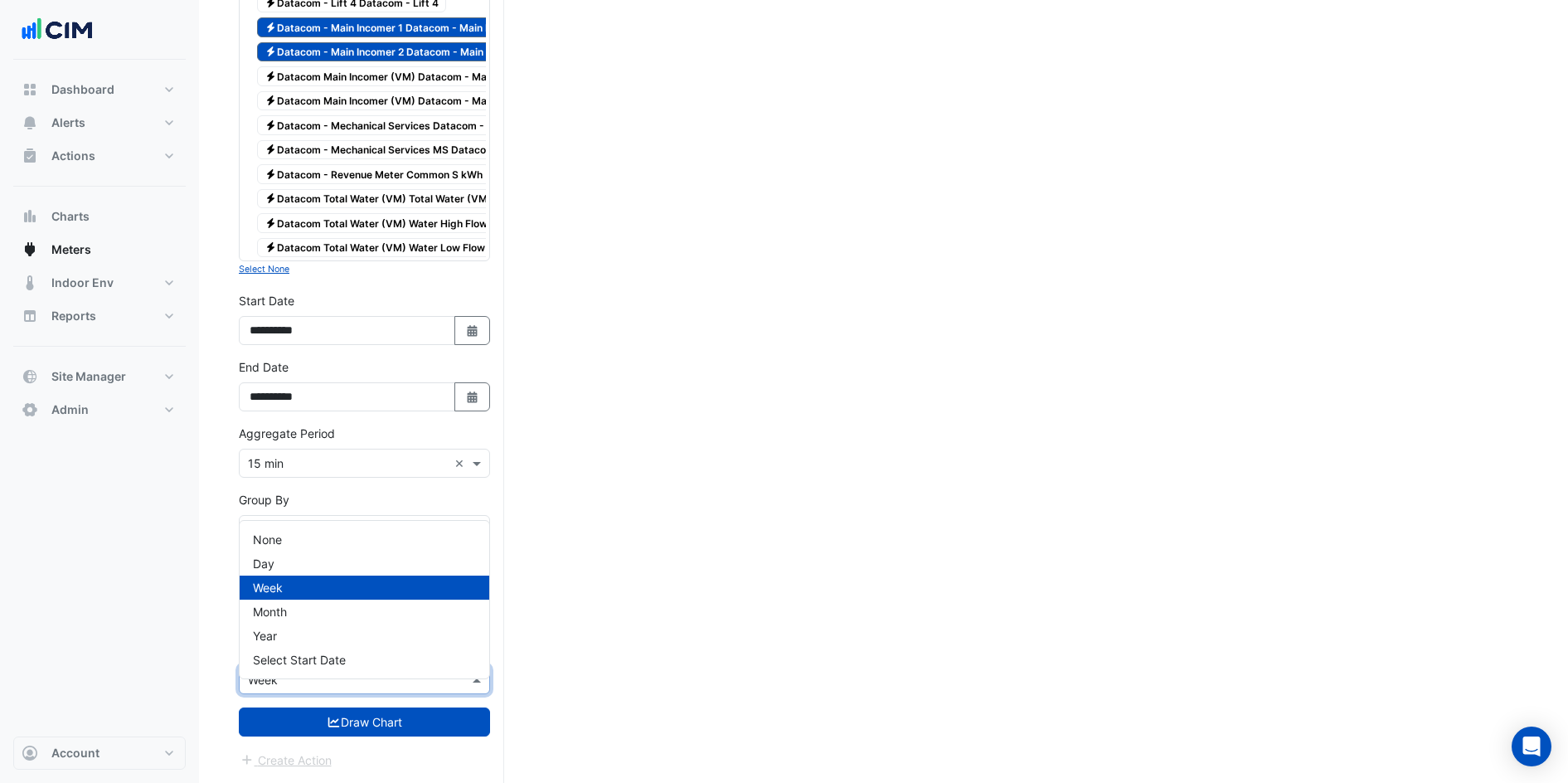 click at bounding box center [347, 680] 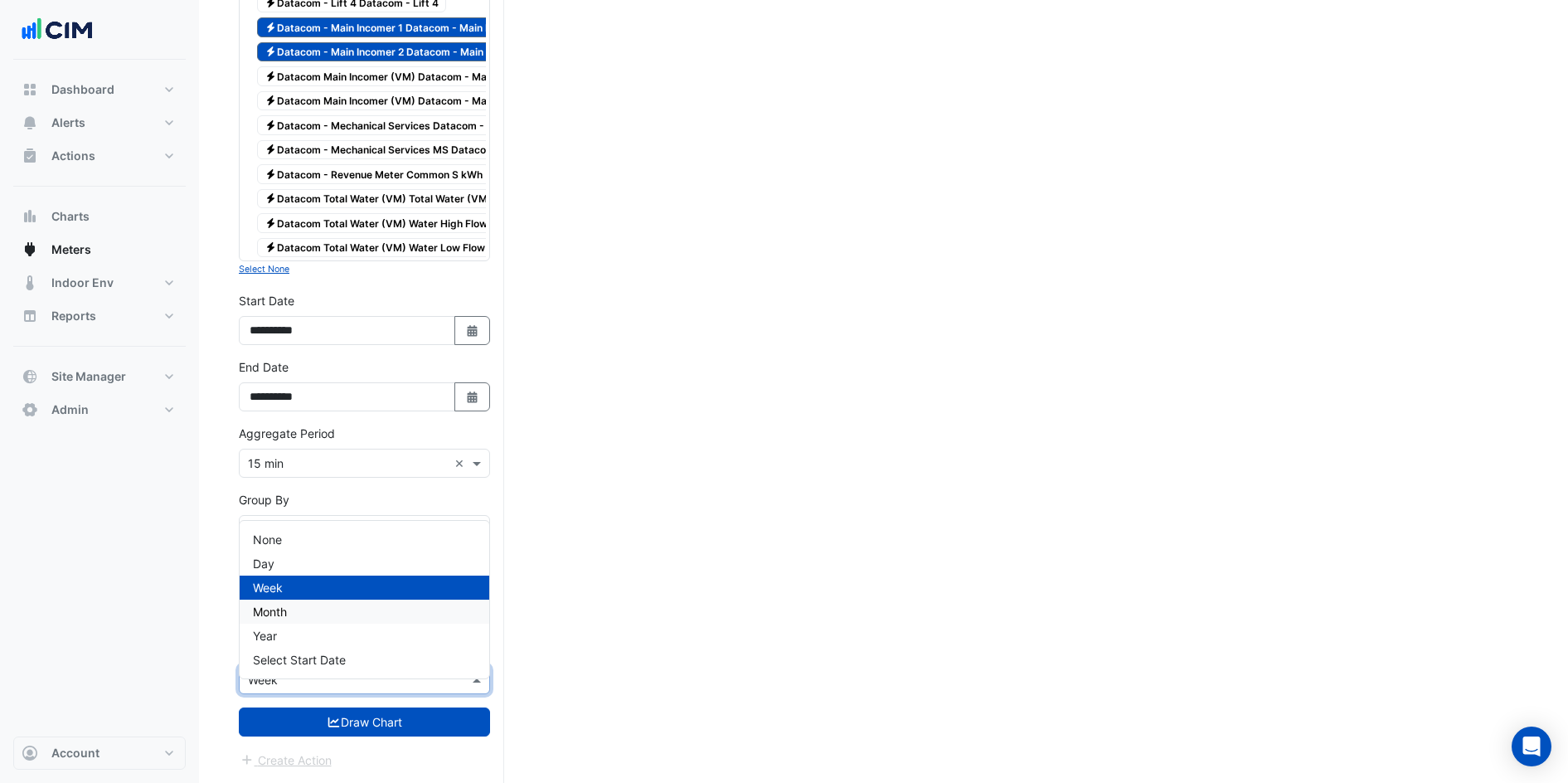 click on "Month" at bounding box center (364, 611) 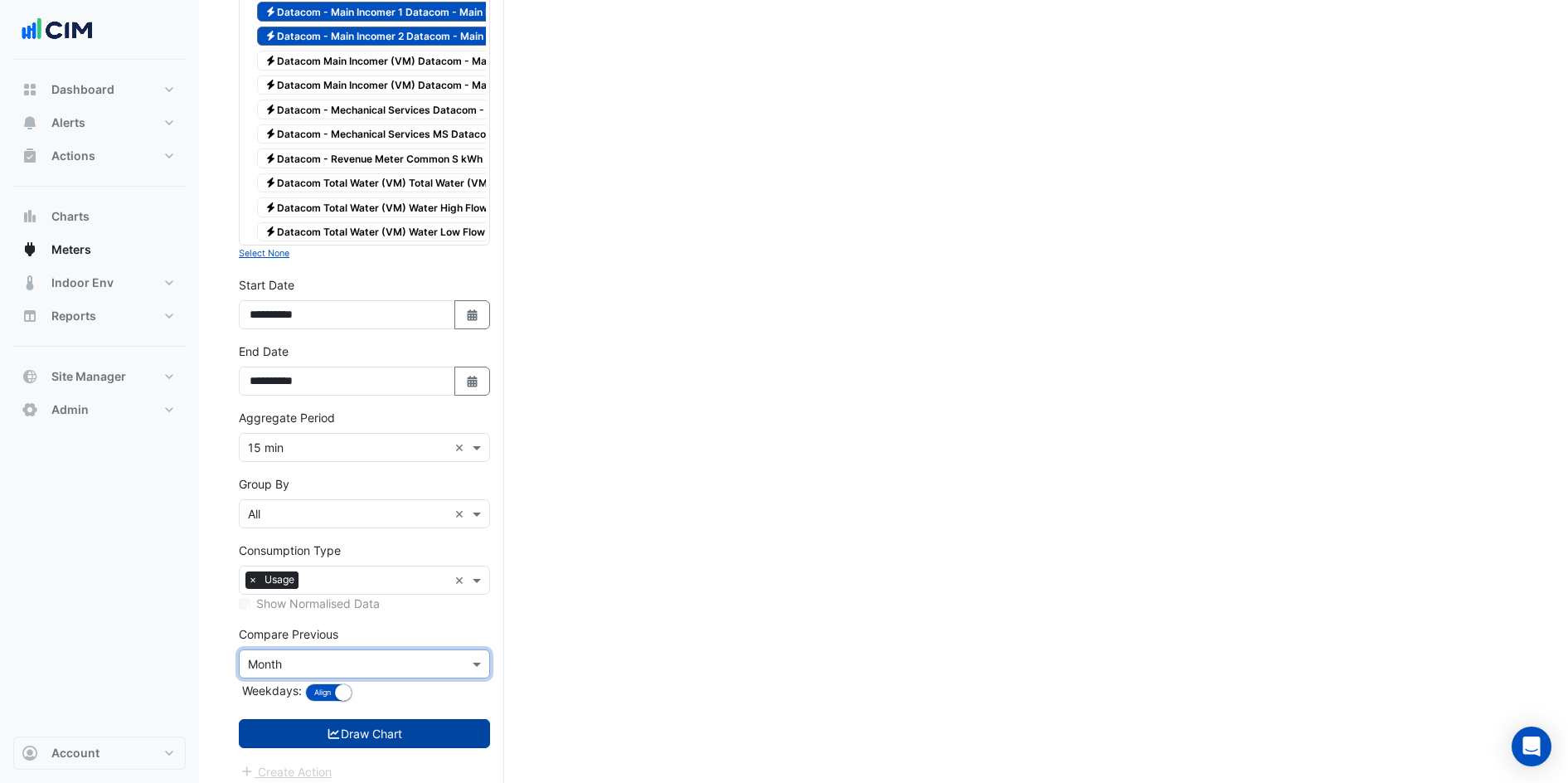 click on "Draw Chart" at bounding box center (364, 733) 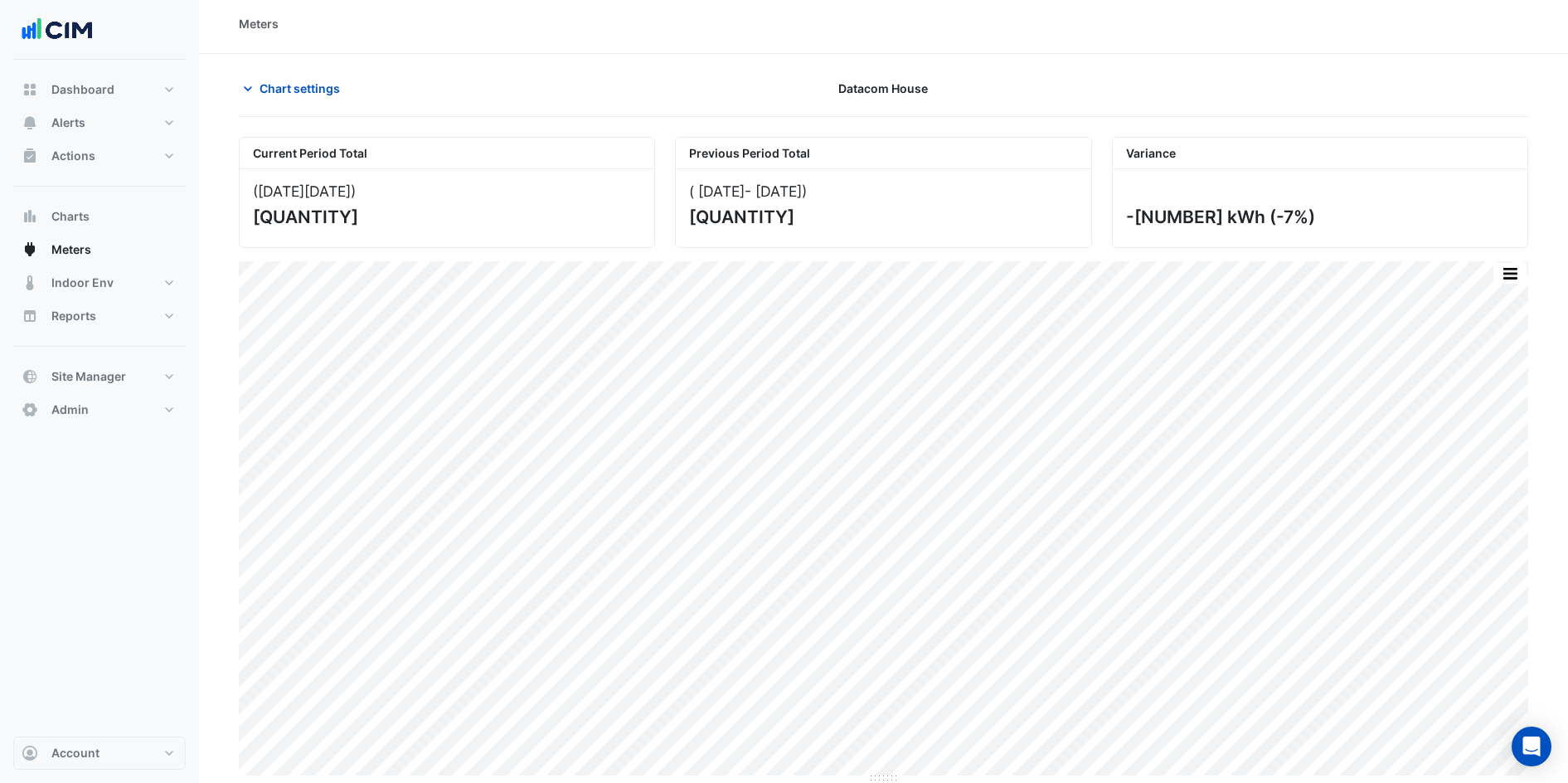 scroll, scrollTop: 7, scrollLeft: 0, axis: vertical 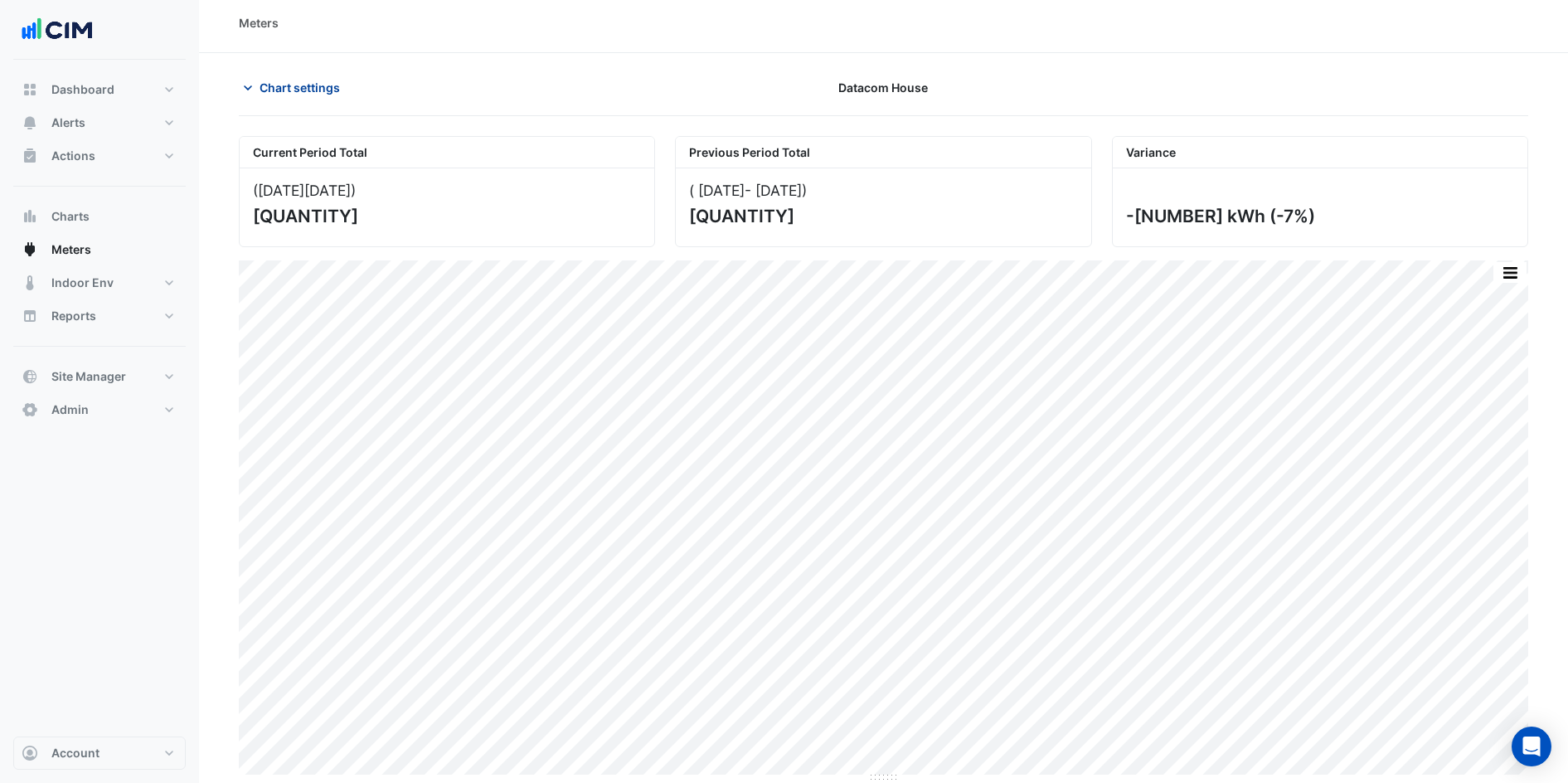 click on "Chart settings" 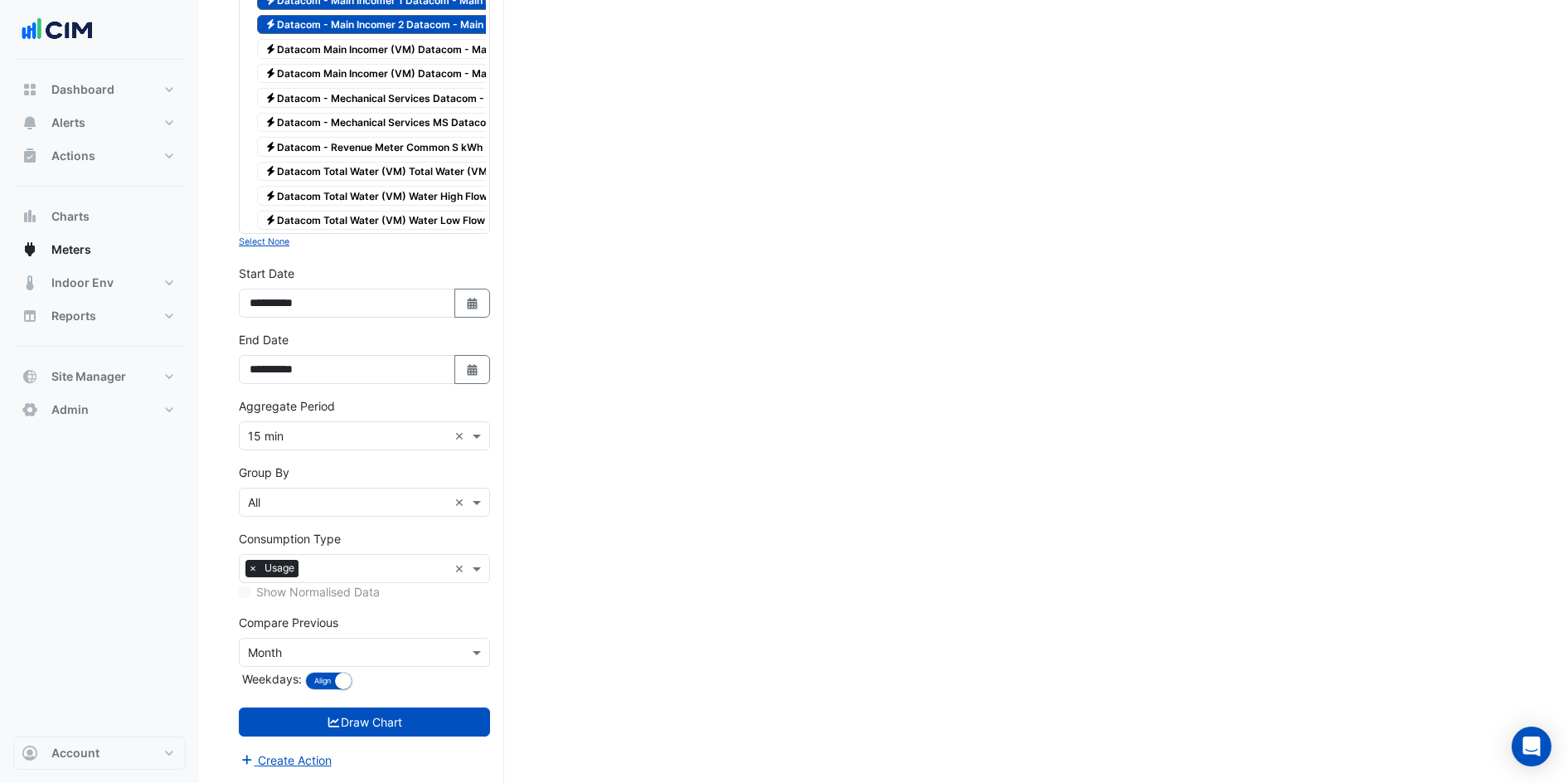 scroll, scrollTop: 2617, scrollLeft: 0, axis: vertical 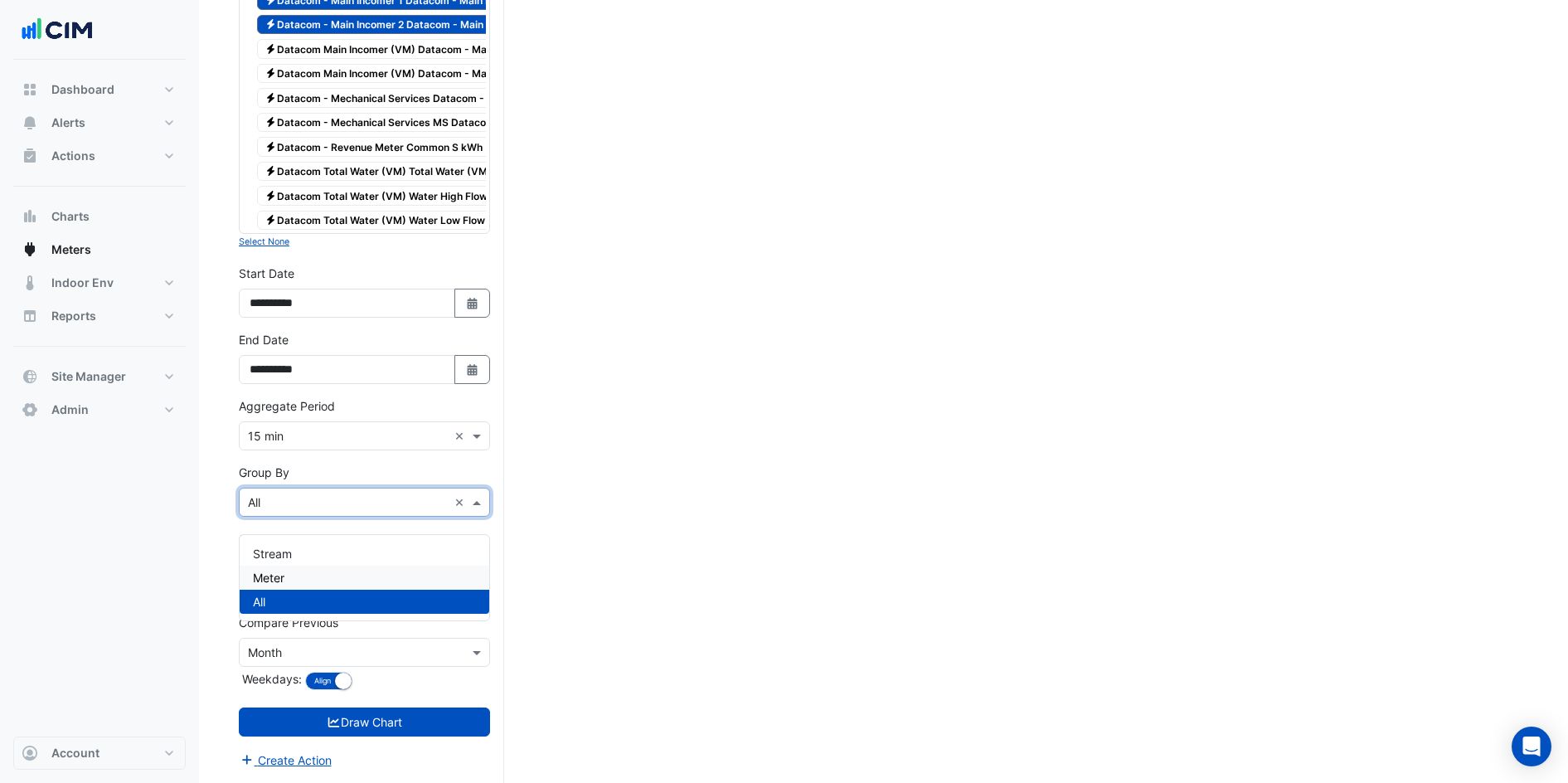 click on "Meter" at bounding box center (364, 577) 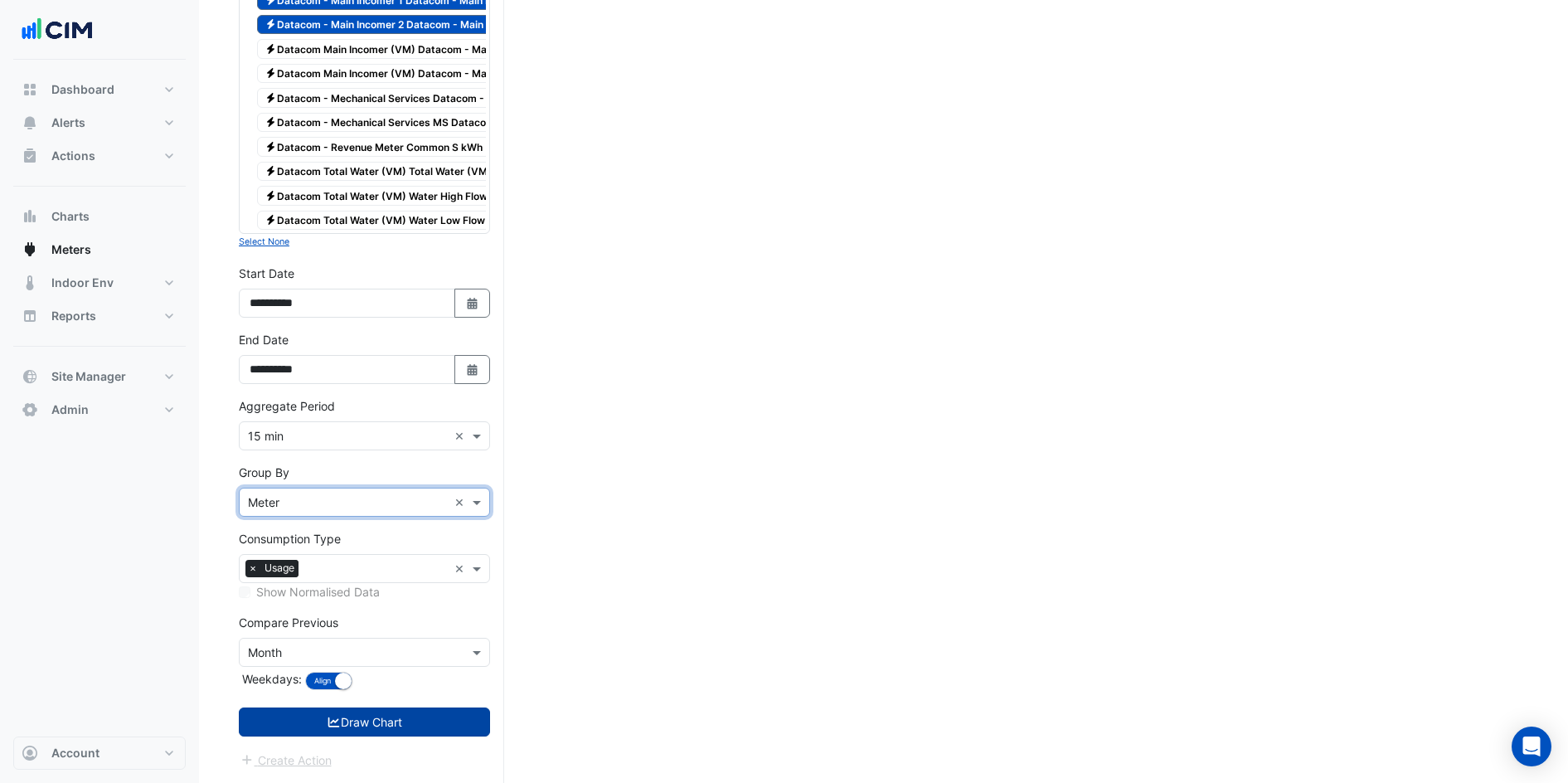 click on "Draw Chart" at bounding box center (364, 722) 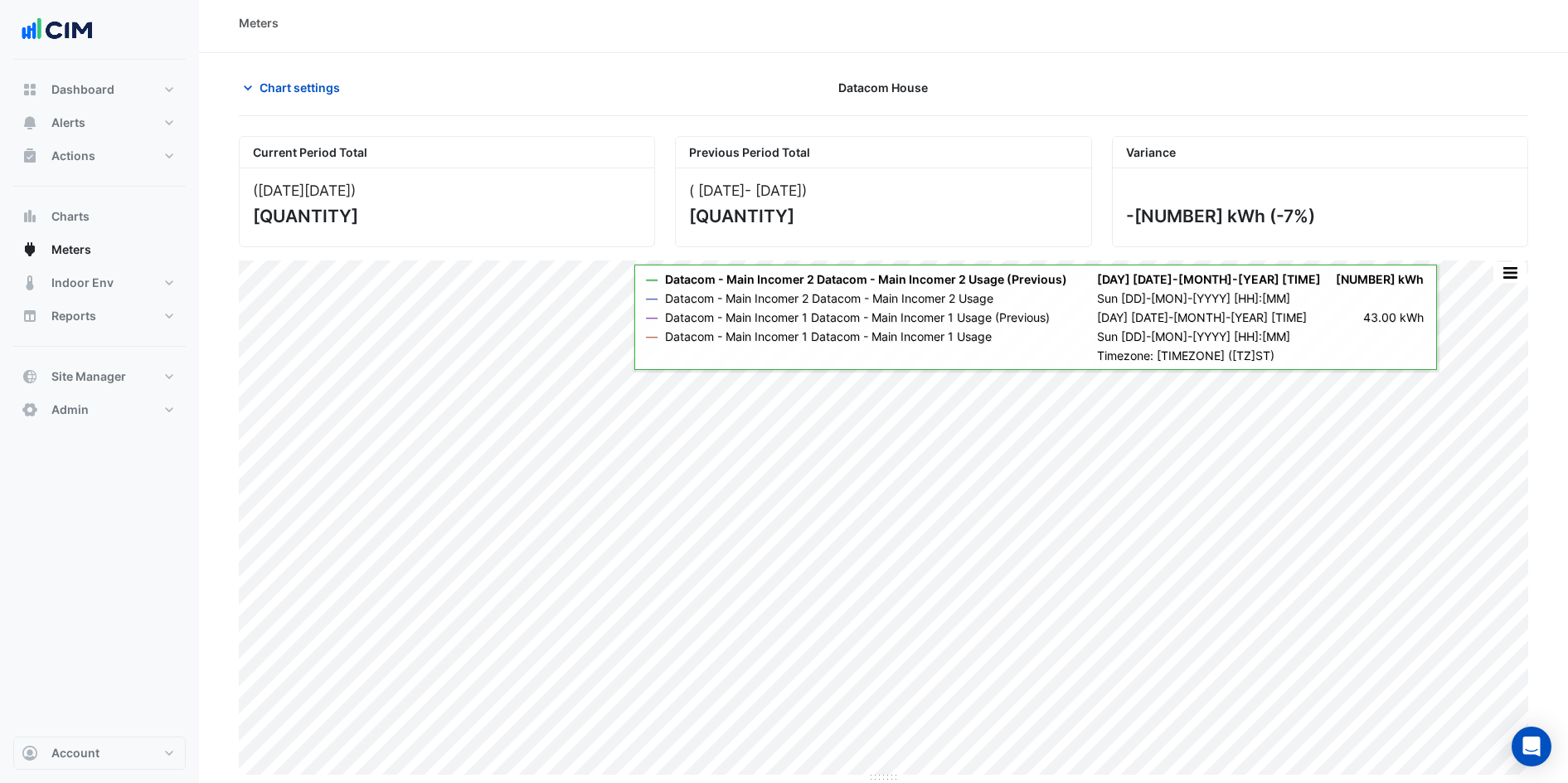 scroll, scrollTop: 0, scrollLeft: 0, axis: both 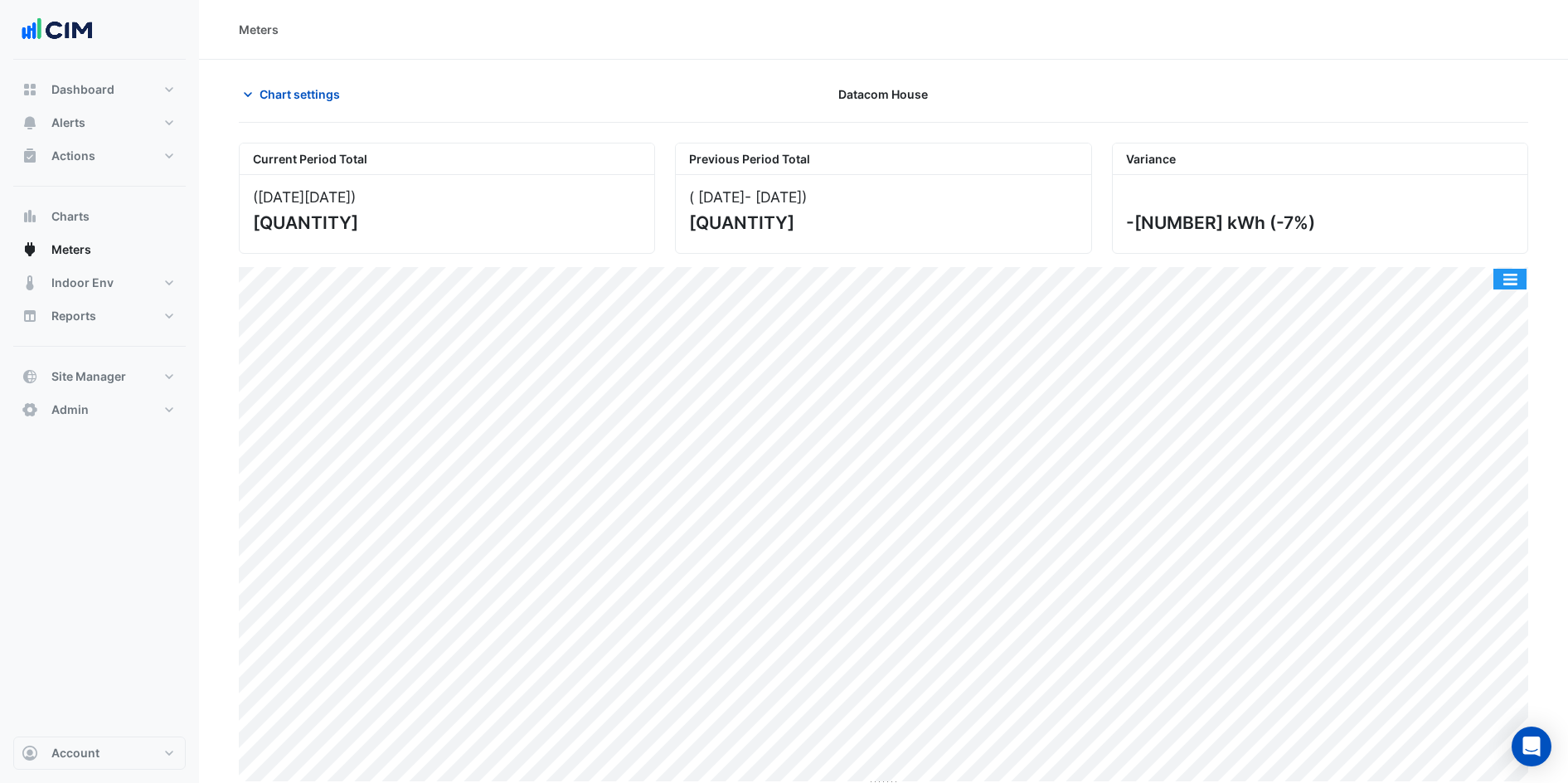 click 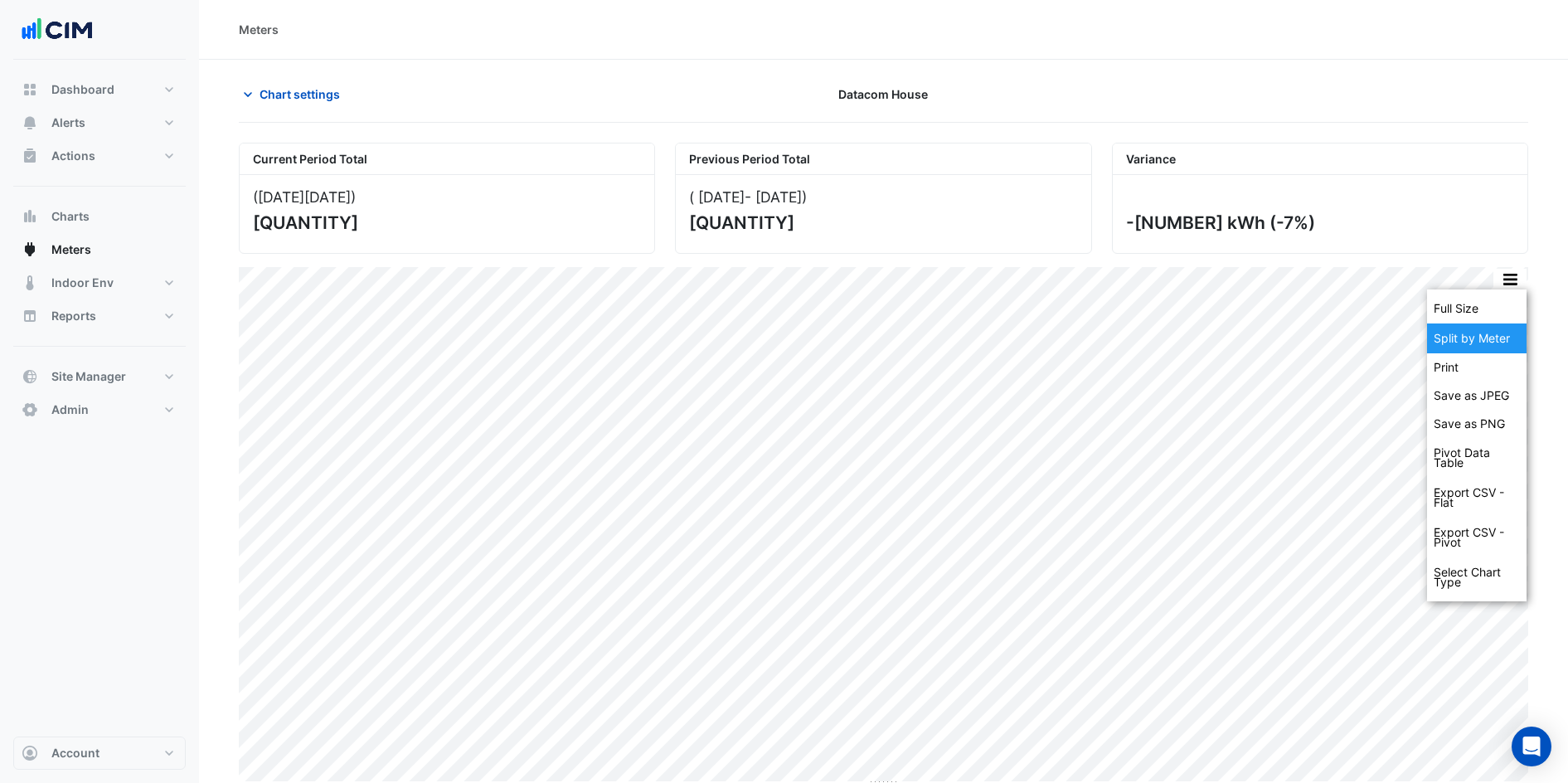 click on "Split by Meter" 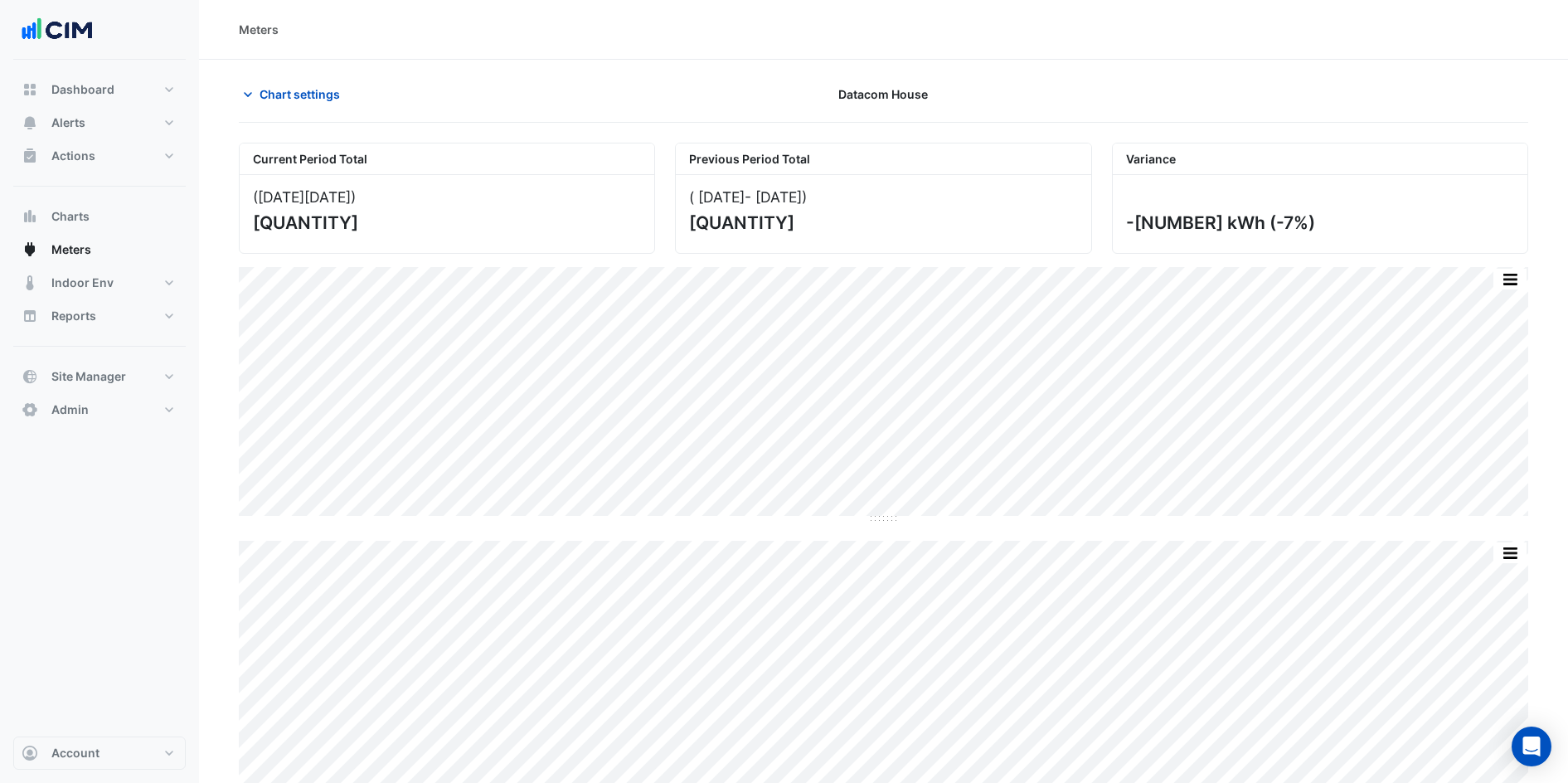 scroll, scrollTop: 32, scrollLeft: 0, axis: vertical 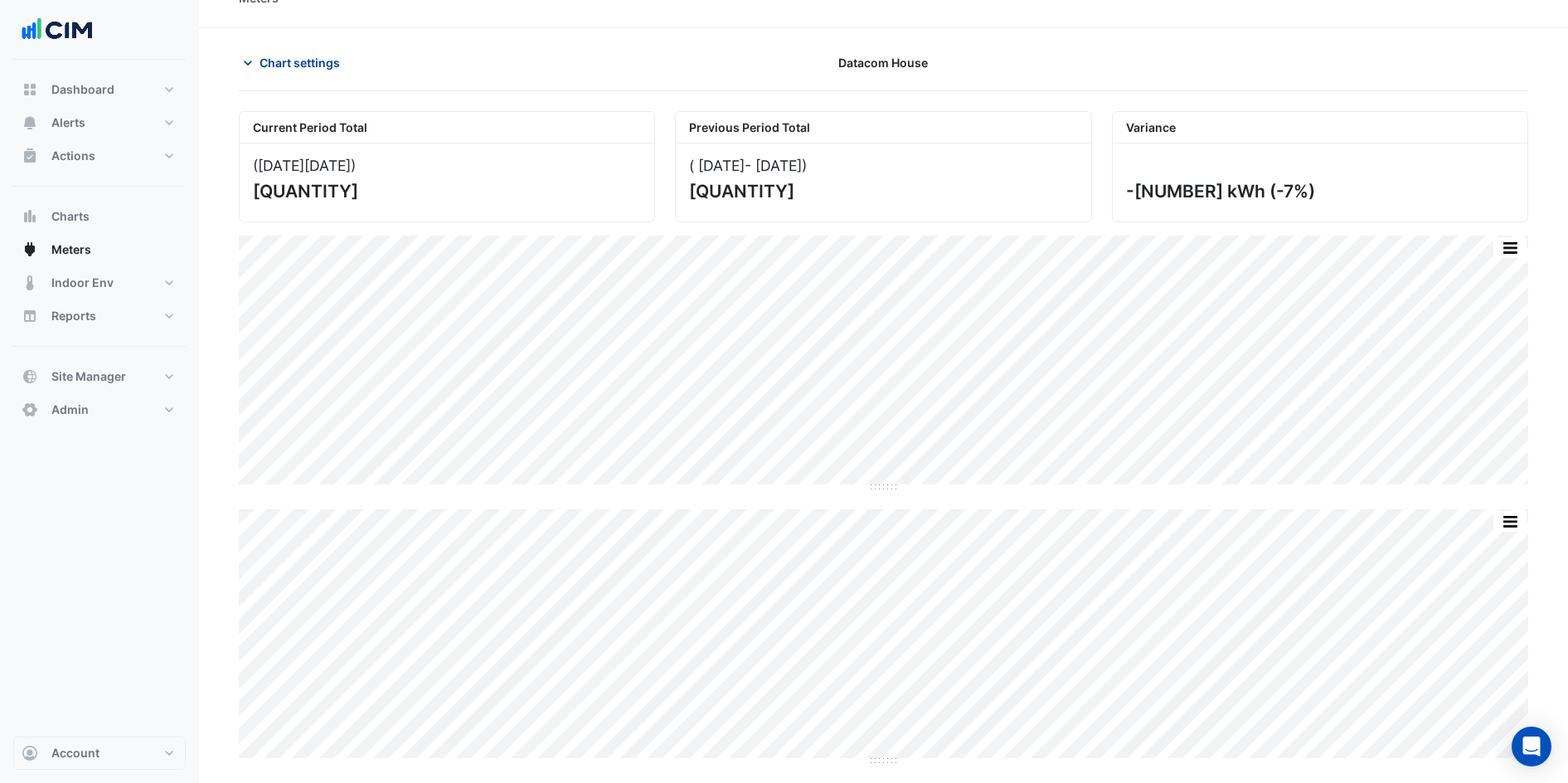 click on "Chart settings" 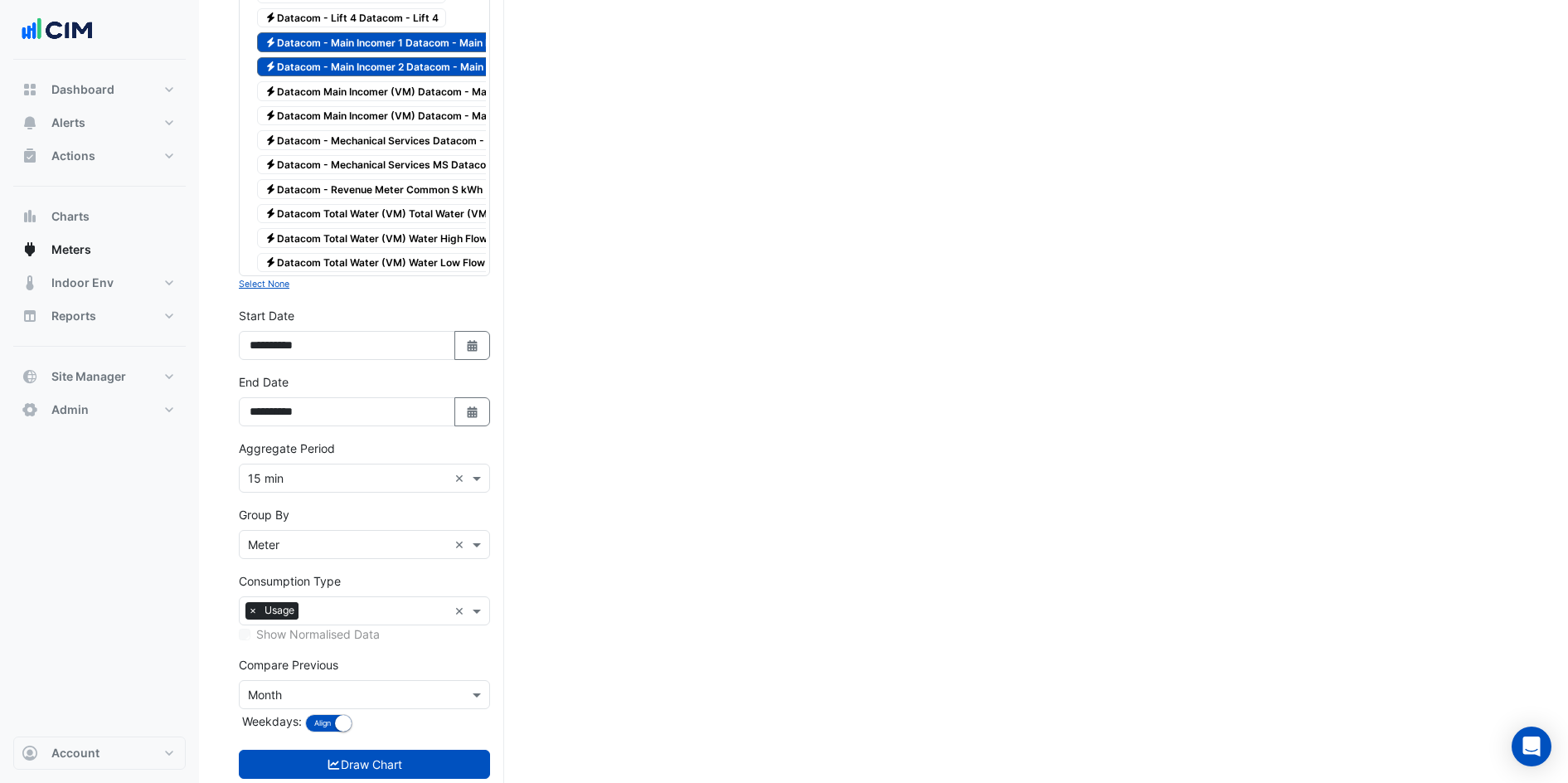 scroll, scrollTop: 2617, scrollLeft: 0, axis: vertical 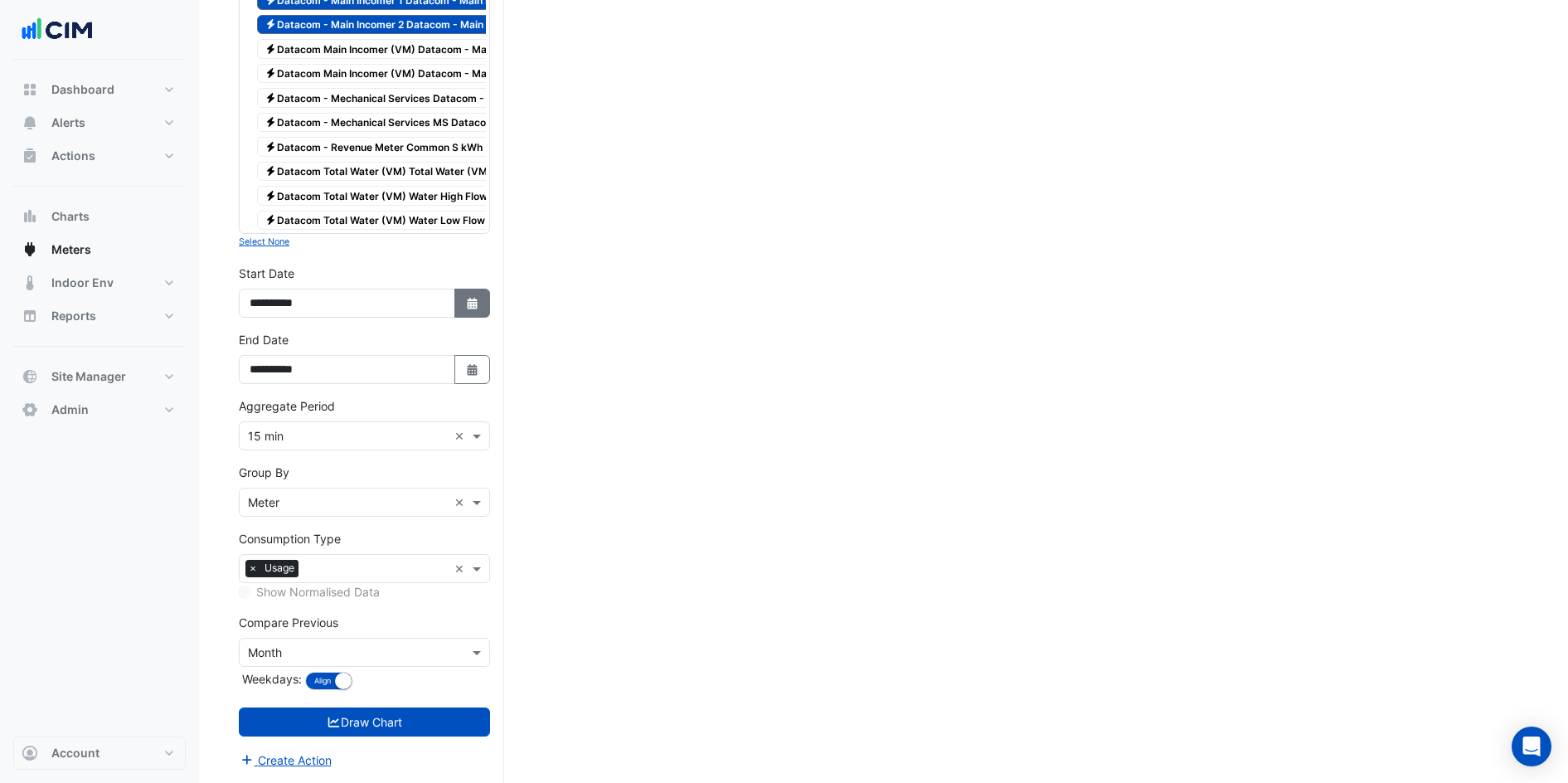 click on "Select Date" at bounding box center [473, 303] 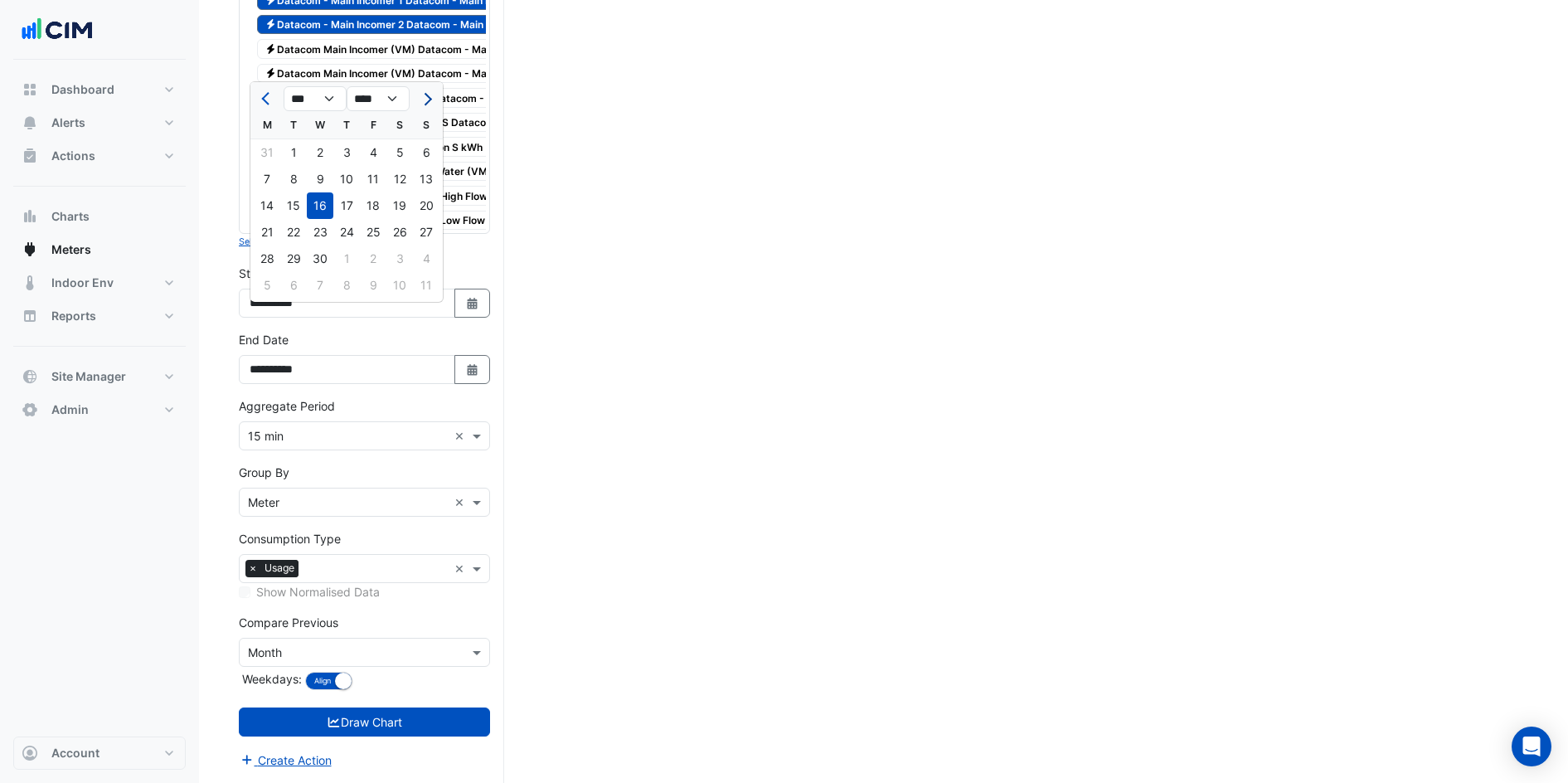 click 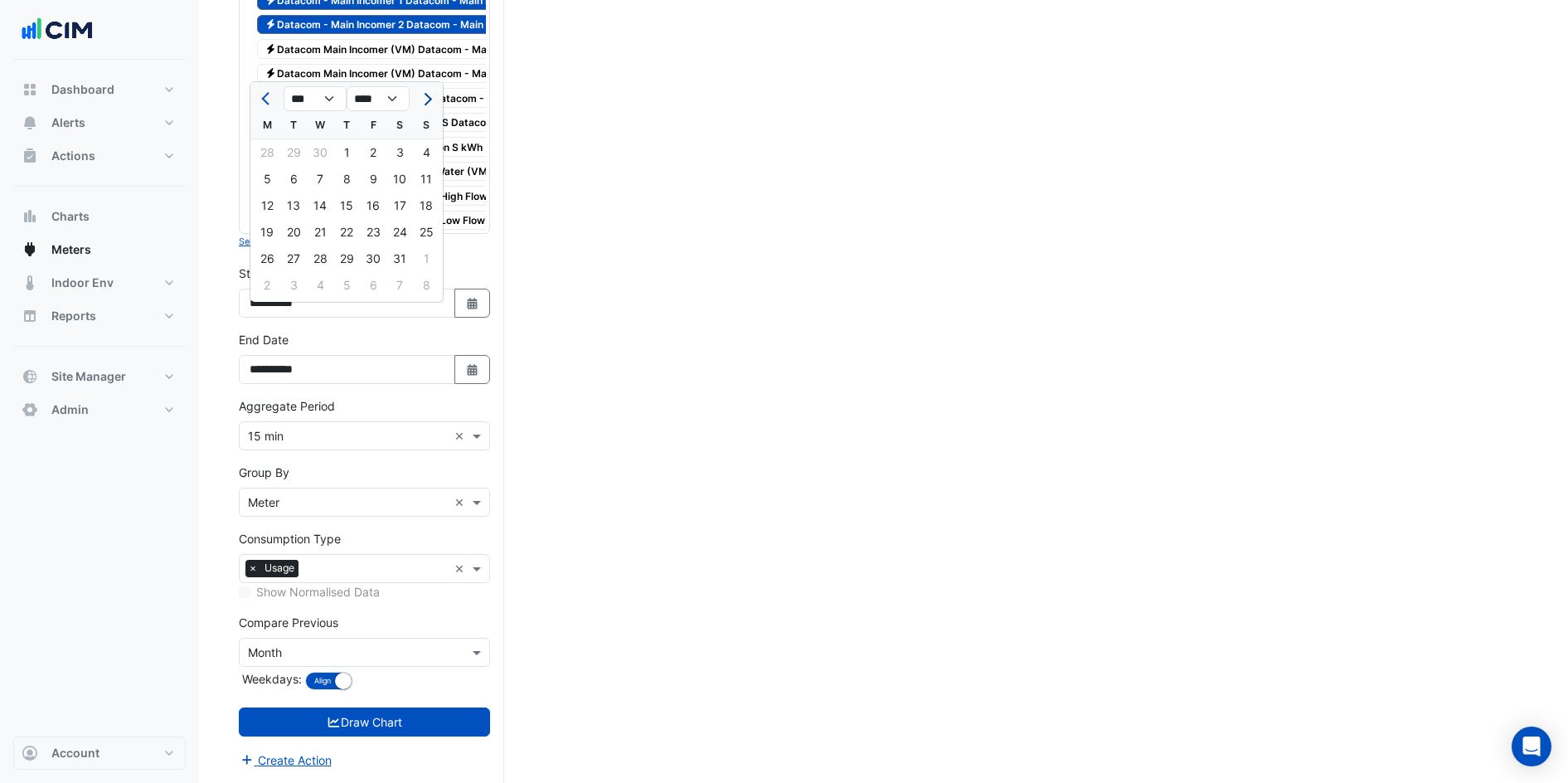 click 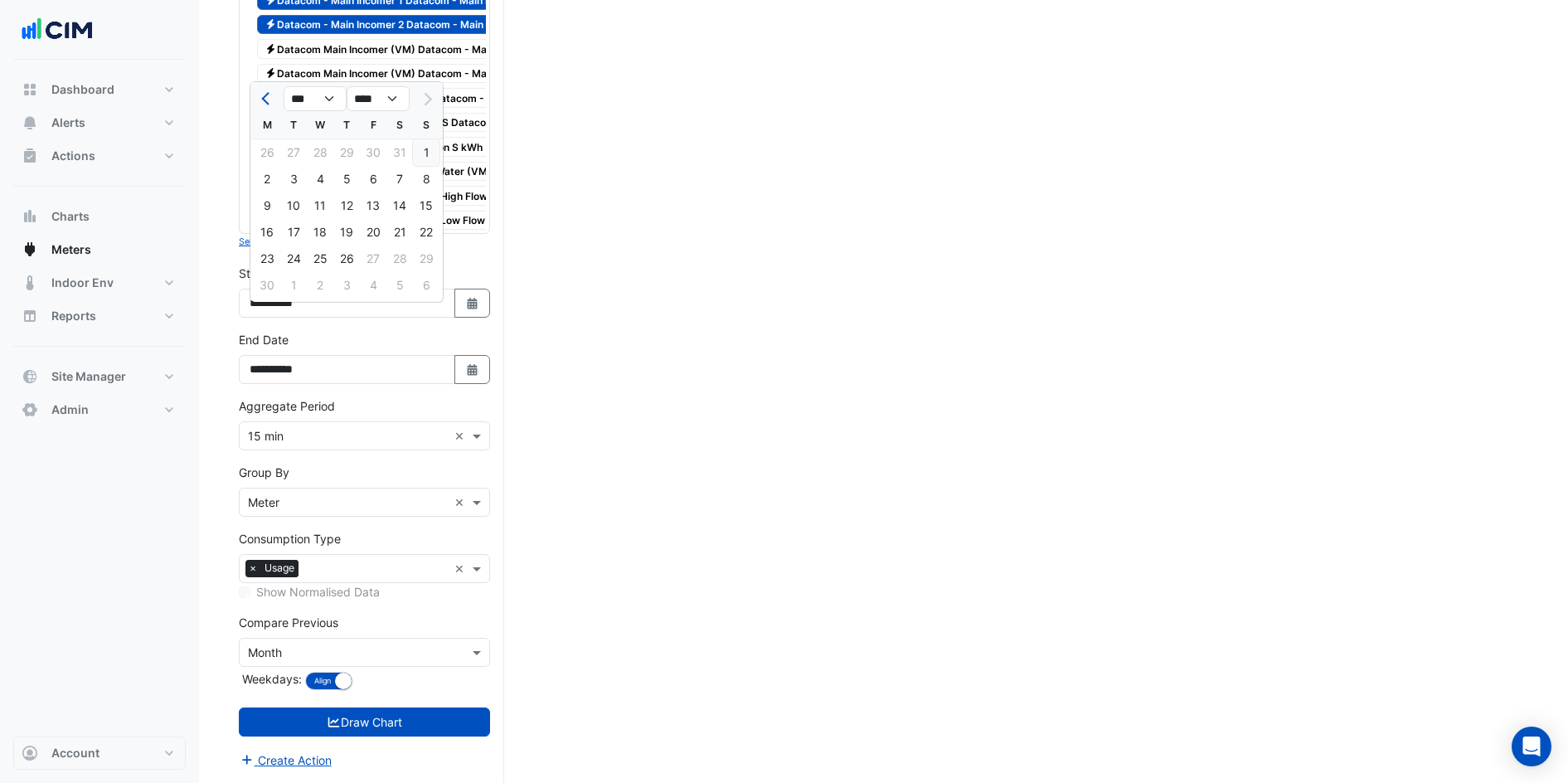 click on "1" 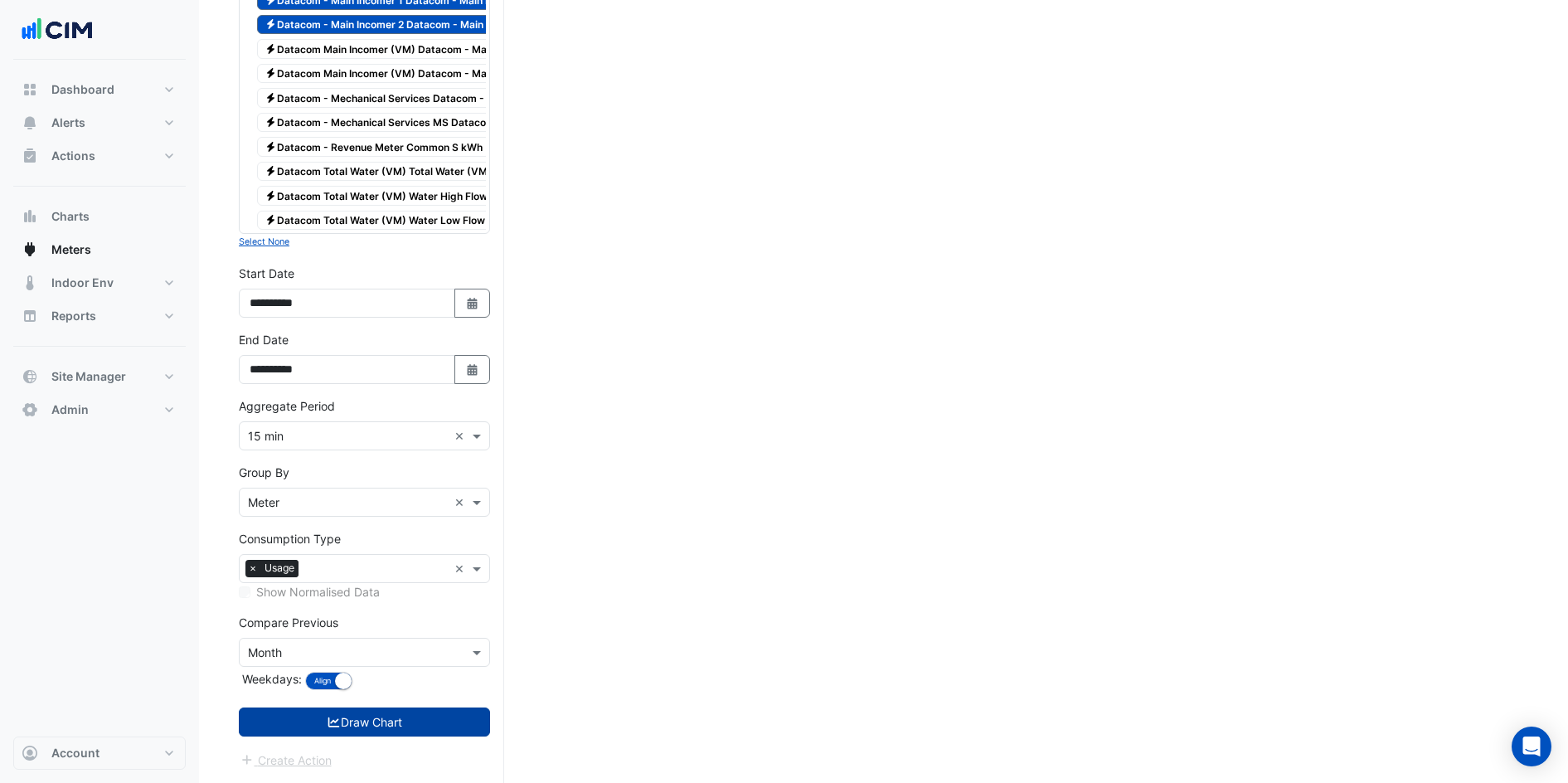 click on "Draw Chart" at bounding box center [364, 722] 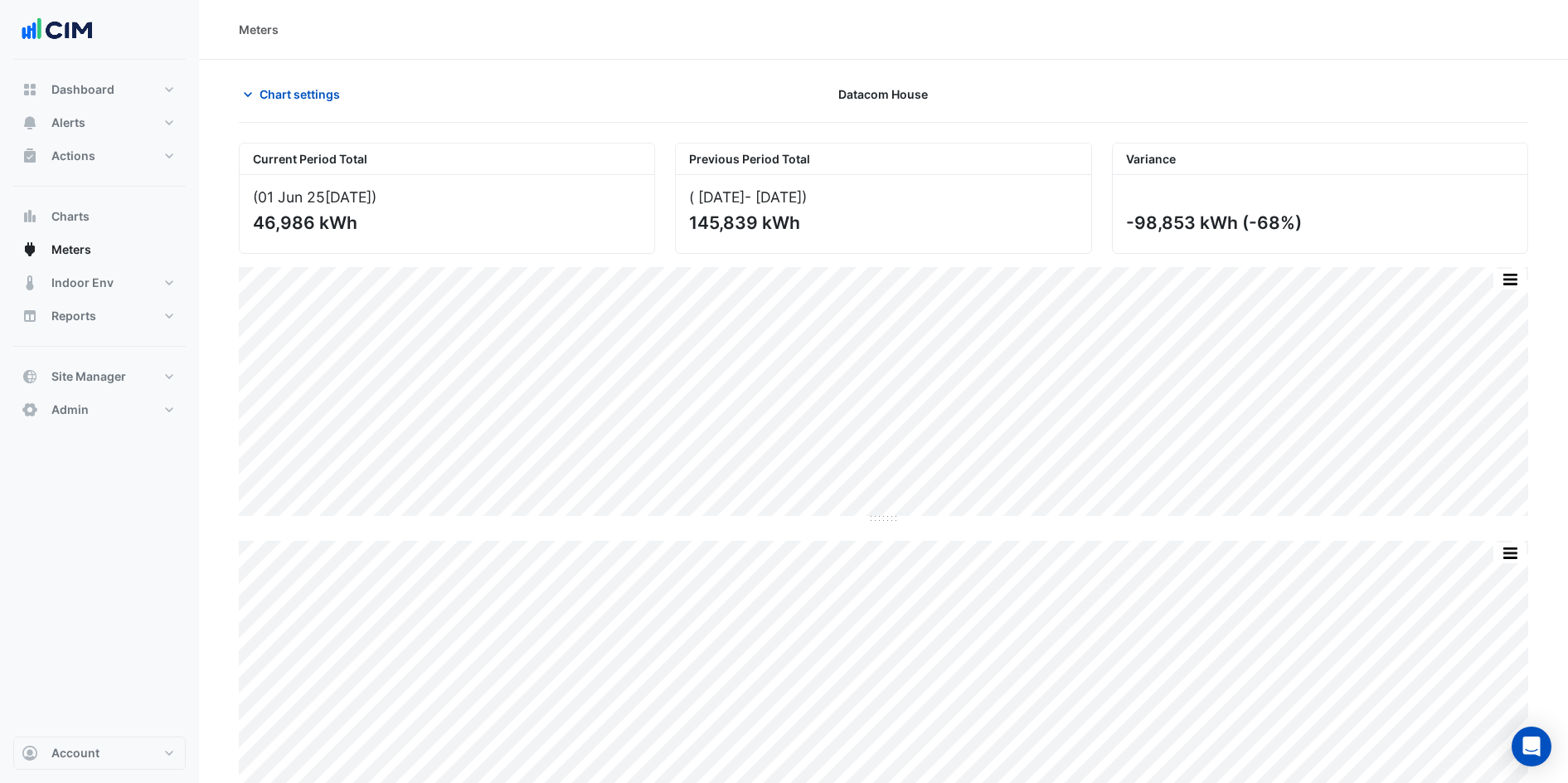 scroll, scrollTop: 32, scrollLeft: 0, axis: vertical 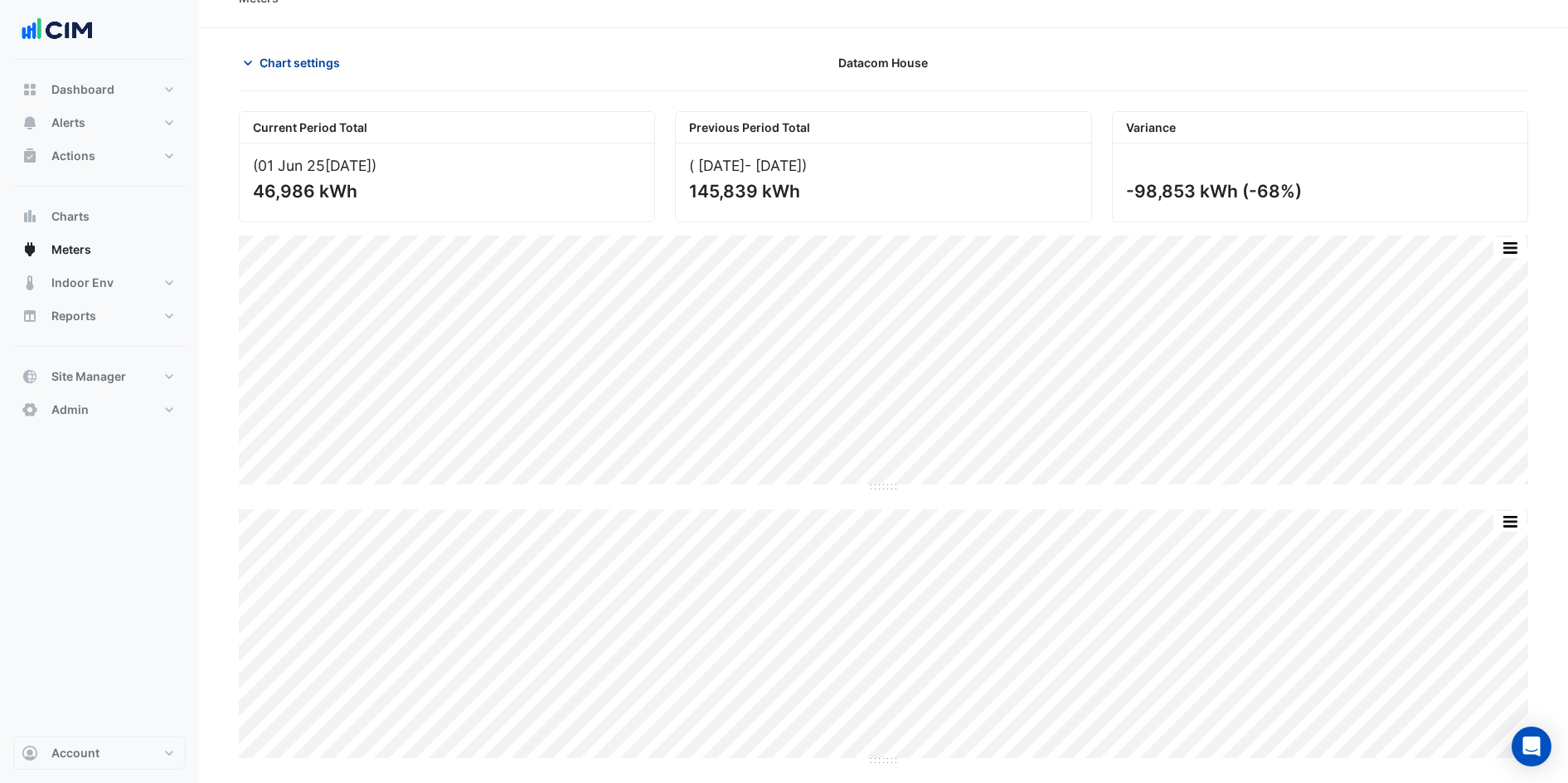 click on "Chart settings" 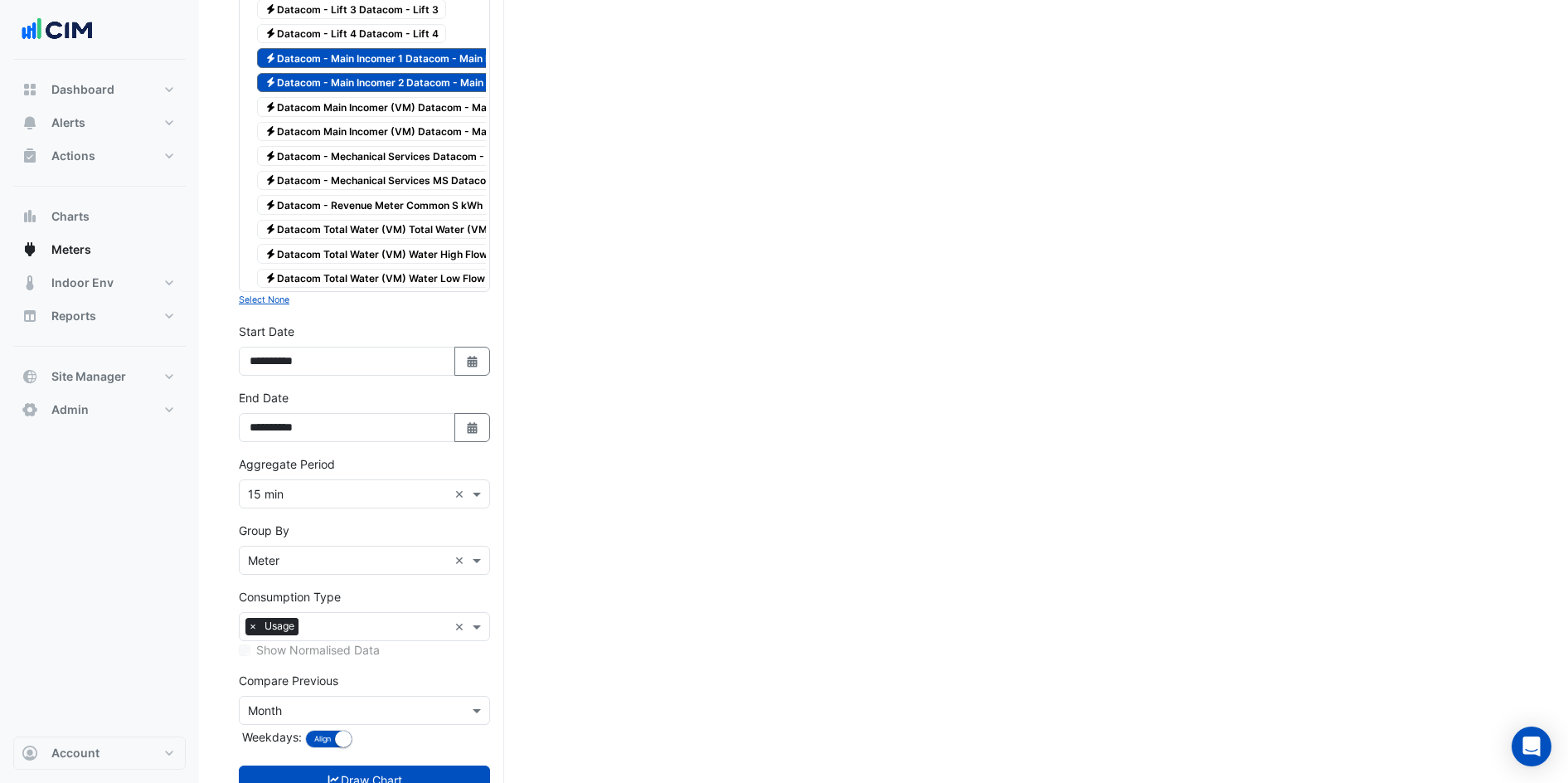 scroll, scrollTop: 2617, scrollLeft: 0, axis: vertical 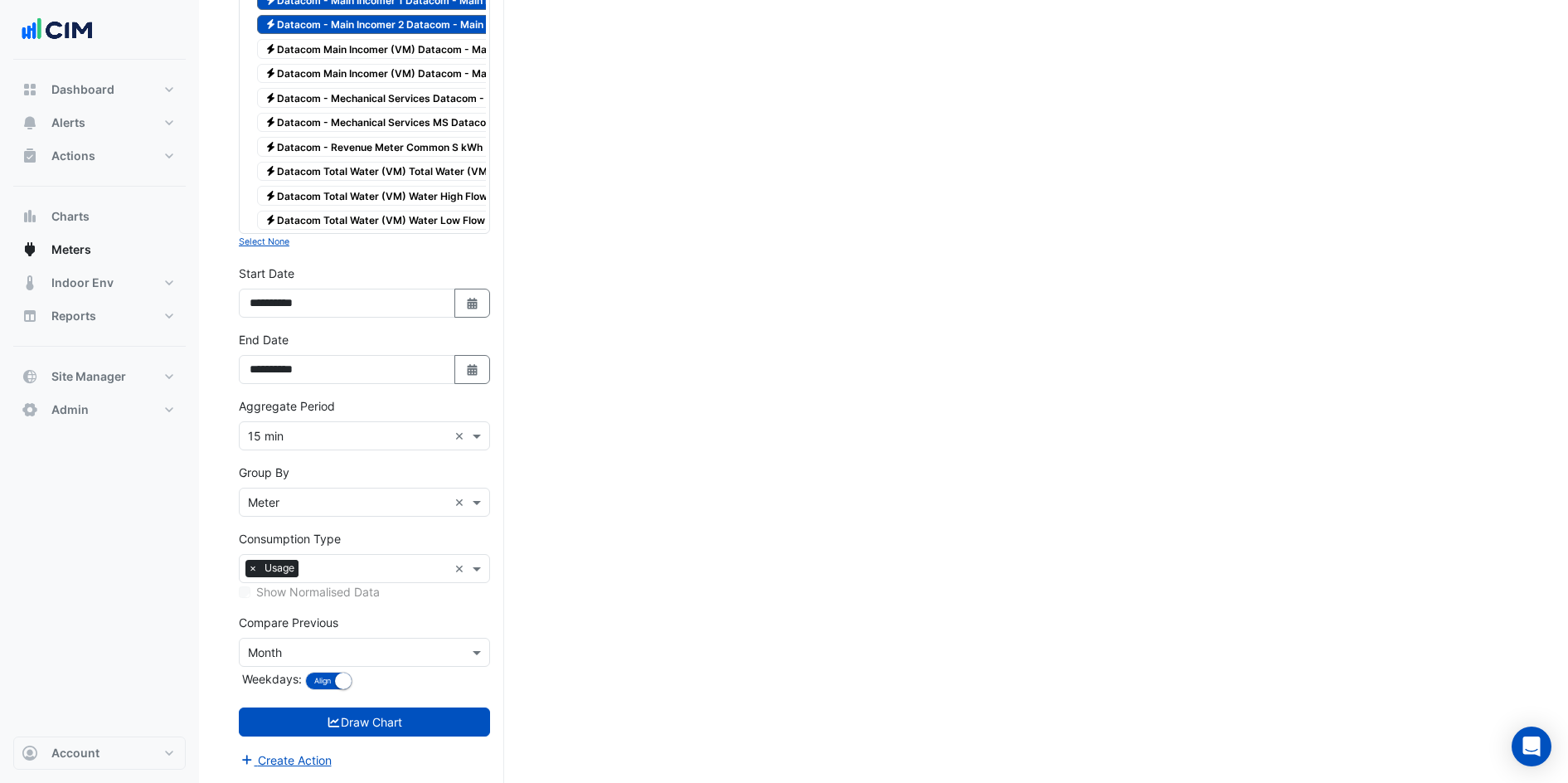 click on "Select a Site × Datacom House ×
Utility Type × Electricity ×
Expand All
Collapse All
Electricity
Basement Toilet and Showers Water m3
Electricity
Calculated Load - Datacom Total Datacom Total Cooling
Electricity
Calculated Load - Datacom Total Datacom Total Heating
Electricity" at bounding box center (364, -848) 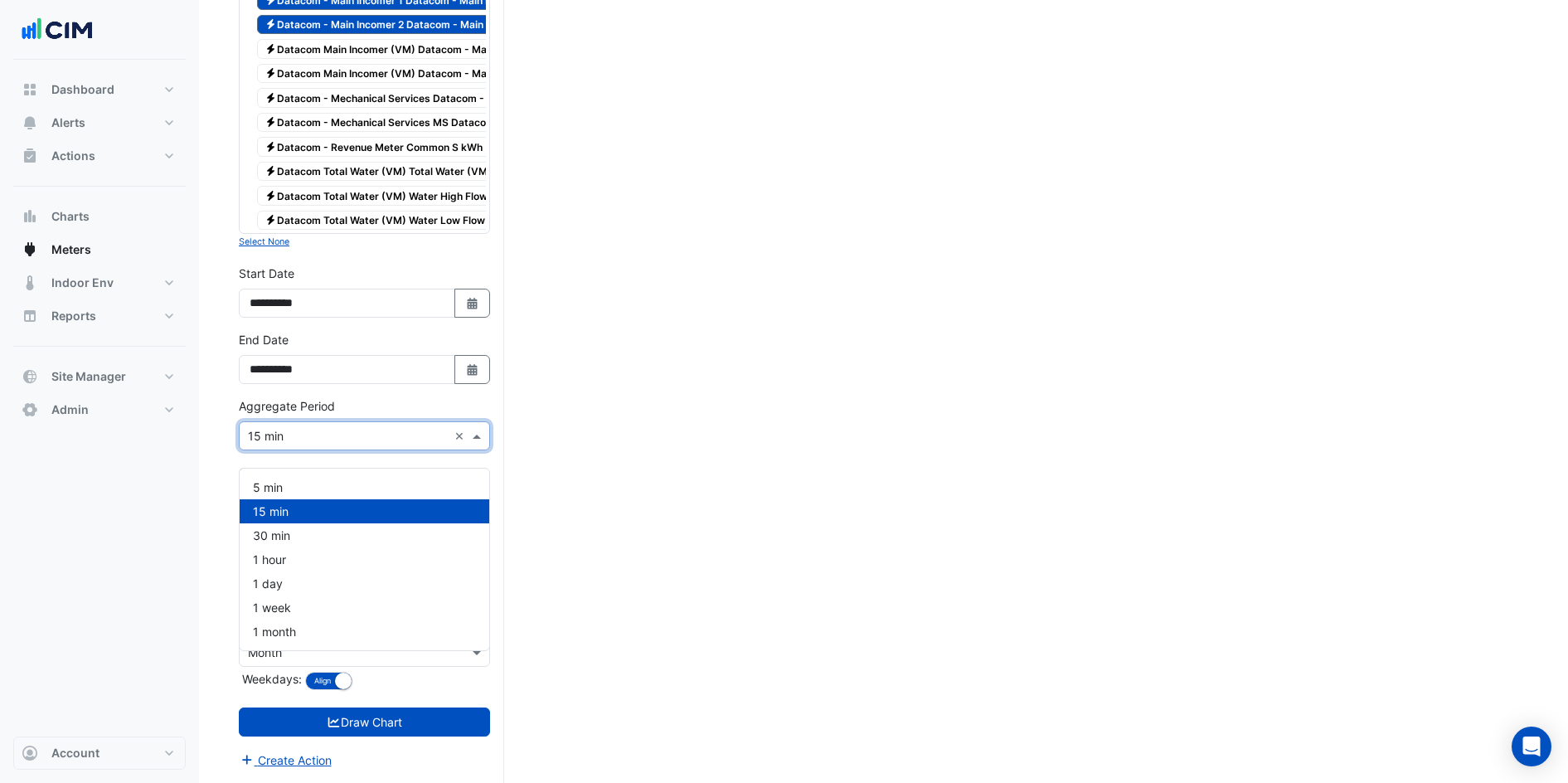 click on "Hide settings
Datacom House
Current Period Total
(01 Jun 25  - 26 Jun 25 )
46,986 kWh
Previous Period Total
(04 May 25  - 29 May 25 )
145,839 kWh
Variance
-98,853 kWh
(-68%)
Split None Print Save as JPEG Save as PNG Pivot Data Table Export CSV - Flat Export CSV - Pivot Select Chart Type    —                      43.00 kWh" 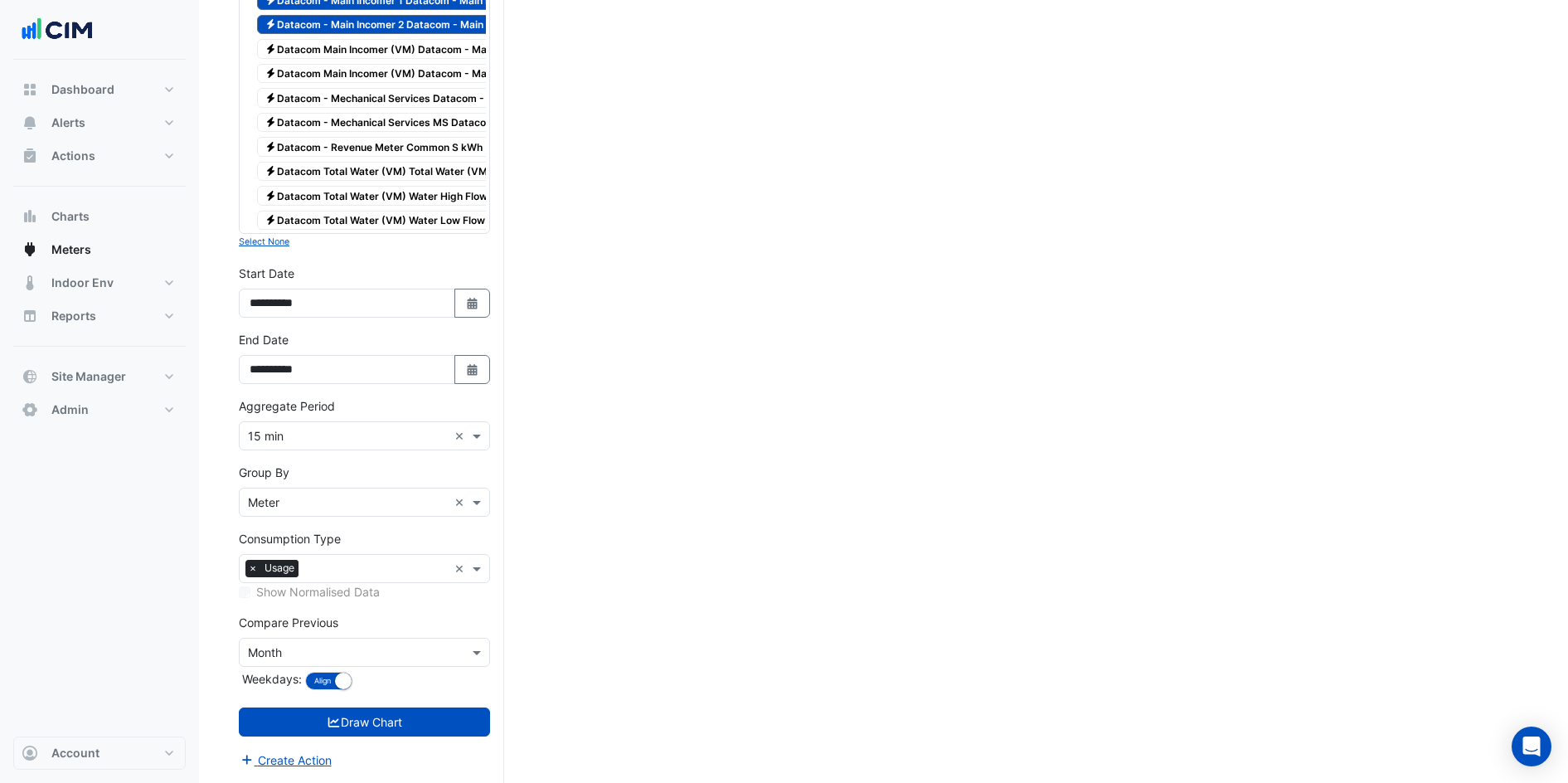 click on "Group By × Meter ×" at bounding box center (364, 502) 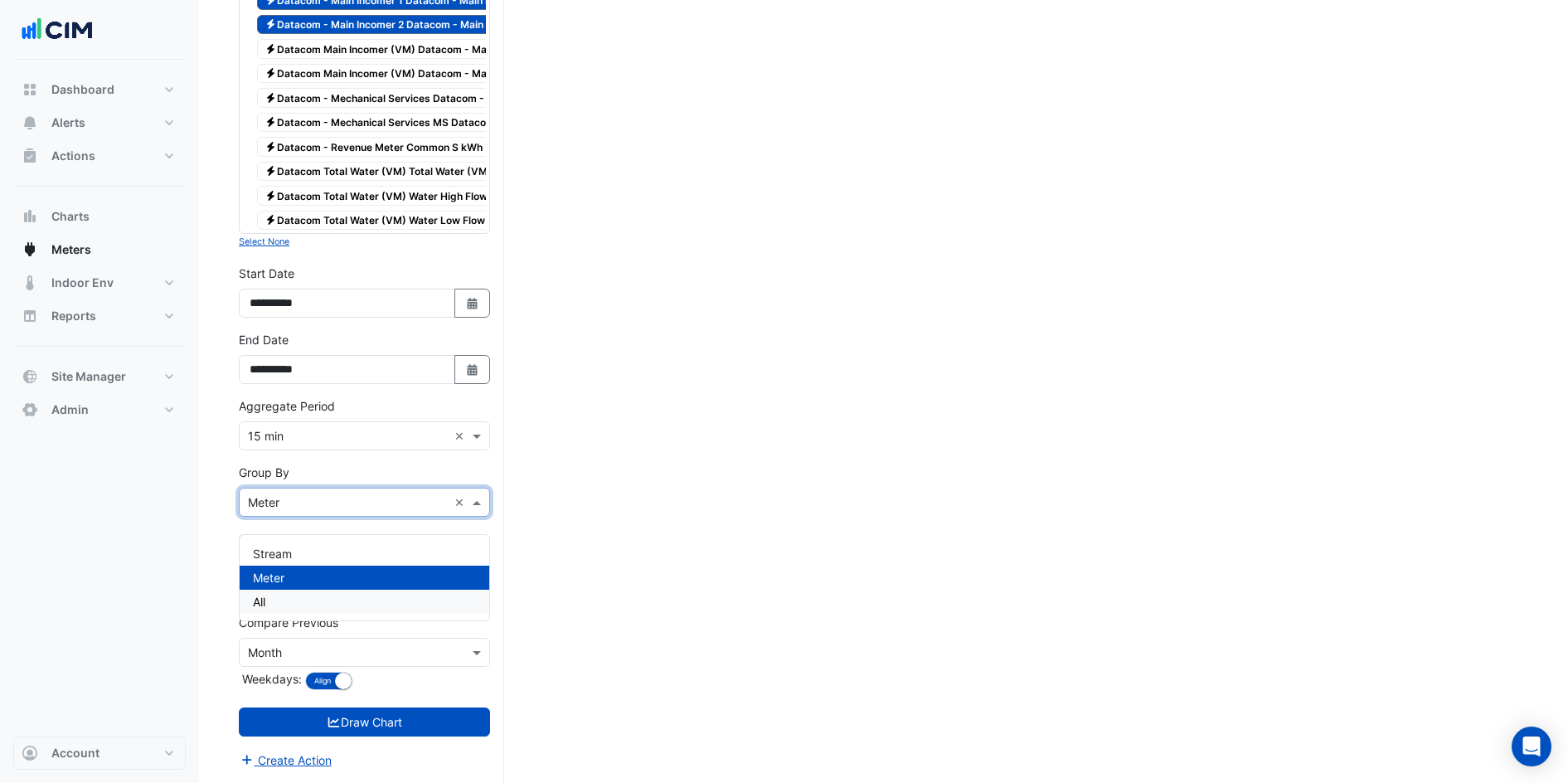click on "All" at bounding box center (364, 601) 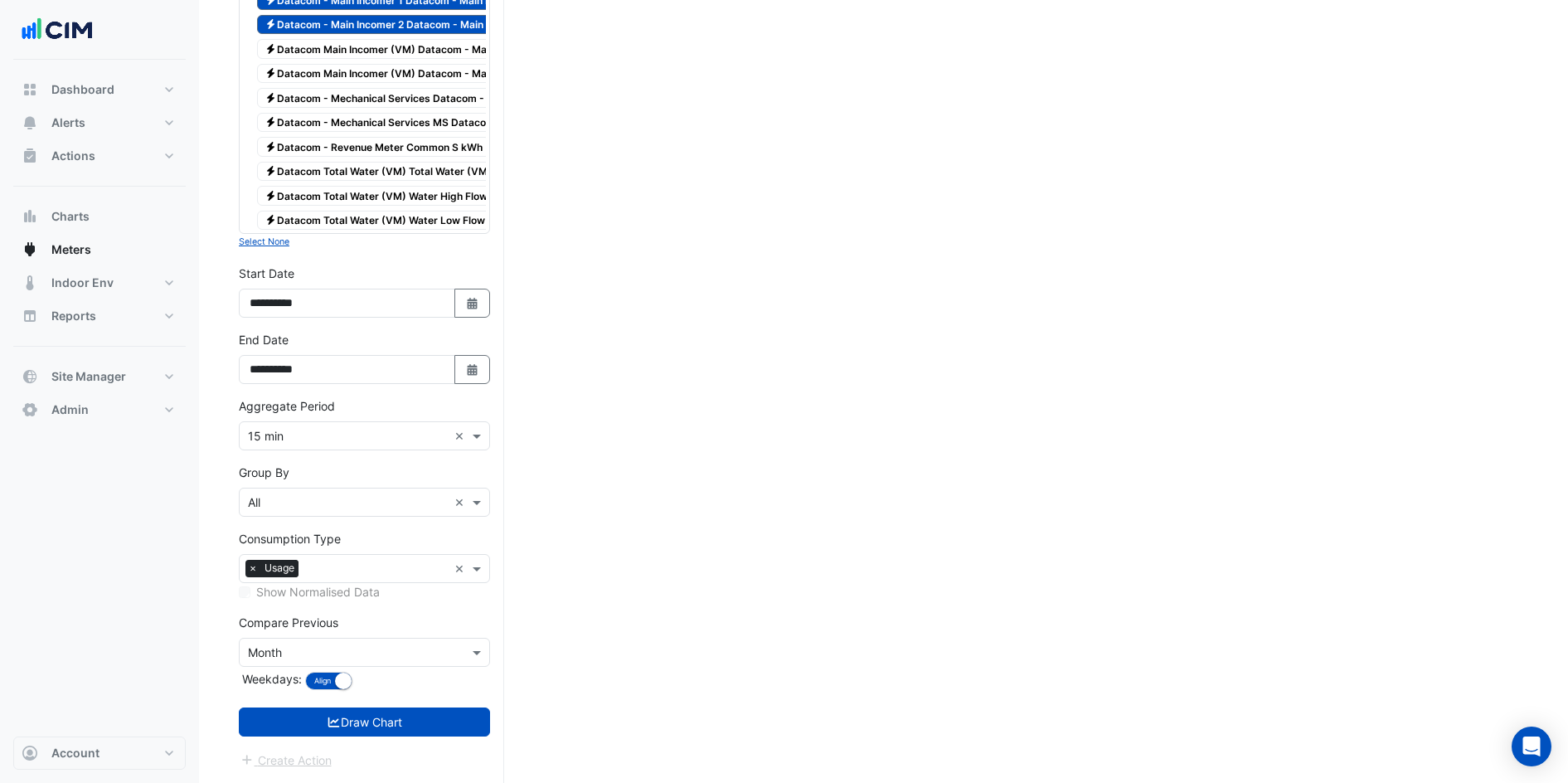 click on "Select a Site × Datacom House ×
Utility Type × Electricity ×
Expand All
Collapse All
Electricity
Basement Toilet and Showers Water m3
Electricity
Calculated Load - Datacom Total Datacom Total Cooling
Electricity
Calculated Load - Datacom Total Datacom Total Heating
Electricity" at bounding box center (364, -848) 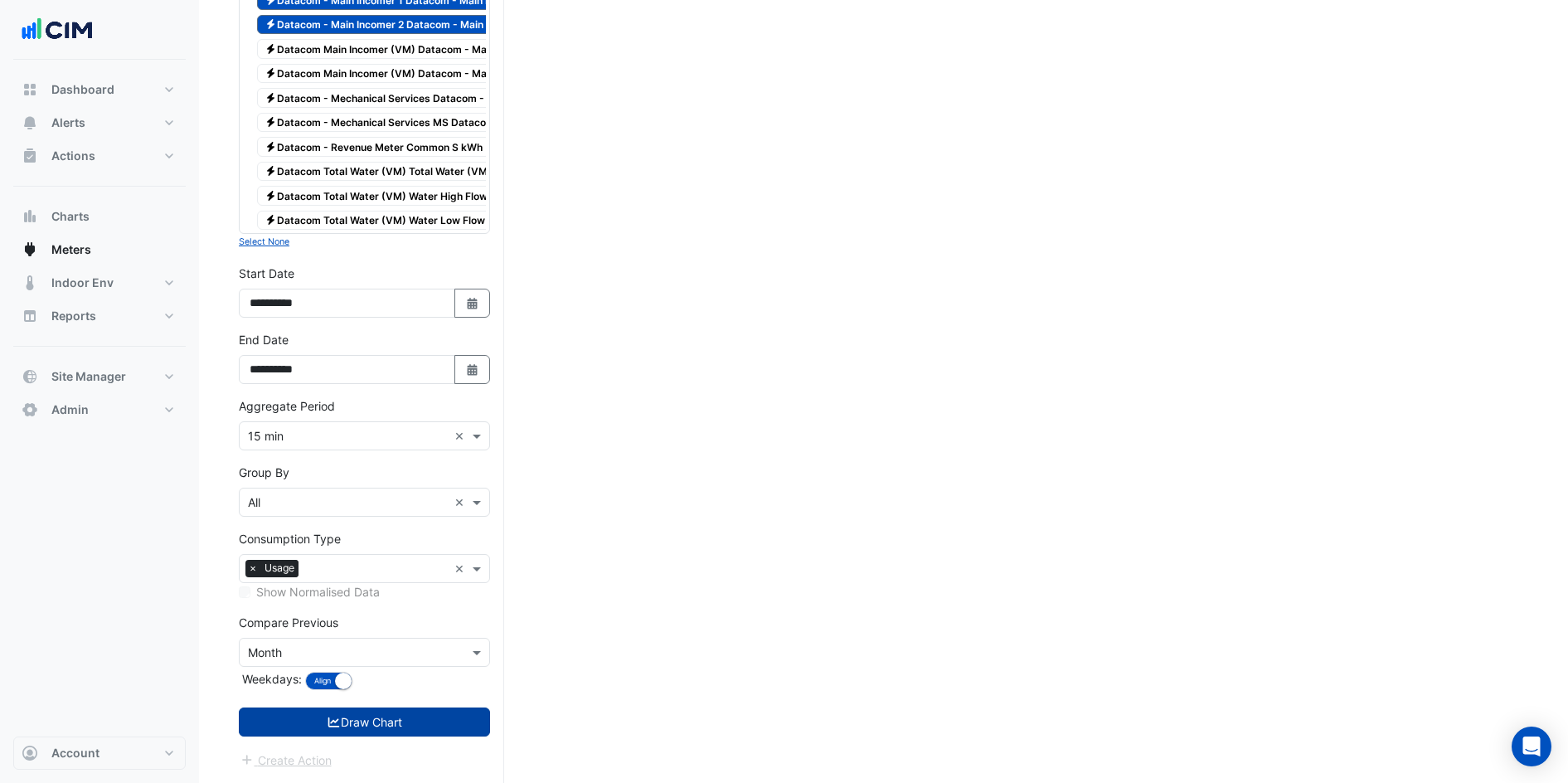 click on "Draw Chart" at bounding box center [364, 722] 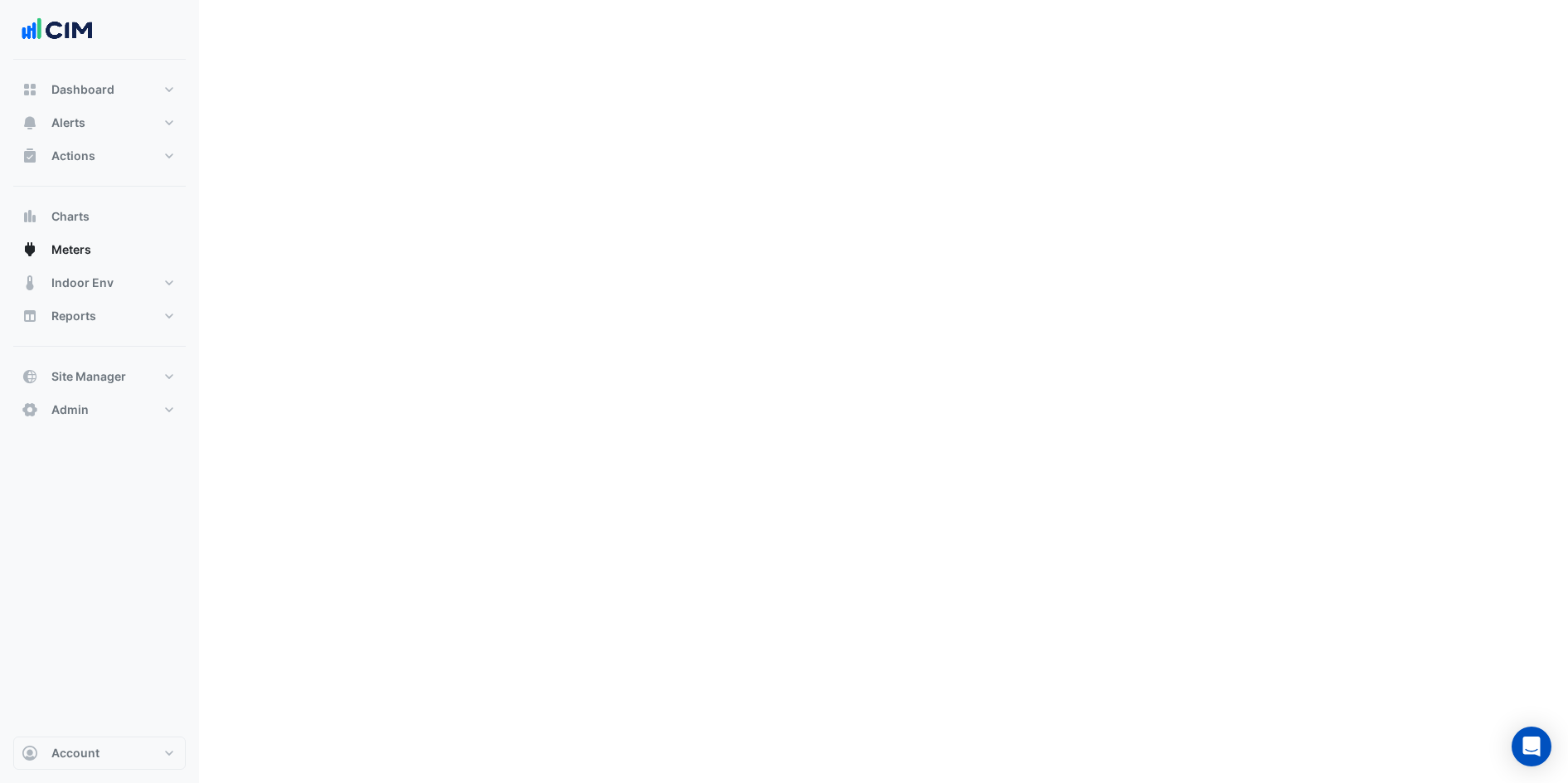 scroll, scrollTop: 0, scrollLeft: 0, axis: both 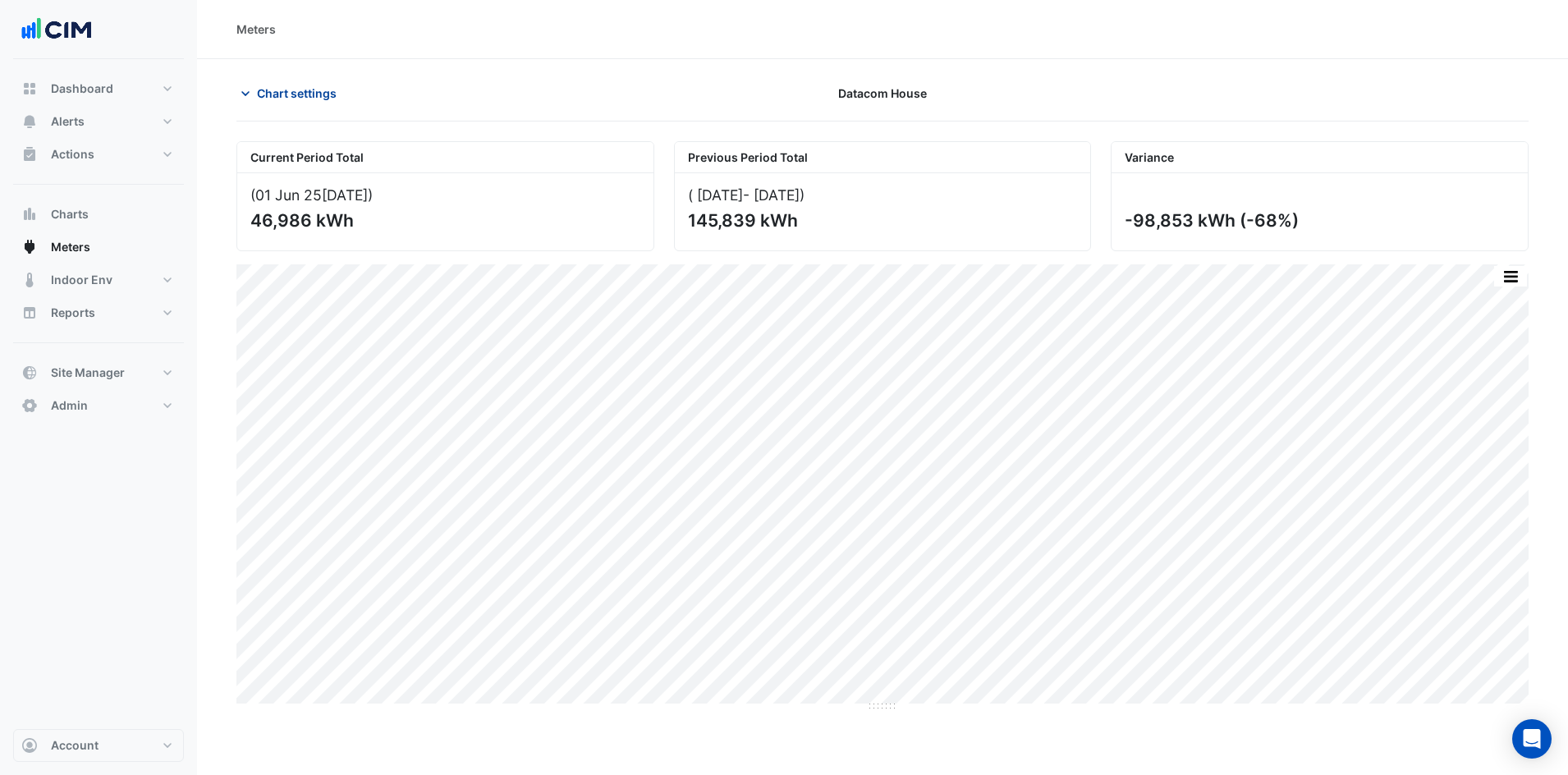 click on "Chart settings" 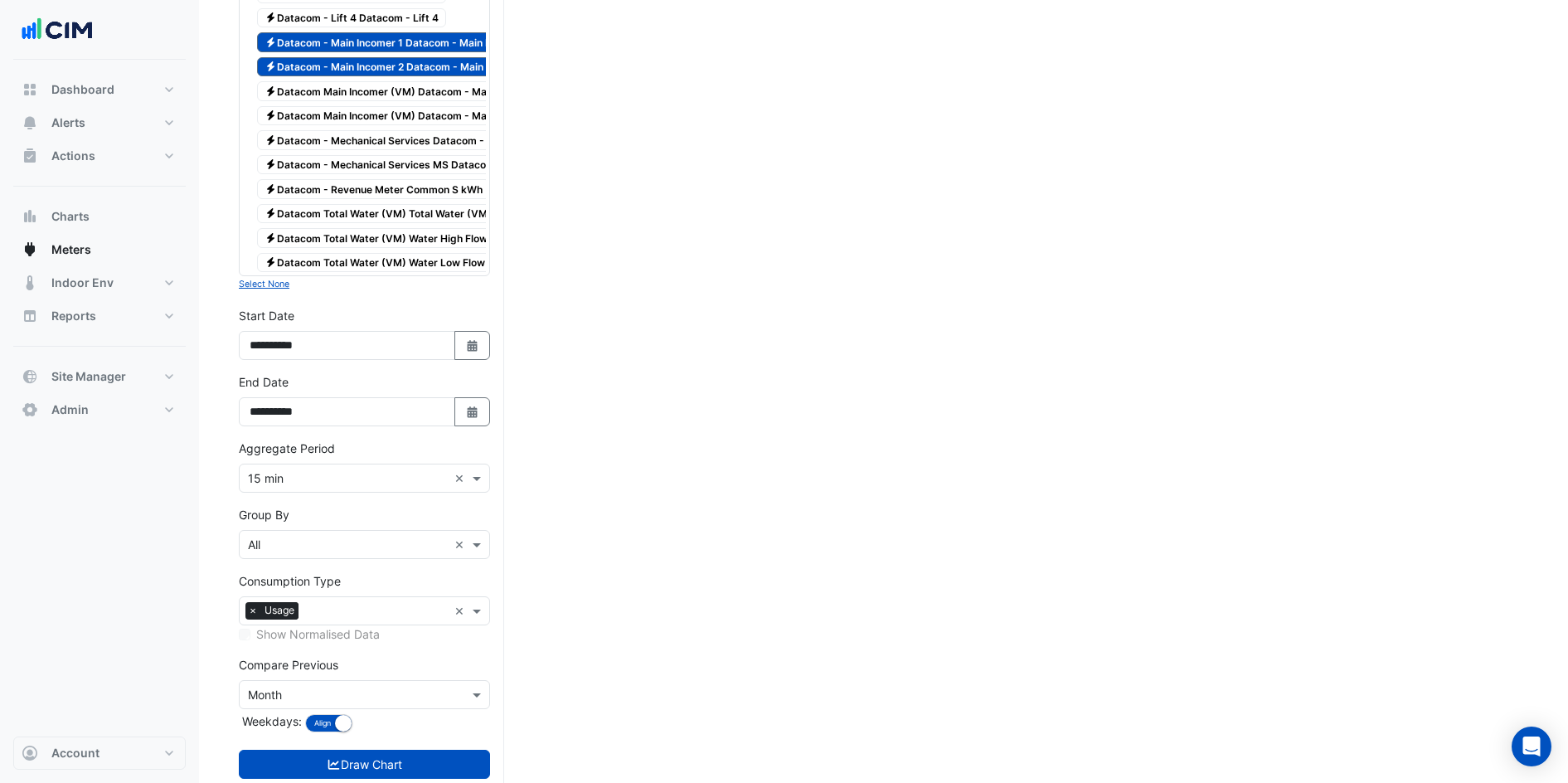 scroll, scrollTop: 2513, scrollLeft: 0, axis: vertical 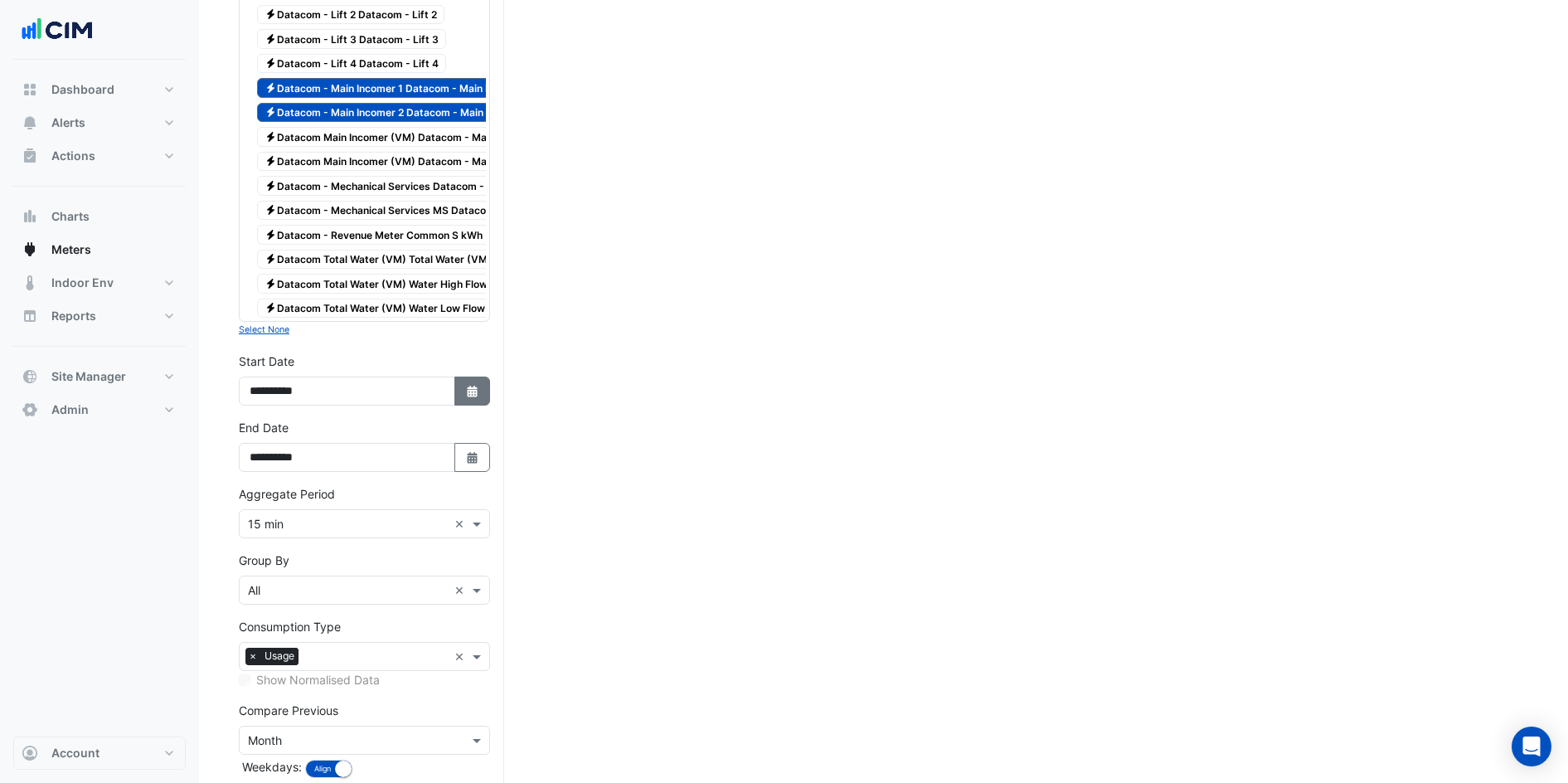 click on "Select Date" 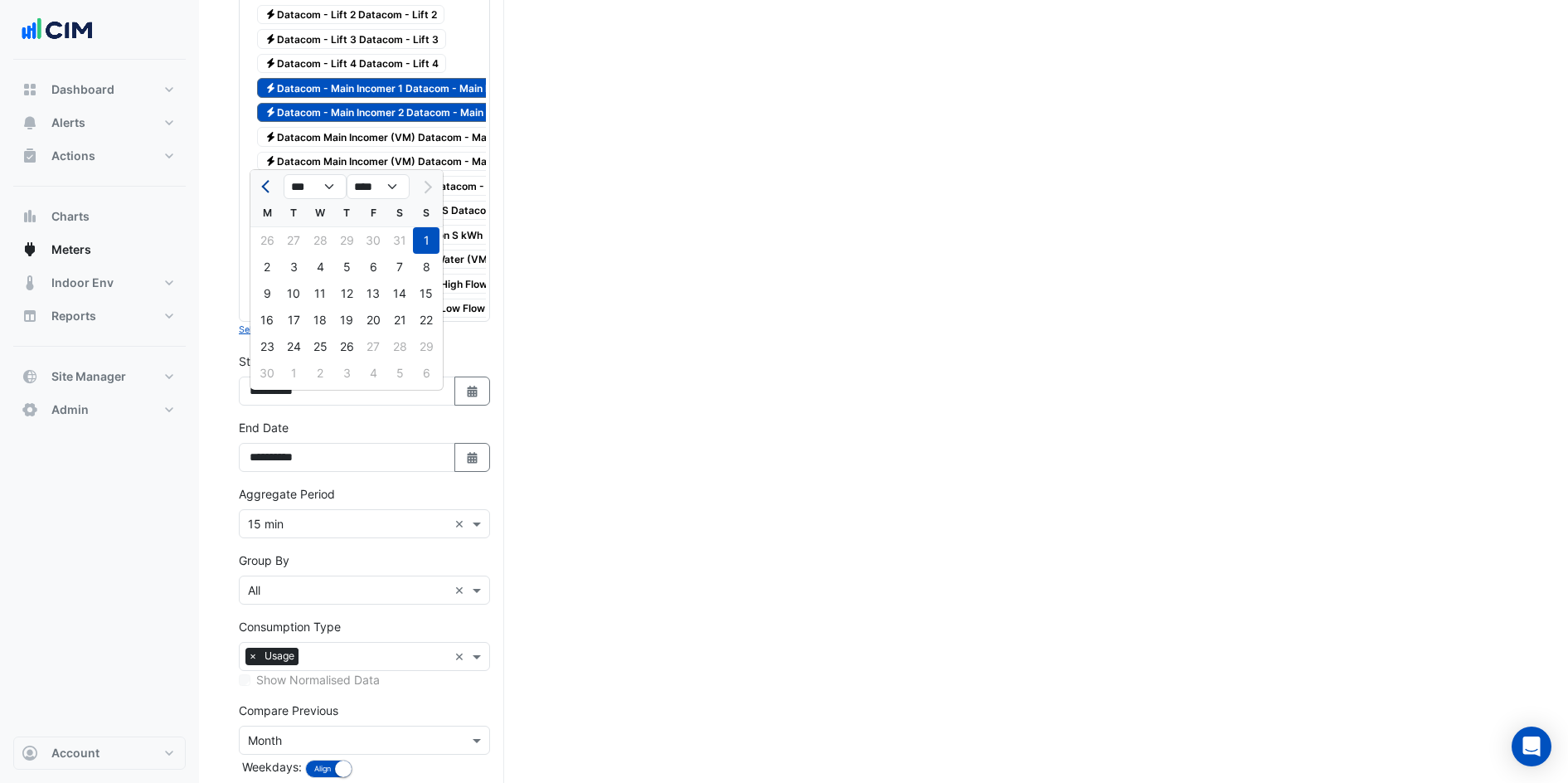 click 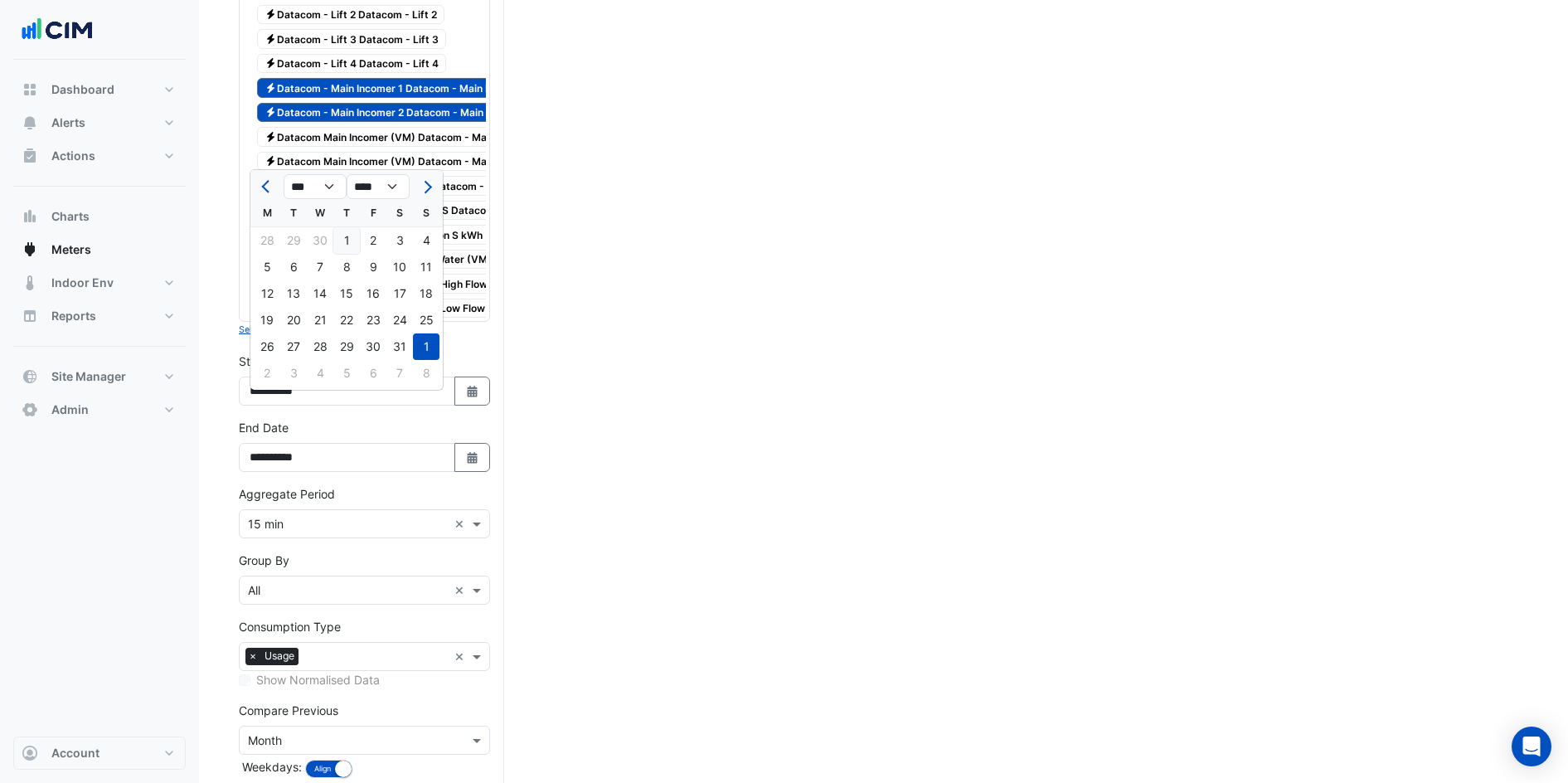 click on "1" 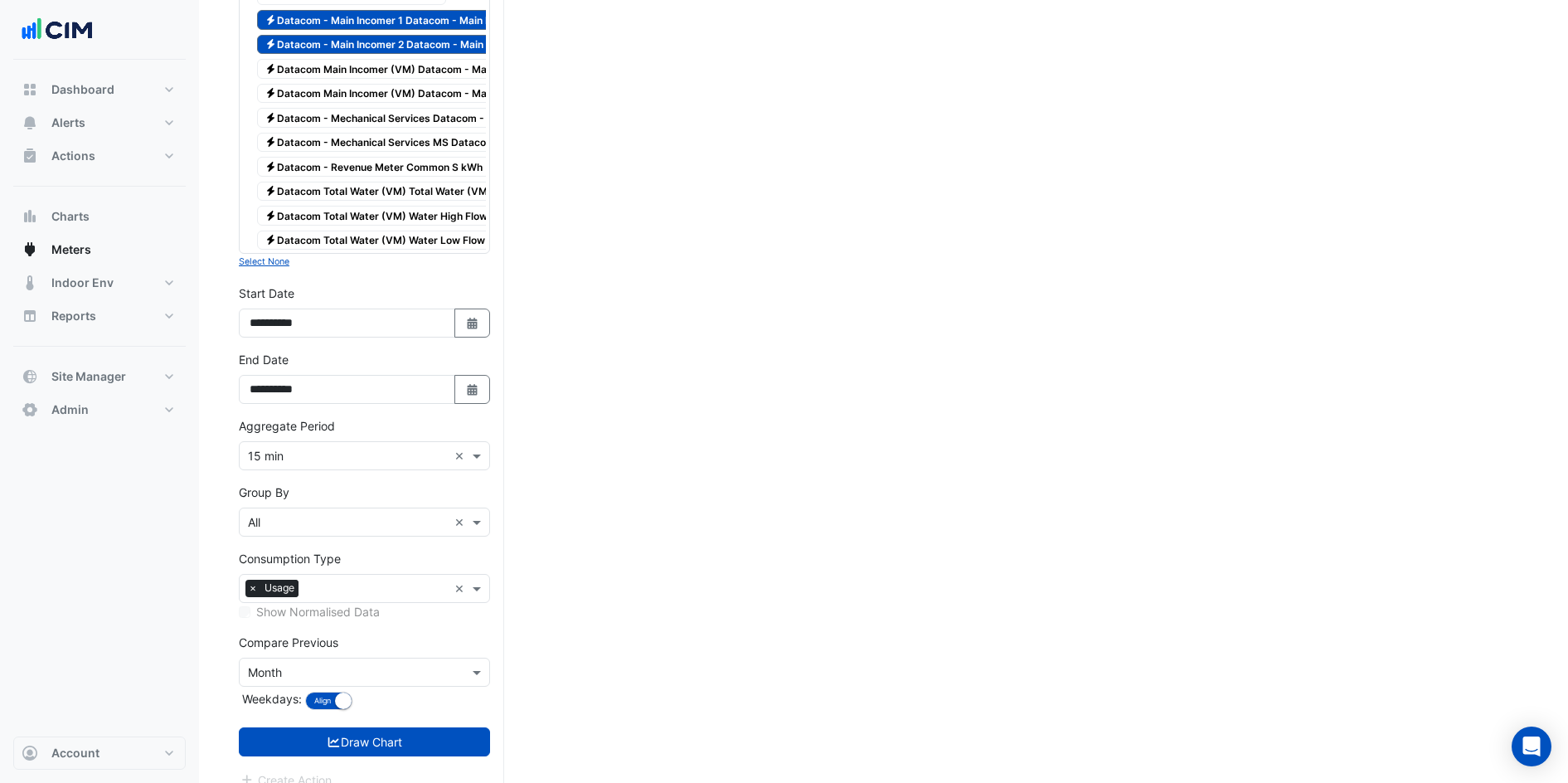 scroll, scrollTop: 2617, scrollLeft: 0, axis: vertical 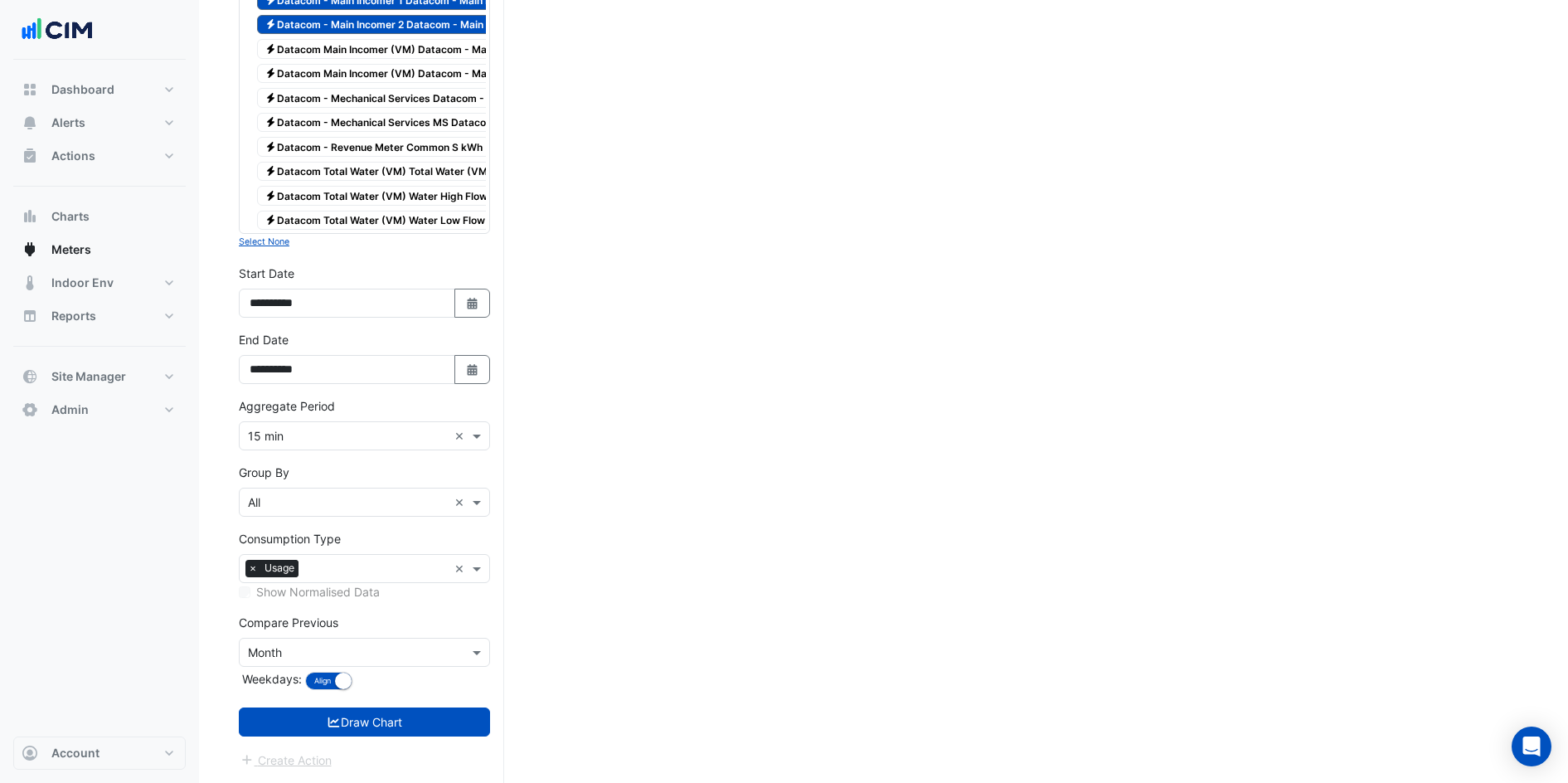 click on "Select a Site × Datacom House ×
Utility Type × Electricity ×
Expand All
Collapse All
Electricity
Basement Toilet and Showers Water m3
Electricity
Calculated Load - Datacom Total Datacom Total Cooling
Electricity
Calculated Load - Datacom Total Datacom Total Heating
Electricity" at bounding box center [364, -848] 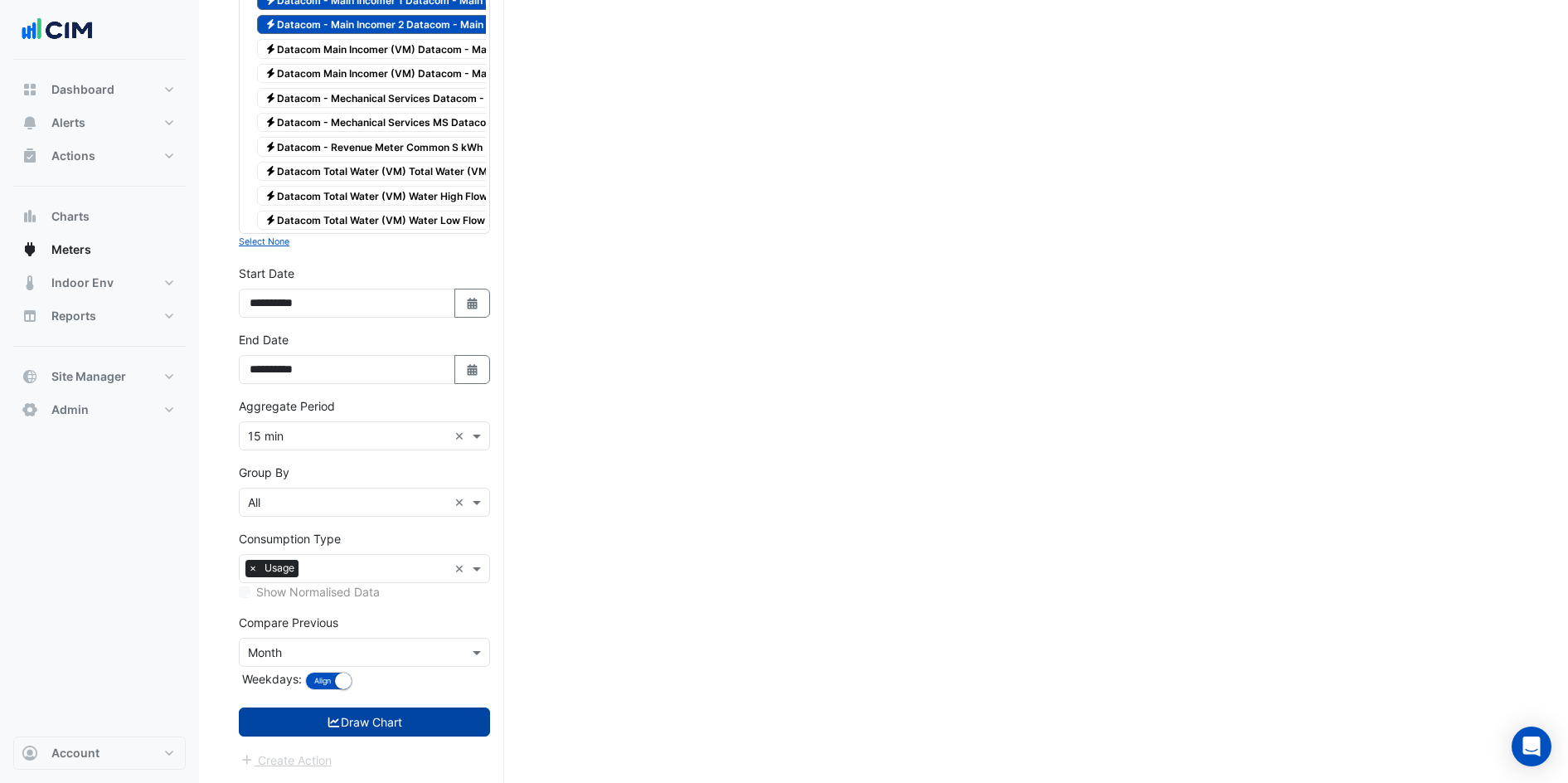 click on "Draw Chart" at bounding box center (364, 722) 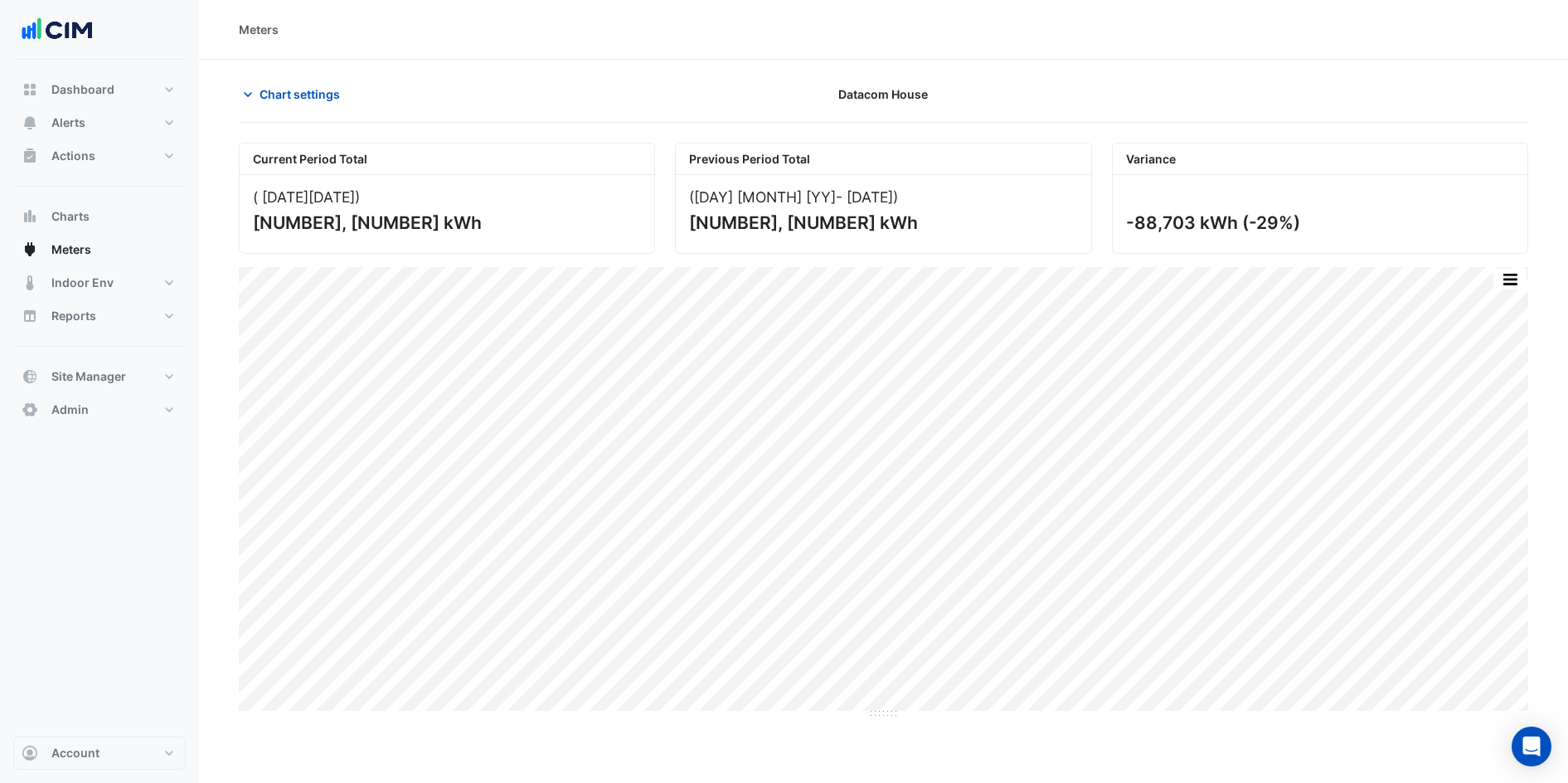 scroll, scrollTop: 0, scrollLeft: 0, axis: both 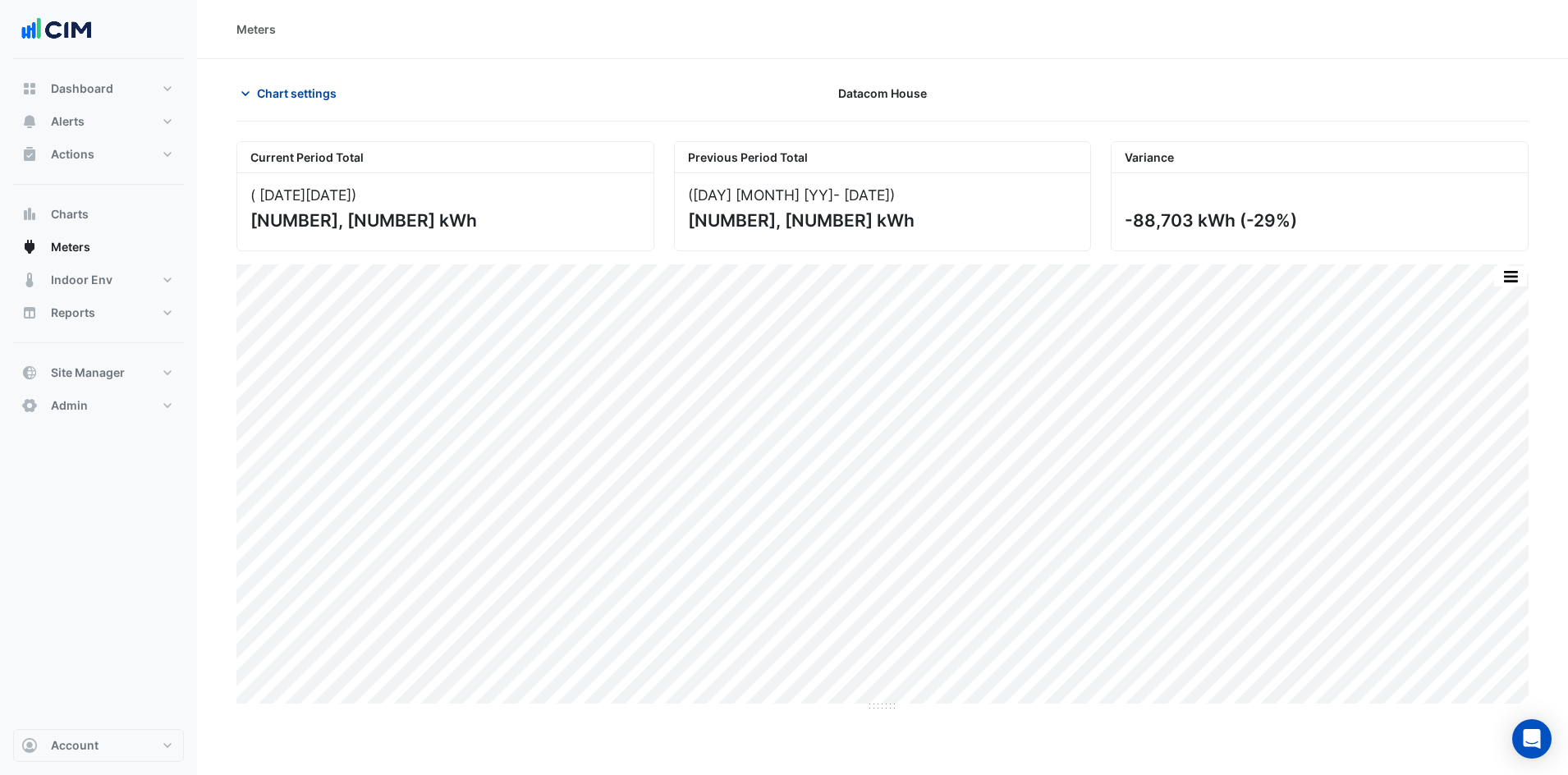 click on "Chart settings" 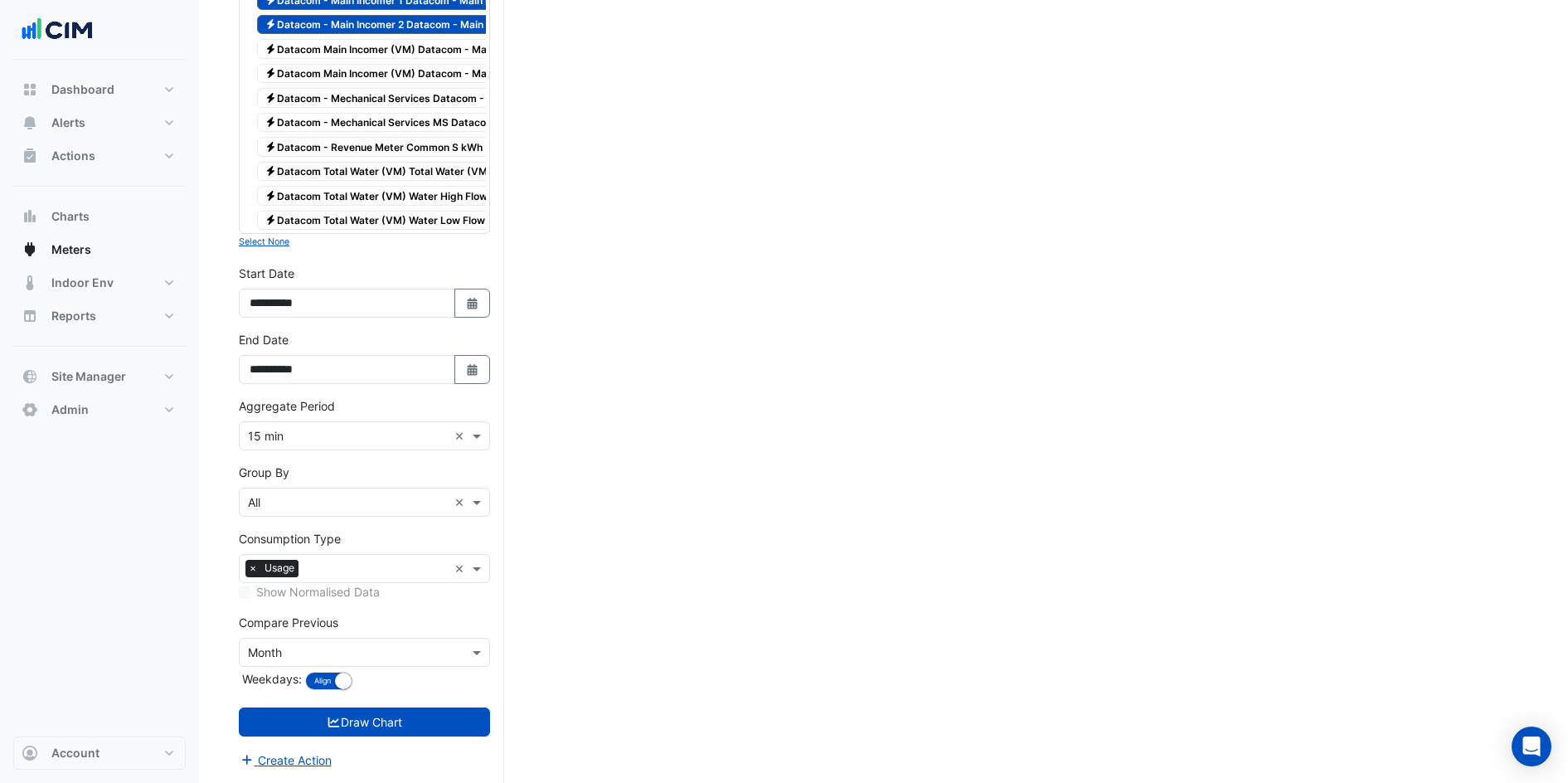 scroll, scrollTop: 2617, scrollLeft: 0, axis: vertical 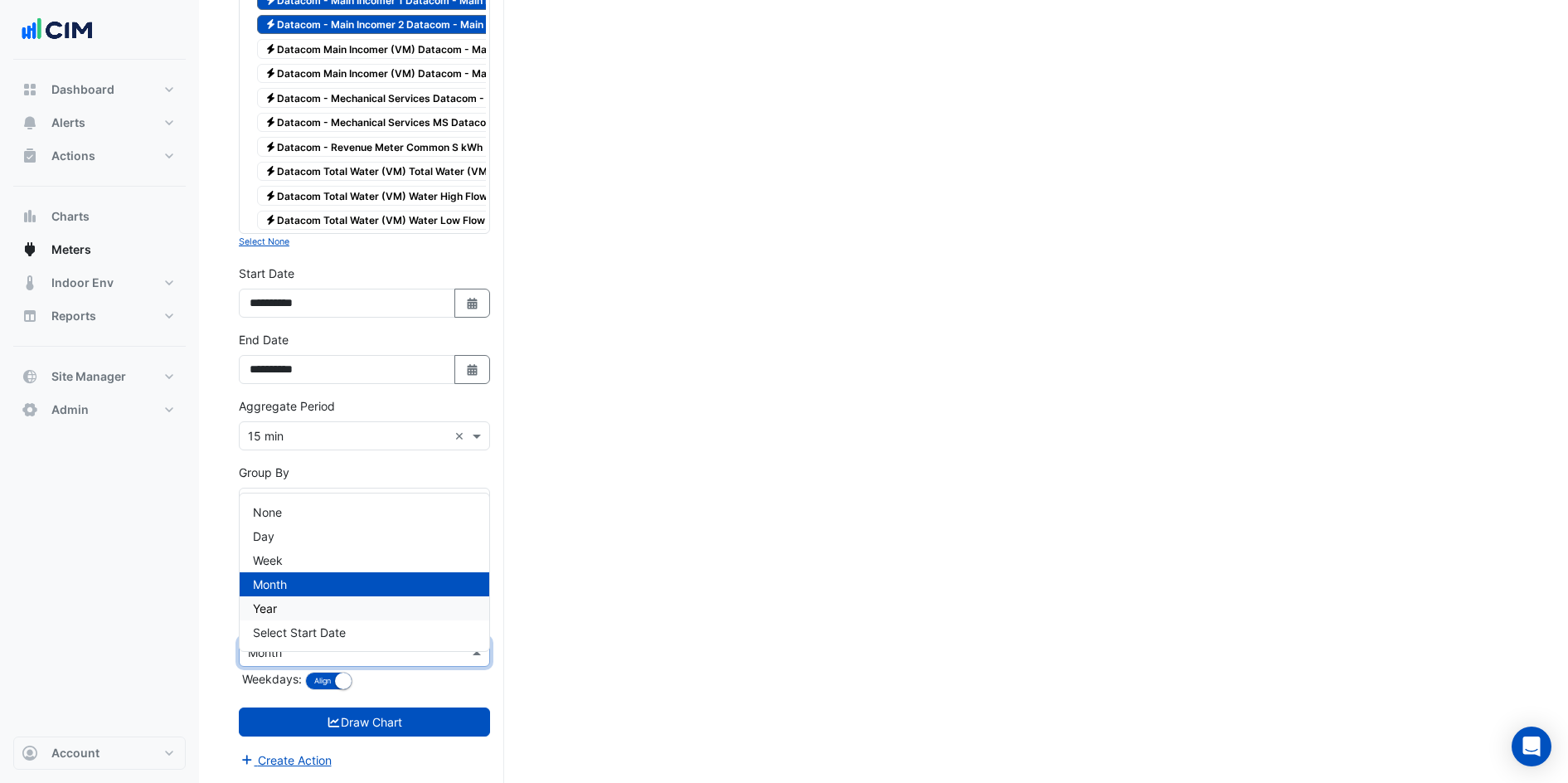 click on "Year" at bounding box center (364, 608) 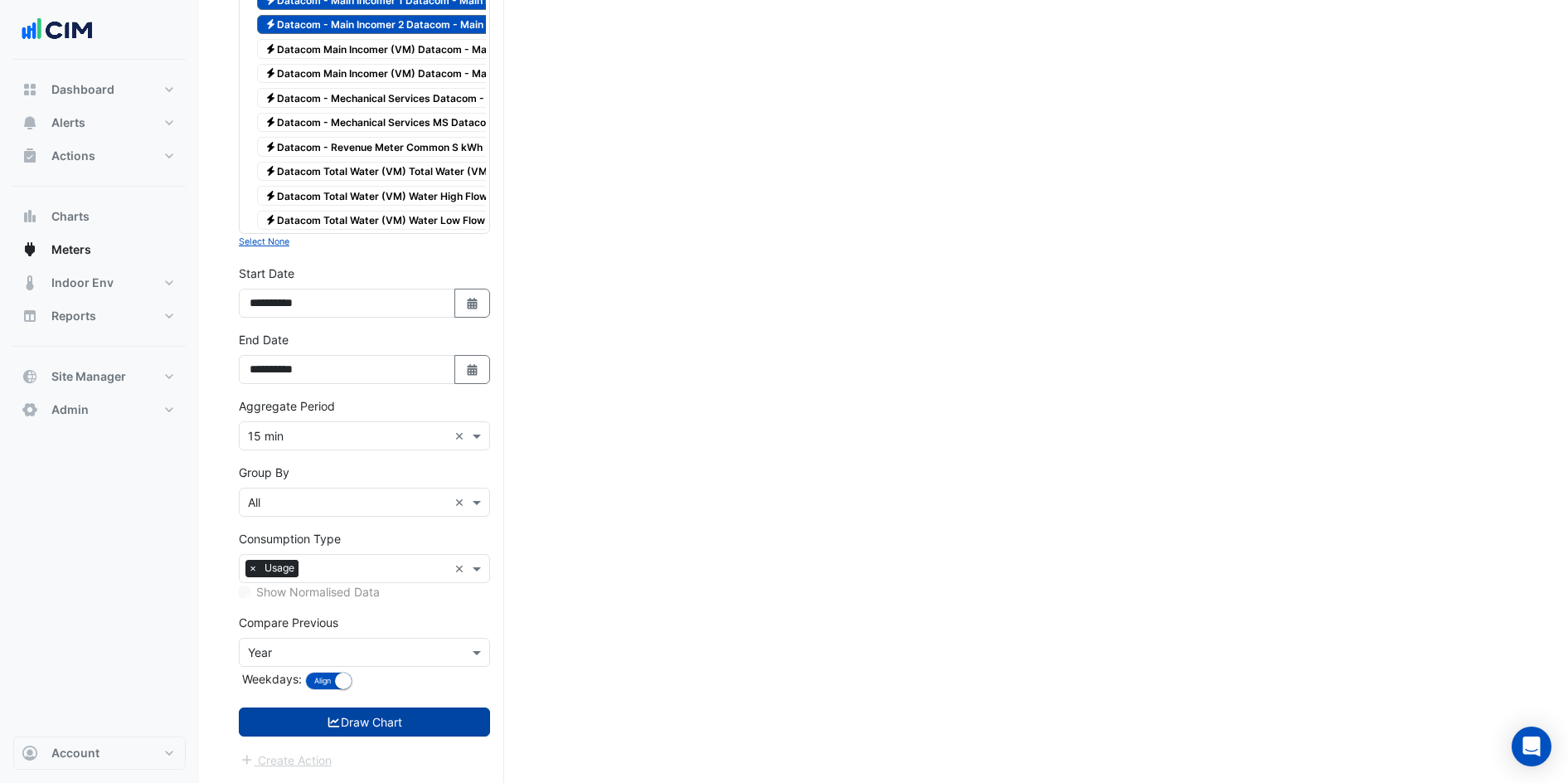 click on "Draw Chart" at bounding box center (364, 722) 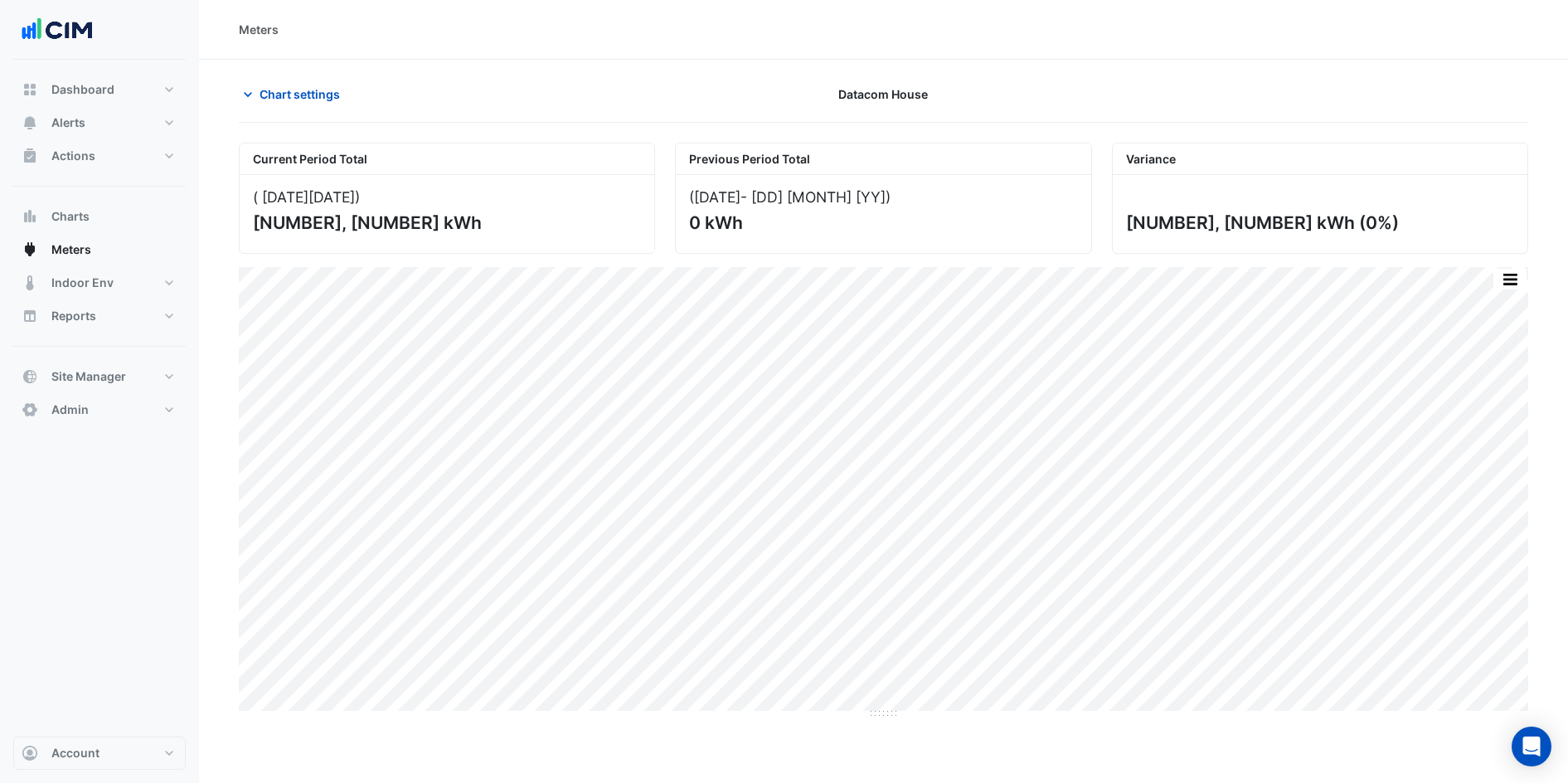 scroll, scrollTop: 0, scrollLeft: 0, axis: both 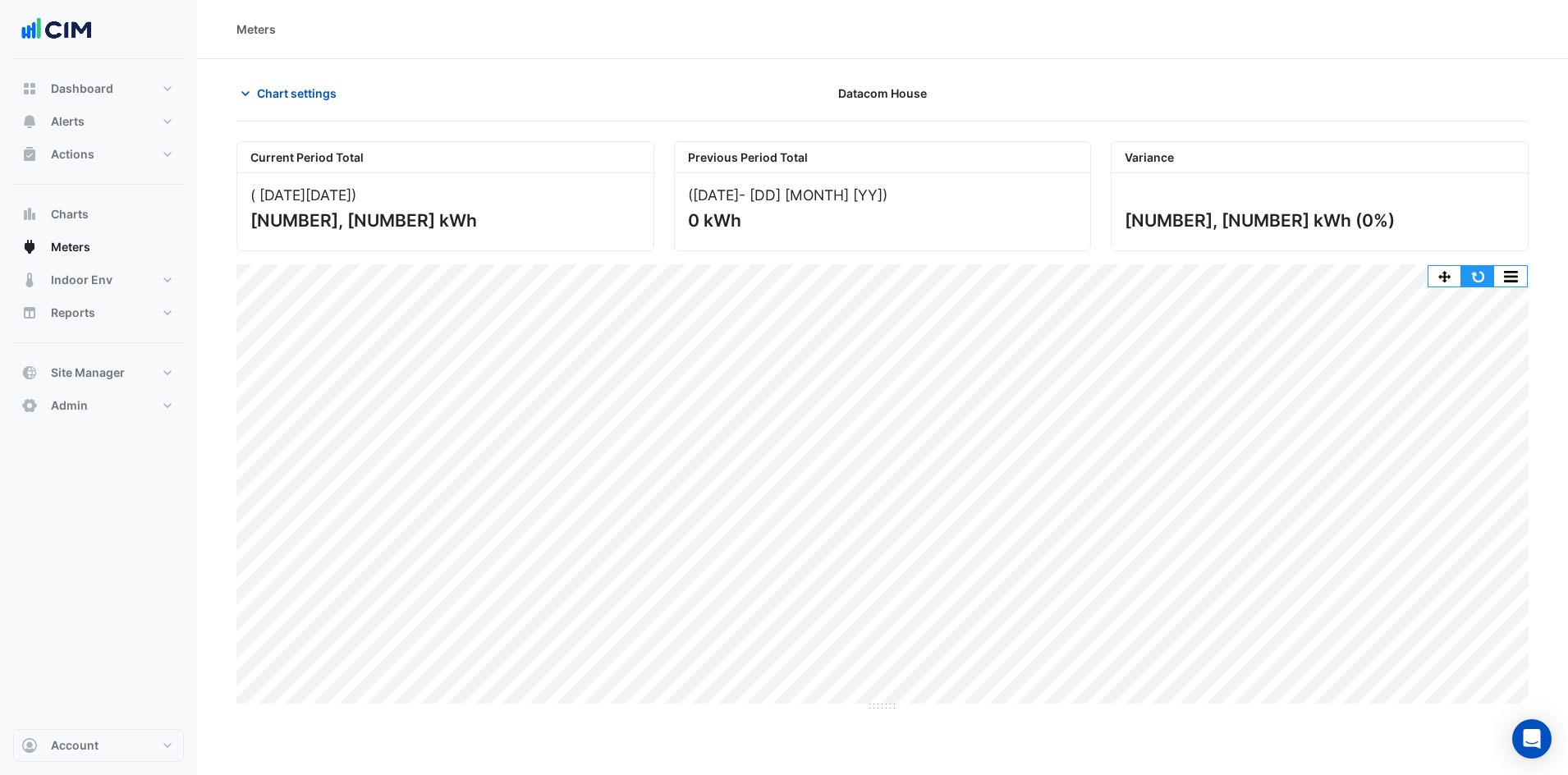 click 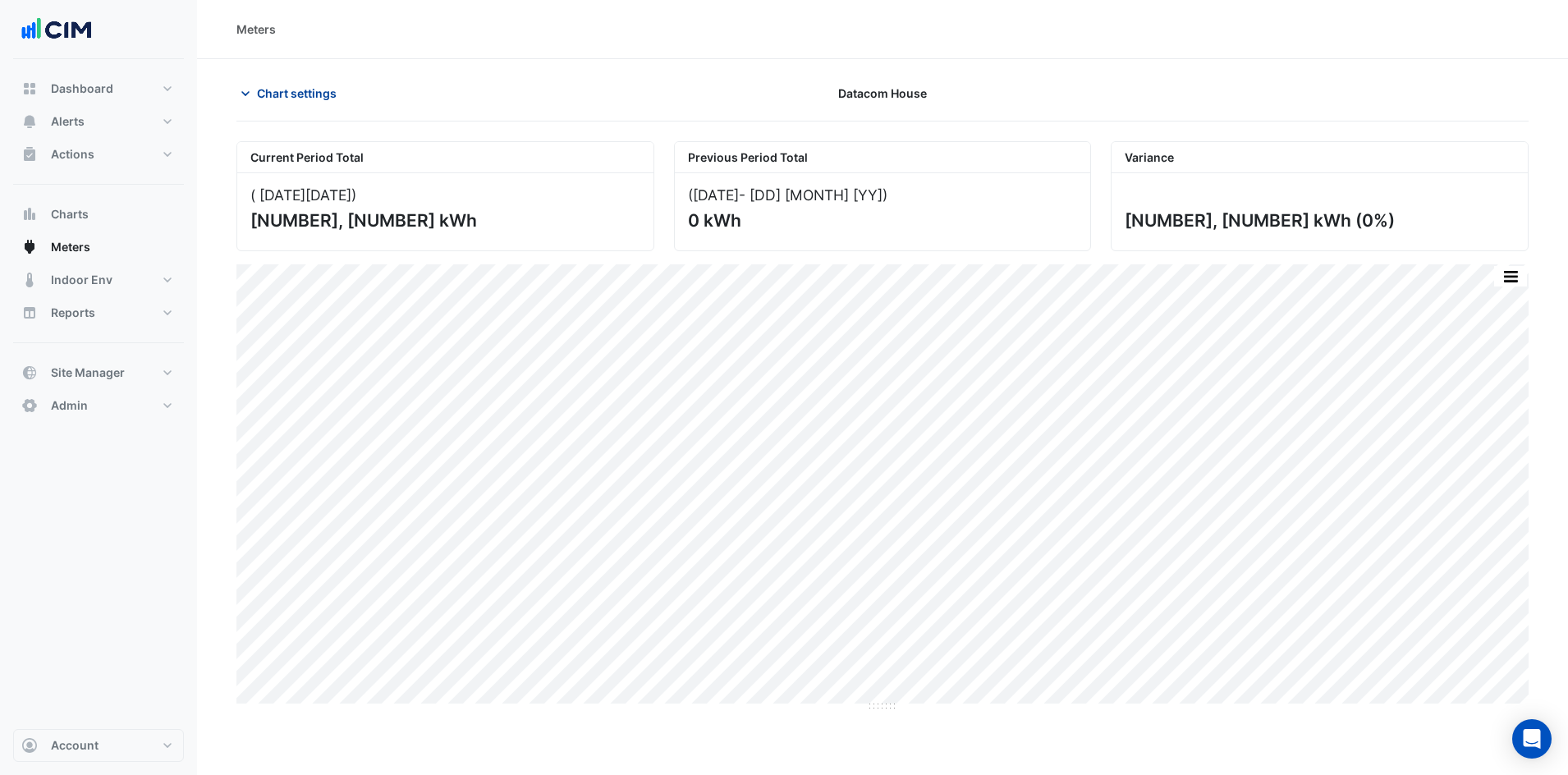 click on "Chart settings" 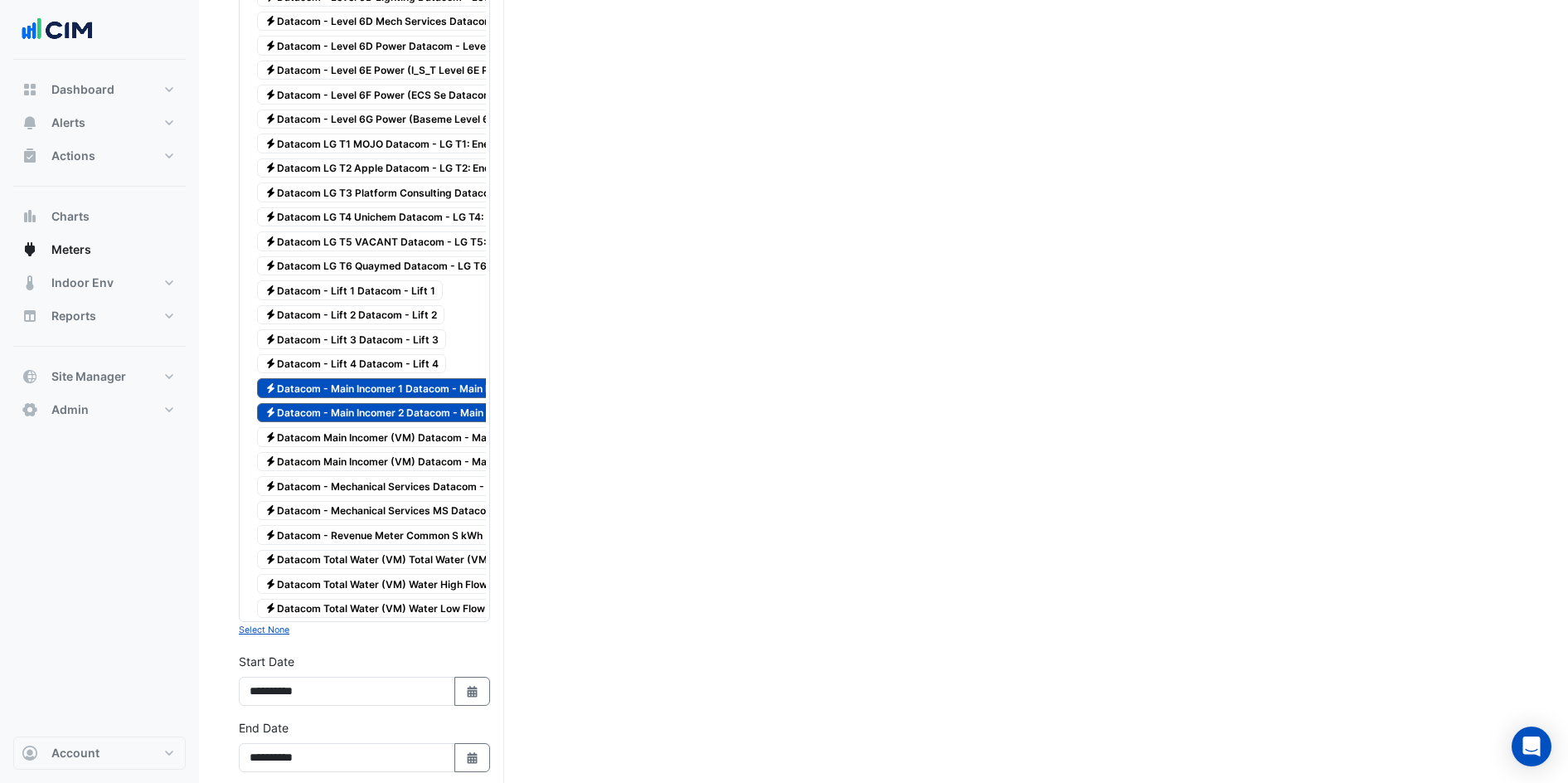 scroll, scrollTop: 2177, scrollLeft: 0, axis: vertical 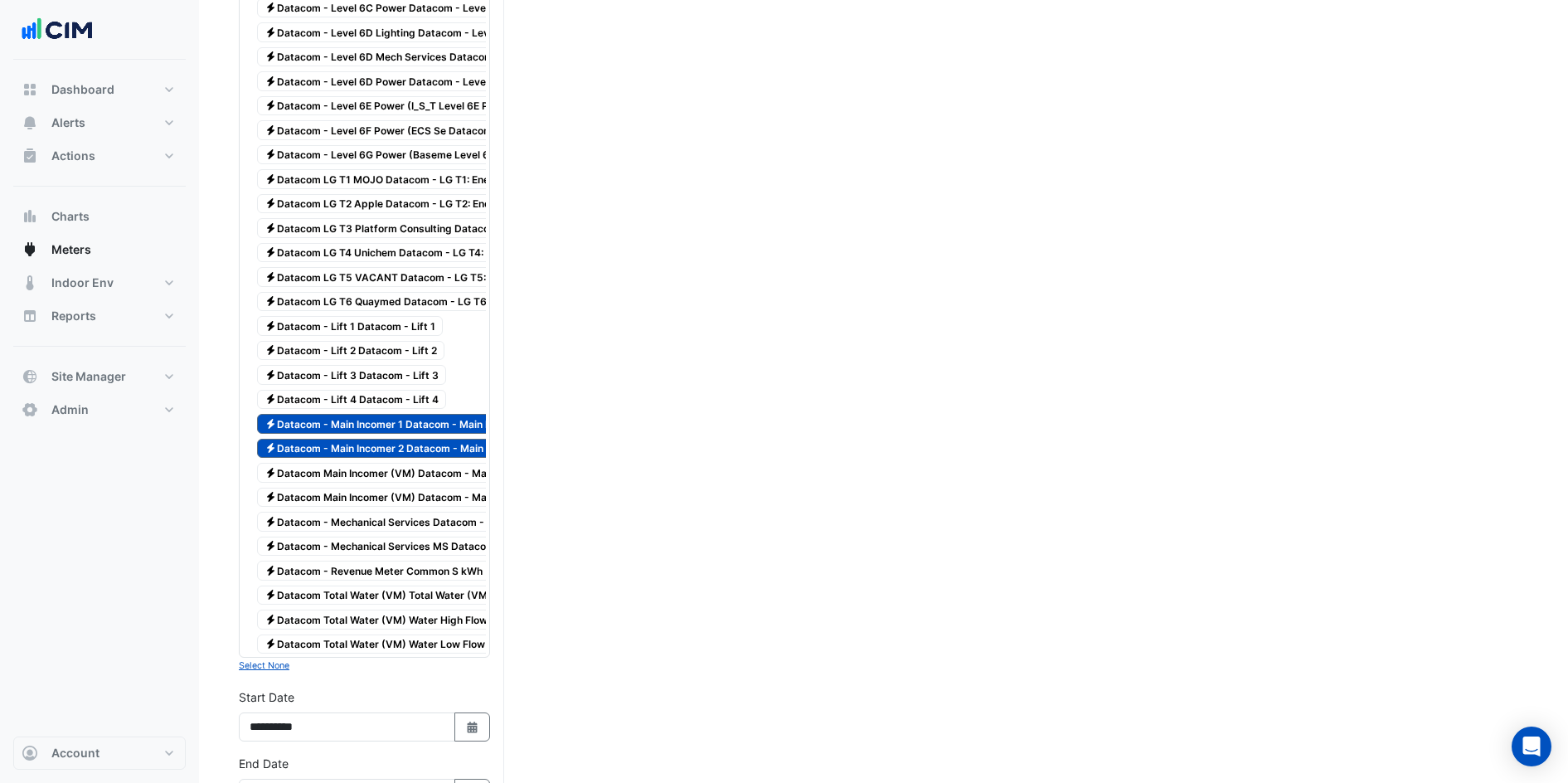 click on "Electricity
Datacom - Main Incomer 2 Datacom - Main Incomer 2" at bounding box center (399, 449) 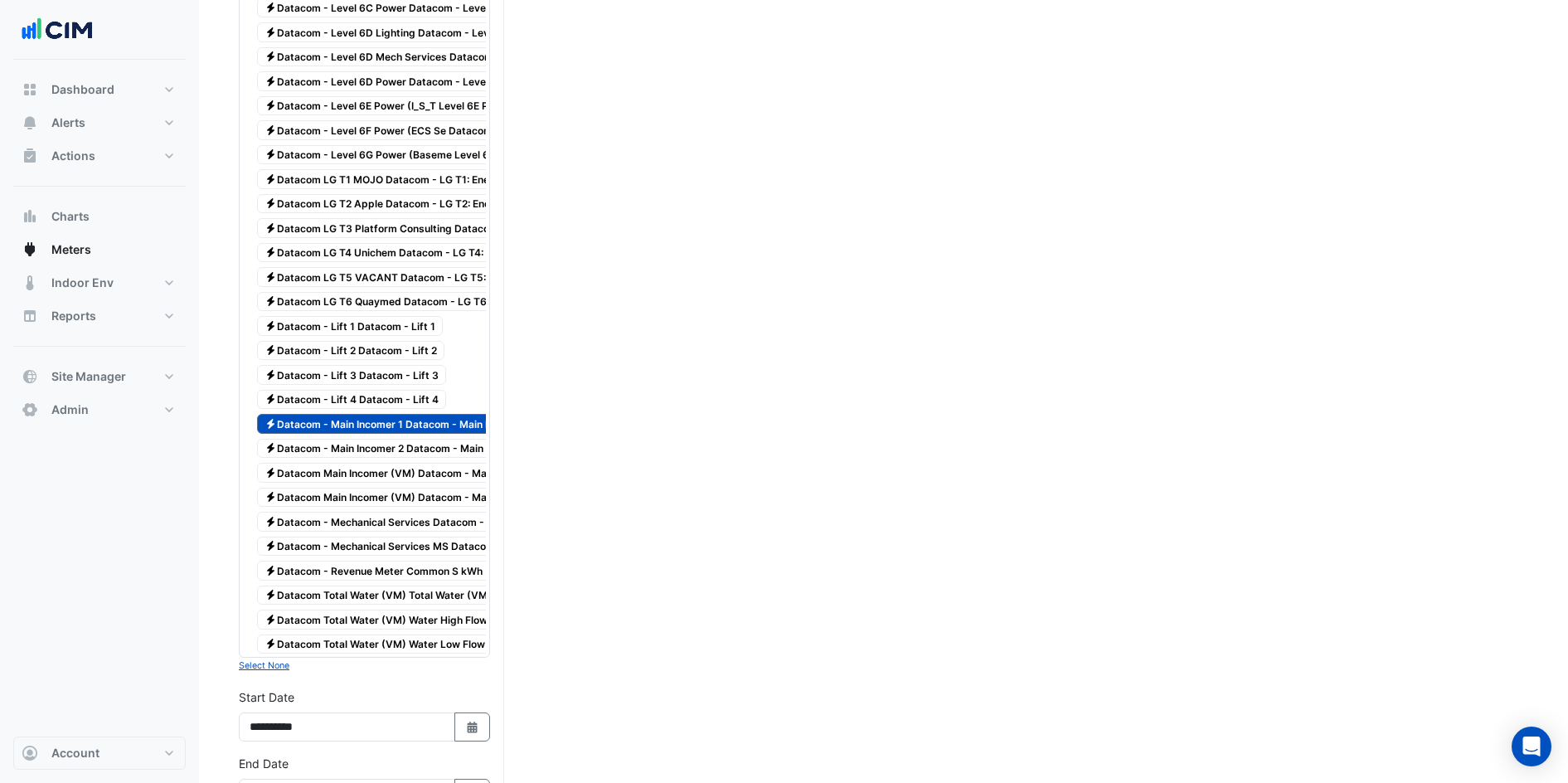 click on "Electricity
Datacom - Main Incomer 1 Datacom - Main Incomer 1" at bounding box center (398, 424) 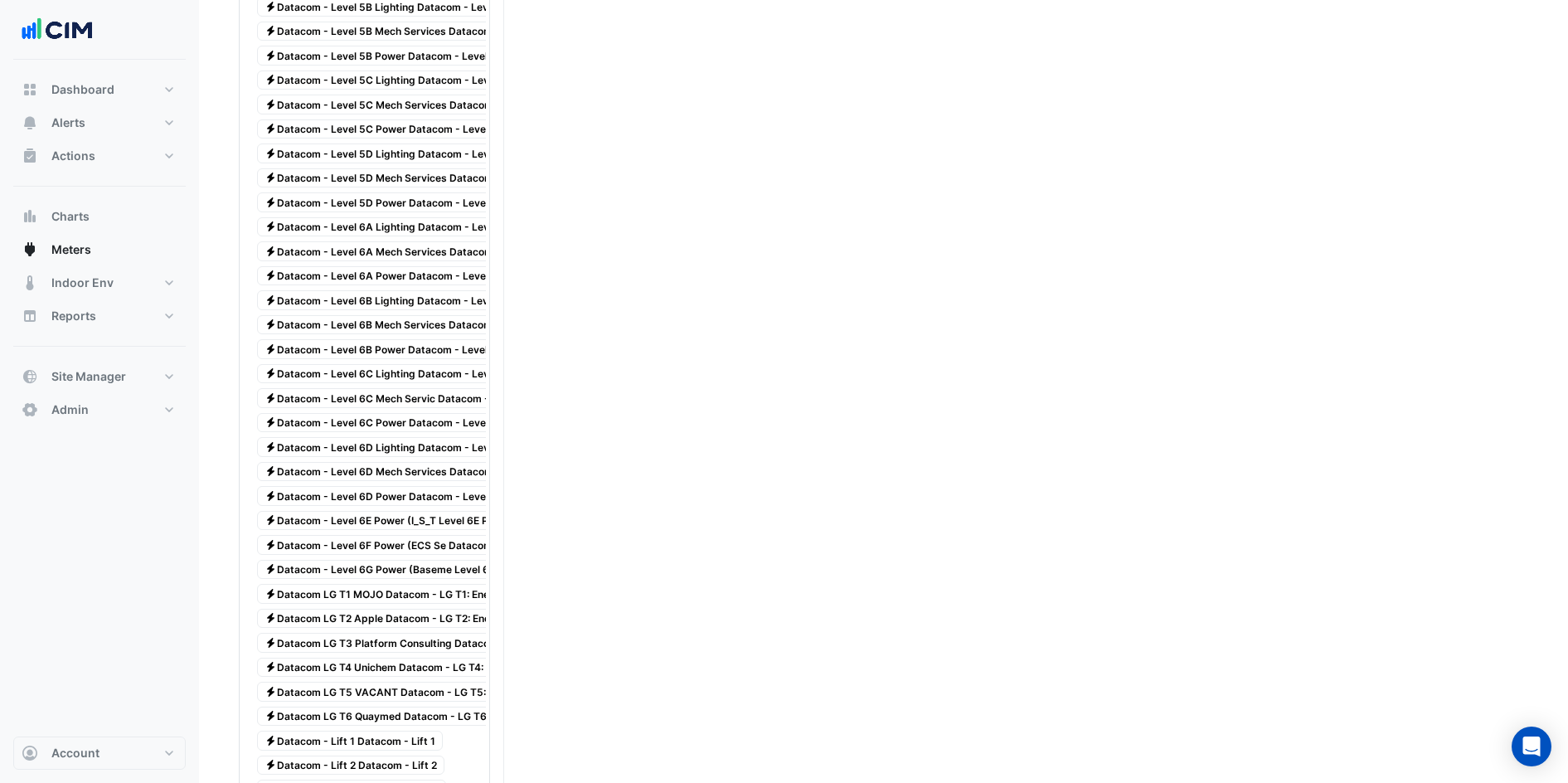 scroll, scrollTop: 1866, scrollLeft: 0, axis: vertical 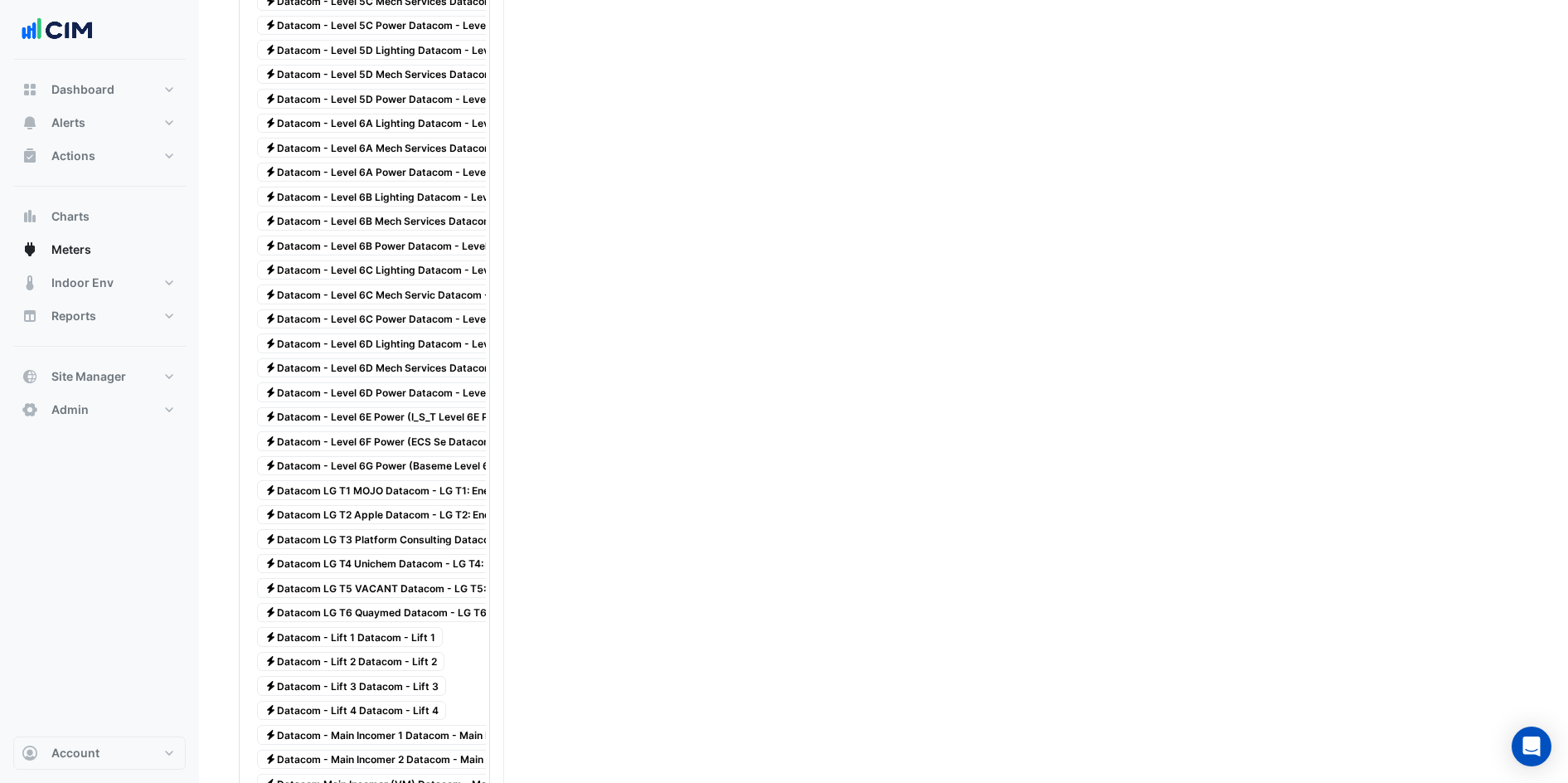 click on "Electricity
Datacom LG T2 Apple Datacom - LG T2: Energy kWh" at bounding box center (397, 515) 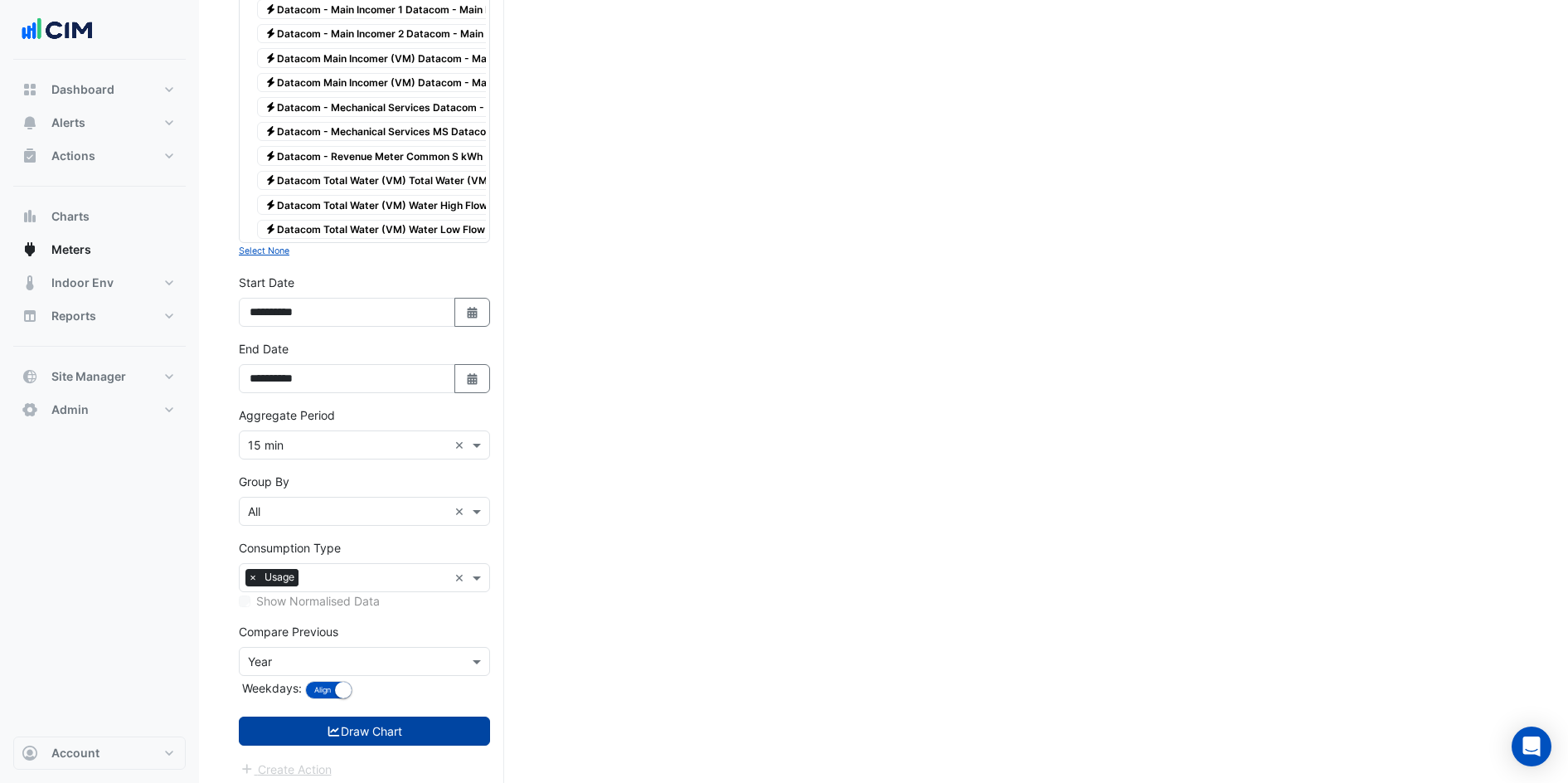 click on "Draw Chart" at bounding box center [364, 731] 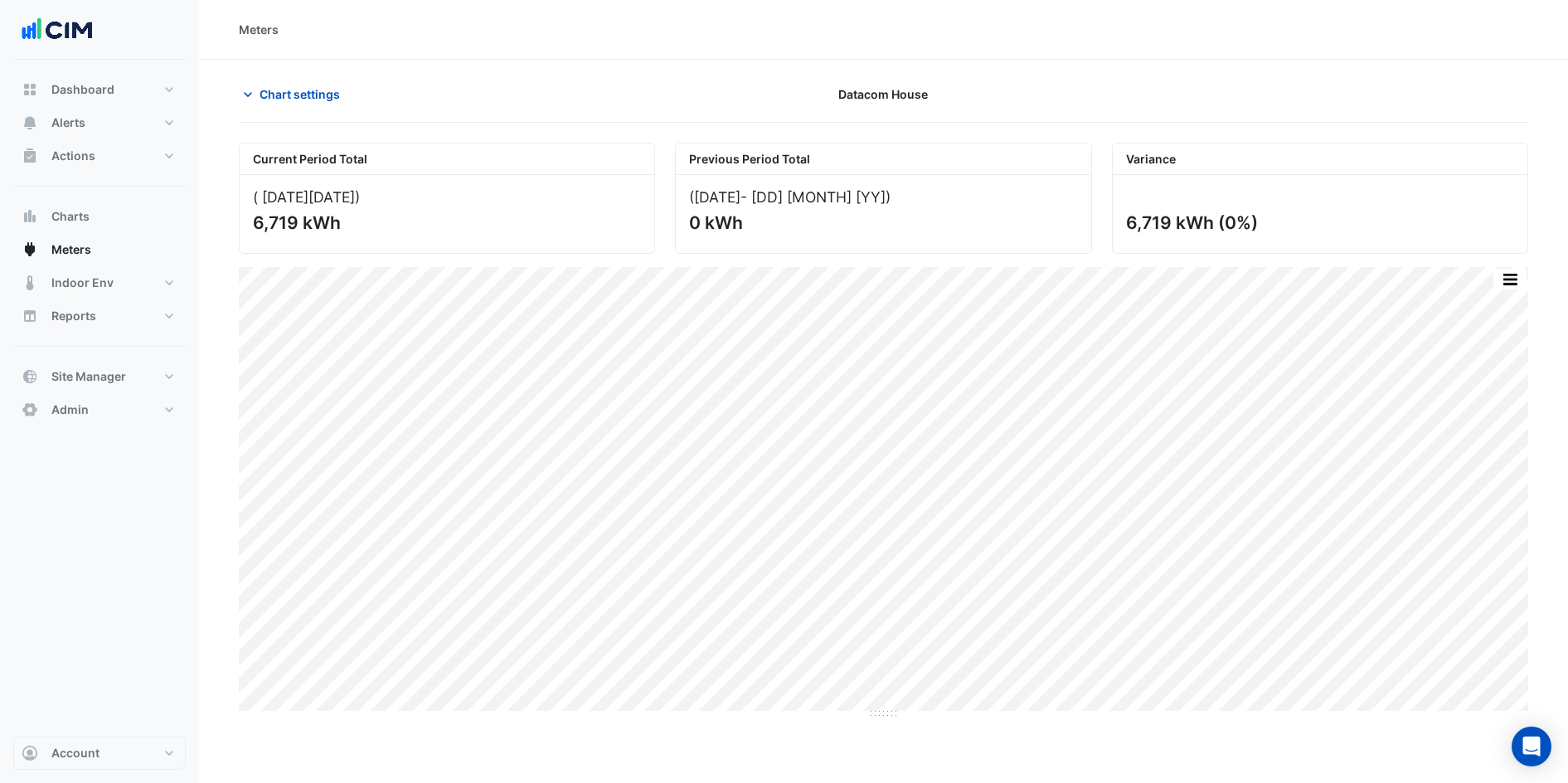 scroll, scrollTop: 0, scrollLeft: 0, axis: both 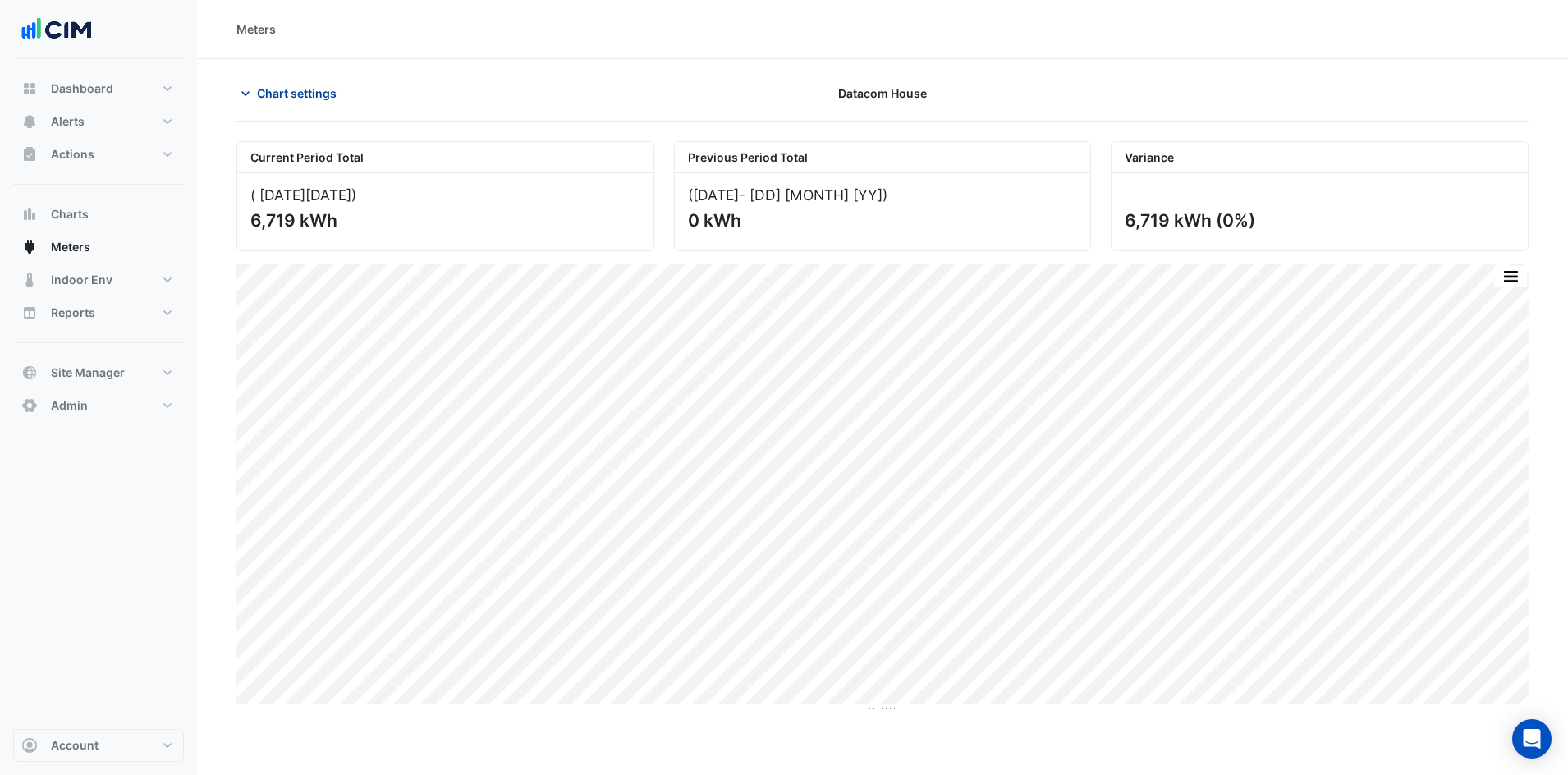 click on "Chart settings" 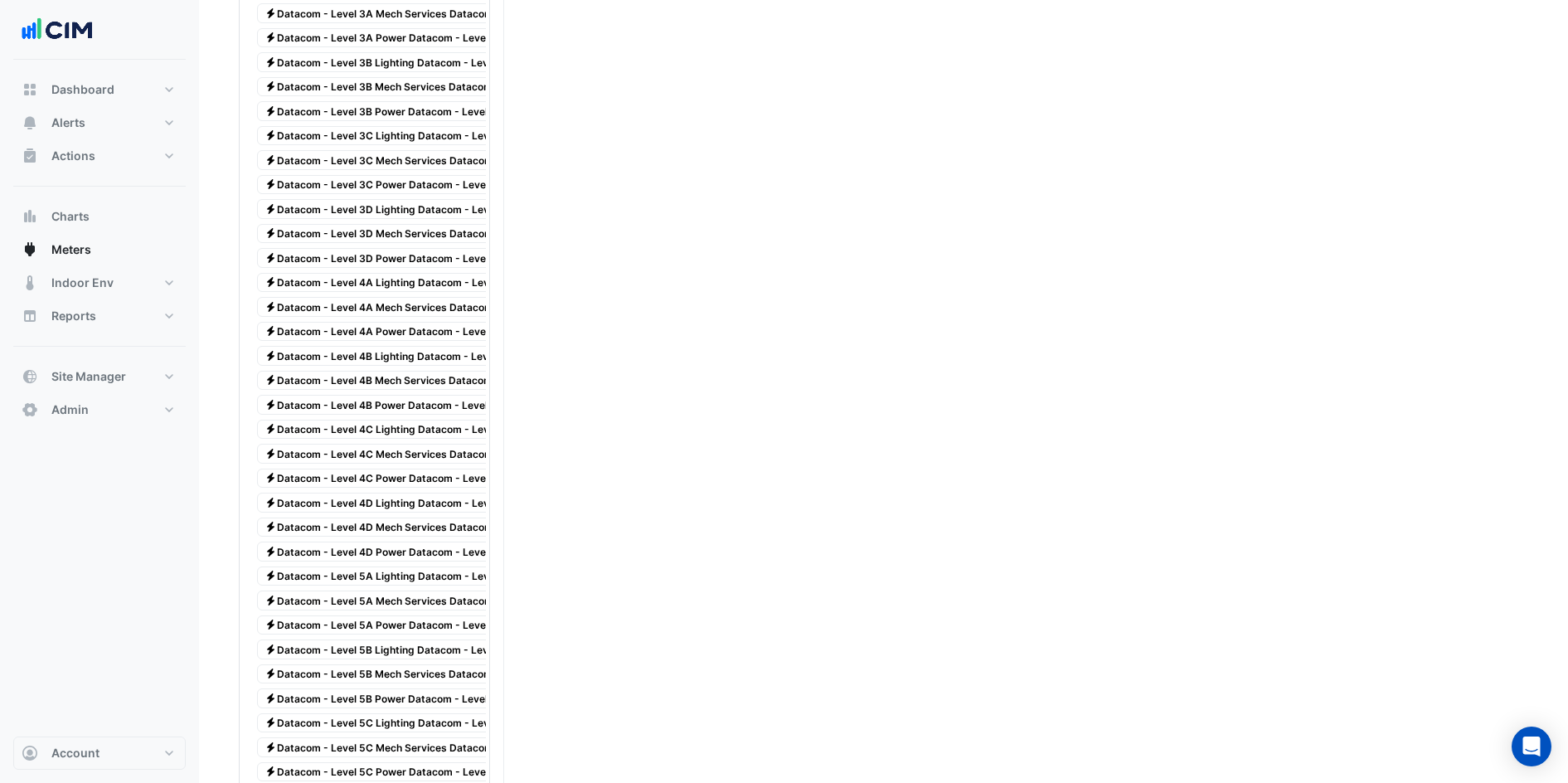 scroll, scrollTop: 2617, scrollLeft: 0, axis: vertical 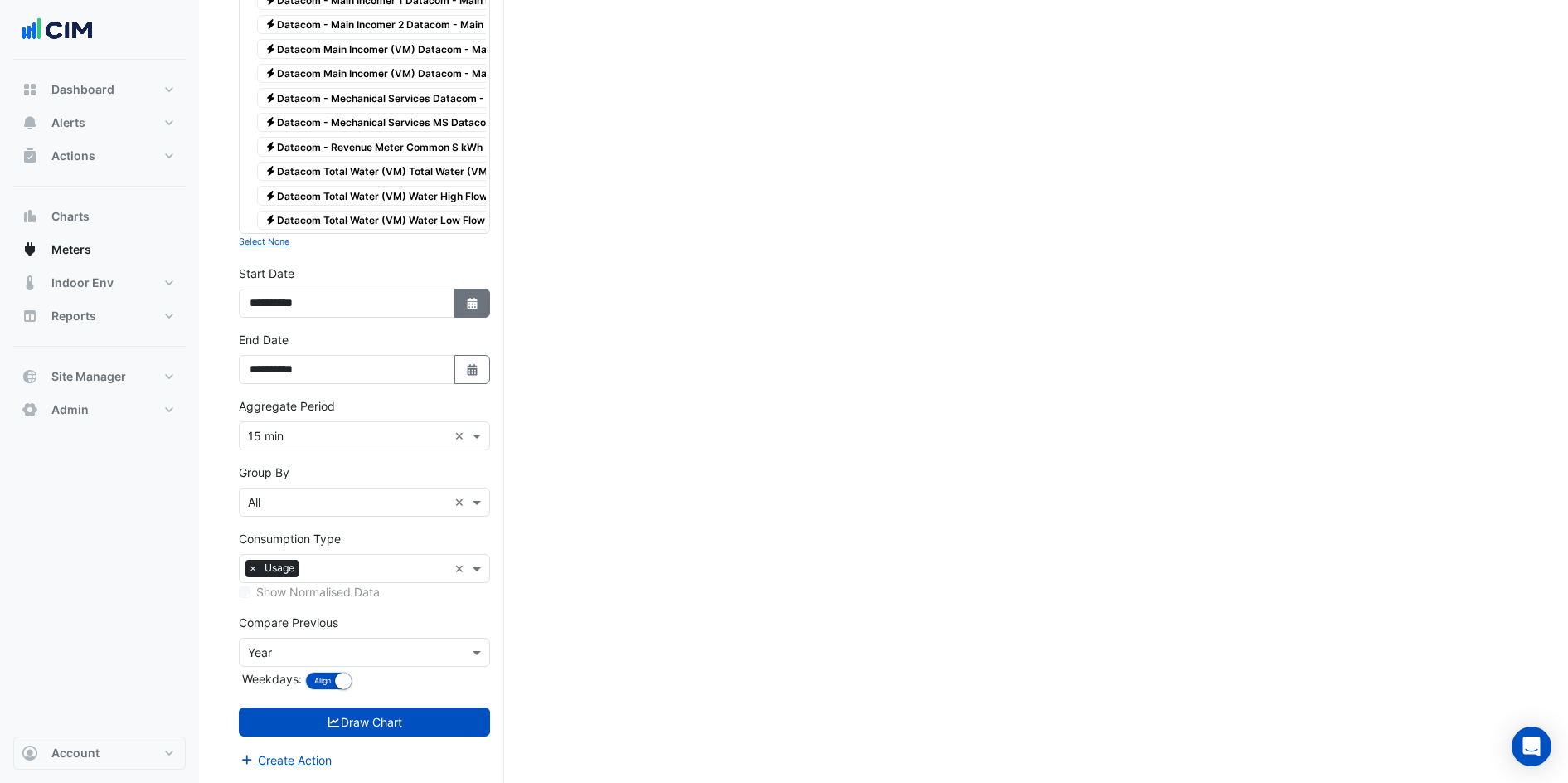 click on "Select Date" at bounding box center (473, 303) 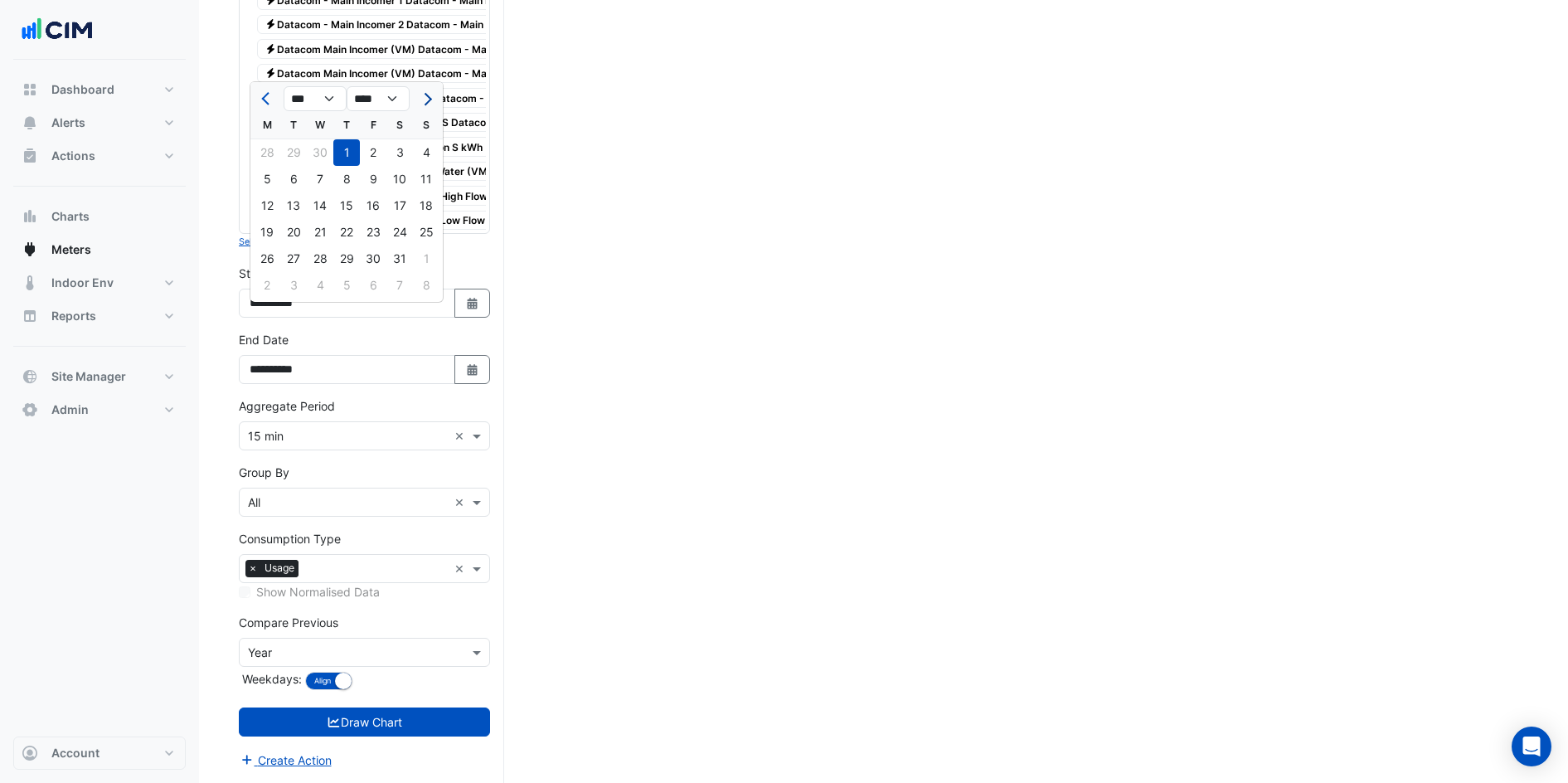 click 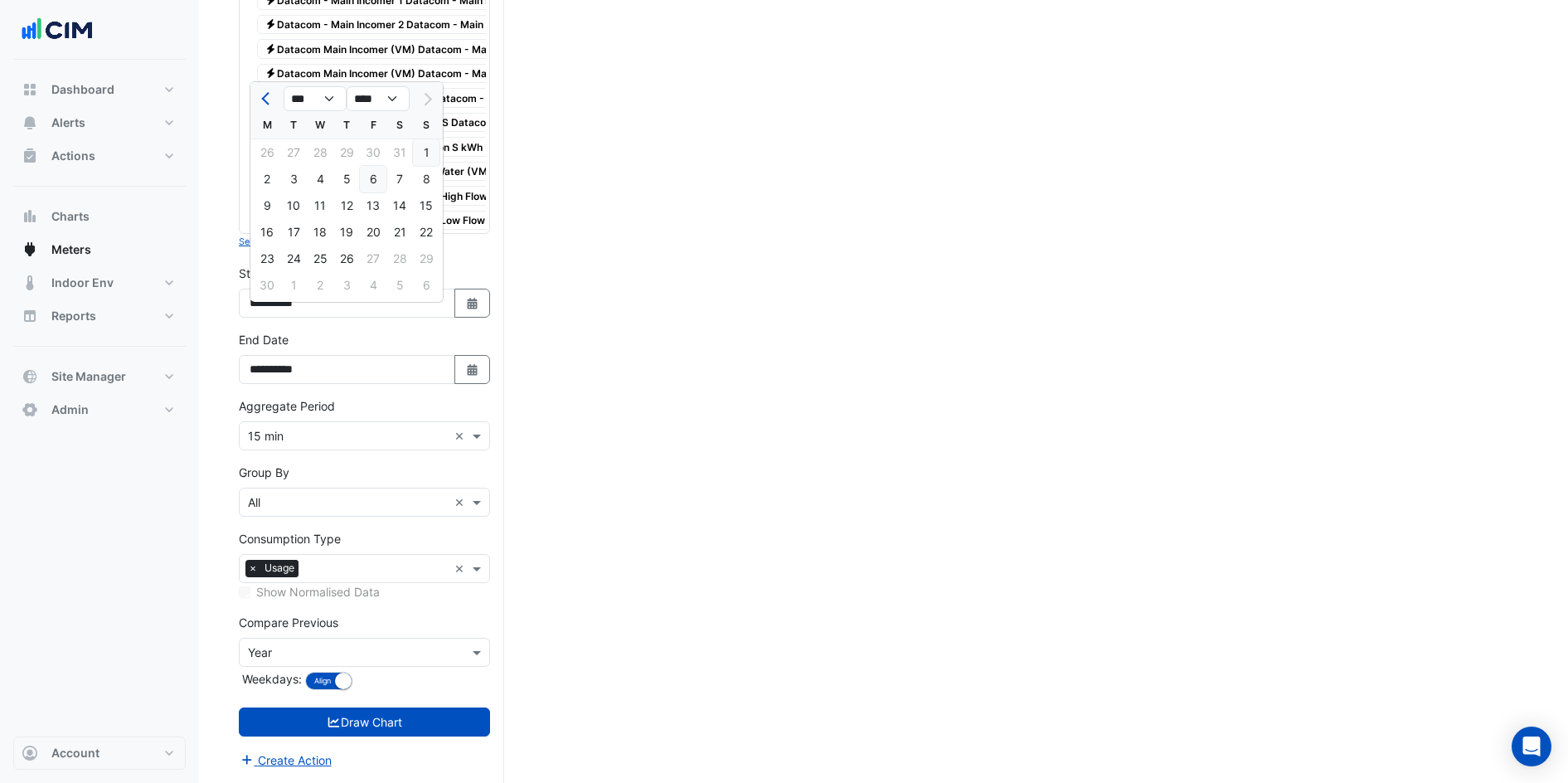 click on "6" 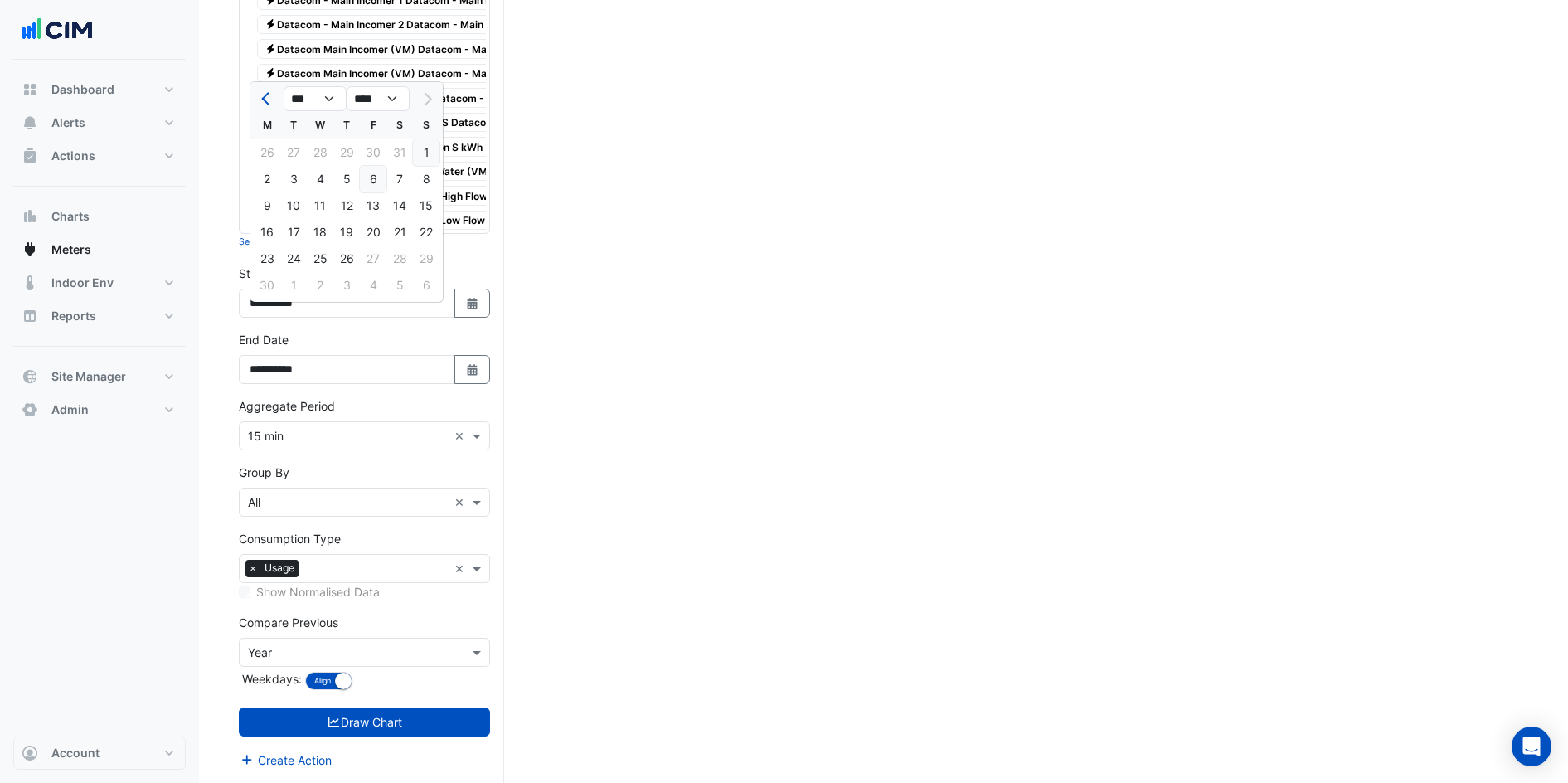 type on "**********" 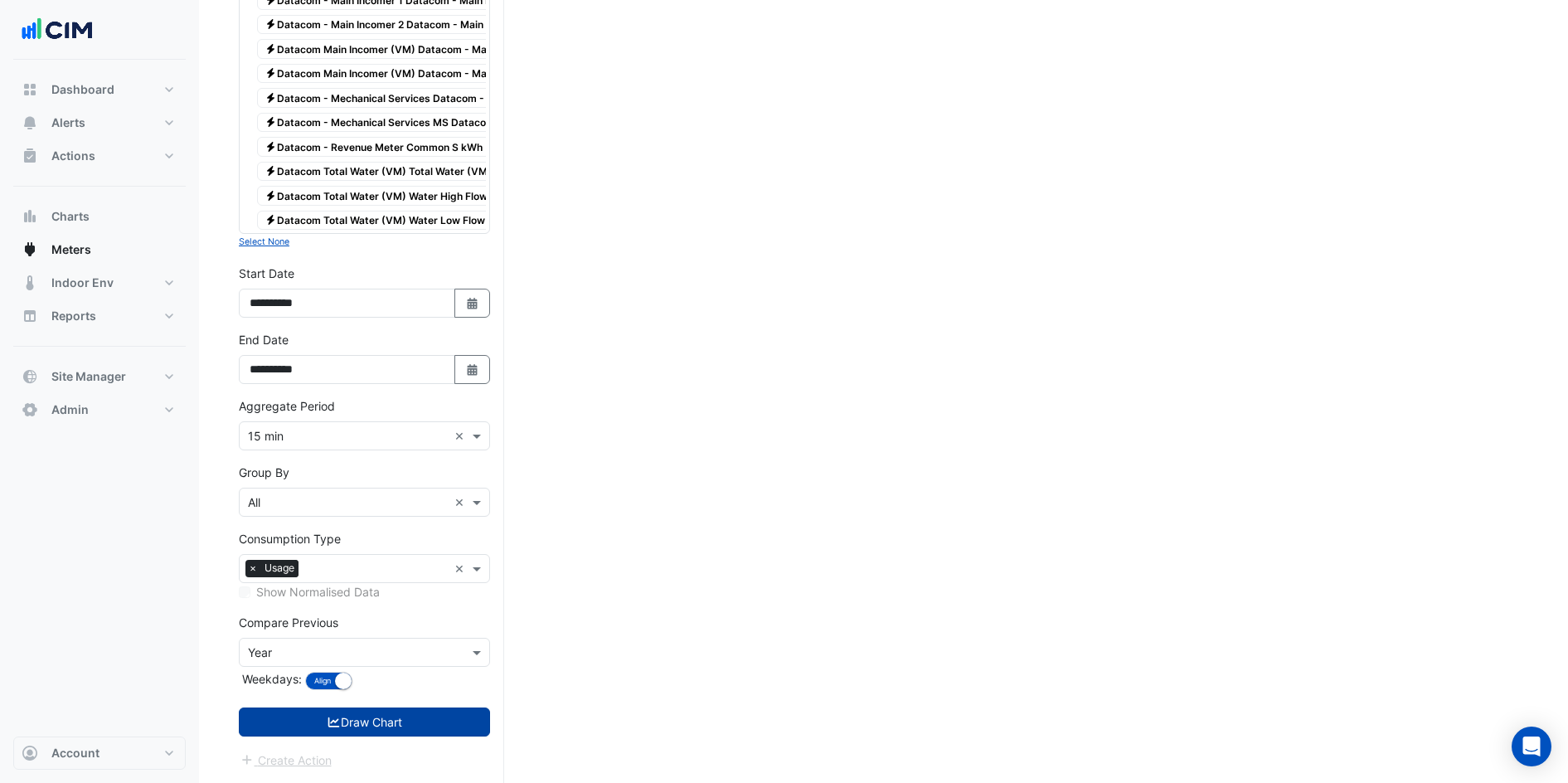 click on "Draw Chart" at bounding box center [364, 722] 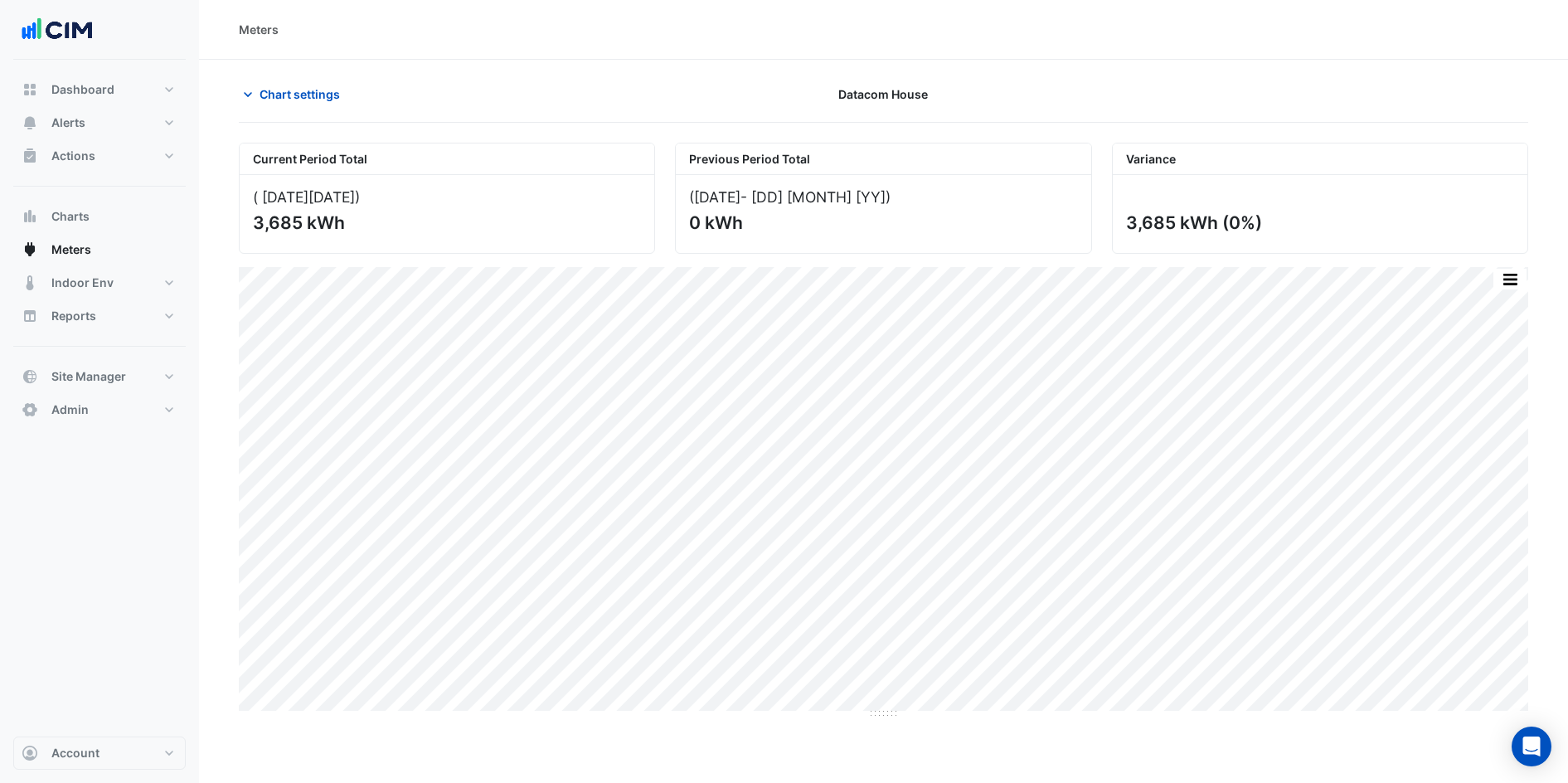 scroll, scrollTop: 0, scrollLeft: 0, axis: both 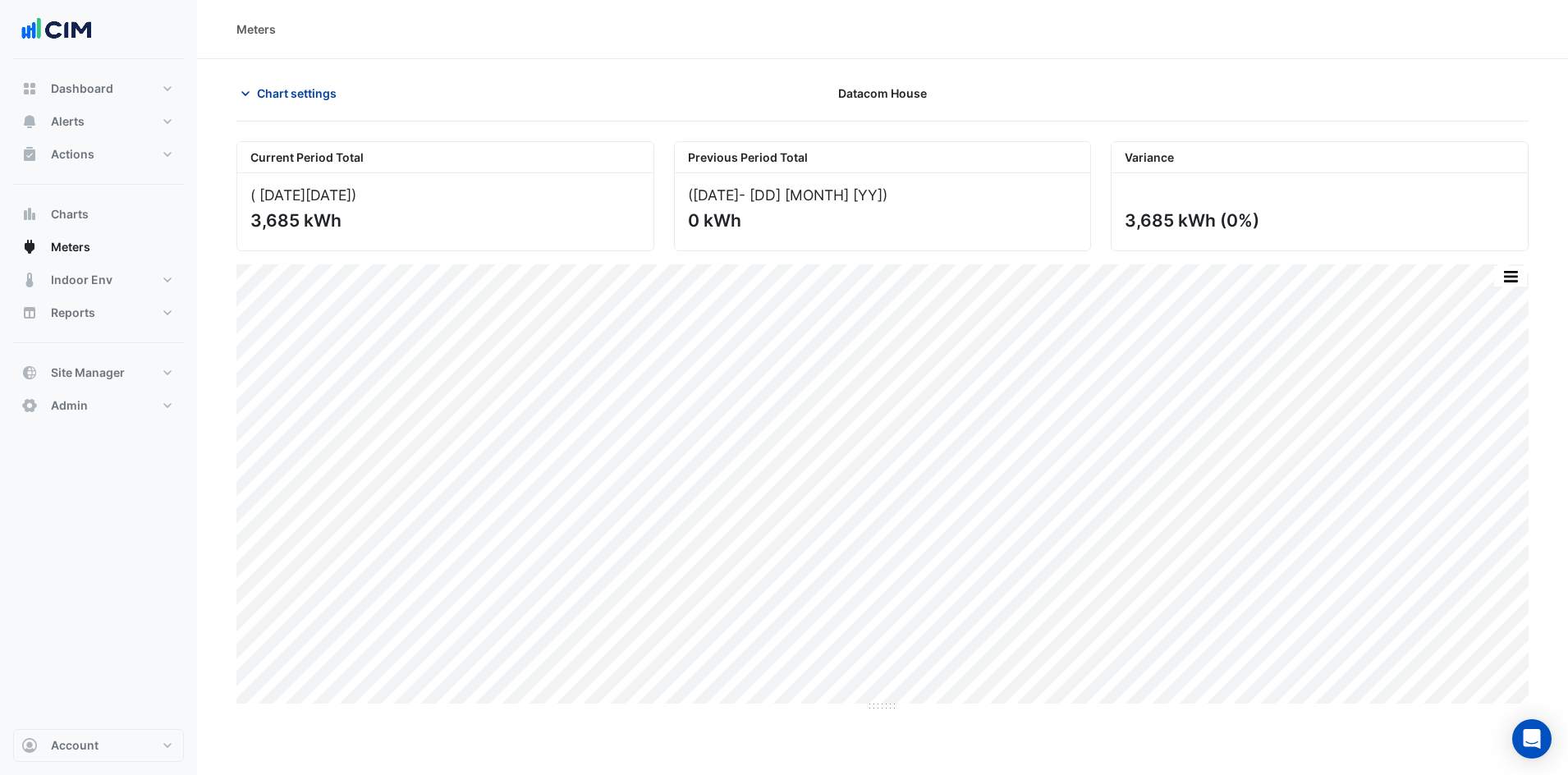 click on "Chart settings" 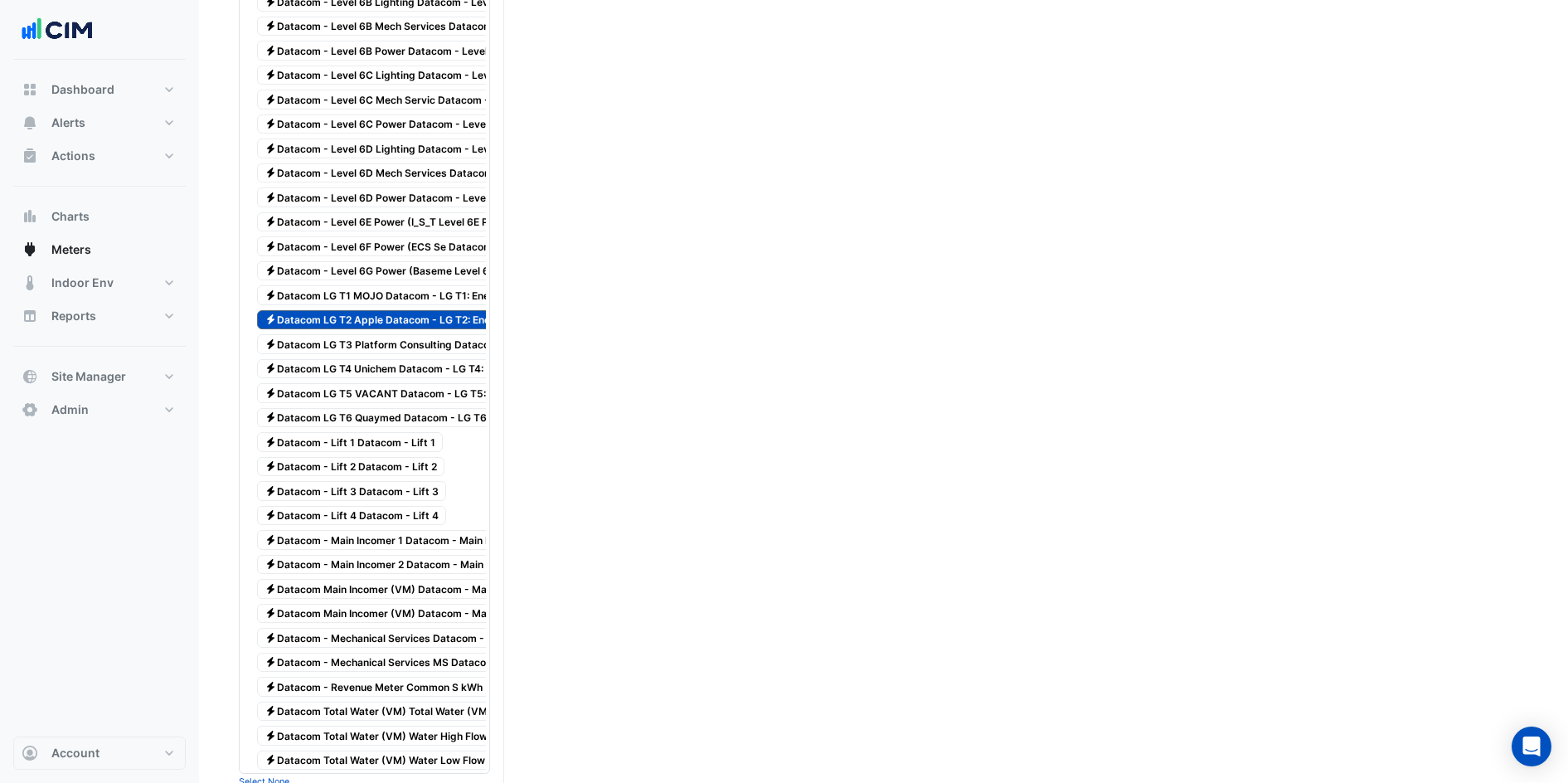 scroll, scrollTop: 2617, scrollLeft: 0, axis: vertical 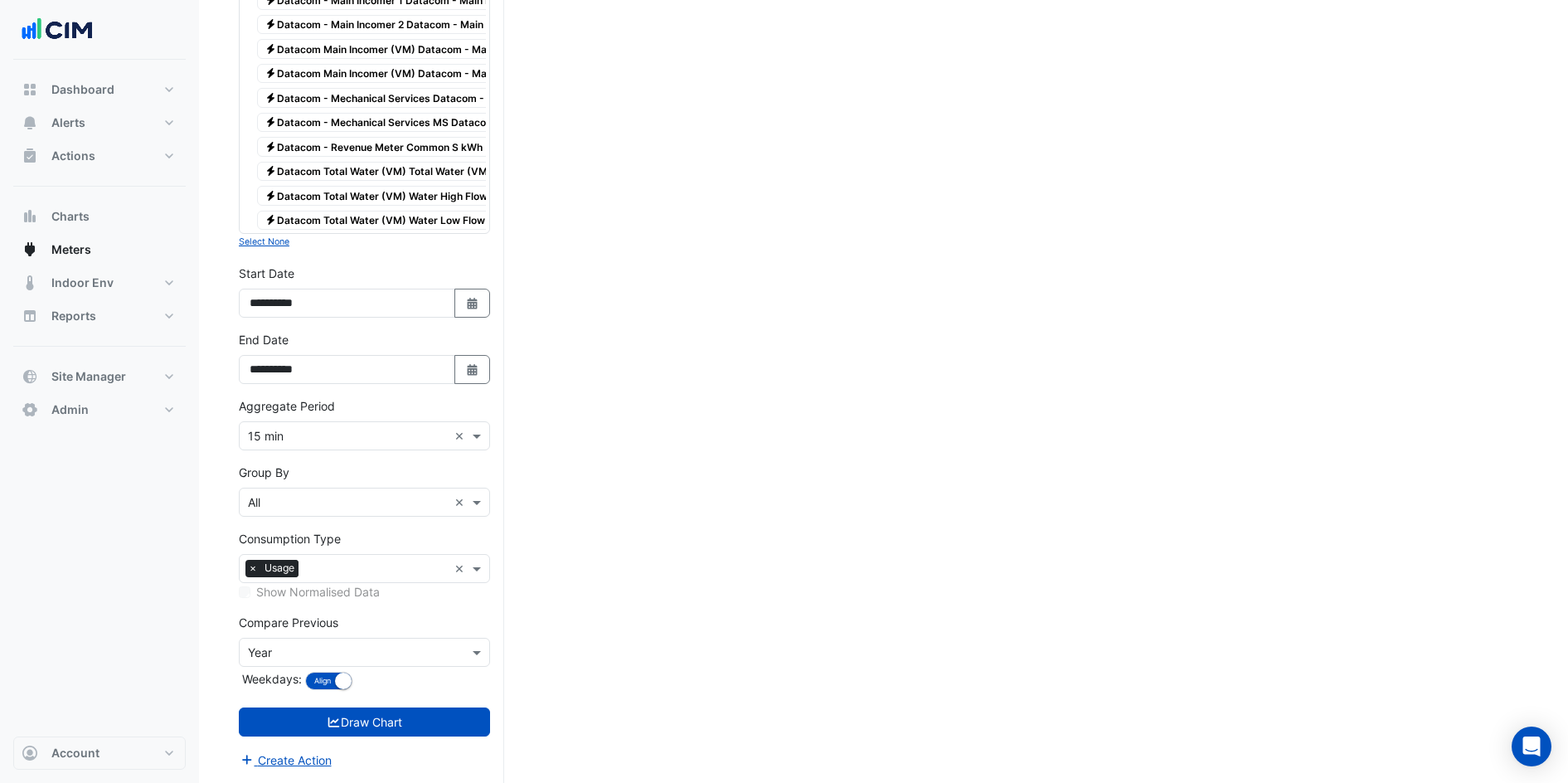 click at bounding box center (347, 653) 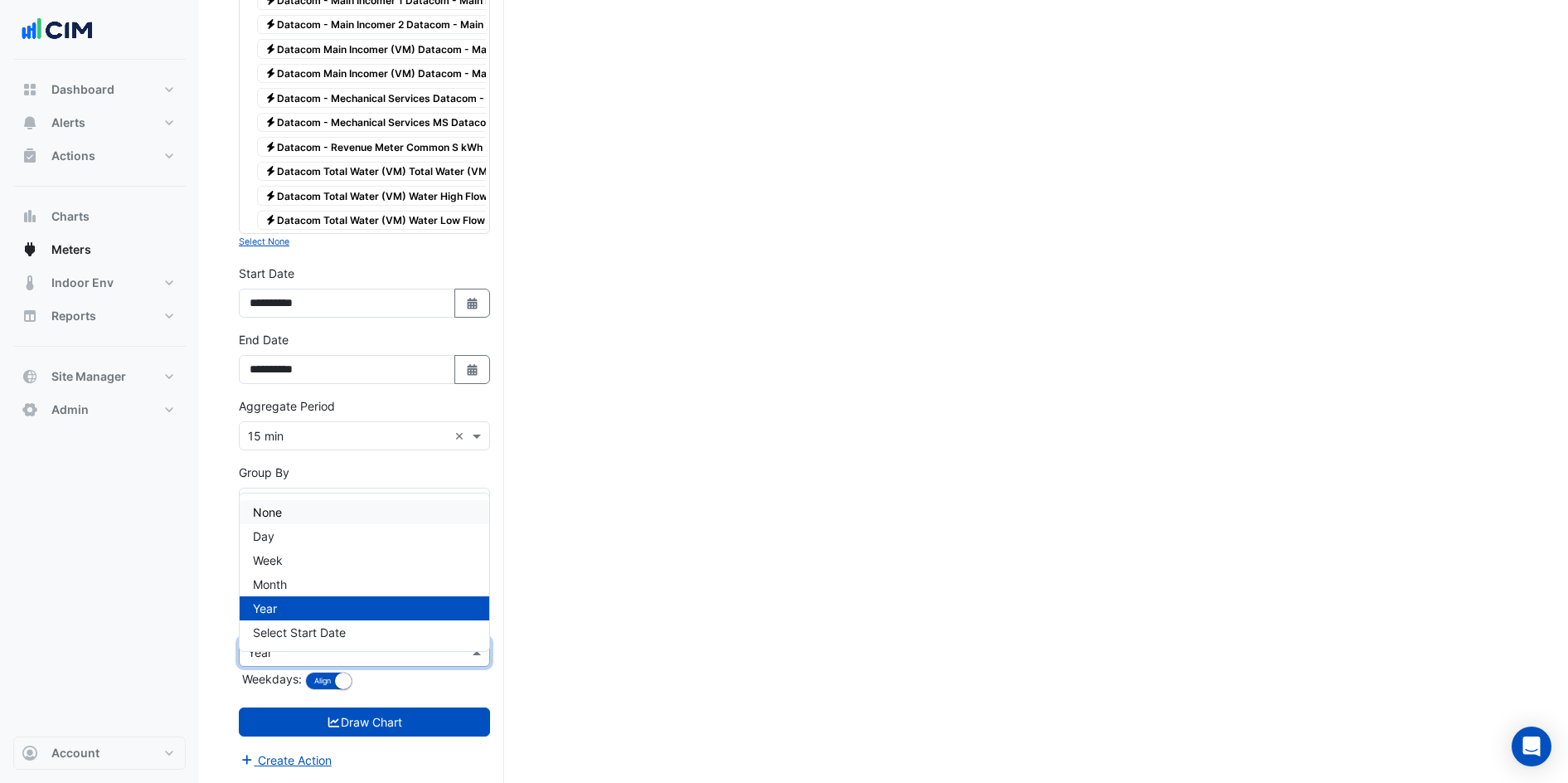 click on "None" at bounding box center (364, 512) 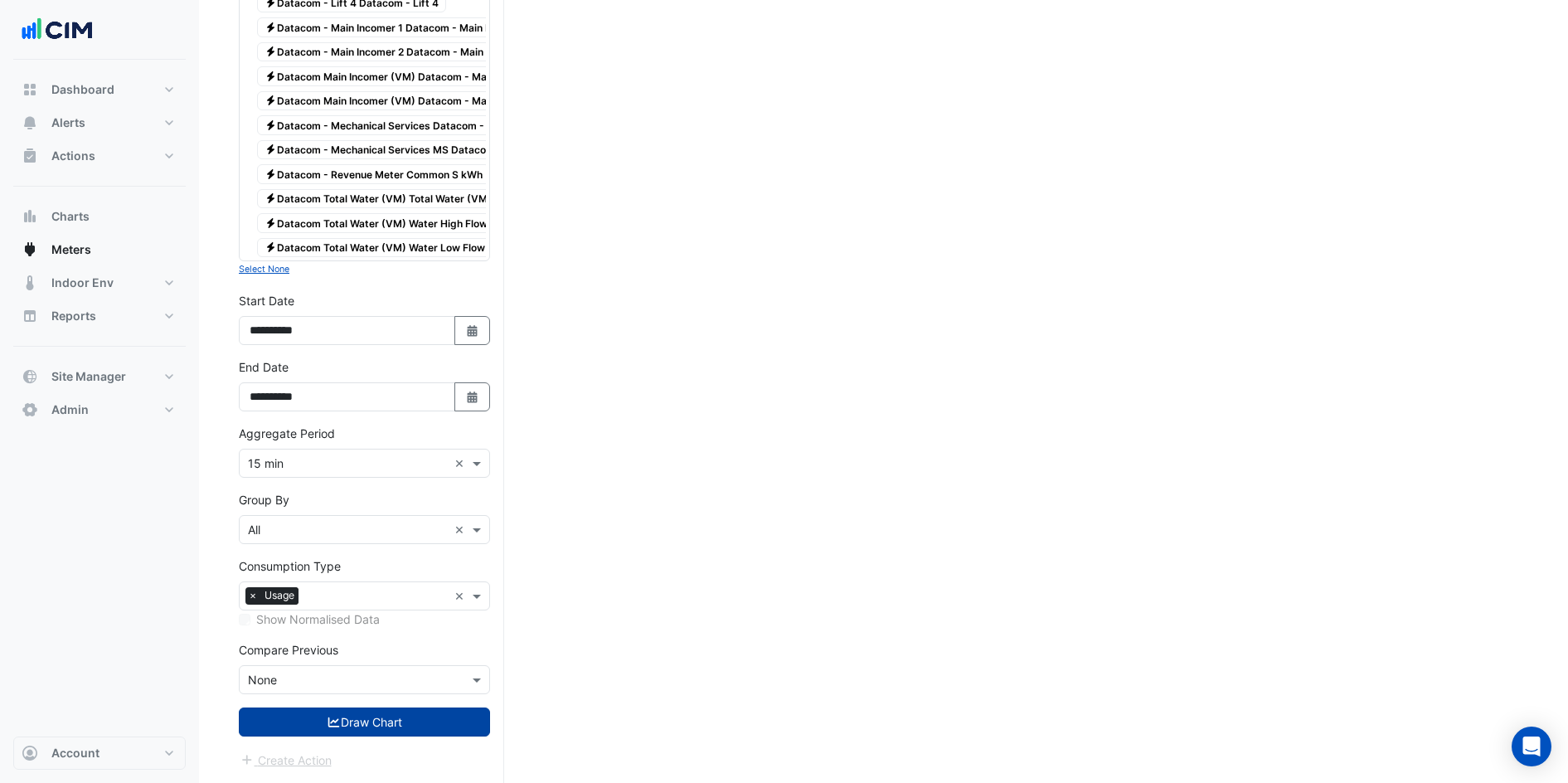 click on "Draw Chart" at bounding box center [364, 722] 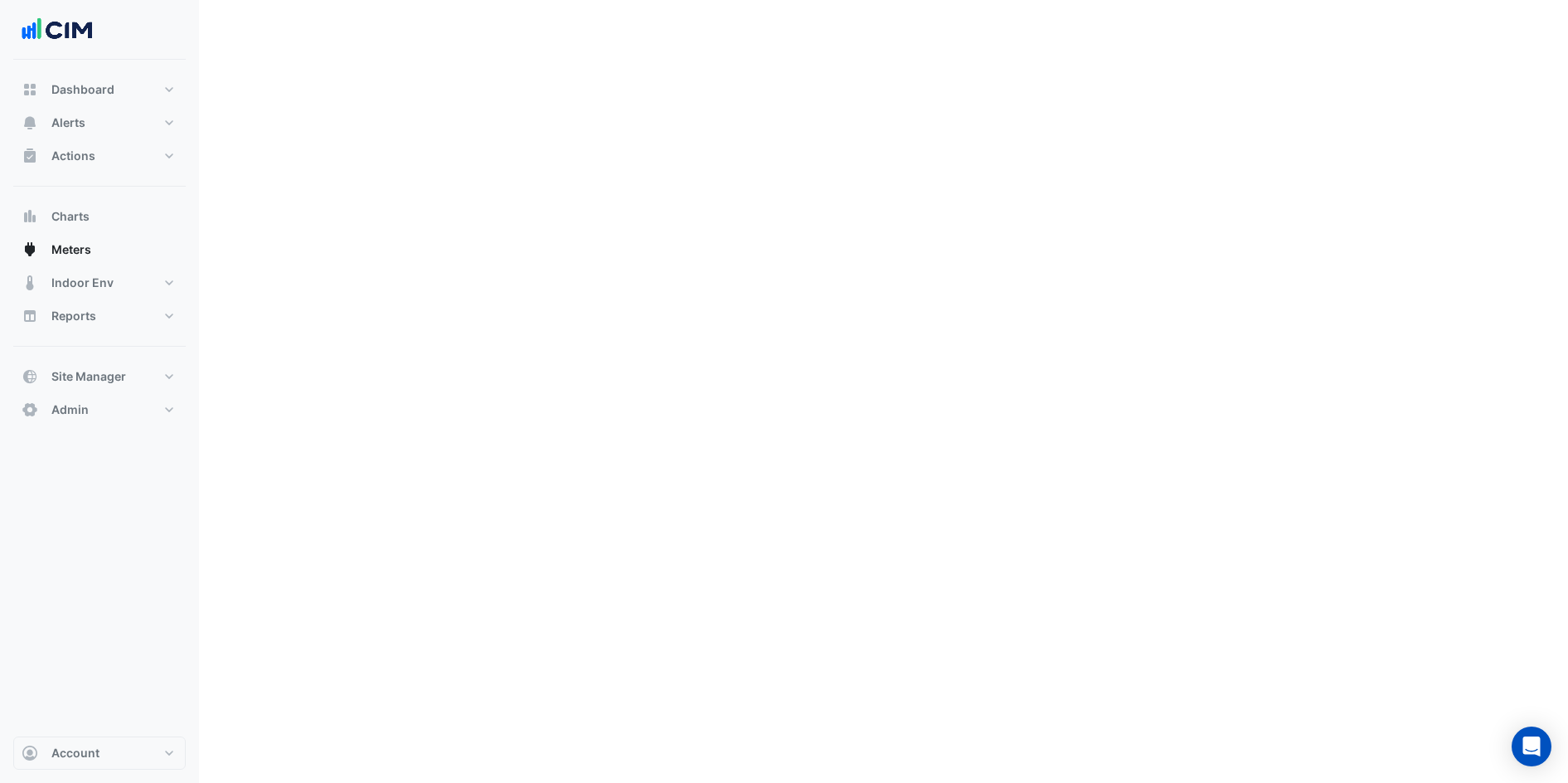 scroll, scrollTop: 0, scrollLeft: 0, axis: both 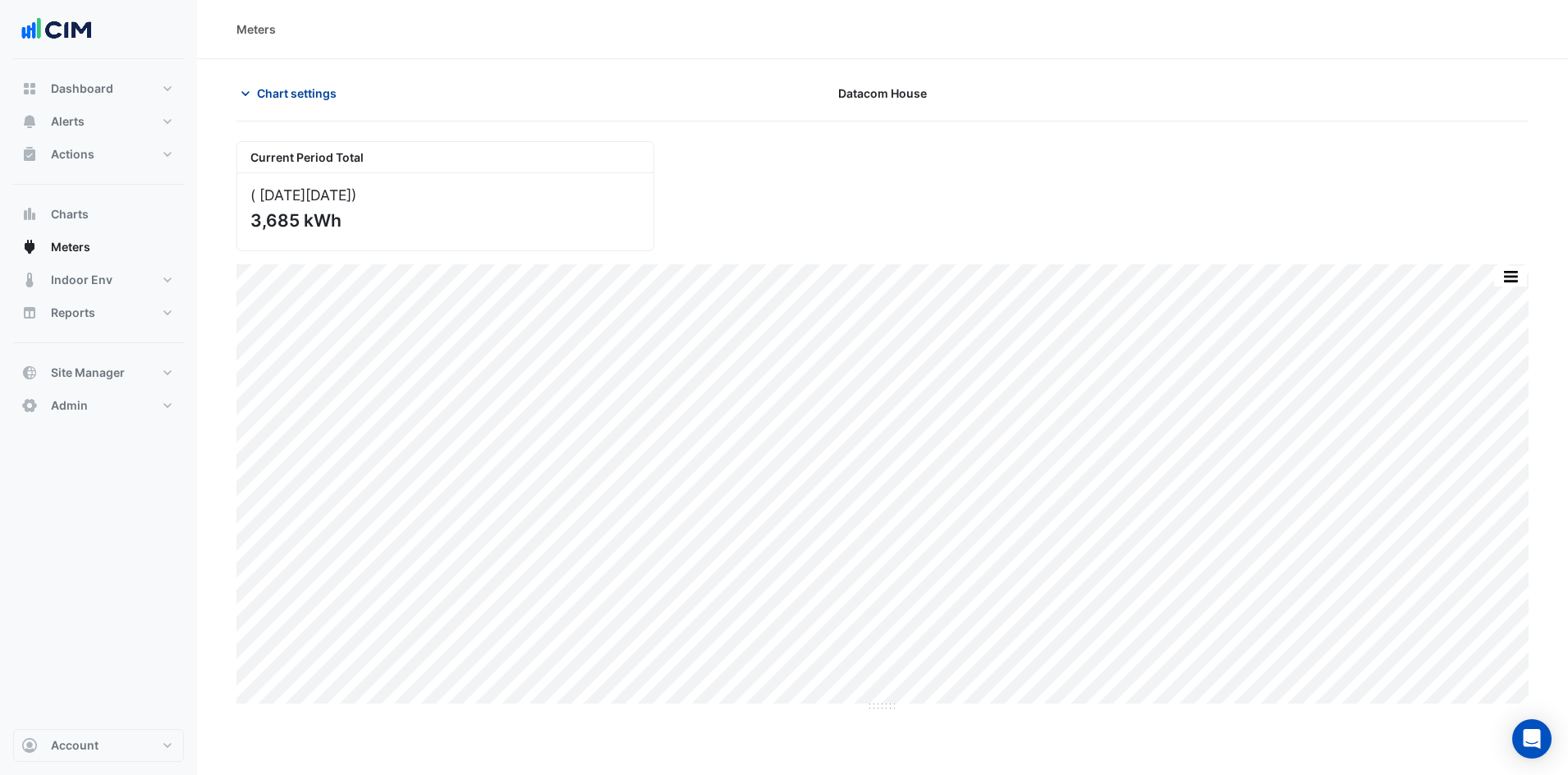 click on "Chart settings" 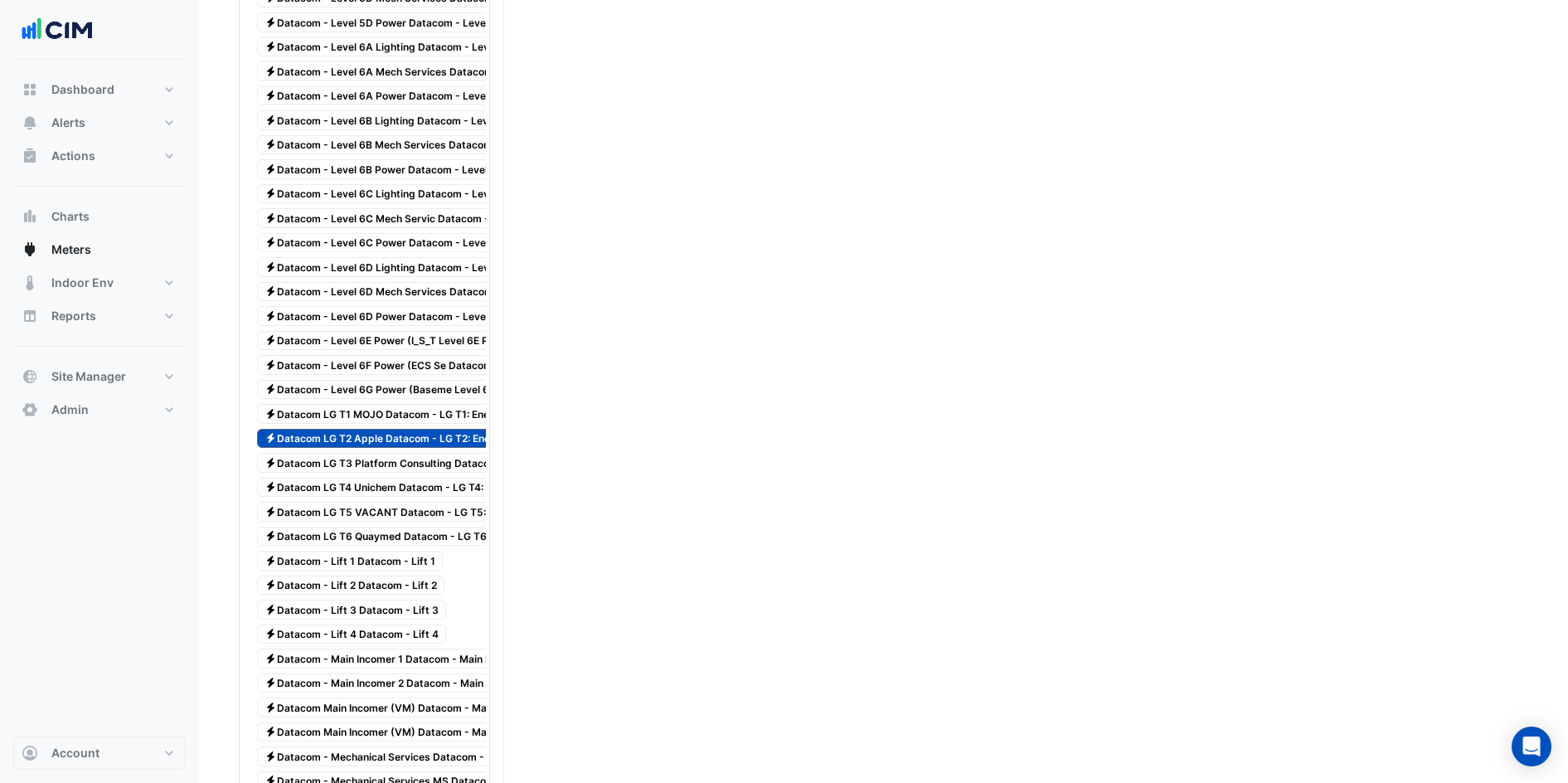 scroll, scrollTop: 2590, scrollLeft: 0, axis: vertical 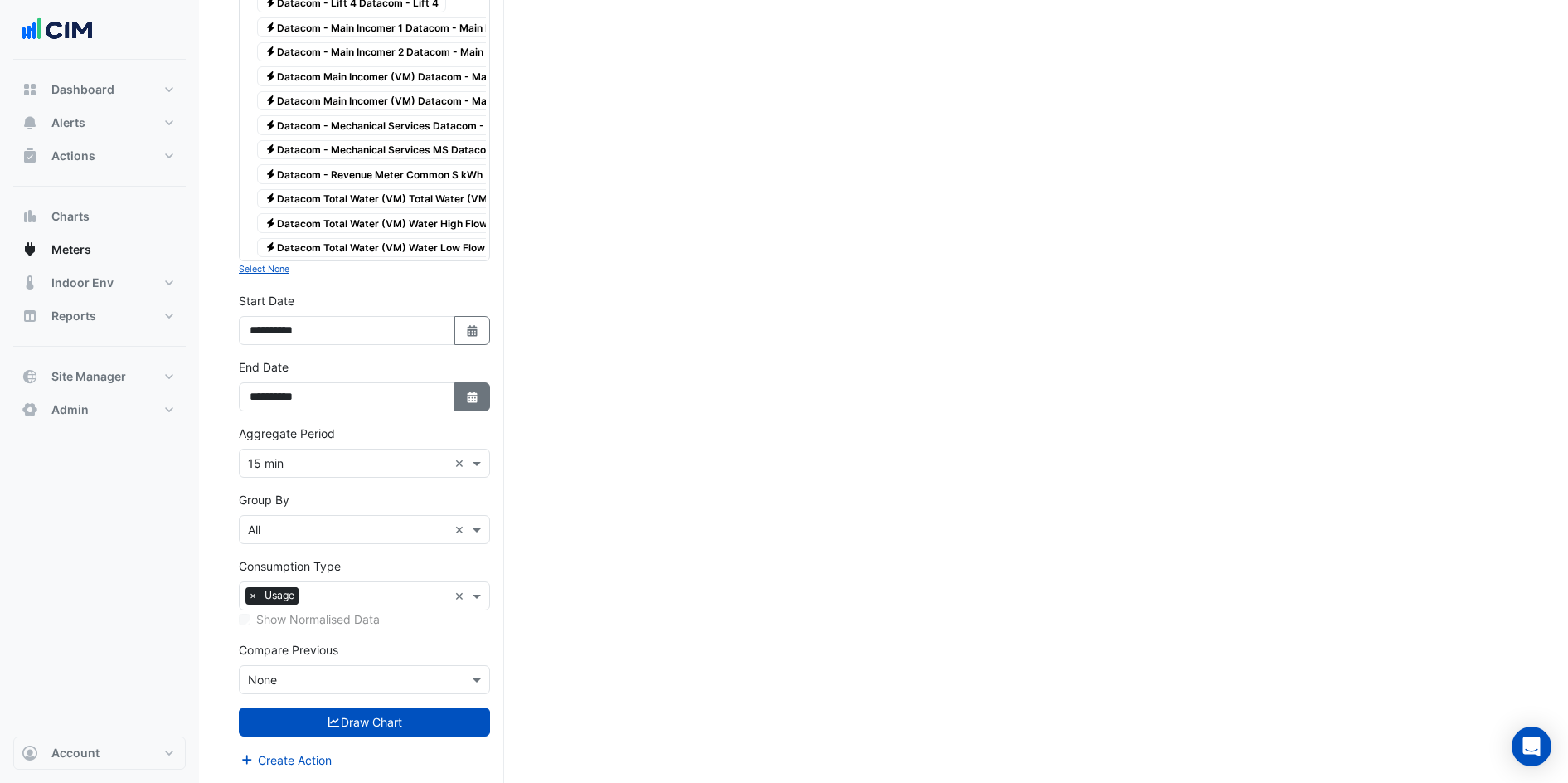 click on "Select Date" at bounding box center [473, 396] 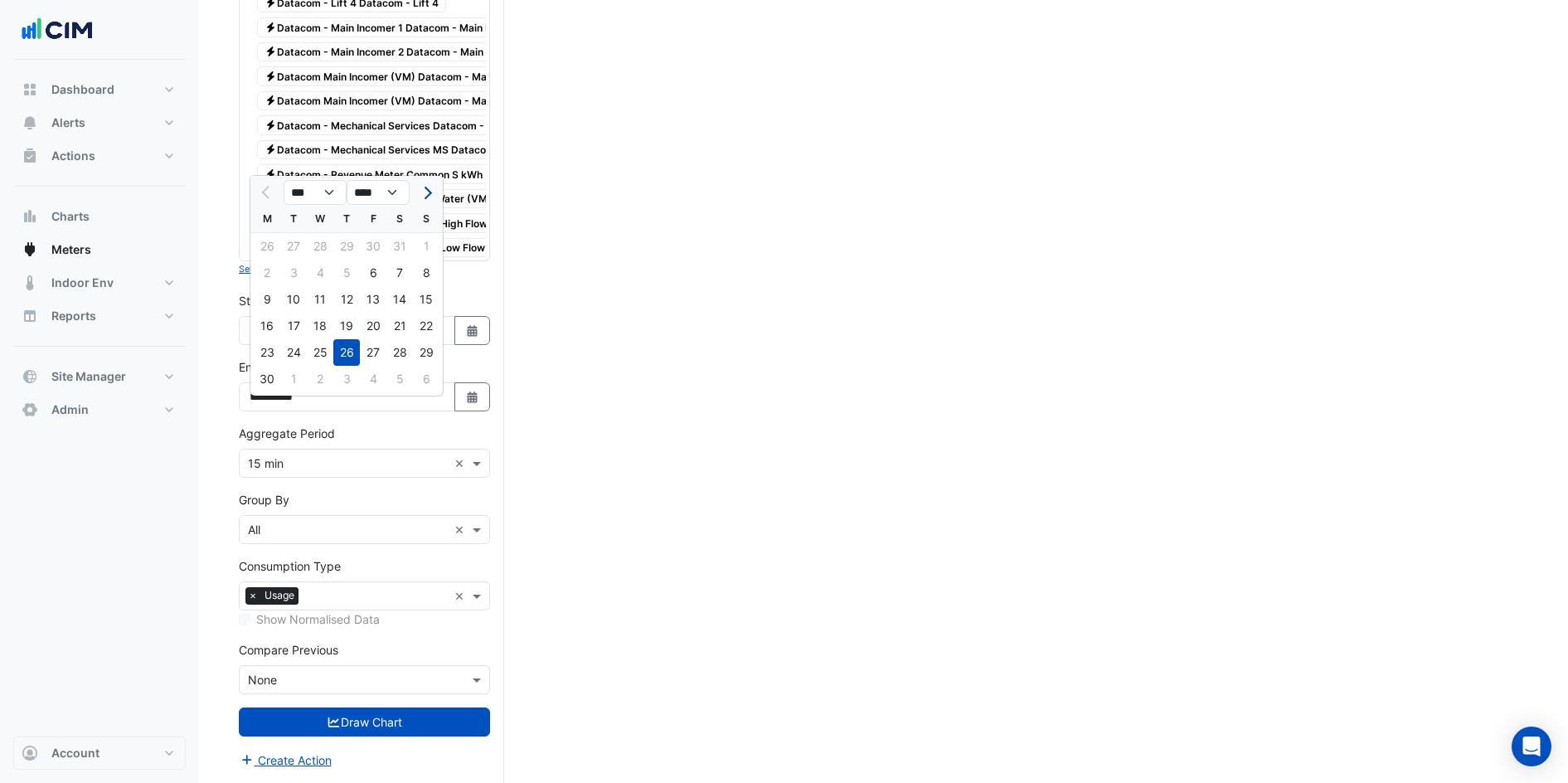click 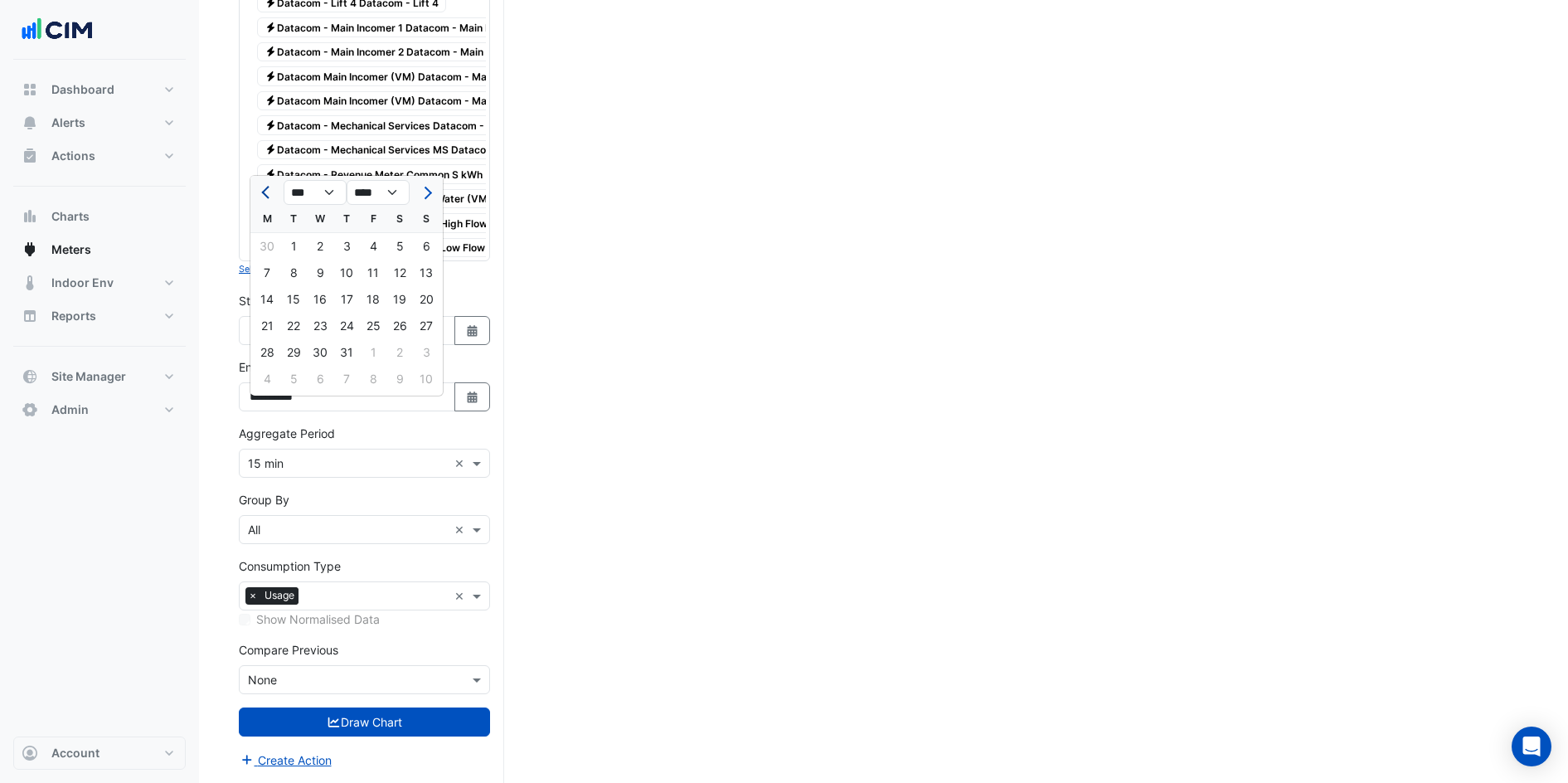 drag, startPoint x: 254, startPoint y: 168, endPoint x: 269, endPoint y: 178, distance: 18.027756 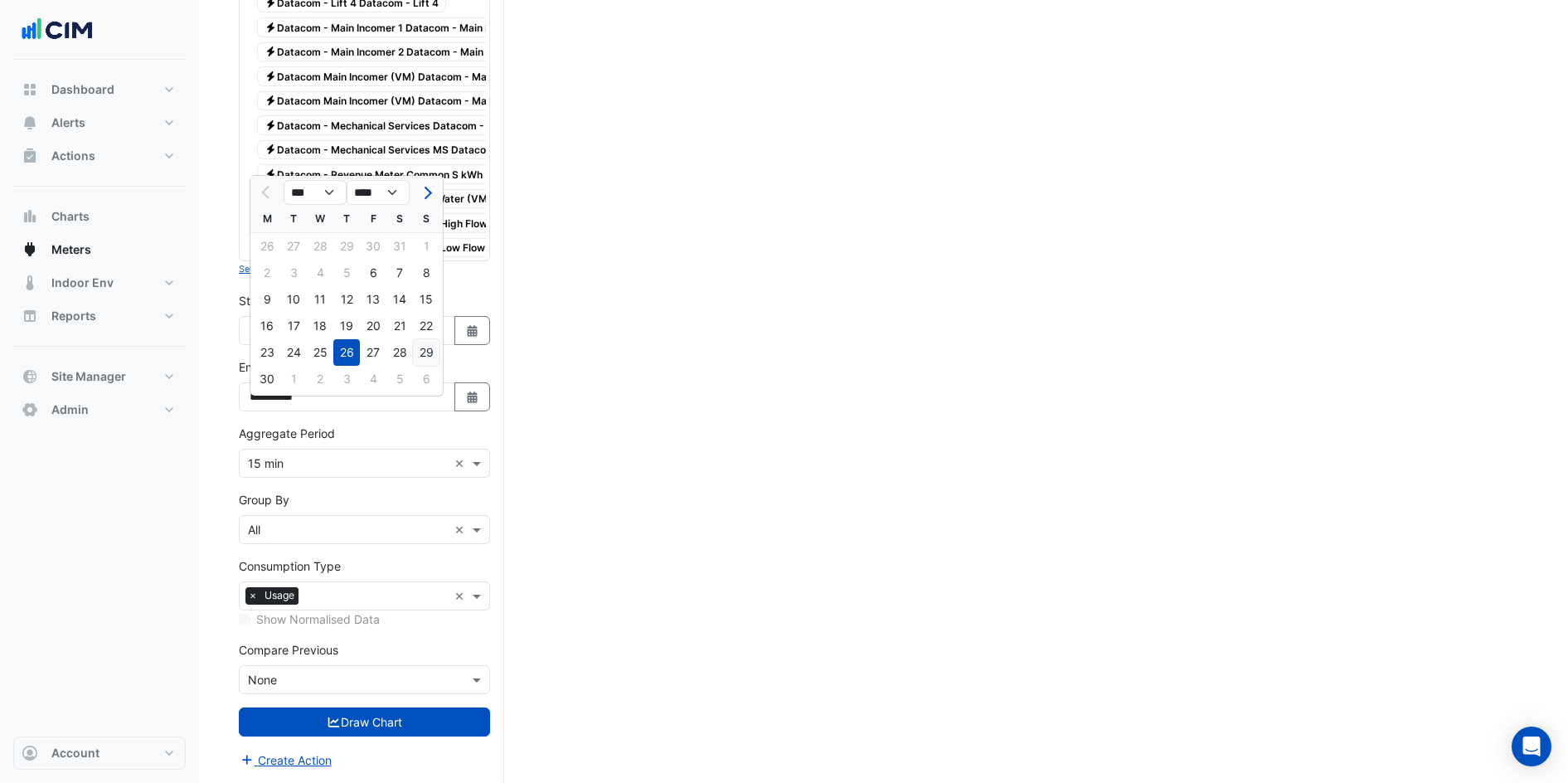 click on "29" 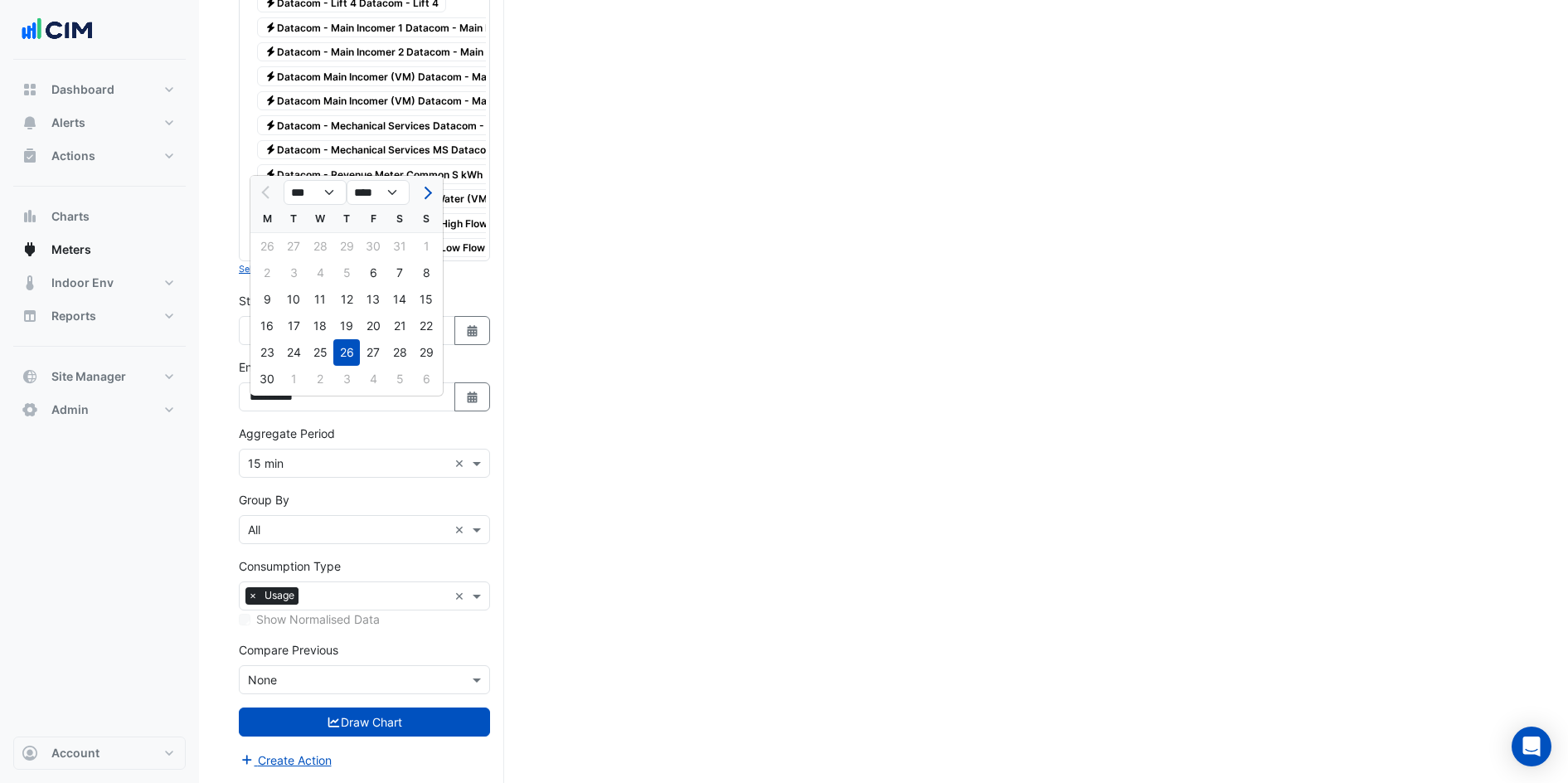 type on "**********" 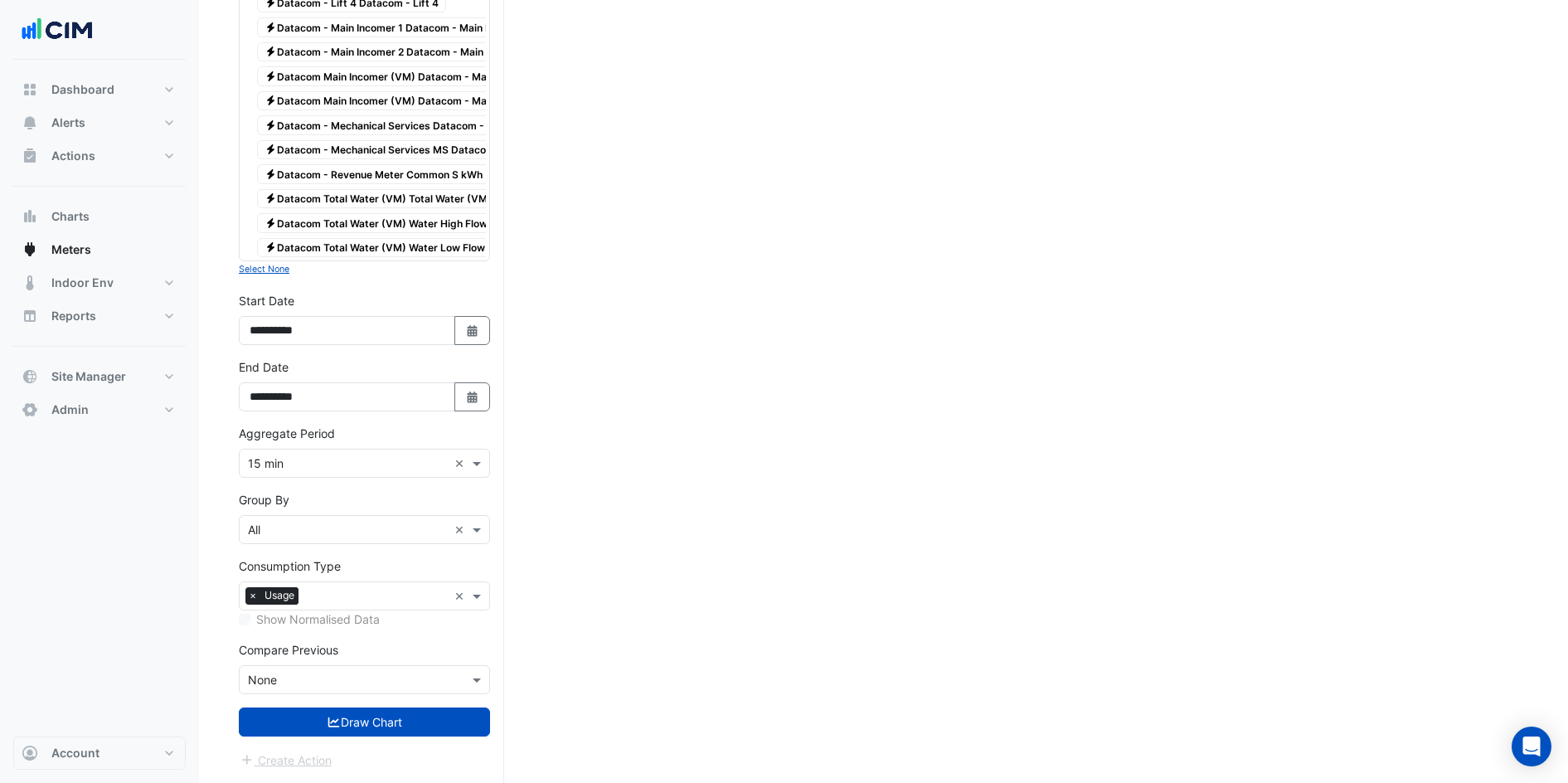 click at bounding box center (347, 464) 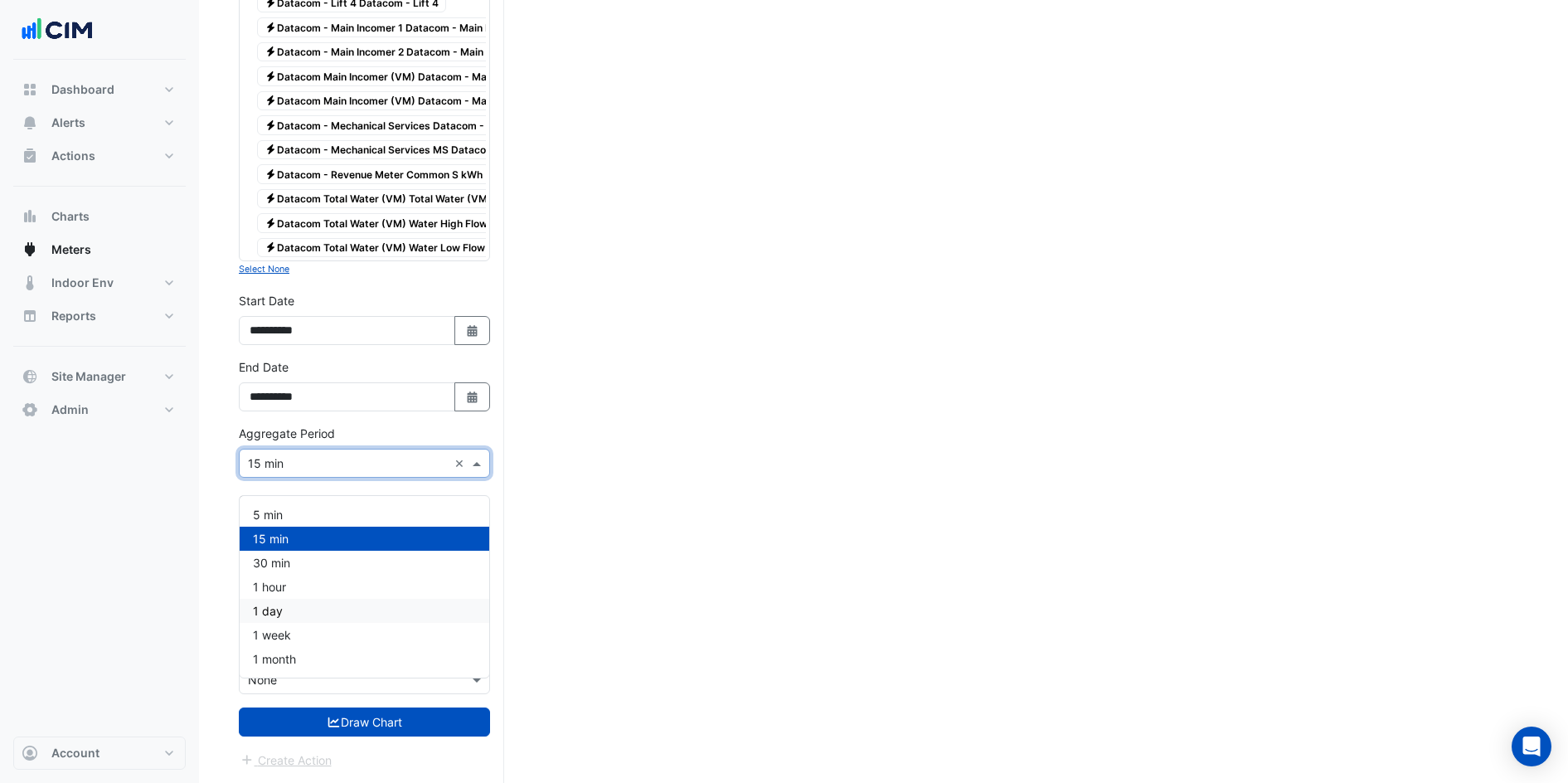 click on "1 hour" at bounding box center [364, 586] 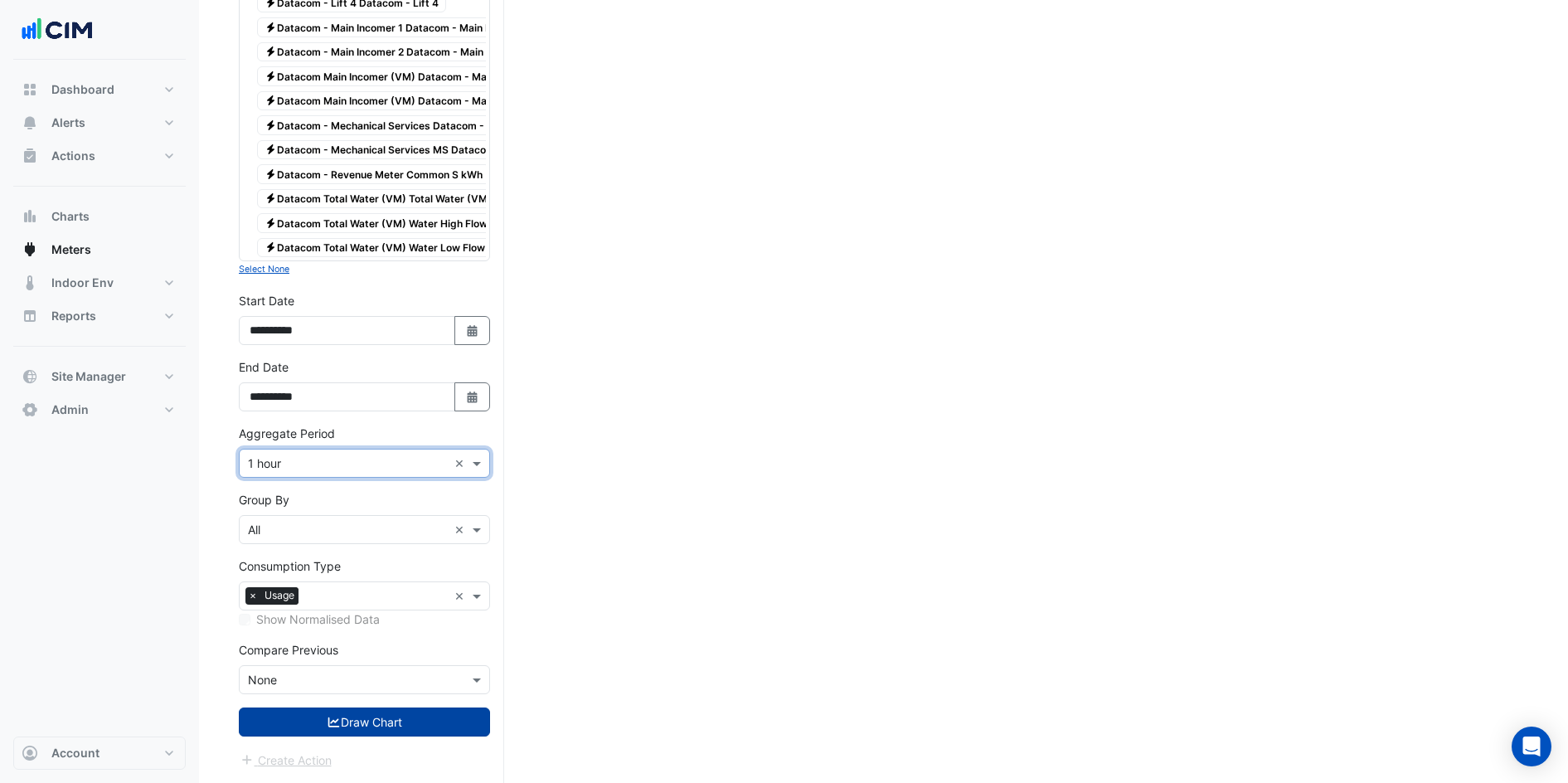click on "Draw Chart" at bounding box center (364, 722) 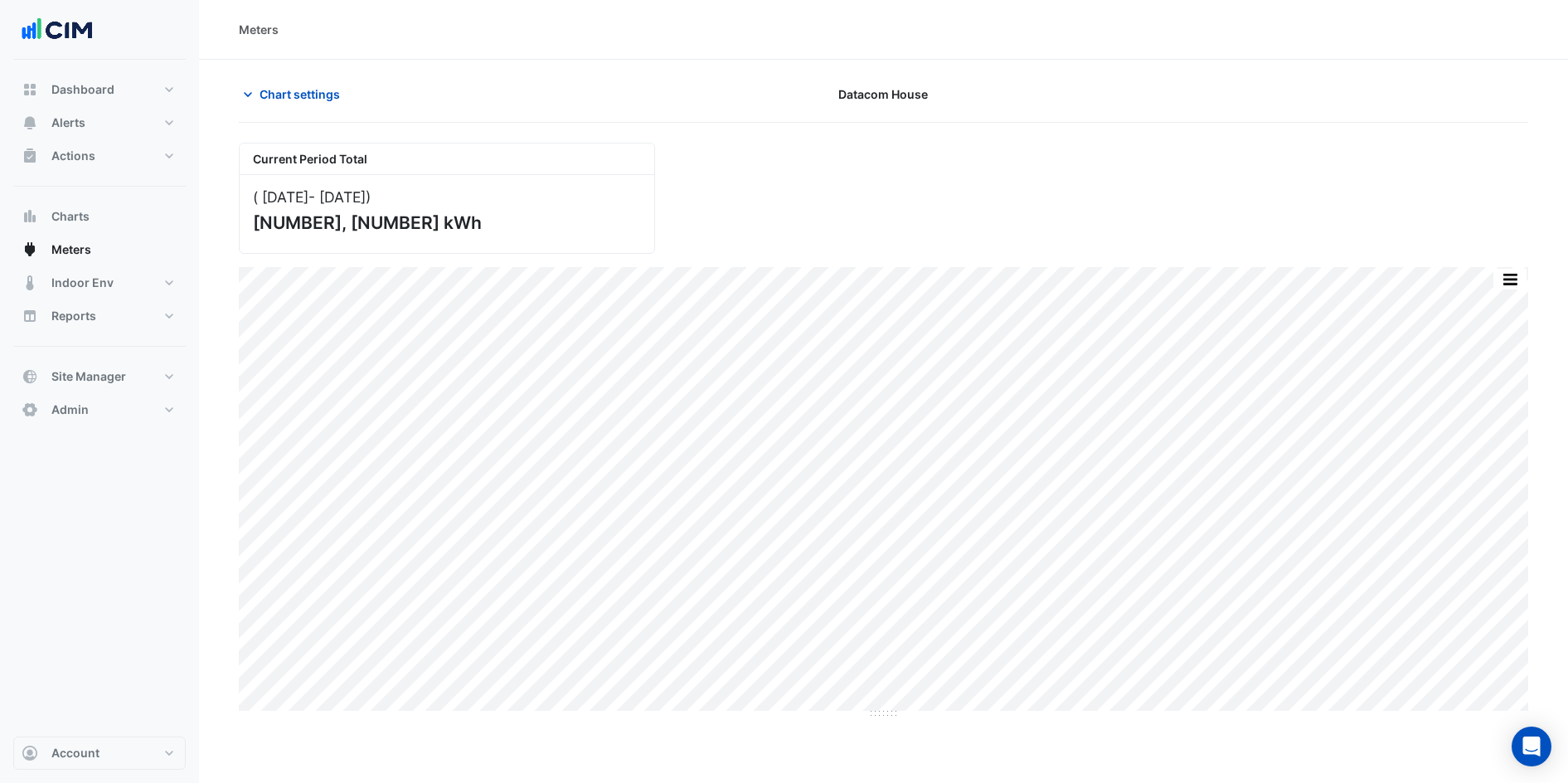 scroll, scrollTop: 0, scrollLeft: 0, axis: both 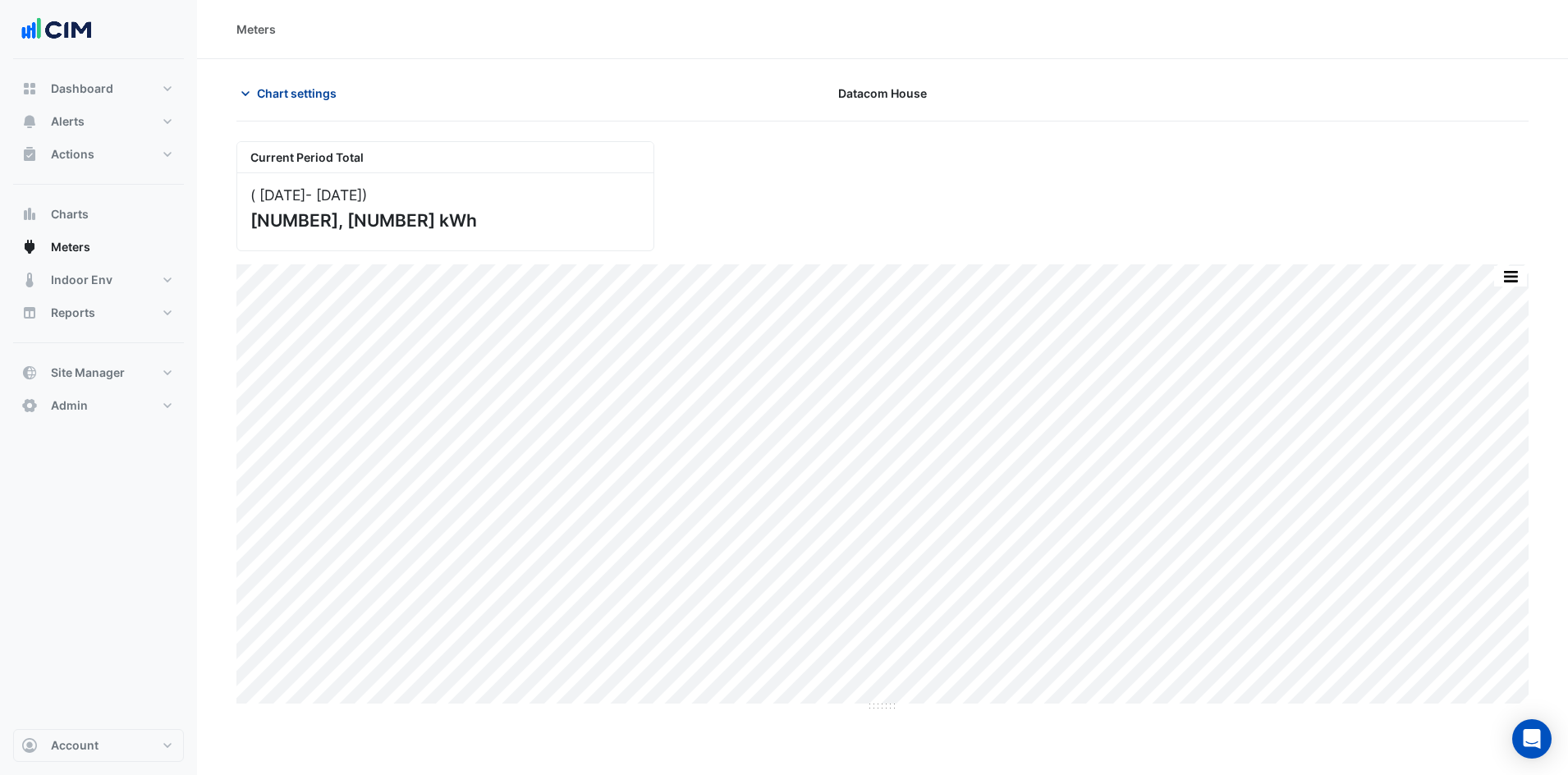 click on "Chart settings" 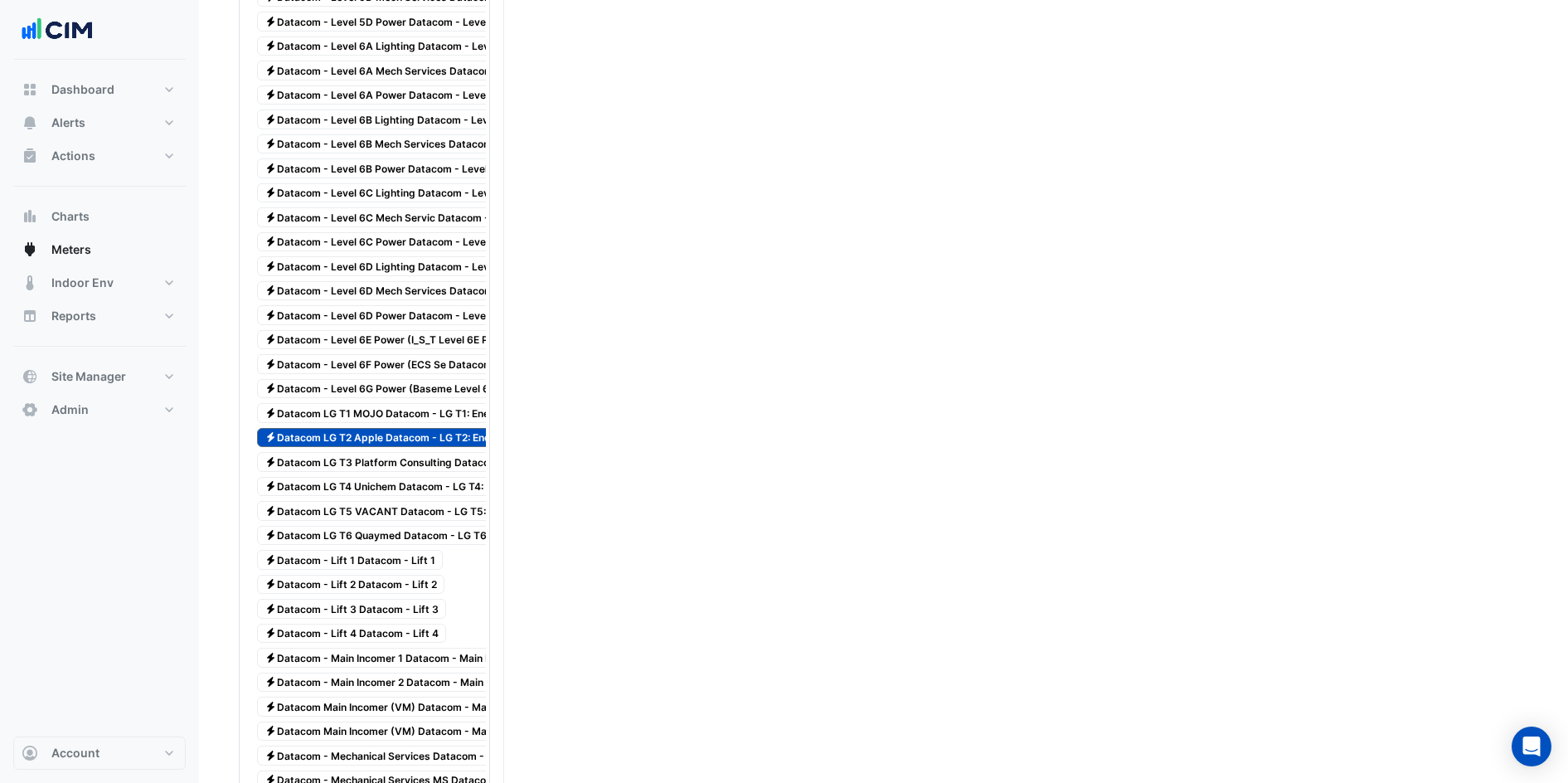 scroll, scrollTop: 2590, scrollLeft: 0, axis: vertical 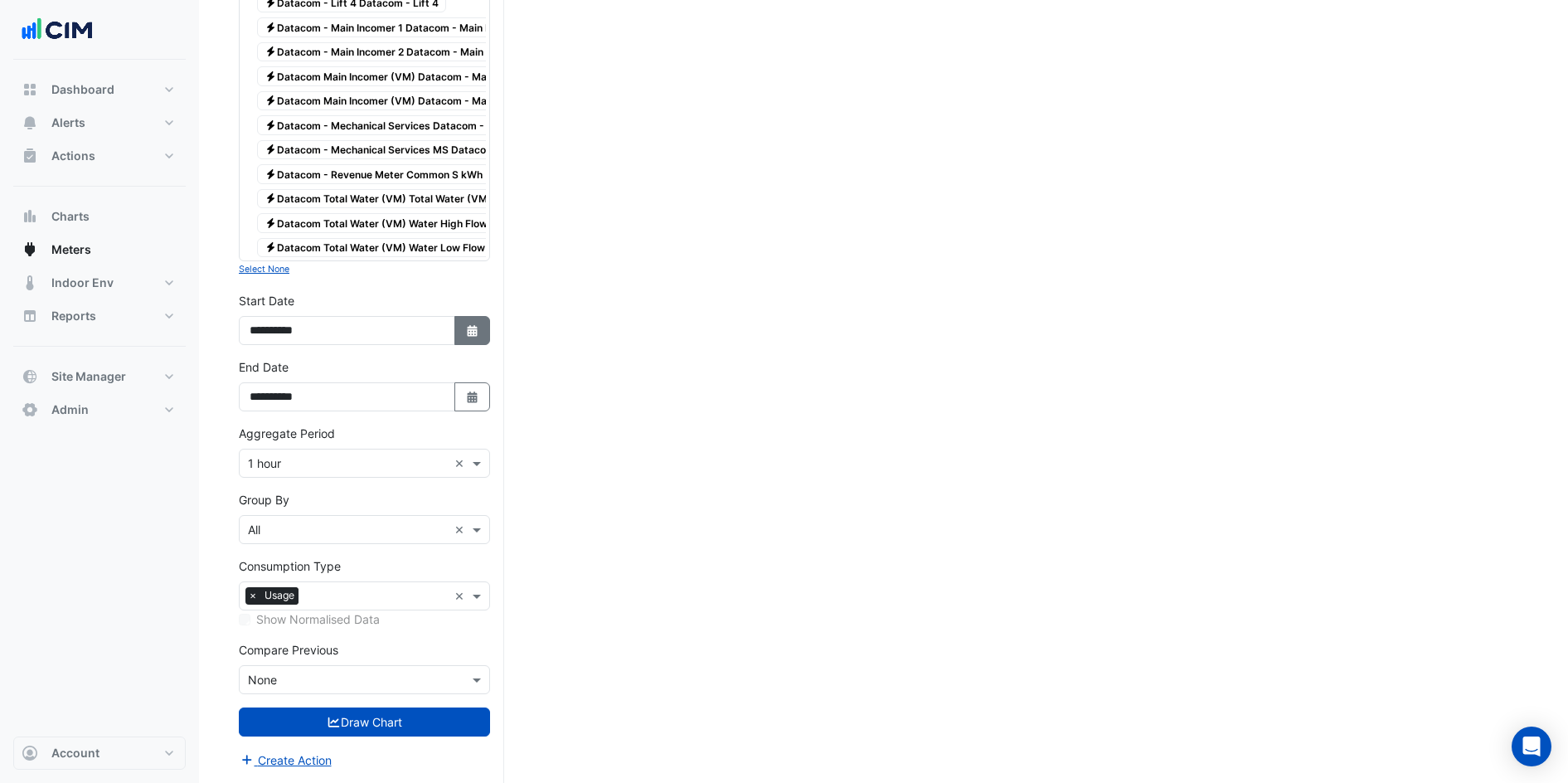 click 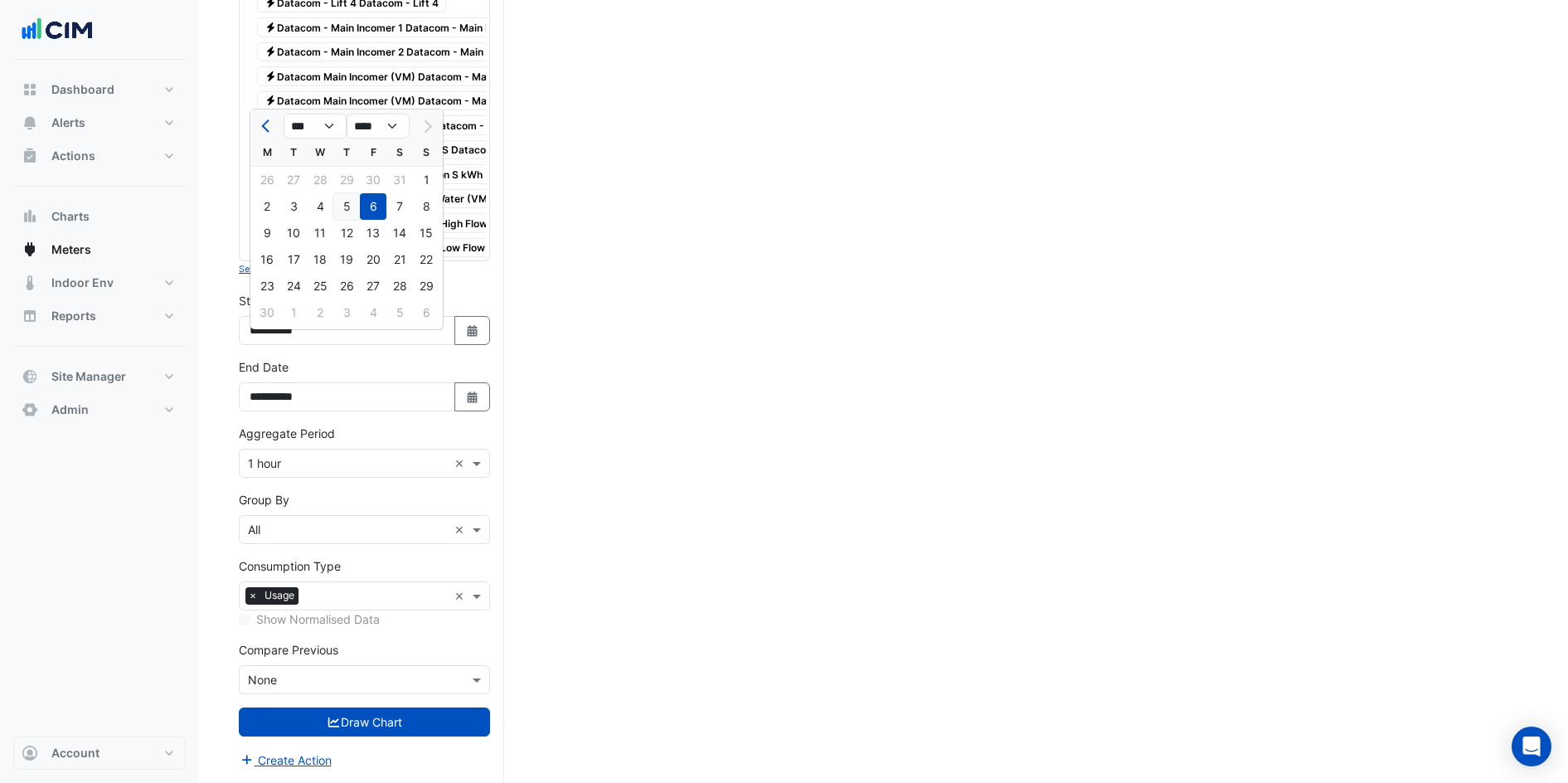 click on "5" 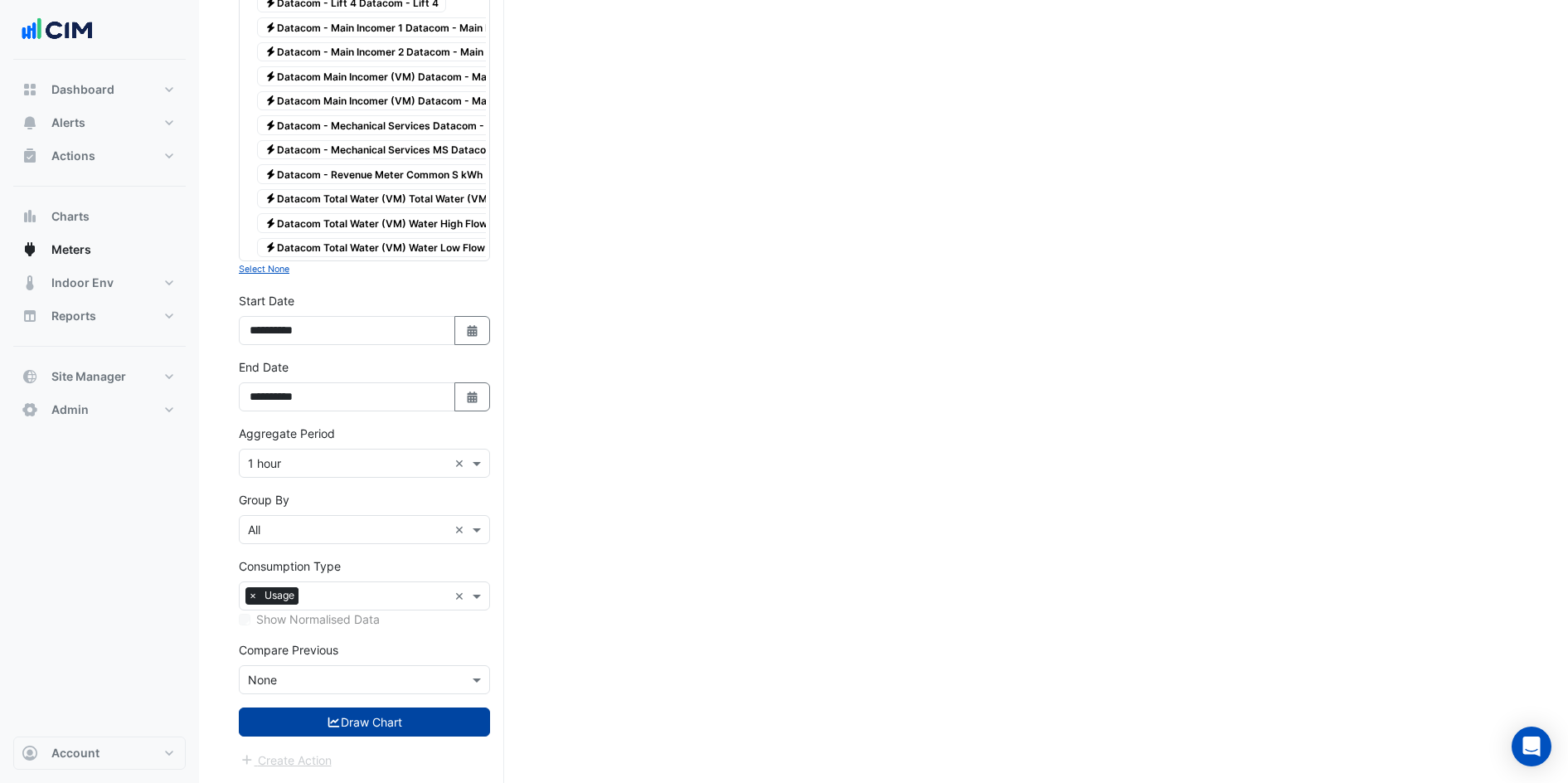 click on "Draw Chart" at bounding box center [364, 722] 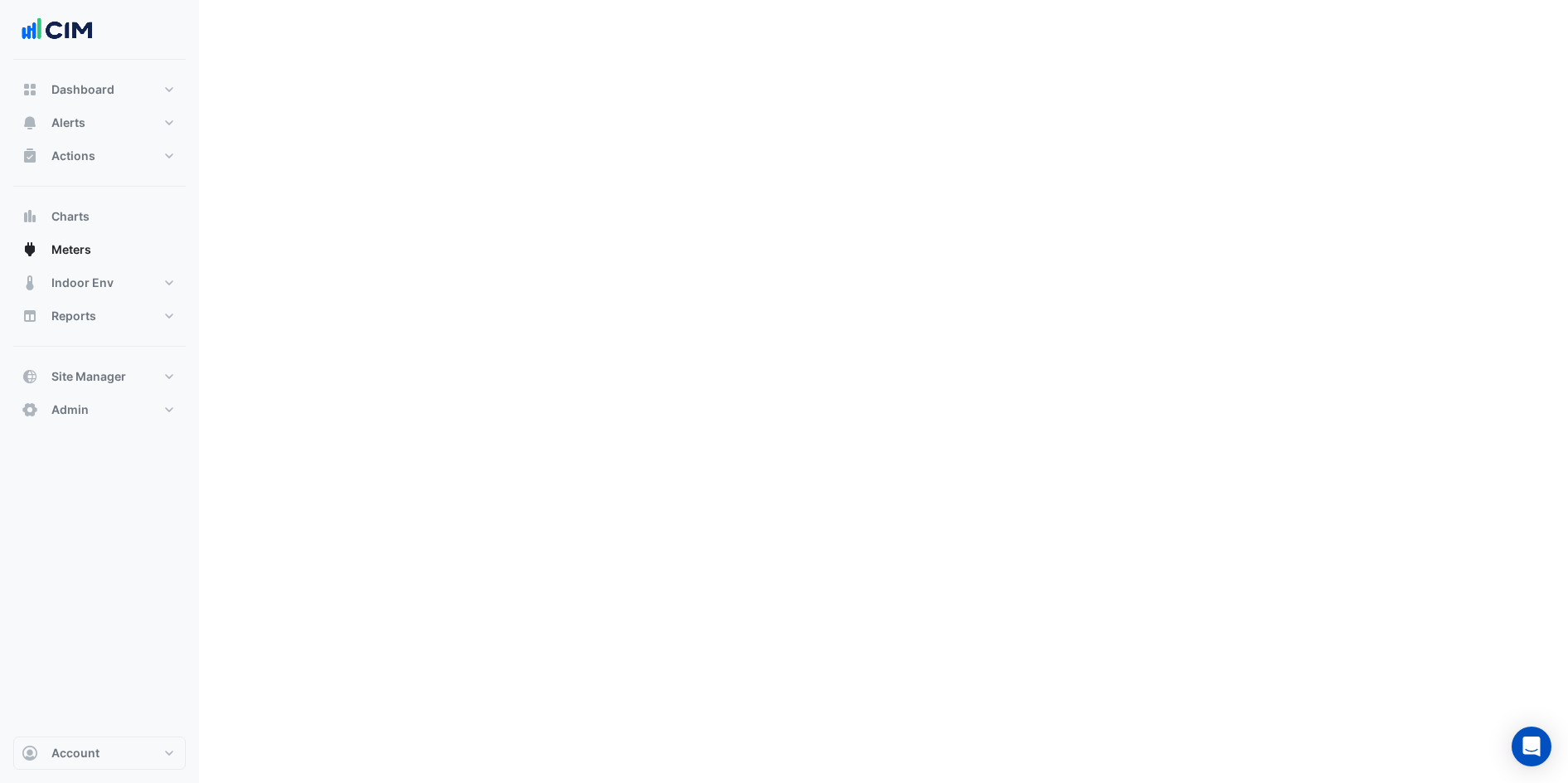 scroll, scrollTop: 0, scrollLeft: 0, axis: both 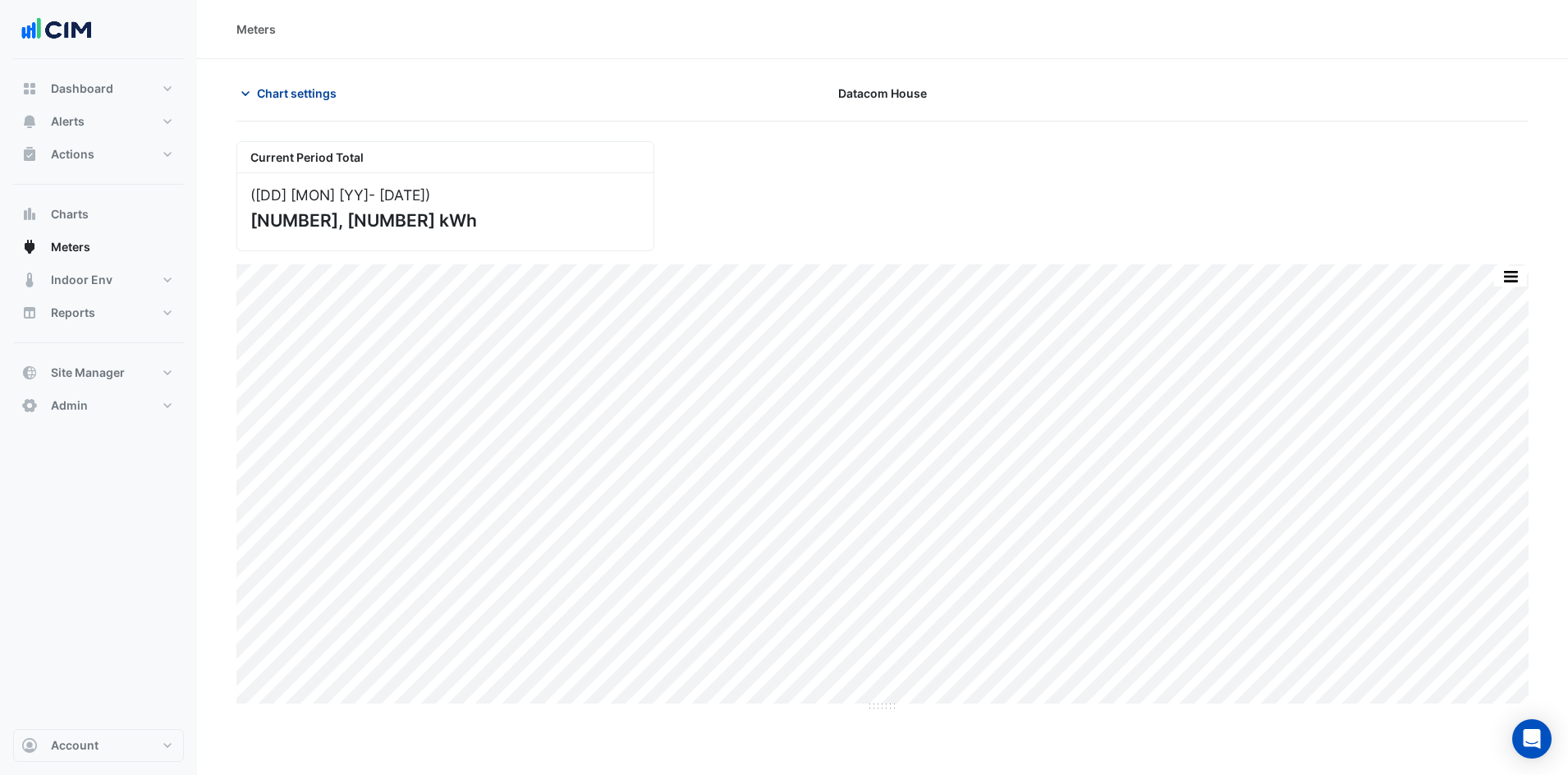 click on "Chart settings" 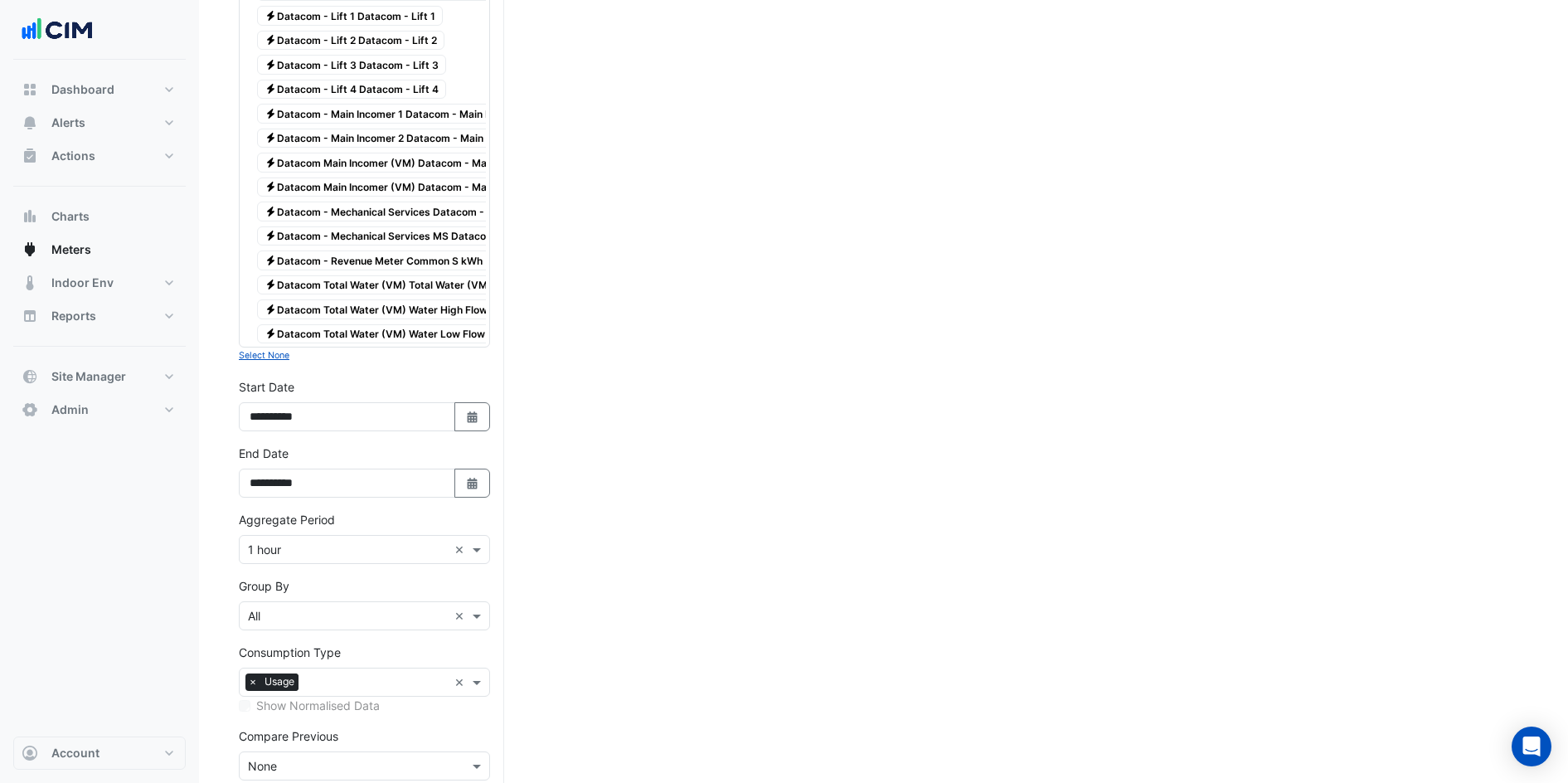 scroll, scrollTop: 2590, scrollLeft: 0, axis: vertical 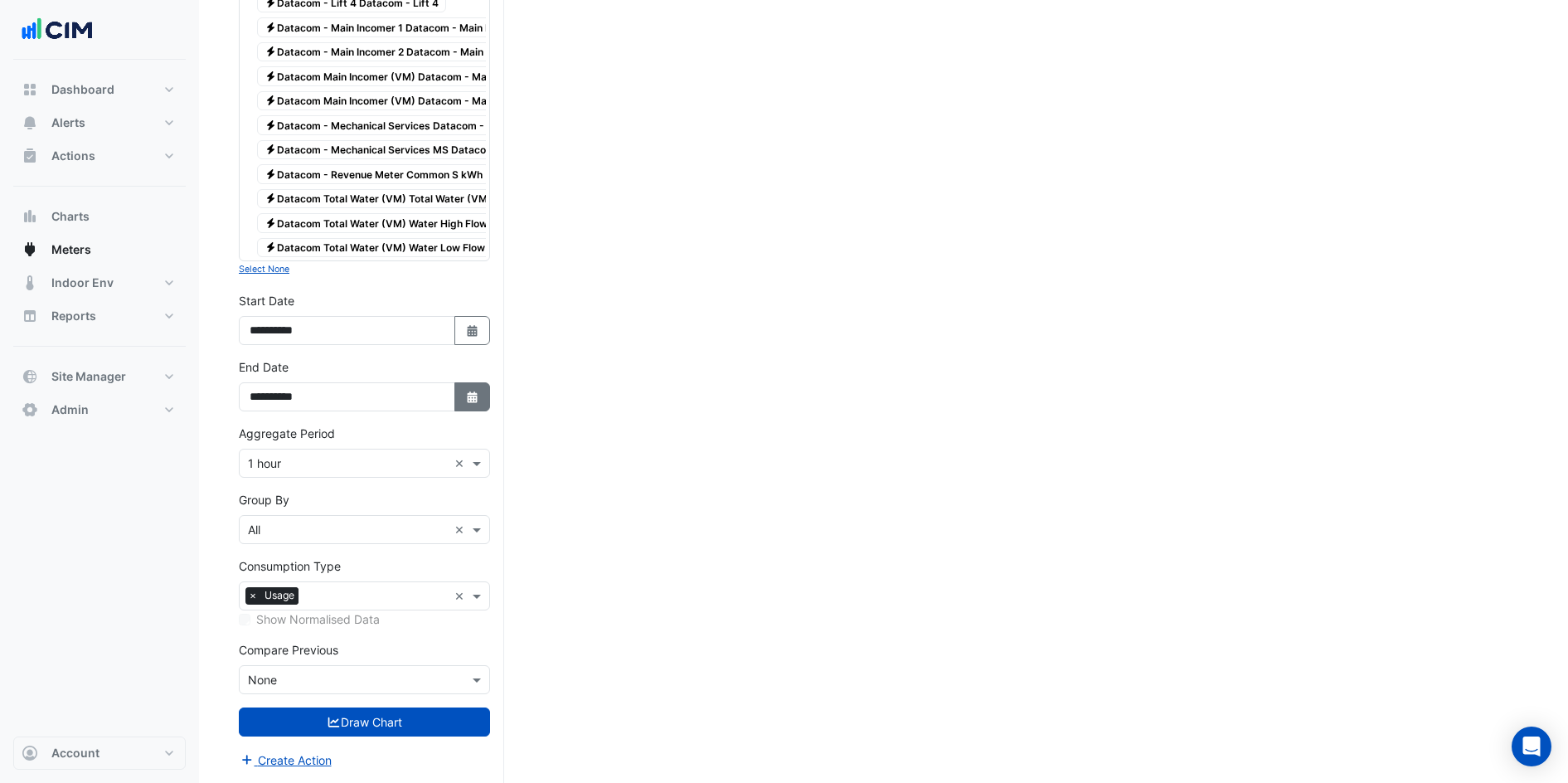 click on "Select Date" 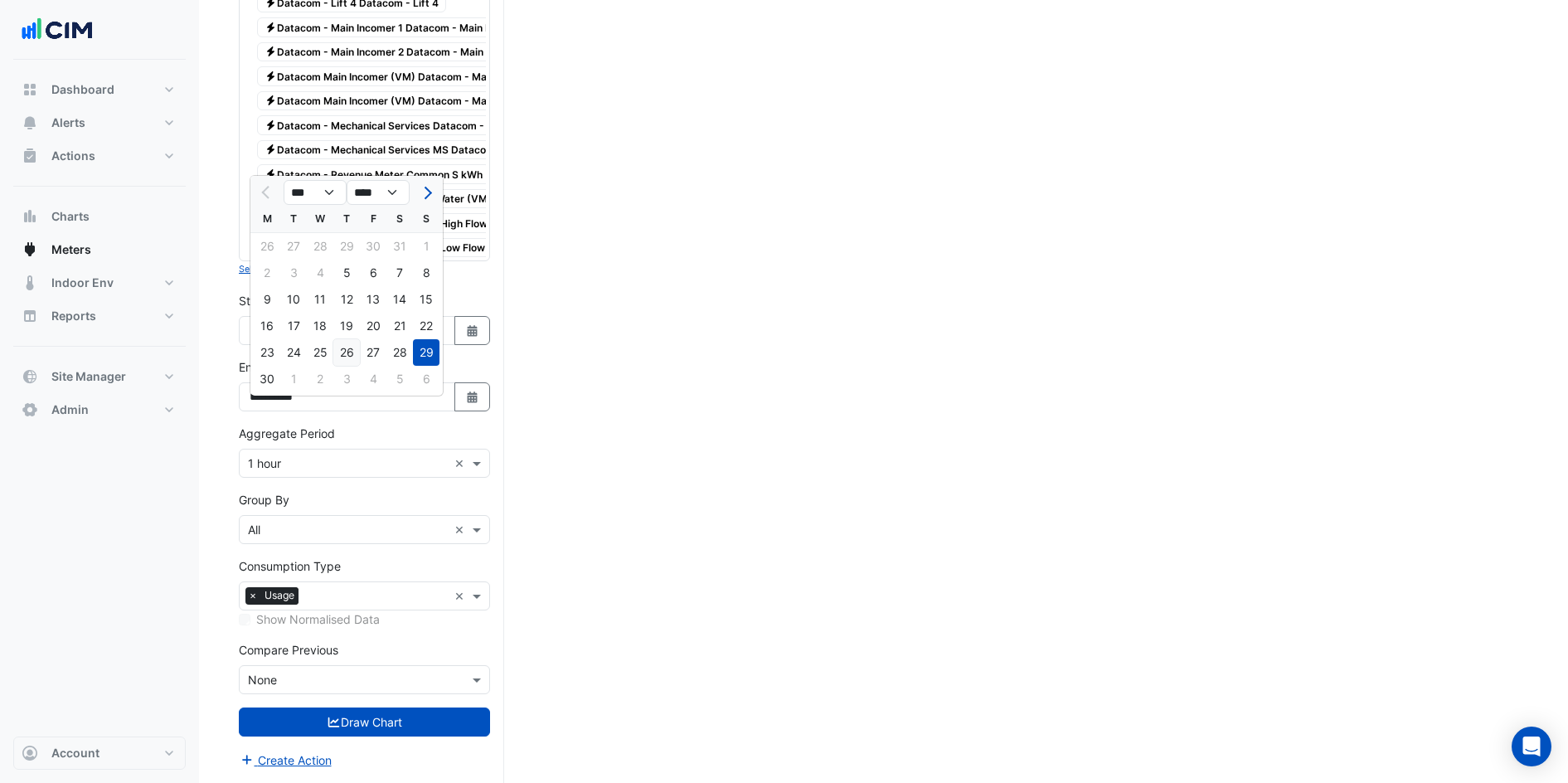 click on "26" 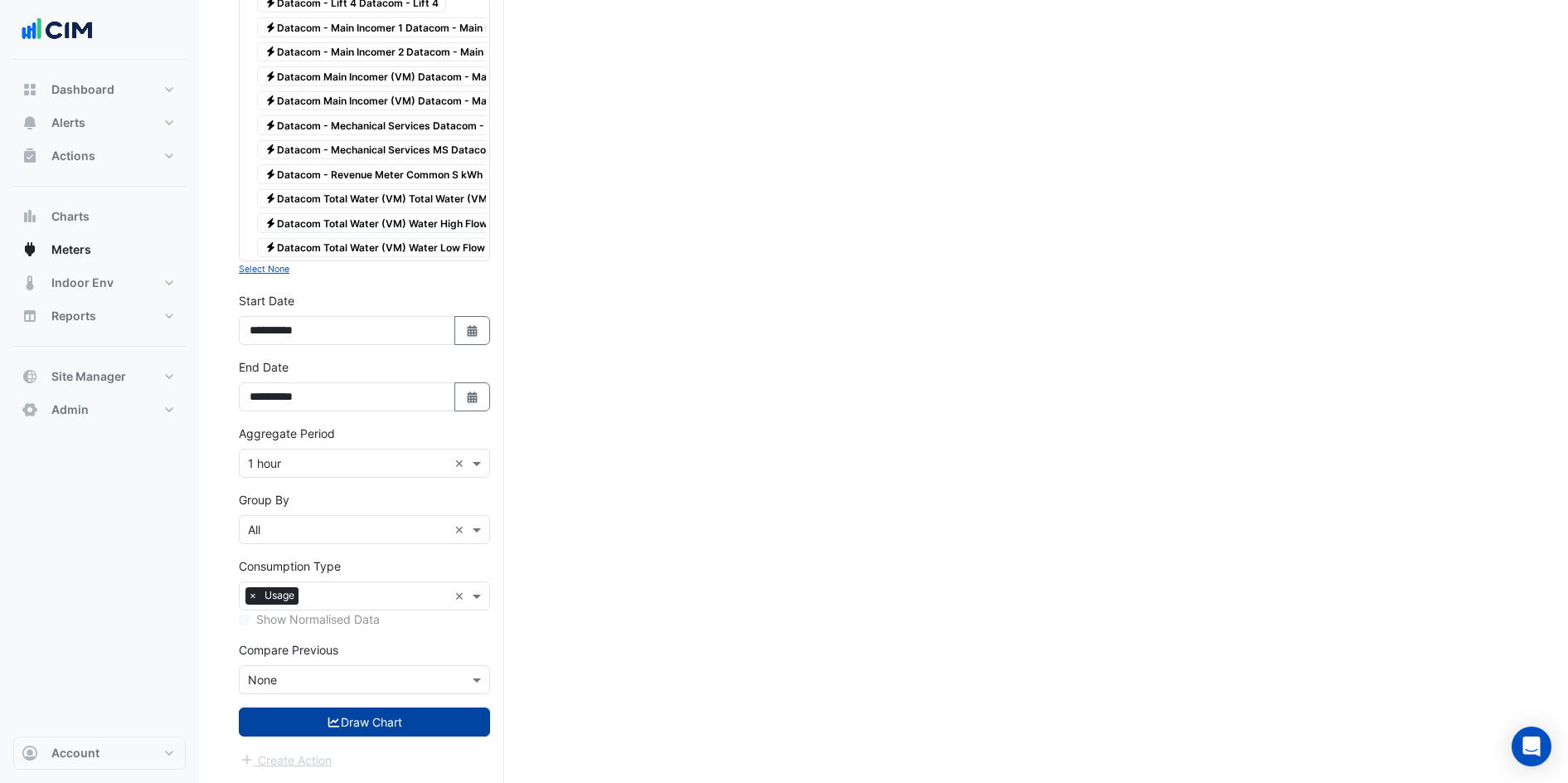 click on "Draw Chart" at bounding box center (364, 722) 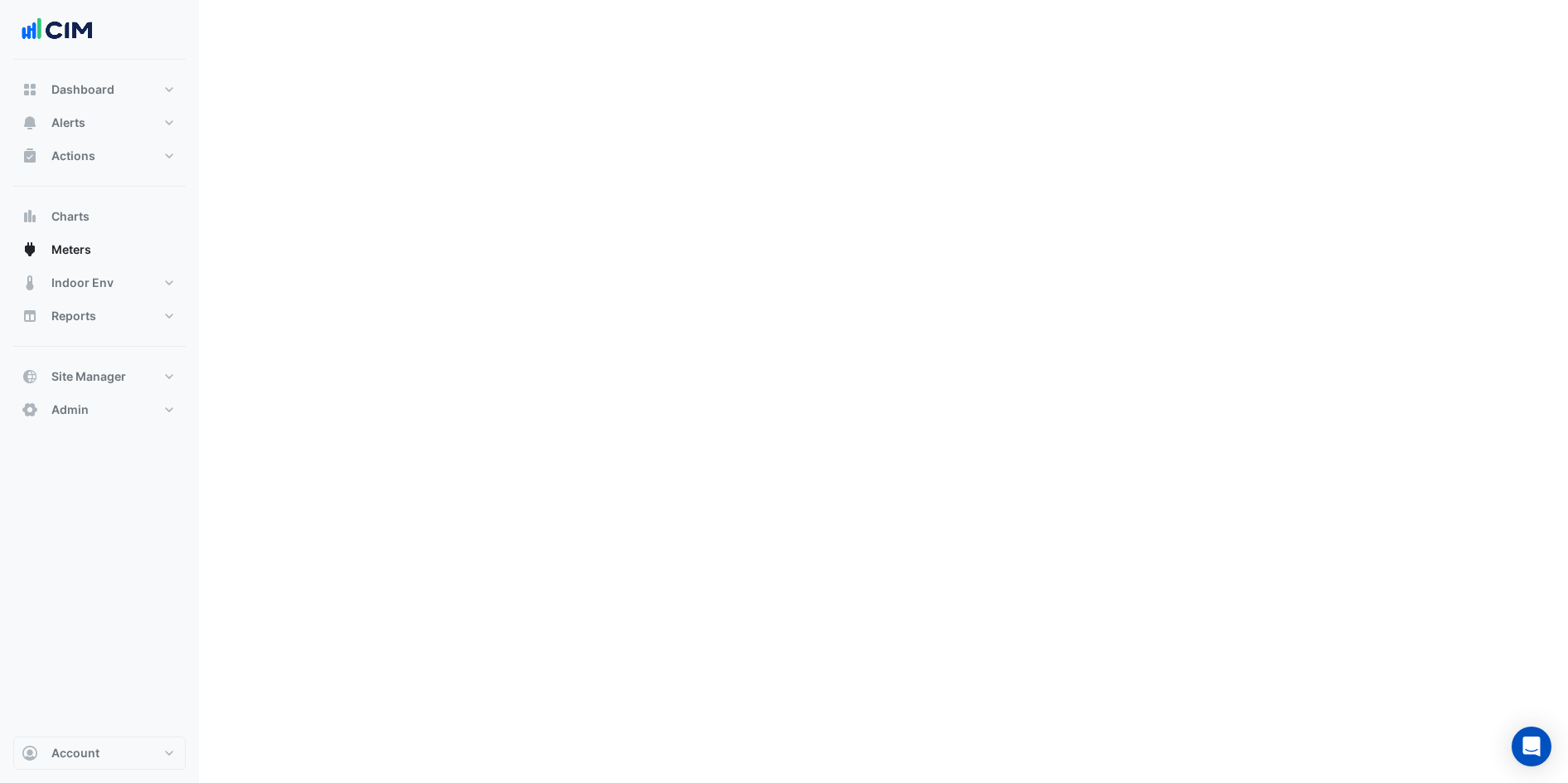 scroll, scrollTop: 0, scrollLeft: 0, axis: both 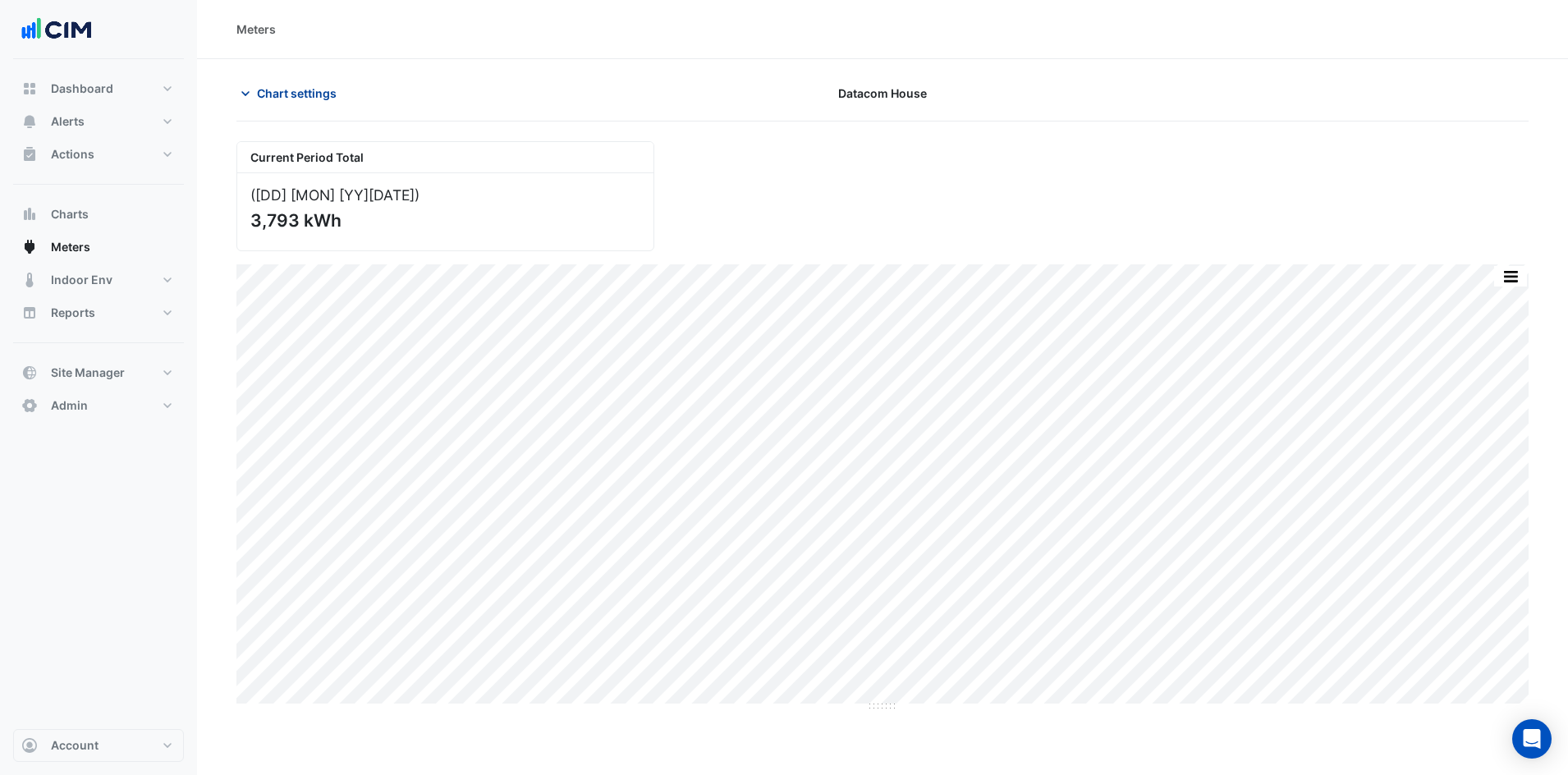 click on "Chart settings" 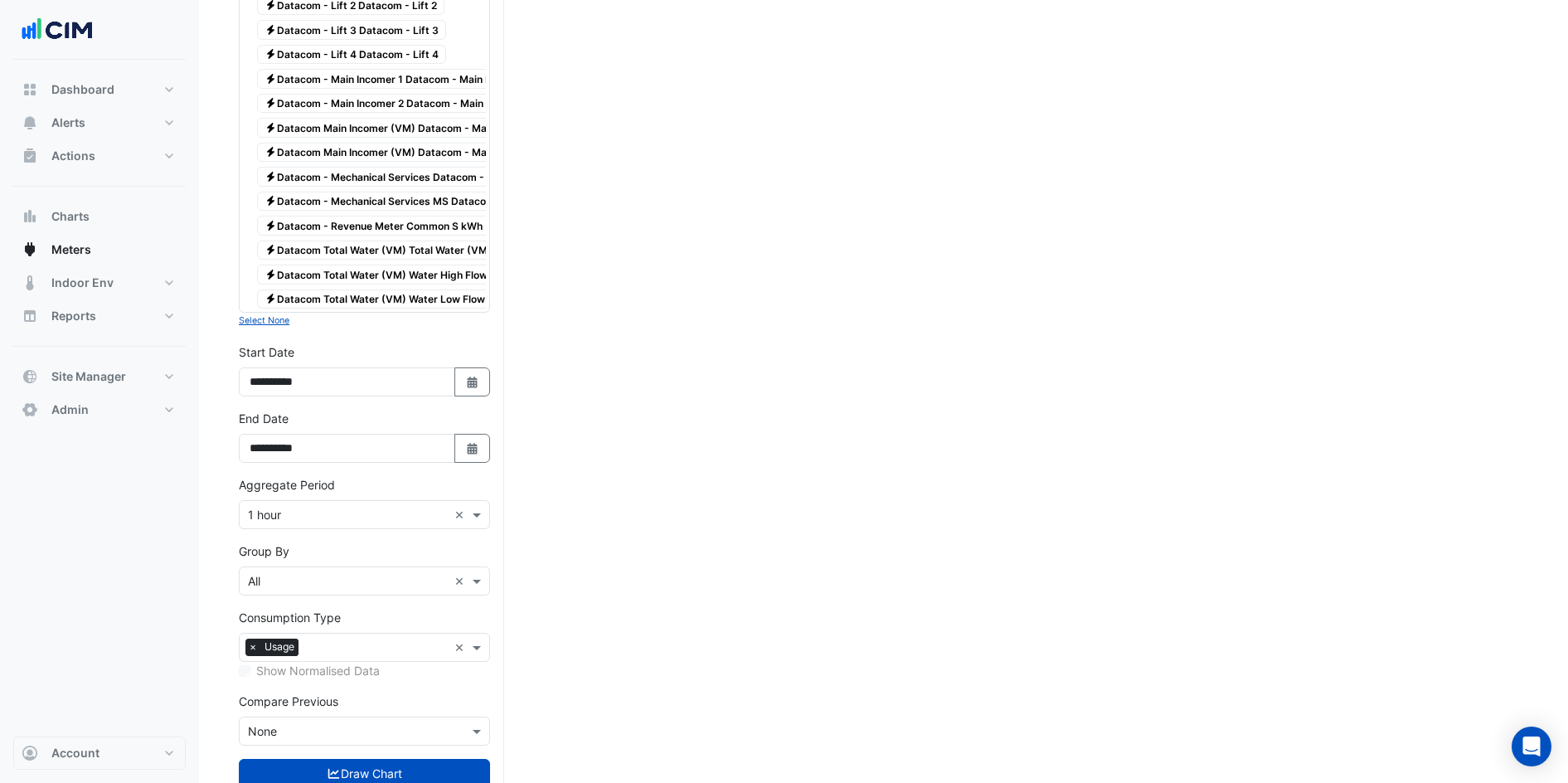 scroll, scrollTop: 2486, scrollLeft: 0, axis: vertical 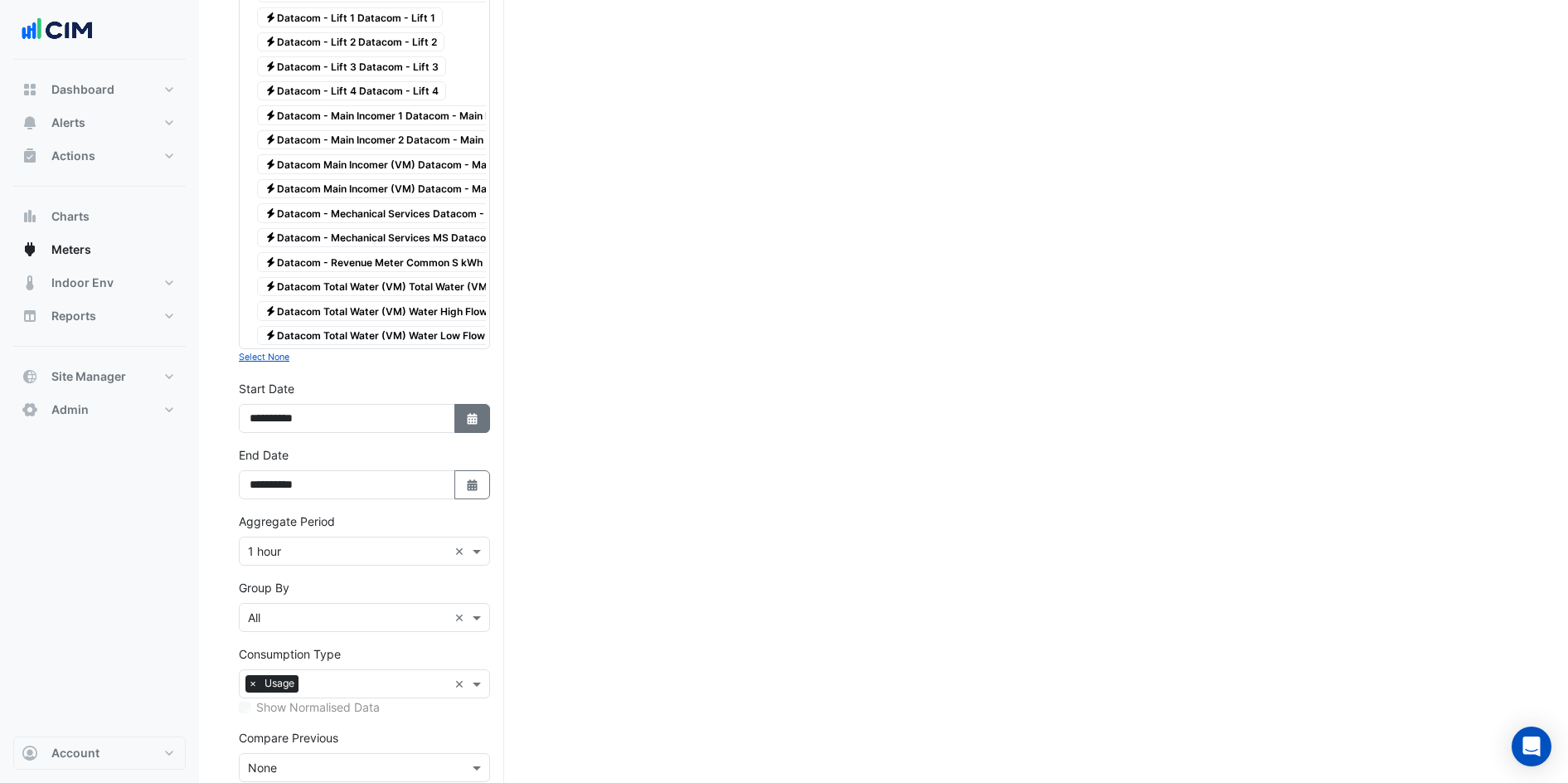 click on "Select Date" 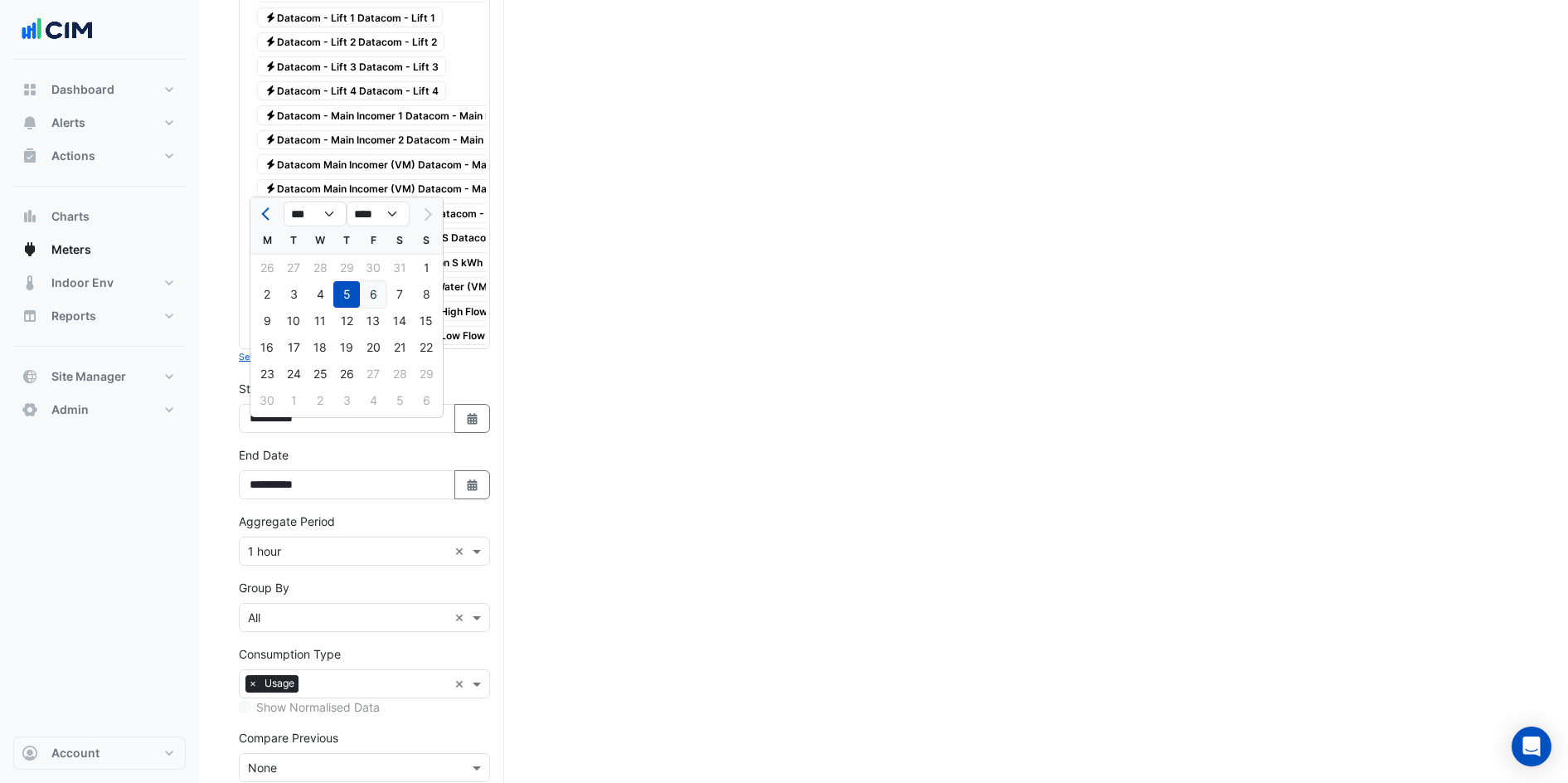 click on "6" 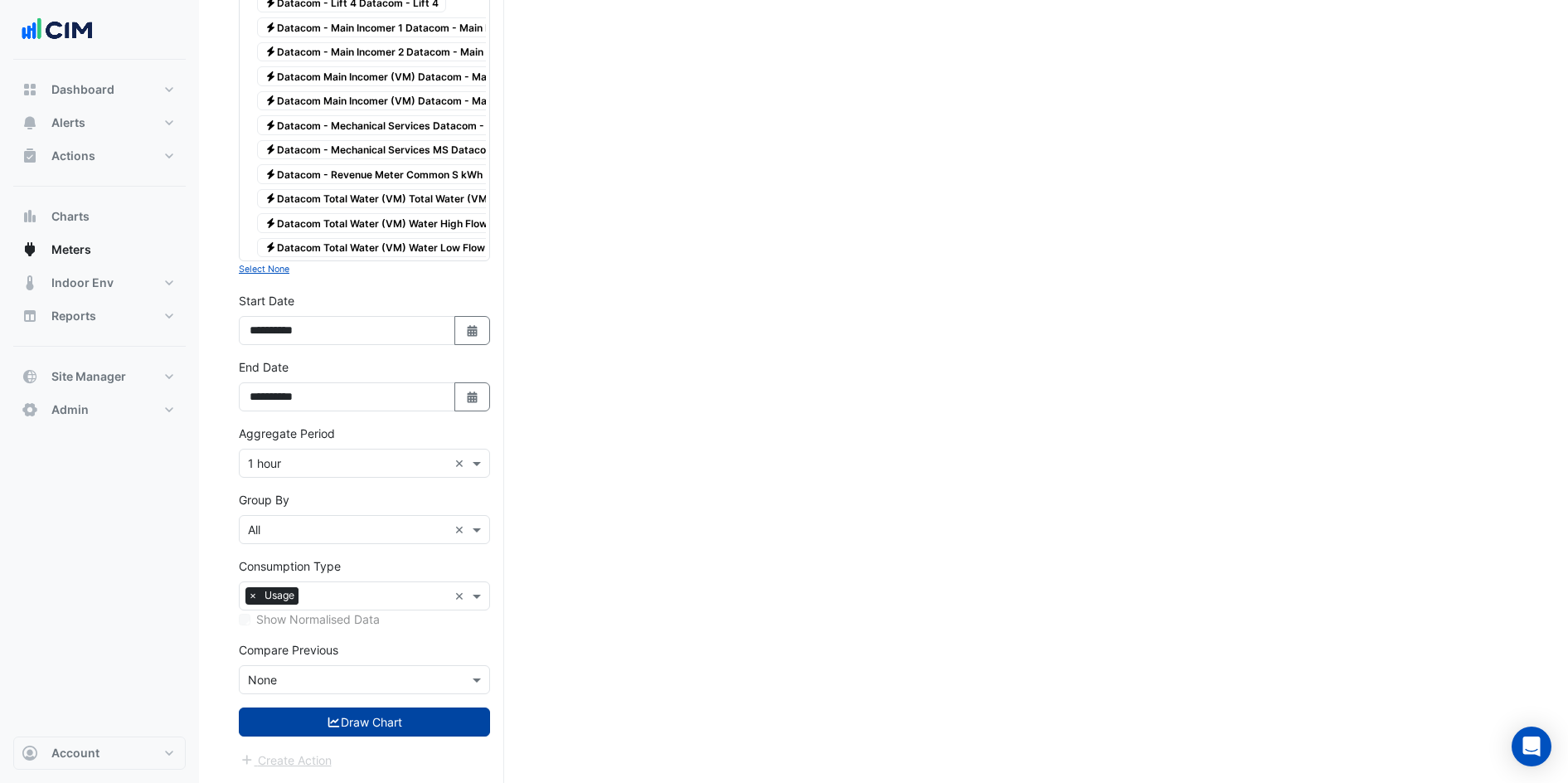 click on "Draw Chart" at bounding box center [364, 722] 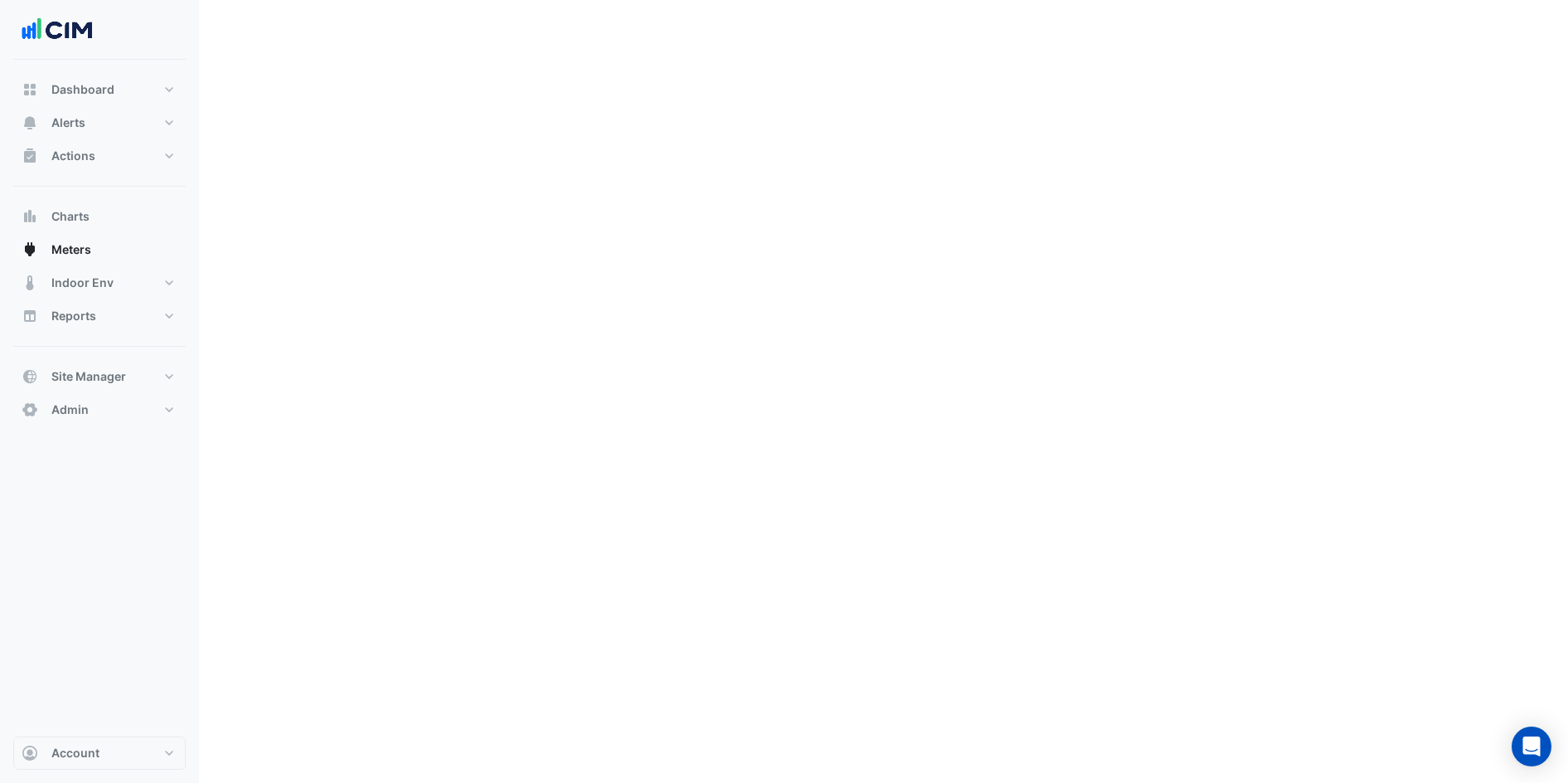 scroll, scrollTop: 0, scrollLeft: 0, axis: both 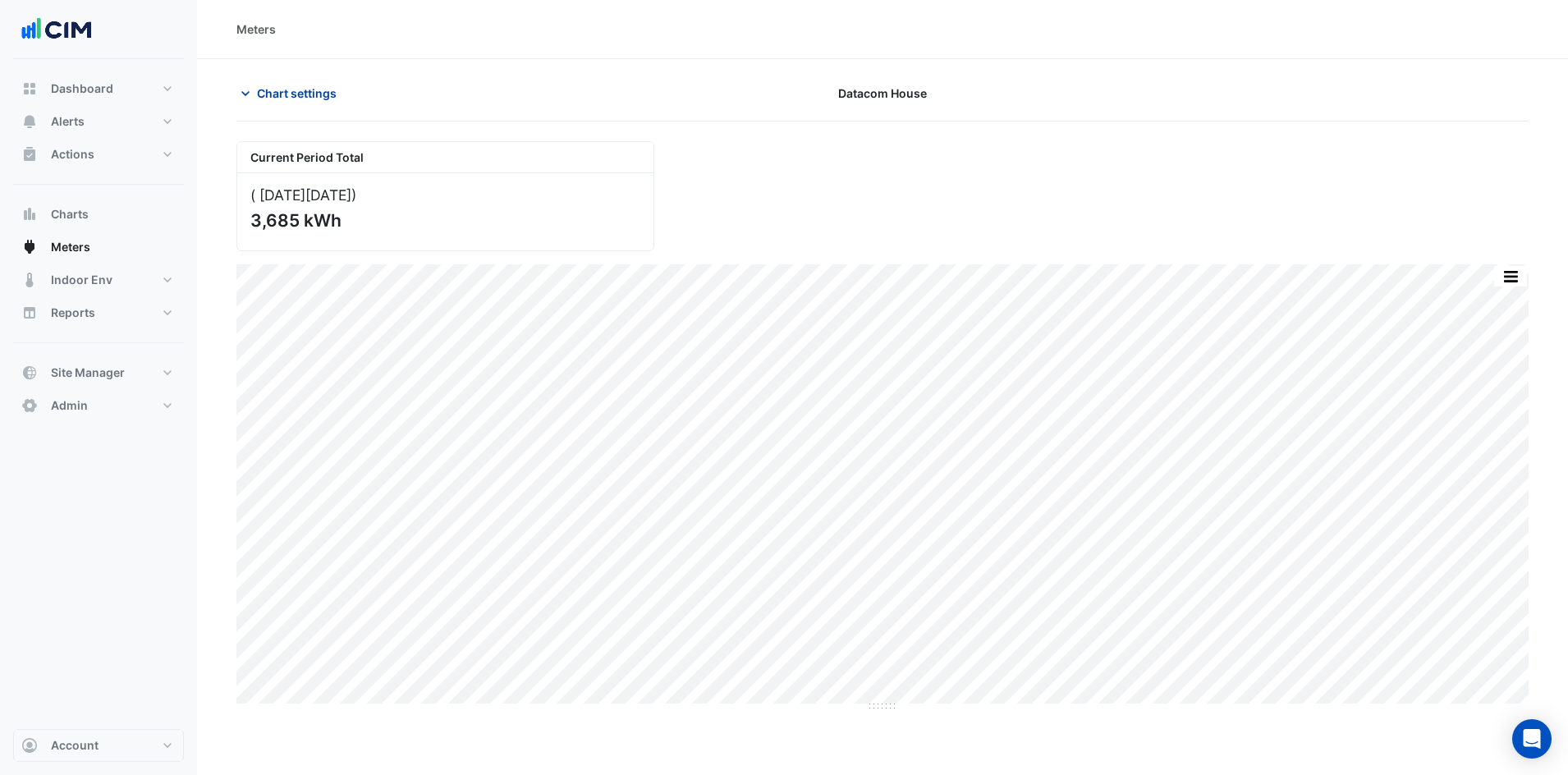 click on "Chart settings" 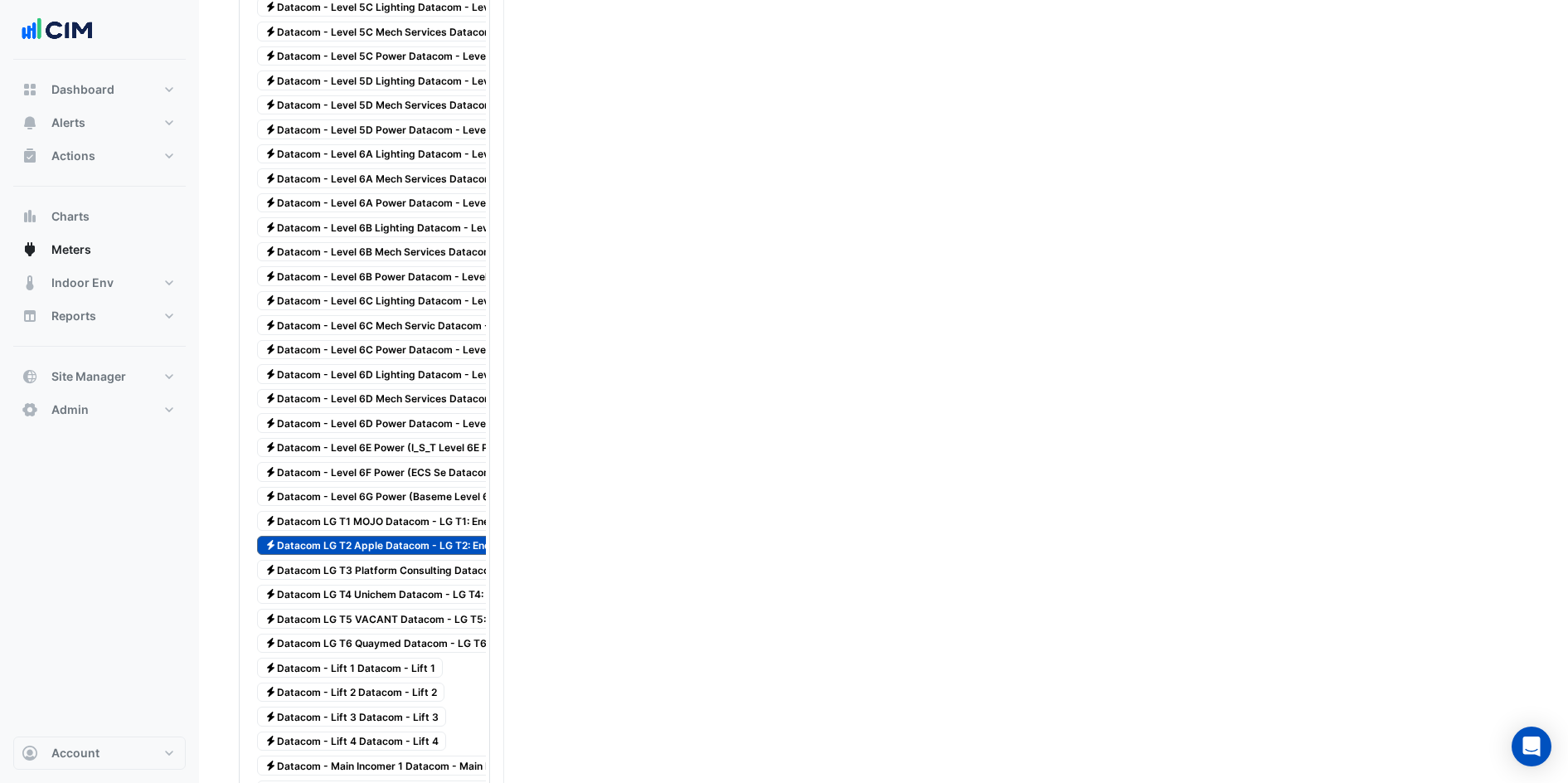 scroll, scrollTop: 2590, scrollLeft: 0, axis: vertical 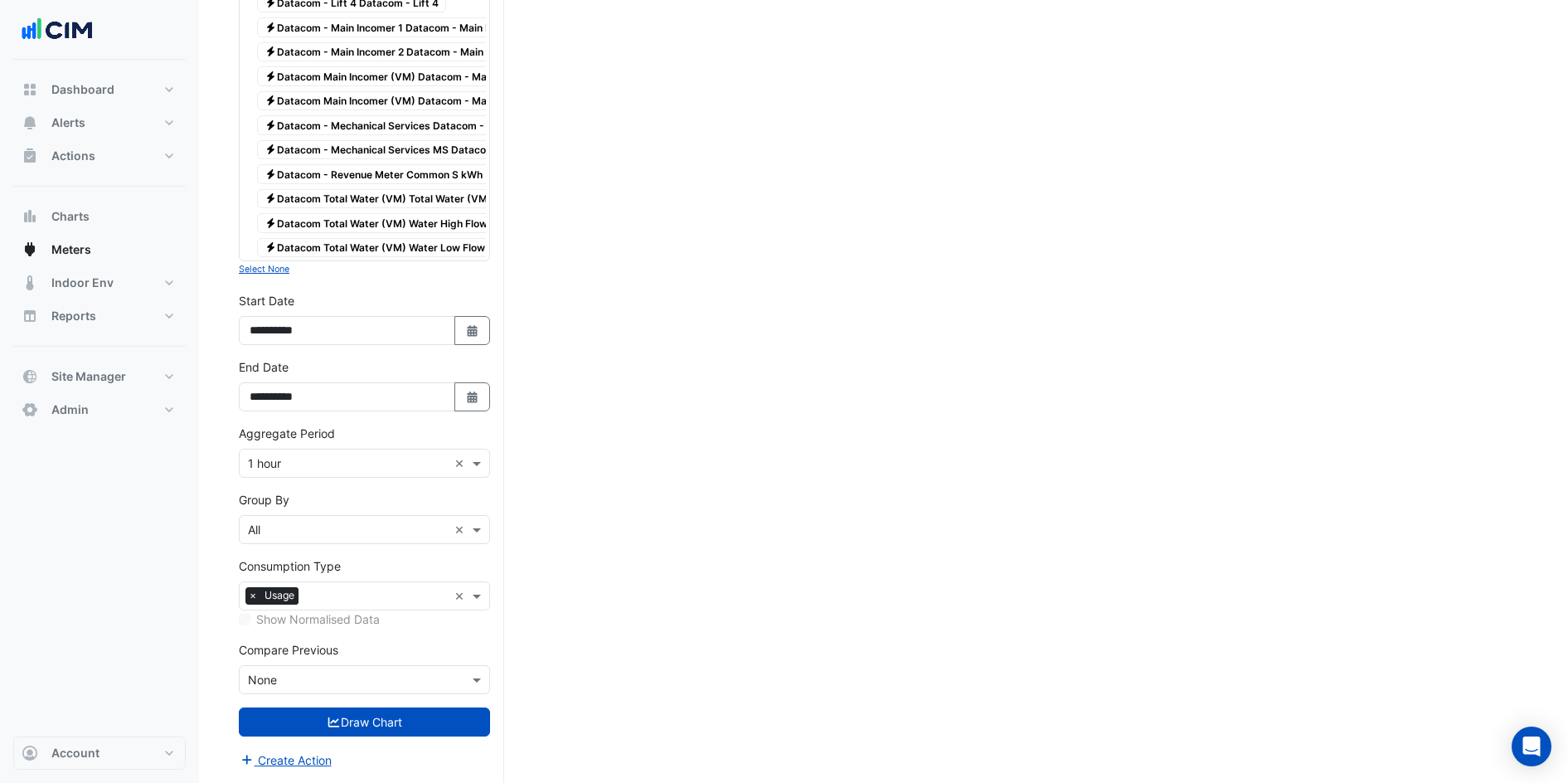 click on "Compare Previous × None" at bounding box center [354, 679] 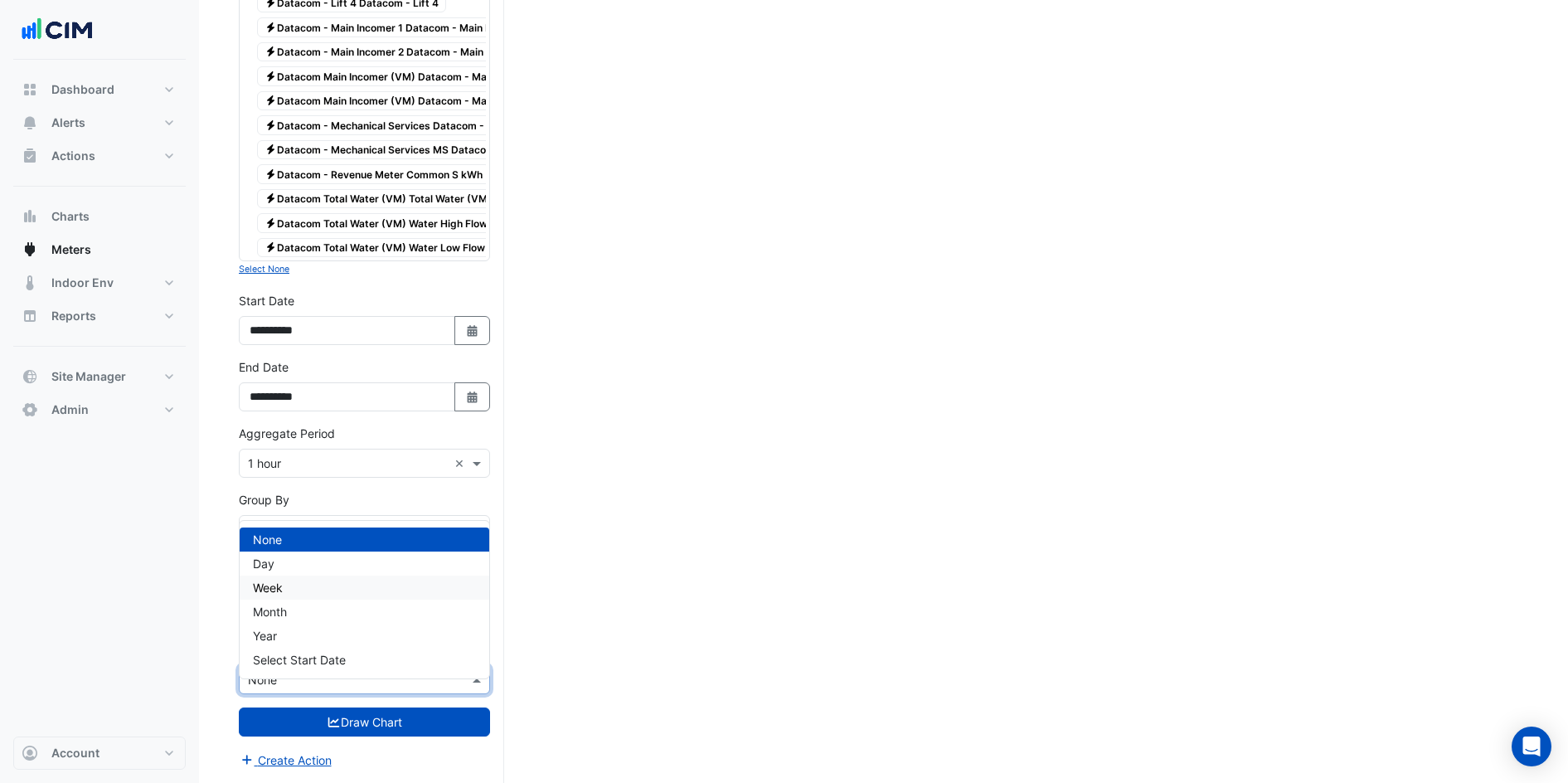 click on "Week" at bounding box center [364, 587] 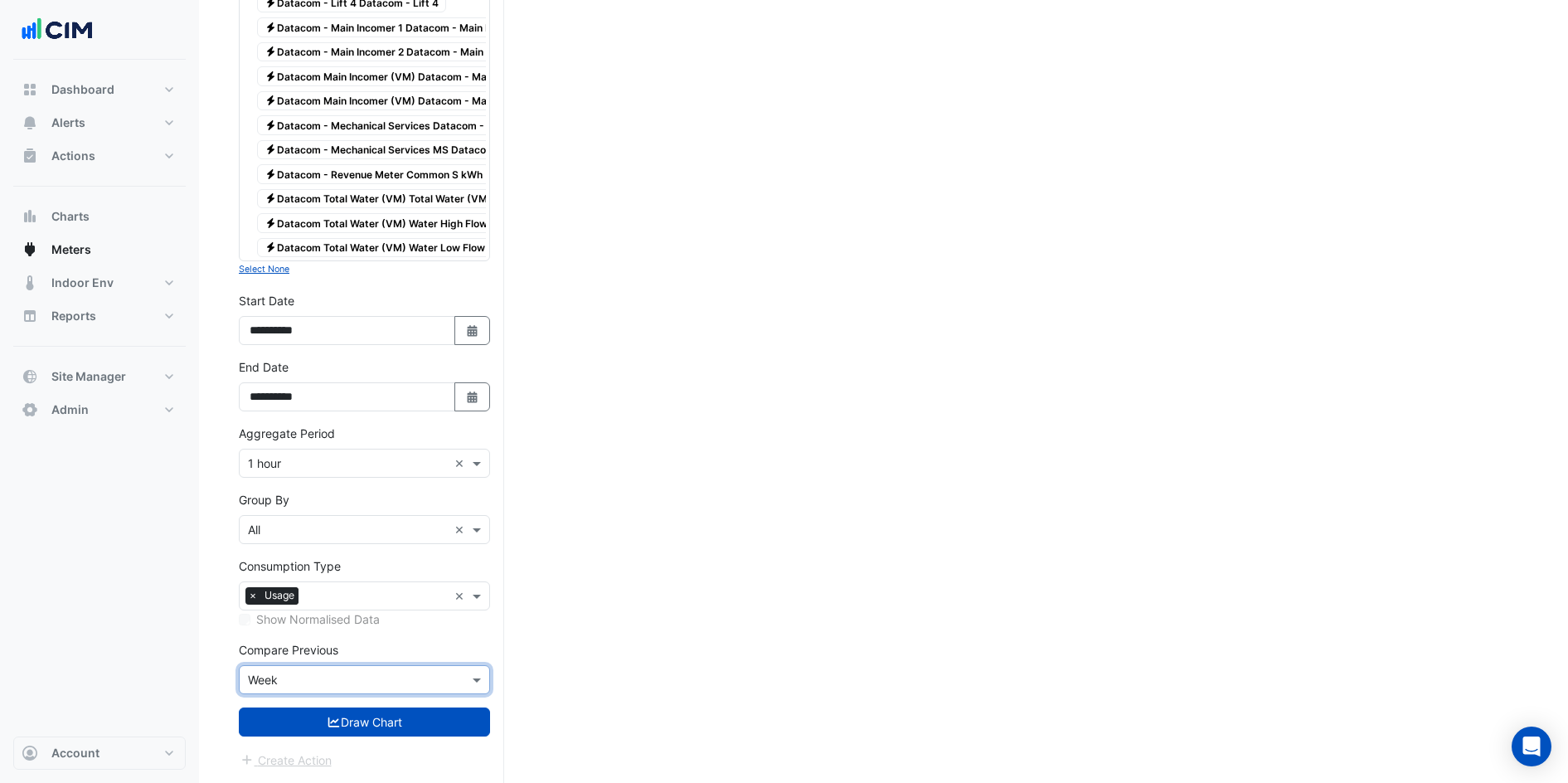 click at bounding box center (347, 680) 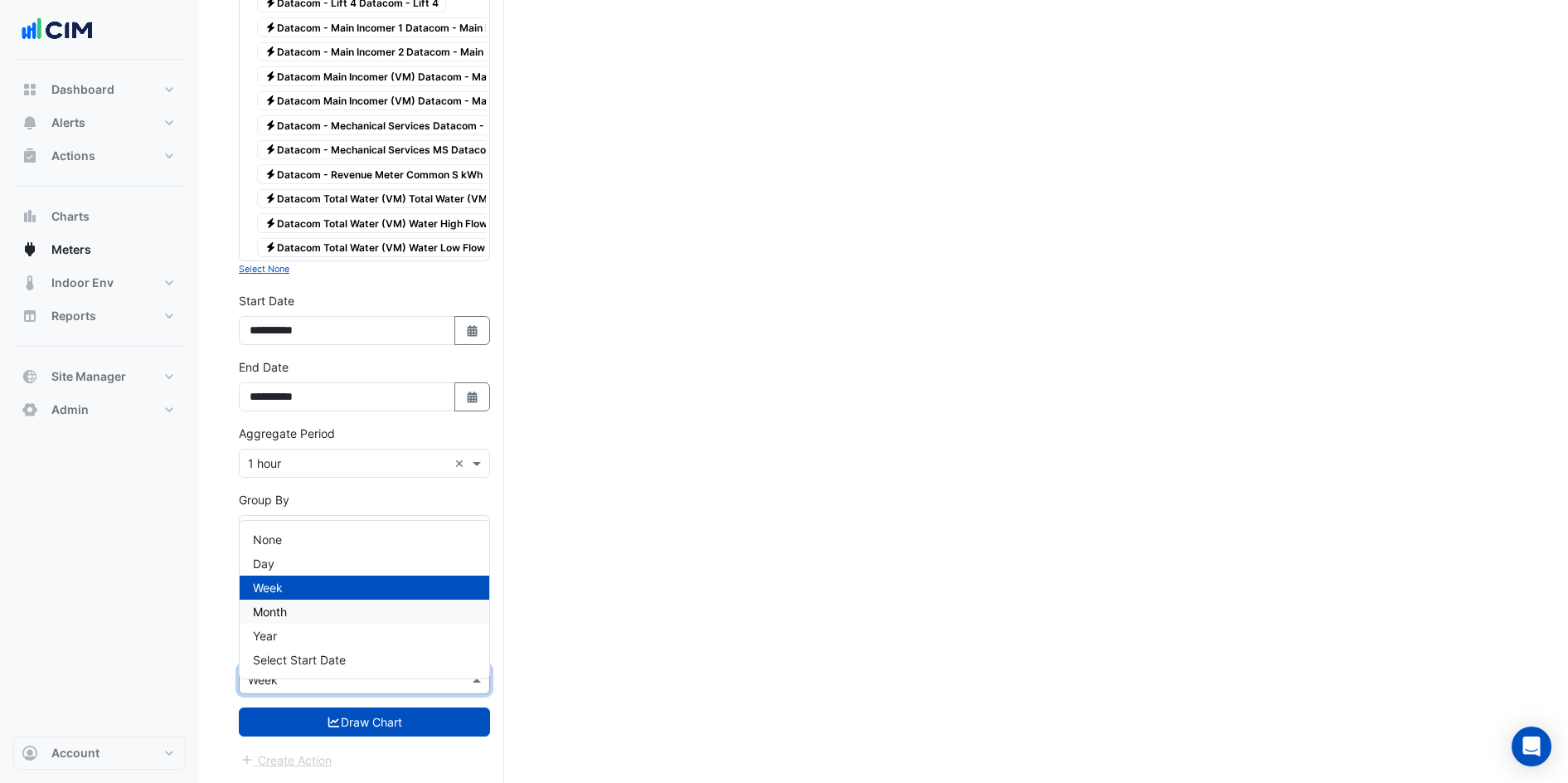 click on "Month" at bounding box center (364, 611) 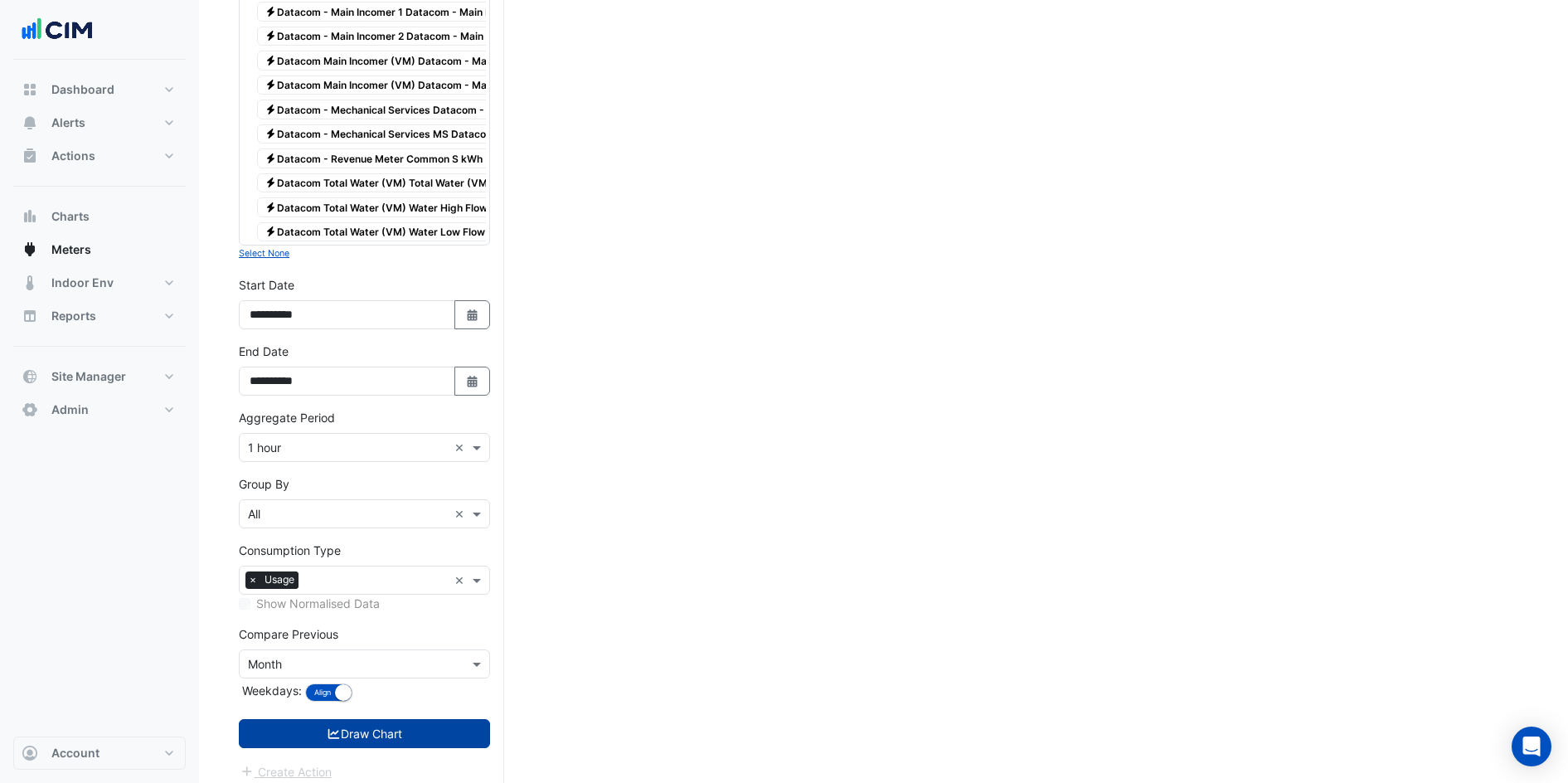 click on "Draw Chart" at bounding box center [364, 733] 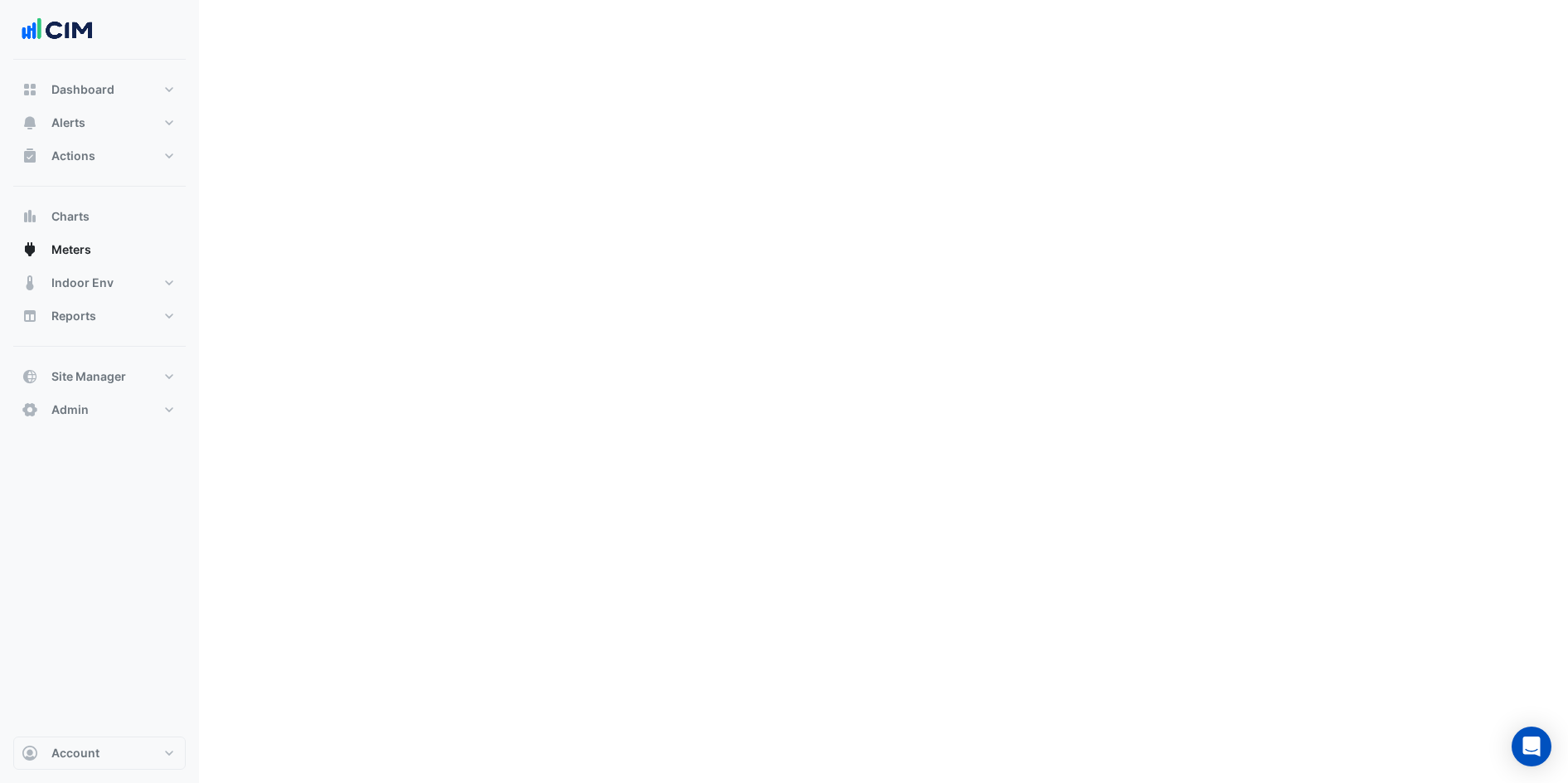 scroll, scrollTop: 0, scrollLeft: 0, axis: both 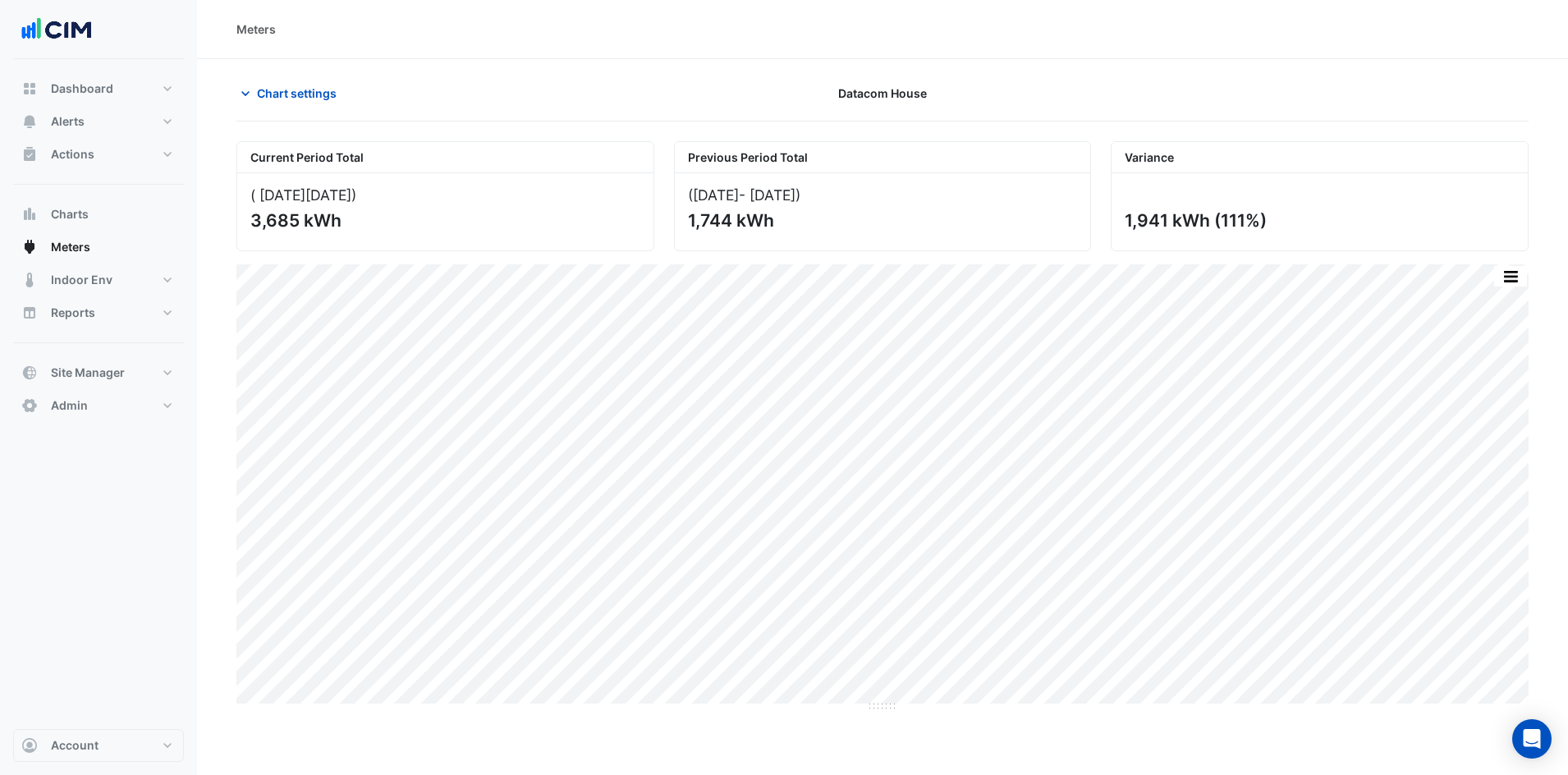 drag, startPoint x: 1124, startPoint y: 222, endPoint x: 1167, endPoint y: 219, distance: 43.10452 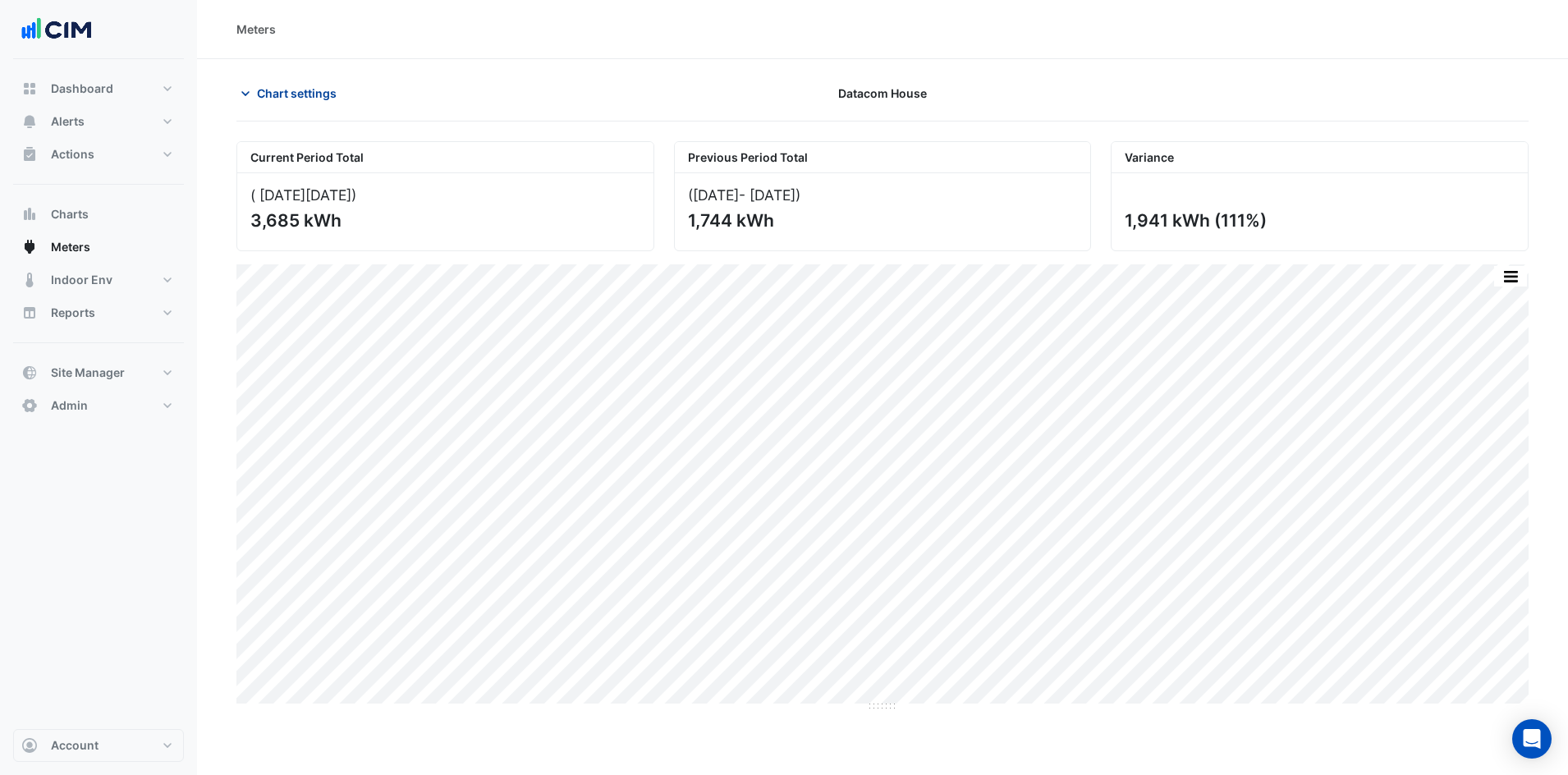 click on "Chart settings" 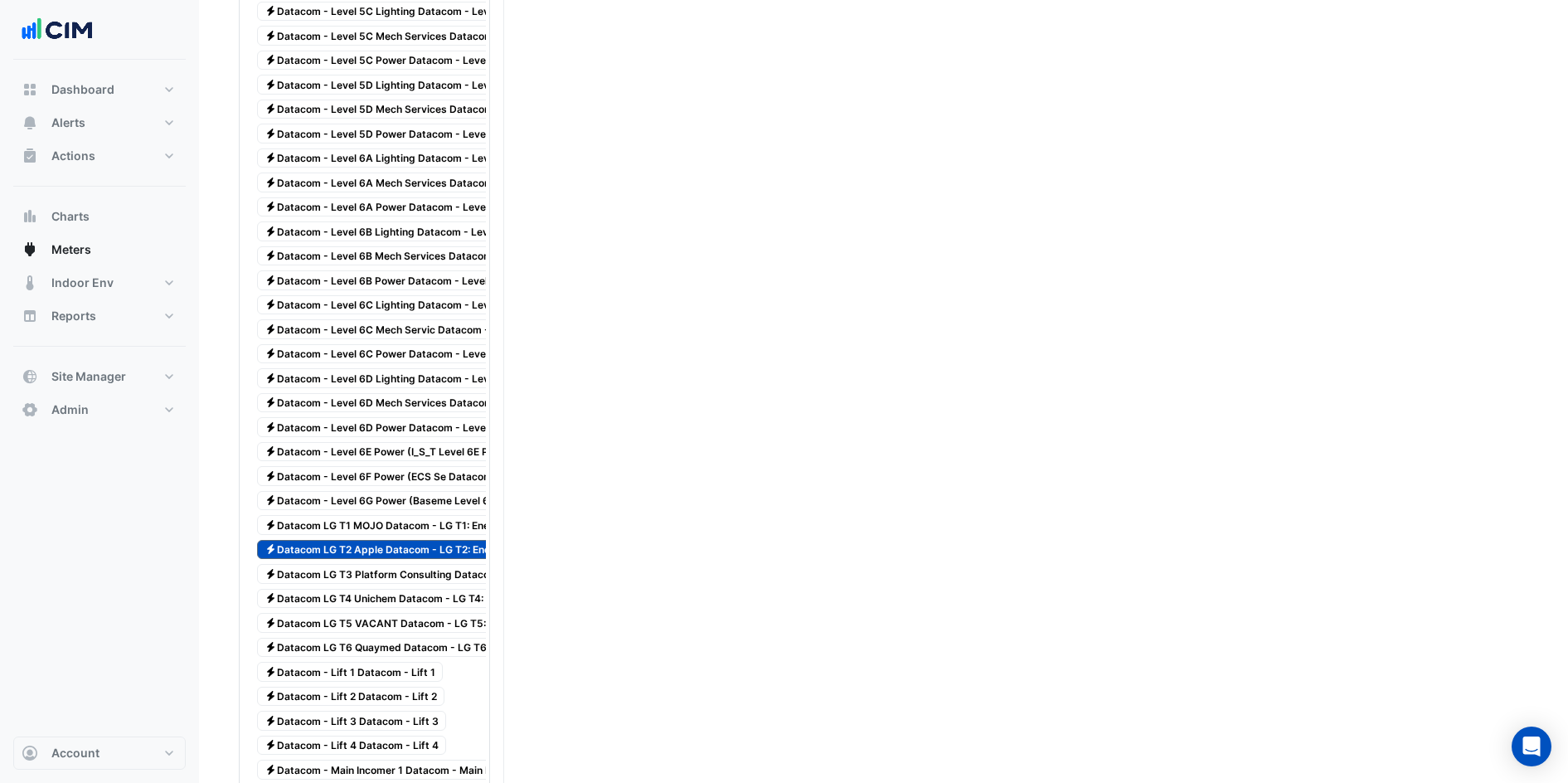 scroll, scrollTop: 1866, scrollLeft: 0, axis: vertical 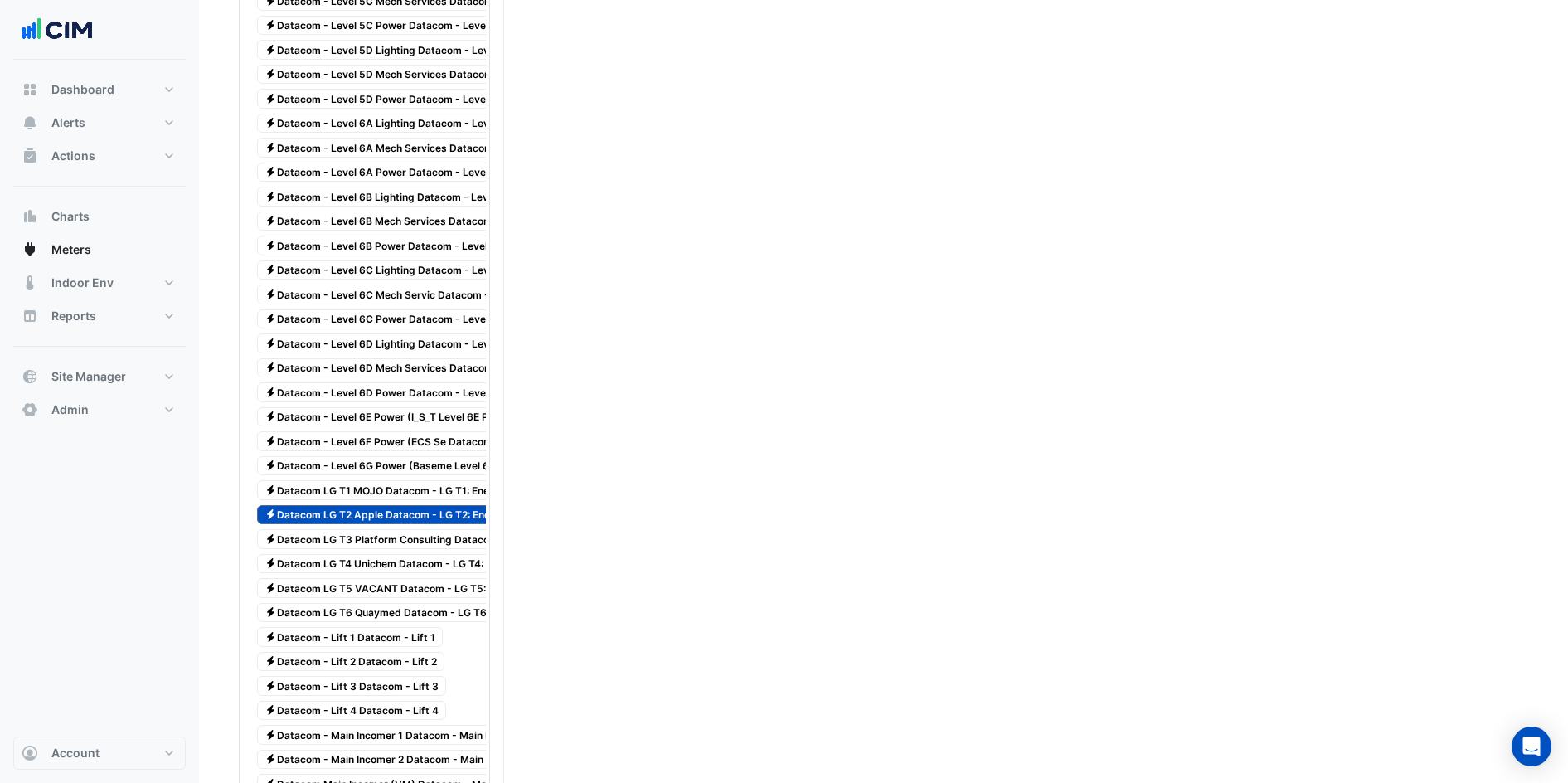 click on "Electricity
Datacom LG T2 Apple Datacom - LG T2: Energy kWh" at bounding box center (397, 515) 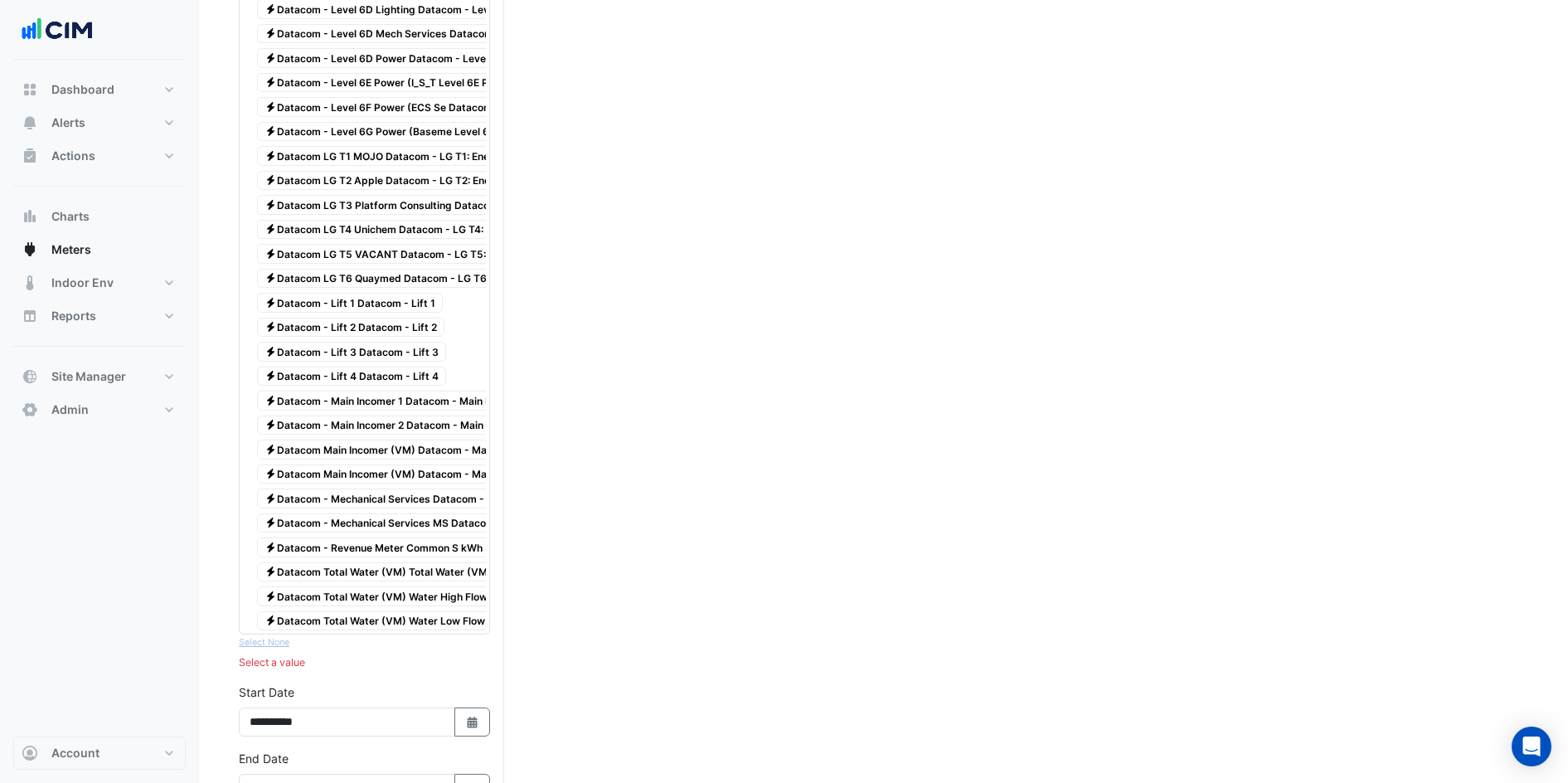 scroll, scrollTop: 2281, scrollLeft: 0, axis: vertical 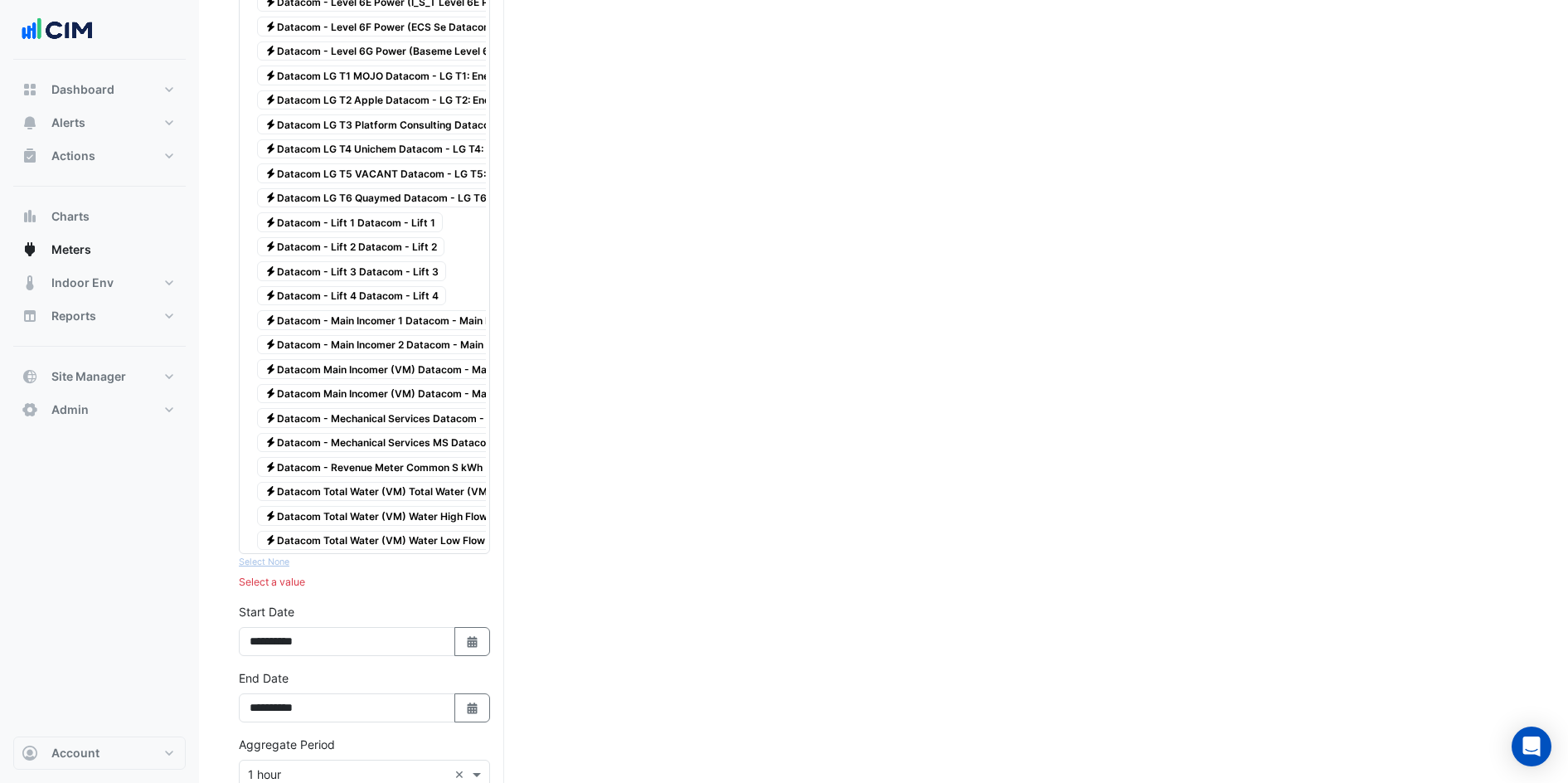 click on "Electricity
Datacom - Main Incomer 2 Datacom - Main Incomer 2" at bounding box center [399, 345] 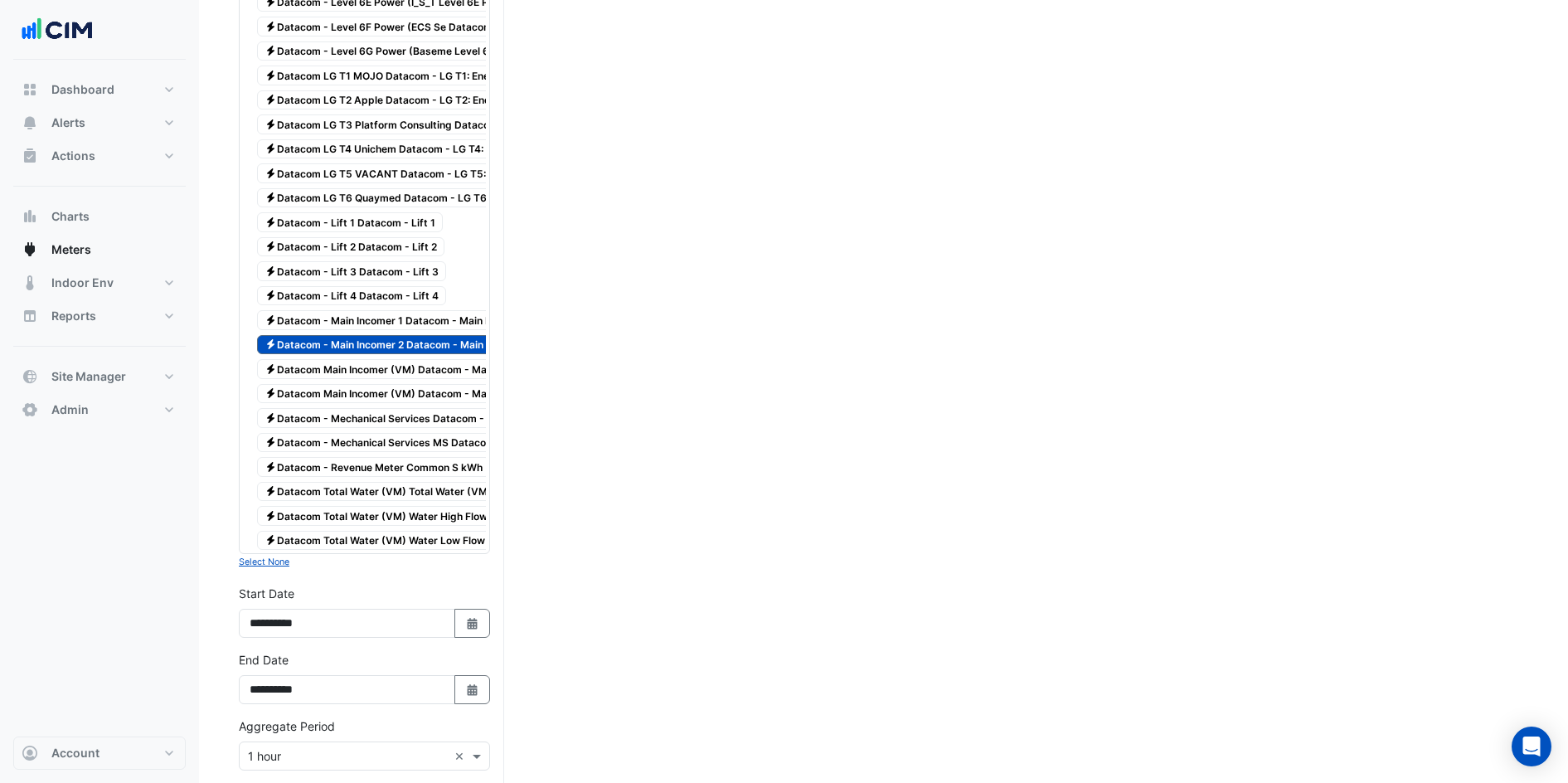 click on "Electricity
Datacom - Main Incomer 1 Datacom - Main Incomer 1" at bounding box center (398, 320) 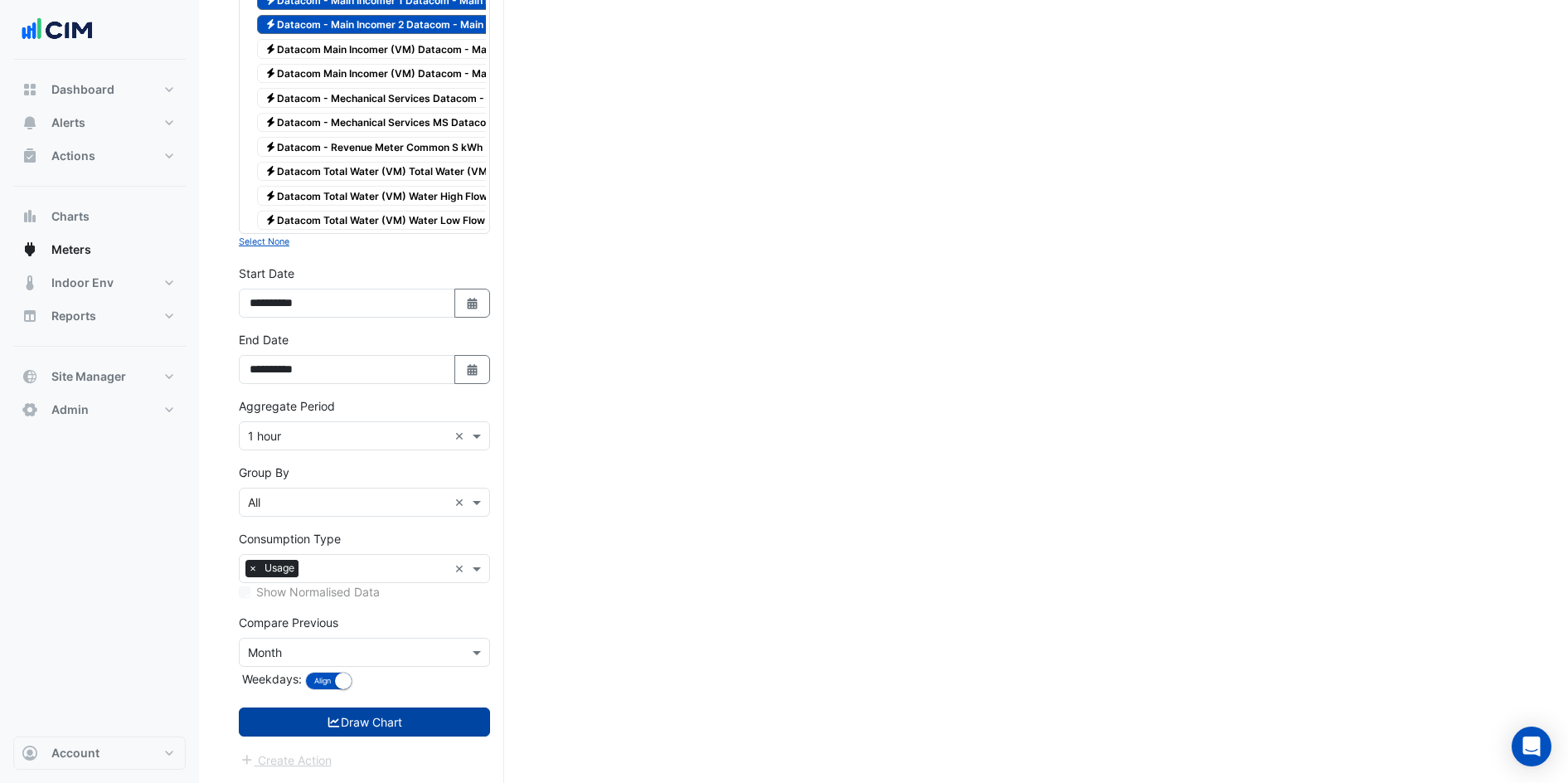 click on "Draw Chart" at bounding box center (364, 722) 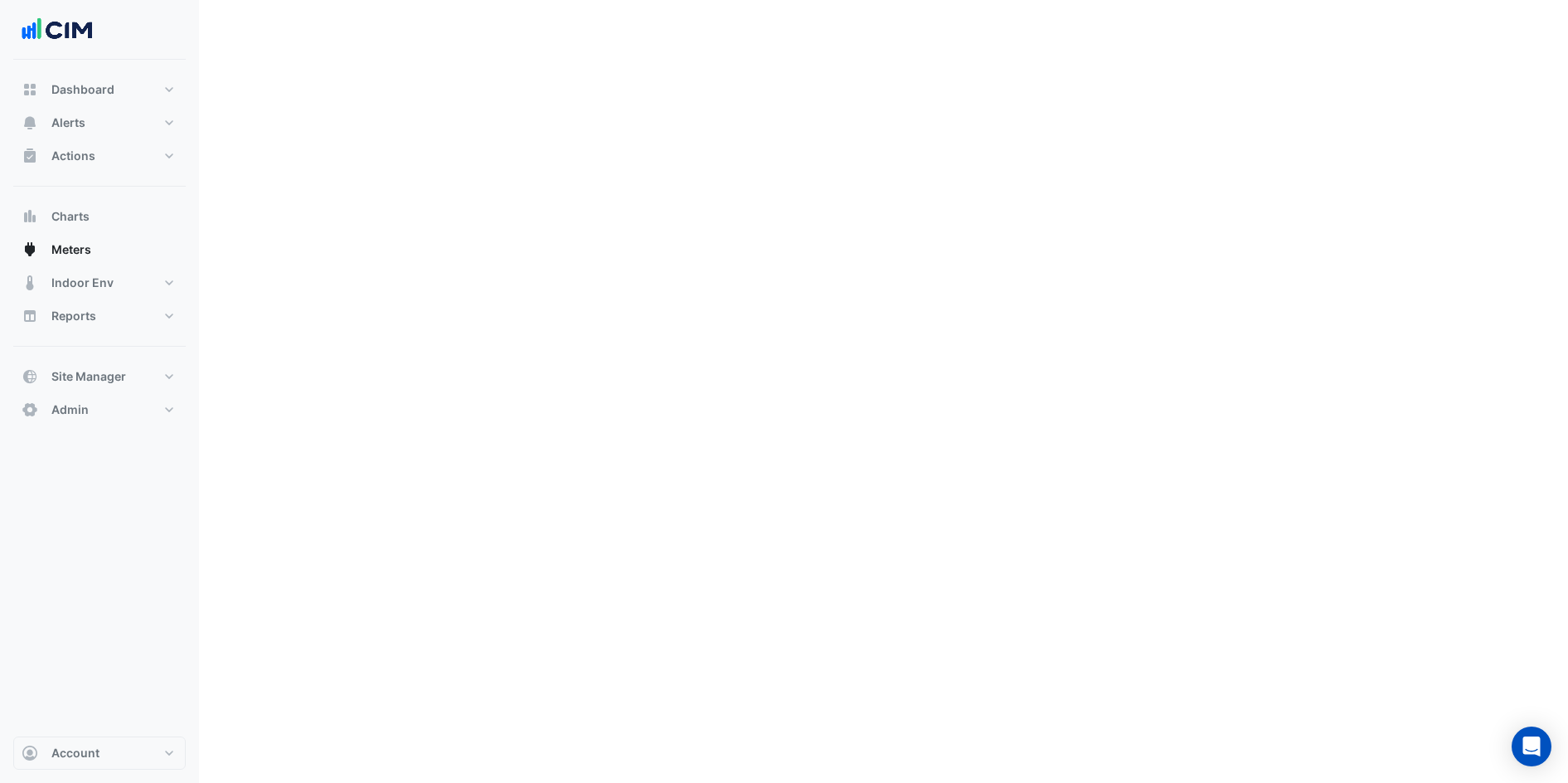 scroll, scrollTop: 0, scrollLeft: 0, axis: both 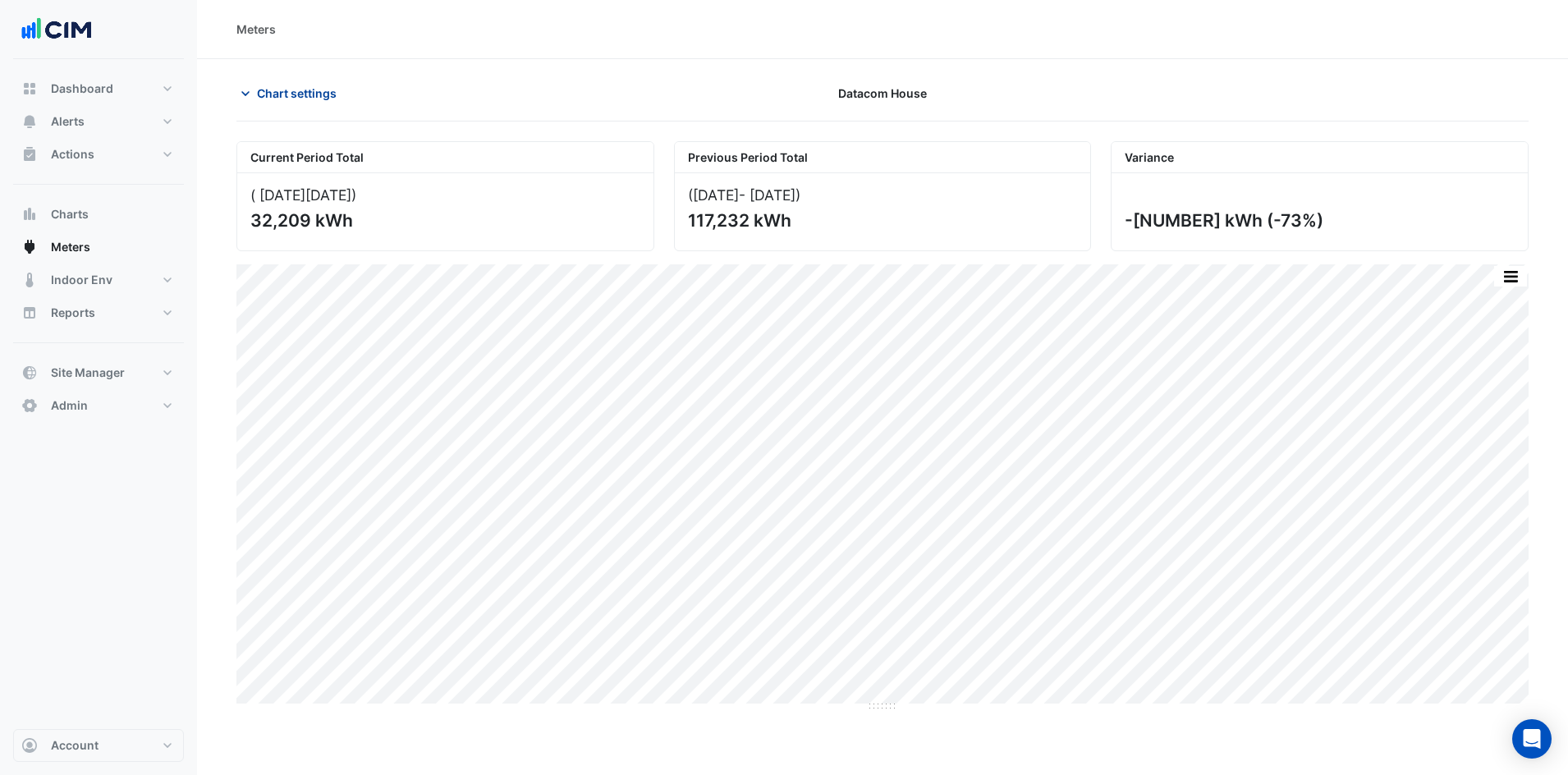 click on "Chart settings" 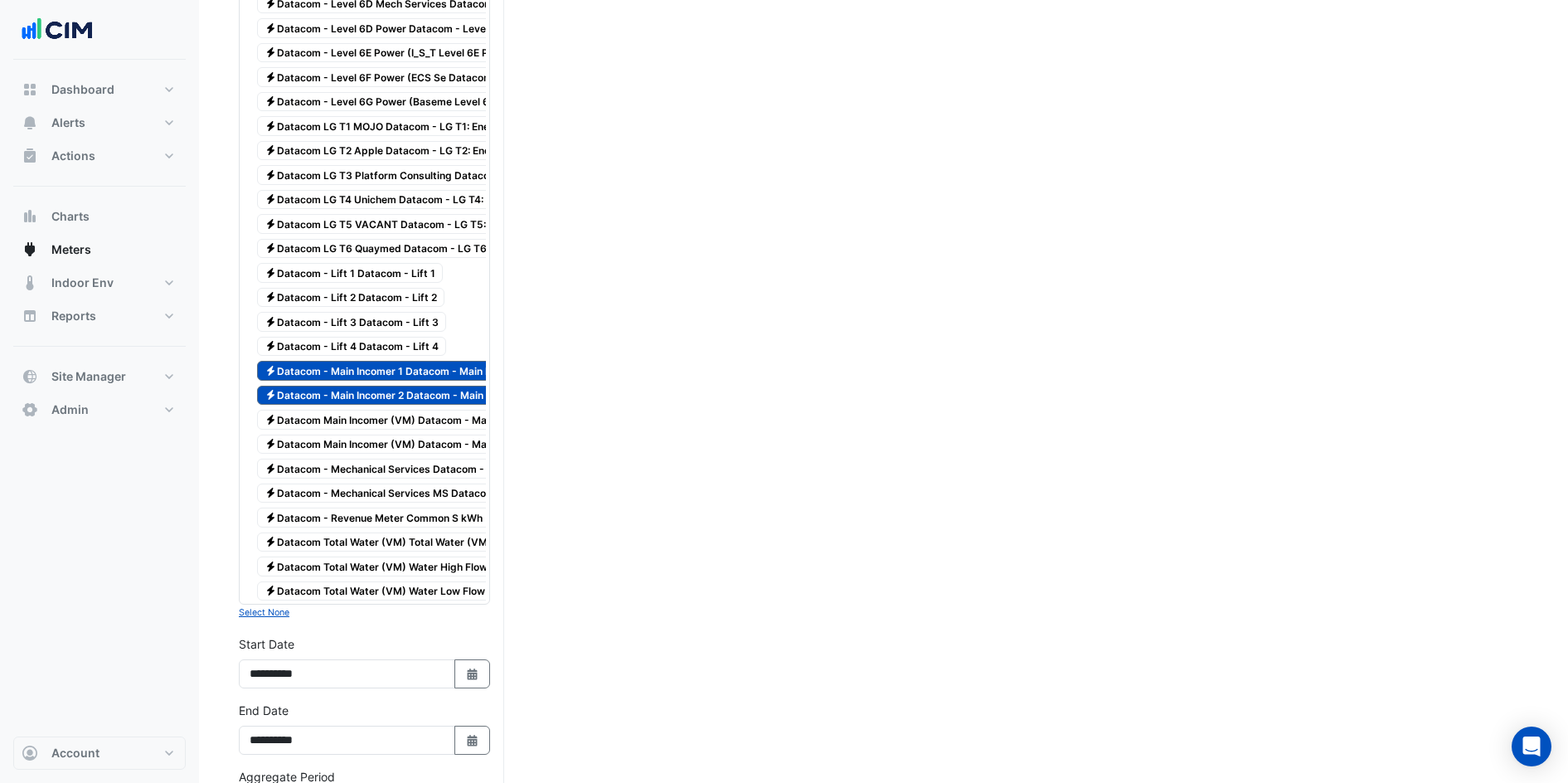 scroll, scrollTop: 2202, scrollLeft: 0, axis: vertical 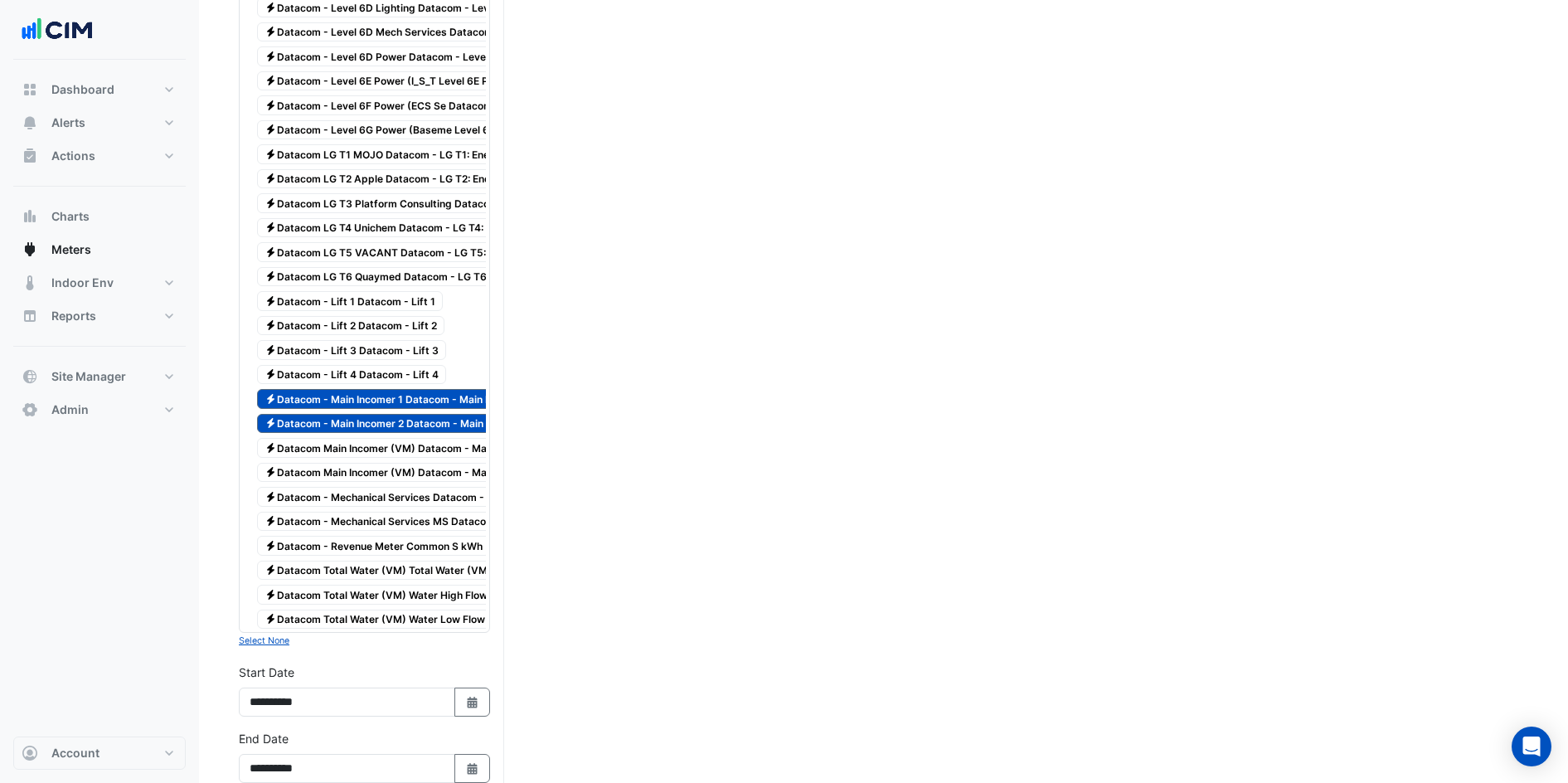 click on "Electricity
Datacom - Main Incomer 2 Datacom - Main Incomer 2" at bounding box center [399, 424] 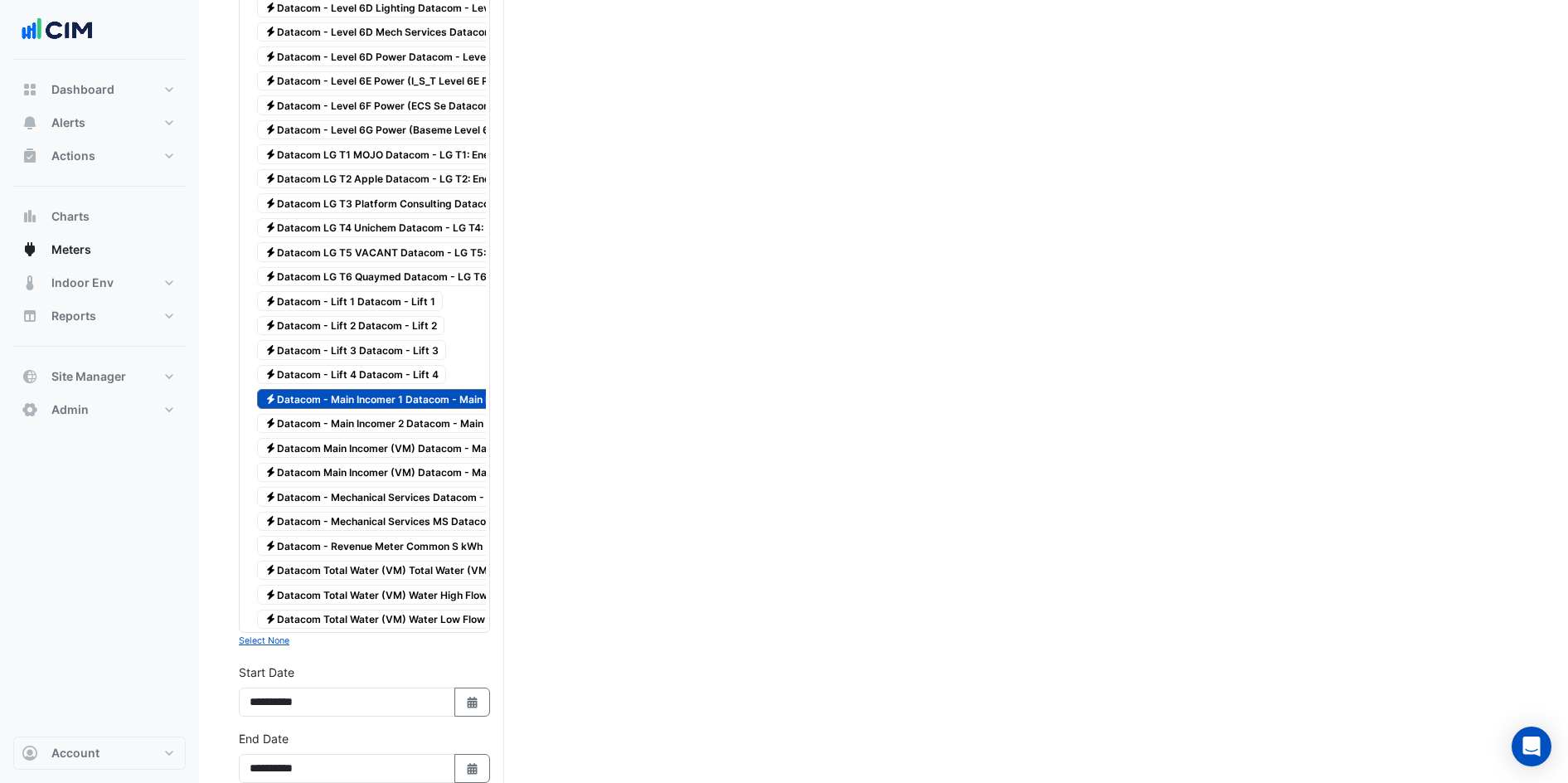 click on "Electricity
Datacom - Main Incomer 1 Datacom - Main Incomer 1" at bounding box center [398, 399] 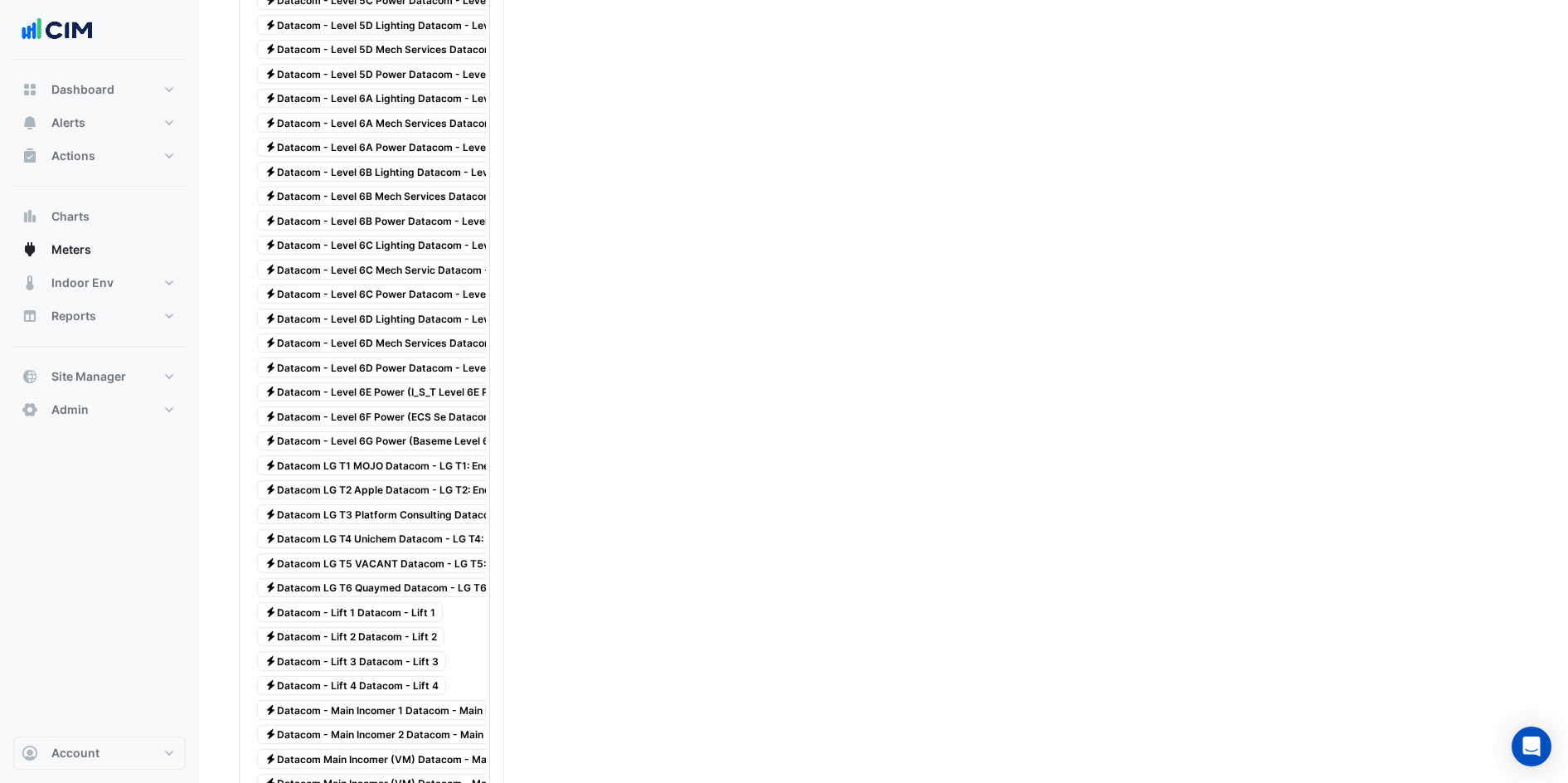 click on "Electricity
Datacom - Level 6B Power Datacom - Level 6B Power" at bounding box center [400, 221] 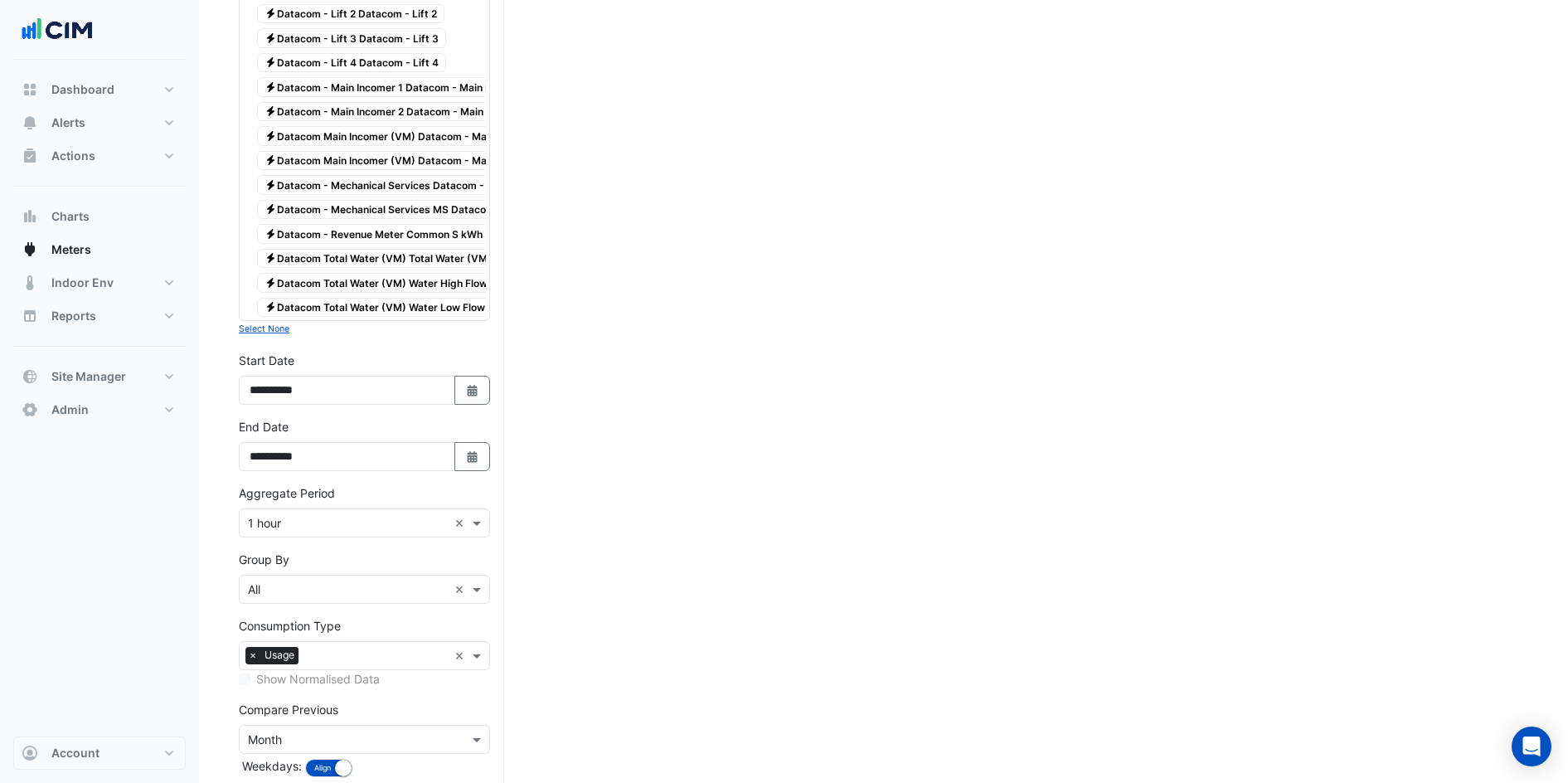 click on "Compare Previous
Compare Previous × Month
Weekdays:
Align Don't align" at bounding box center (364, 741) 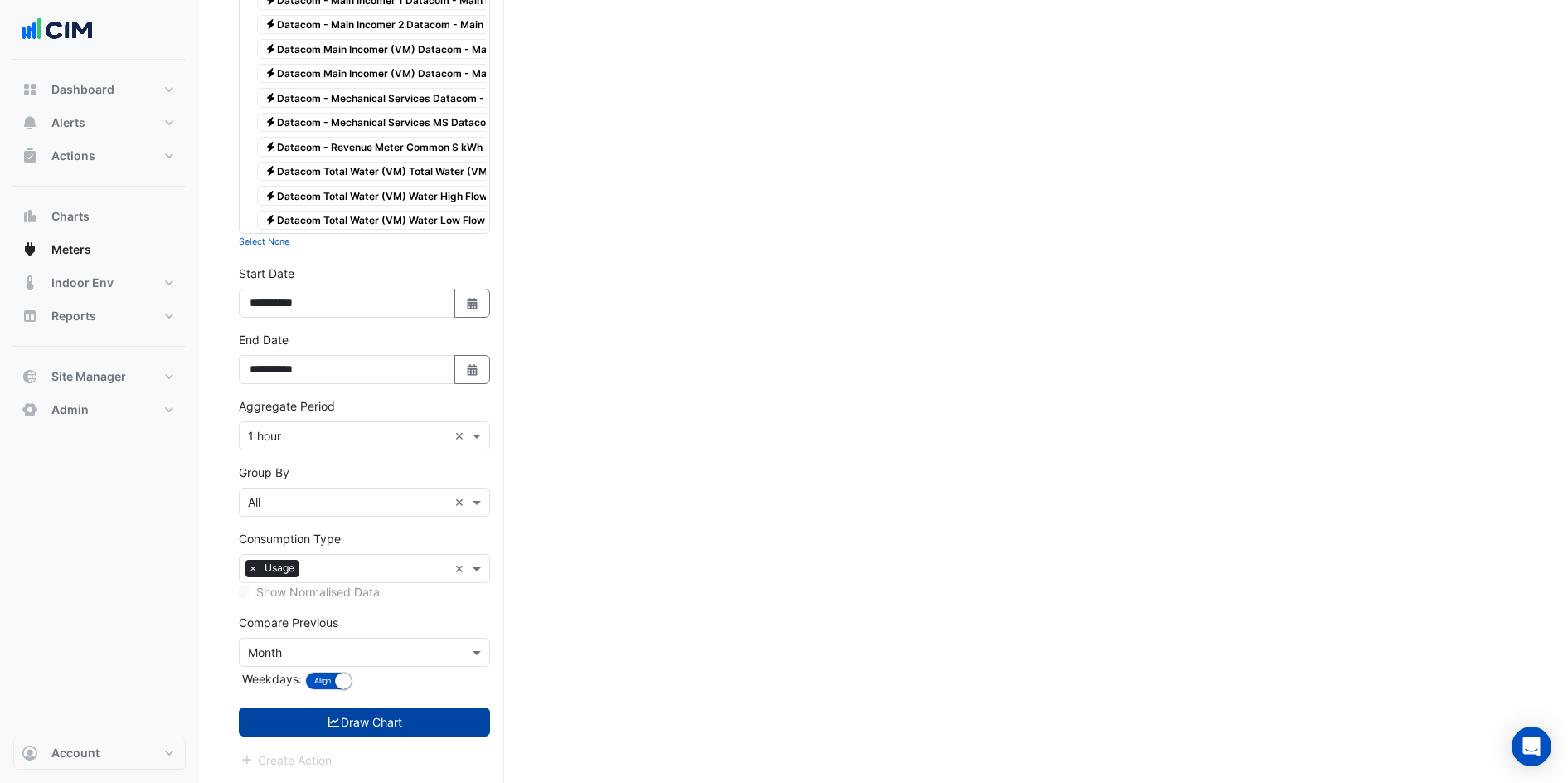 click on "Draw Chart" at bounding box center [364, 722] 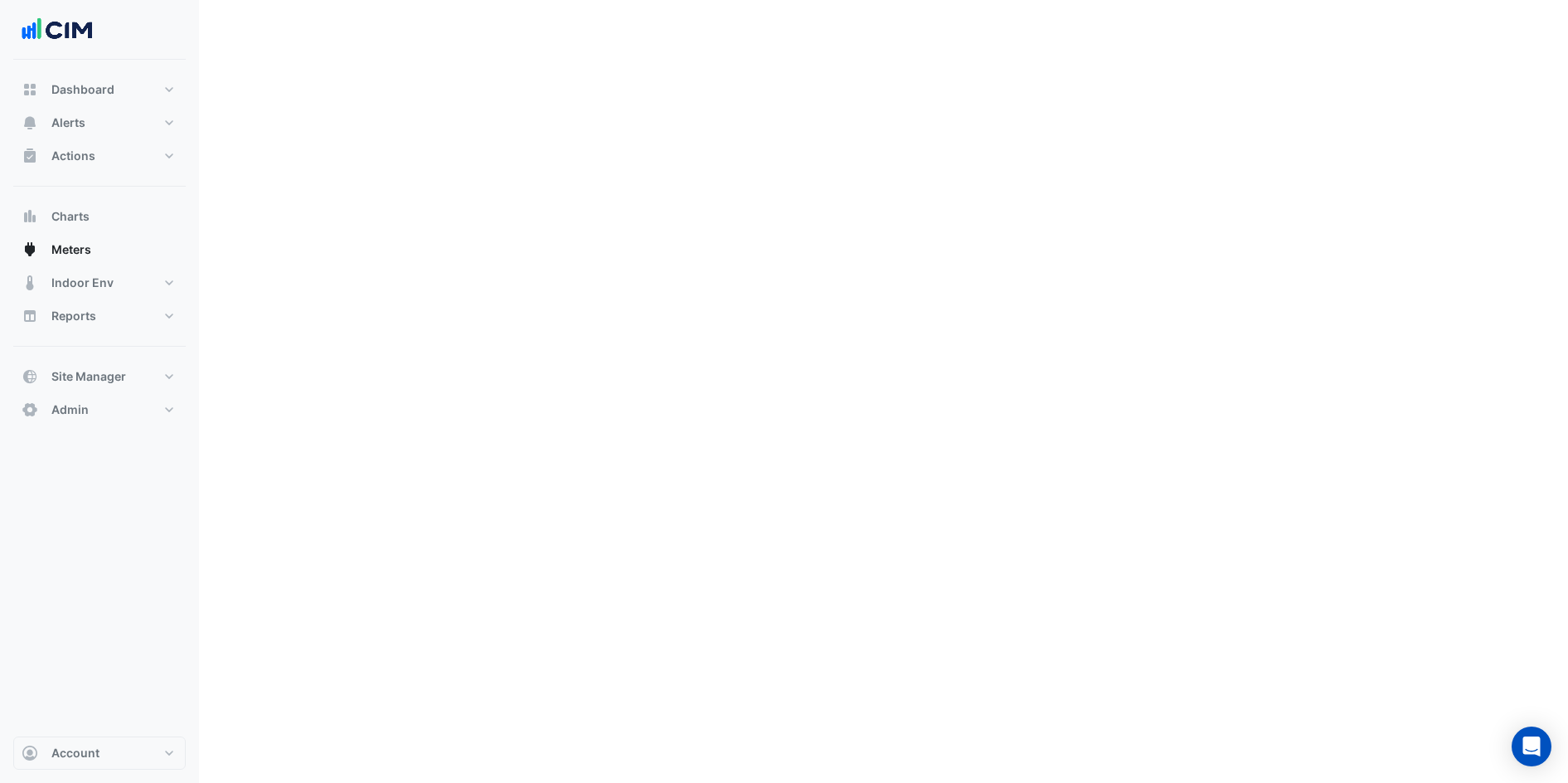 scroll, scrollTop: 0, scrollLeft: 0, axis: both 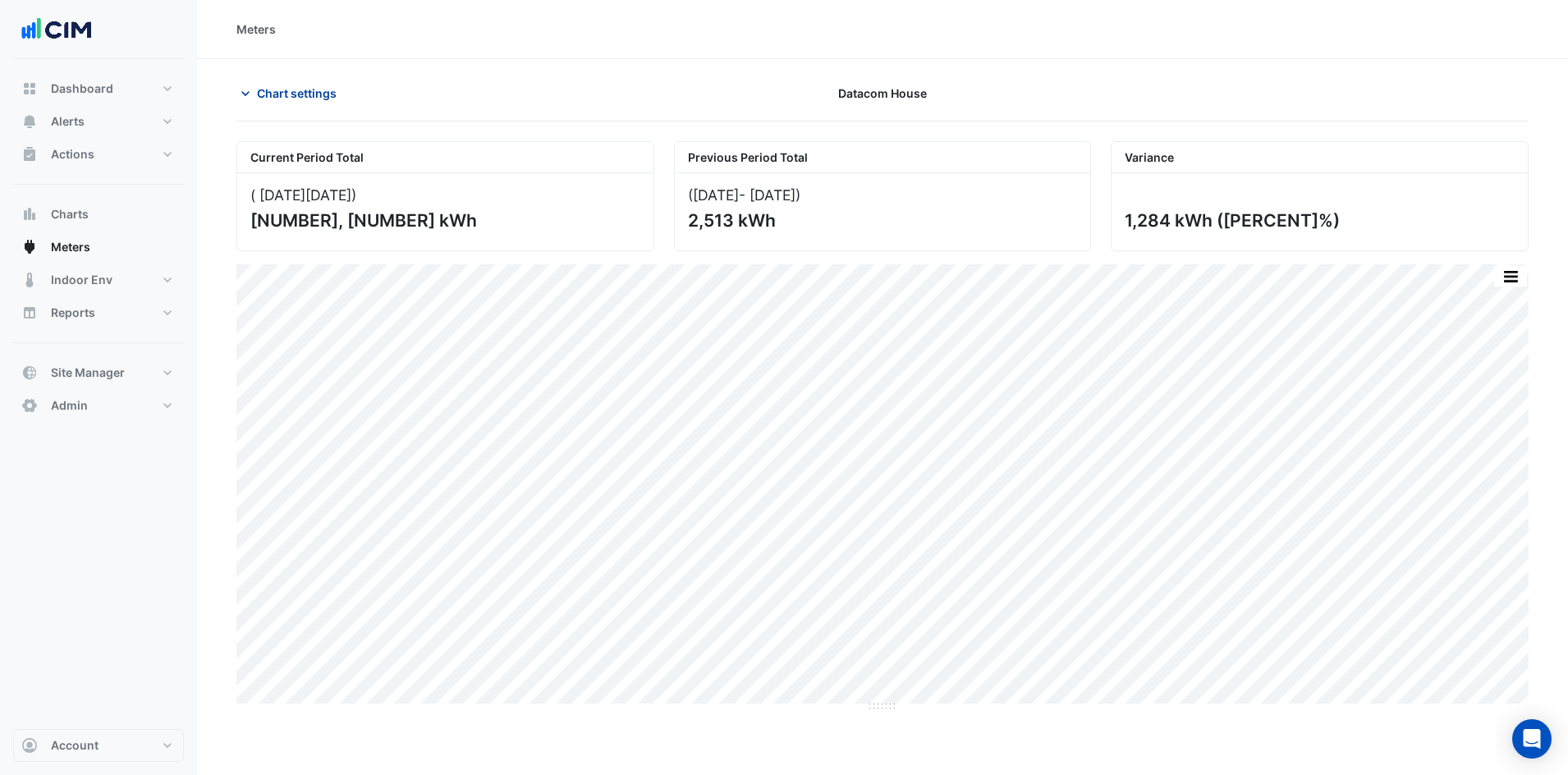 click on "Chart settings" 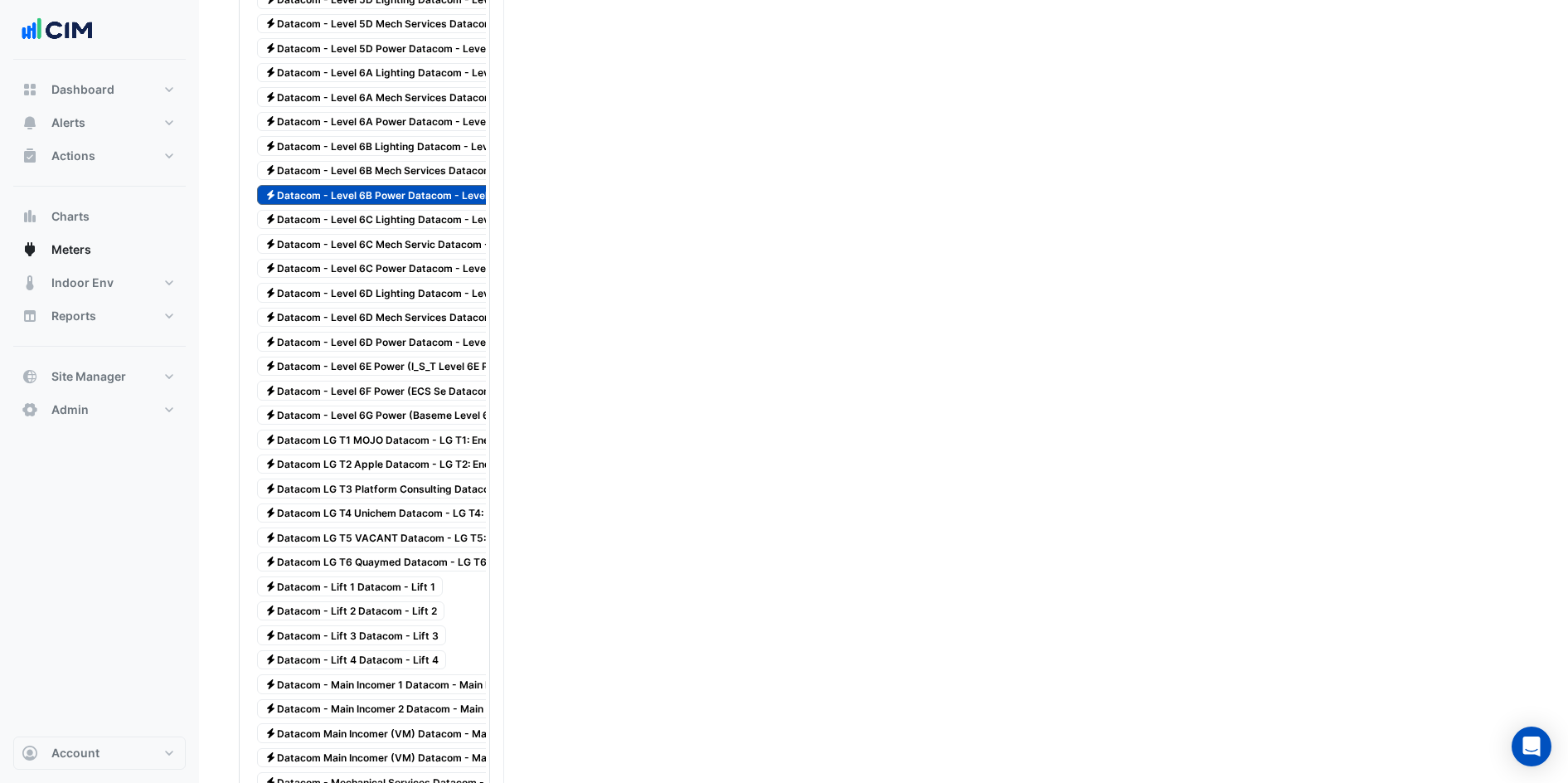 scroll, scrollTop: 1866, scrollLeft: 0, axis: vertical 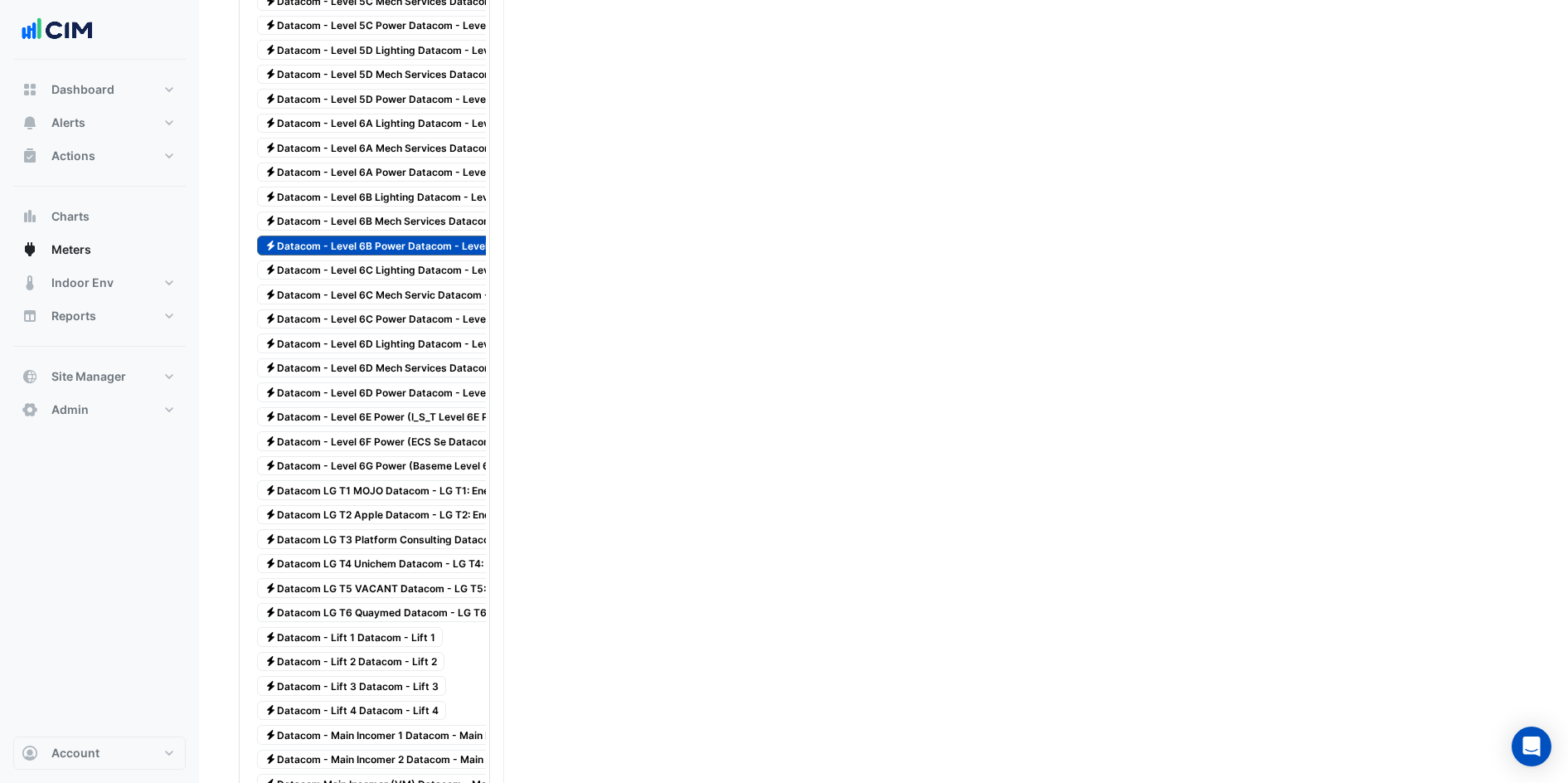 click on "Electricity
Datacom - Level 6B Power Datacom - Level 6B Power" at bounding box center (400, 246) 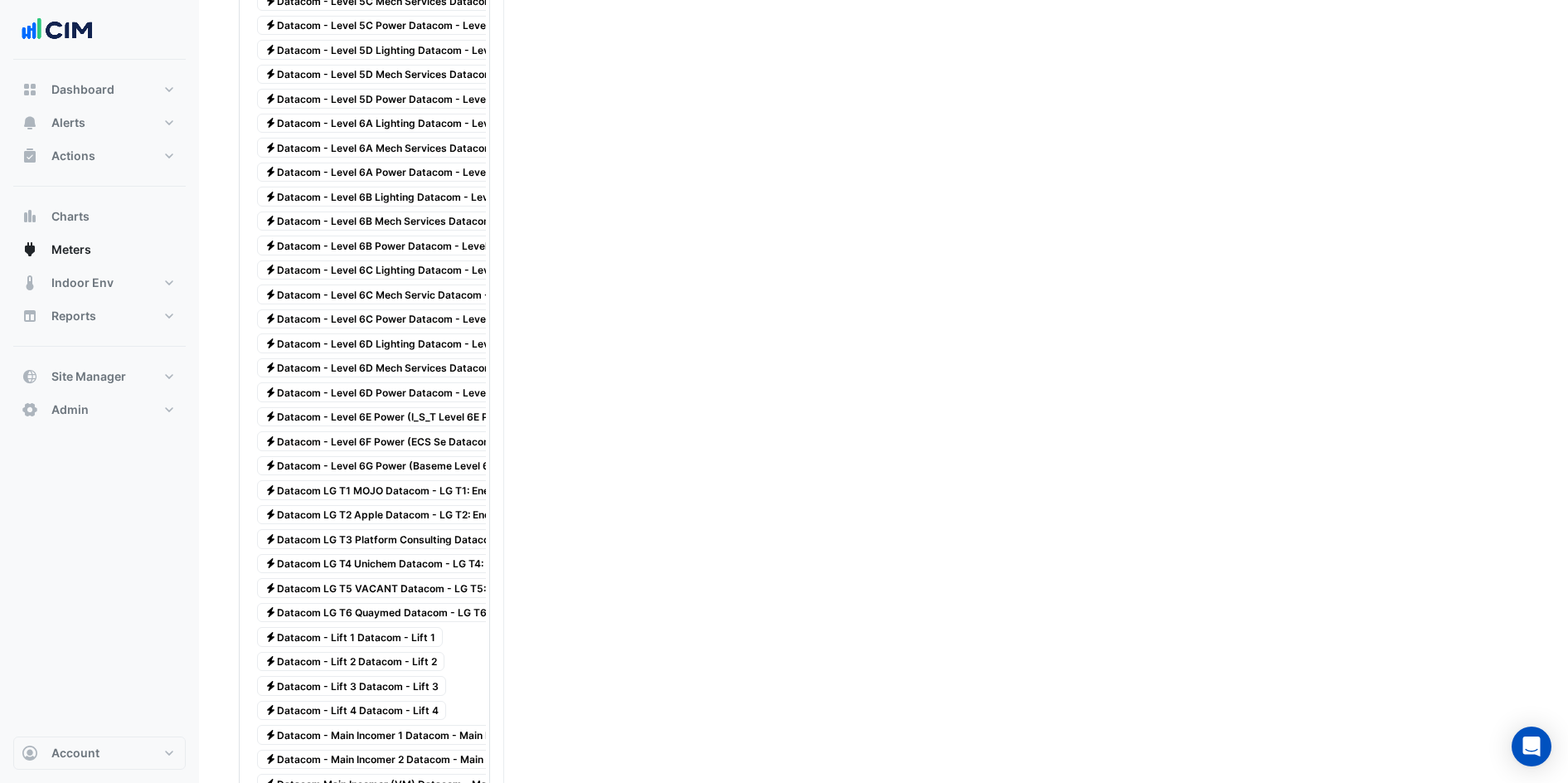 click on "Electricity
Datacom LG T1 MOJO Datacom - LG T1: Energy kWh" at bounding box center (397, 490) 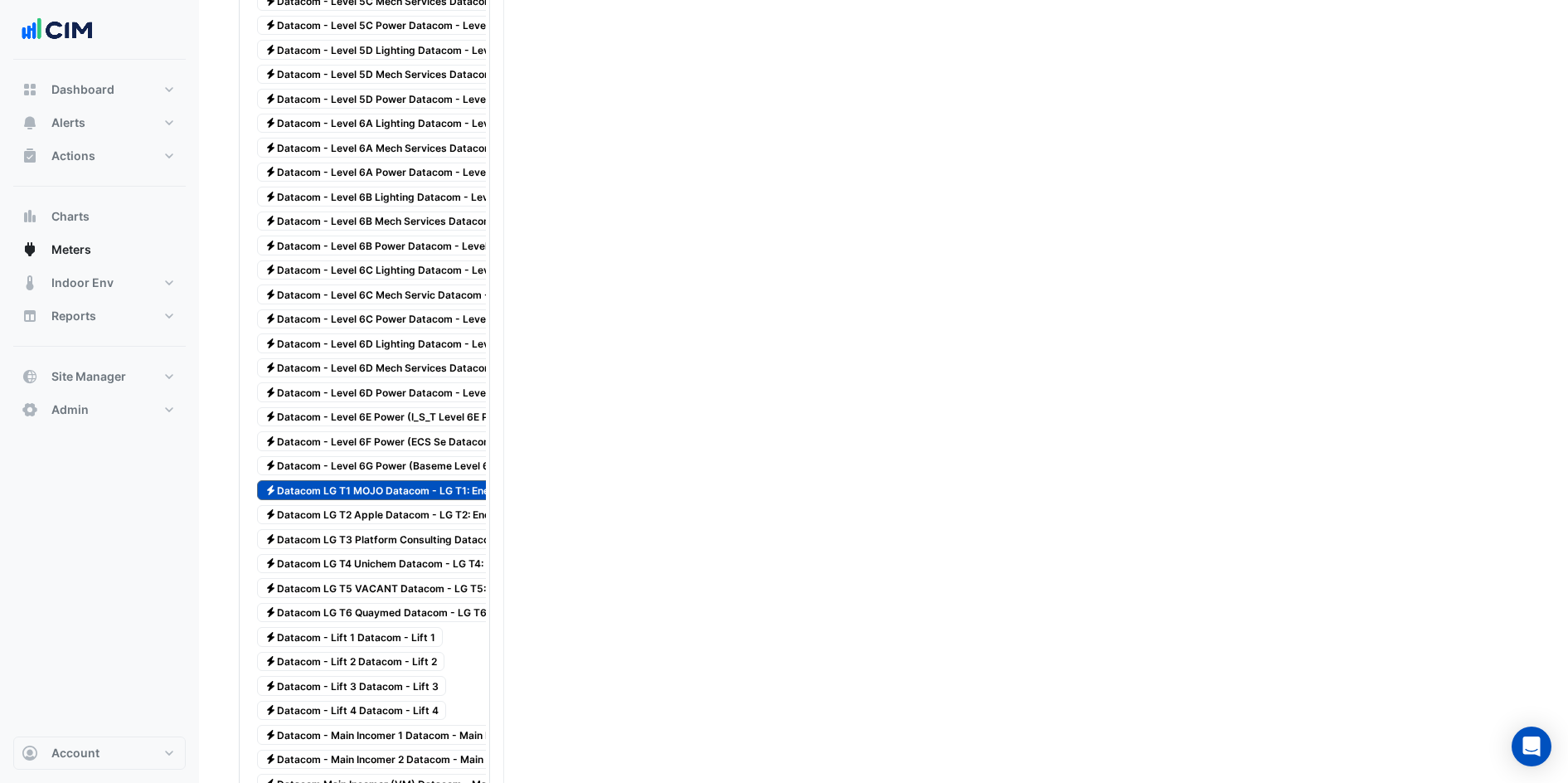 click on "Electricity
Datacom LG T2 Apple Datacom - LG T2: Energy kWh" at bounding box center [397, 515] 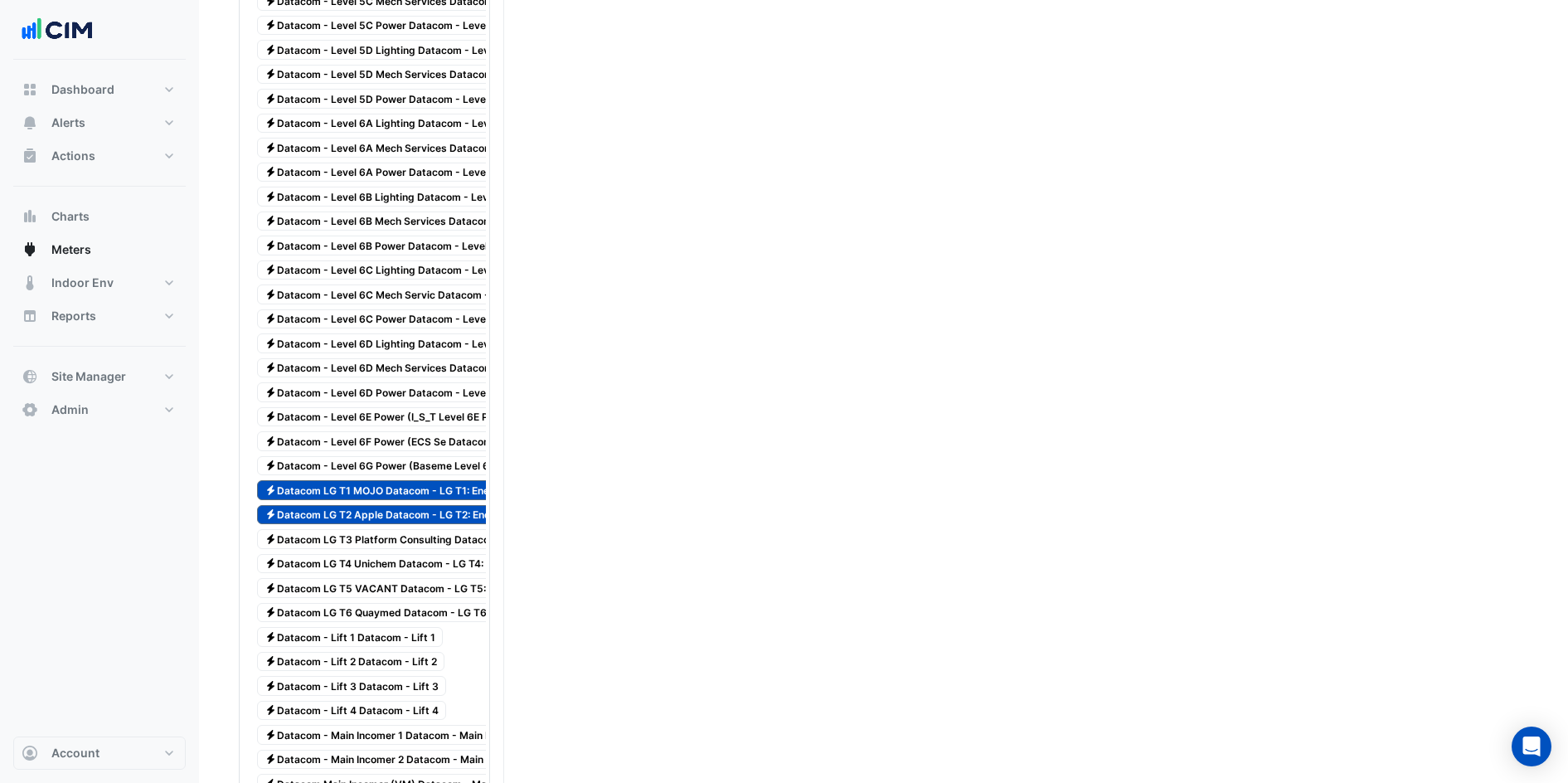 click on "Electricity
Datacom LG T3 Platform Consulting Datacom - LG T3: Energy kWh" at bounding box center (432, 539) 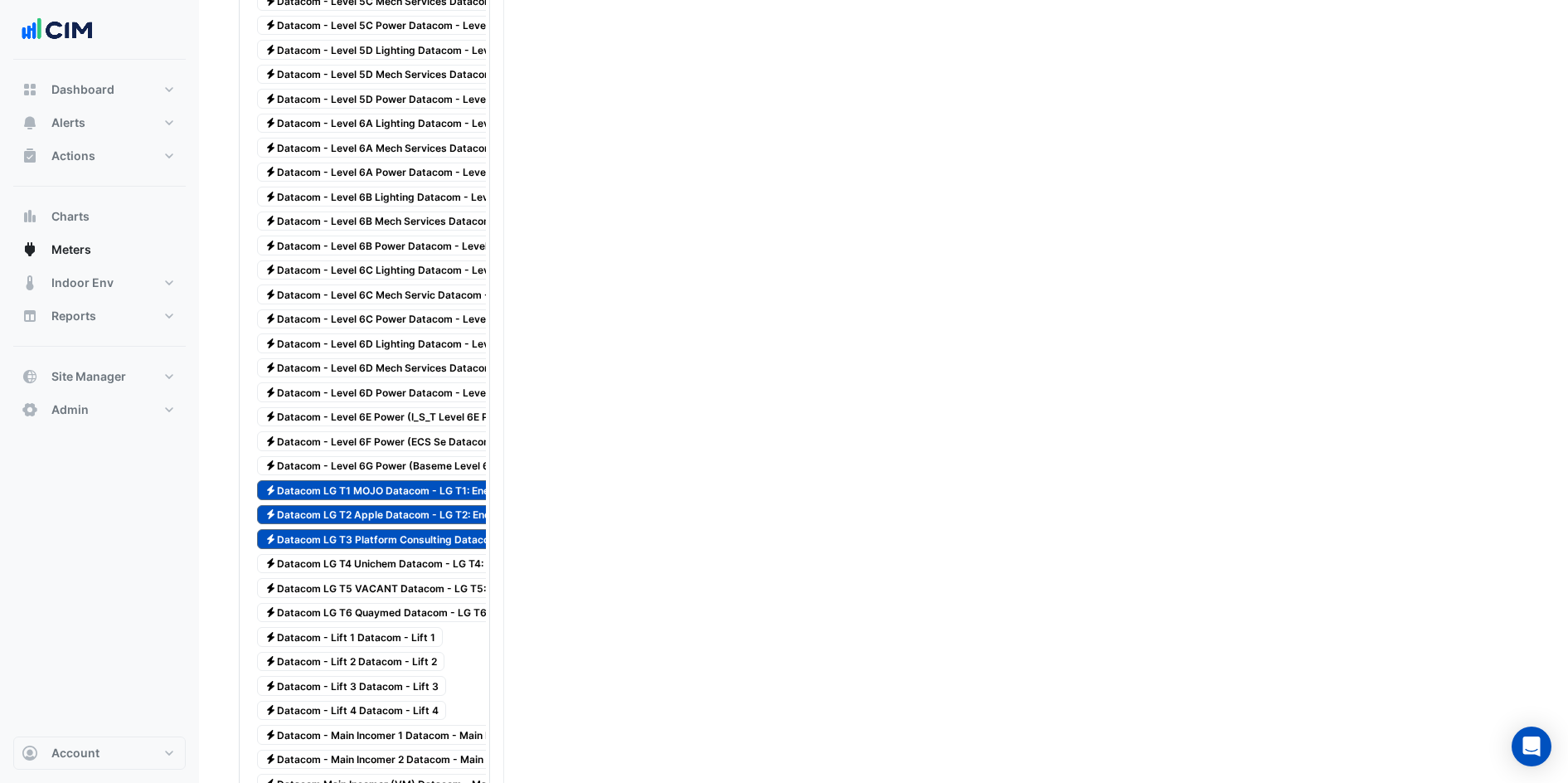 click on "Electricity
Datacom LG T4 Unichem Datacom - LG T4: Energy kWh" at bounding box center (404, 564) 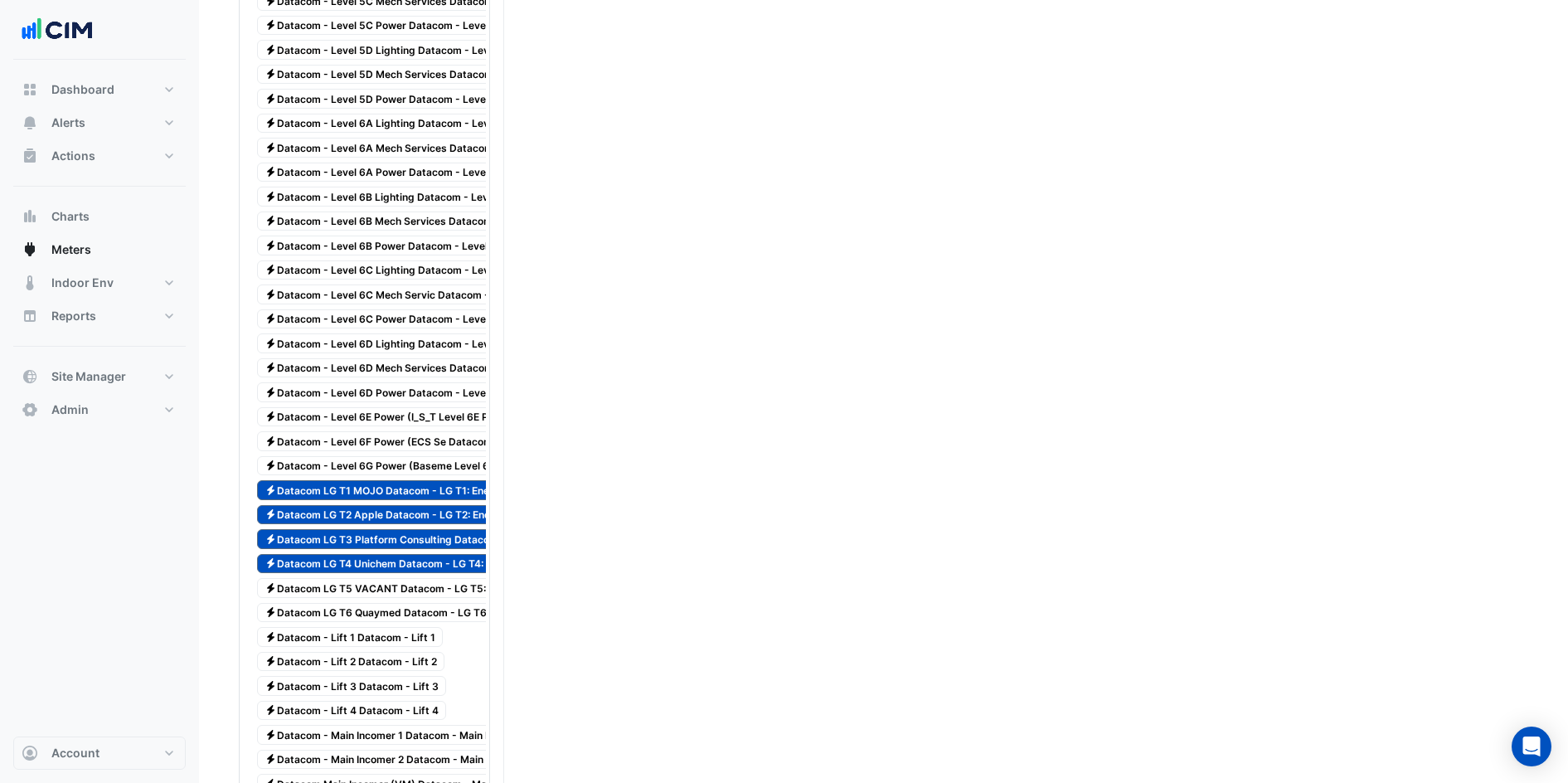 click on "Electricity
Datacom LG T5 VACANT Datacom - LG T5: Energy kWh" at bounding box center (405, 588) 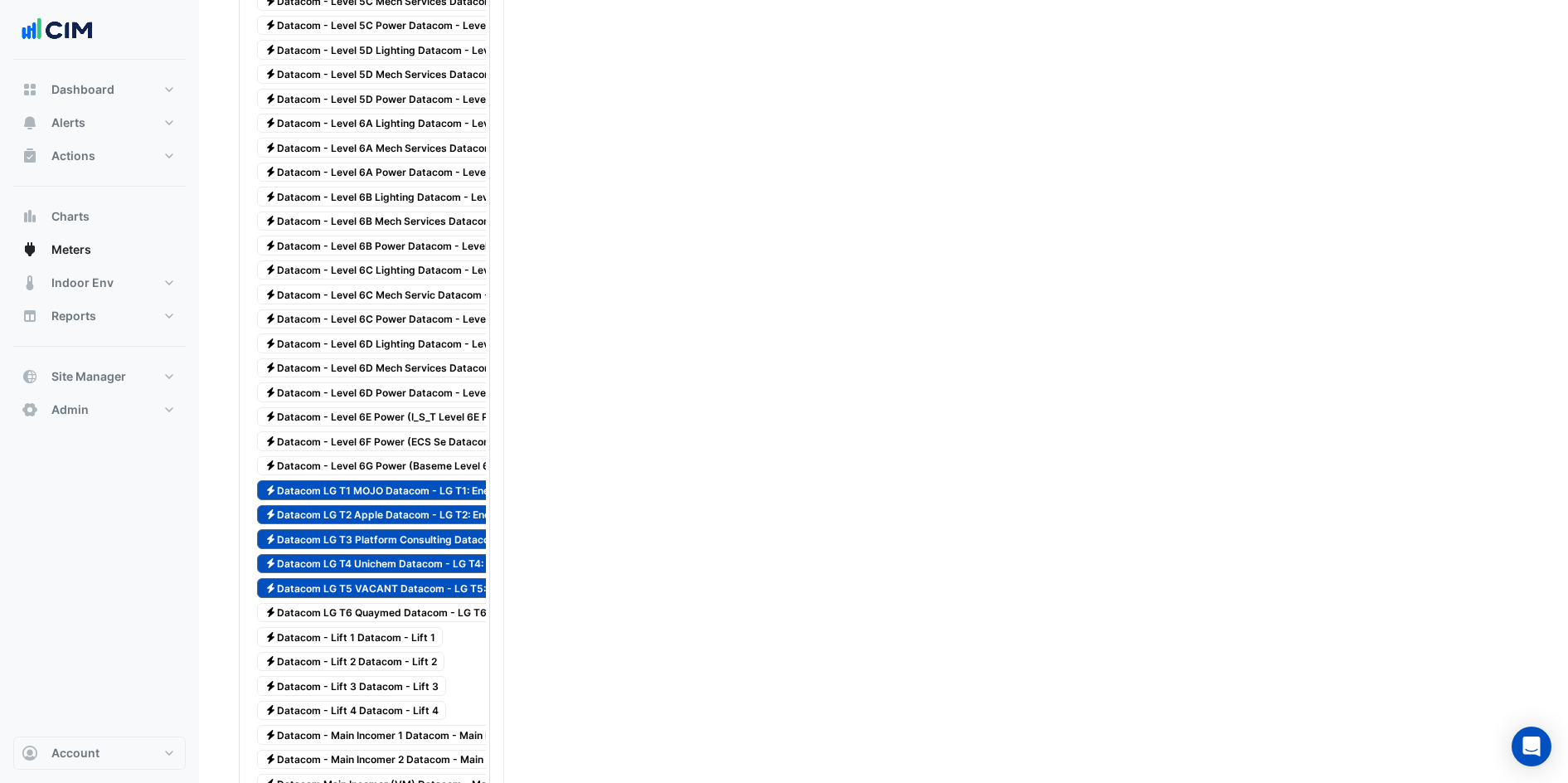 click on "Electricity
Datacom LG T6 Quaymed Datacom - LG T6: Energy kWh" at bounding box center [407, 613] 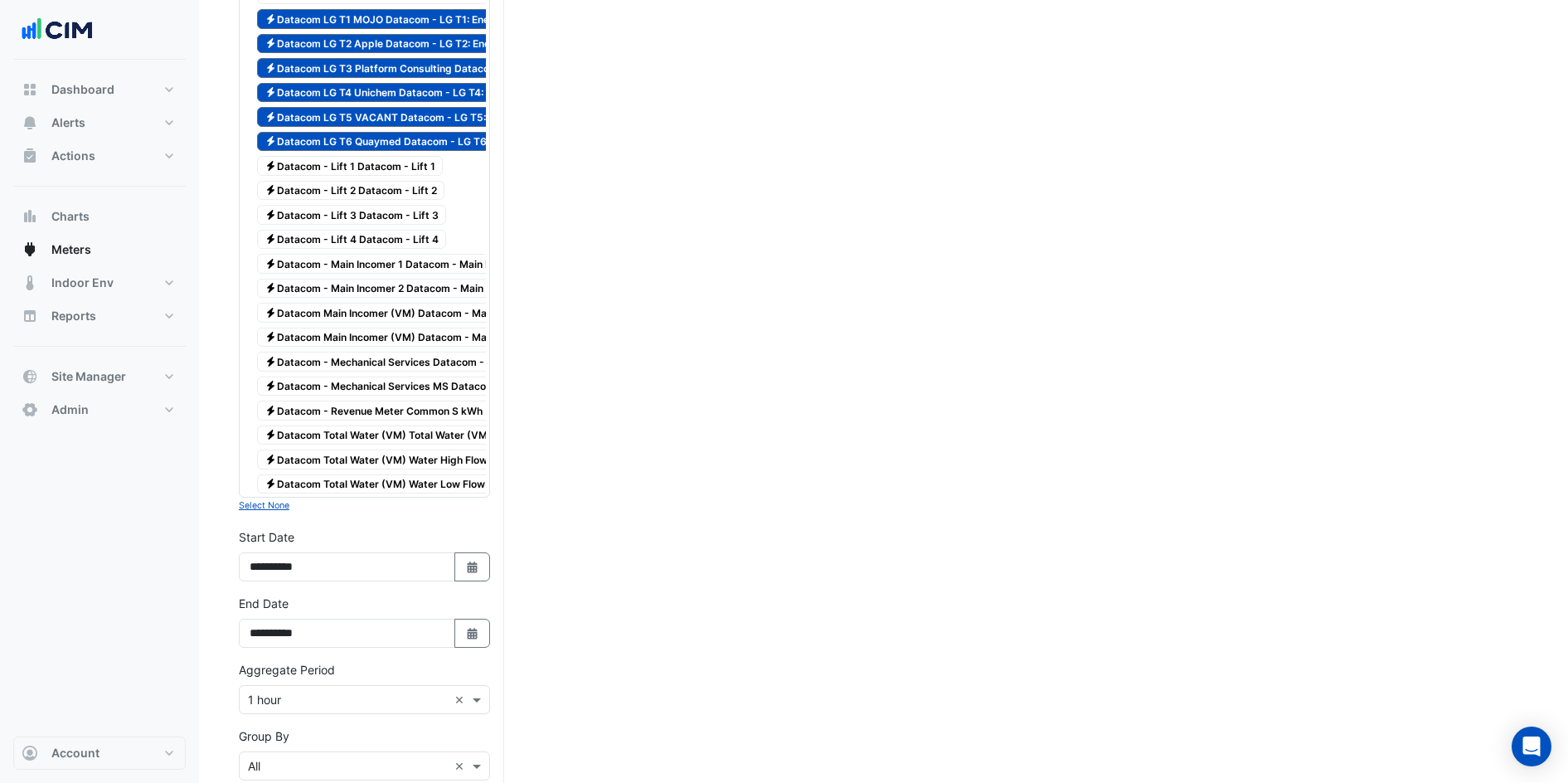 scroll, scrollTop: 2617, scrollLeft: 0, axis: vertical 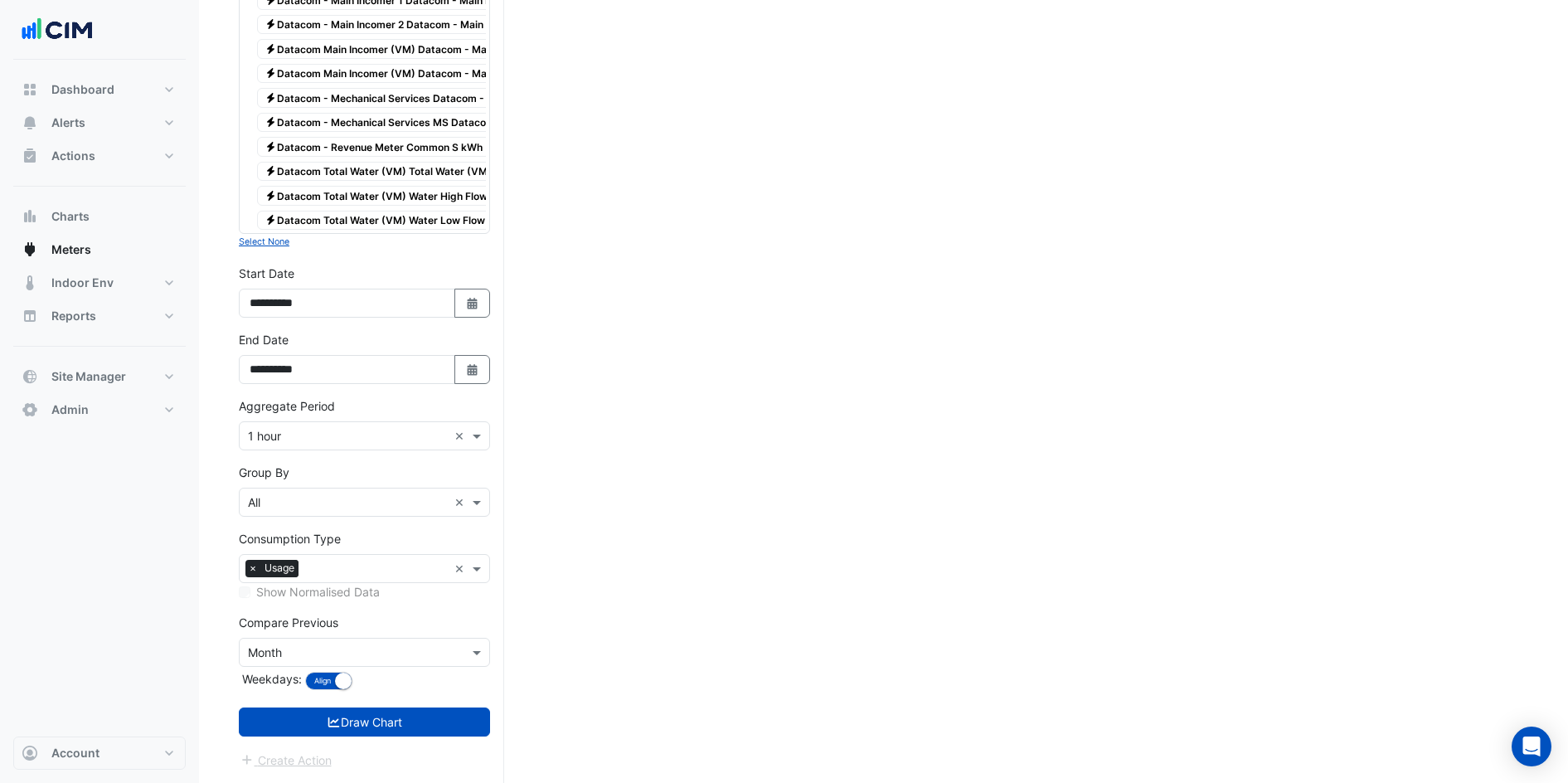 click on "Select a Site × Datacom House ×
Utility Type × Electricity ×
Expand All
Collapse All
Electricity
Basement Toilet and Showers Water m3
Electricity
Calculated Load - Datacom Total Datacom Total Cooling
Electricity
Calculated Load - Datacom Total Datacom Total Heating
Electricity" at bounding box center (364, -848) 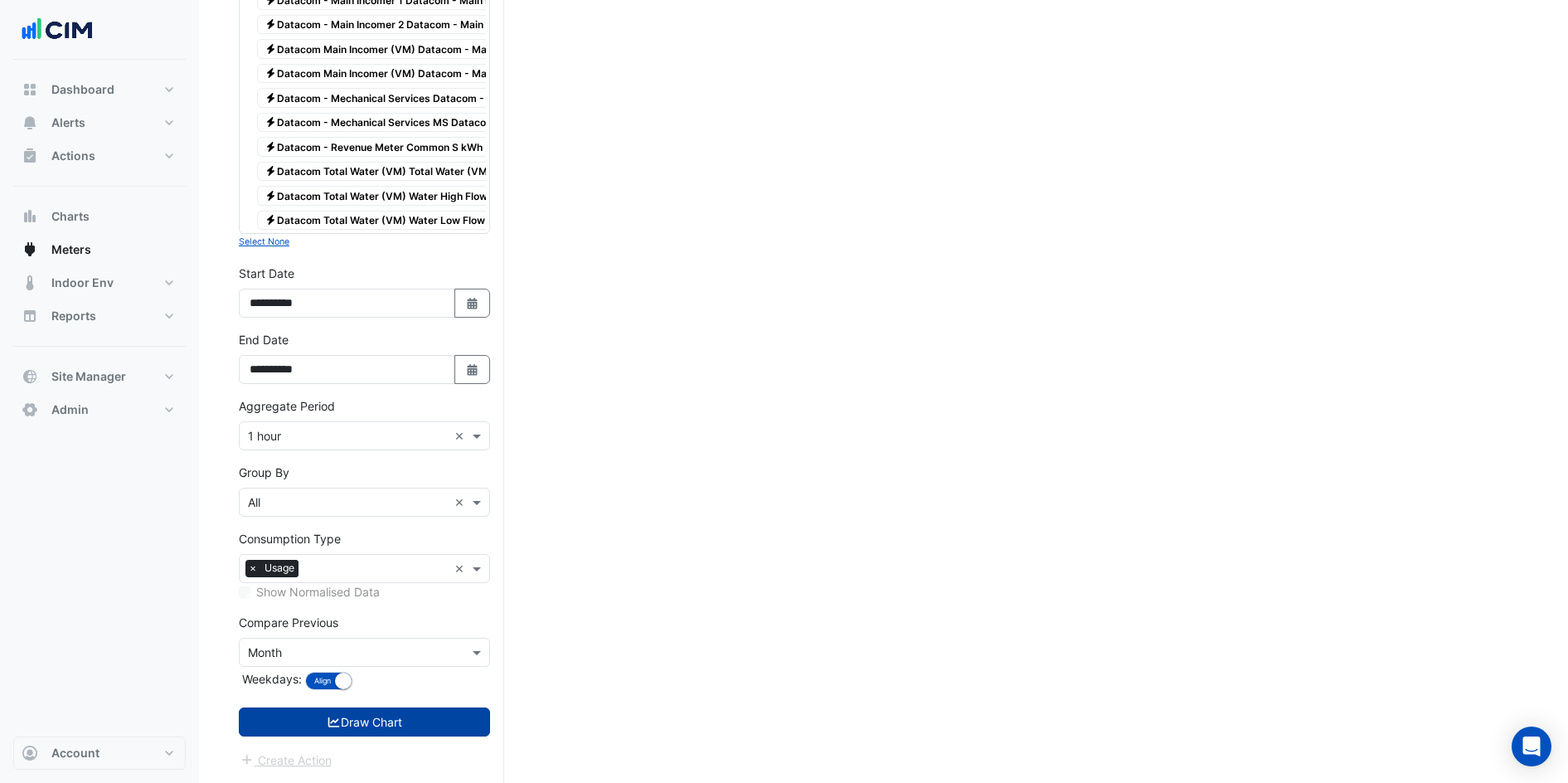 click on "Draw Chart" at bounding box center [364, 722] 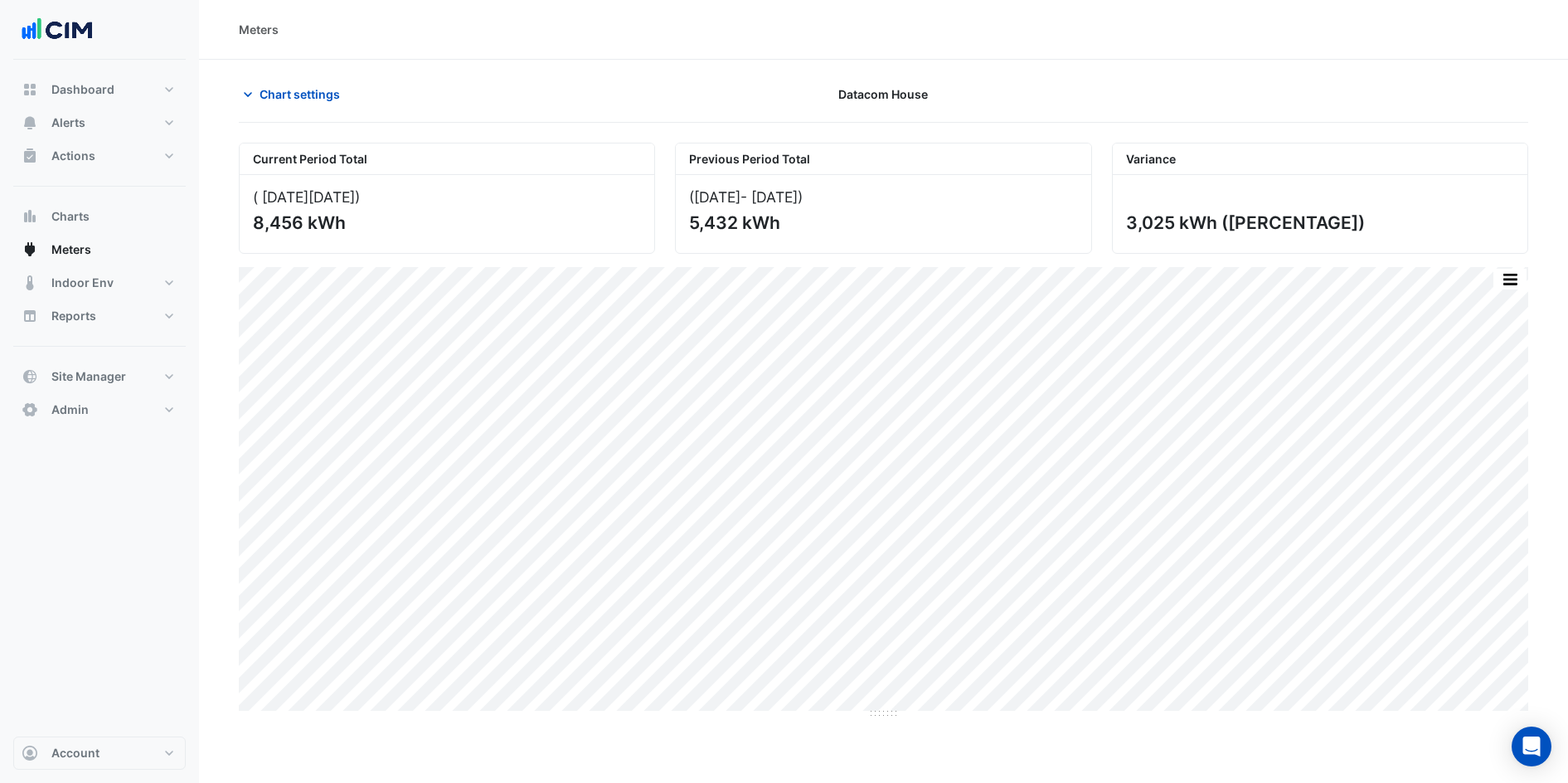 scroll, scrollTop: 0, scrollLeft: 0, axis: both 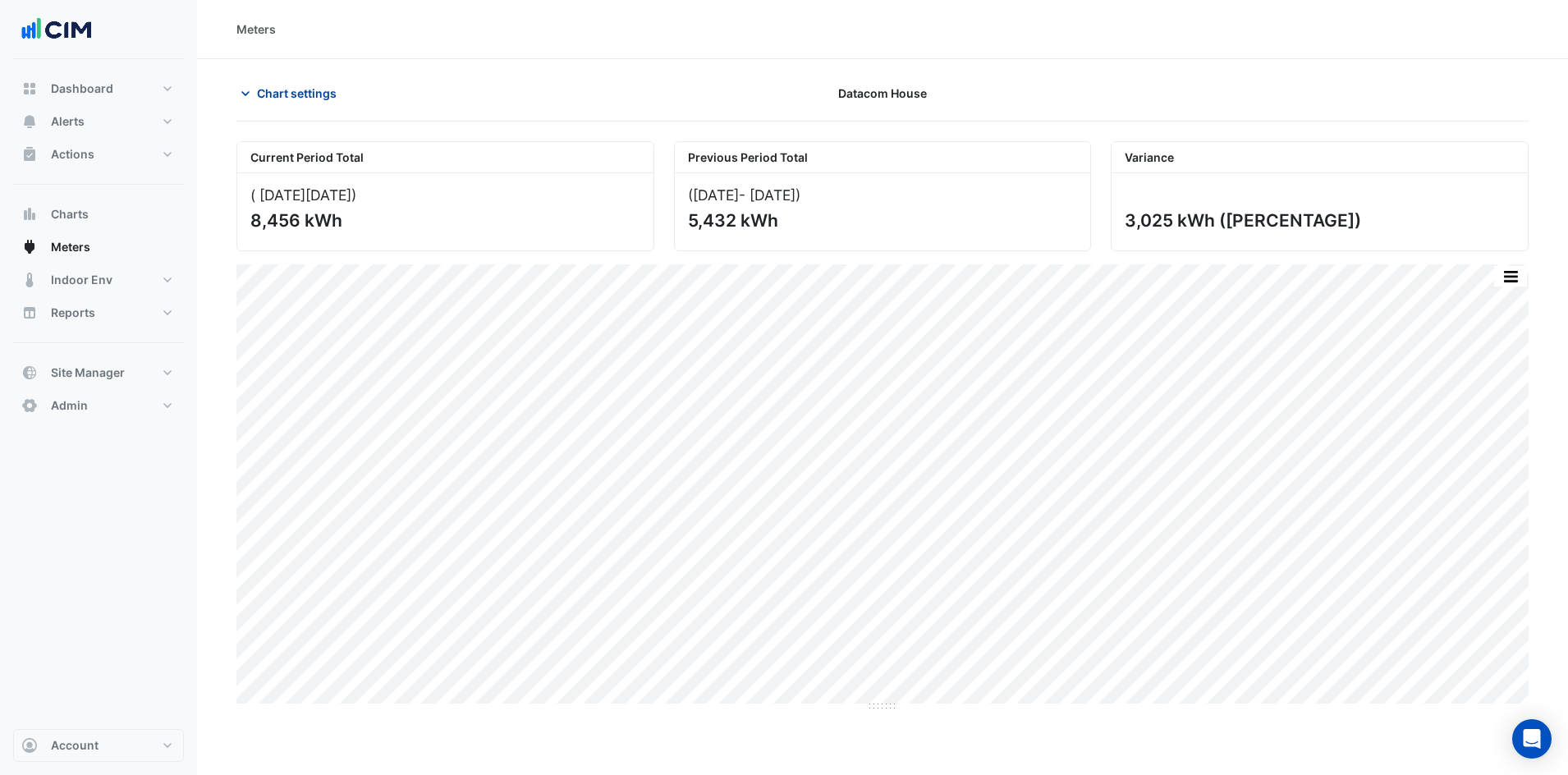 click on "Chart settings" 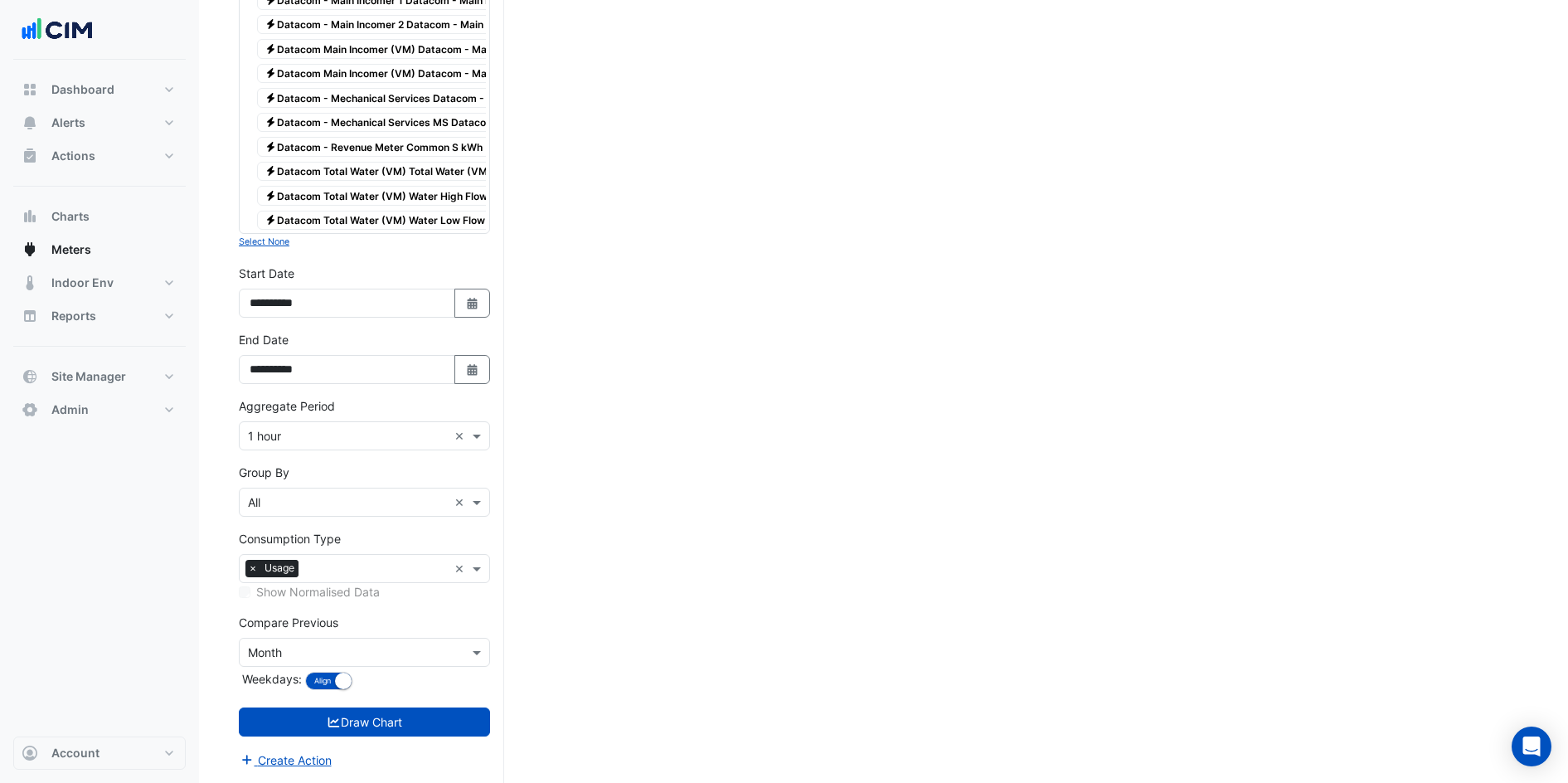 scroll, scrollTop: 2617, scrollLeft: 0, axis: vertical 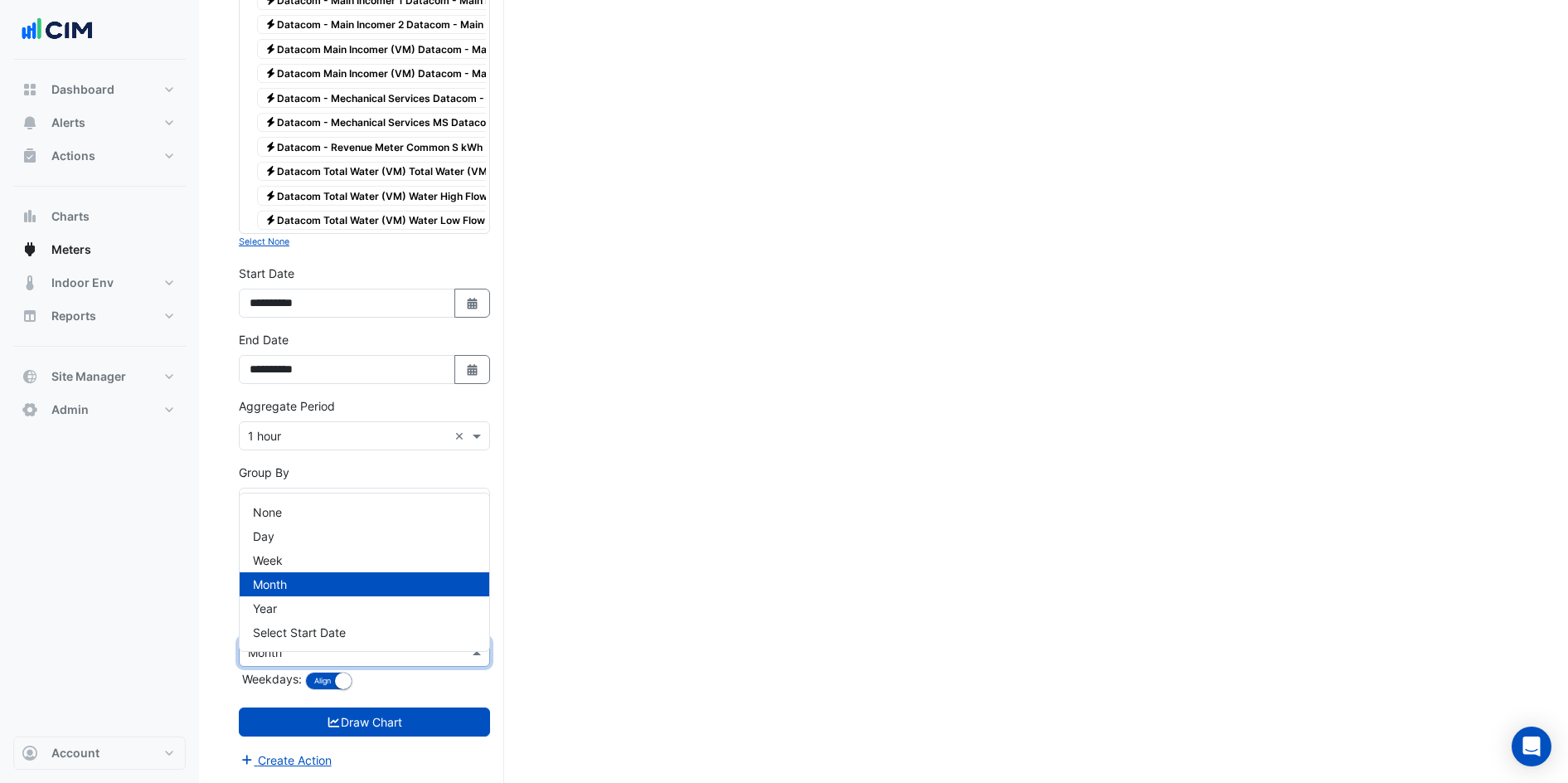 click at bounding box center [347, 653] 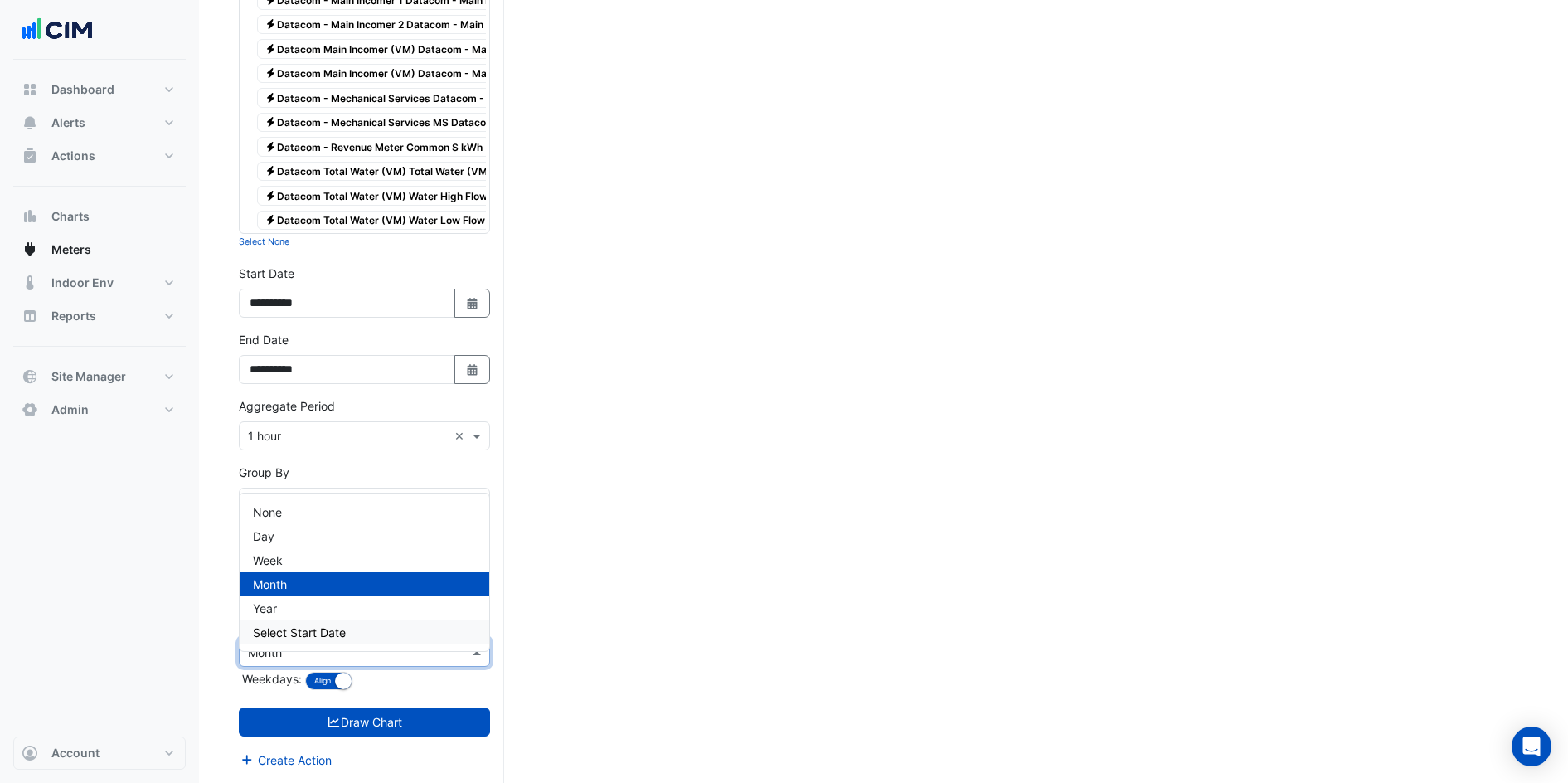 click on "Dashboard
Portfolio
Ratings
Performance
Alerts
Site
Rules
Templates
Actions
Site
Manager" at bounding box center (100, 392) 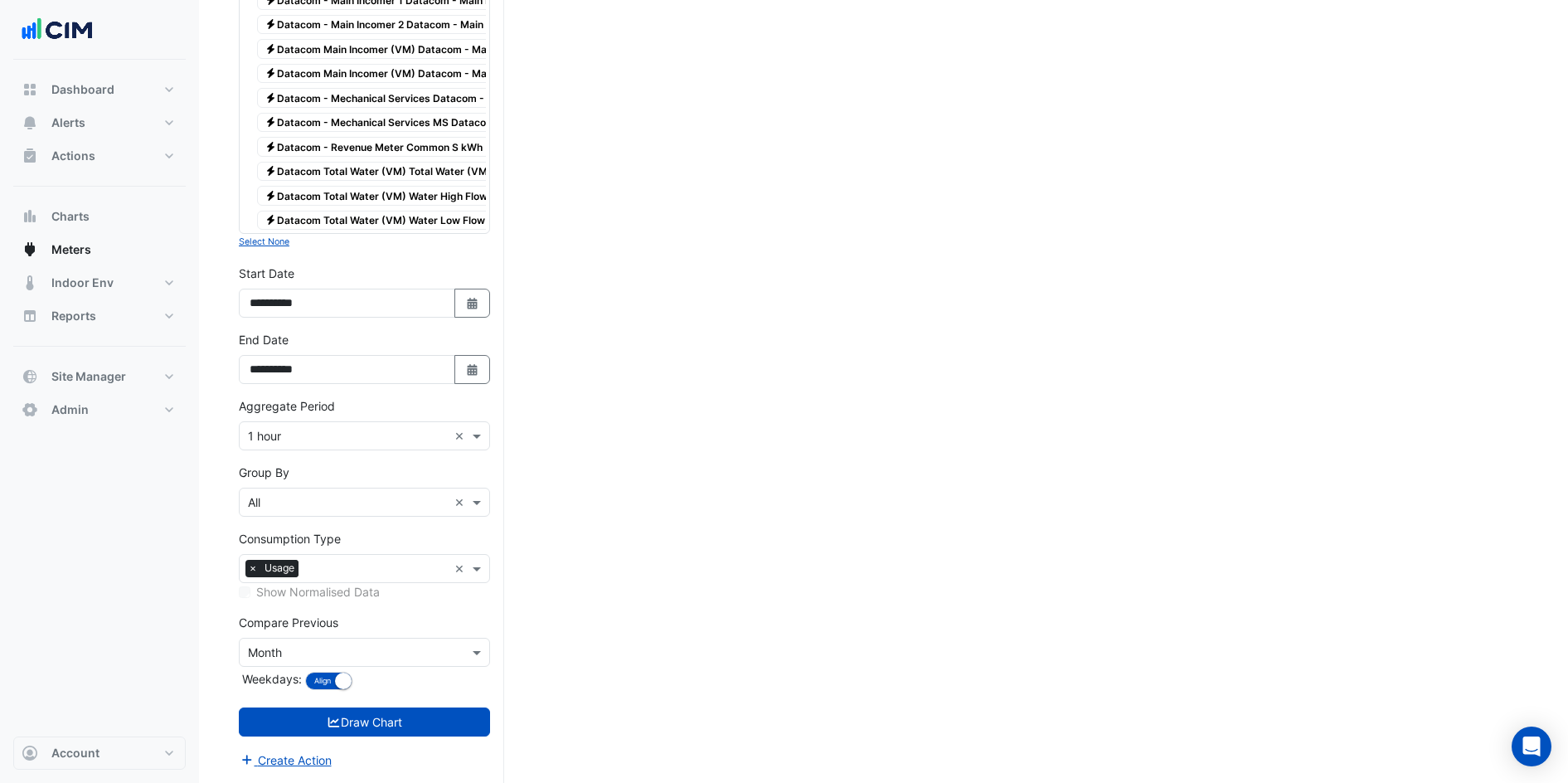 click at bounding box center (376, 570) 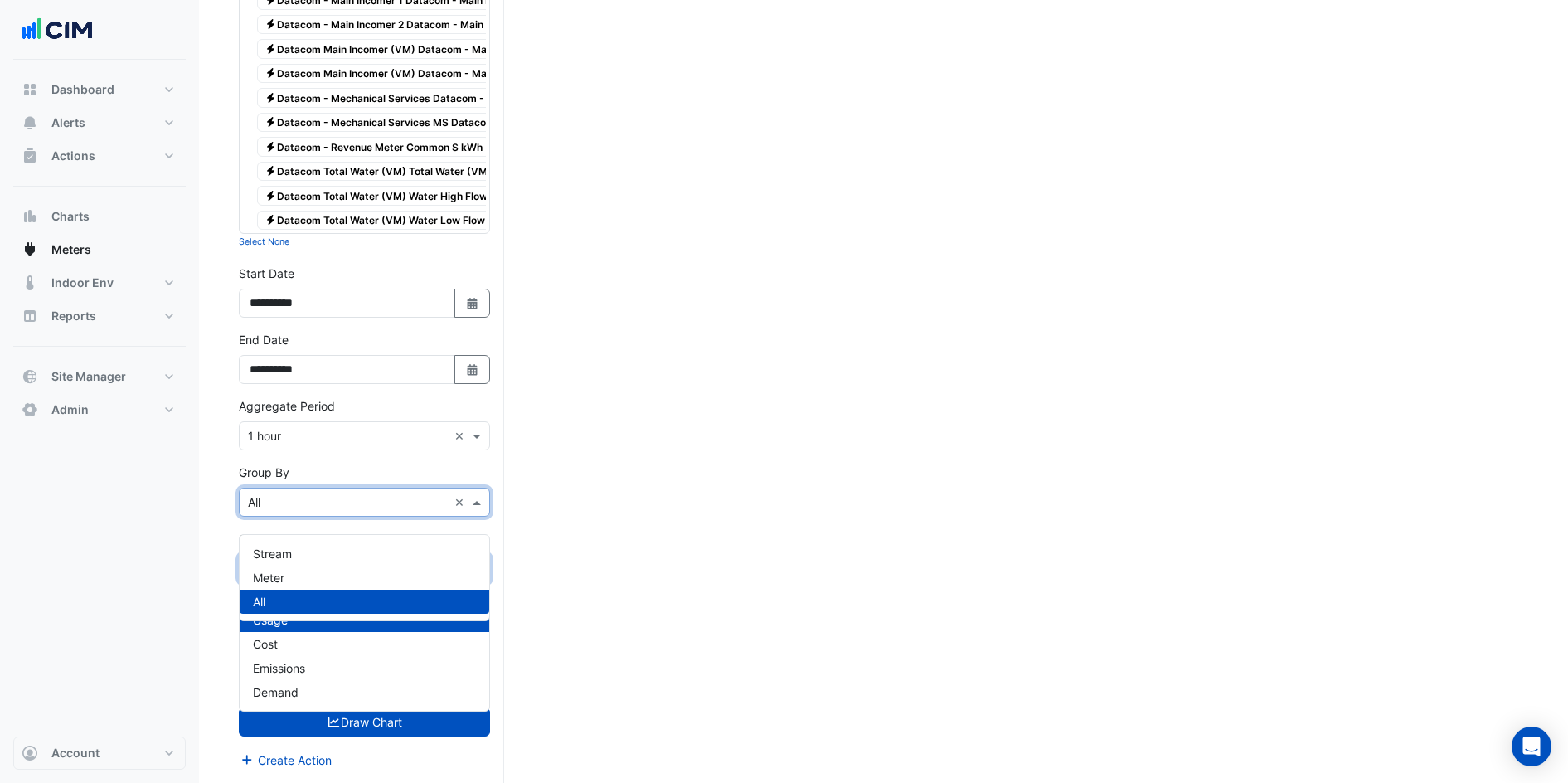 click at bounding box center [347, 503] 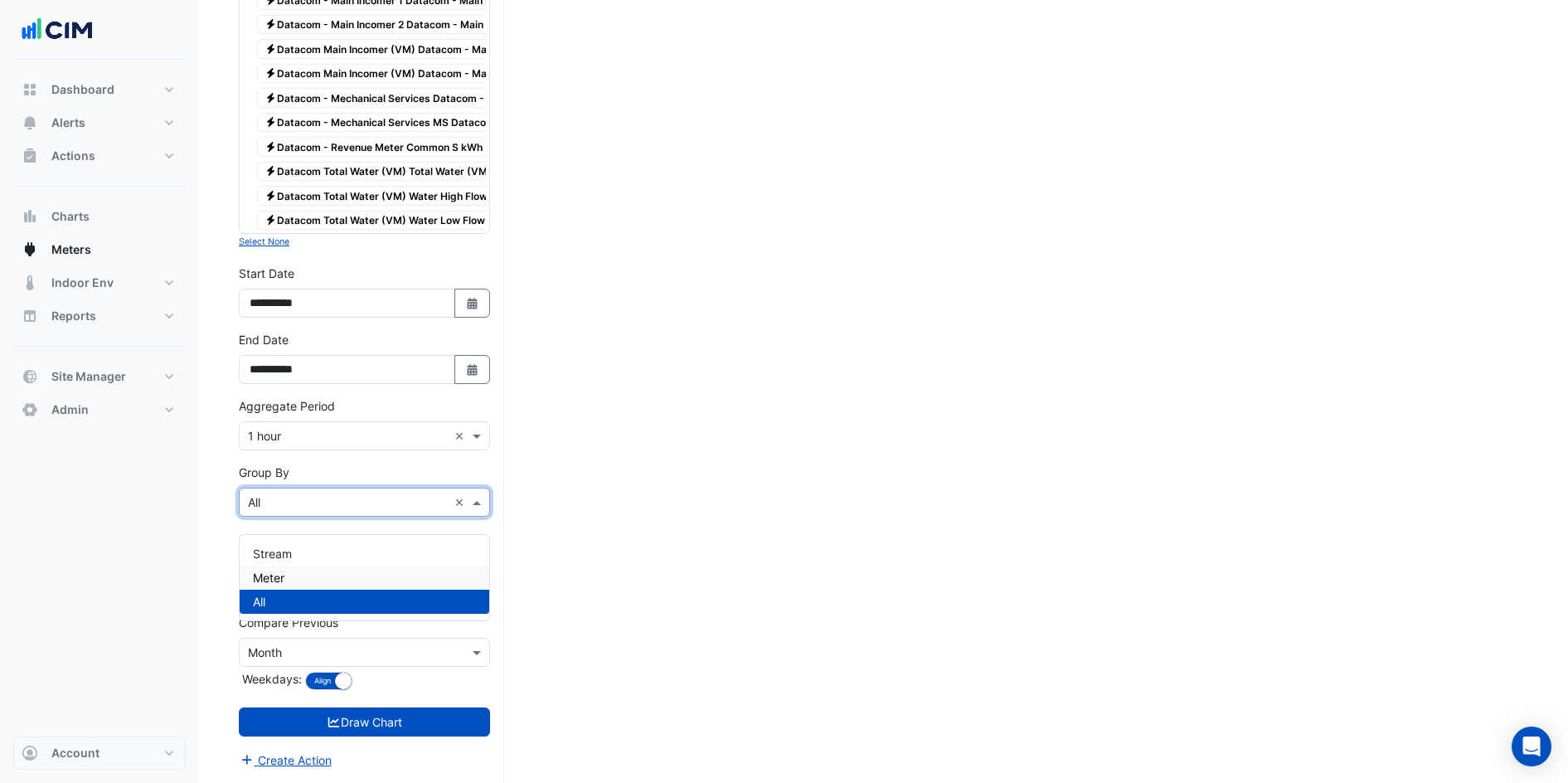 click on "Meter" at bounding box center [364, 577] 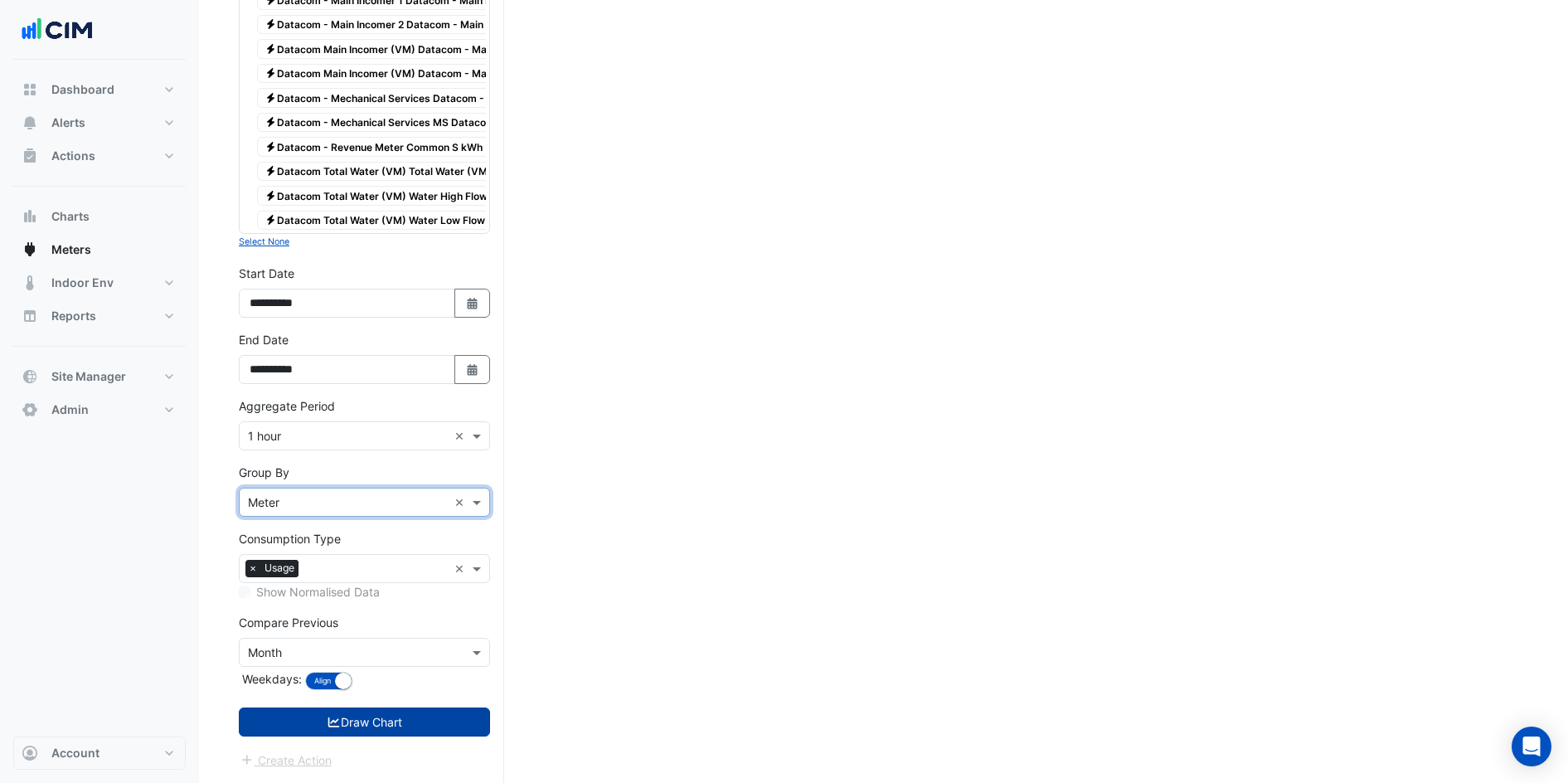 click on "Draw Chart" at bounding box center [364, 722] 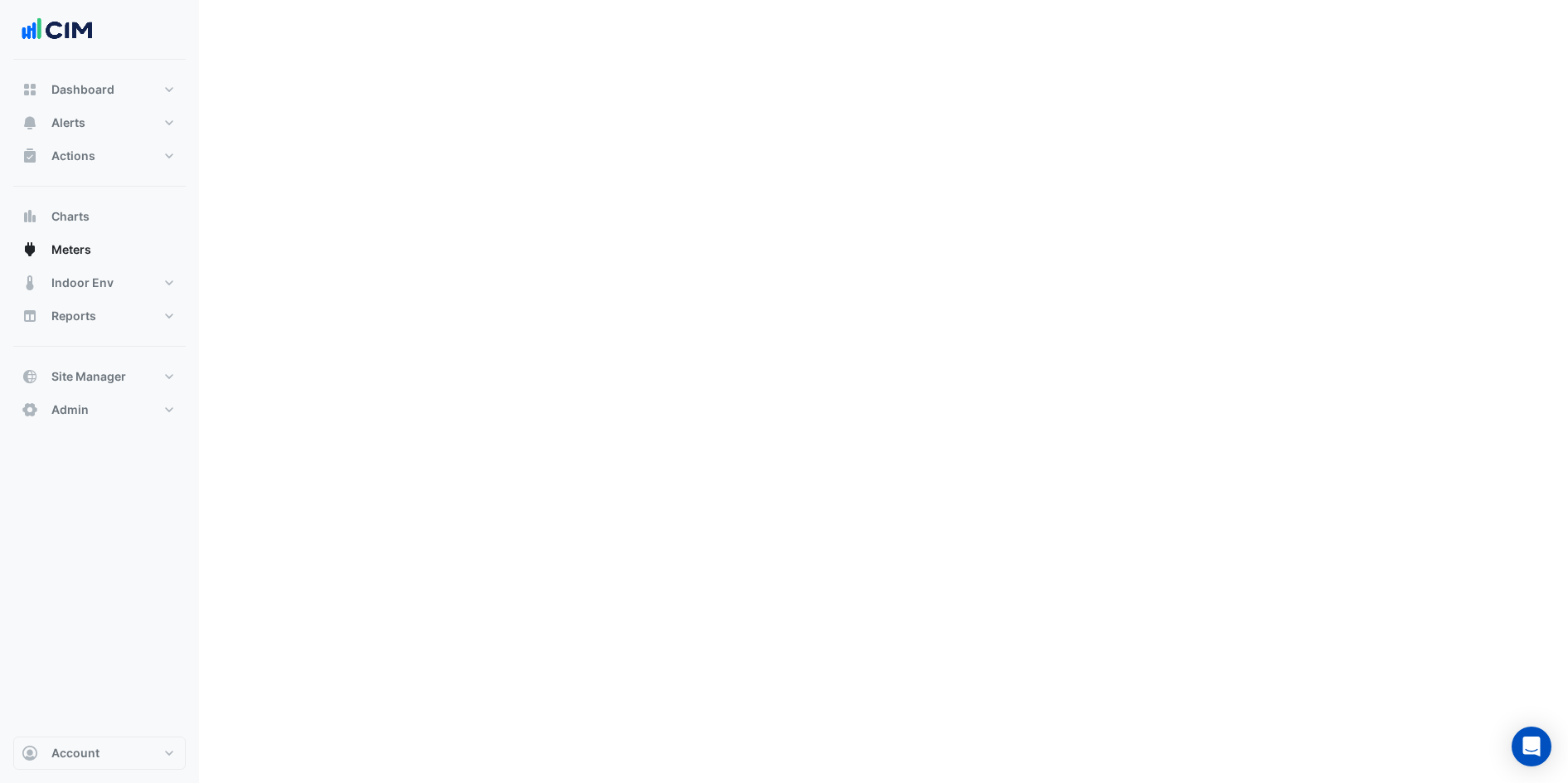 scroll, scrollTop: 0, scrollLeft: 0, axis: both 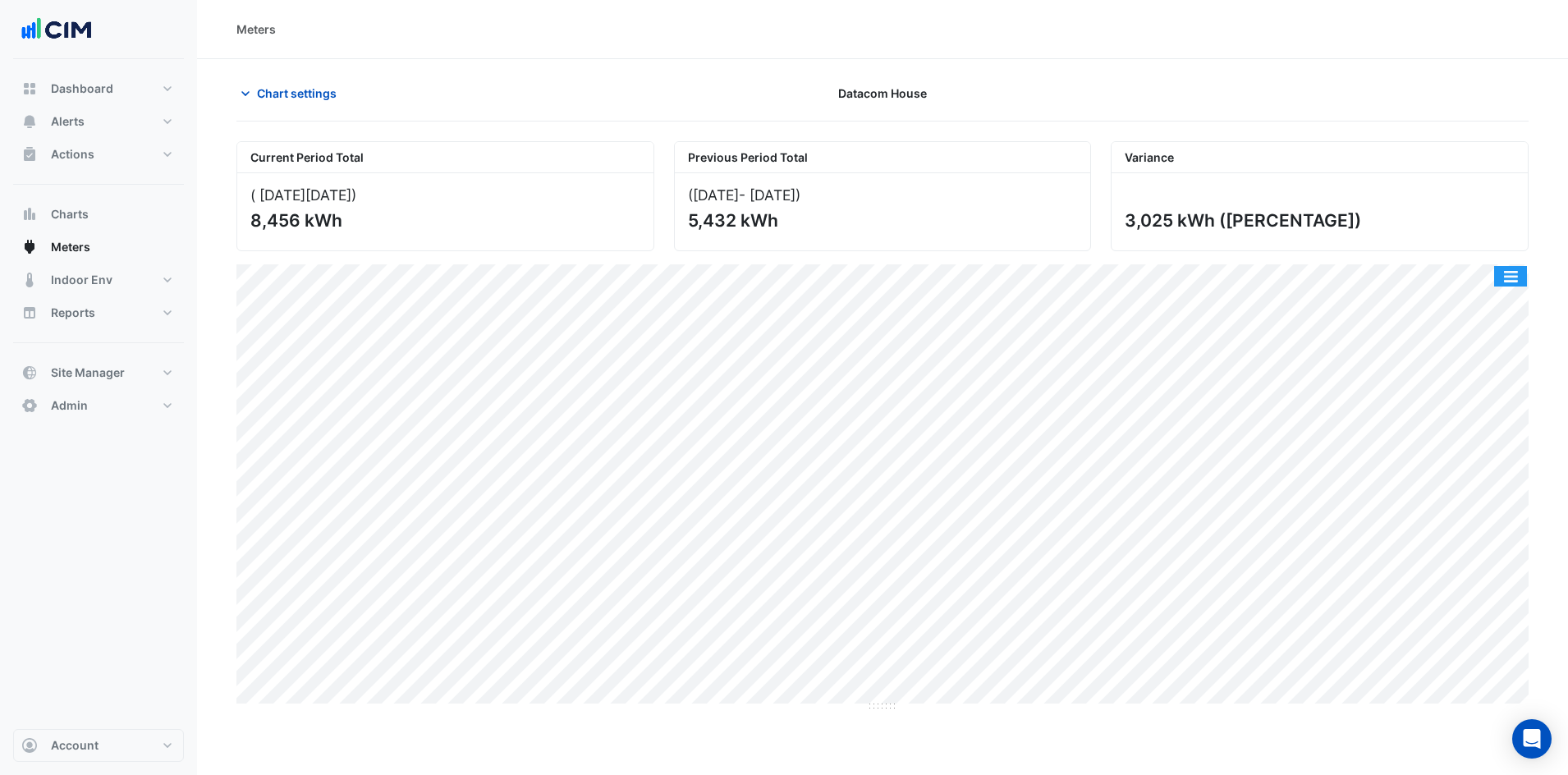 click 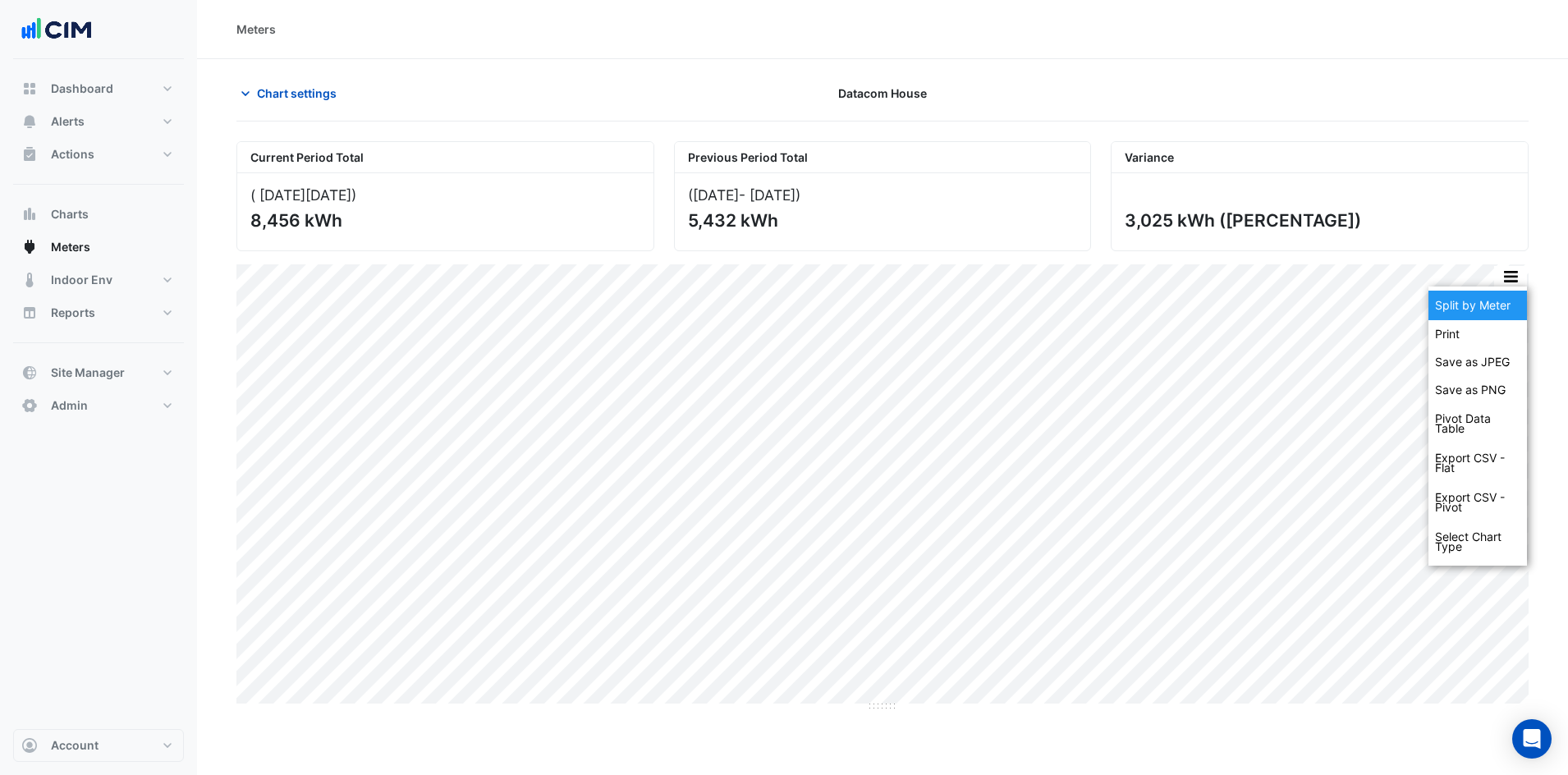 click on "Split by Meter" 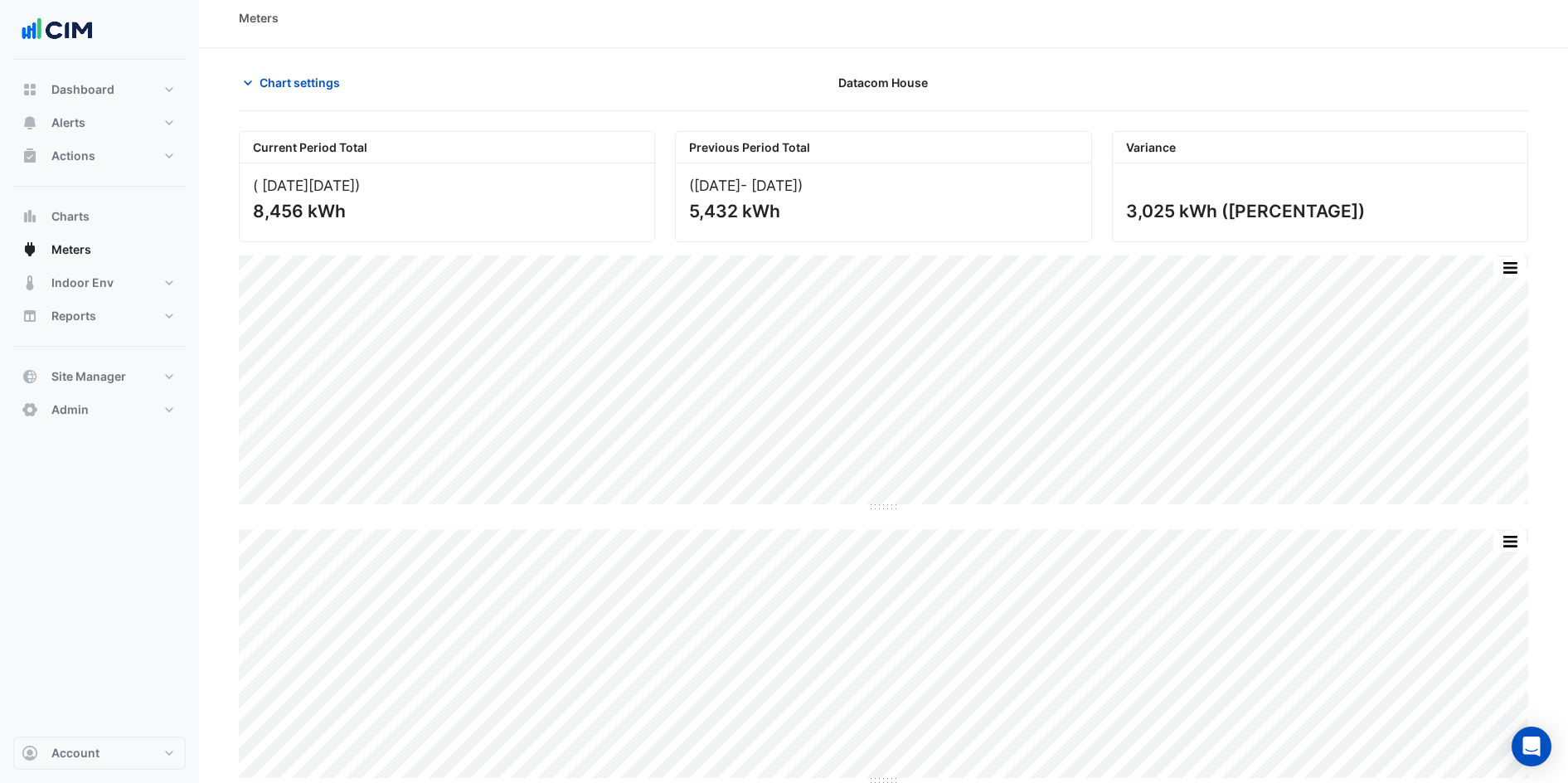 scroll, scrollTop: 0, scrollLeft: 0, axis: both 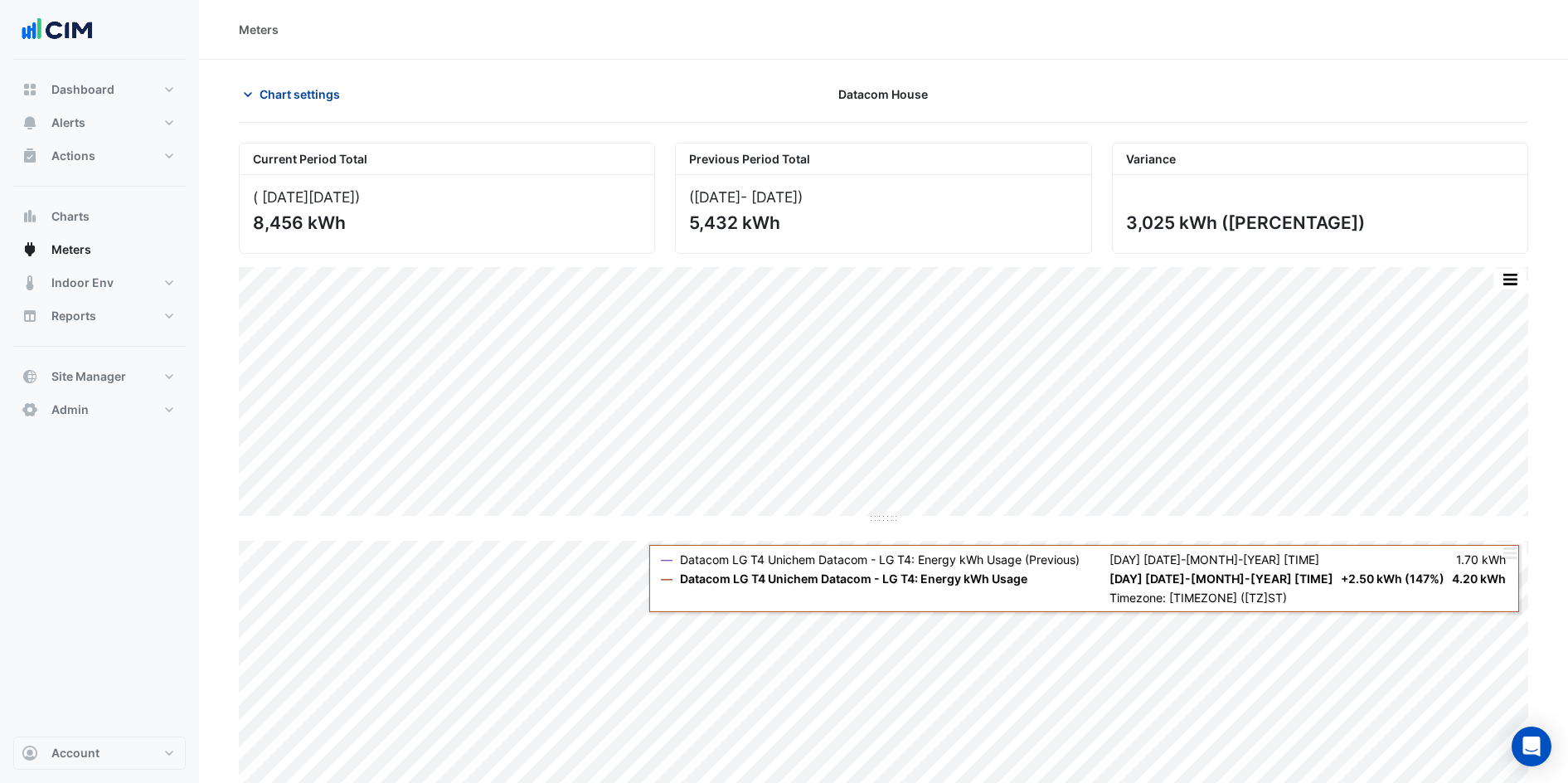 click on "Chart settings" 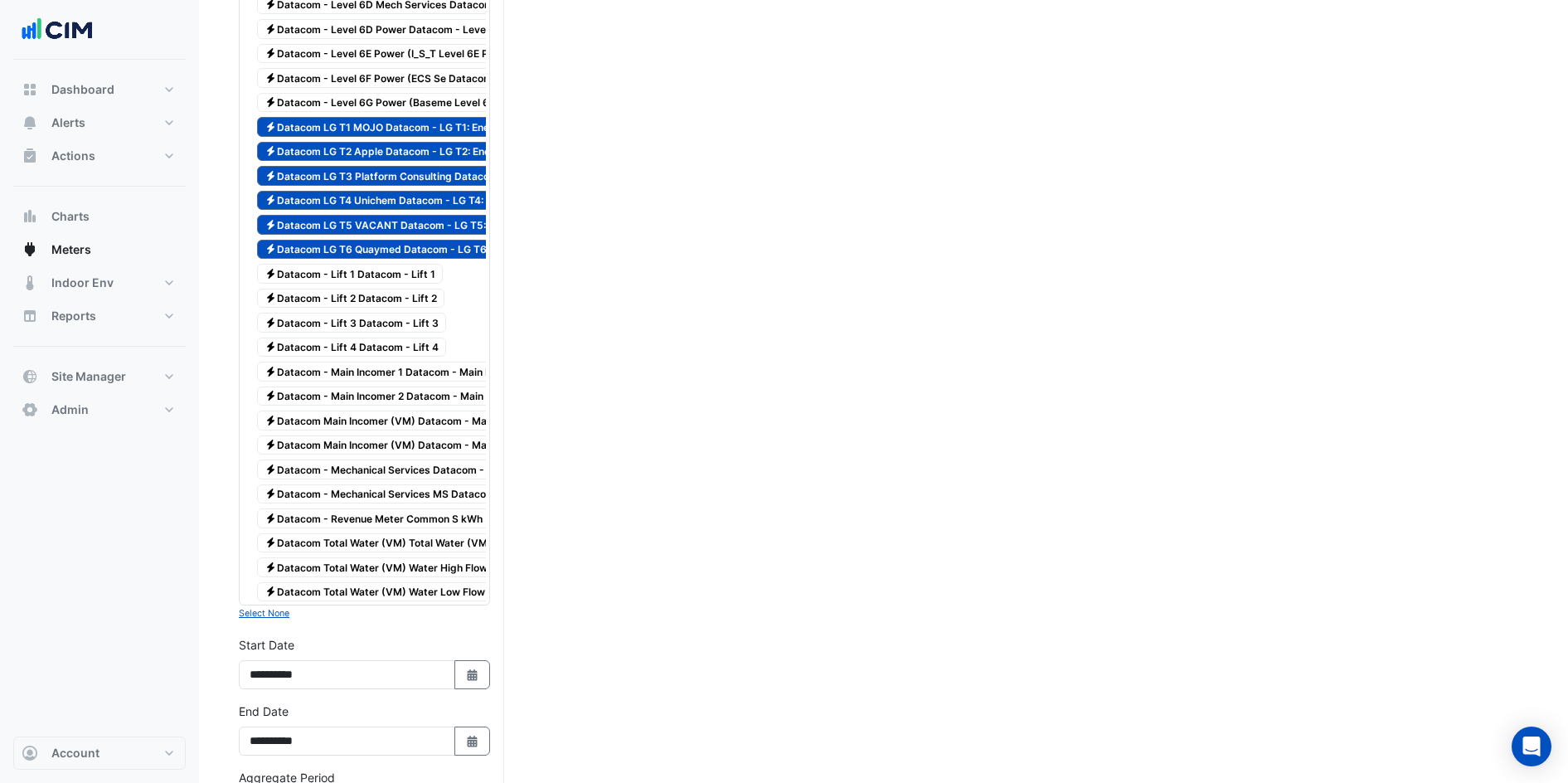 scroll, scrollTop: 2202, scrollLeft: 0, axis: vertical 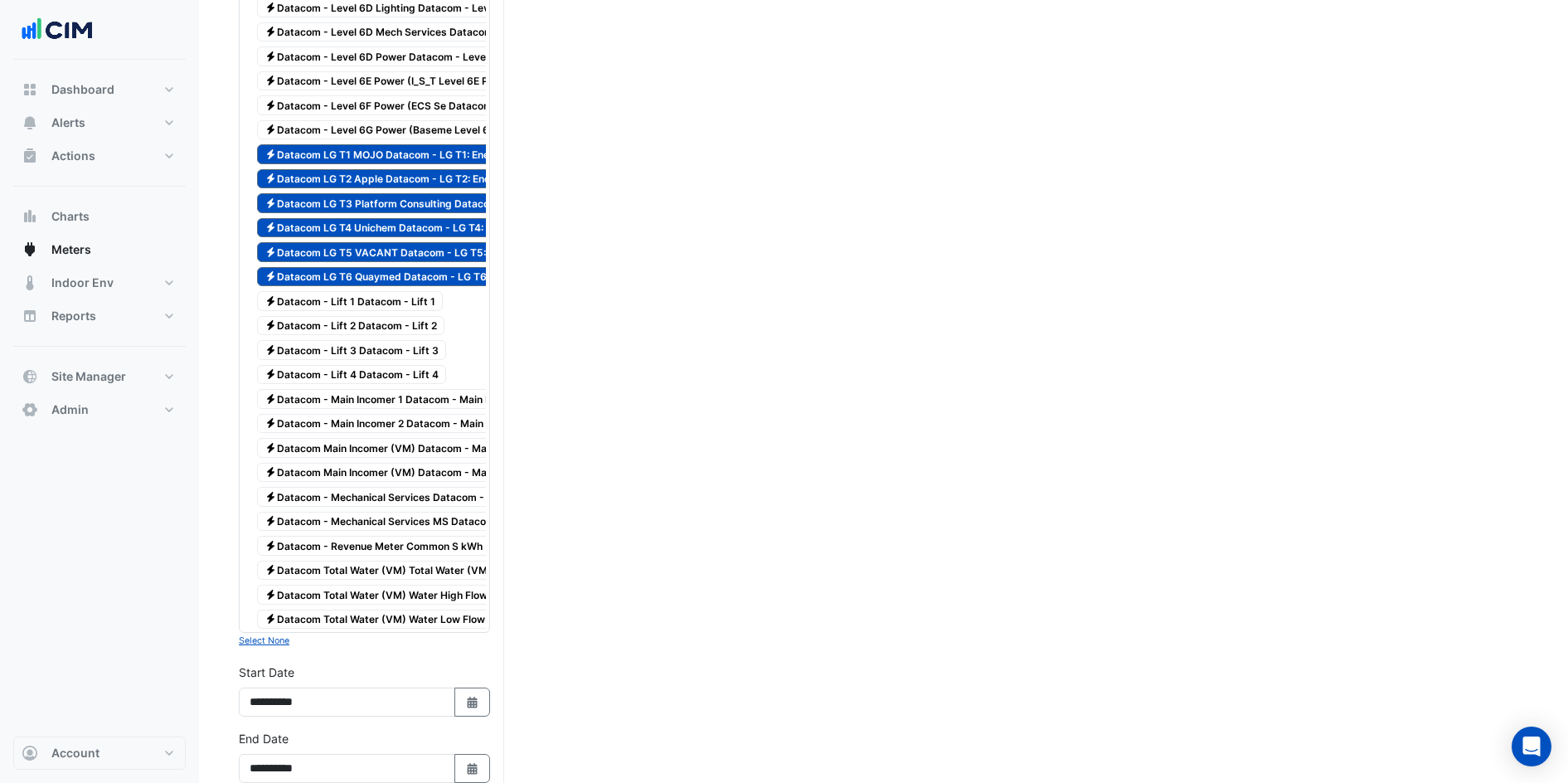 click on "Electricity
Datacom LG T6 Quaymed Datacom - LG T6: Energy kWh" at bounding box center (407, 277) 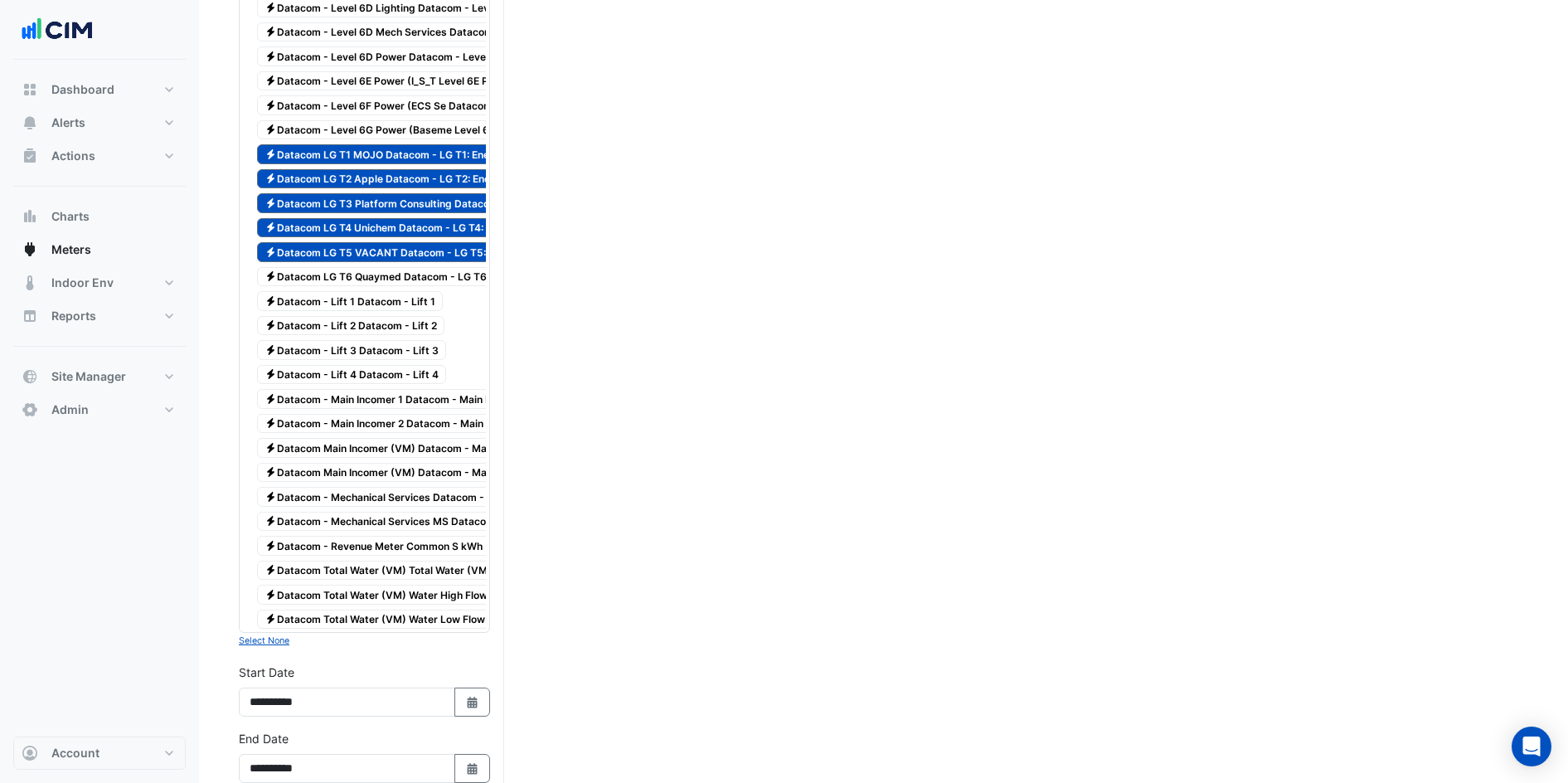 click on "Electricity
Datacom LG T4 Unichem Datacom - LG T4: Energy kWh" at bounding box center (404, 228) 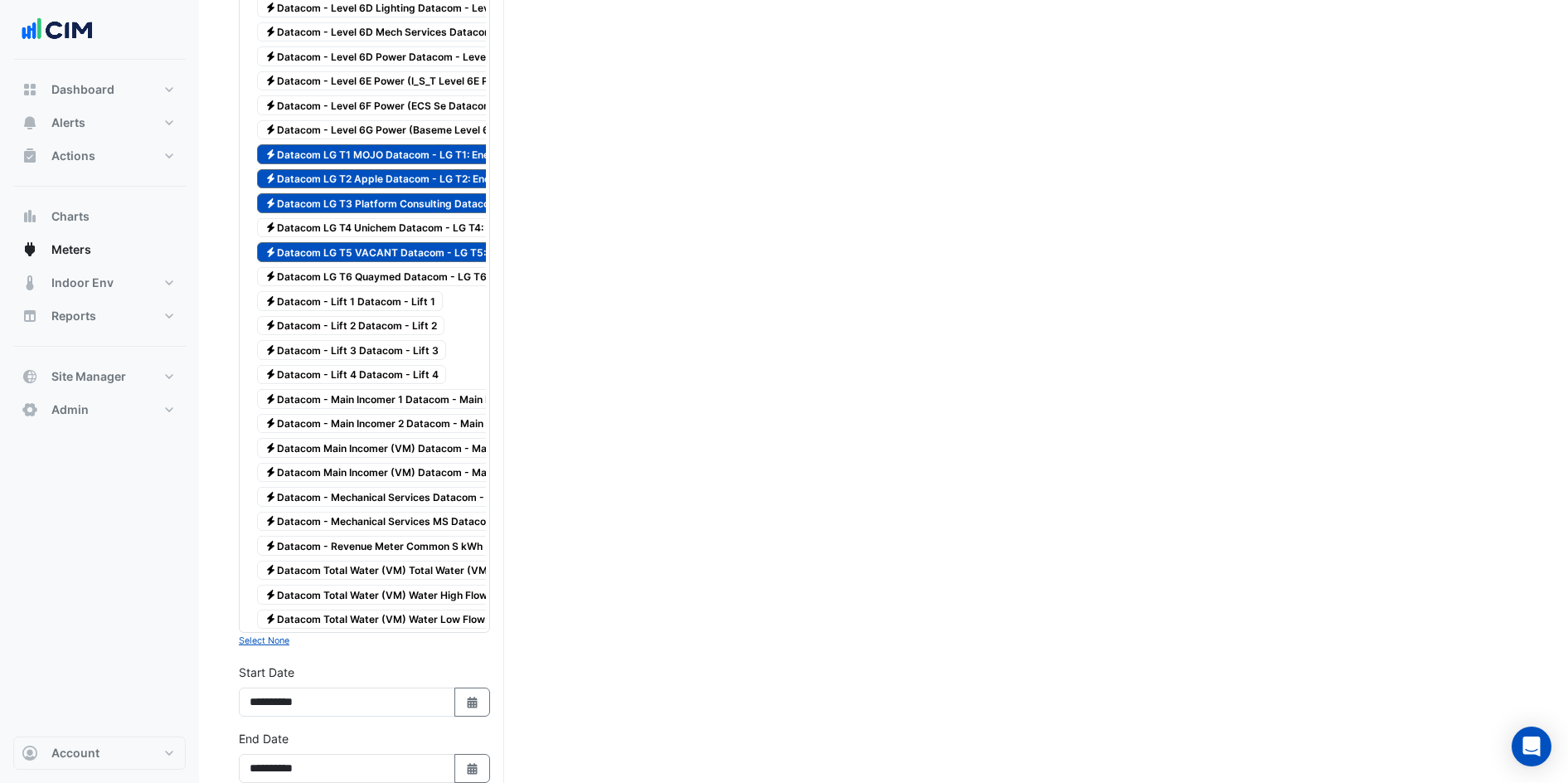 click on "Electricity
Datacom LG T3 Platform Consulting Datacom - LG T3: Energy kWh" at bounding box center [432, 203] 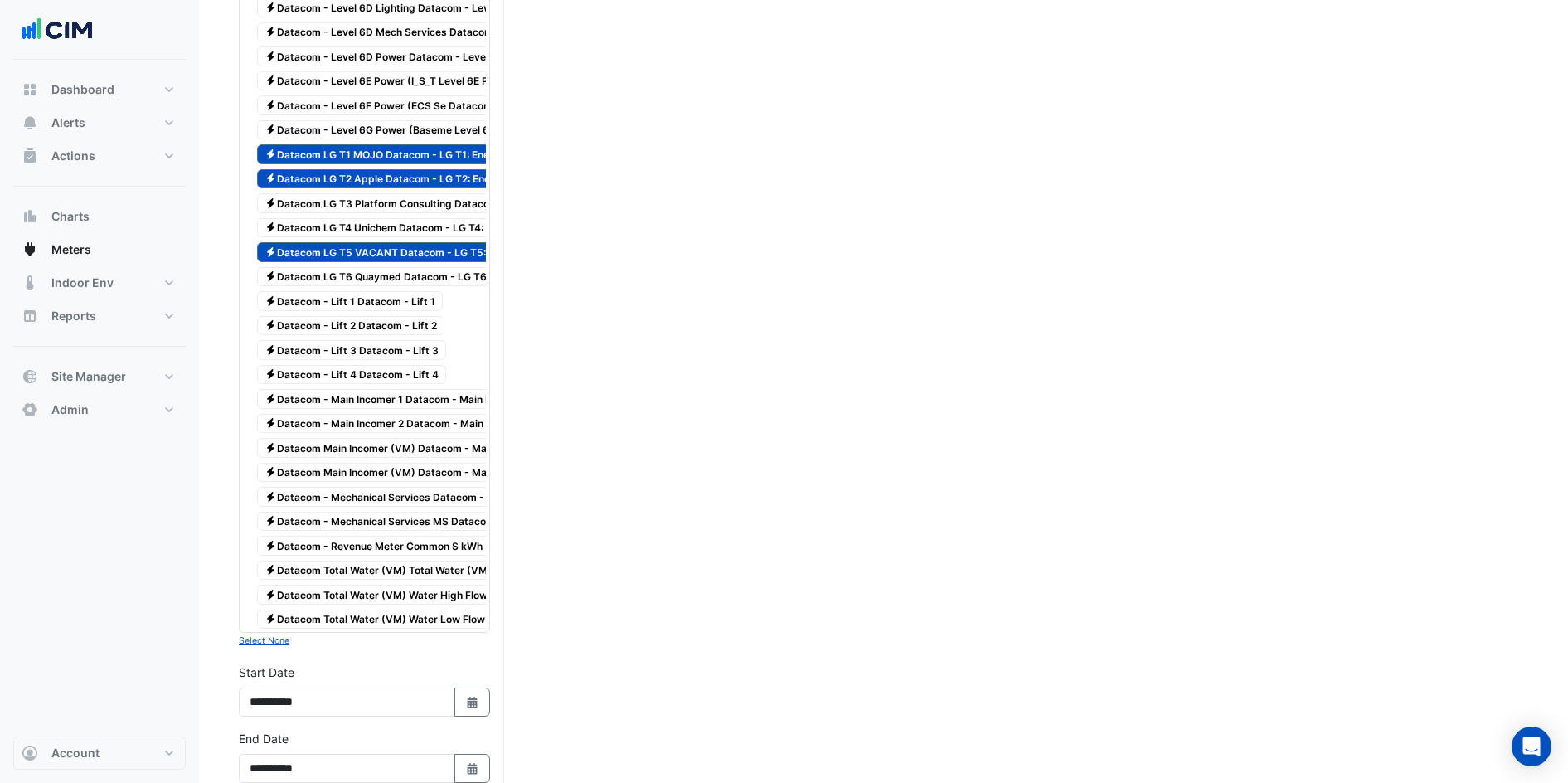 click on "Electricity
Datacom LG T1 MOJO Datacom - LG T1: Energy kWh" at bounding box center [397, 154] 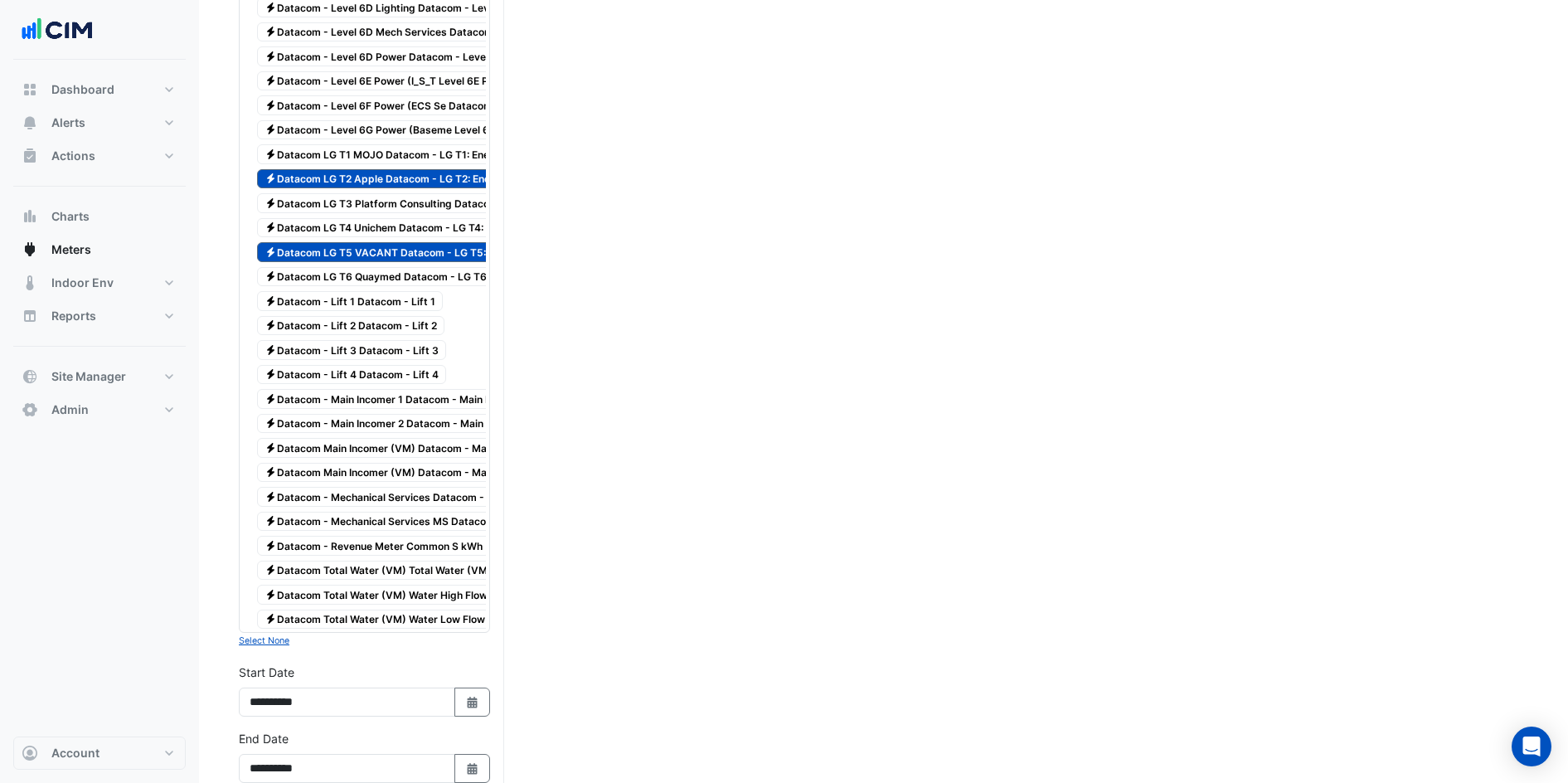 click on "Electricity
Datacom LG T5 VACANT Datacom - LG T5: Energy kWh" at bounding box center (405, 252) 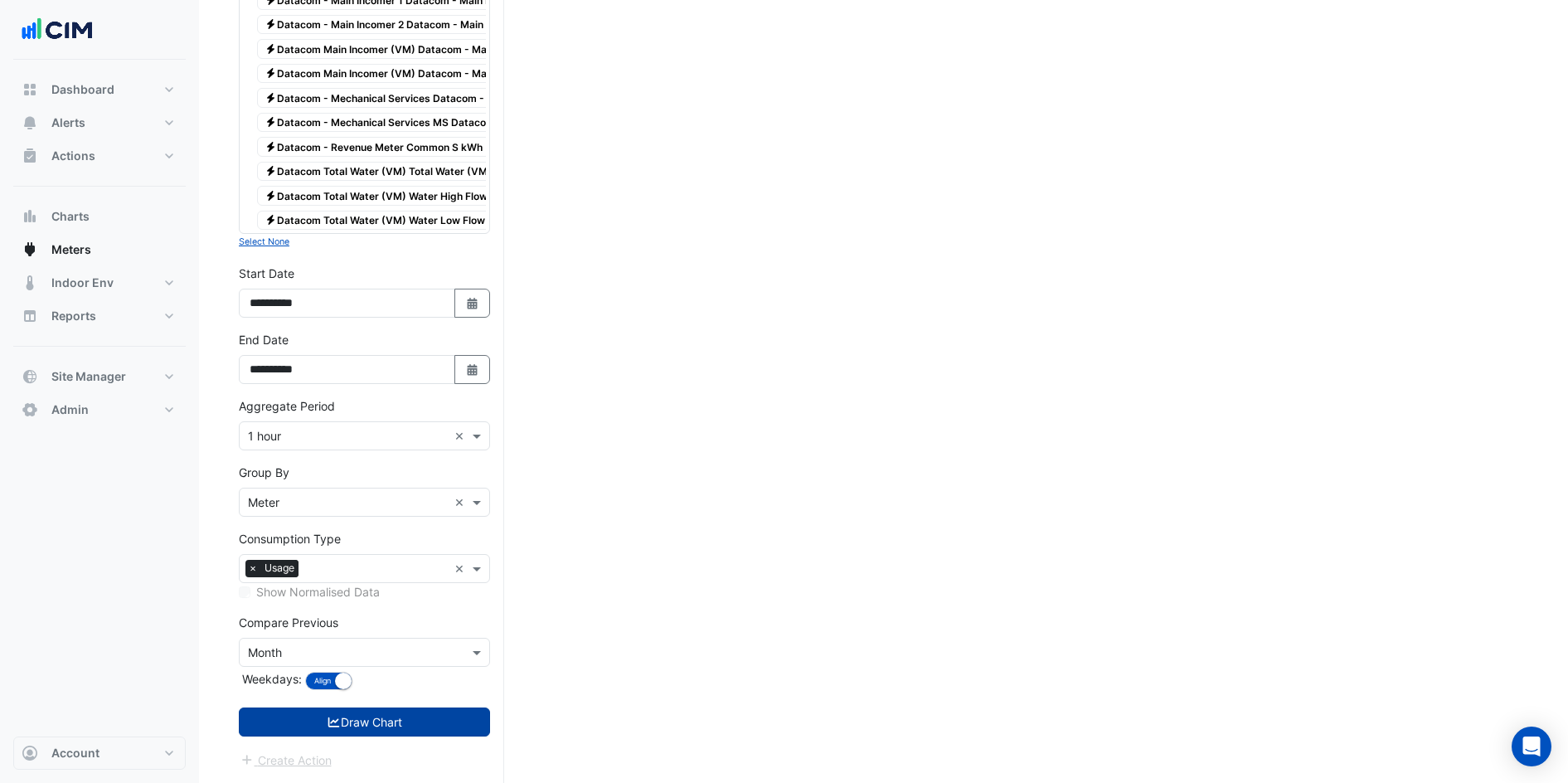 click on "Draw Chart" at bounding box center (364, 722) 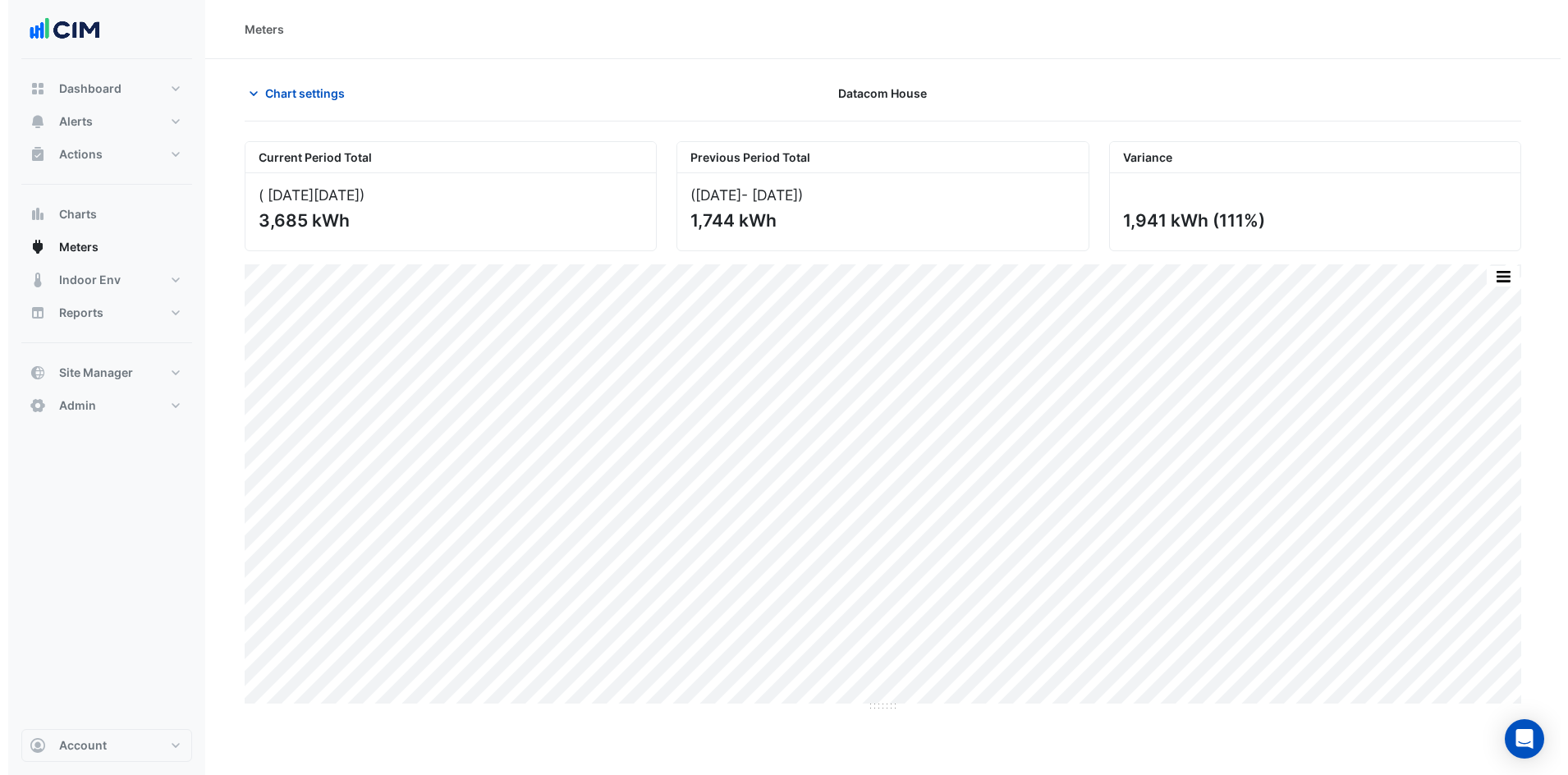 scroll, scrollTop: 0, scrollLeft: 0, axis: both 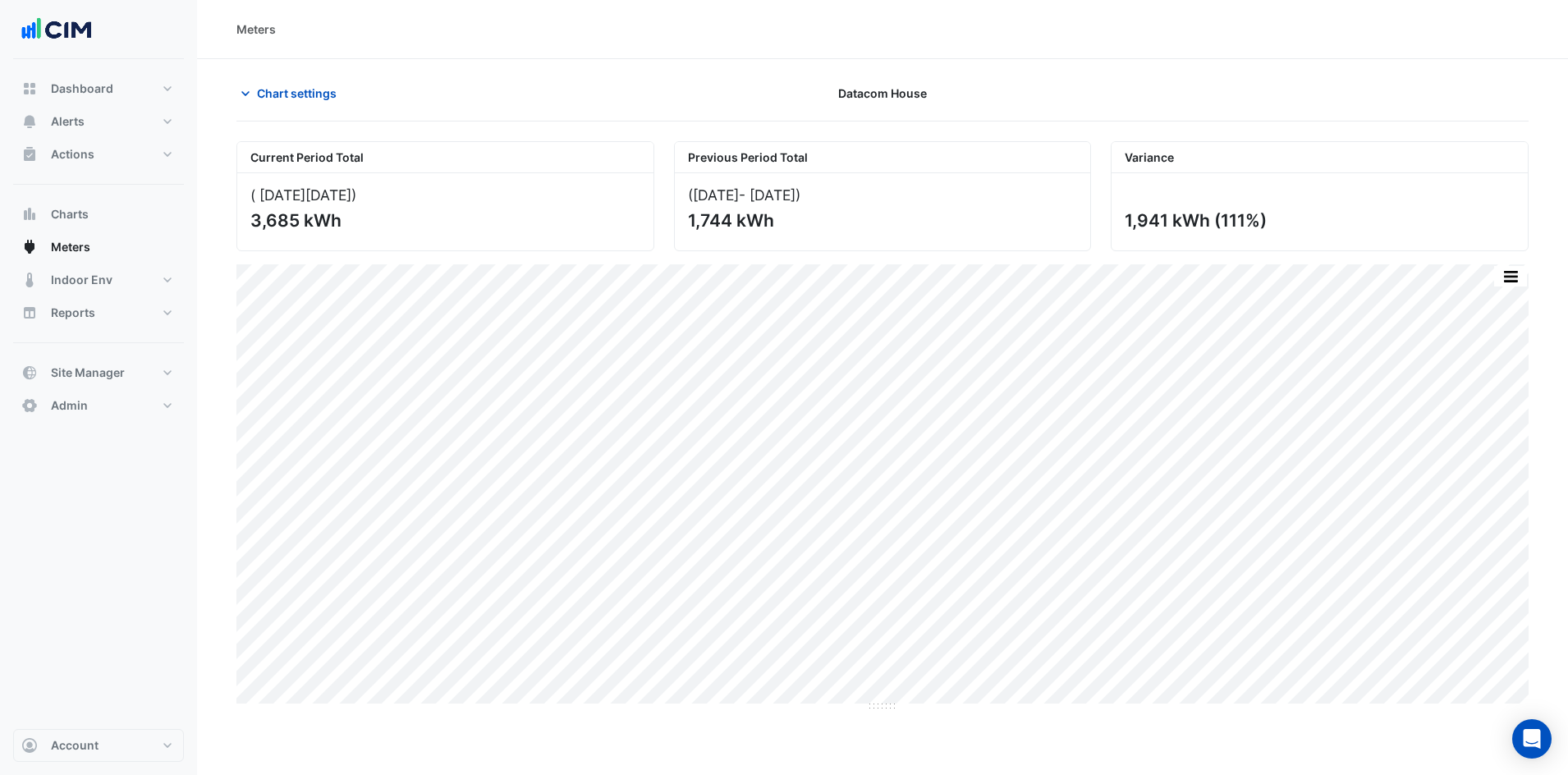 click on "1,941 kWh
(111%)" 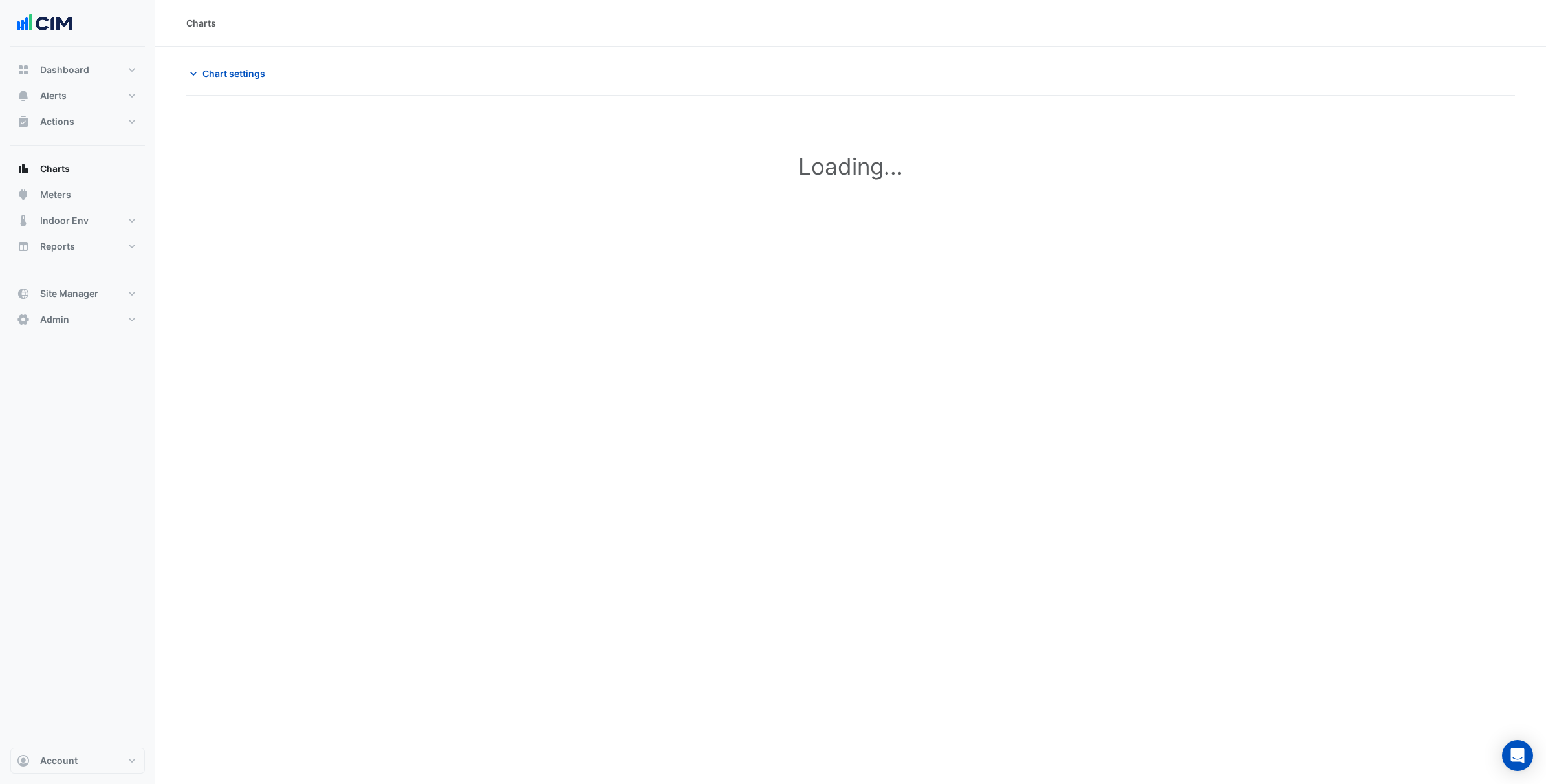 scroll, scrollTop: 0, scrollLeft: 0, axis: both 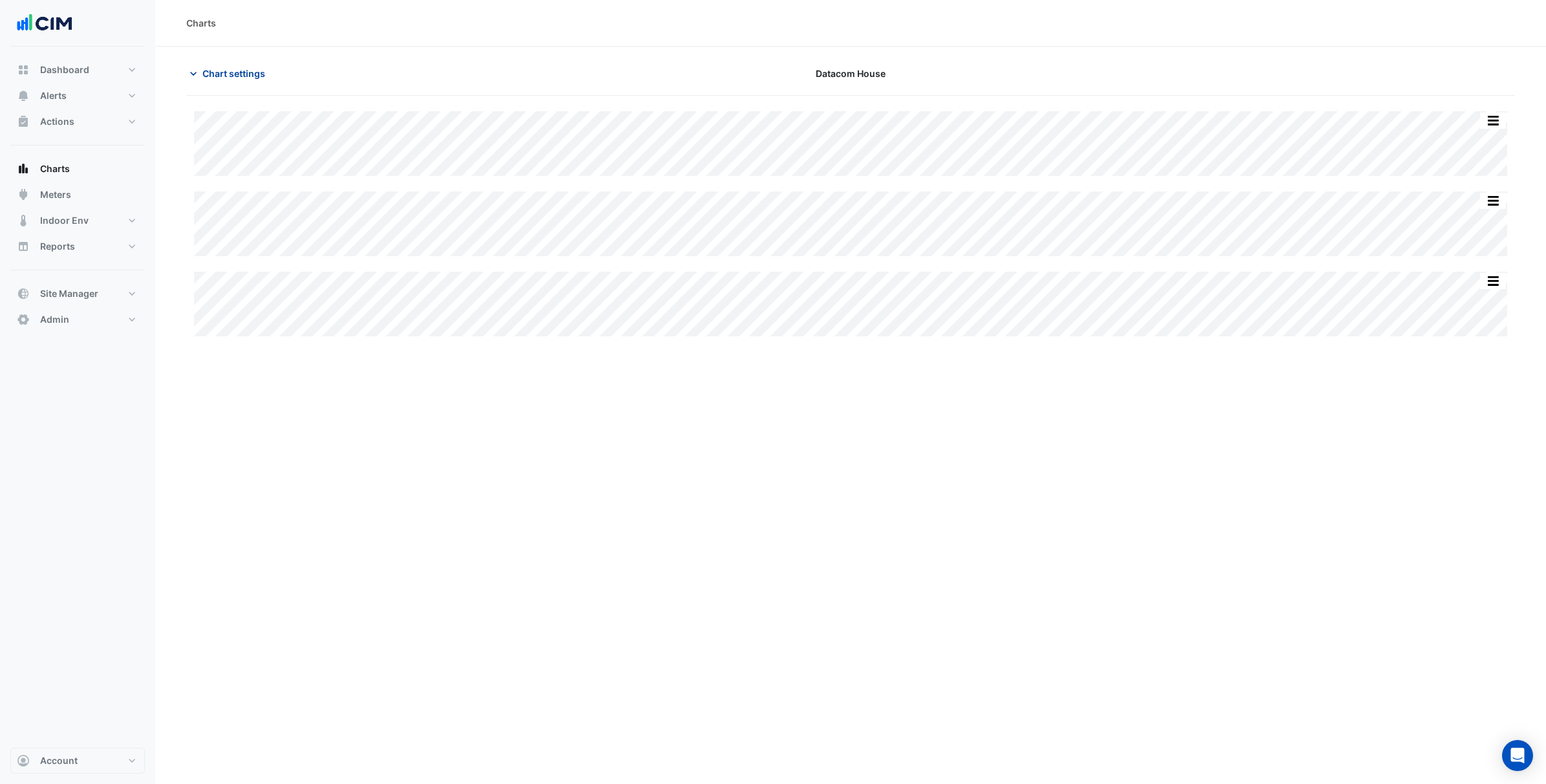 click on "Chart settings" 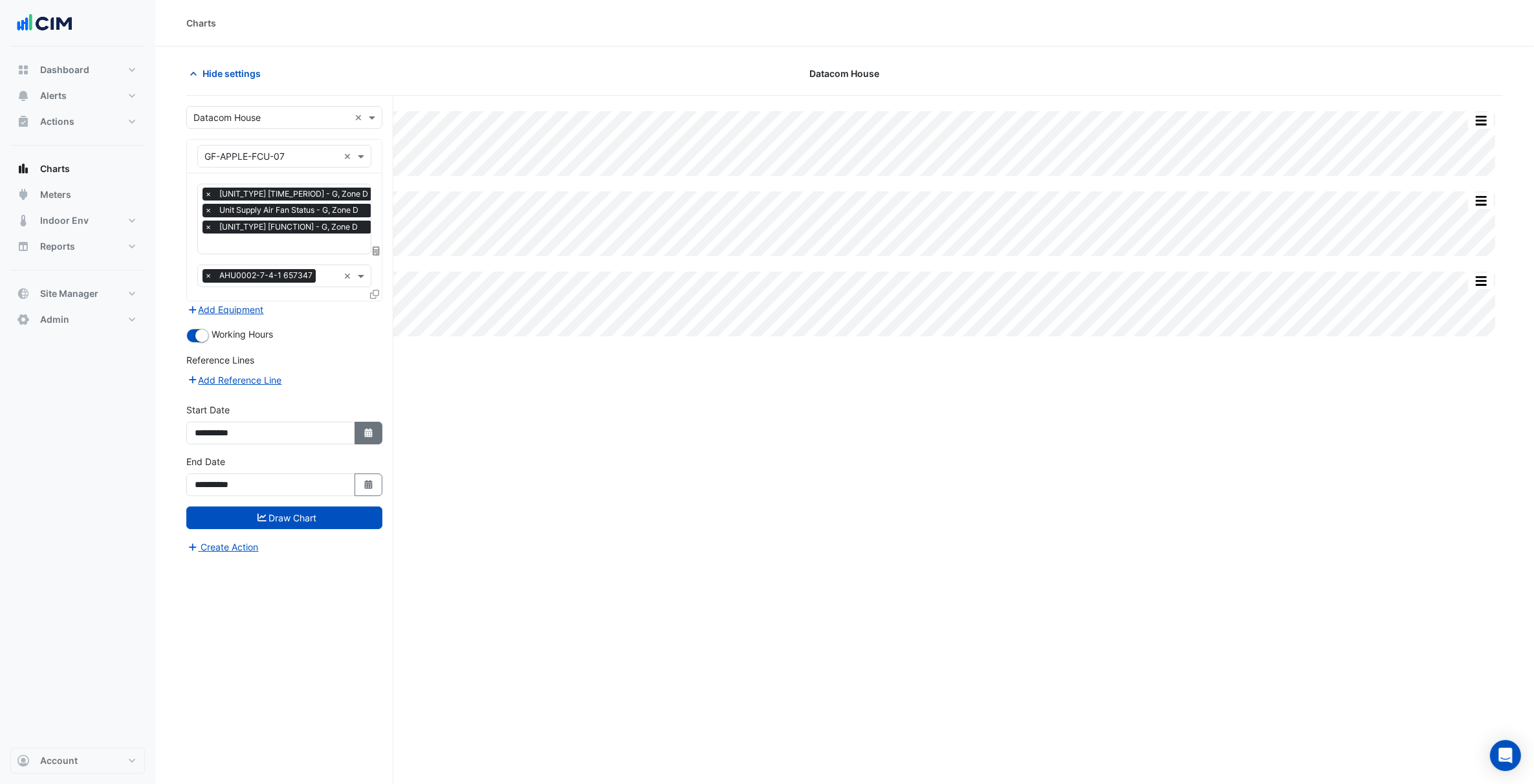 click on "Select Date" at bounding box center (369, 433) 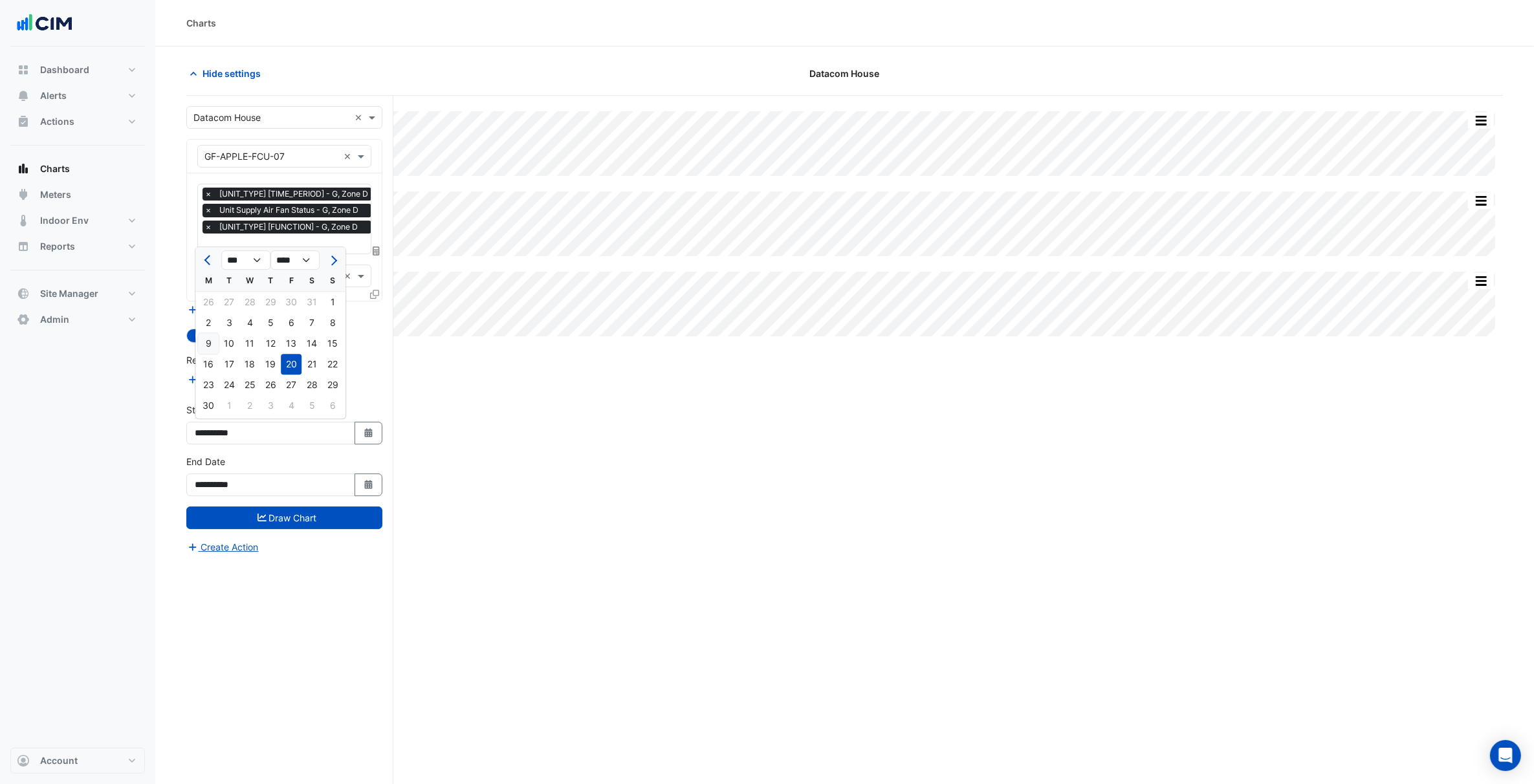 click on "9" 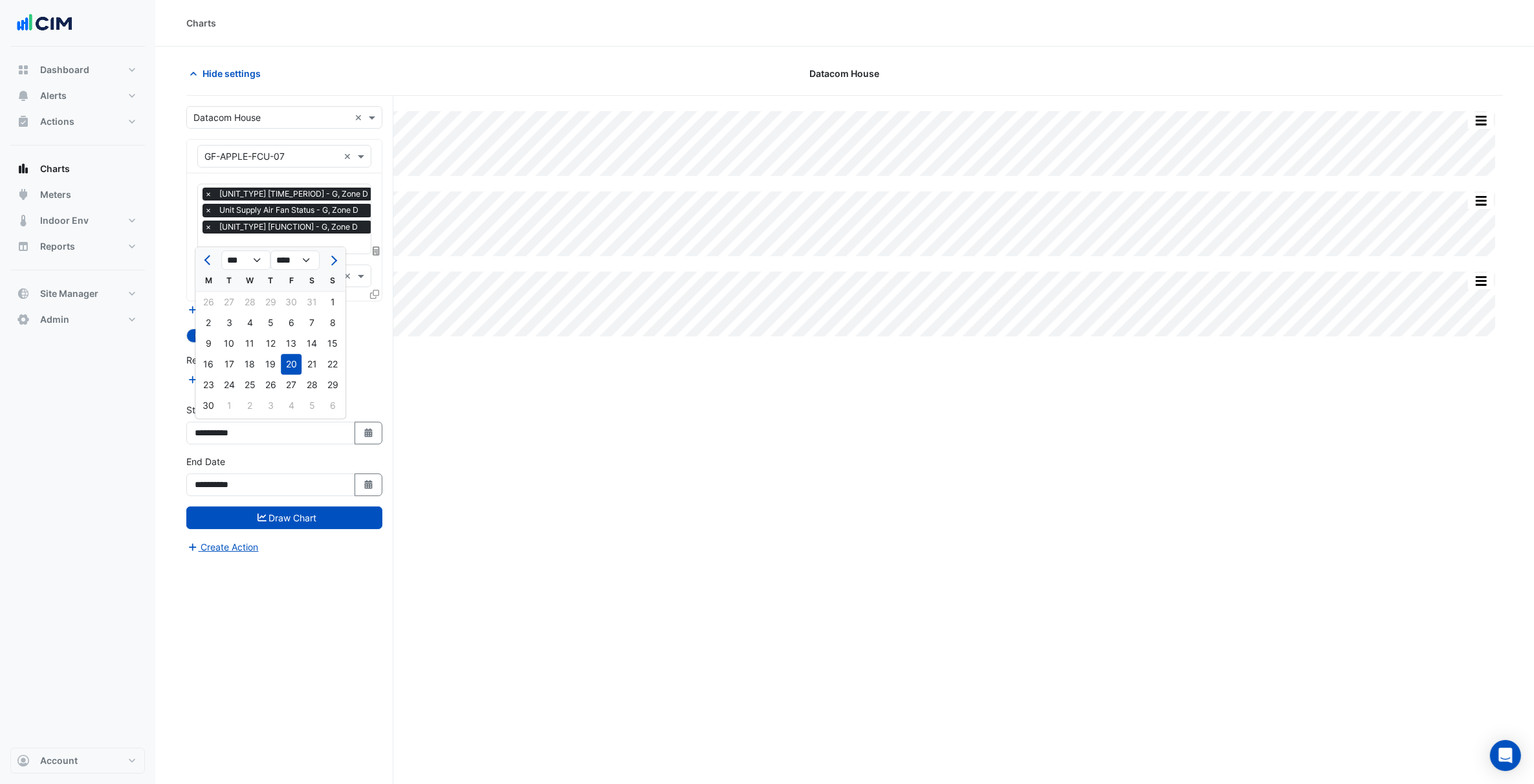 type on "**********" 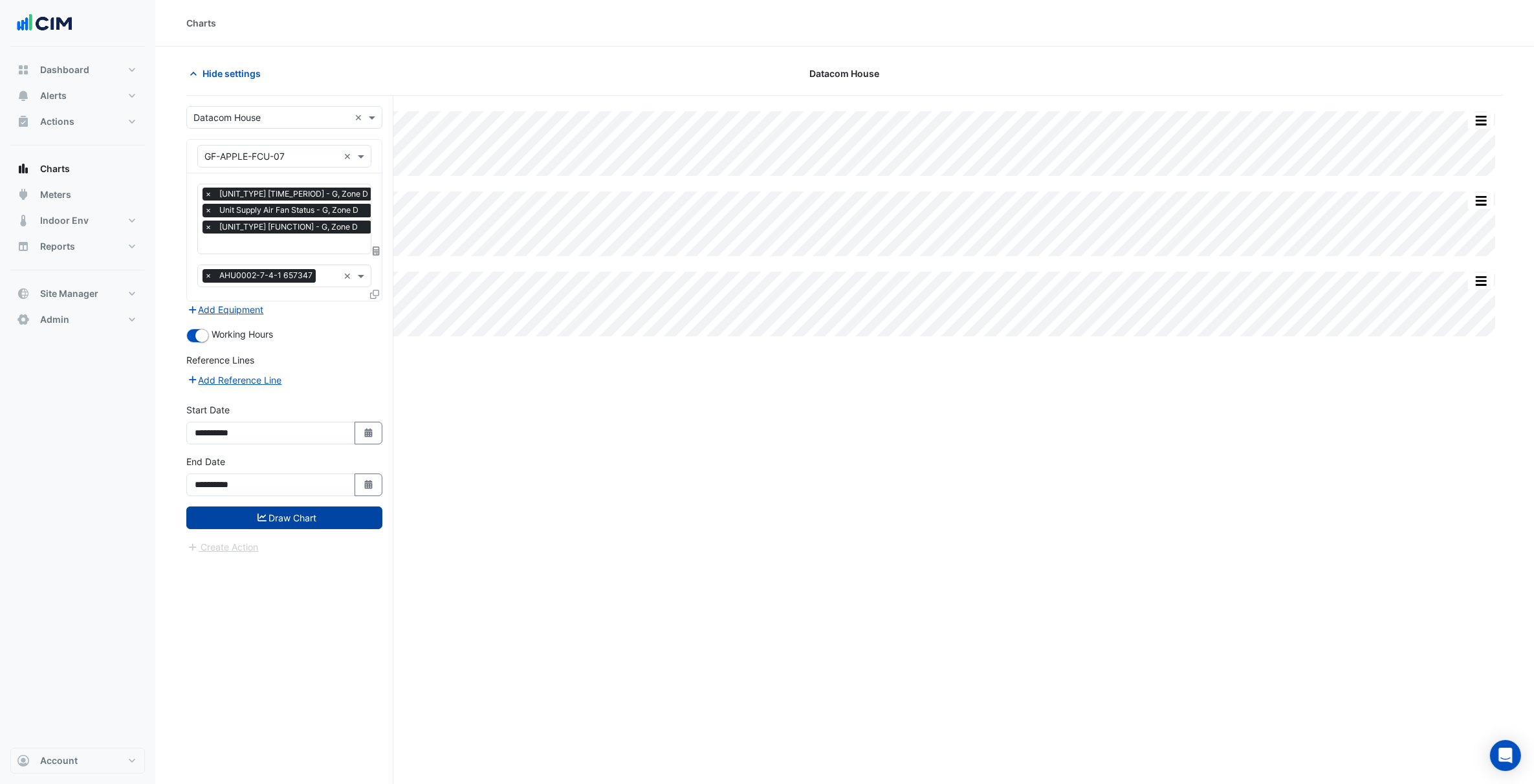 click on "Draw Chart" at bounding box center [284, 517] 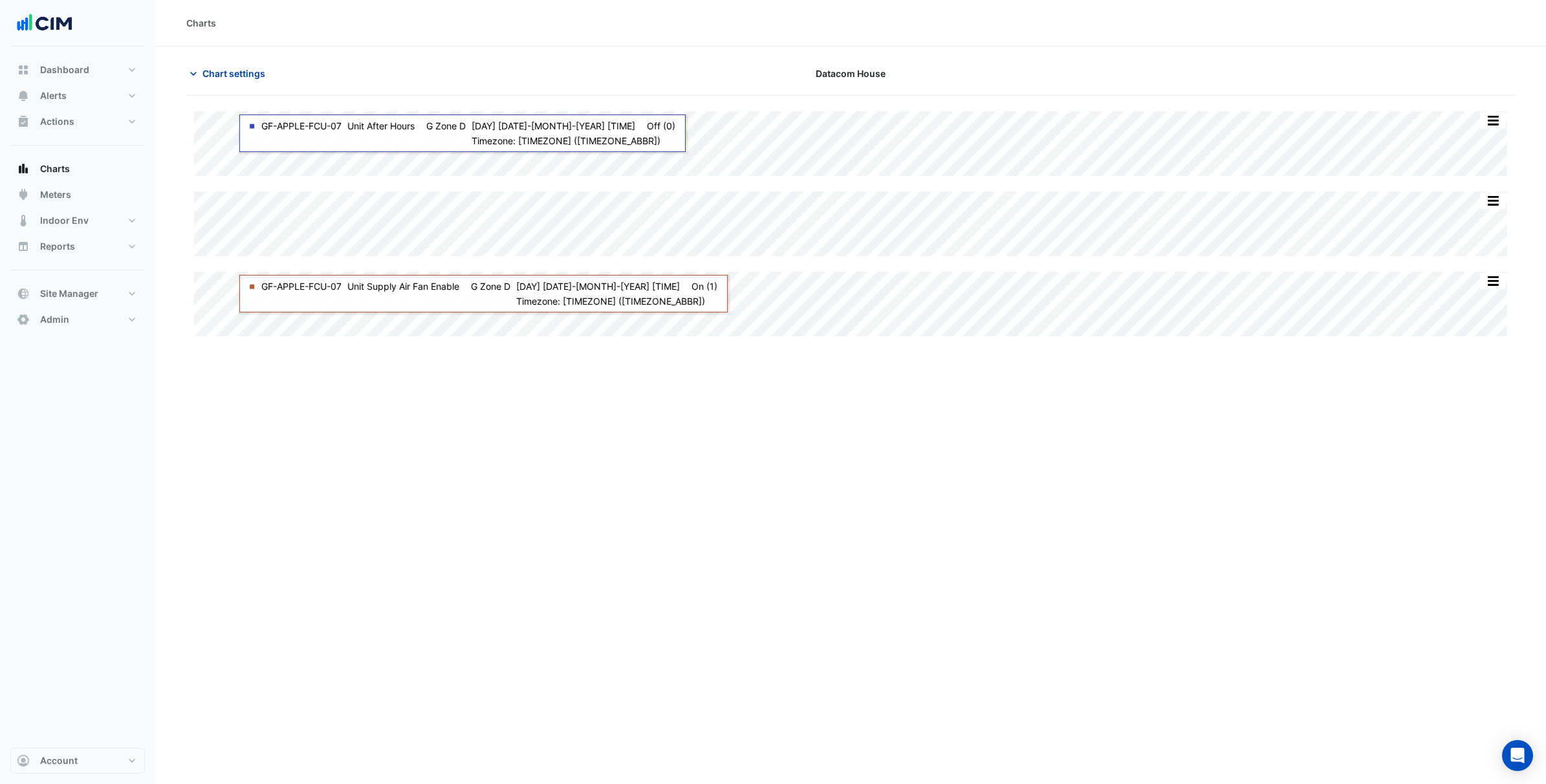 click on "Chart settings" 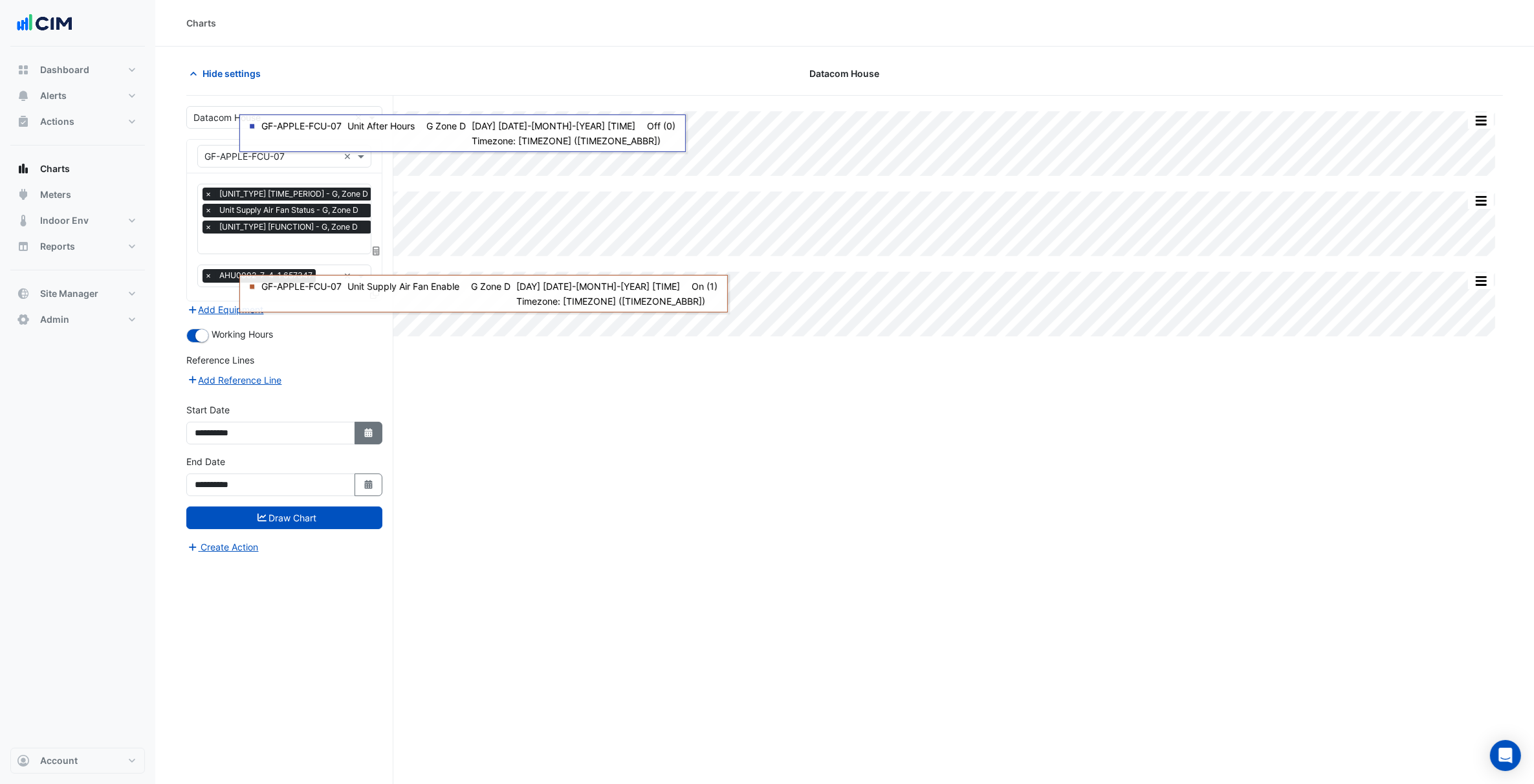 click 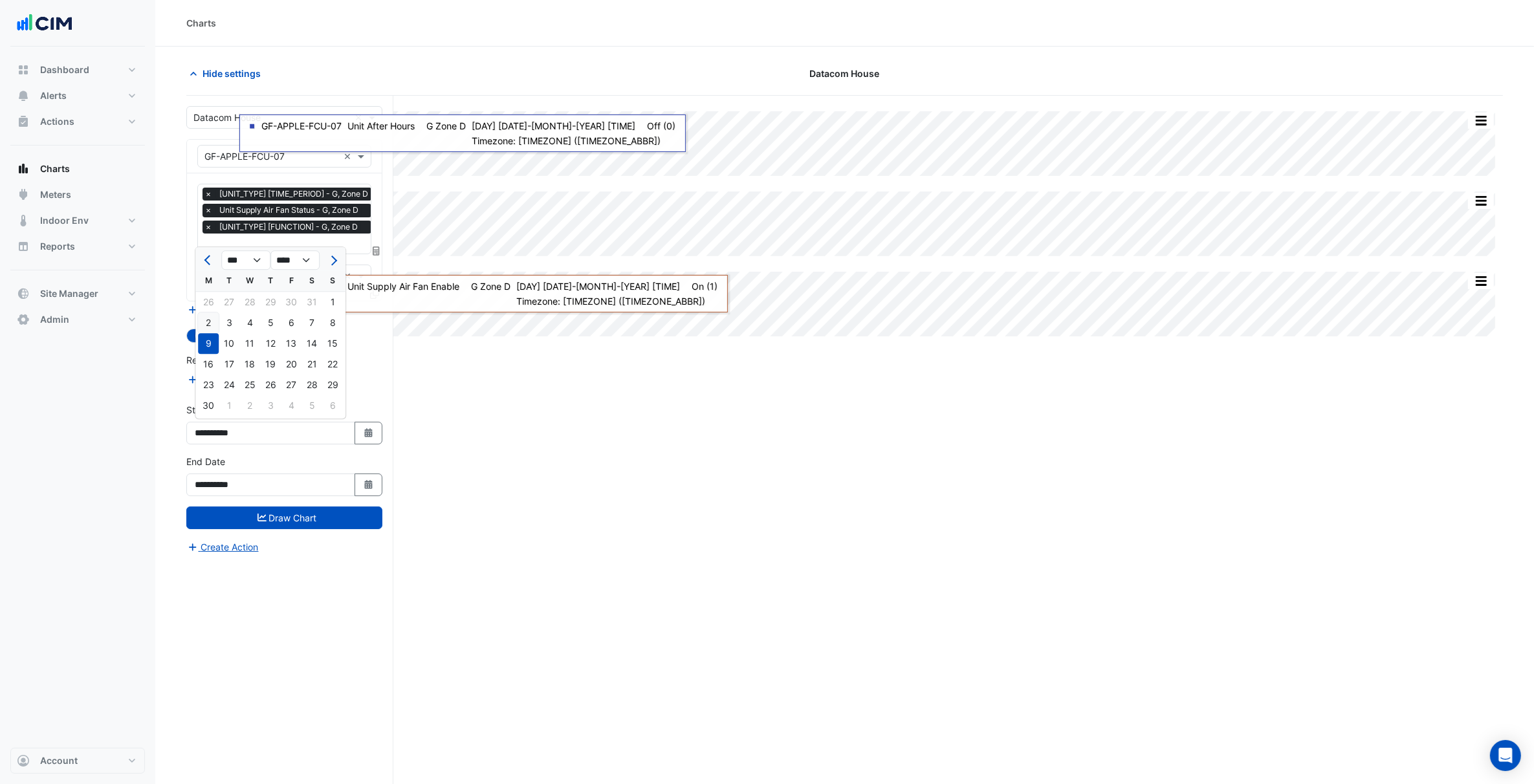 click on "2" 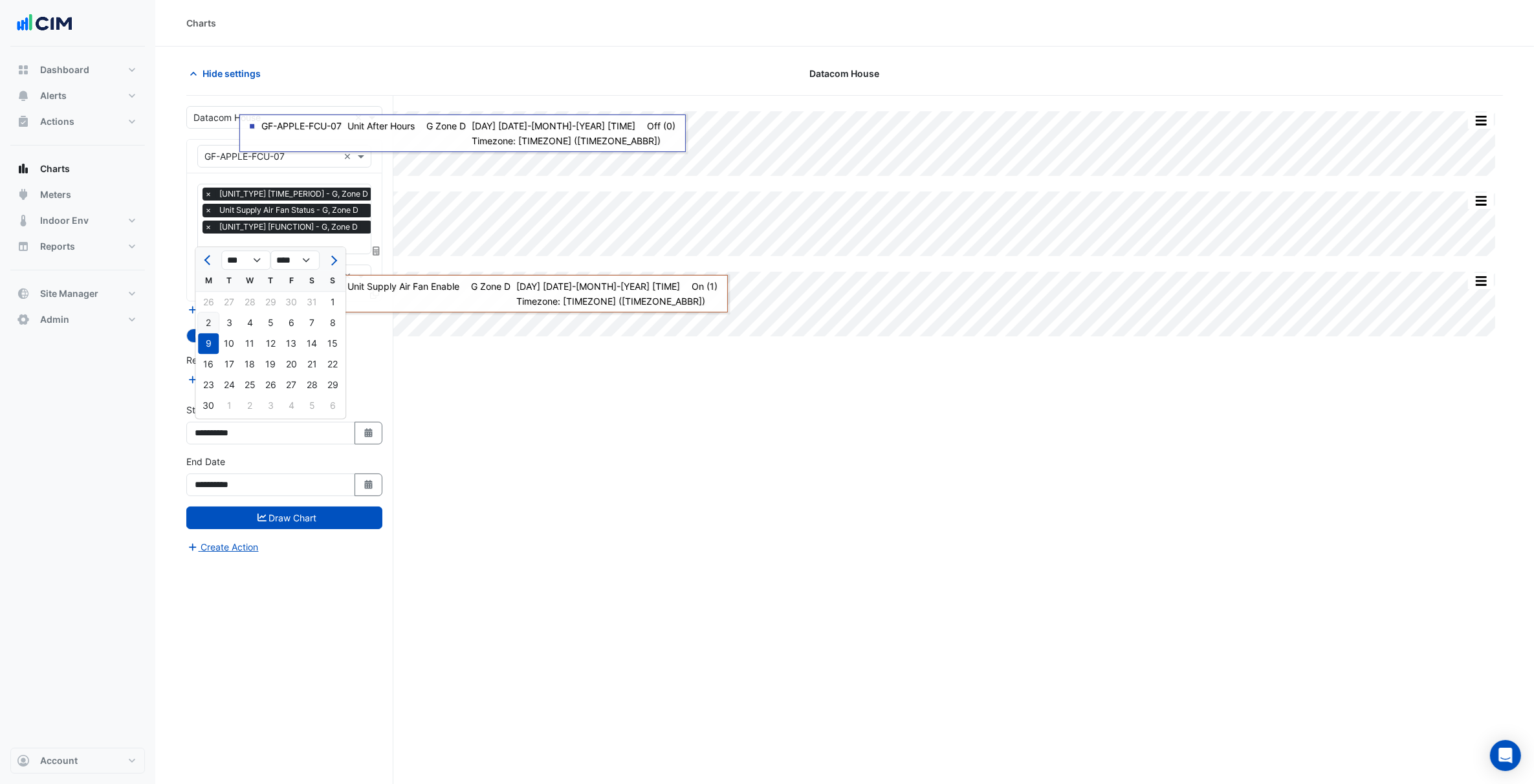type on "**********" 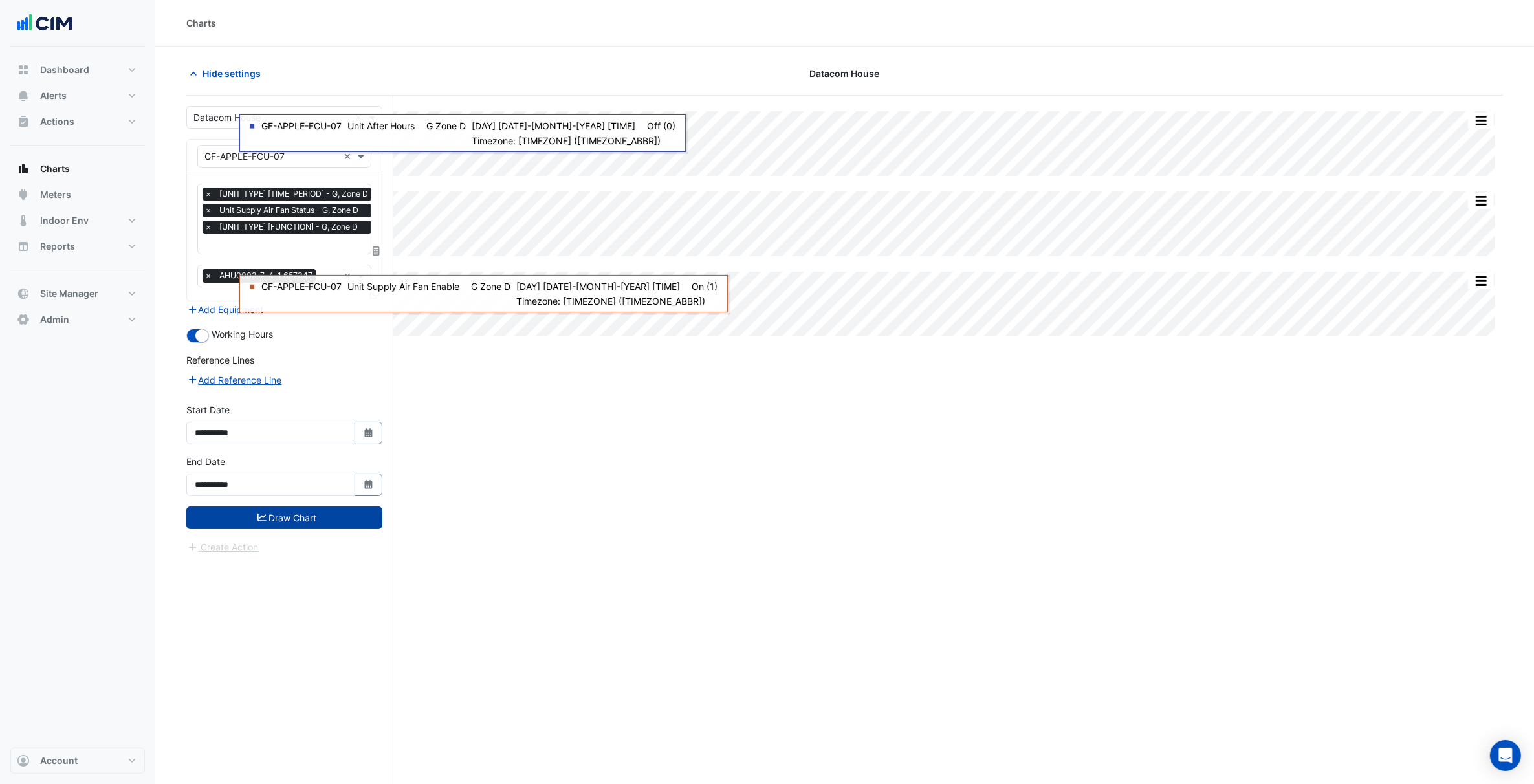 click on "Draw Chart" at bounding box center [284, 517] 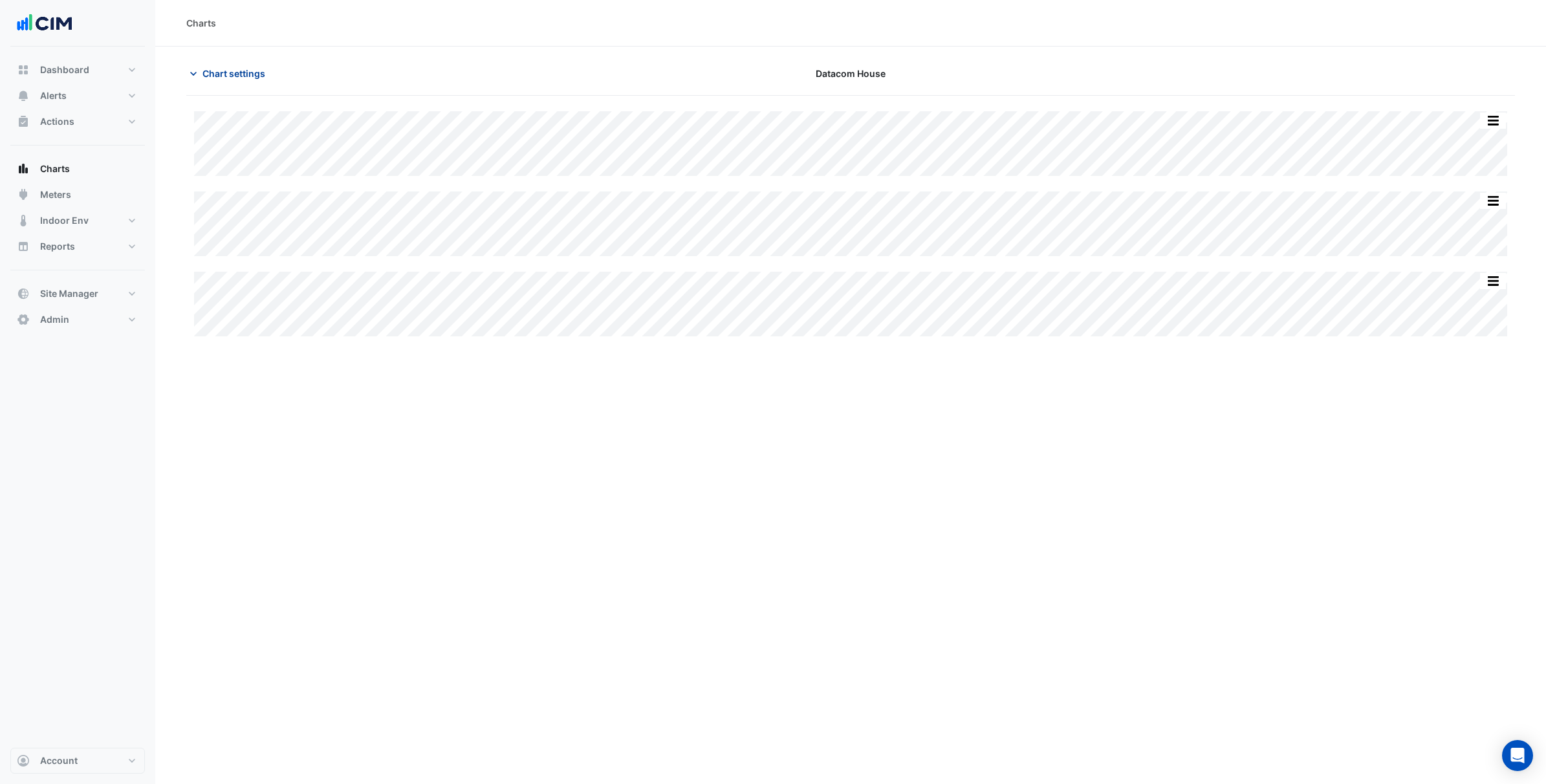 click on "Chart settings" 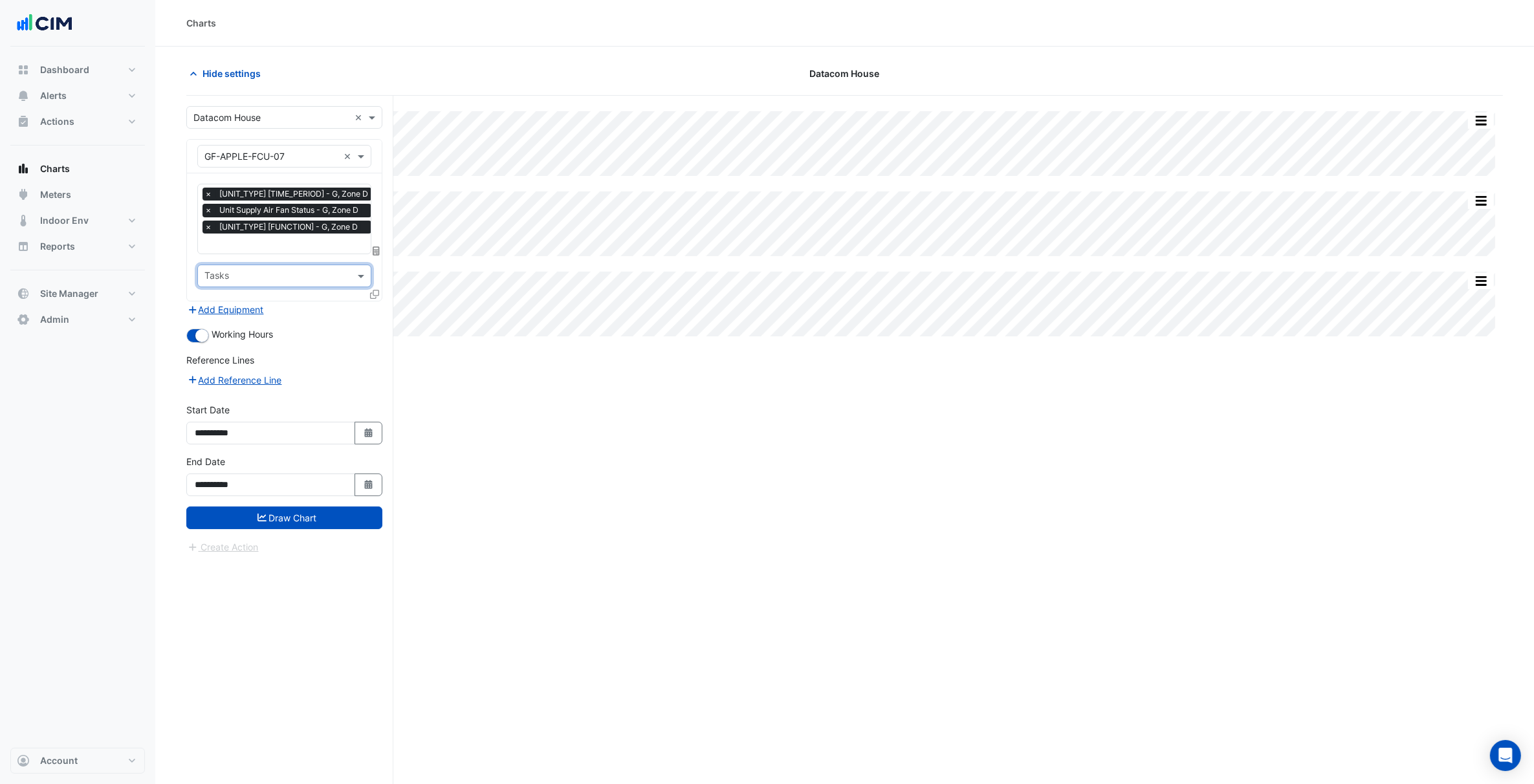 click at bounding box center (376, 296) 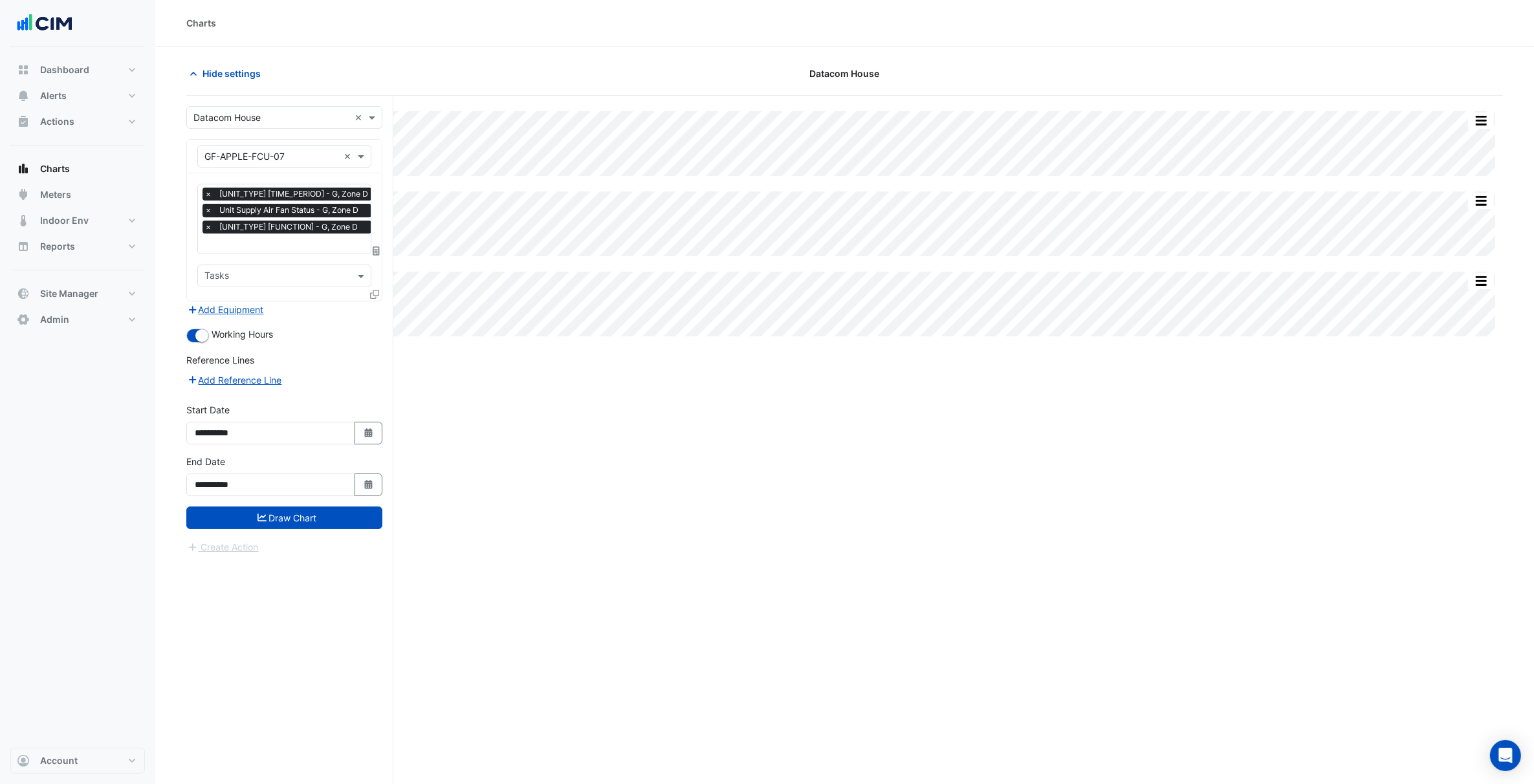 click 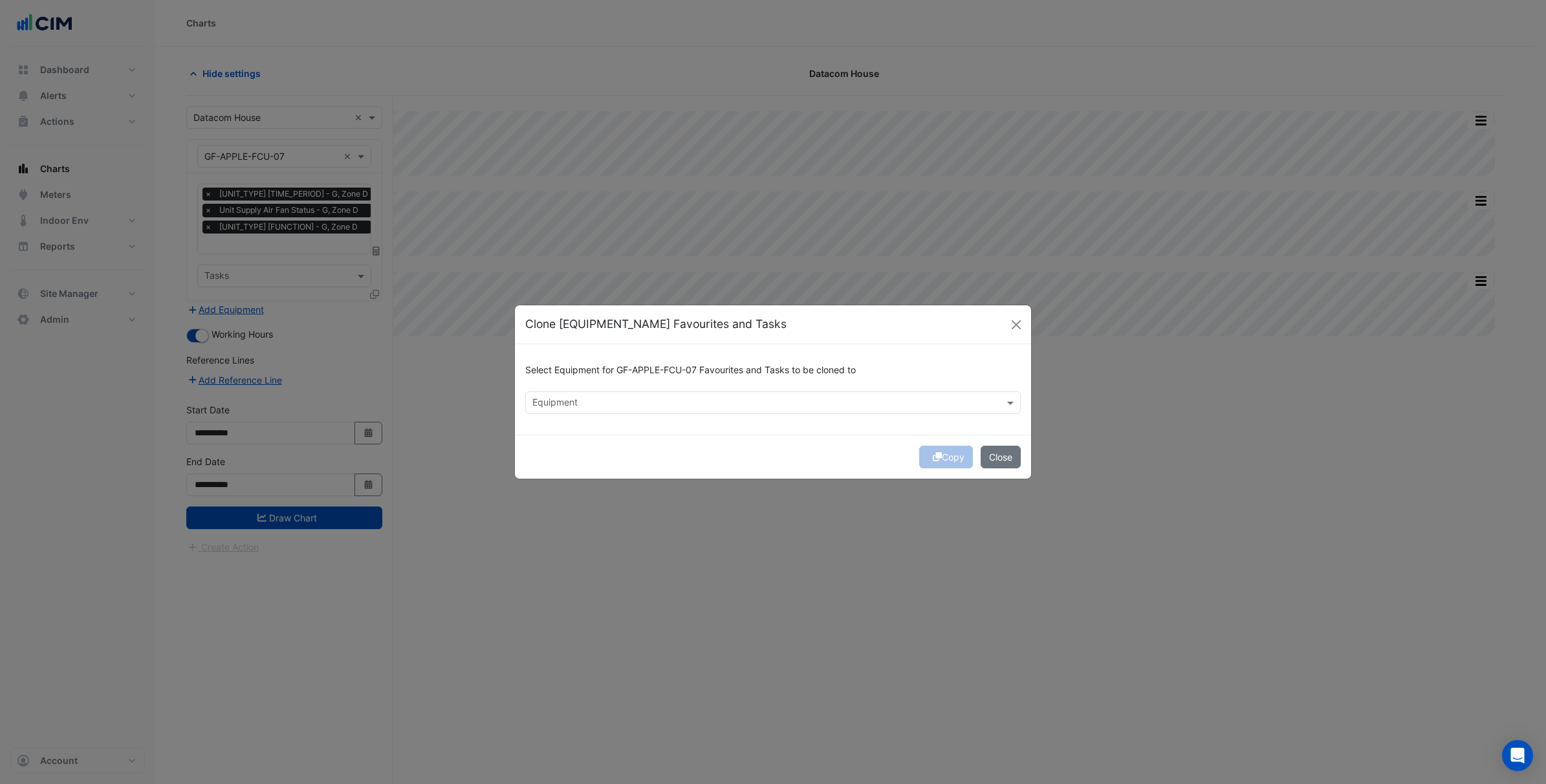 click on "Select Equipment for GF-APPLE-FCU-07 Favourites and Tasks to be cloned to" 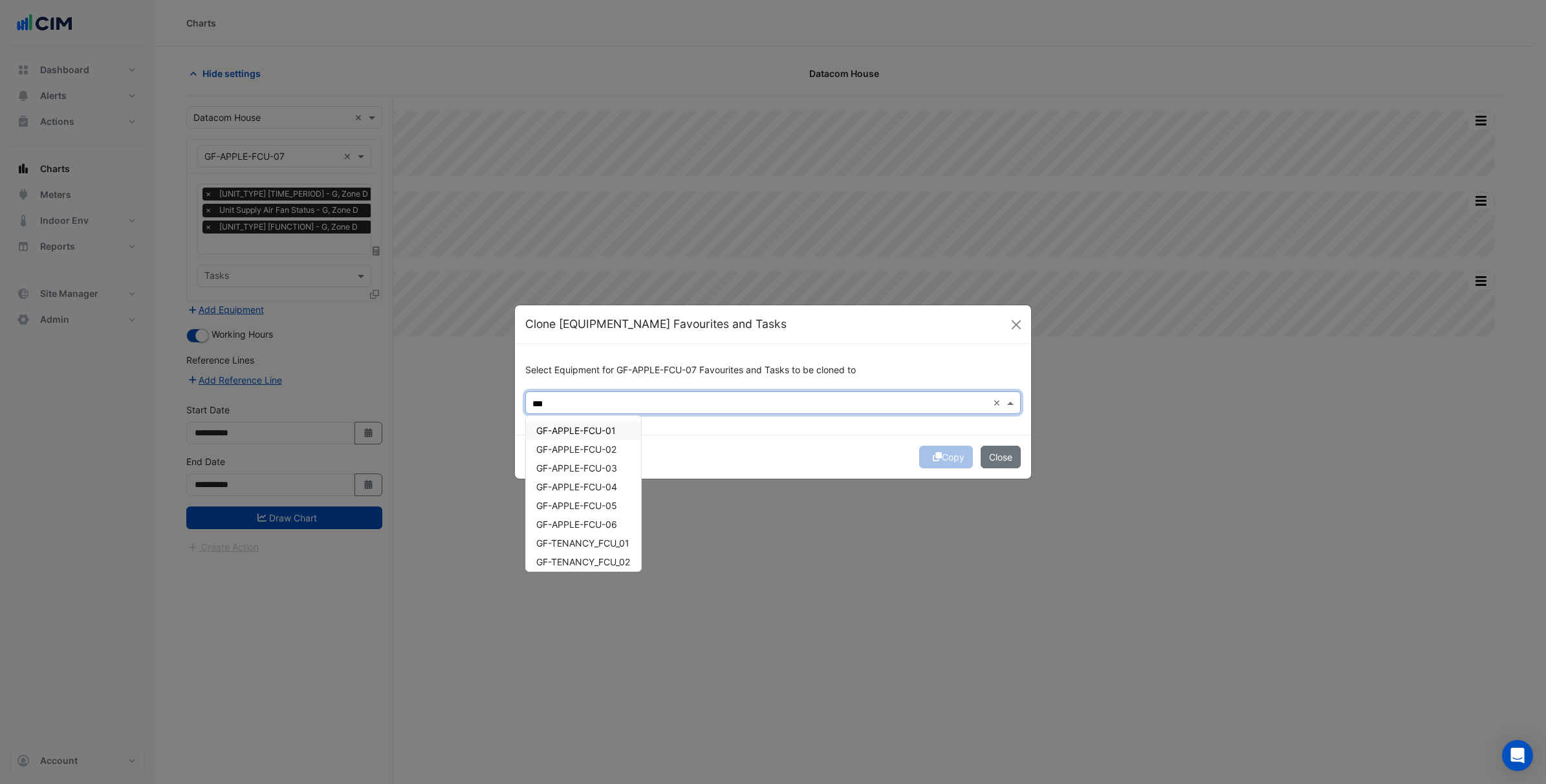 click on "GF-APPLE-FCU-01" at bounding box center [583, 430] 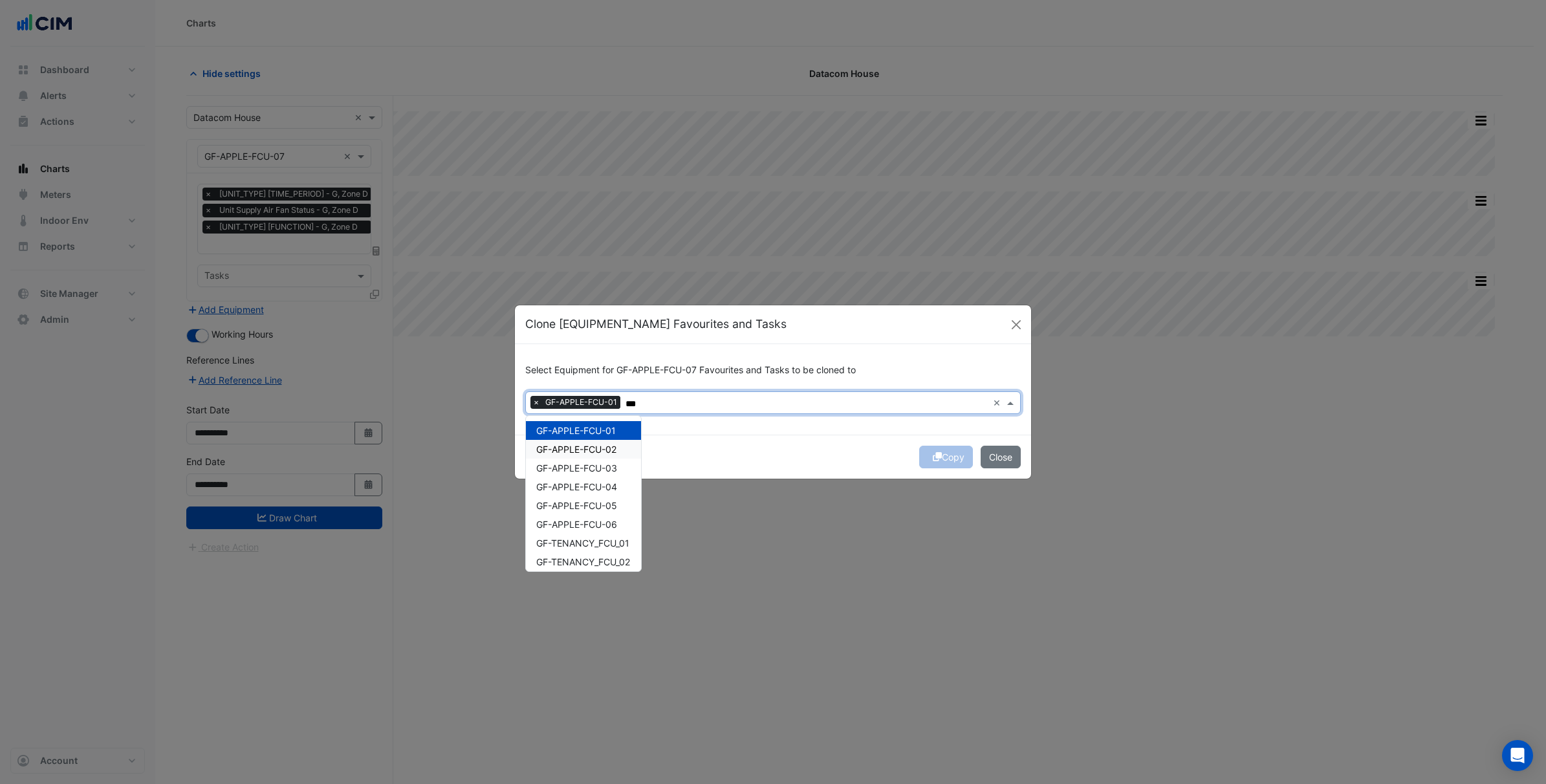 click on "GF-APPLE-FCU-02" at bounding box center (576, 449) 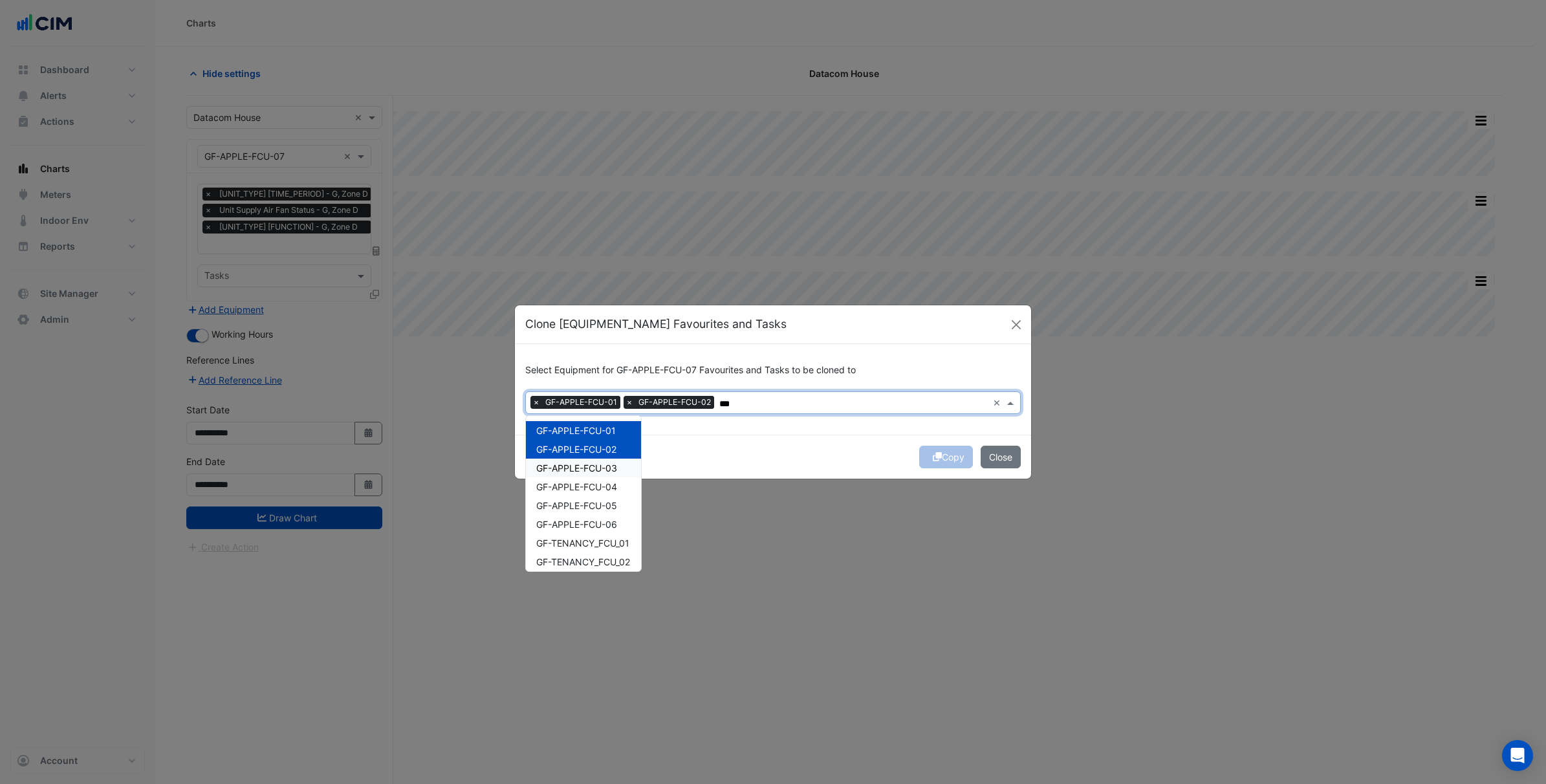 click on "GF-APPLE-FCU-03" at bounding box center [576, 468] 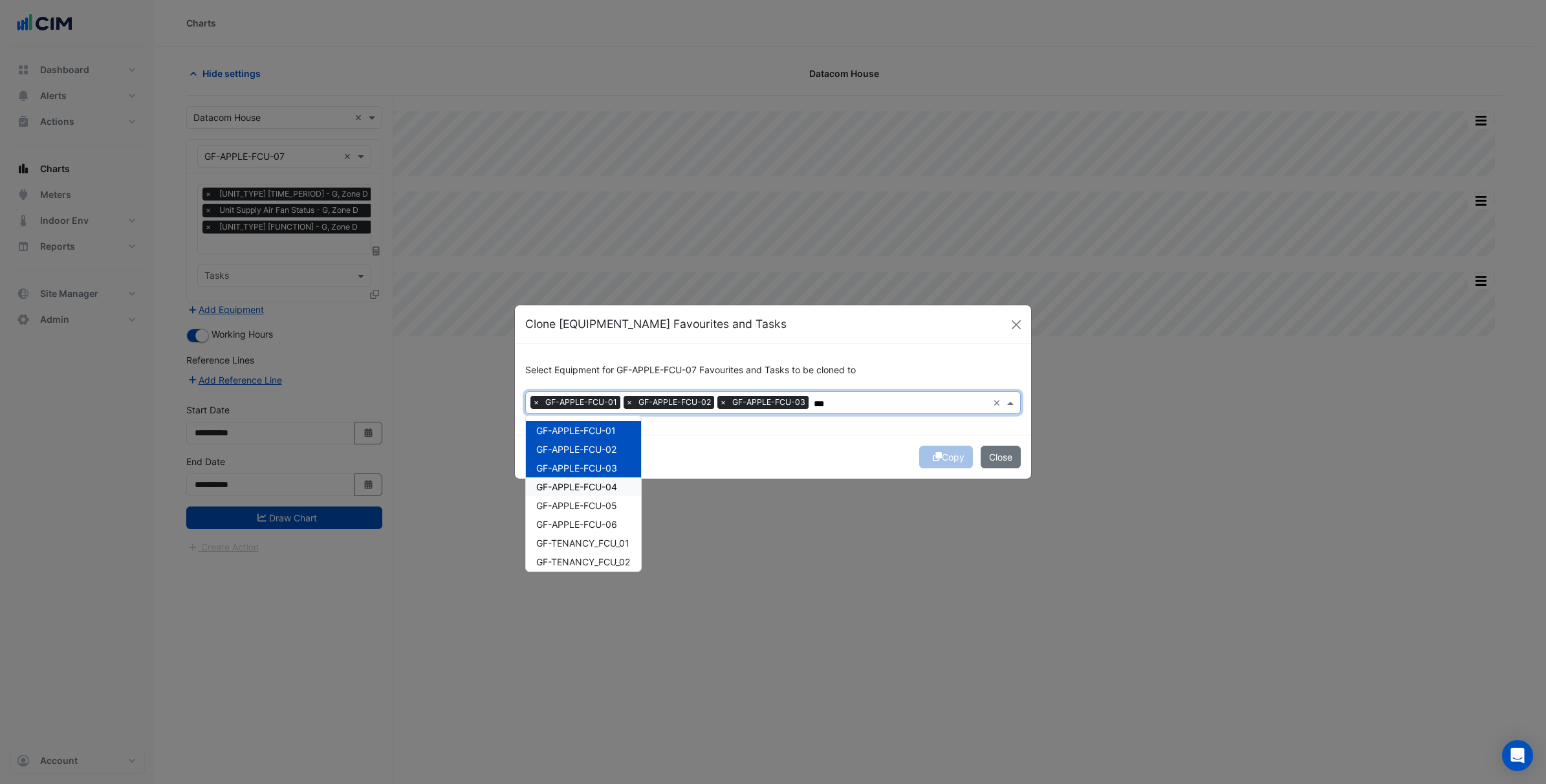 click on "GF-APPLE-FCU-04" at bounding box center [576, 486] 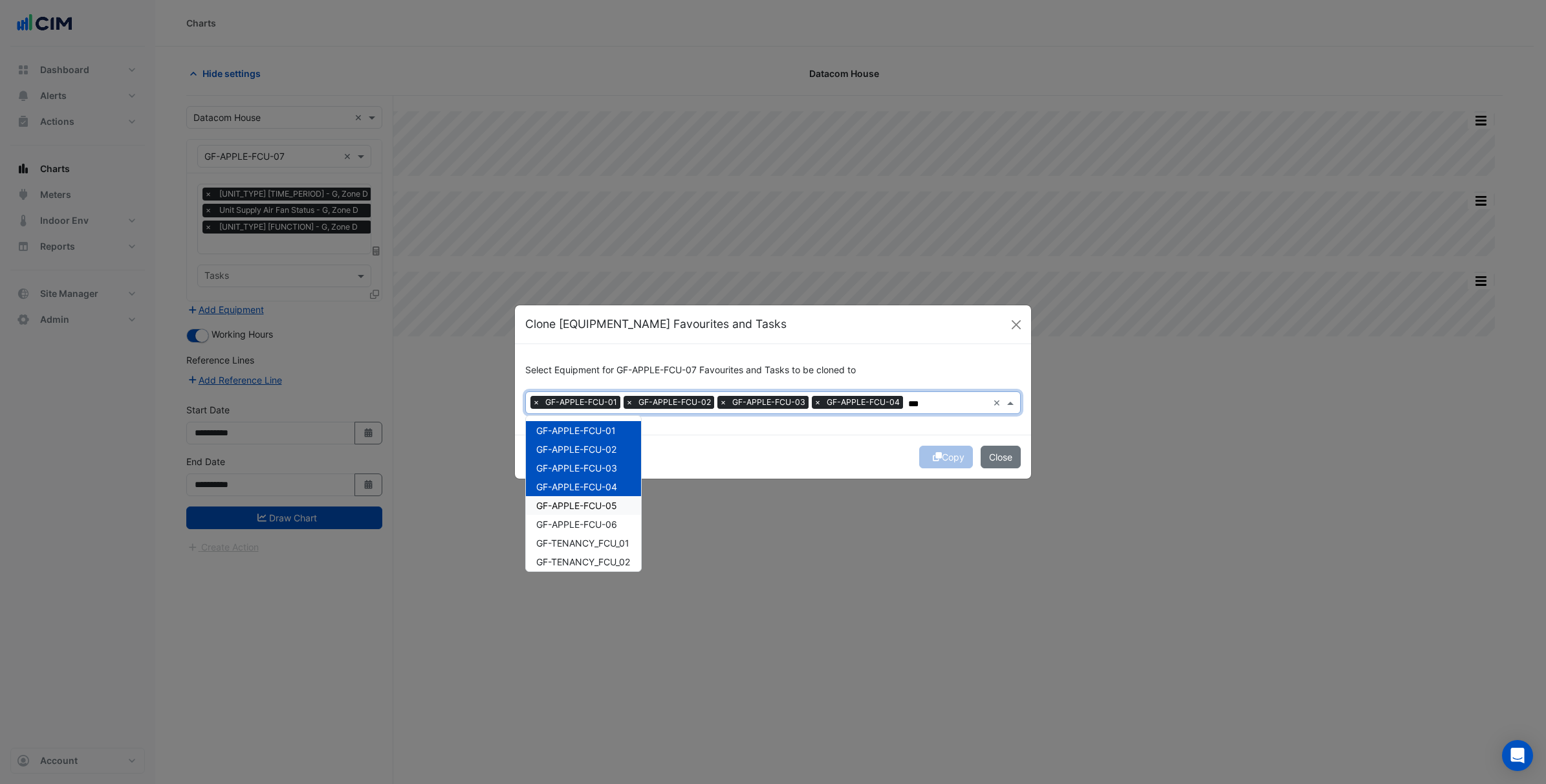 drag, startPoint x: 592, startPoint y: 501, endPoint x: 593, endPoint y: 524, distance: 23.021729 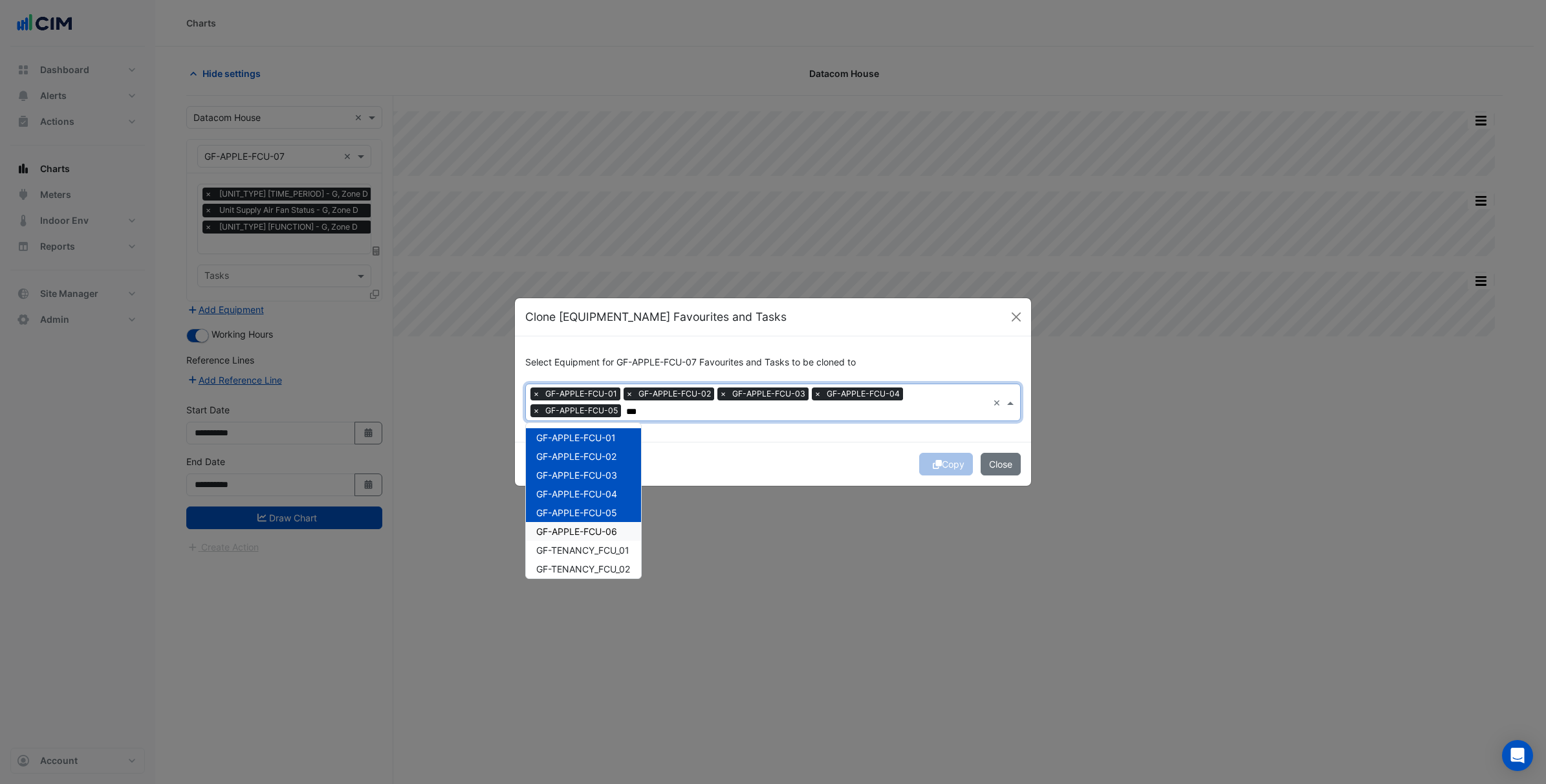 click on "GF-APPLE-FCU-06" at bounding box center [583, 531] 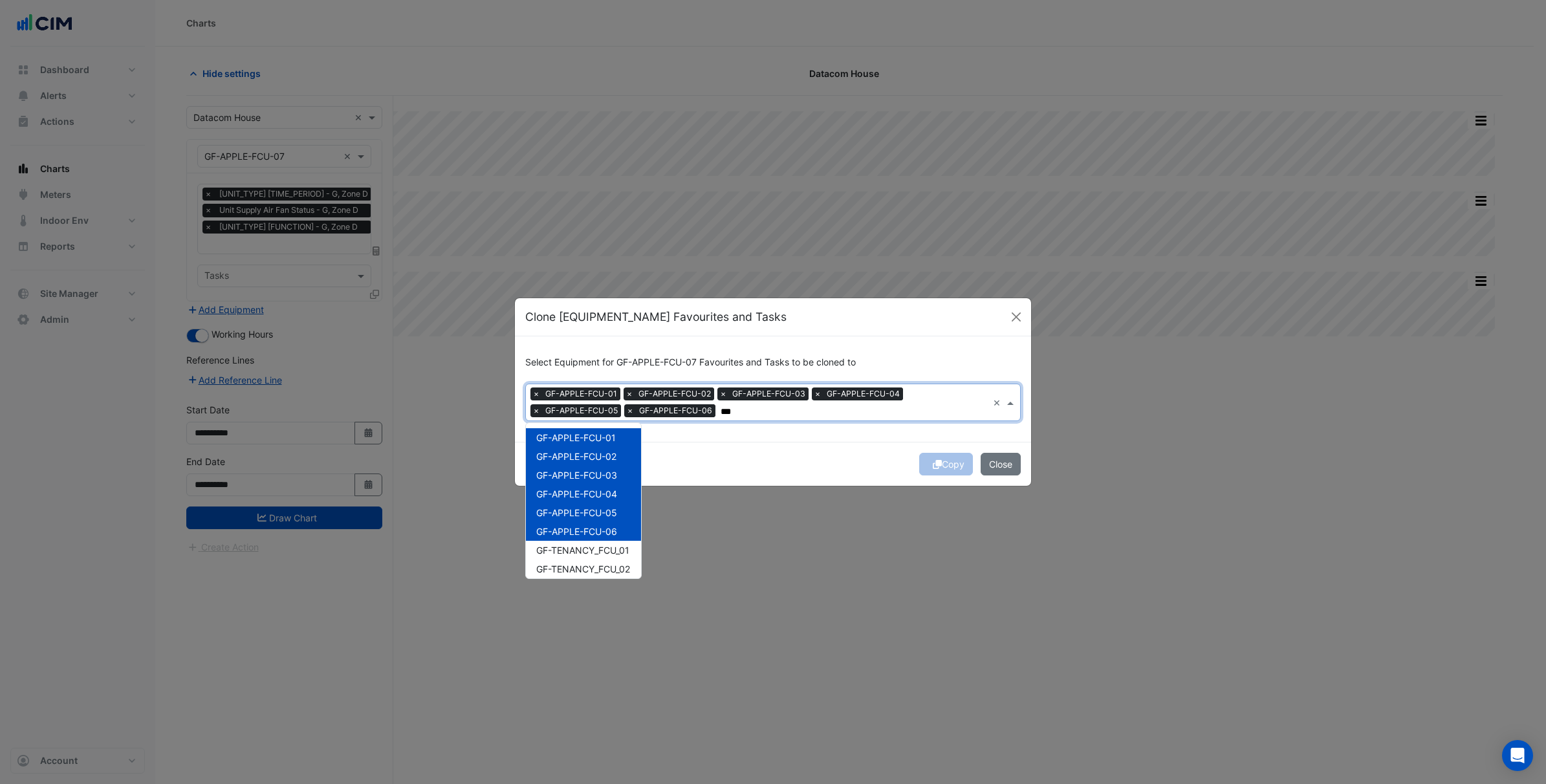 click on "GF-APPLE-FCU-06" at bounding box center (576, 531) 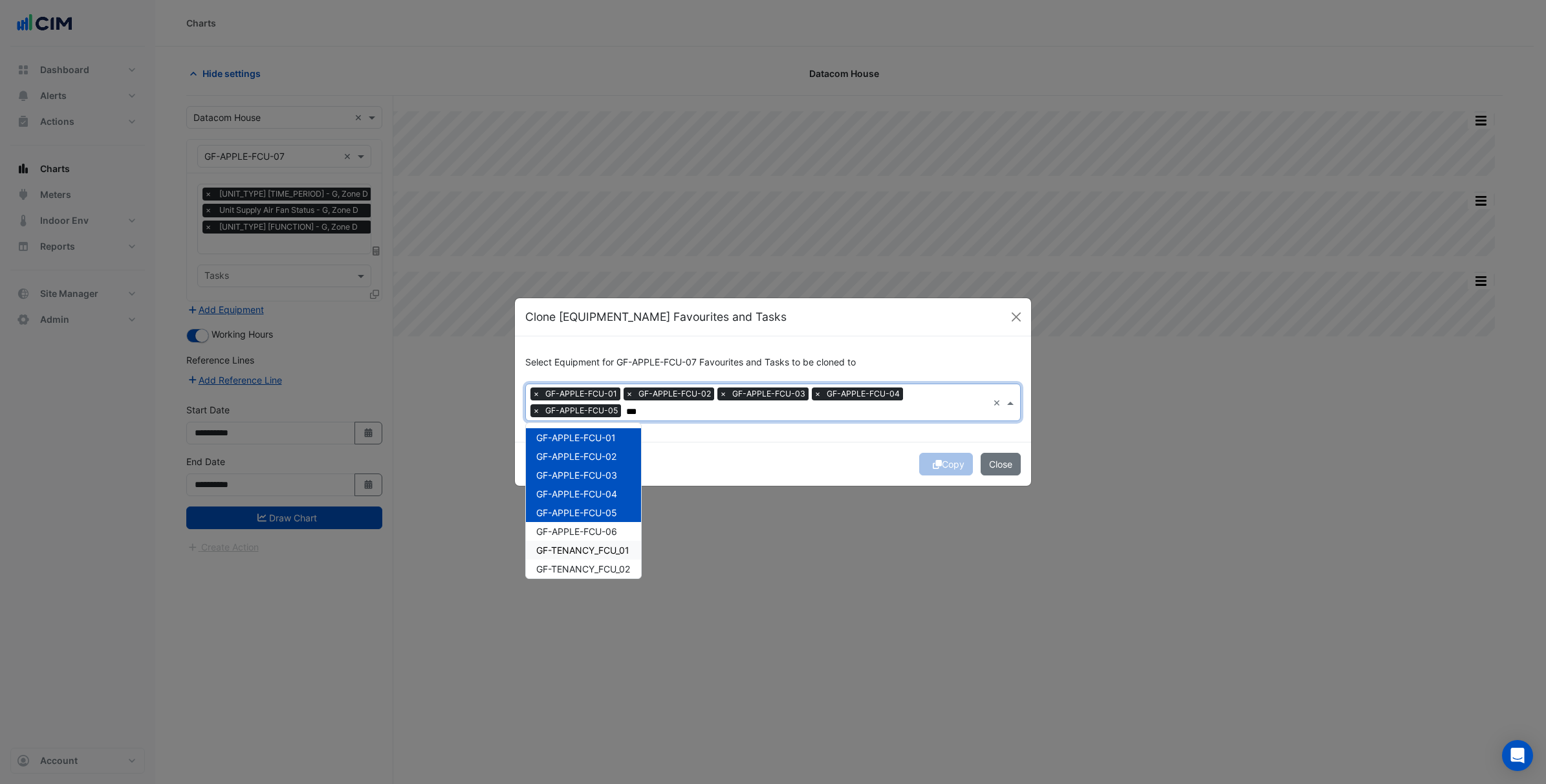 click on "GF-TENANCY_FCU_01" at bounding box center (583, 550) 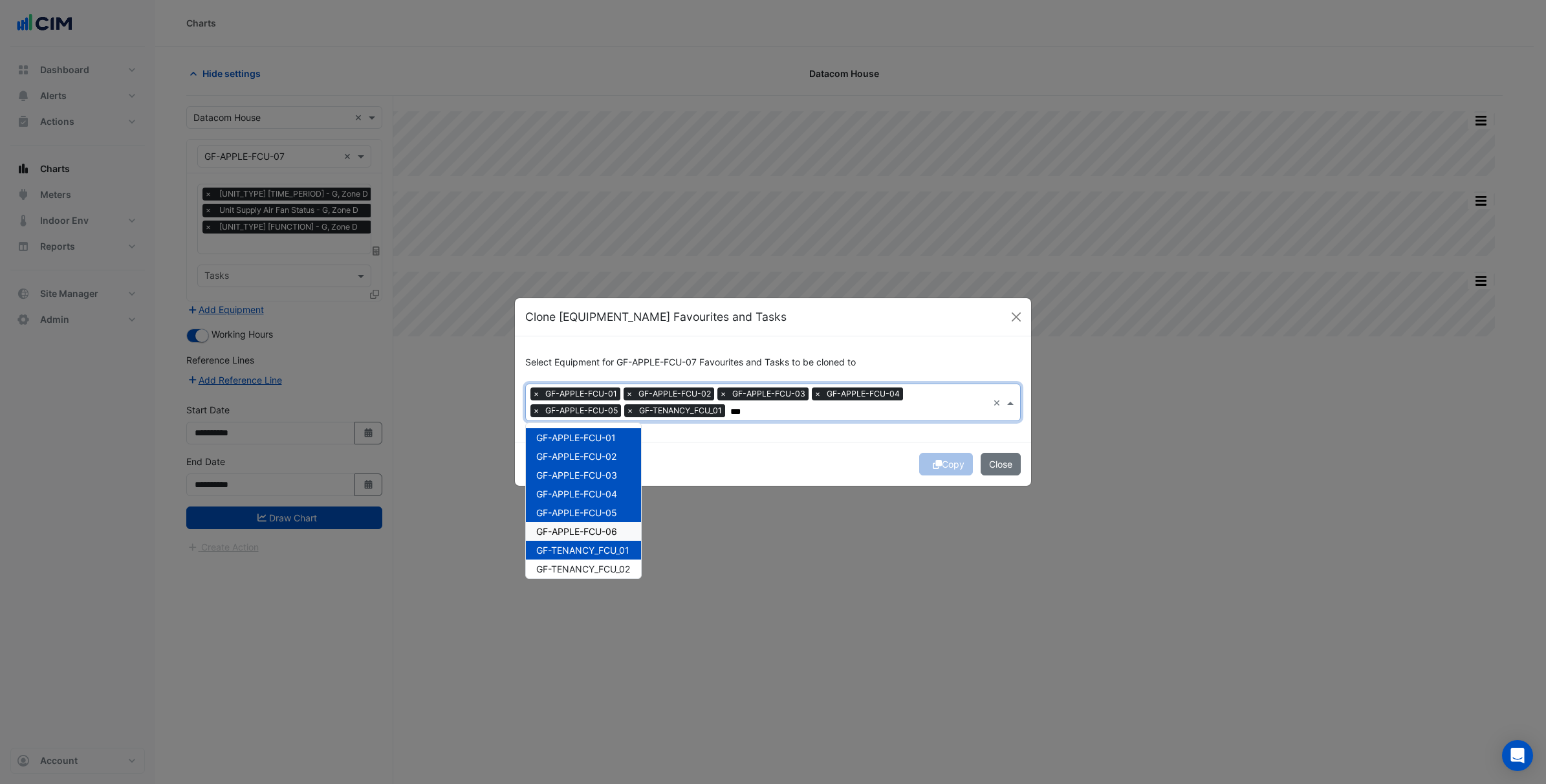 click on "GF-APPLE-FCU-06" at bounding box center (576, 531) 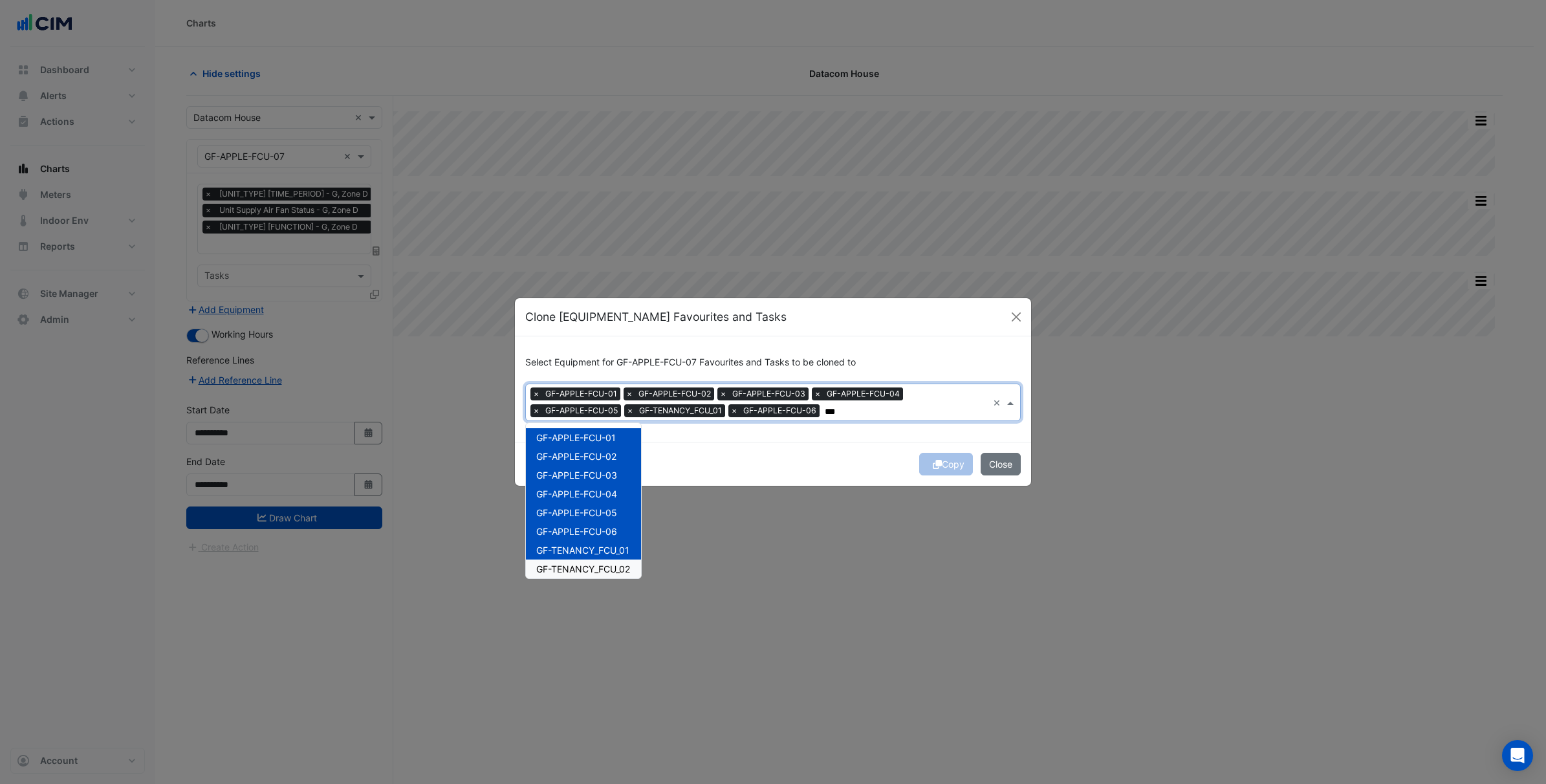 click on "GF-TENANCY_FCU_02" at bounding box center [583, 569] 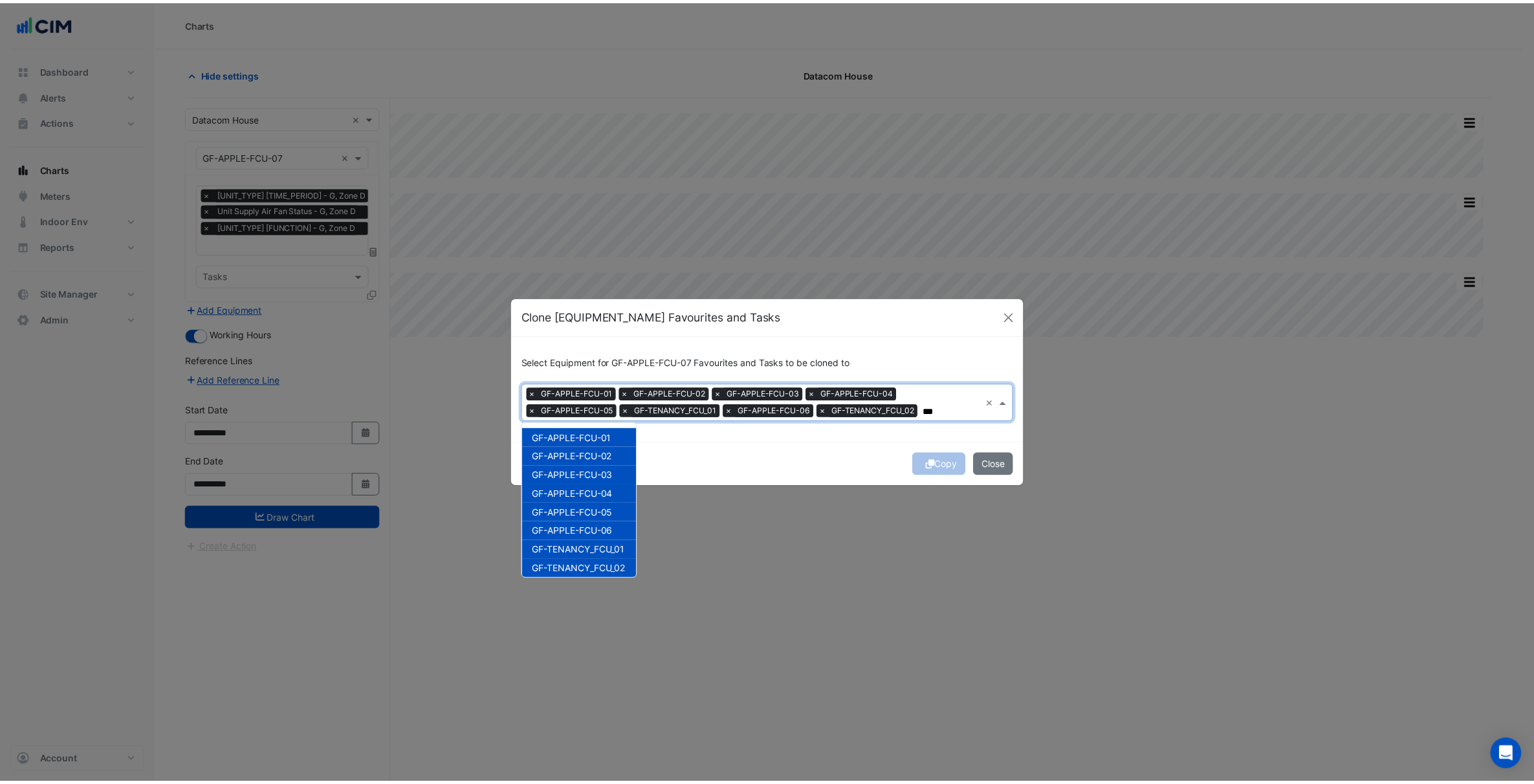 scroll, scrollTop: 23, scrollLeft: 0, axis: vertical 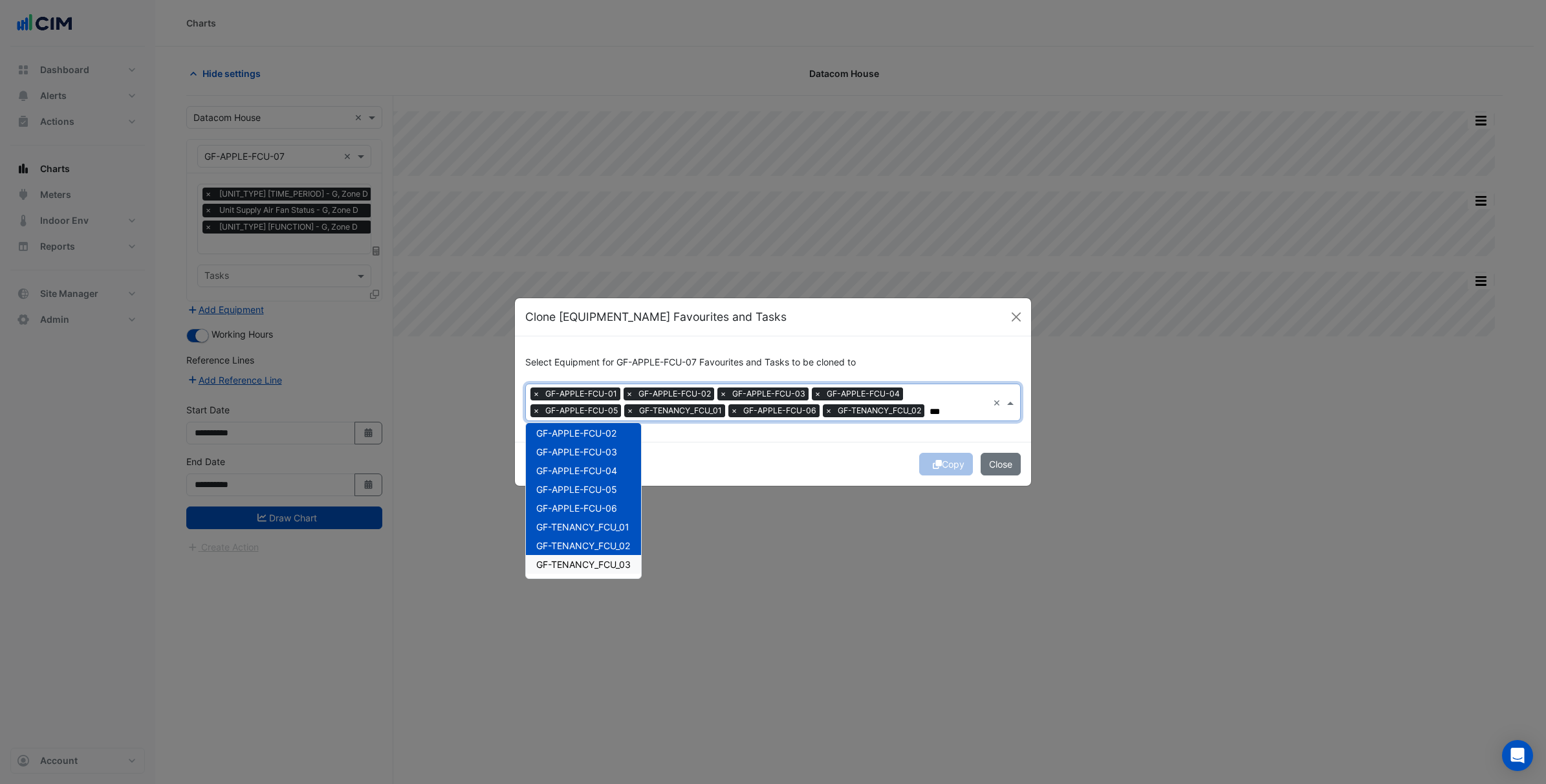 click on "GF-TENANCY_FCU_03" at bounding box center (583, 564) 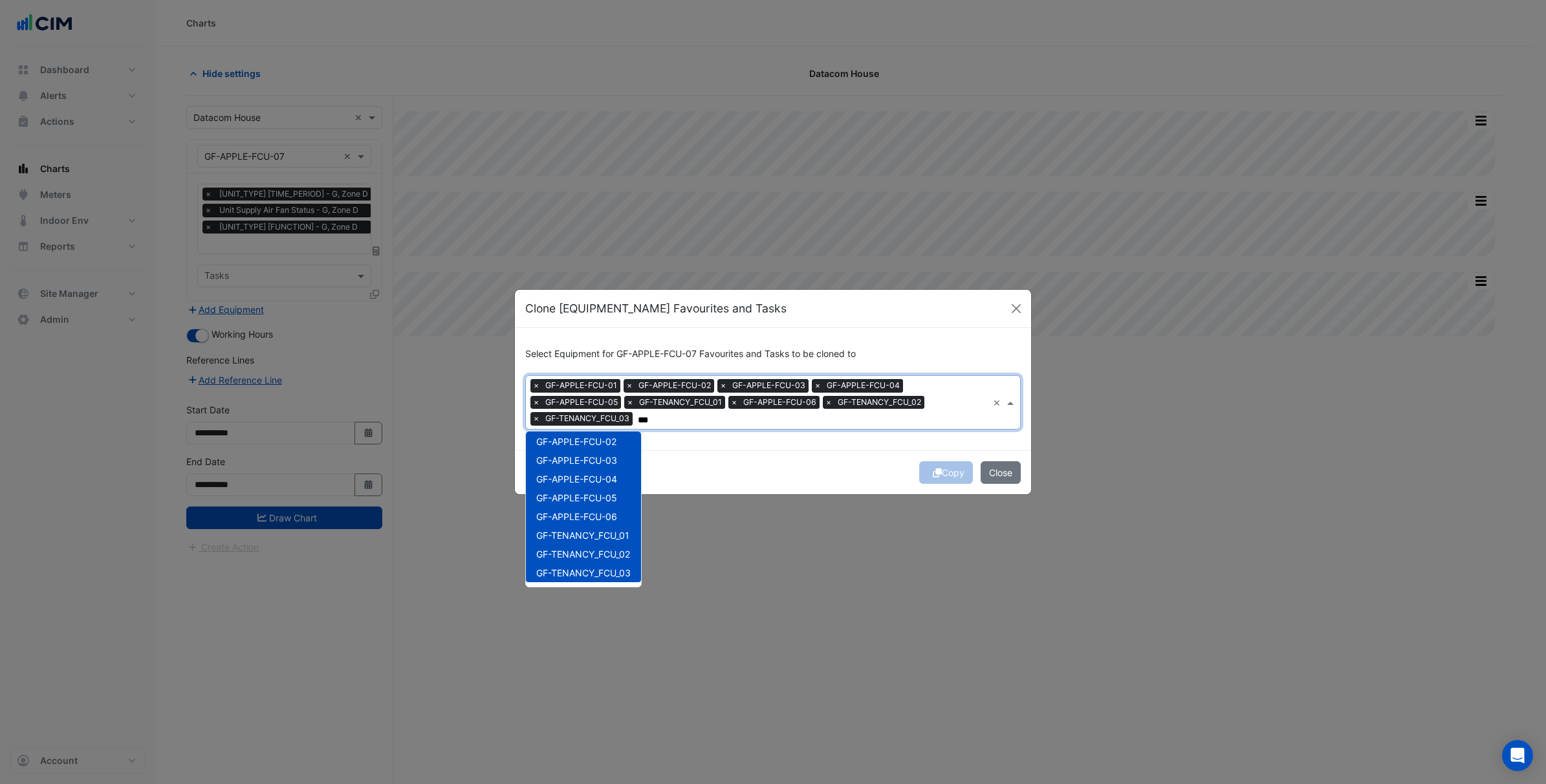 type on "***" 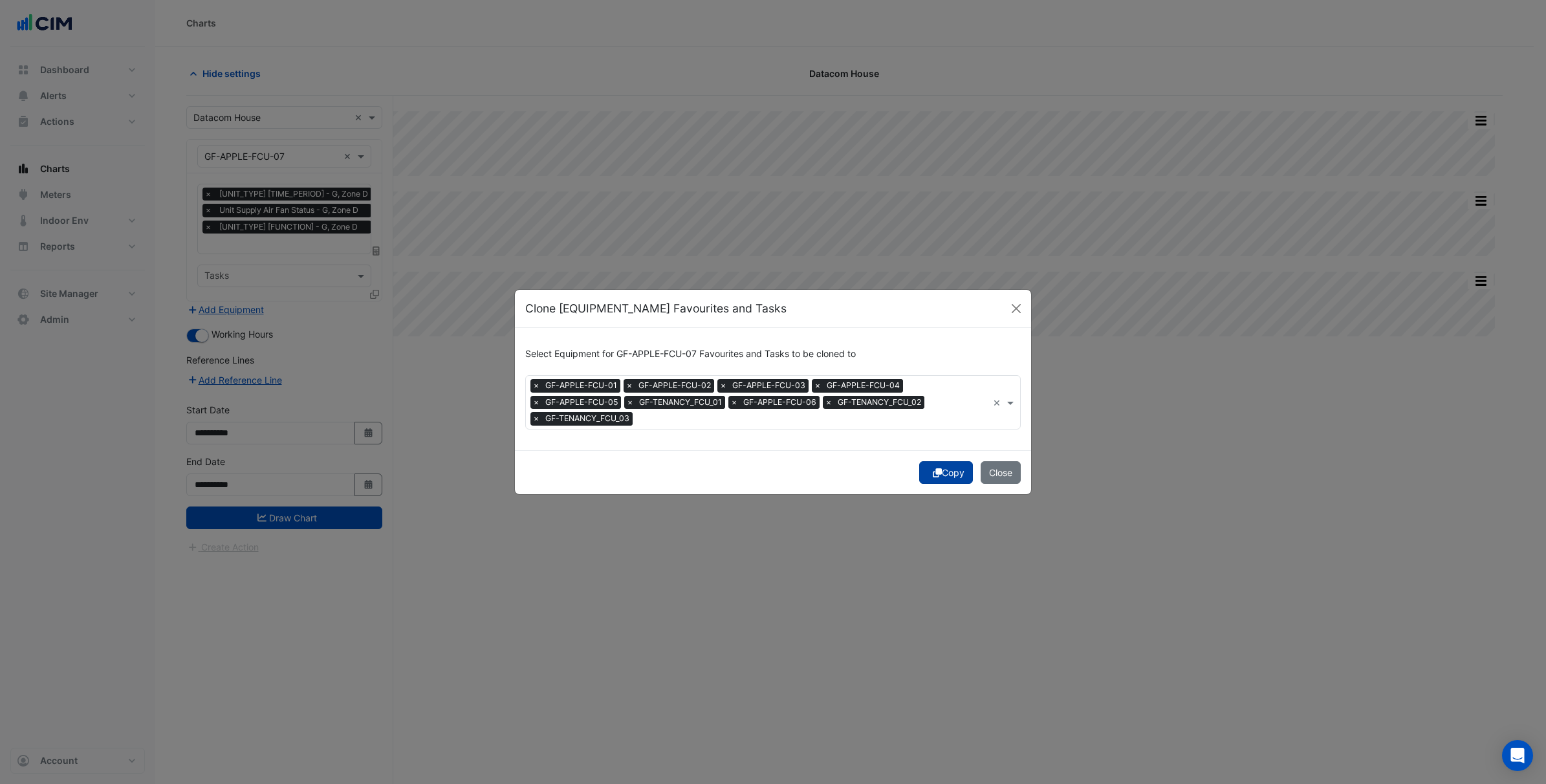 click on "Copy" 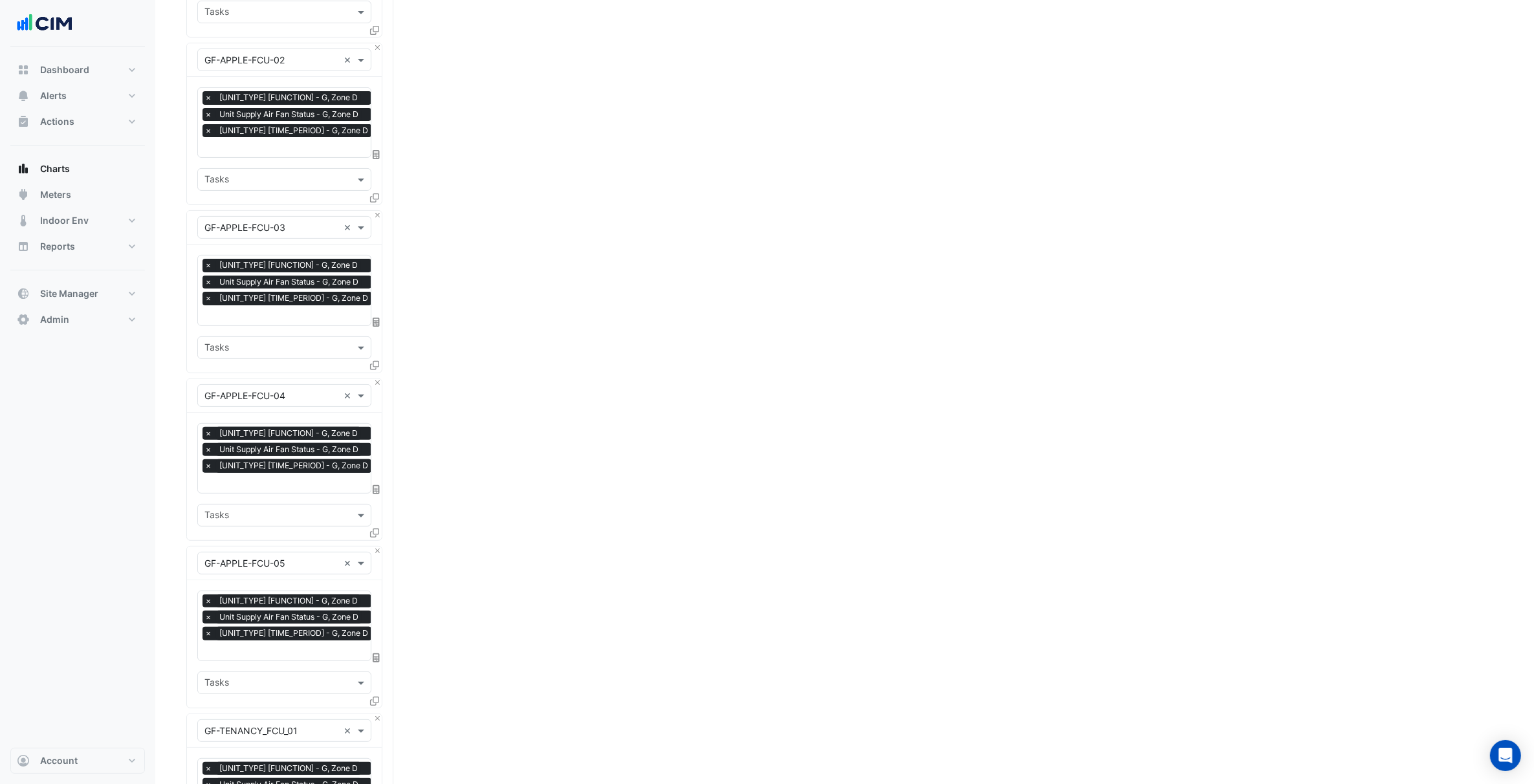 scroll, scrollTop: 1284, scrollLeft: 0, axis: vertical 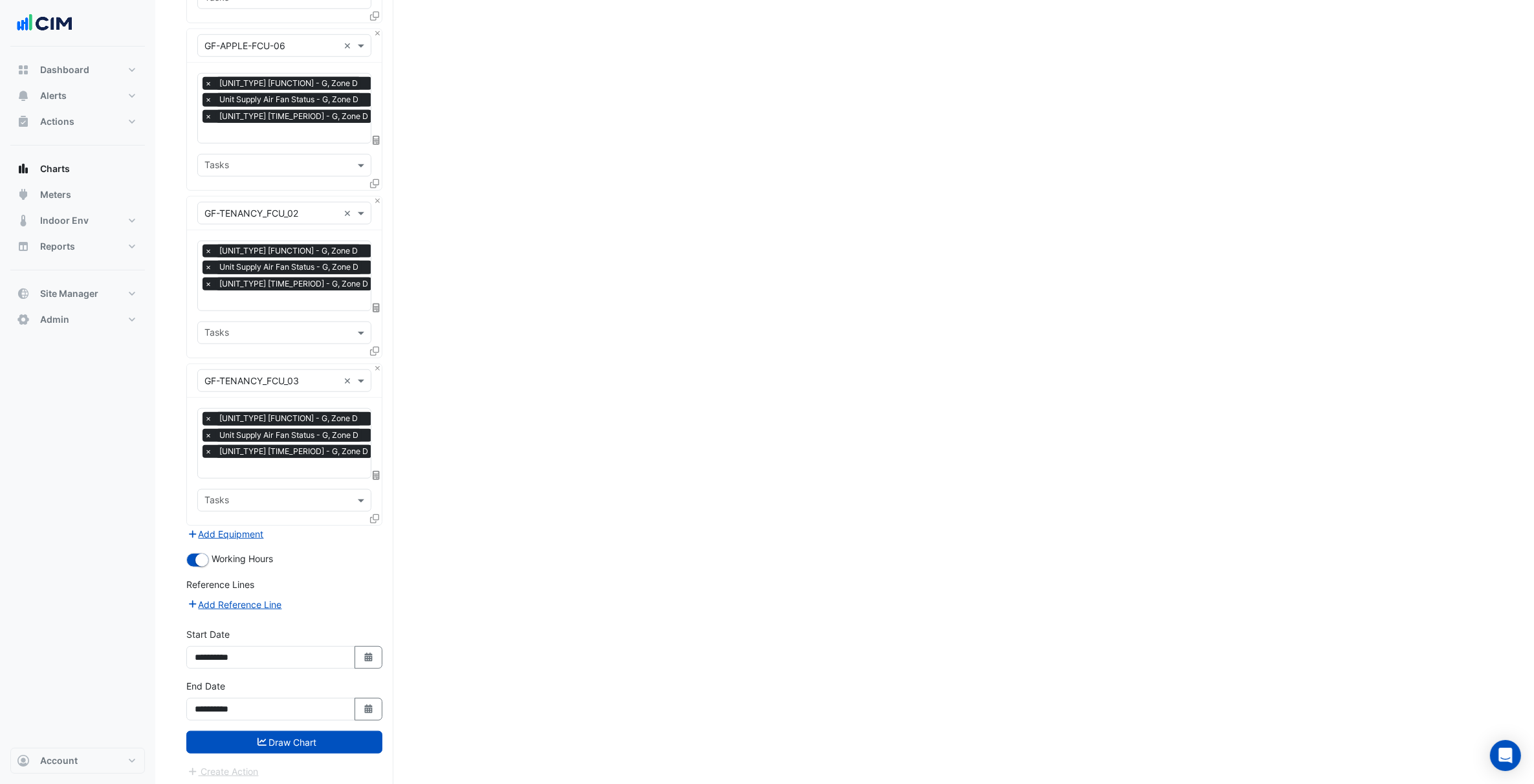 click on "Select a Site × Datacom House ×
Equipment × GF-APPLE-FCU-07 ×
Favourites
×
Unit After Hours - G, Zone D
×
Unit Supply Air Fan Status - G, Zone D
×
Unit Supply Air Fan Enable - G, Zone D
×
Tasks
Equipment × GF-APPLE-FCU-01 ×
Favourites
×
Unit Supply Air Fan Enable - G, Zone D
×
Unit Supply Air Fan Status - G, Zone D
×
Unit After Hours - G, Zone D
×" at bounding box center (284, -200) 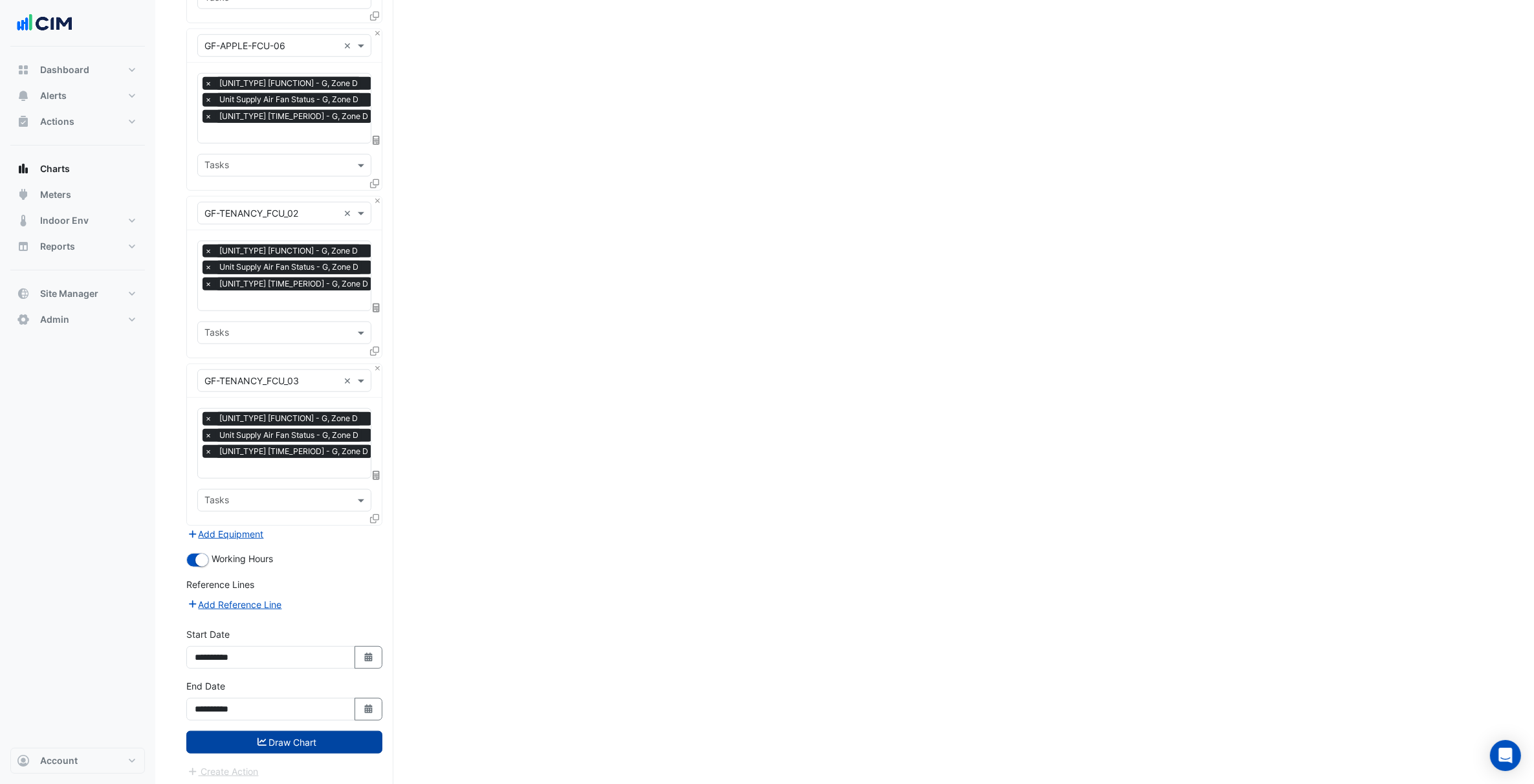 click on "Draw Chart" at bounding box center (284, 742) 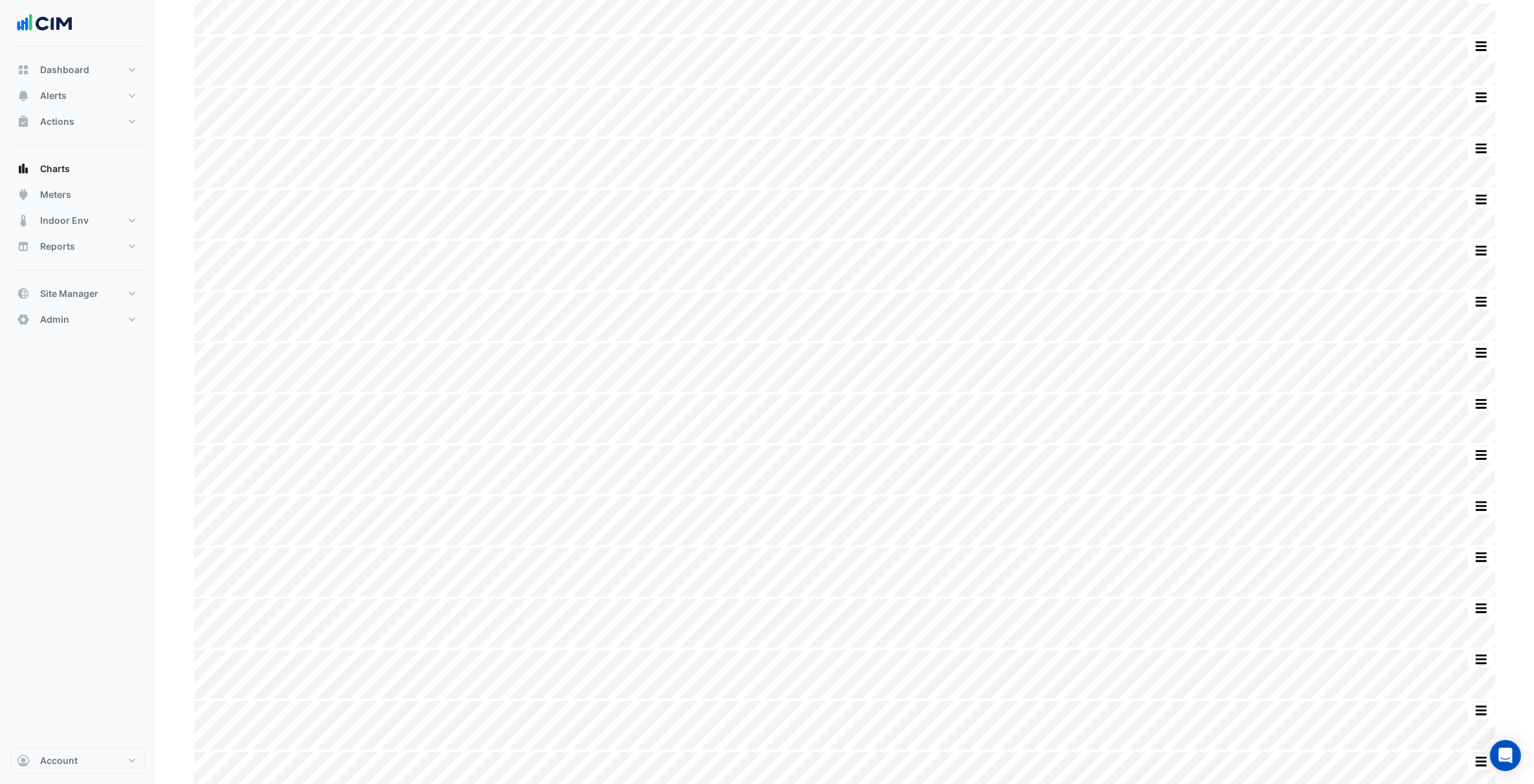scroll, scrollTop: 0, scrollLeft: 0, axis: both 